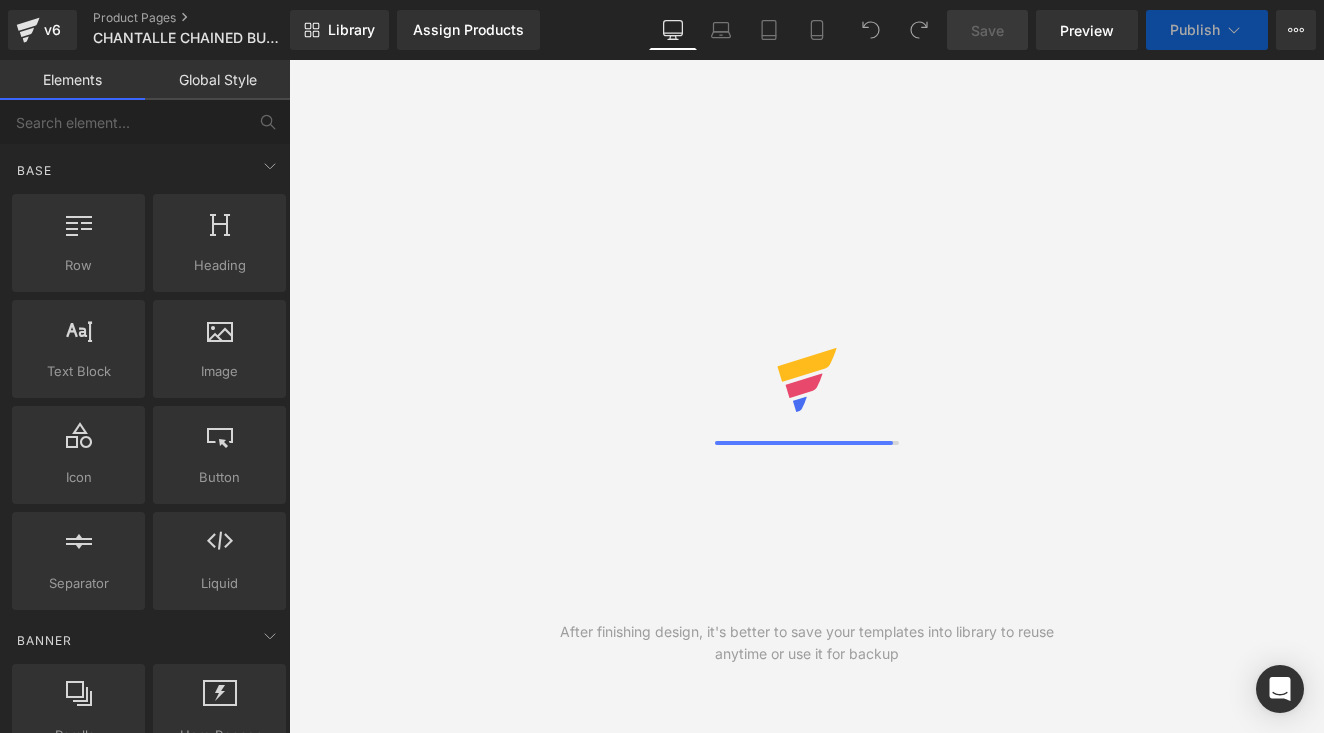 scroll, scrollTop: 0, scrollLeft: 0, axis: both 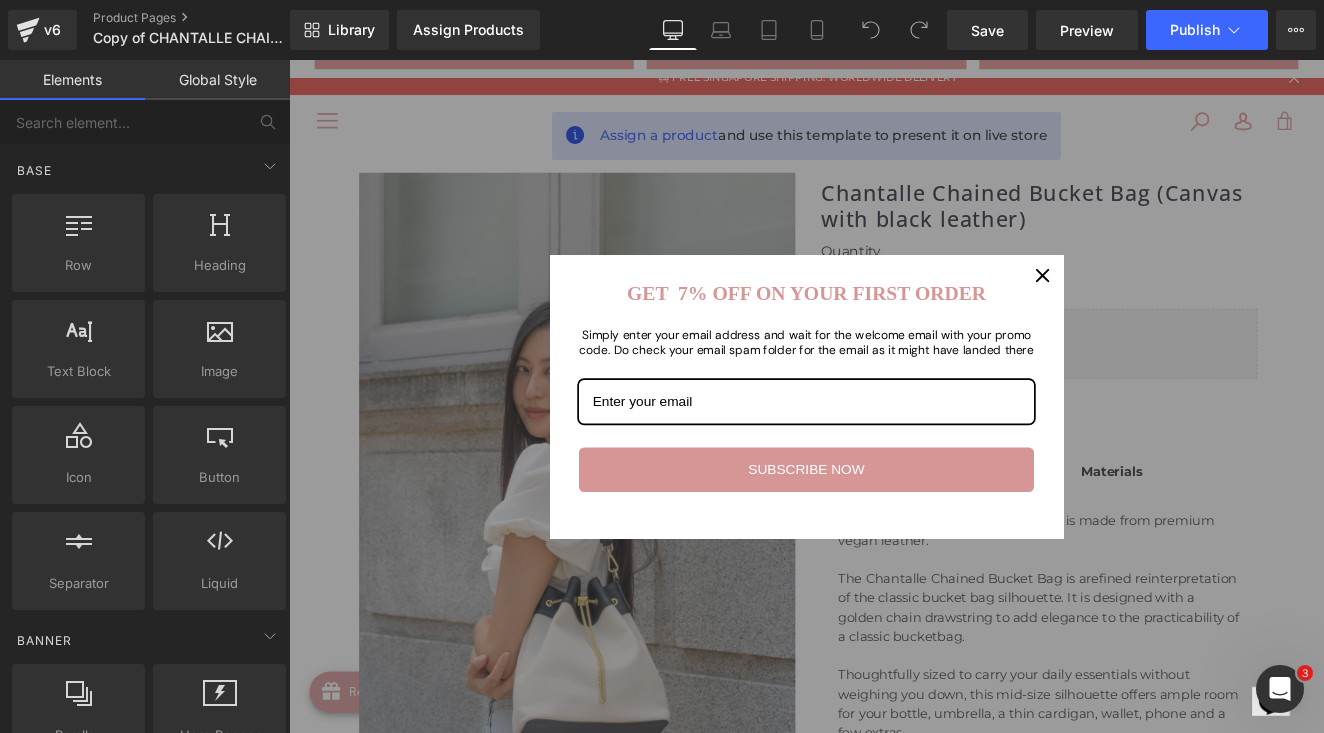 click 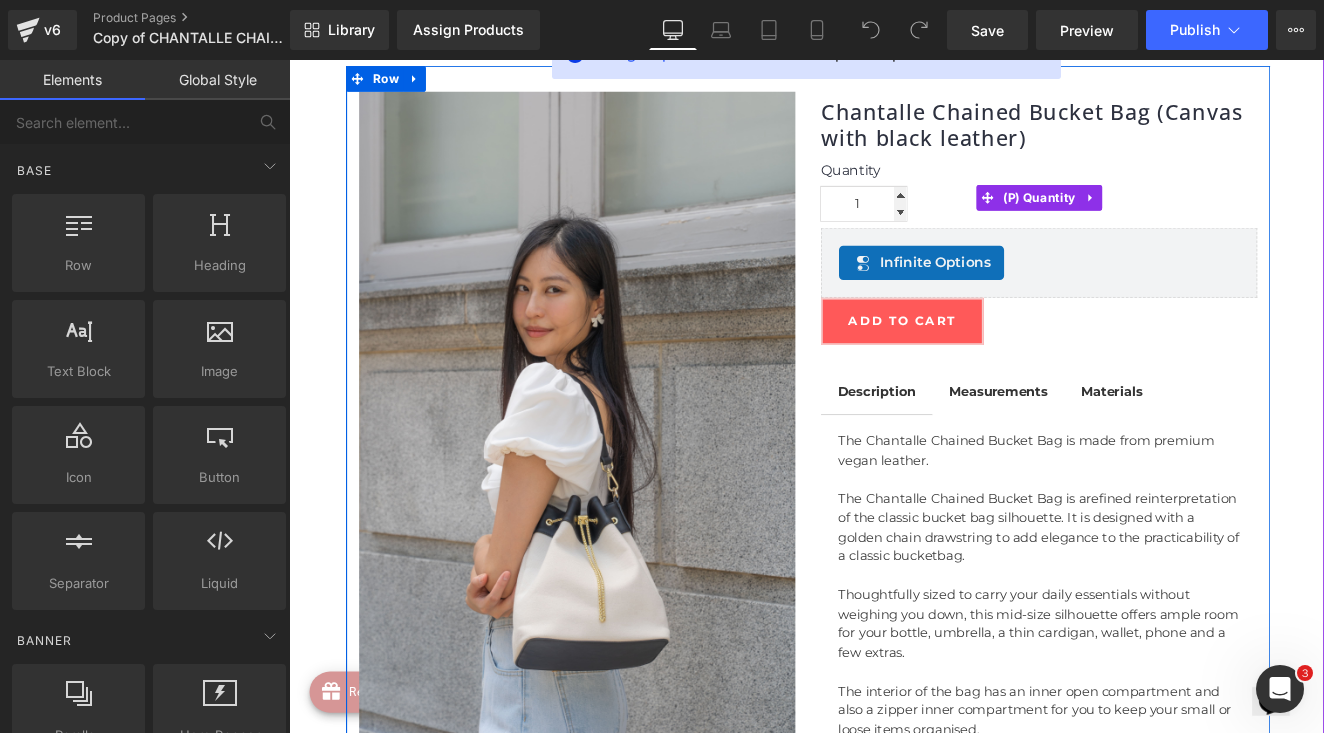scroll, scrollTop: 355, scrollLeft: 0, axis: vertical 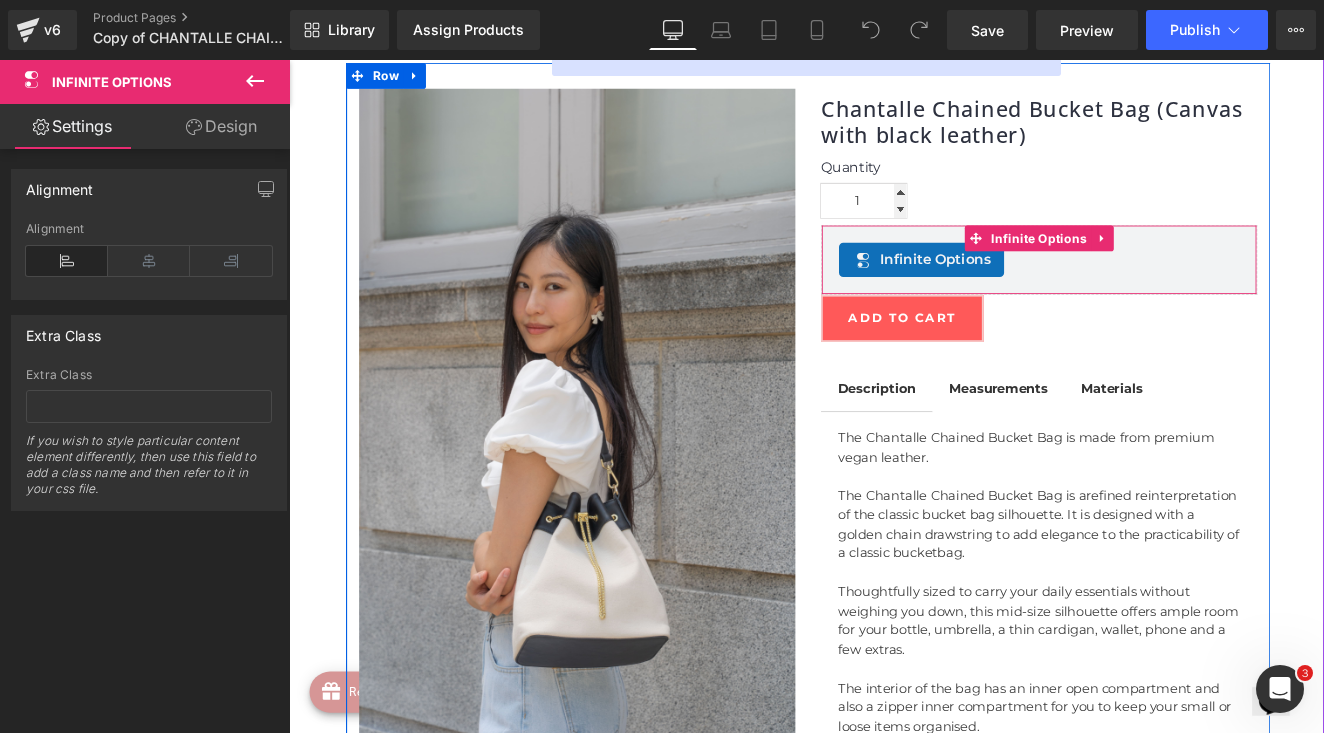 click on "Infinite Options" at bounding box center [1166, 294] 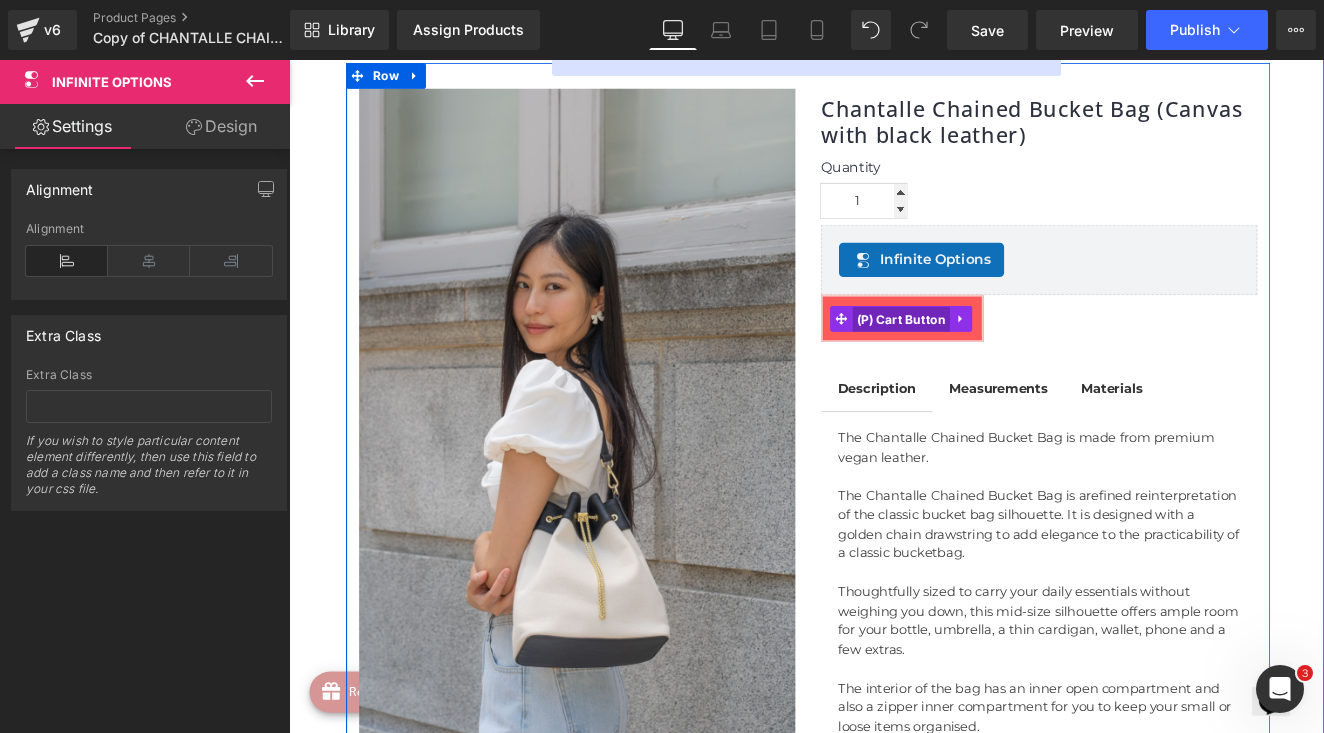 click on "(P) Cart Button" at bounding box center (1005, 364) 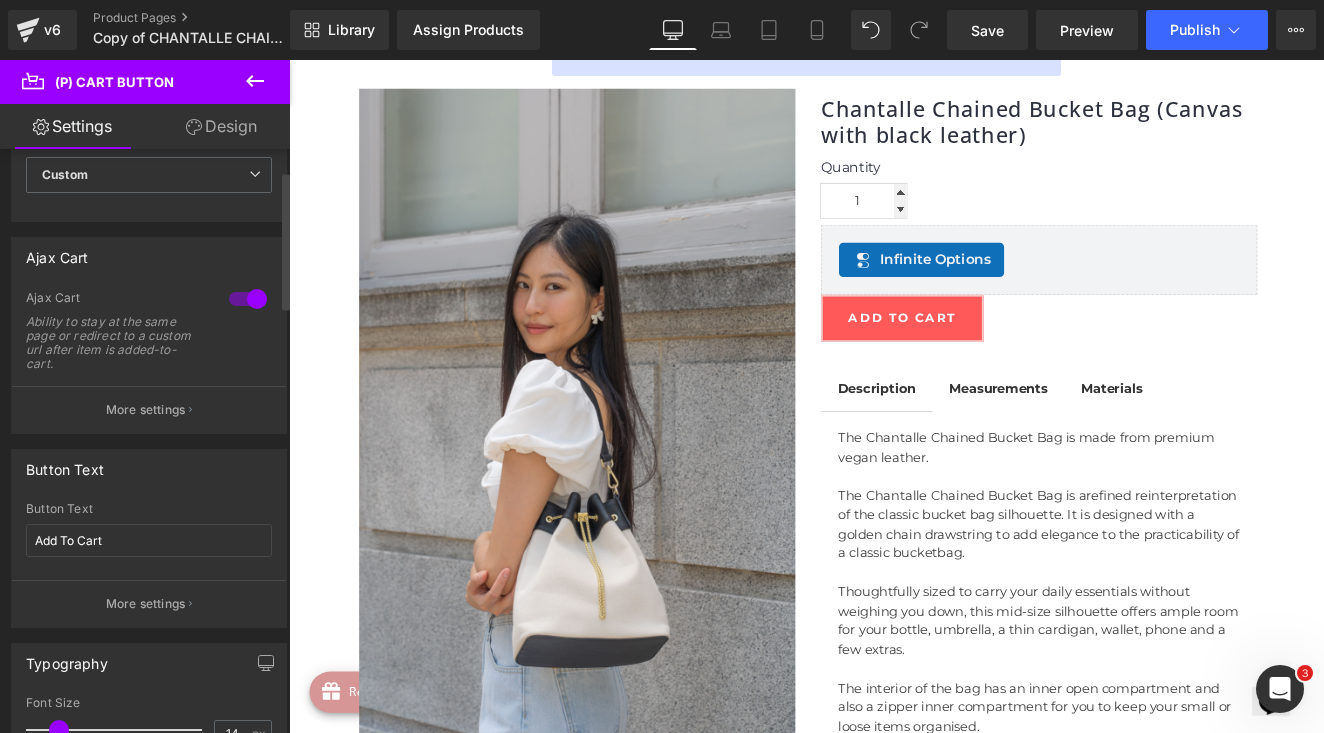 scroll, scrollTop: 104, scrollLeft: 0, axis: vertical 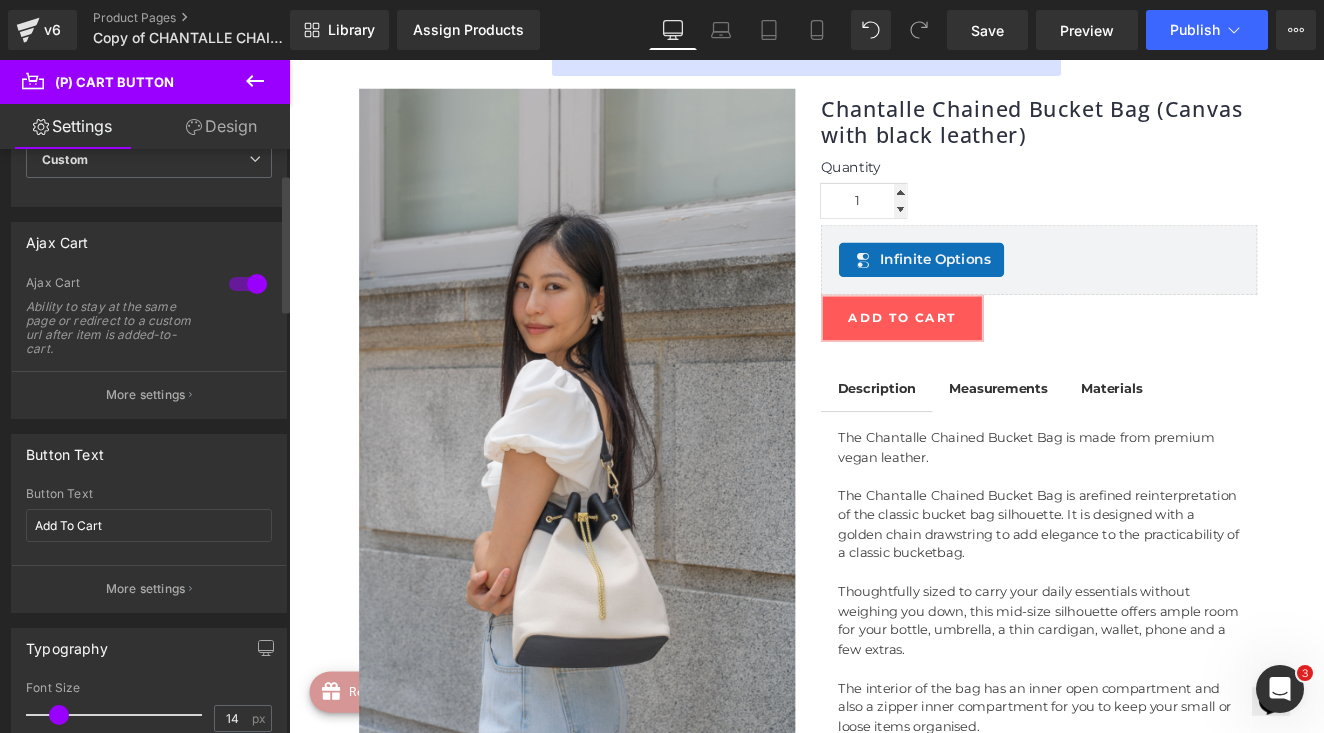 click on "Button Text Add To Cart Button Text Add To Cart More settings" at bounding box center [149, 516] 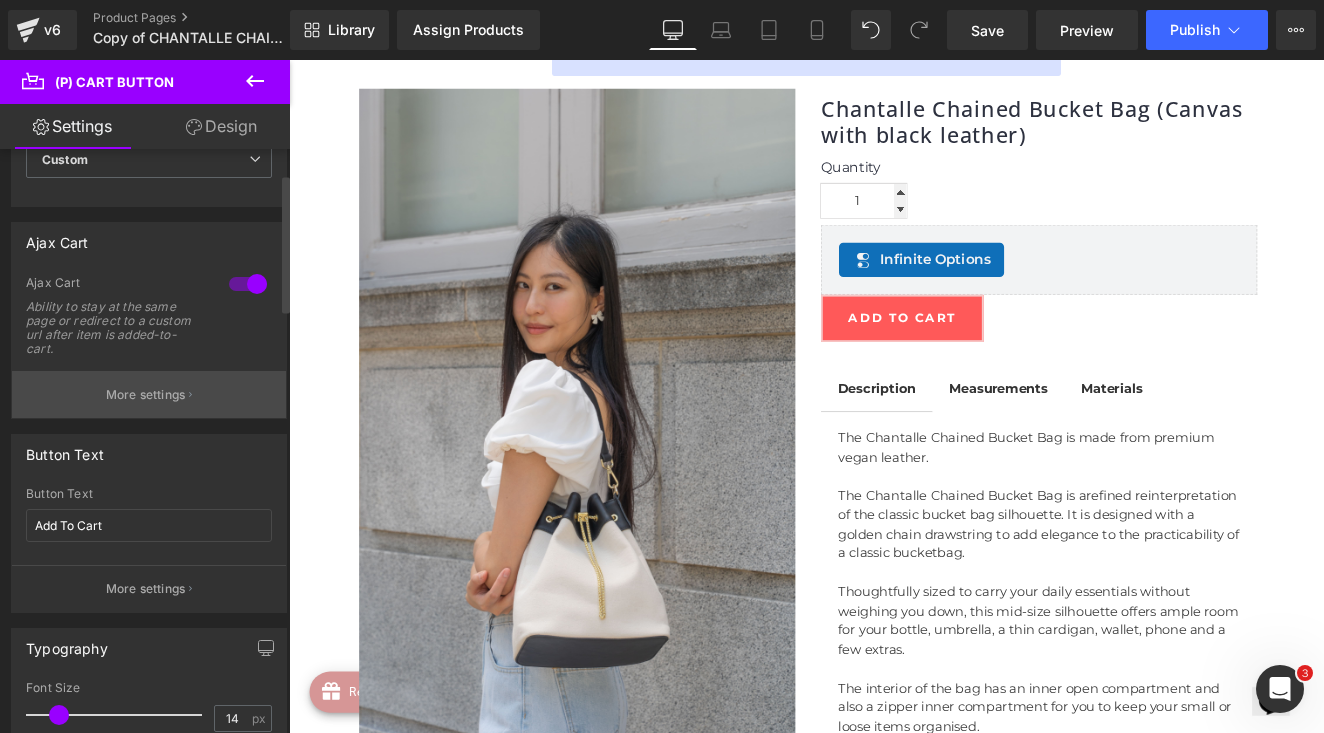 click on "More settings" at bounding box center [146, 395] 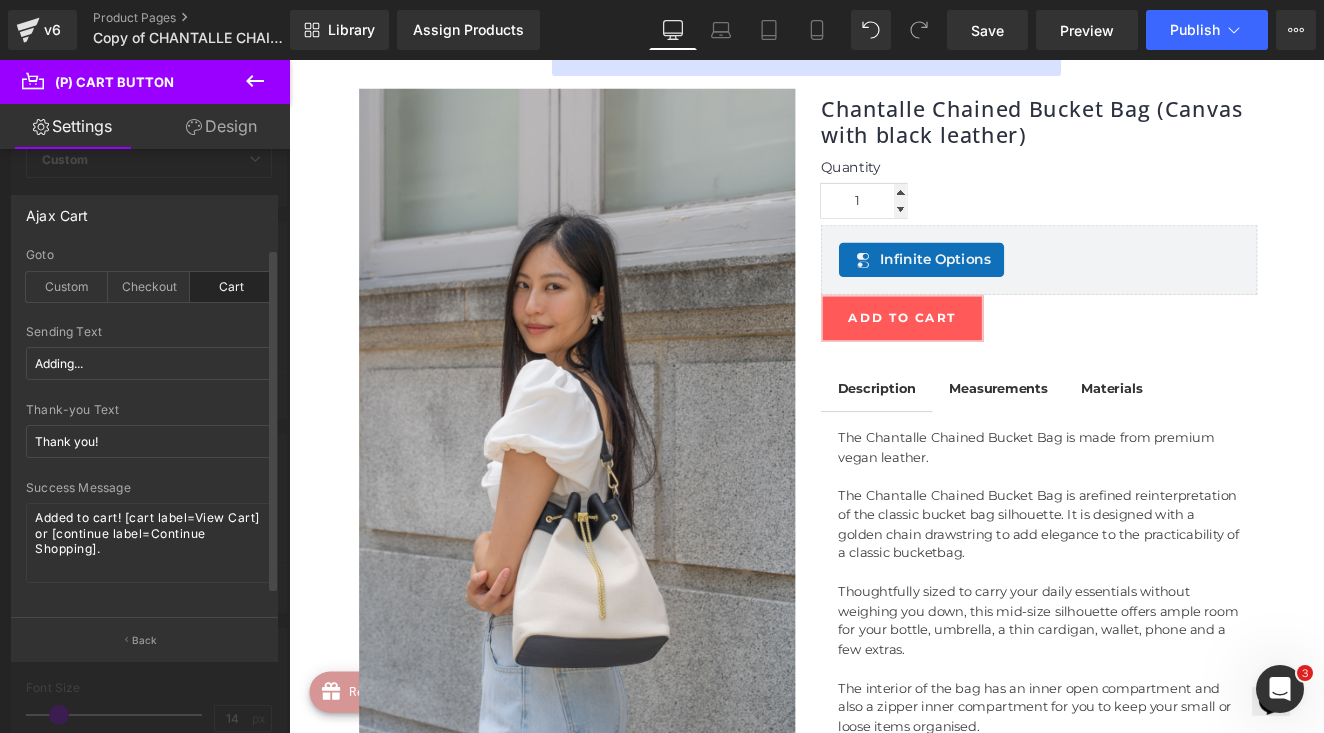 scroll, scrollTop: 0, scrollLeft: 0, axis: both 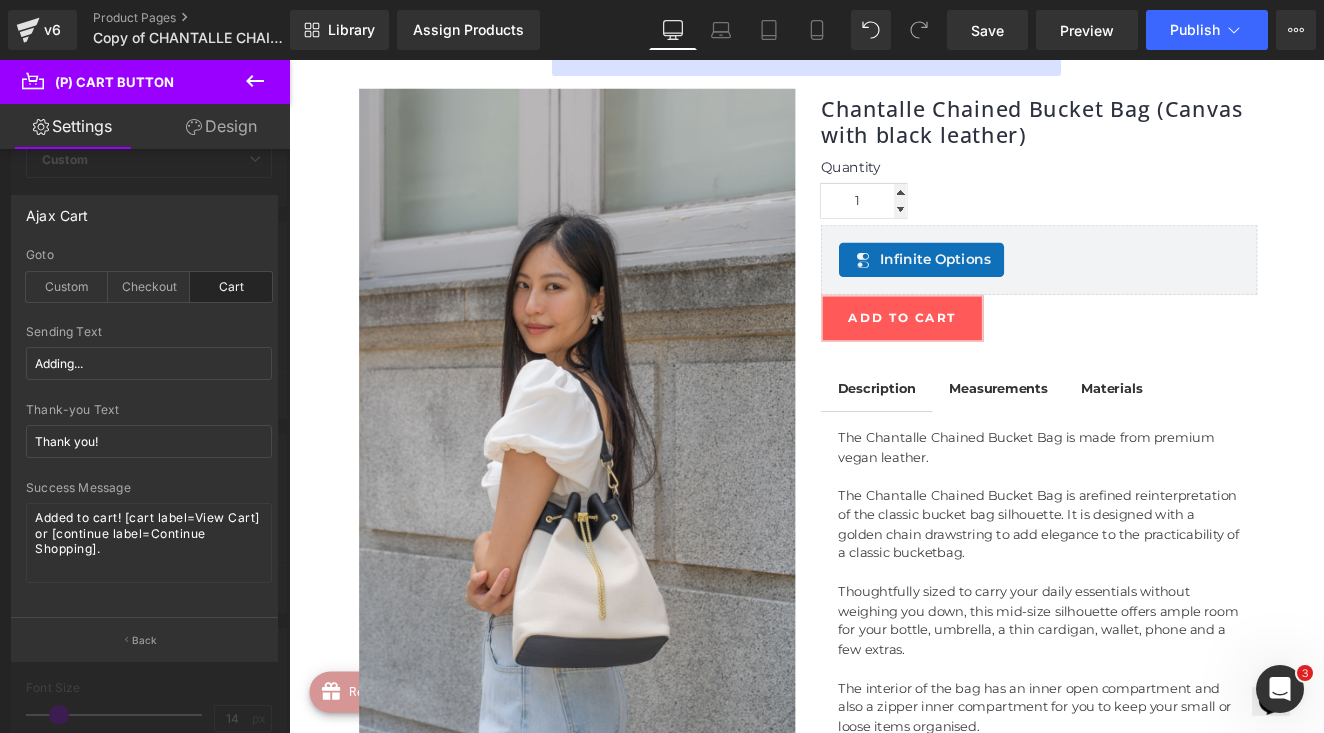click on "Design" at bounding box center (221, 126) 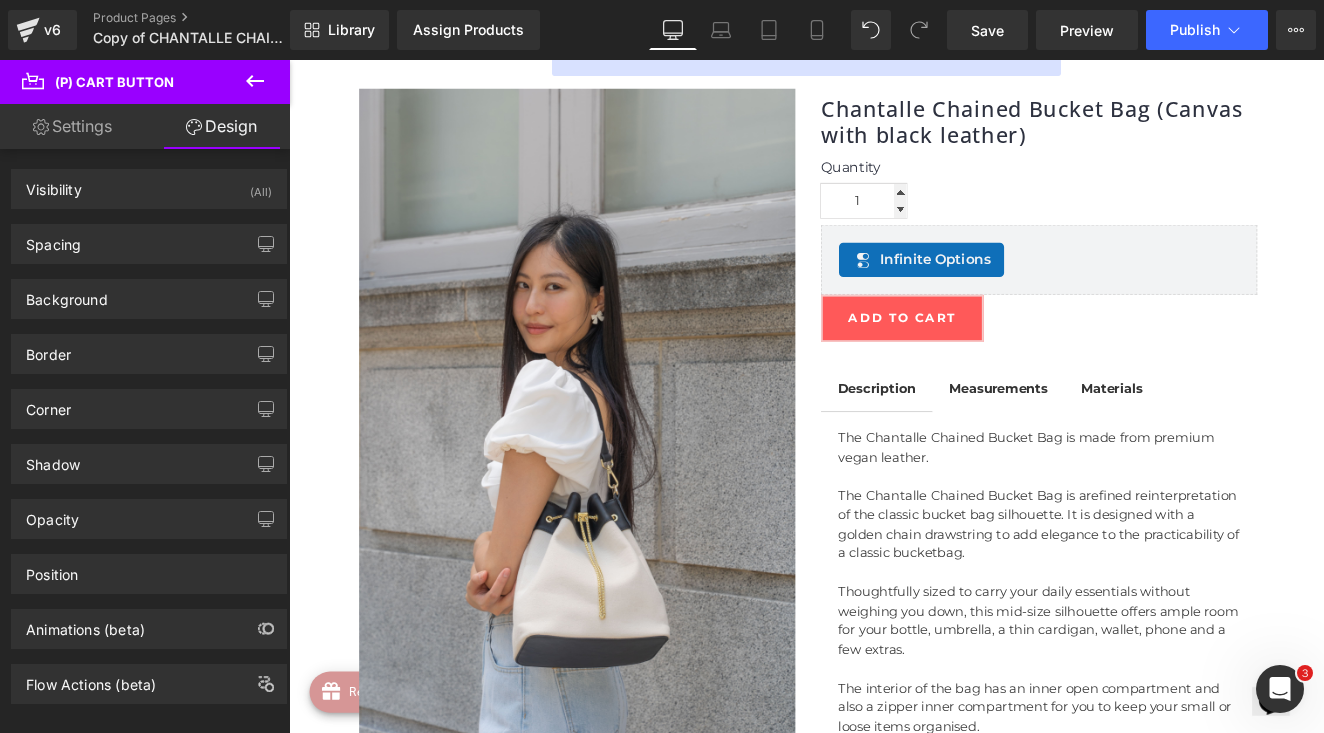 click 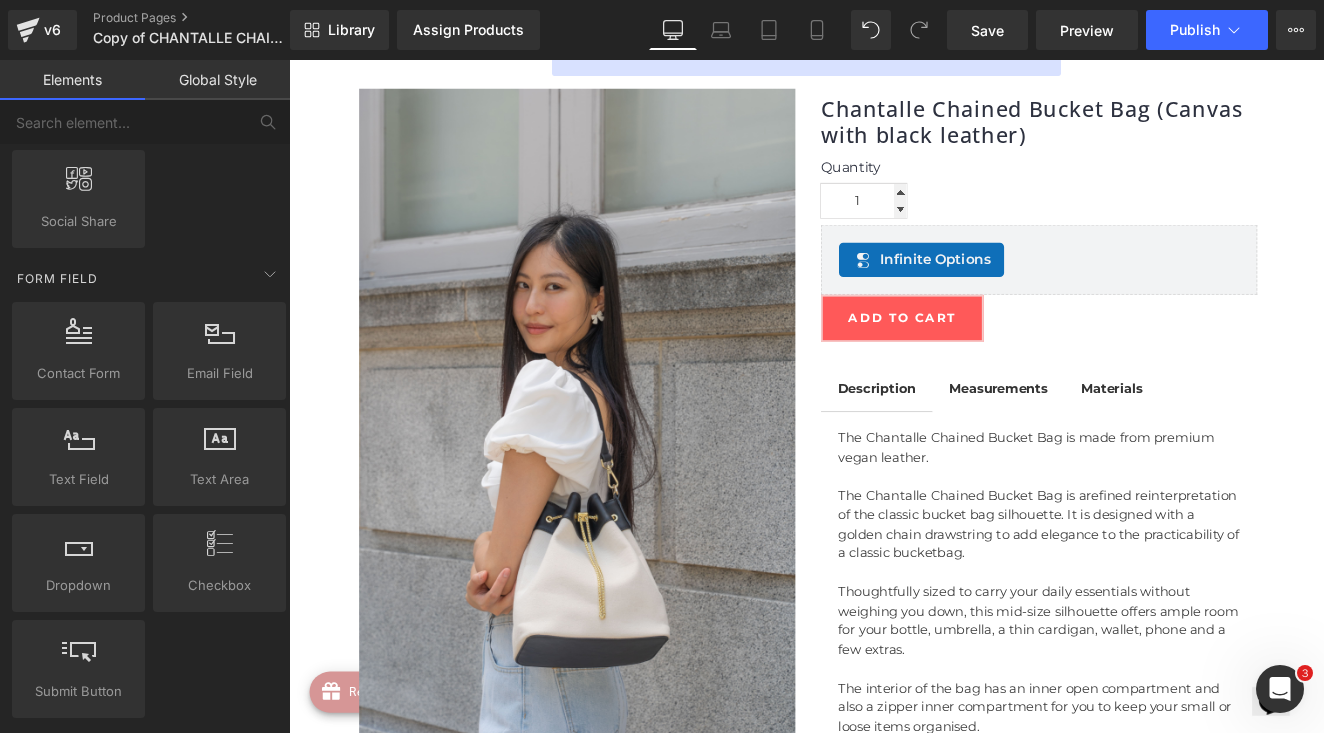 scroll, scrollTop: 2541, scrollLeft: 0, axis: vertical 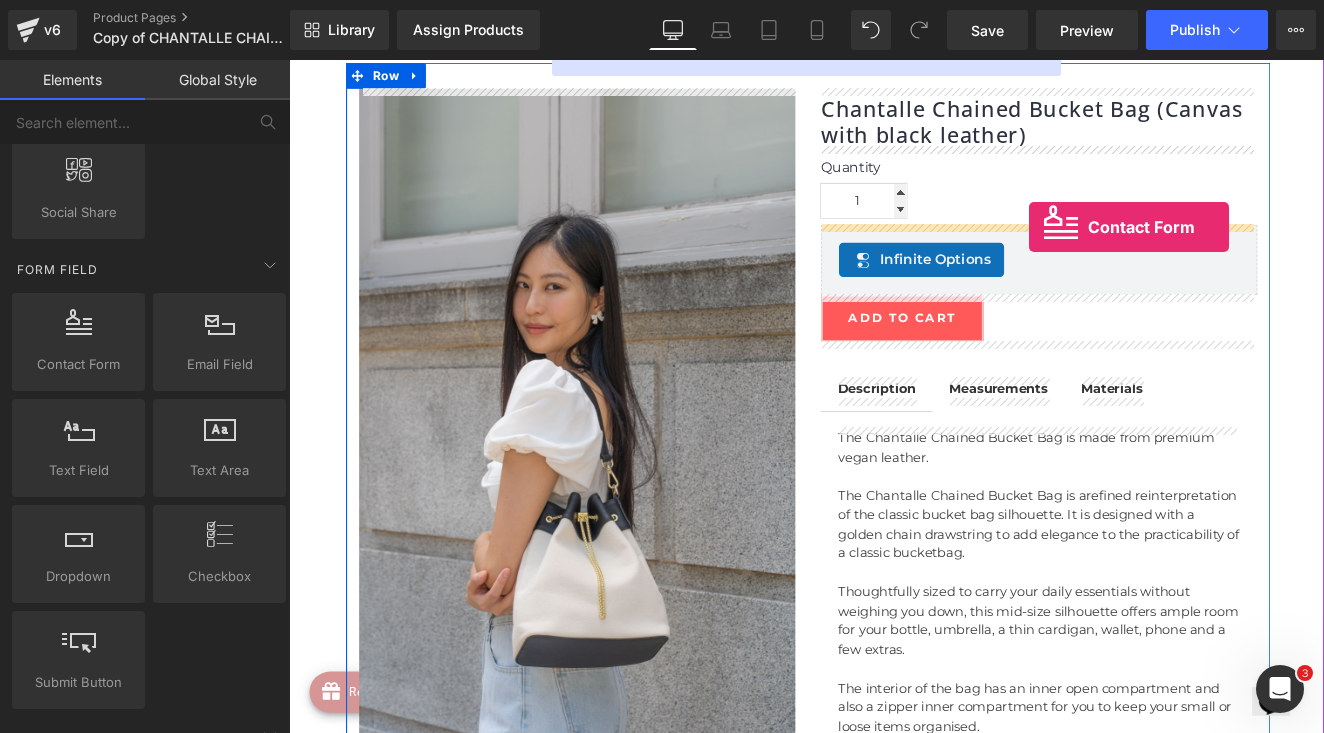 drag, startPoint x: 371, startPoint y: 435, endPoint x: 1149, endPoint y: 255, distance: 798.5512 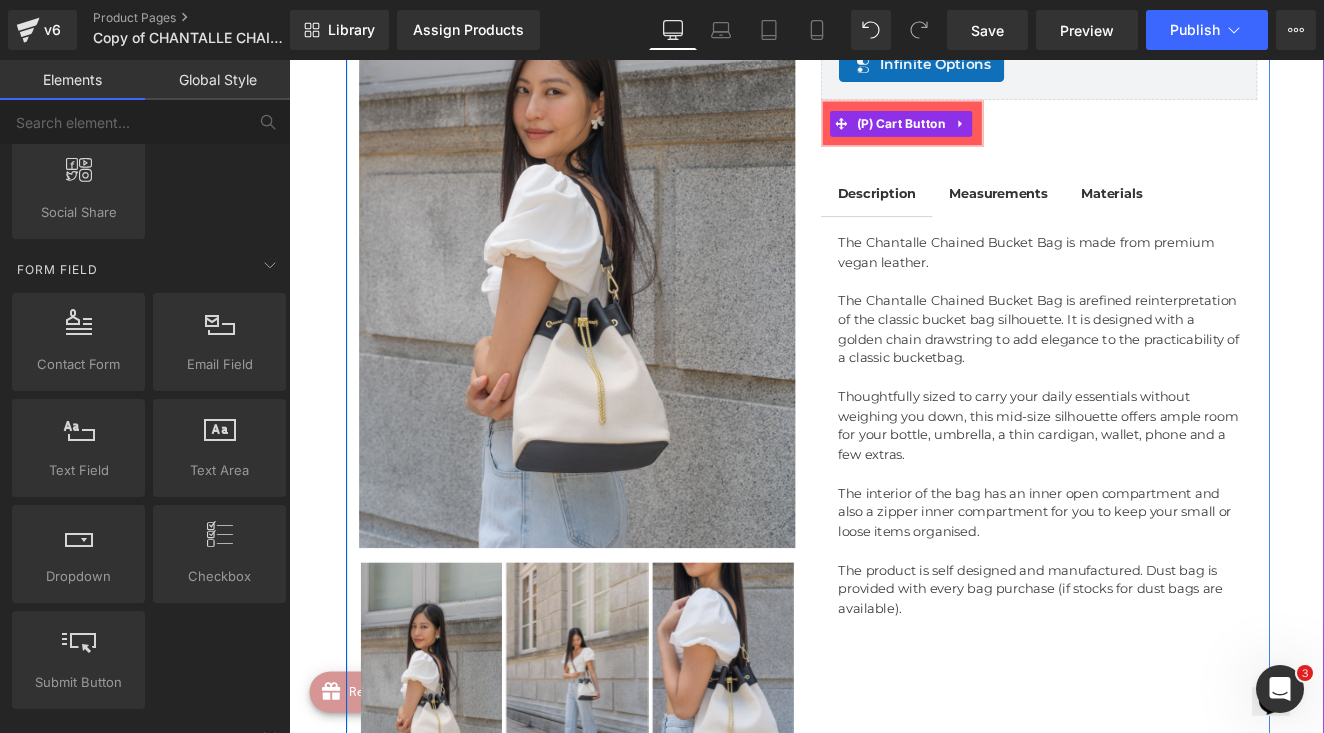 scroll, scrollTop: 587, scrollLeft: 0, axis: vertical 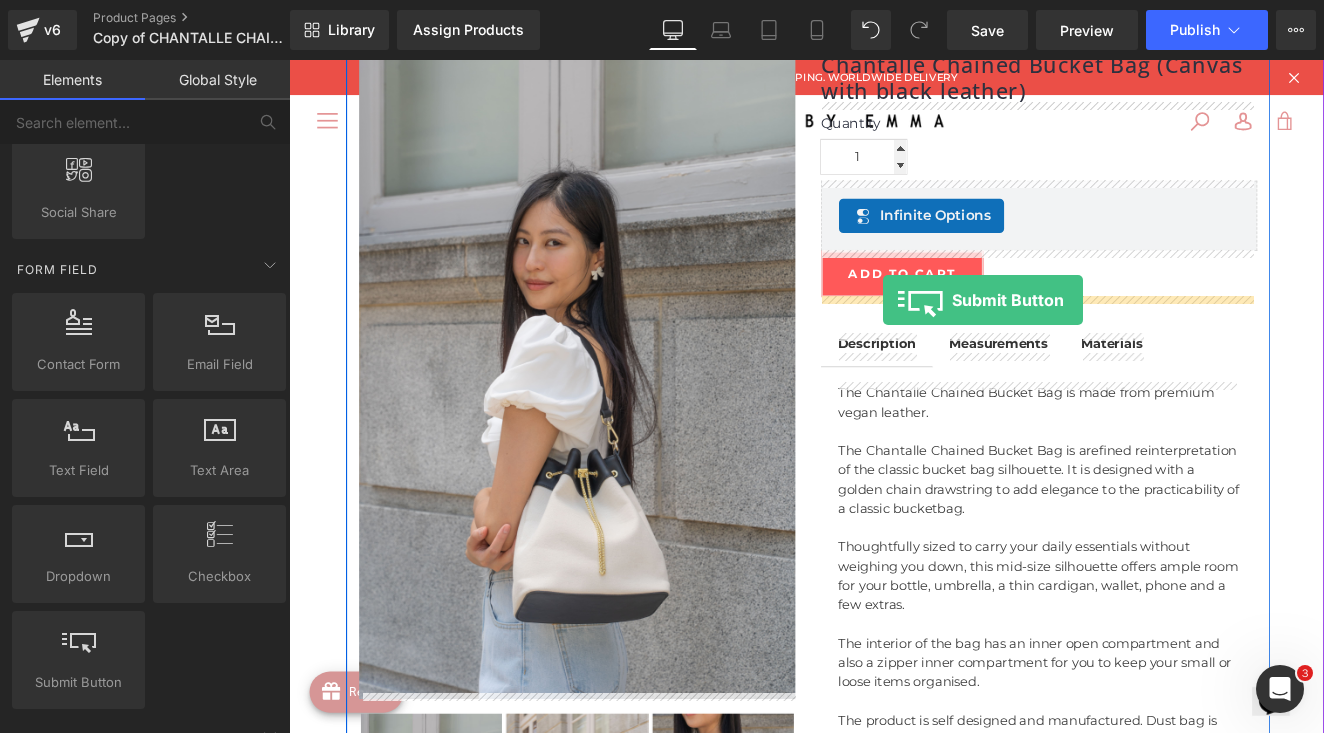 drag, startPoint x: 357, startPoint y: 740, endPoint x: 981, endPoint y: 349, distance: 736.38104 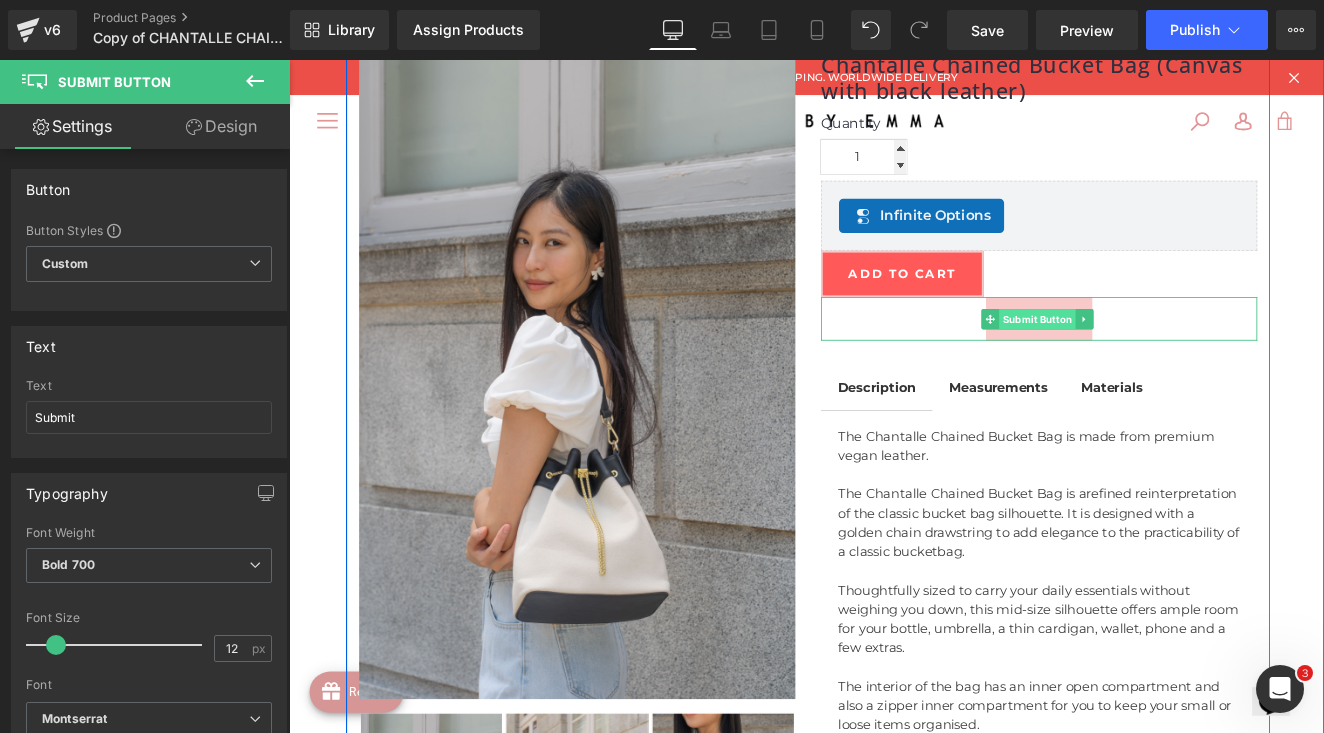 click on "Submit Button" at bounding box center (1164, 363) 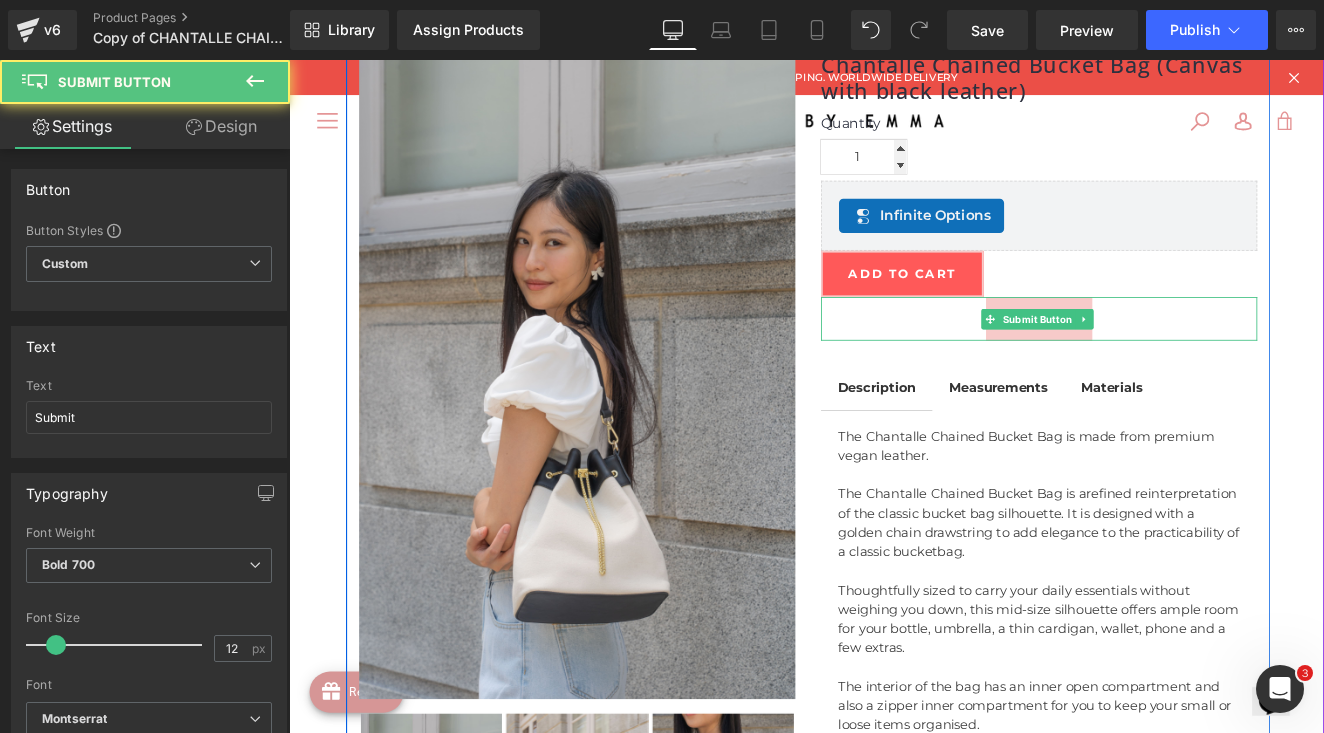 click on "Submit" at bounding box center [1166, 362] 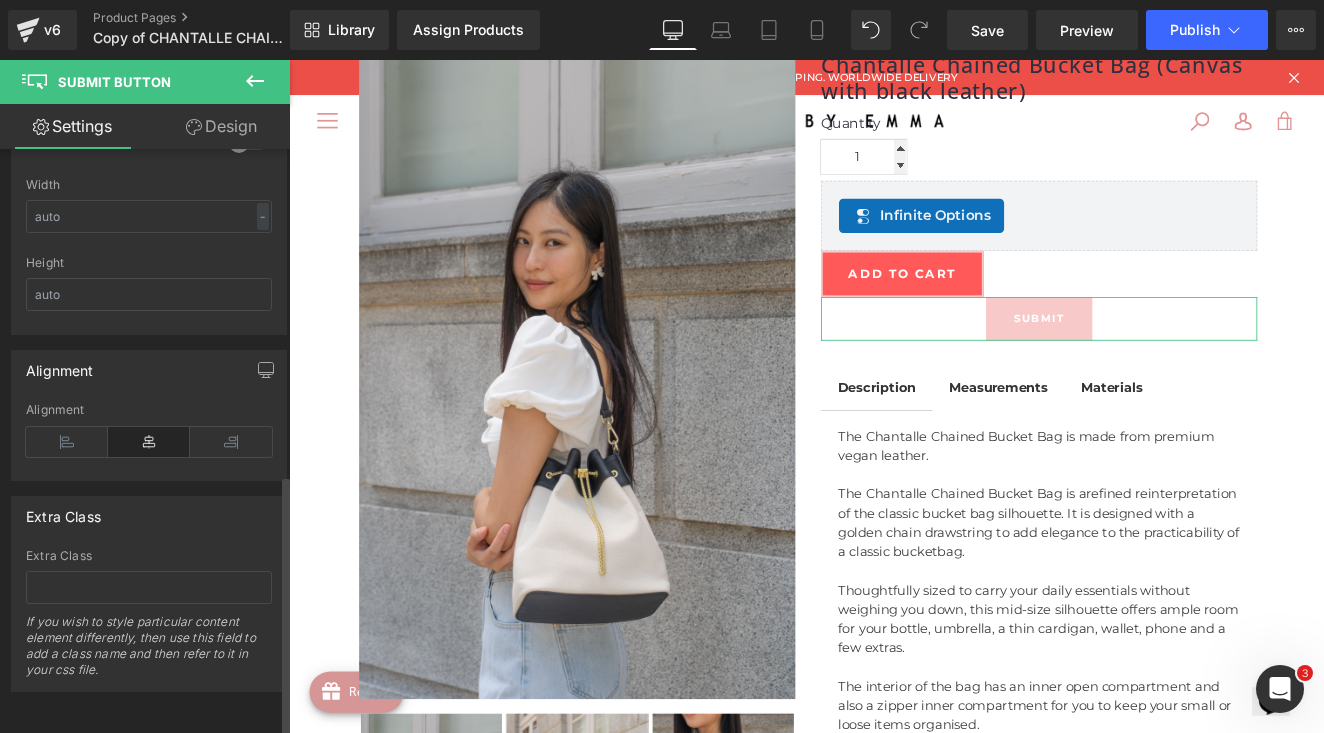 scroll, scrollTop: 985, scrollLeft: 0, axis: vertical 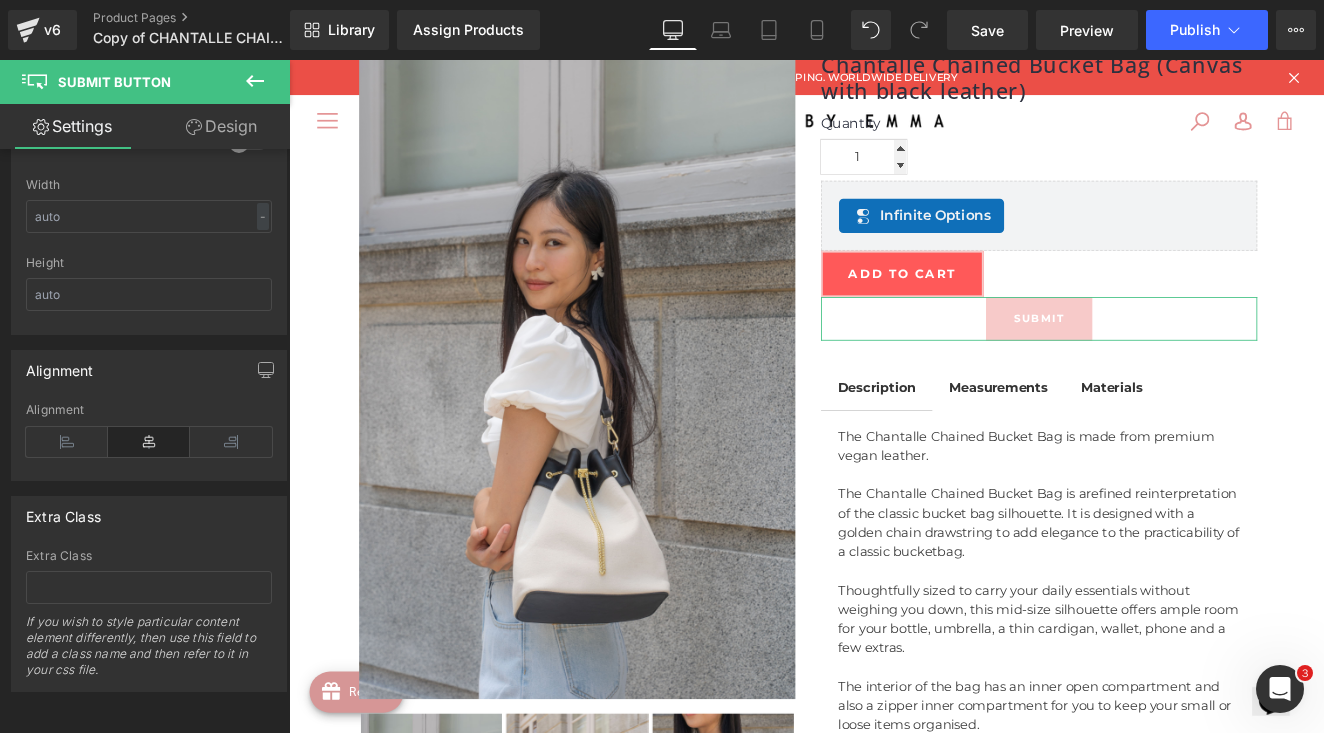 click on "Design" at bounding box center [221, 126] 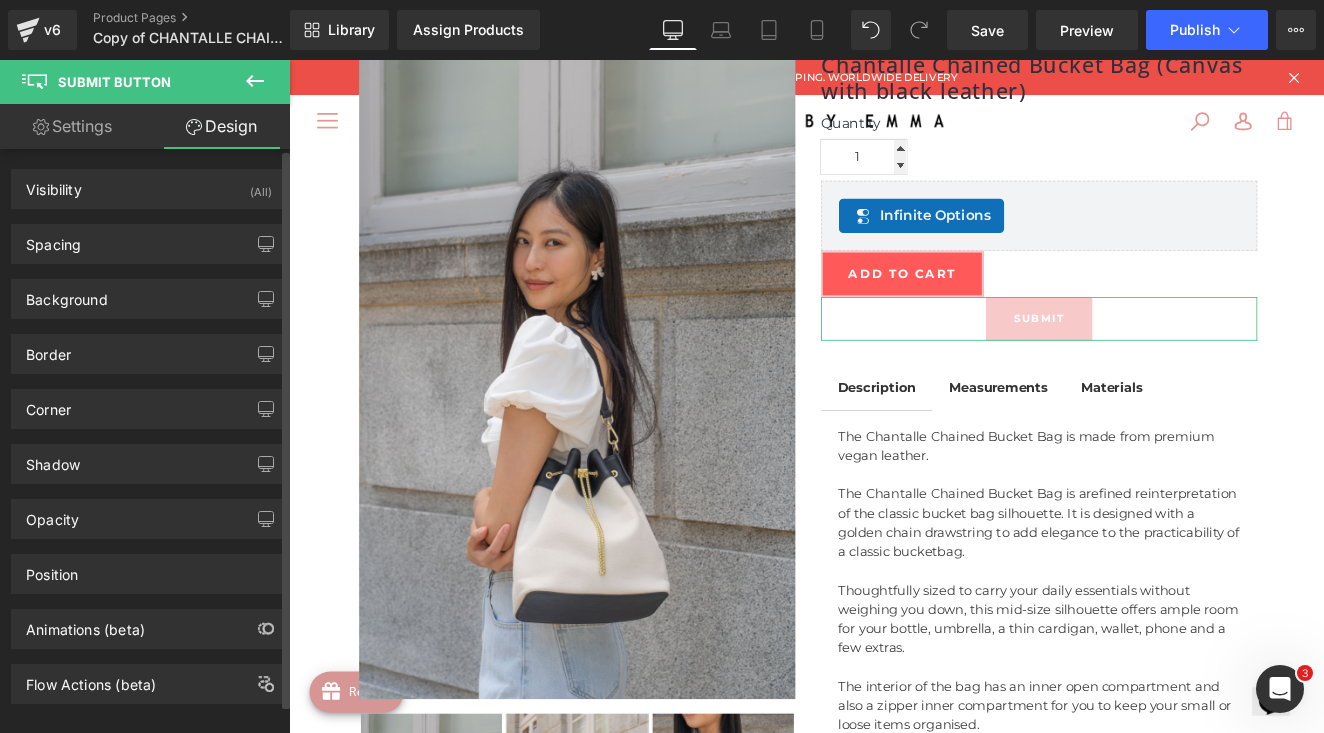 scroll, scrollTop: 0, scrollLeft: 0, axis: both 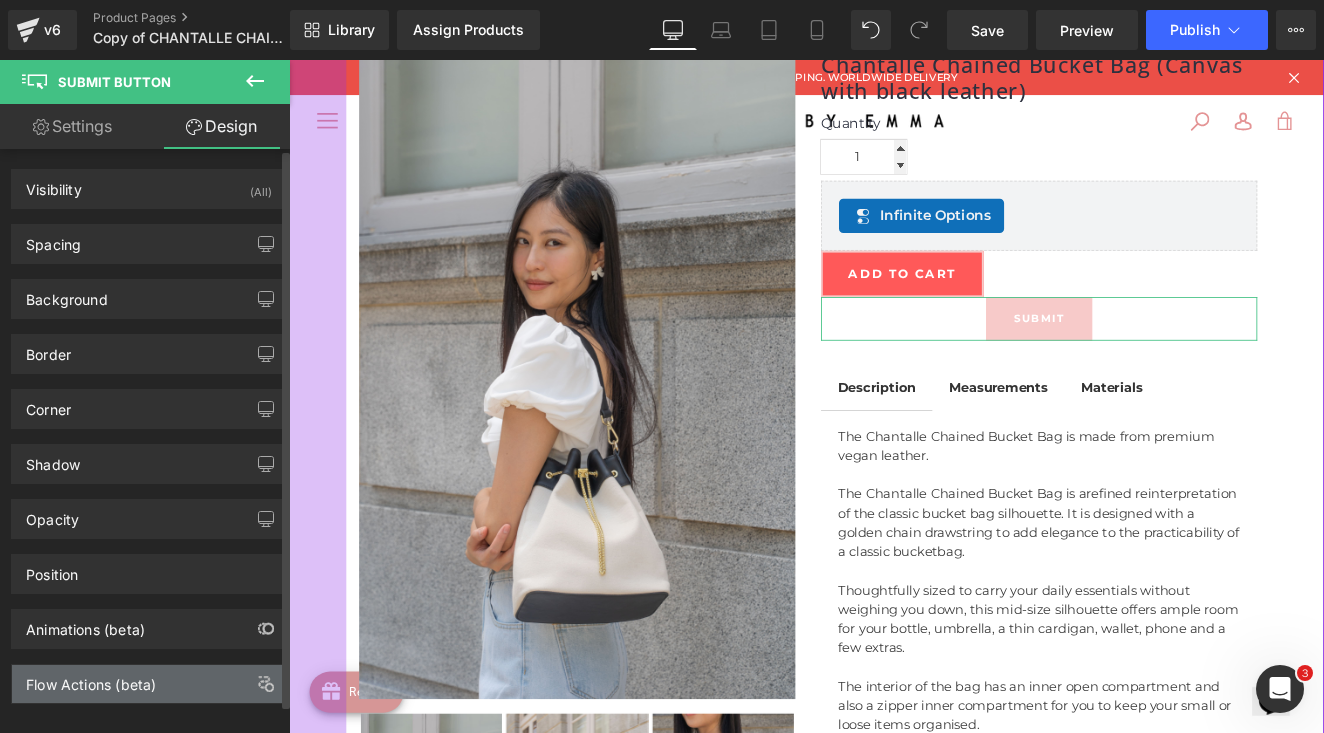 click on "Flow Actions (beta)" at bounding box center (149, 684) 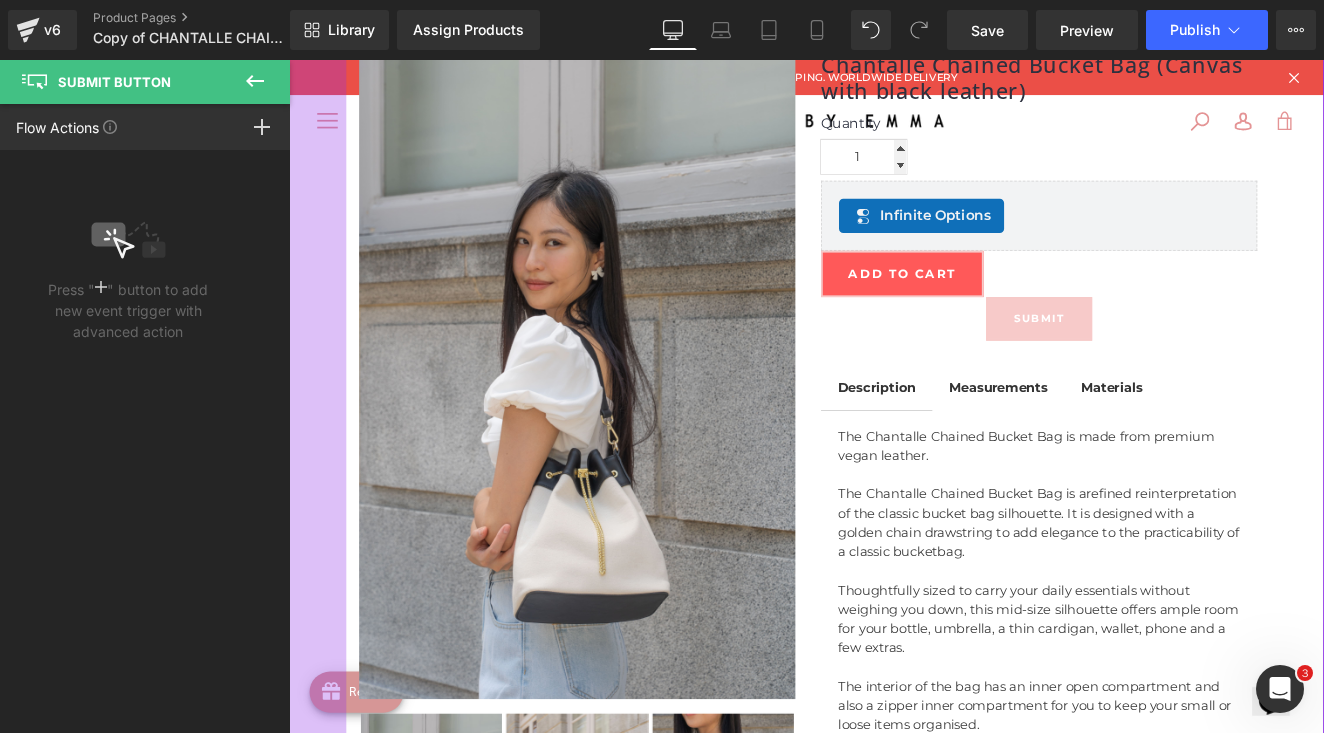 click 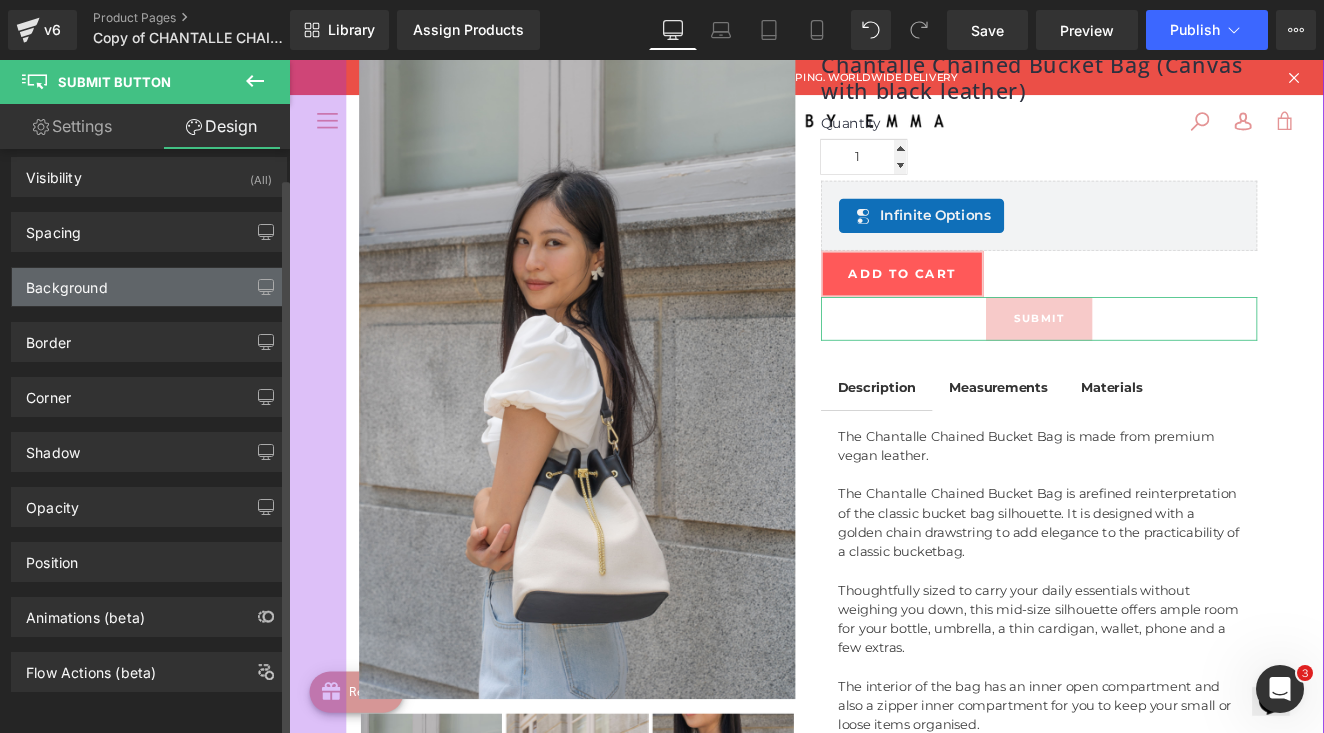 scroll, scrollTop: 28, scrollLeft: 0, axis: vertical 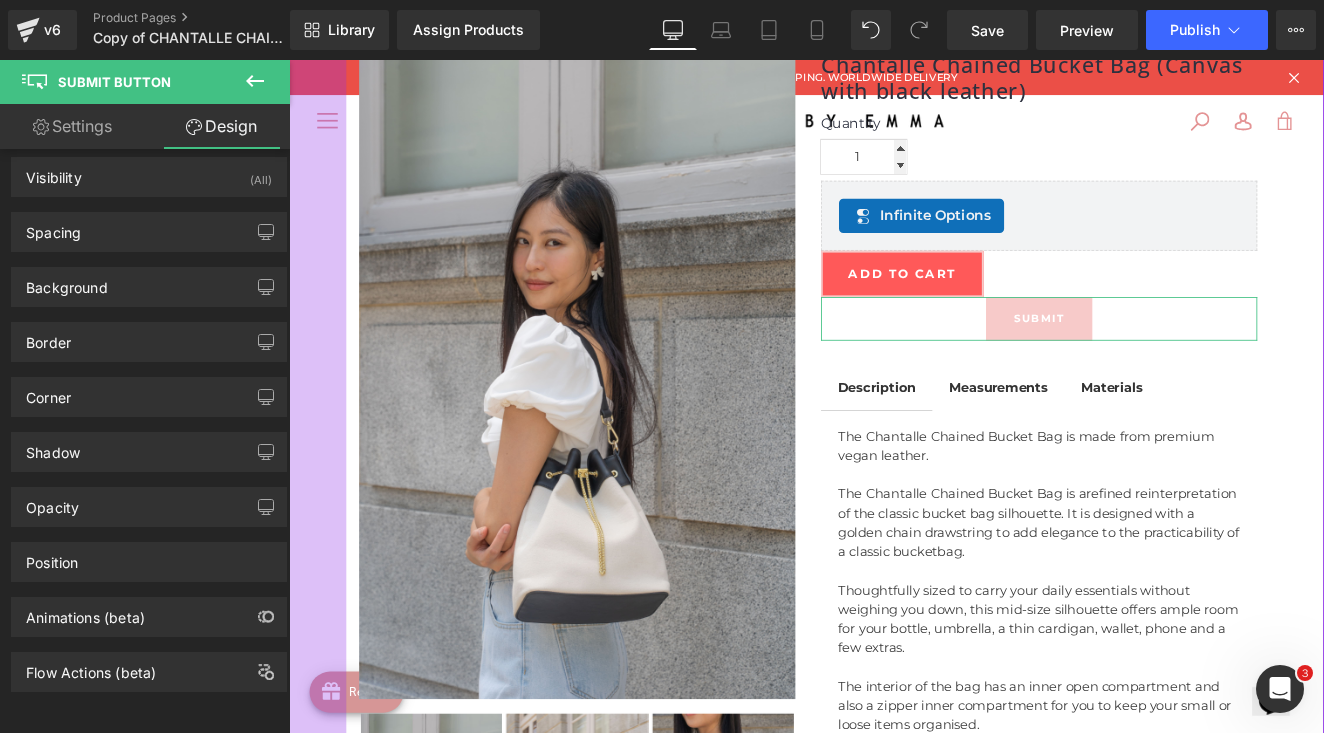 click on "Settings" at bounding box center [72, 126] 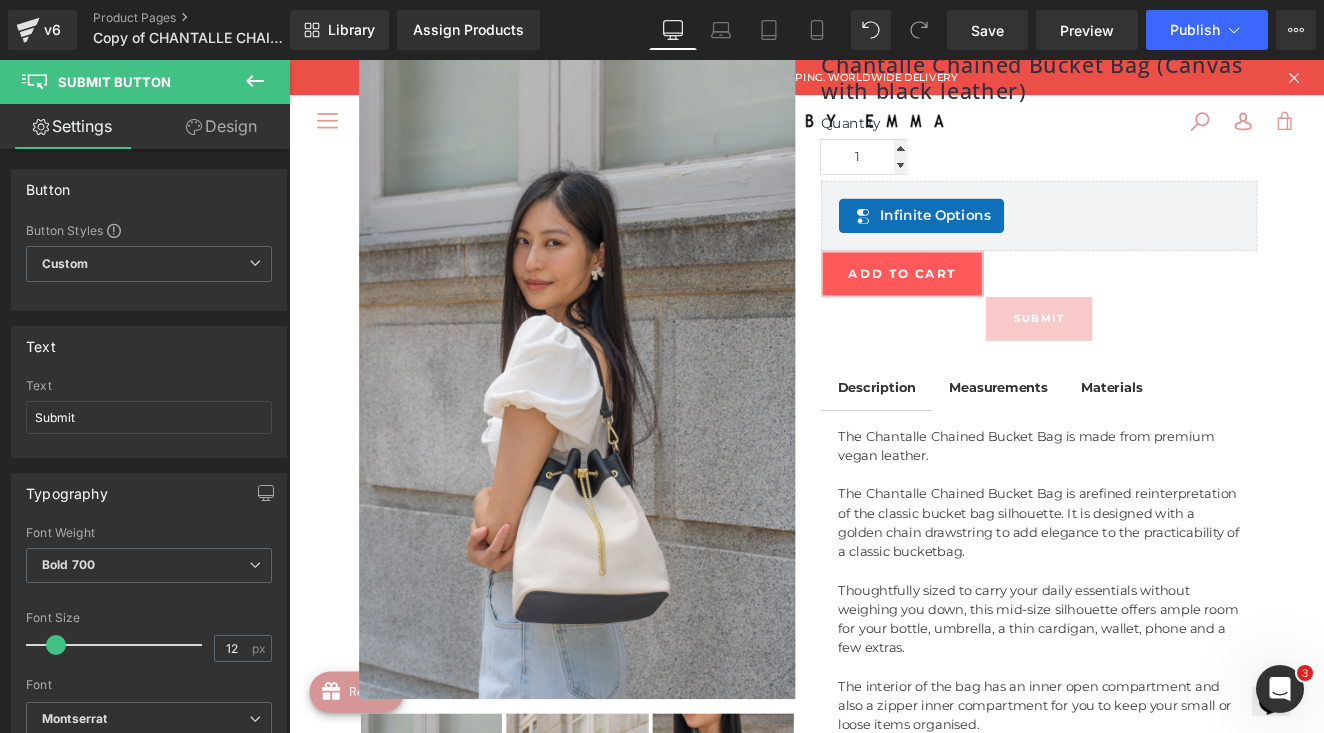 scroll, scrollTop: 0, scrollLeft: 0, axis: both 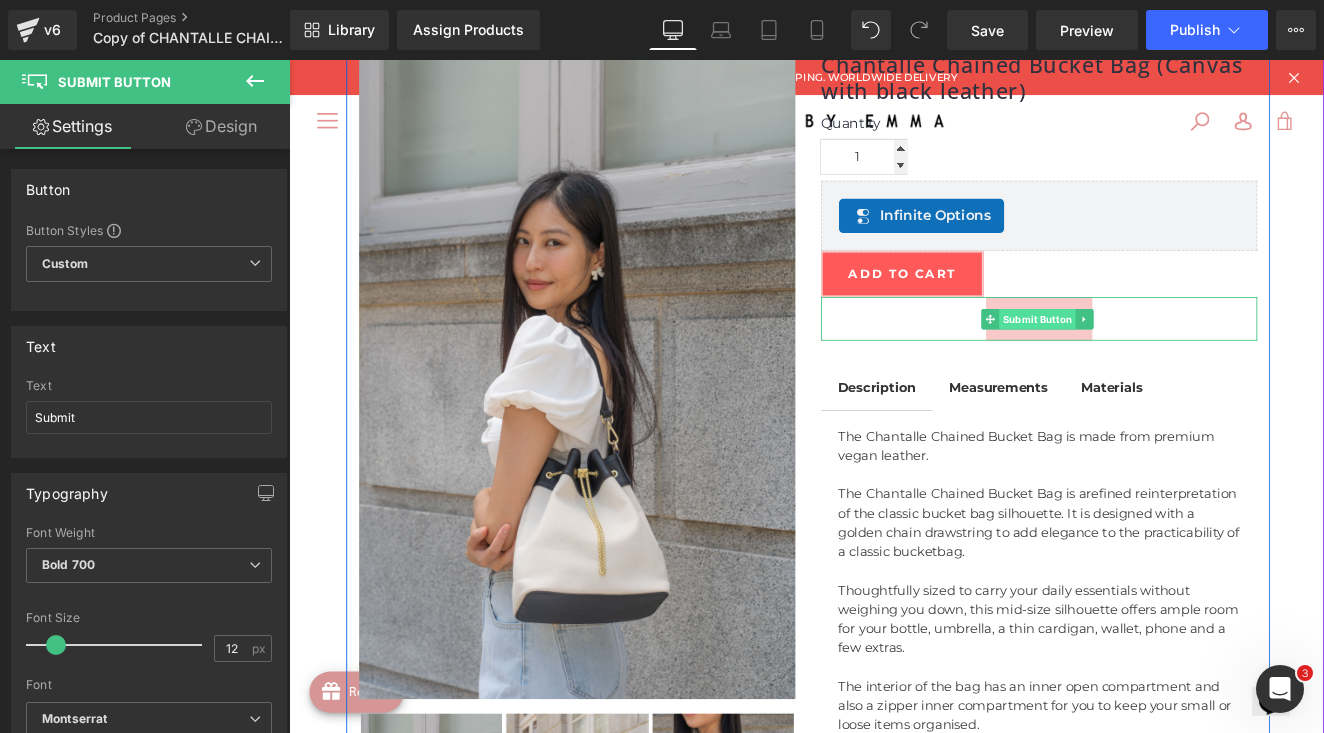 click on "Submit Button" at bounding box center [1164, 363] 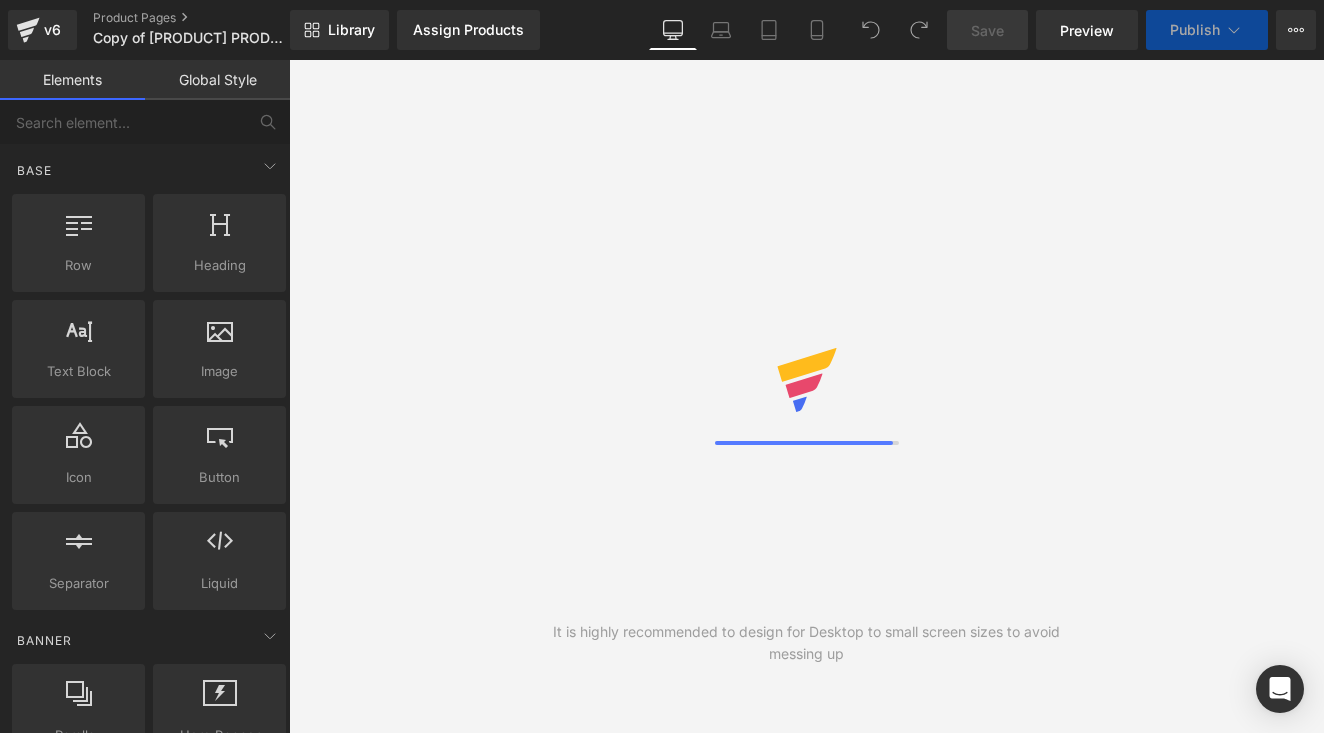 scroll, scrollTop: 0, scrollLeft: 0, axis: both 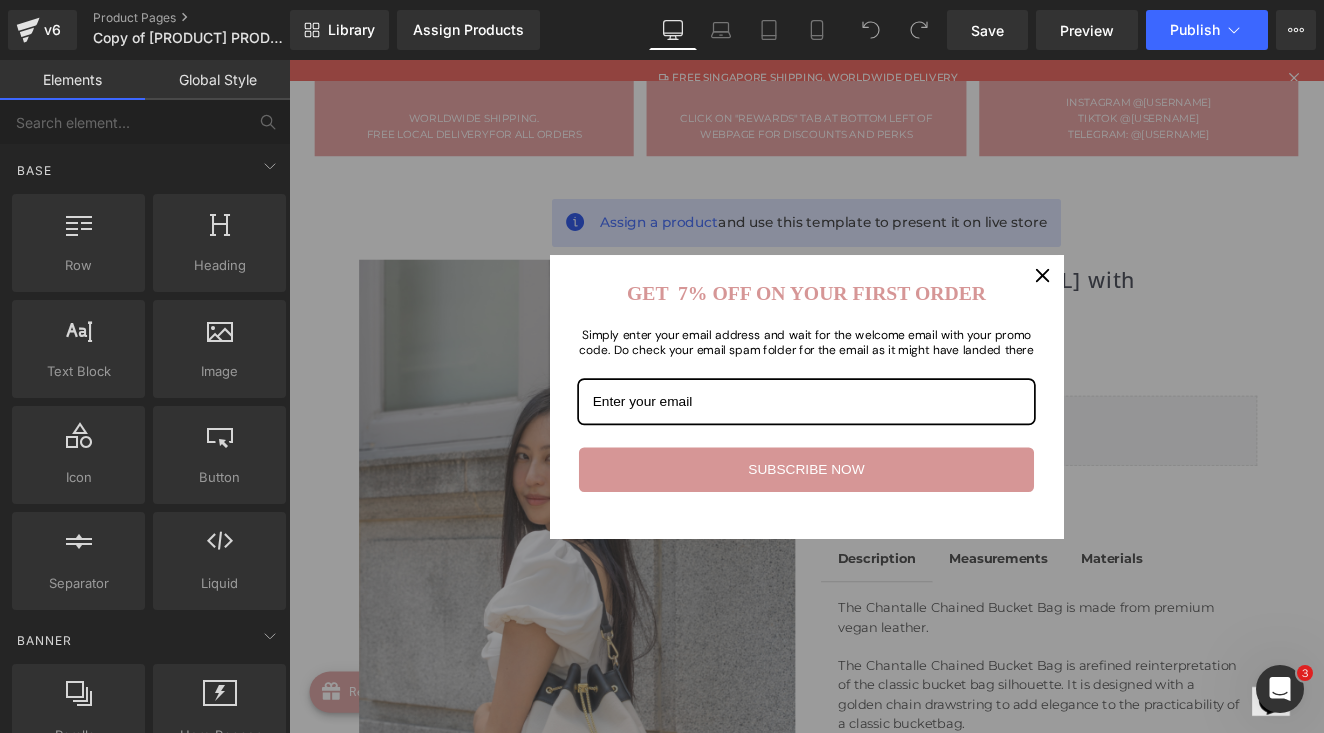 click 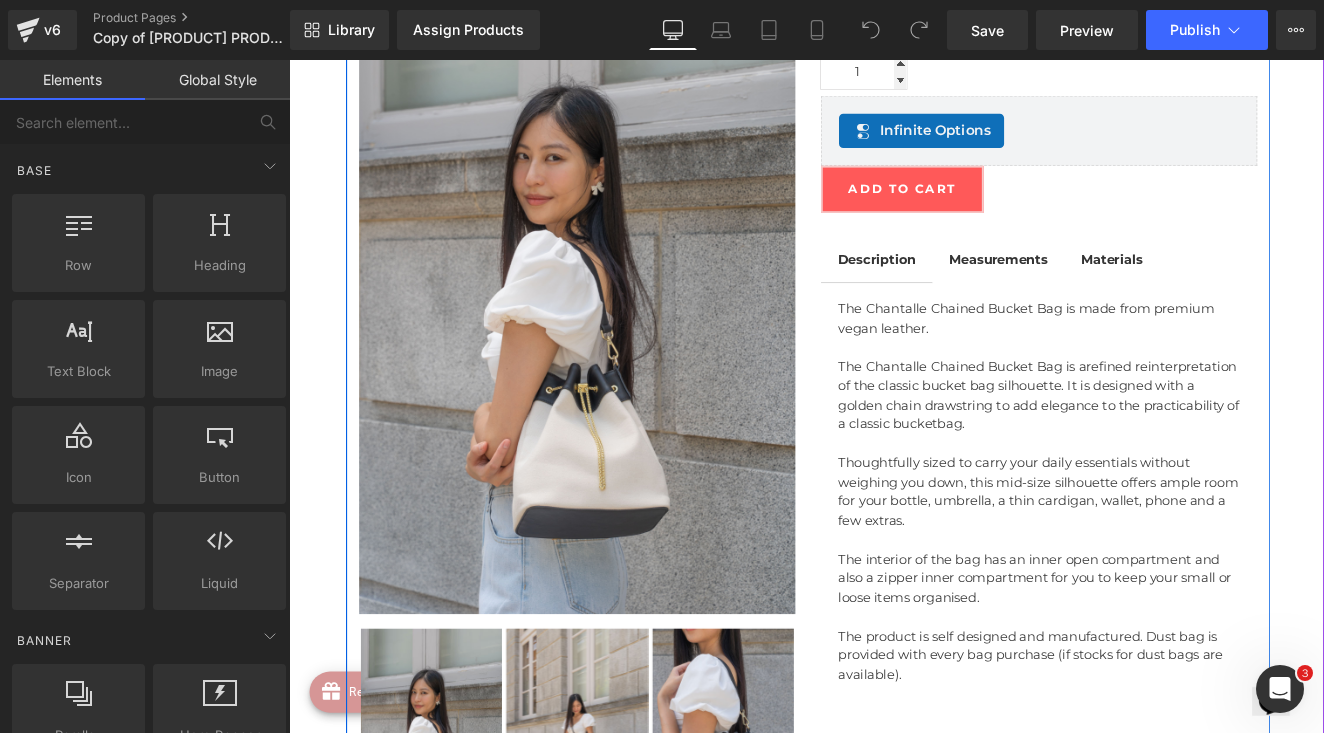 scroll, scrollTop: 509, scrollLeft: 0, axis: vertical 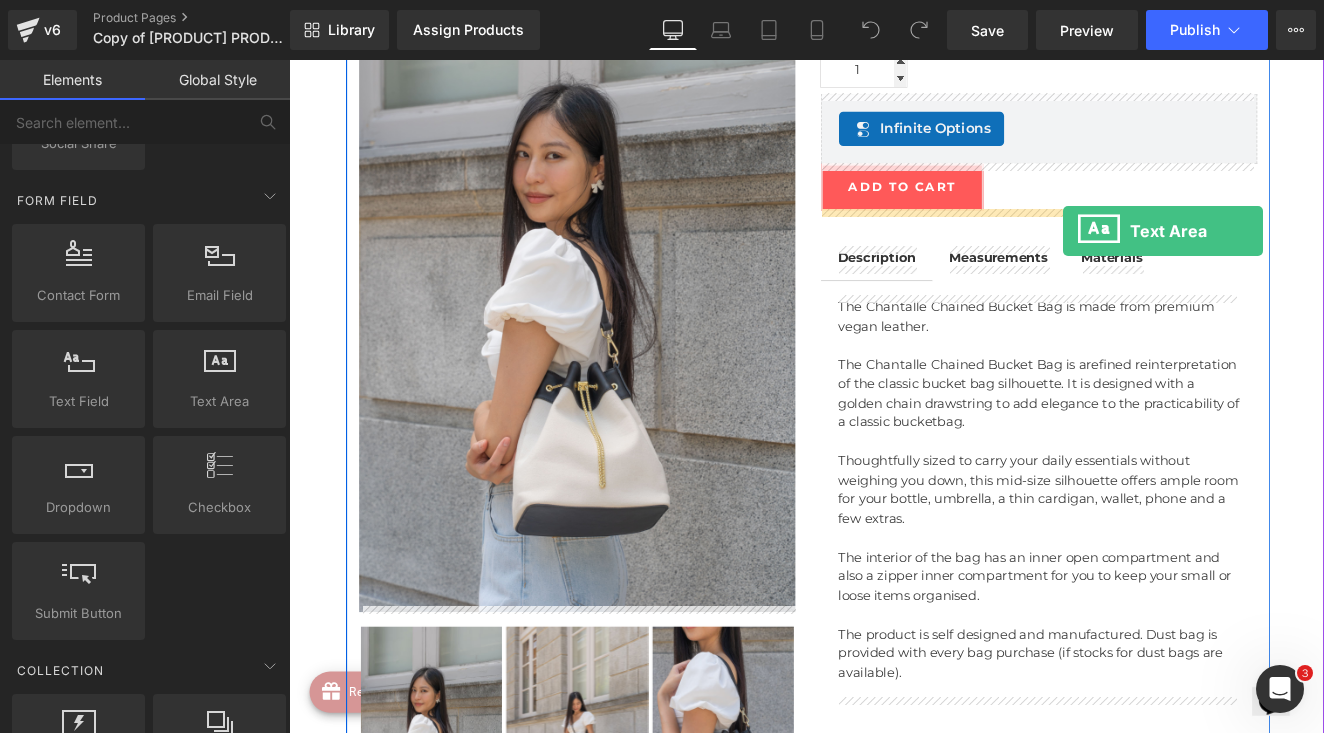 drag, startPoint x: 490, startPoint y: 451, endPoint x: 1194, endPoint y: 260, distance: 729.44977 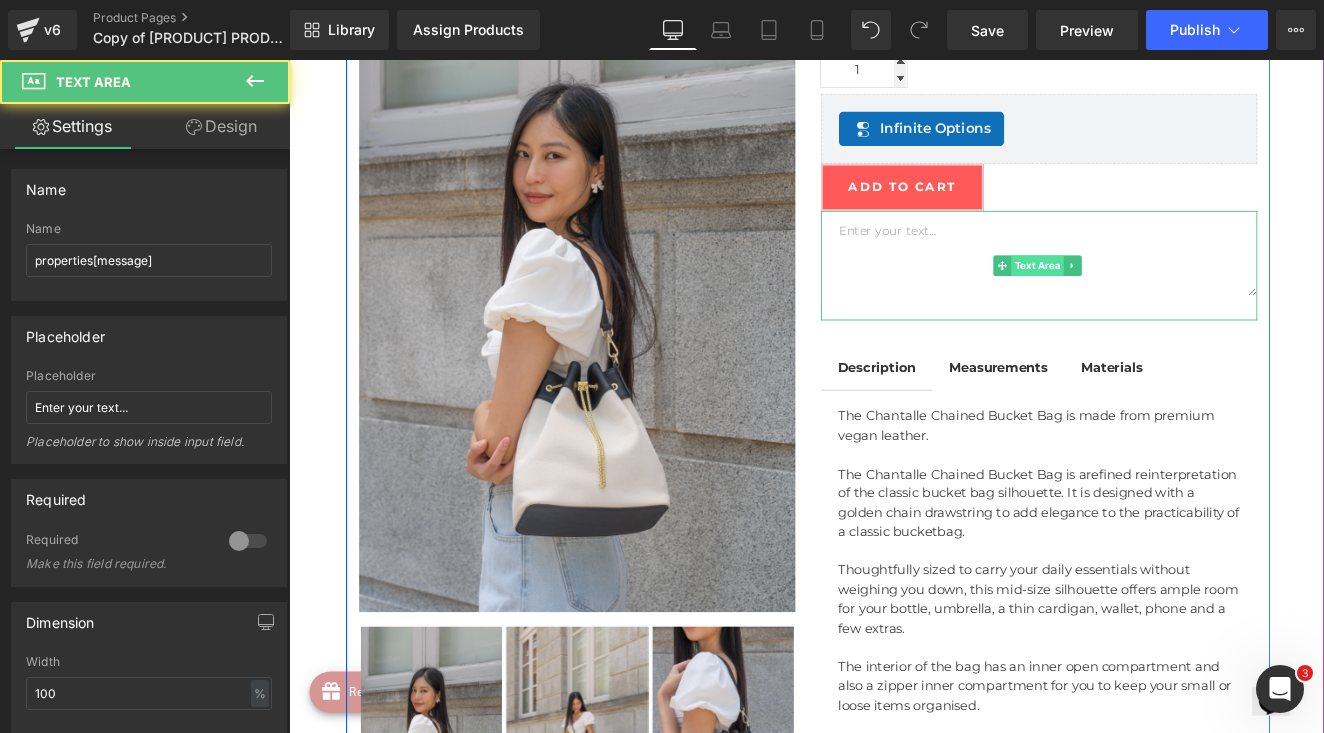 click on "Text Area" at bounding box center (1163, 300) 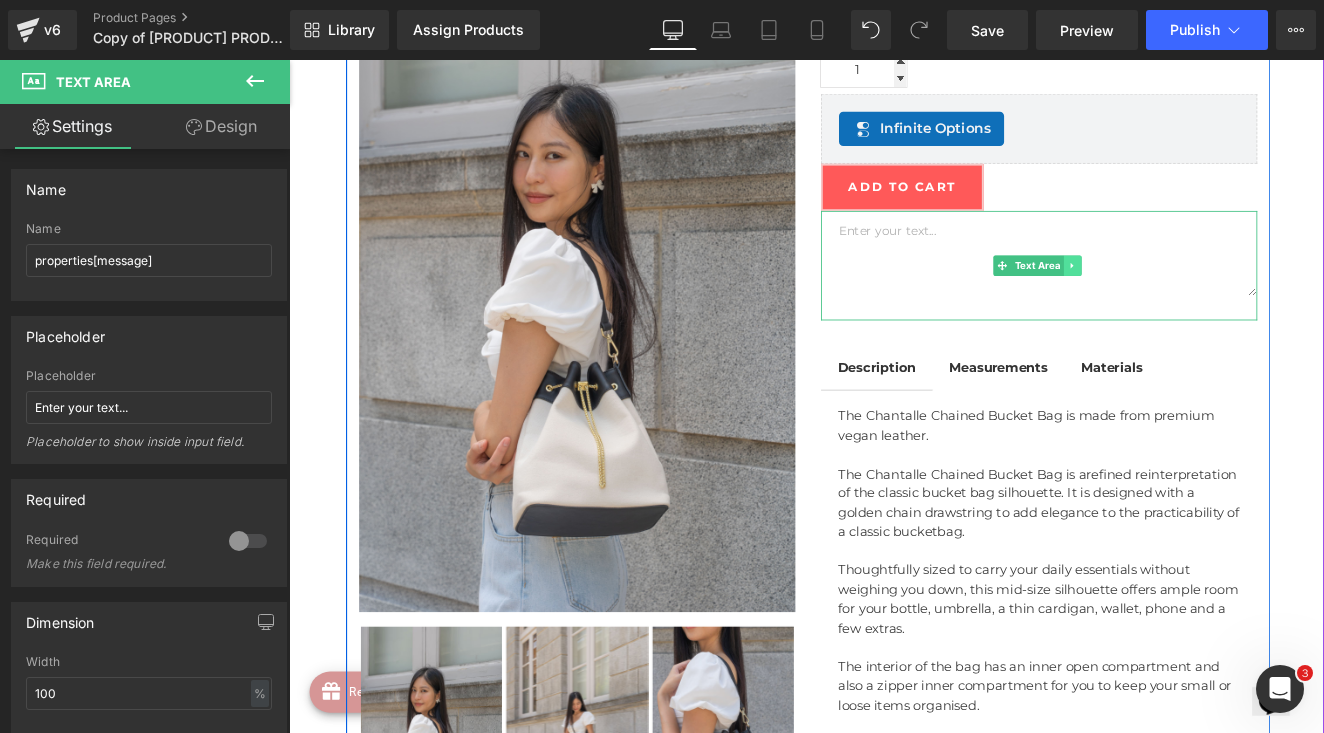 click at bounding box center [1205, 300] 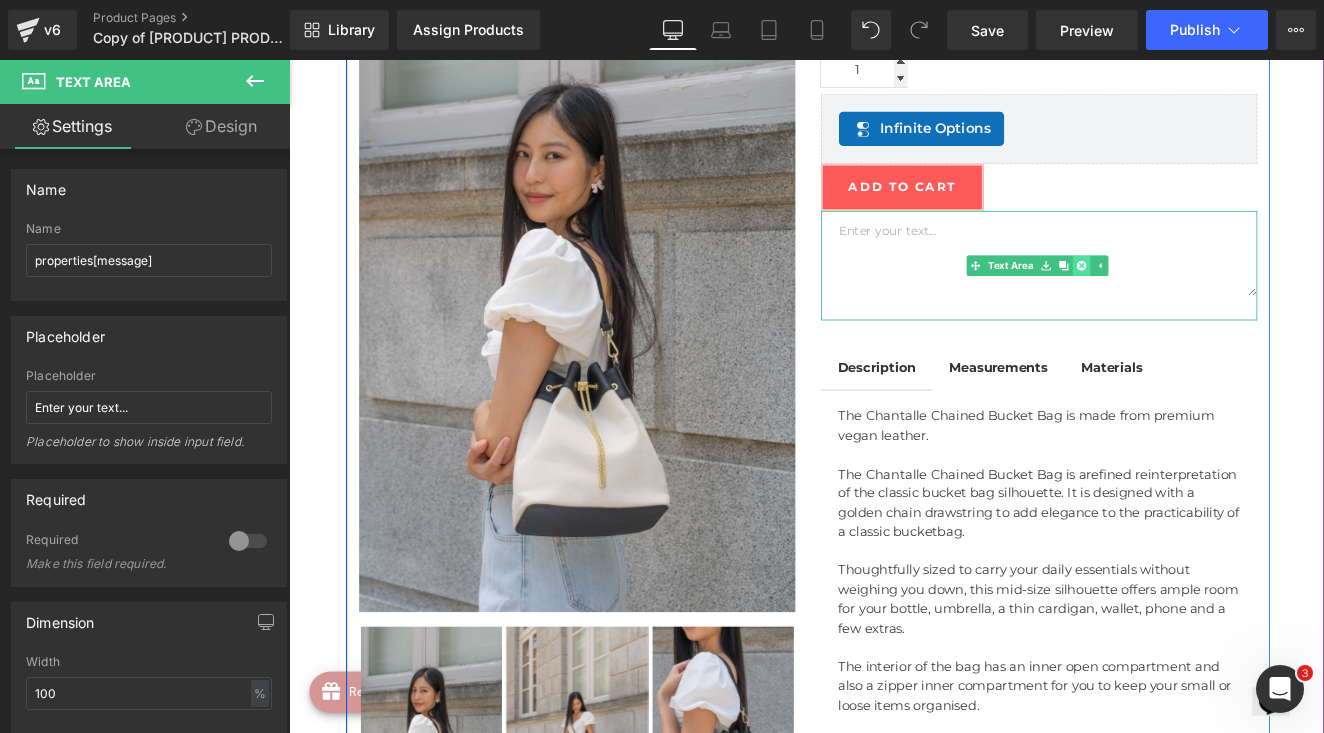 click at bounding box center (1215, 300) 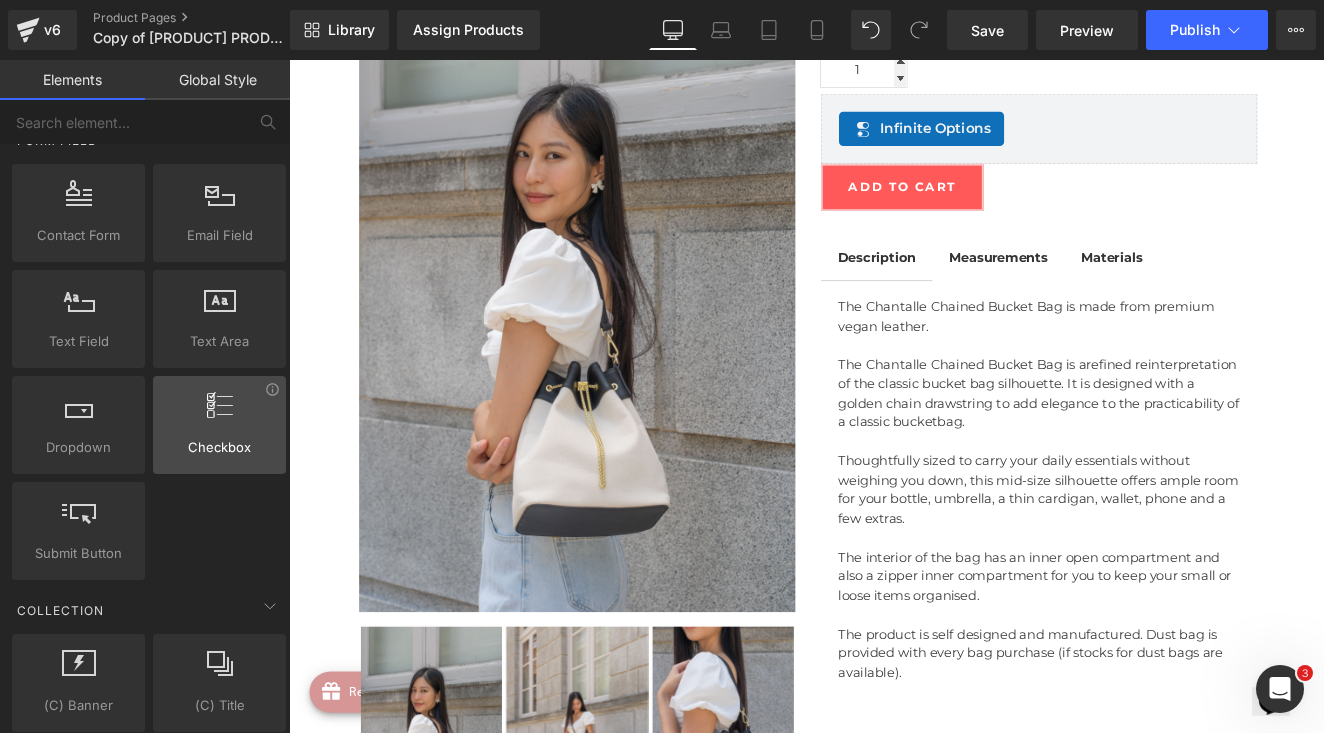 scroll, scrollTop: 2674, scrollLeft: 0, axis: vertical 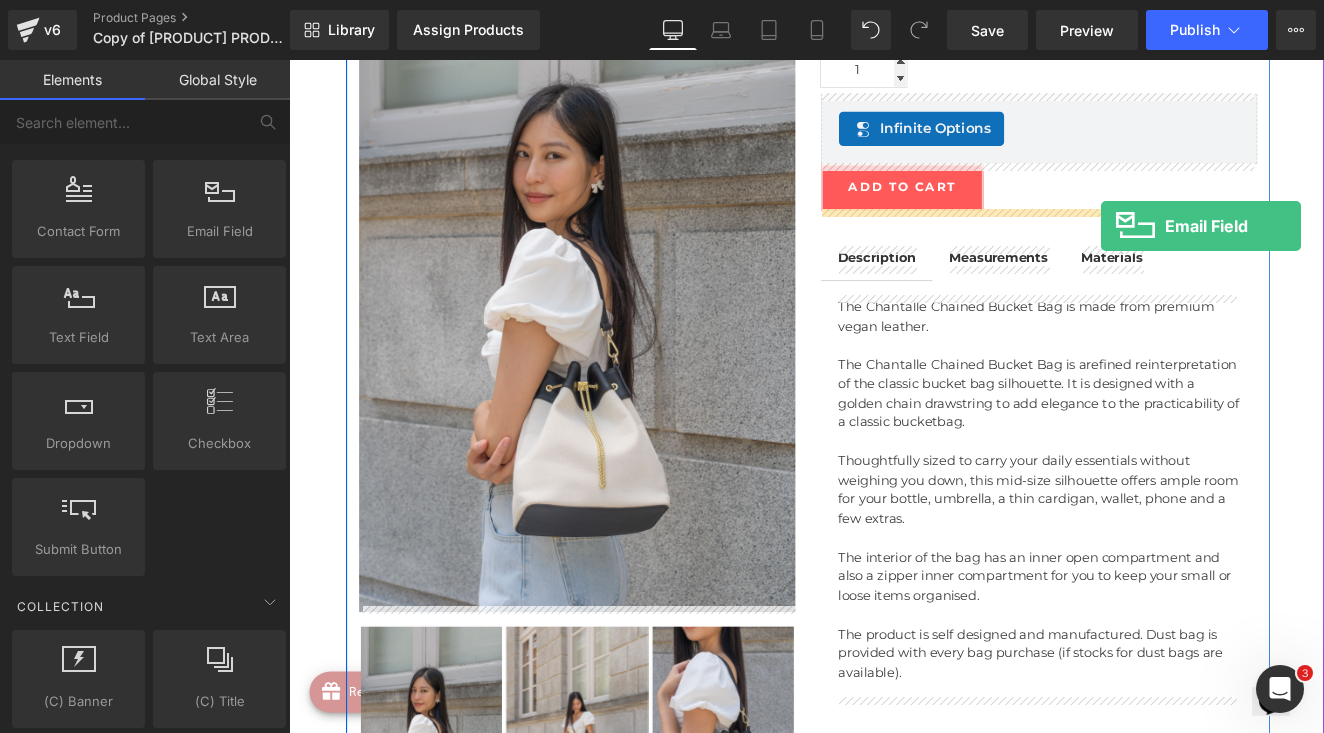 drag, startPoint x: 472, startPoint y: 288, endPoint x: 1238, endPoint y: 254, distance: 766.7542 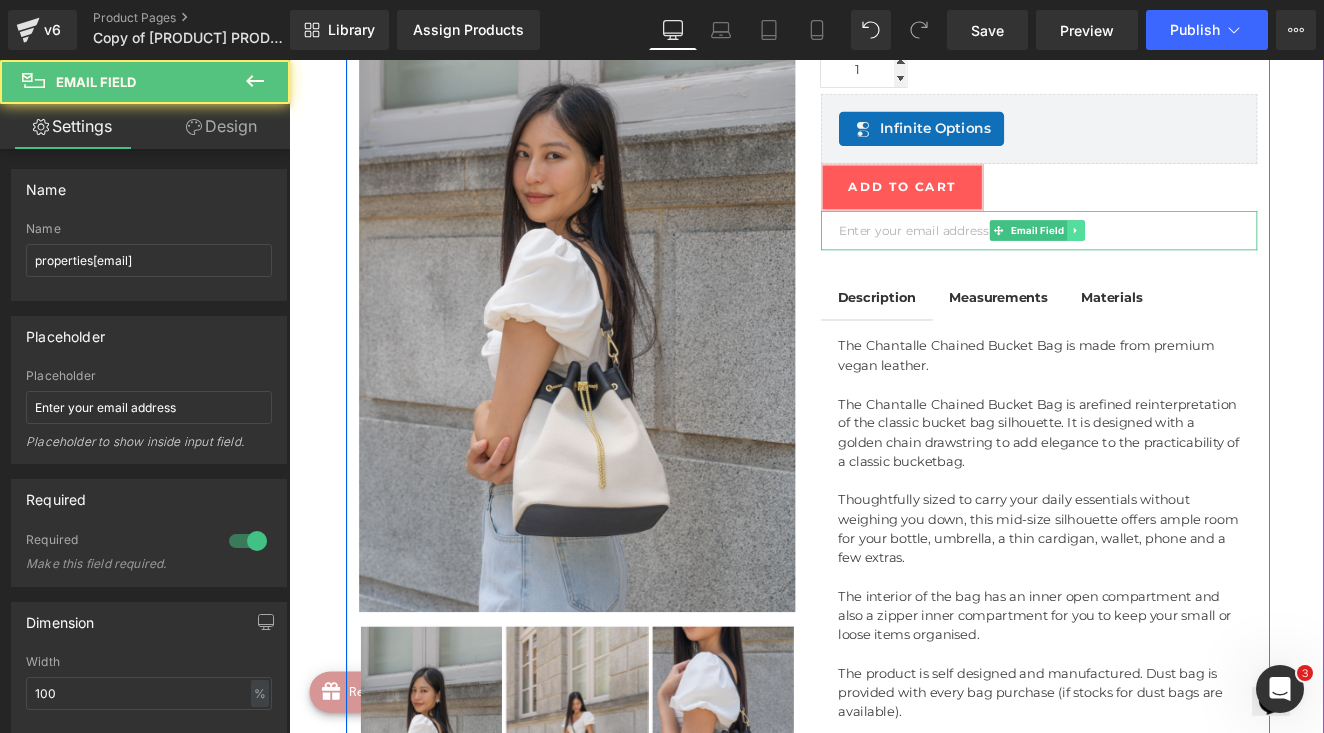 click 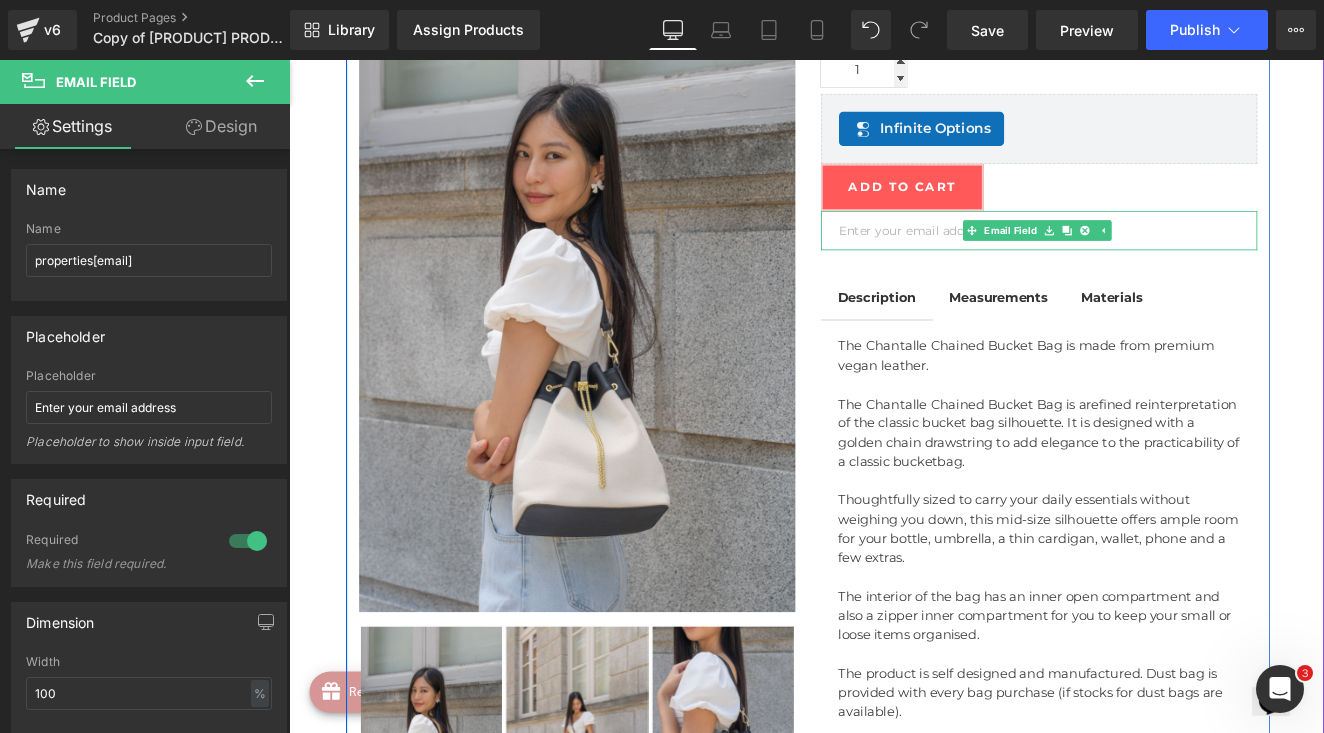 click at bounding box center [1166, 259] 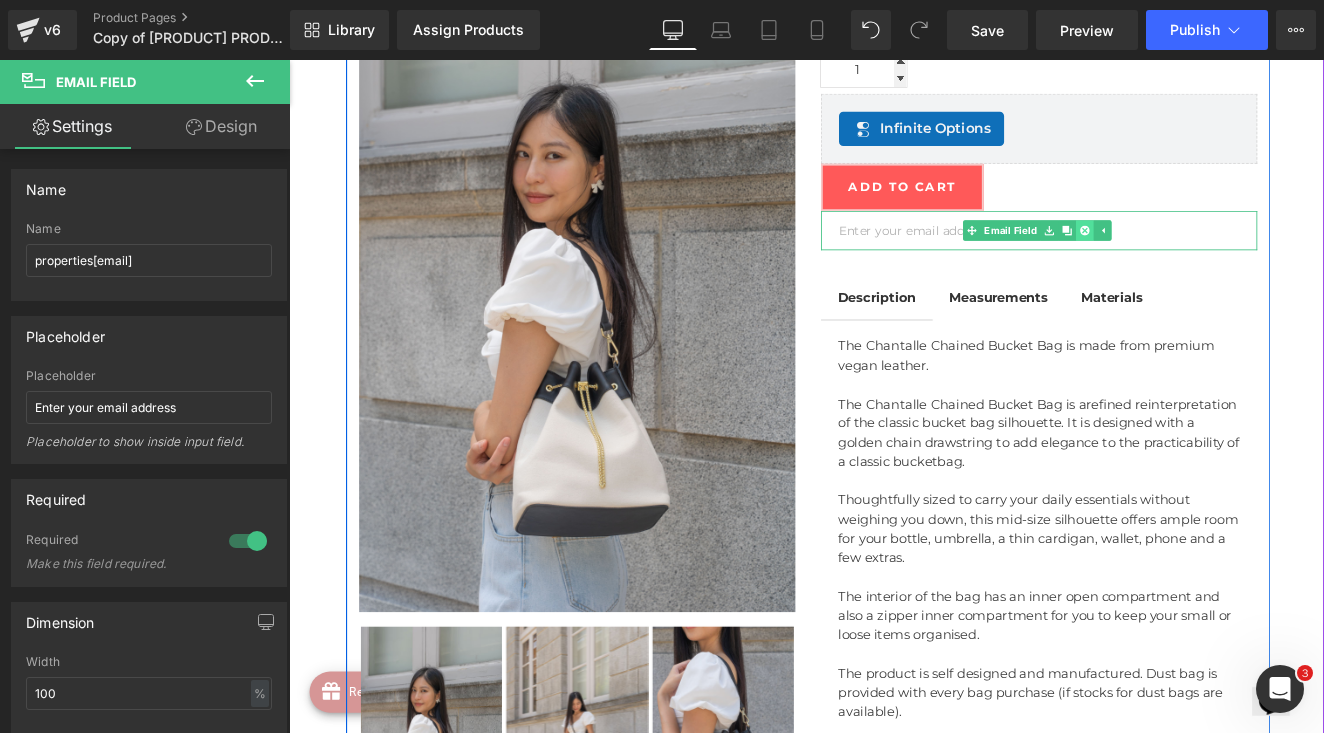 click at bounding box center (1219, 259) 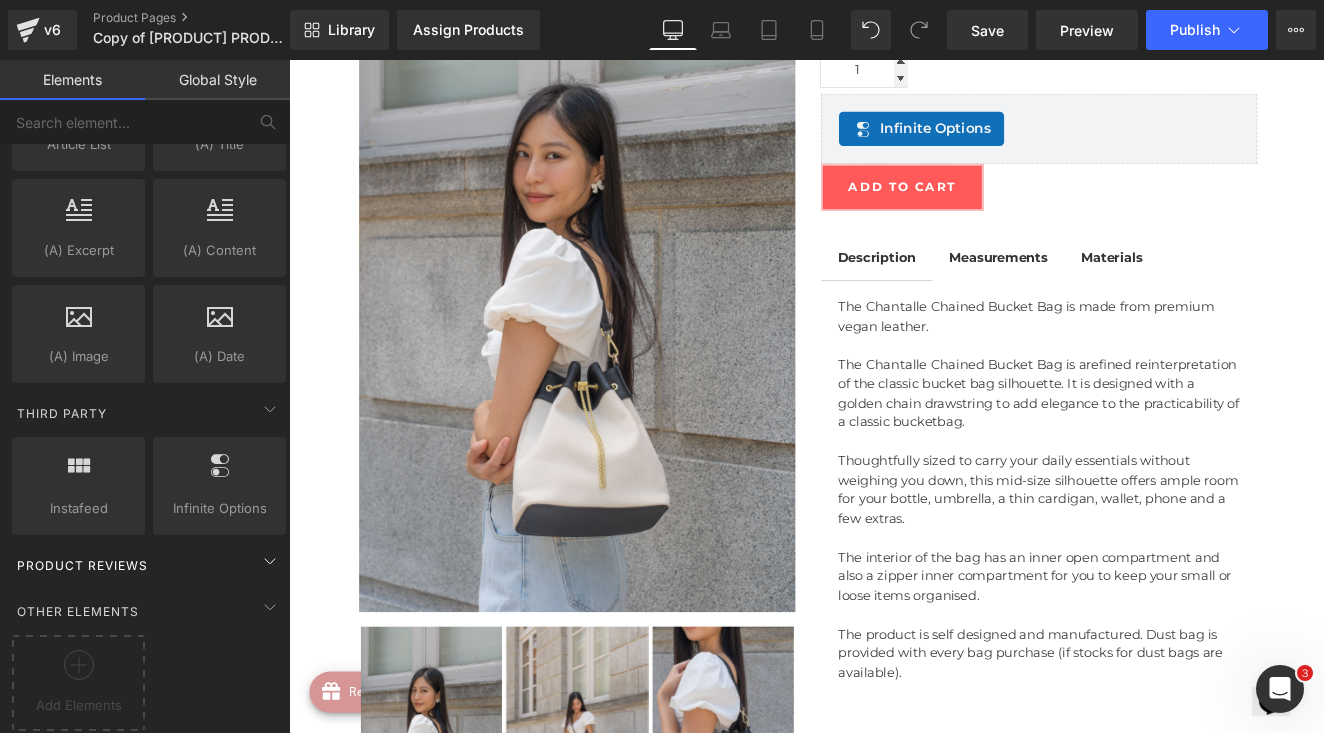 scroll, scrollTop: 3611, scrollLeft: 0, axis: vertical 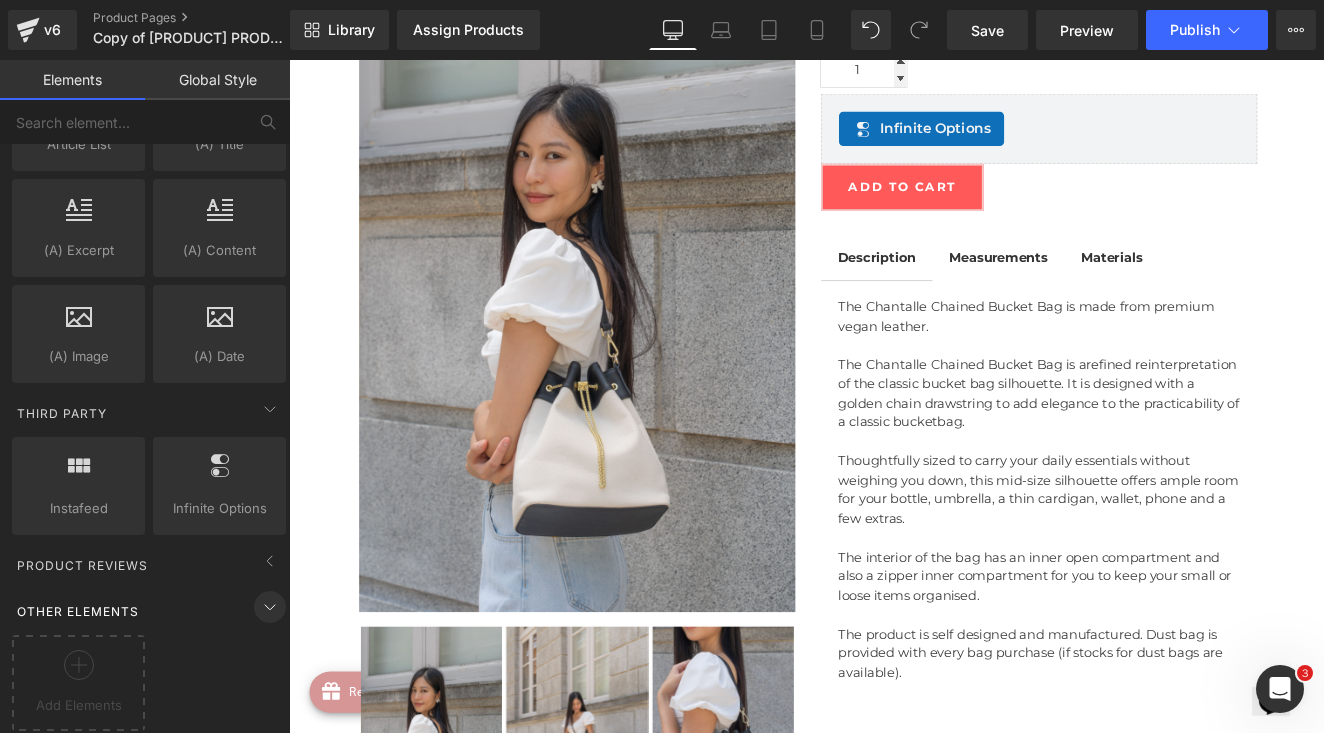 click 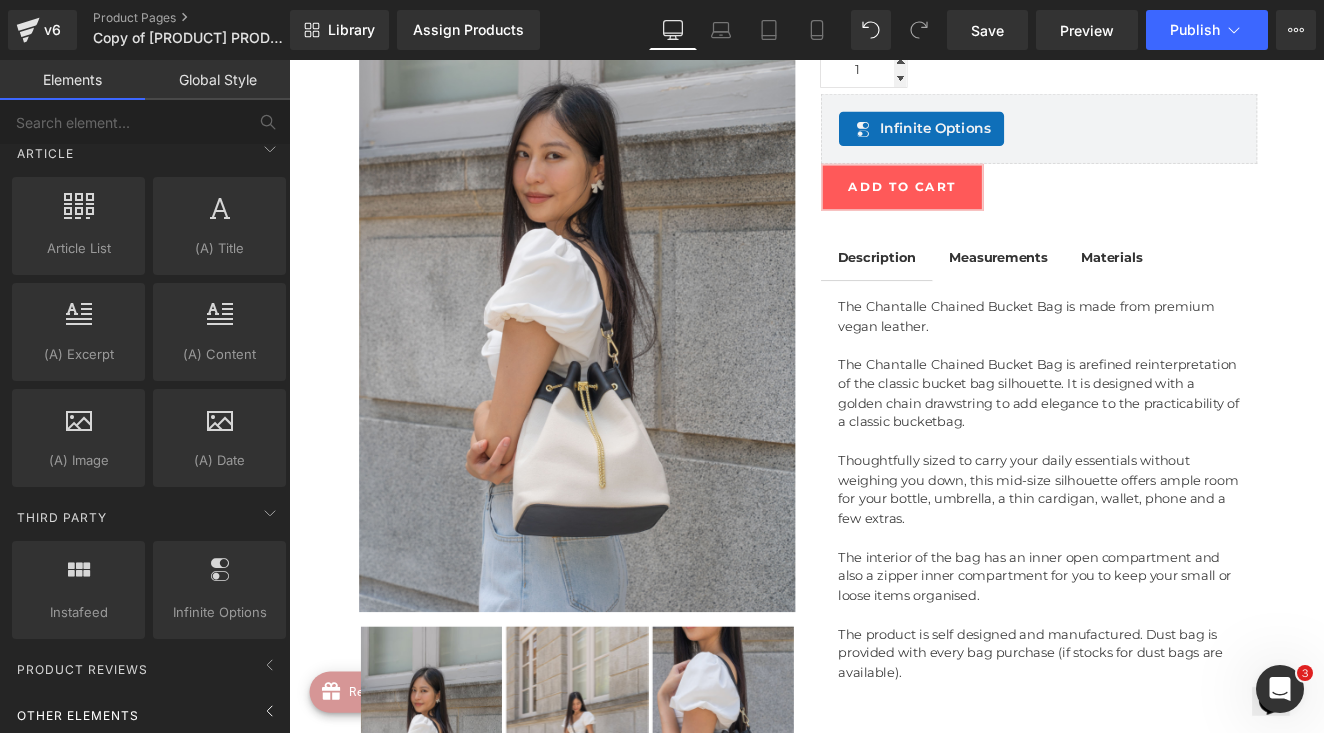 scroll, scrollTop: 3507, scrollLeft: 0, axis: vertical 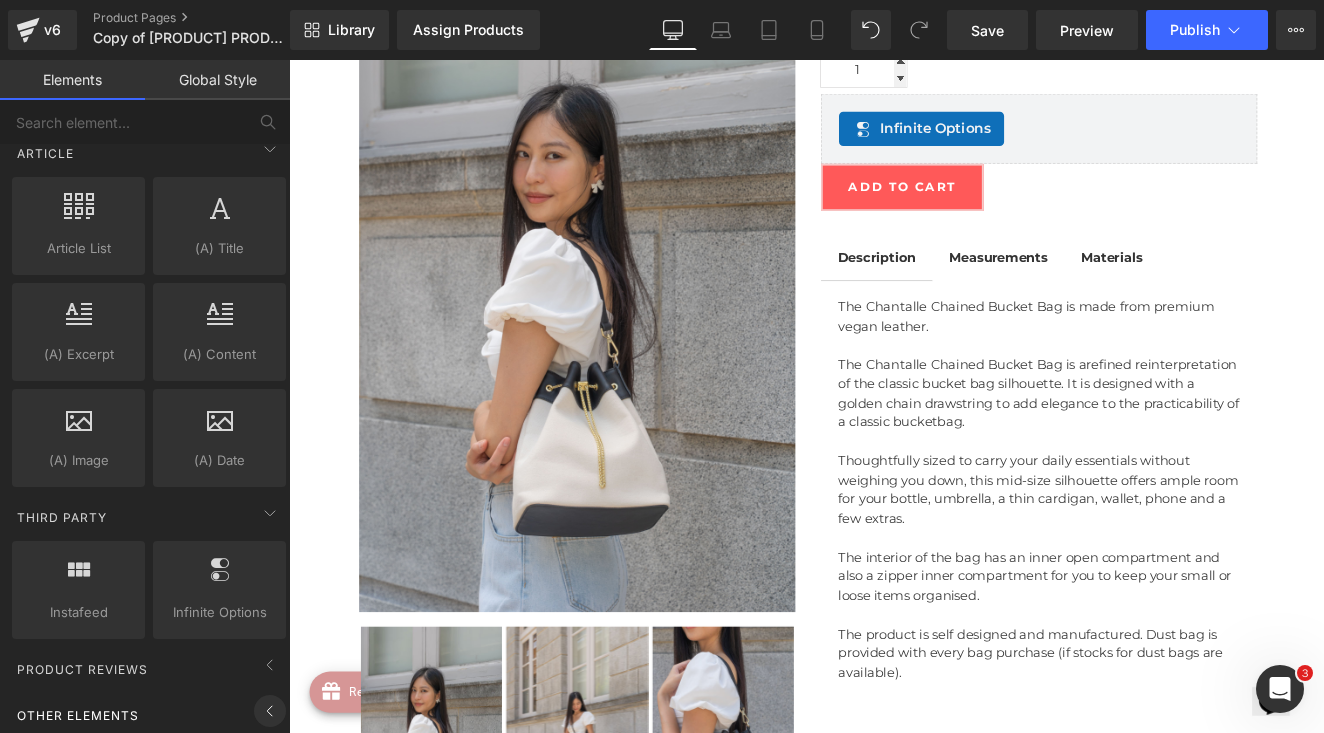 click 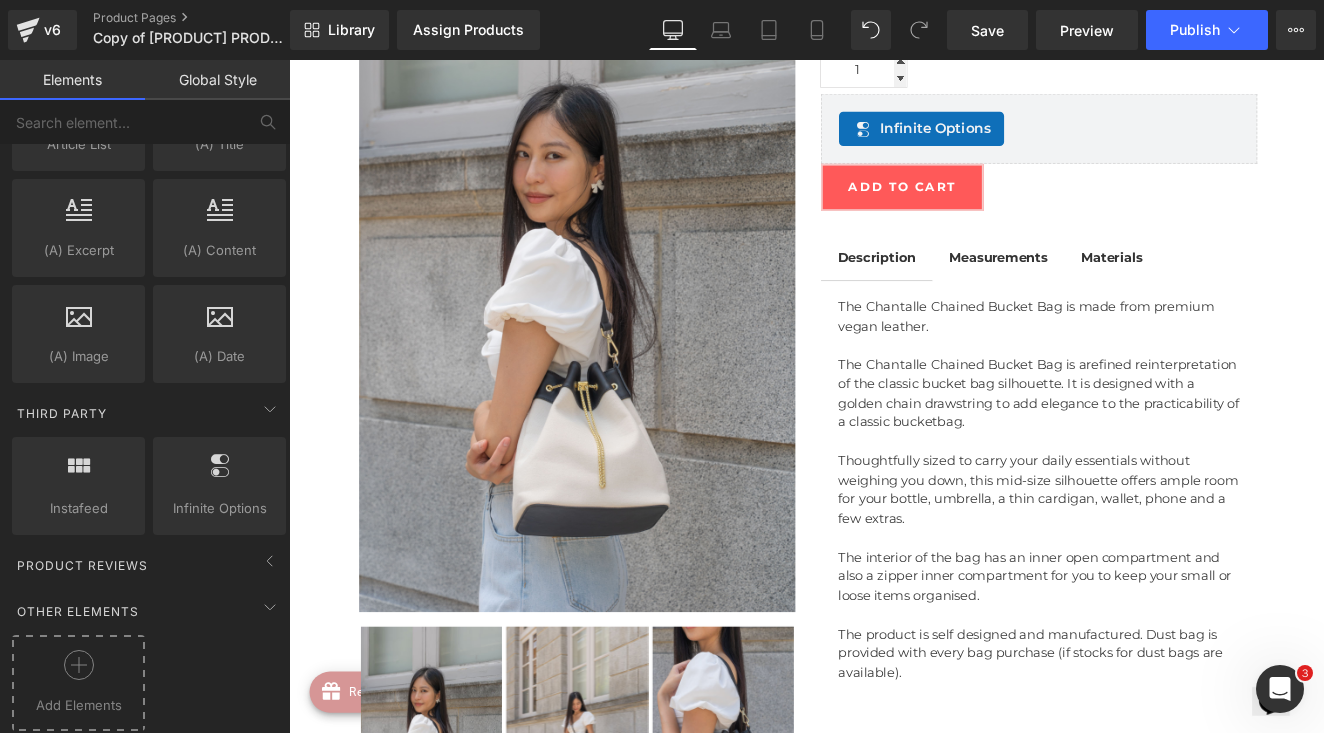 click at bounding box center (78, 672) 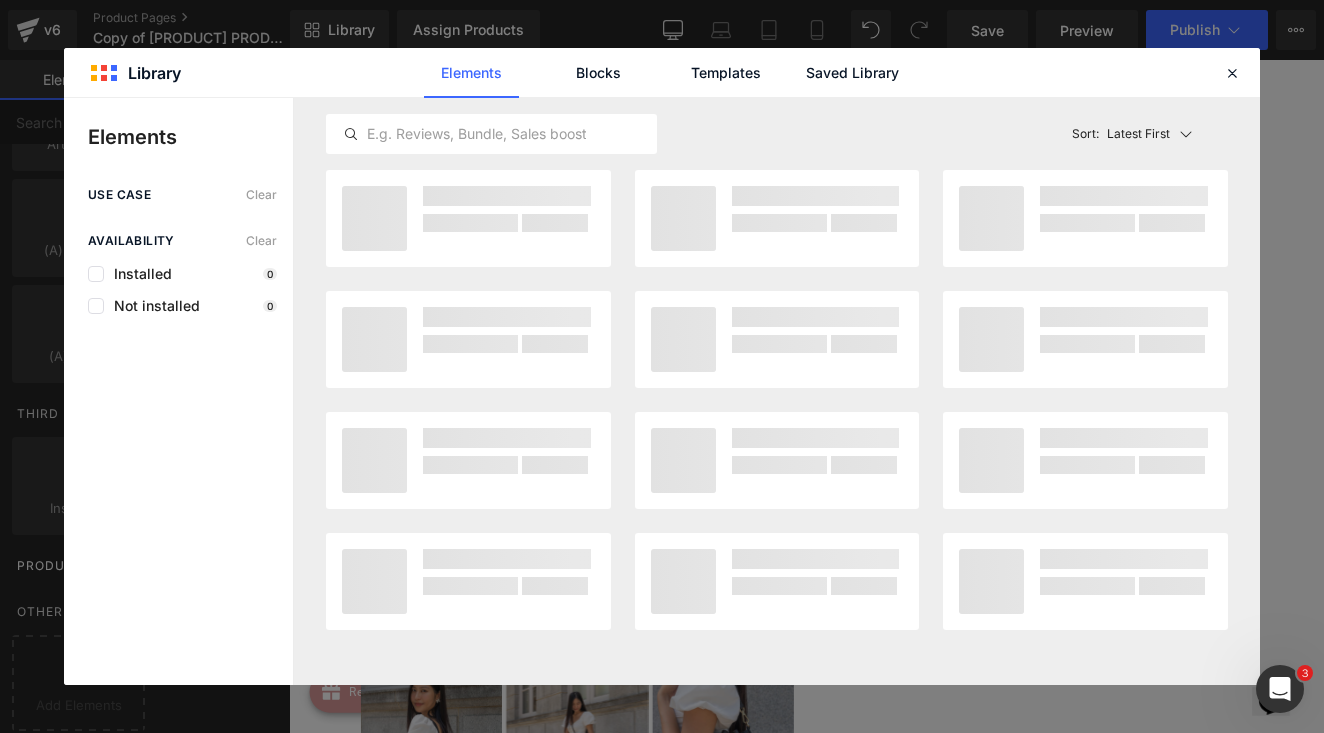 click on "use case  Clear  Availability  Clear  Installed 0 Not installed 0" at bounding box center (178, 436) 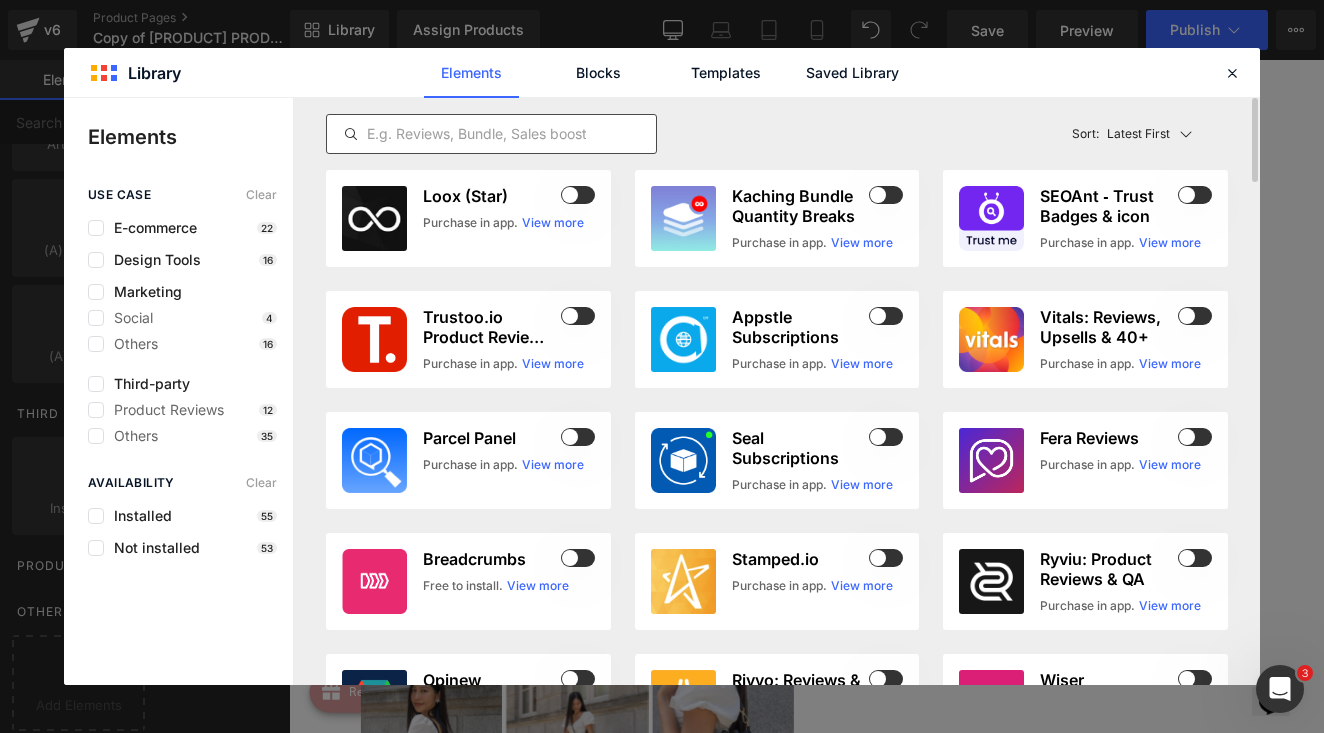 click at bounding box center (491, 134) 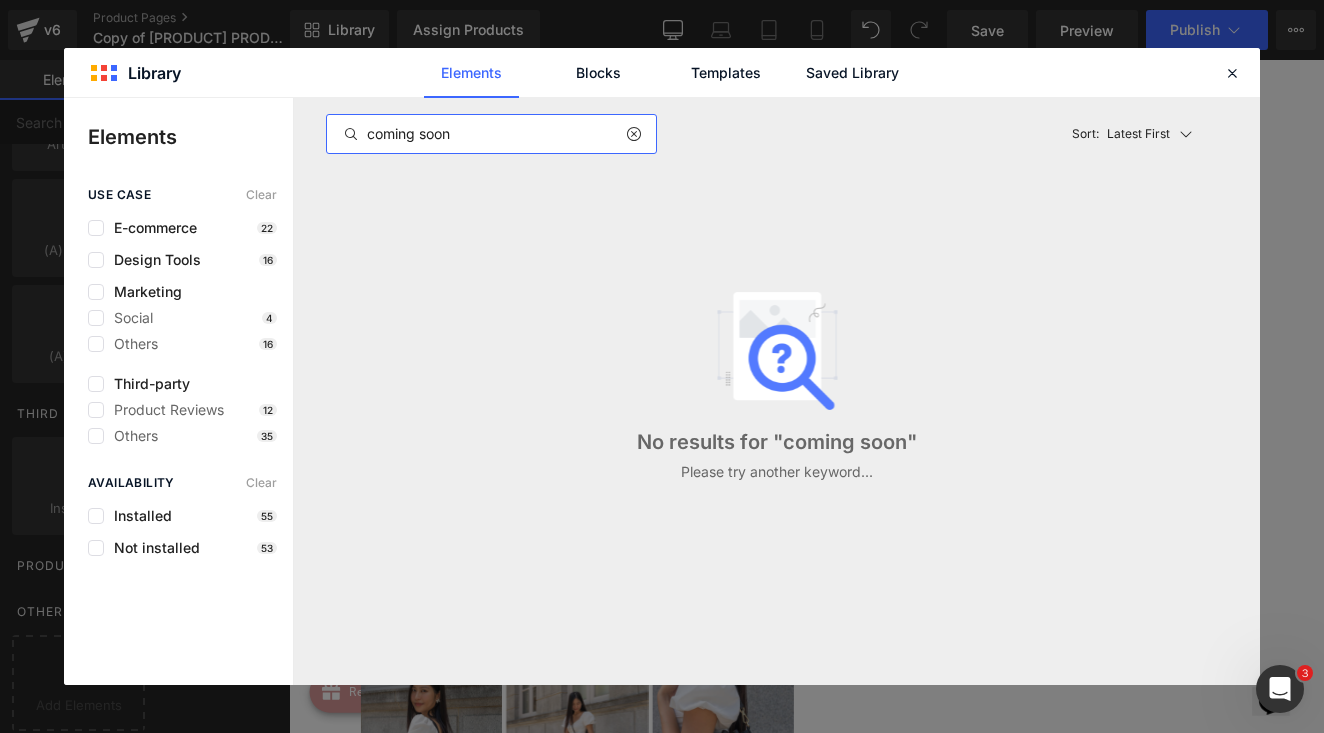 type on "coming soon" 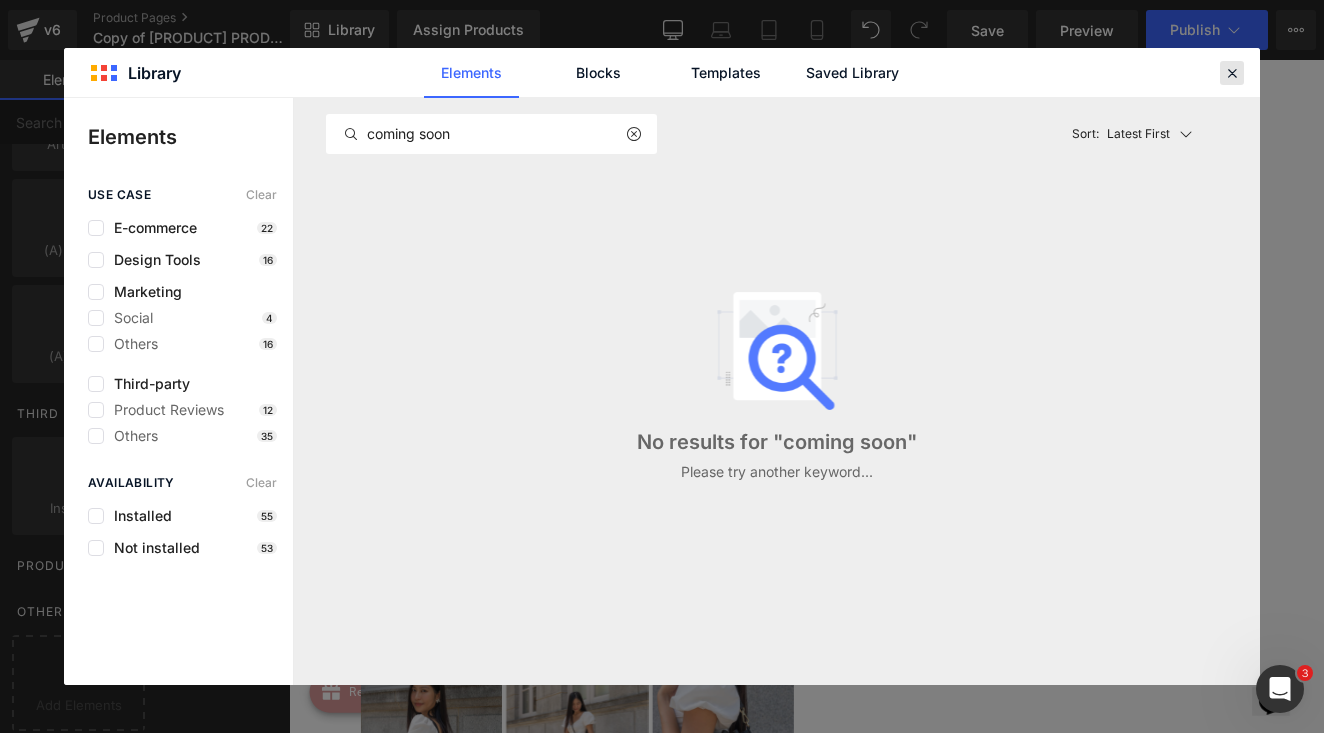 click at bounding box center [1232, 73] 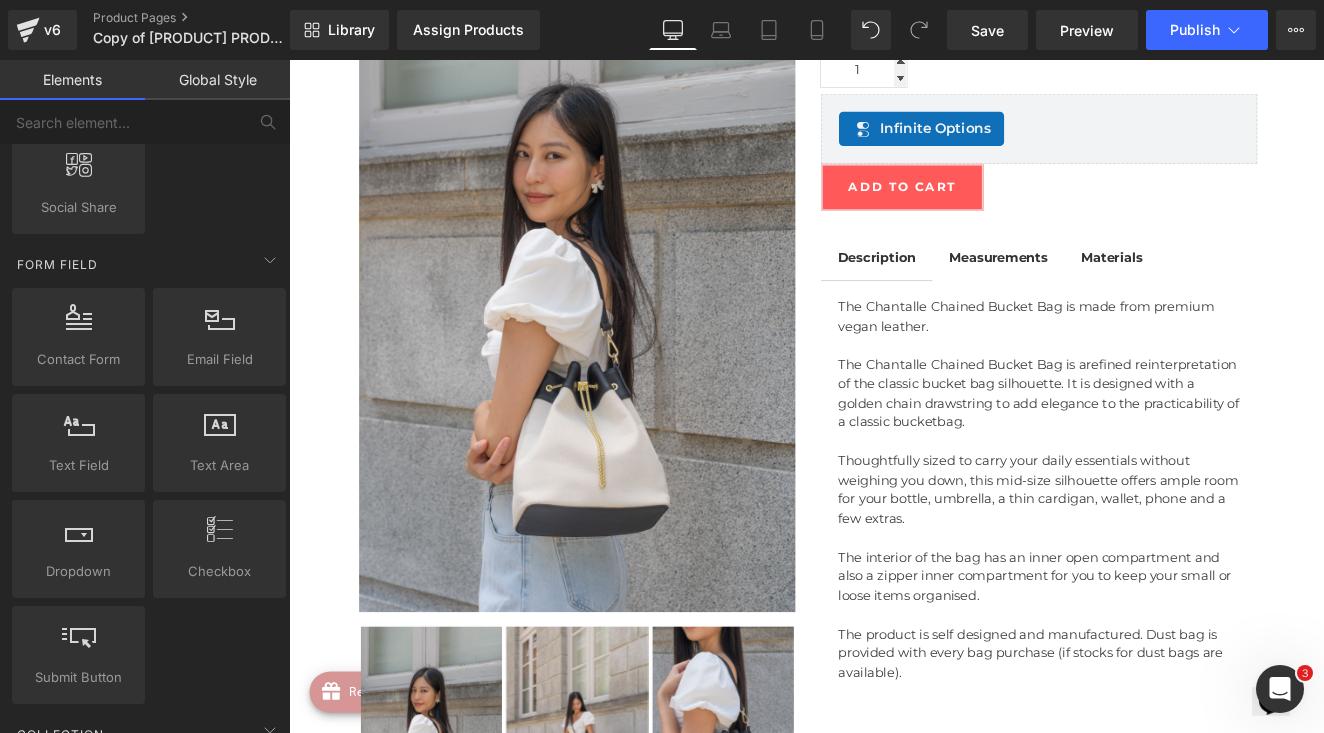 scroll, scrollTop: 2506, scrollLeft: 0, axis: vertical 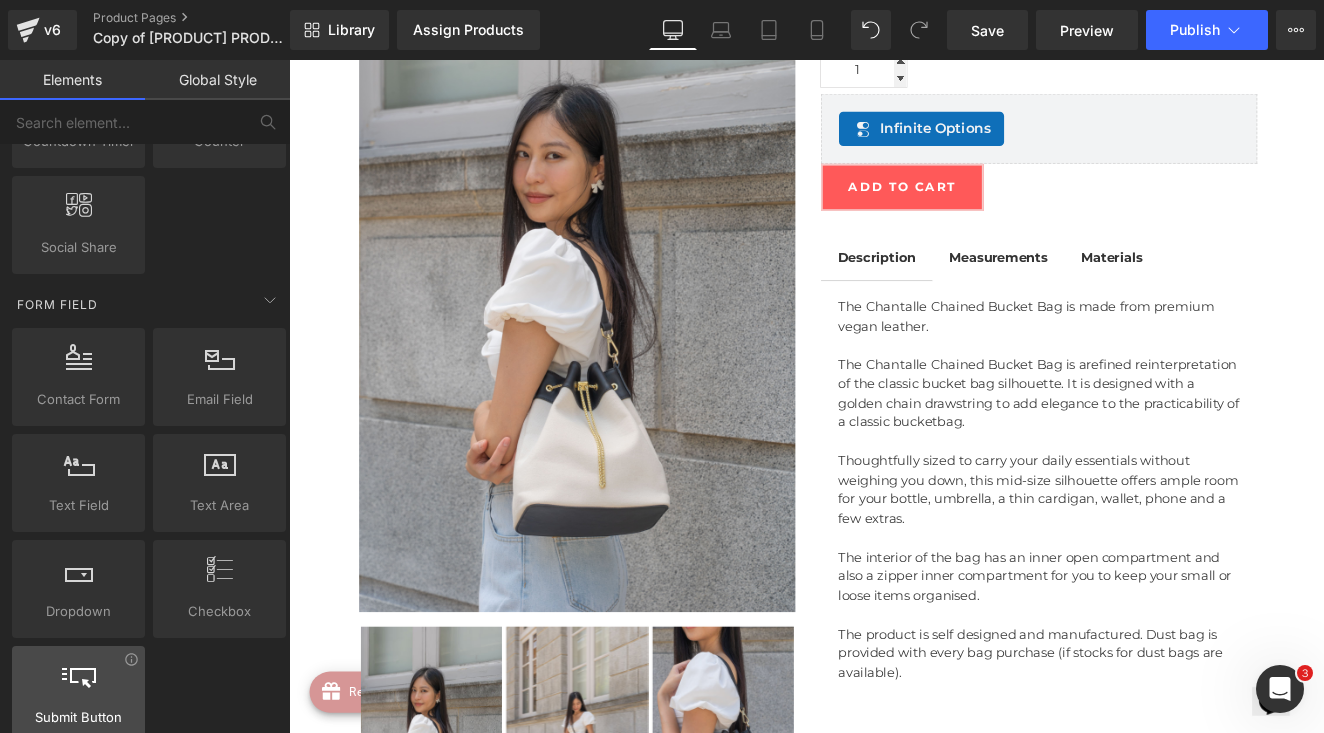 click at bounding box center [78, 684] 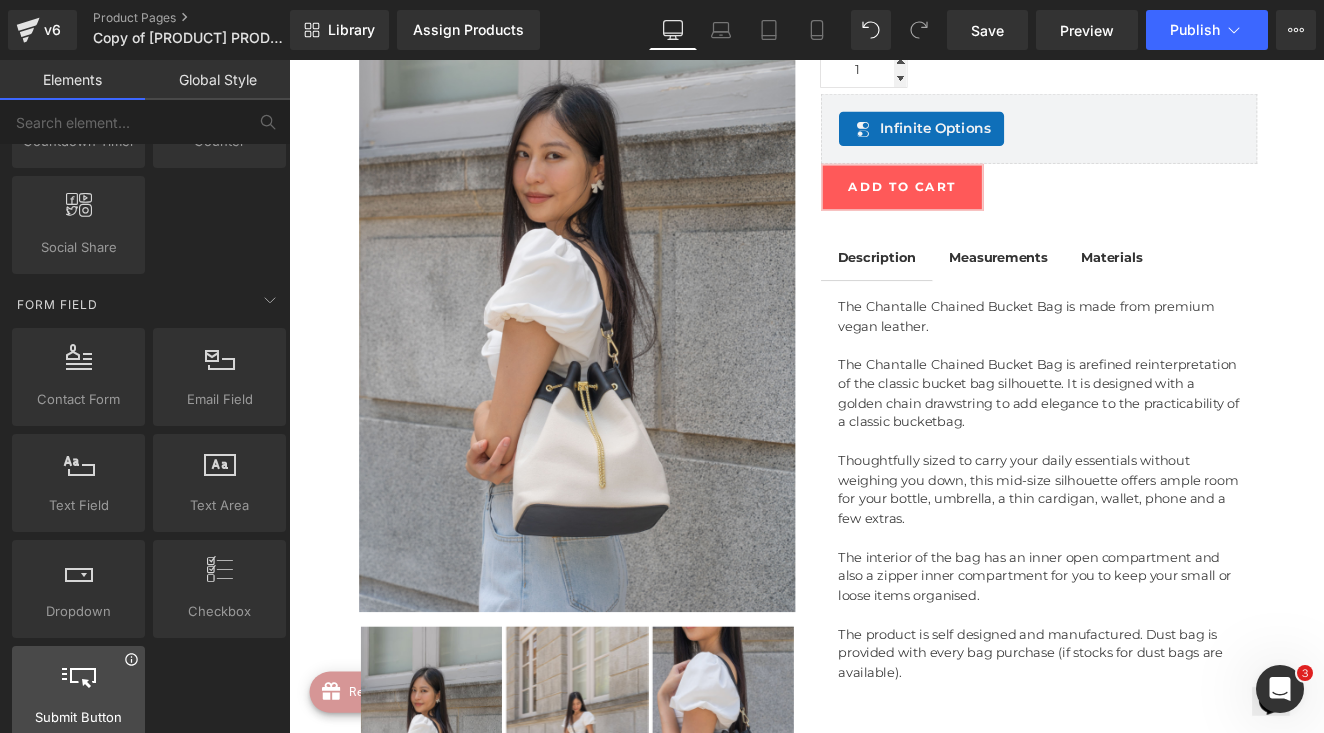 click 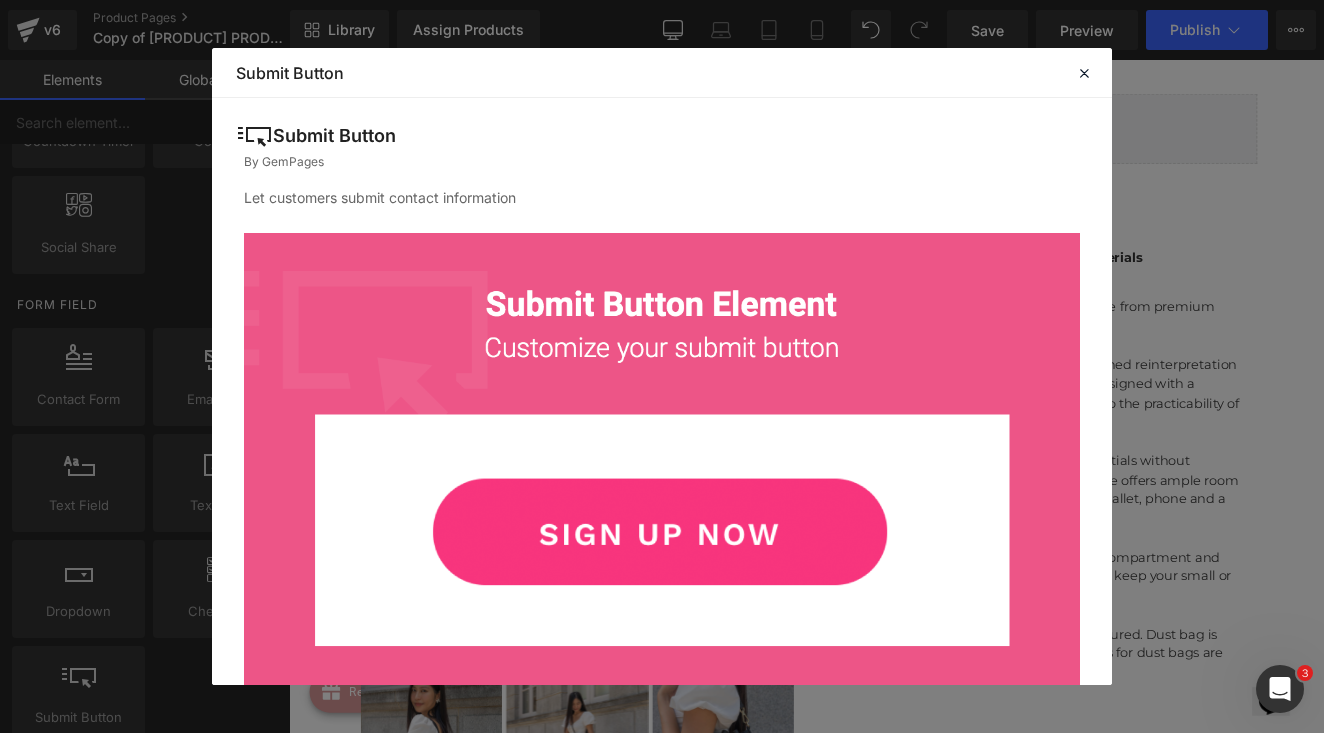 scroll, scrollTop: 3, scrollLeft: 0, axis: vertical 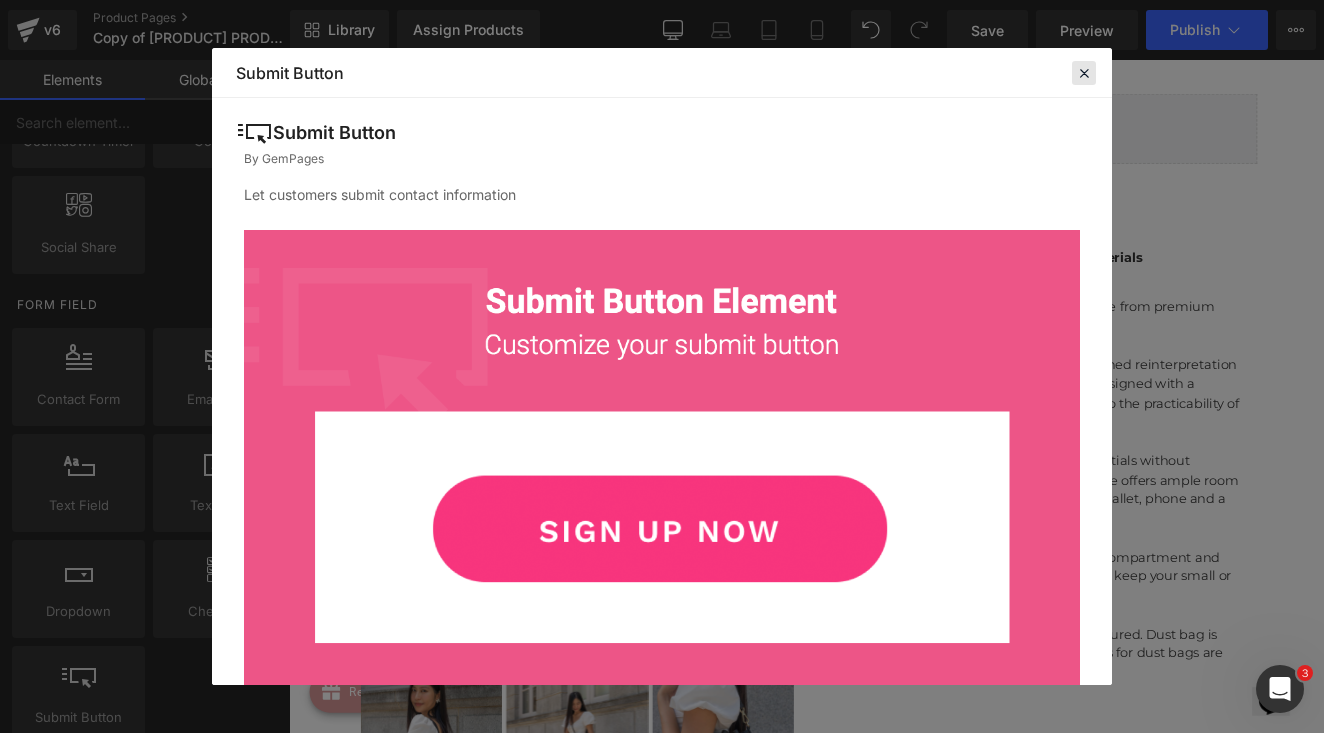 drag, startPoint x: 1086, startPoint y: 68, endPoint x: 933, endPoint y: 9, distance: 163.9817 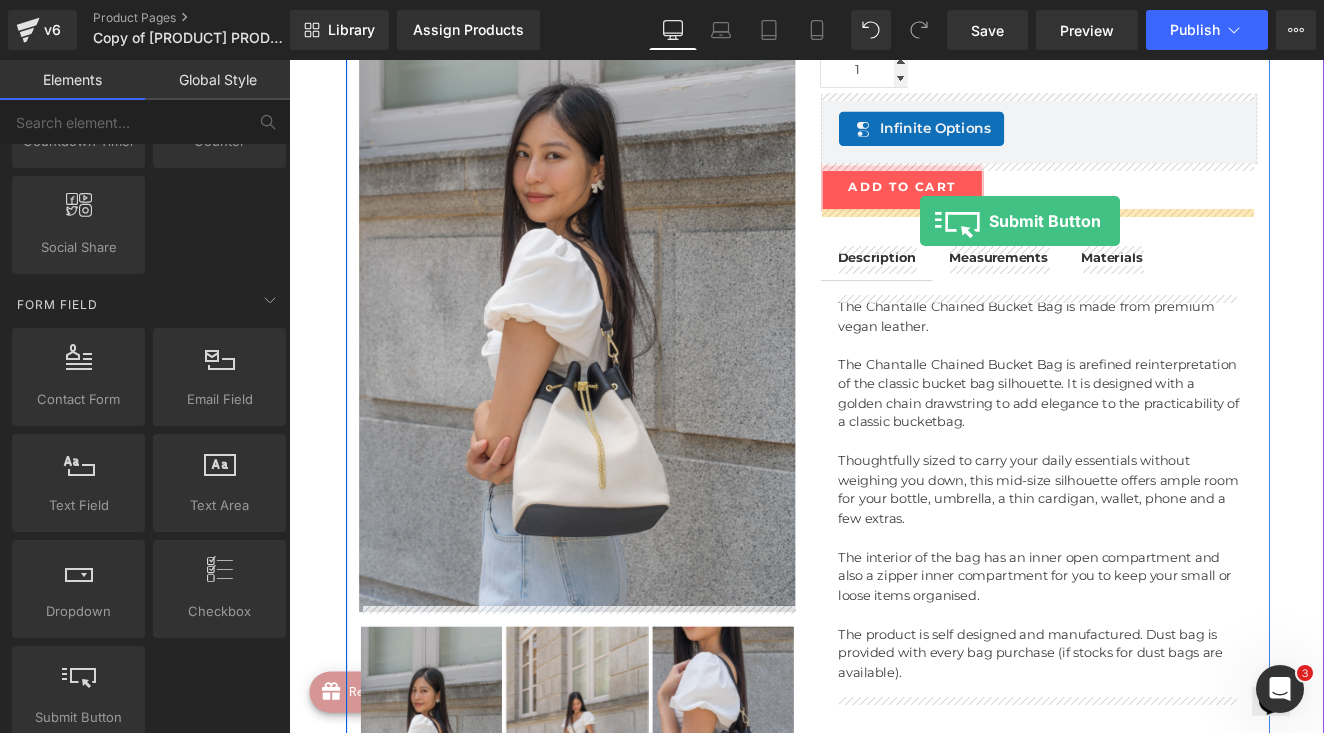 drag, startPoint x: 361, startPoint y: 756, endPoint x: 1027, endPoint y: 248, distance: 837.6276 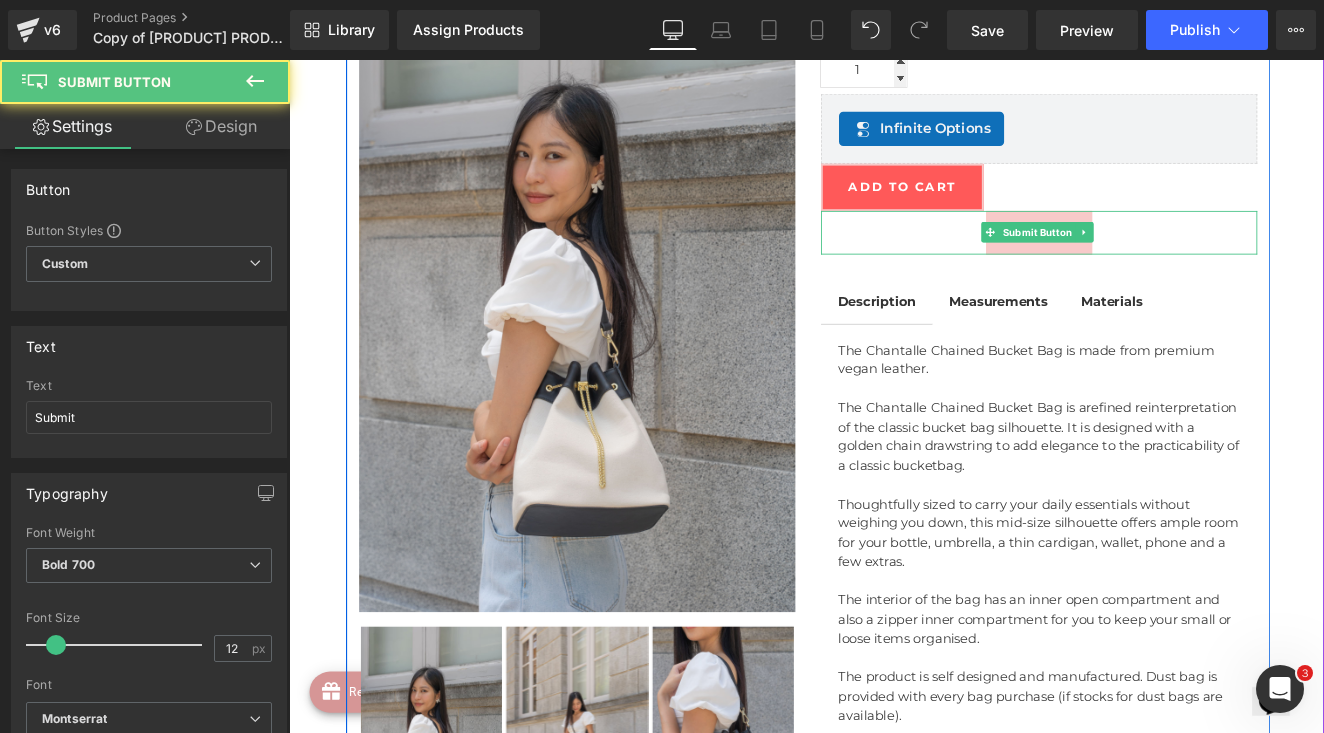 click on "Submit" at bounding box center [1166, 261] 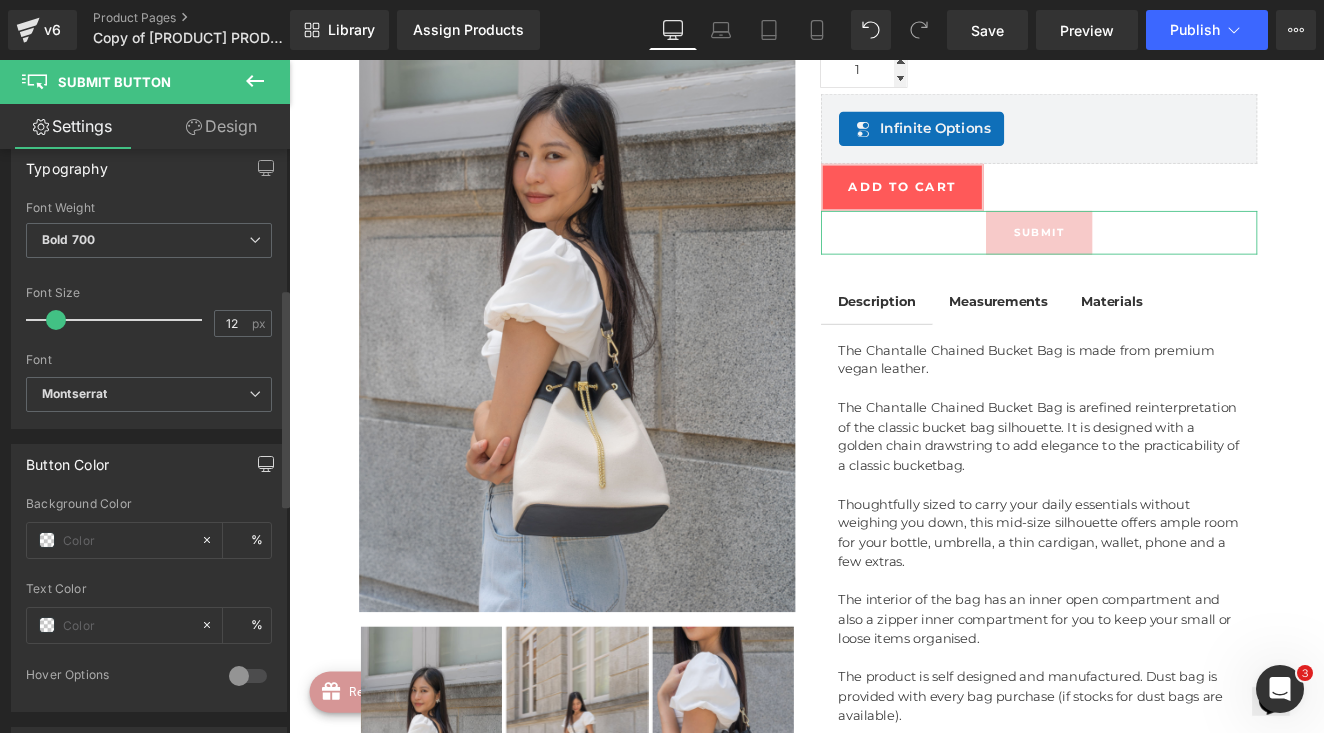 scroll, scrollTop: 372, scrollLeft: 0, axis: vertical 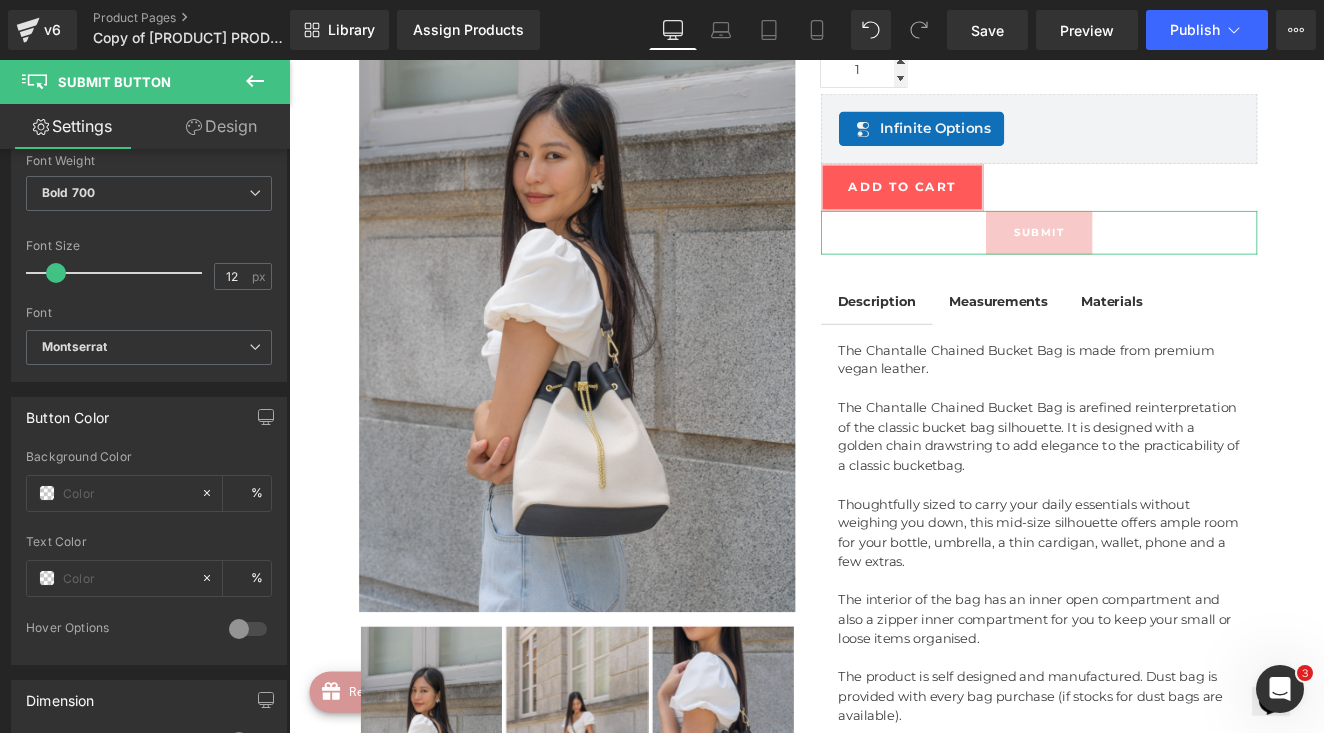 click 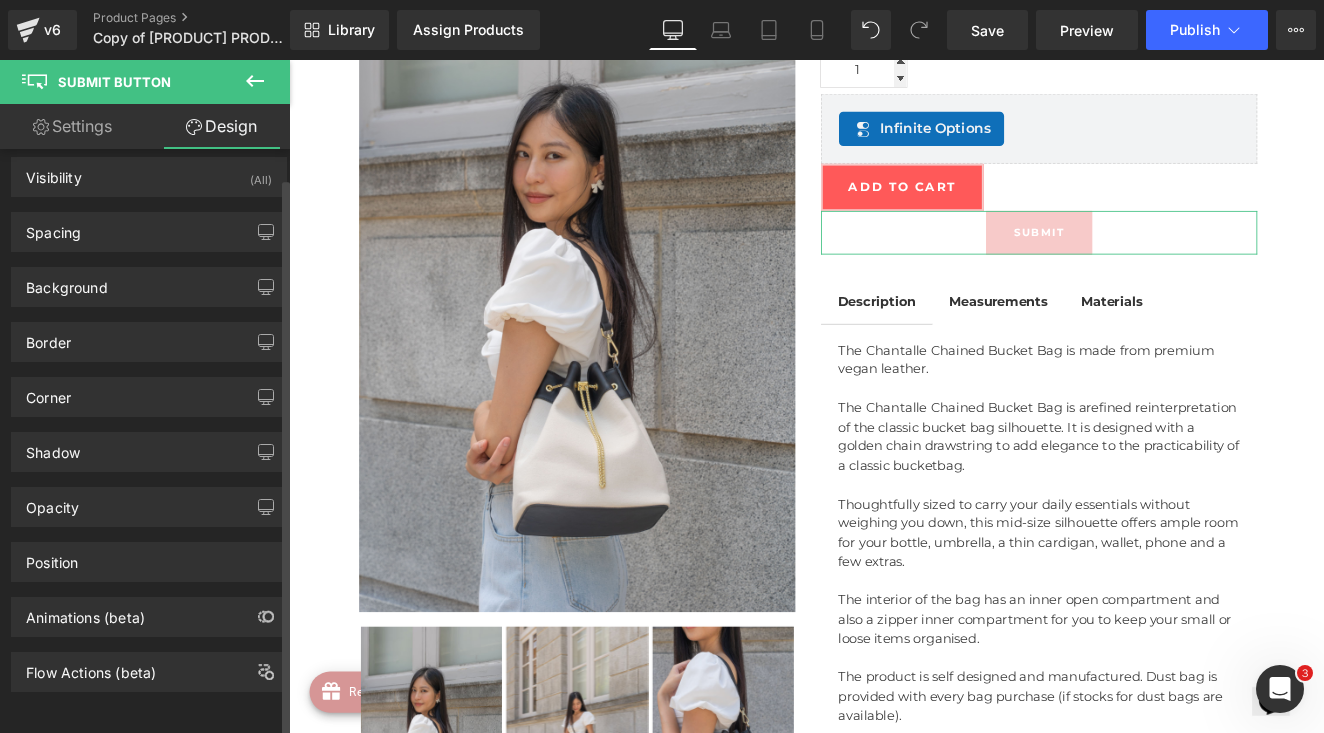 scroll, scrollTop: 28, scrollLeft: 0, axis: vertical 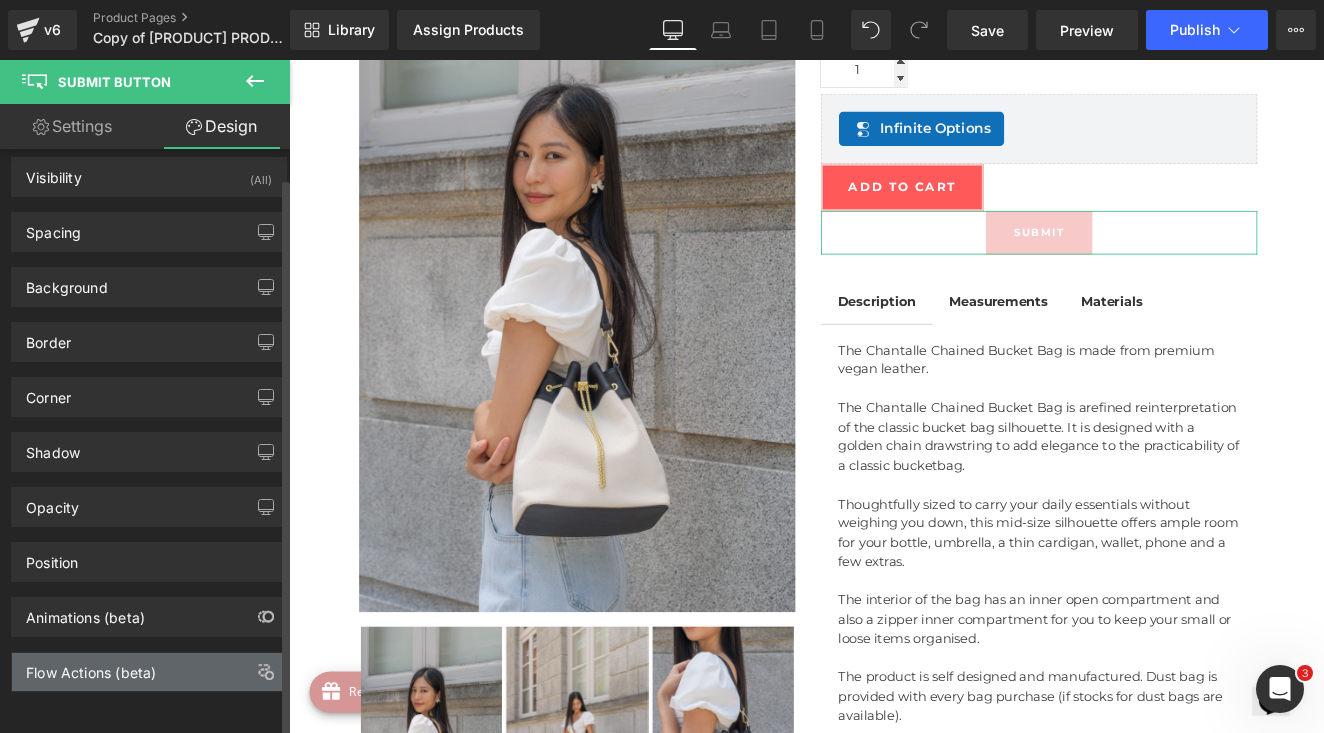 click on "Flow Actions (beta)" at bounding box center [149, 672] 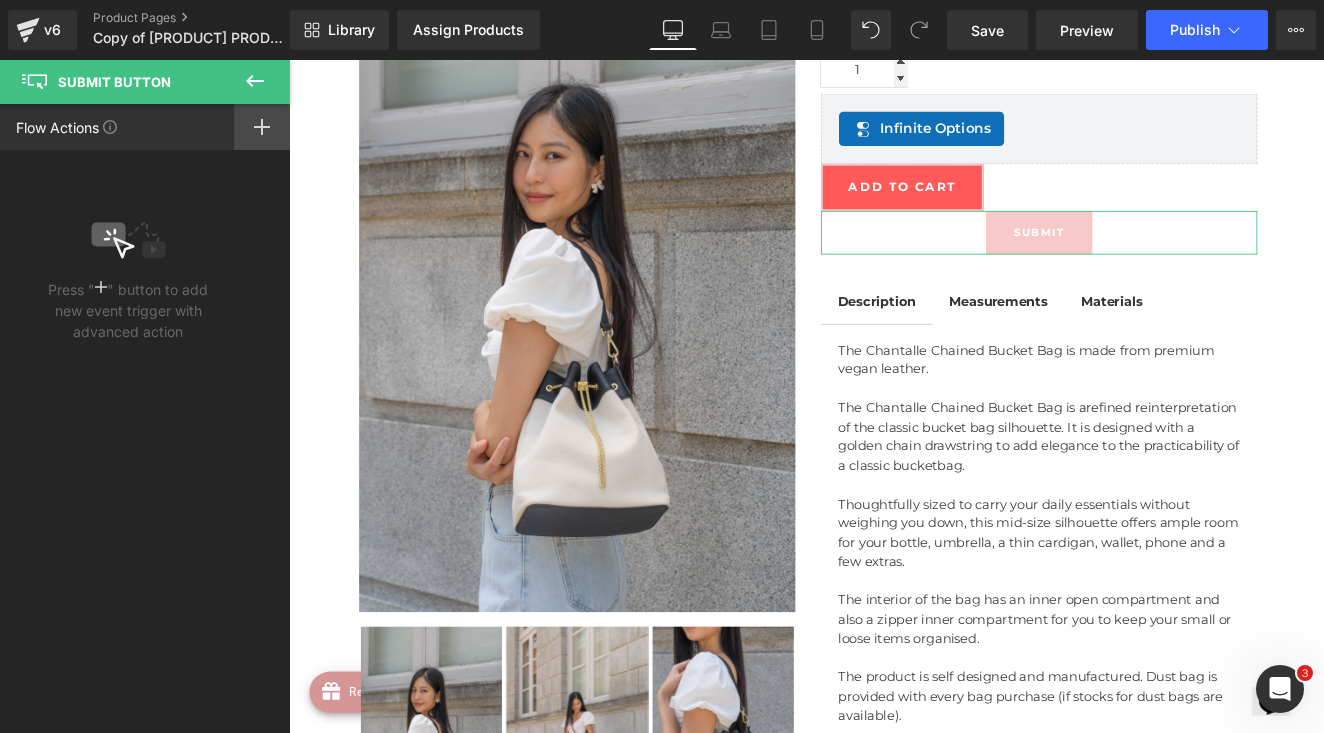 click 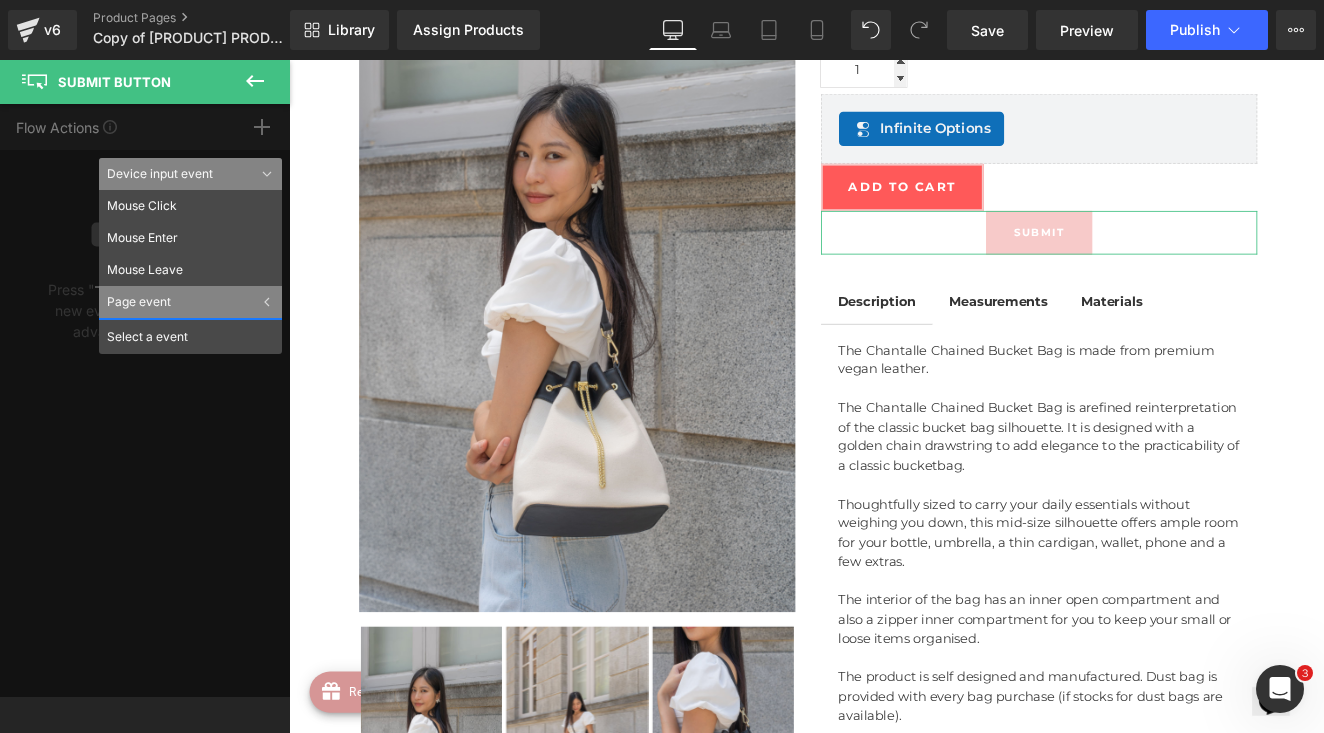 click on "Flow Actions
Click "+" to add an event to trigger action affect on other elements (e.g. move, change color, play video,…)
Mouse Click Mouse Enter Mouse Leave
Scroll Into view While scrolling in view Scrolling to percentage After page finish loading Exit Page
Device input event
Mouse Click Mouse Enter Mouse Leave
Page event
Scroll Into view While scrolling in view Scrolling to percentage After page finish loading Exit Page
Select a event" at bounding box center (145, 400) 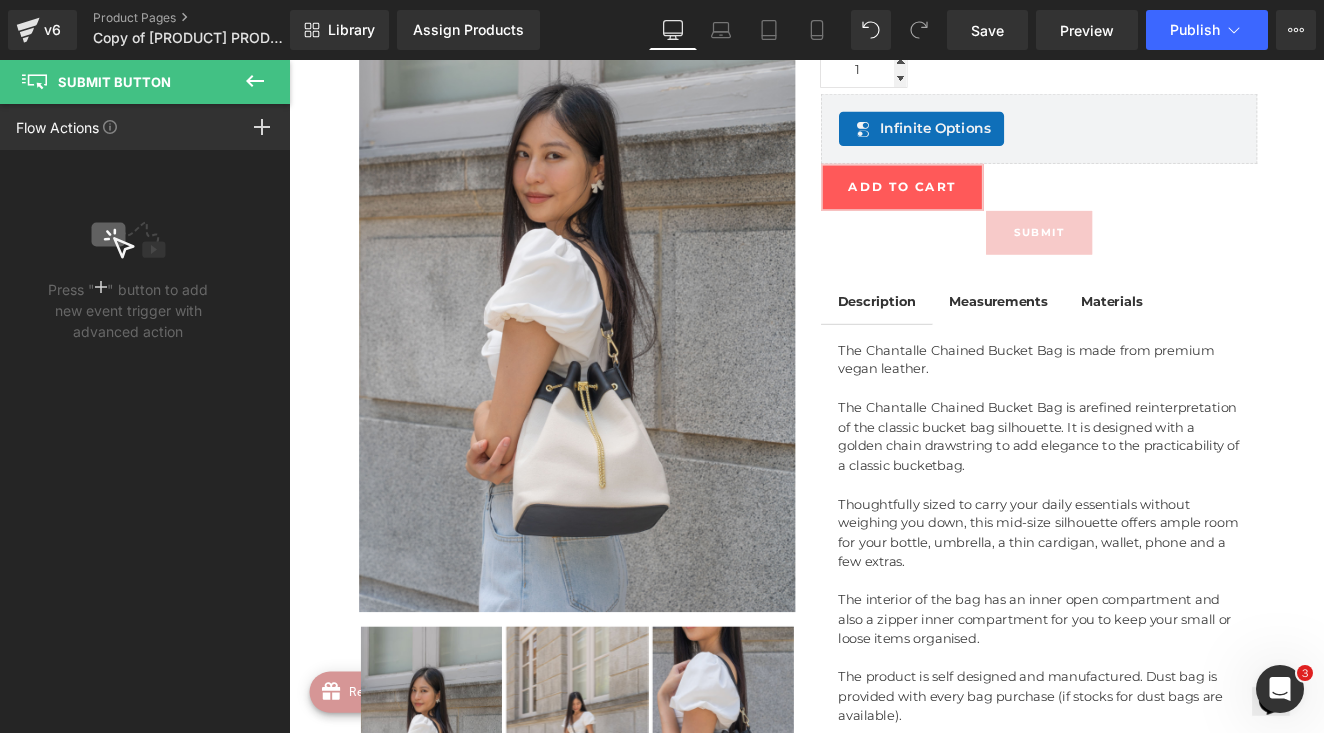 click 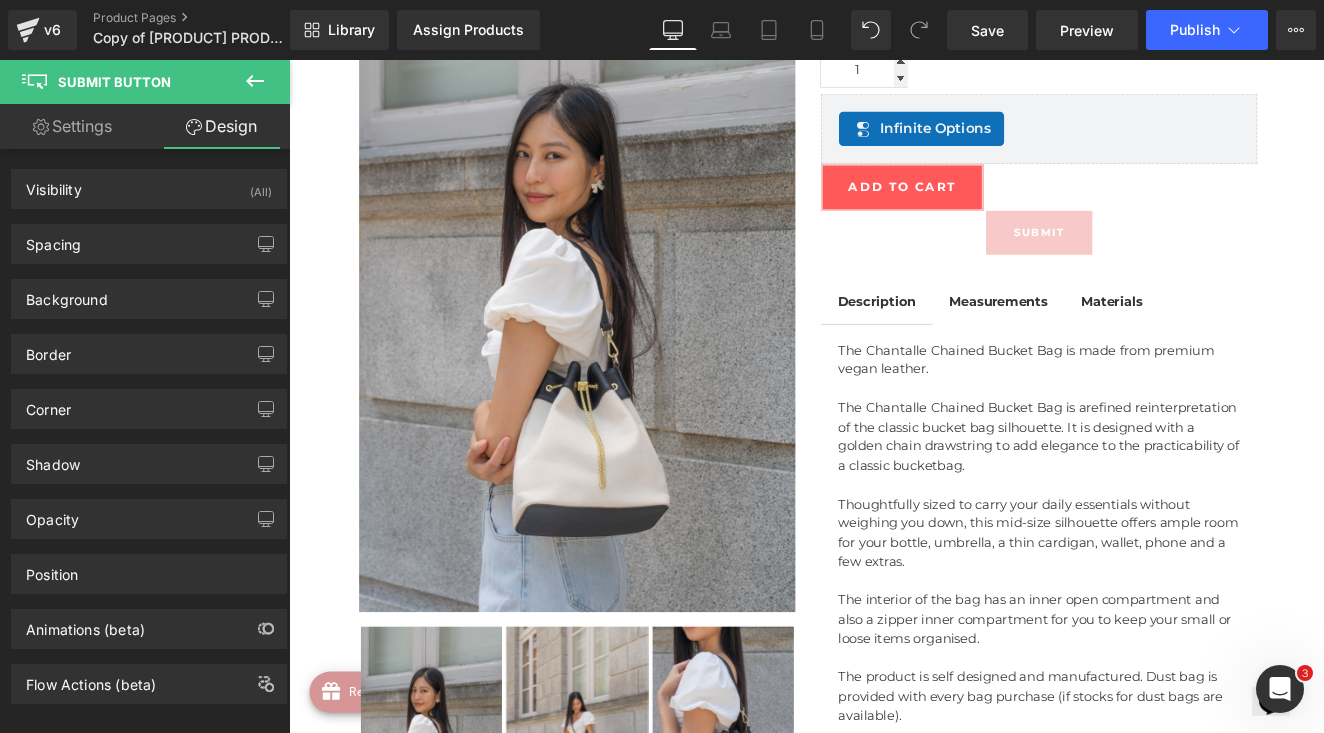 scroll, scrollTop: 0, scrollLeft: 0, axis: both 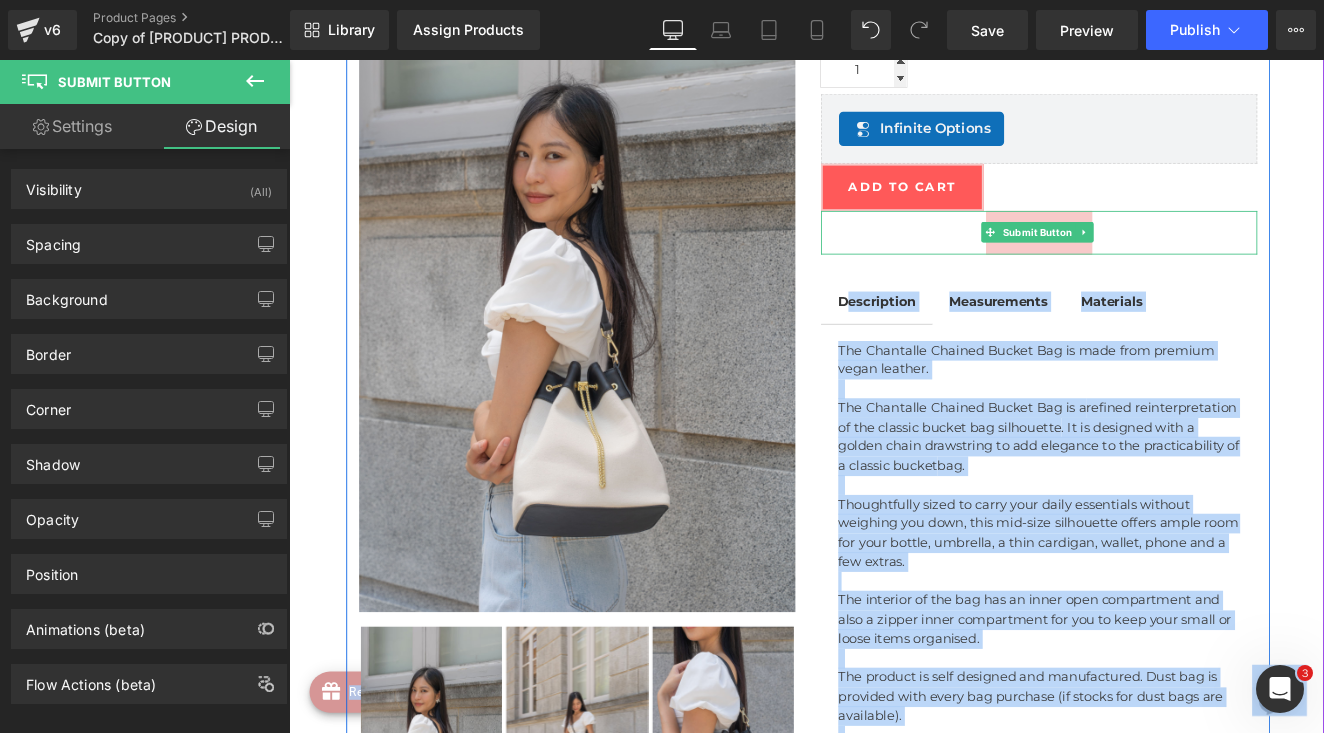 click on "Submit Button" at bounding box center (1164, 261) 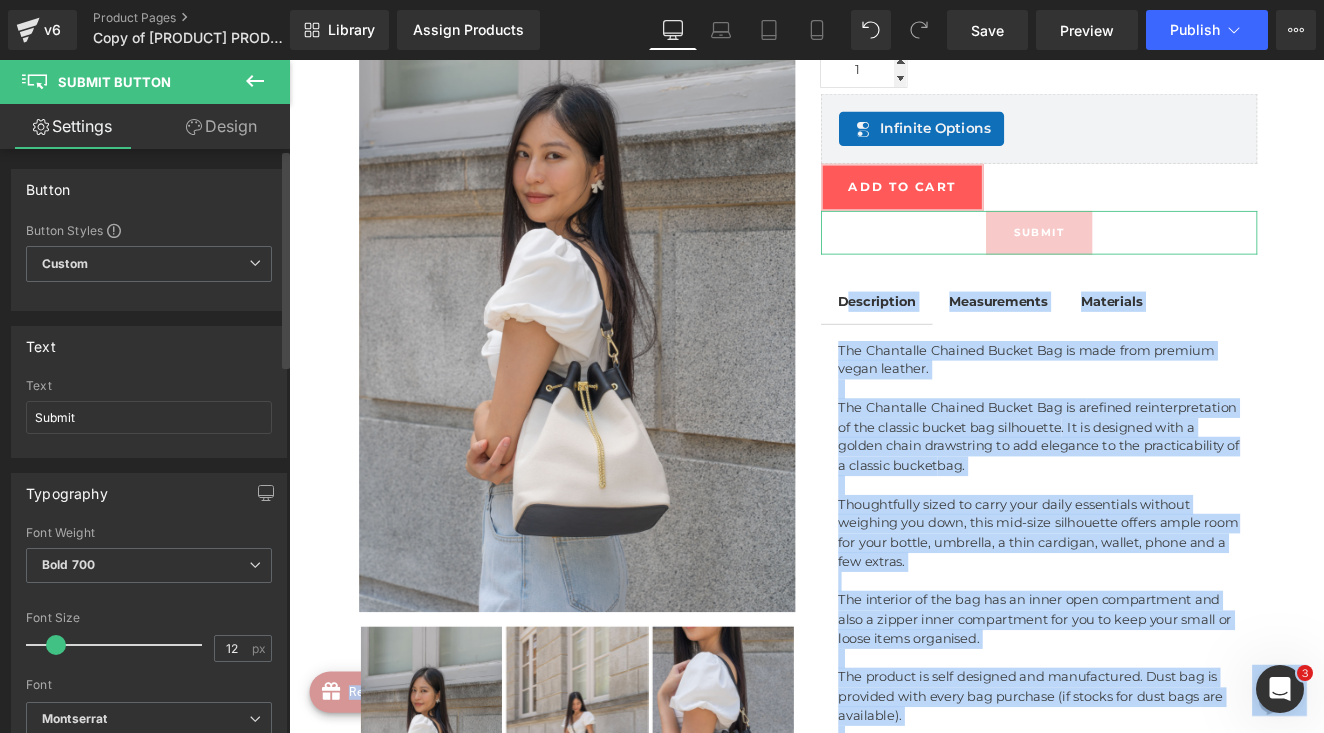 scroll, scrollTop: 0, scrollLeft: 0, axis: both 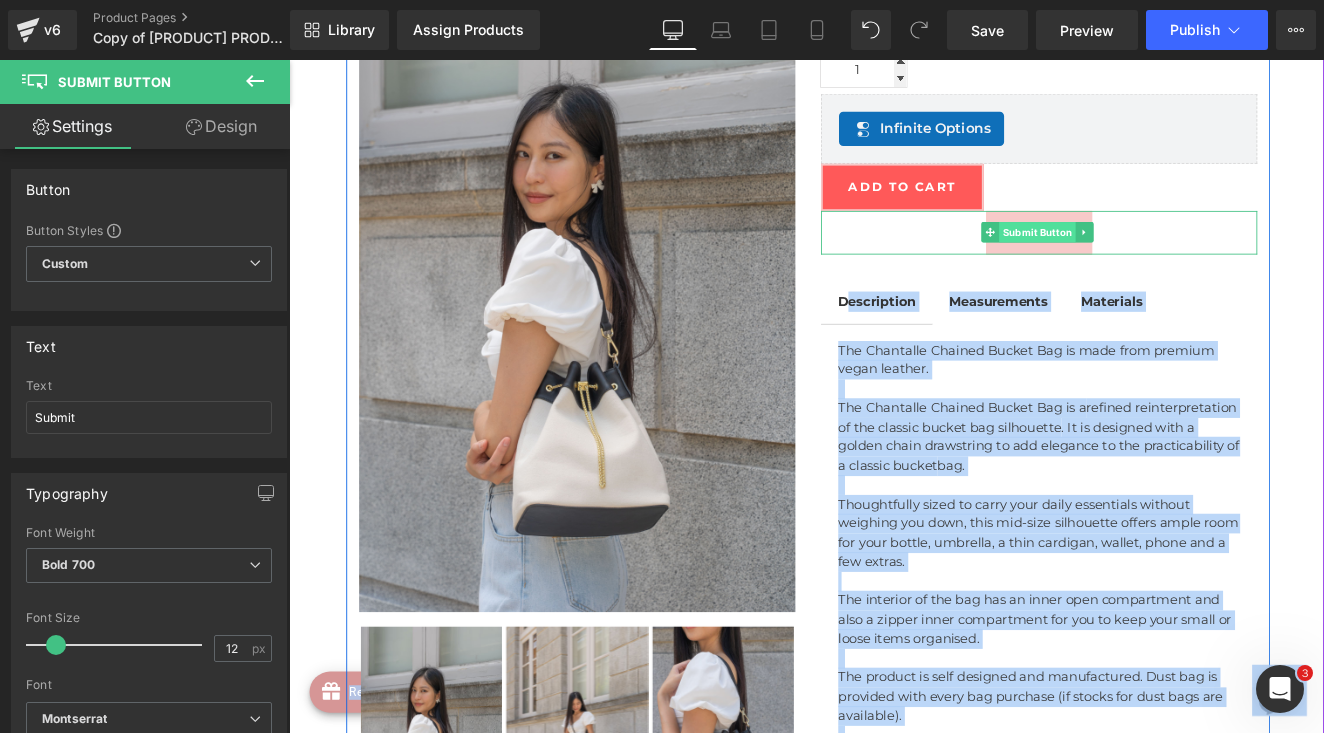 click on "Submit Button" at bounding box center [1164, 261] 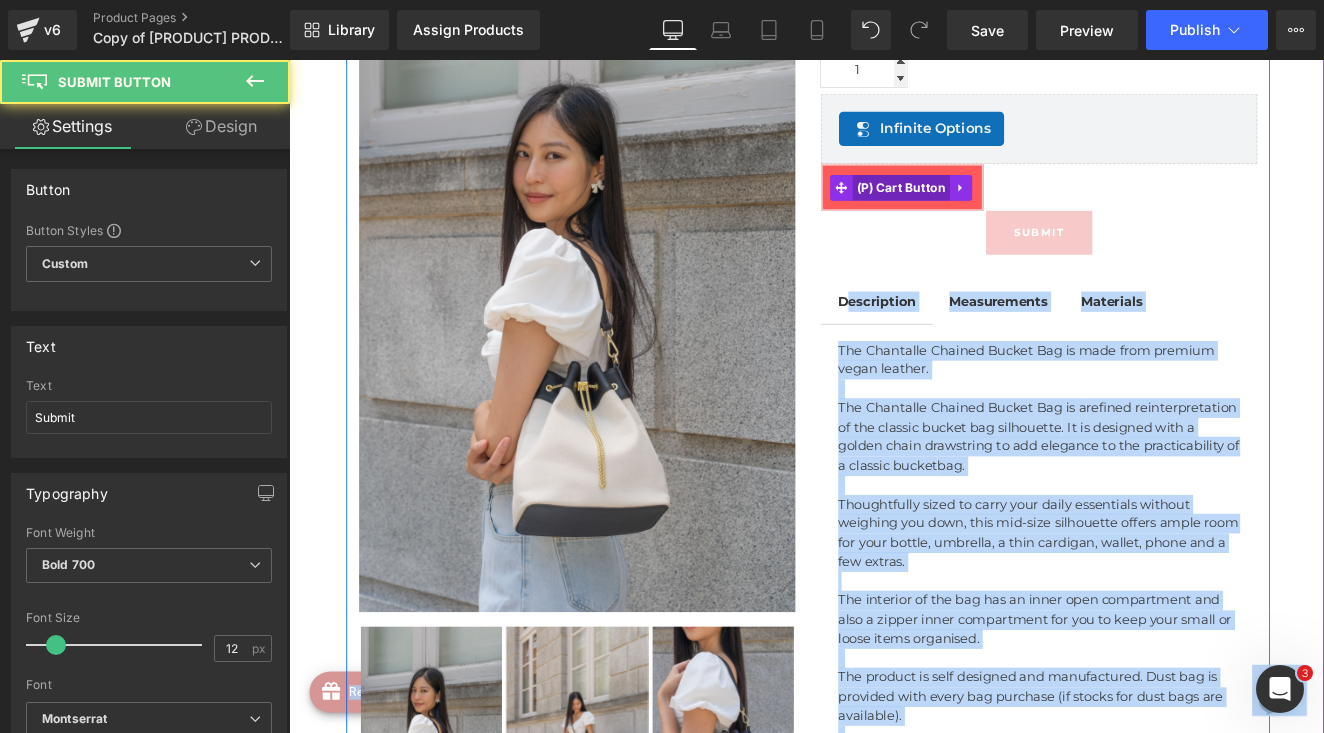 click on "(P) Cart Button" at bounding box center (1005, 209) 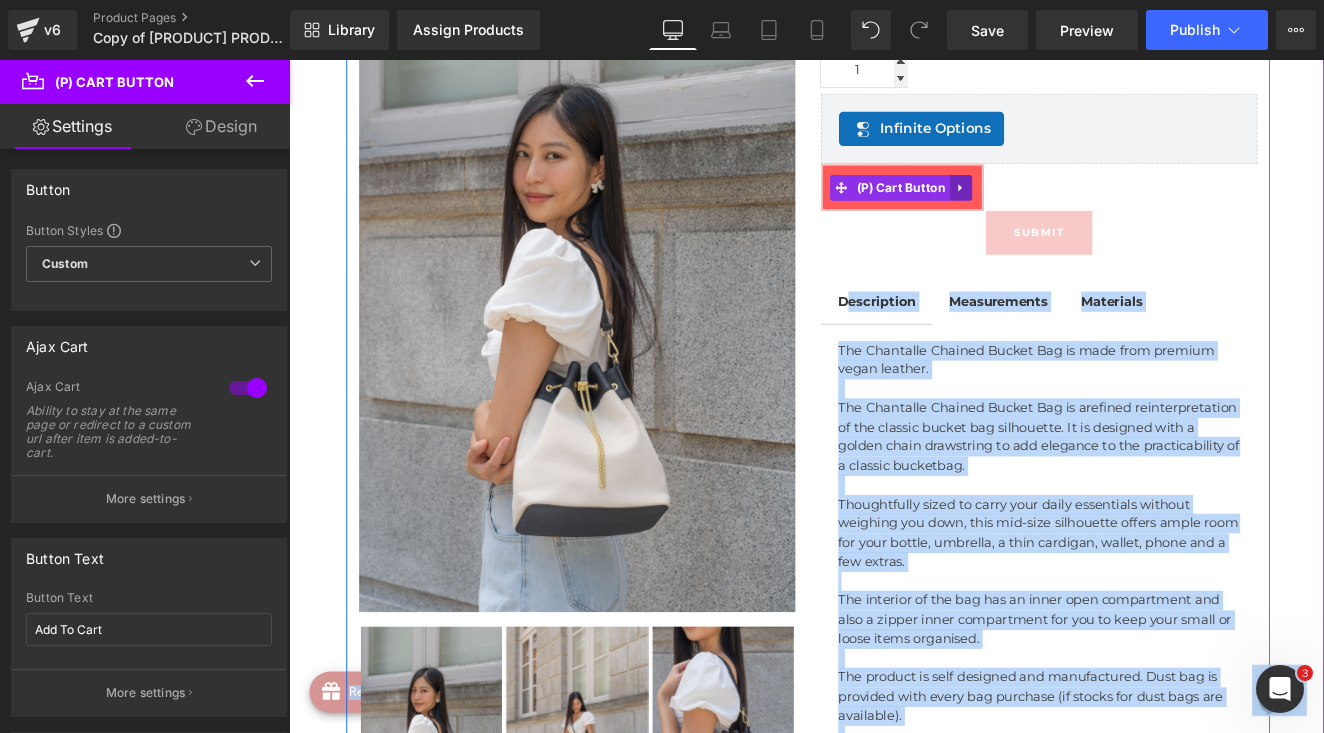 click 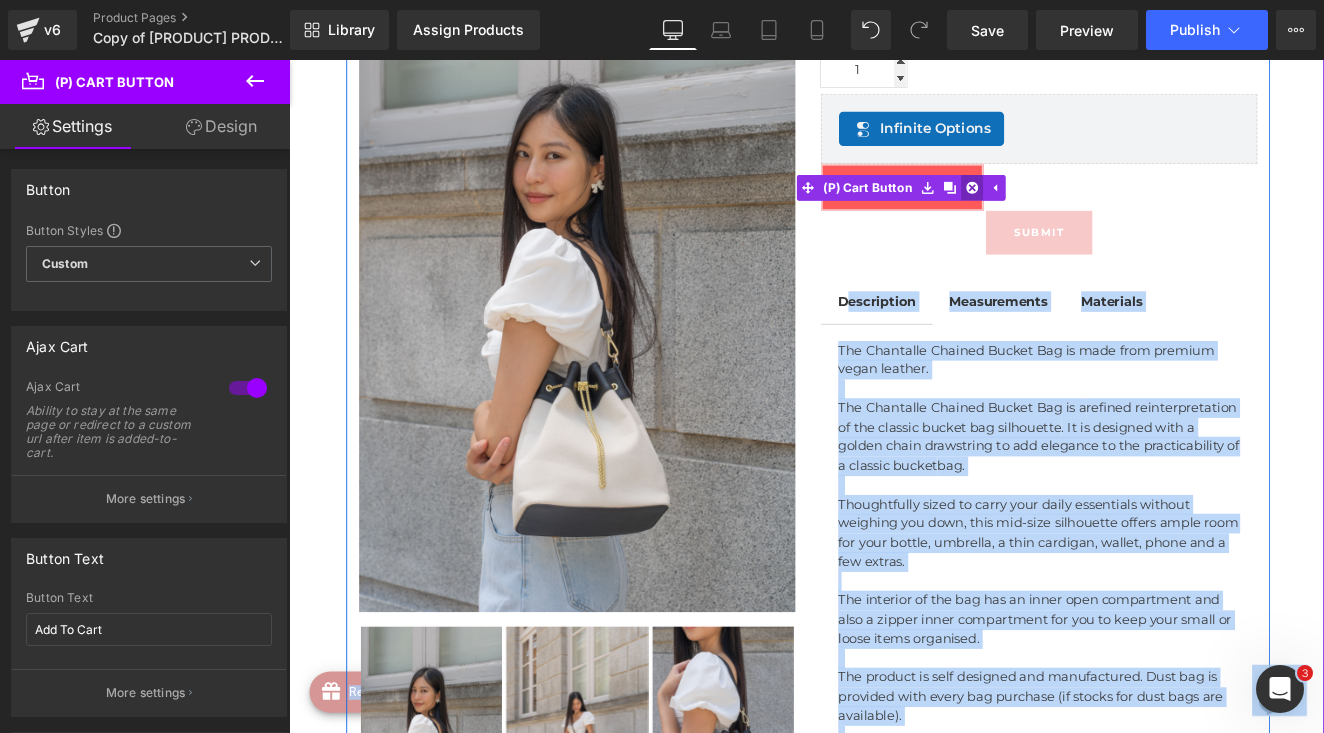 click 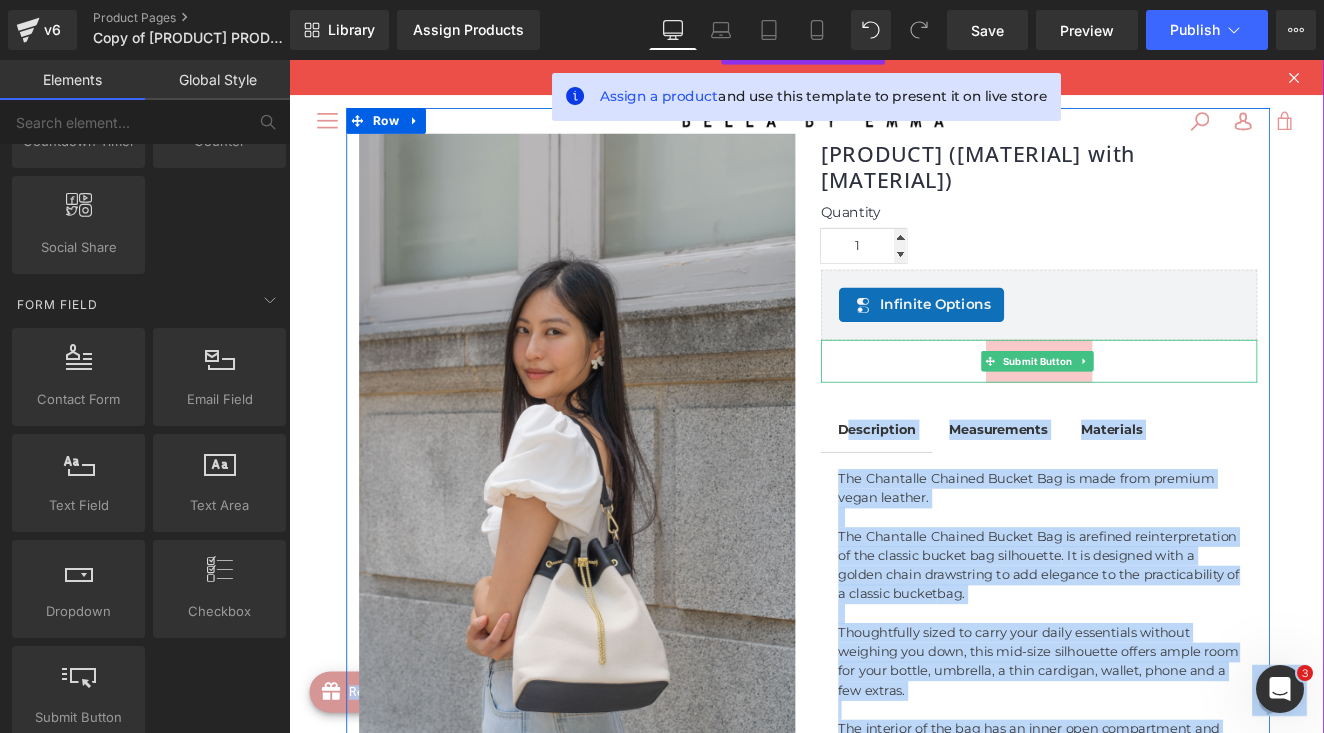 scroll, scrollTop: 287, scrollLeft: 0, axis: vertical 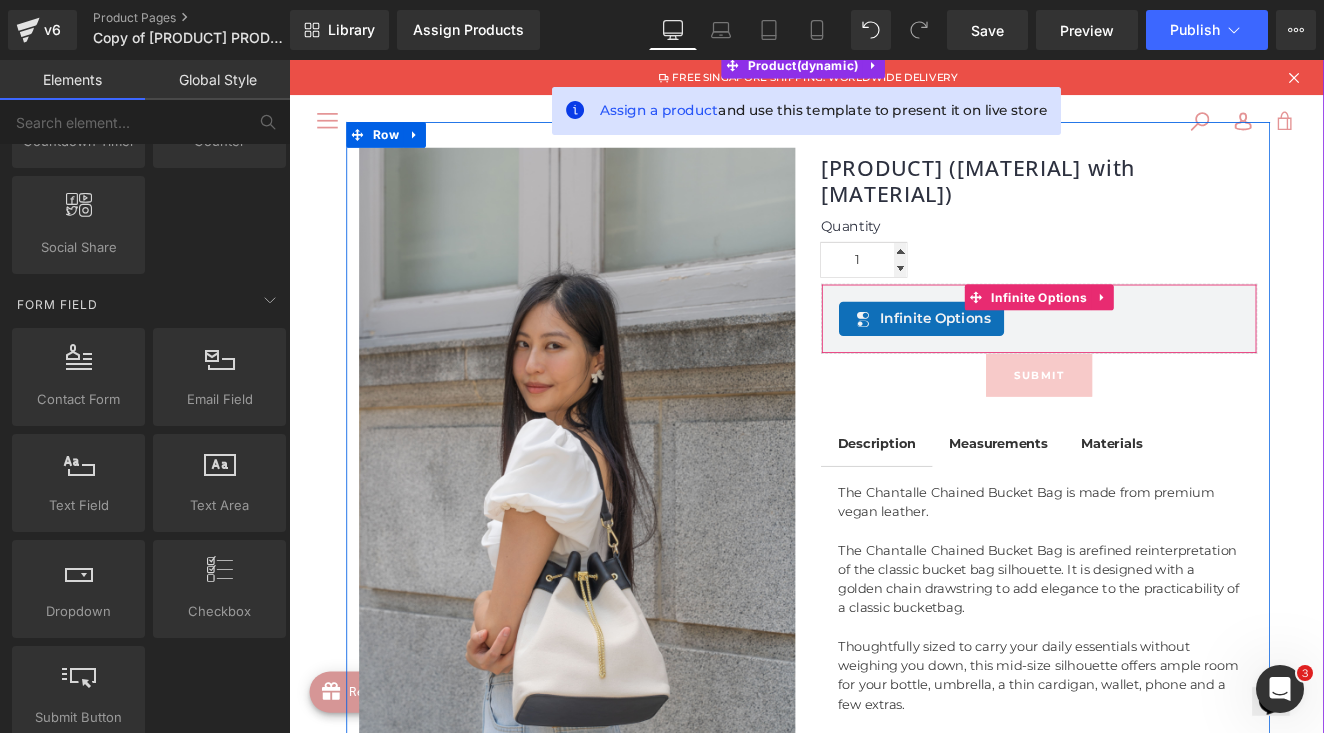 click on "Infinite Options" at bounding box center (1166, 362) 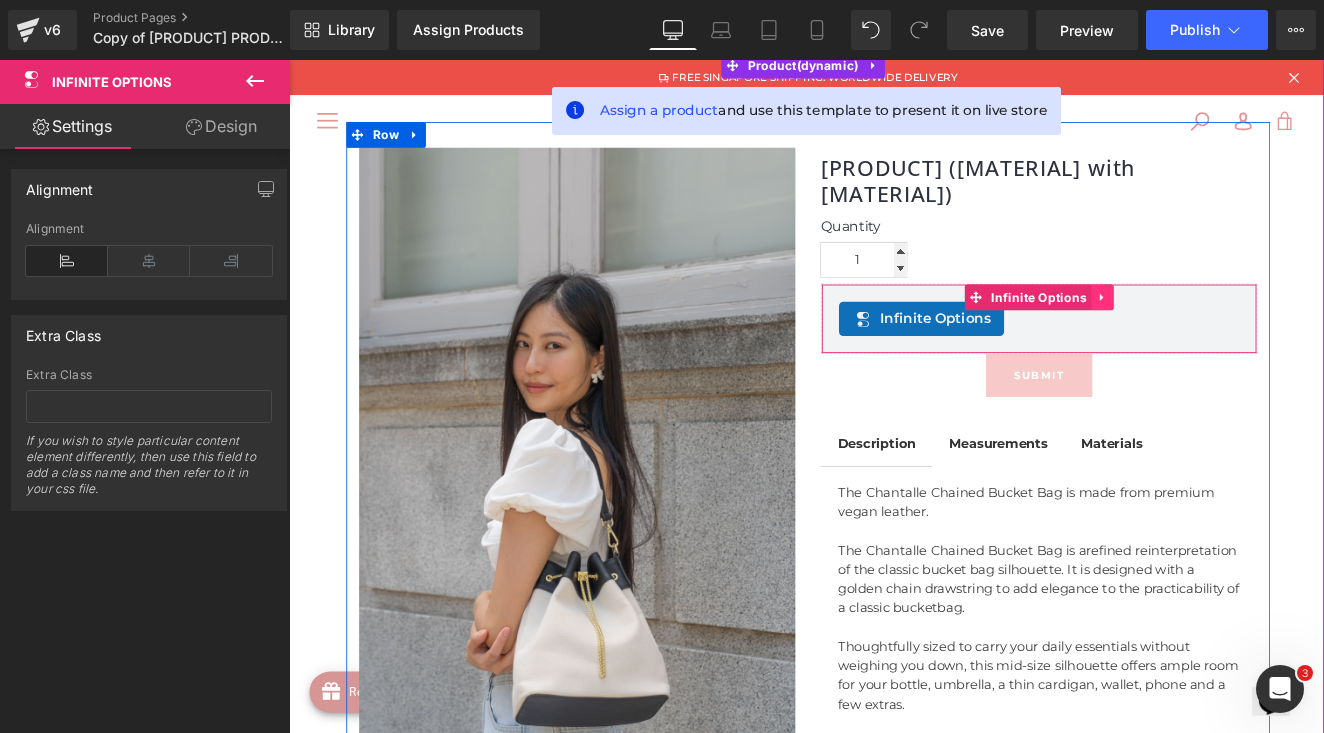 click 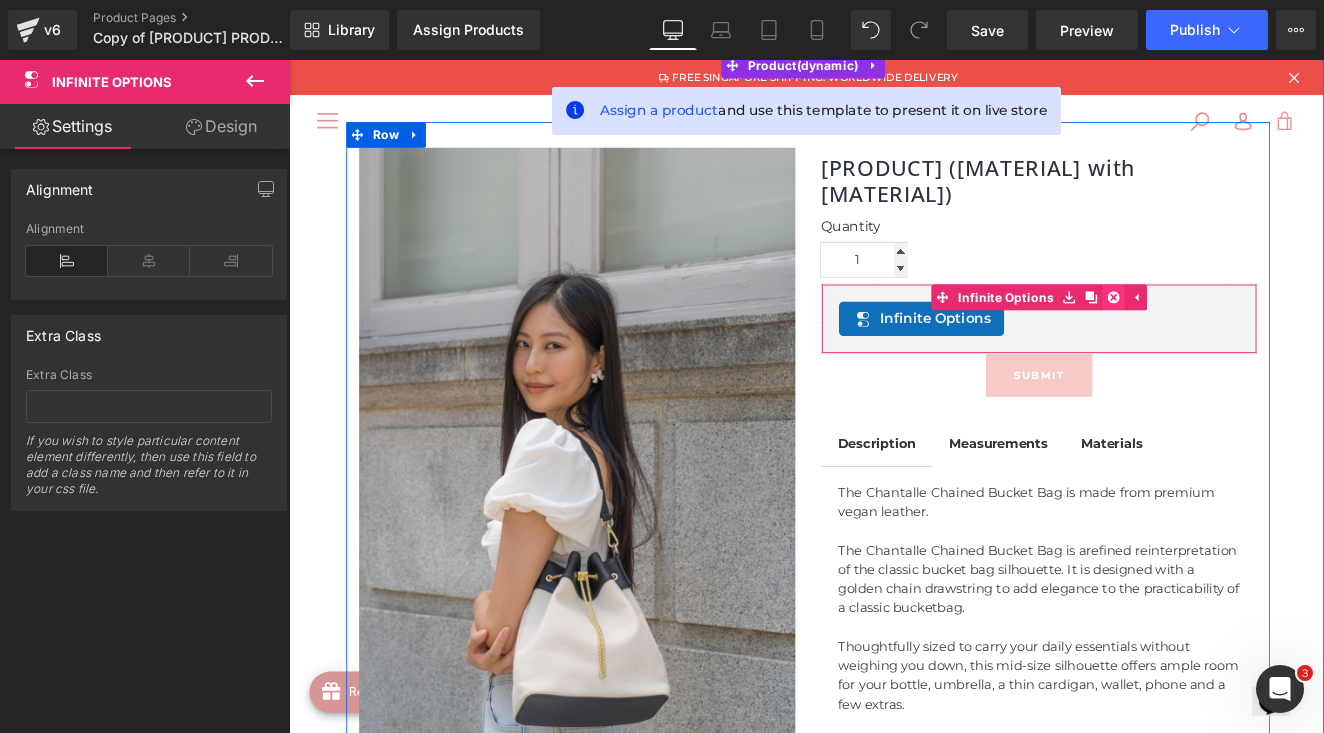 click 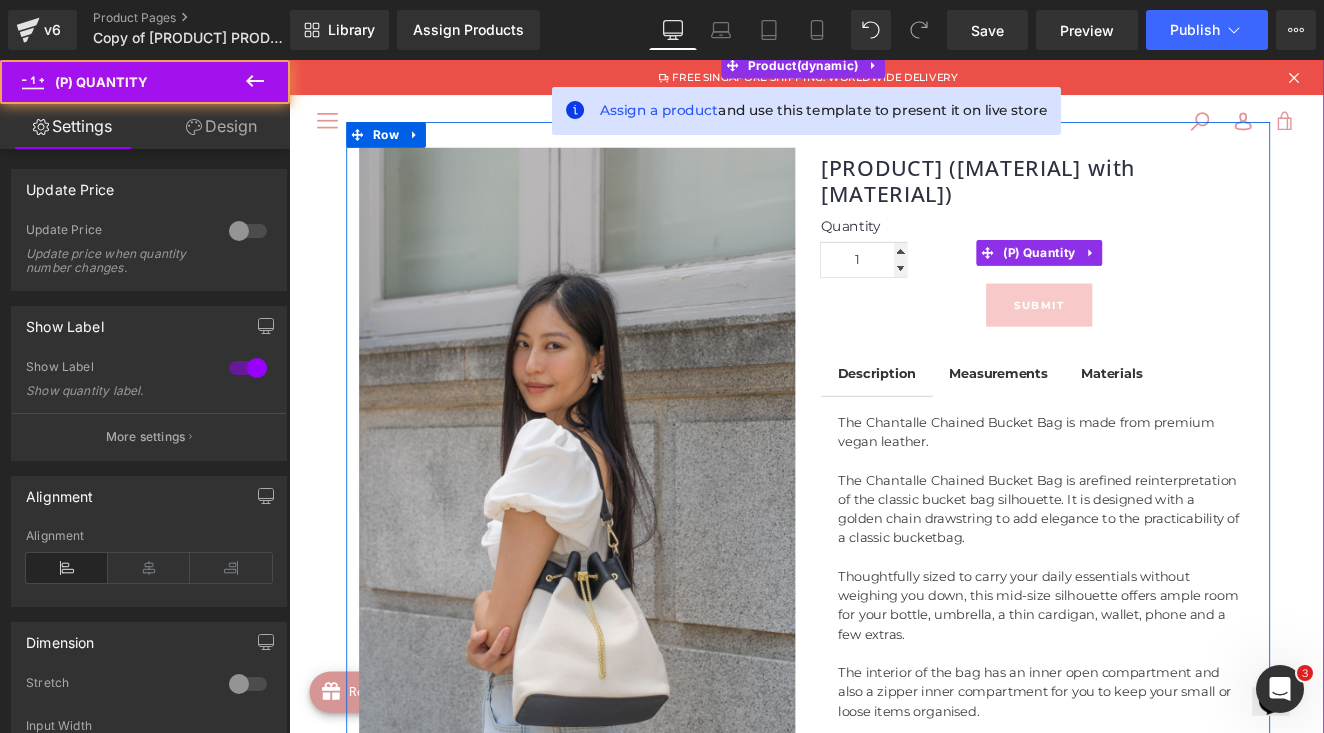 click on "Quantity
1" at bounding box center (1166, 285) 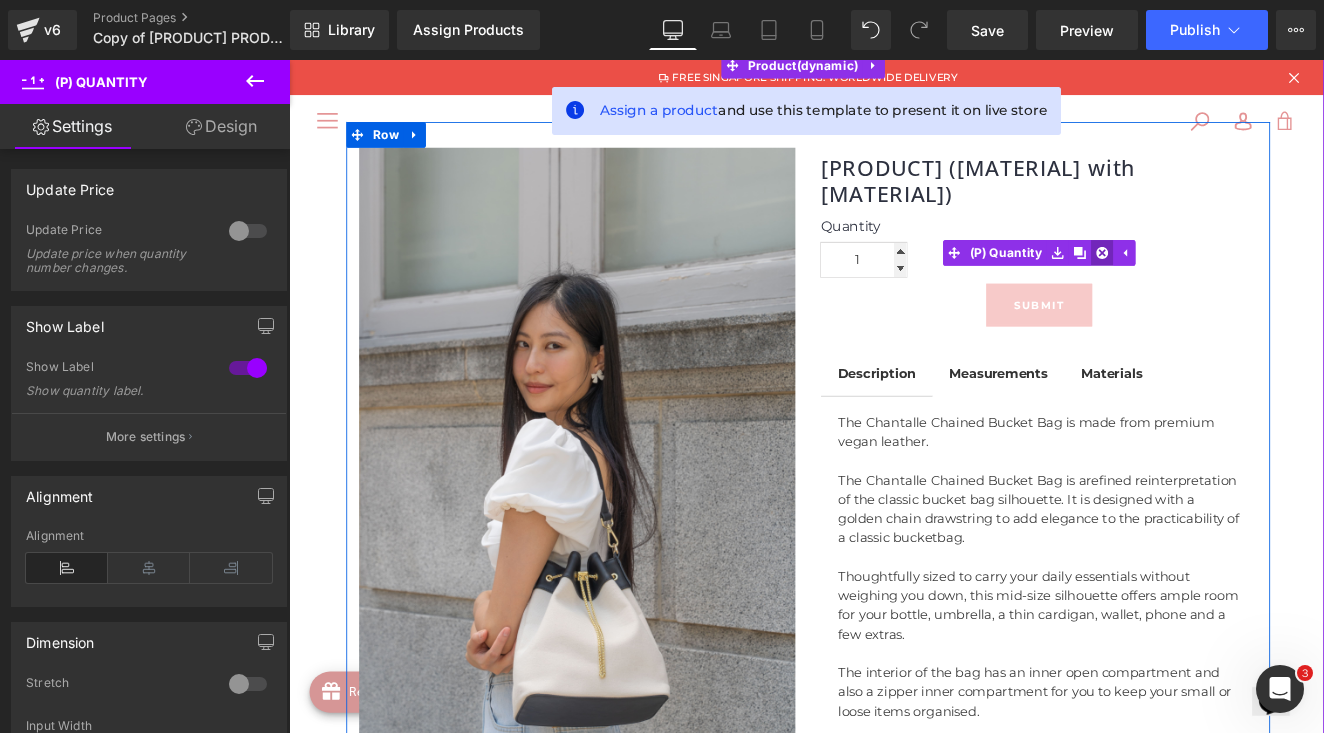 click 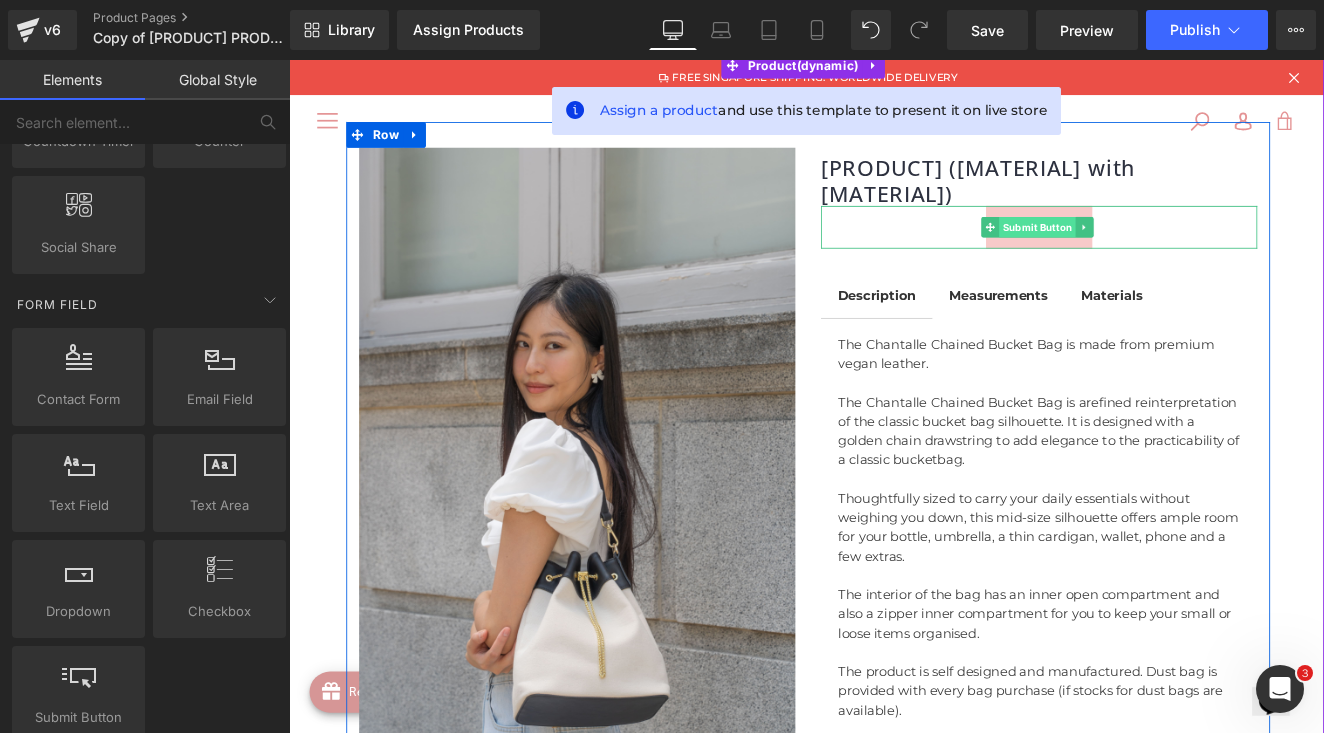 click on "Submit Button" at bounding box center (1164, 255) 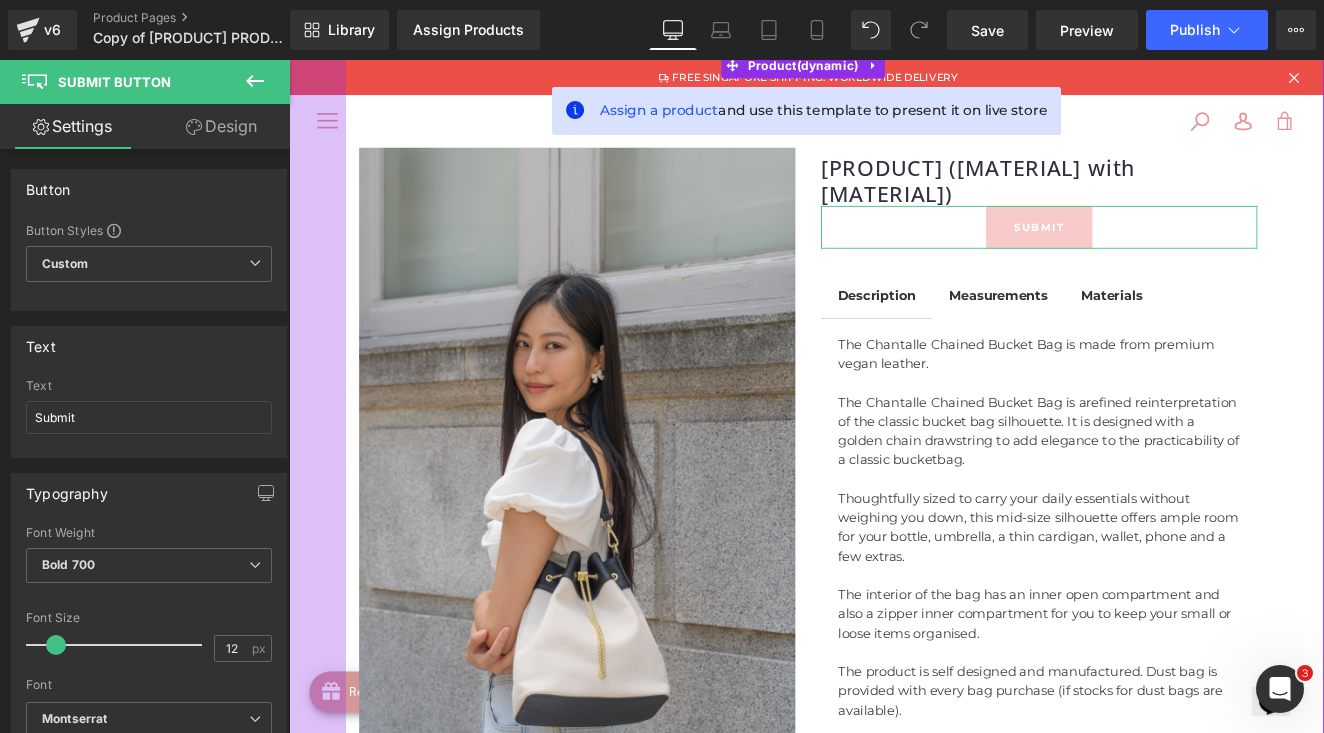click on "Design" at bounding box center [221, 126] 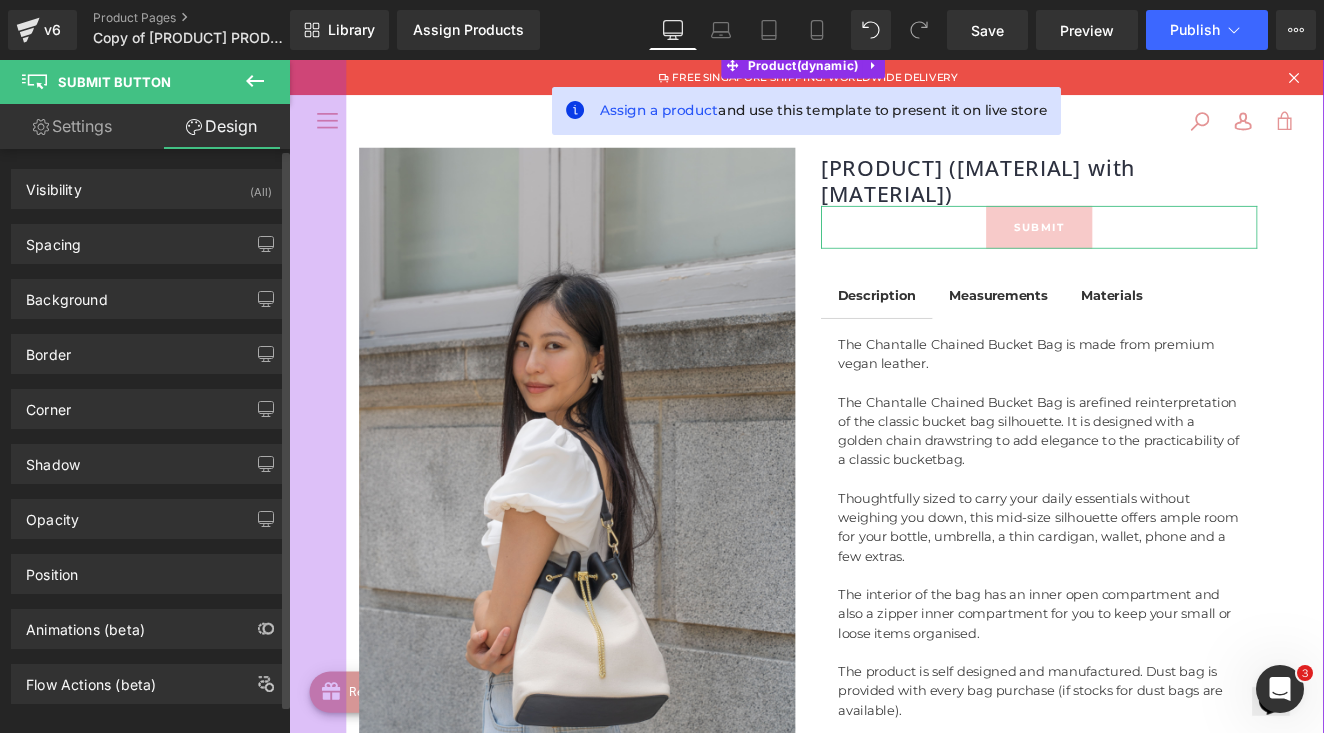 scroll, scrollTop: 0, scrollLeft: 0, axis: both 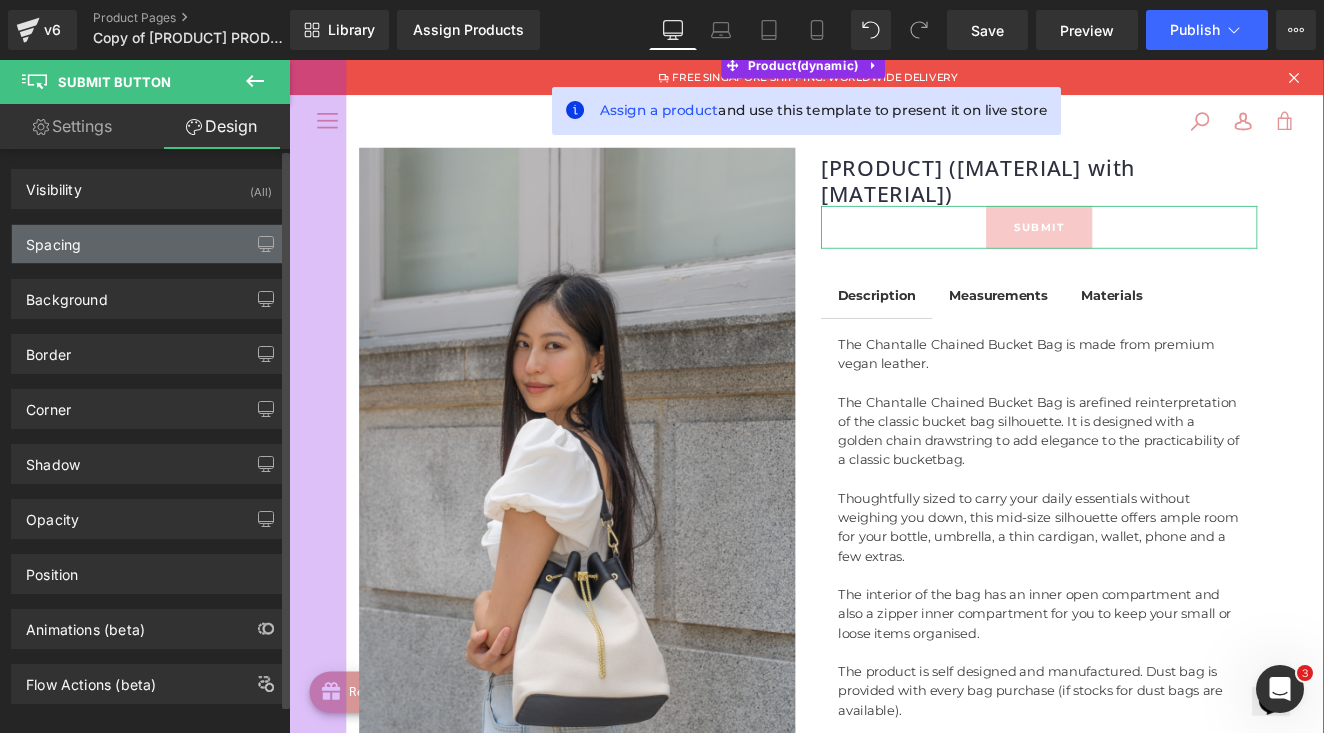 click on "Spacing" at bounding box center [149, 244] 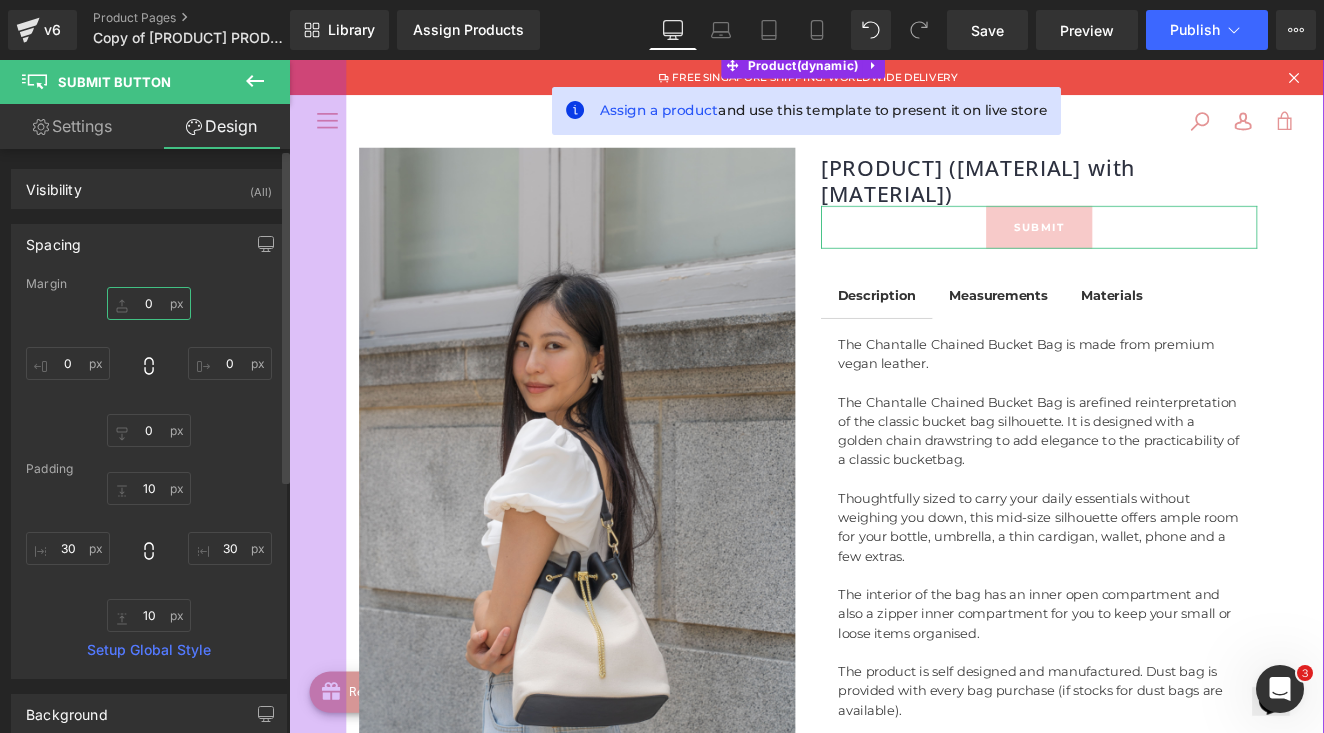 click on "0" at bounding box center [149, 303] 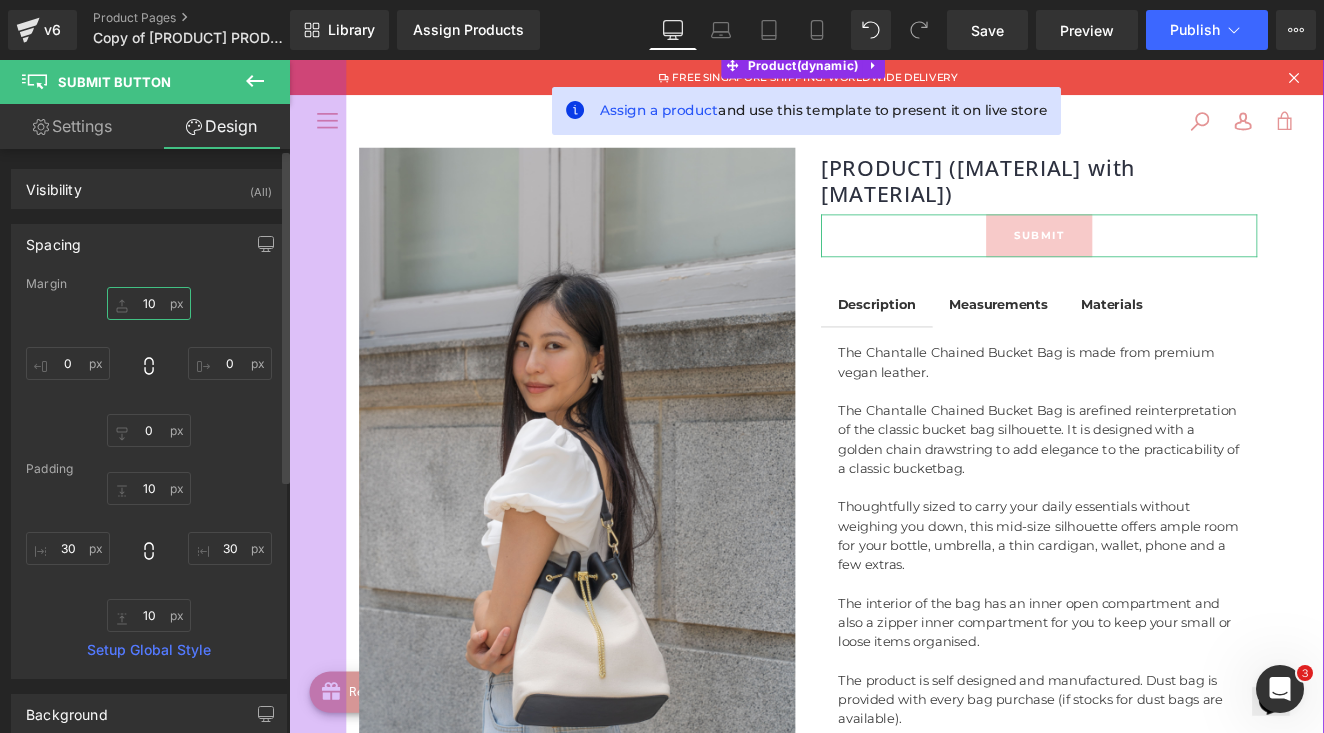 click on "10" at bounding box center (149, 303) 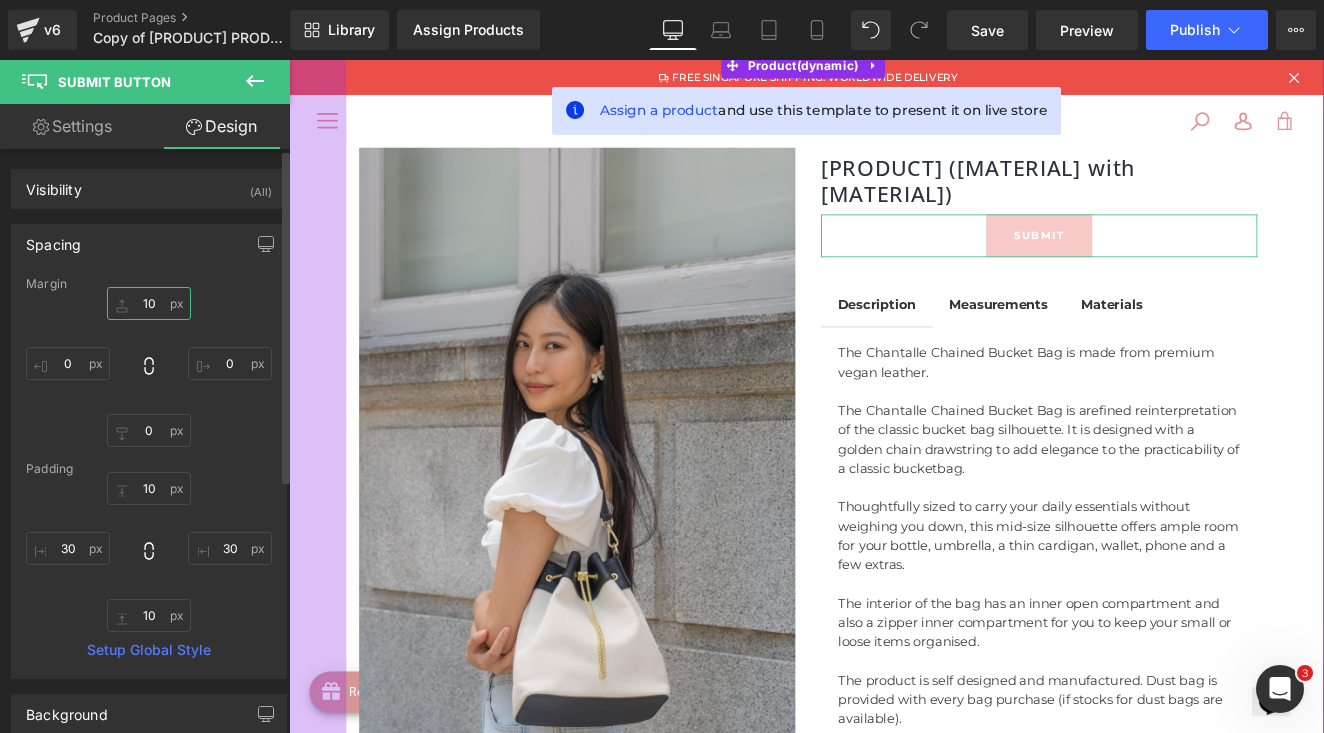 click on "10" at bounding box center (149, 303) 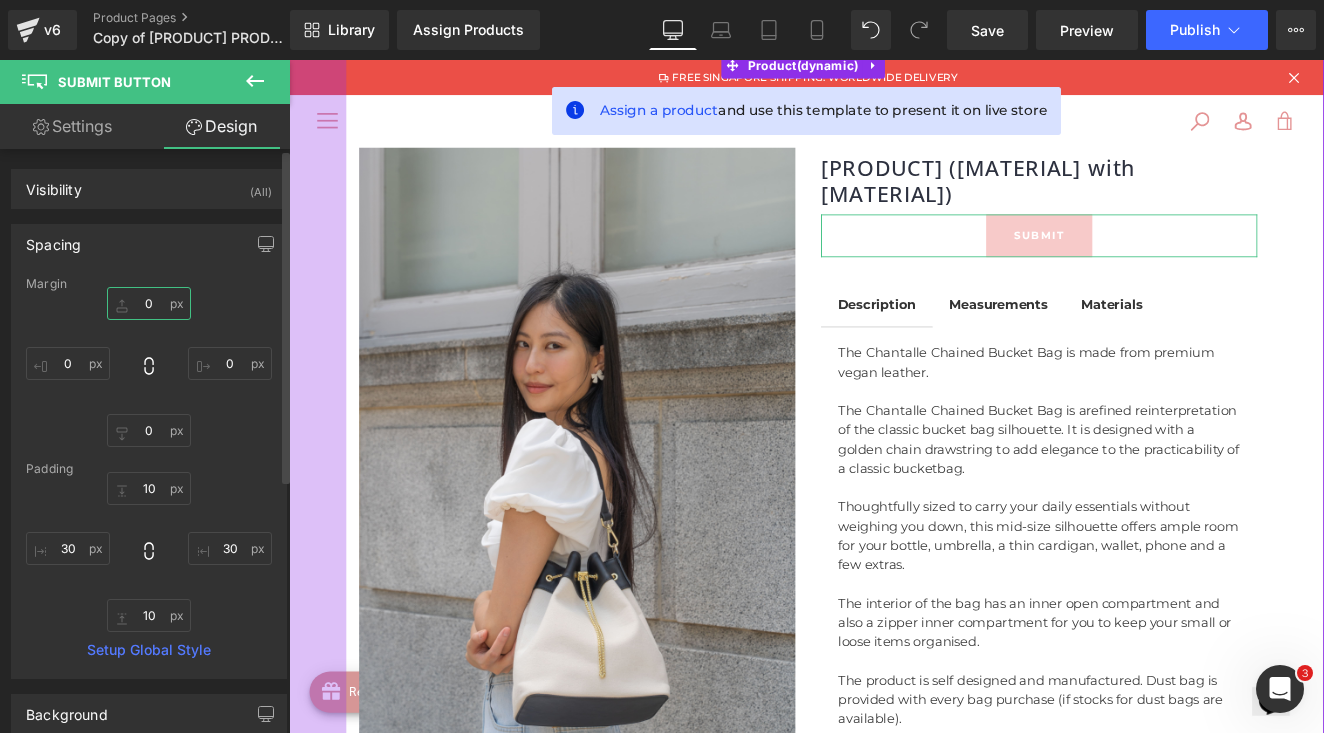 type on "20" 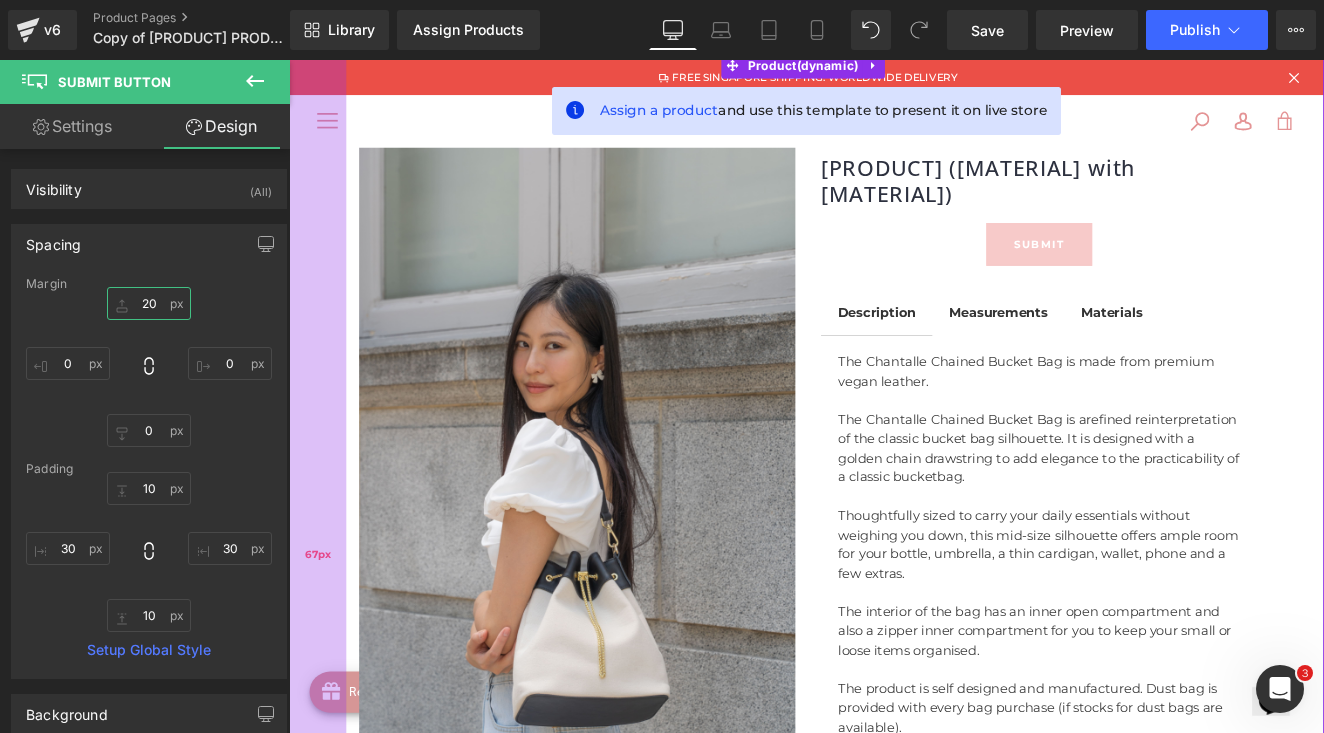 click on "67px" at bounding box center [322, 637] 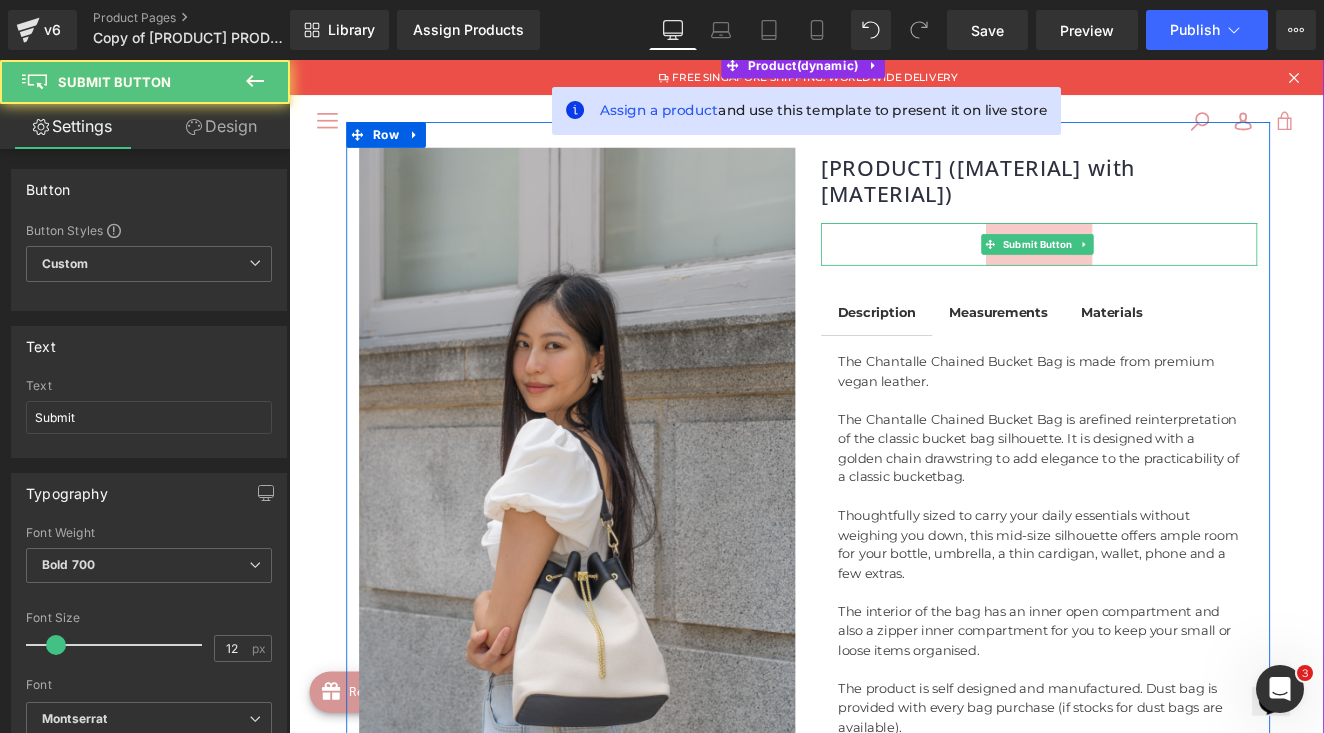 click on "Submit" at bounding box center [1166, 275] 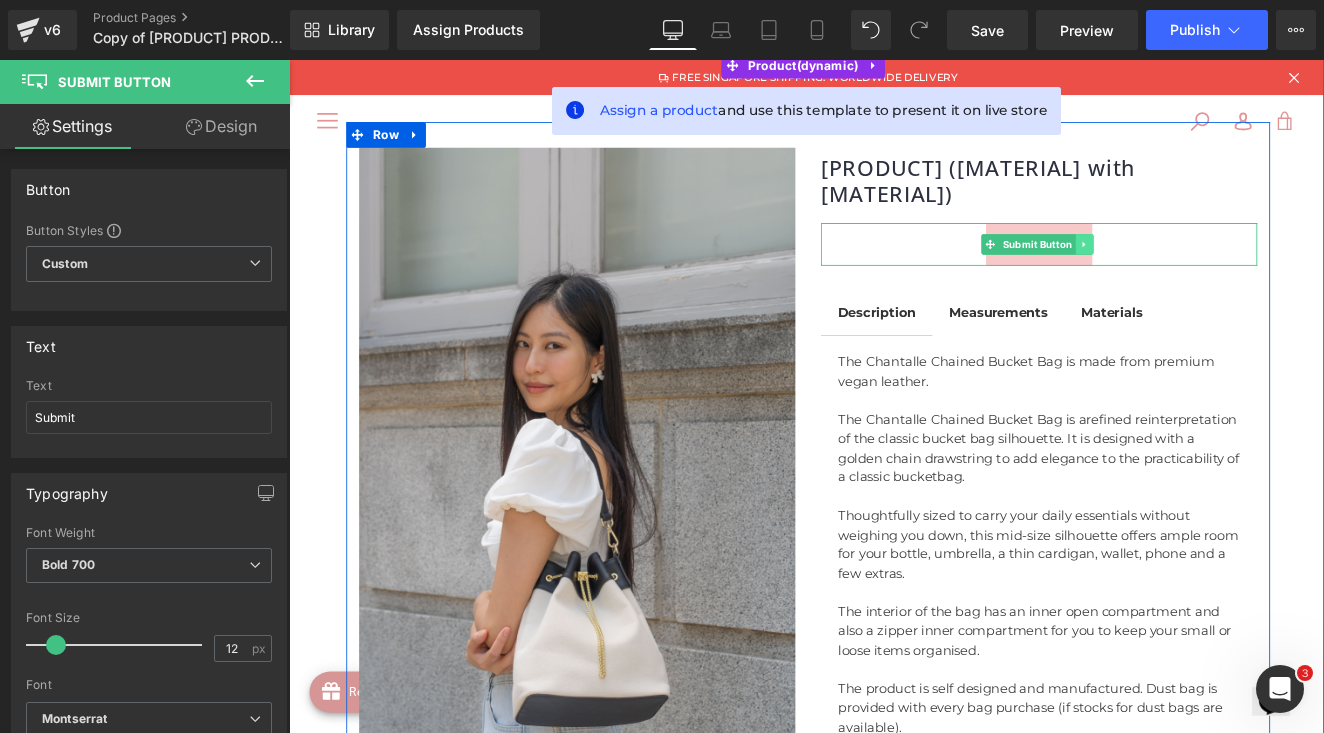 click 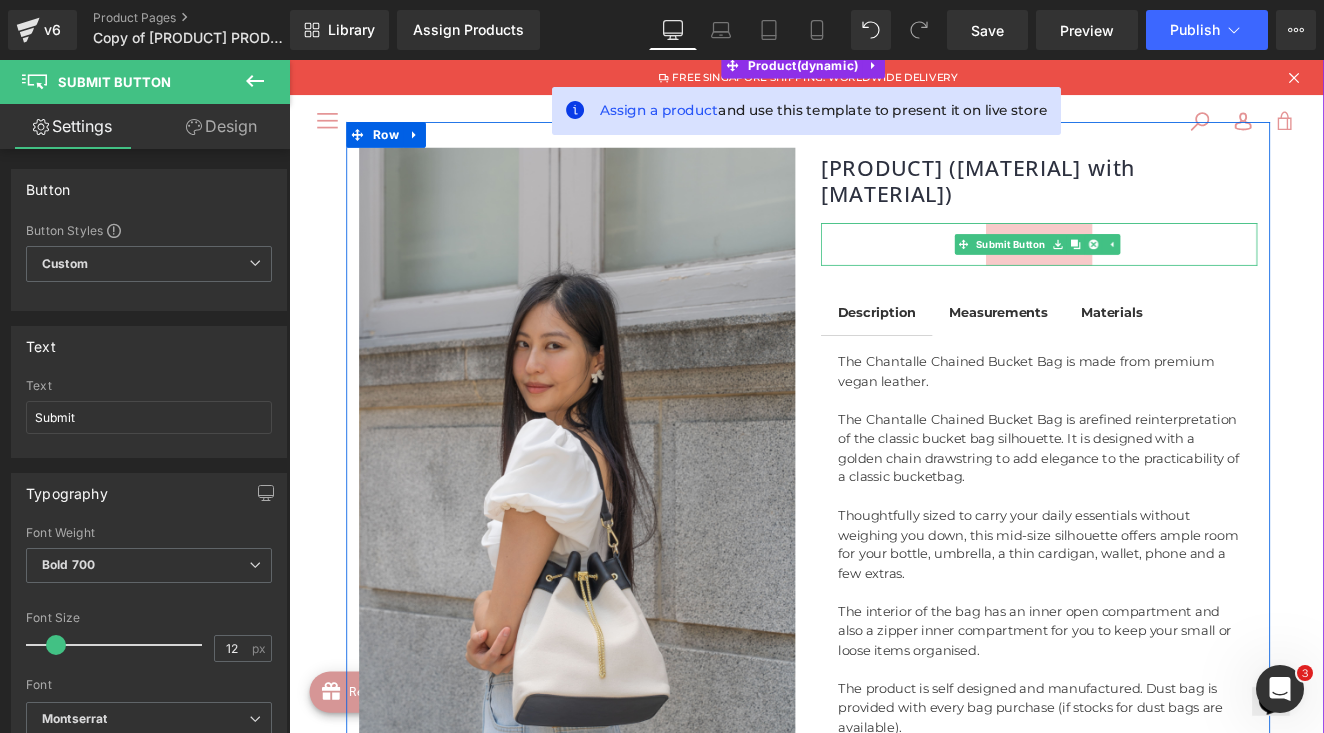 click on "Submit" at bounding box center [1166, 275] 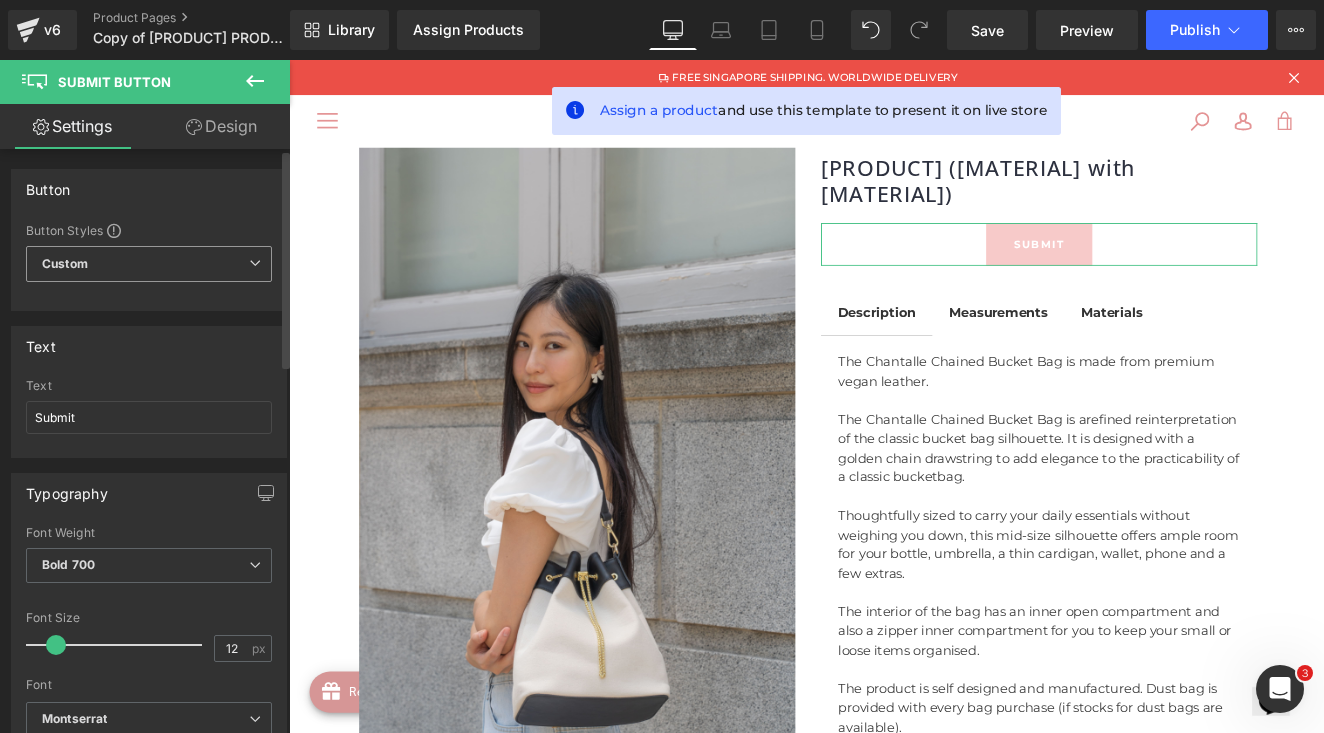 click on "Custom
Setup Global Style" at bounding box center [149, 264] 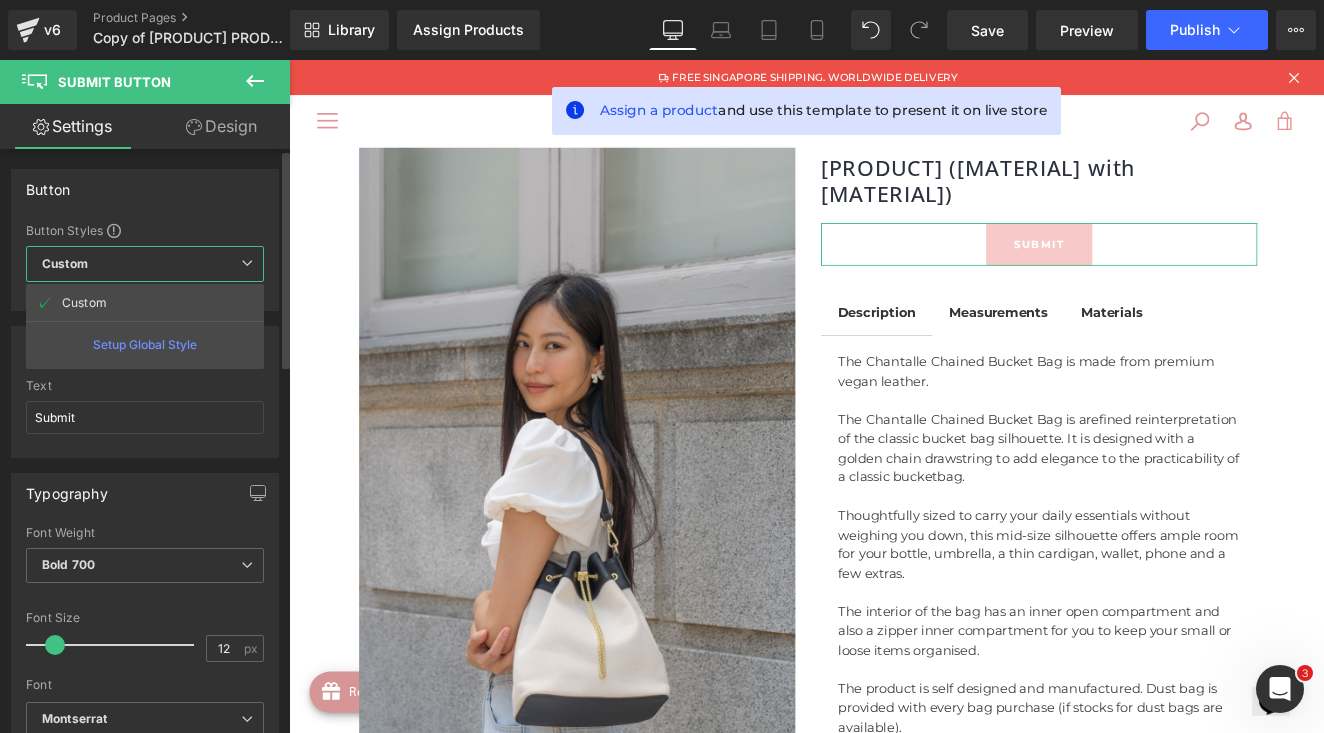 click on "Custom
Setup Global Style" at bounding box center (145, 264) 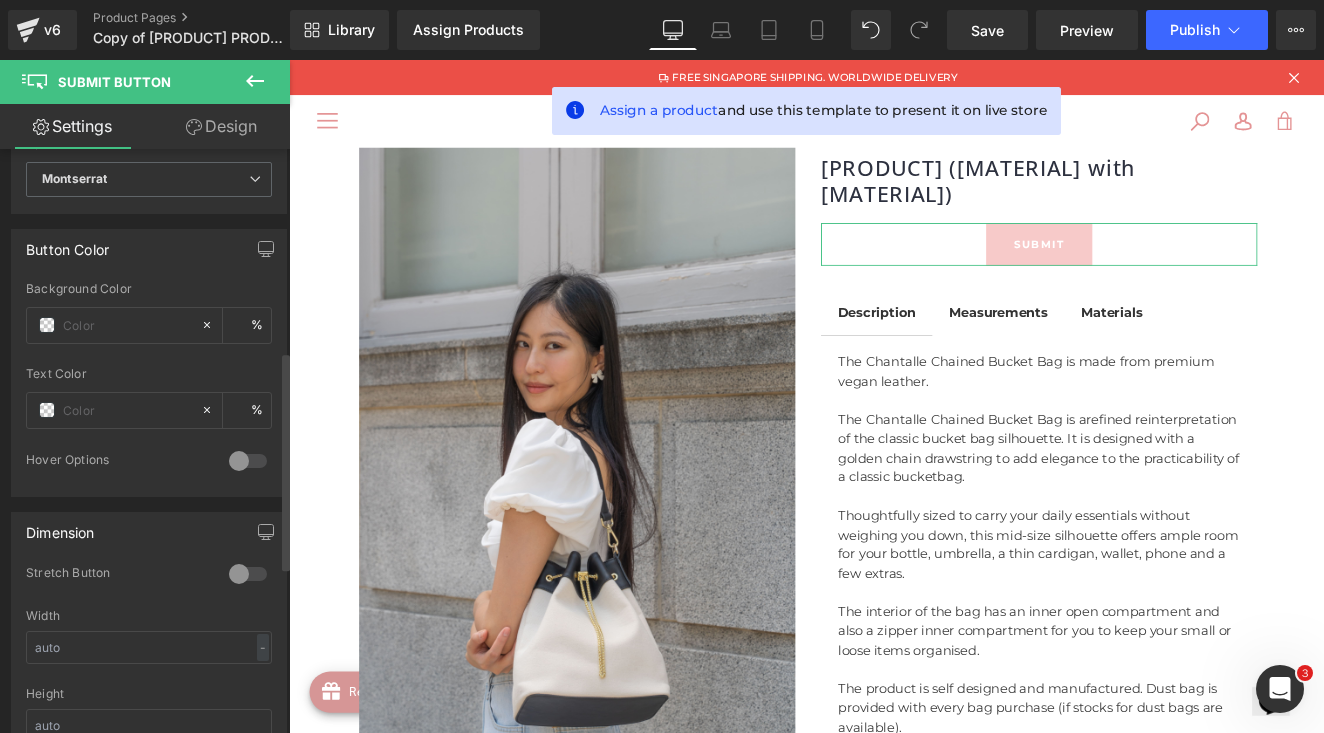 scroll, scrollTop: 543, scrollLeft: 0, axis: vertical 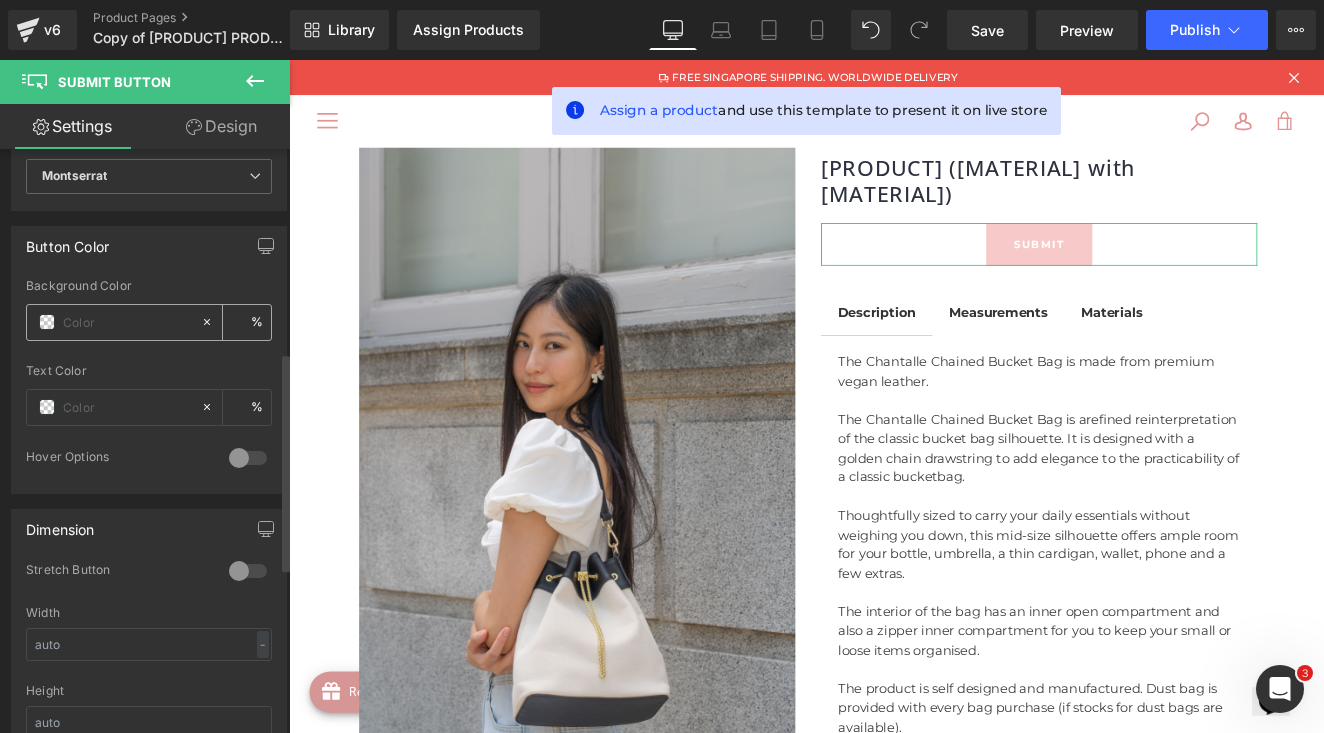 click at bounding box center [47, 322] 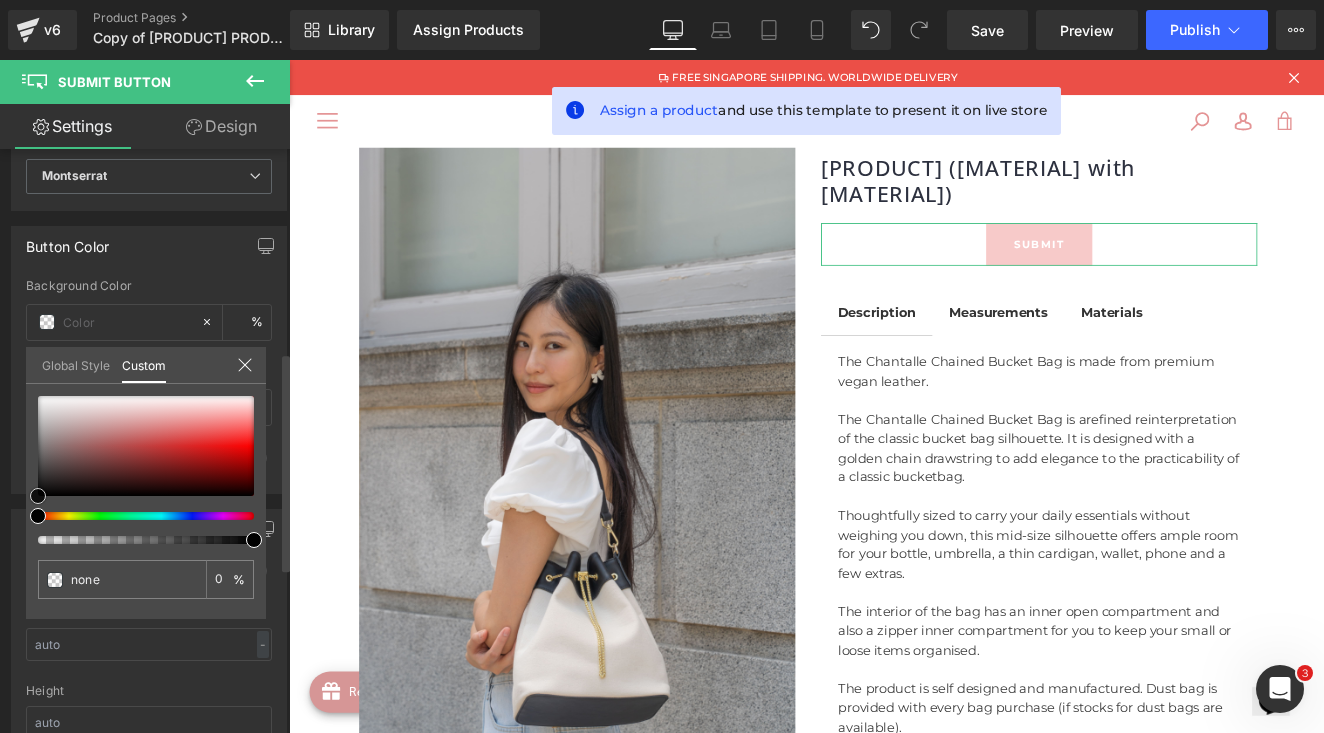 type on "#c22727" 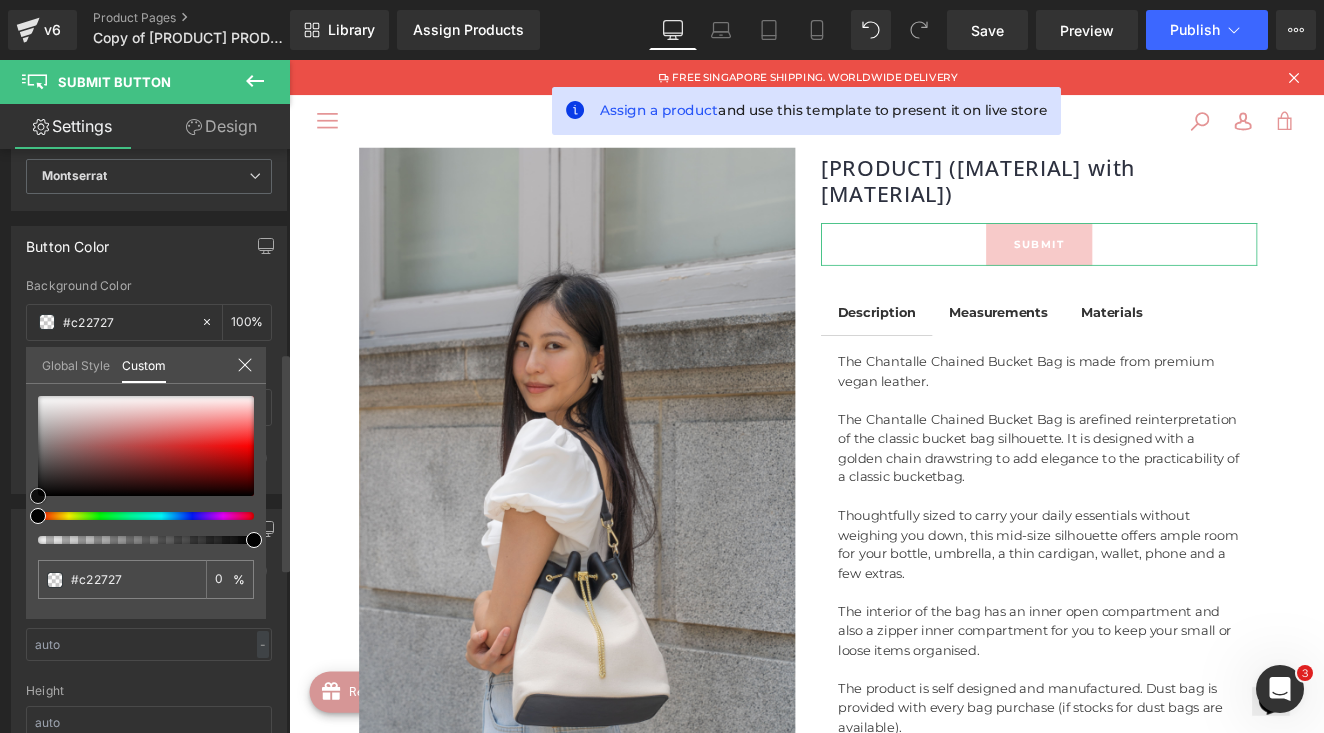 type on "100" 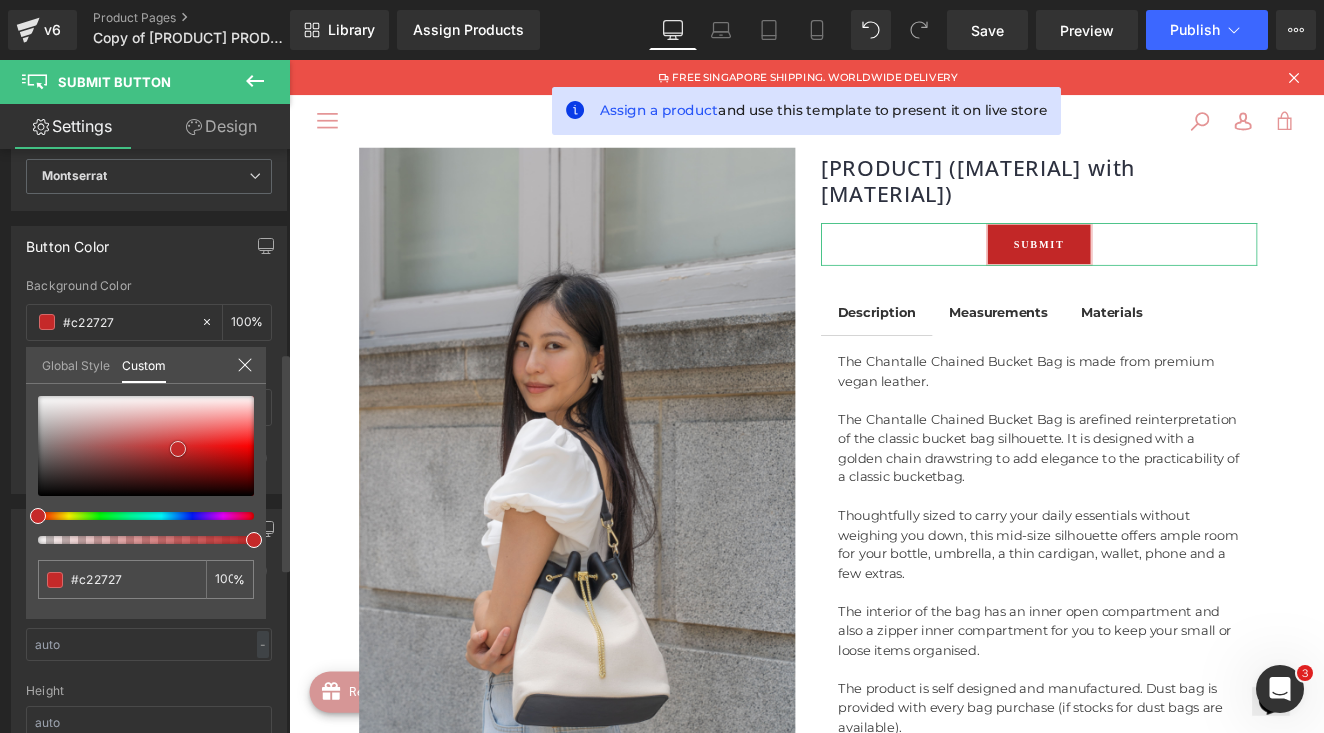 type on "#c52929" 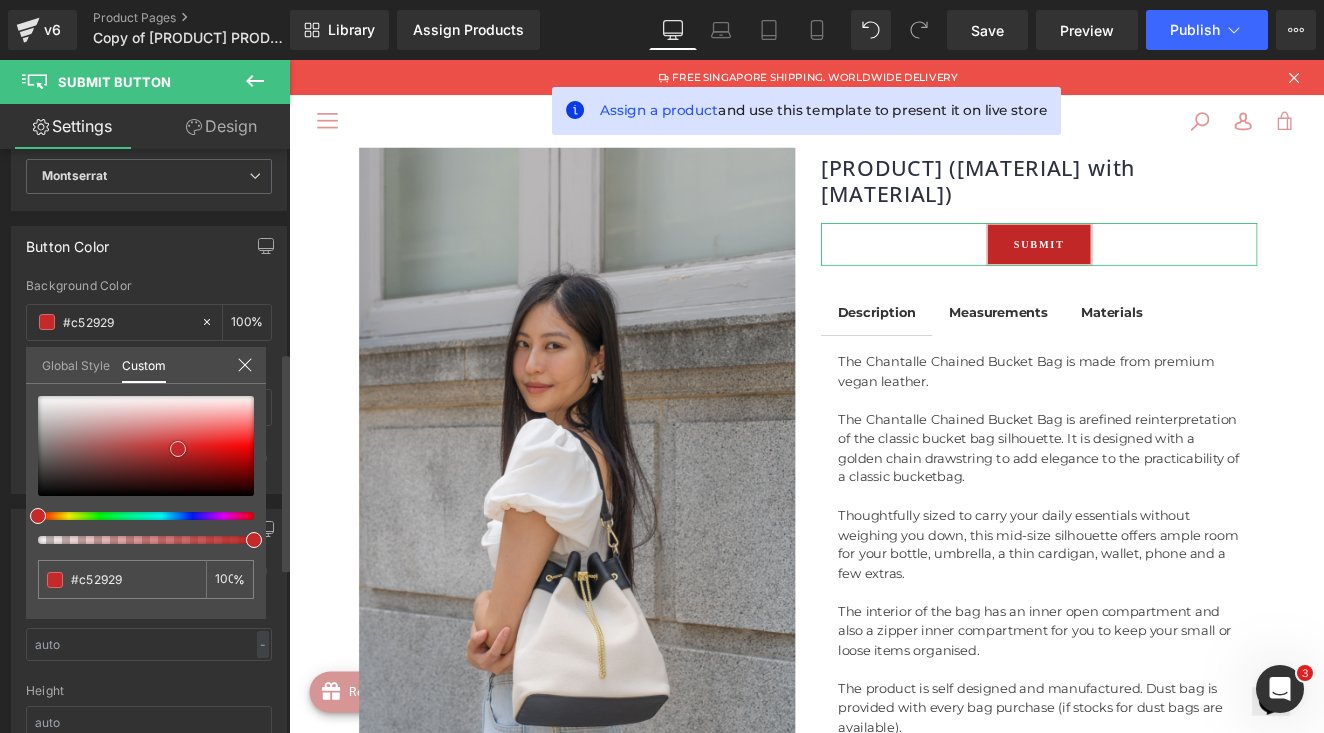 type on "#d35e5e" 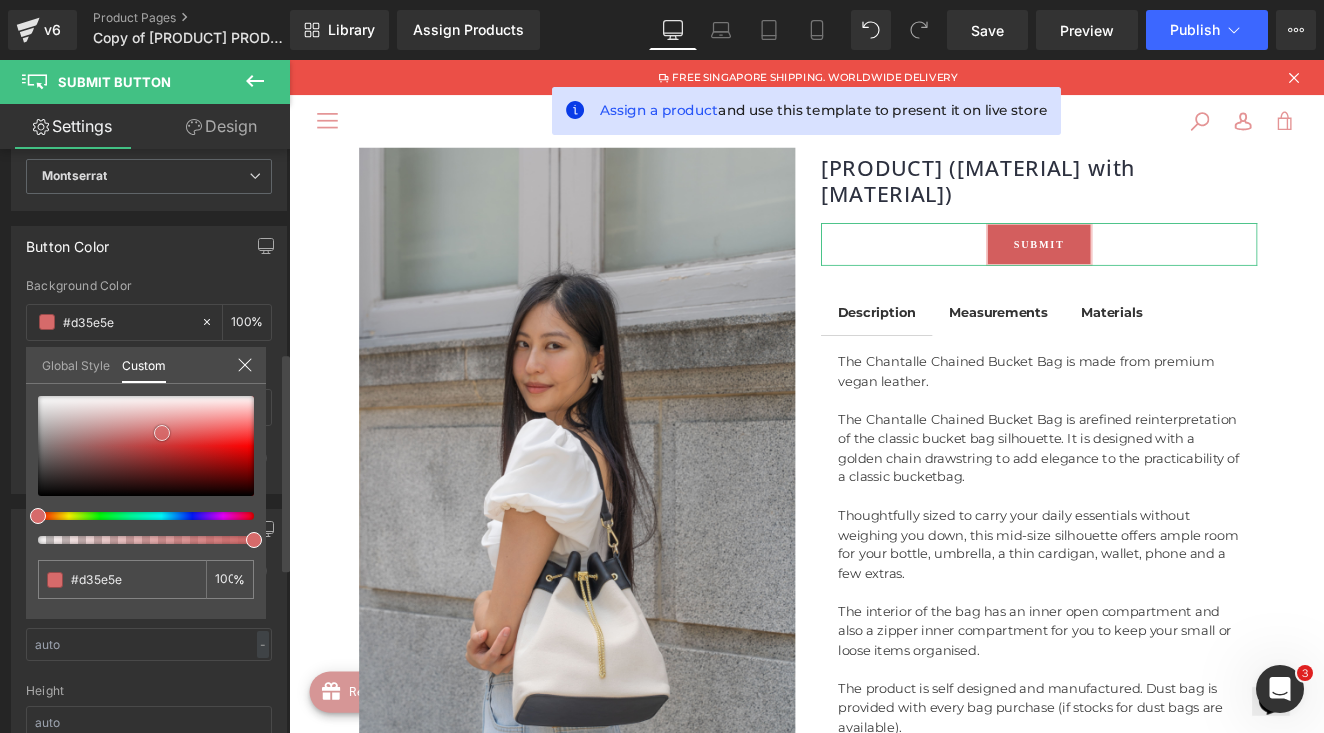 type on "#d66a6a" 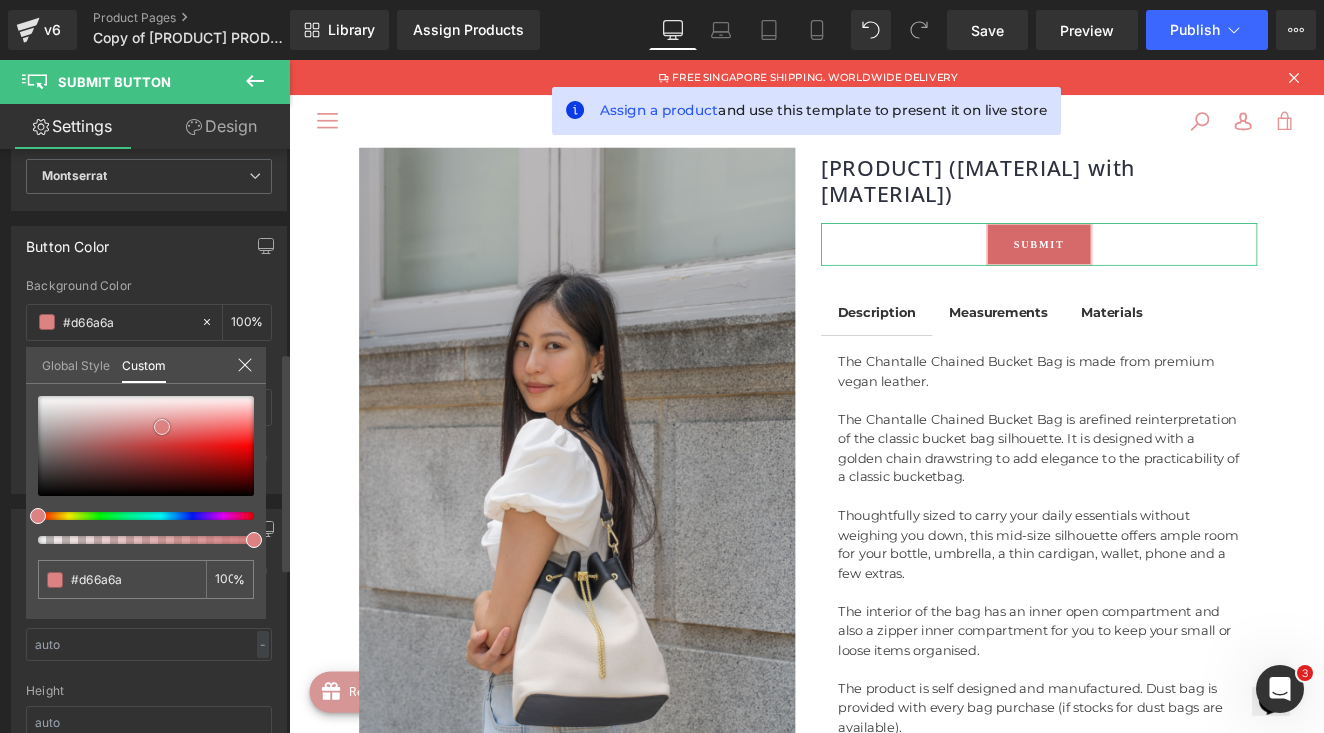 type on "#dd8282" 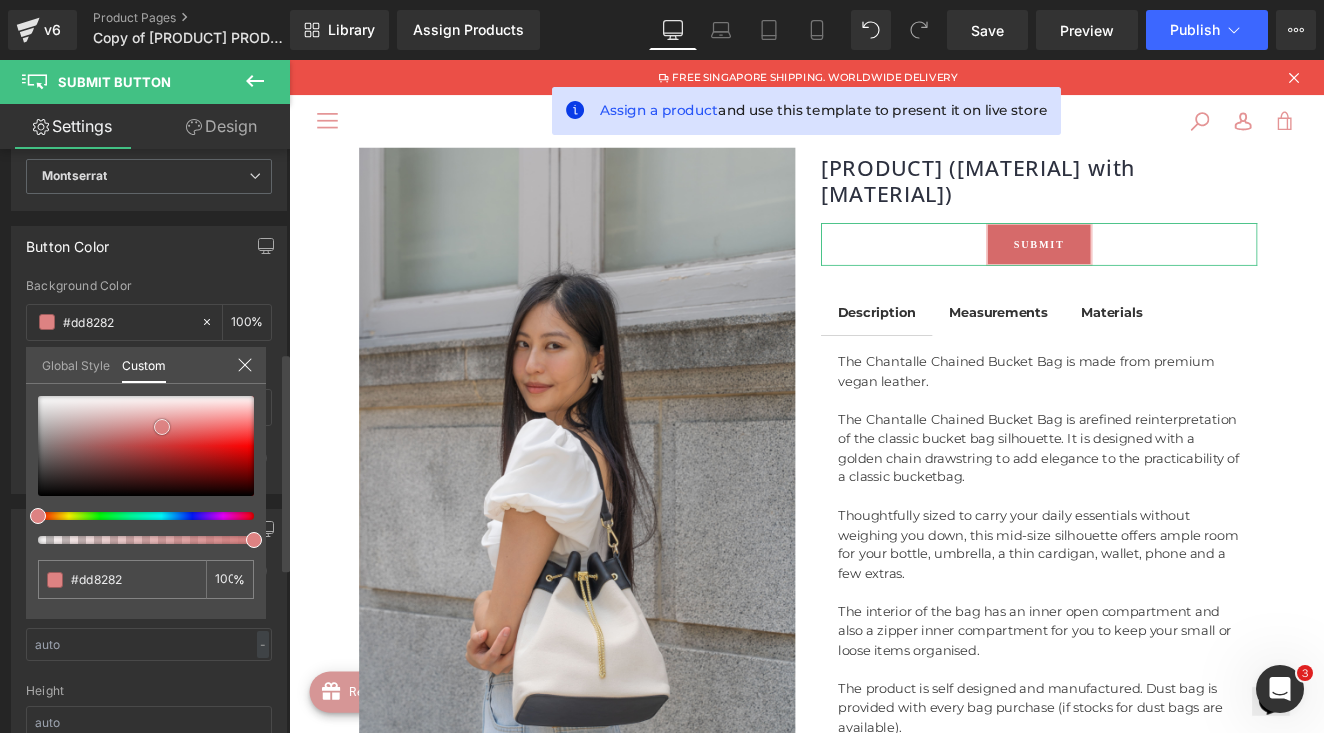 type on "#de8686" 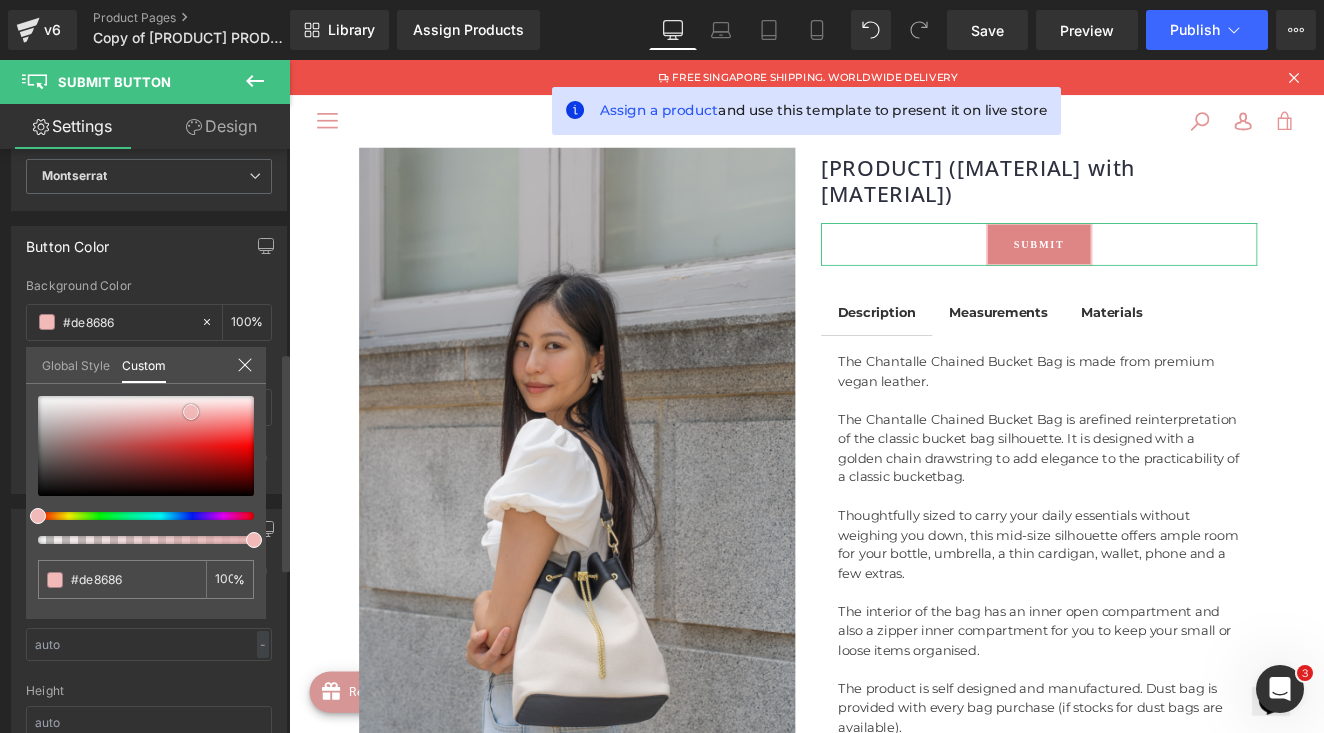 type on "#eeb3b3" 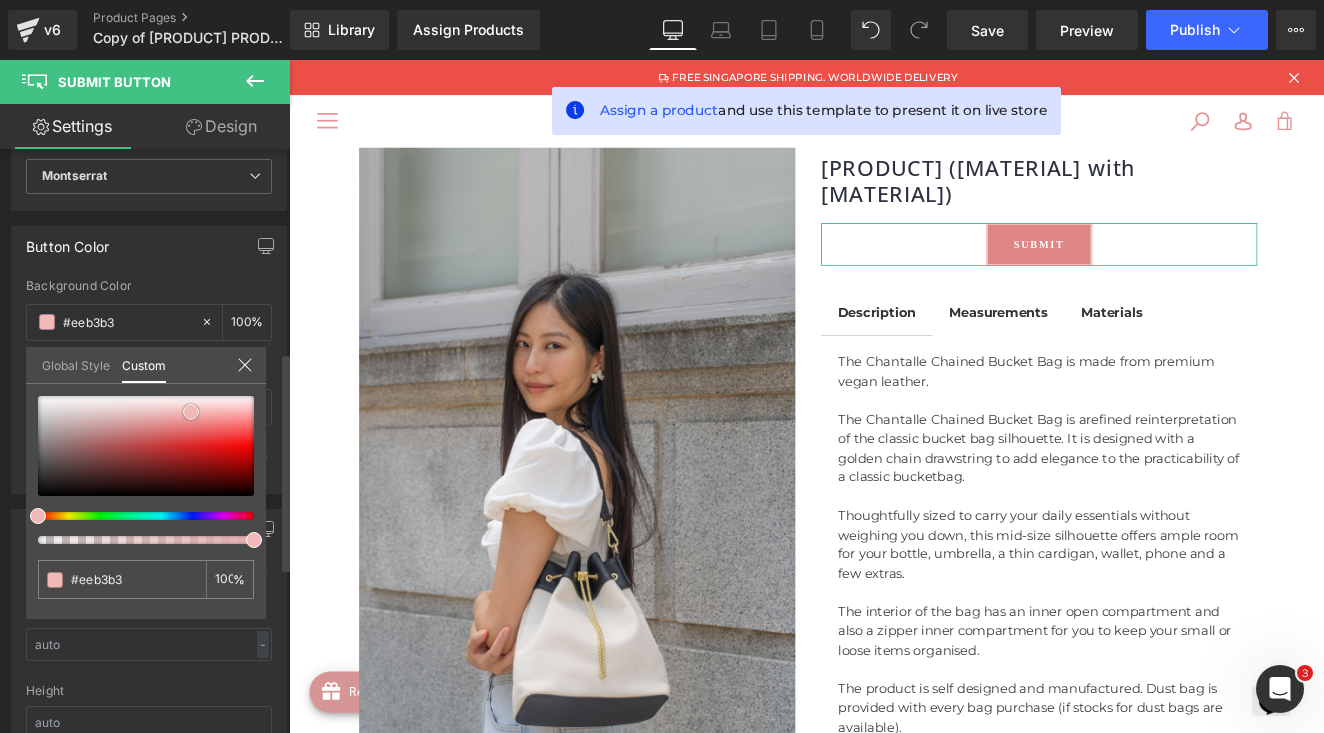 type on "#f1b0b0" 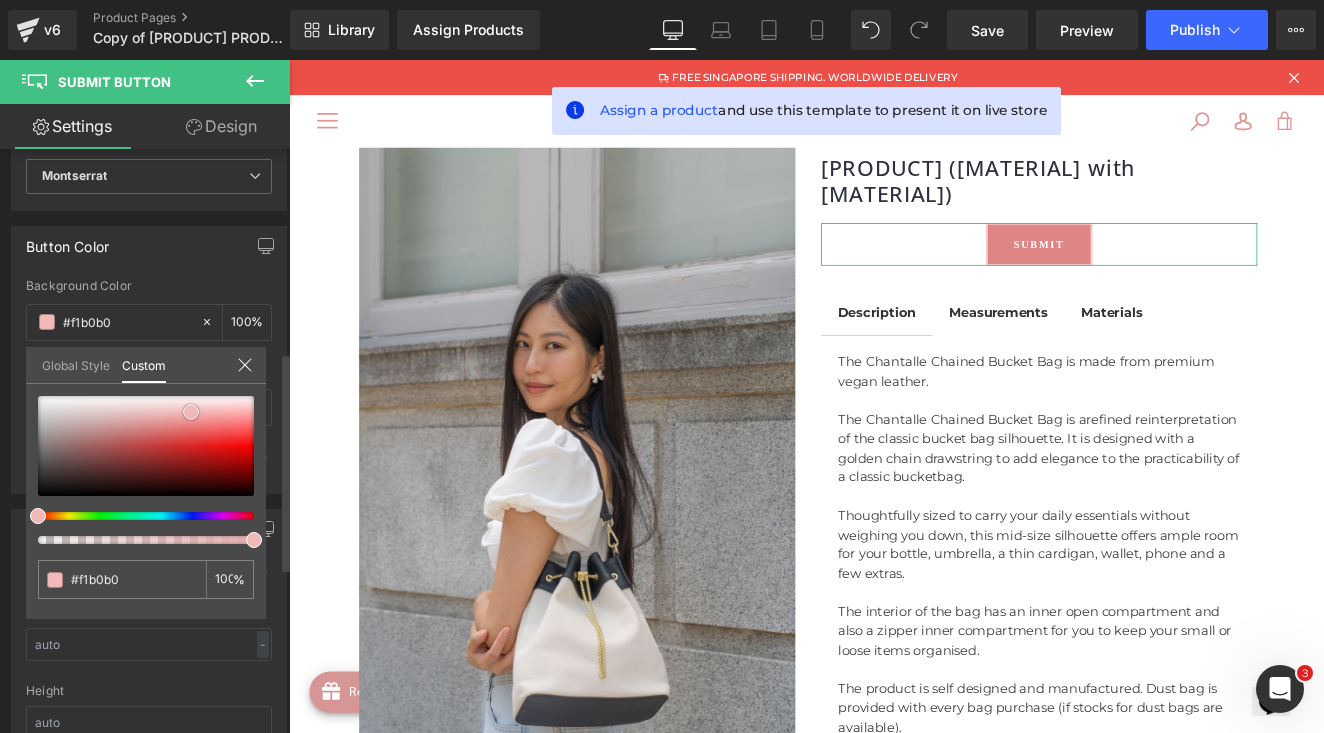 type on "#f2b0b0" 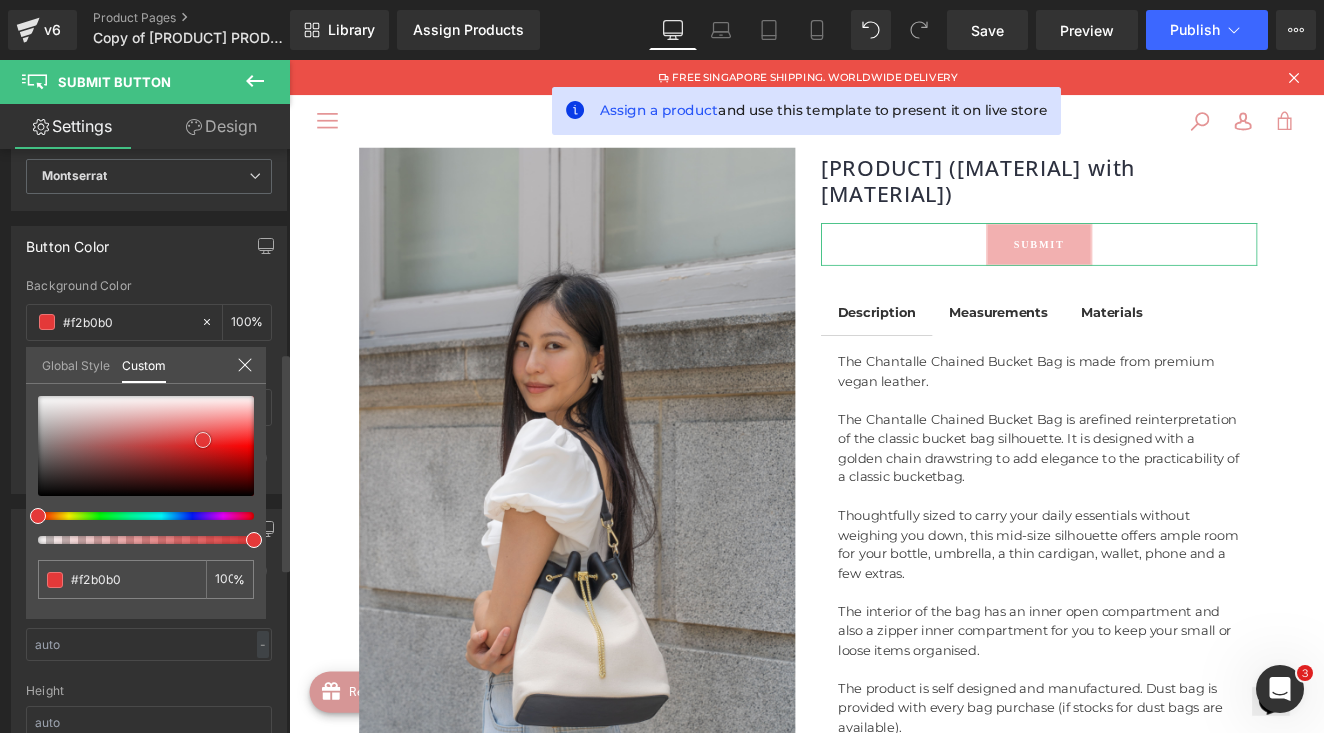 type on "#e43939" 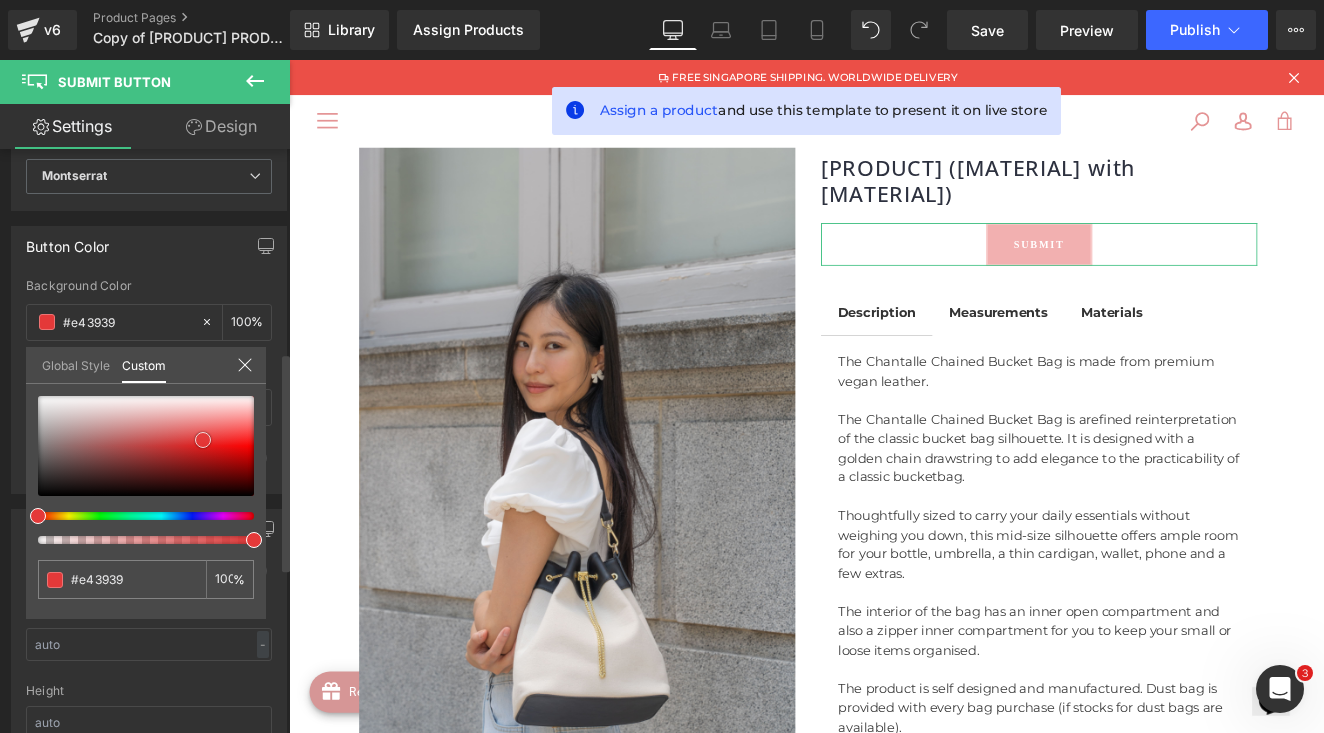 type on "#e23030" 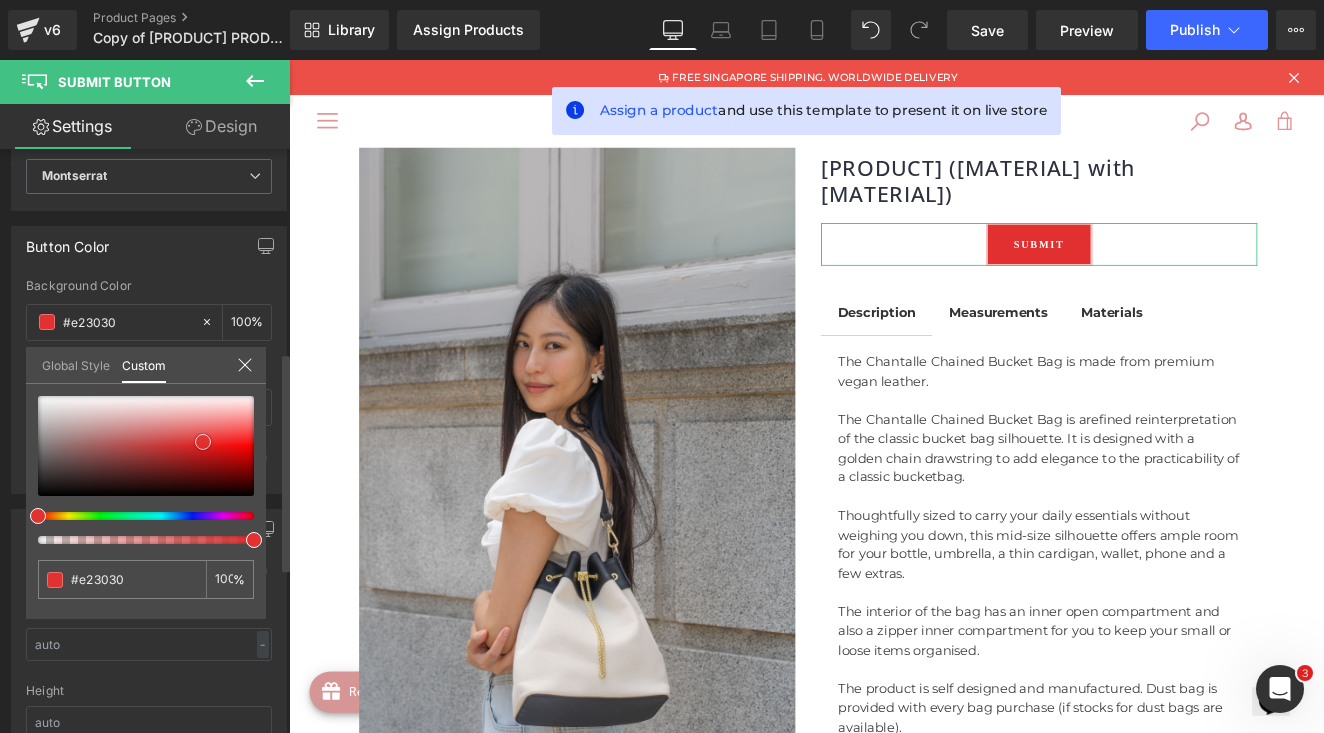 drag, startPoint x: 180, startPoint y: 450, endPoint x: 203, endPoint y: 442, distance: 24.351591 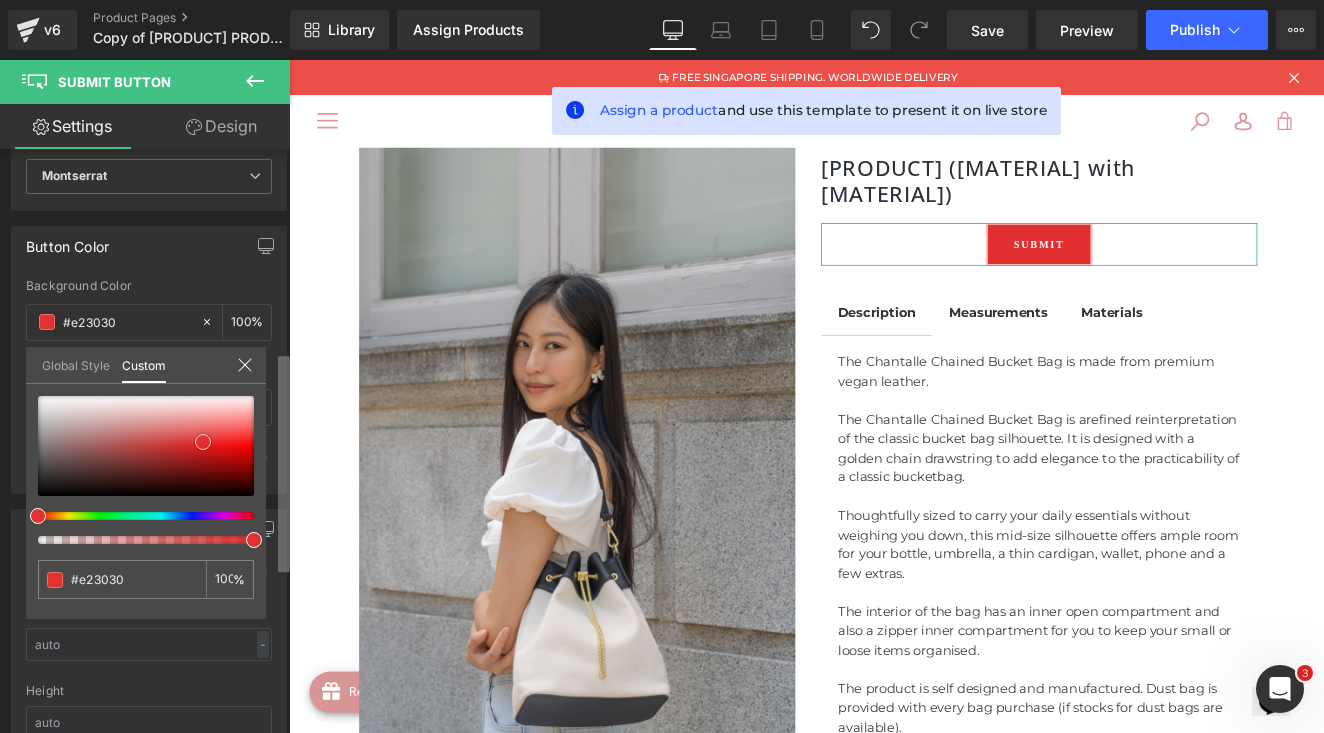 click at bounding box center [284, 464] 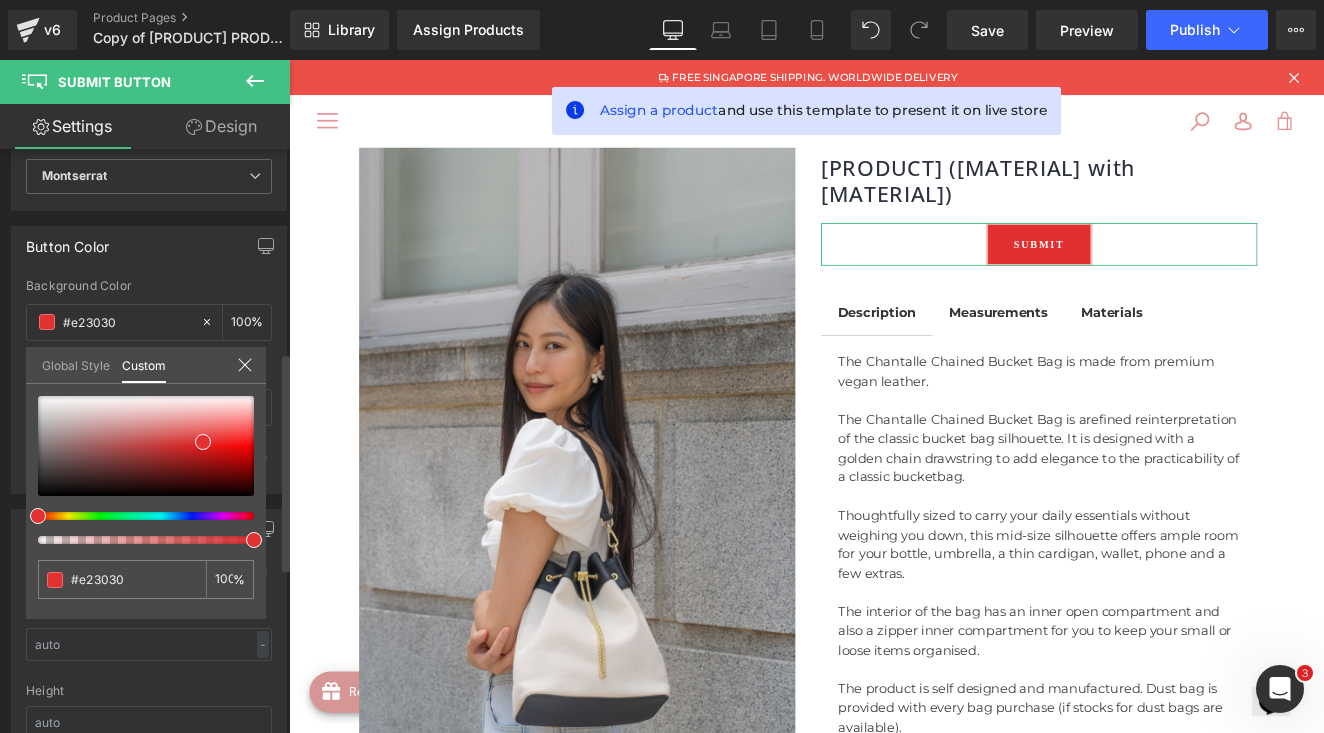 click on "#e23030 100 %" at bounding box center [146, 507] 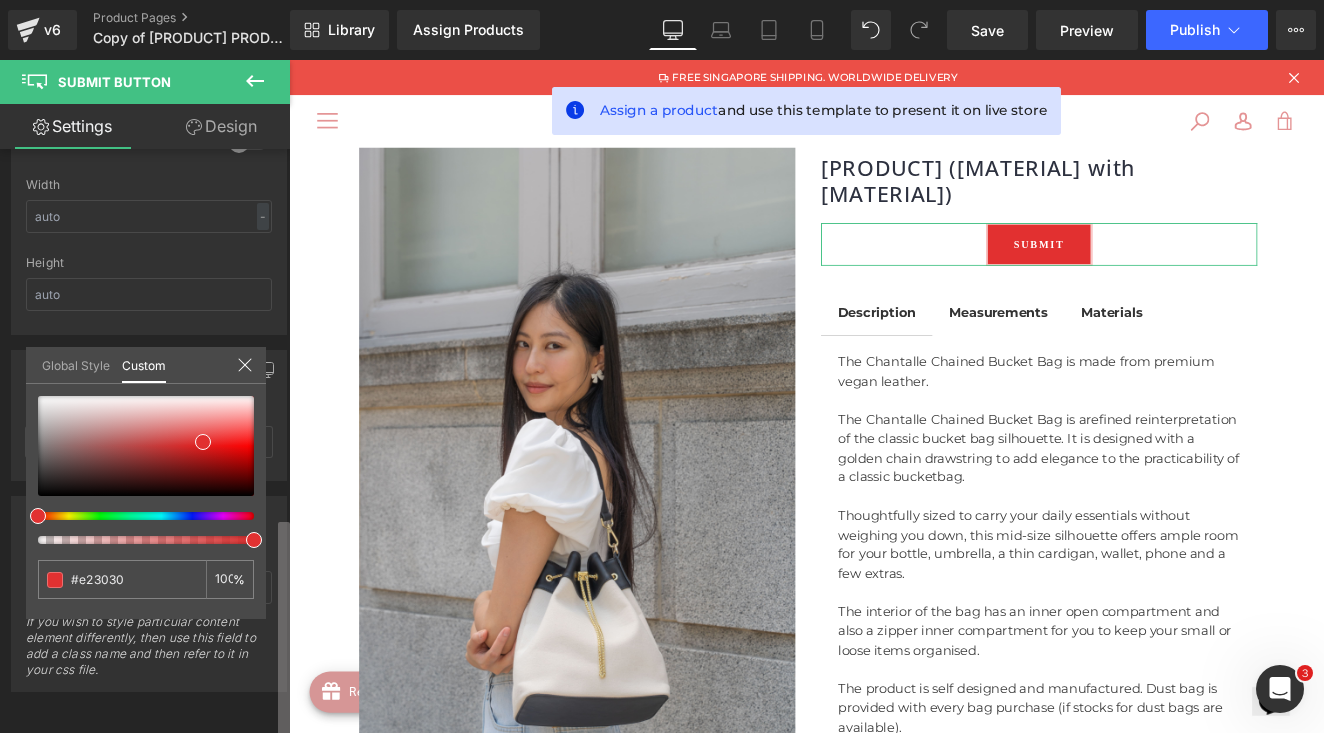 scroll, scrollTop: 985, scrollLeft: 0, axis: vertical 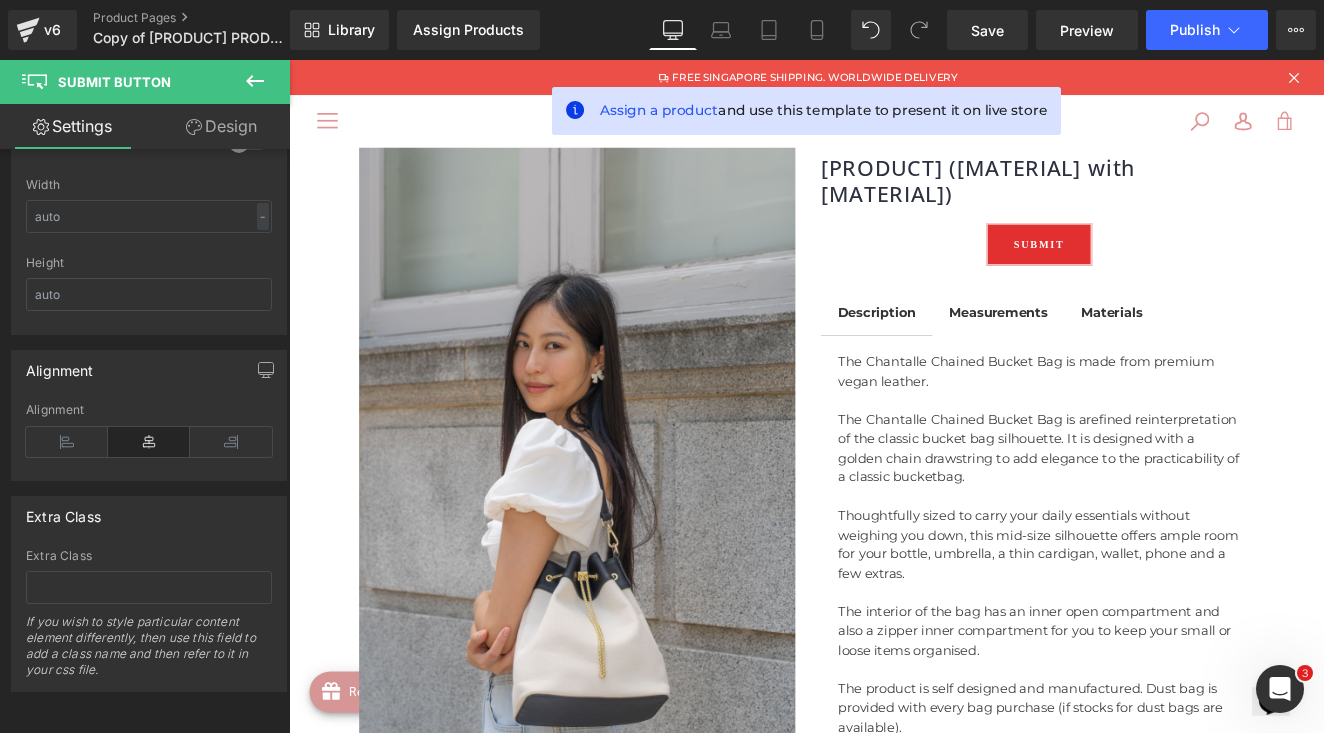 click on "Time to own it
Why wait? Shop today, 0% interest over 3 payments.
0% interest 100% transparent
Split bill into 3 payments Hassle-free experience
Hundreds of merchants Vast variety
Terms & Conditions
How it works
Back
Skip to content
FREE SINGAPORE SHIPPING. WORLDWIDE DELIVERY
Menu" at bounding box center (894, 1182) 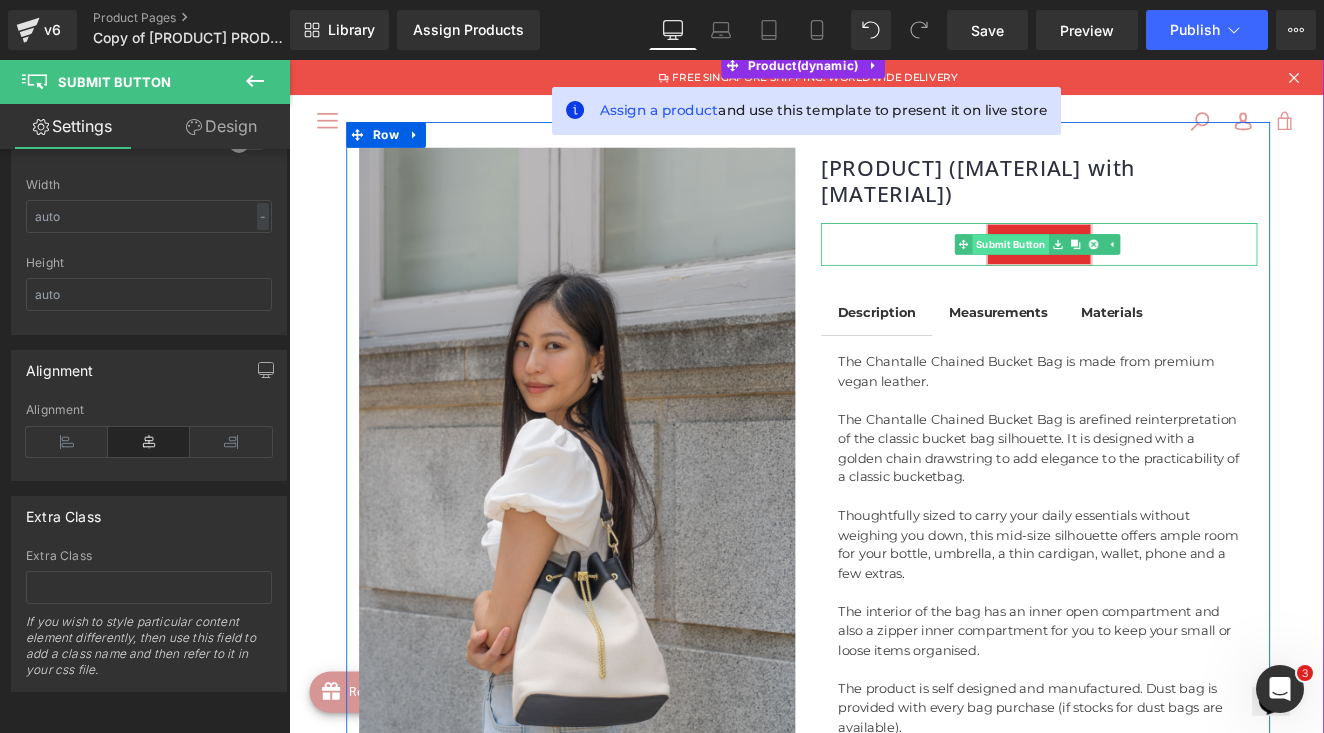 click on "Submit Button" at bounding box center (1133, 275) 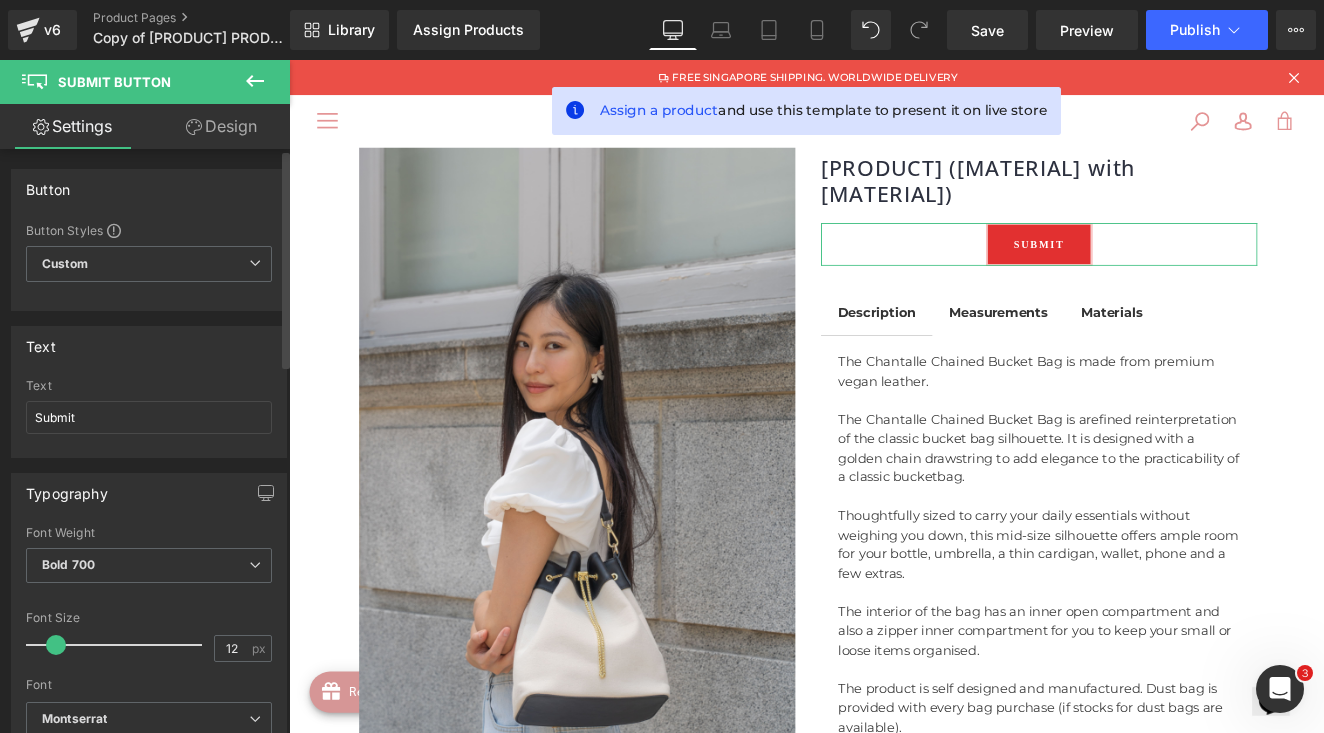 scroll, scrollTop: 0, scrollLeft: 0, axis: both 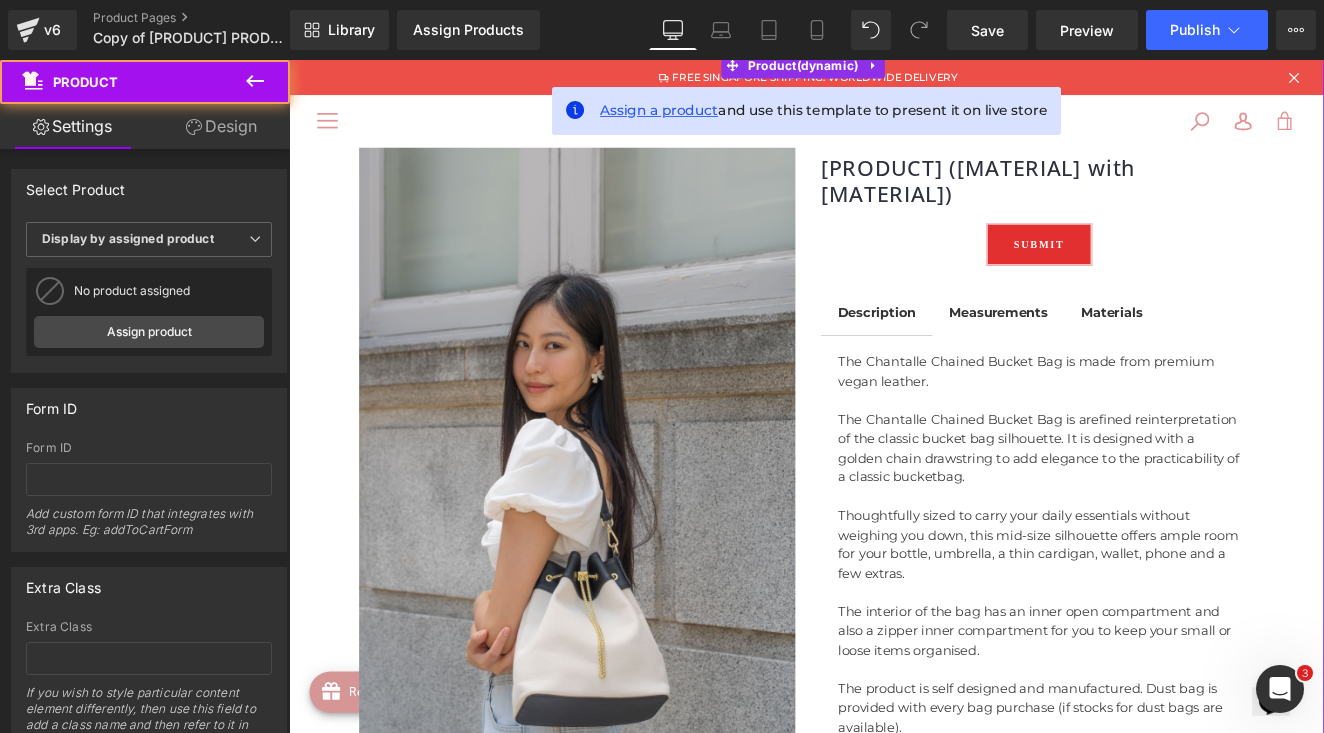 click on "Assign a product" at bounding box center (722, 118) 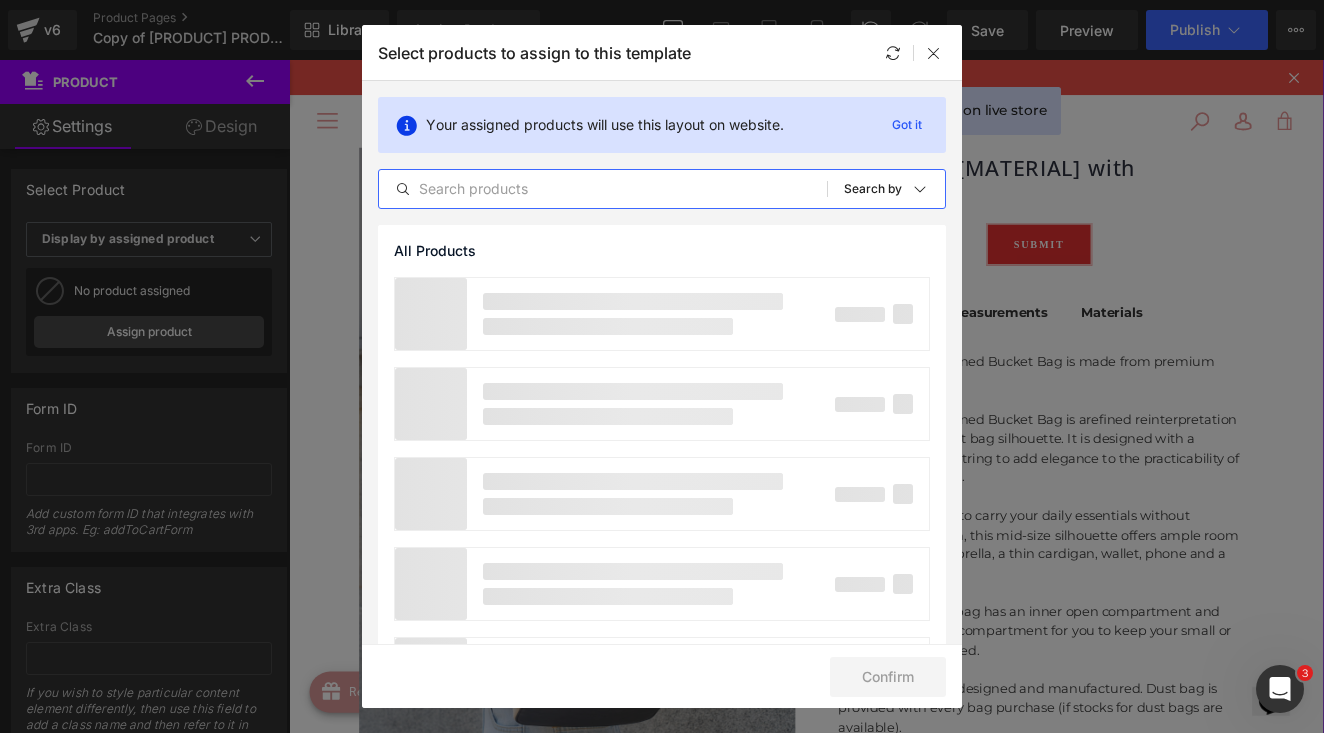 click at bounding box center (603, 189) 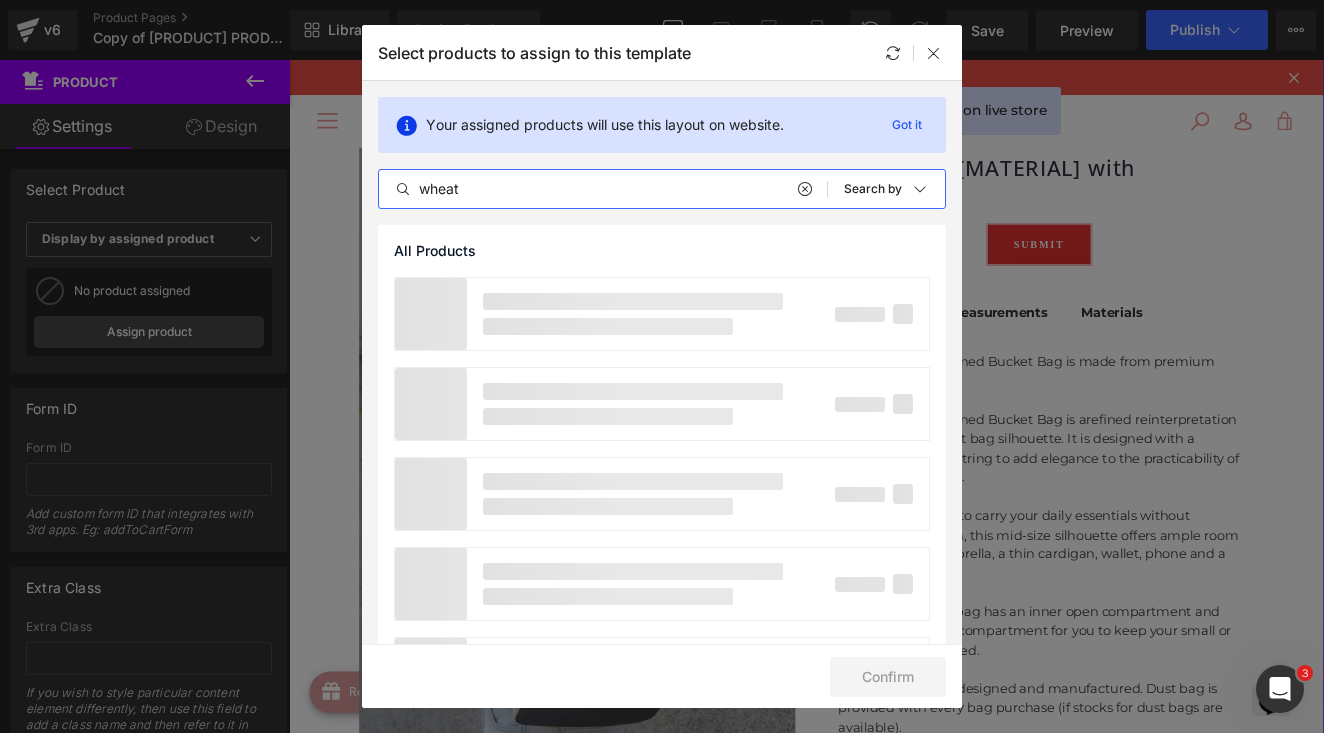 click on "wheat" at bounding box center [603, 189] 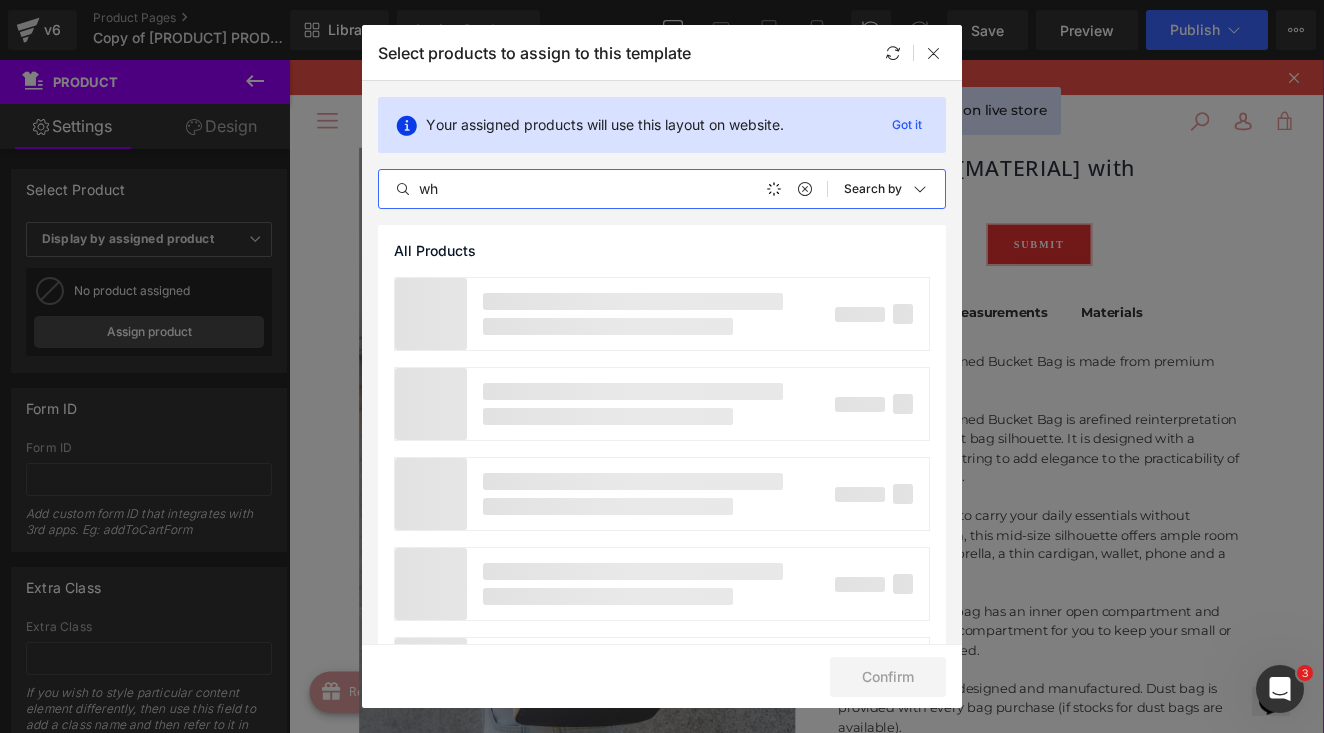 type on "w" 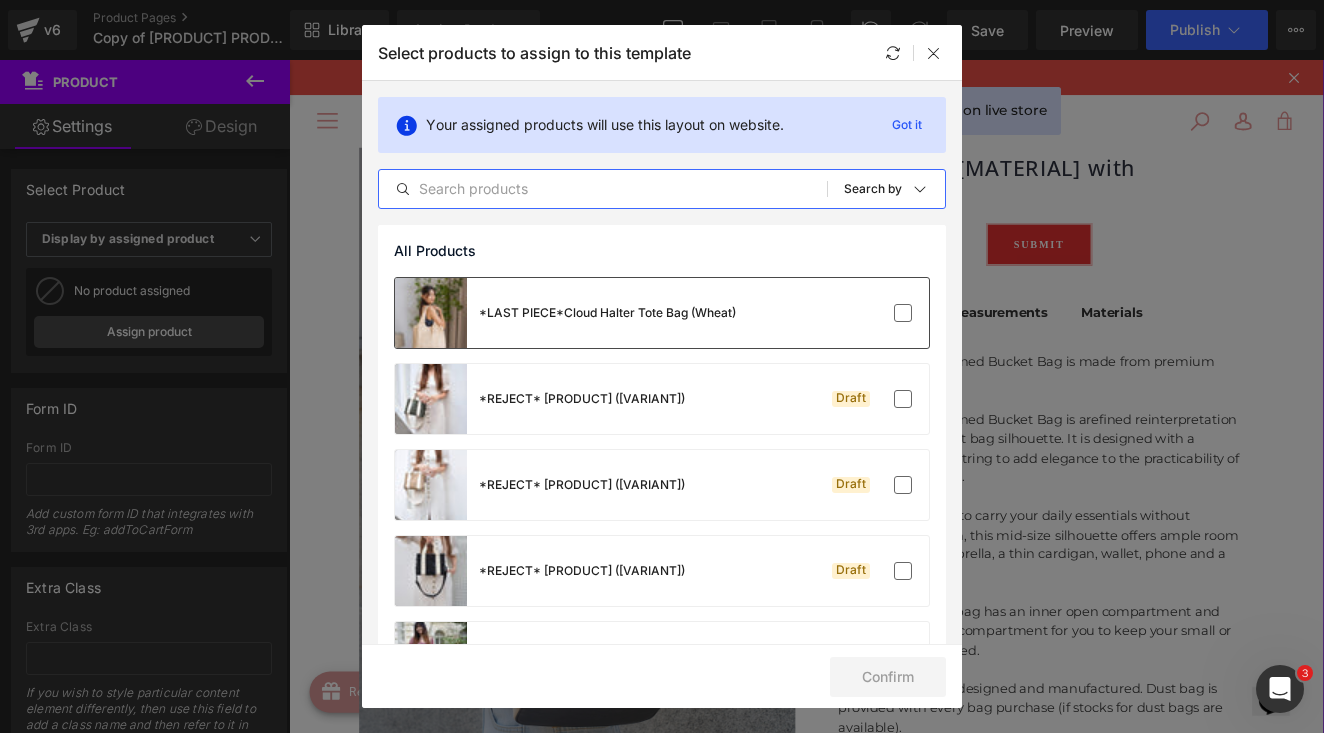 type 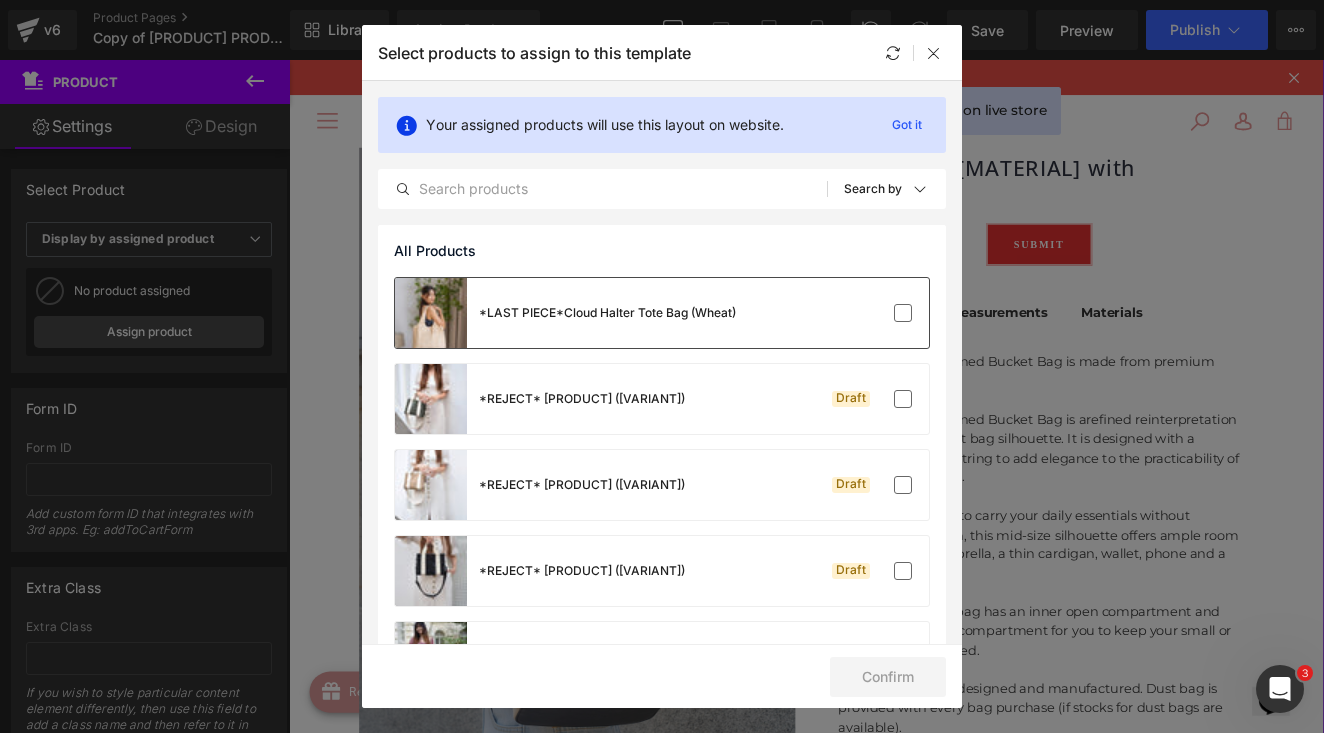 click on "*LAST PIECE*Cloud Halter Tote Bag (Wheat)" at bounding box center [607, 313] 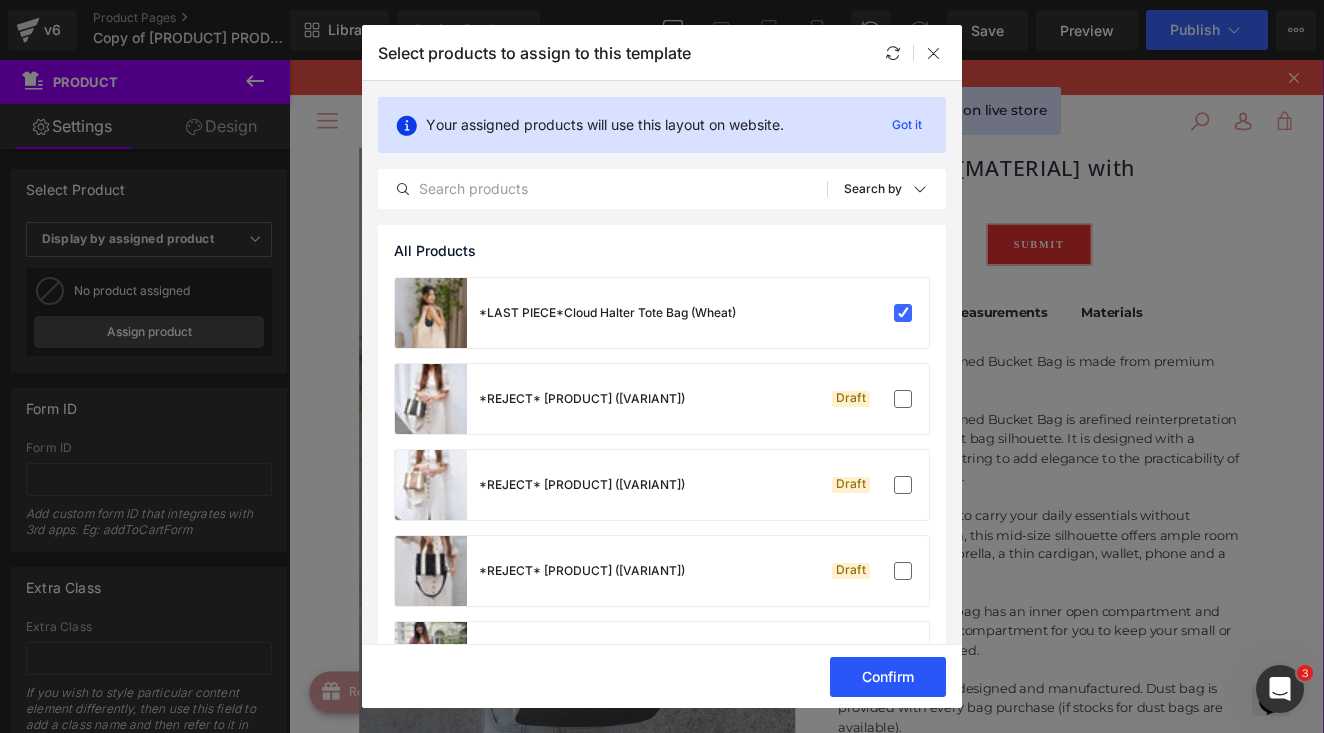 click on "Confirm" at bounding box center [888, 677] 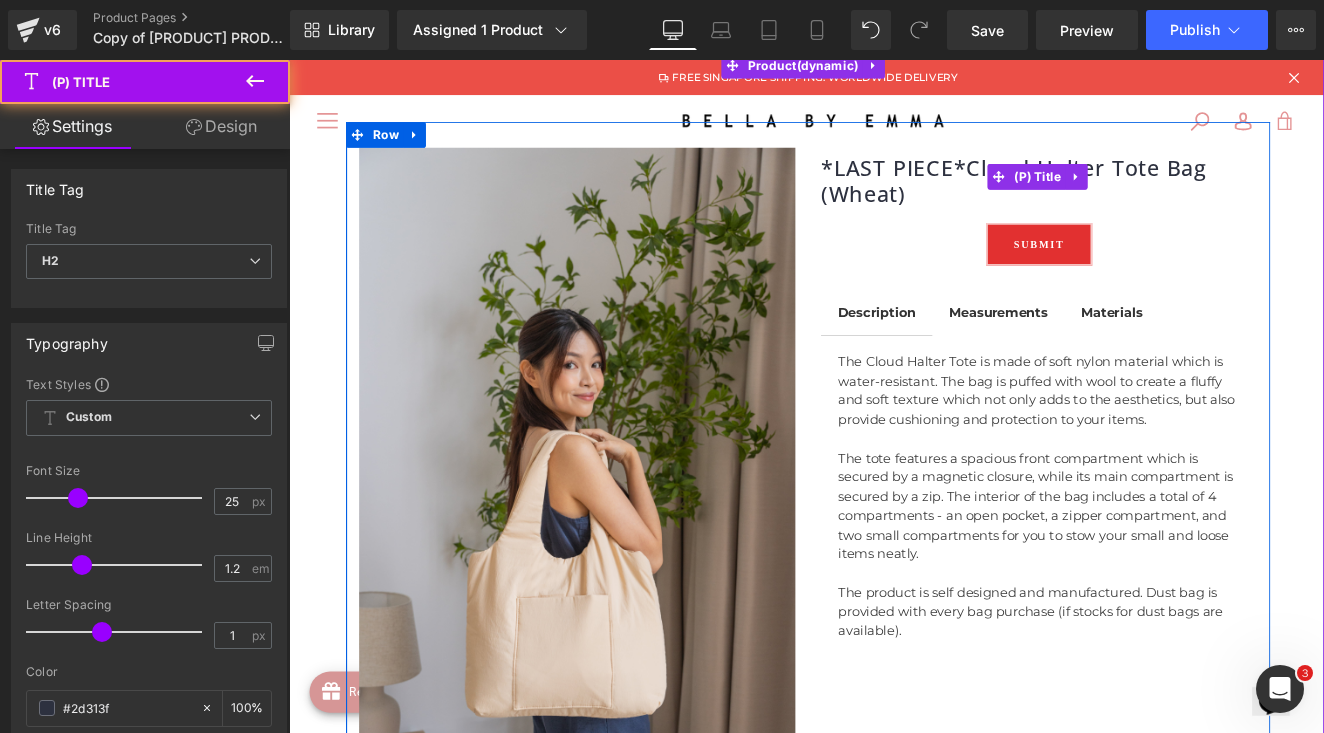 drag, startPoint x: 923, startPoint y: 212, endPoint x: 1054, endPoint y: 241, distance: 134.17154 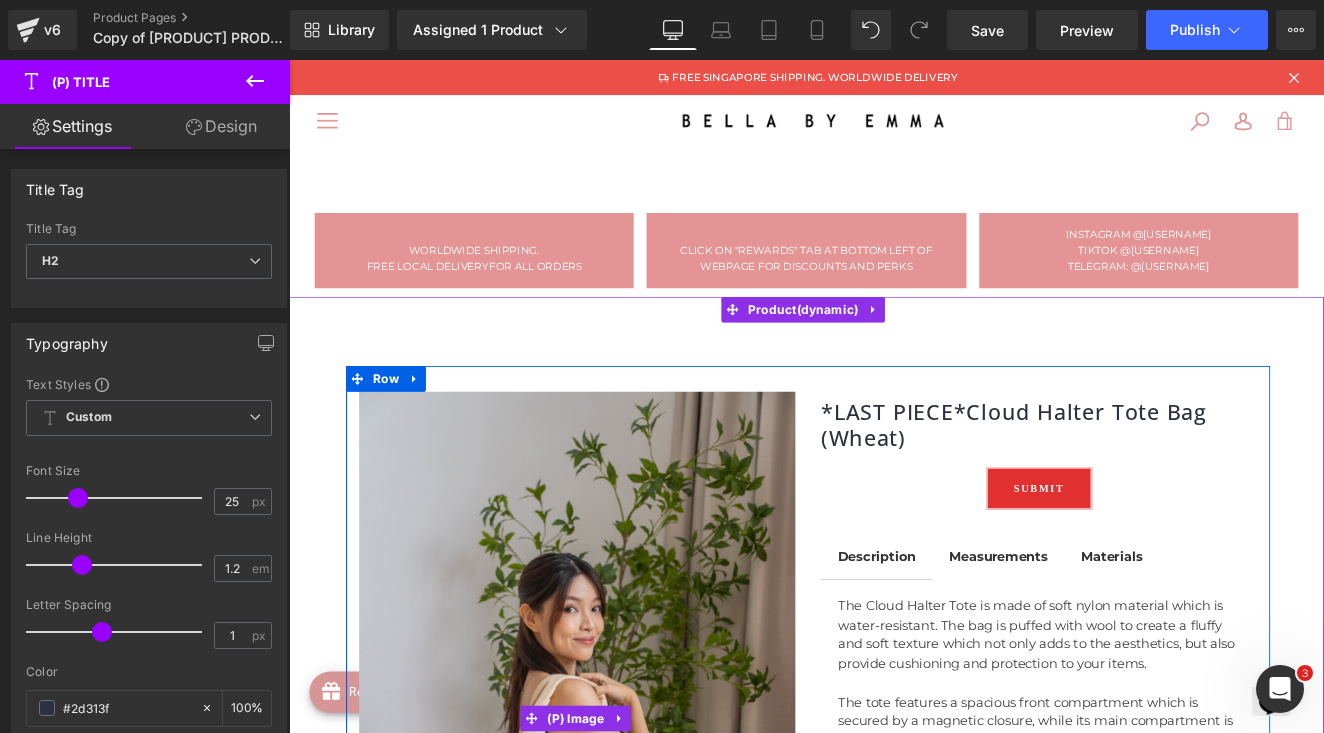 scroll, scrollTop: 0, scrollLeft: 0, axis: both 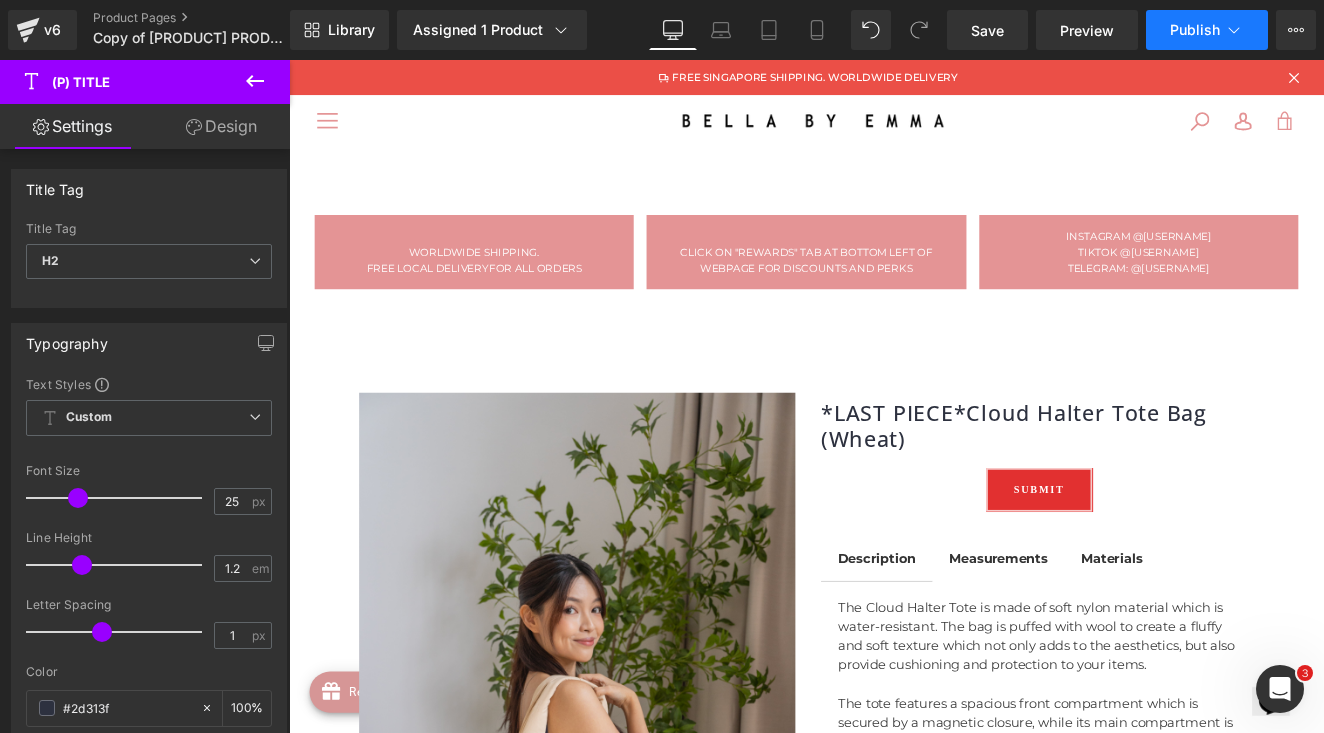 click on "Publish" at bounding box center [1207, 30] 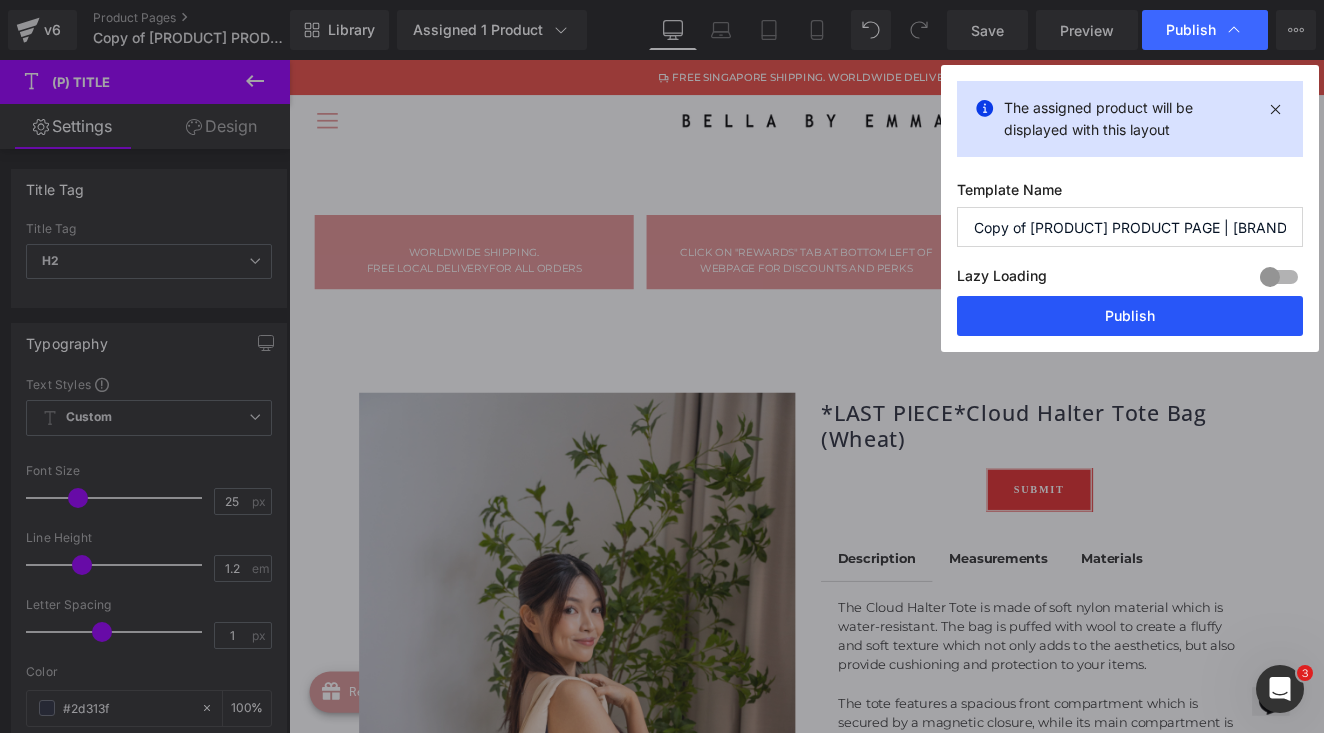 click on "Publish" at bounding box center [1130, 316] 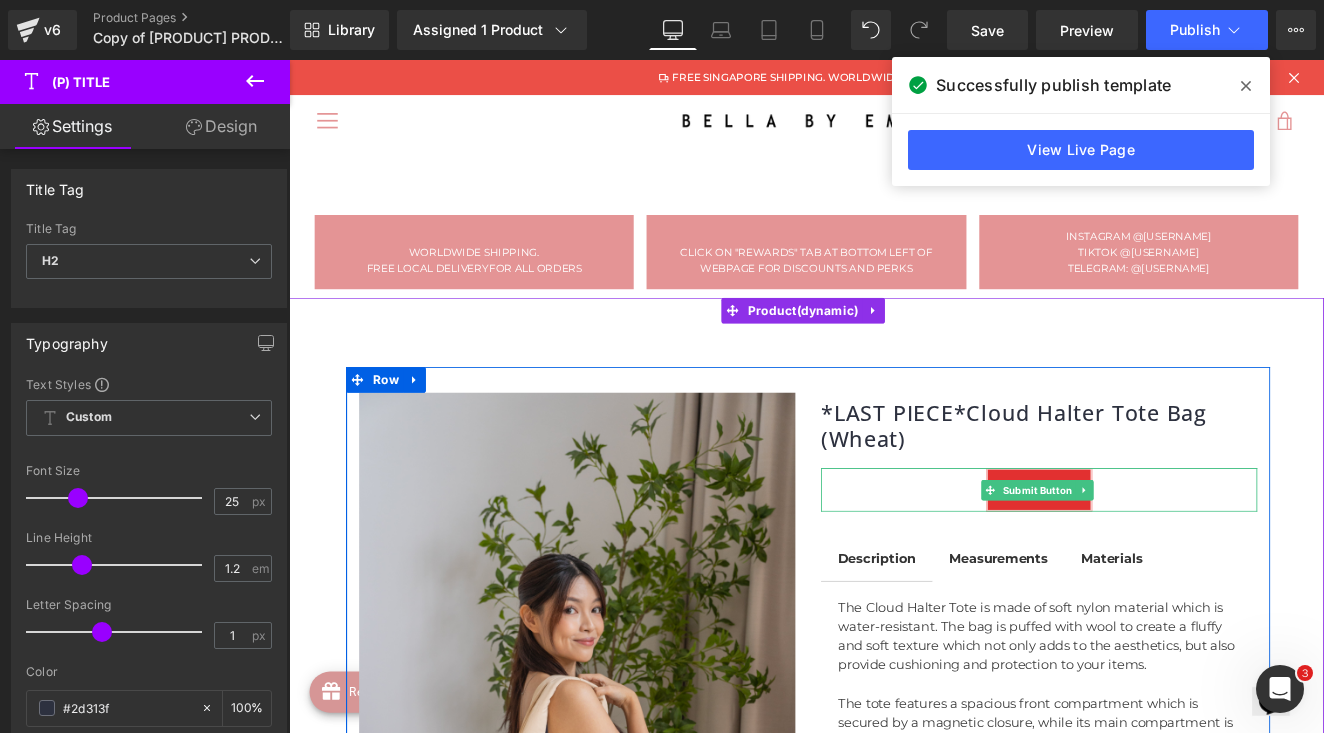 click on "Submit Button" at bounding box center (1164, 563) 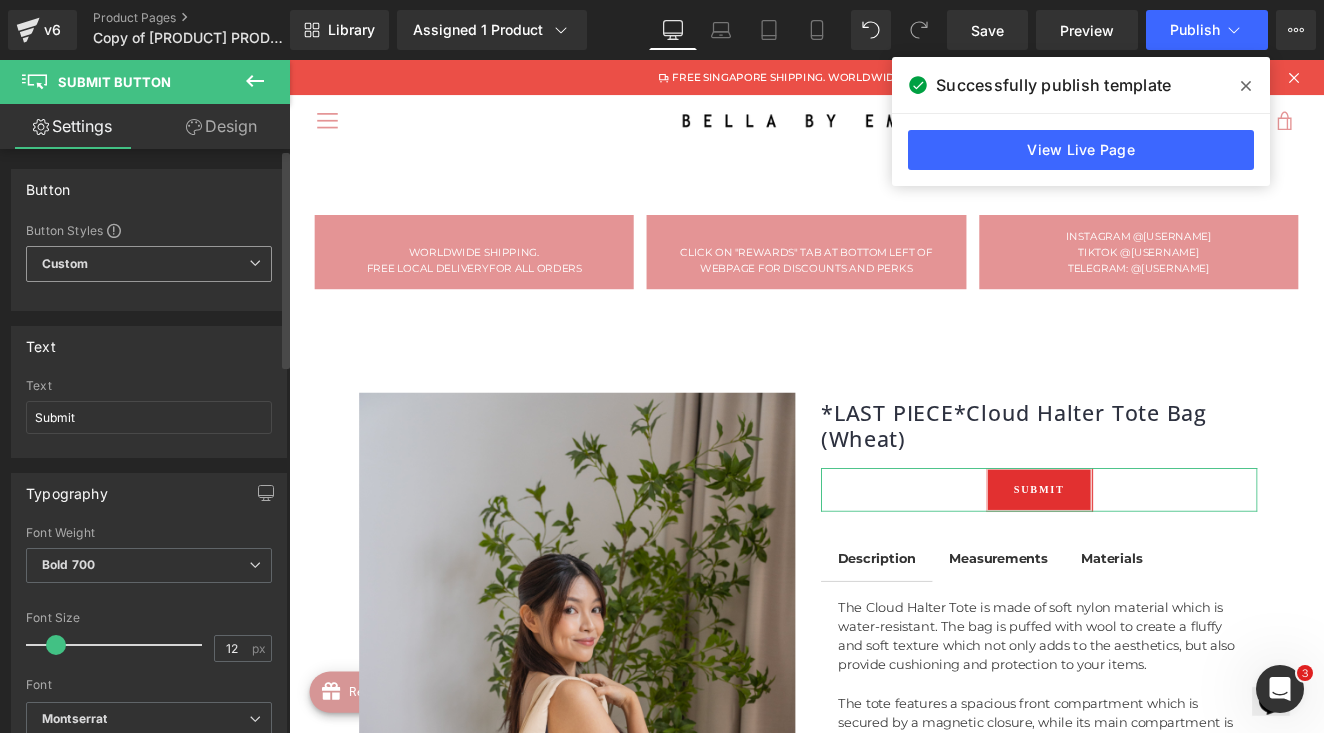 scroll, scrollTop: 0, scrollLeft: 0, axis: both 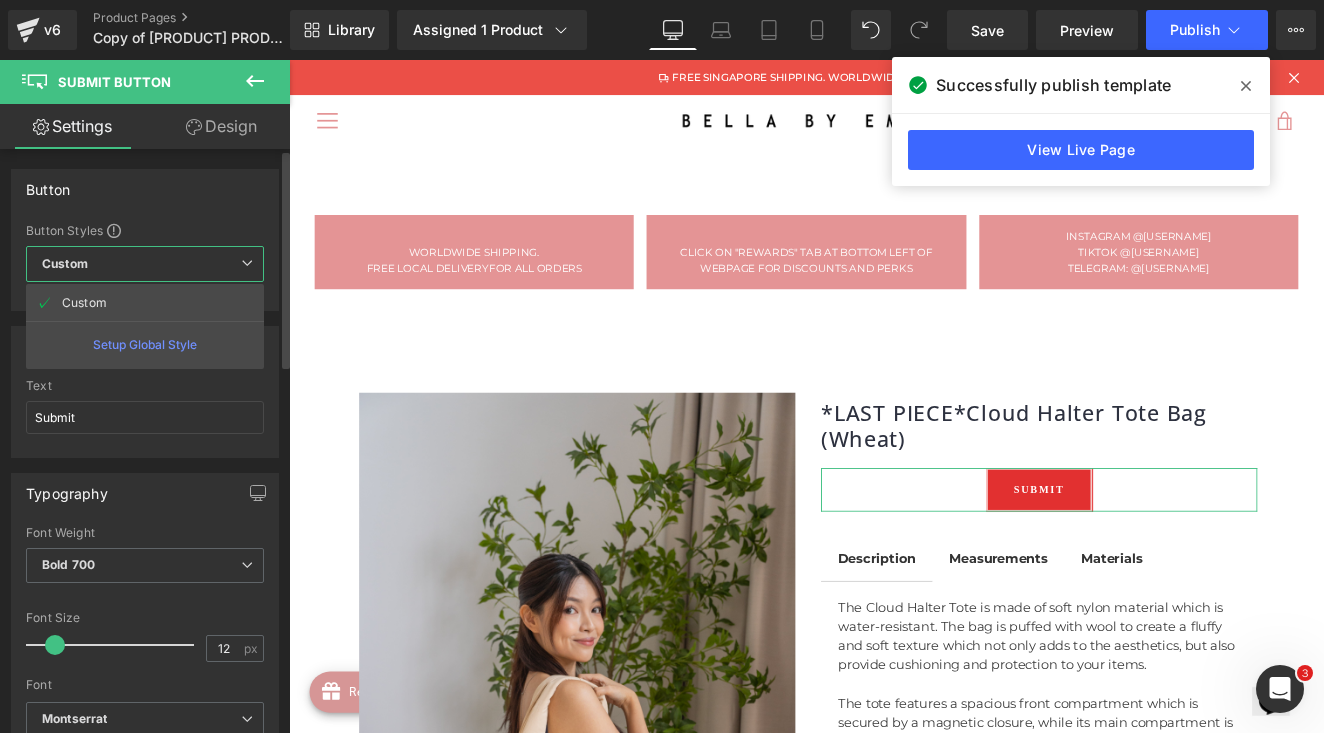 click on "Setup Global Style" at bounding box center (145, 344) 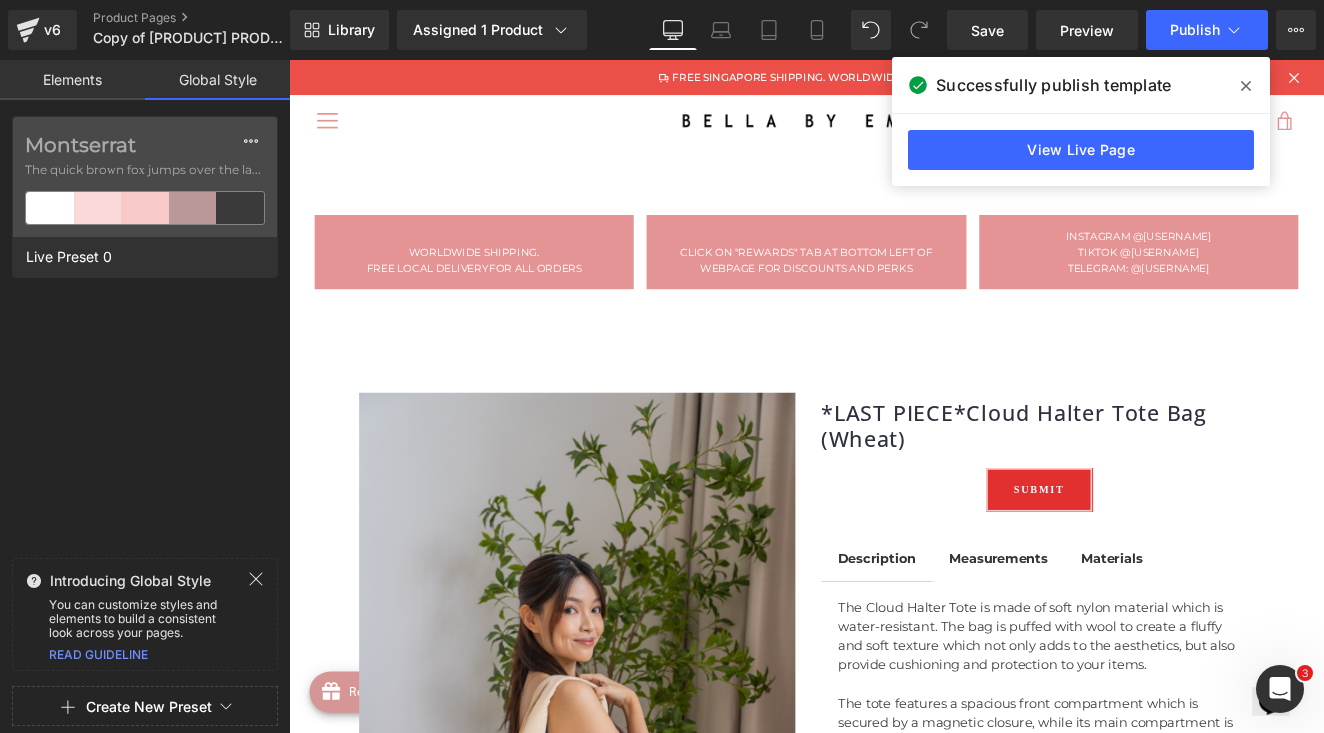 click 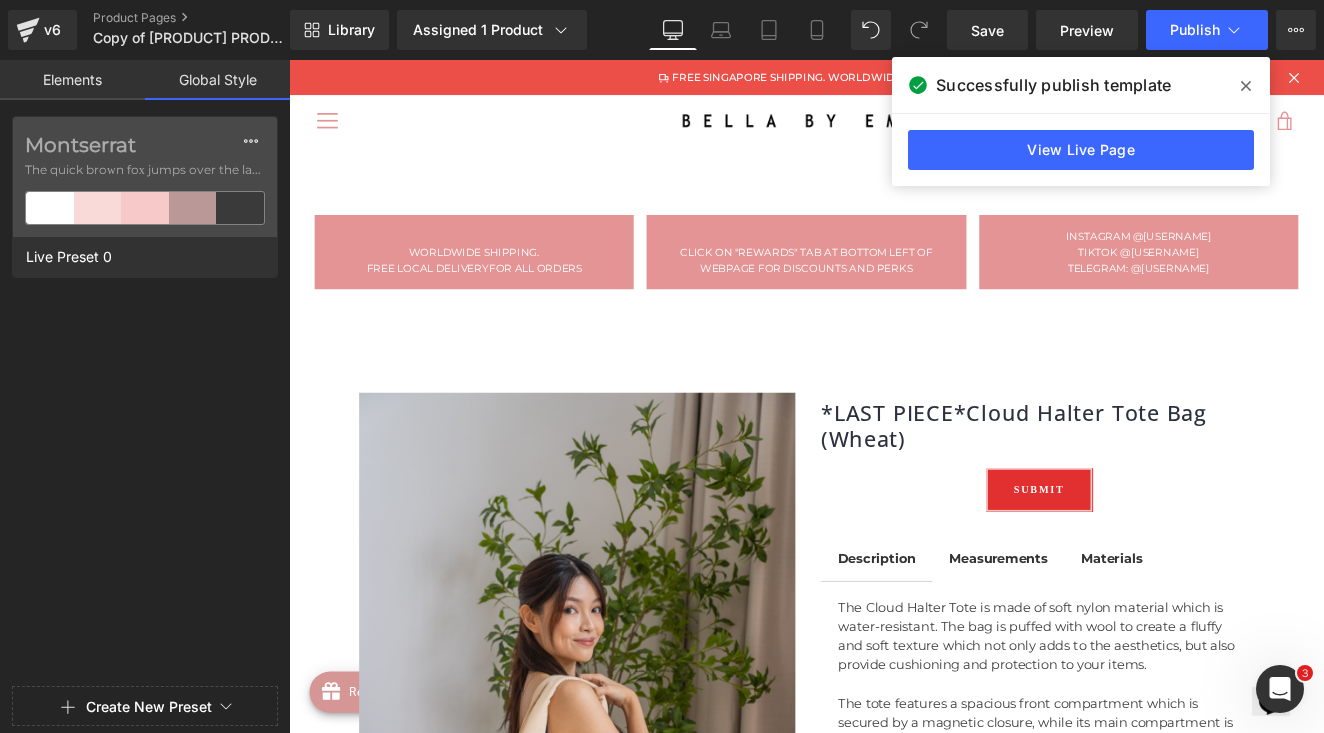 click on "Elements" at bounding box center [72, 80] 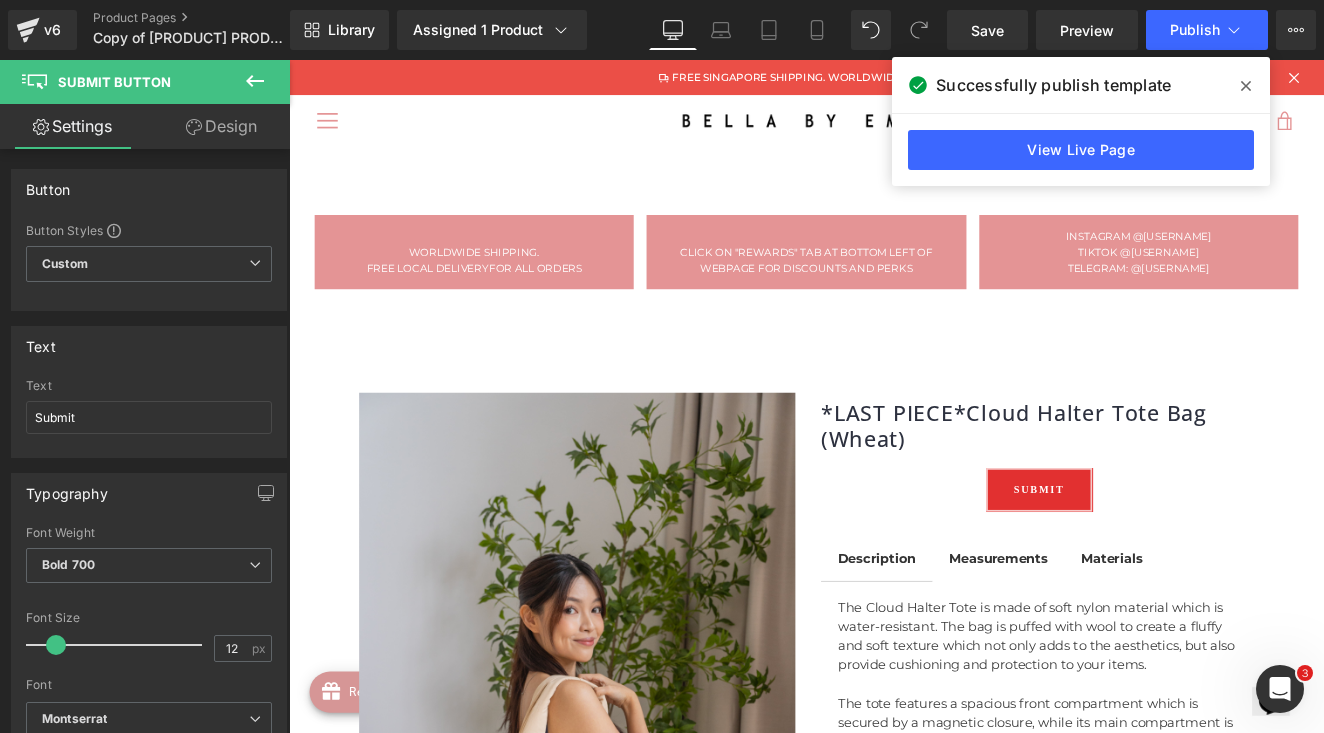 click 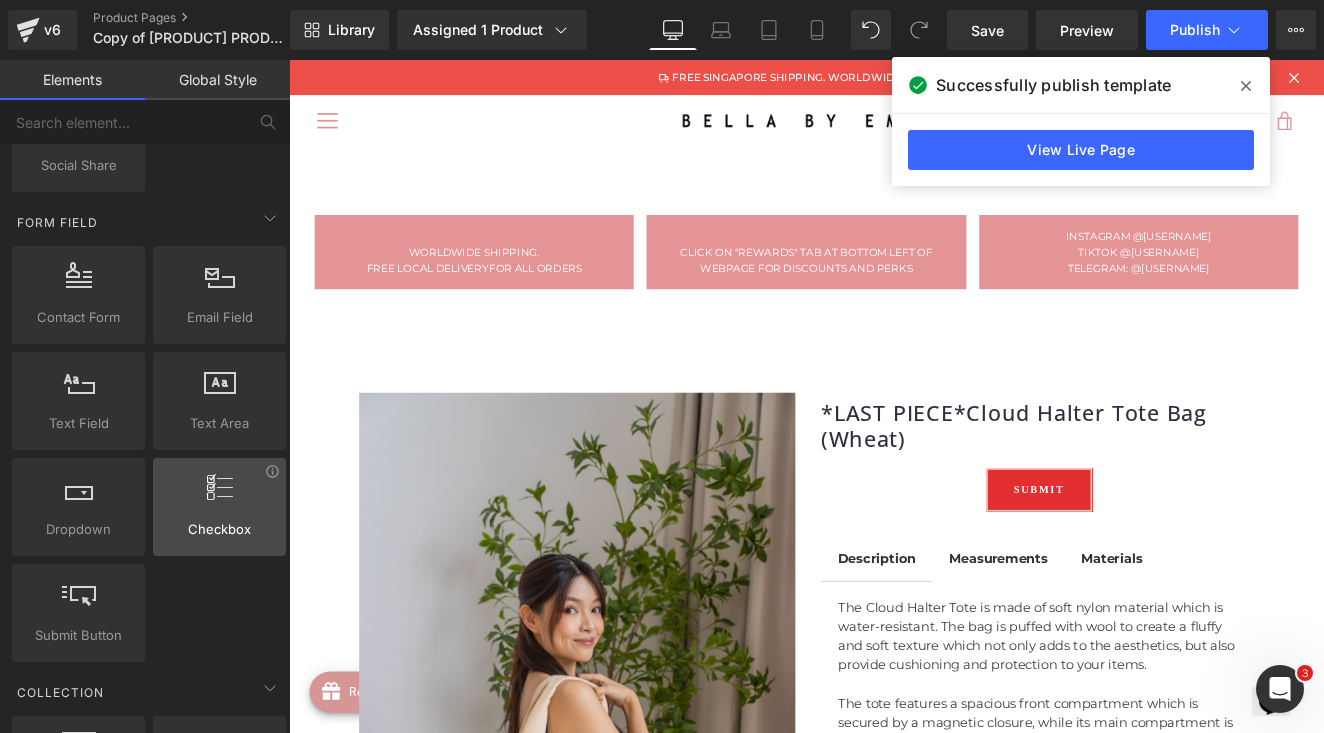 scroll, scrollTop: 2608, scrollLeft: 0, axis: vertical 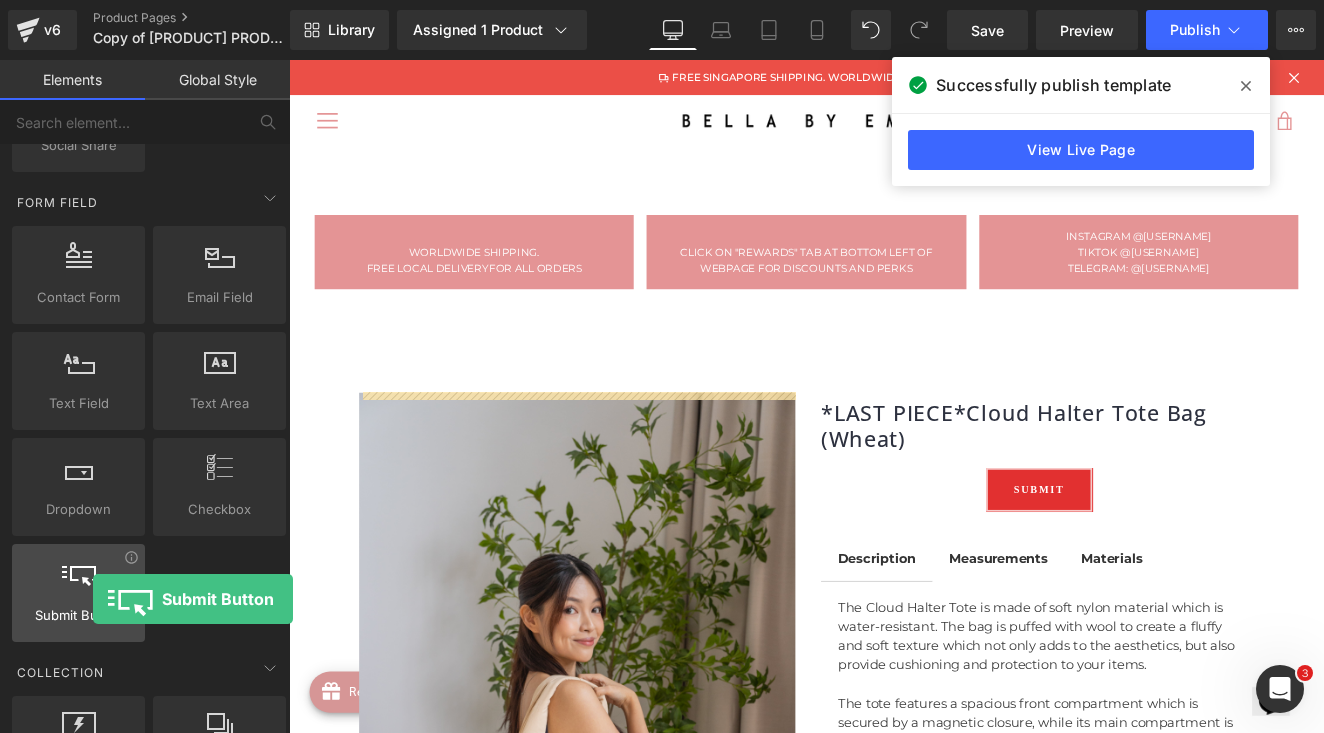 click at bounding box center [78, 582] 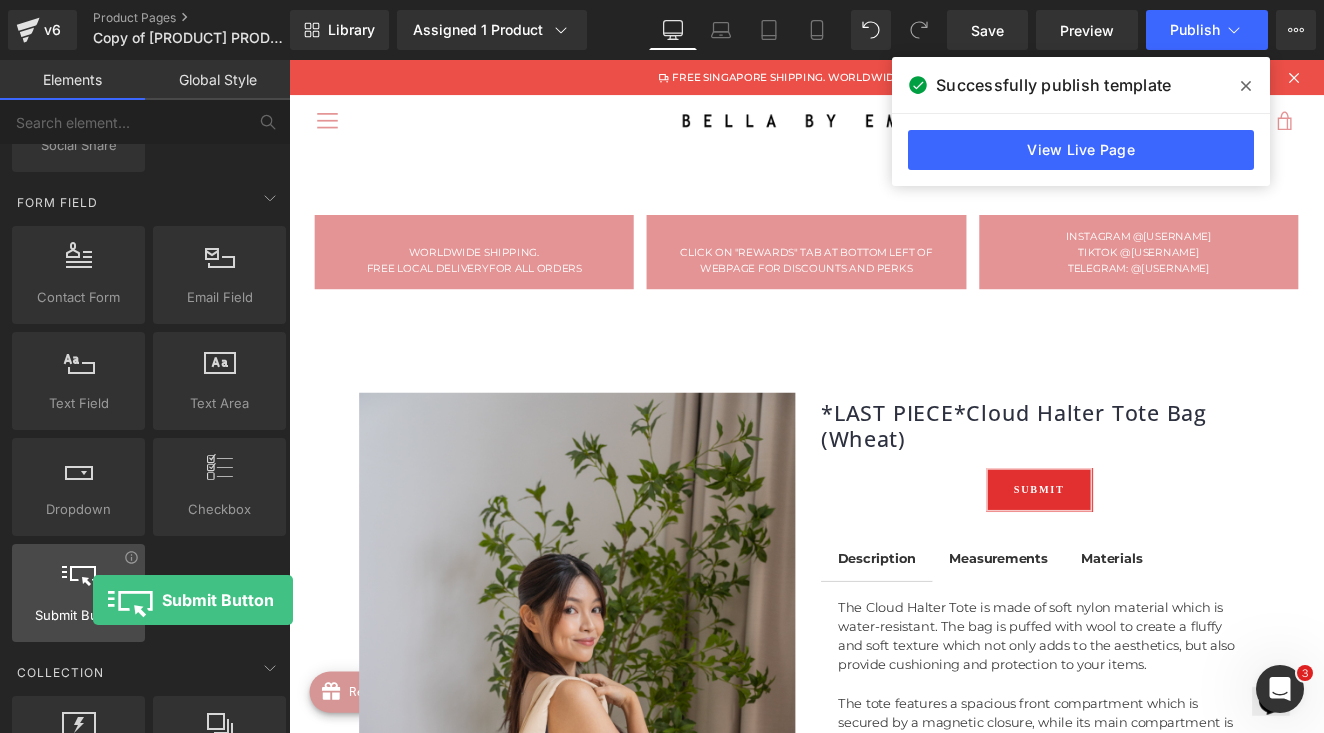 click at bounding box center (78, 582) 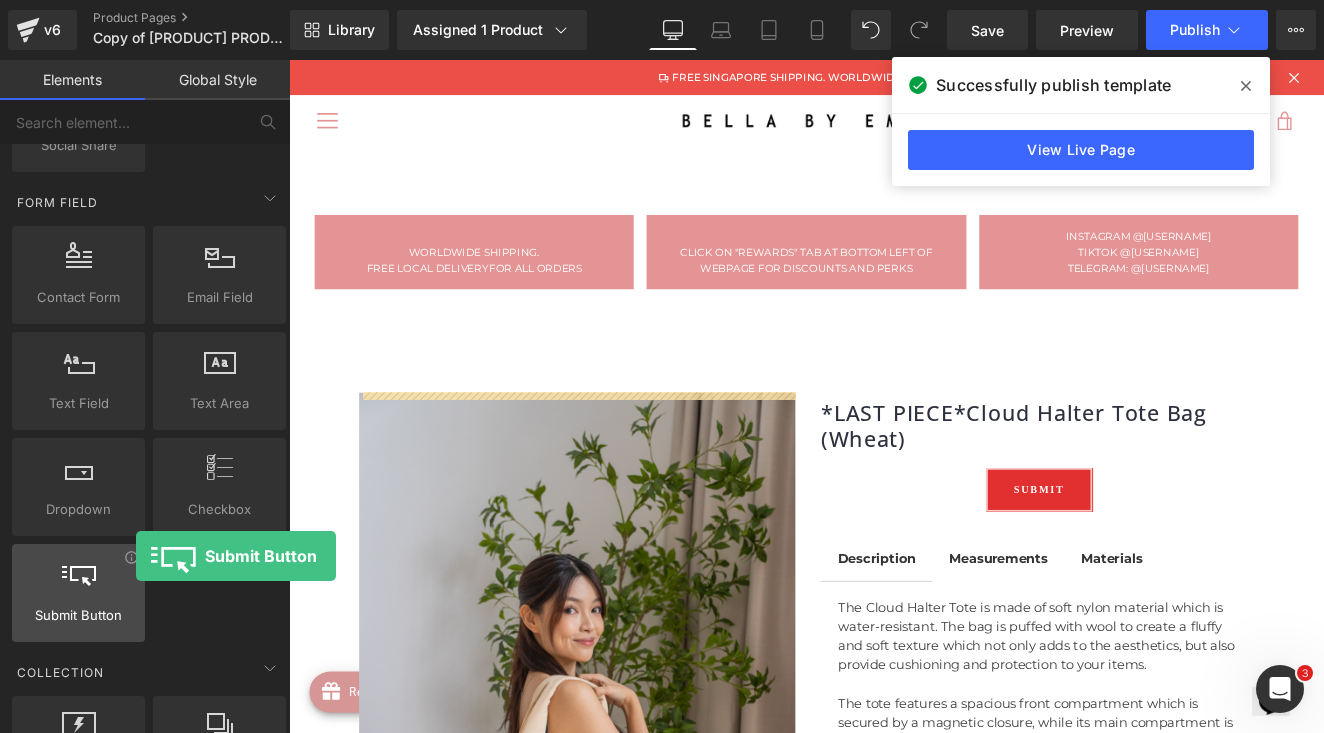 click on "Submit Button  submits, buttons, forms, inputs" at bounding box center [78, 593] 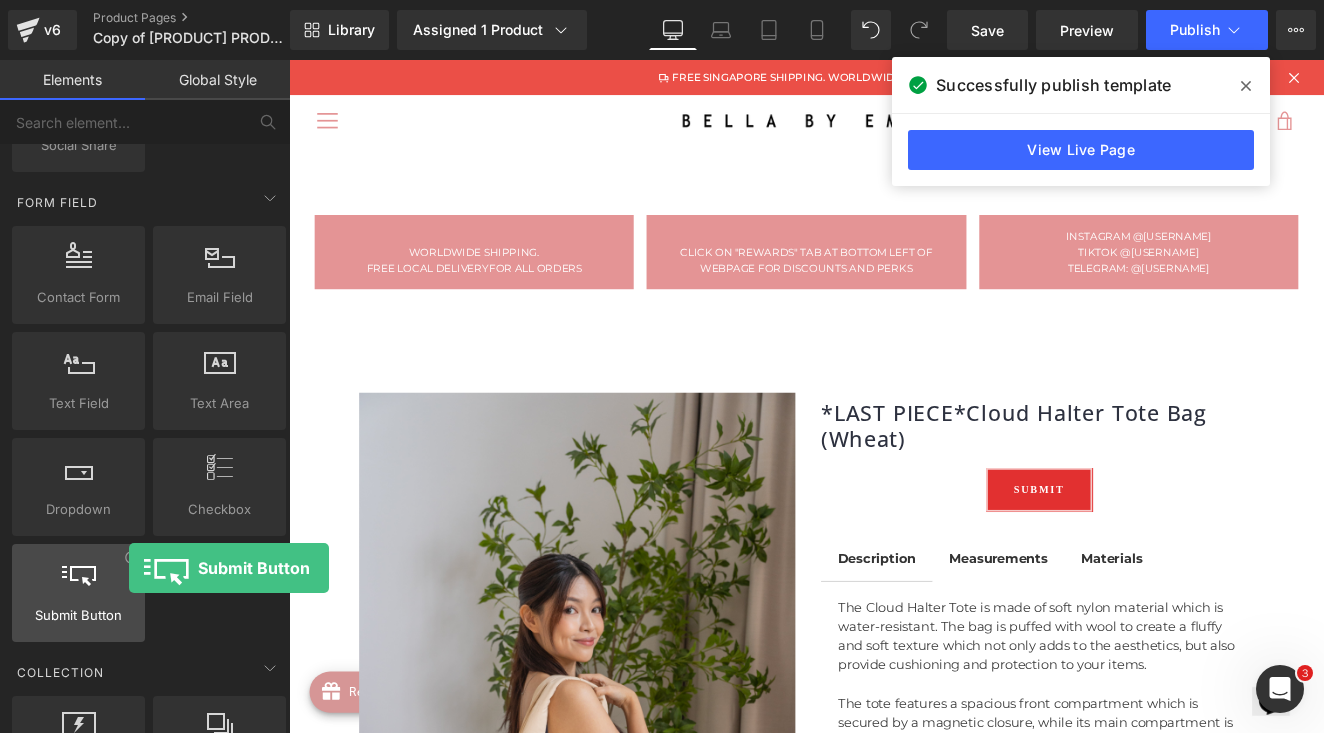 click at bounding box center [78, 582] 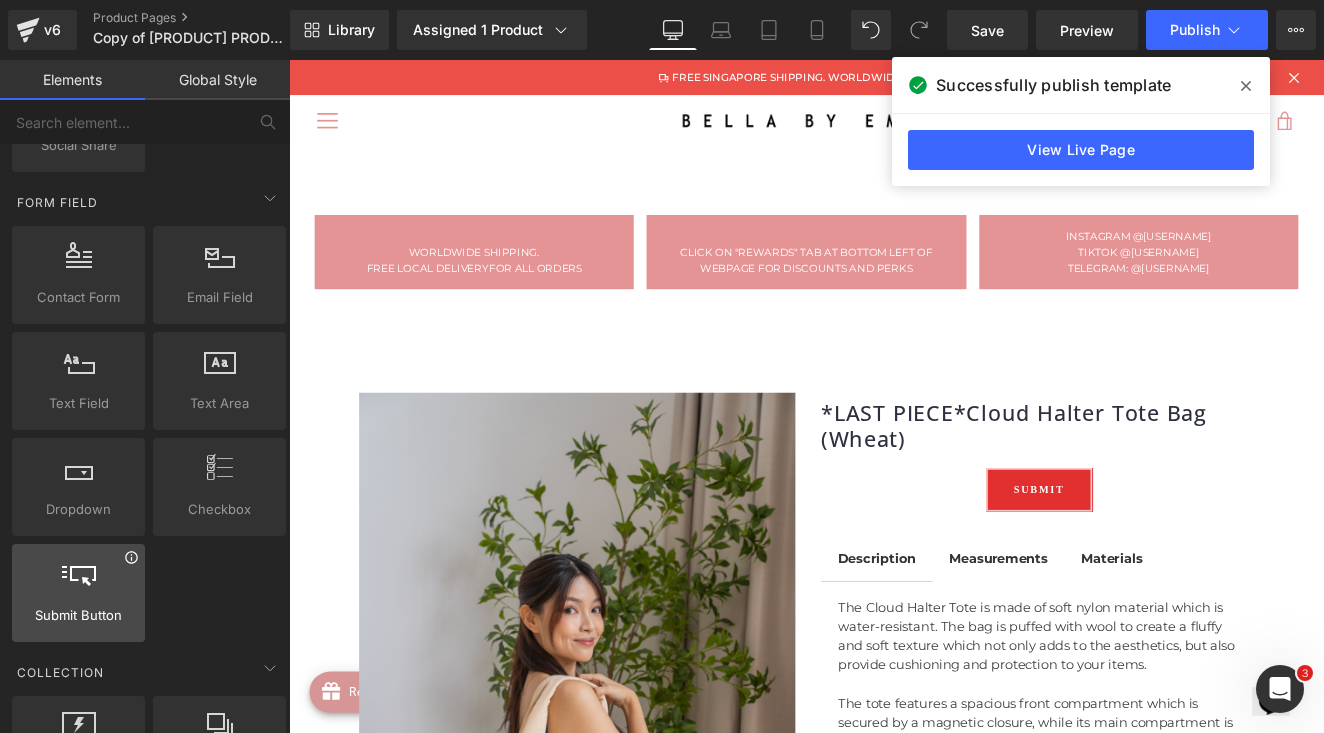 click at bounding box center [131, 557] 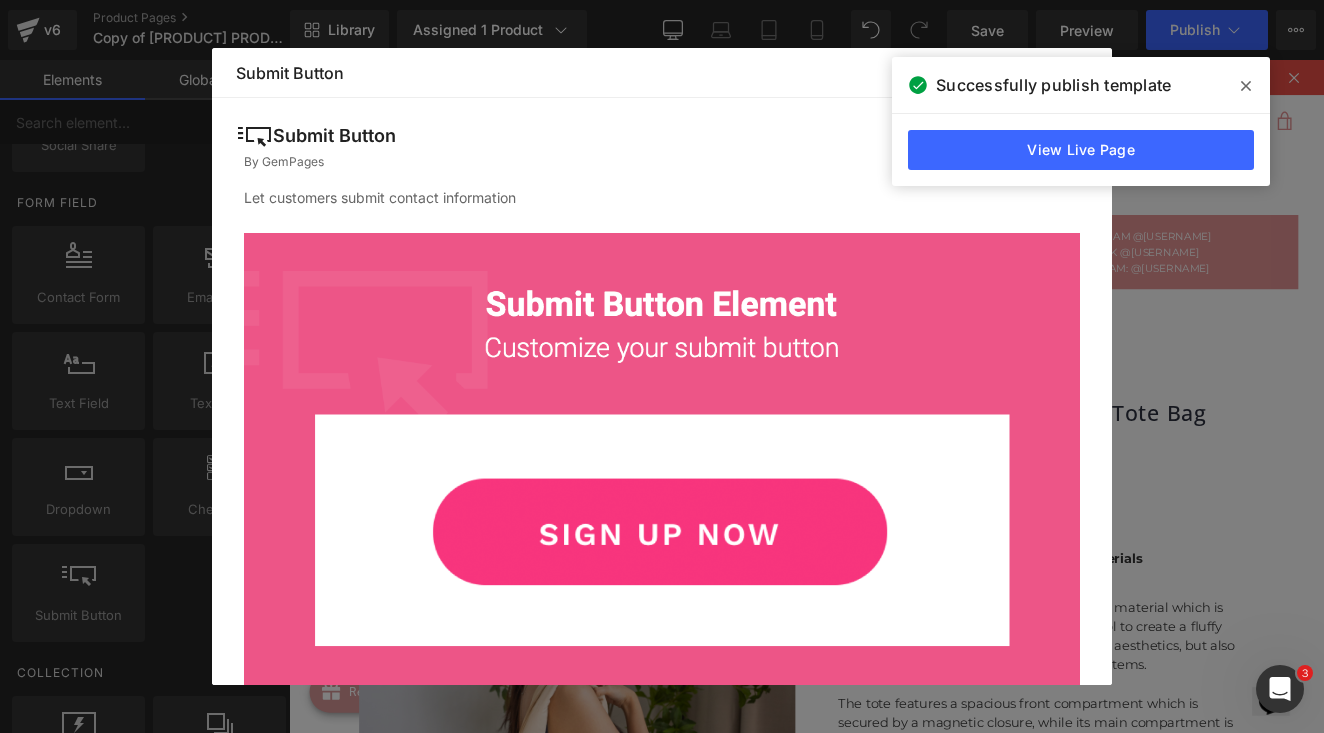 scroll, scrollTop: -1, scrollLeft: 0, axis: vertical 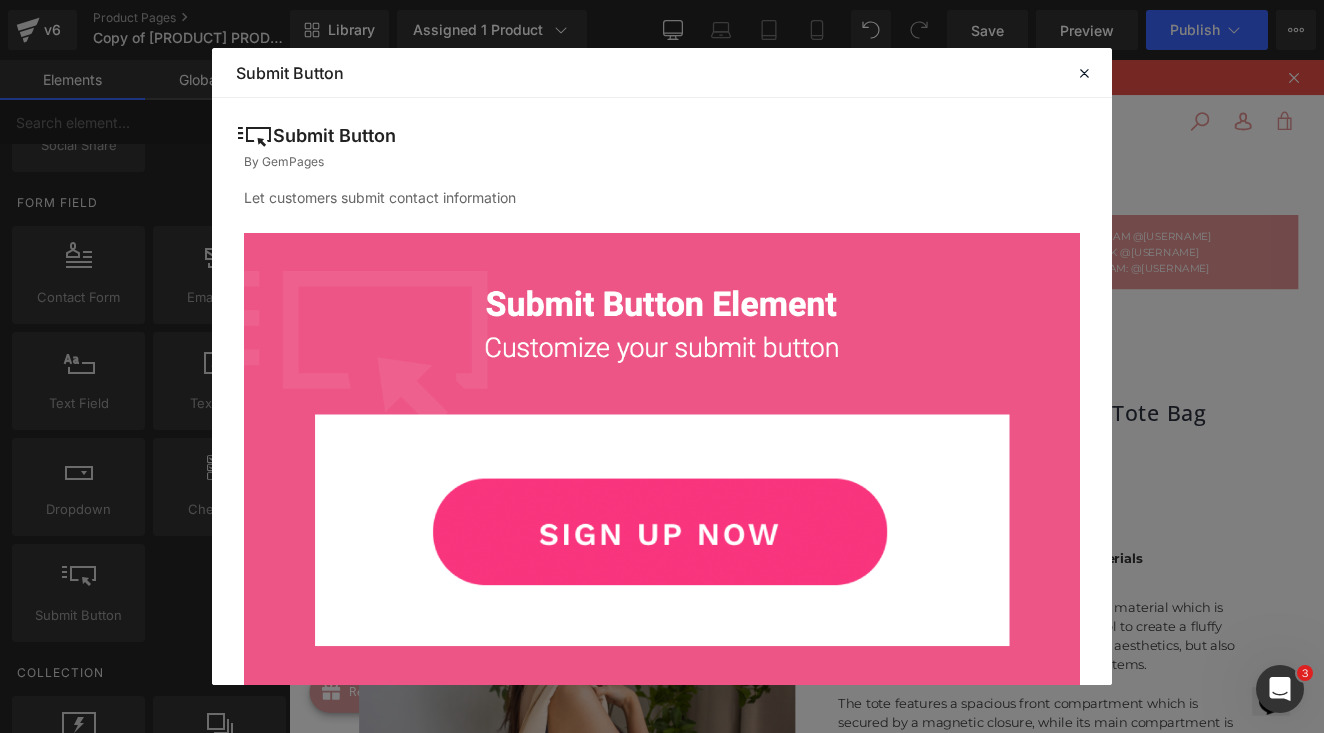 click on "Let customers submit contact information" at bounding box center [662, 198] 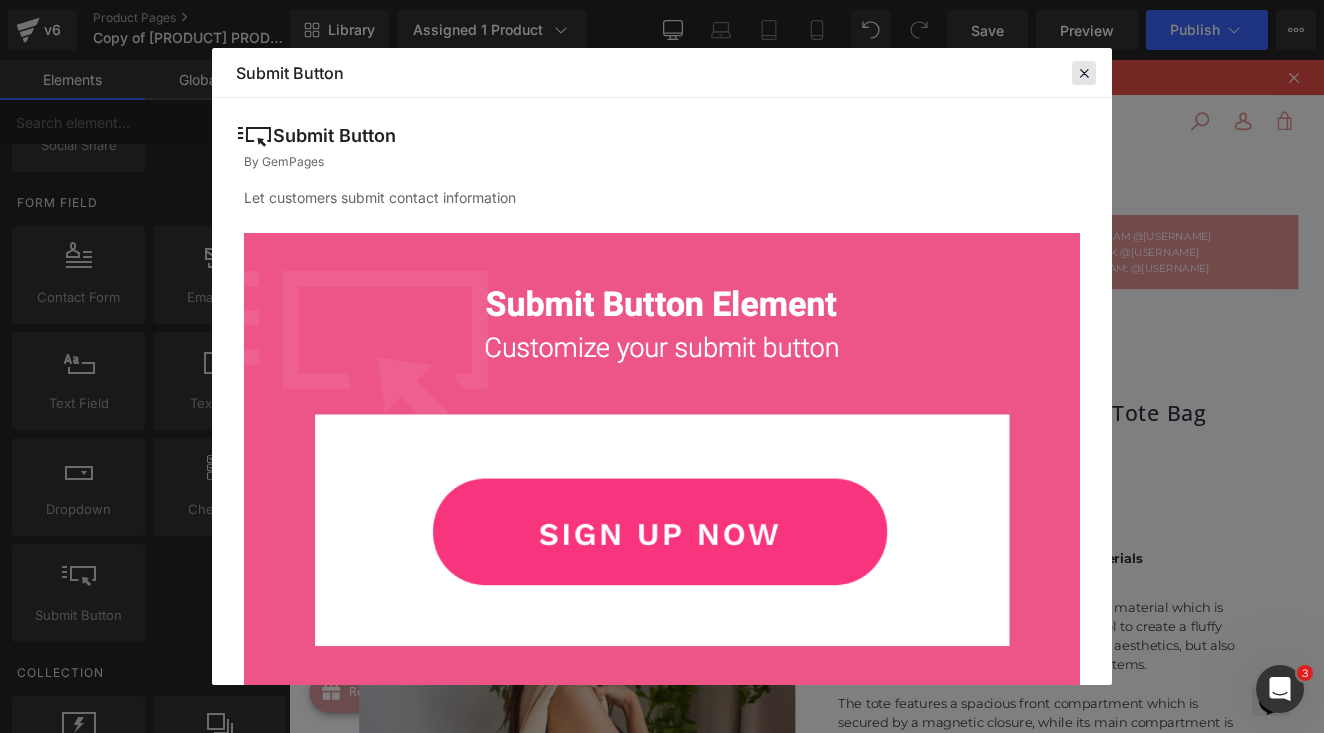 click at bounding box center [1084, 73] 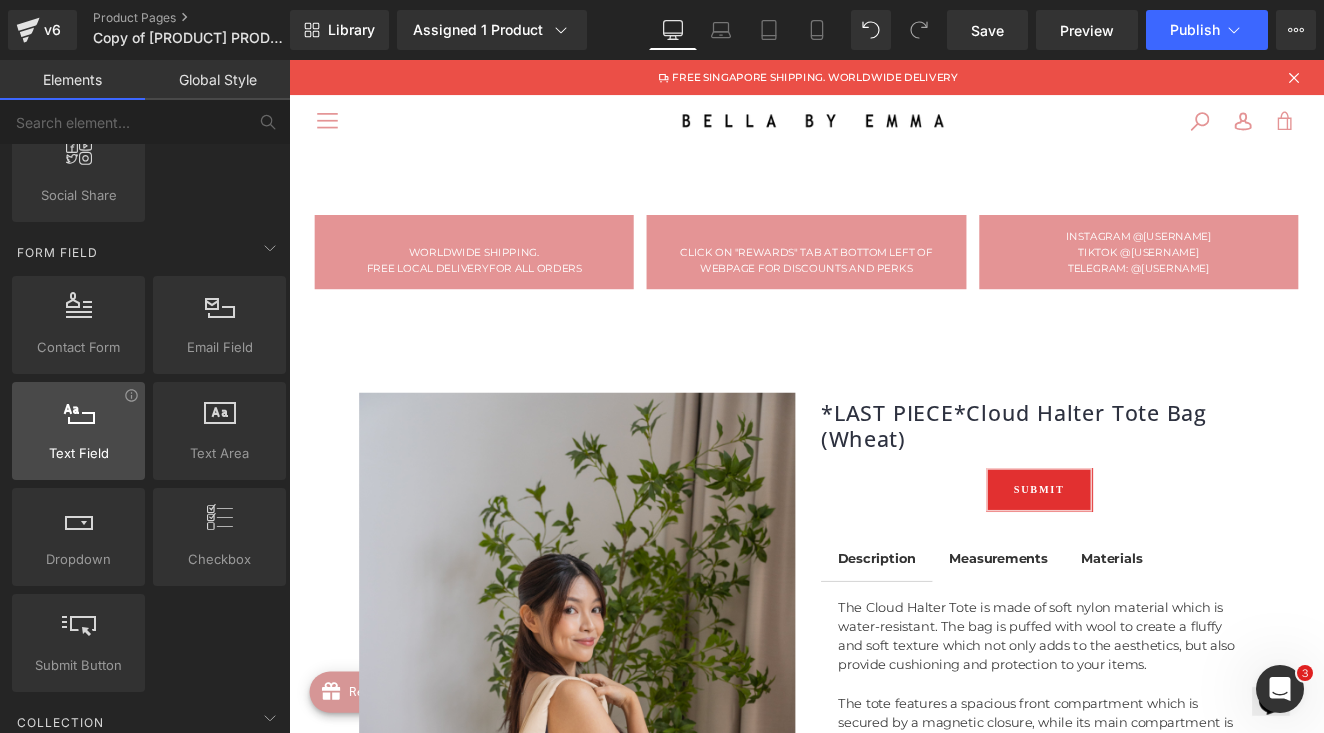 scroll, scrollTop: 2556, scrollLeft: 0, axis: vertical 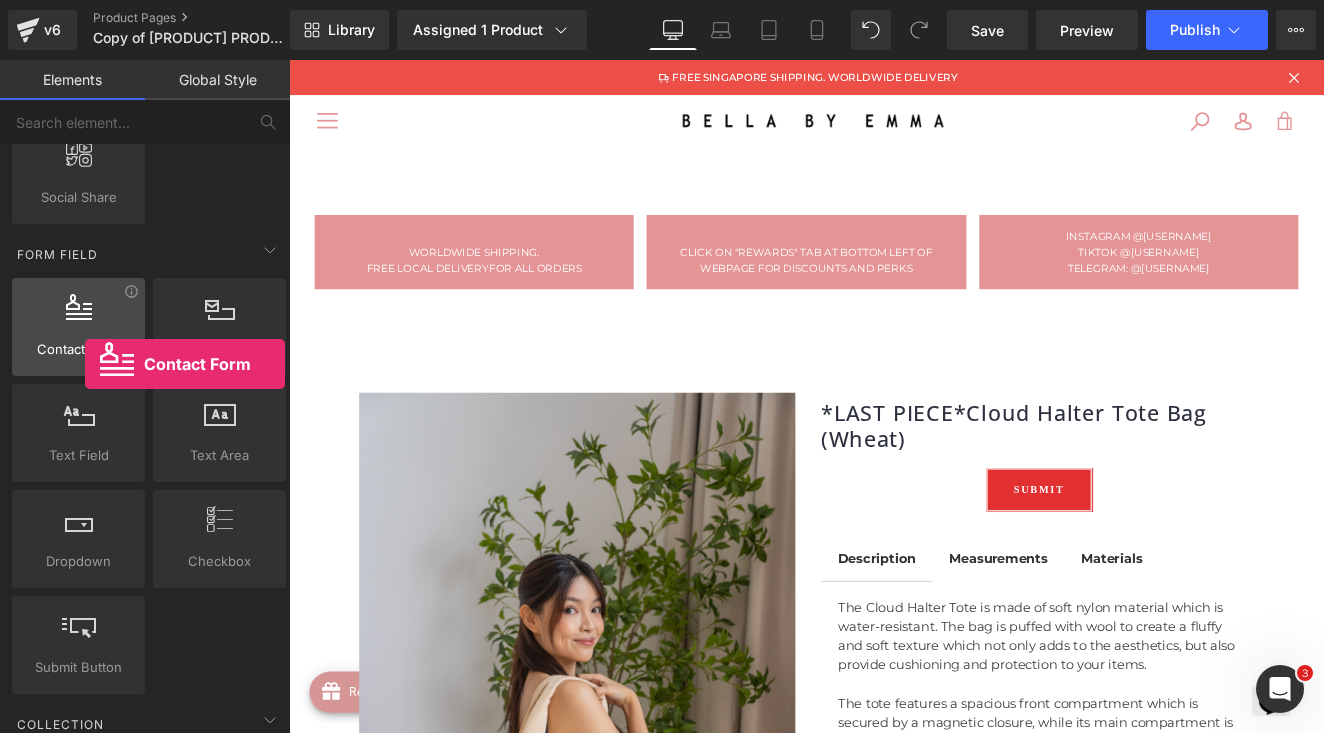 click on "Contact Form  contacts, forms, emails" at bounding box center [78, 327] 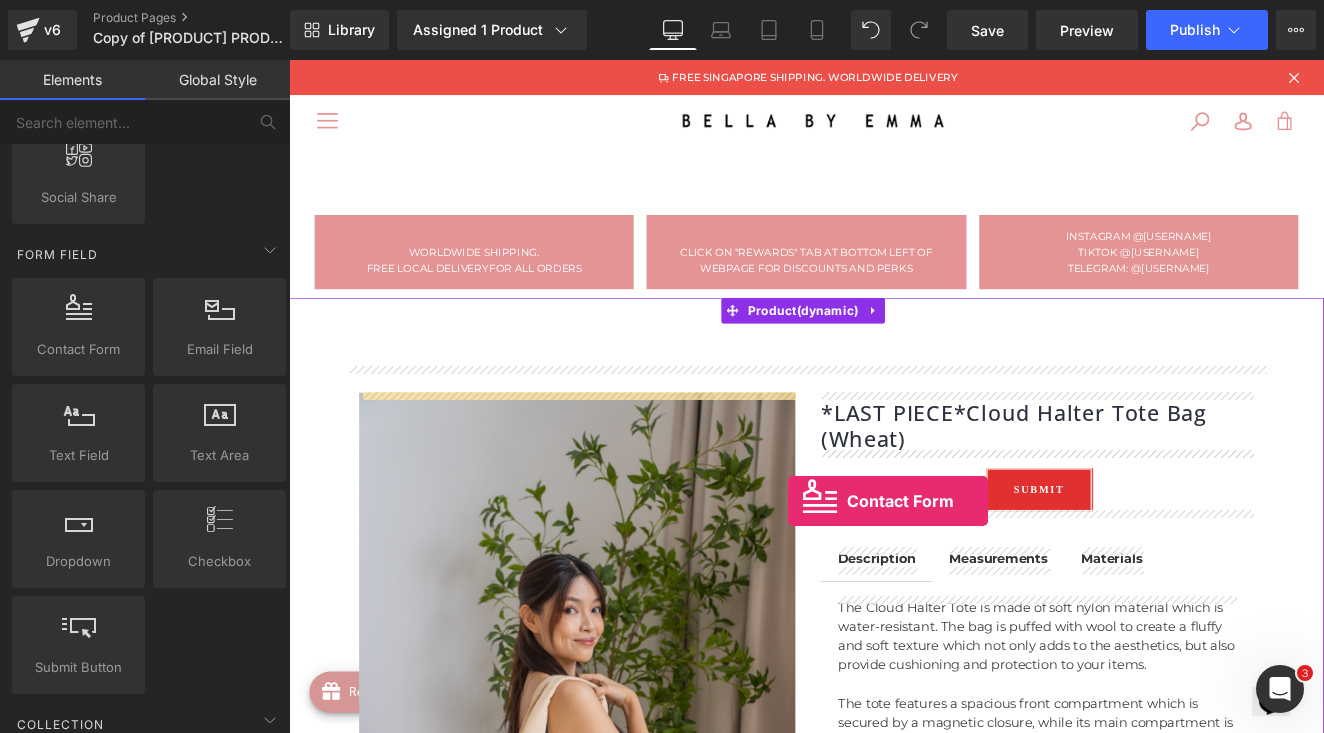 scroll, scrollTop: 100, scrollLeft: 0, axis: vertical 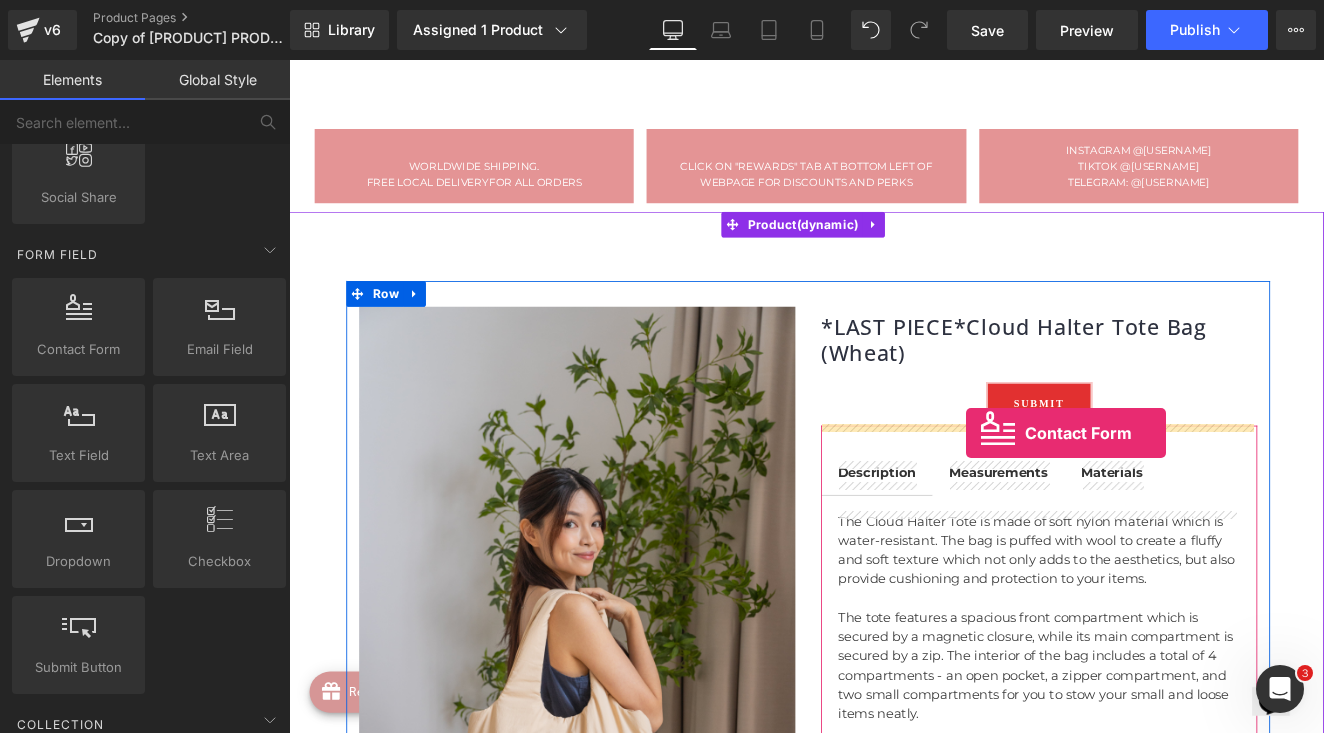 drag, startPoint x: 362, startPoint y: 412, endPoint x: 1080, endPoint y: 496, distance: 722.897 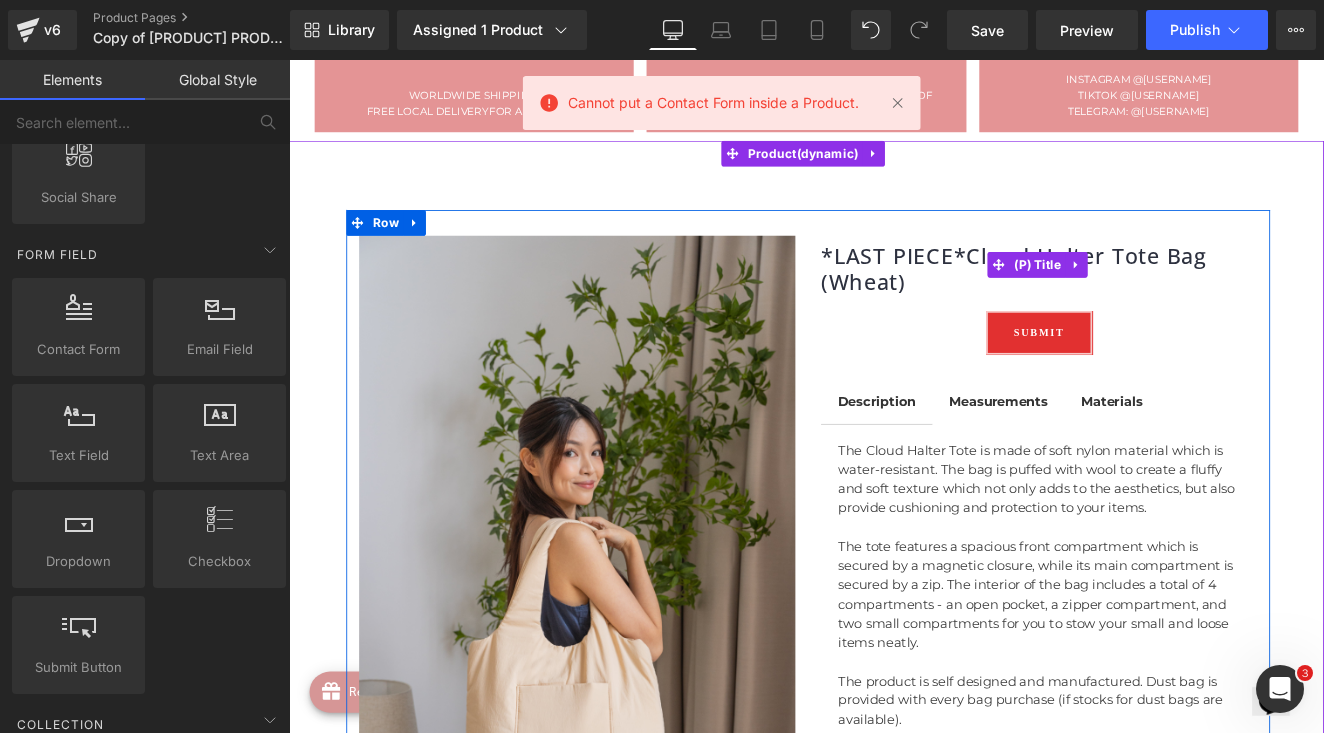 scroll, scrollTop: 191, scrollLeft: 0, axis: vertical 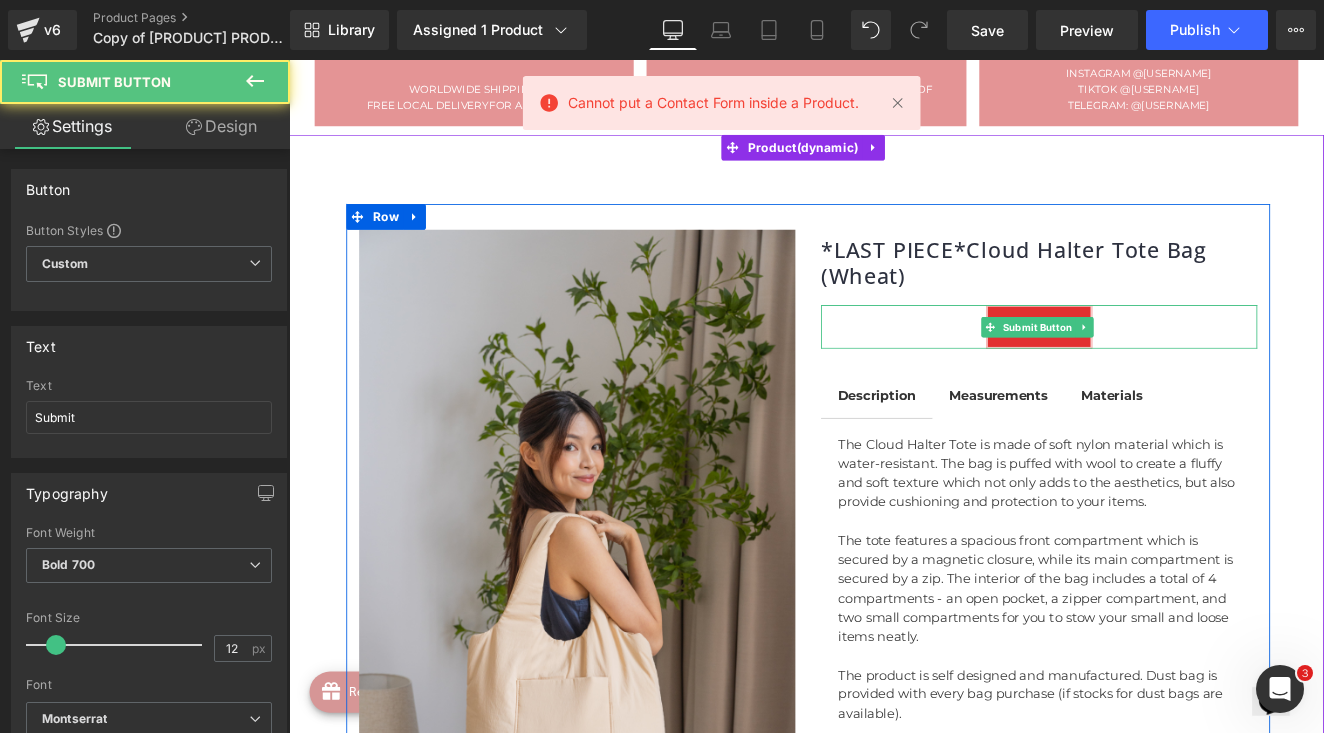 click on "Submit
Submit Button" at bounding box center [1166, 371] 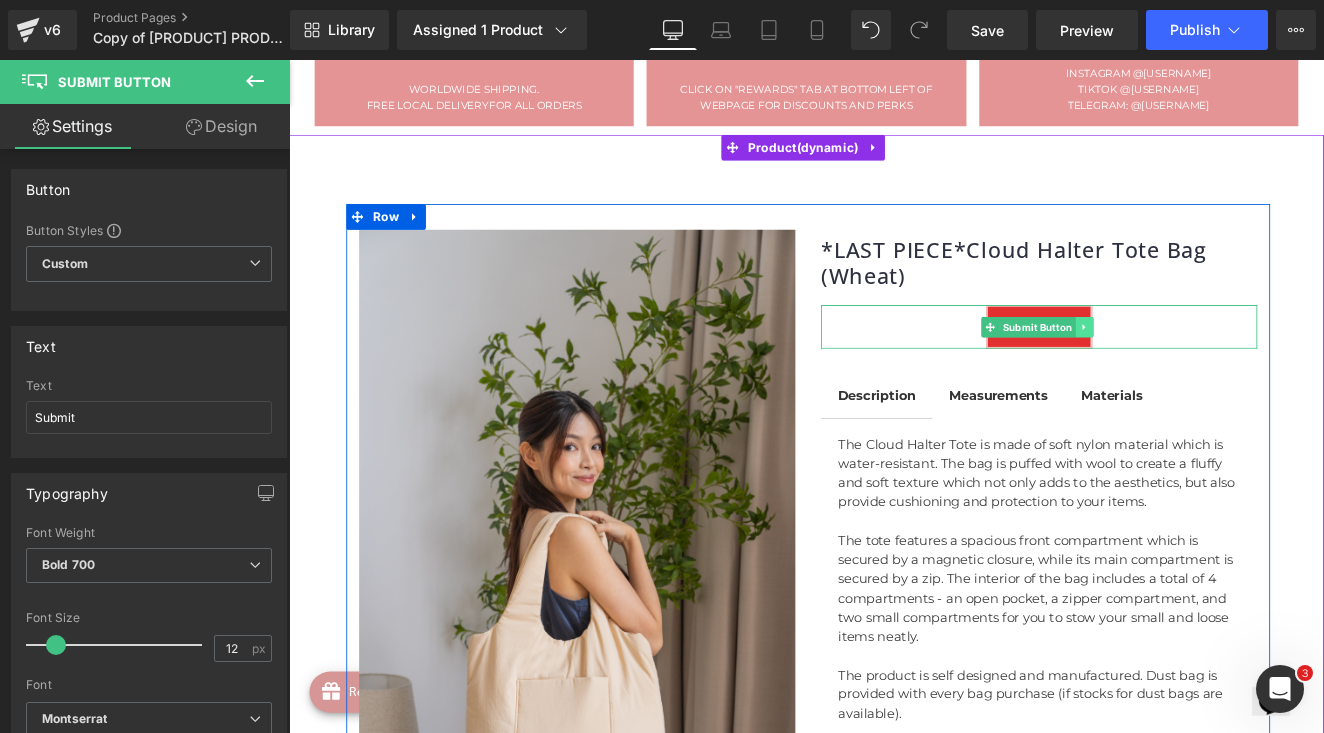 click at bounding box center [1219, 372] 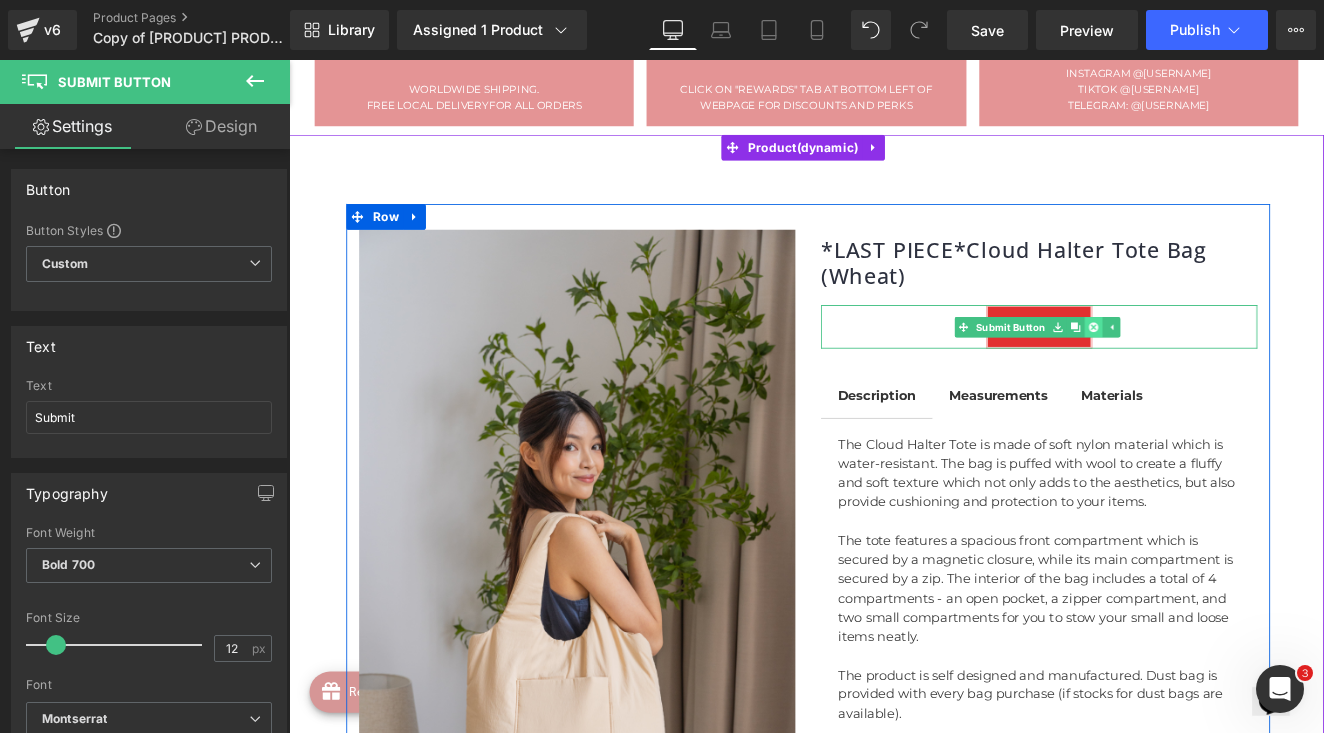 click 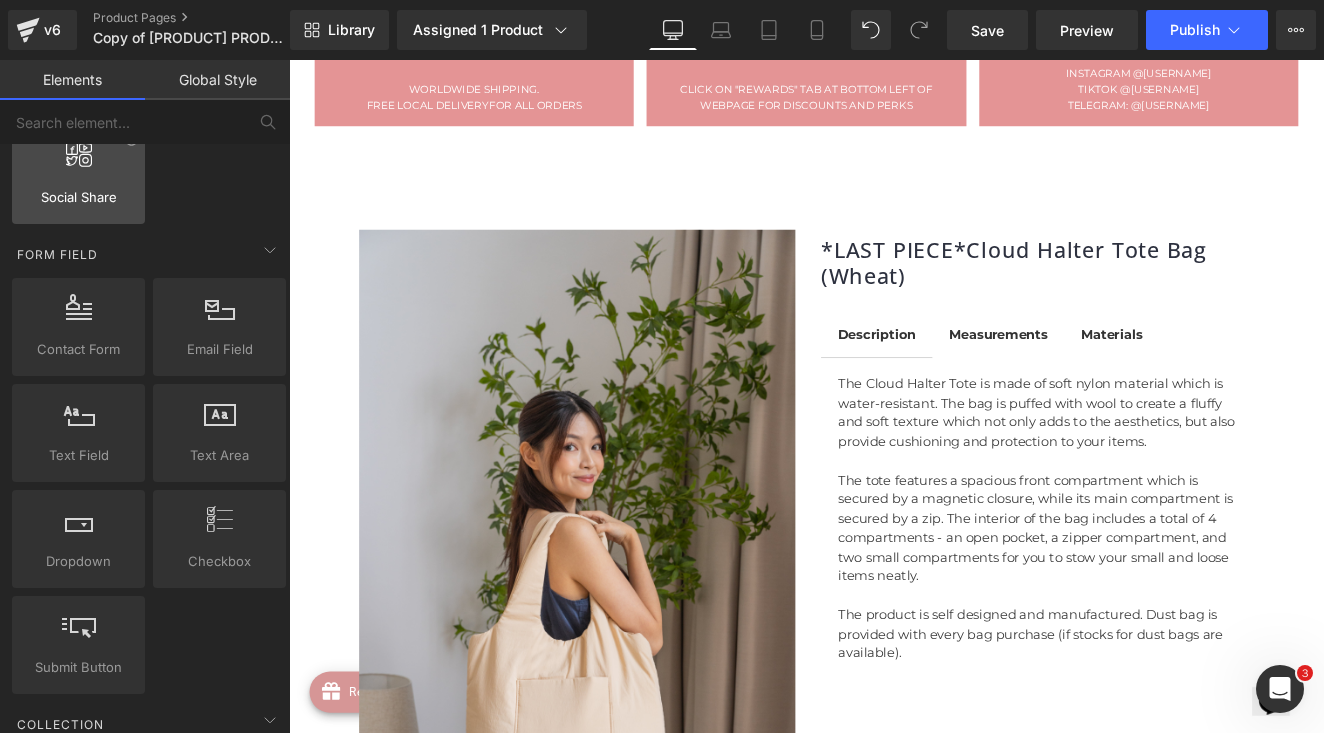 scroll, scrollTop: 2570, scrollLeft: 0, axis: vertical 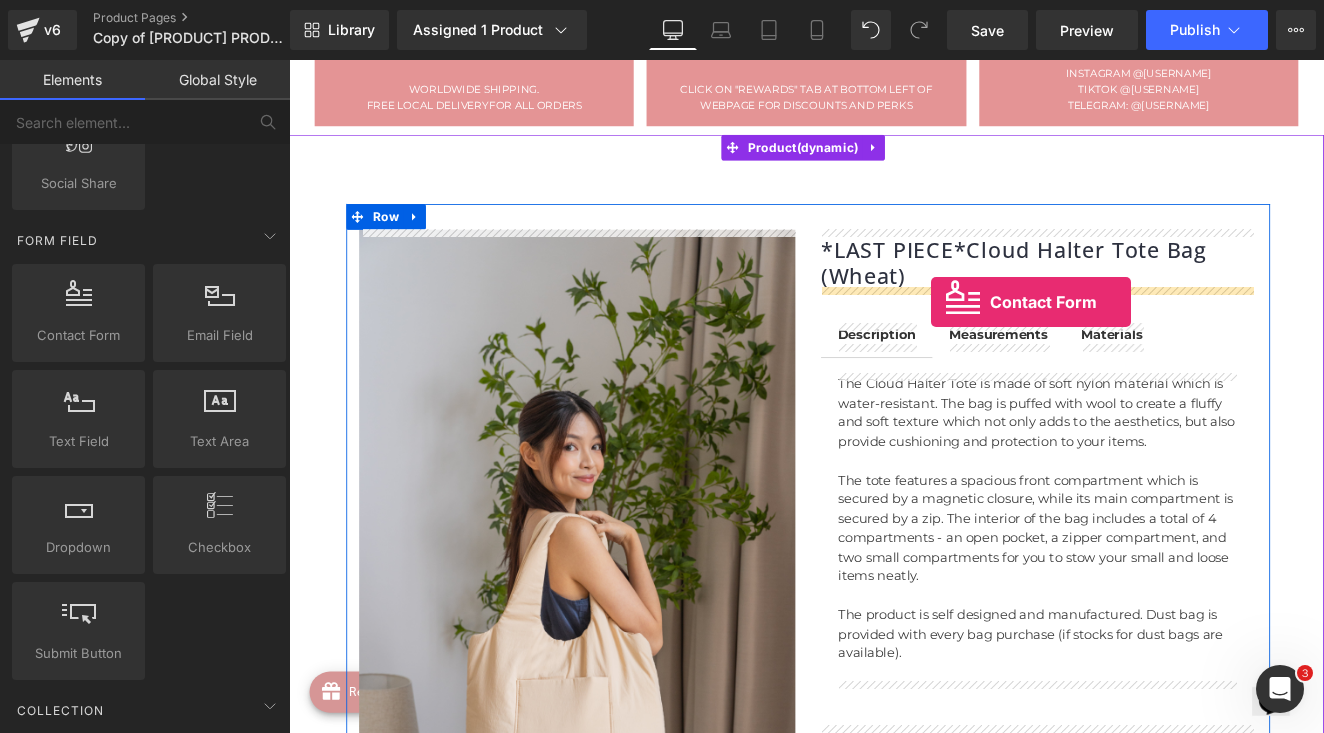 drag, startPoint x: 352, startPoint y: 366, endPoint x: 1040, endPoint y: 343, distance: 688.38434 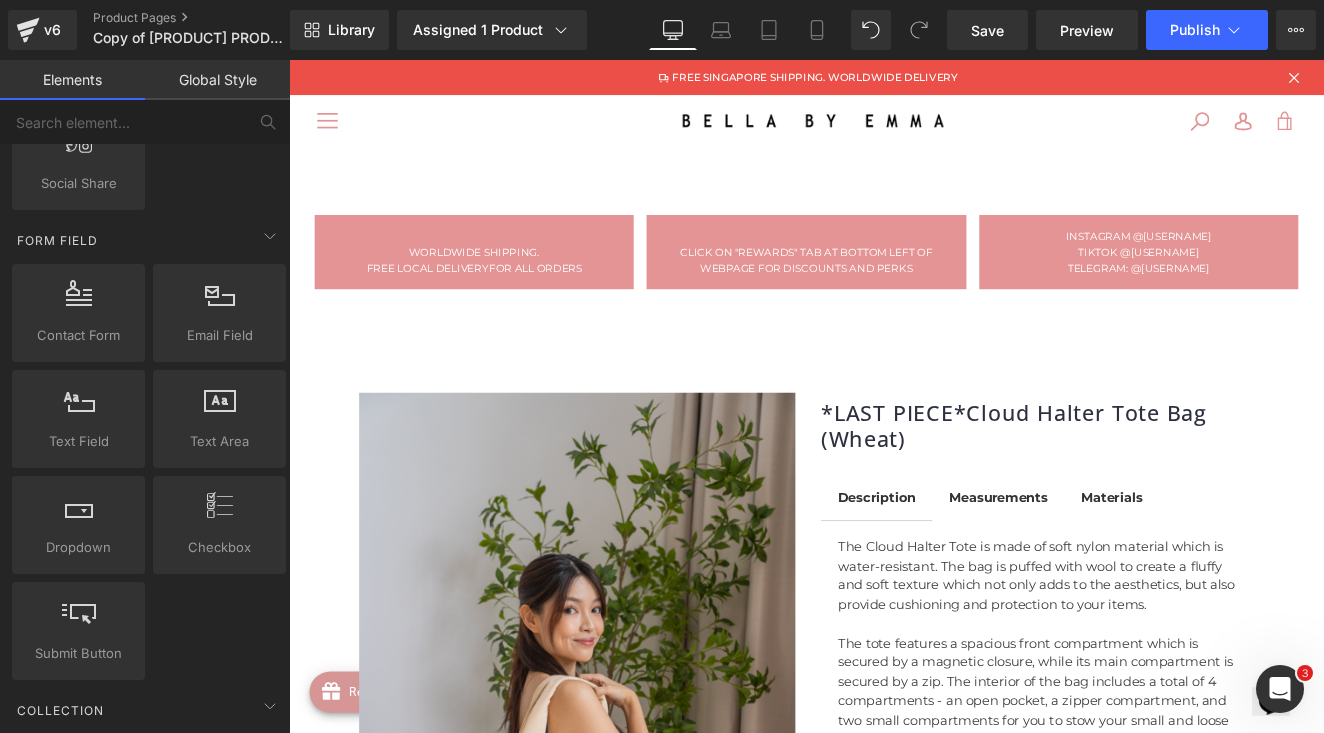 scroll, scrollTop: 0, scrollLeft: 0, axis: both 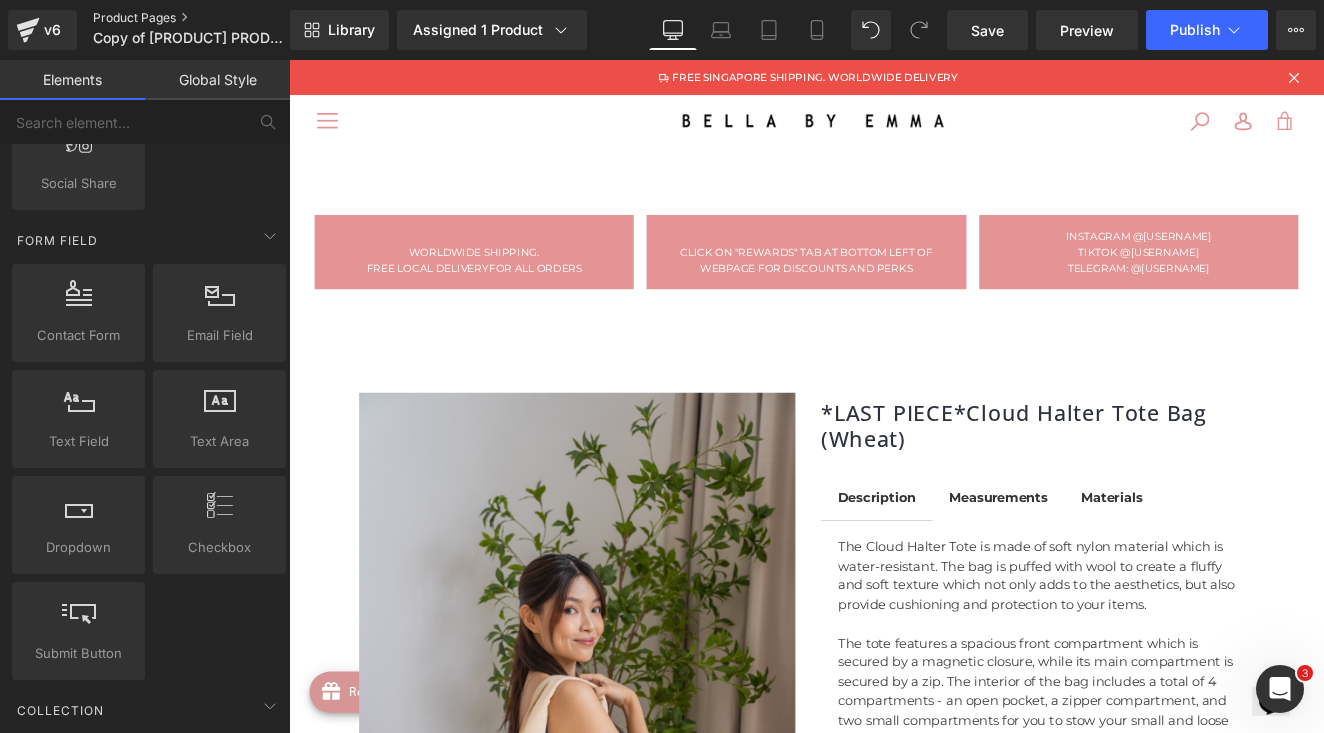 click on "Product Pages" at bounding box center [208, 18] 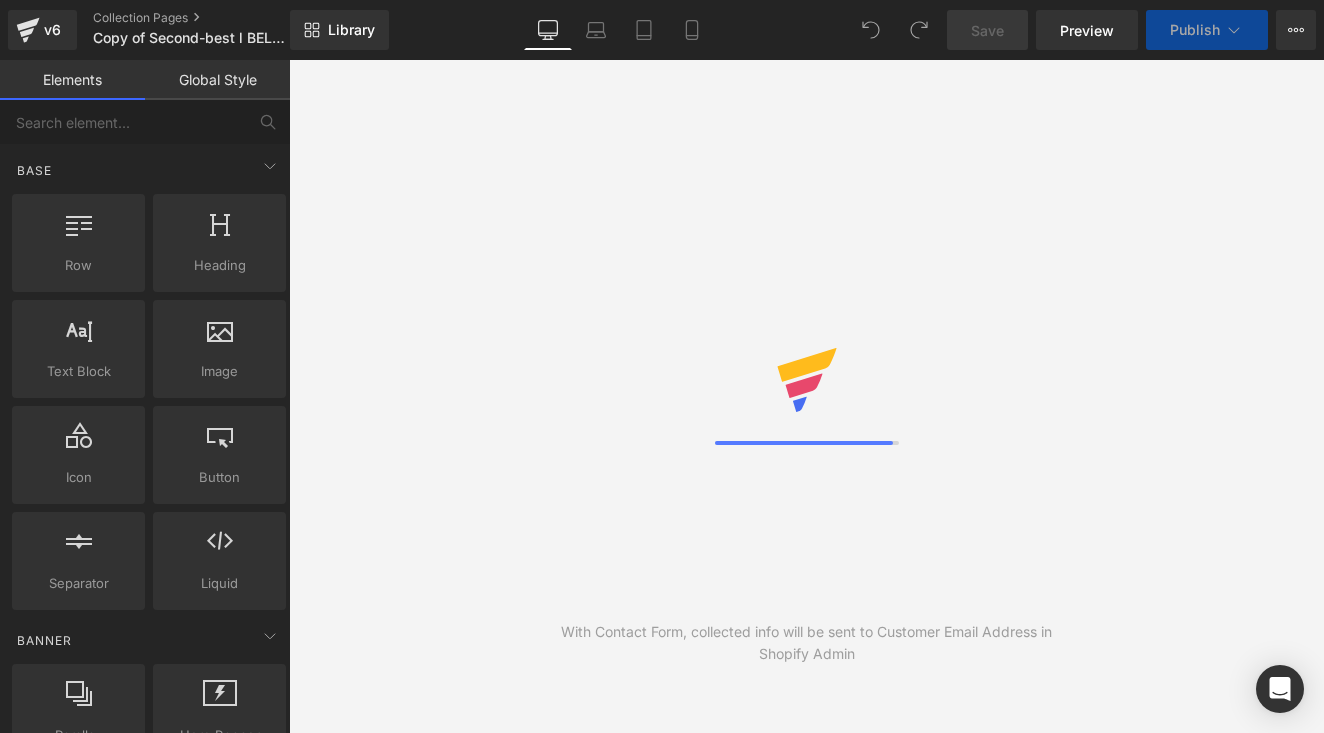 scroll, scrollTop: 0, scrollLeft: 0, axis: both 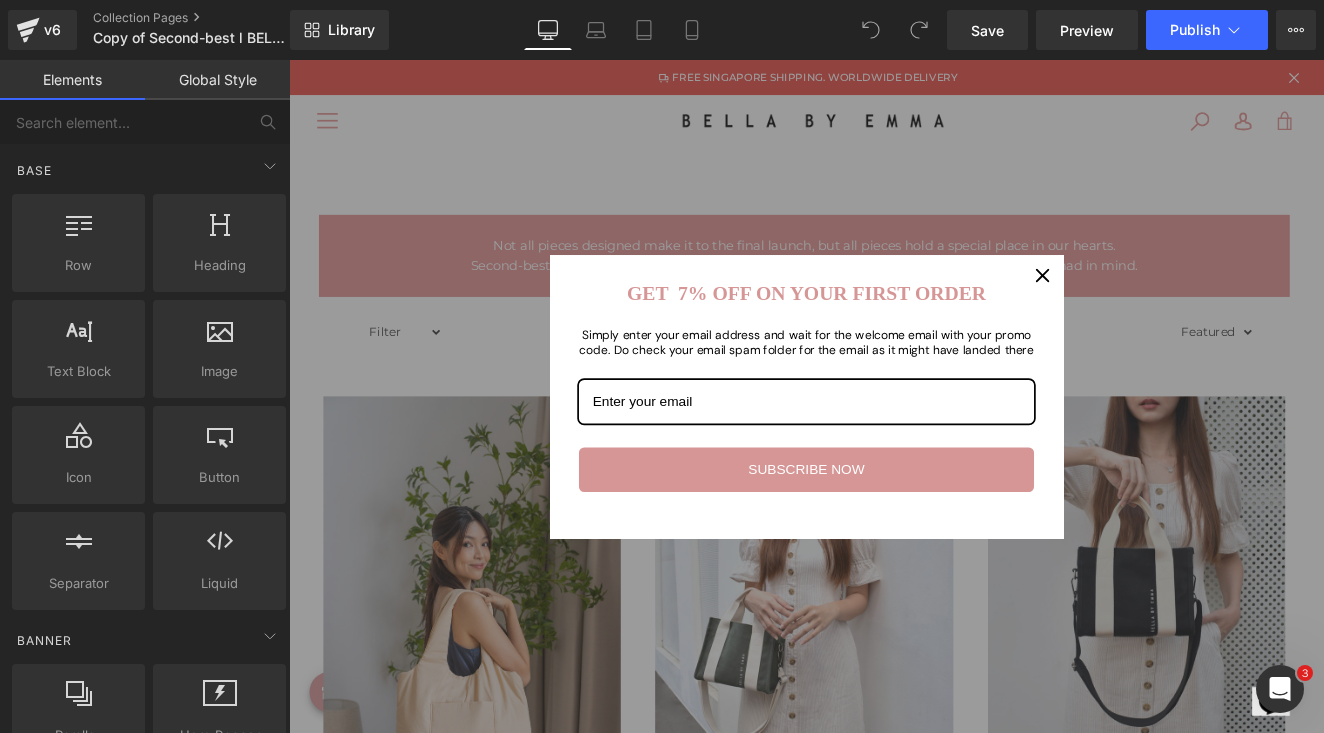 click 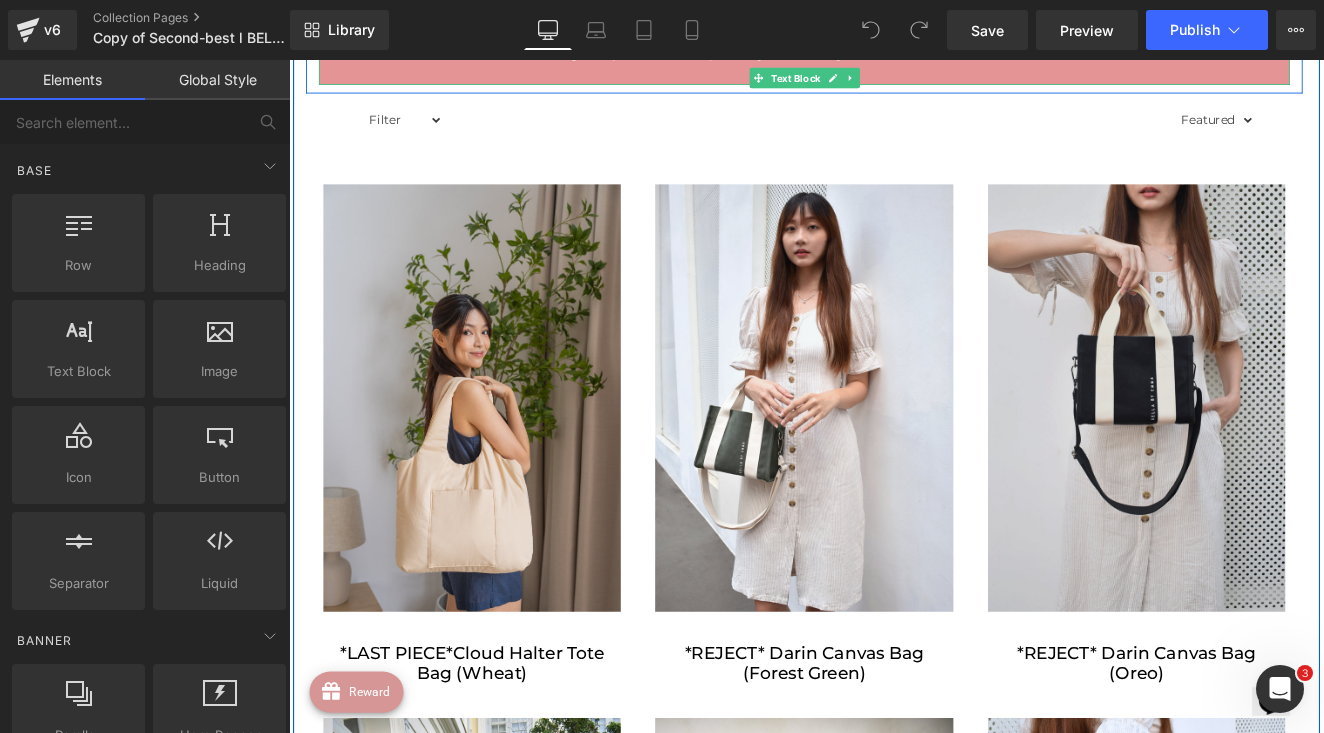 scroll, scrollTop: 328, scrollLeft: 0, axis: vertical 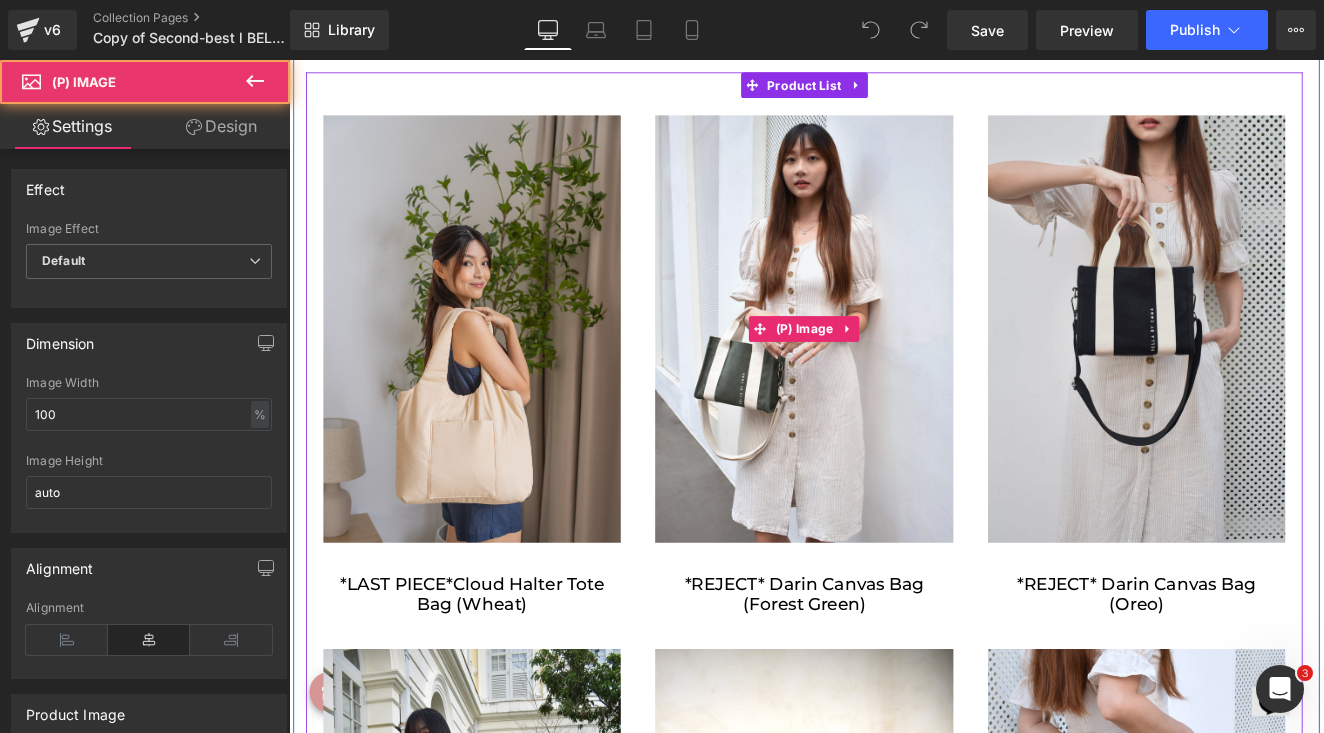 click at bounding box center [891, 385] 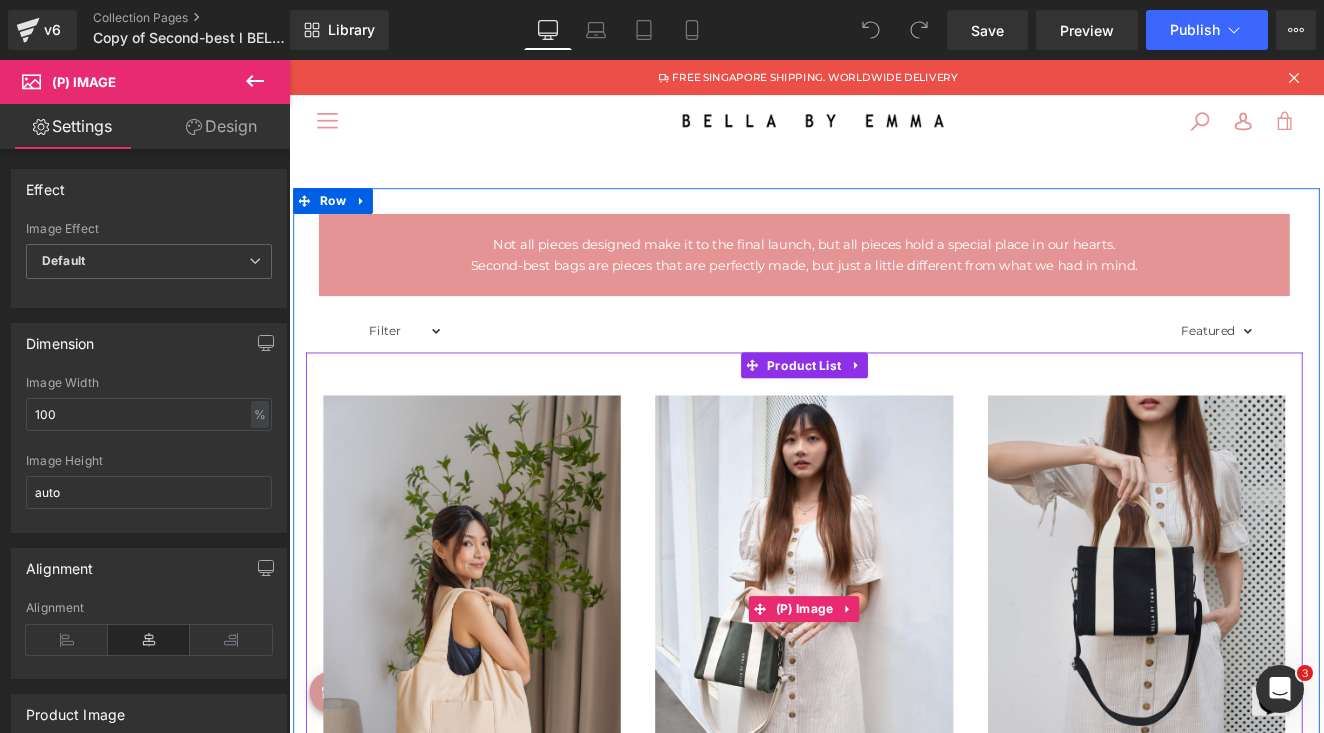 scroll, scrollTop: 0, scrollLeft: 0, axis: both 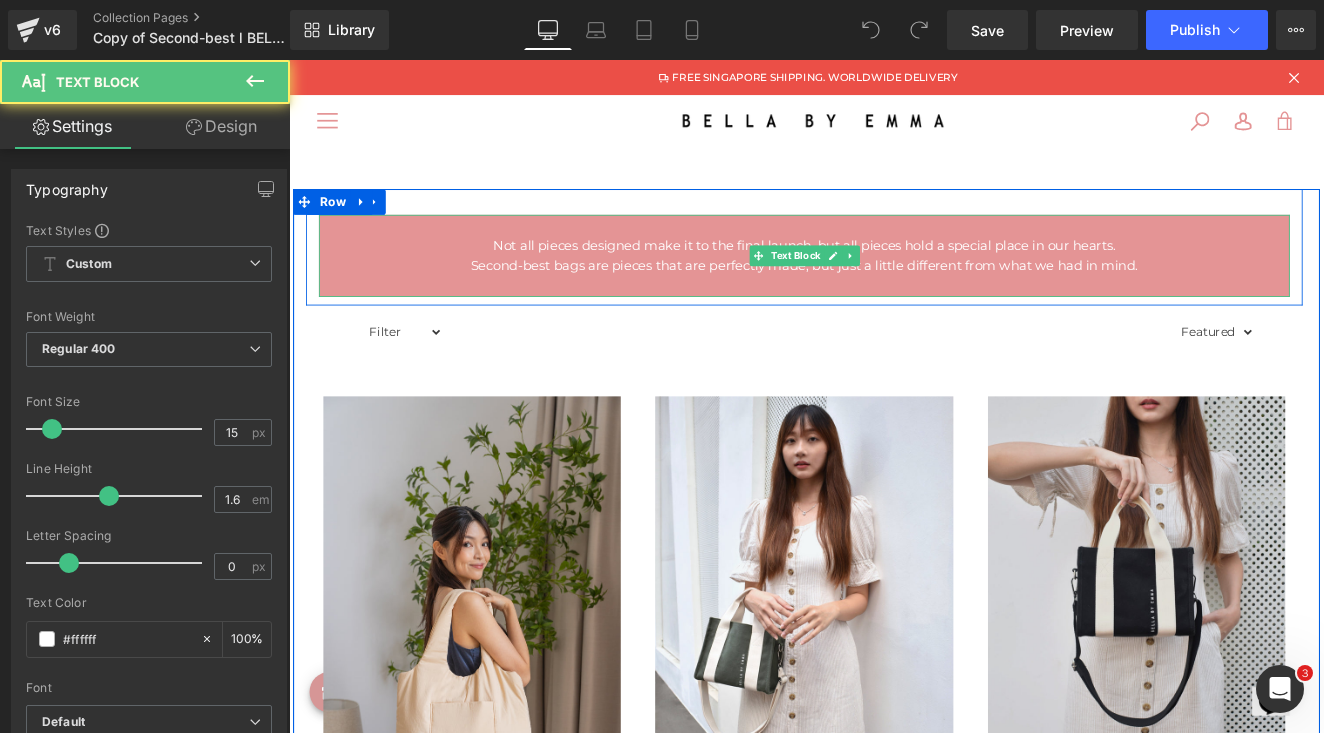 click on "Not all pieces designed make it to the final launch, but all pieces hold a special place in our hearts.  Second-best bags are pieces that are perfectly made, but just a little different from what we had in mind. Text Block" at bounding box center [891, 289] 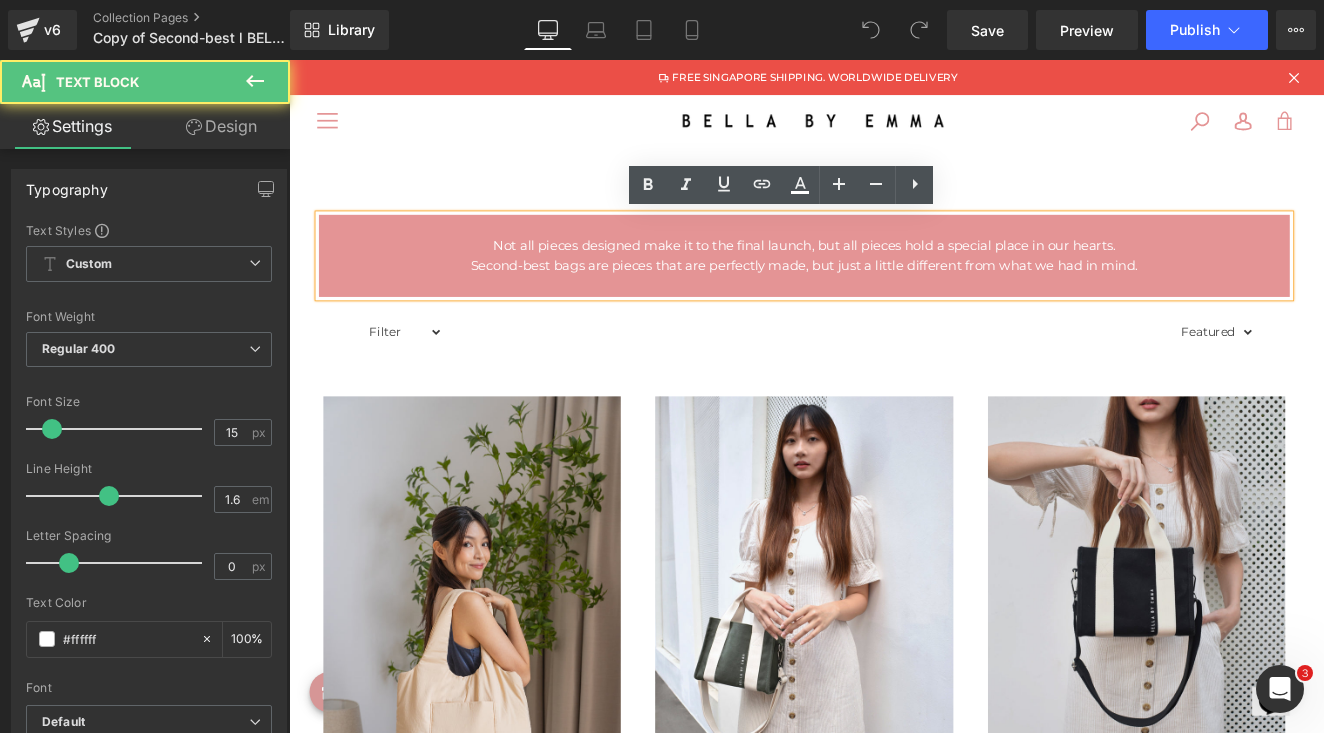 click on "Not all pieces designed make it to the final launch, but all pieces hold a special place in our hearts." at bounding box center [891, 277] 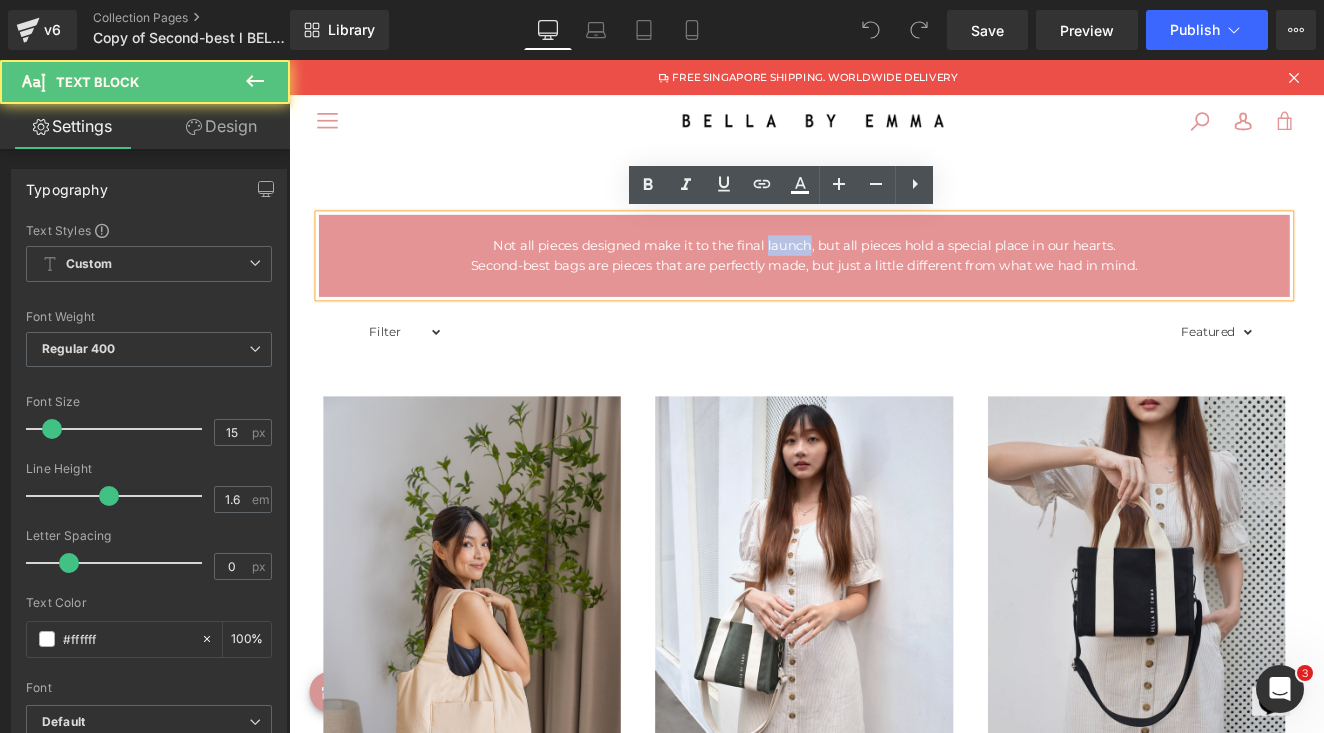click on "Not all pieces designed make it to the final launch, but all pieces hold a special place in our hearts." at bounding box center (891, 277) 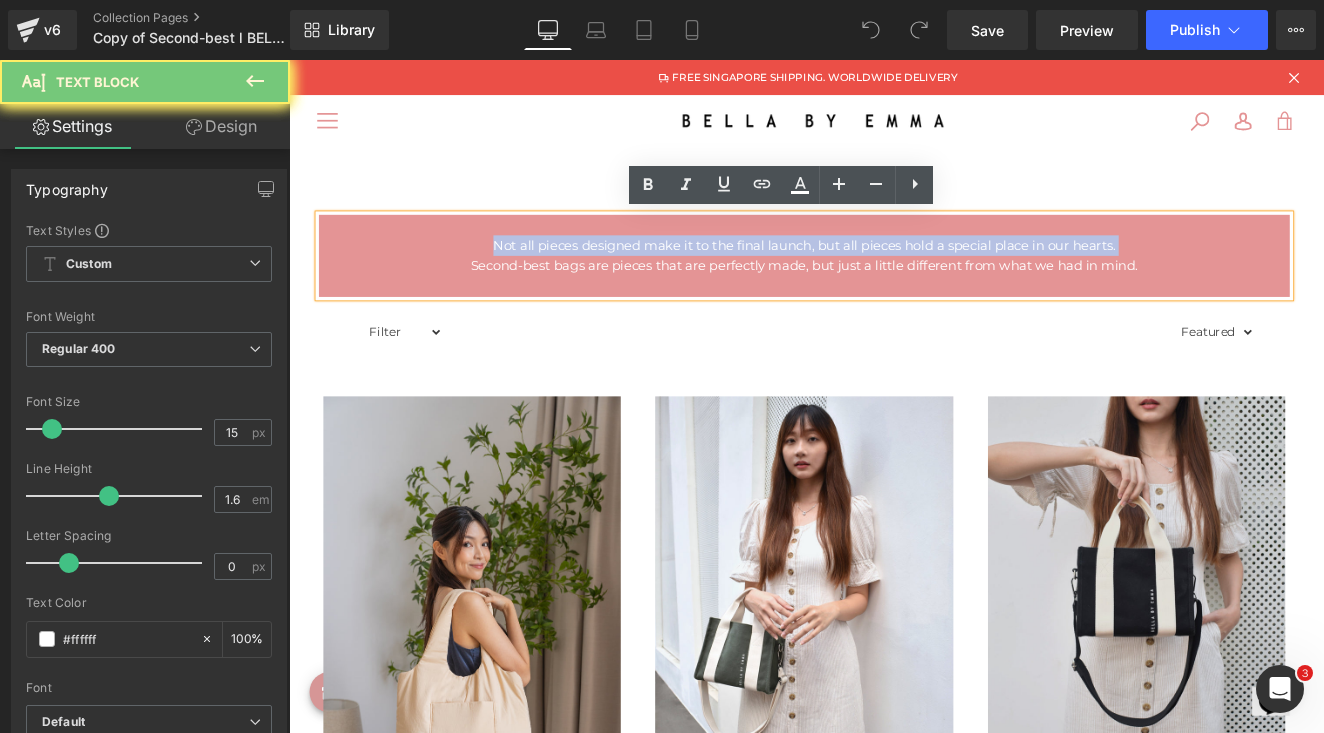 click on "Not all pieces designed make it to the final launch, but all pieces hold a special place in our hearts." at bounding box center [891, 277] 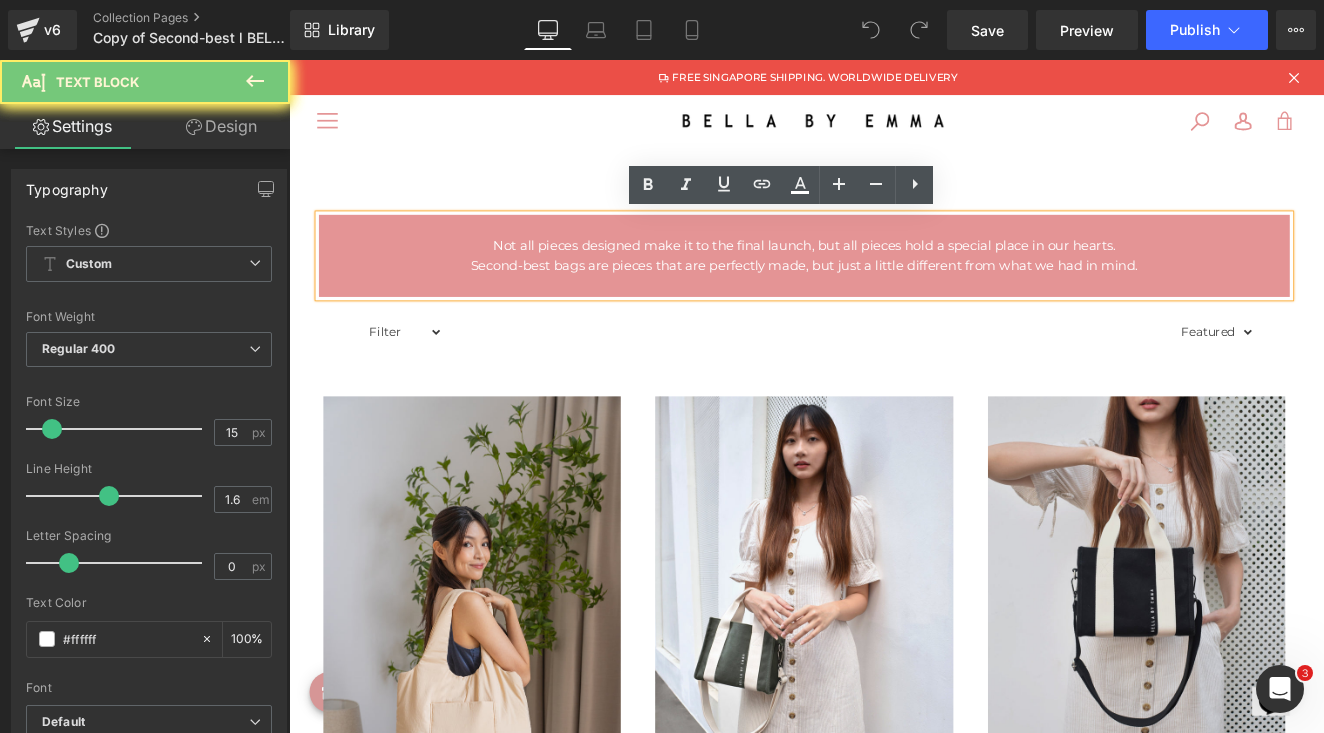 click at bounding box center [891, 325] 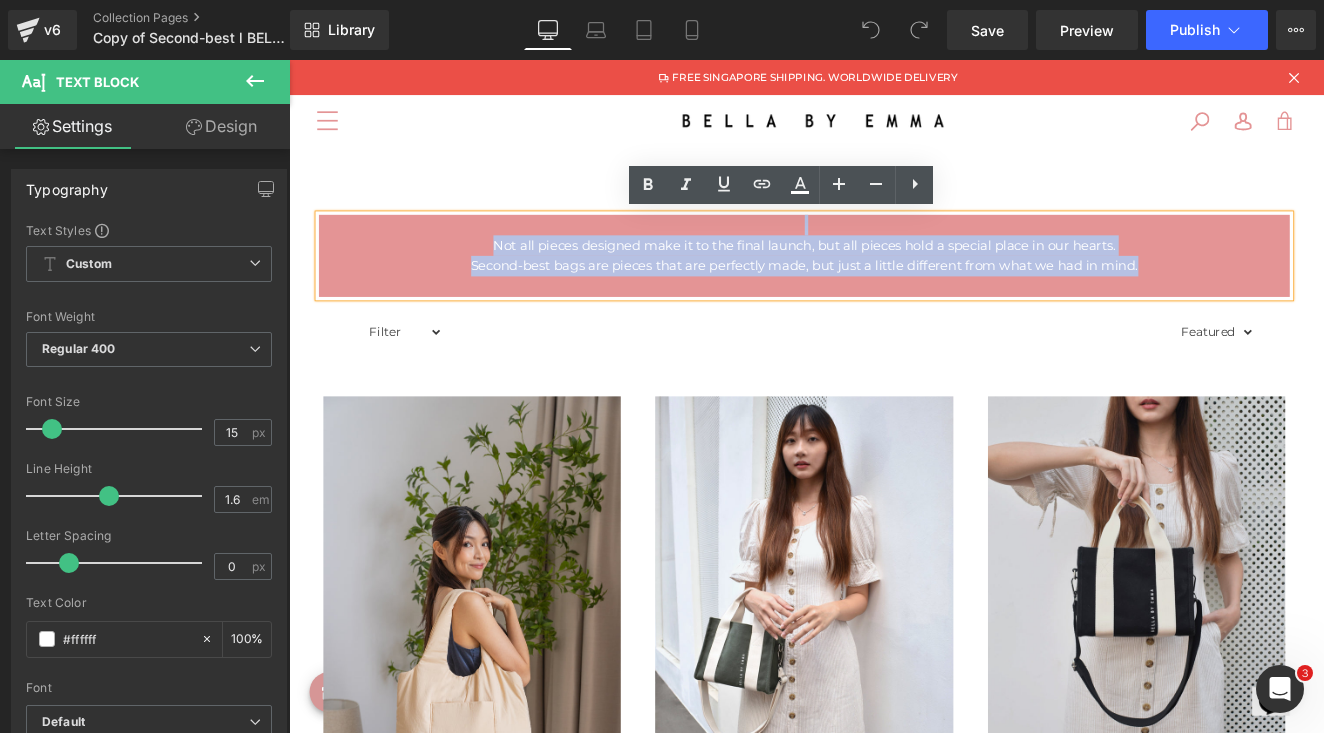 drag, startPoint x: 1289, startPoint y: 302, endPoint x: 356, endPoint y: 130, distance: 948.7218 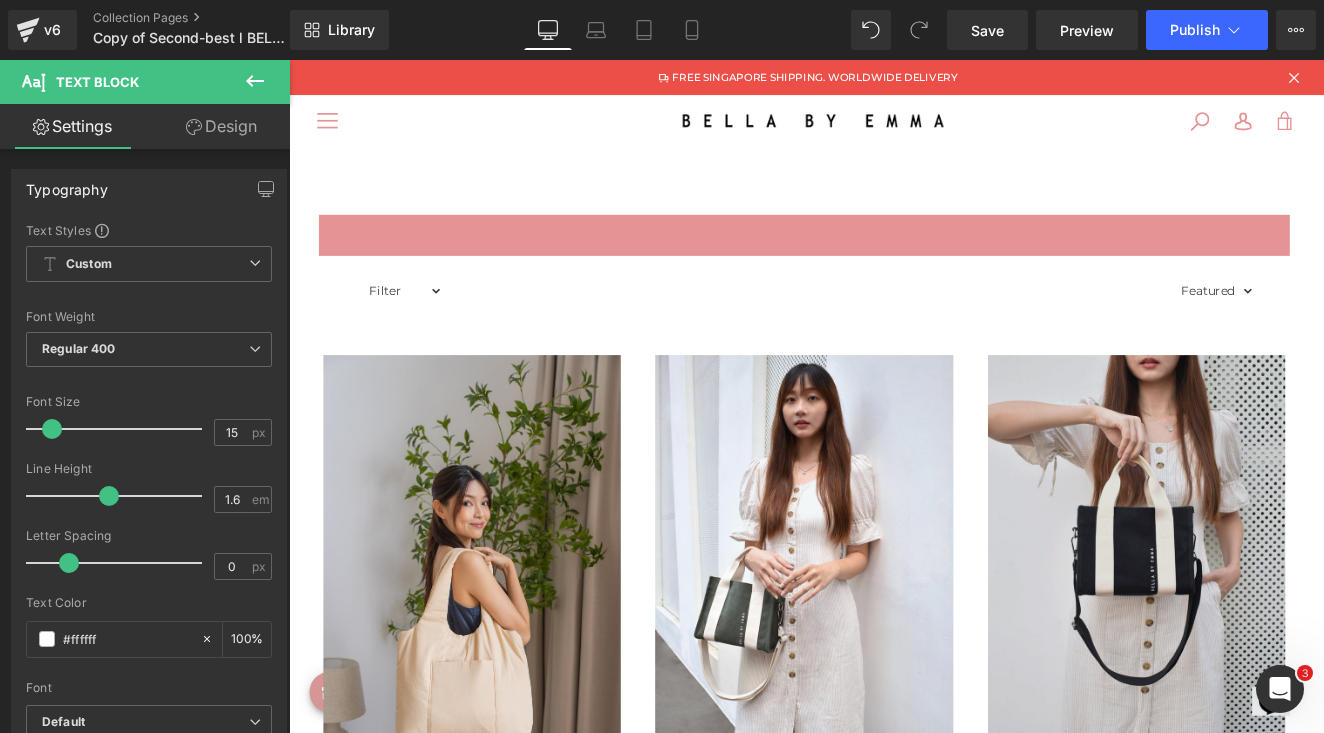 click 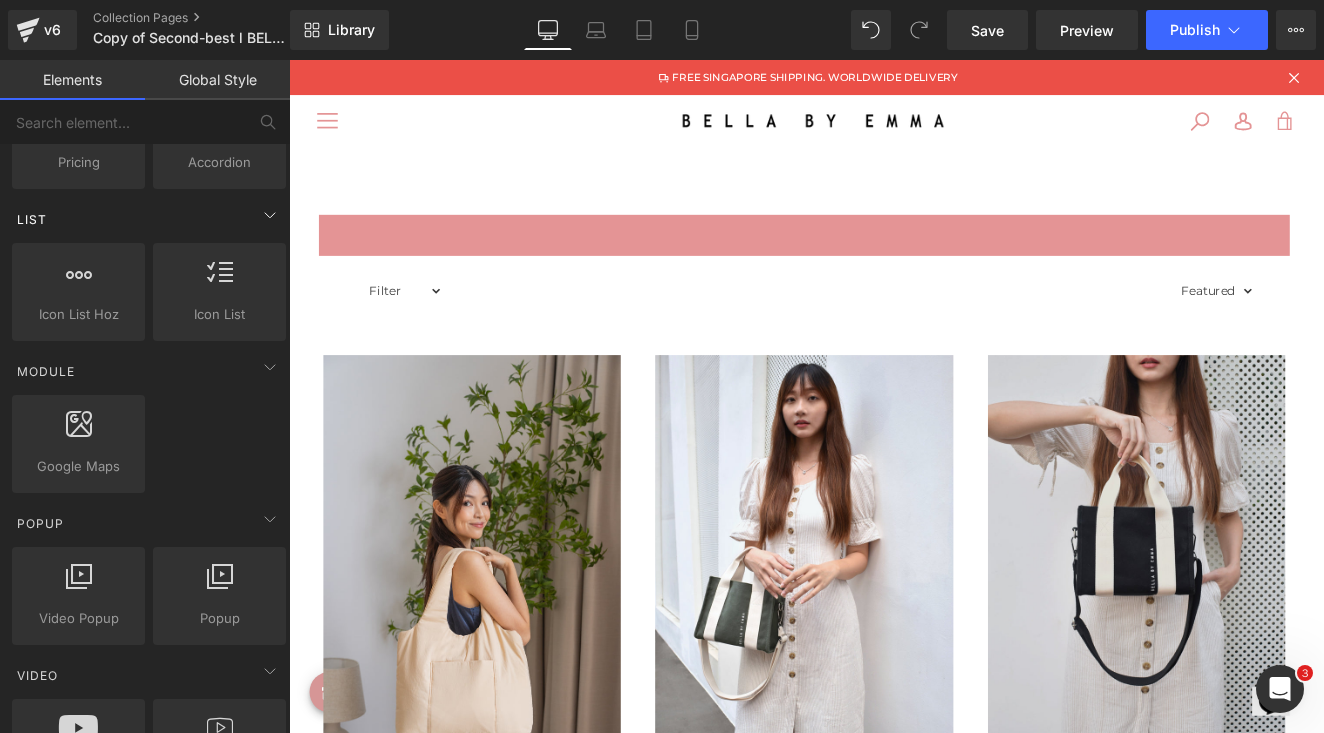 scroll, scrollTop: 832, scrollLeft: 0, axis: vertical 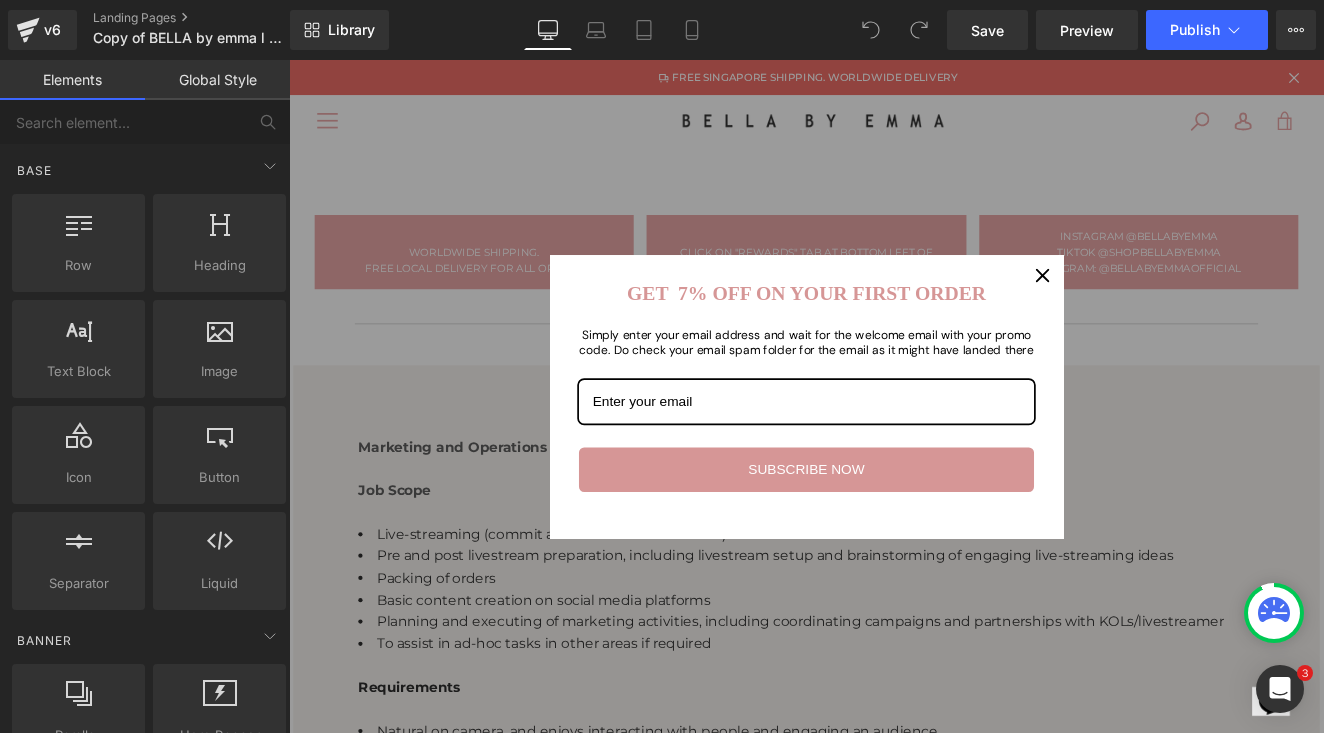 click 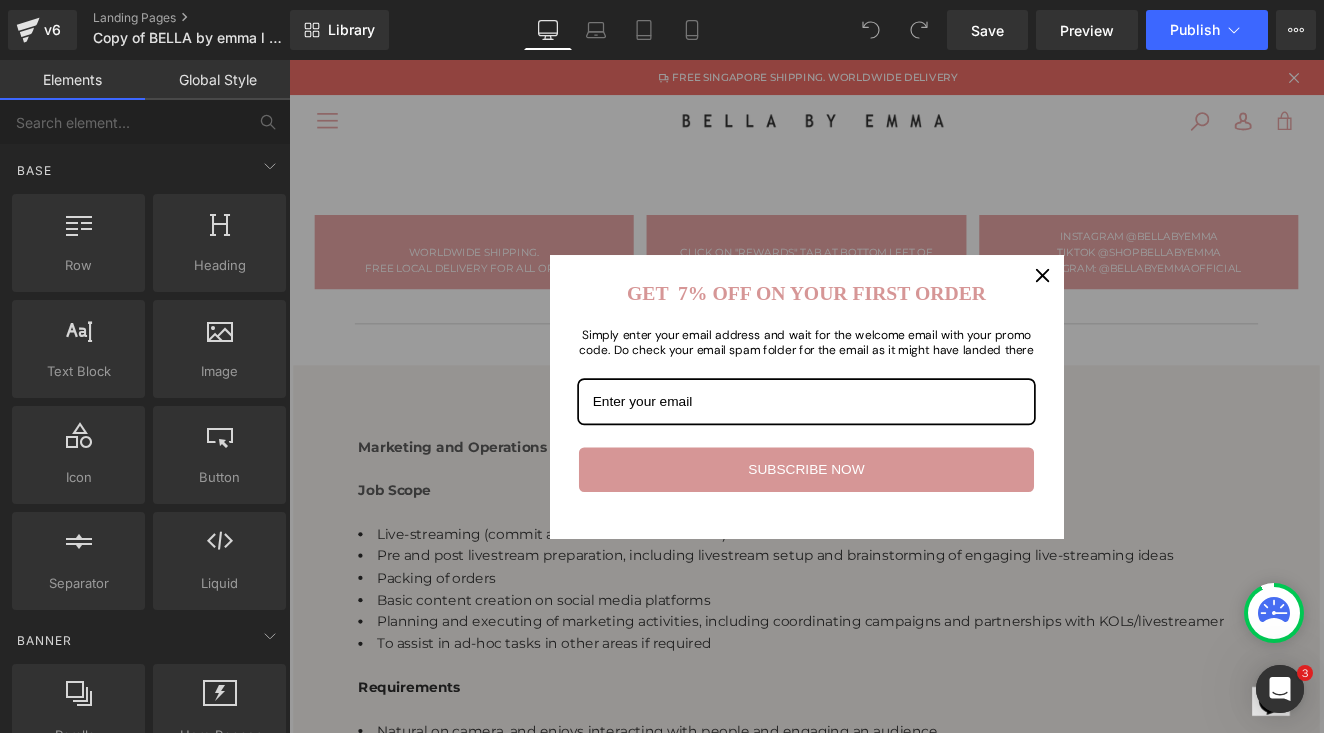 scroll, scrollTop: 0, scrollLeft: 0, axis: both 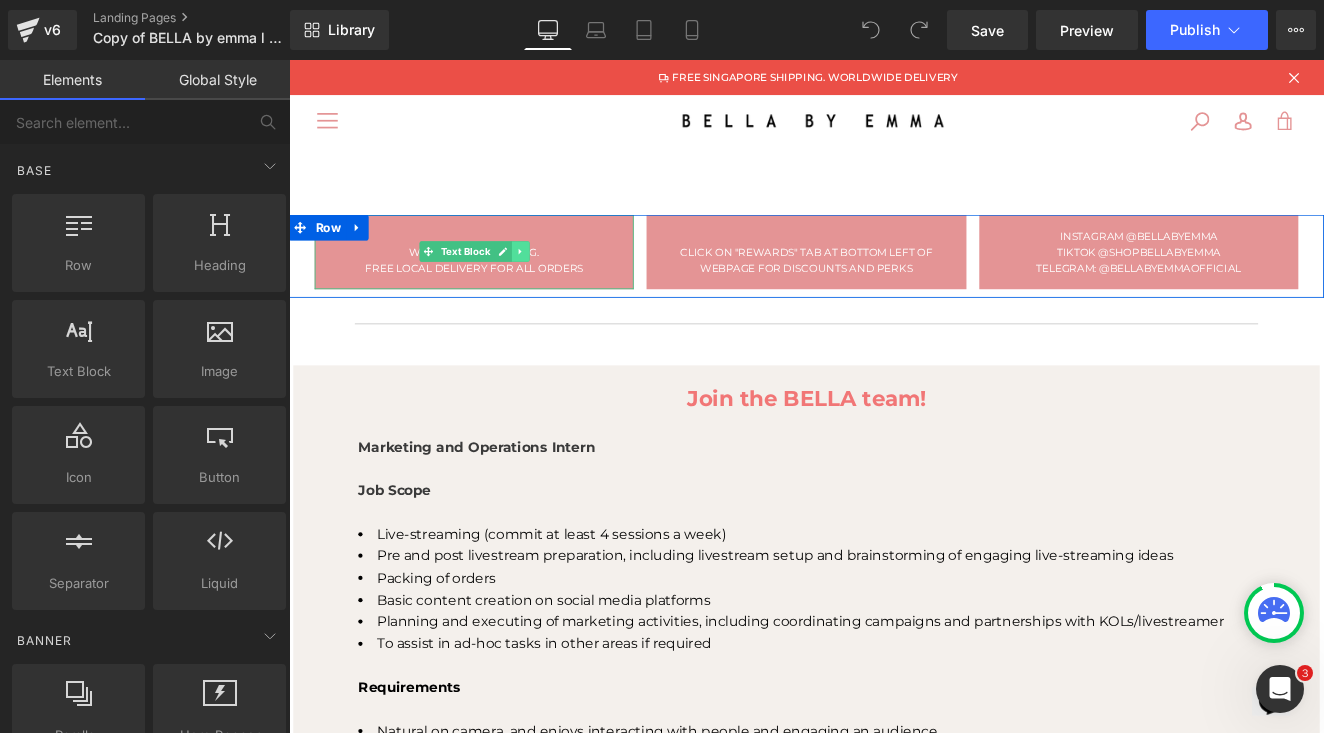 click 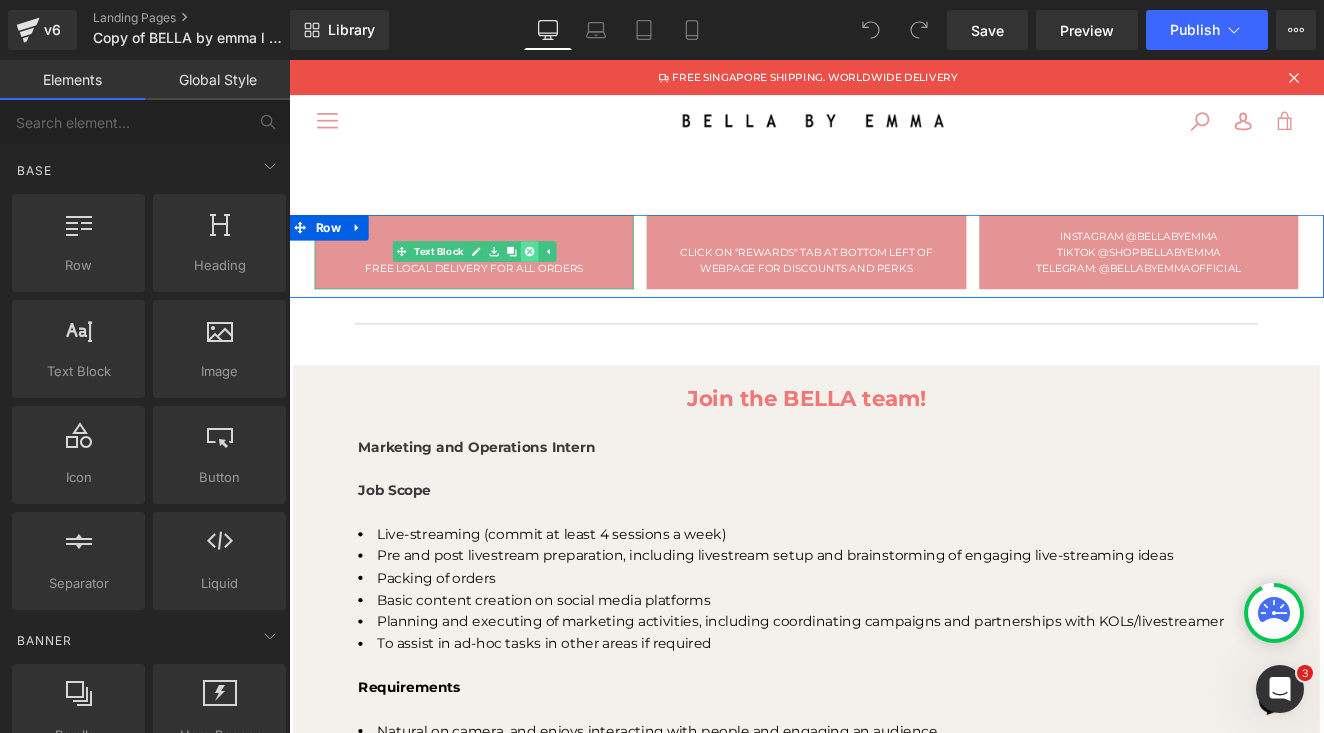 click at bounding box center (570, 284) 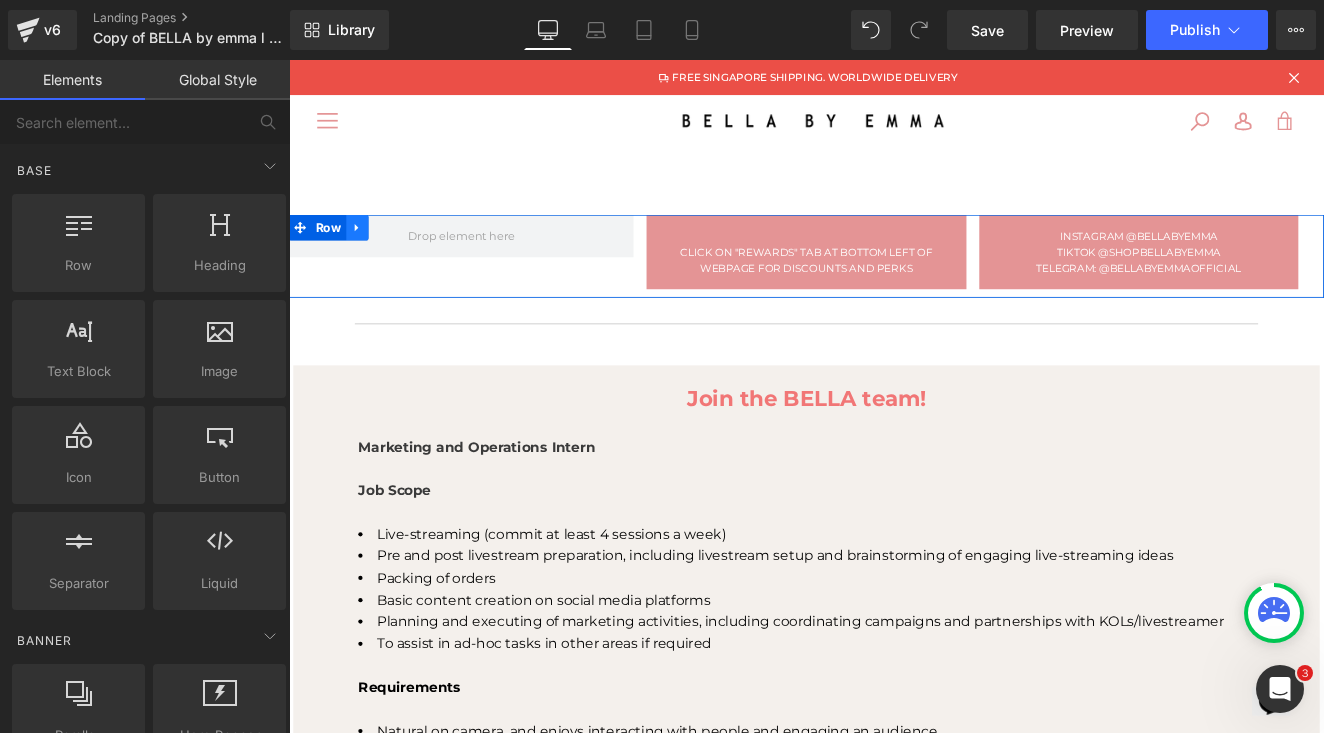click at bounding box center (369, 256) 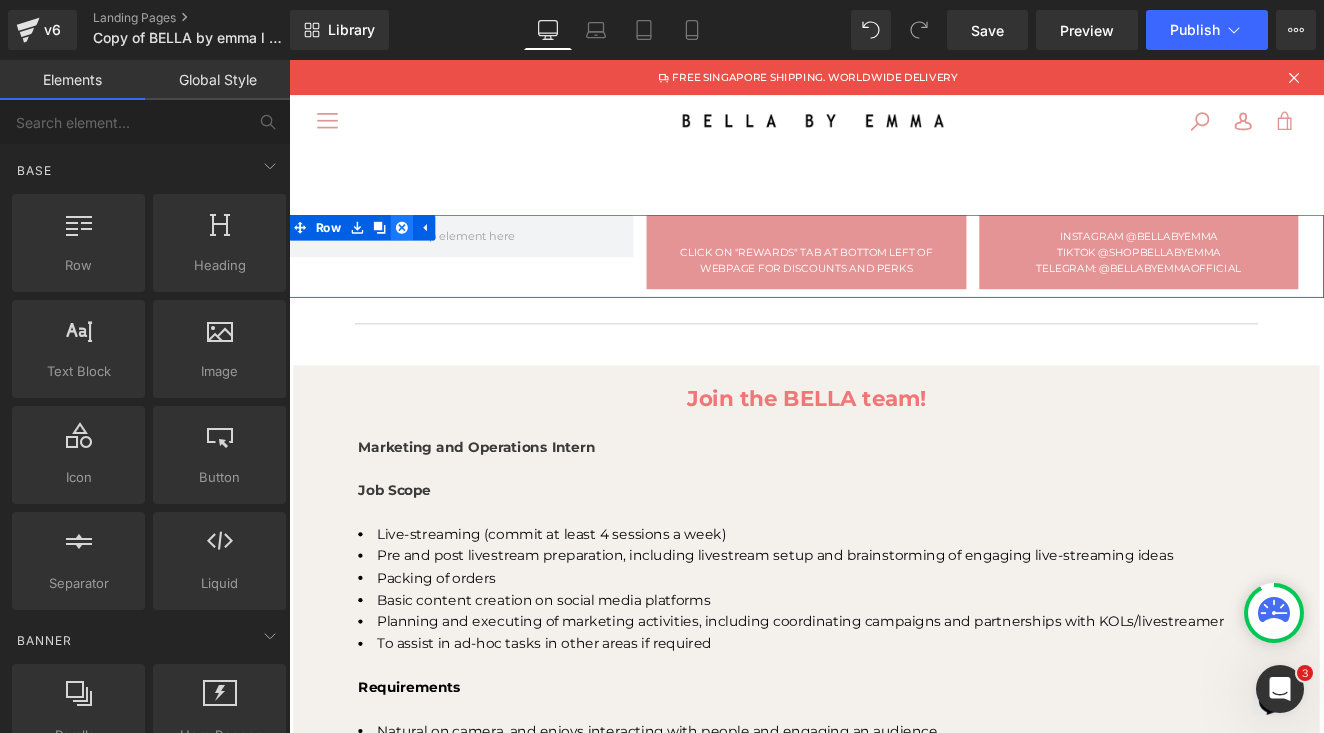 click 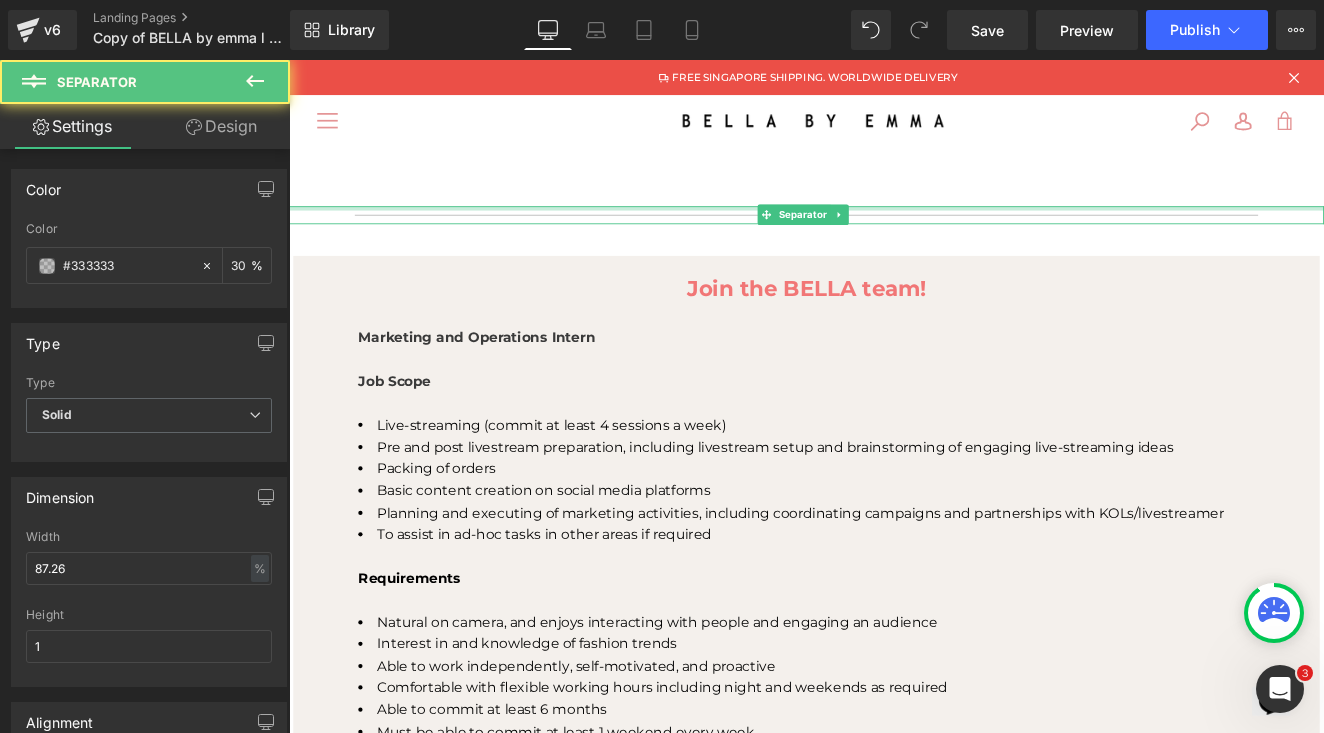click at bounding box center (894, 233) 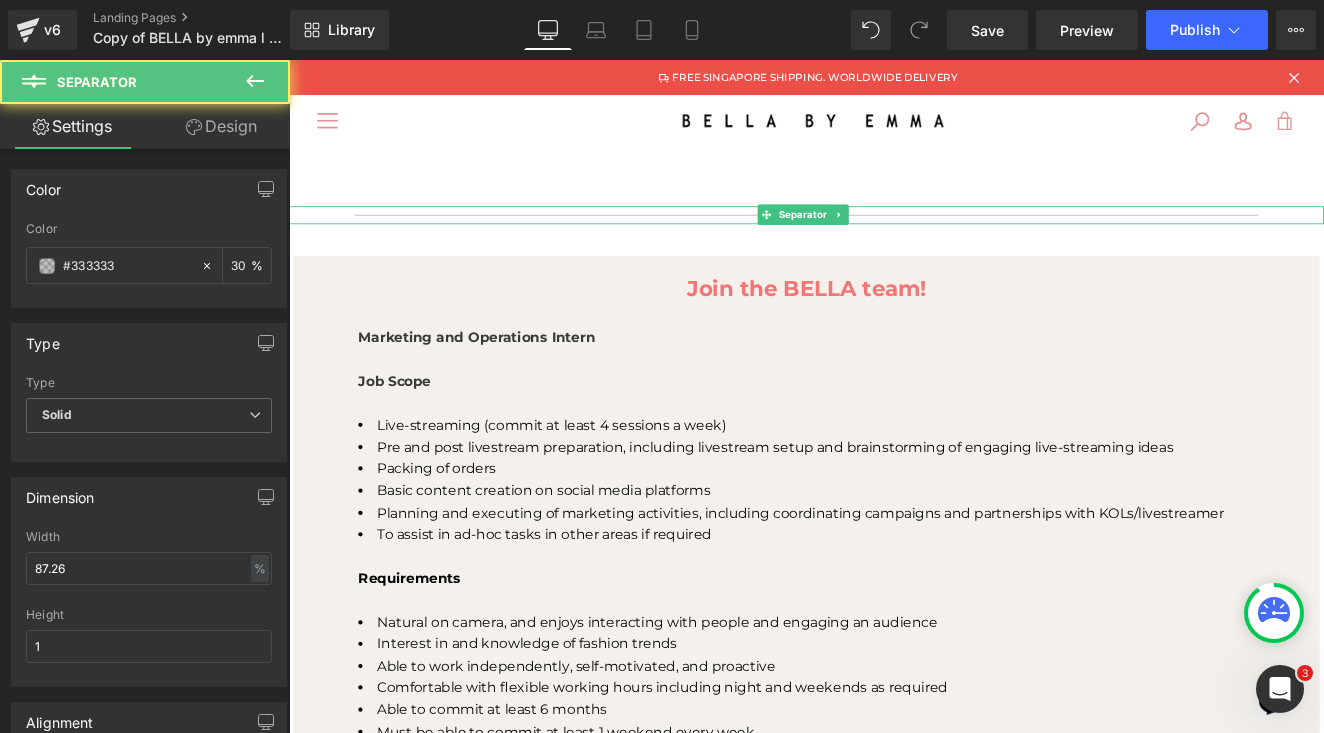 click at bounding box center (894, 241) 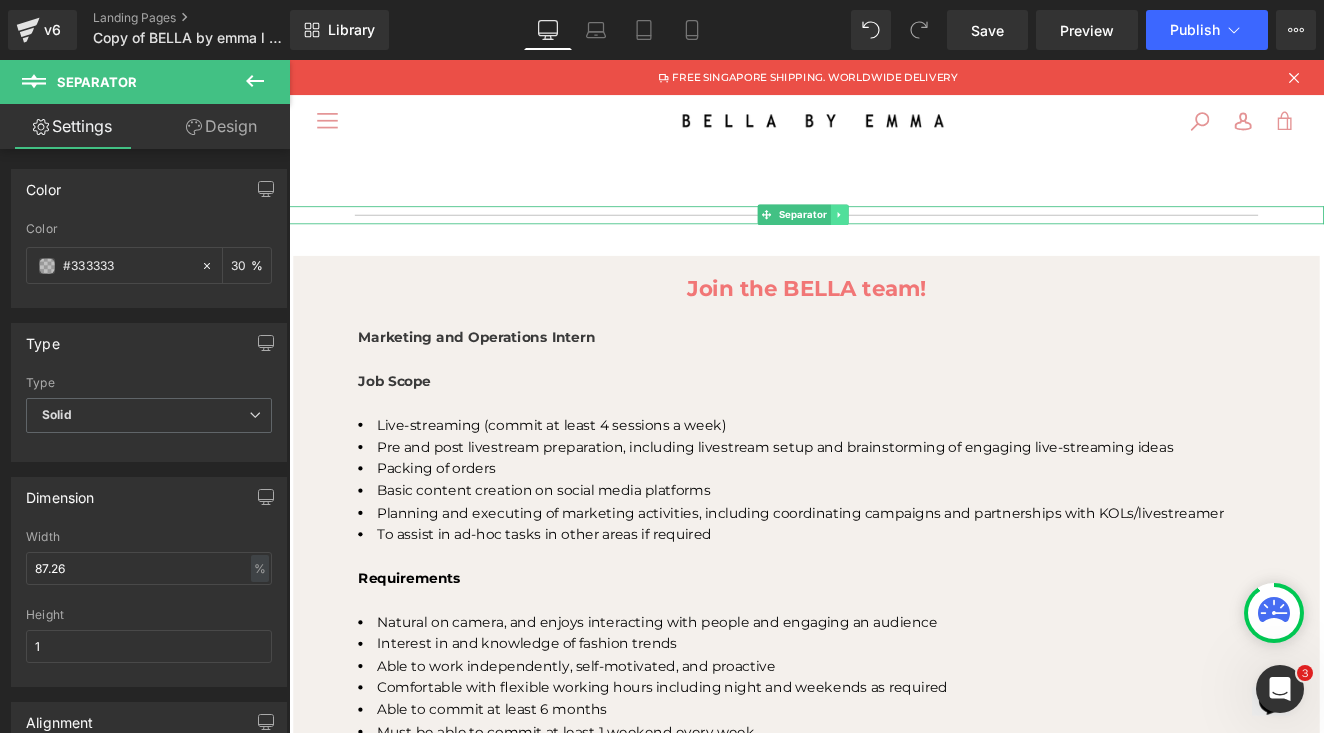 click 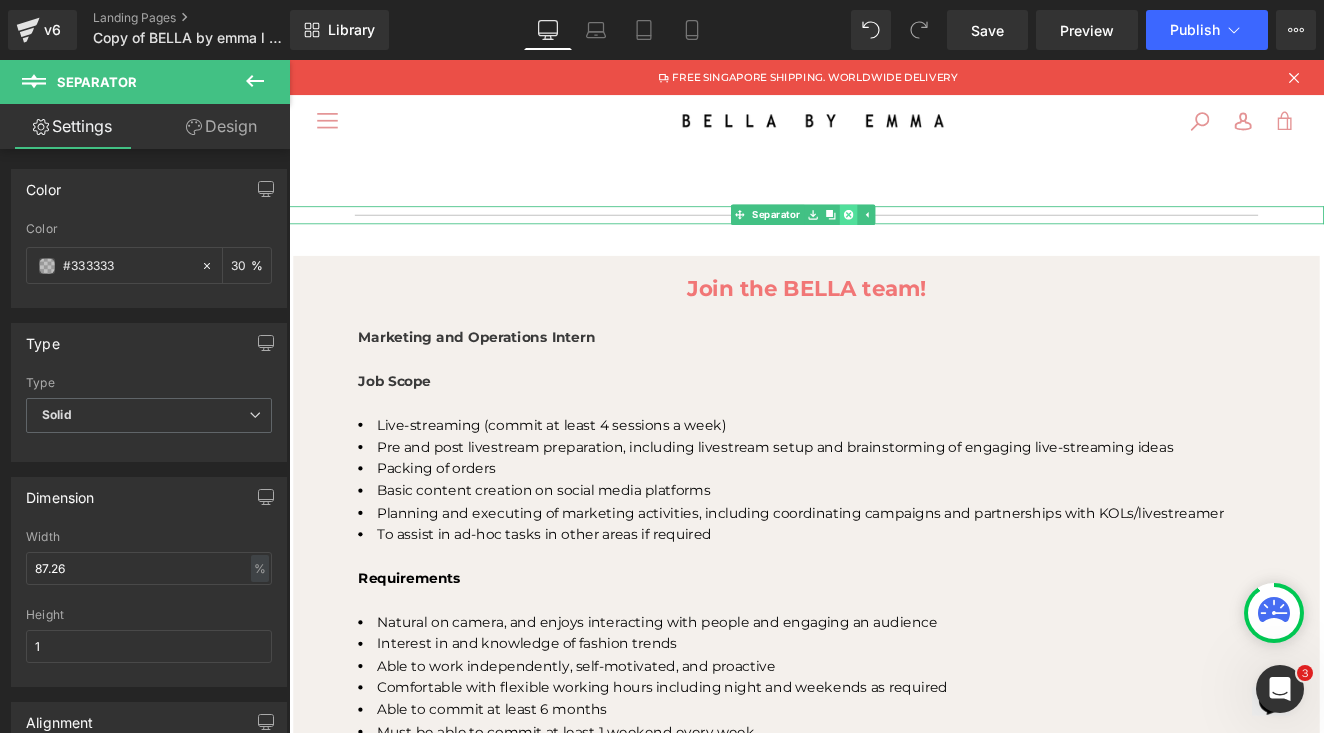 click 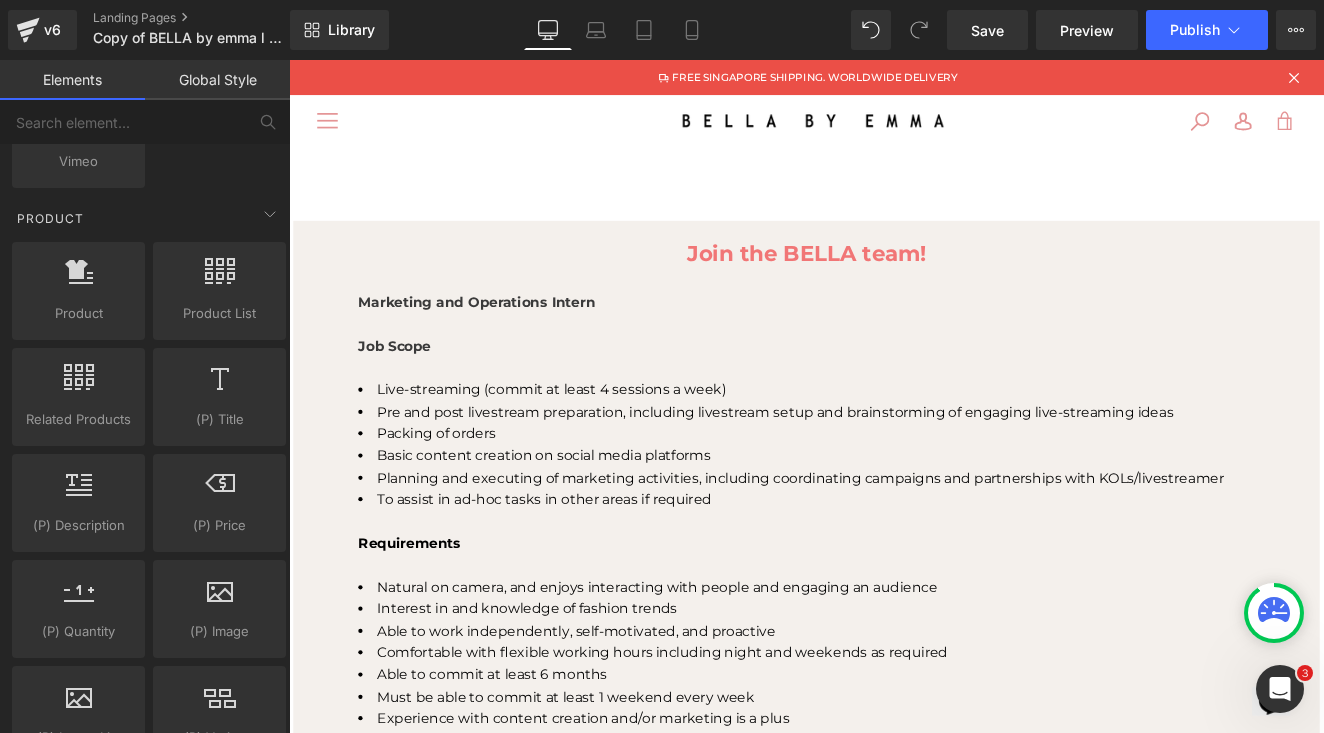 scroll, scrollTop: 1548, scrollLeft: 0, axis: vertical 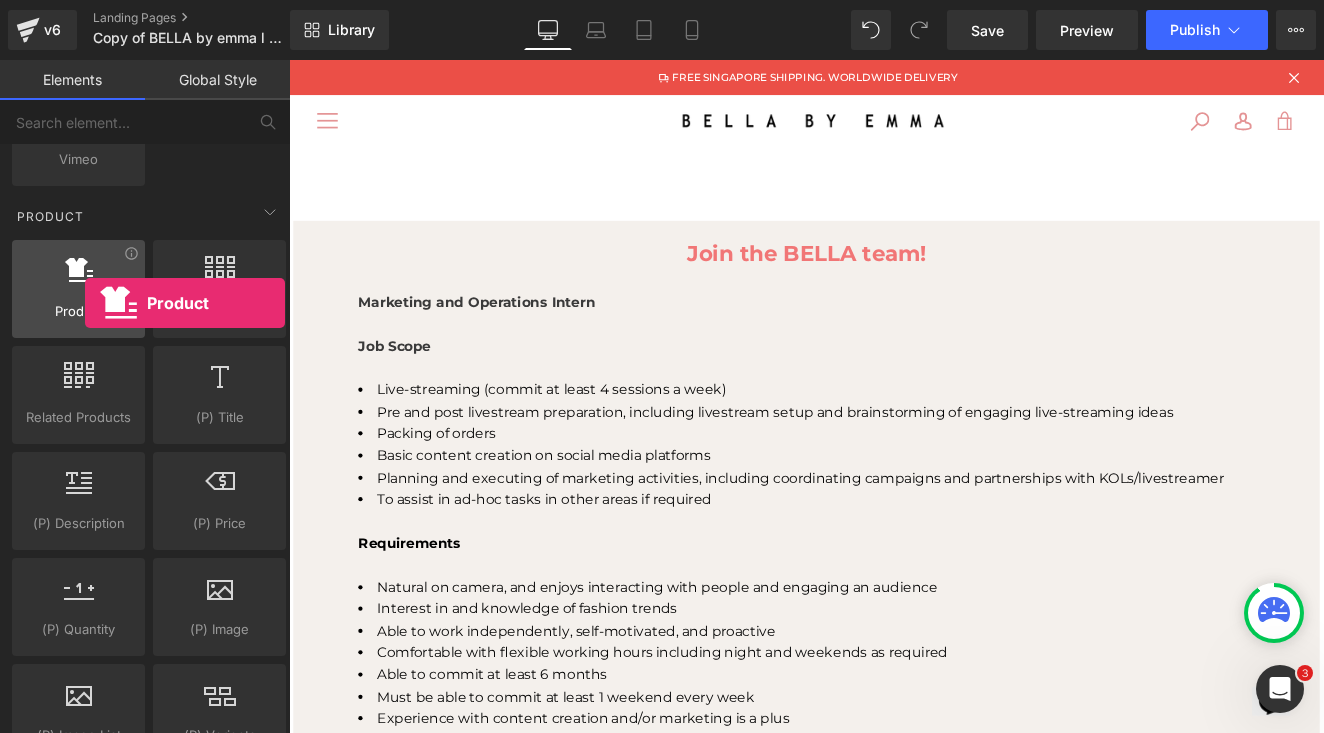click on "Product" at bounding box center [78, 311] 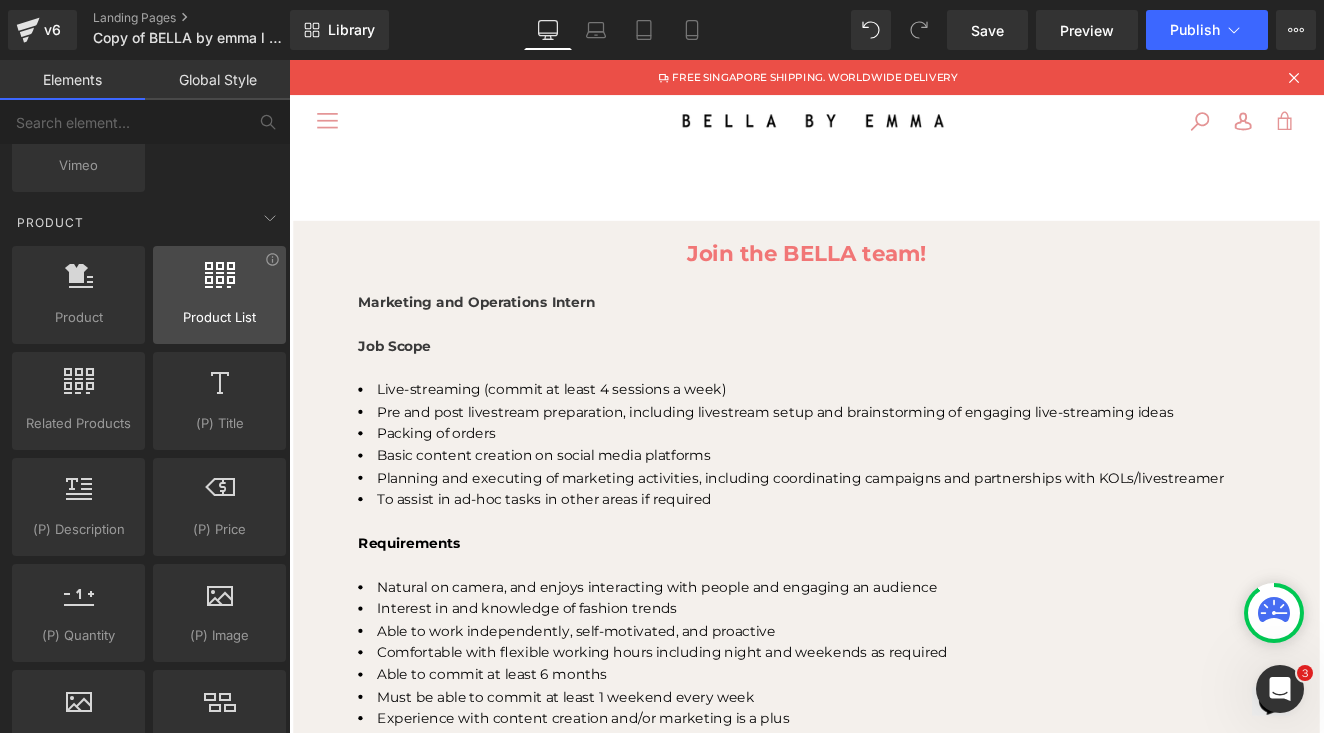 scroll, scrollTop: 1531, scrollLeft: 0, axis: vertical 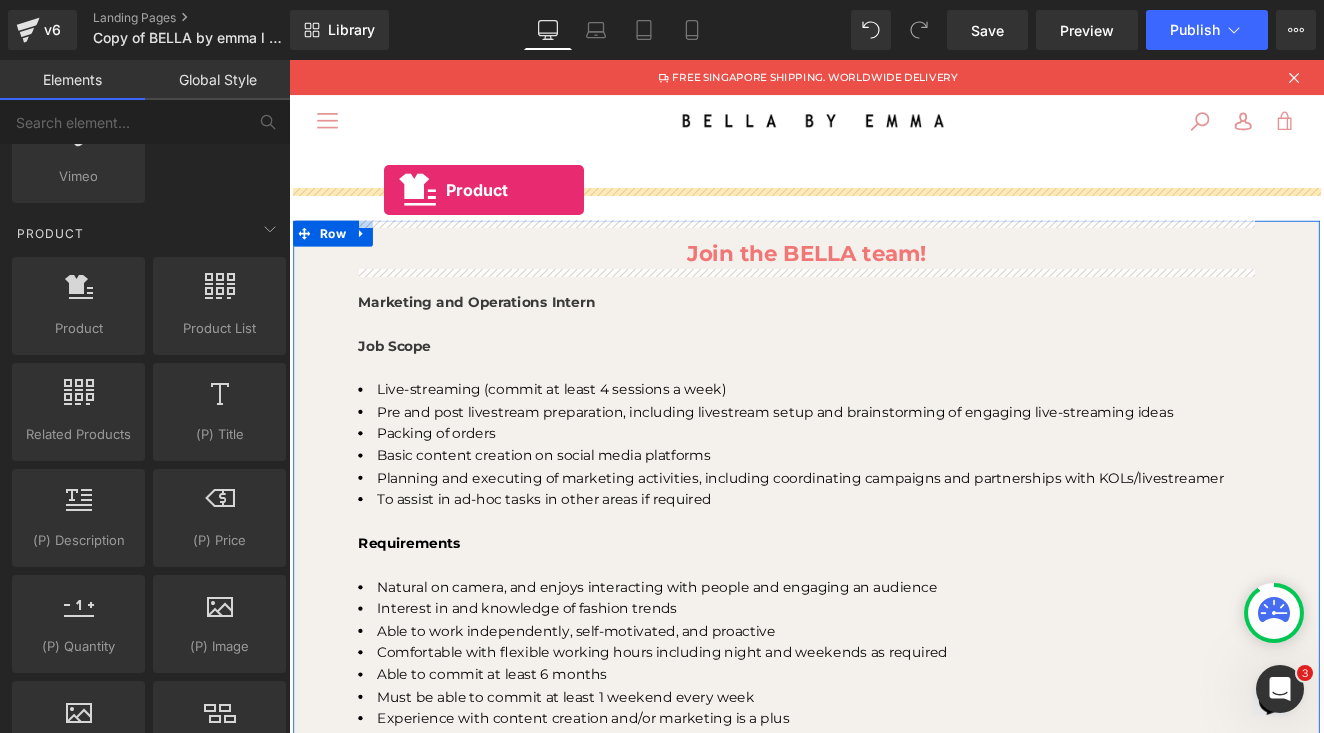 drag, startPoint x: 362, startPoint y: 356, endPoint x: 400, endPoint y: 212, distance: 148.92952 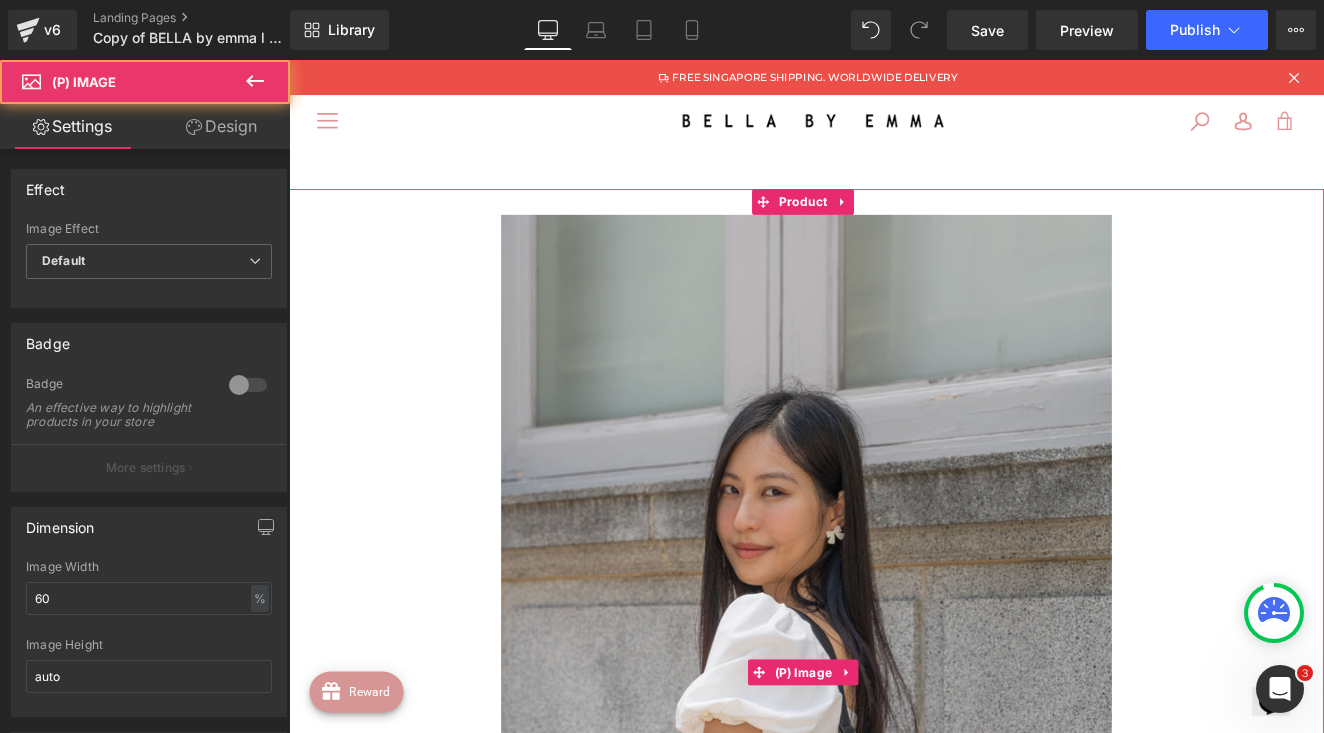 click at bounding box center [894, 776] 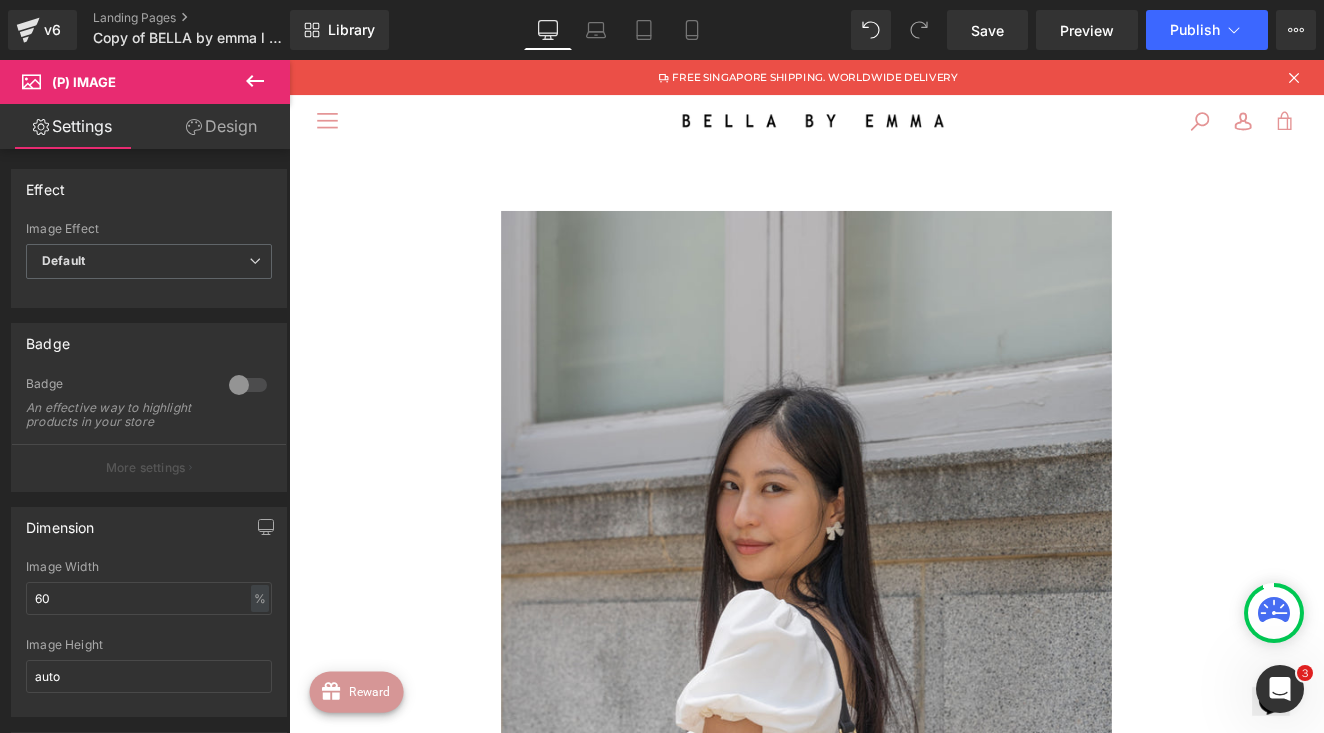 scroll, scrollTop: 1, scrollLeft: 0, axis: vertical 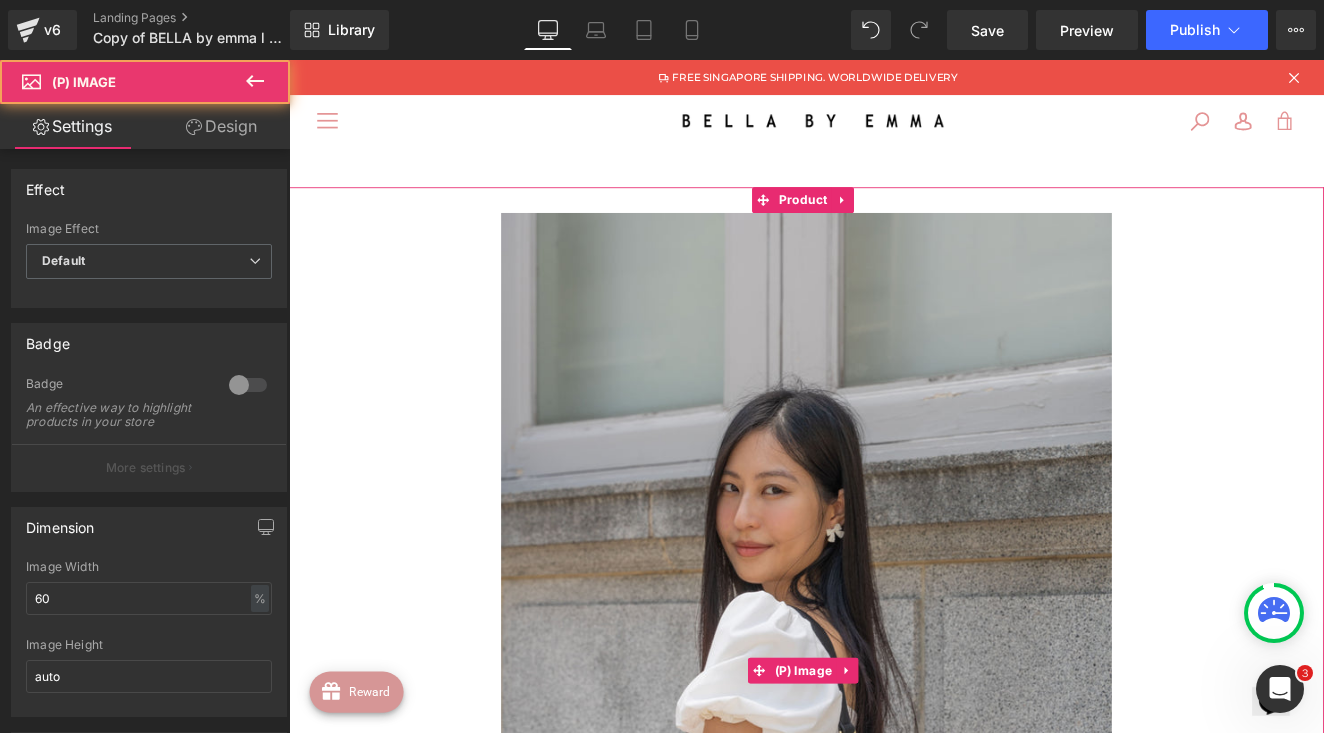 click at bounding box center [894, 774] 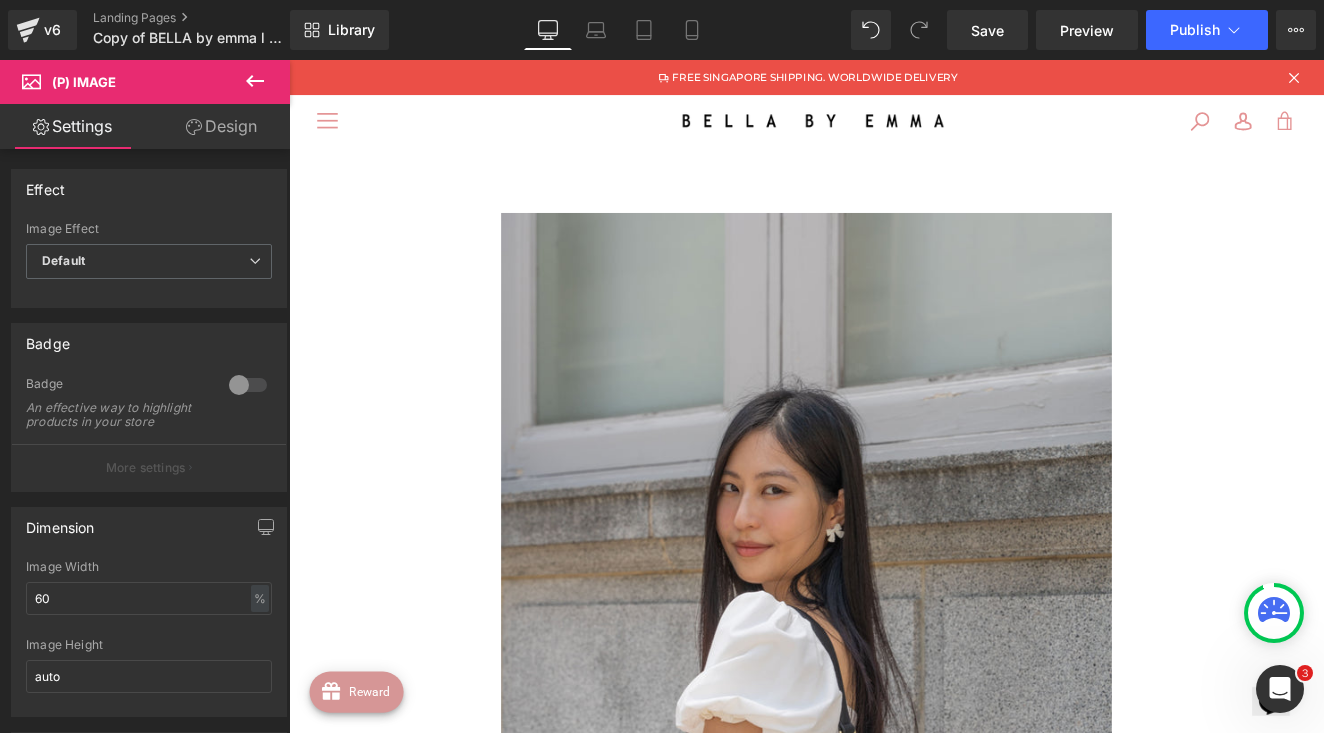 click on "Design" at bounding box center (221, 126) 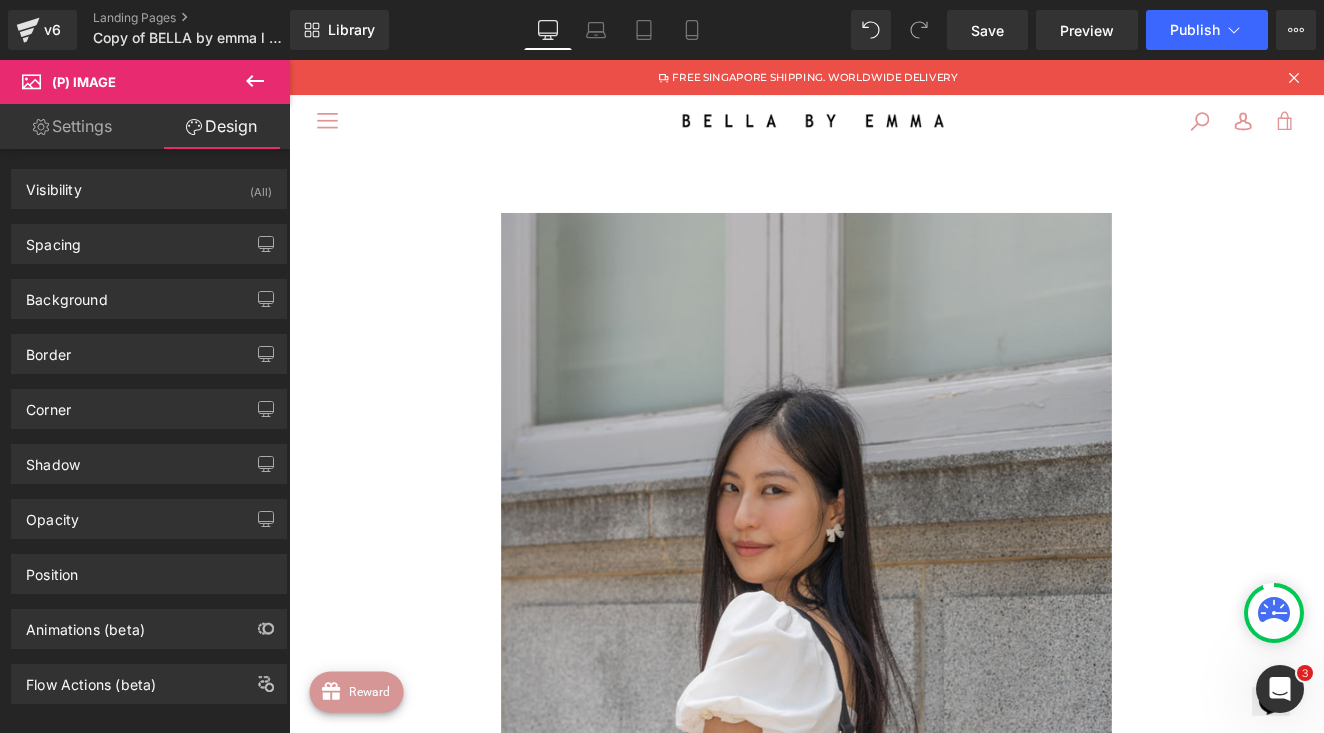 click on "Settings" at bounding box center [72, 126] 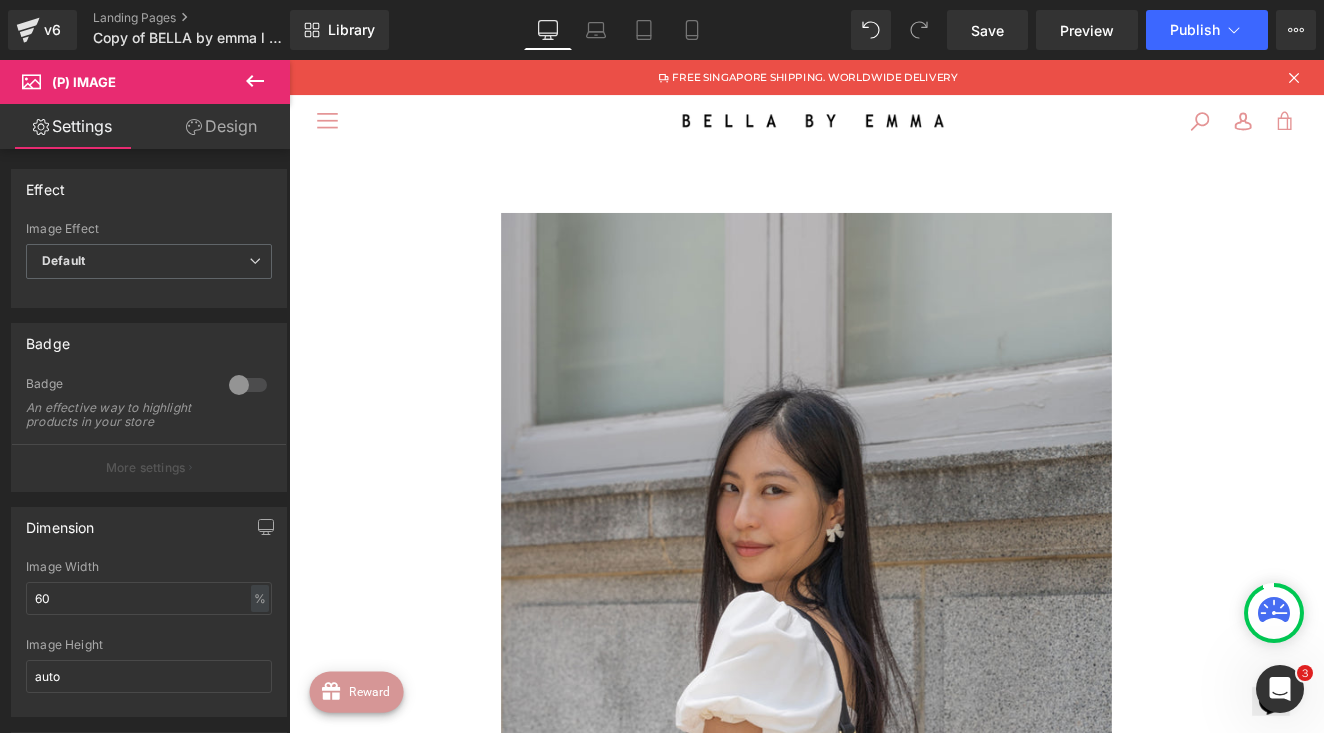 click 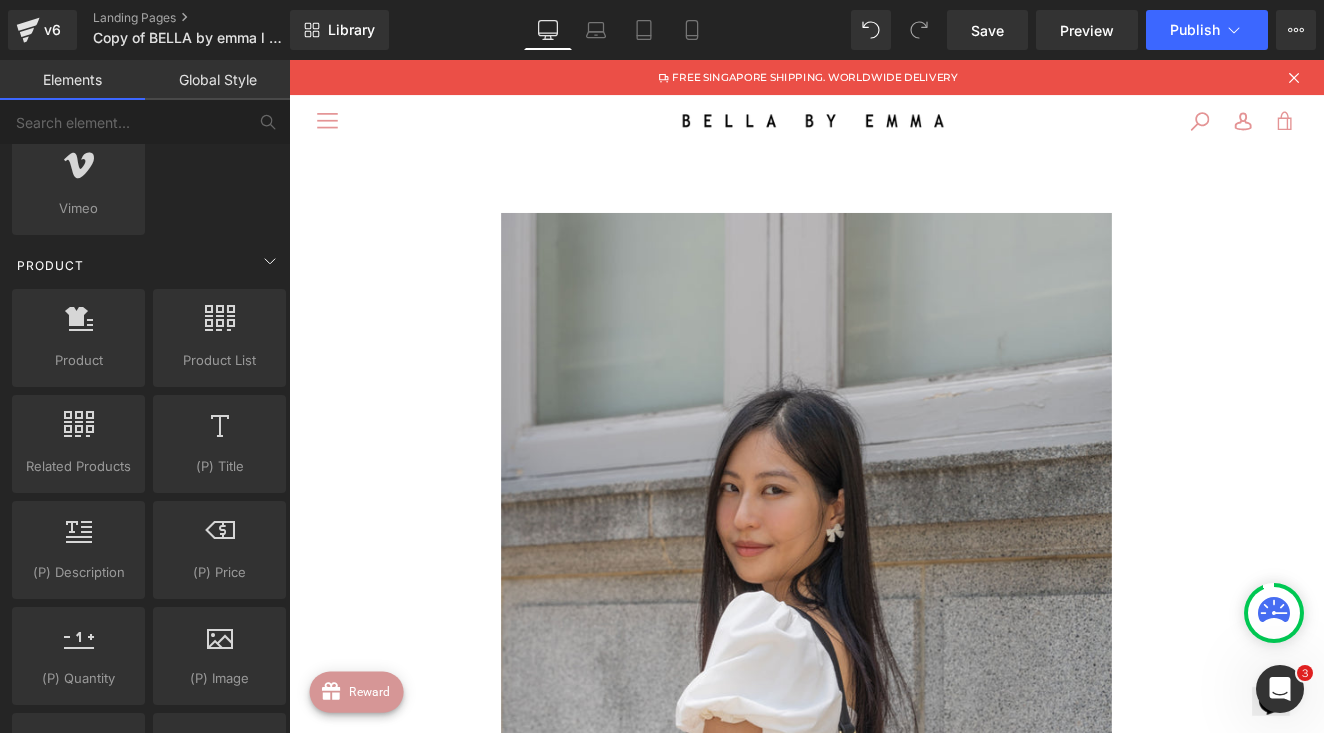 scroll, scrollTop: 1496, scrollLeft: 0, axis: vertical 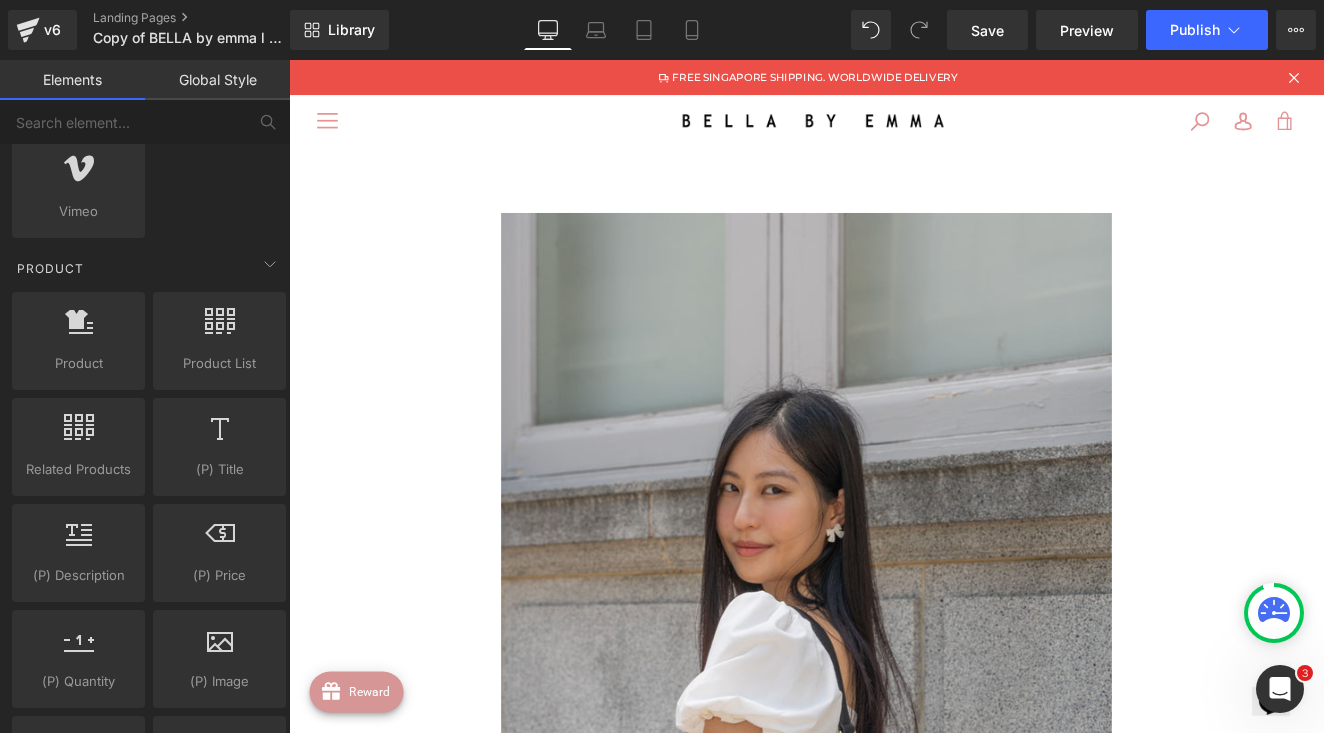 click on "Sale Off" at bounding box center [894, 774] 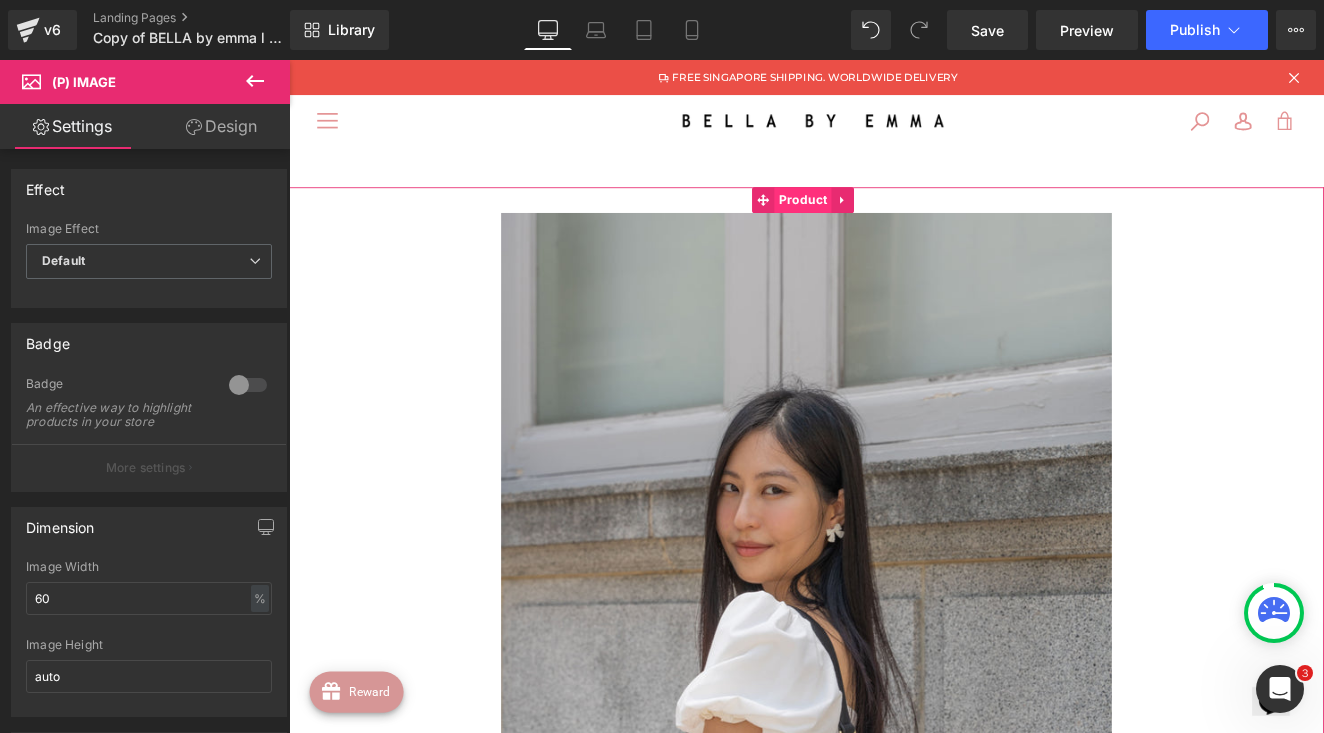 click on "Product" at bounding box center [889, 224] 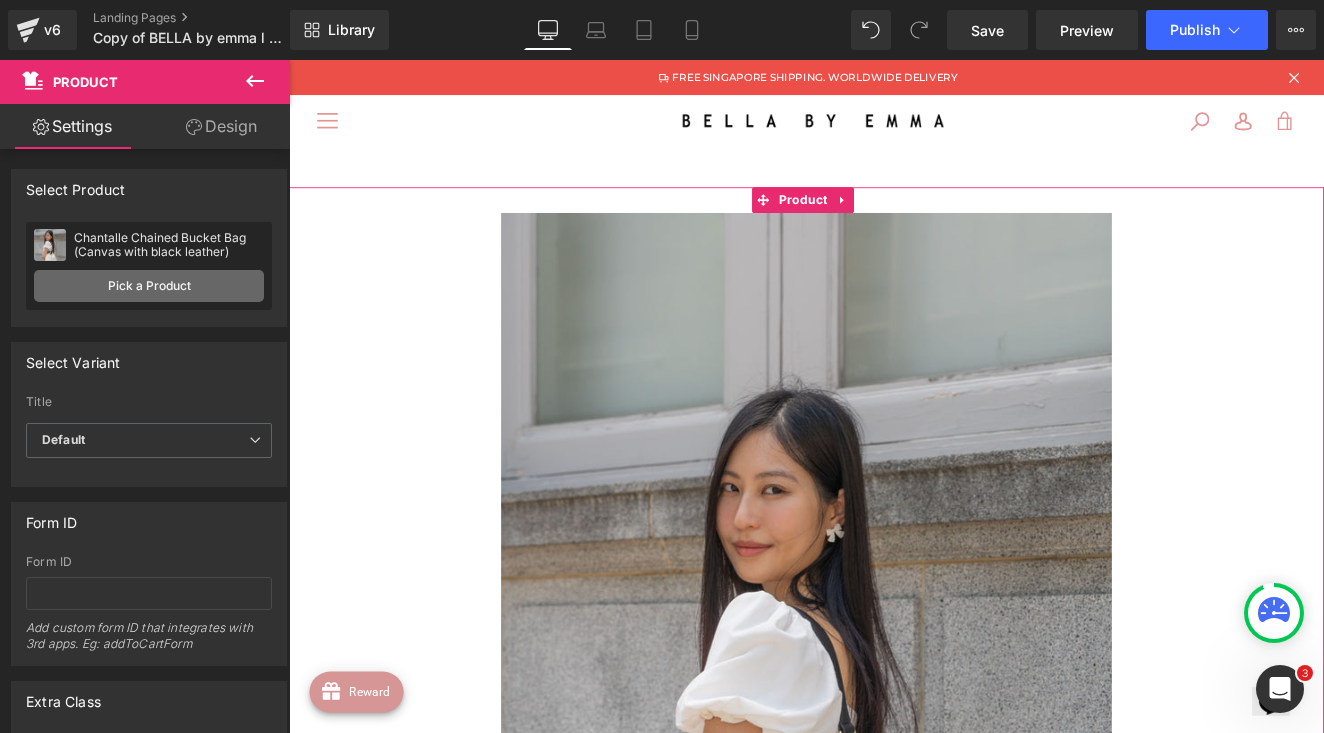 click on "Pick a Product" at bounding box center [149, 286] 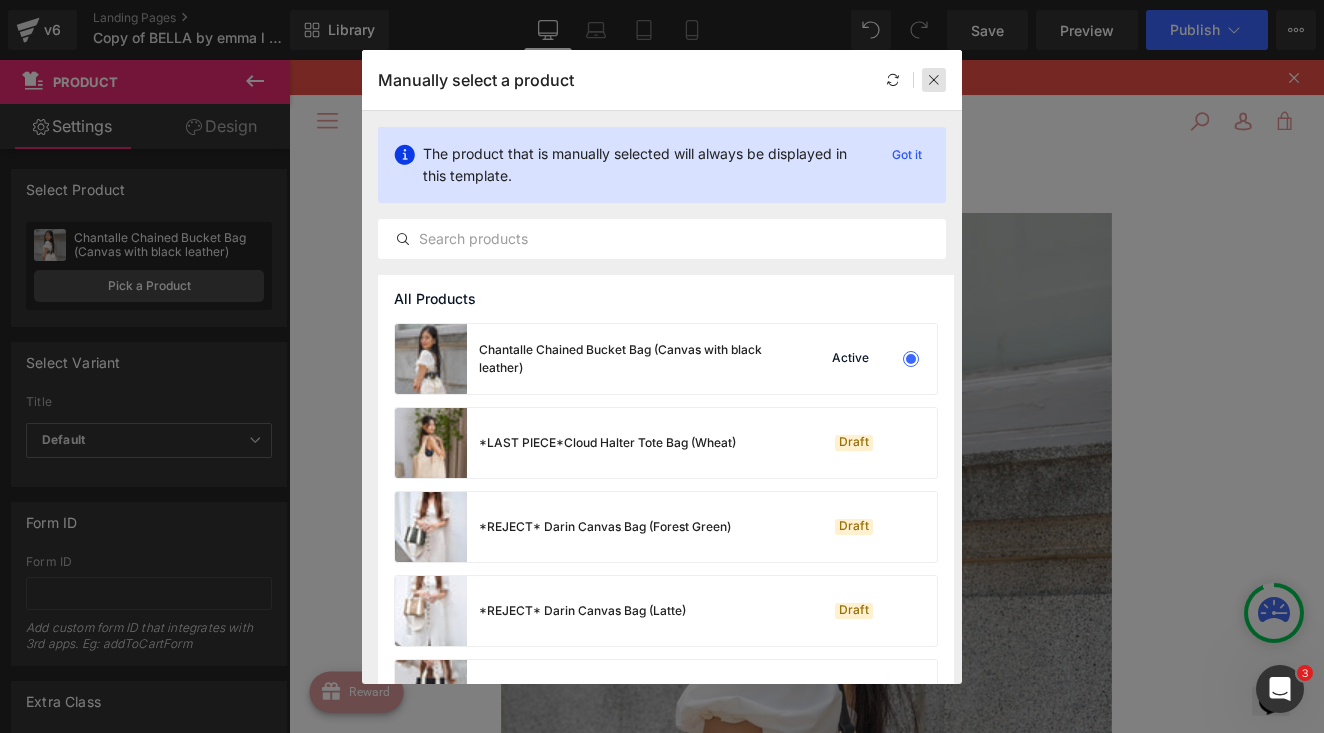 click at bounding box center [934, 80] 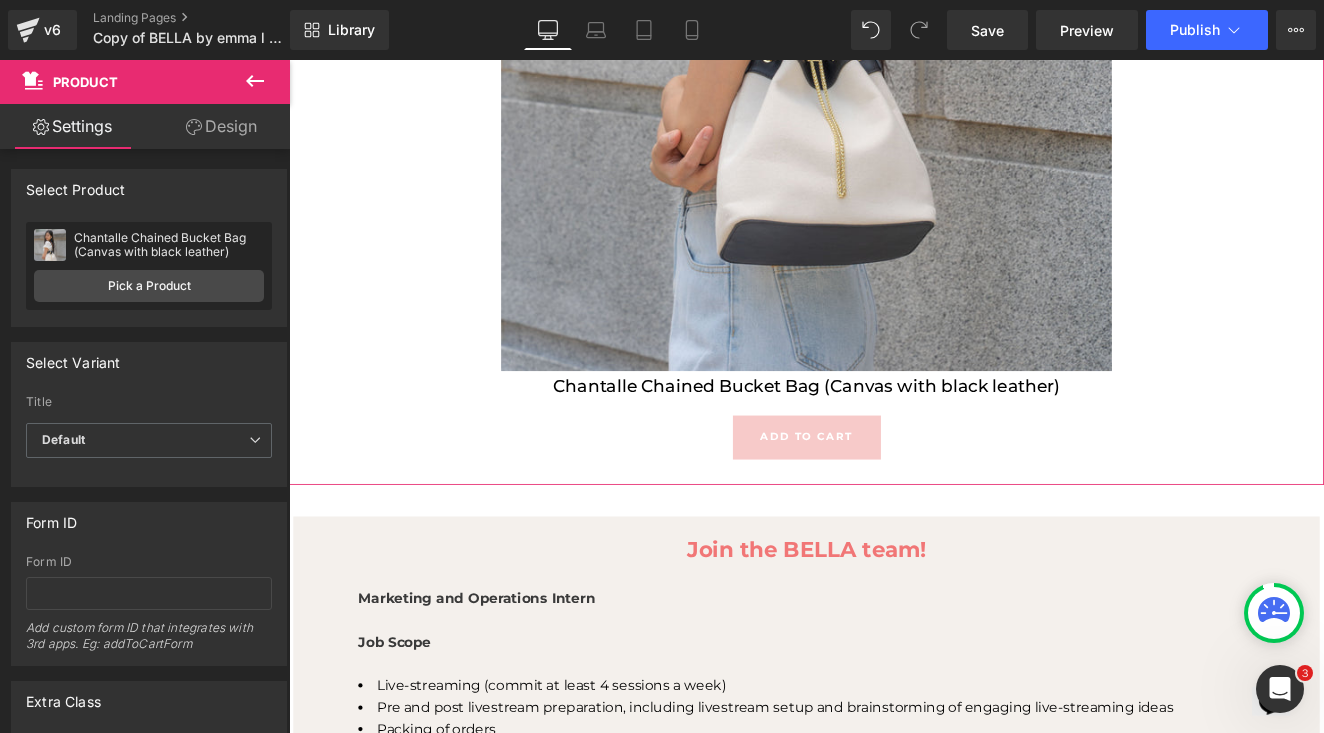 scroll, scrollTop: 912, scrollLeft: 0, axis: vertical 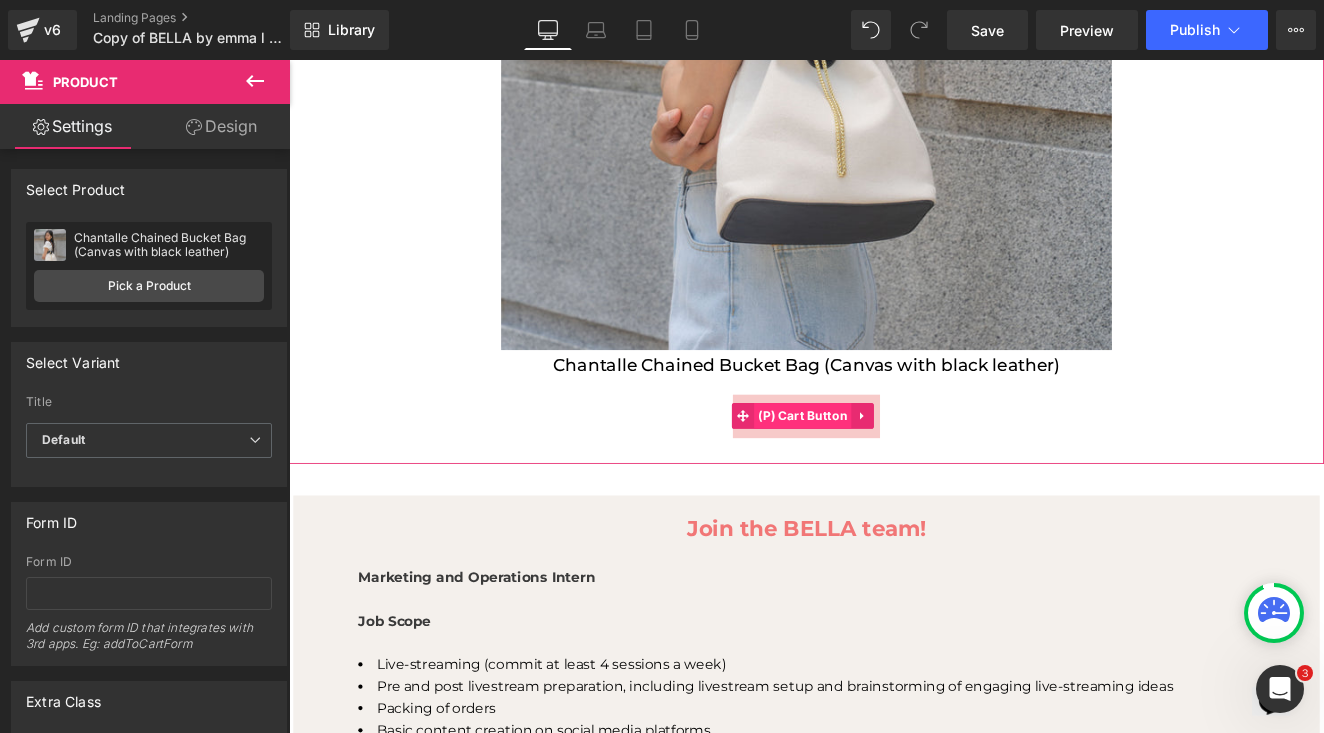 click on "(P) Cart Button" at bounding box center [890, 476] 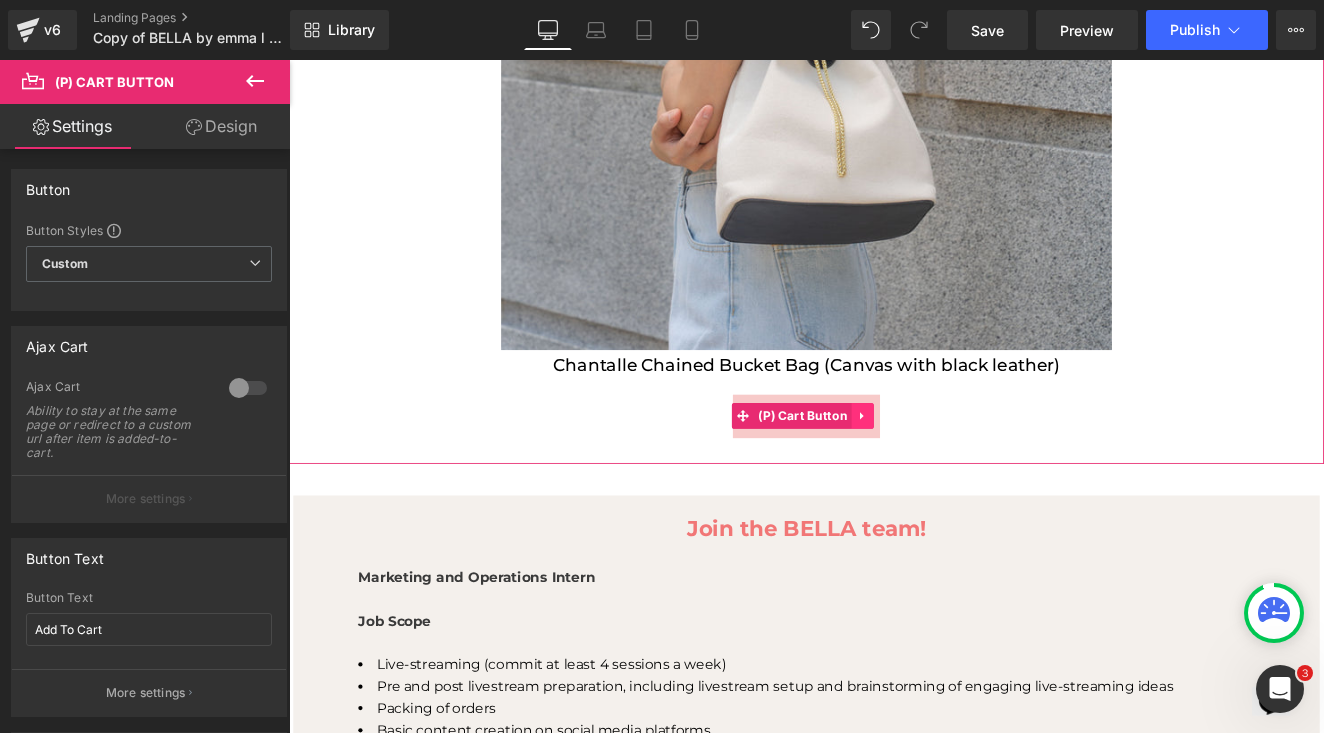 click 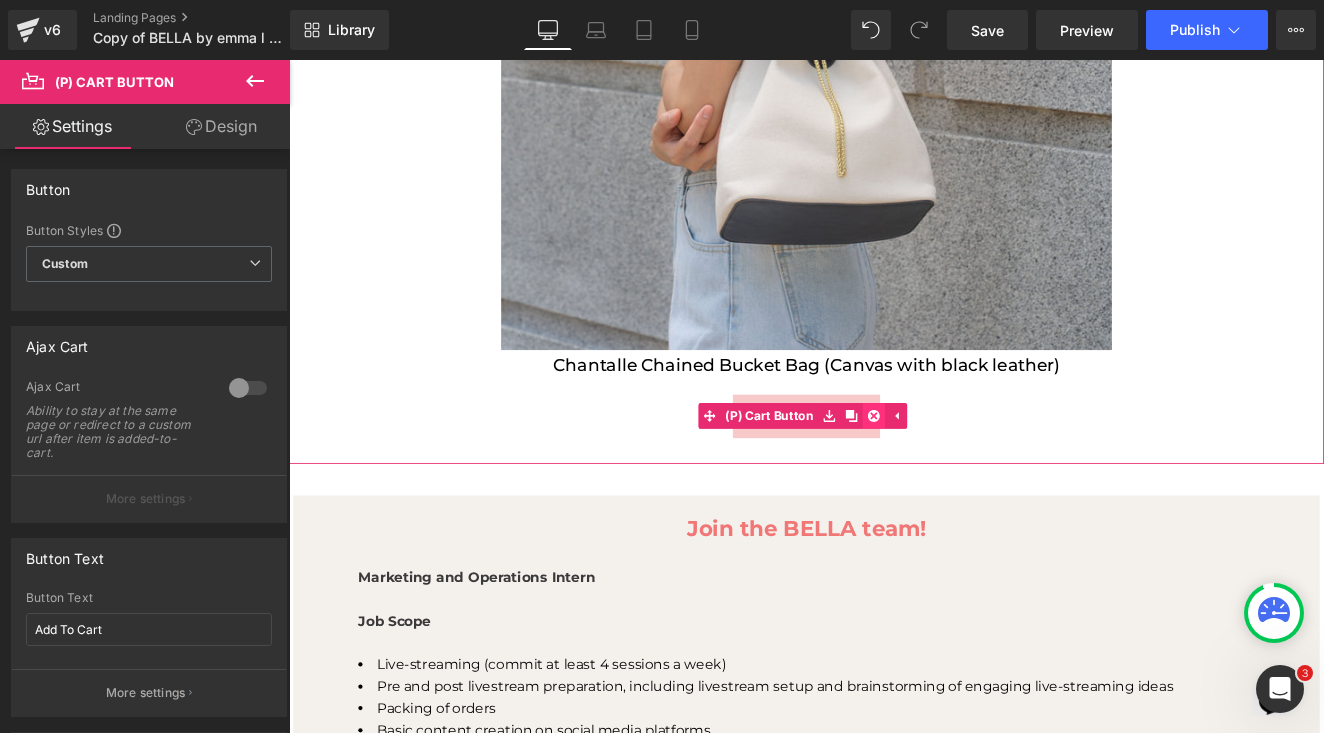 click 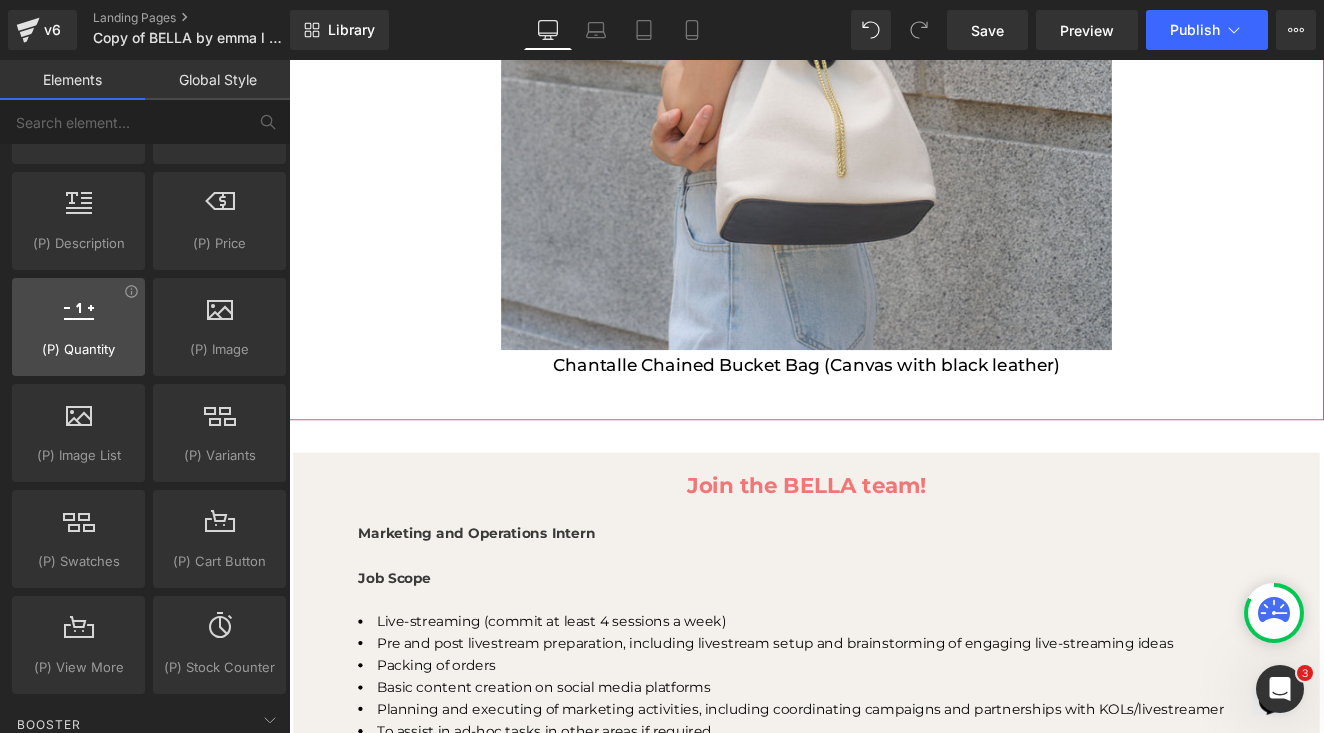 scroll, scrollTop: 1810, scrollLeft: 0, axis: vertical 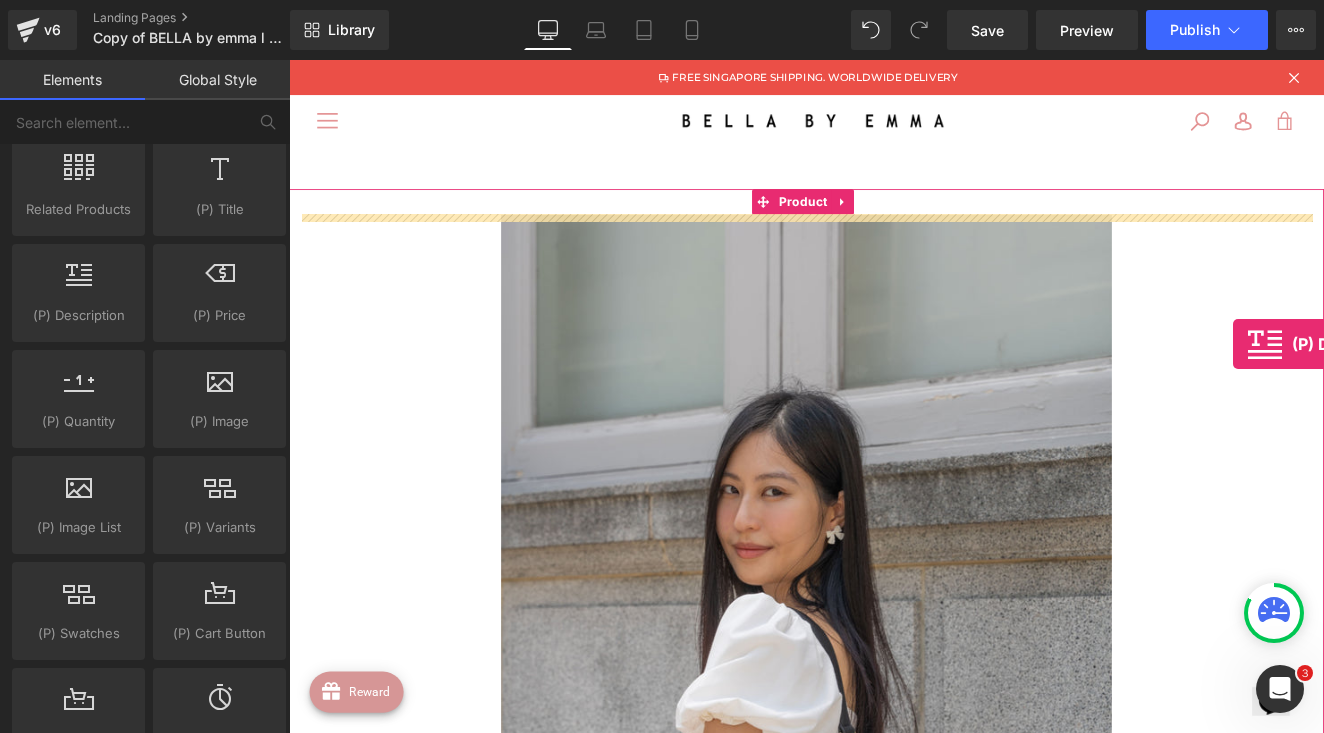 drag, startPoint x: 380, startPoint y: 344, endPoint x: 1393, endPoint y: 392, distance: 1014.1366 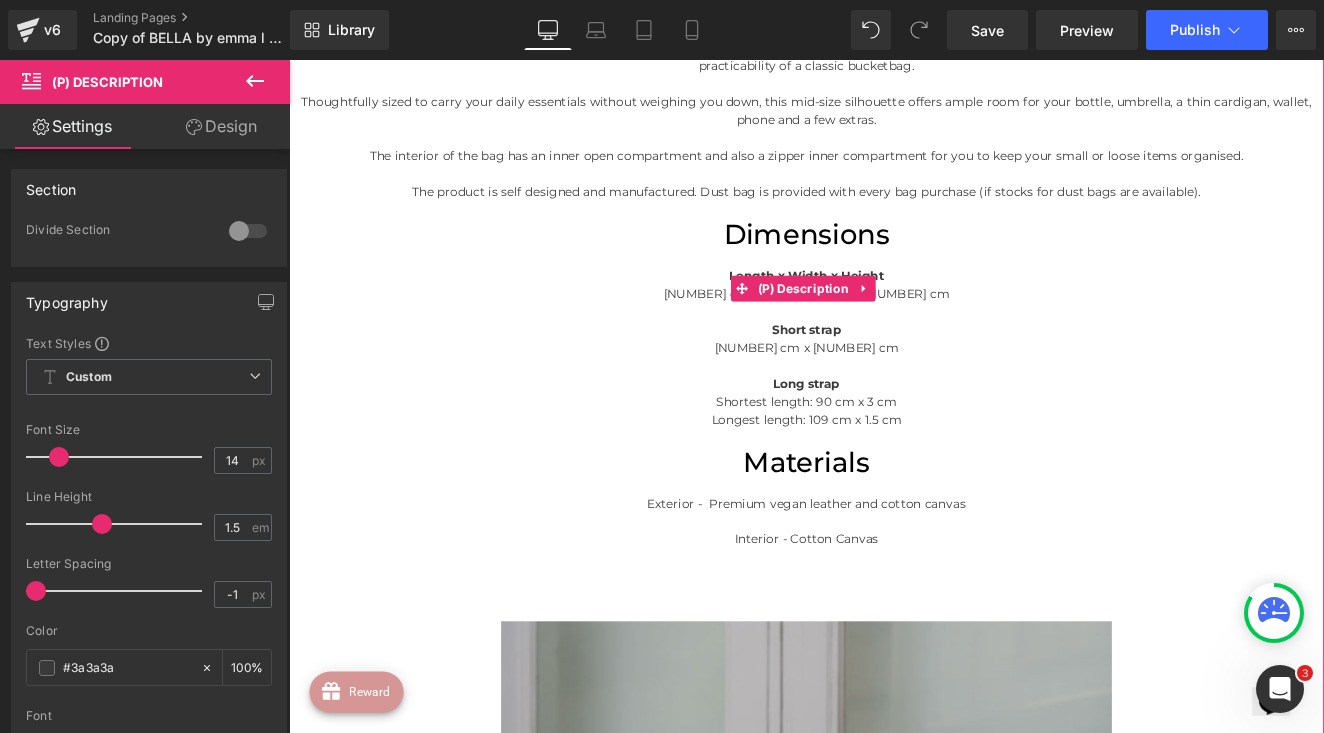 scroll, scrollTop: 308, scrollLeft: 0, axis: vertical 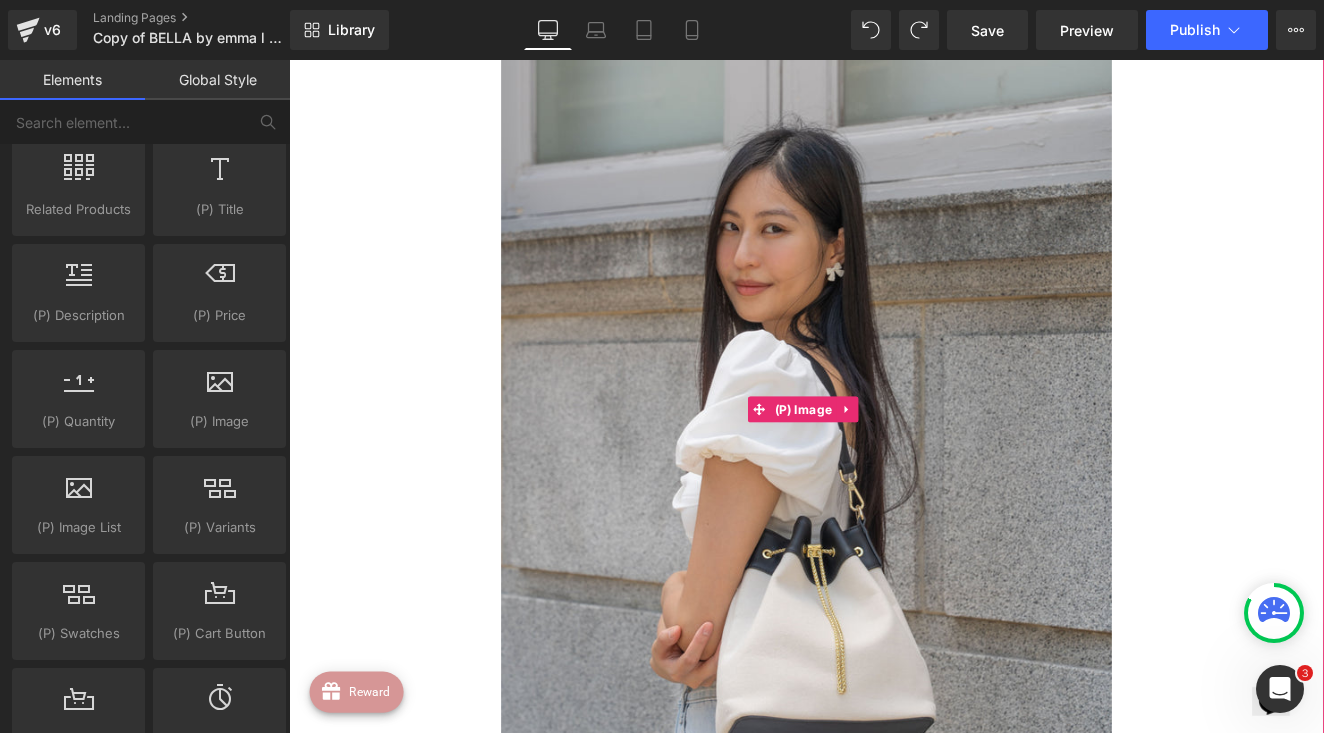 click at bounding box center [894, 468] 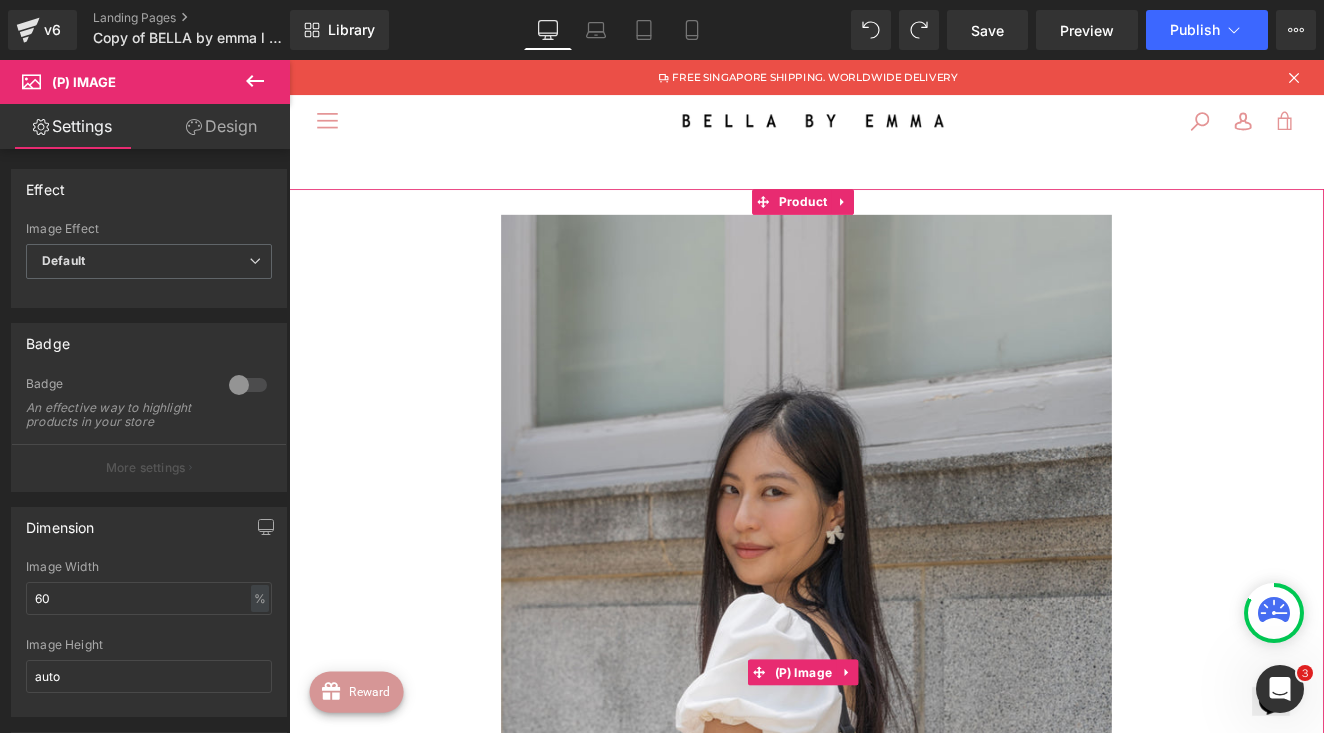 scroll, scrollTop: 0, scrollLeft: 0, axis: both 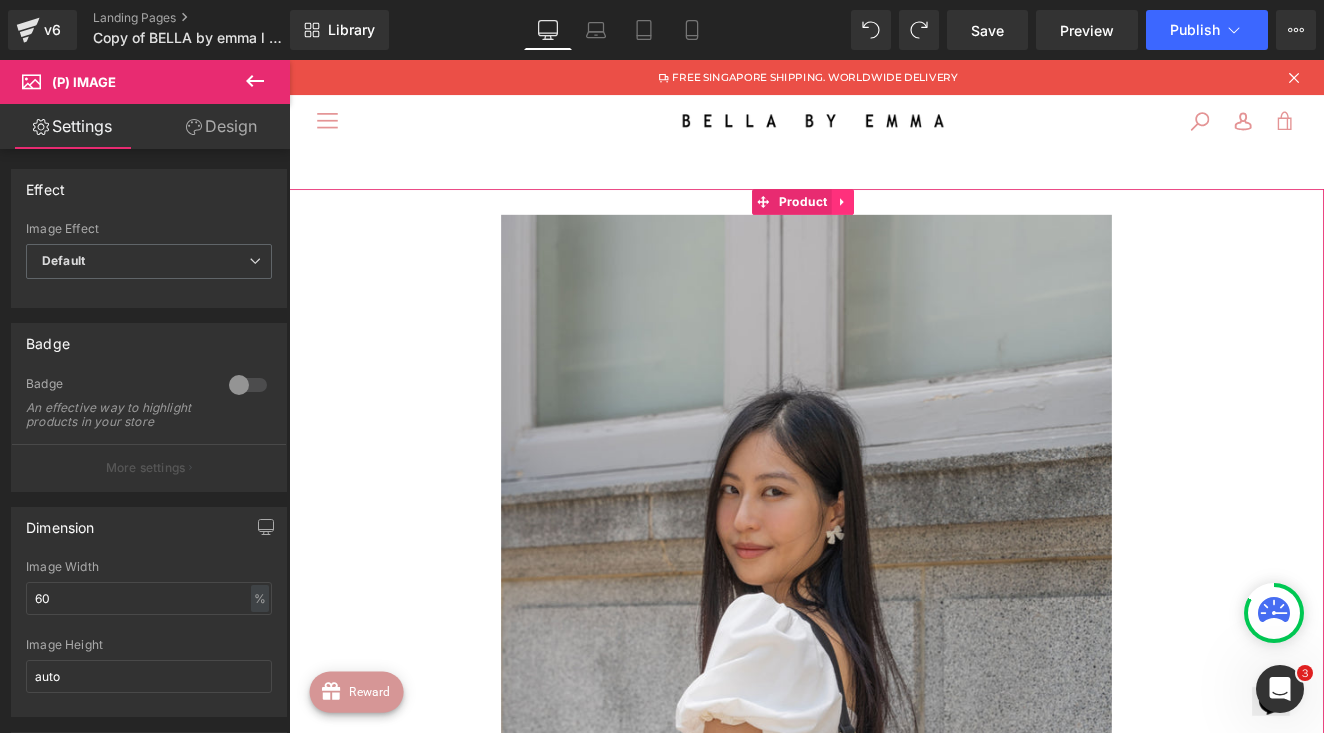 click 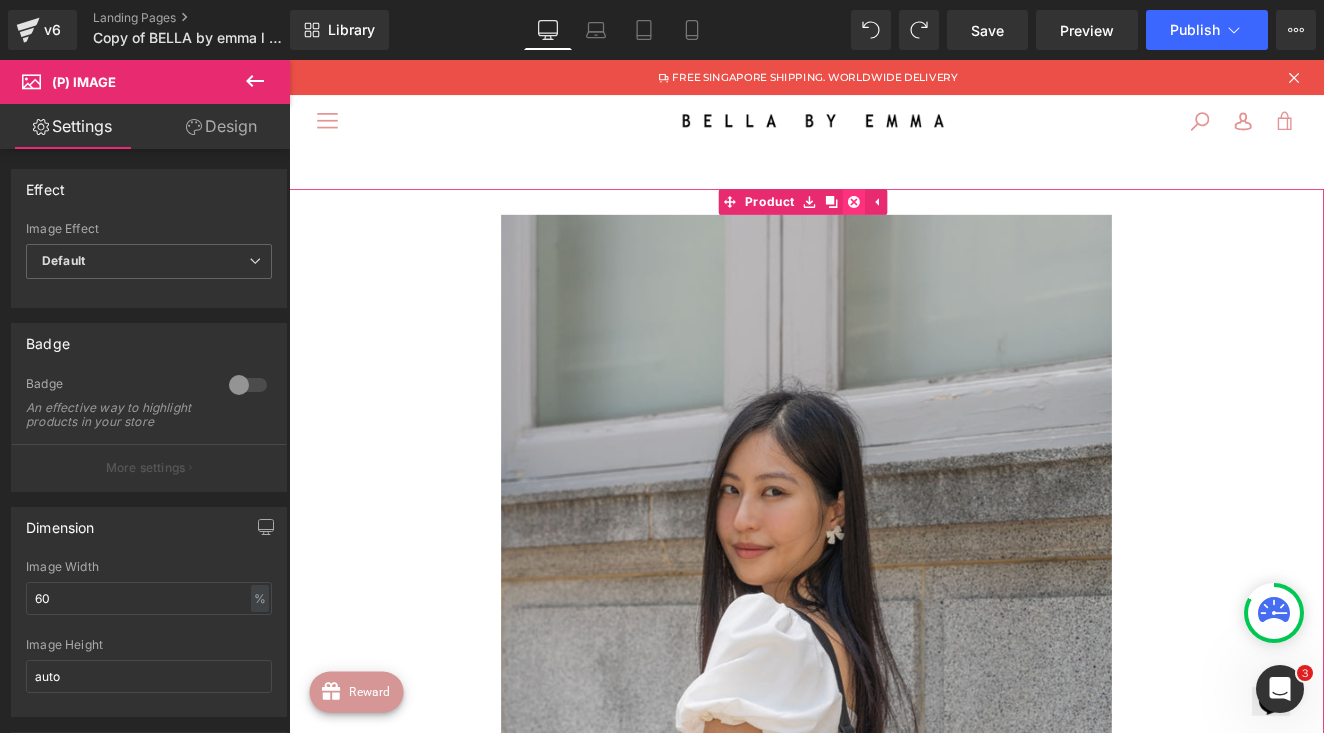 click 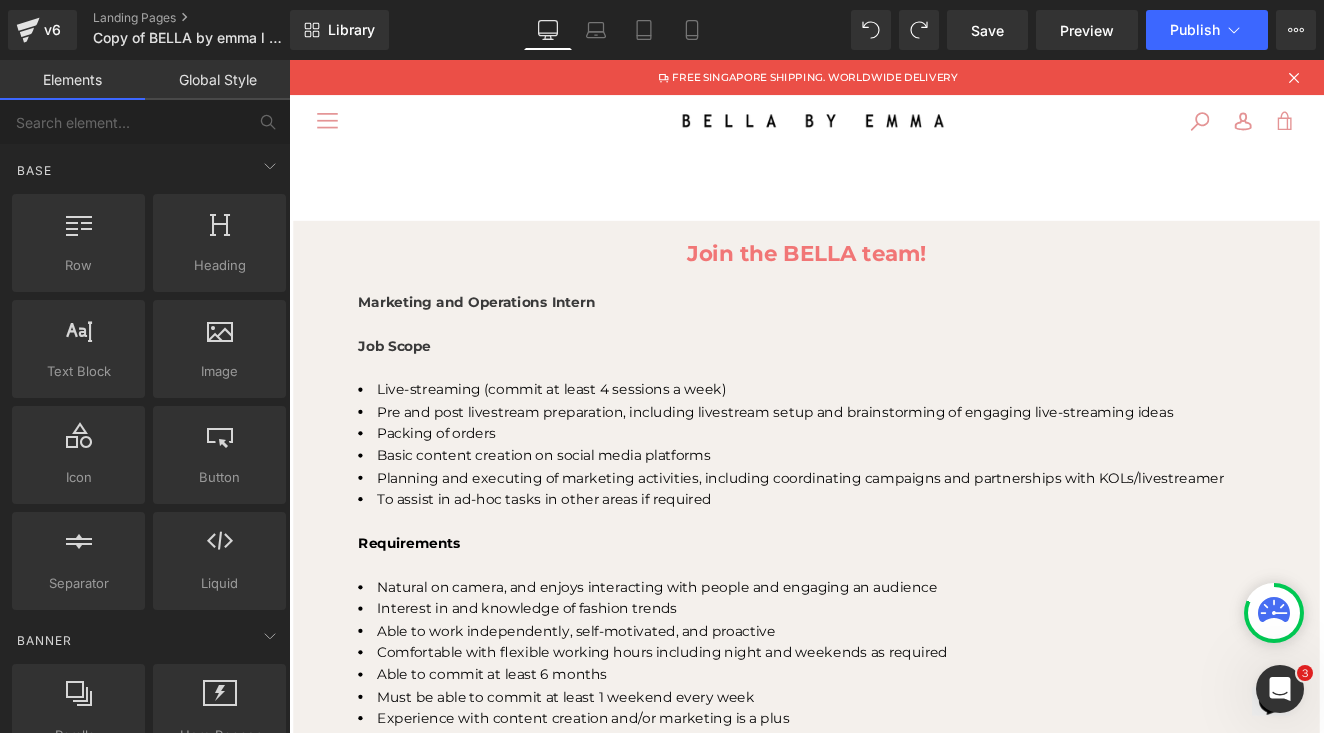 scroll, scrollTop: 0, scrollLeft: 0, axis: both 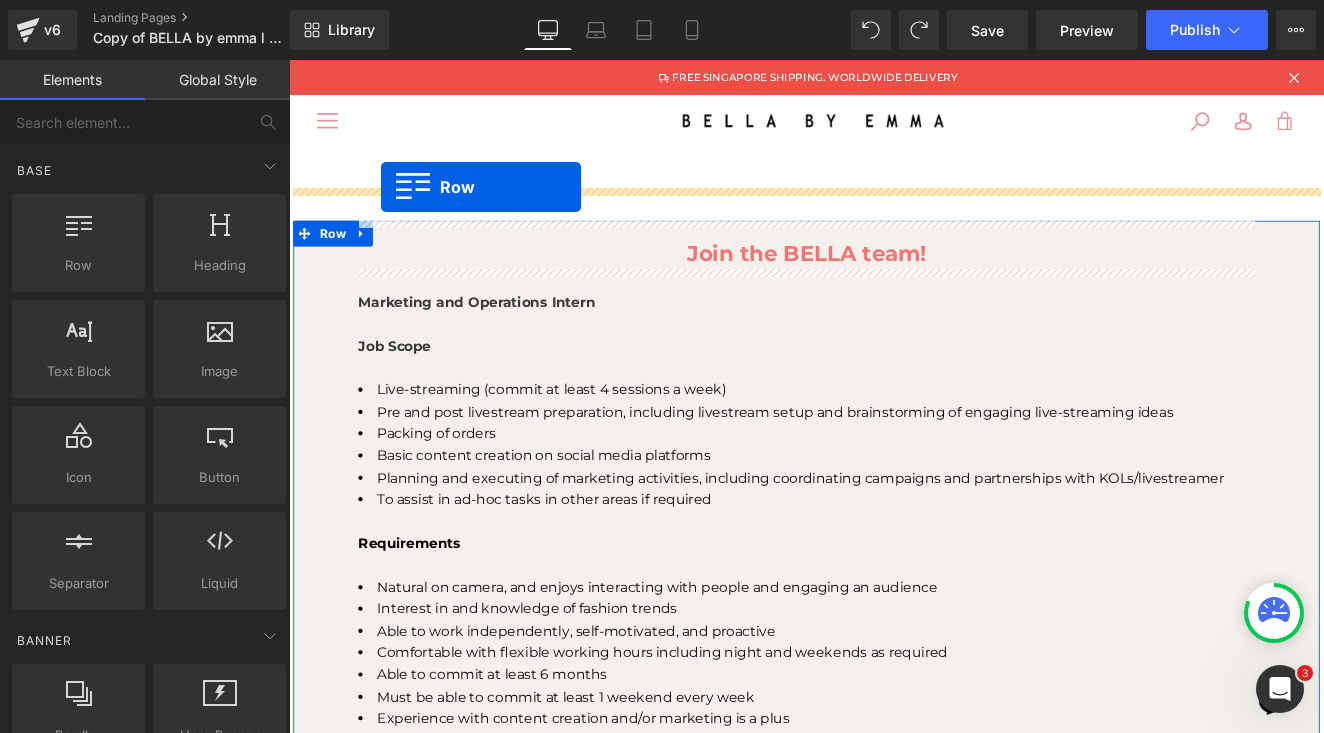 drag, startPoint x: 375, startPoint y: 311, endPoint x: 395, endPoint y: 207, distance: 105.90562 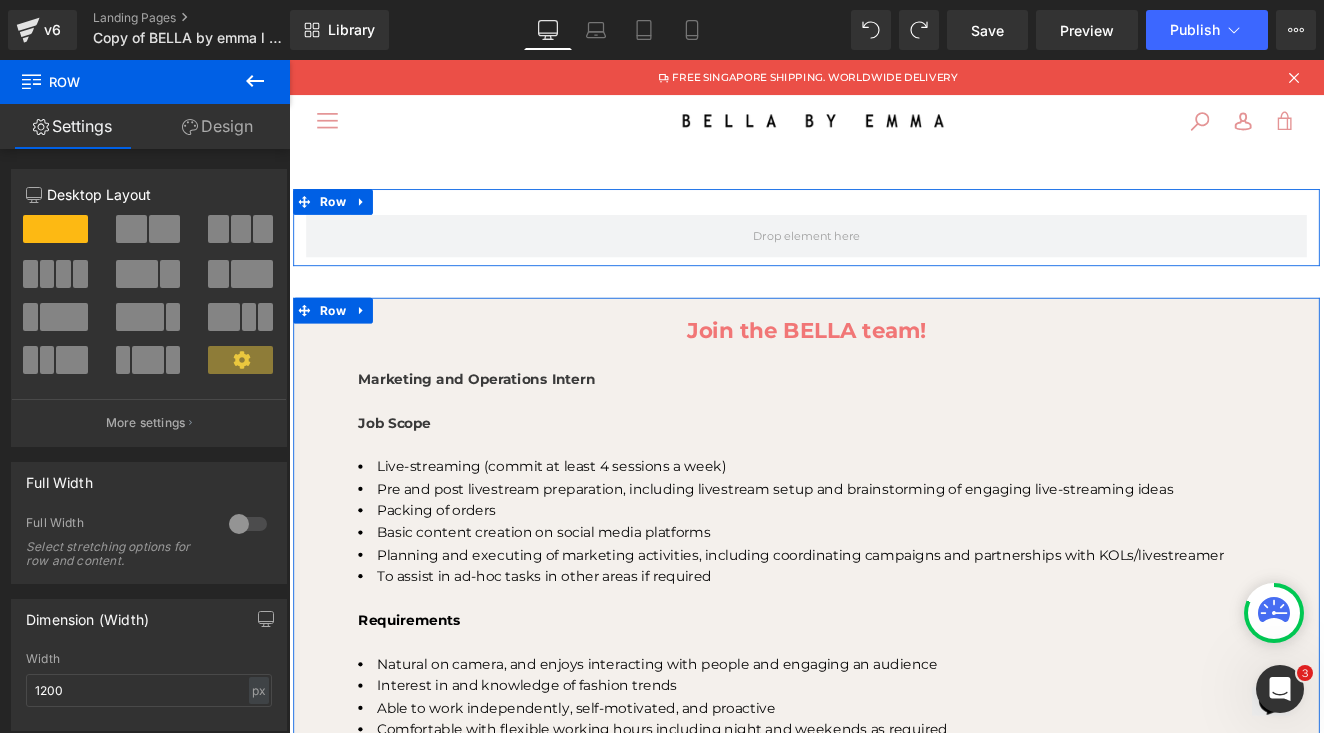 click at bounding box center (131, 229) 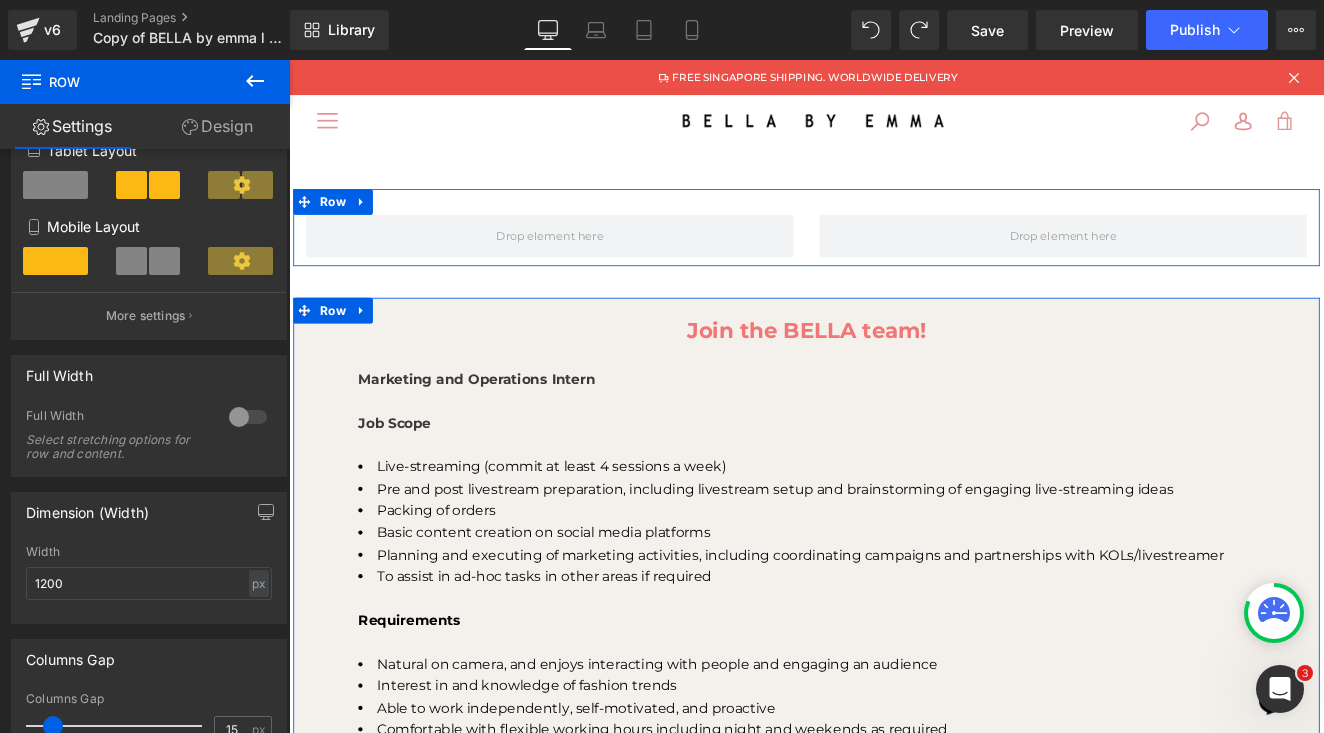 scroll, scrollTop: 337, scrollLeft: 0, axis: vertical 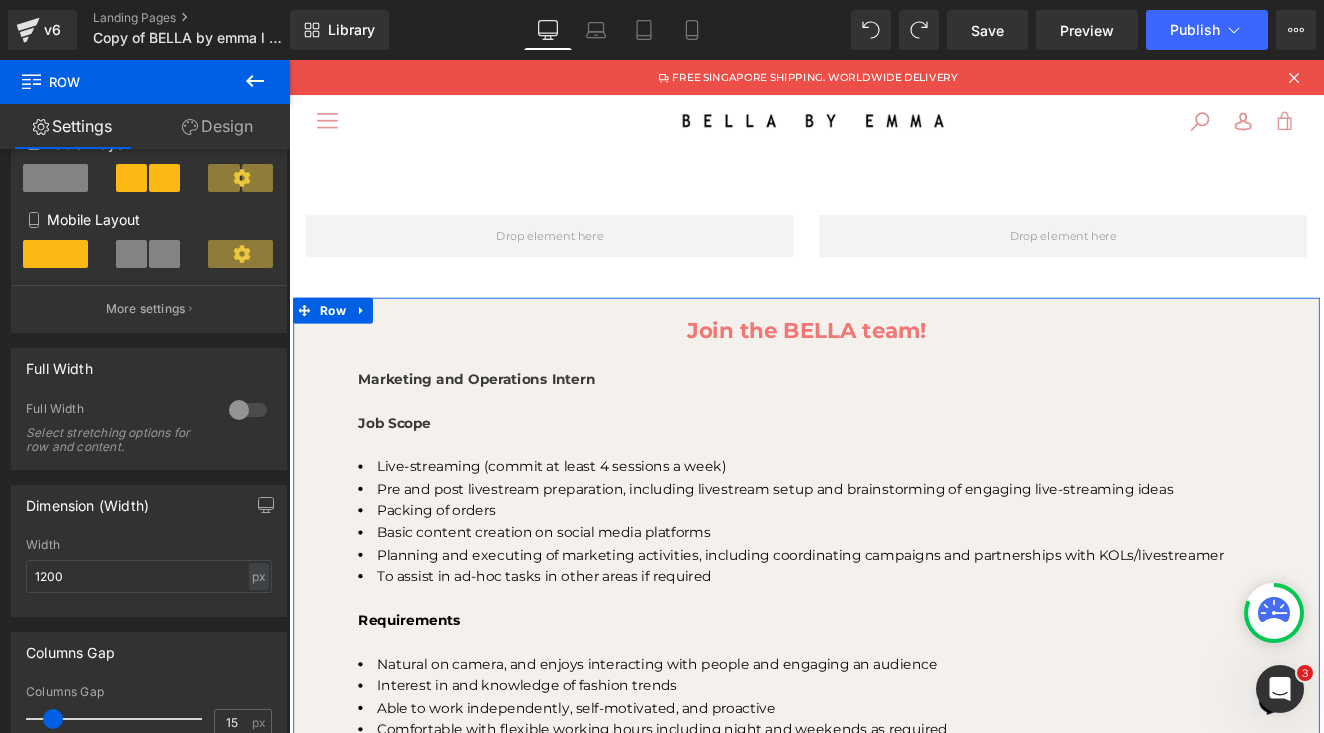 click 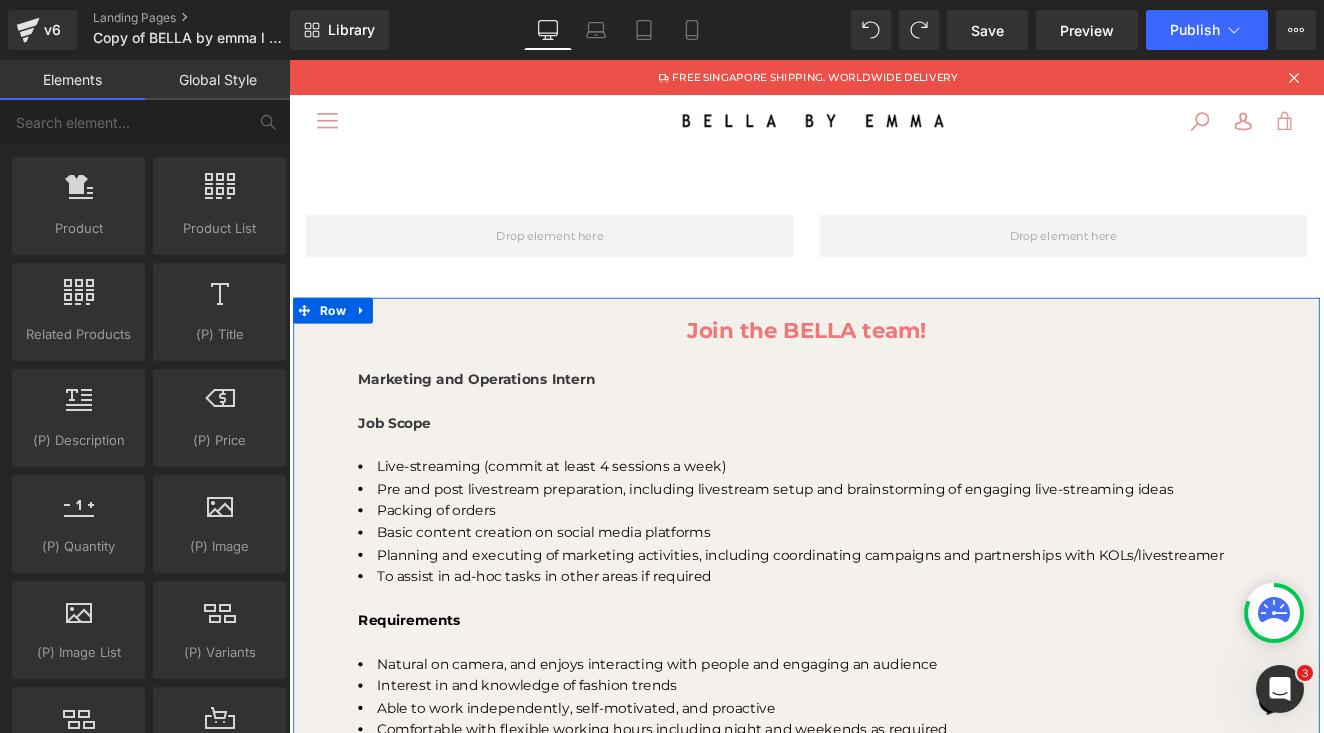 scroll, scrollTop: 1594, scrollLeft: 0, axis: vertical 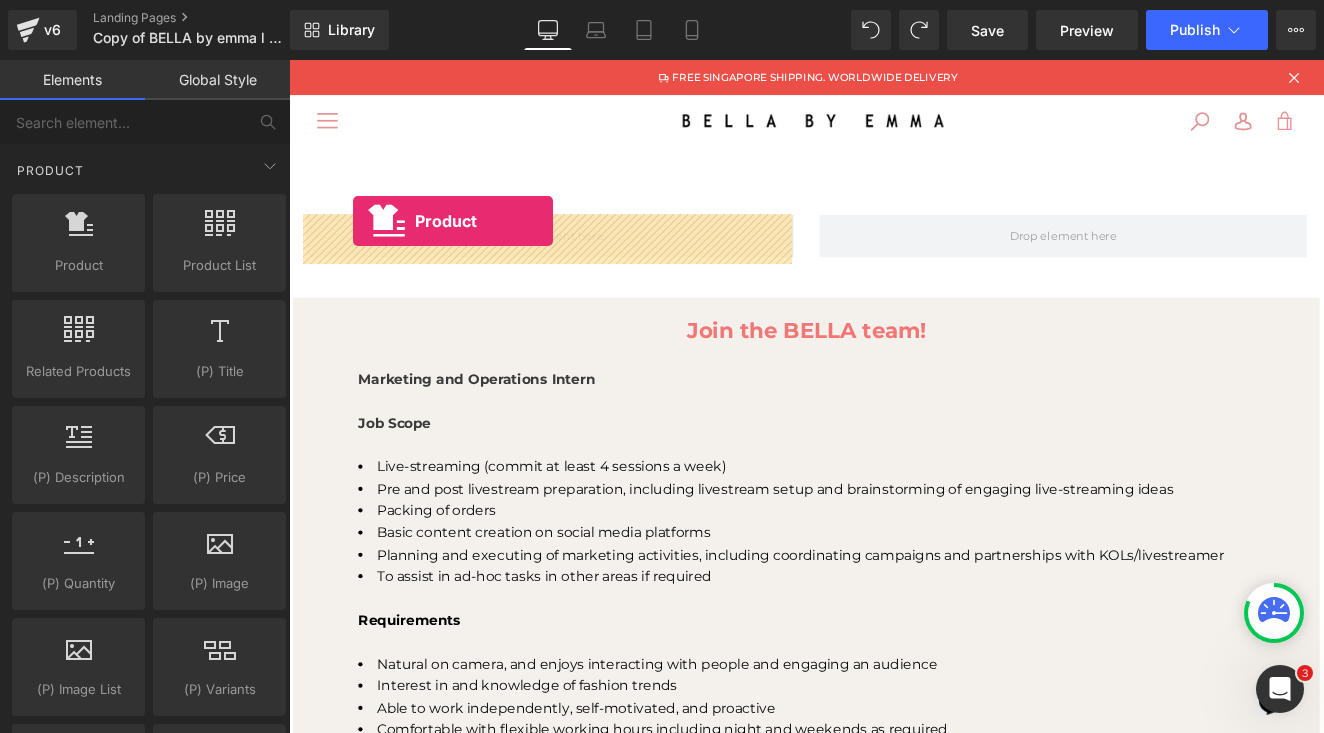 drag, startPoint x: 364, startPoint y: 299, endPoint x: 364, endPoint y: 248, distance: 51 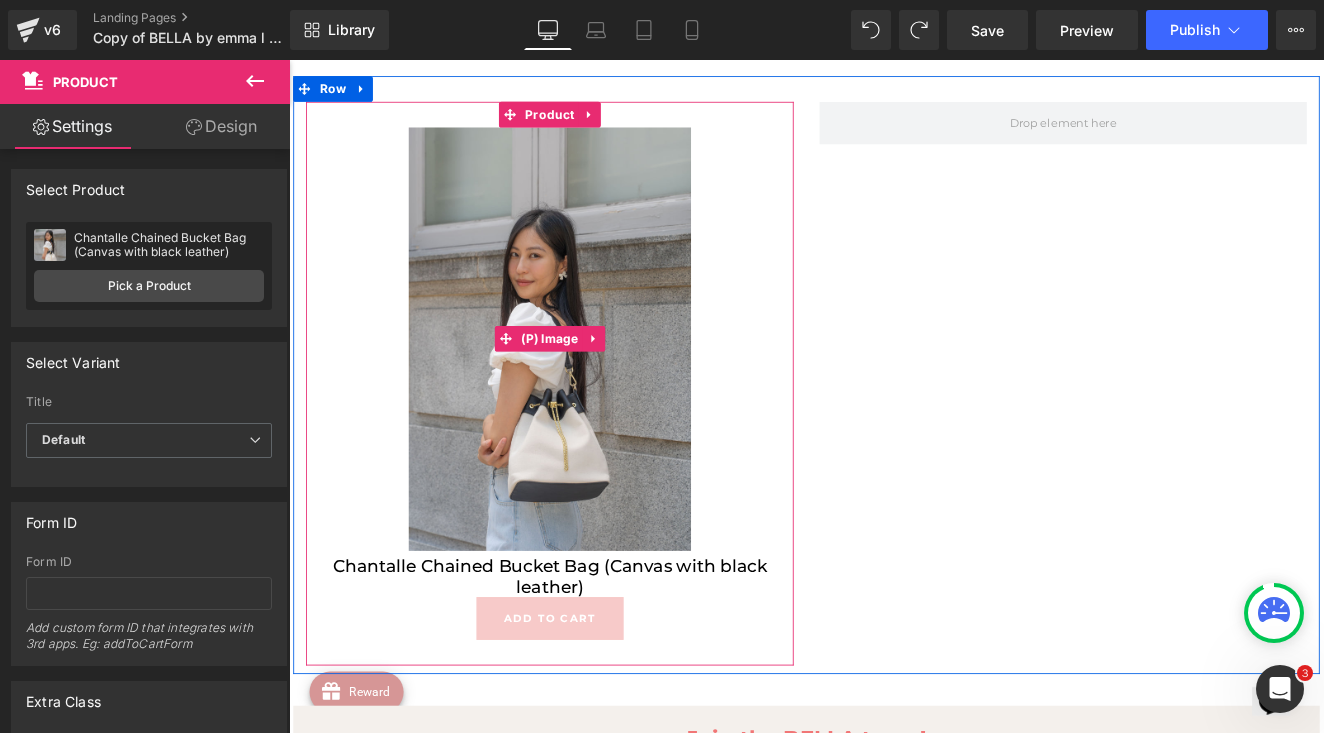 scroll, scrollTop: 133, scrollLeft: 0, axis: vertical 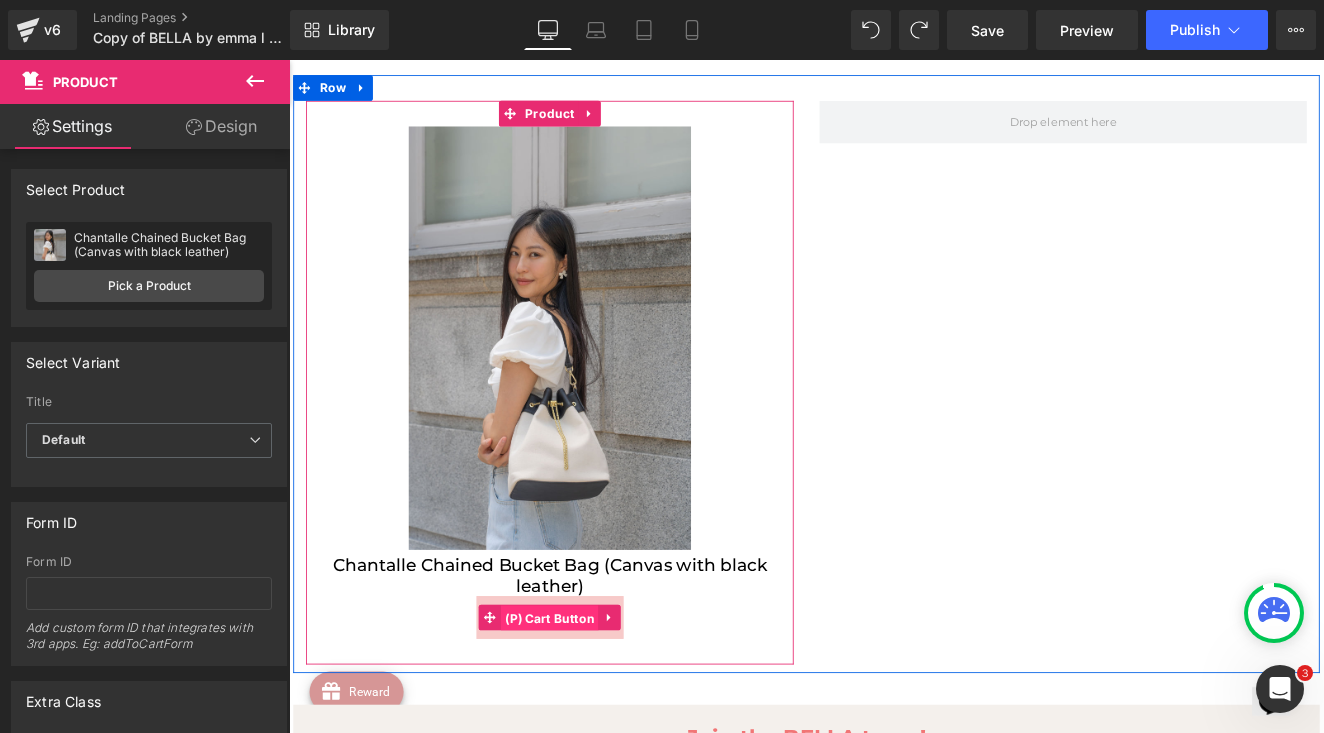 click on "(P) Cart Button" at bounding box center (594, 713) 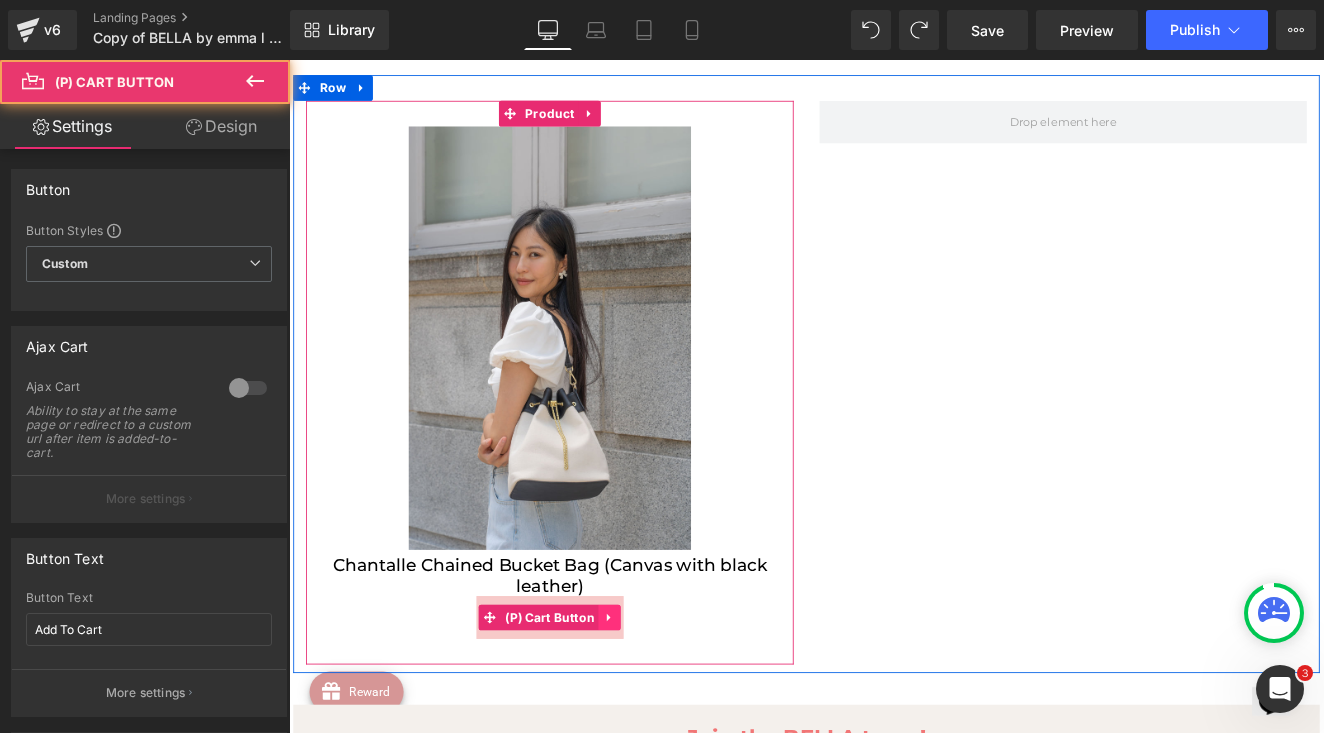 click 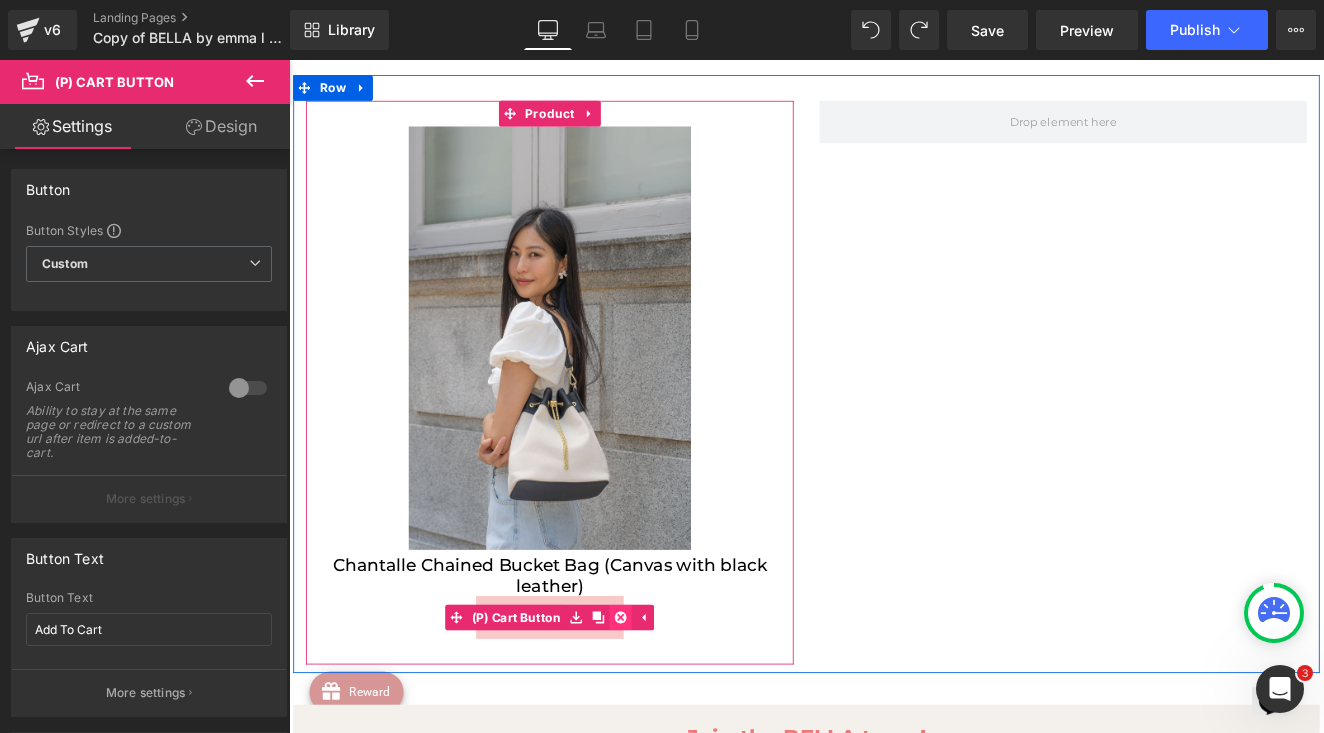 click 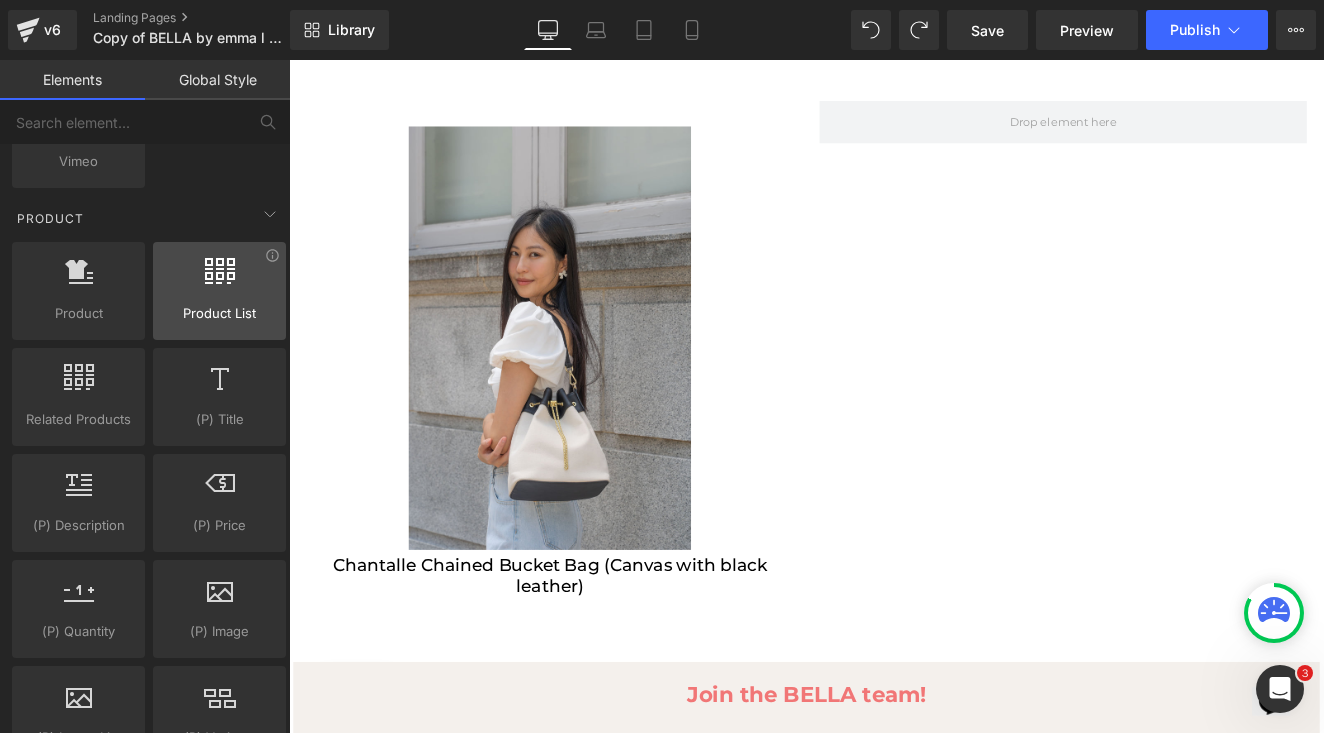 scroll, scrollTop: 1544, scrollLeft: 0, axis: vertical 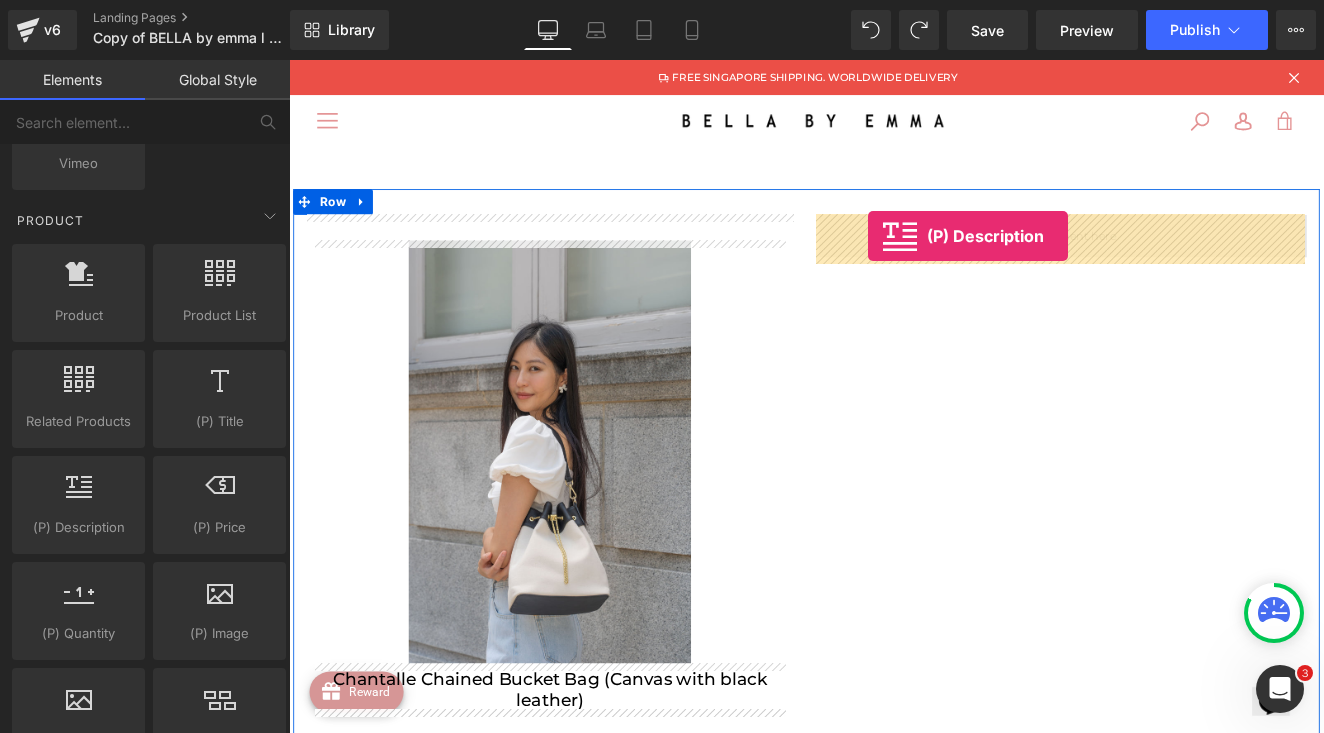 drag, startPoint x: 358, startPoint y: 564, endPoint x: 966, endPoint y: 266, distance: 677.10266 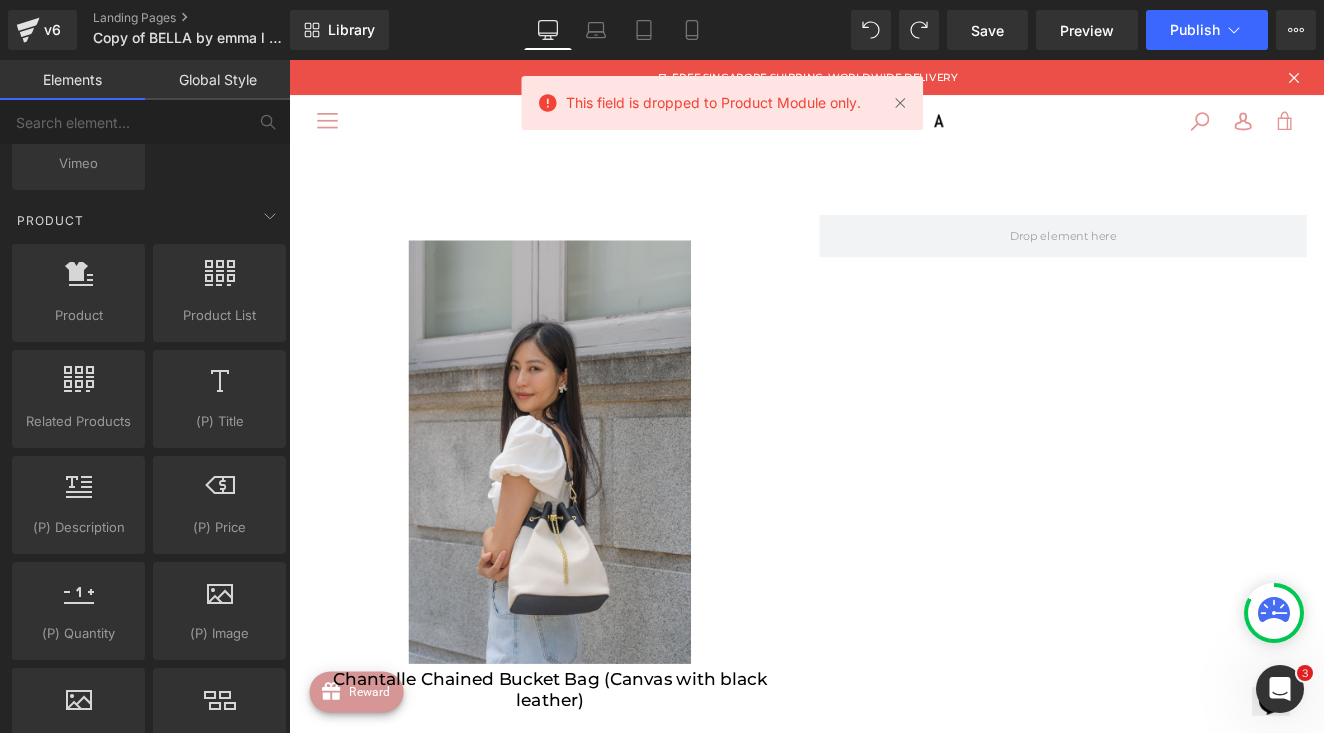 click on "Sale Off
(P) Image
Chantalle Chained Bucket Bag (Canvas with black leather)
(P) Title
$0
$68.90
(P) Price
Product
Row         Heading         Join the BELLA team! Heading         Marketing and Operations Intern Job Scope Live-streaming (commit at least 4 sessions a week) Pre and post livestream preparation, including livestream setup and brainstorming of engaging live-streaming ideas Packing of orders Basic content creation on social media platforms Requirements Able to commit at least 6 months" at bounding box center [894, 1321] 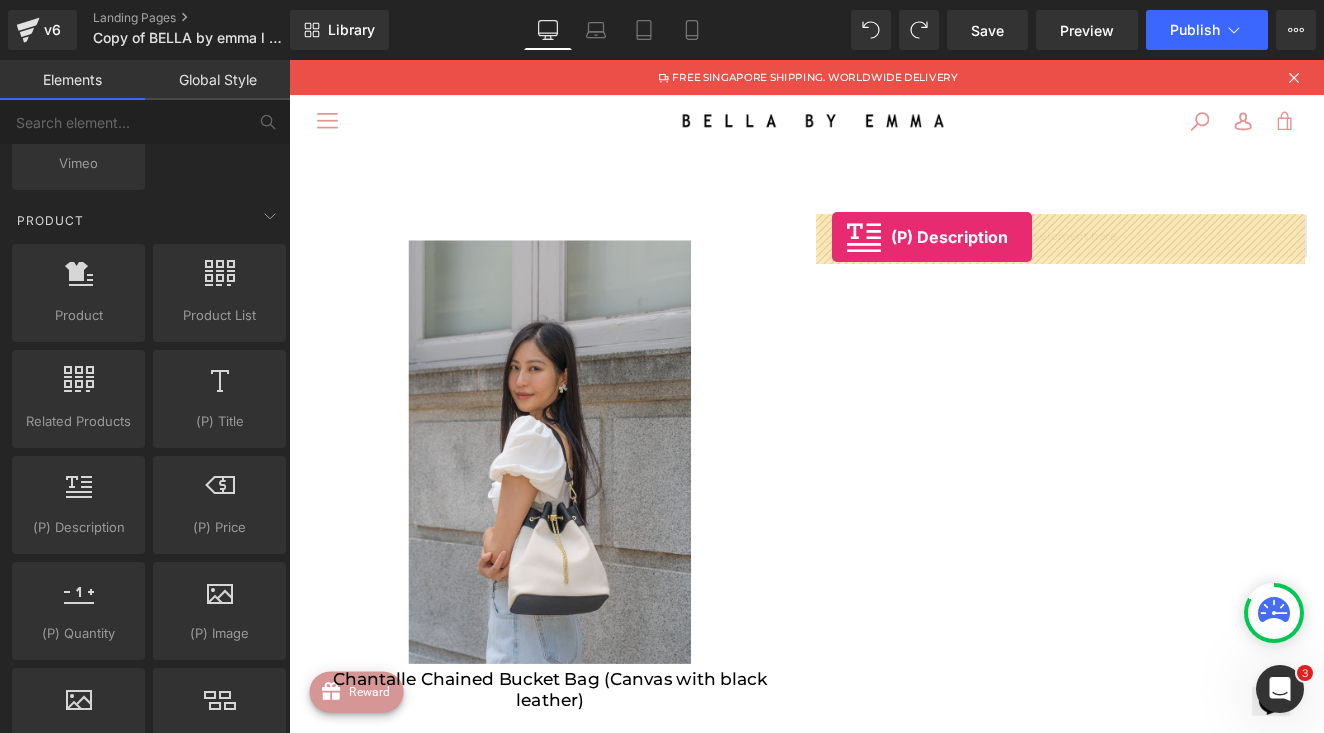 drag, startPoint x: 360, startPoint y: 572, endPoint x: 924, endPoint y: 267, distance: 641.1872 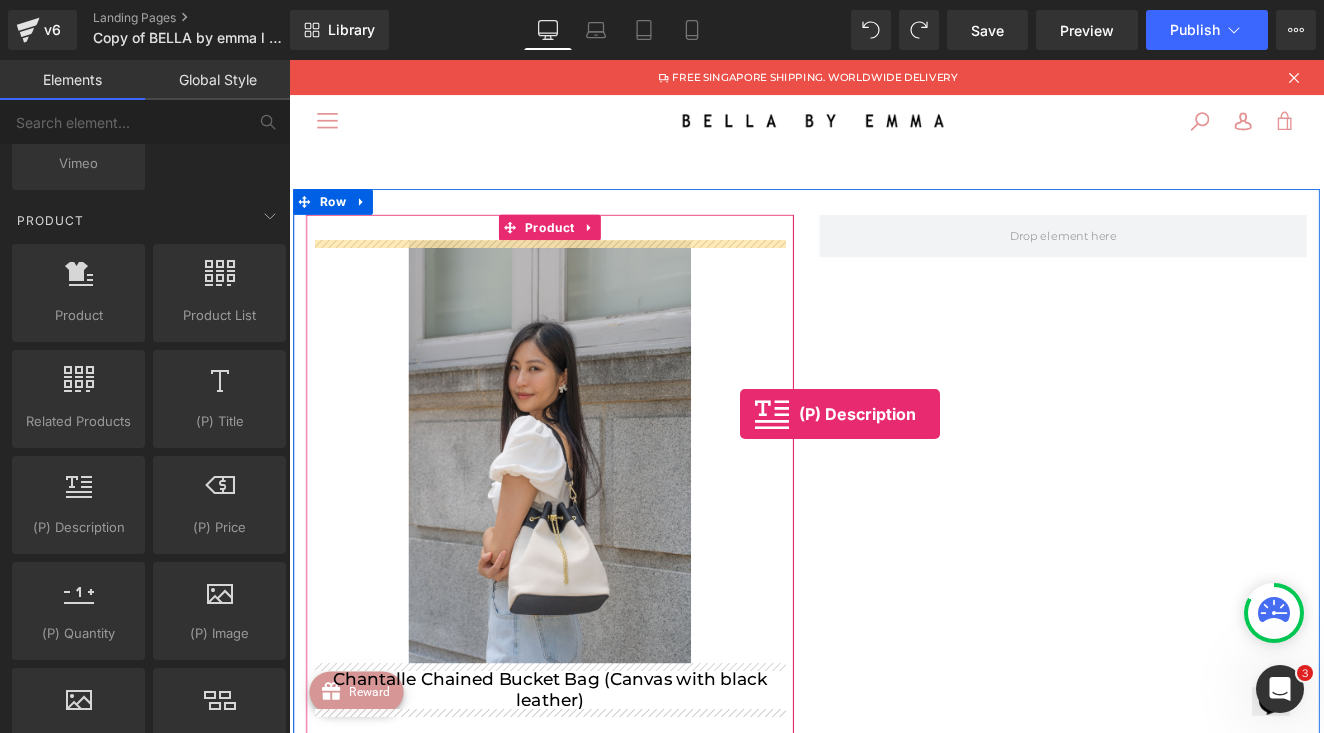 drag, startPoint x: 355, startPoint y: 566, endPoint x: 816, endPoint y: 474, distance: 470.09042 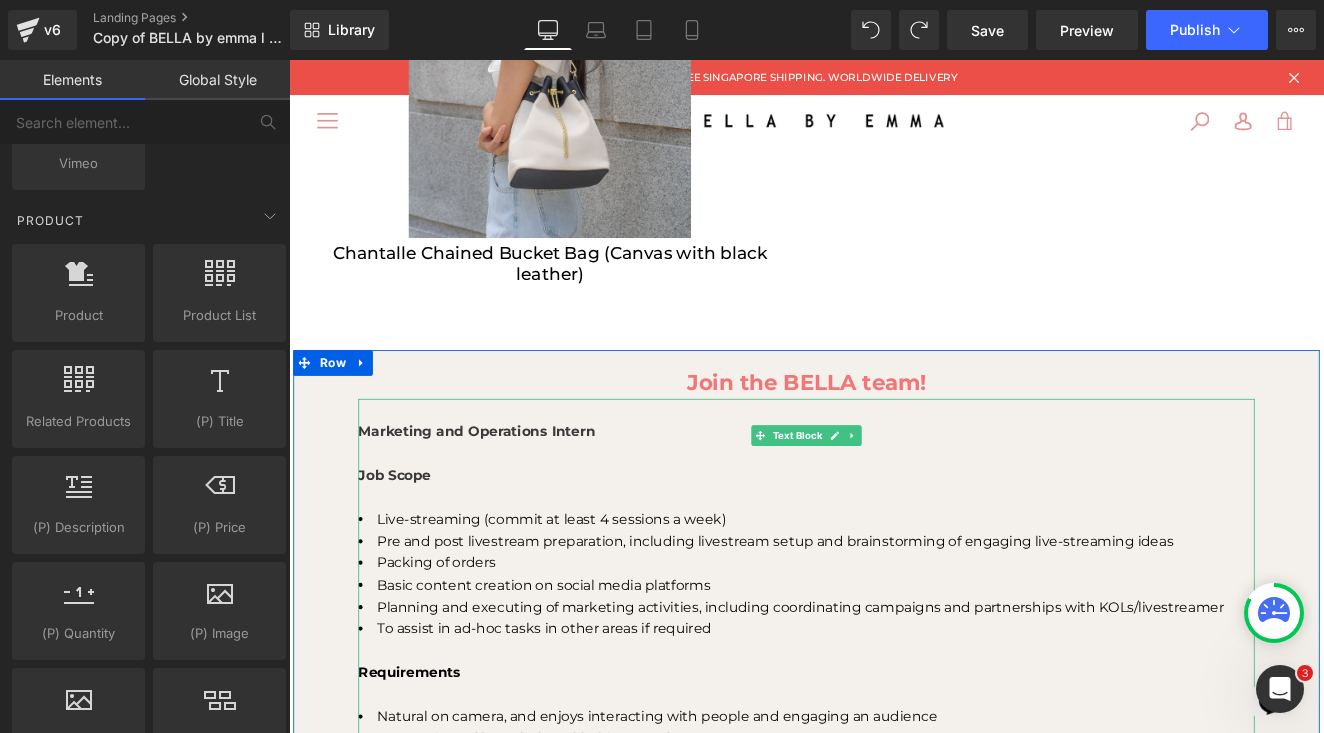 scroll, scrollTop: 422, scrollLeft: 0, axis: vertical 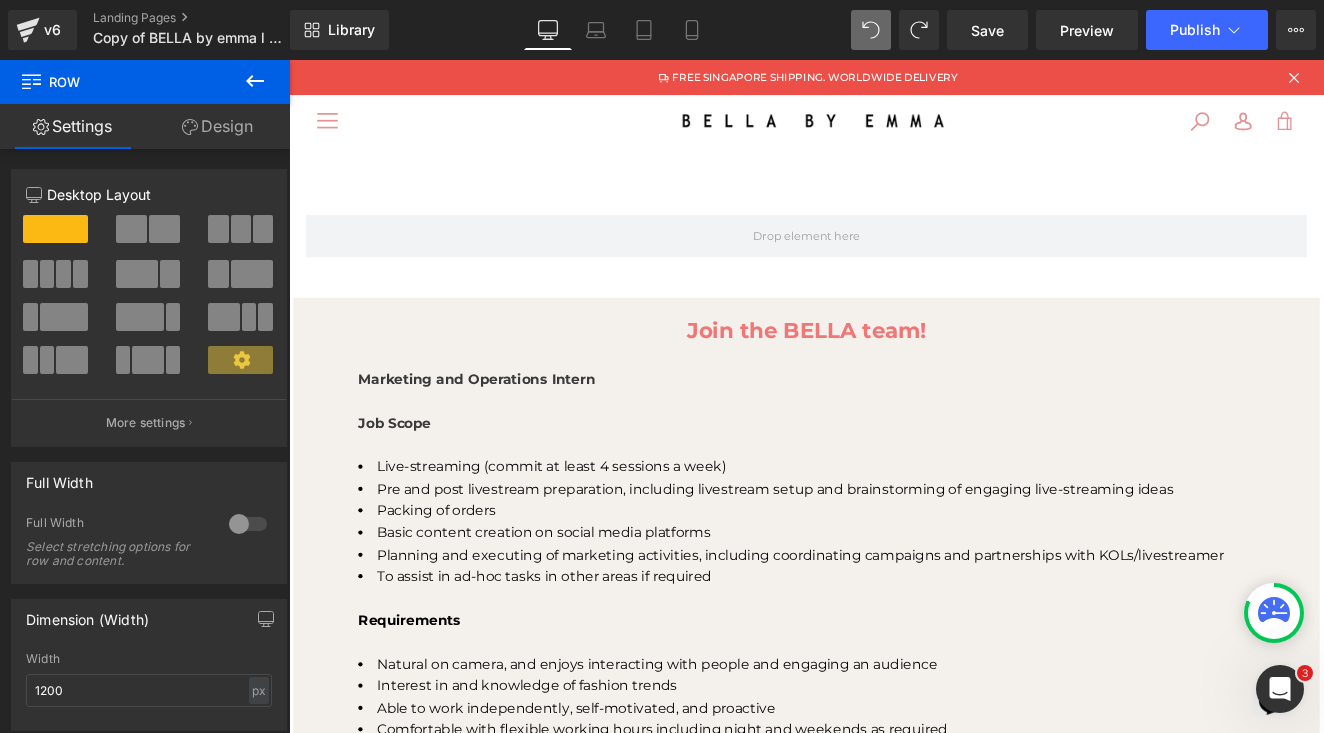 click 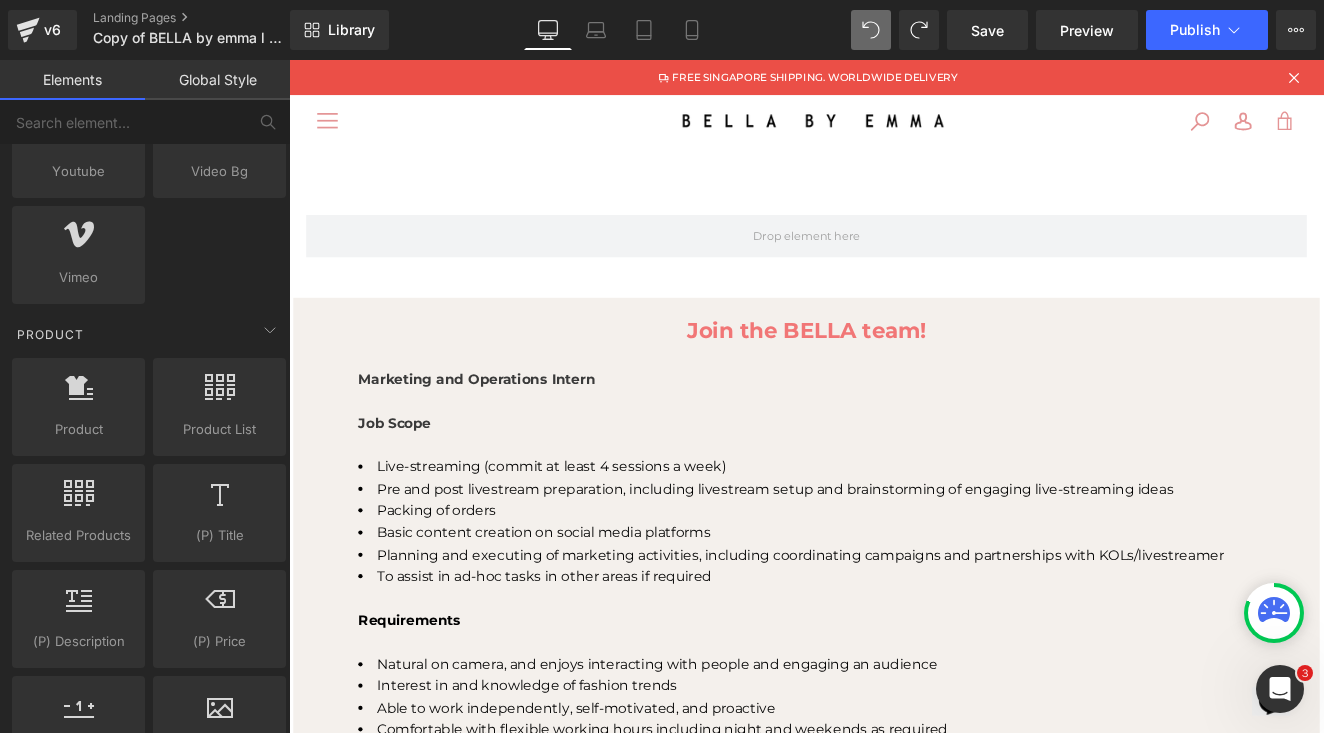 scroll, scrollTop: 1400, scrollLeft: 0, axis: vertical 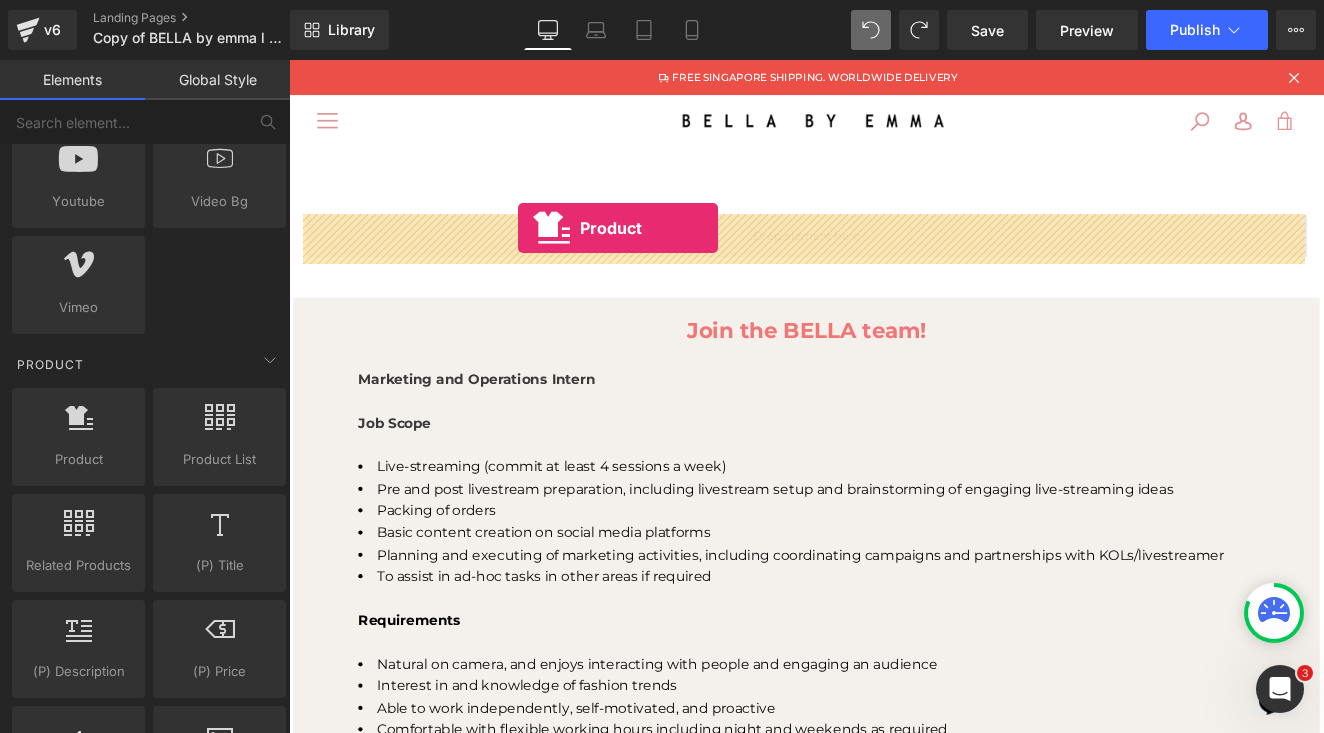 drag, startPoint x: 360, startPoint y: 484, endPoint x: 557, endPoint y: 256, distance: 301.31876 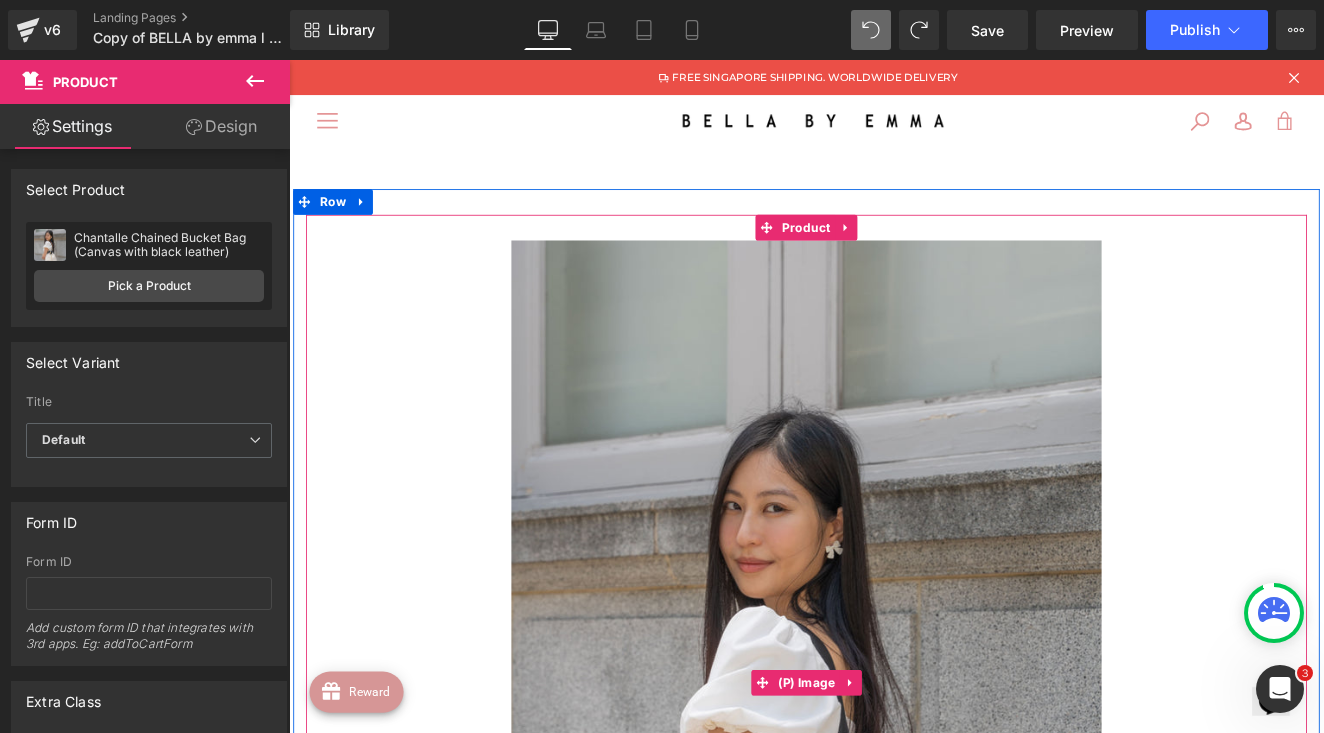 click at bounding box center [894, 788] 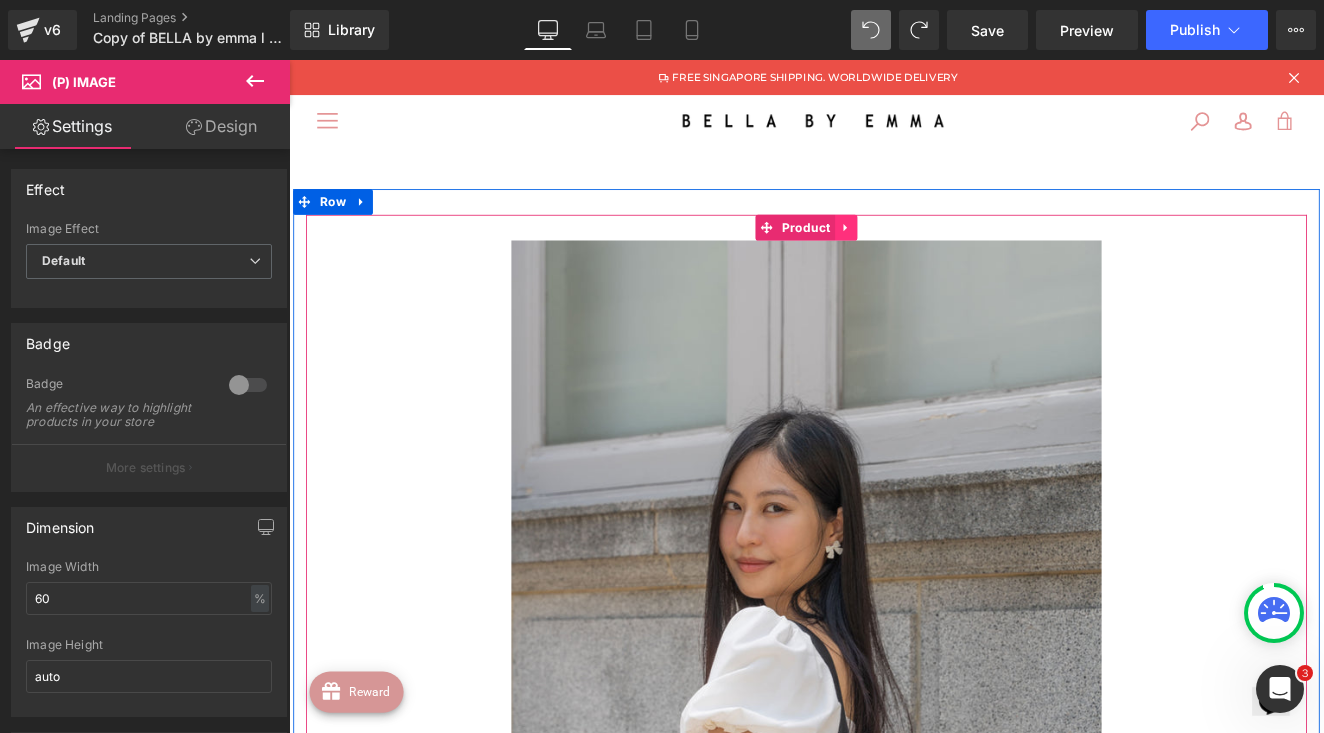 click 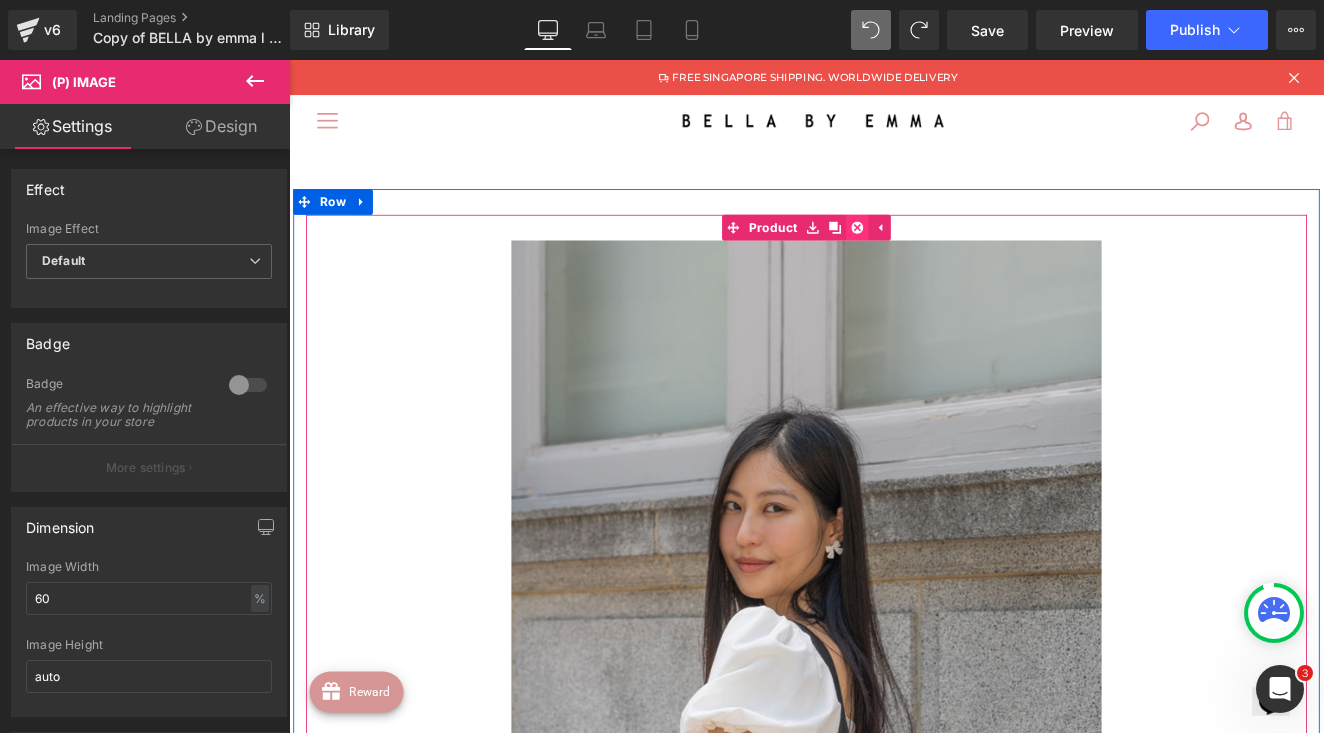 click 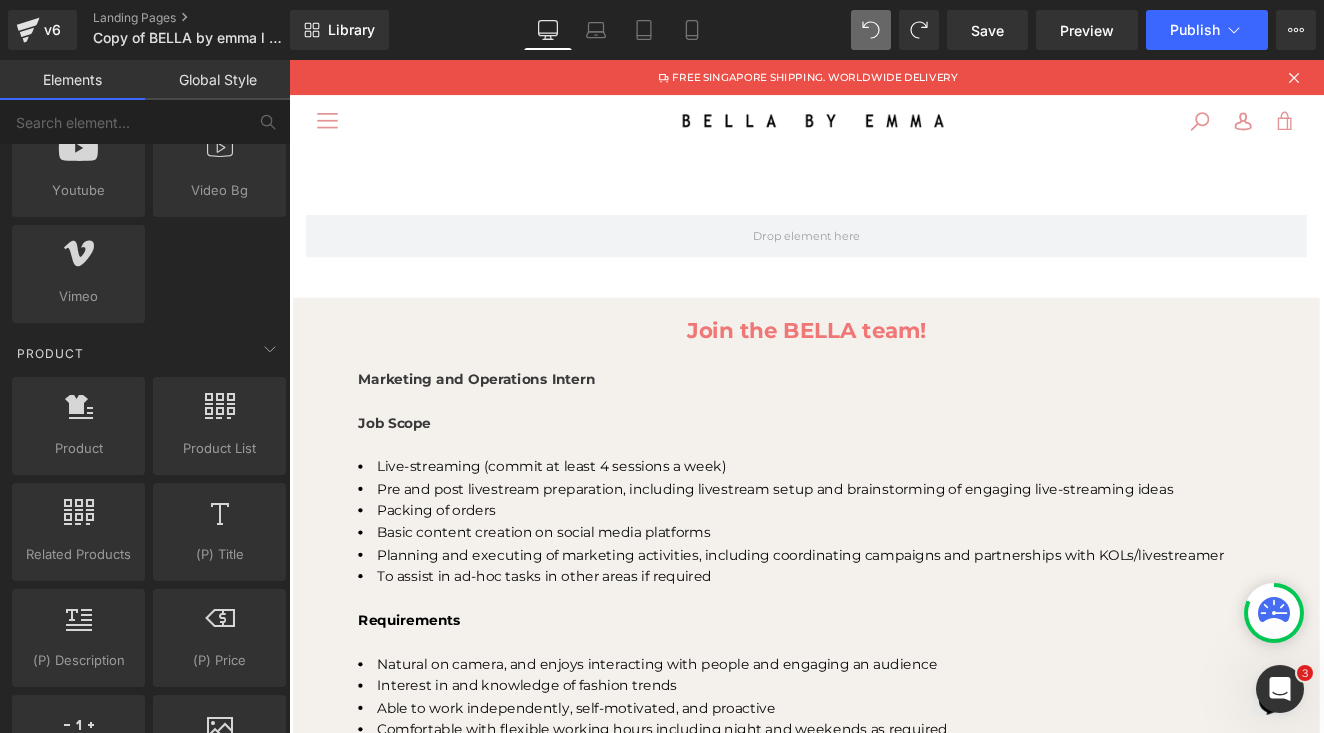 scroll, scrollTop: 1414, scrollLeft: 0, axis: vertical 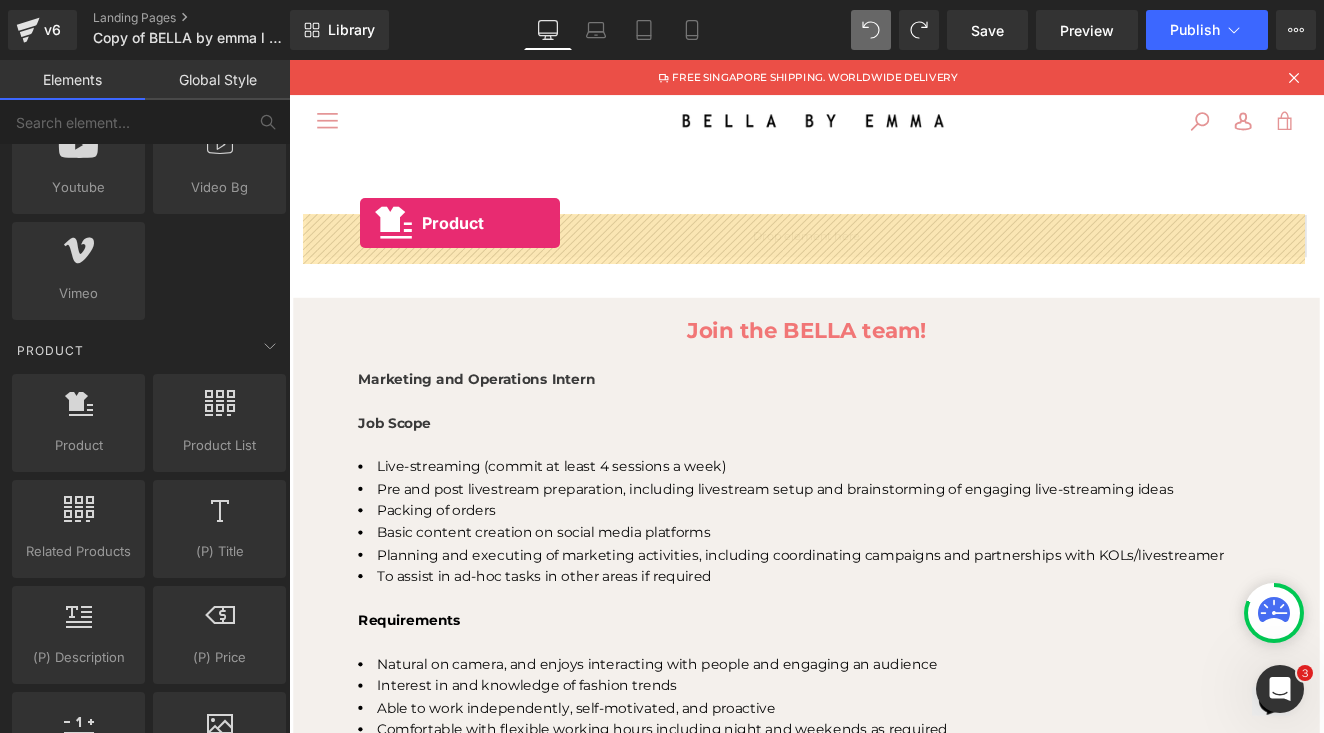 drag, startPoint x: 384, startPoint y: 469, endPoint x: 372, endPoint y: 251, distance: 218.33003 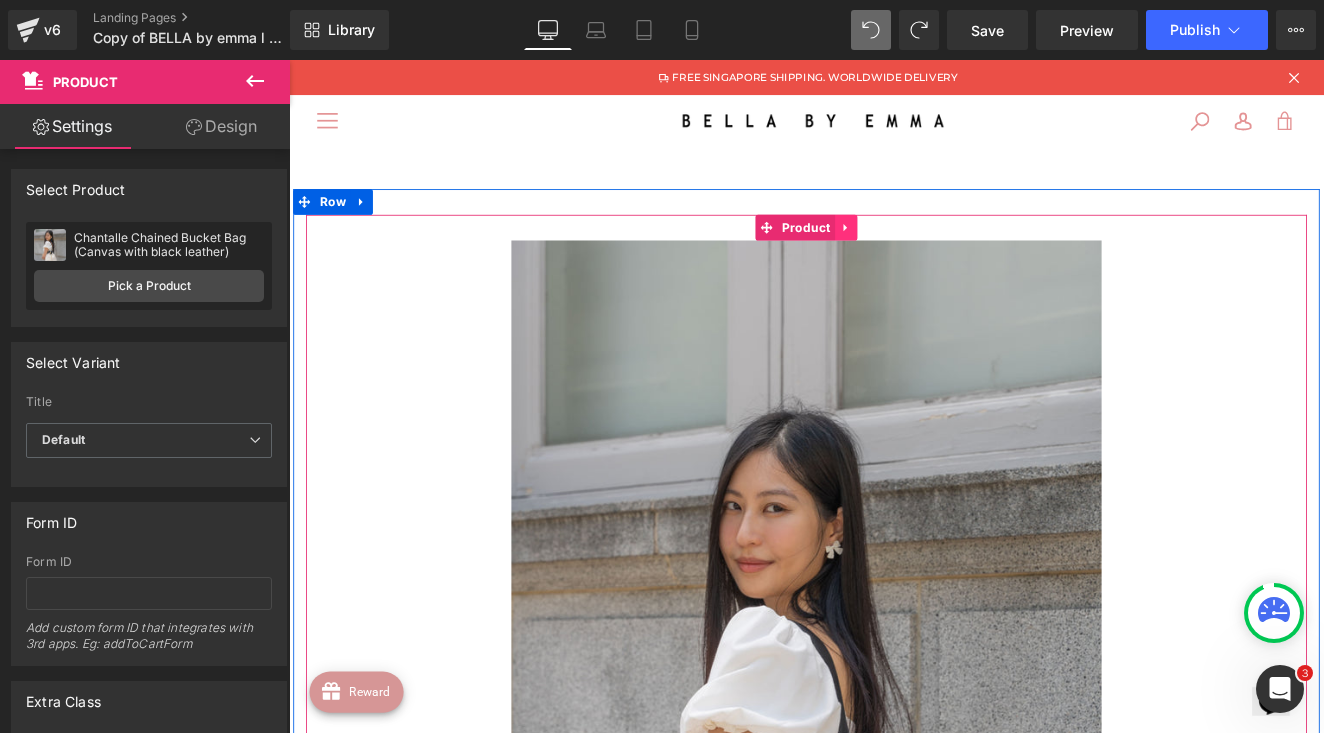 click at bounding box center (941, 256) 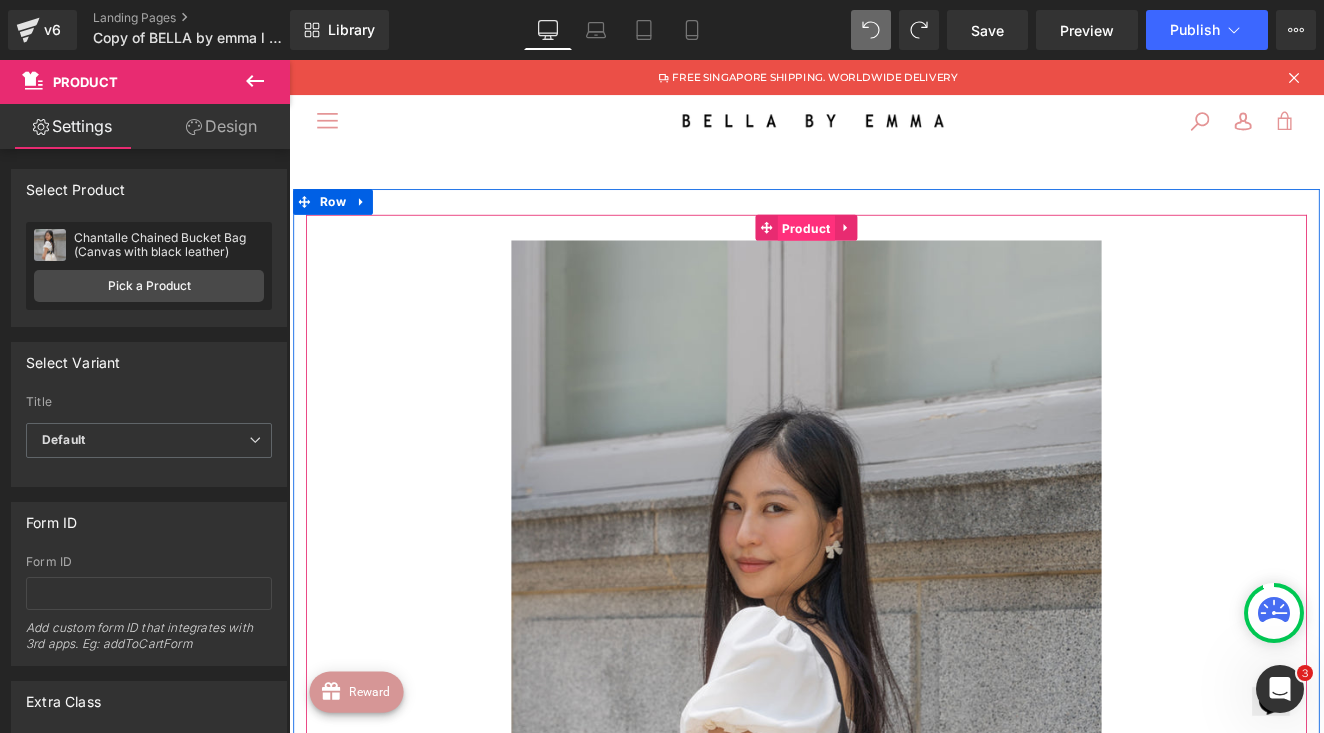 click on "Product" at bounding box center (893, 257) 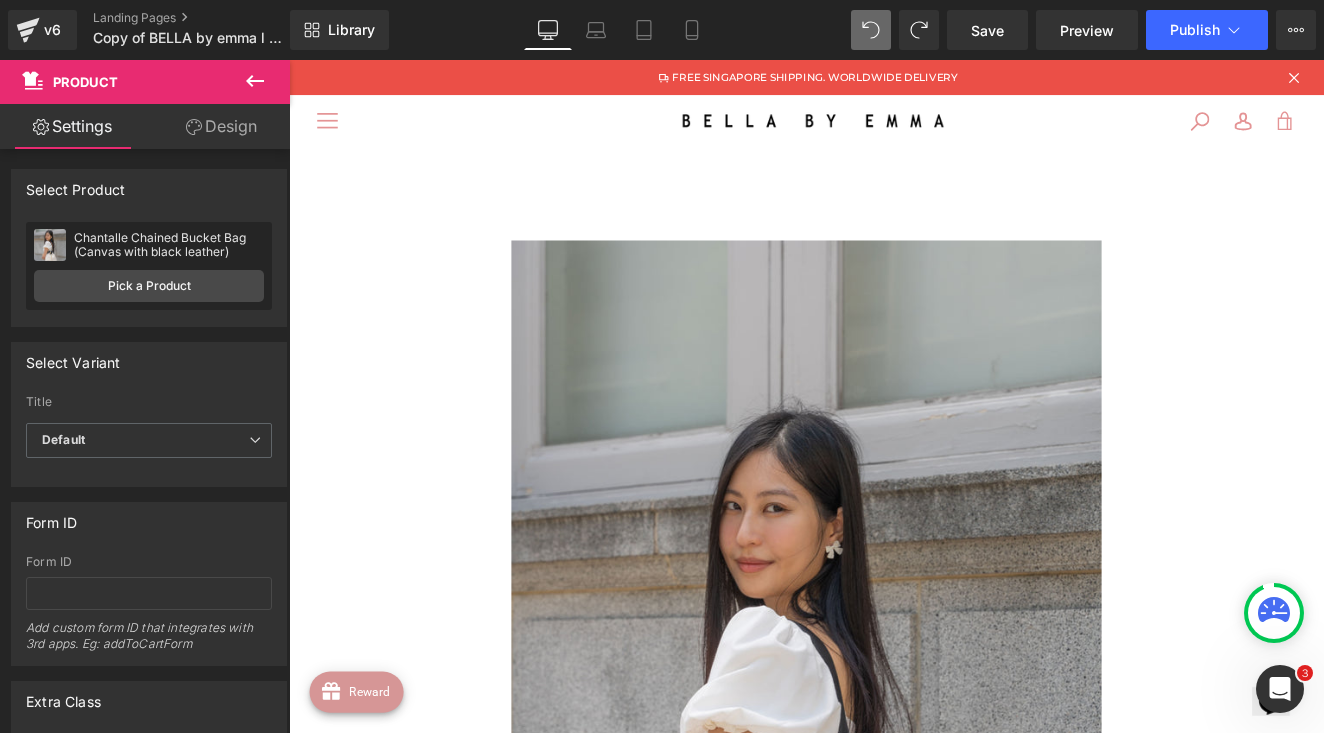 click 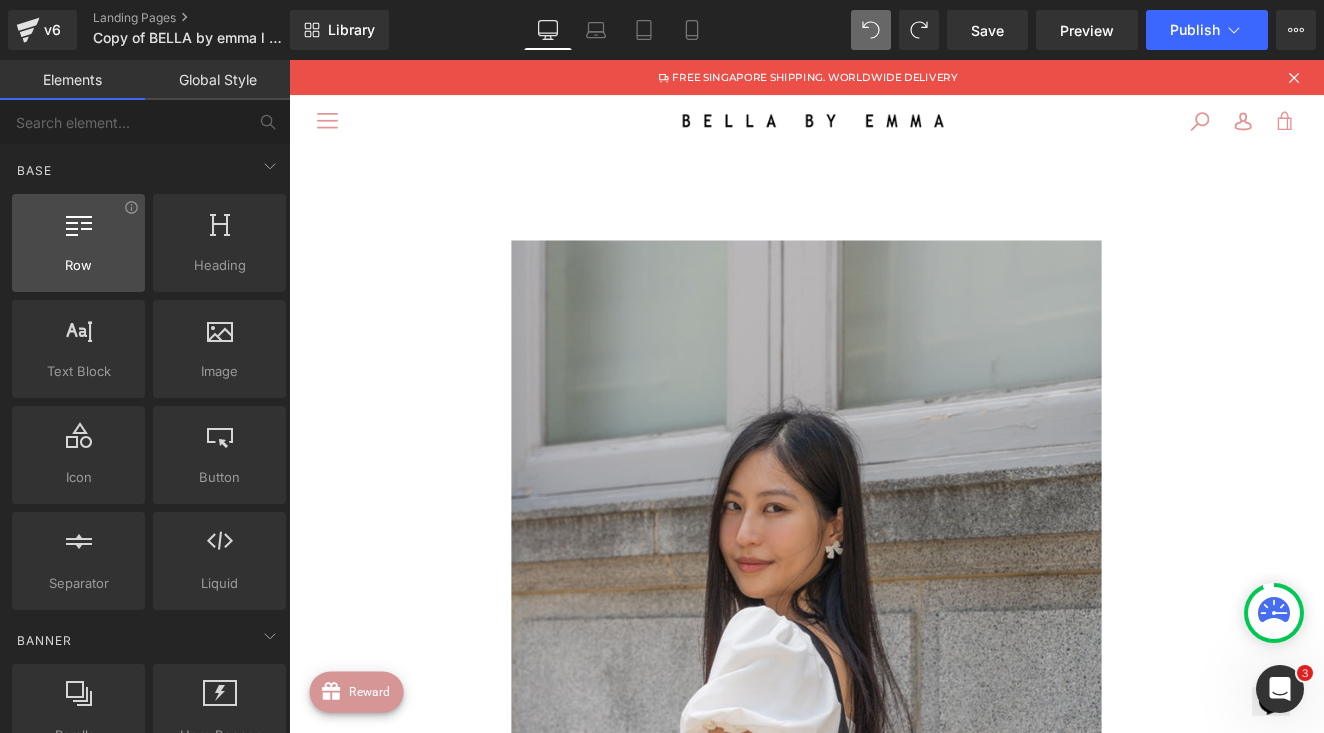 scroll, scrollTop: 0, scrollLeft: 0, axis: both 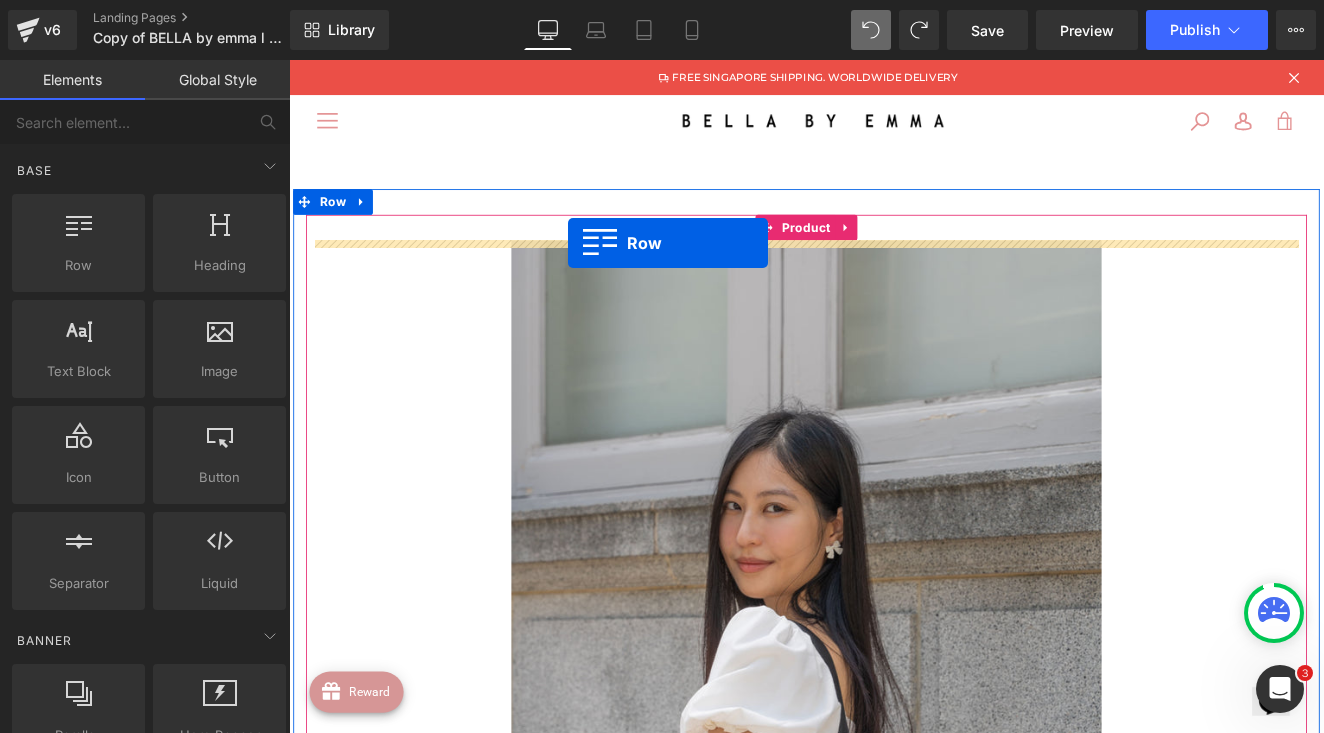 drag, startPoint x: 389, startPoint y: 323, endPoint x: 614, endPoint y: 274, distance: 230.27374 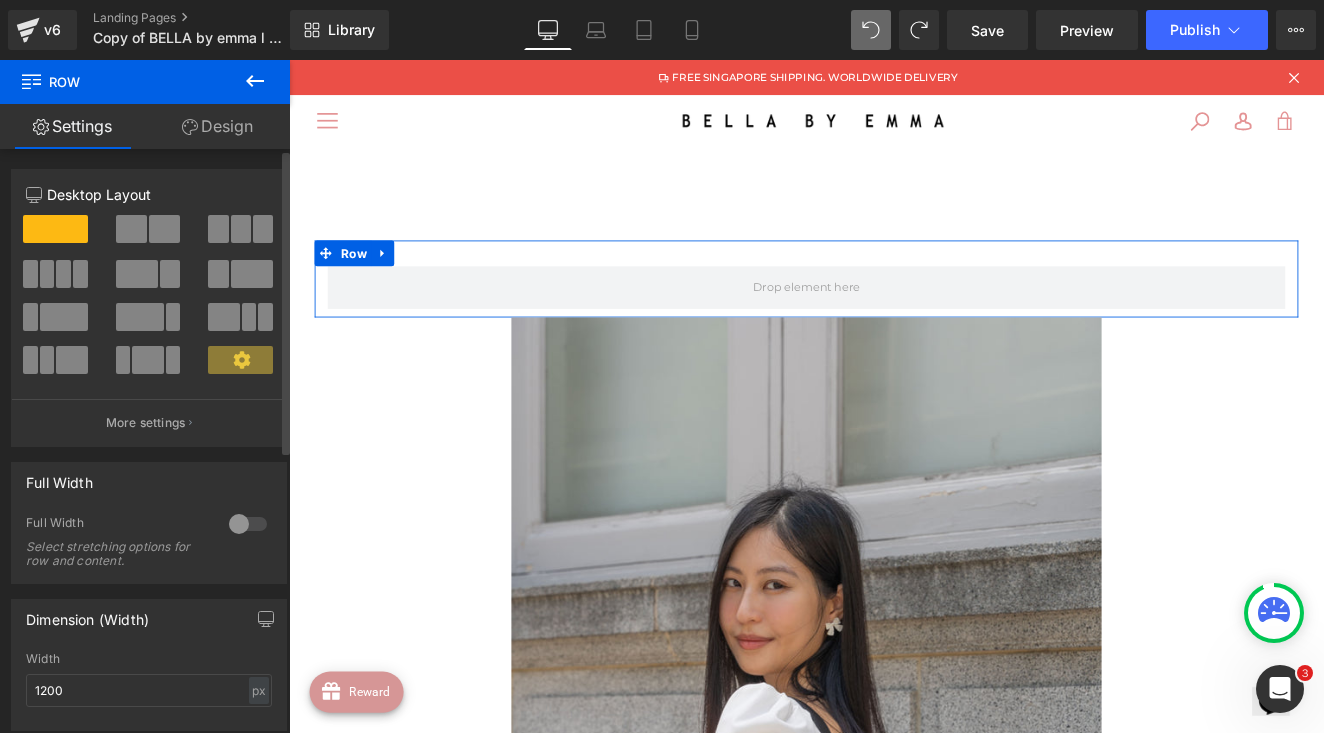 click at bounding box center [131, 229] 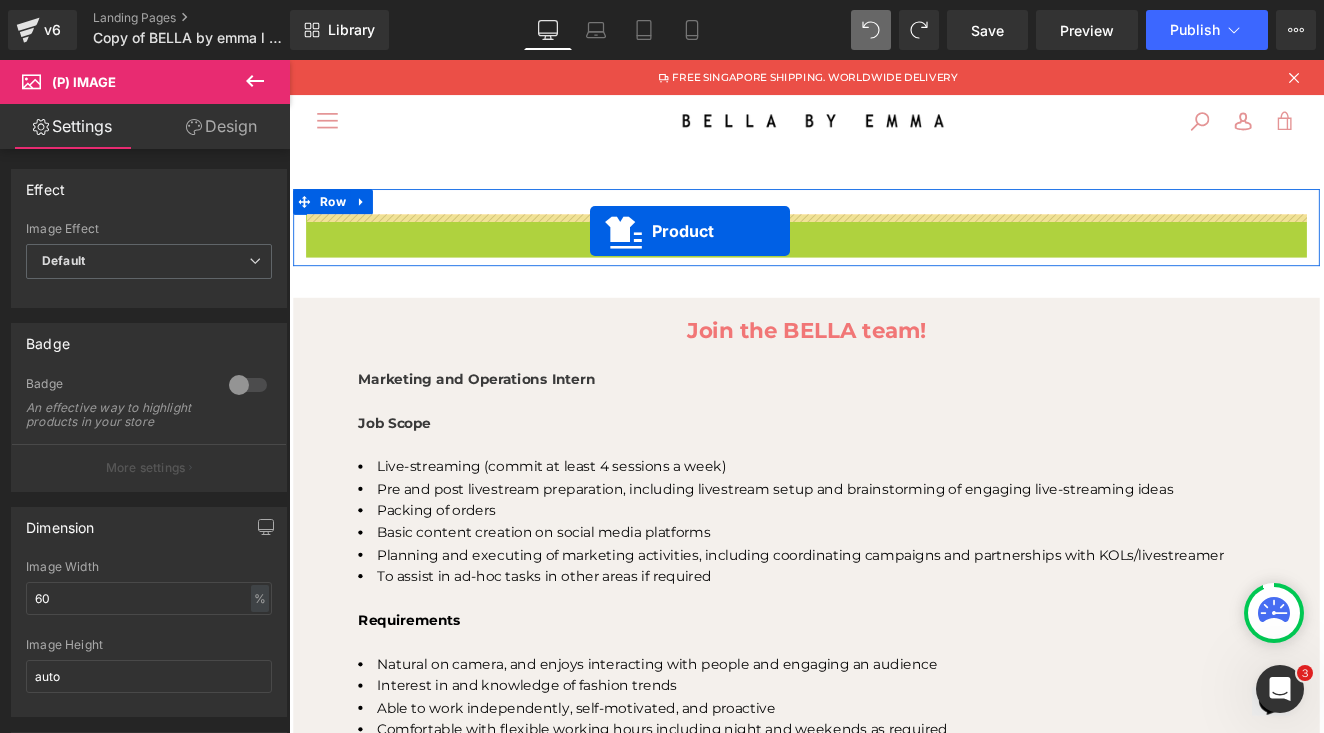 drag, startPoint x: 840, startPoint y: 254, endPoint x: 641, endPoint y: 260, distance: 199.09044 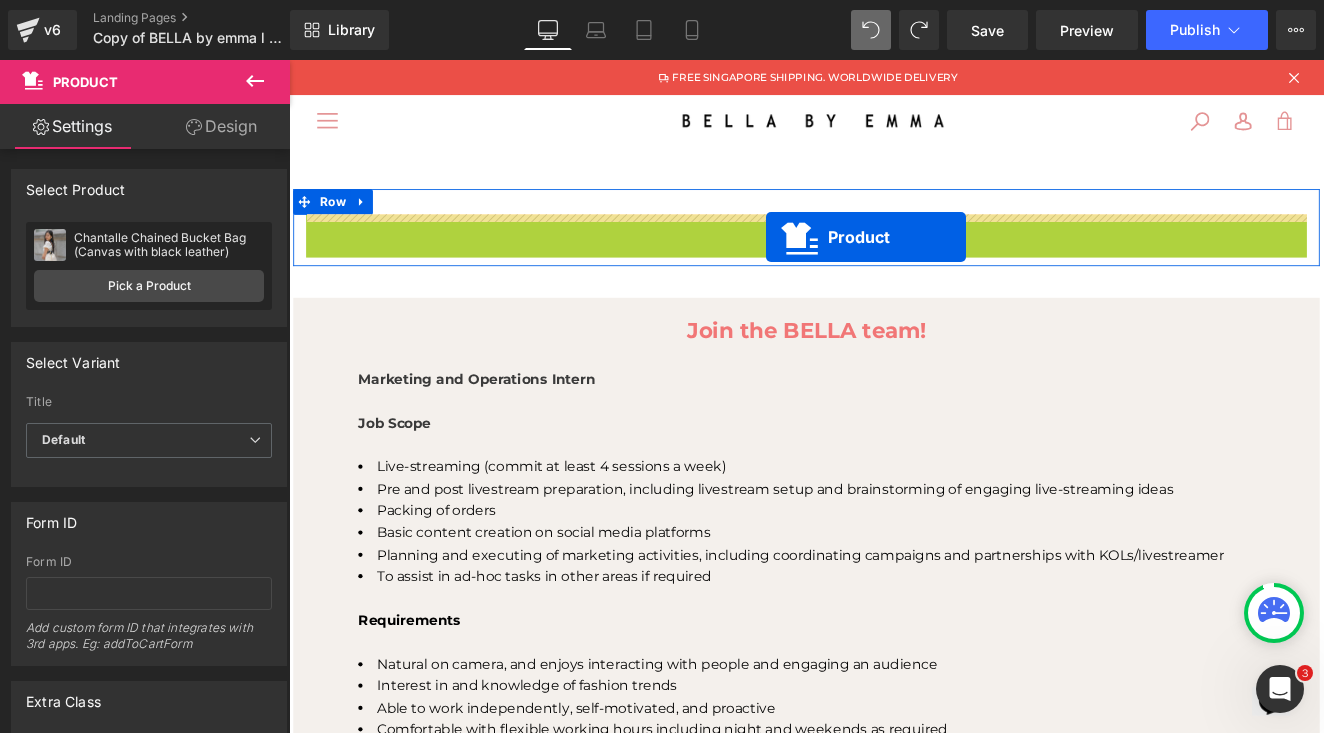 drag, startPoint x: 847, startPoint y: 255, endPoint x: 845, endPoint y: 266, distance: 11.18034 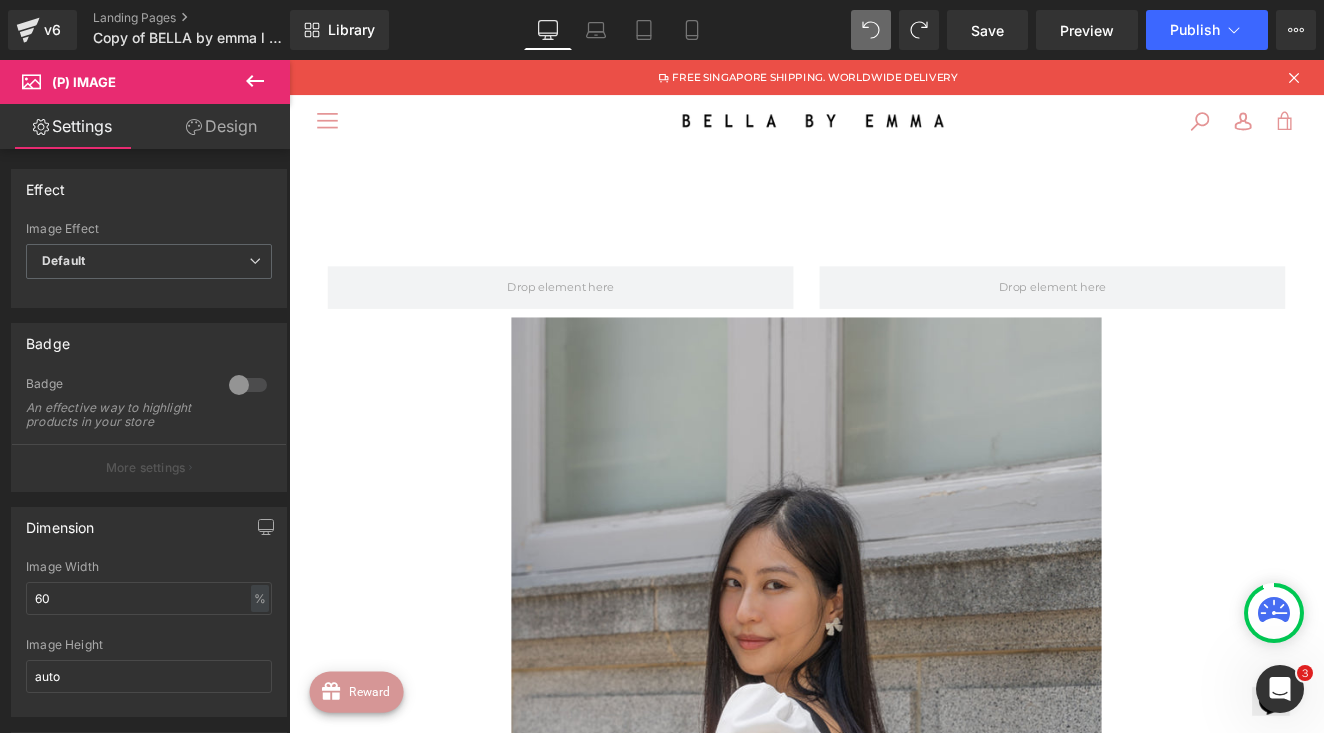 click on "Library Desktop Desktop Laptop Tablet Mobile Save Preview Publish Scheduled View Live Page View with current Template Save Template to Library Schedule Publish  Optimize  Publish Settings Shortcuts  Your page can’t be published   You've reached the maximum number of published pages on your plan  (0/0).  You need to upgrade your plan or unpublish all your pages to get 1 publish slot.   Unpublish pages   Upgrade plan" at bounding box center [807, 30] 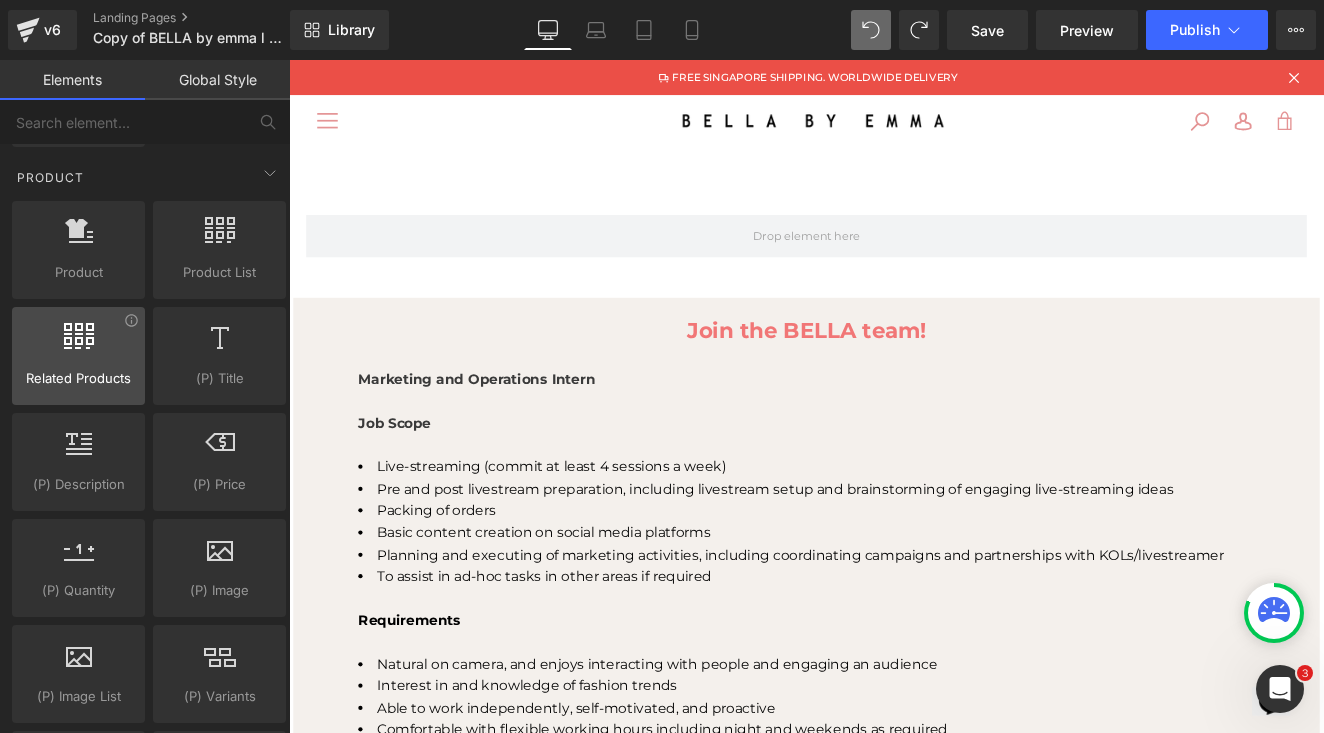 scroll, scrollTop: 1576, scrollLeft: 0, axis: vertical 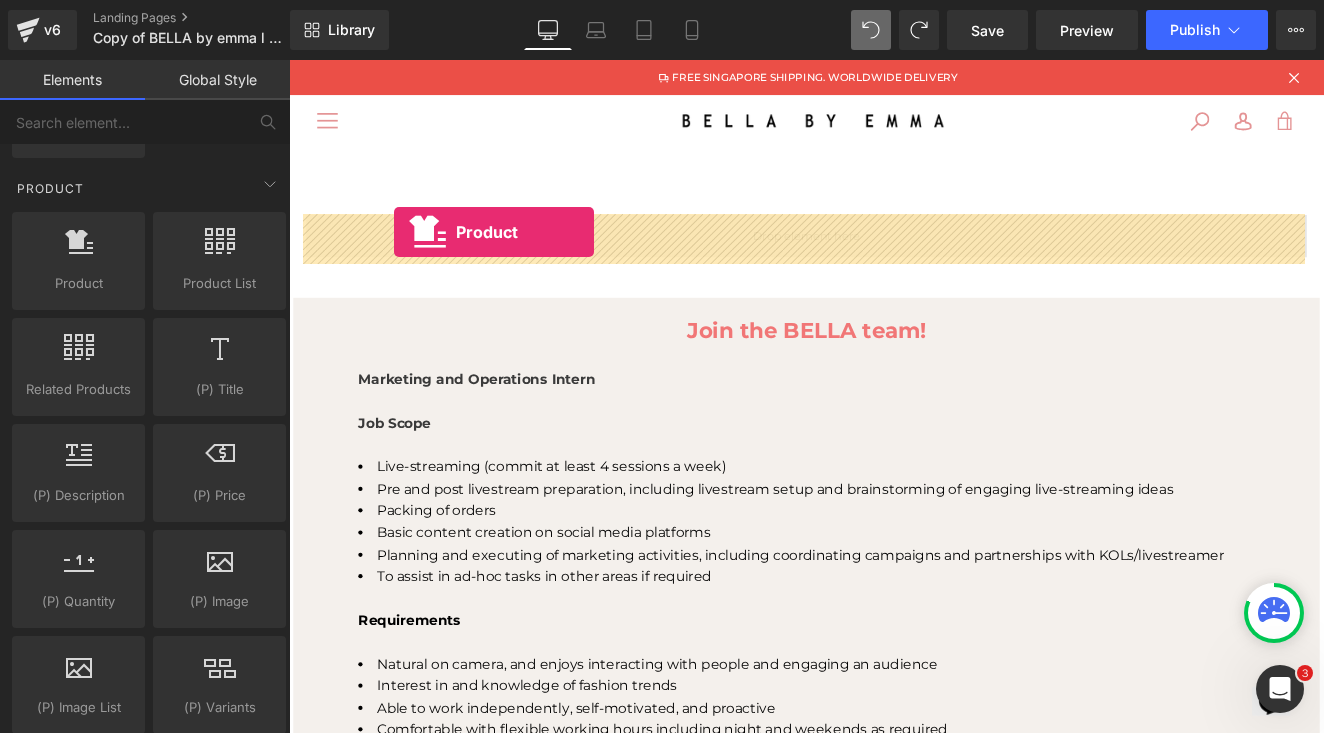 drag, startPoint x: 349, startPoint y: 330, endPoint x: 412, endPoint y: 261, distance: 93.43447 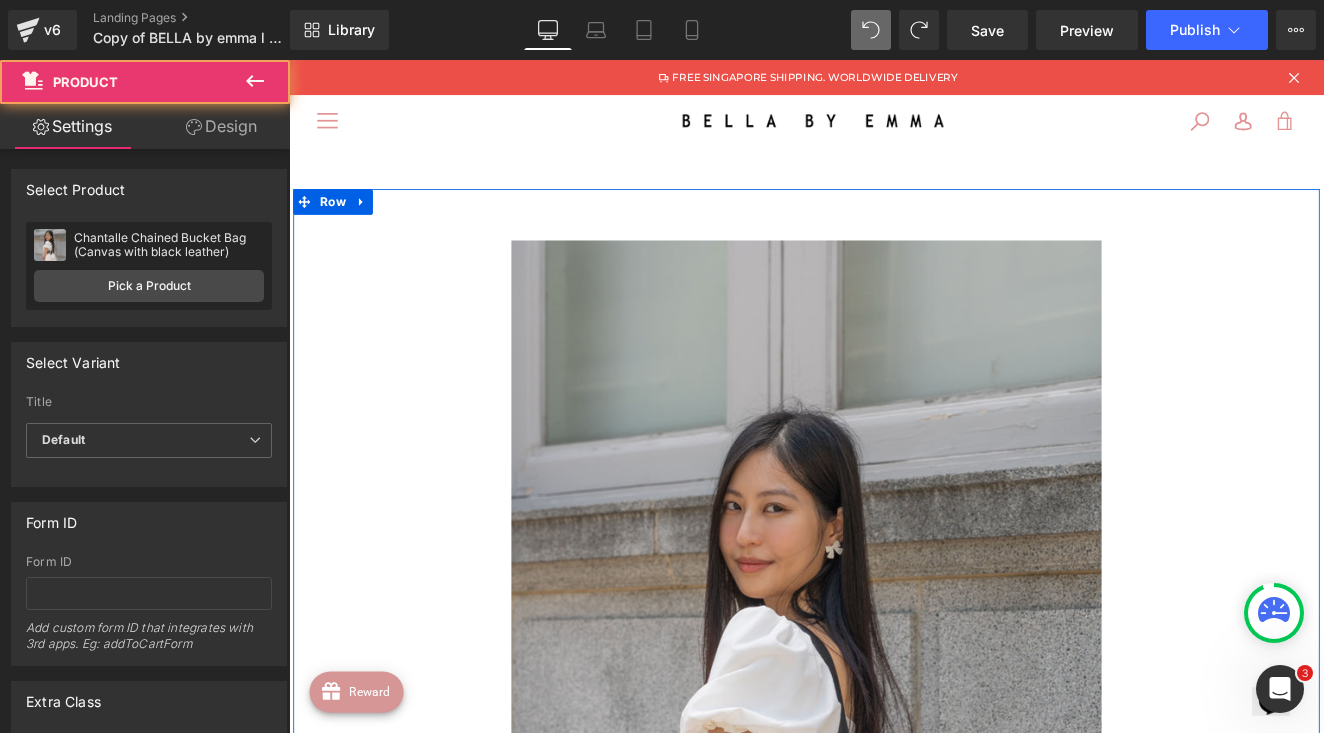 click at bounding box center [894, 788] 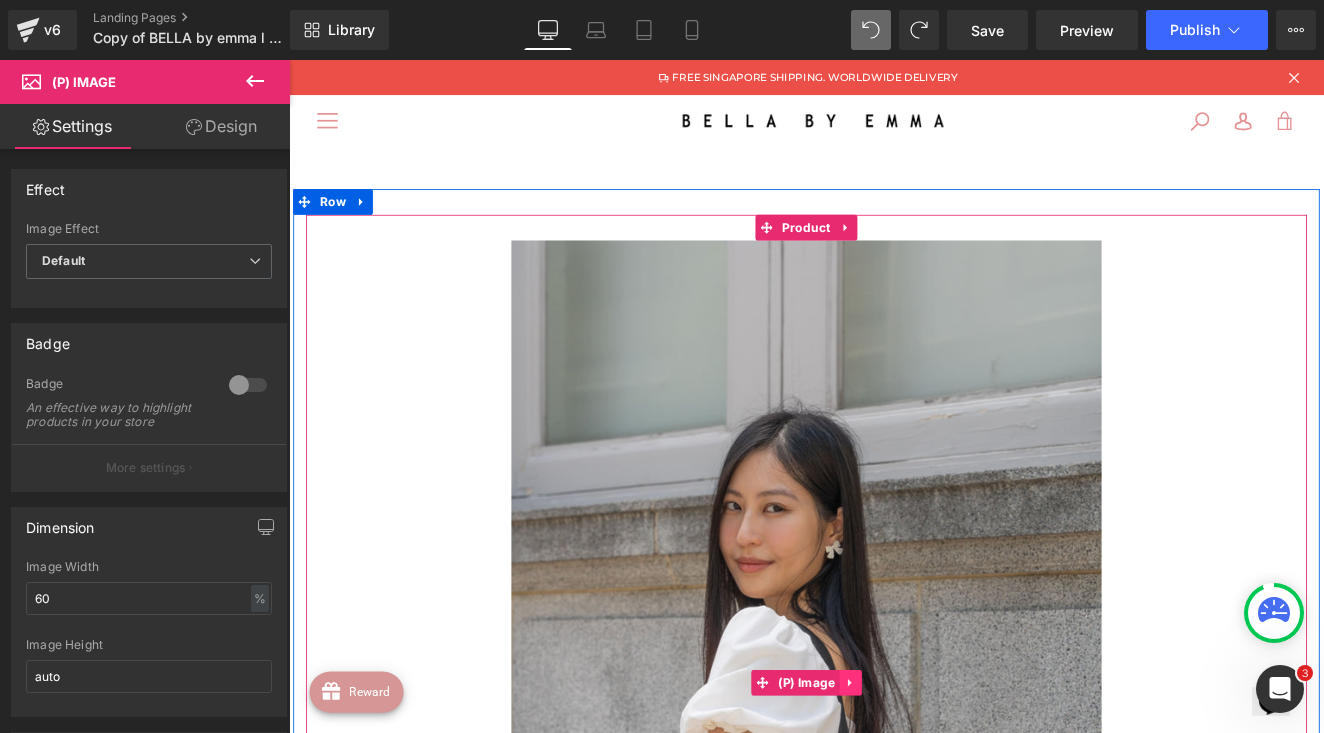 click at bounding box center [945, 788] 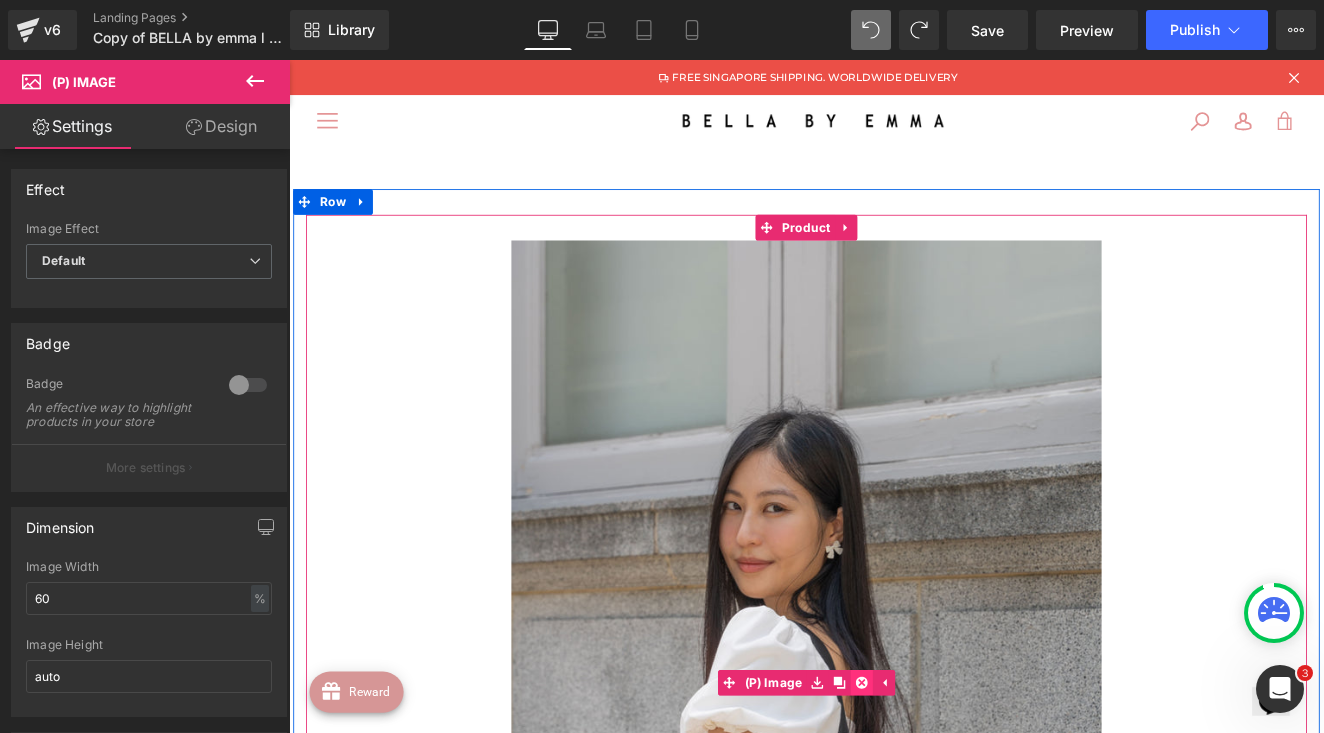click 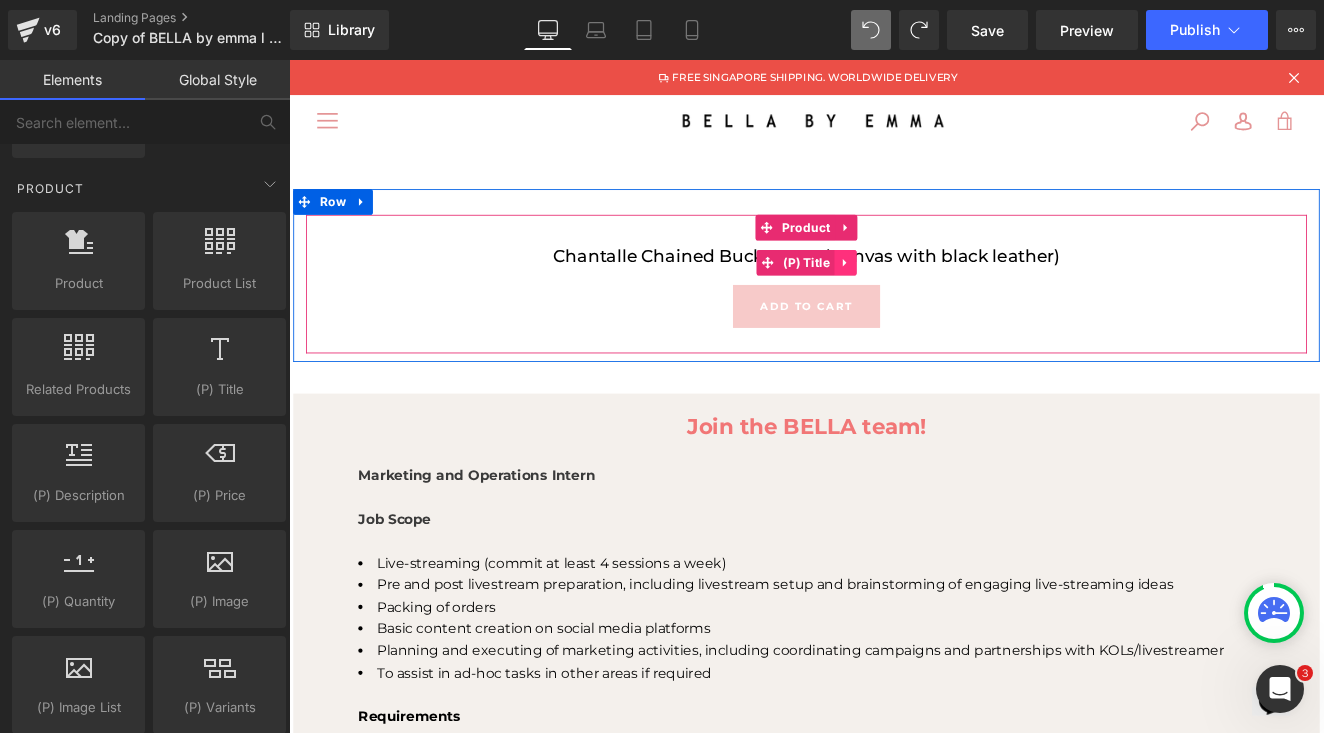 click 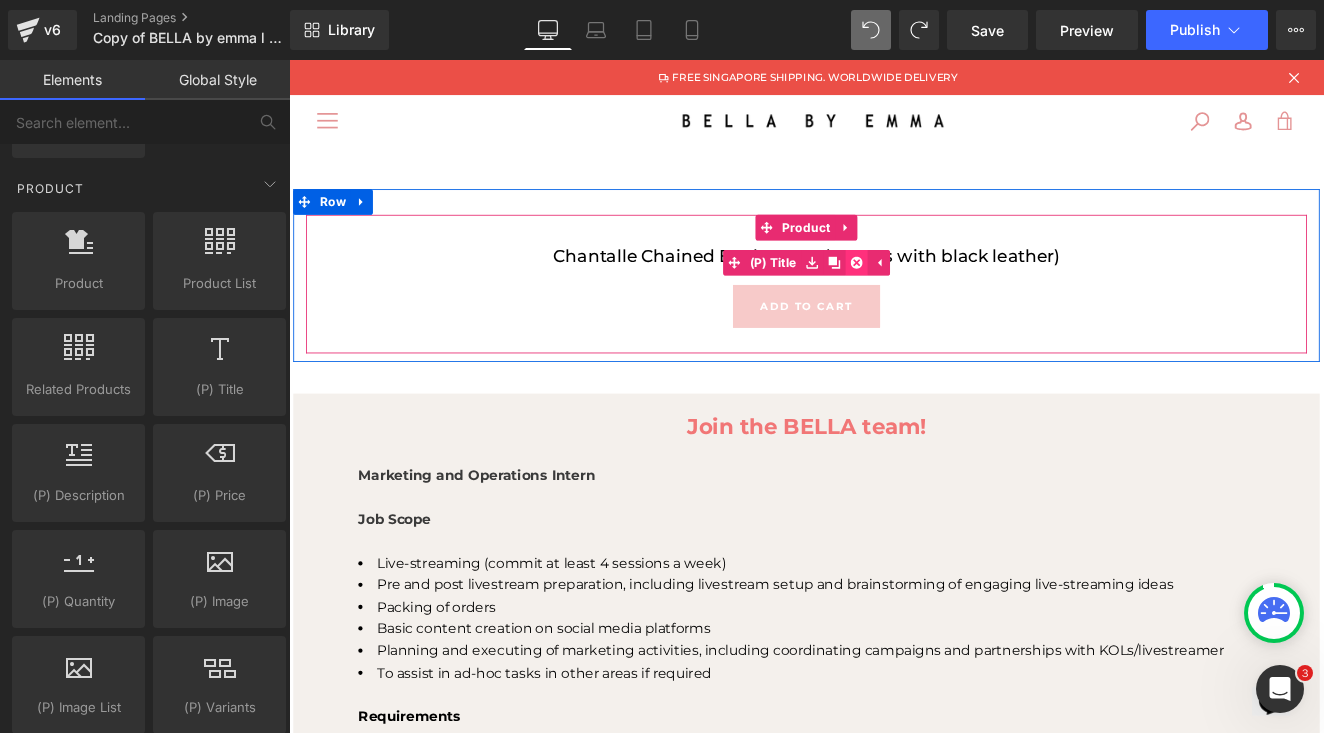 click 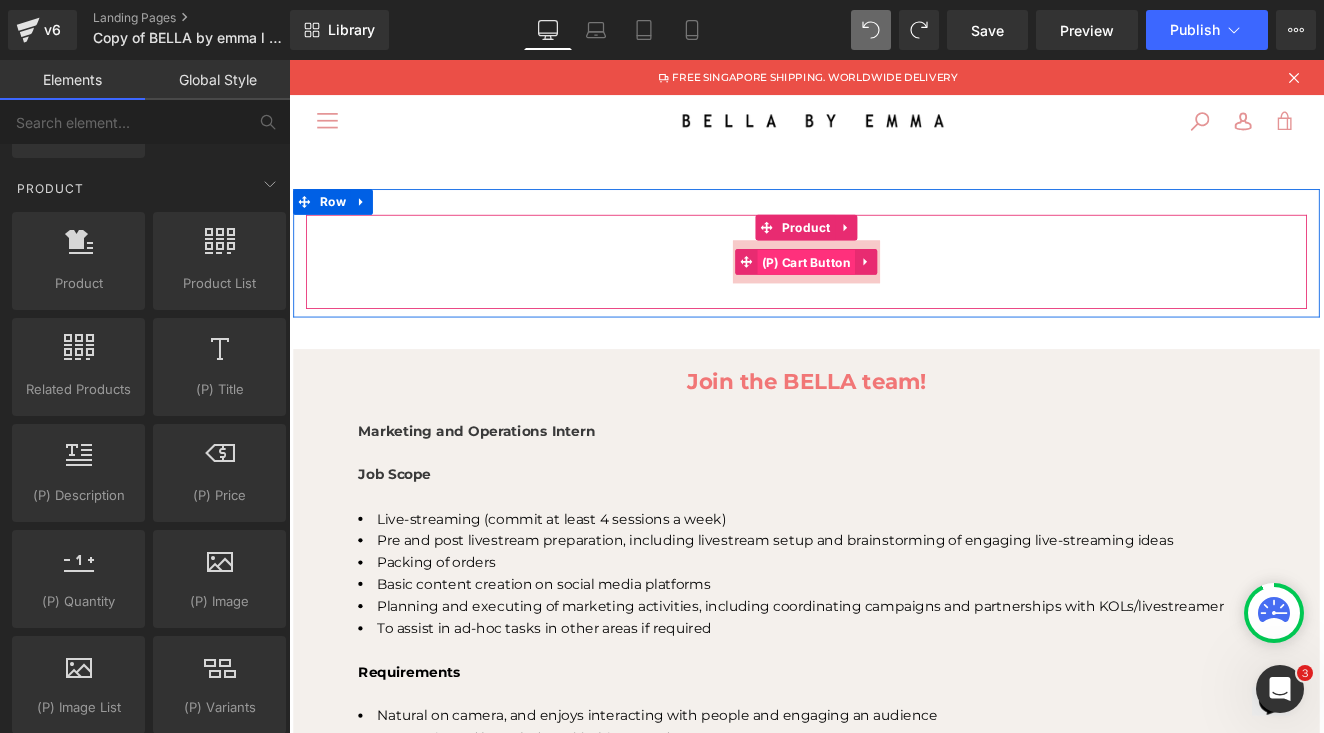 click on "(P) Cart Button" at bounding box center (894, 297) 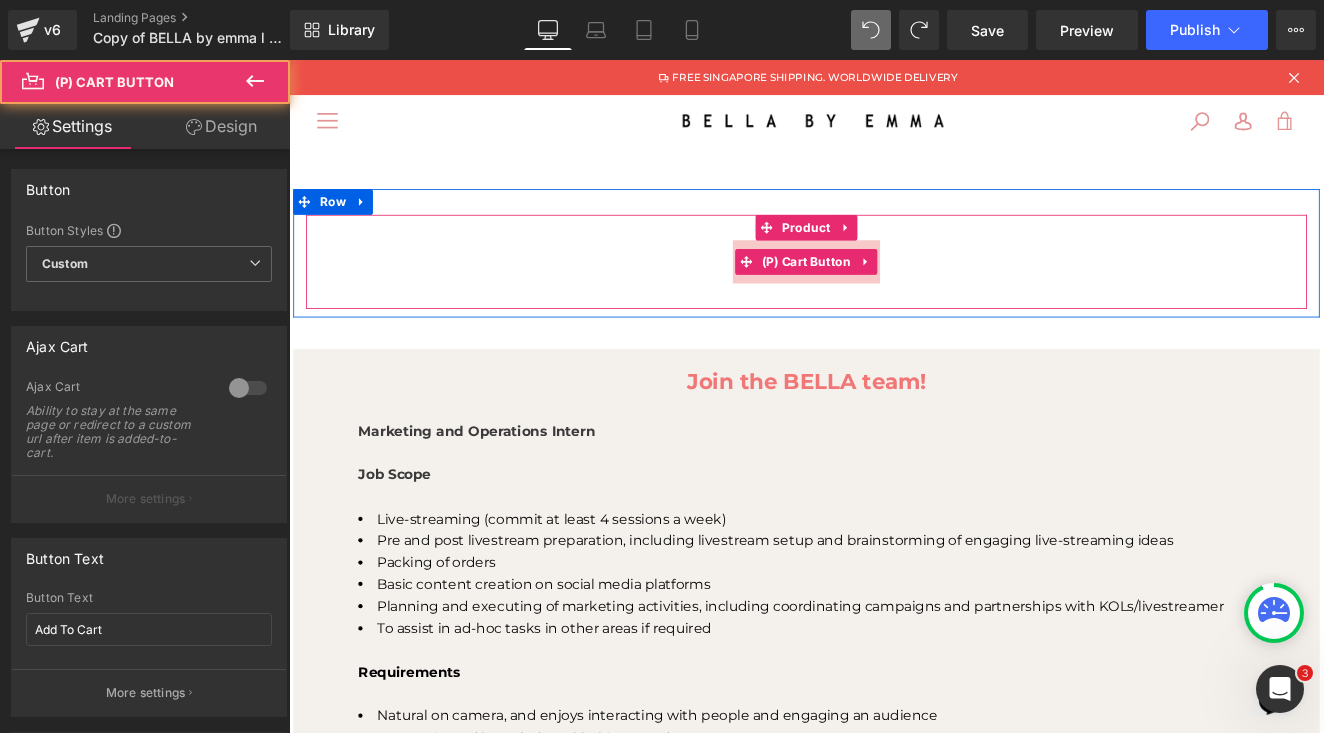 click 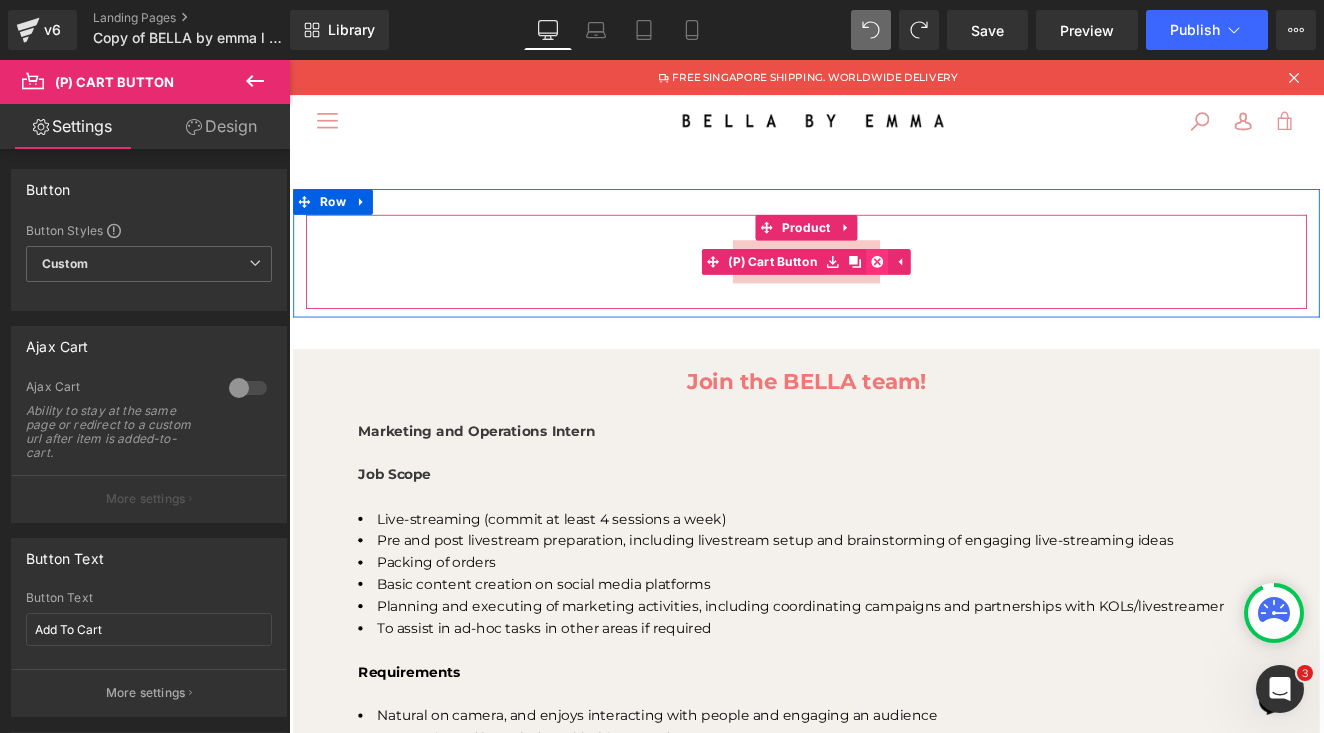 click 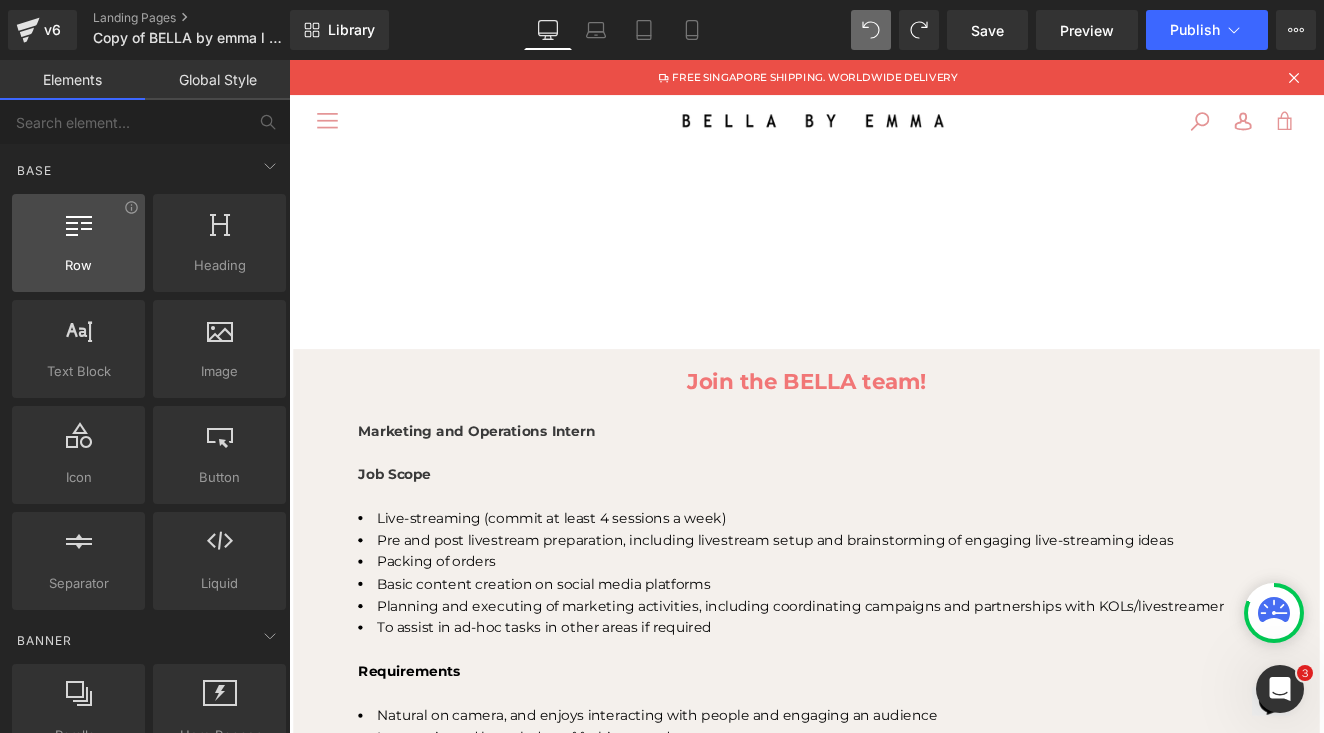 scroll, scrollTop: -1, scrollLeft: 0, axis: vertical 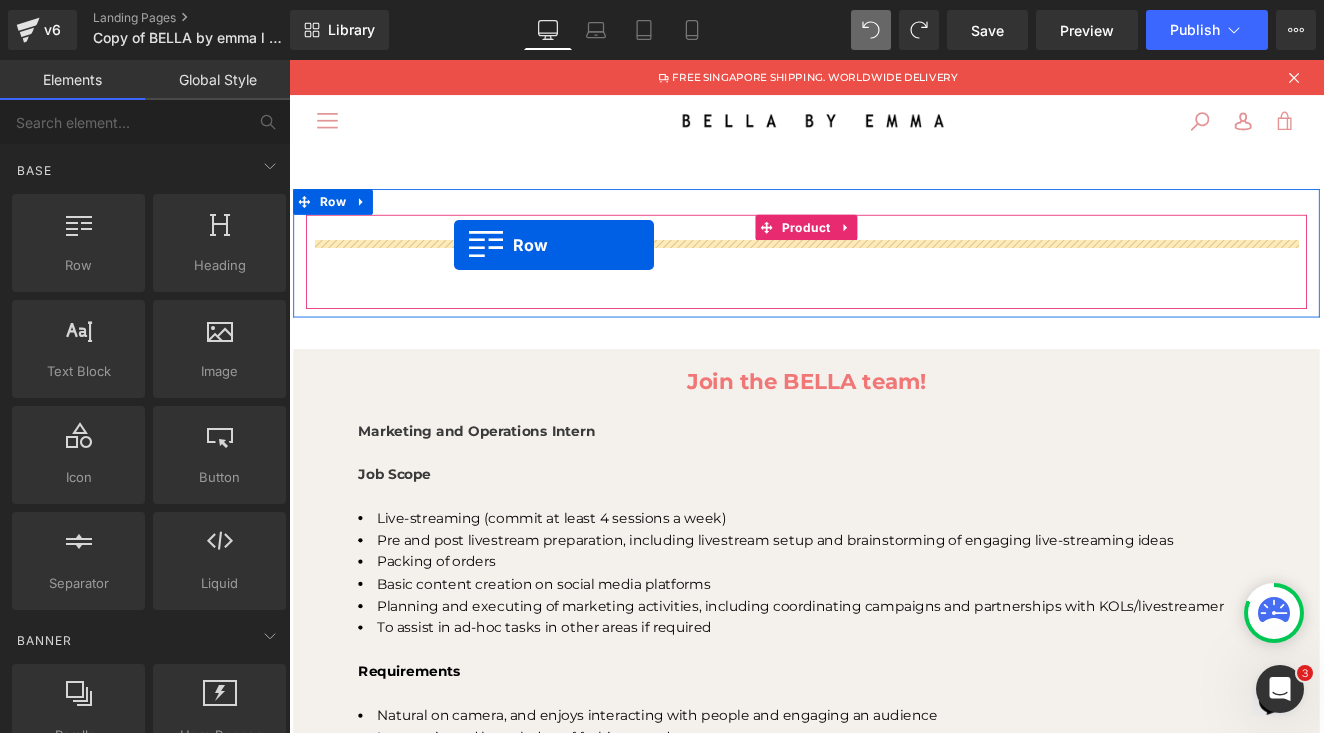 drag, startPoint x: 350, startPoint y: 313, endPoint x: 482, endPoint y: 276, distance: 137.08757 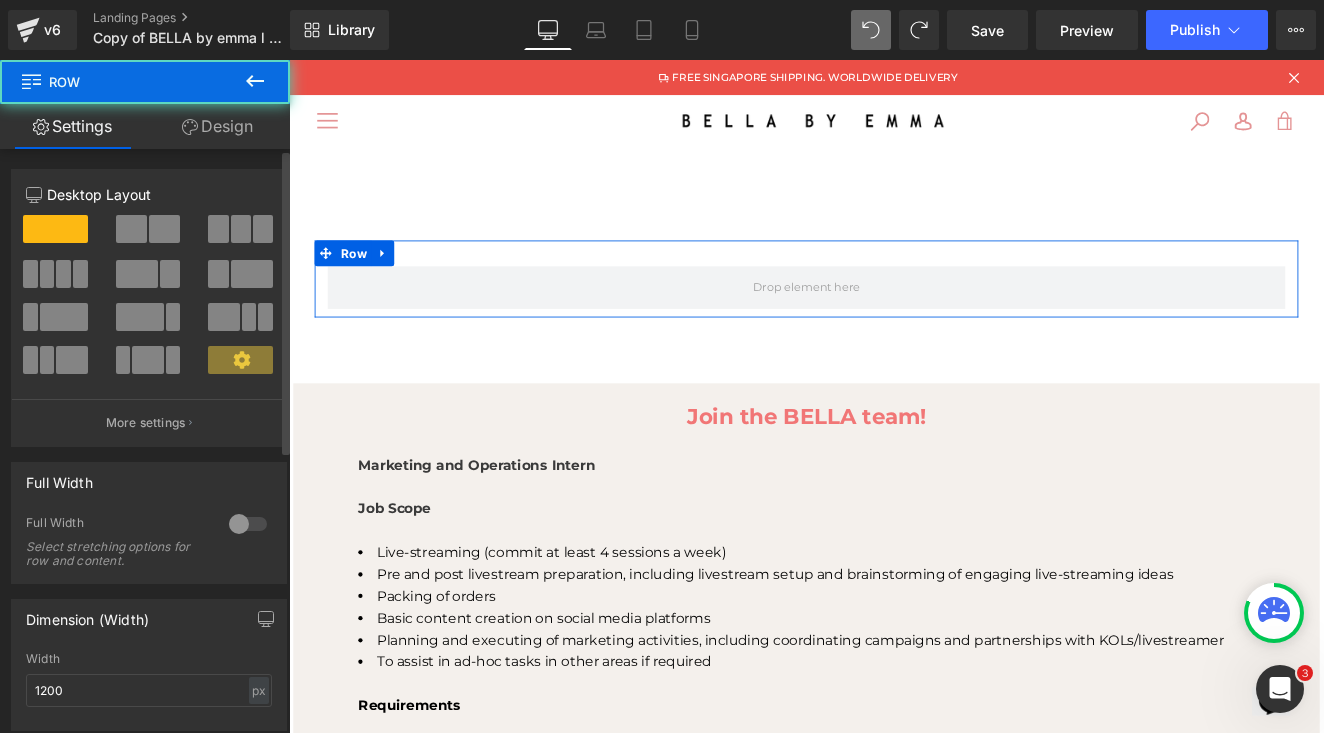 click at bounding box center (131, 229) 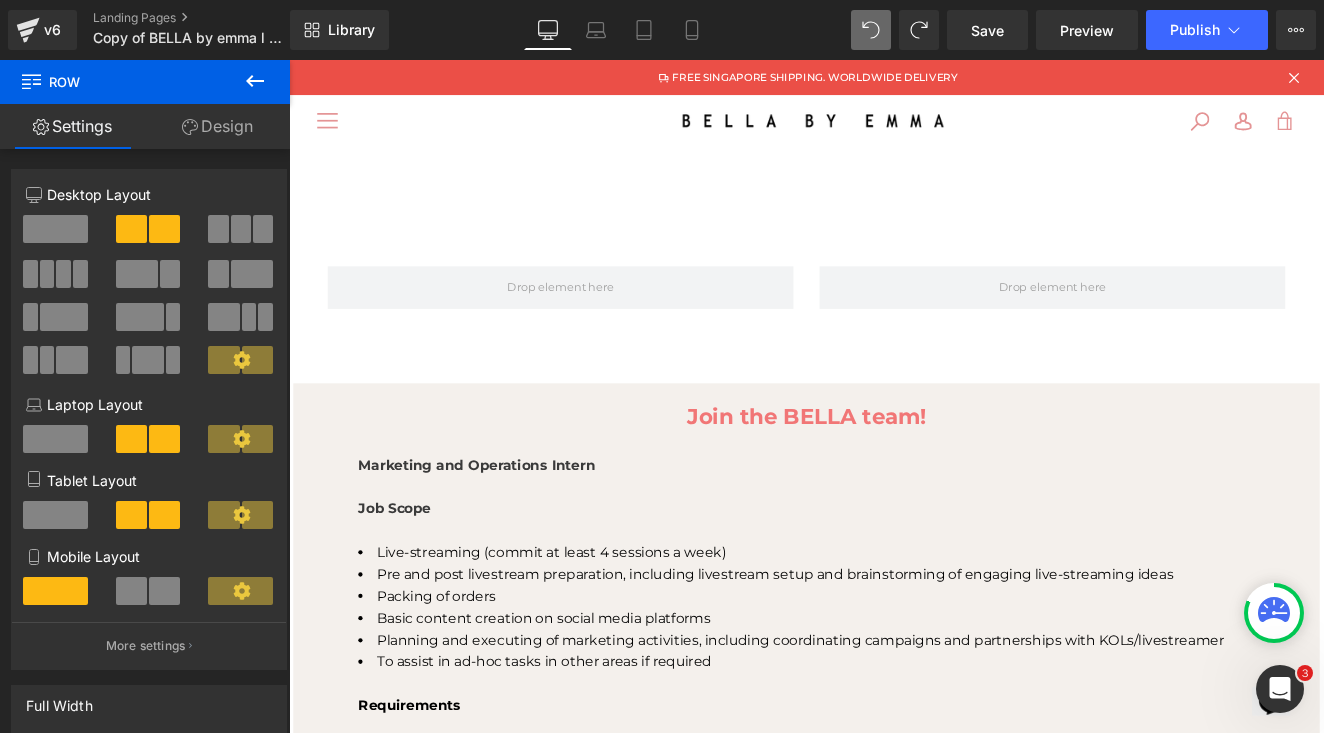 click 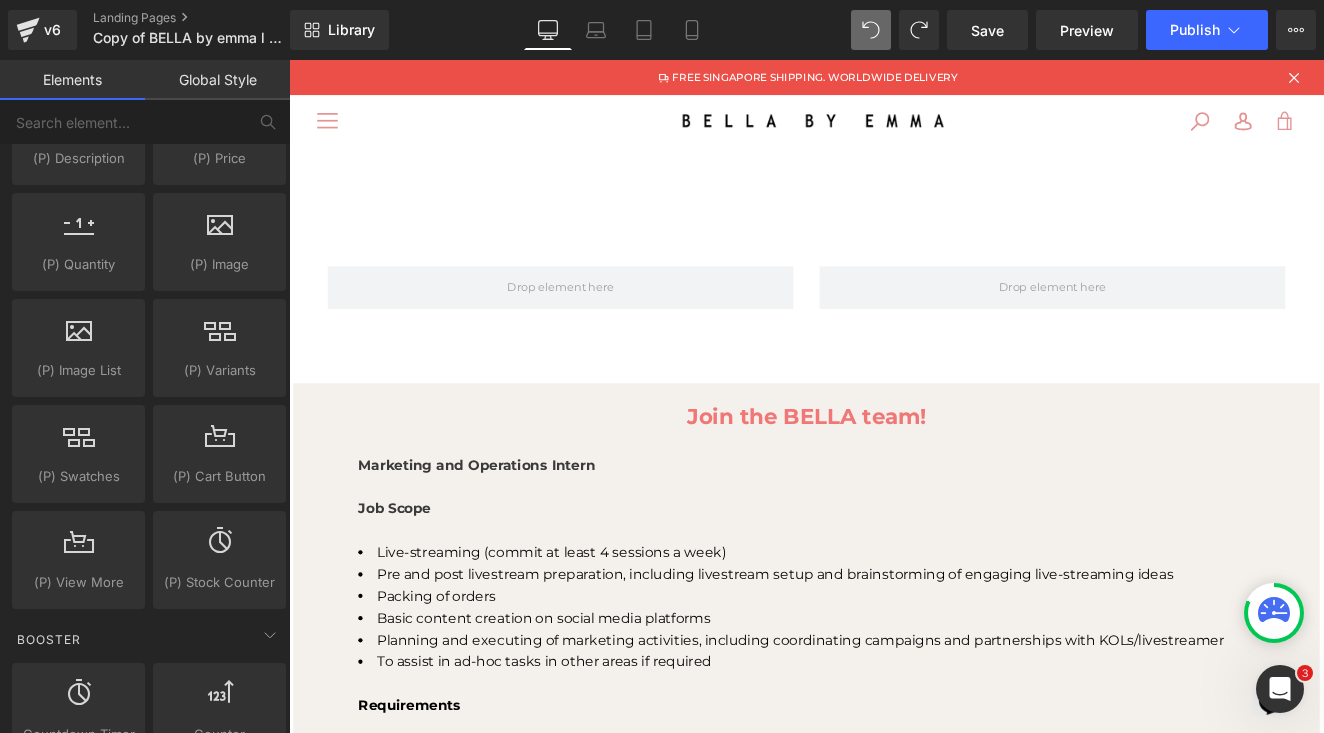 scroll, scrollTop: 1917, scrollLeft: 0, axis: vertical 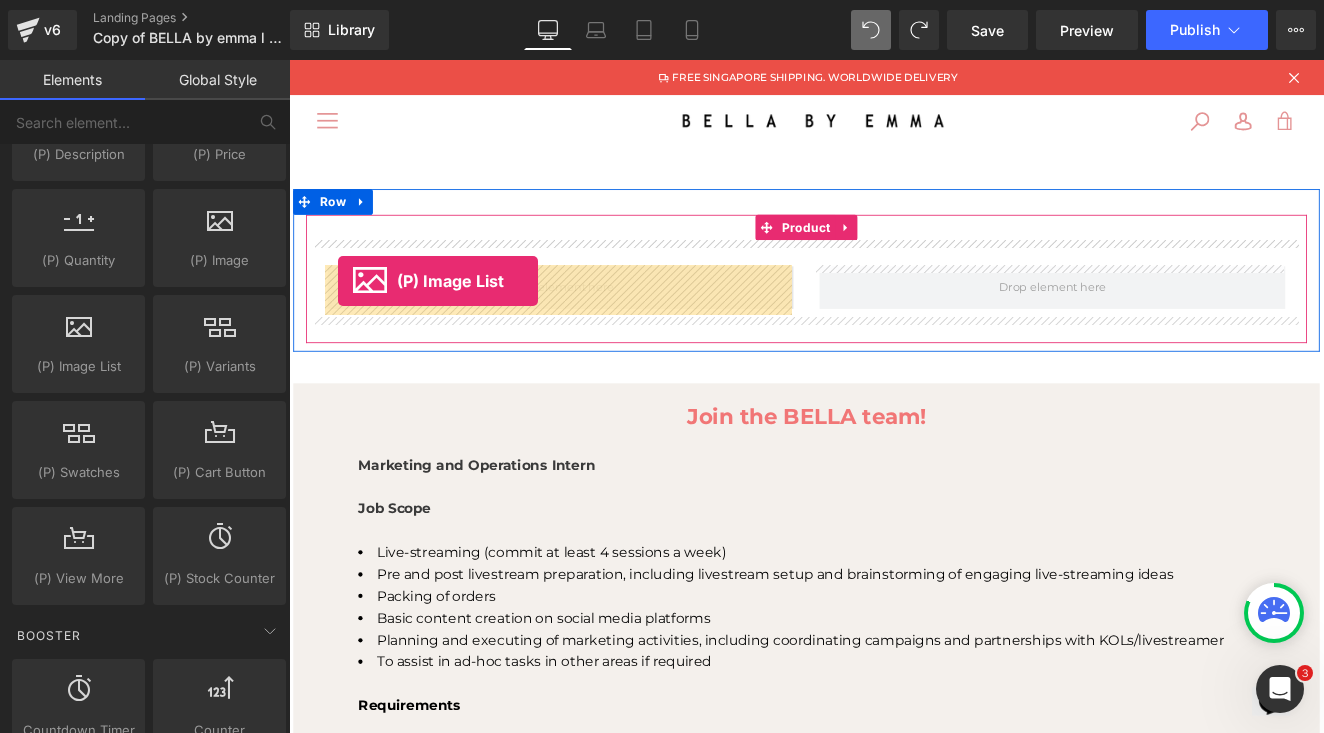 drag, startPoint x: 374, startPoint y: 411, endPoint x: 346, endPoint y: 318, distance: 97.123634 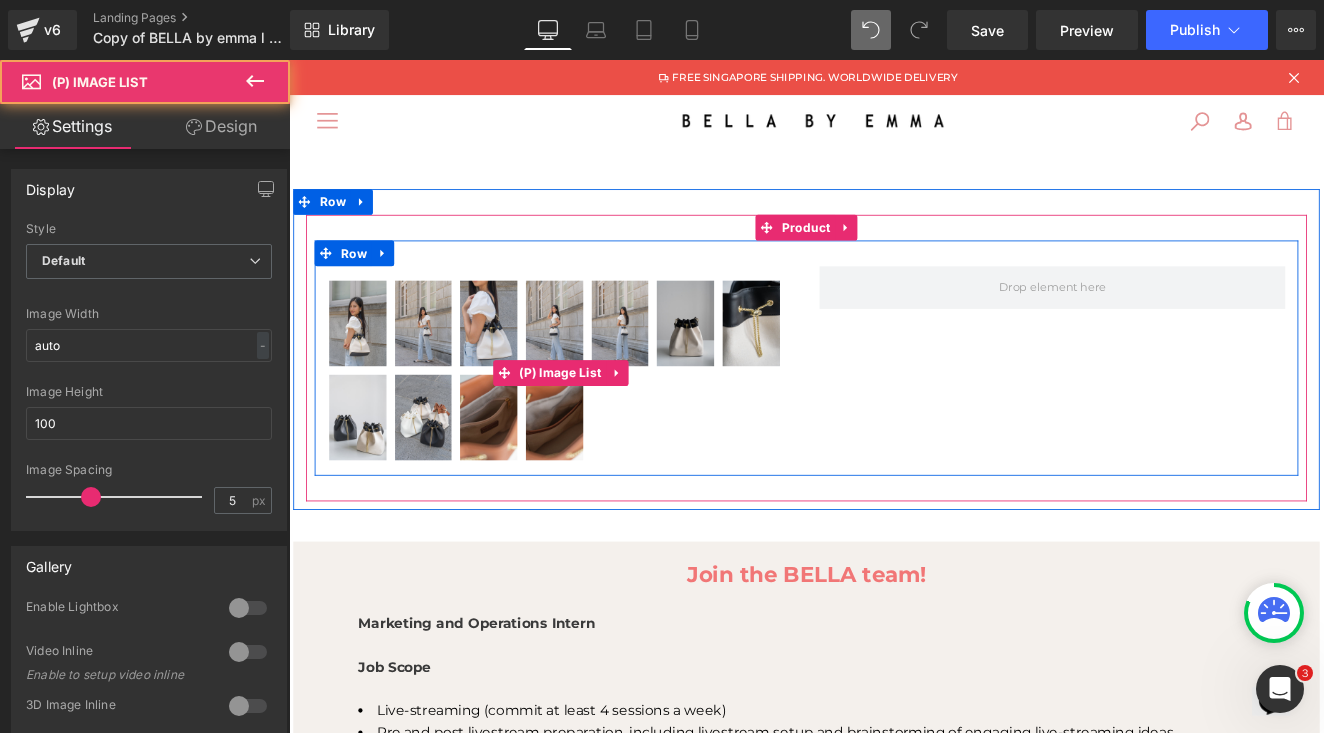 click at bounding box center [522, 368] 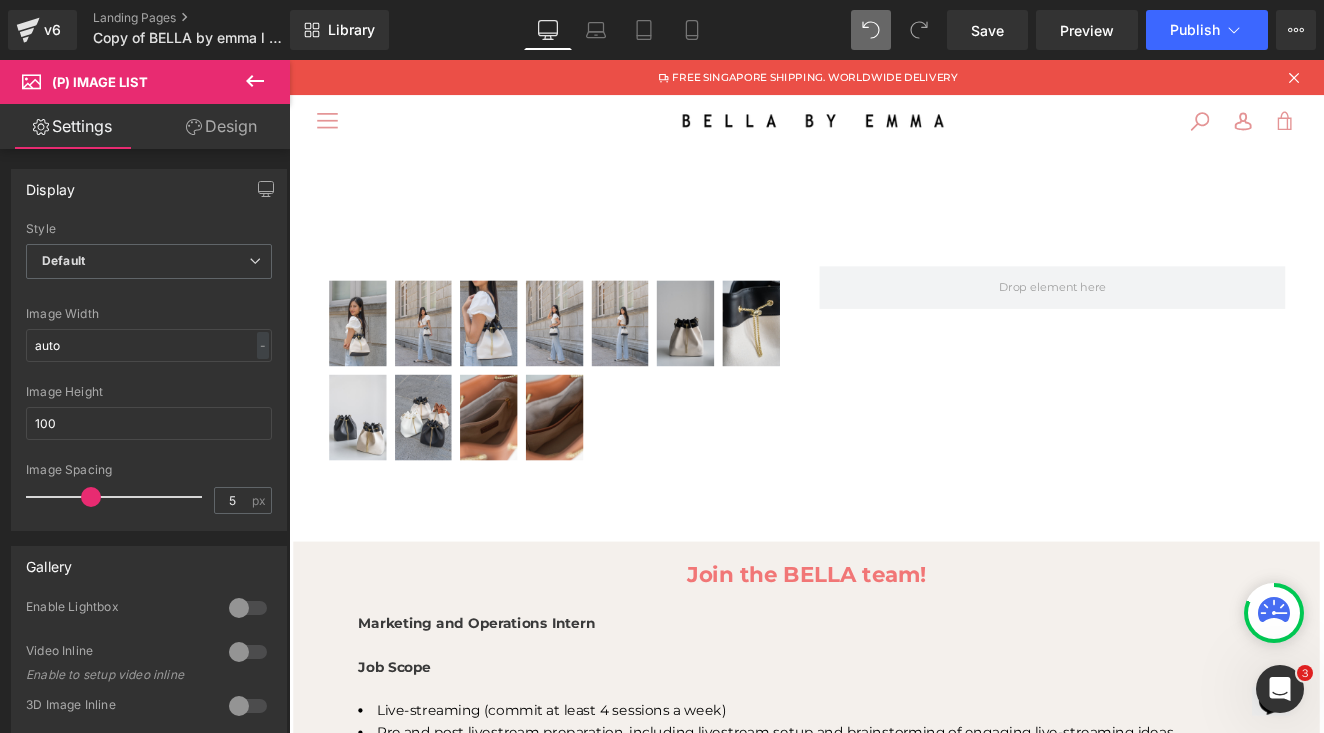 click 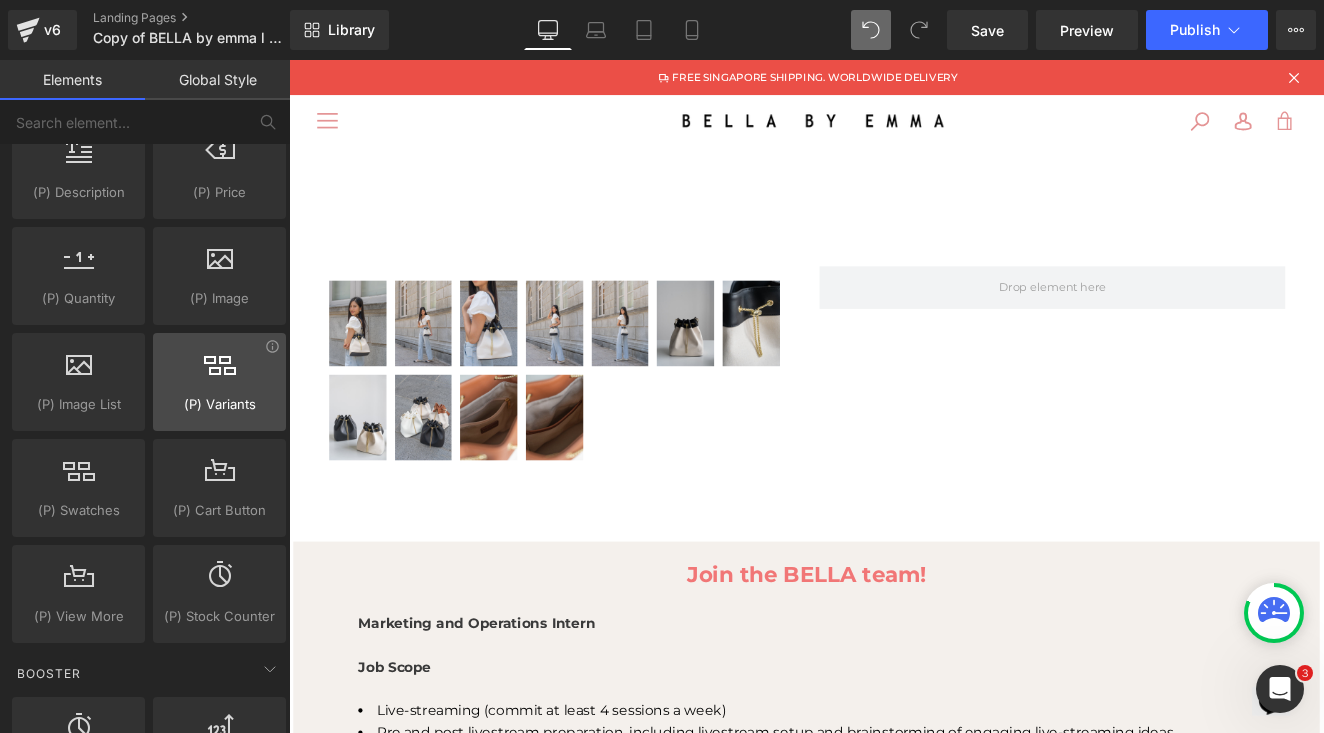 scroll, scrollTop: 1840, scrollLeft: 0, axis: vertical 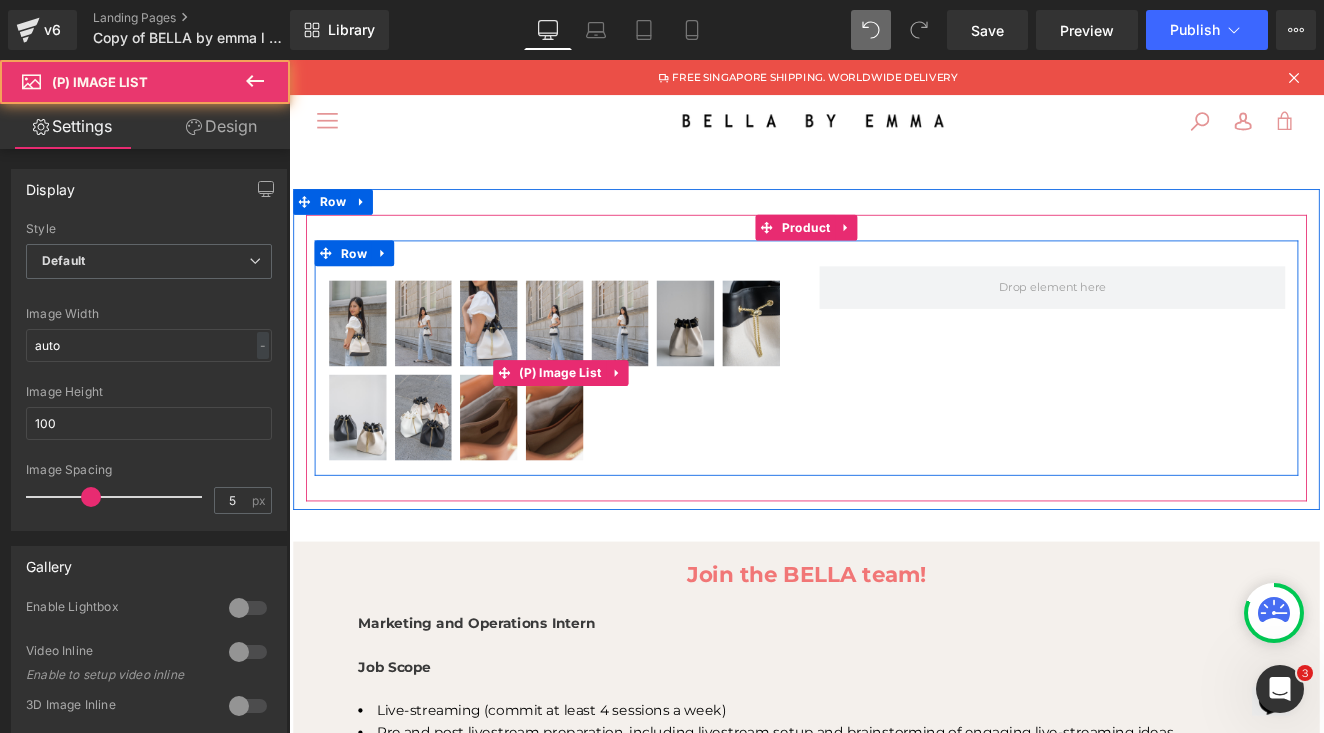 click at bounding box center (676, 368) 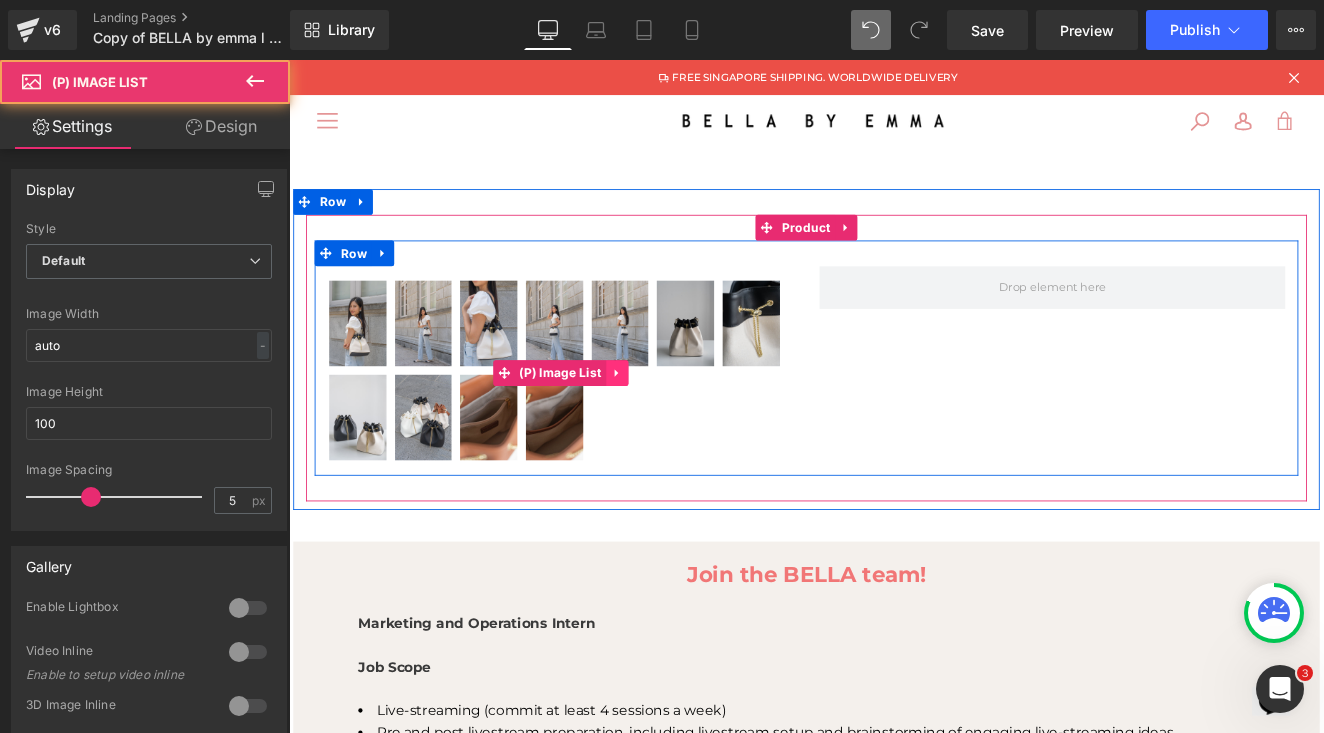 click 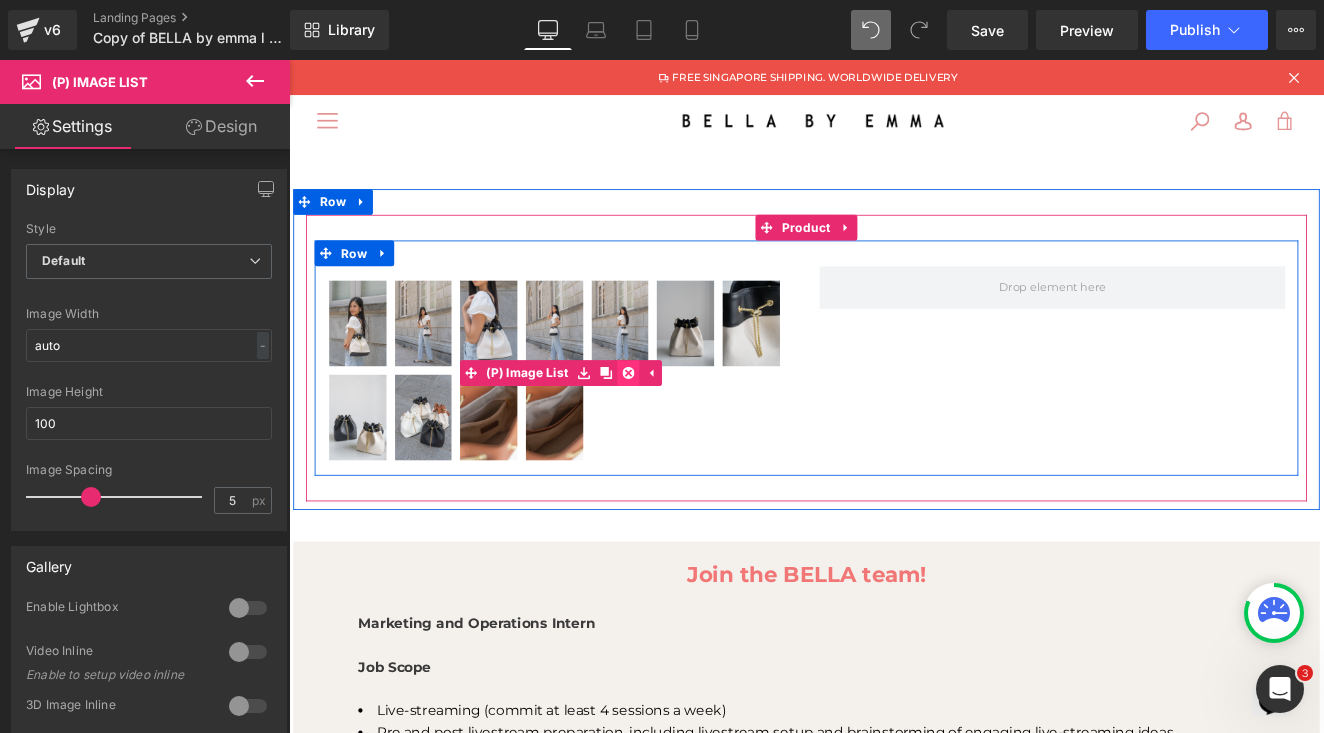 click at bounding box center [686, 426] 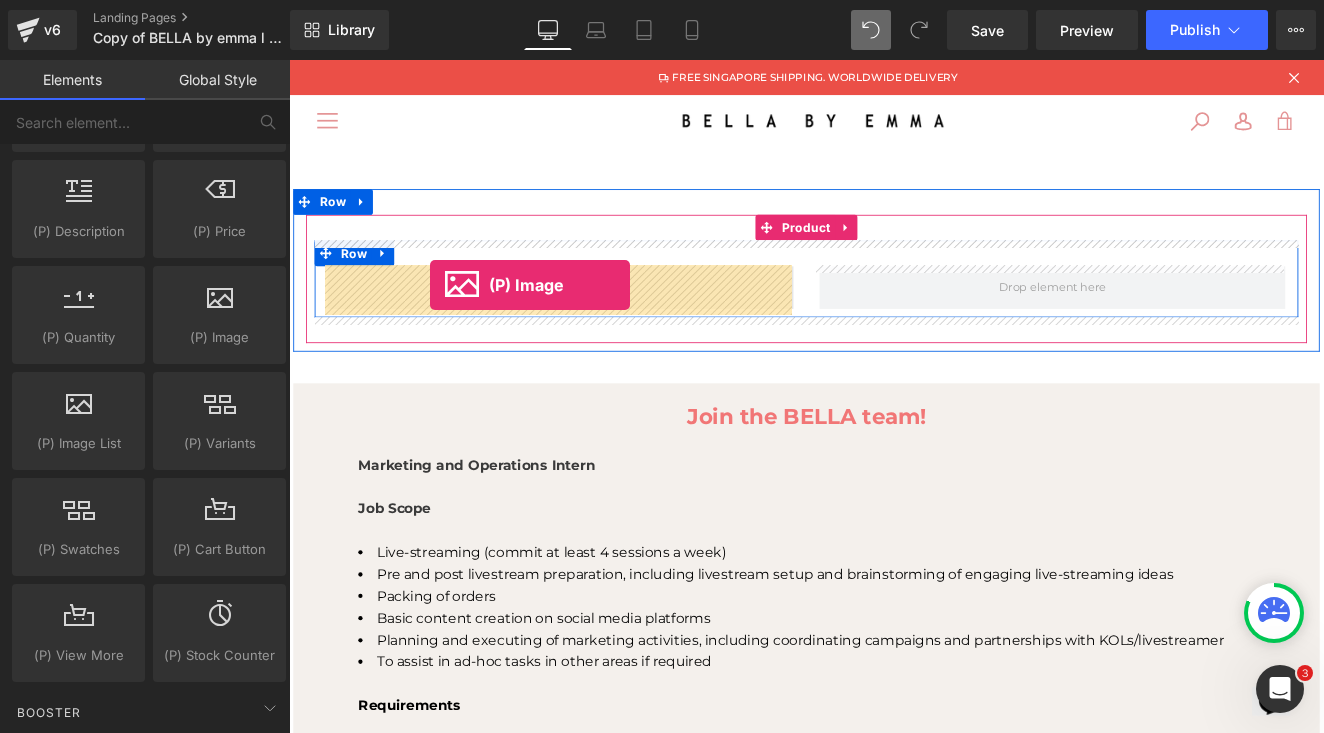drag, startPoint x: 472, startPoint y: 417, endPoint x: 454, endPoint y: 323, distance: 95.707886 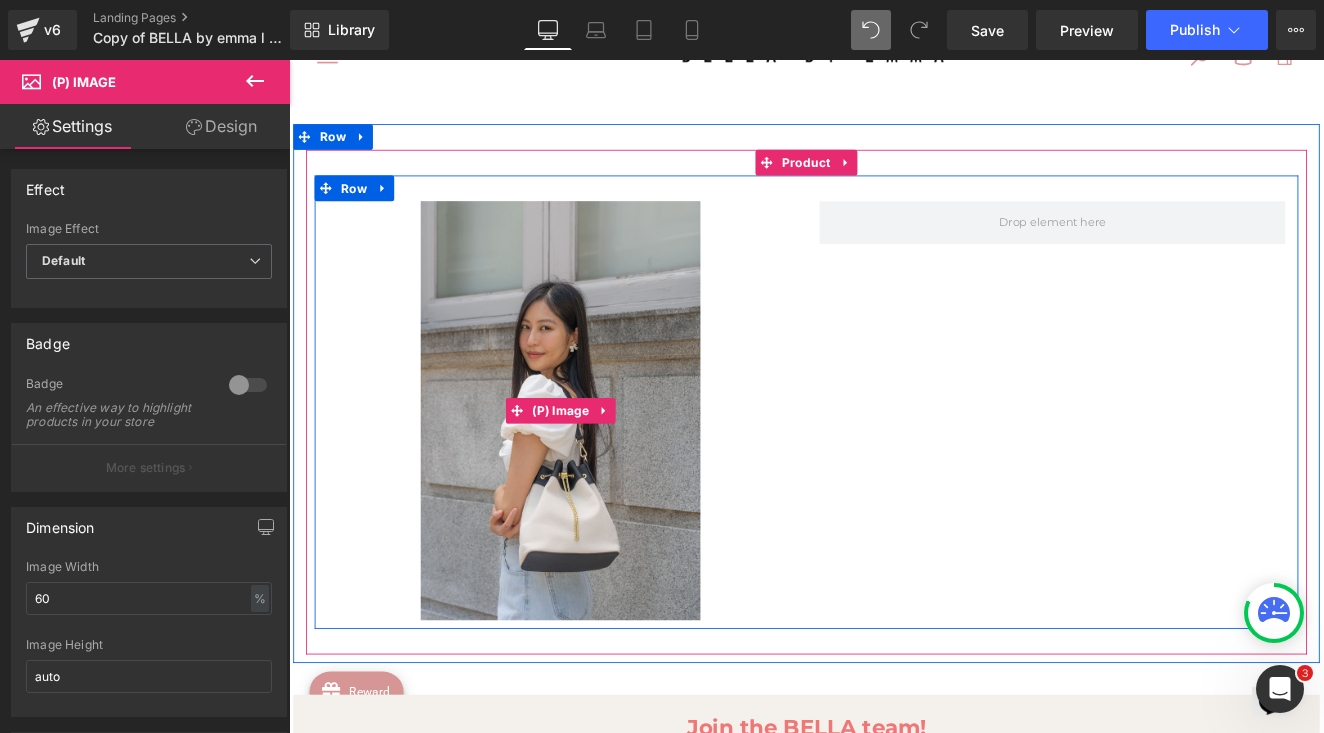 scroll, scrollTop: 74, scrollLeft: 0, axis: vertical 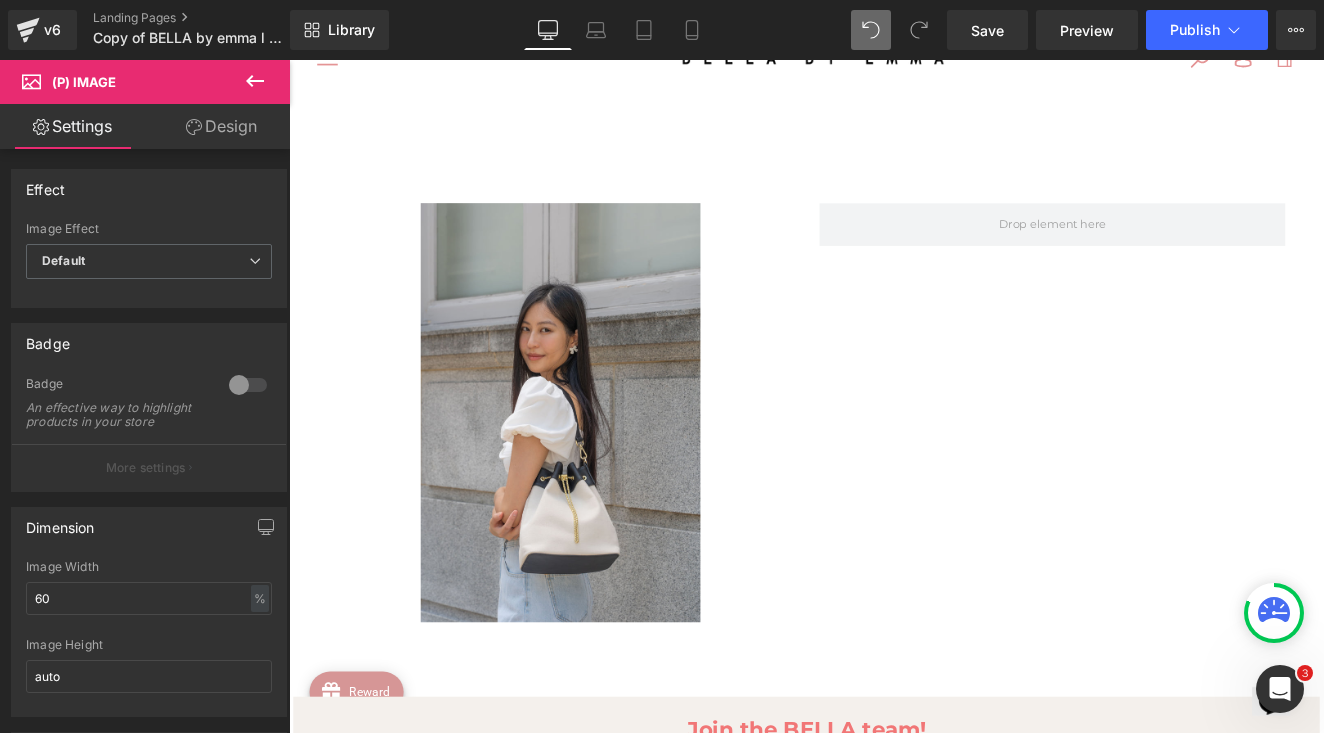 click 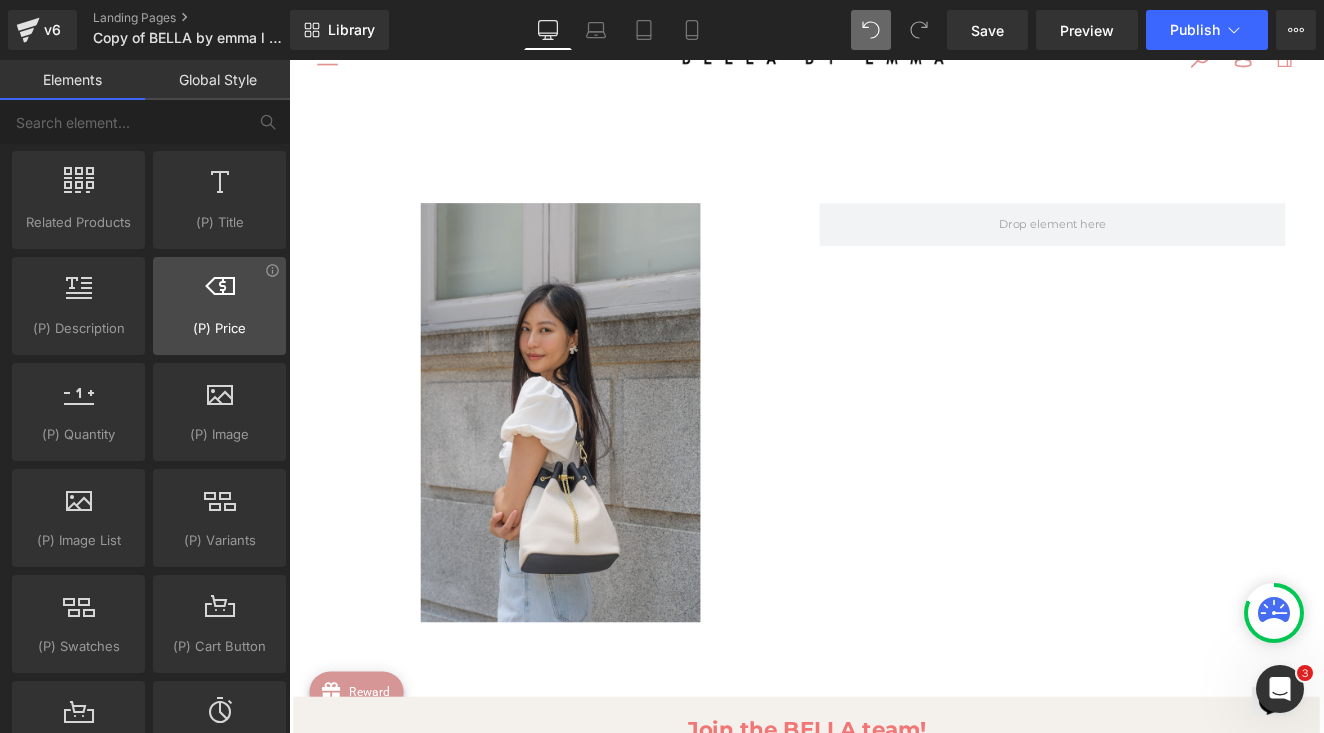 scroll, scrollTop: 1721, scrollLeft: 0, axis: vertical 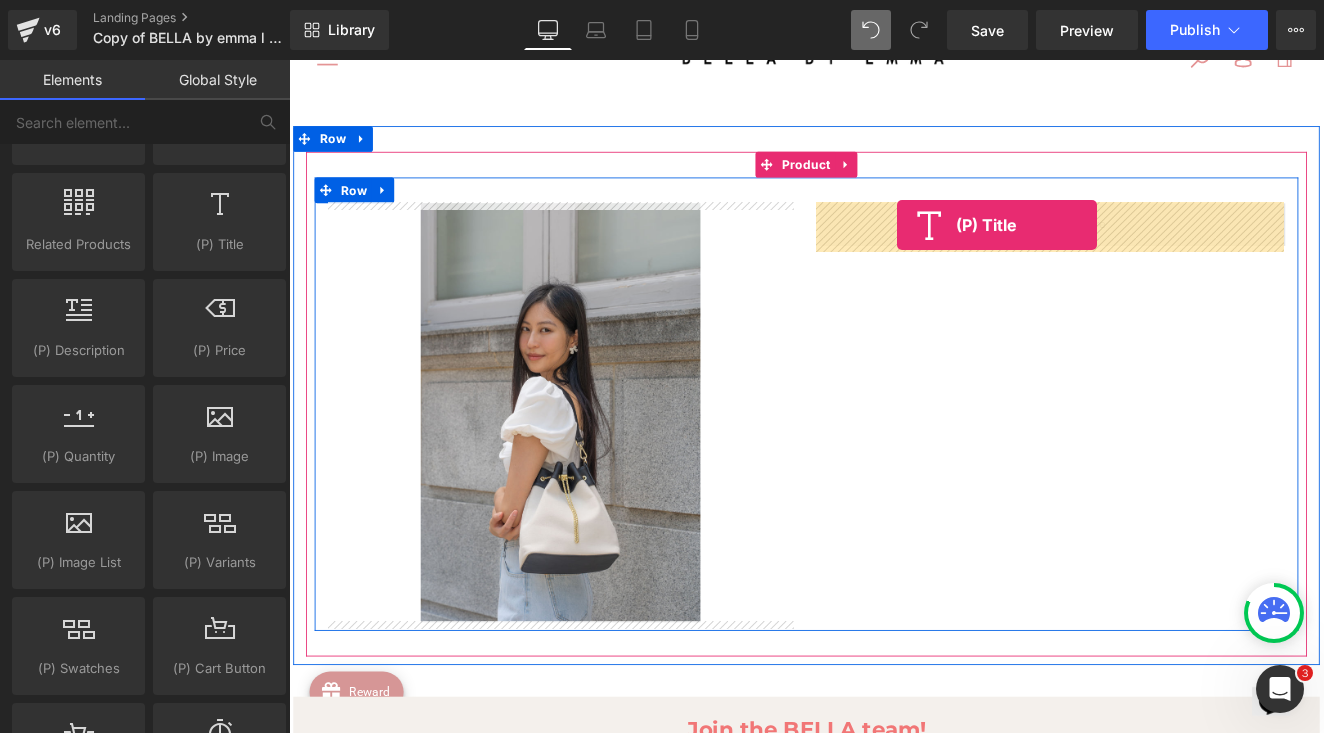 drag, startPoint x: 495, startPoint y: 300, endPoint x: 1000, endPoint y: 253, distance: 507.1824 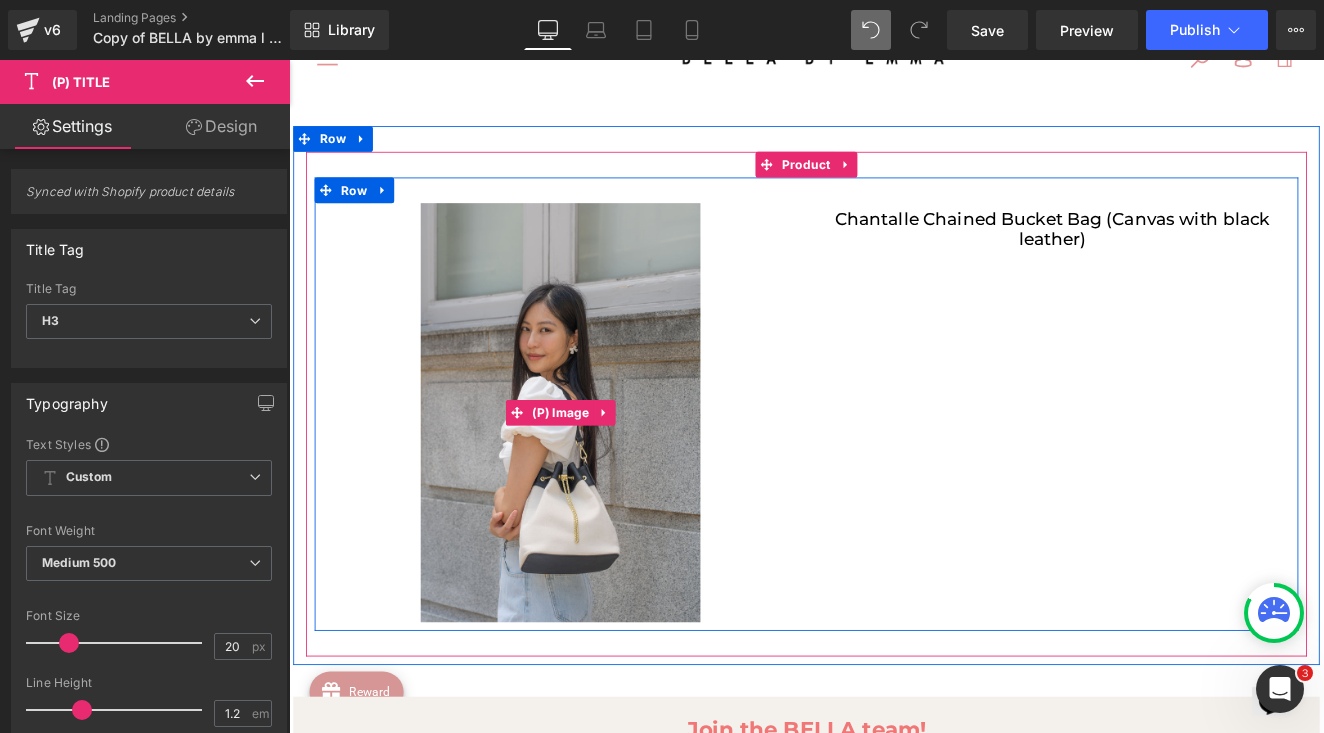 click at bounding box center (606, 472) 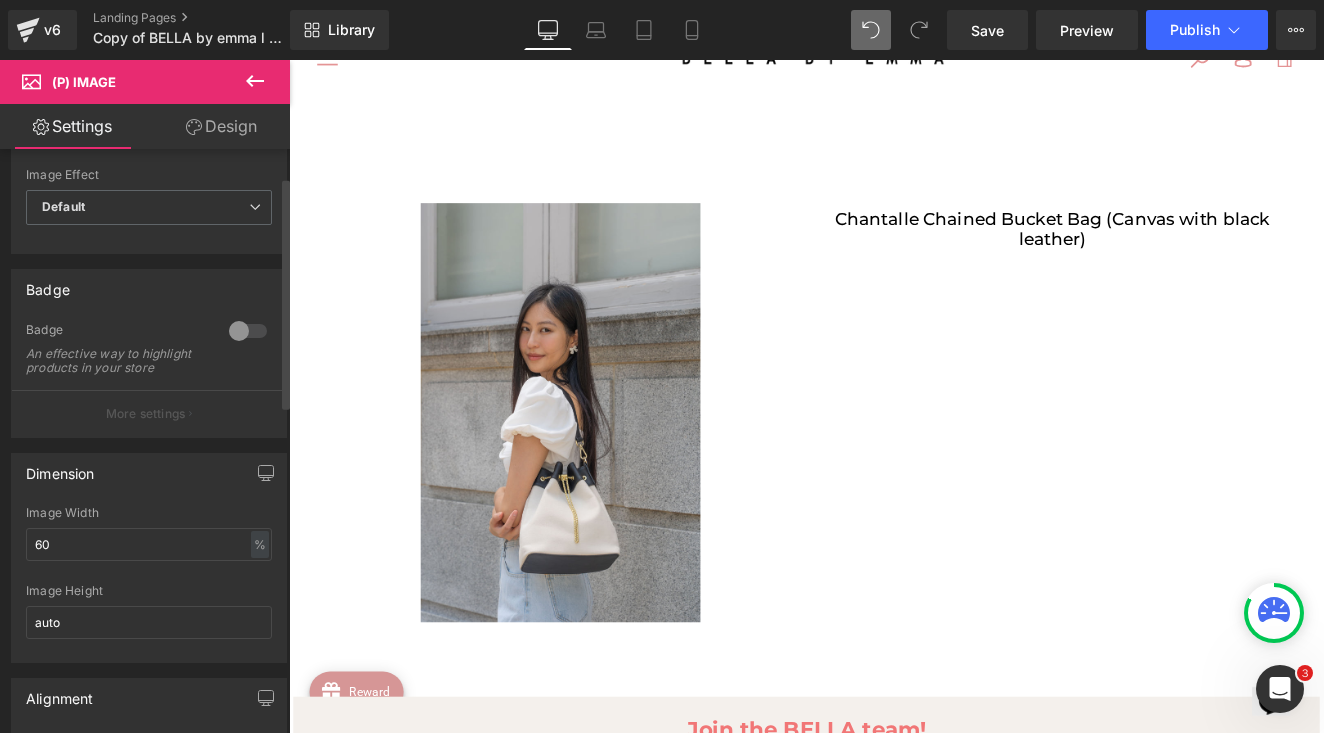 scroll, scrollTop: 89, scrollLeft: 0, axis: vertical 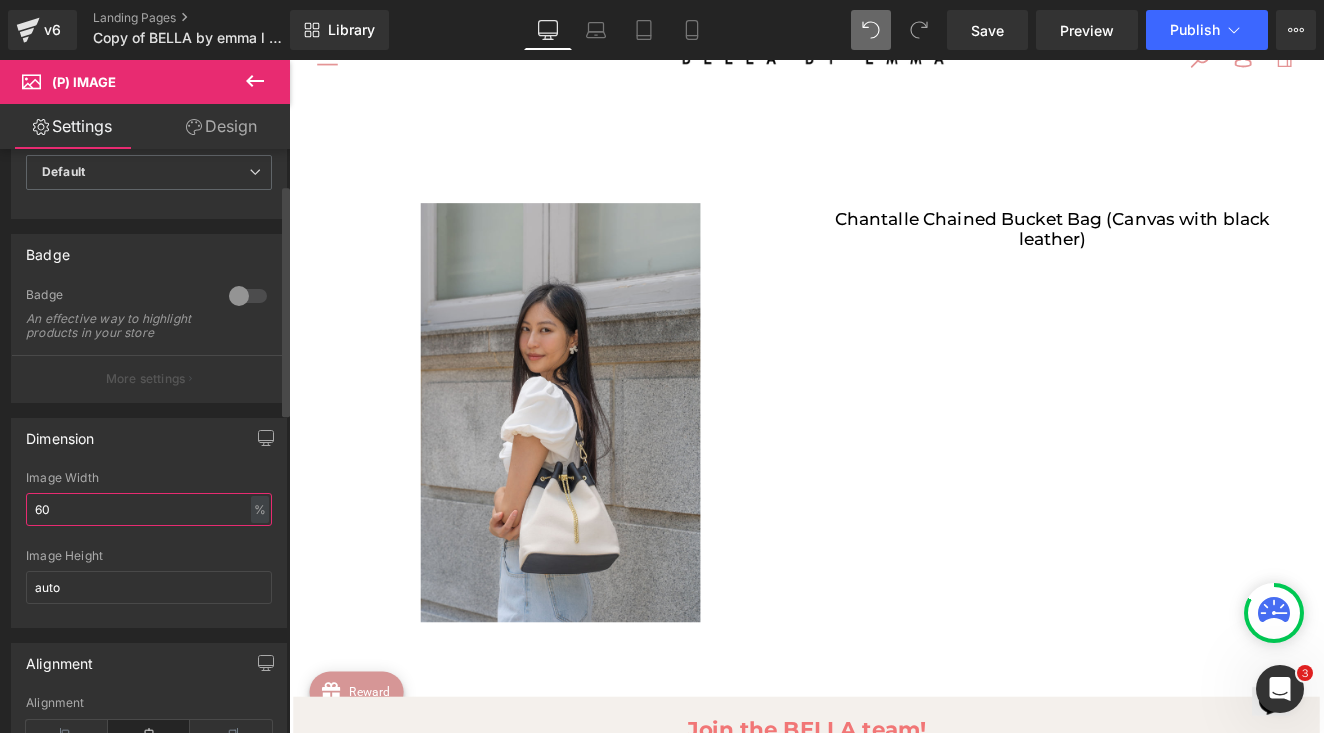 click on "60" at bounding box center (149, 509) 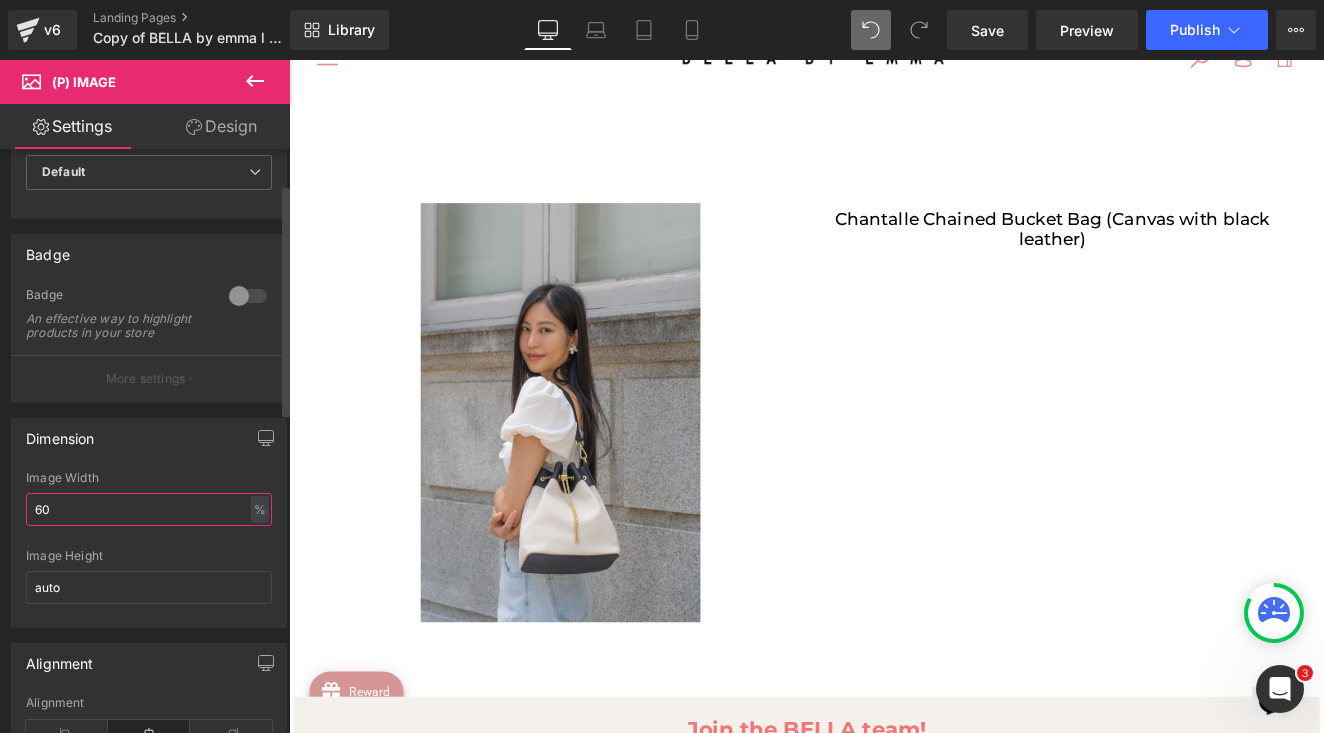 click on "60" at bounding box center [149, 509] 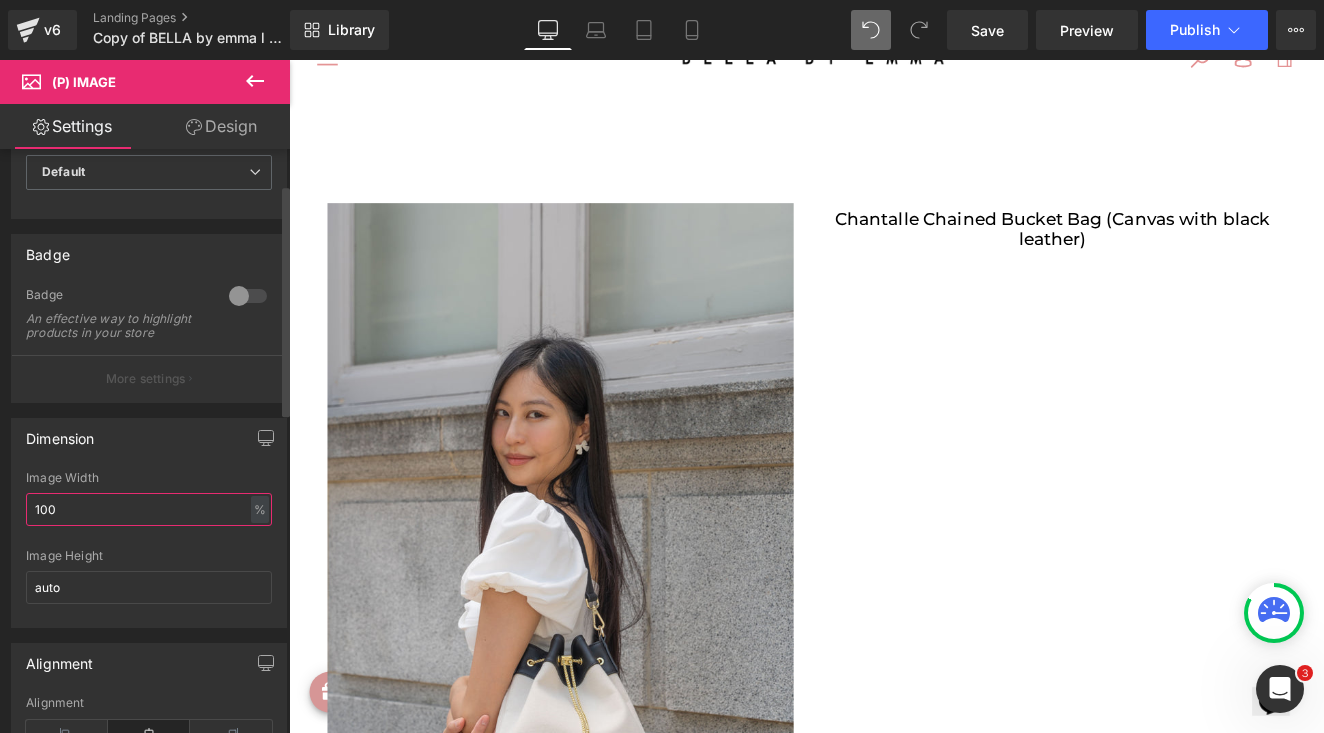 type on "100" 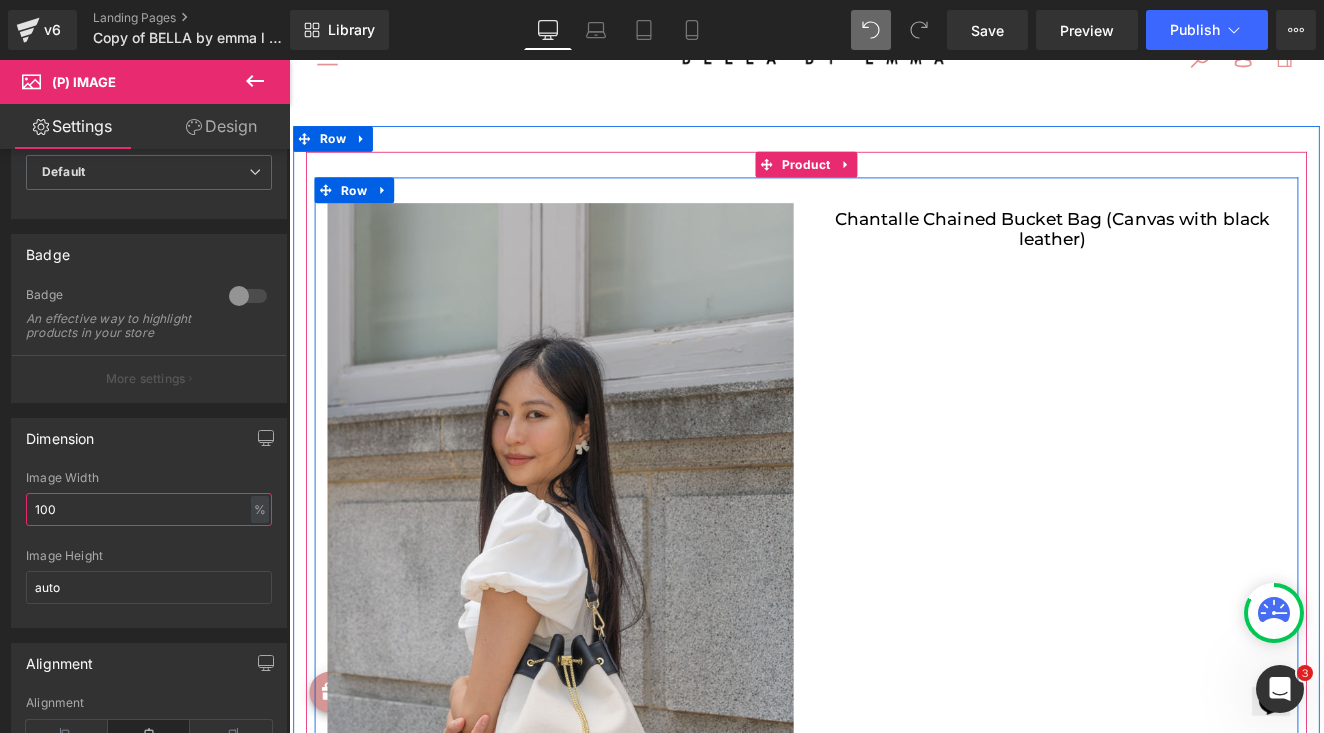 click on "Sale Off
(P) Image
Chantalle Chained Bucket Bag (Canvas with black leather)
(P) Title
Row" at bounding box center (894, 625) 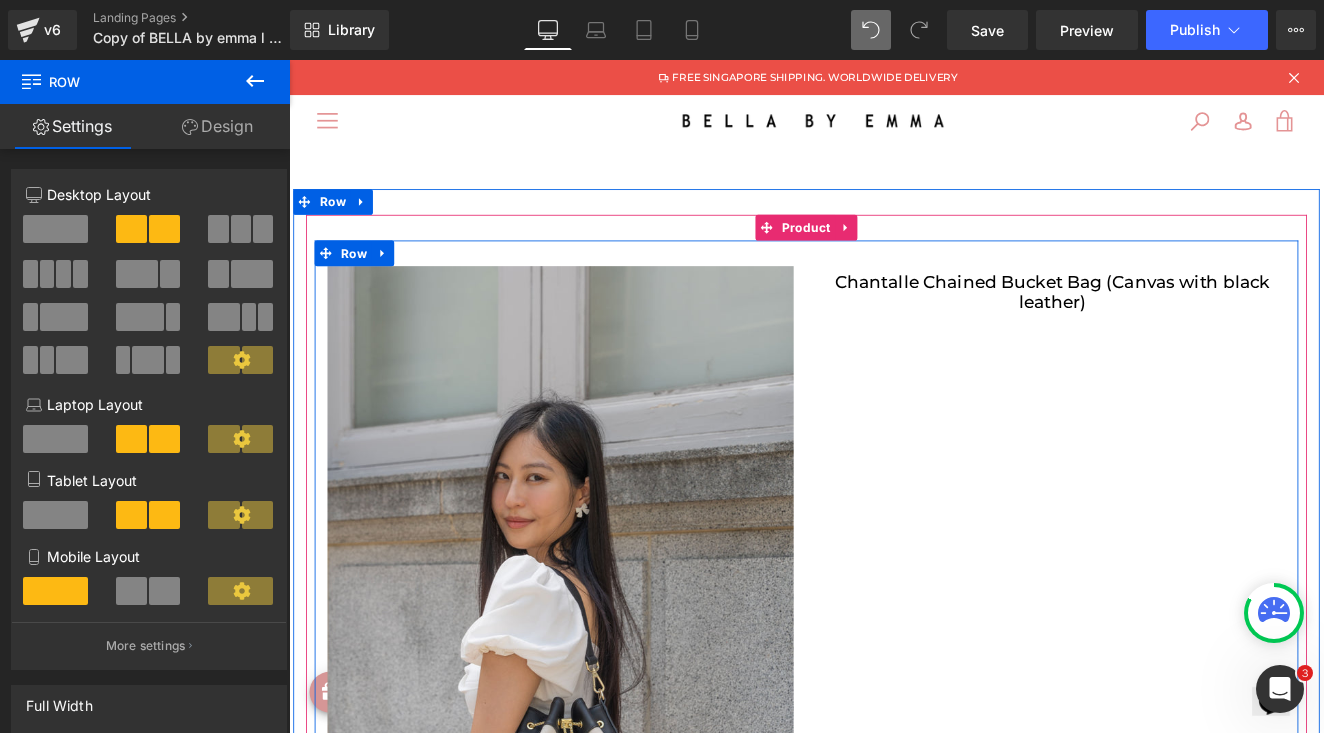scroll, scrollTop: 0, scrollLeft: 0, axis: both 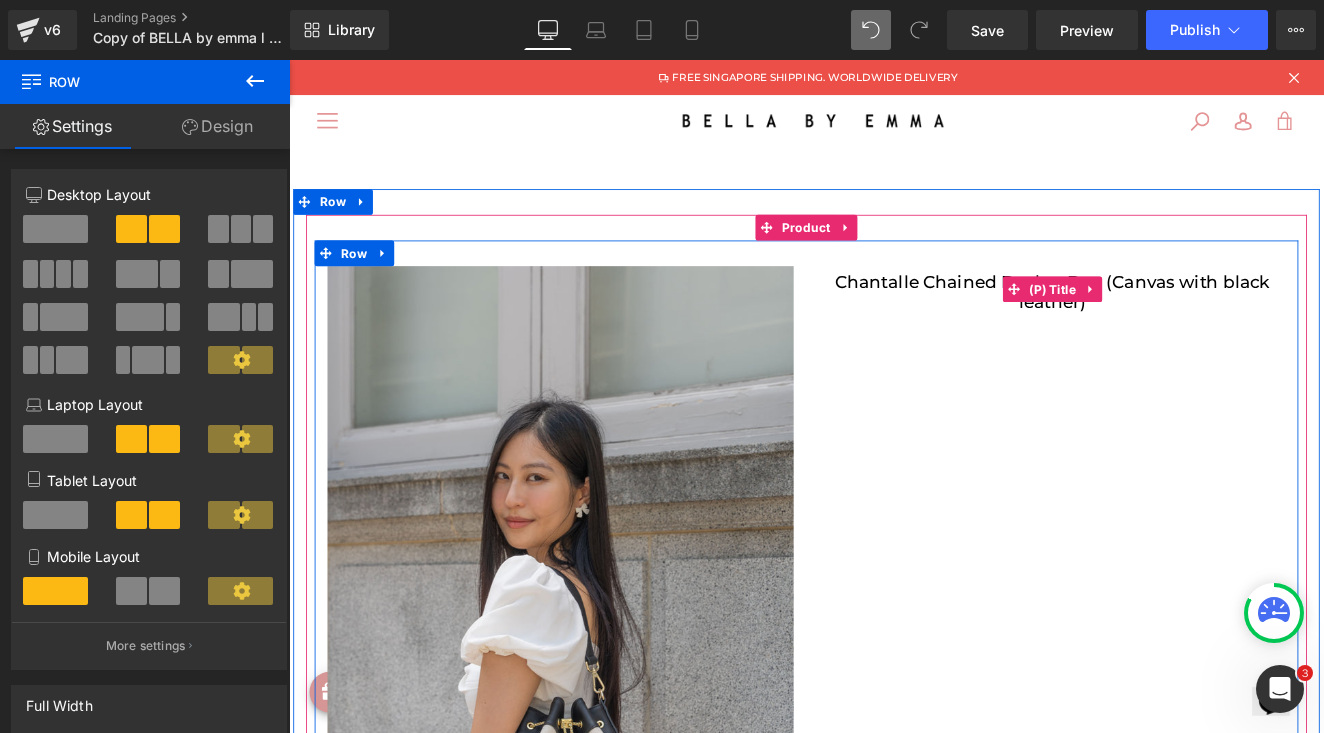 click on "Chantalle Chained Bucket Bag (Canvas with black leather)" at bounding box center [1181, 331] 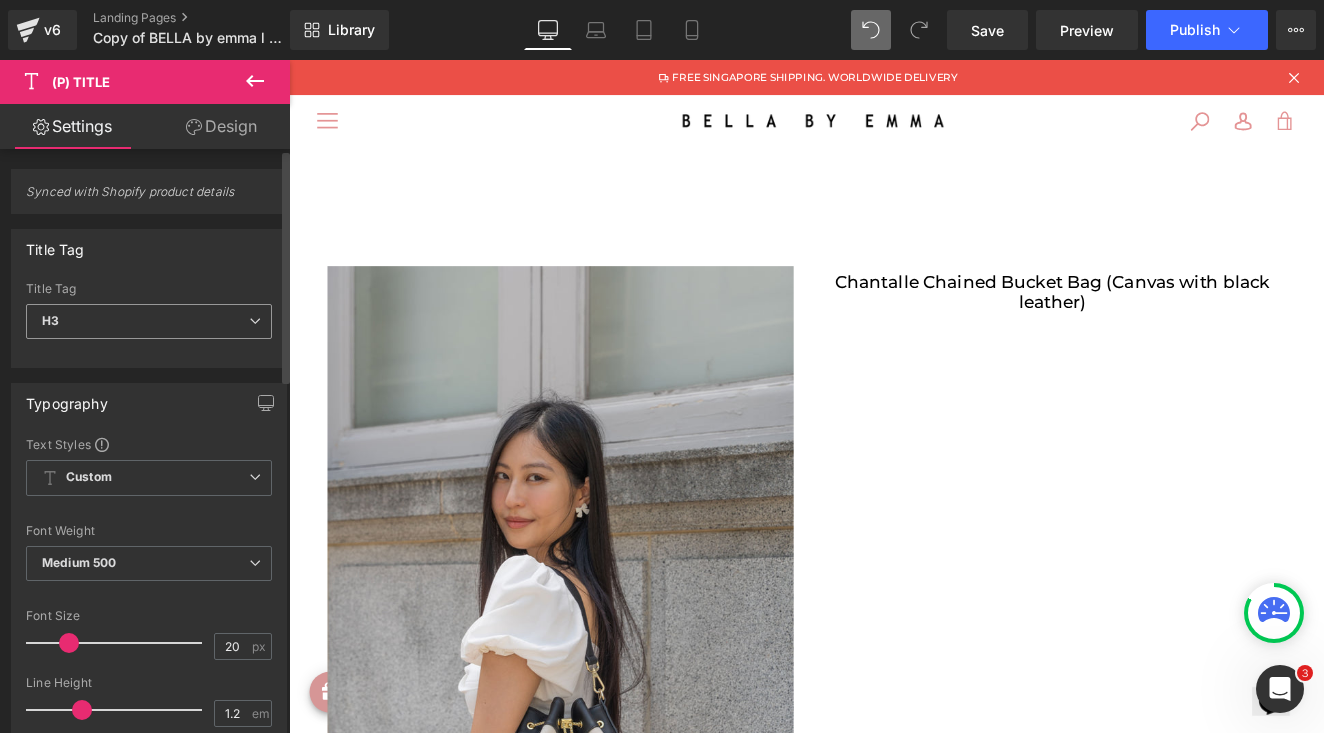 click on "H3" at bounding box center [149, 321] 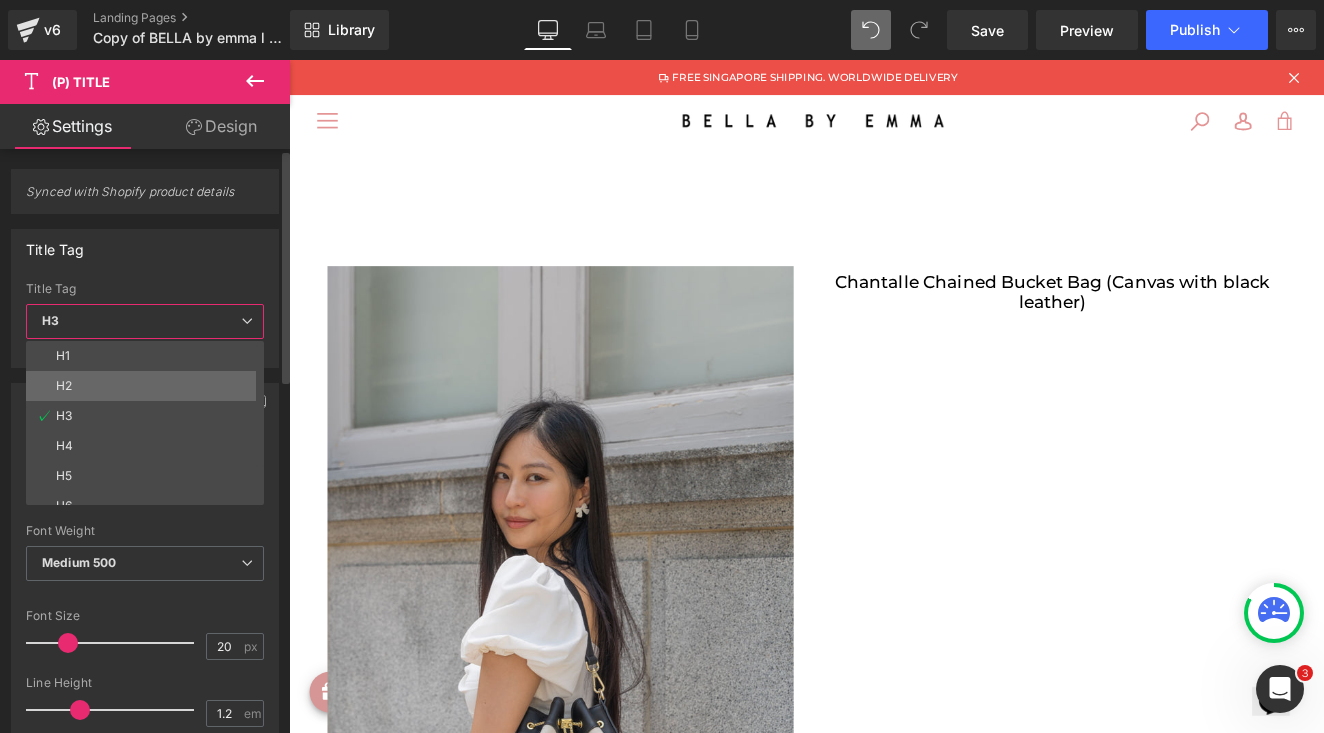 click on "H2" at bounding box center (149, 386) 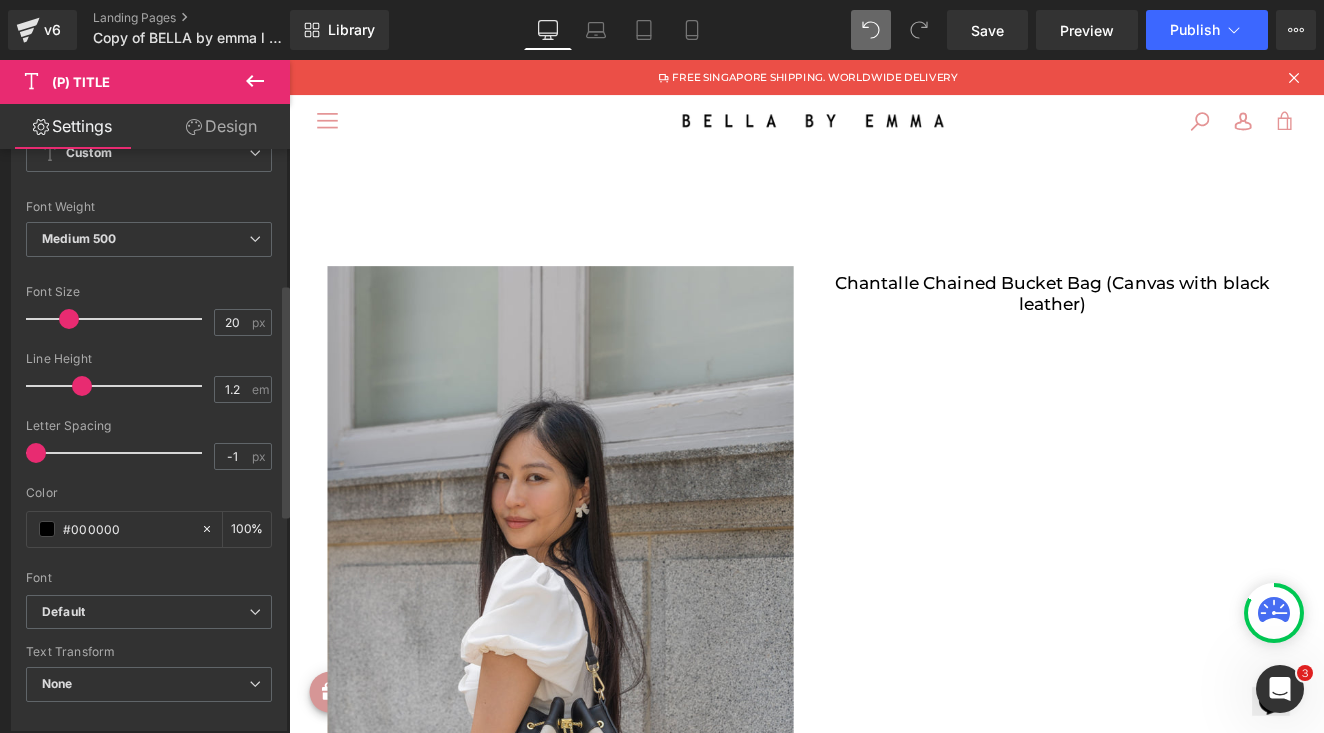 scroll, scrollTop: 355, scrollLeft: 0, axis: vertical 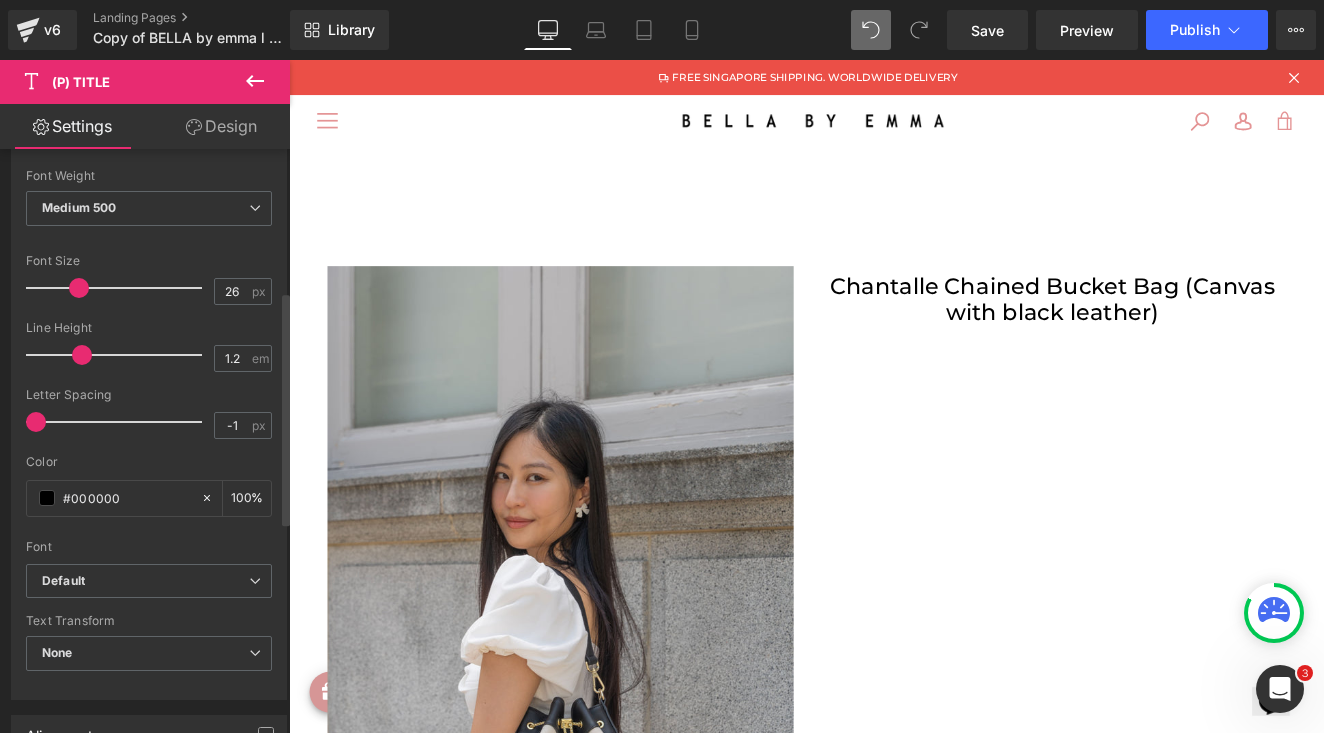type on "25" 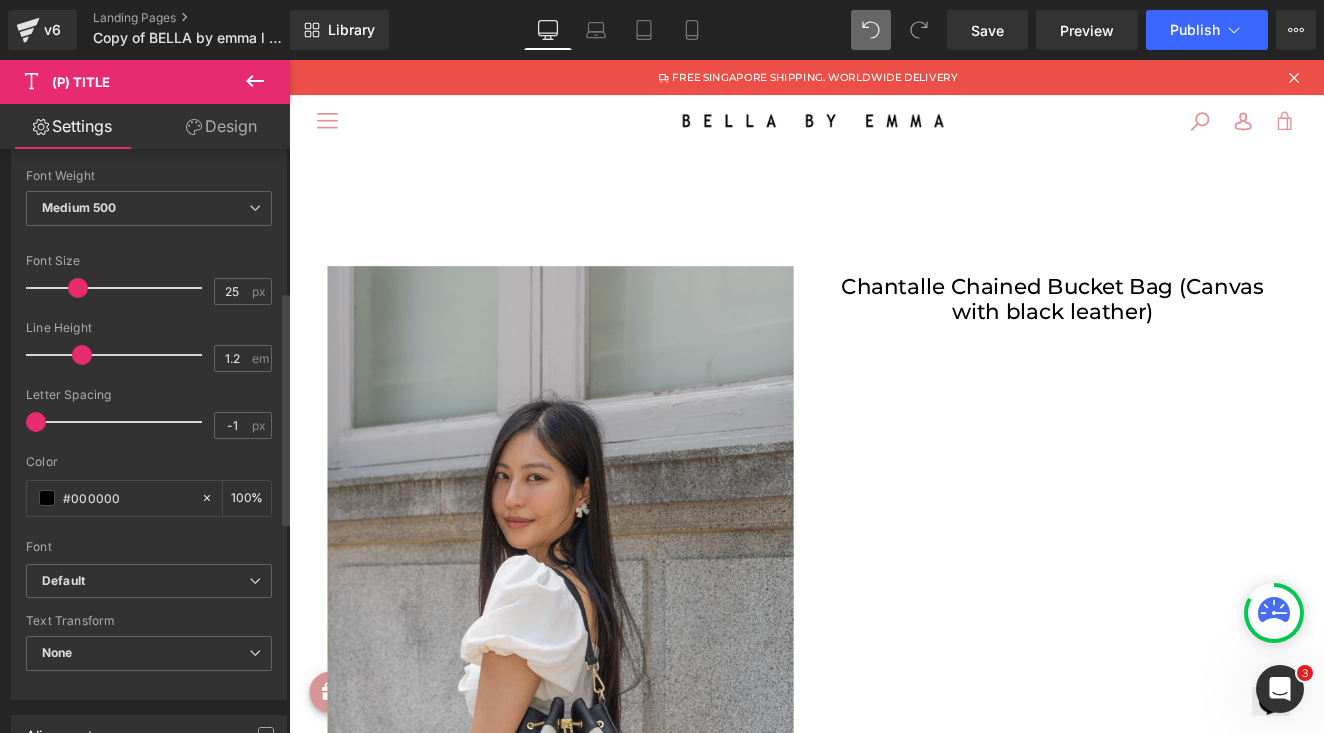 drag, startPoint x: 101, startPoint y: 289, endPoint x: 76, endPoint y: 288, distance: 25.019993 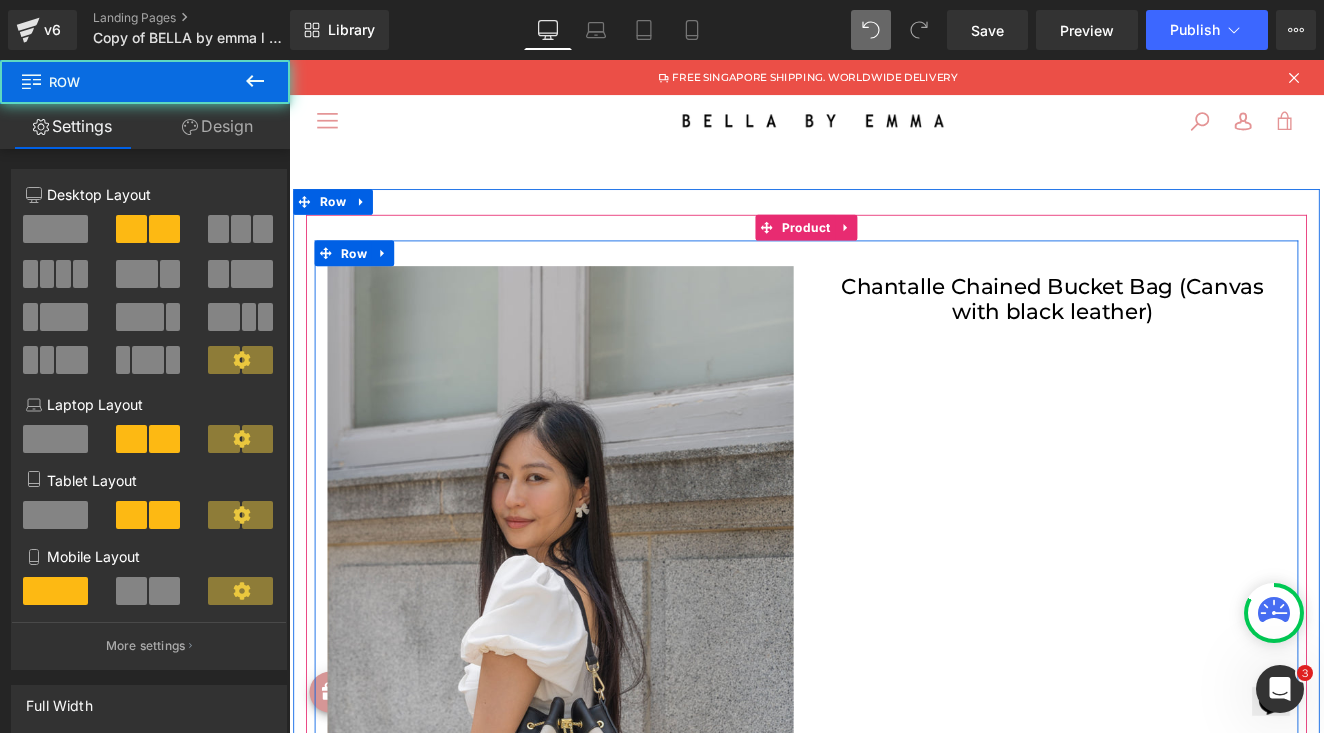 click on "Sale Off
(P) Image
Chantalle Chained Bucket Bag (Canvas with black leather)
(P) Title
Row" at bounding box center (894, 699) 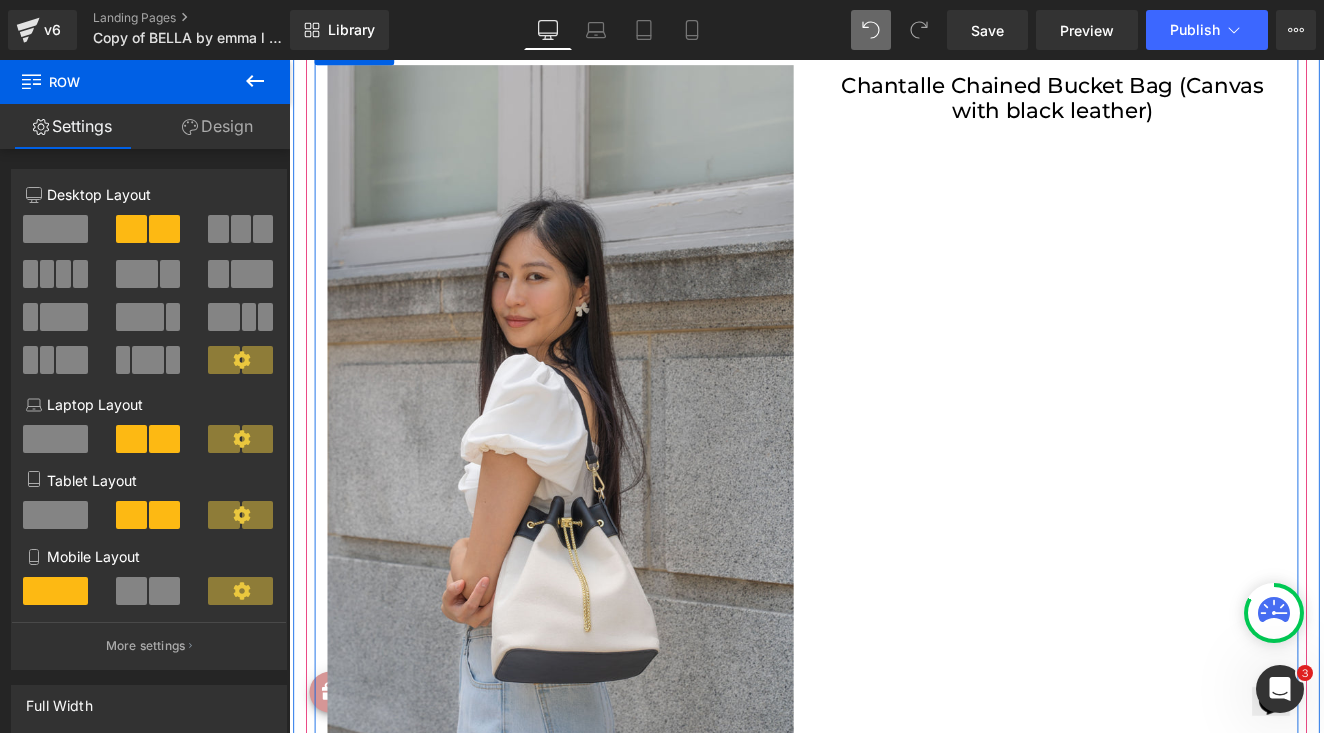 scroll, scrollTop: 257, scrollLeft: 0, axis: vertical 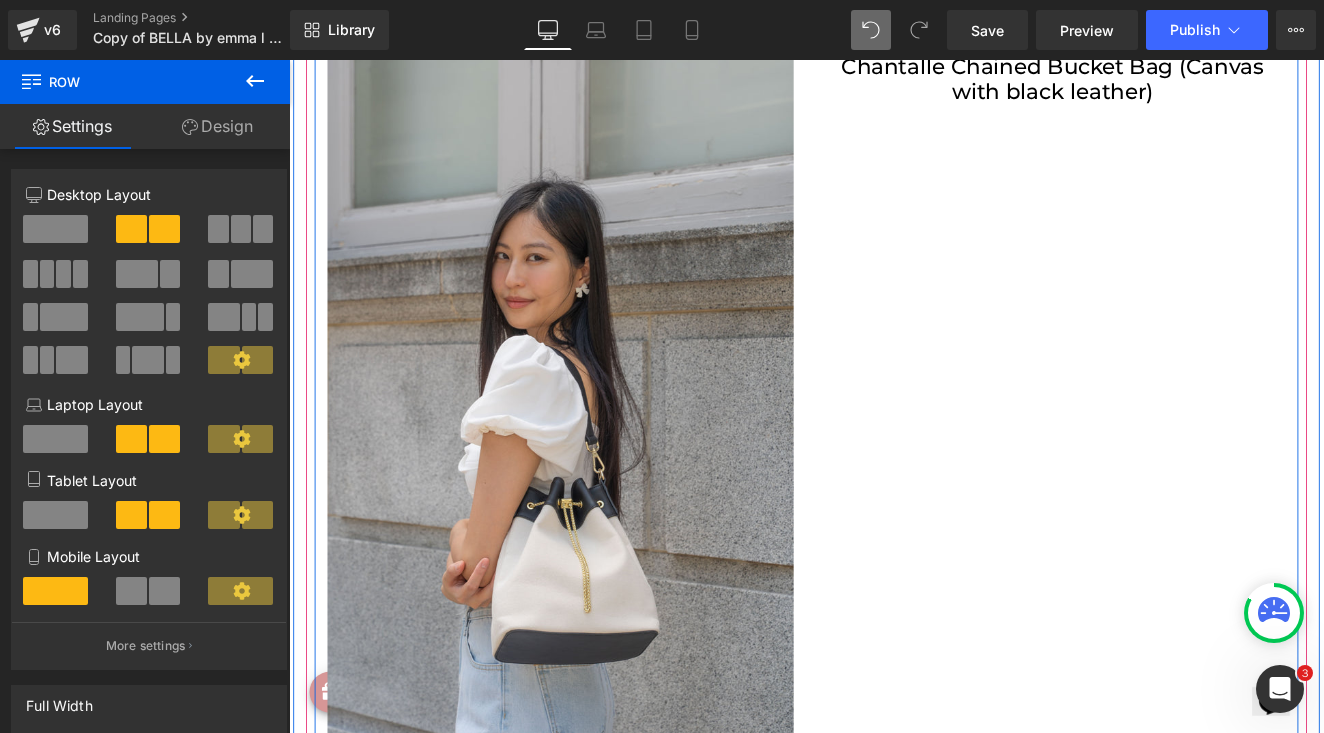 click on "Sale Off
(P) Image
Chantalle Chained Bucket Bag (Canvas with black leather)
(P) Title
Row" at bounding box center (894, 442) 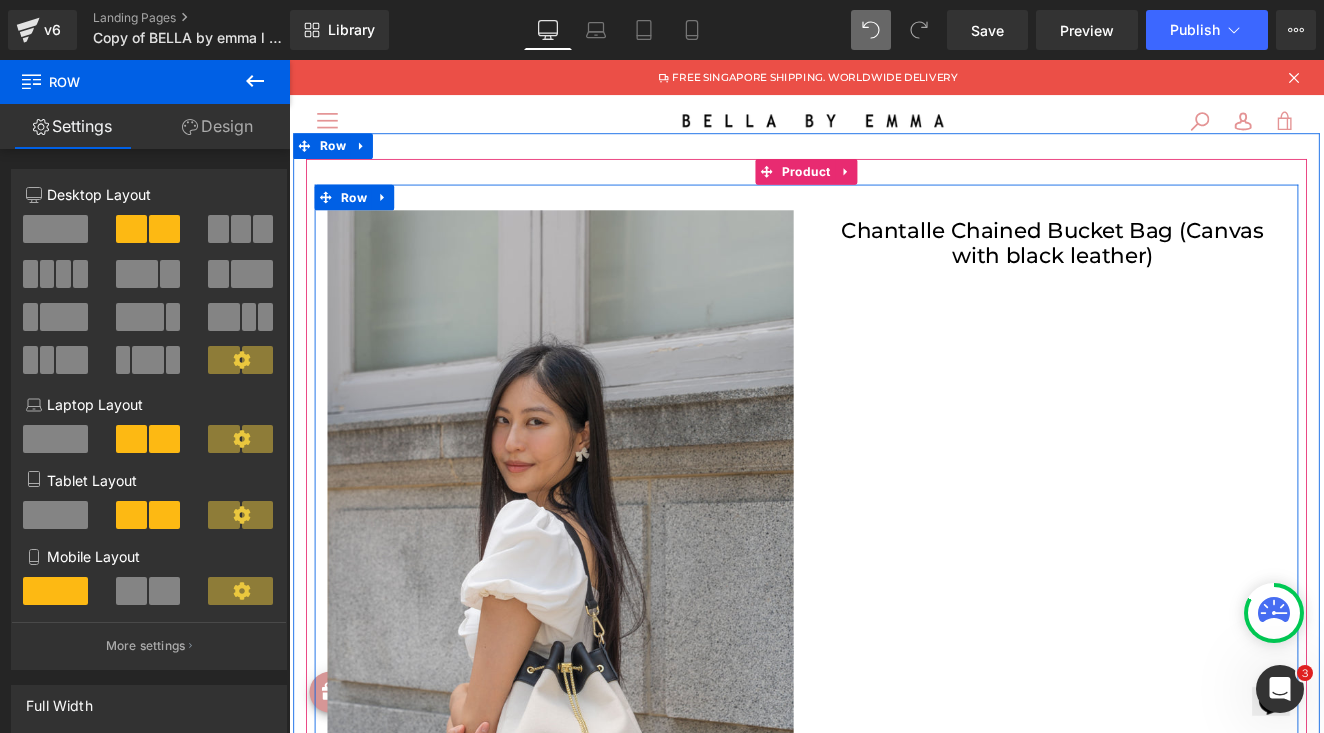 scroll, scrollTop: 54, scrollLeft: 0, axis: vertical 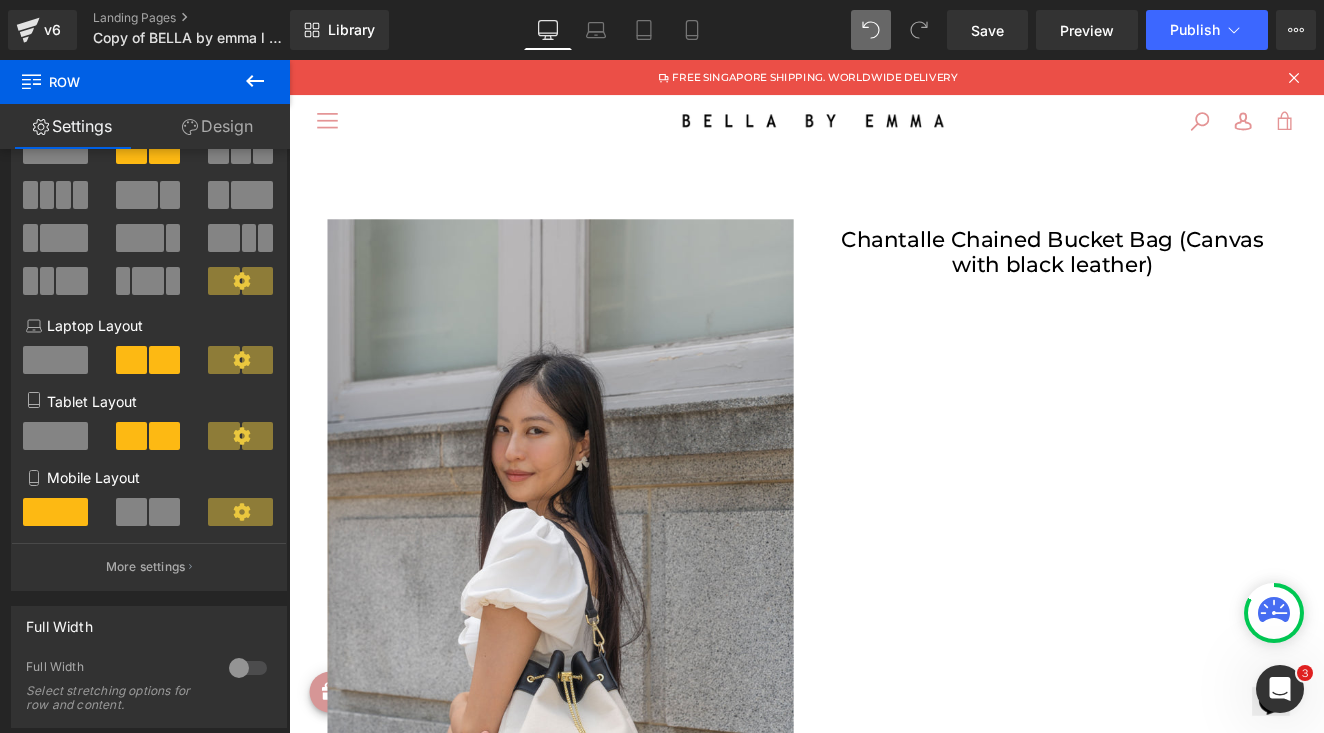 click 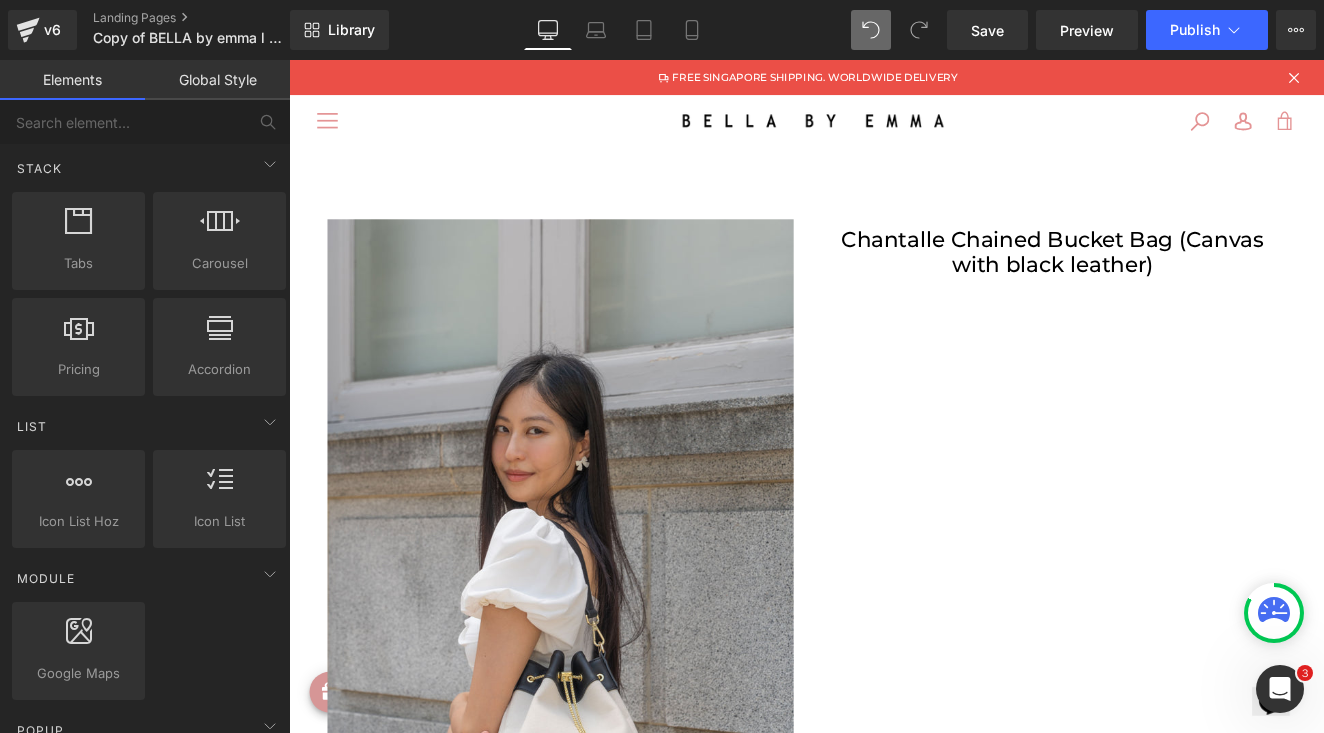 scroll, scrollTop: 626, scrollLeft: 0, axis: vertical 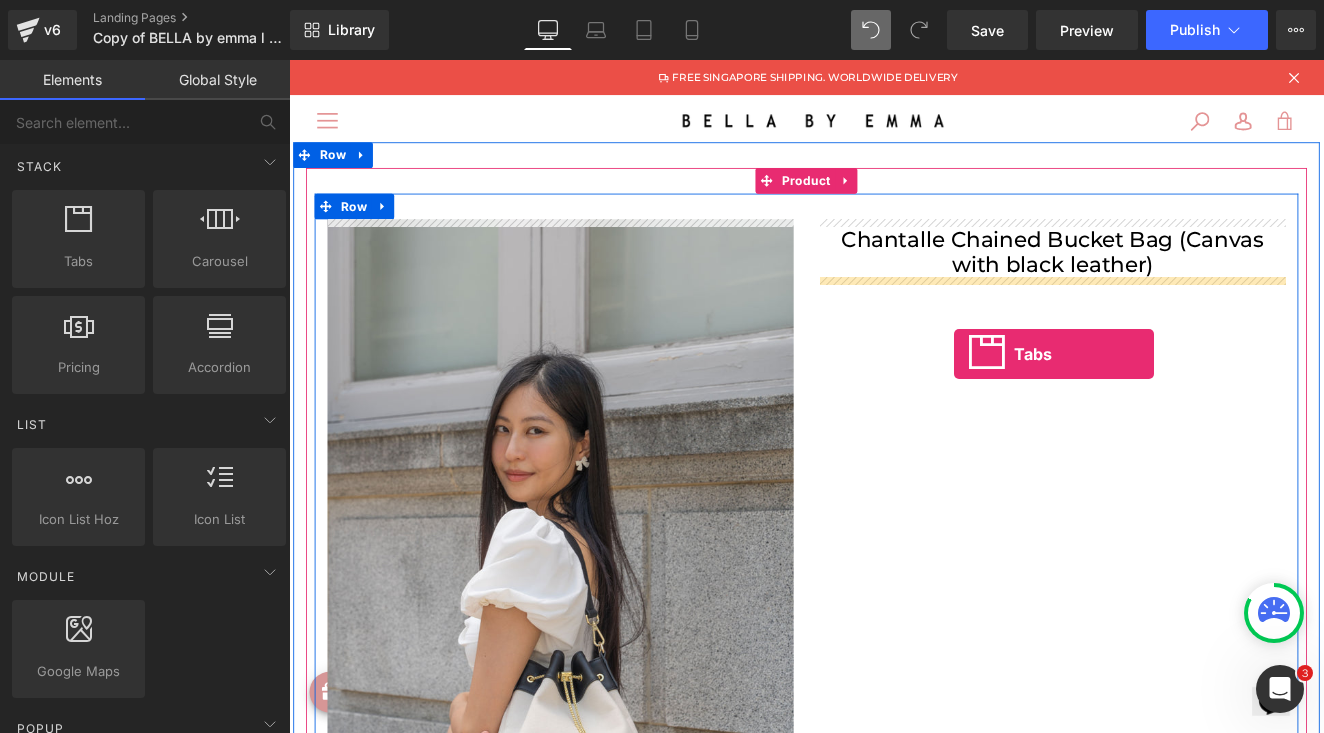 drag, startPoint x: 377, startPoint y: 306, endPoint x: 1066, endPoint y: 404, distance: 695.93463 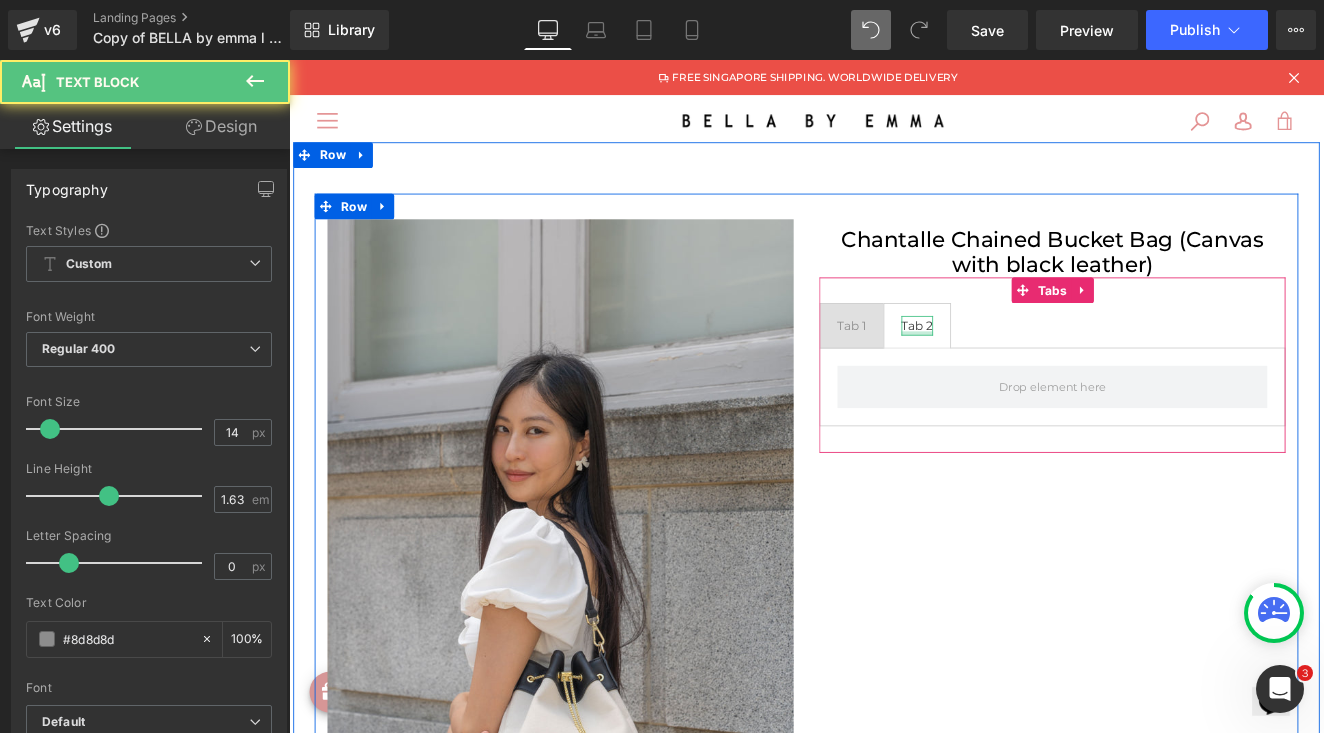 click at bounding box center [1023, 379] 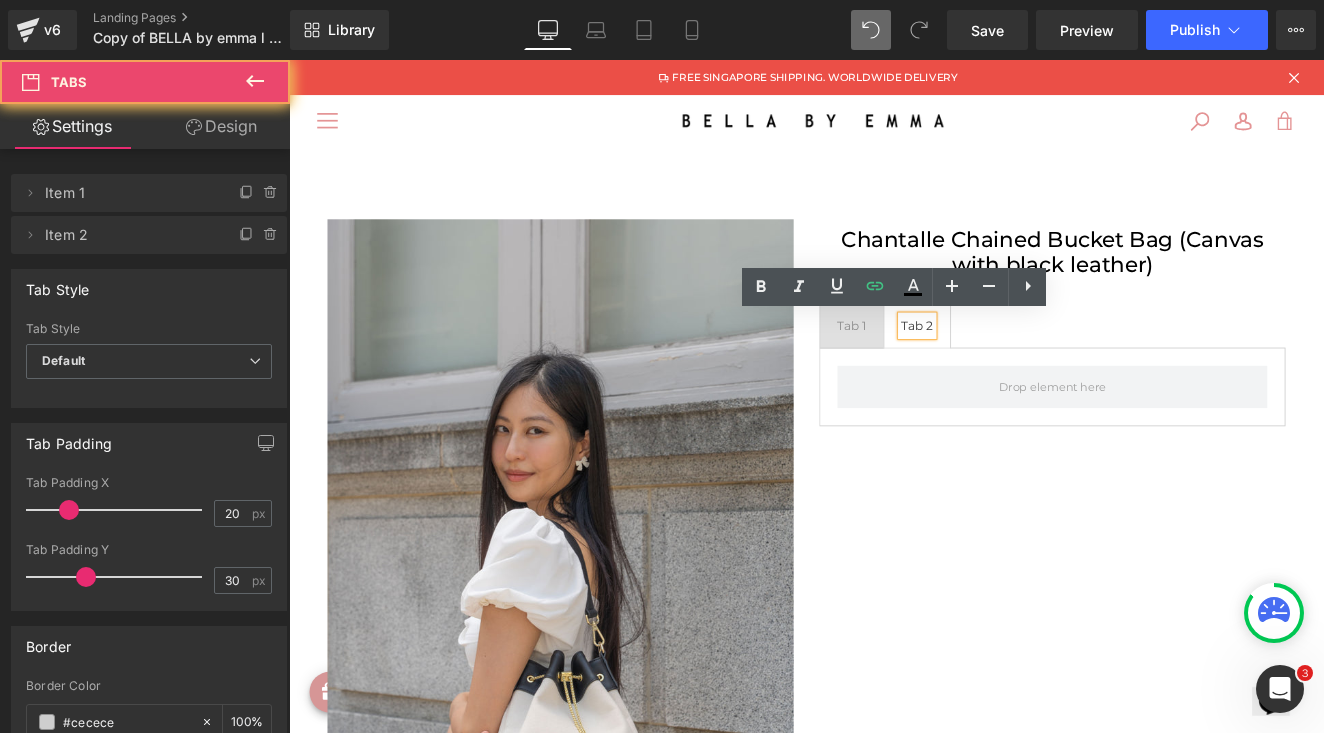 drag, startPoint x: 1192, startPoint y: 373, endPoint x: 1193, endPoint y: 356, distance: 17.029387 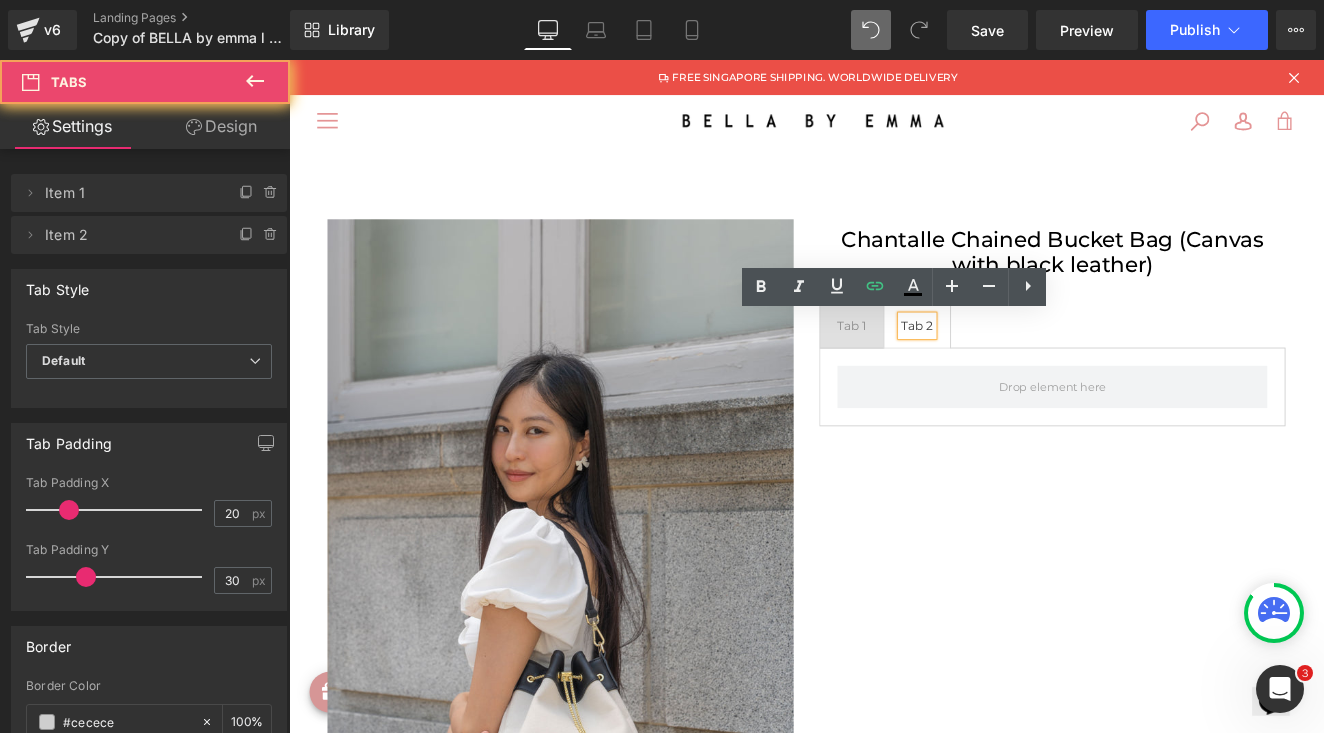 click on "Tab 1
Text Block
Tab 2
Text Block" at bounding box center [1181, 370] 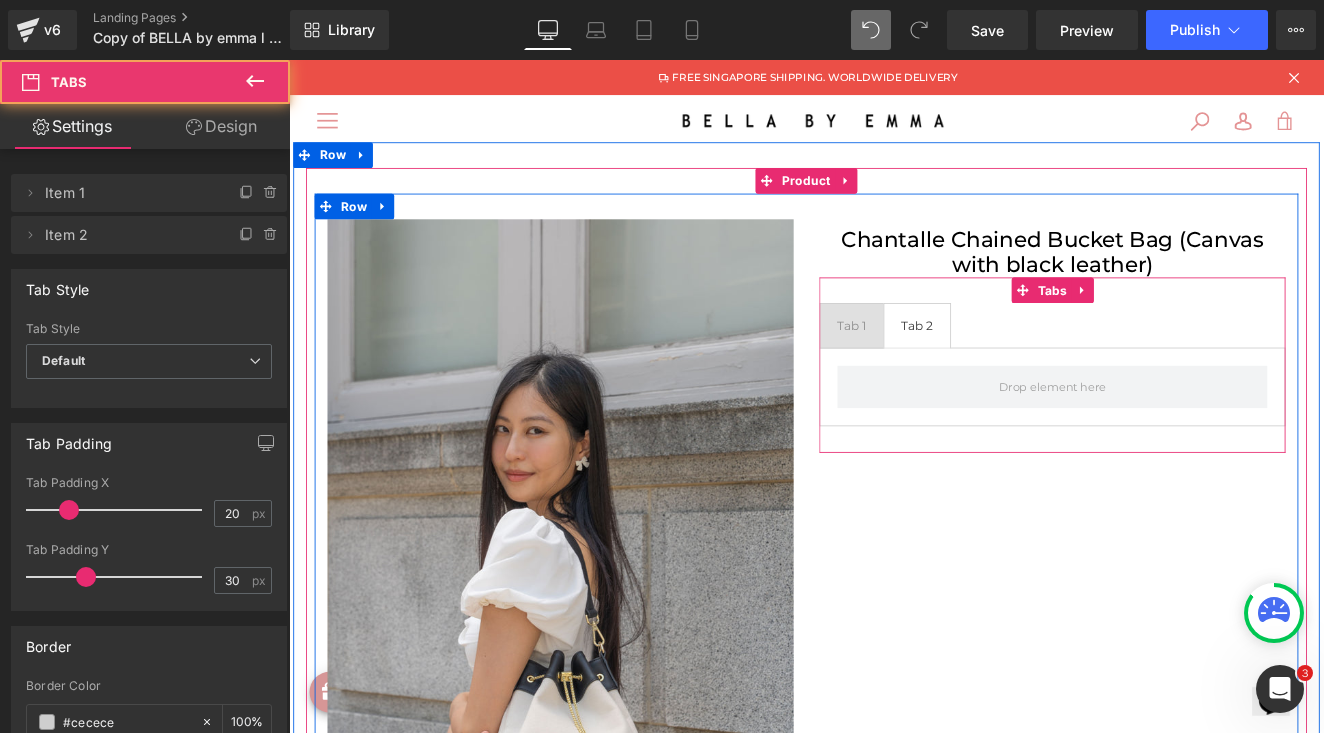 click on "Tab 1
Text Block
Tab 2
Text Block" at bounding box center [1181, 370] 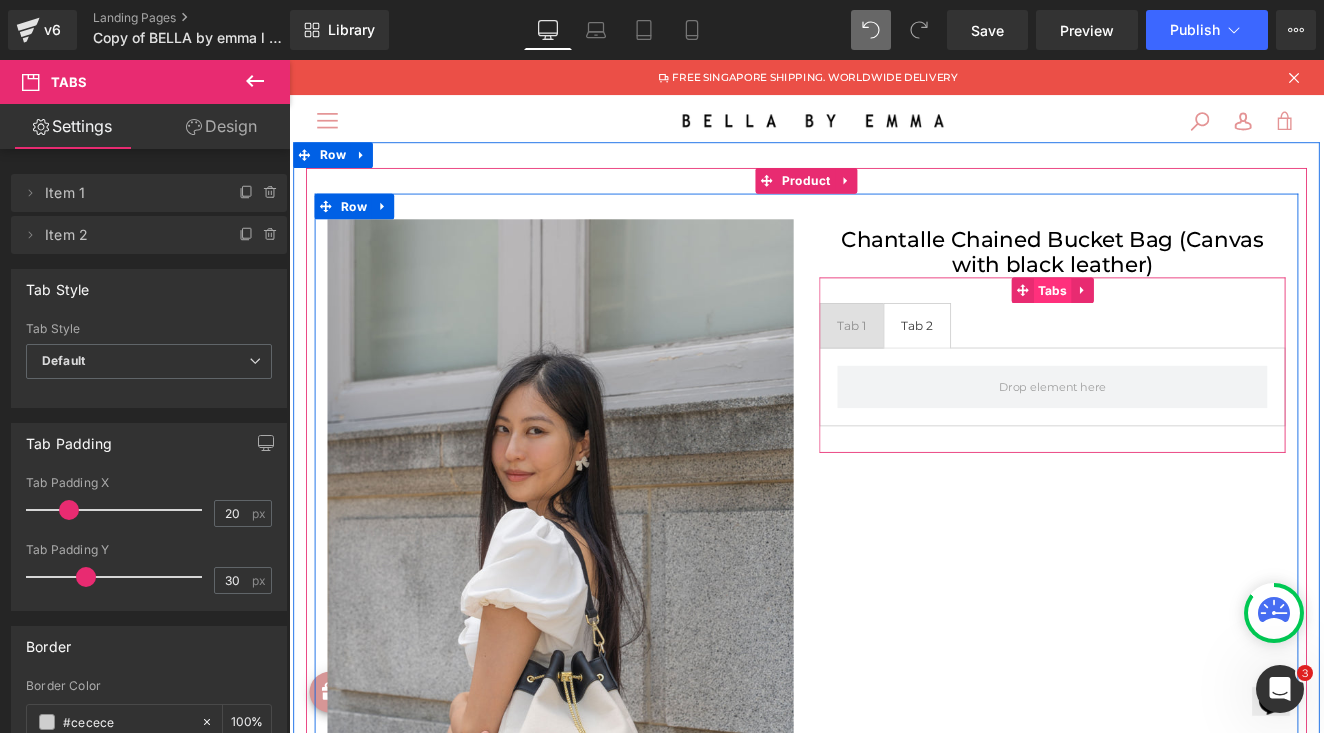 click on "Tabs" at bounding box center [1181, 330] 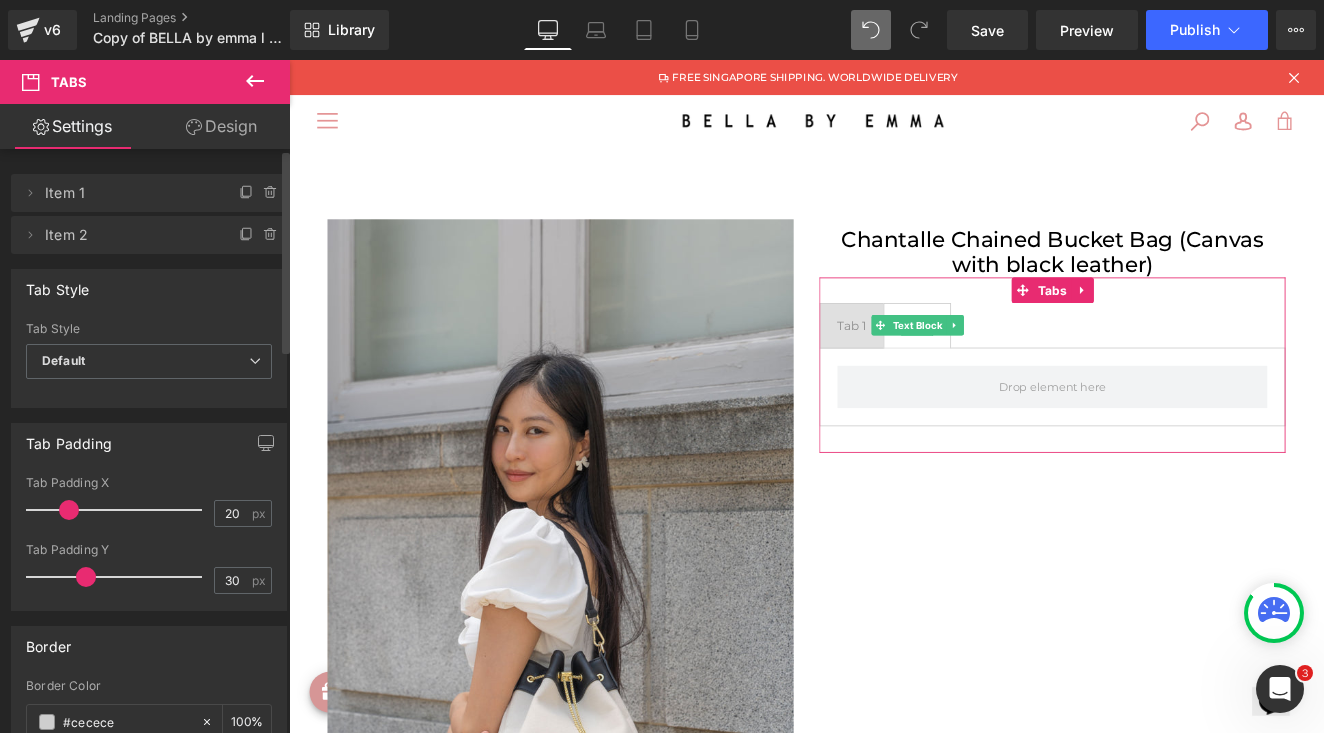 click on "Item 2" at bounding box center [129, 235] 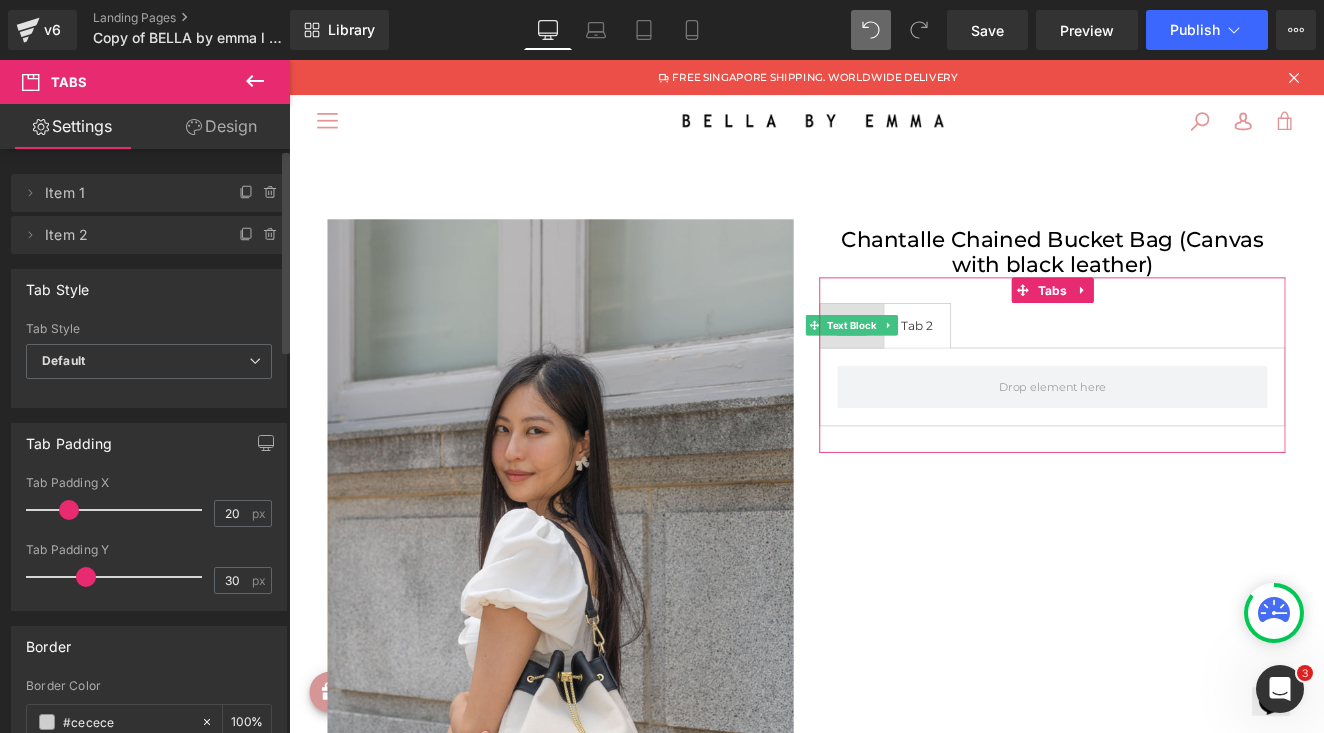 click on "Delete Cancel             Item 1       Double click on your tab title to edit text." at bounding box center (149, 193) 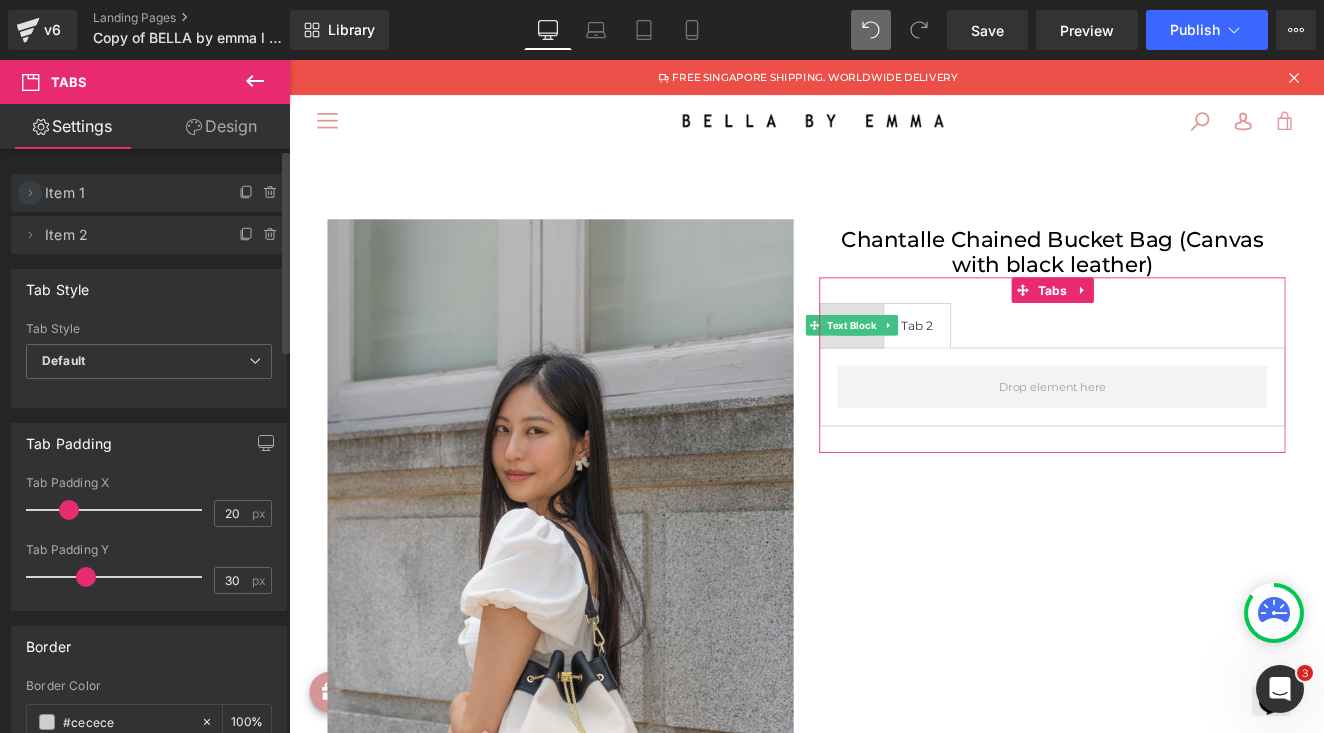 click 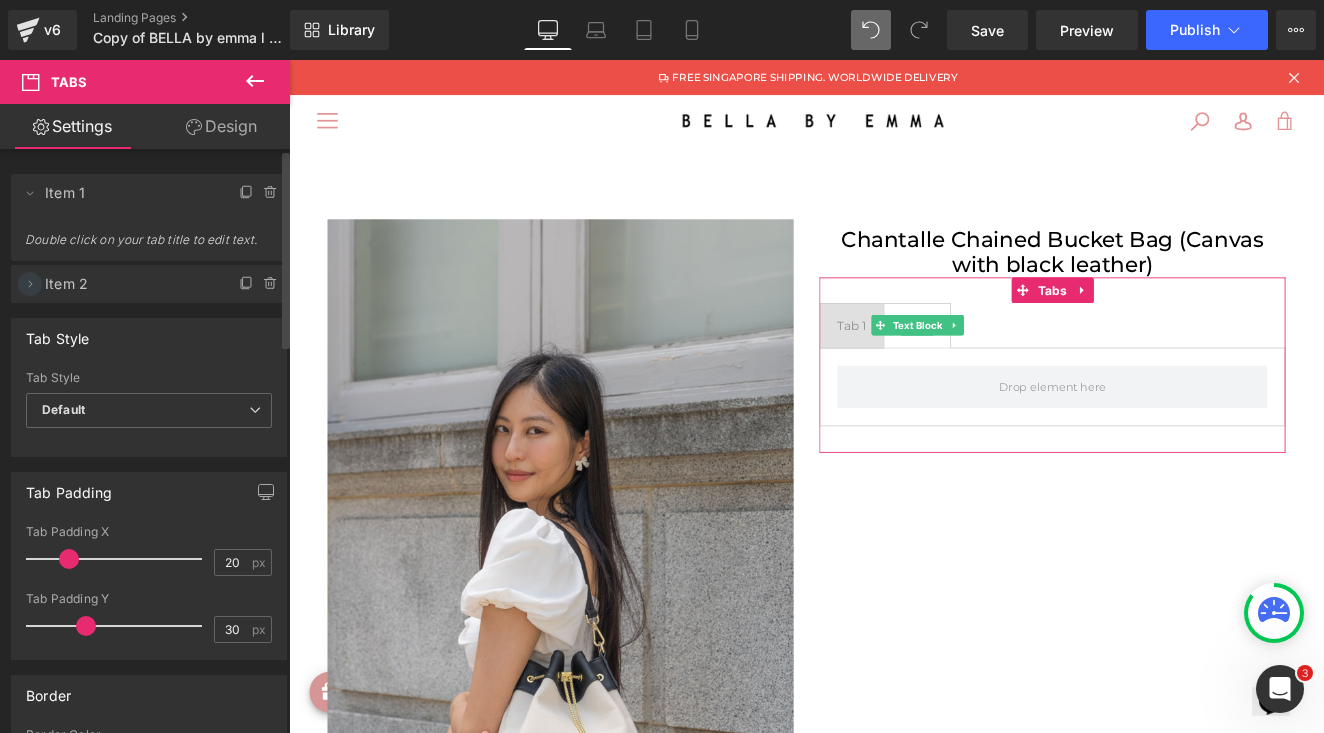 click 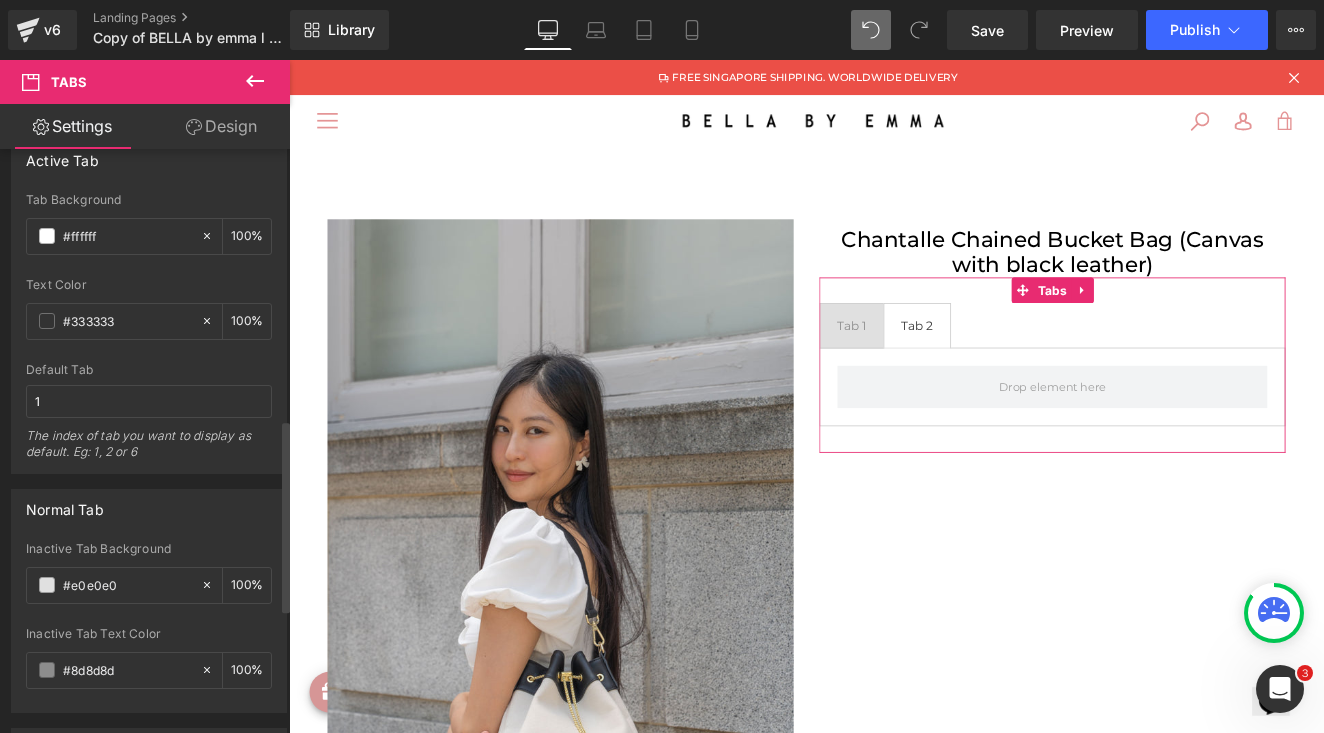 scroll, scrollTop: 830, scrollLeft: 0, axis: vertical 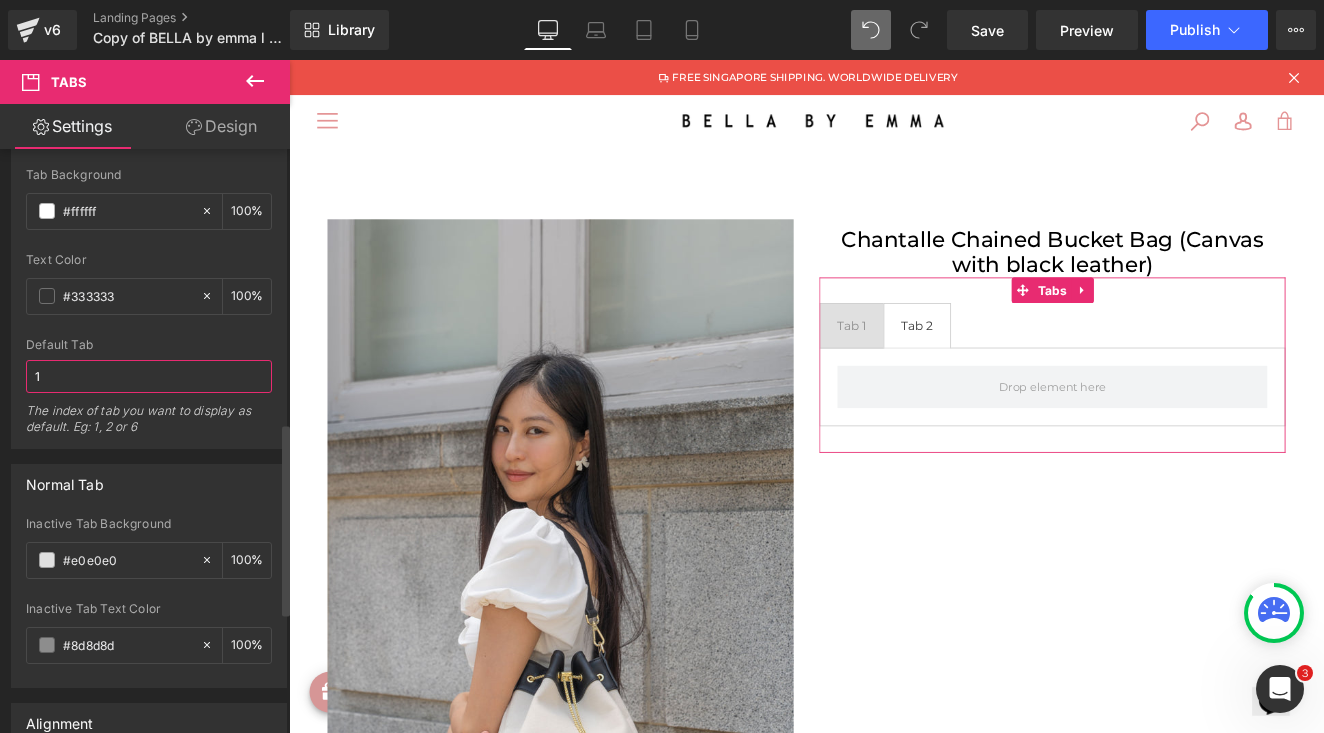 click on "1" at bounding box center [149, 376] 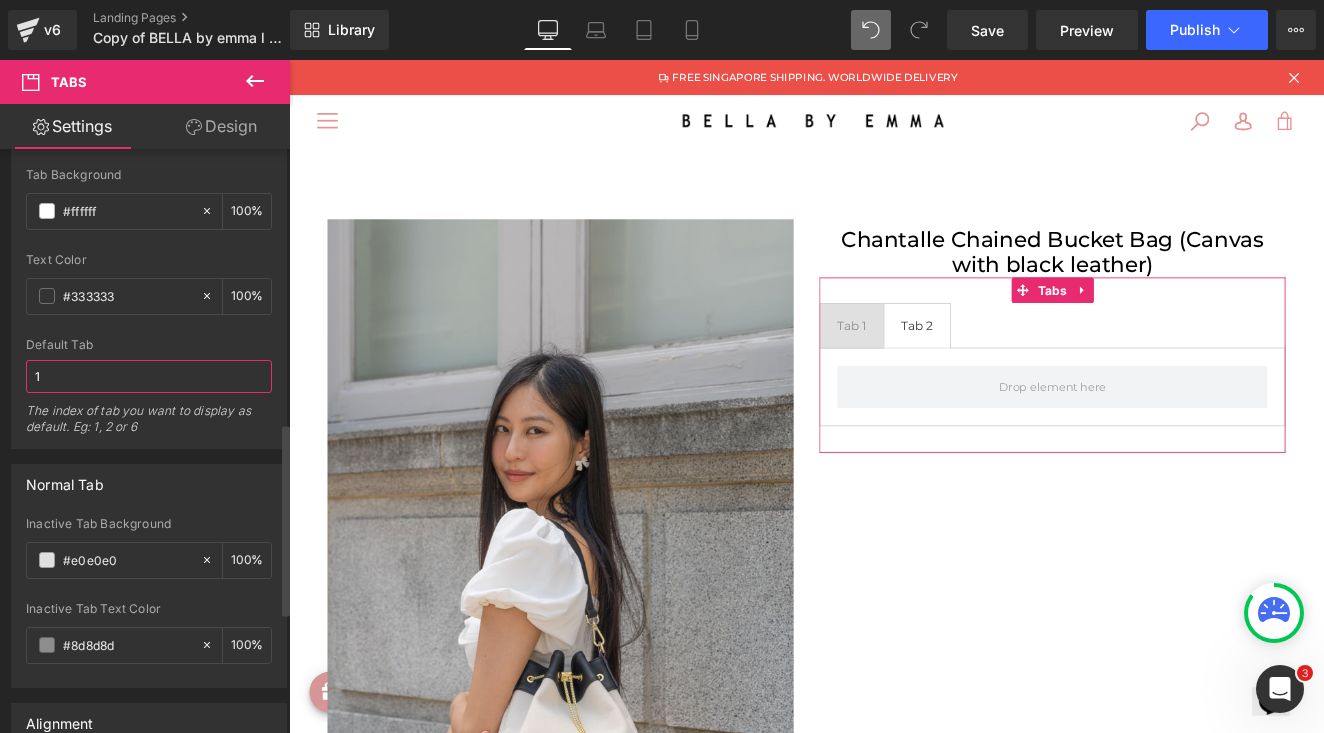 click on "1" at bounding box center [149, 376] 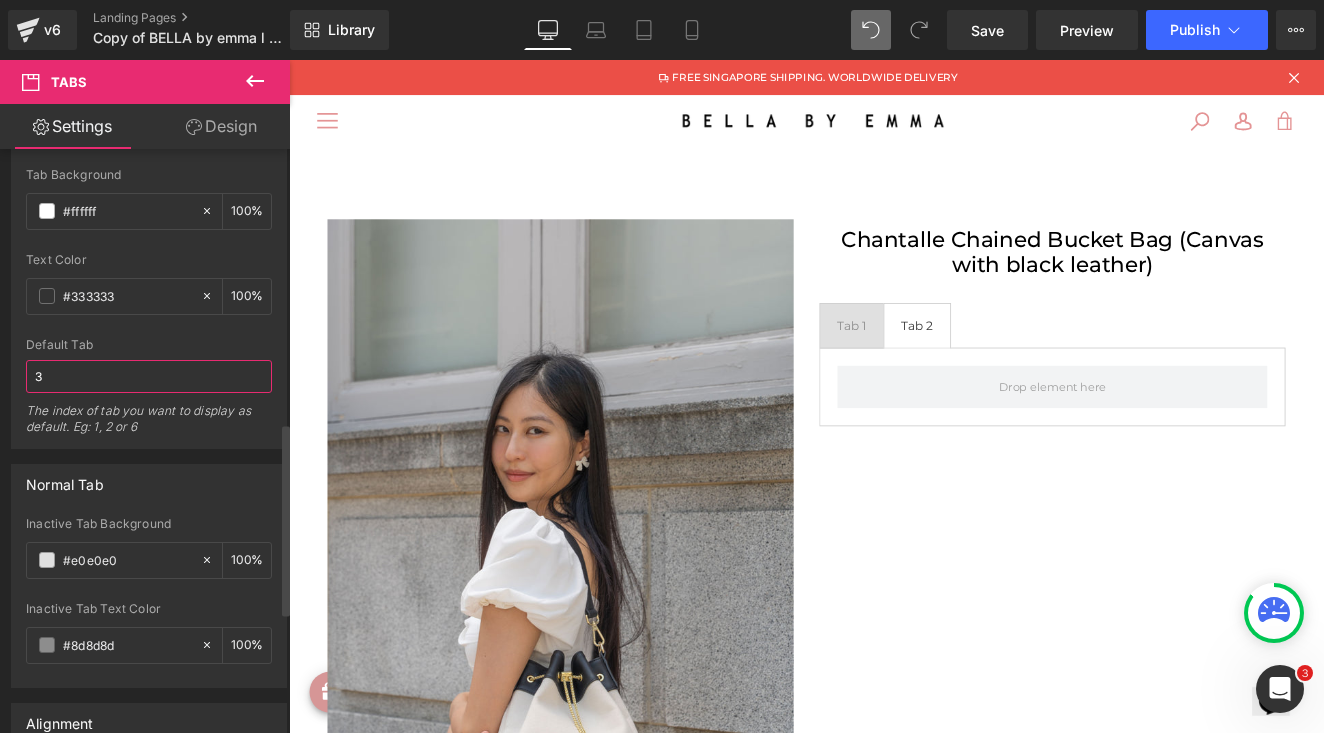 type on "3" 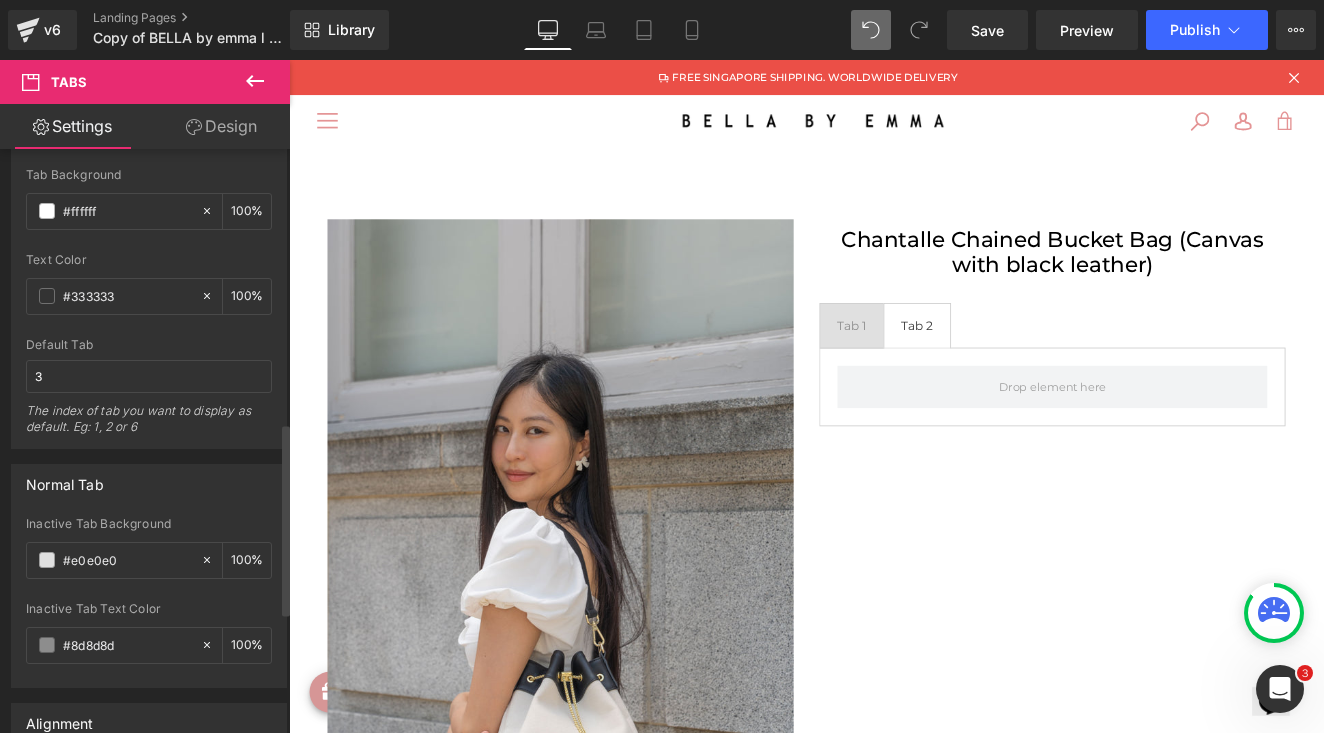click on "The index of tab you want to display as default. Eg: 1, 2 or 6" at bounding box center (149, 425) 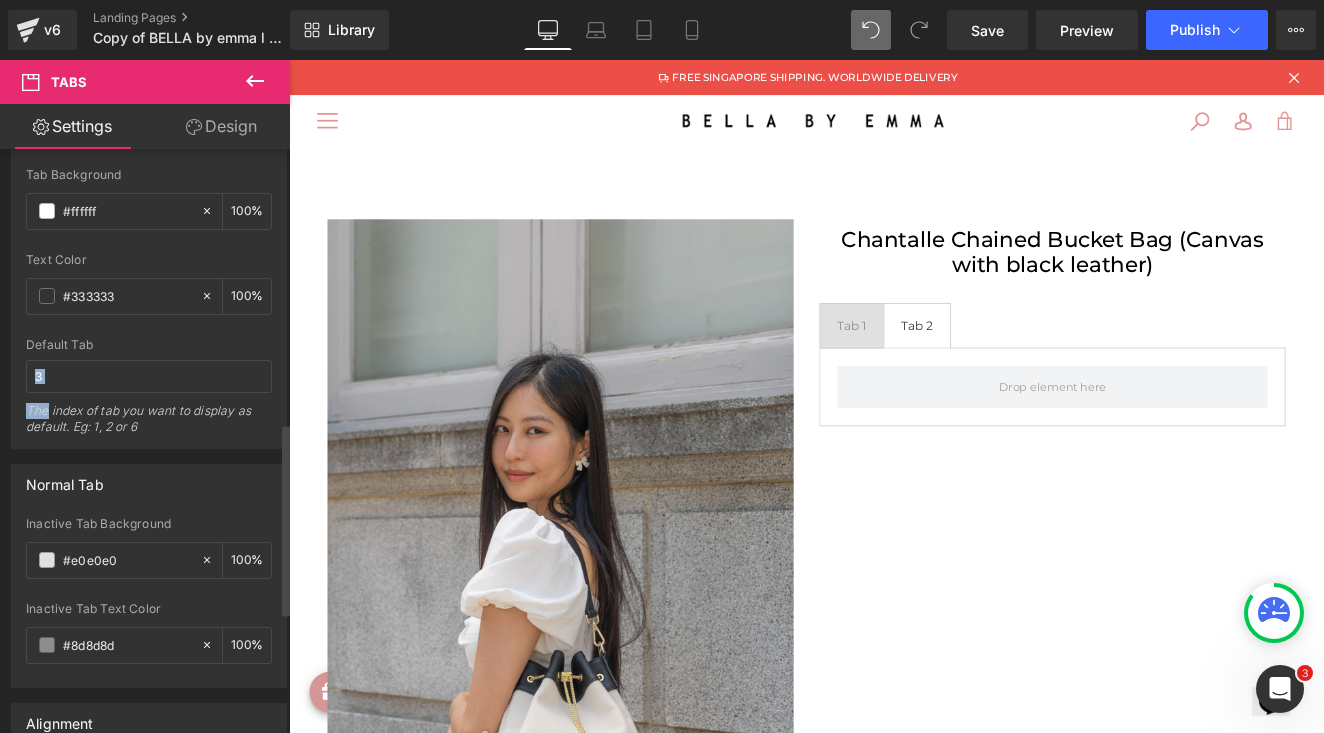 click on "Default Tab 3 The index of tab you want to display as default. Eg: 1, 2 or 6" at bounding box center [149, 393] 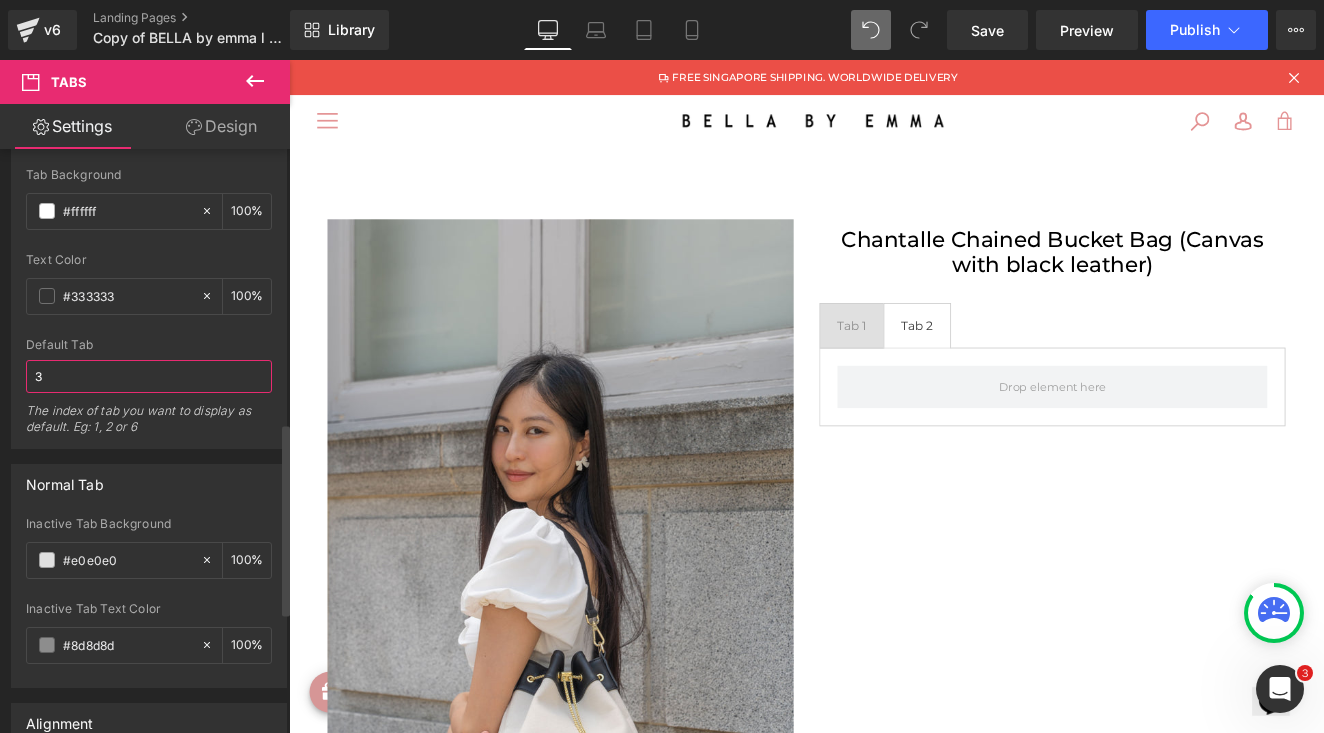 click on "3" at bounding box center (149, 376) 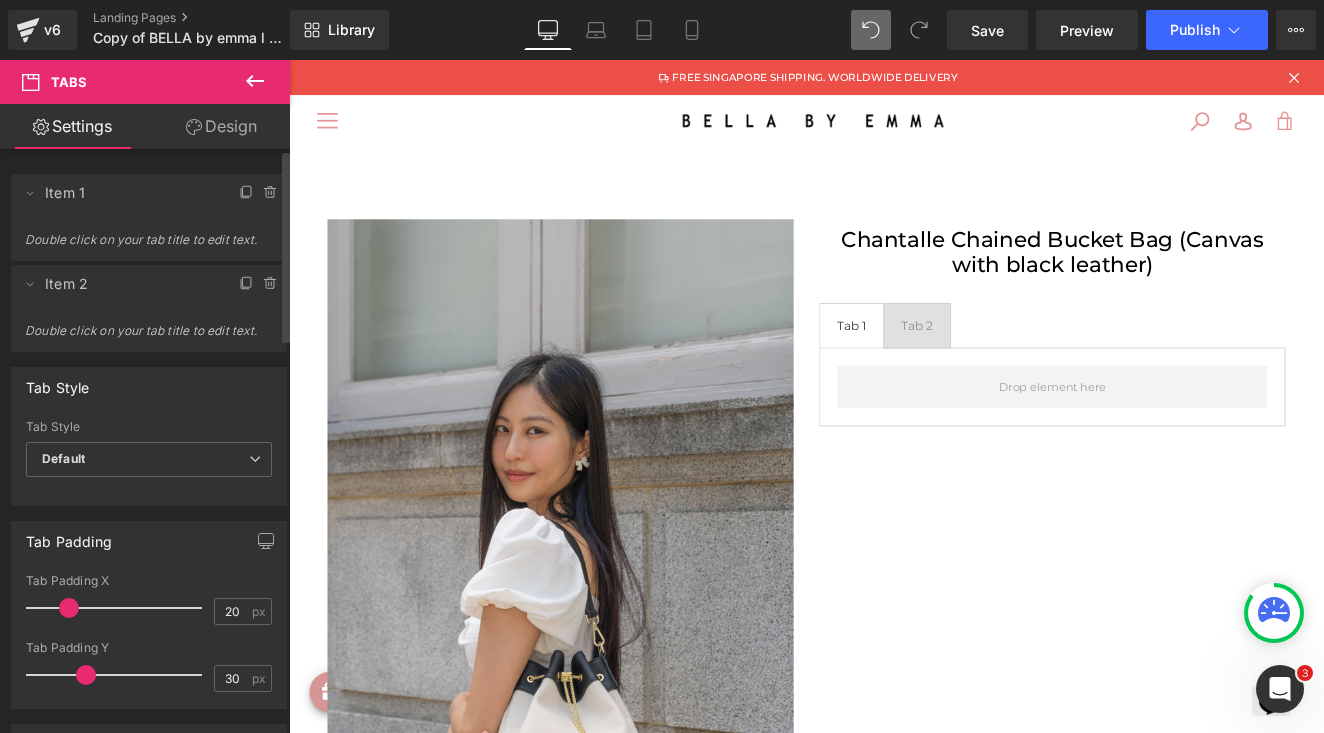 scroll, scrollTop: 0, scrollLeft: 0, axis: both 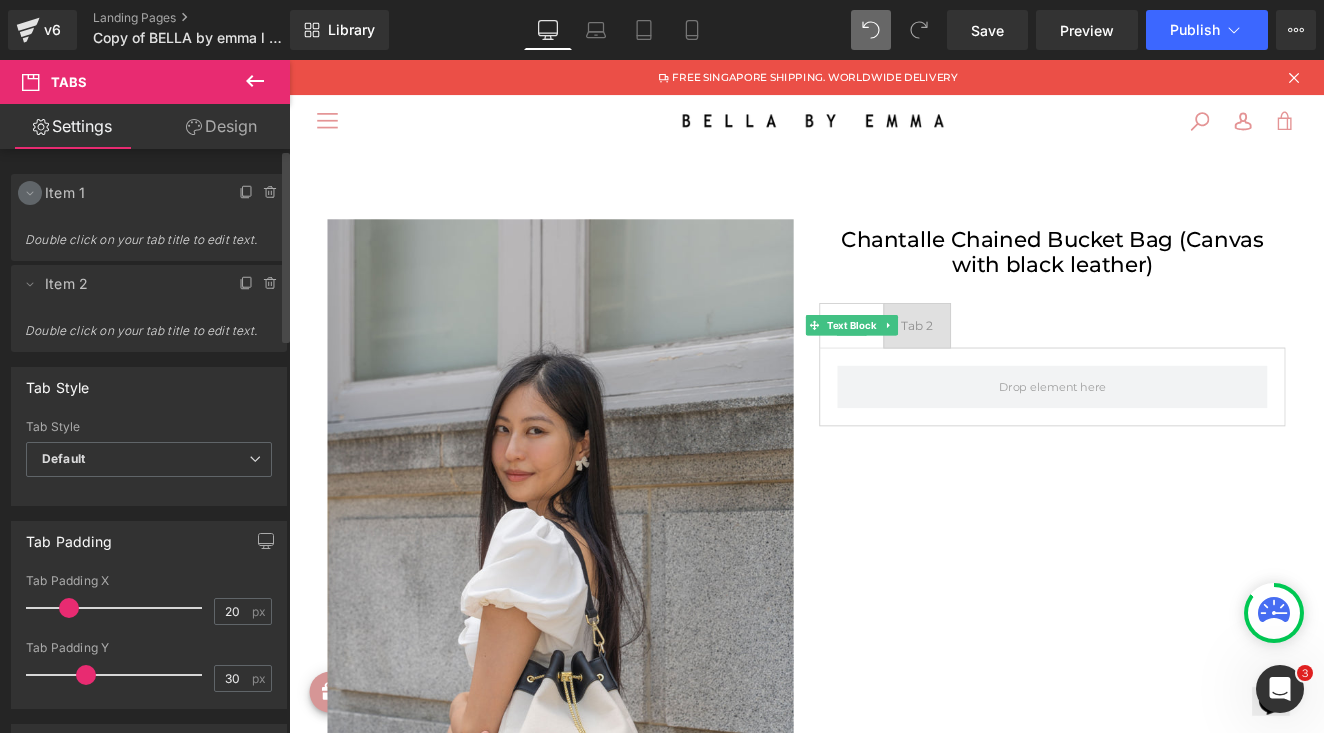 type 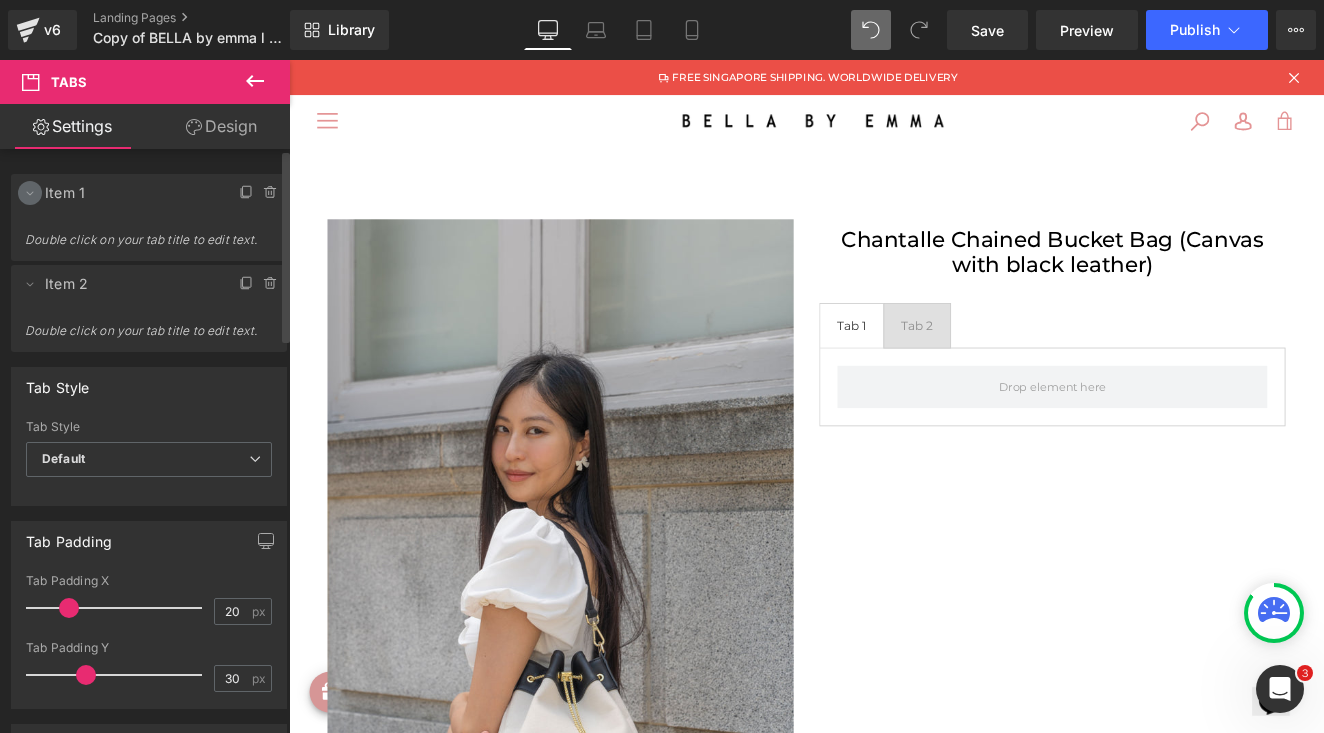 click 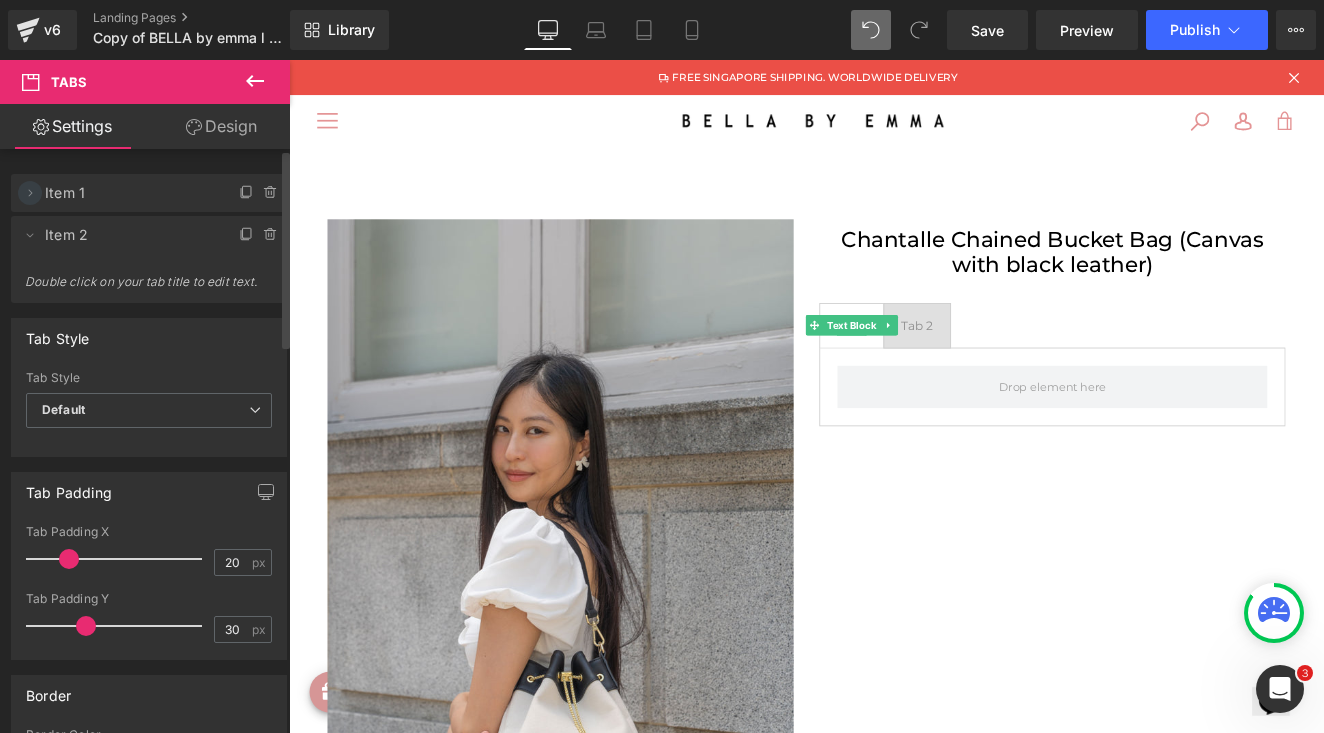 click at bounding box center [30, 193] 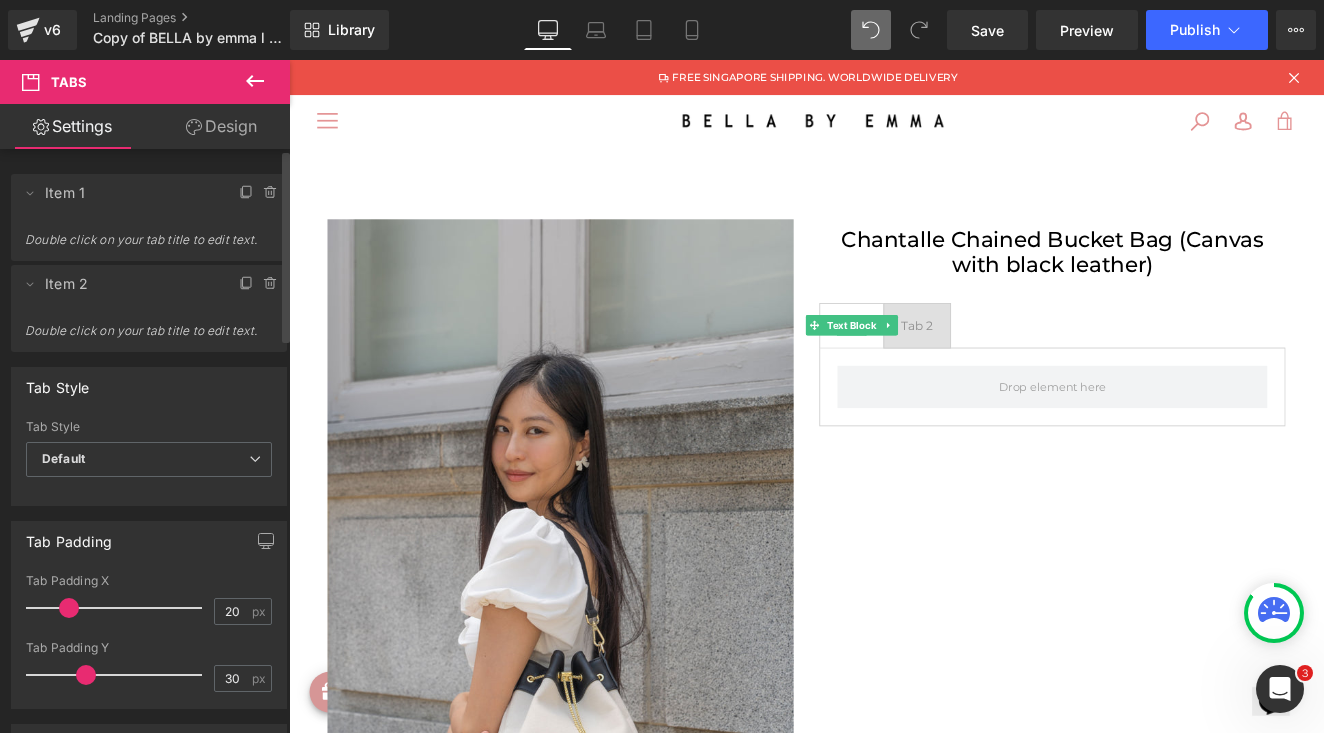 click on "Double click on your tab title to edit text." at bounding box center [149, 246] 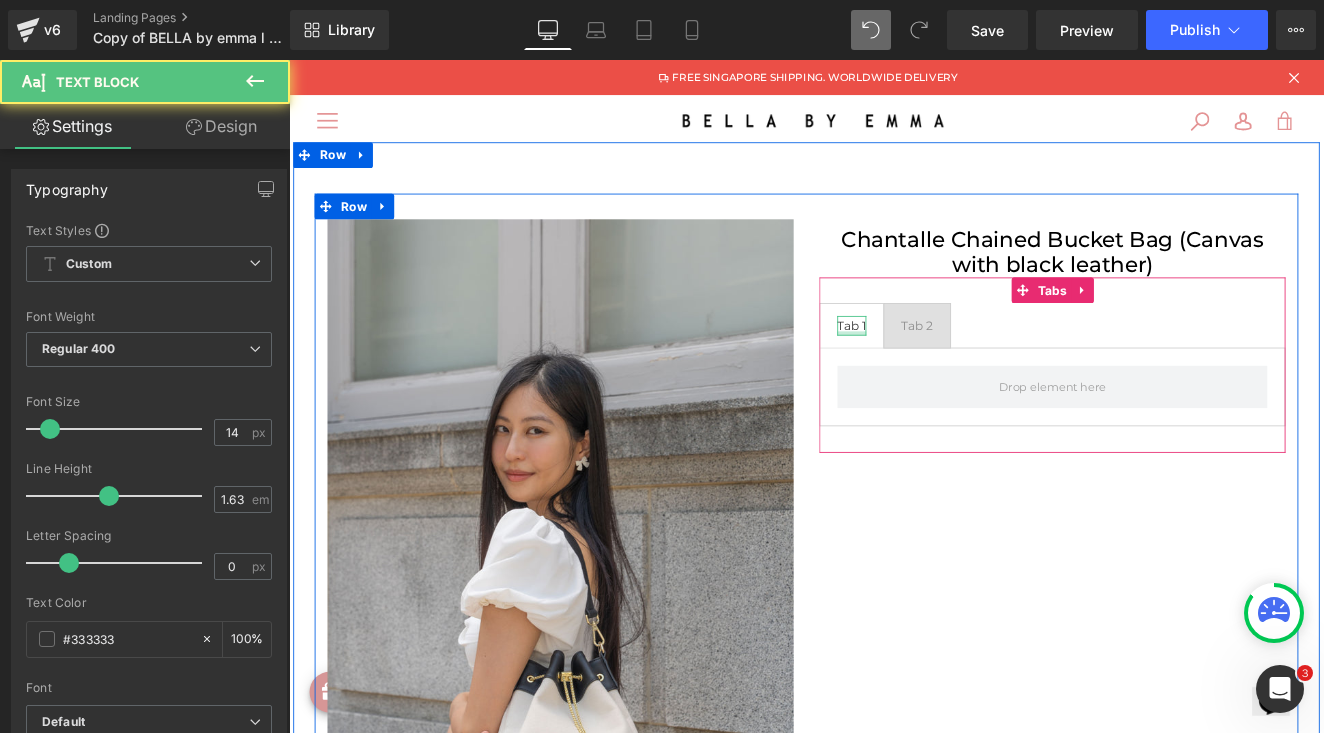 click on "Tab 1
Text Block" at bounding box center [947, 370] 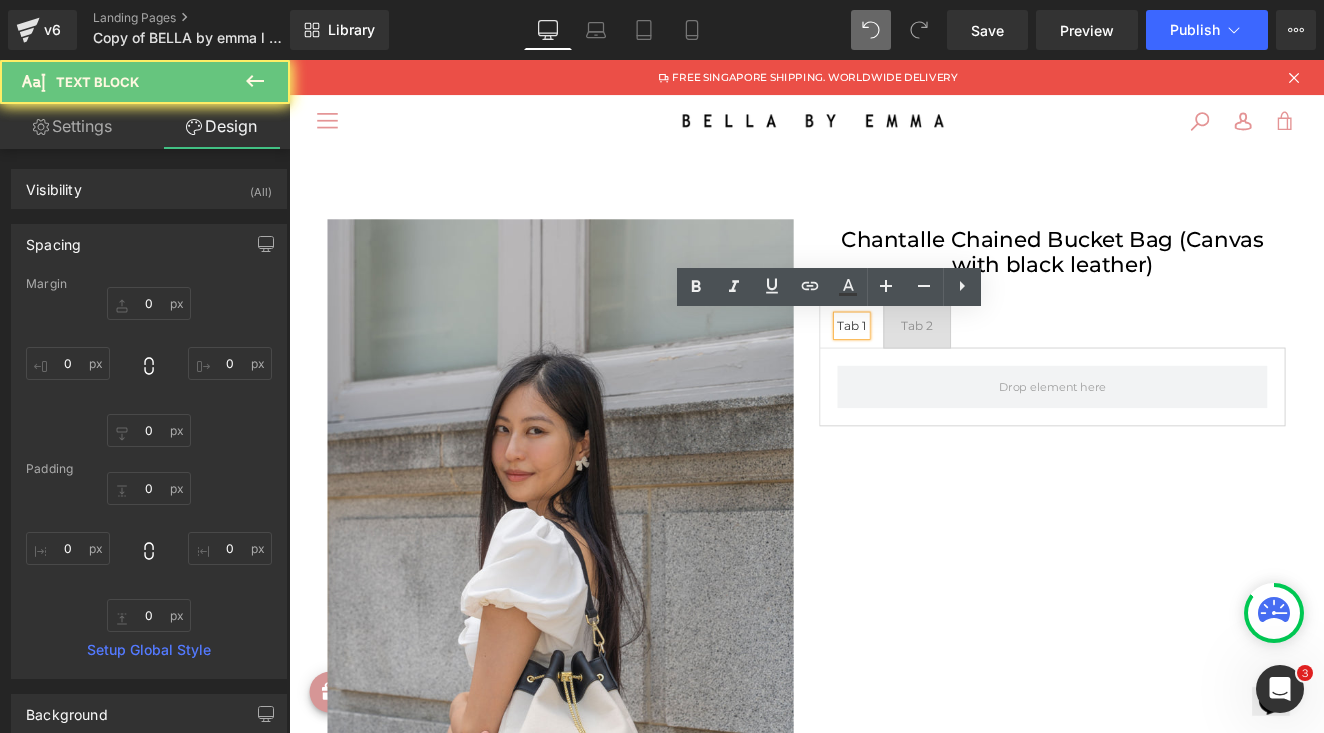 click on "Tab 1" at bounding box center [947, 370] 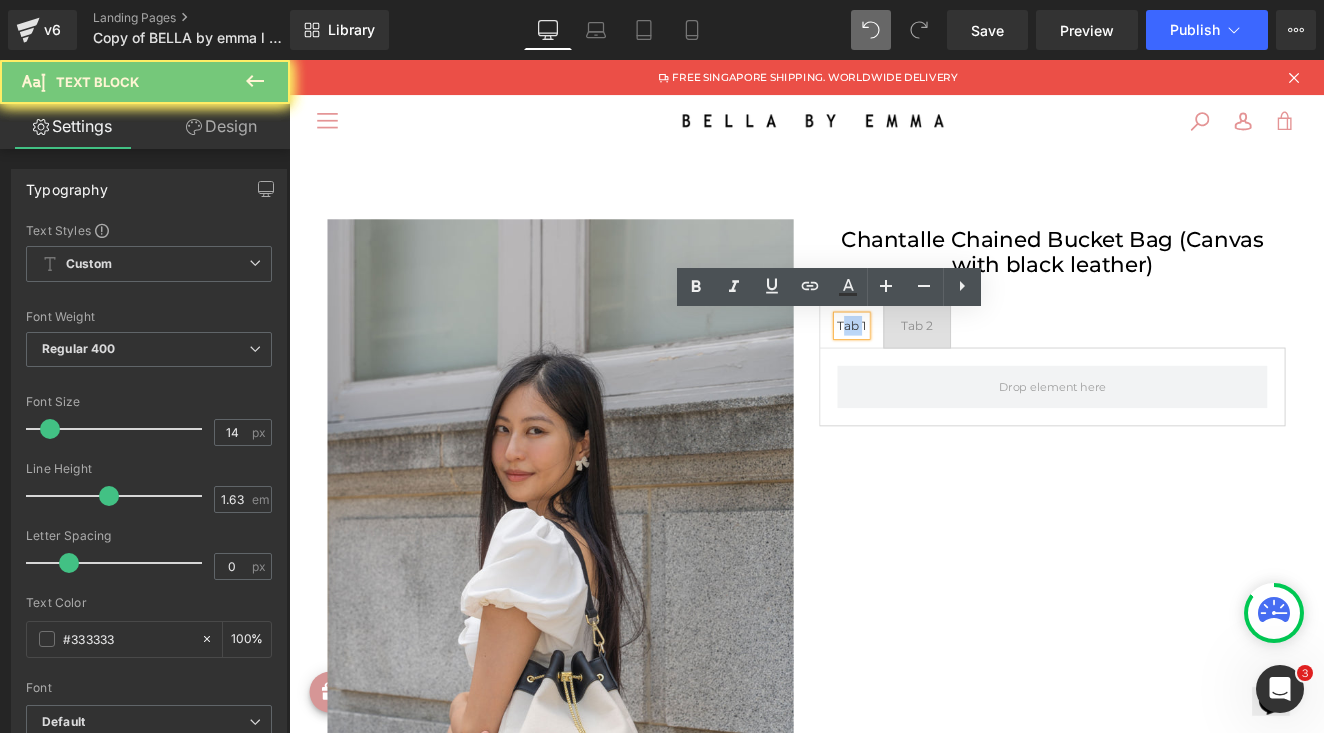 click on "Tab 1" at bounding box center [947, 370] 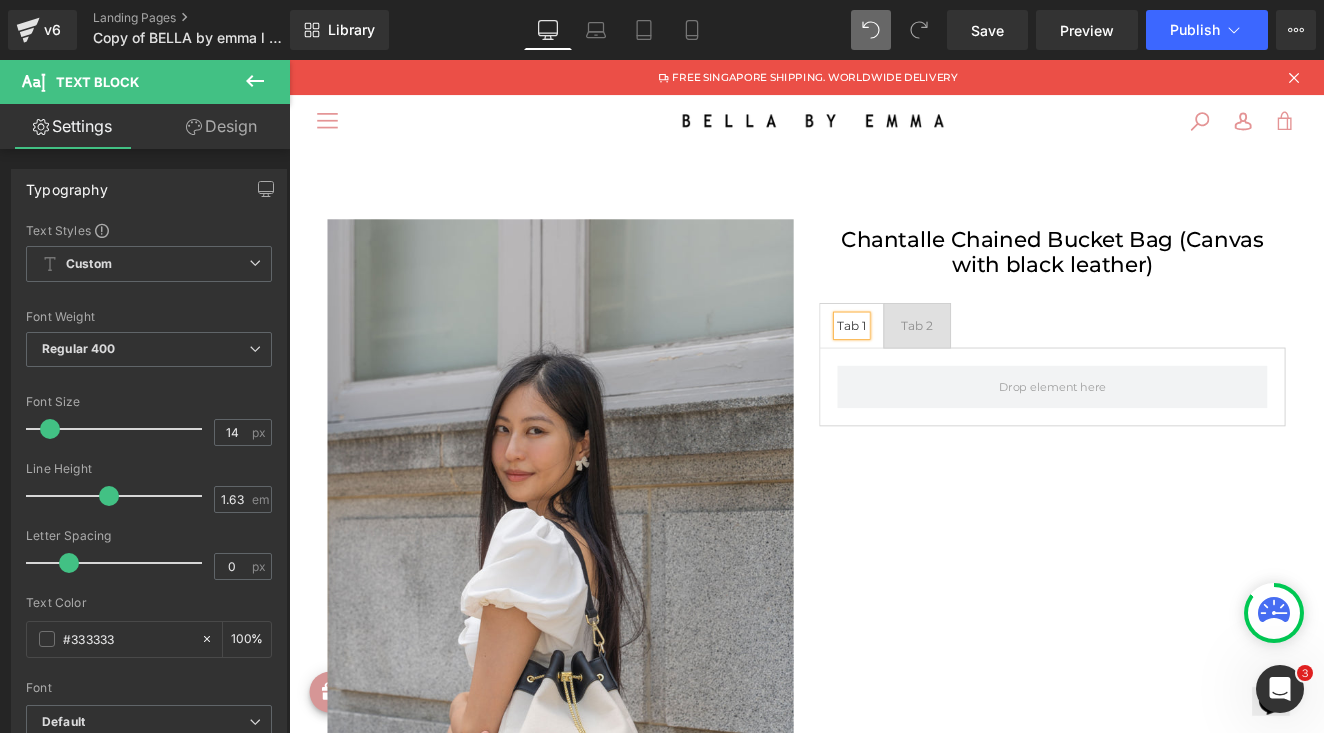 type 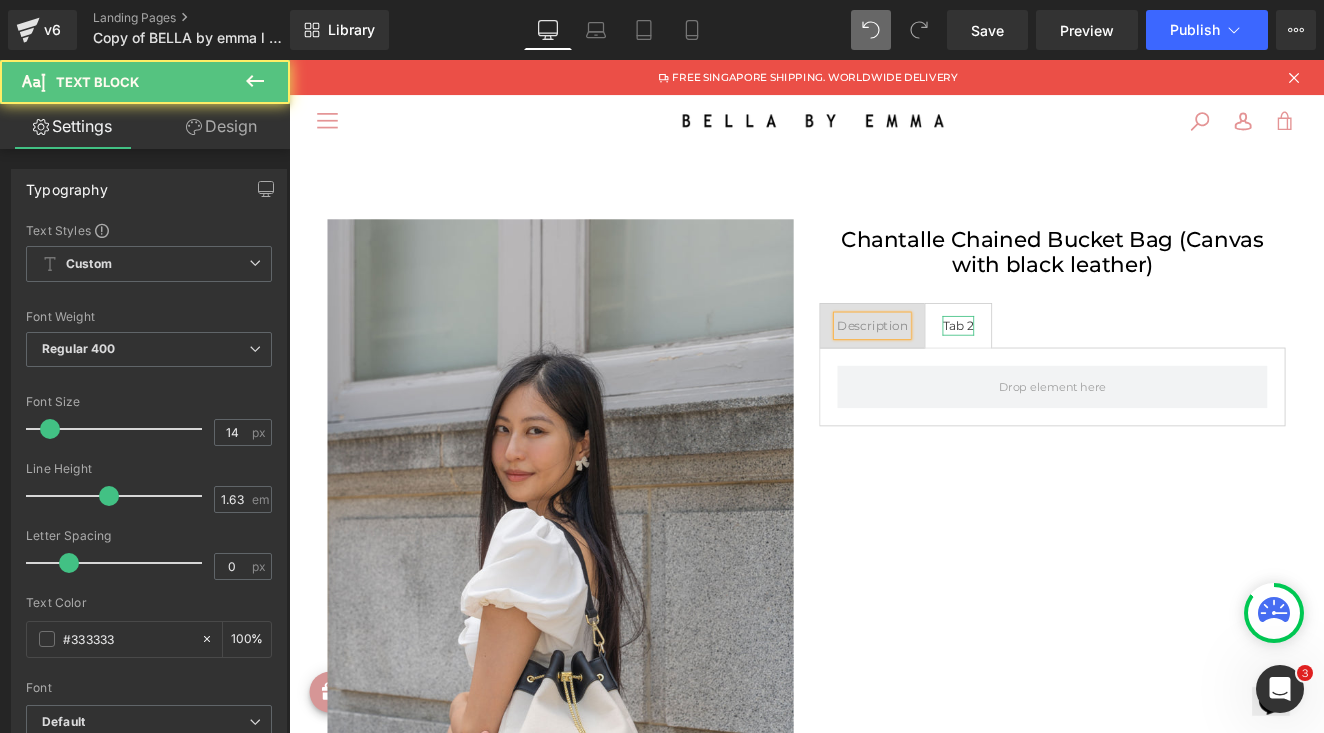 click on "Tab 2
Text Block" at bounding box center [1071, 370] 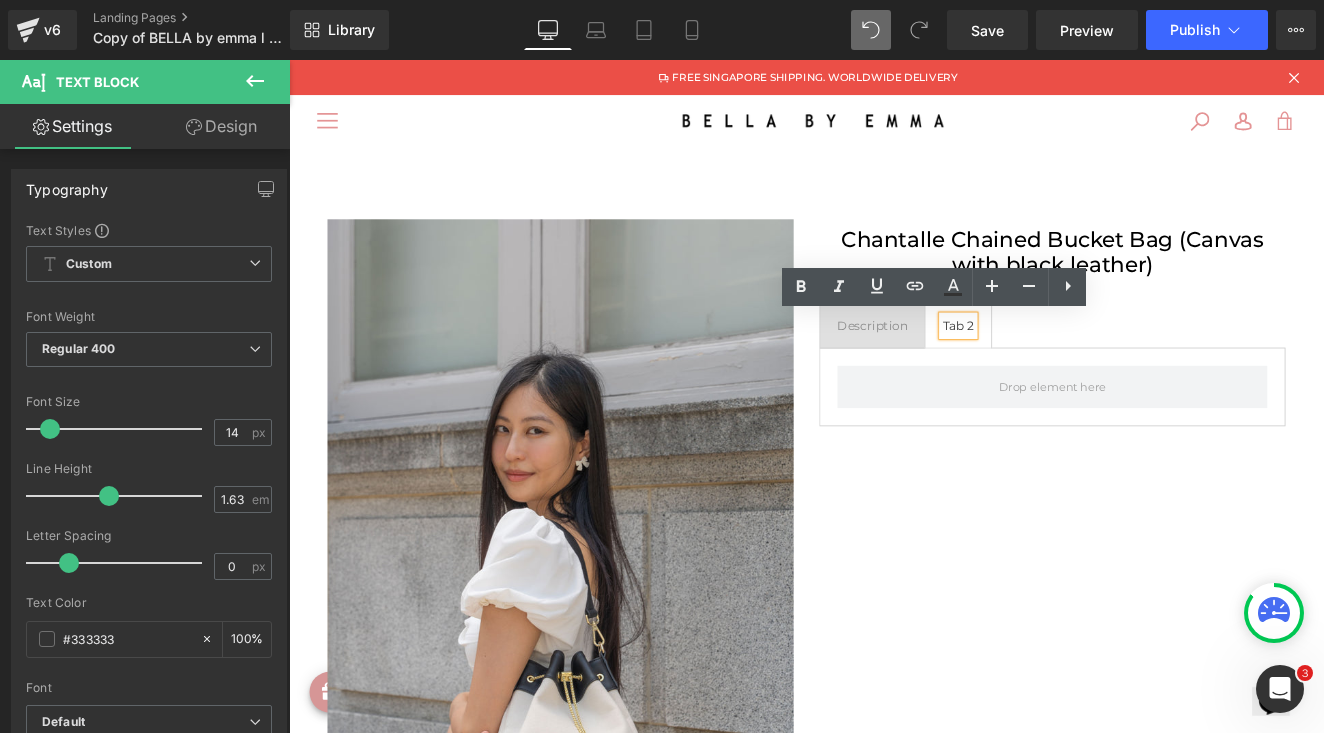 click on "Tab 2" at bounding box center (1071, 370) 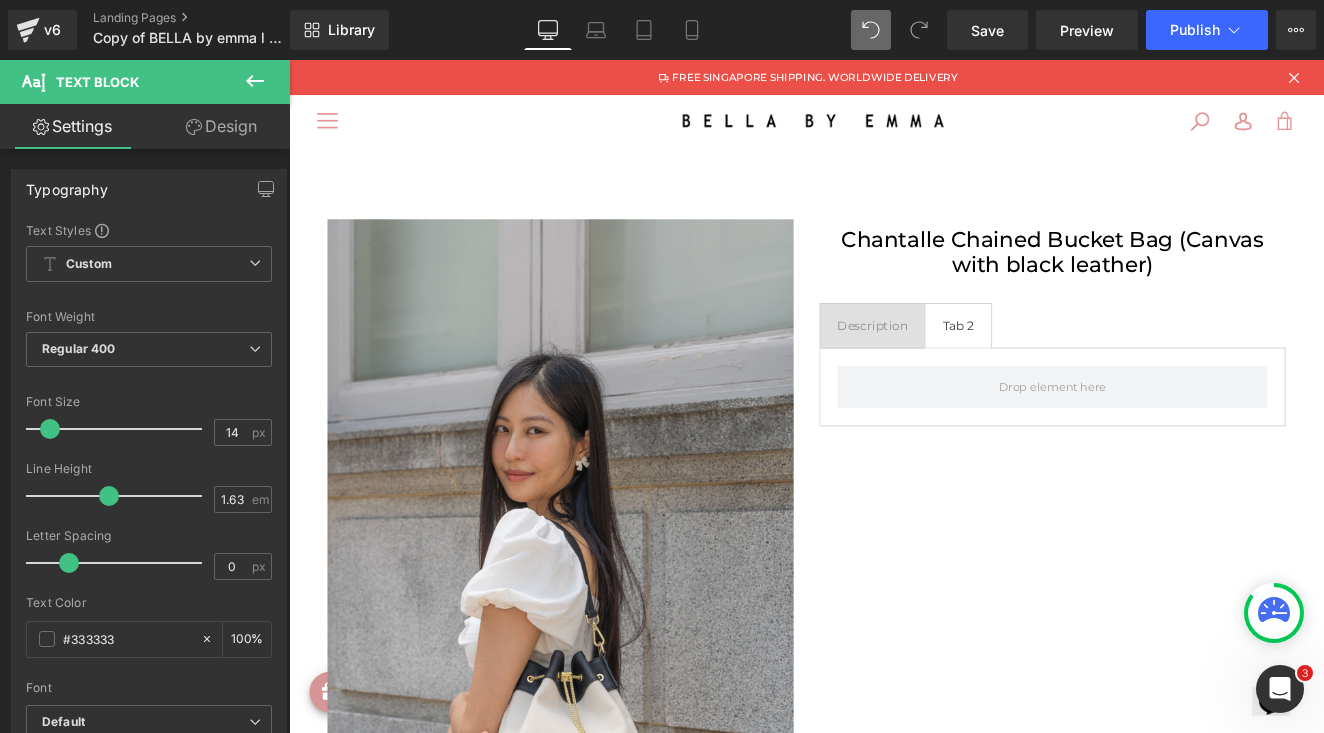 click 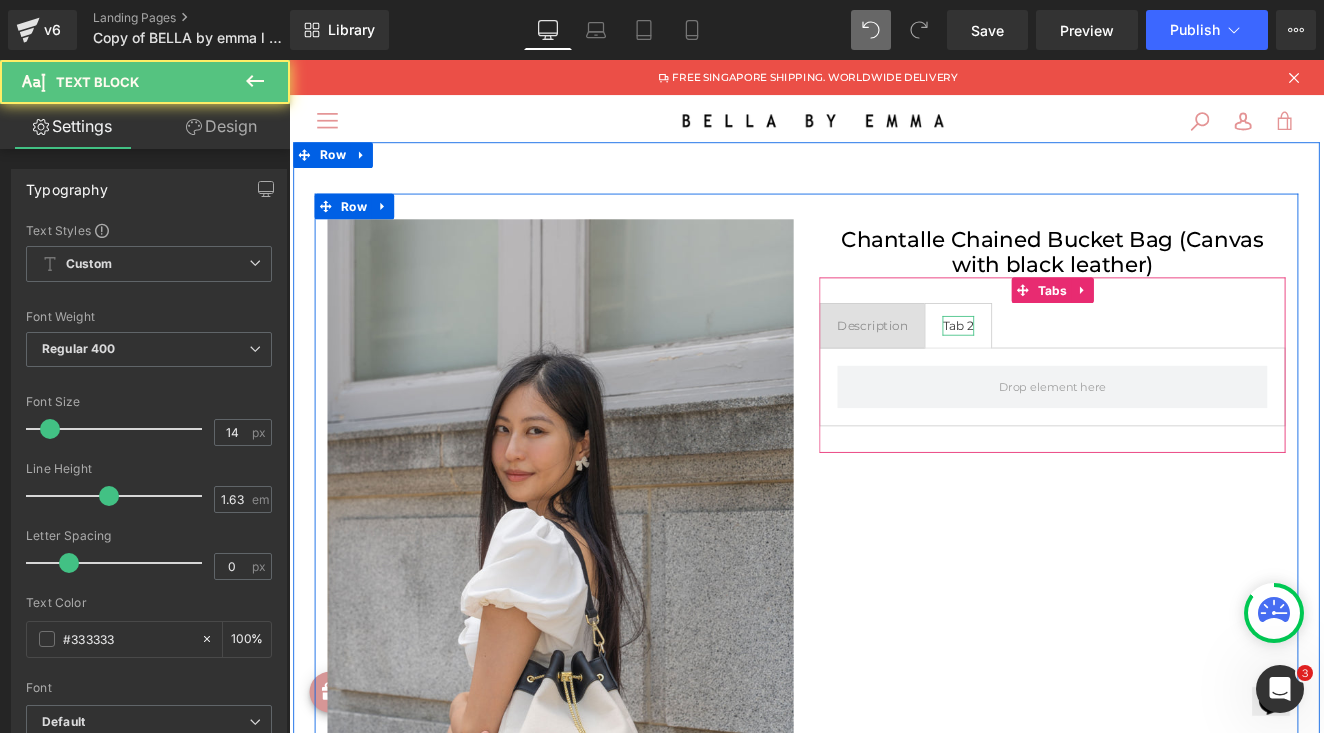 click on "Tab 2" at bounding box center [1071, 370] 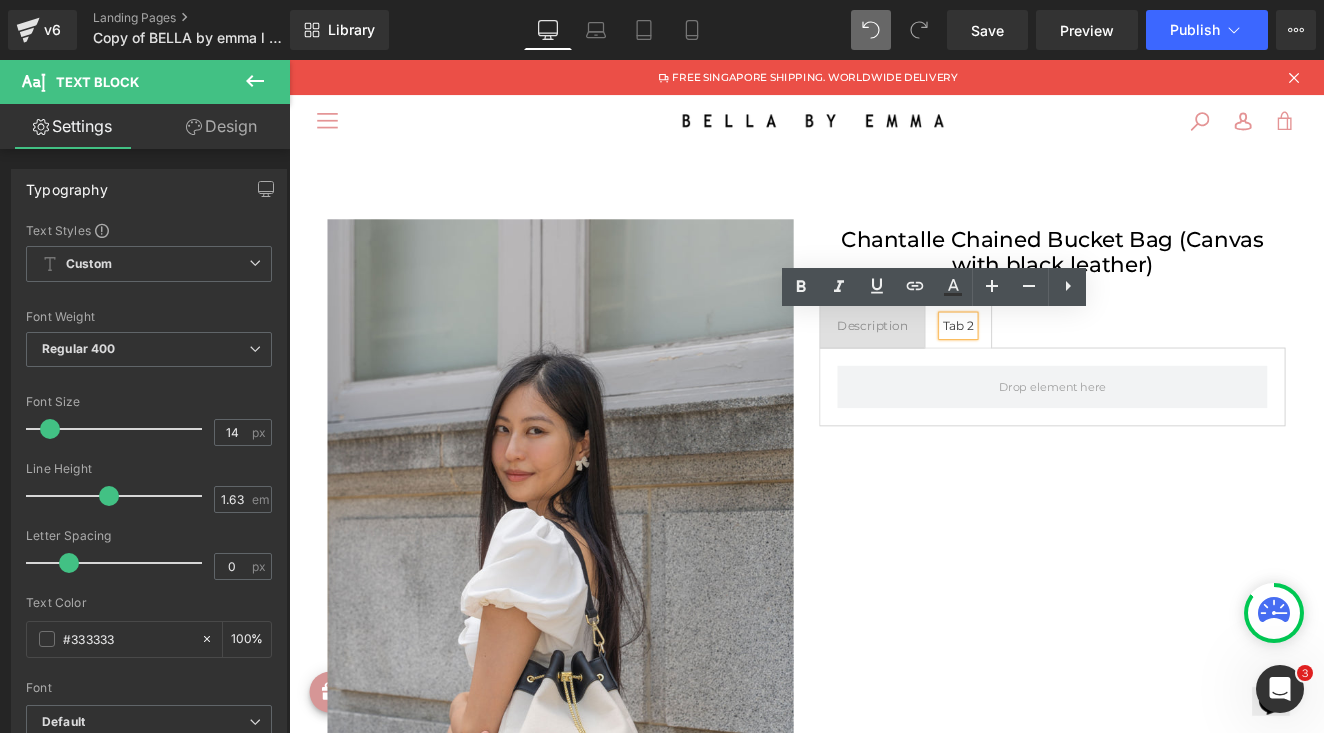 click on "Tab 2" at bounding box center [1071, 370] 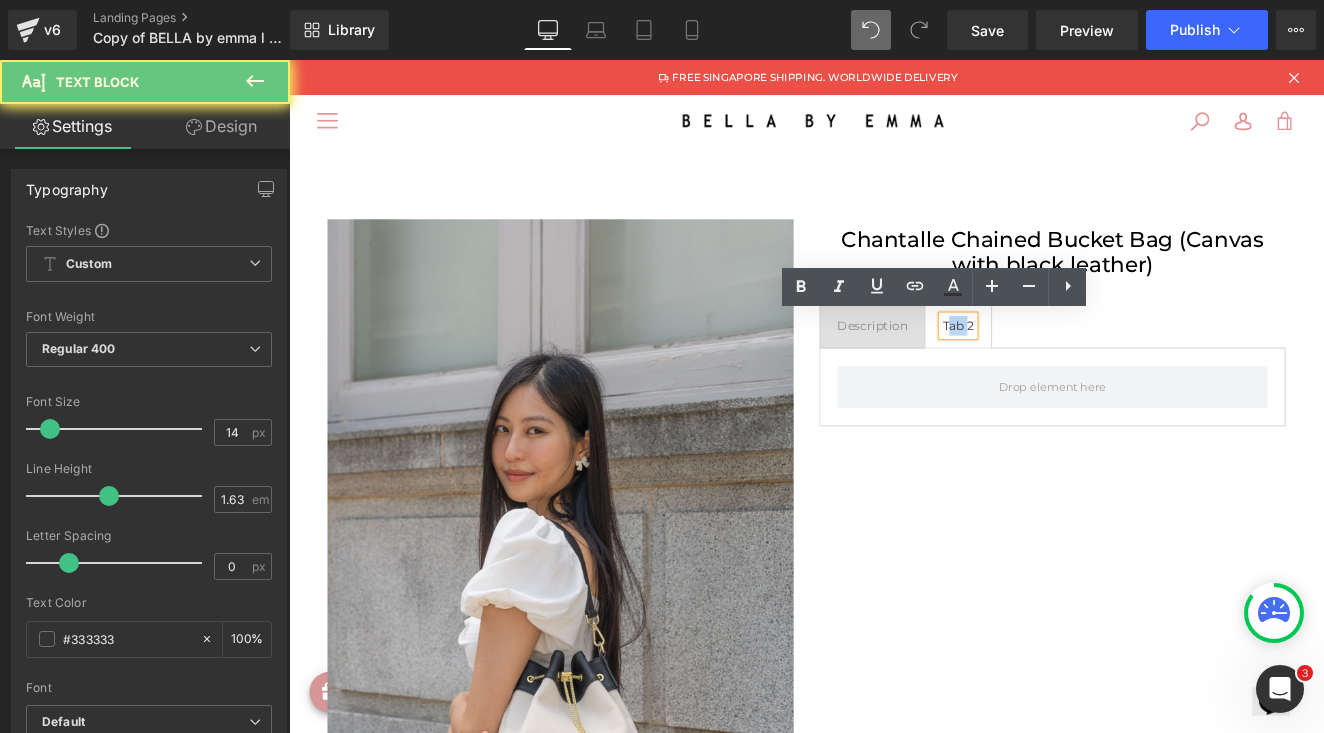 click on "Tab 2" at bounding box center [1071, 370] 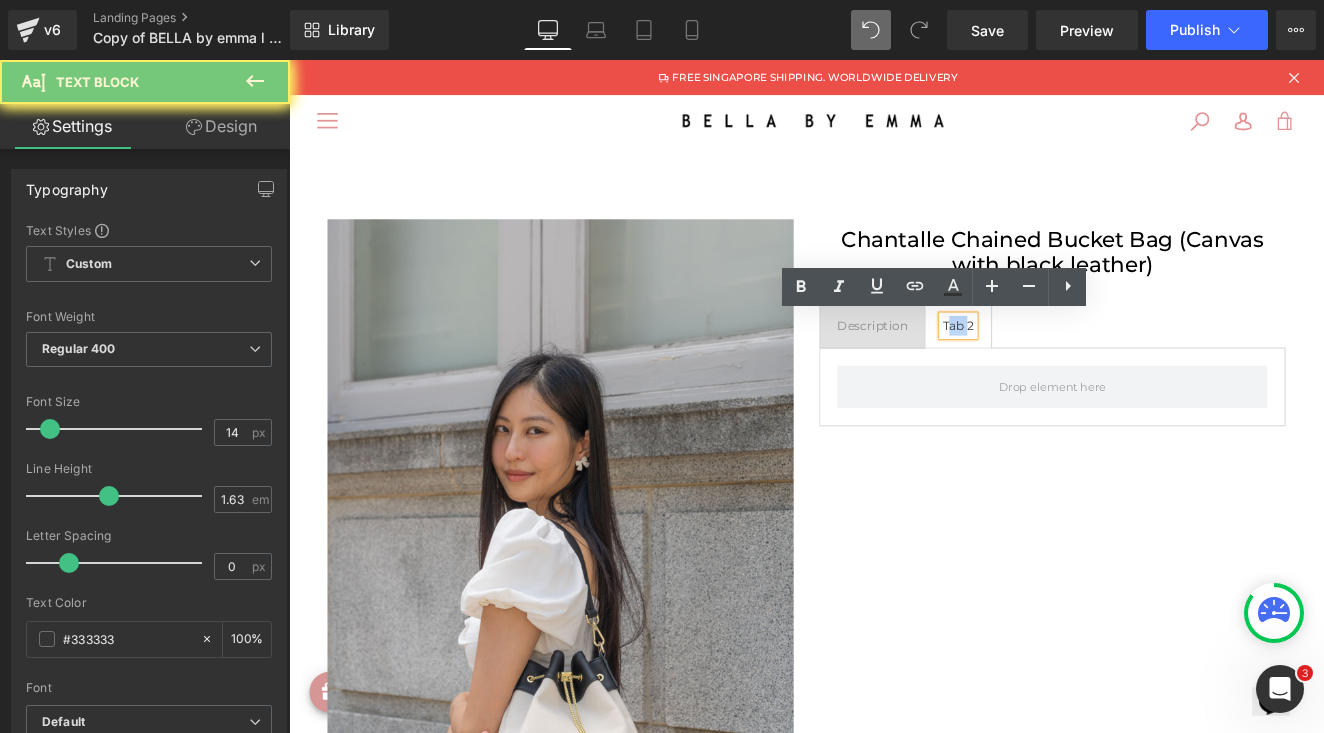 click on "Tab 2" at bounding box center (1071, 370) 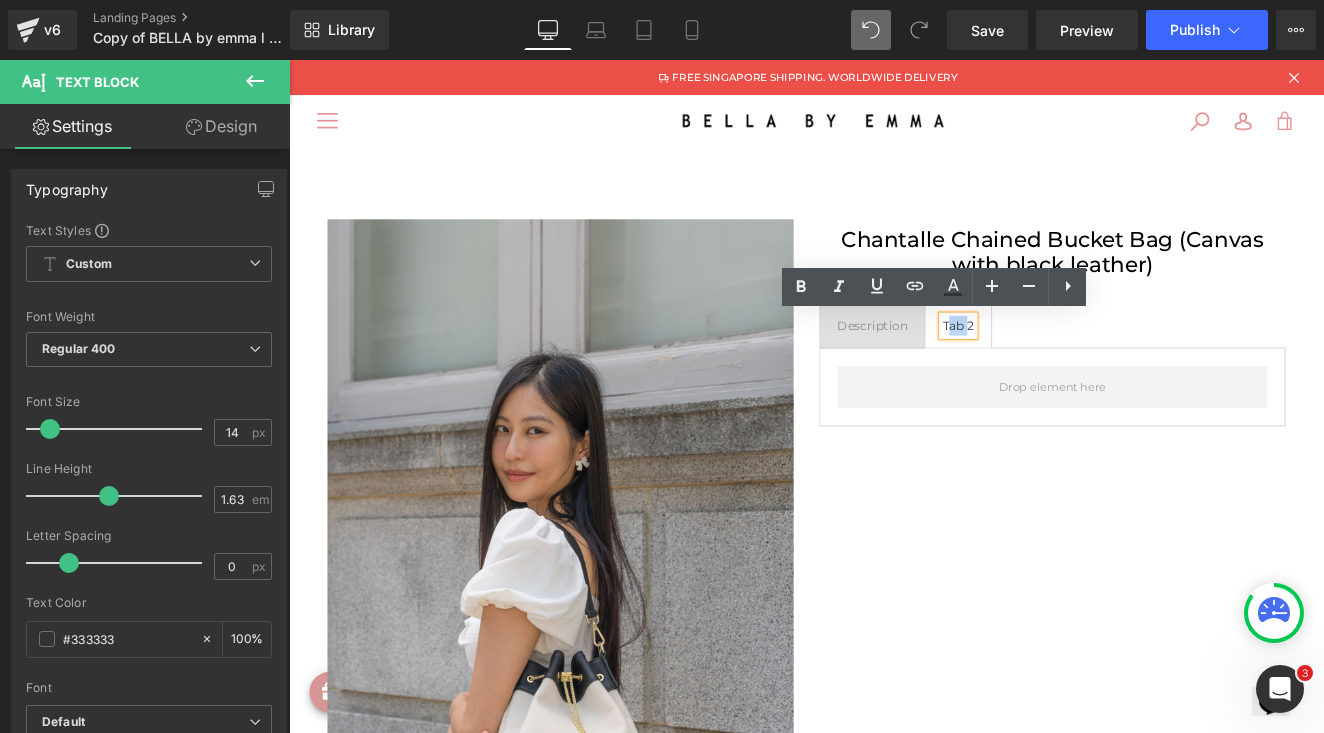 type 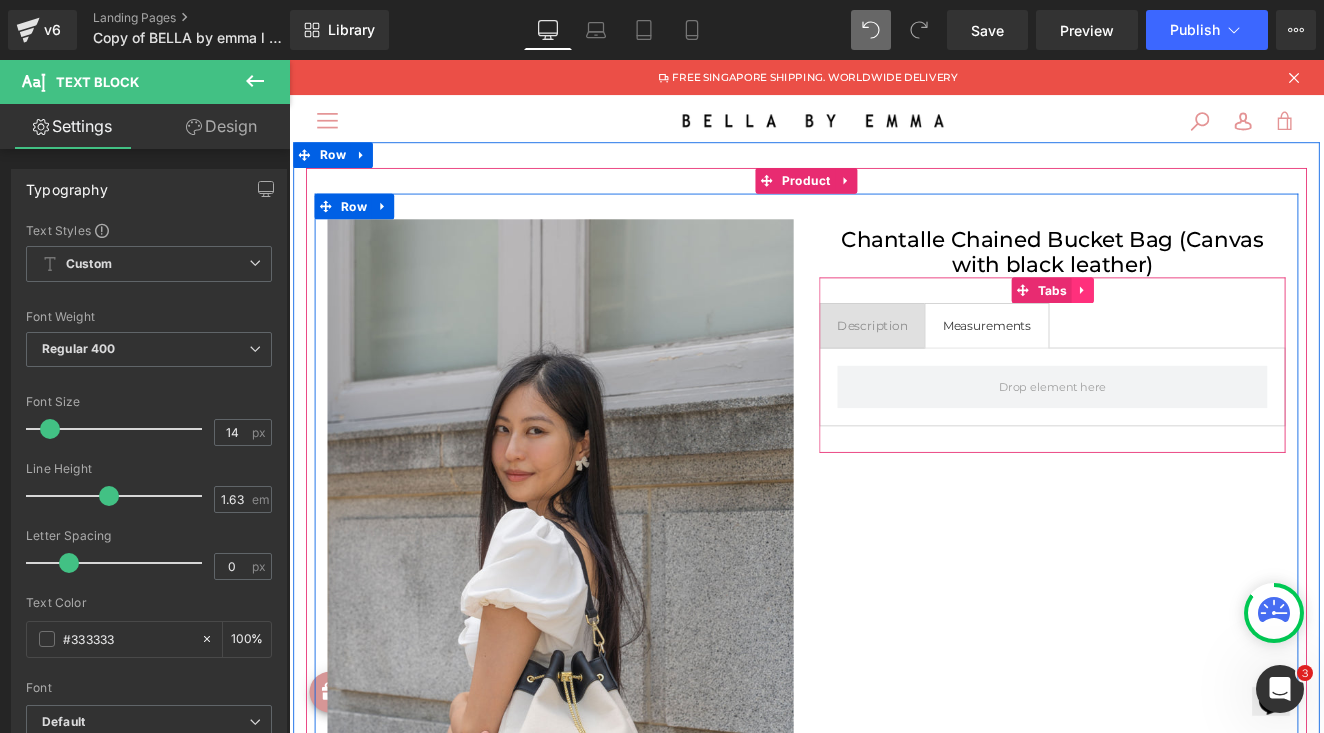 click at bounding box center [1217, 329] 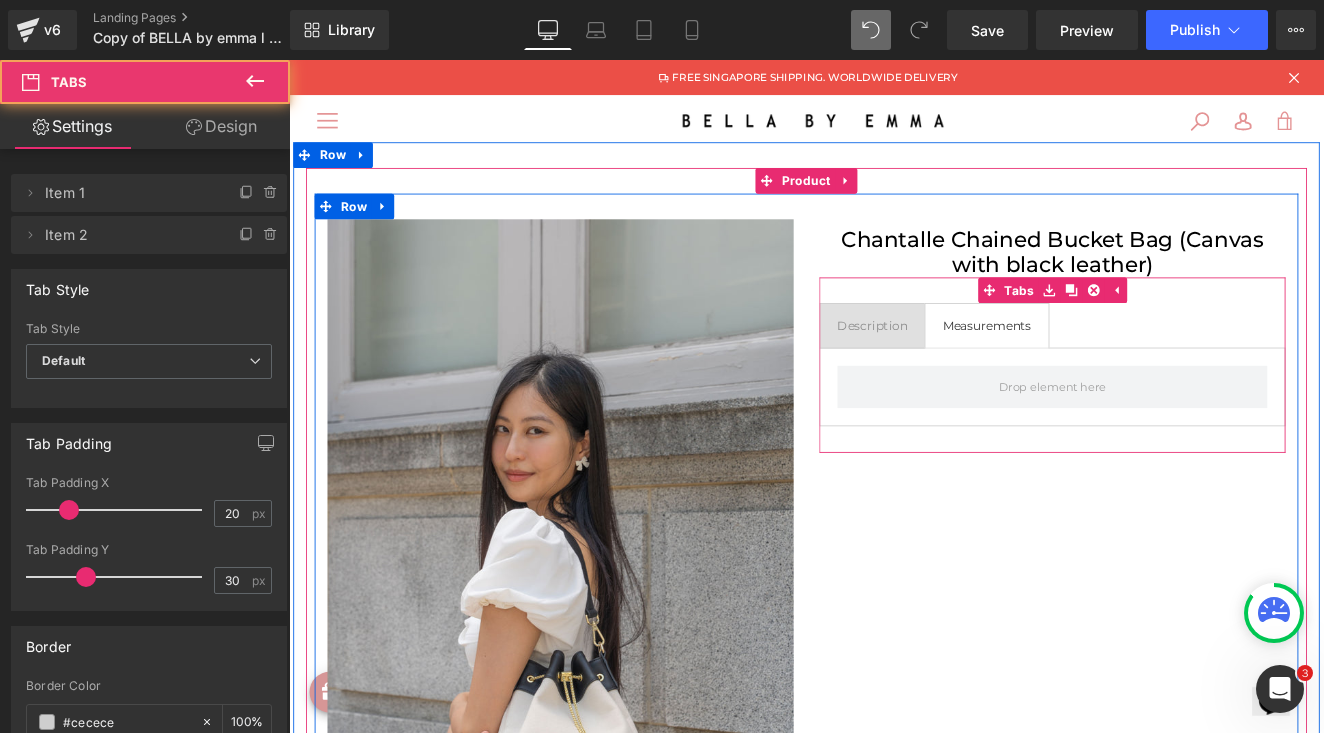 click on "Description
Text Block
Measurements
Text Block" at bounding box center [1181, 370] 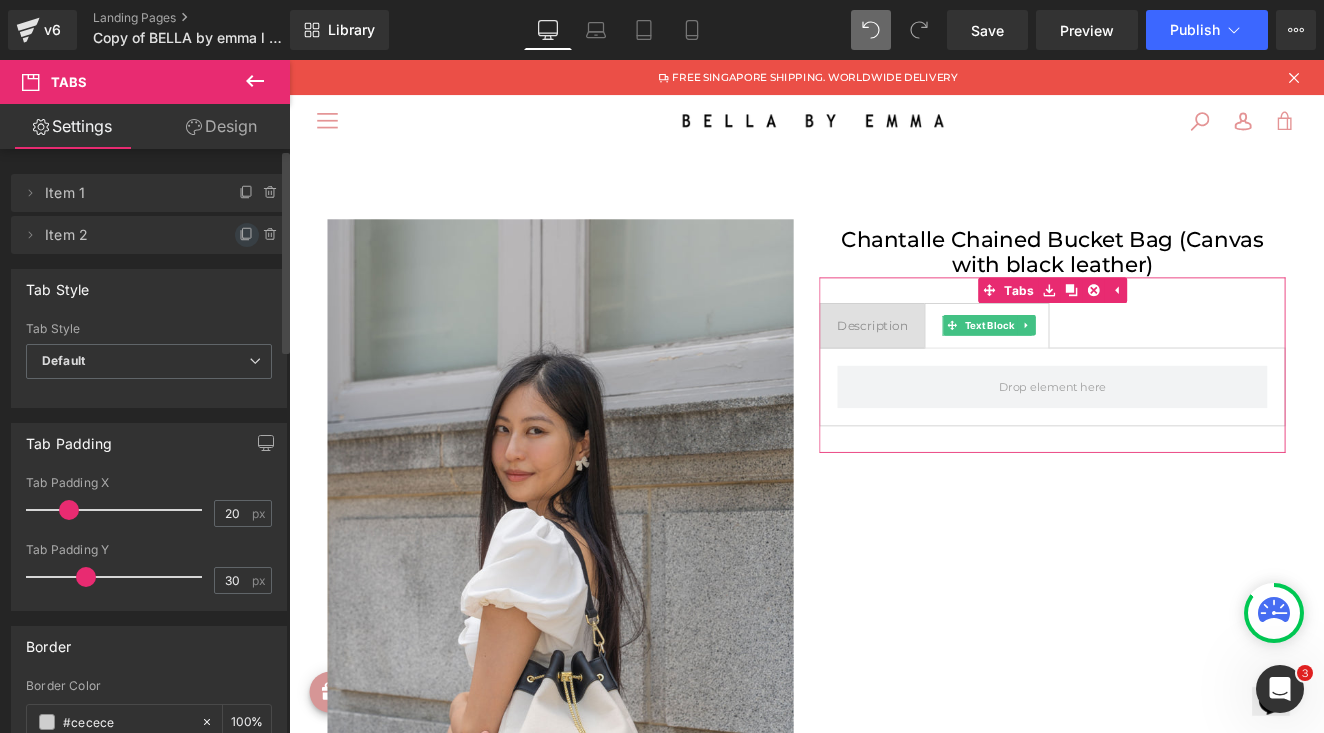 click 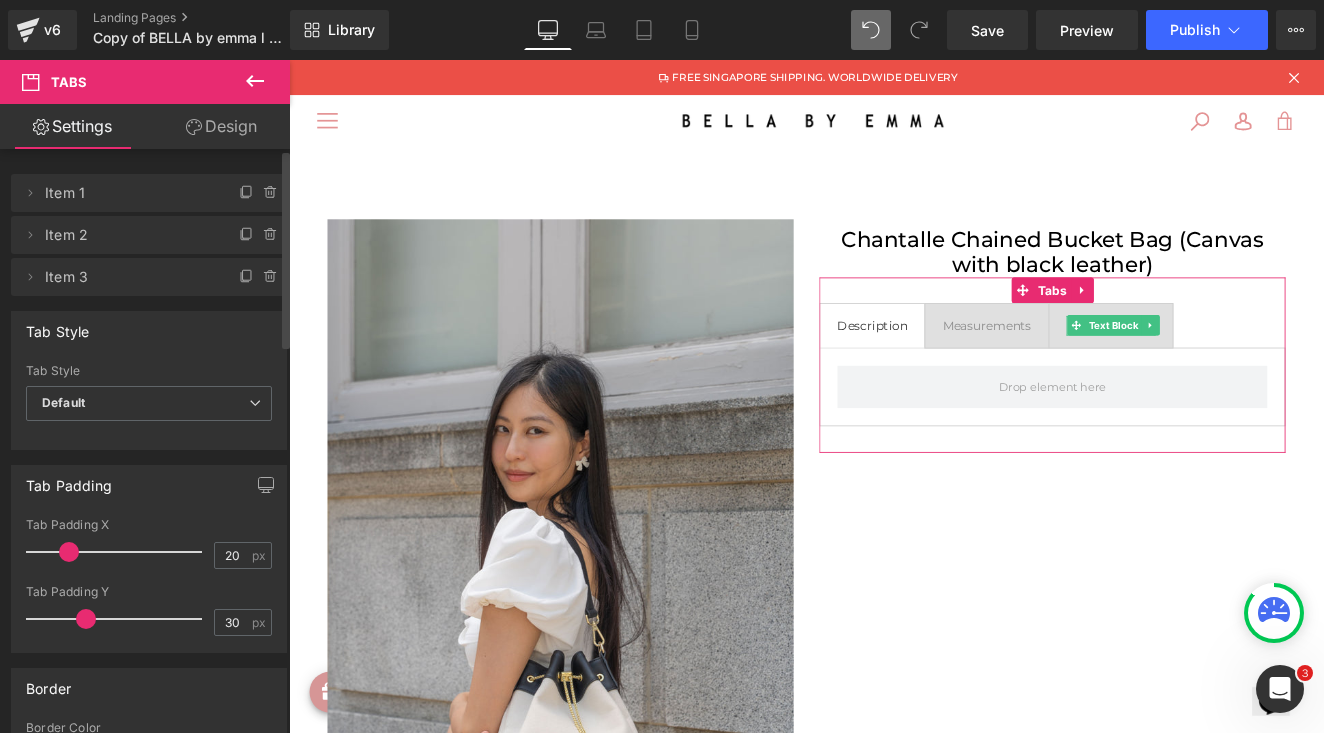 click on "Item 3" at bounding box center (129, 277) 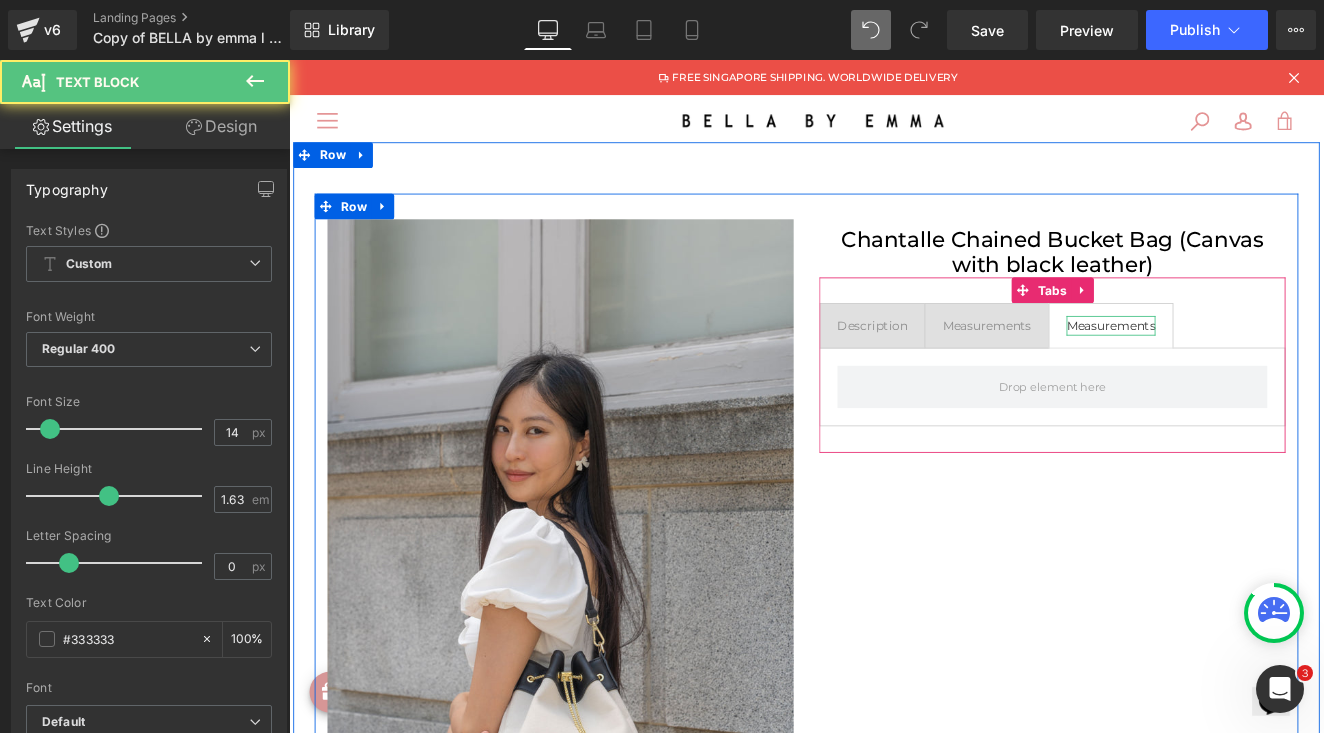 click on "Measurements" at bounding box center (1250, 370) 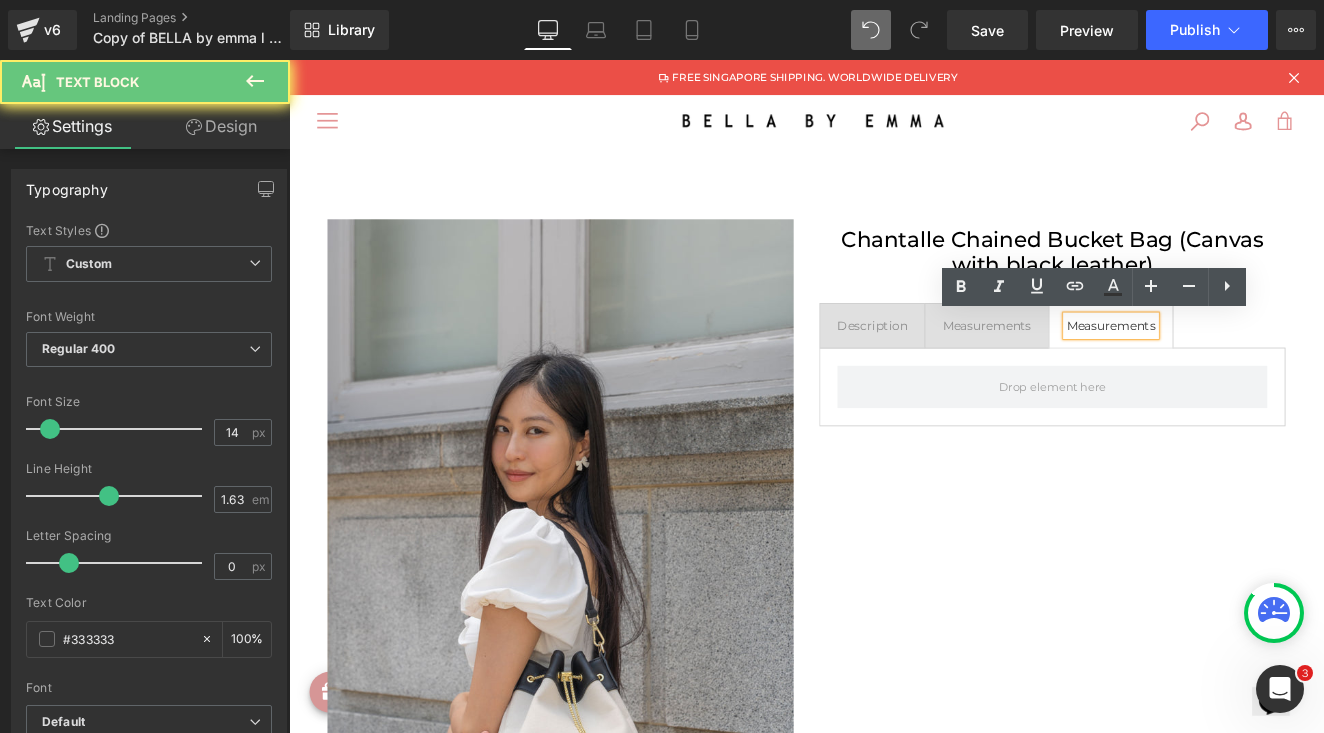 click on "Measurements" at bounding box center (1250, 370) 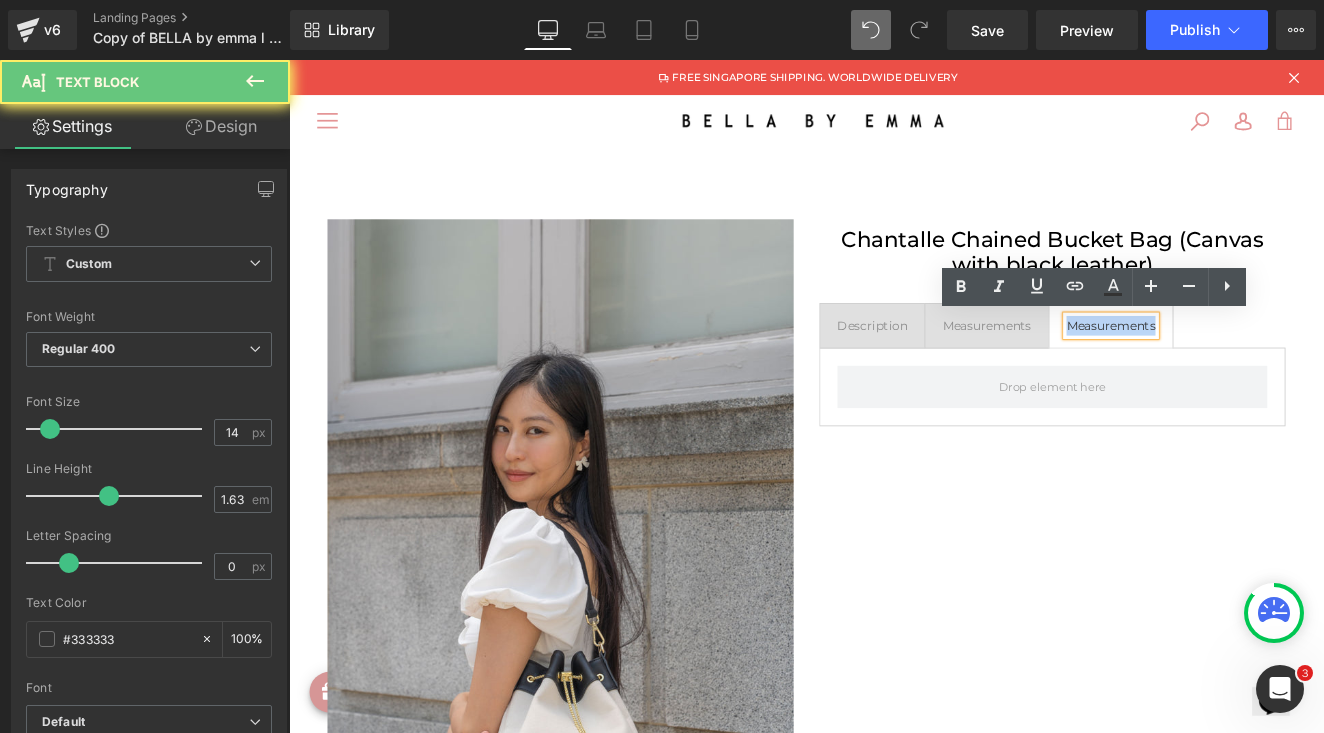 click on "Measurements" at bounding box center (1250, 370) 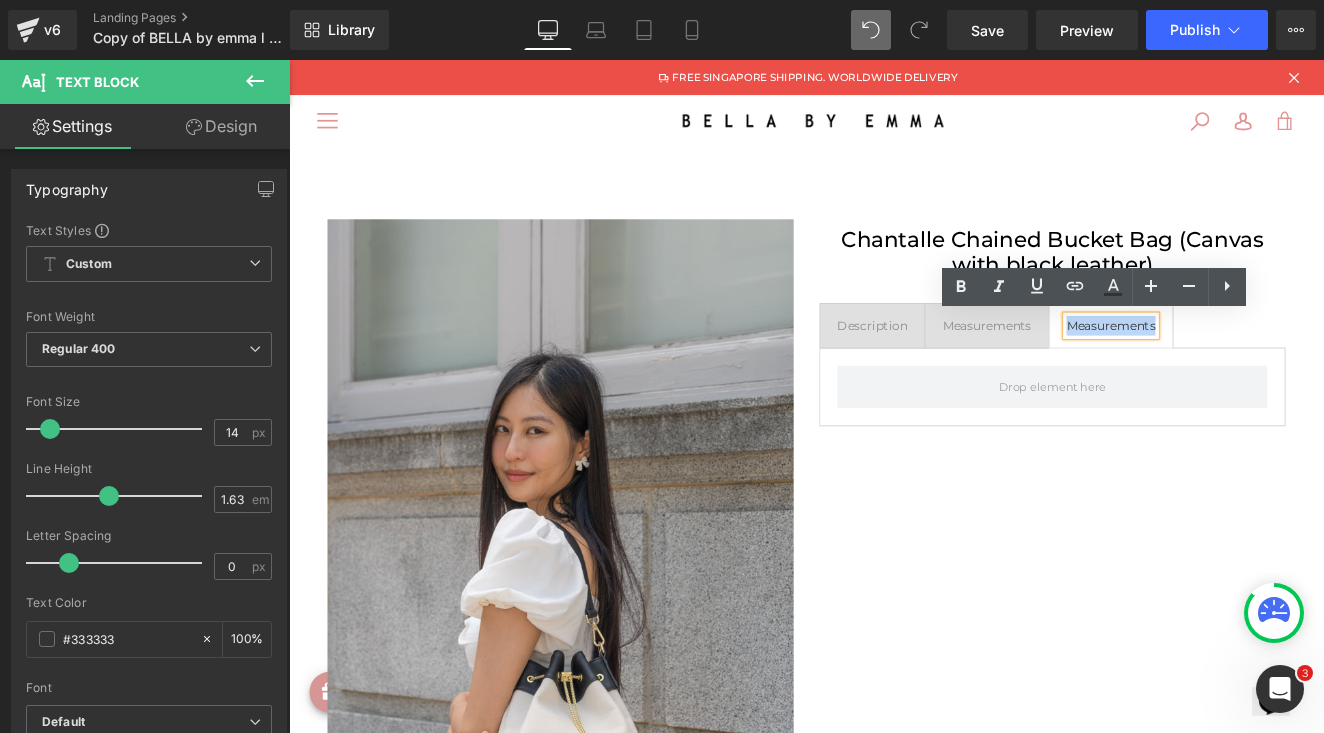 type 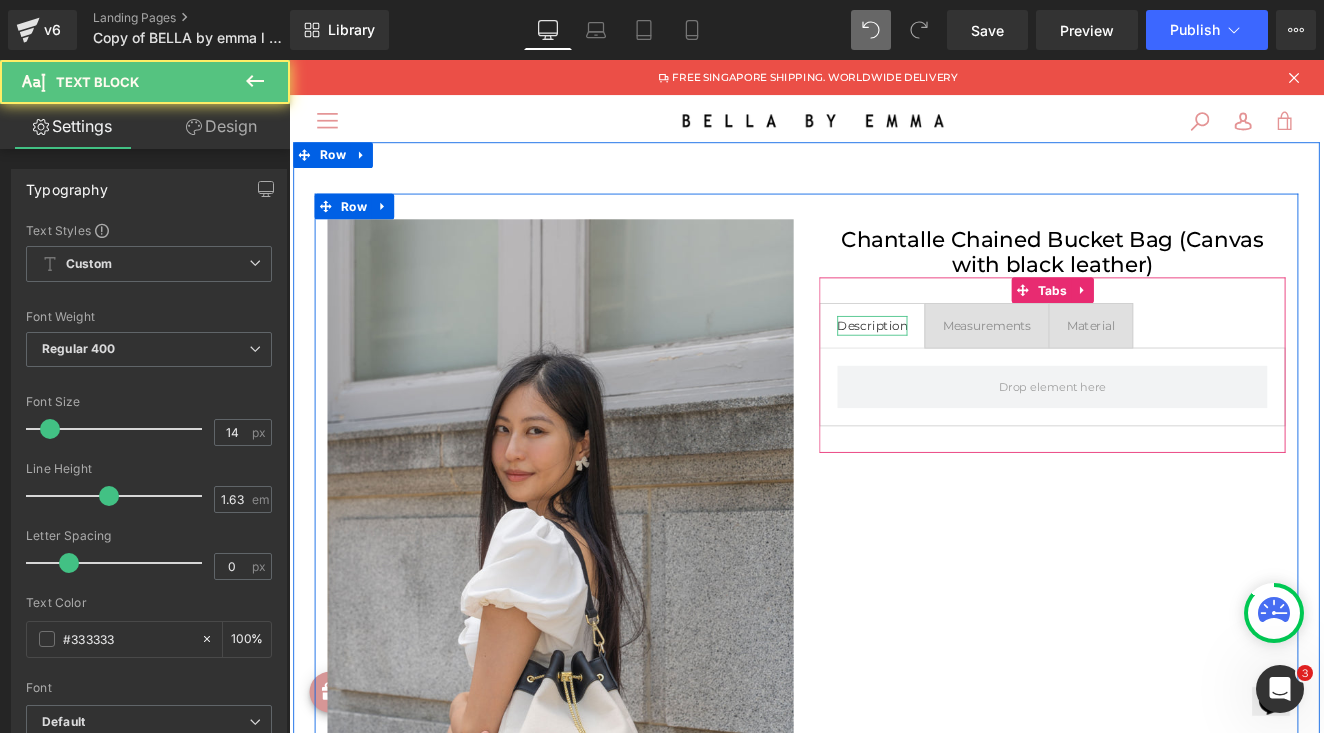 click on "Description" at bounding box center (971, 370) 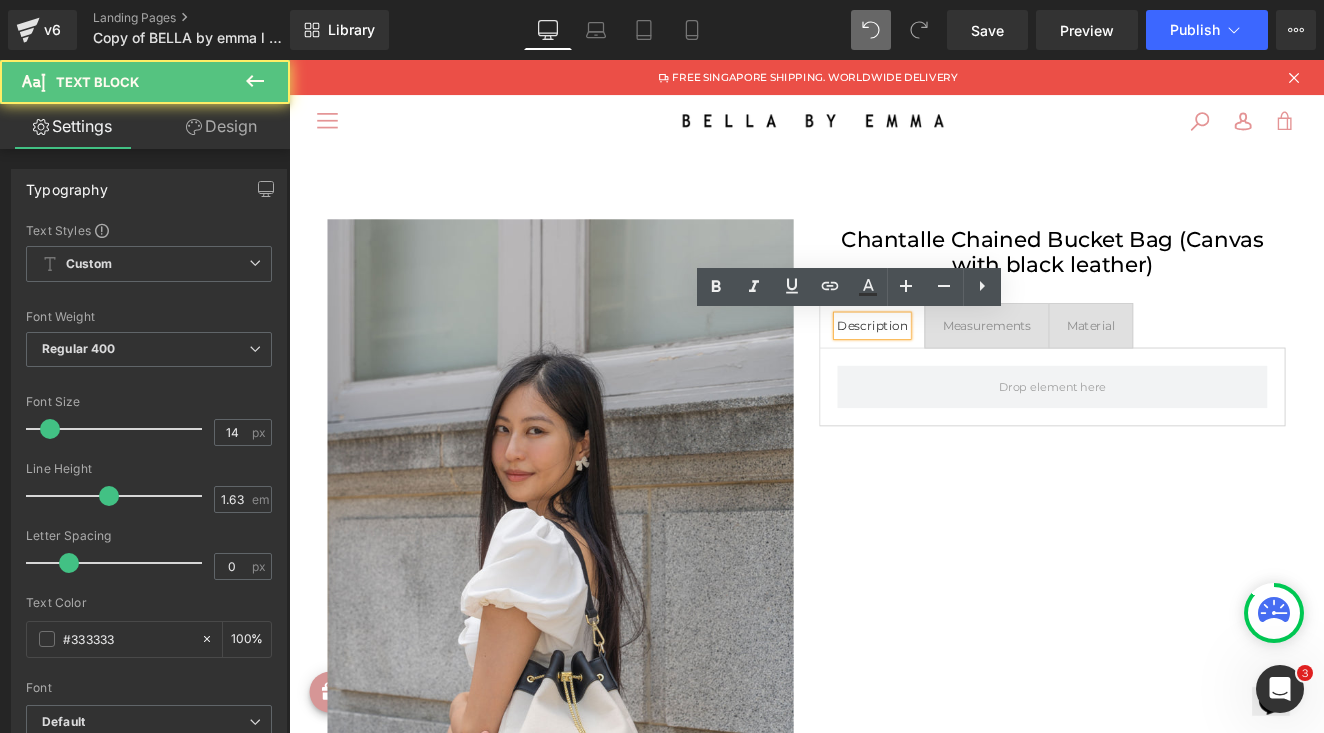 click on "Description" at bounding box center (971, 370) 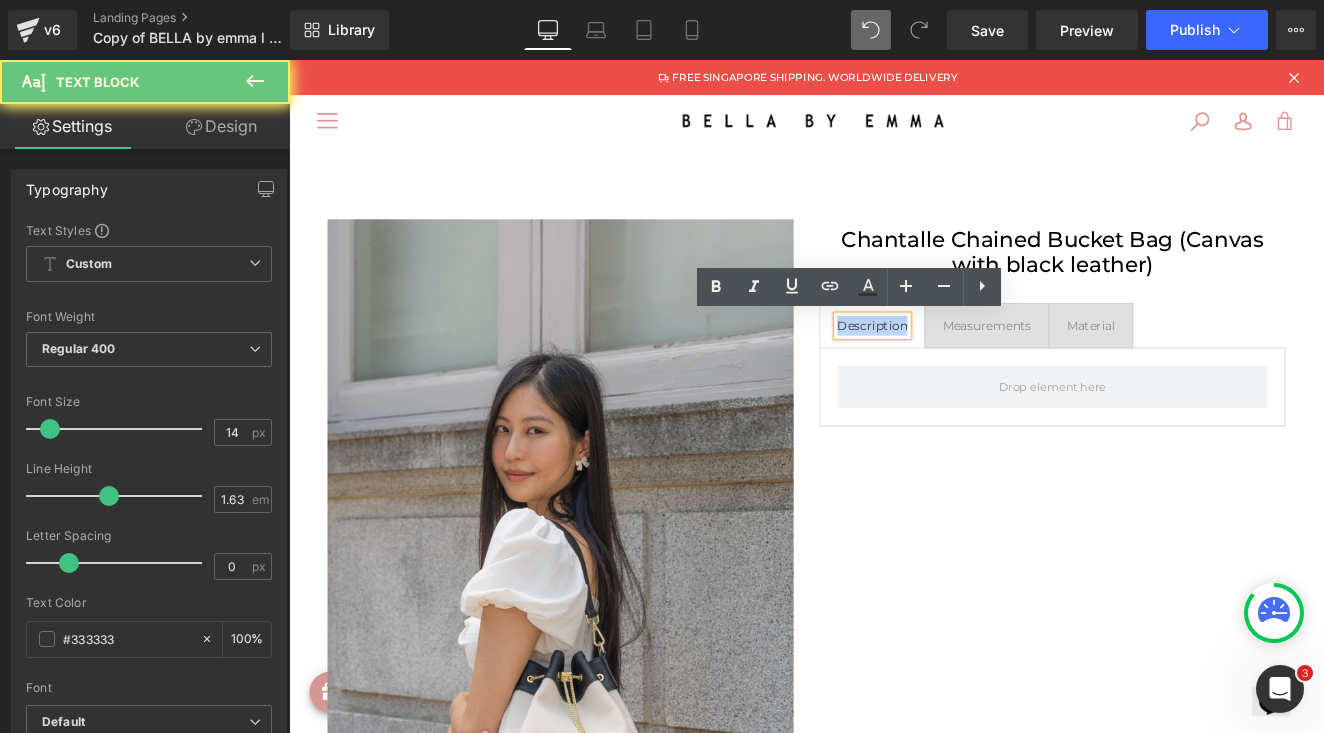 click on "Description" at bounding box center [971, 370] 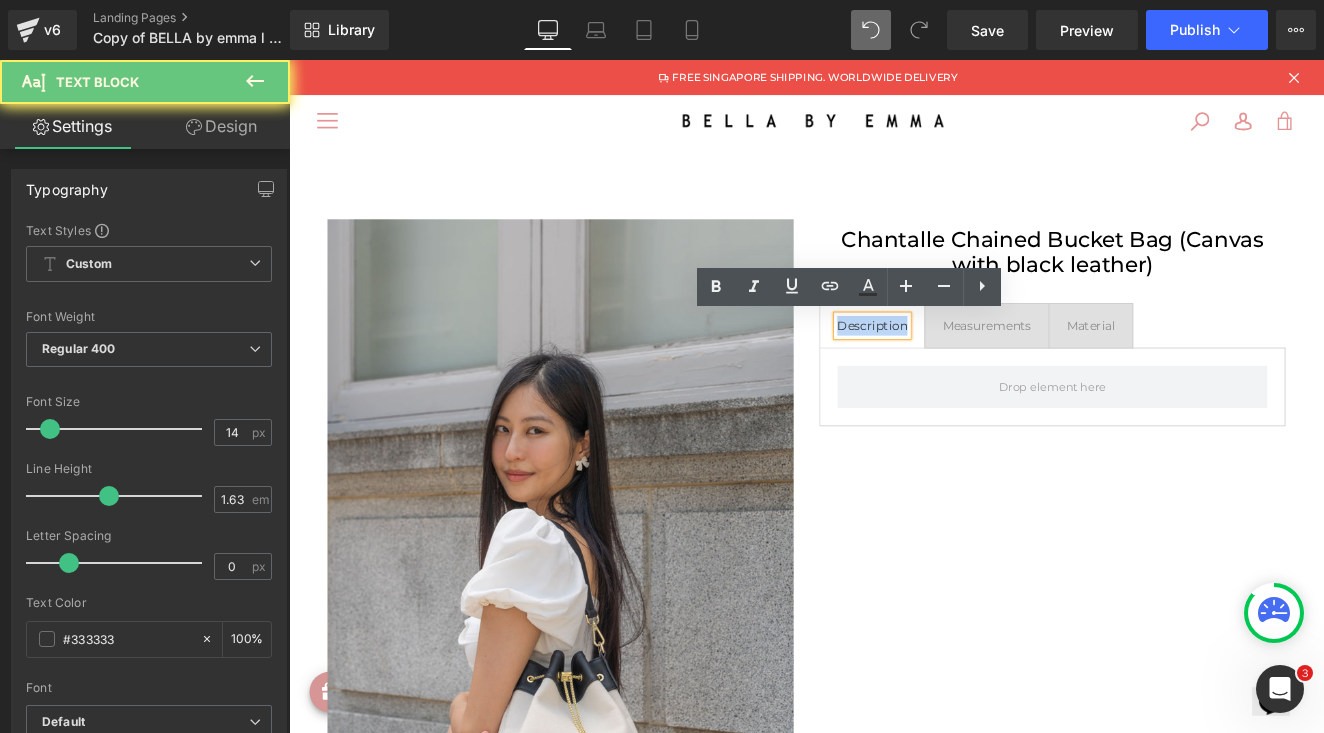 click on "Description" at bounding box center (971, 370) 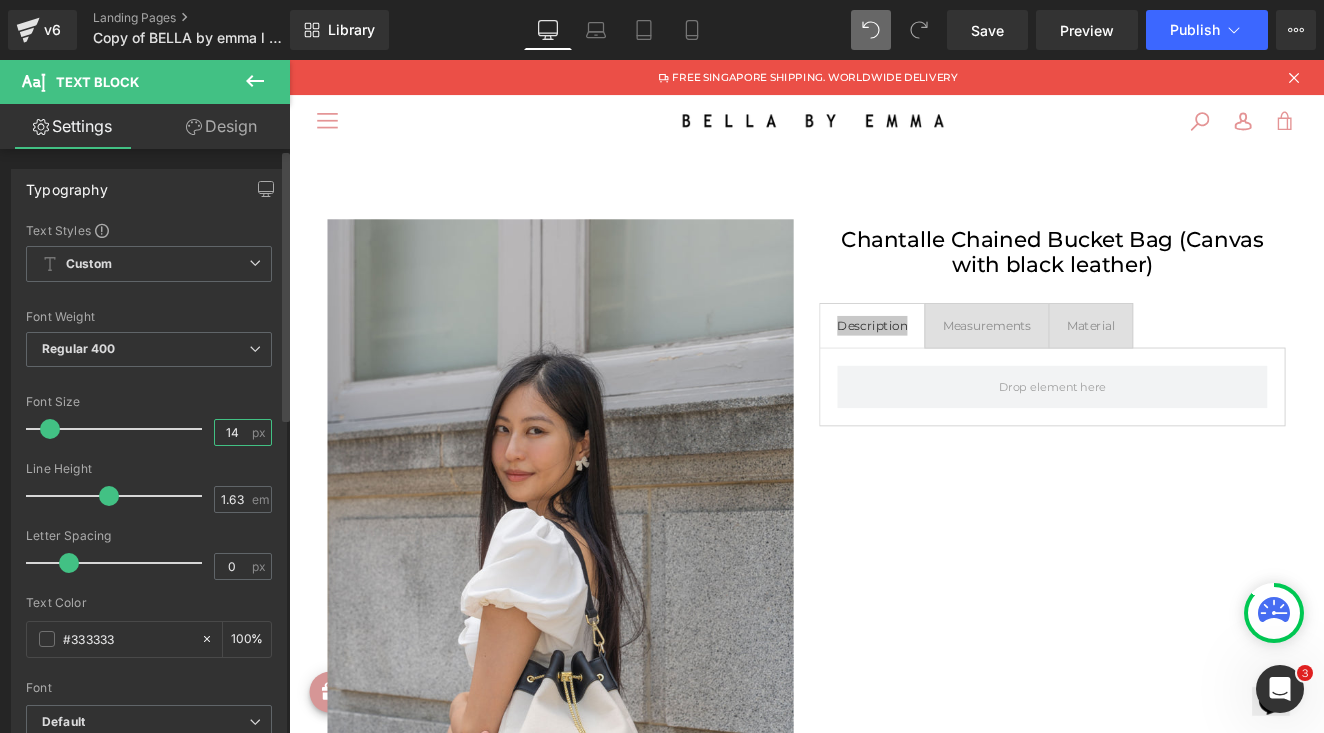 click on "14" at bounding box center (232, 432) 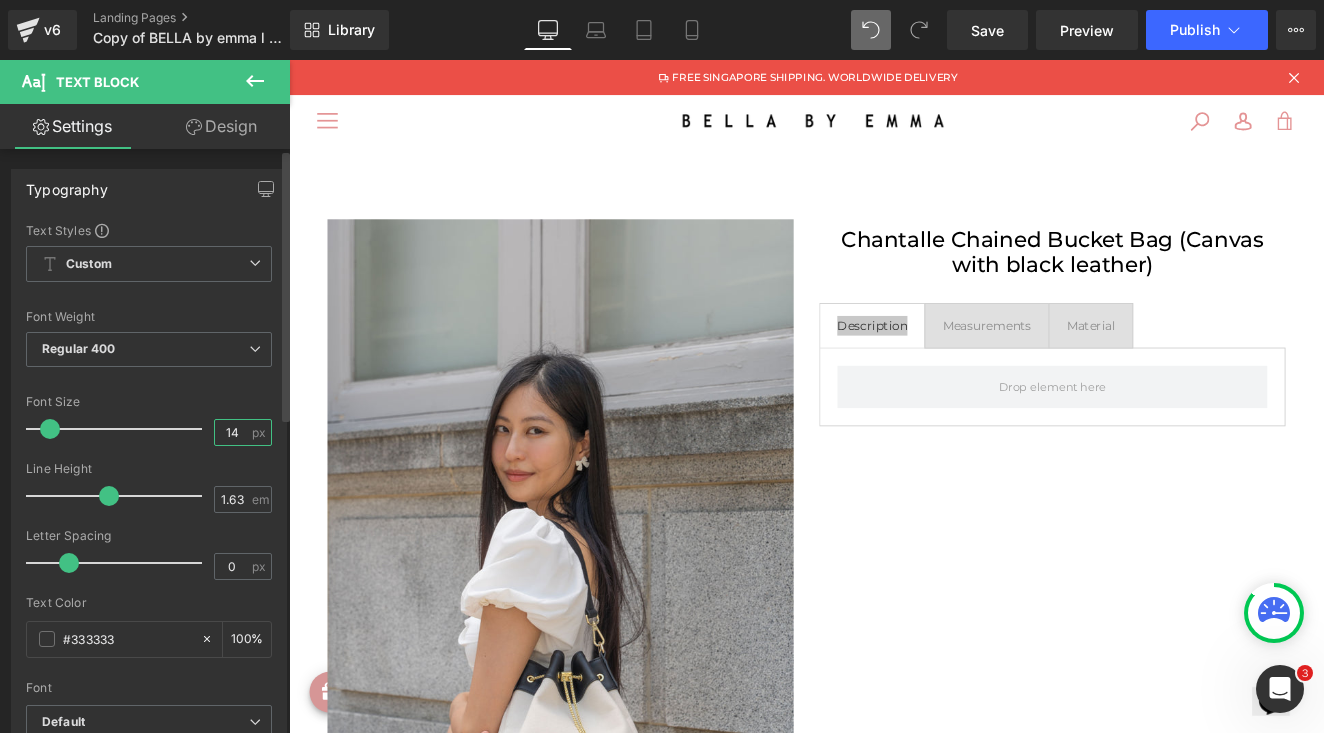 click on "14" at bounding box center (232, 432) 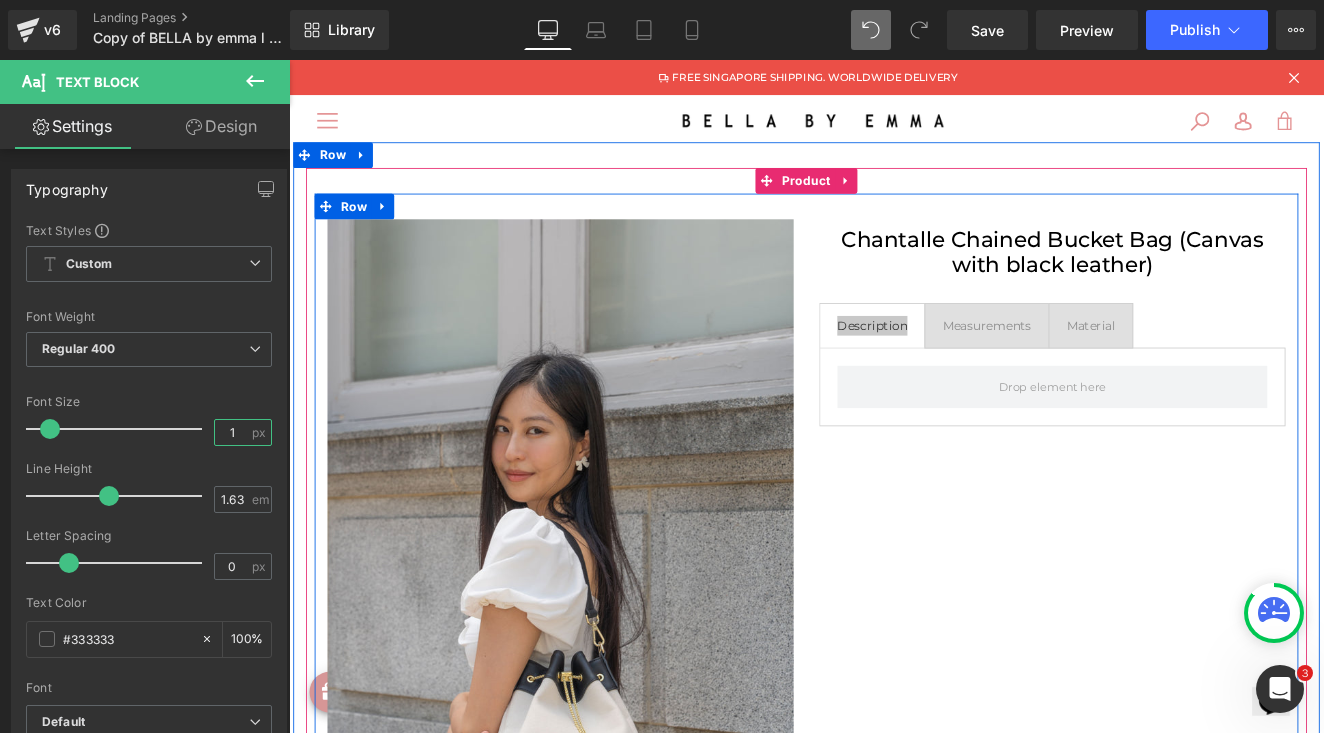 type on "15" 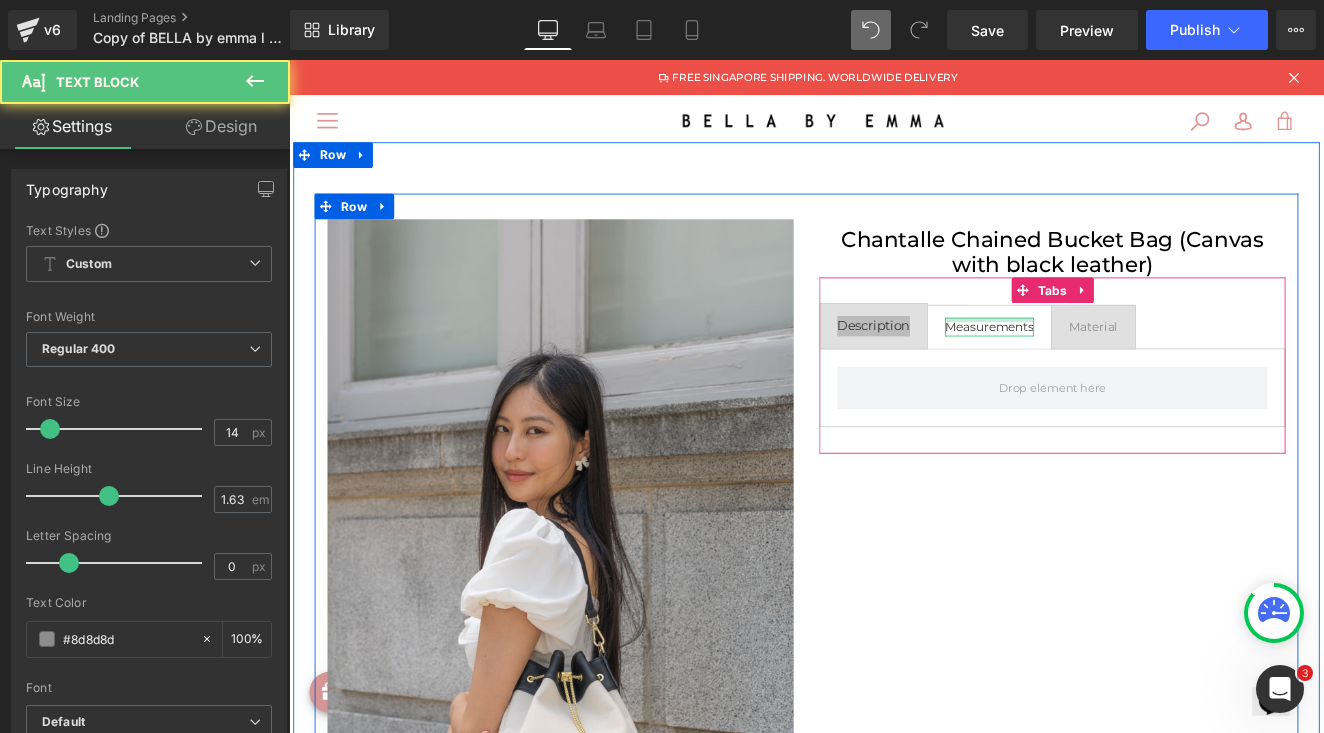 click on "Measurements
Text Block" at bounding box center (1108, 372) 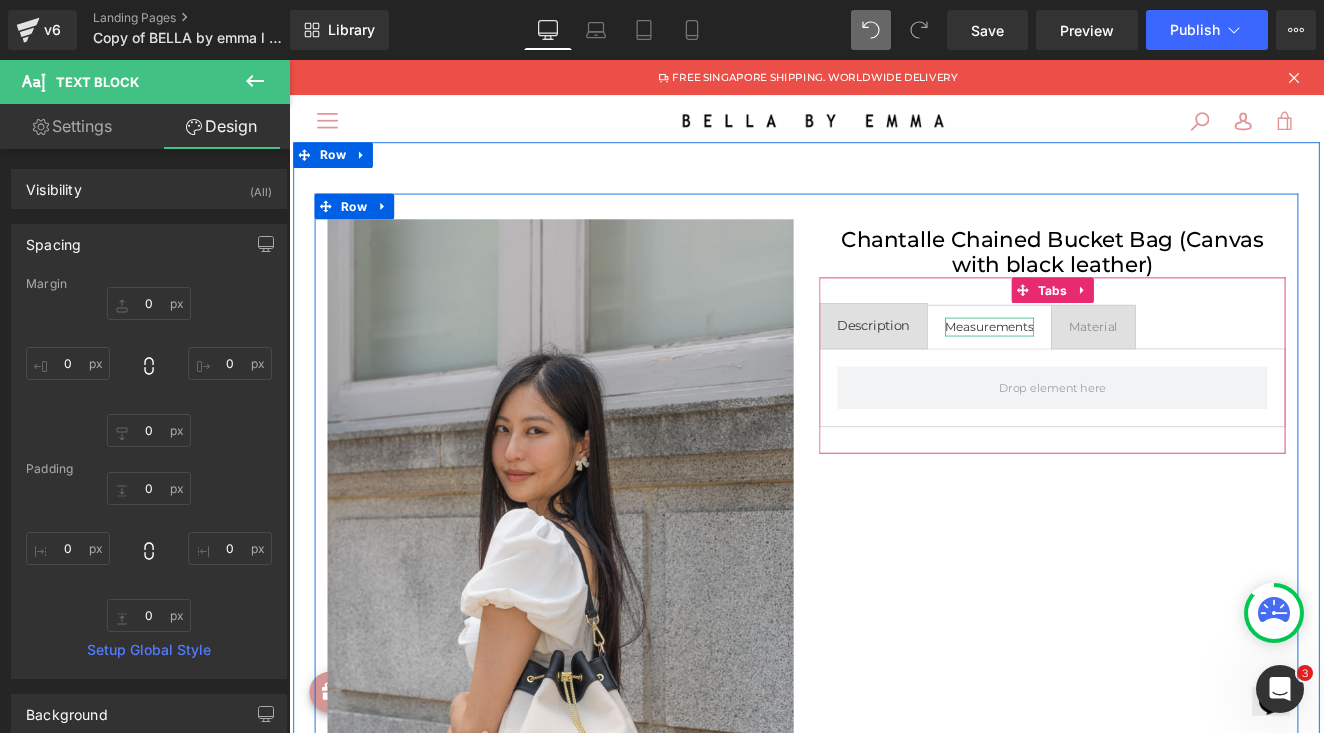 click on "Measurements" at bounding box center (1108, 372) 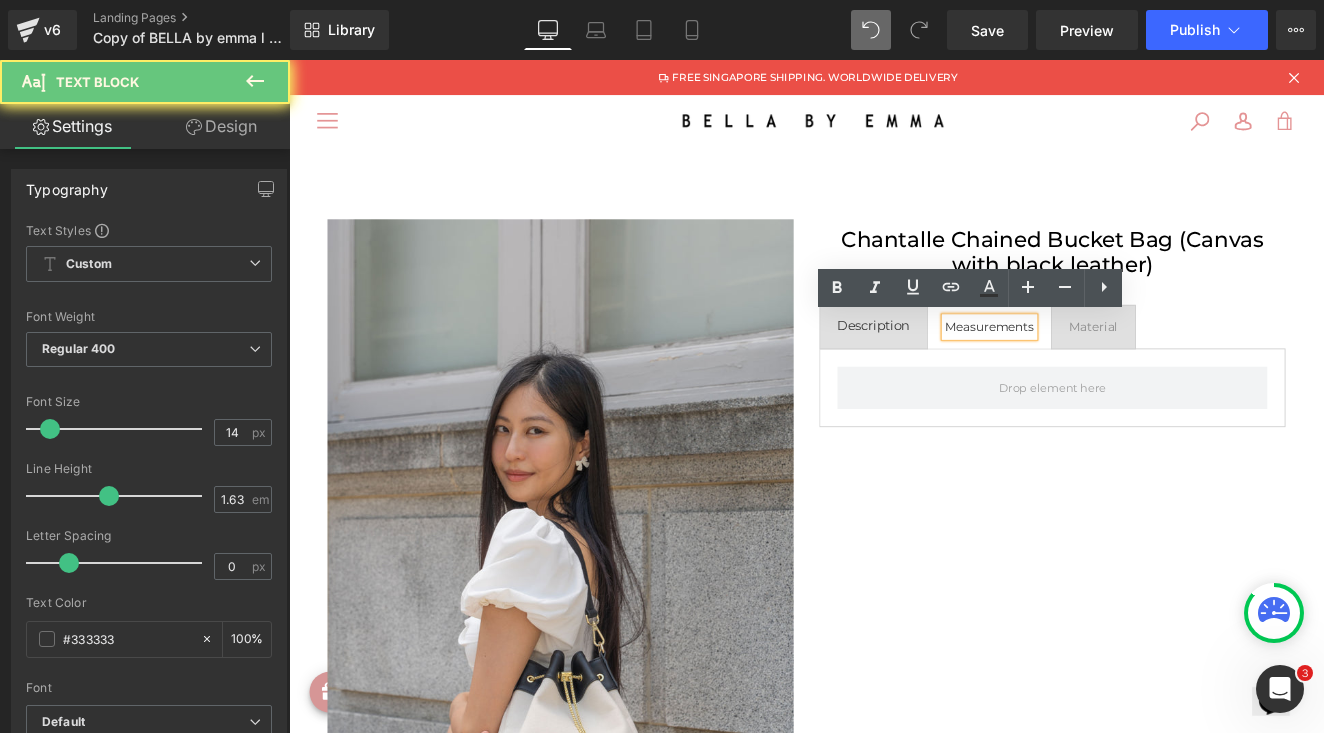 click on "Measurements" at bounding box center (1108, 372) 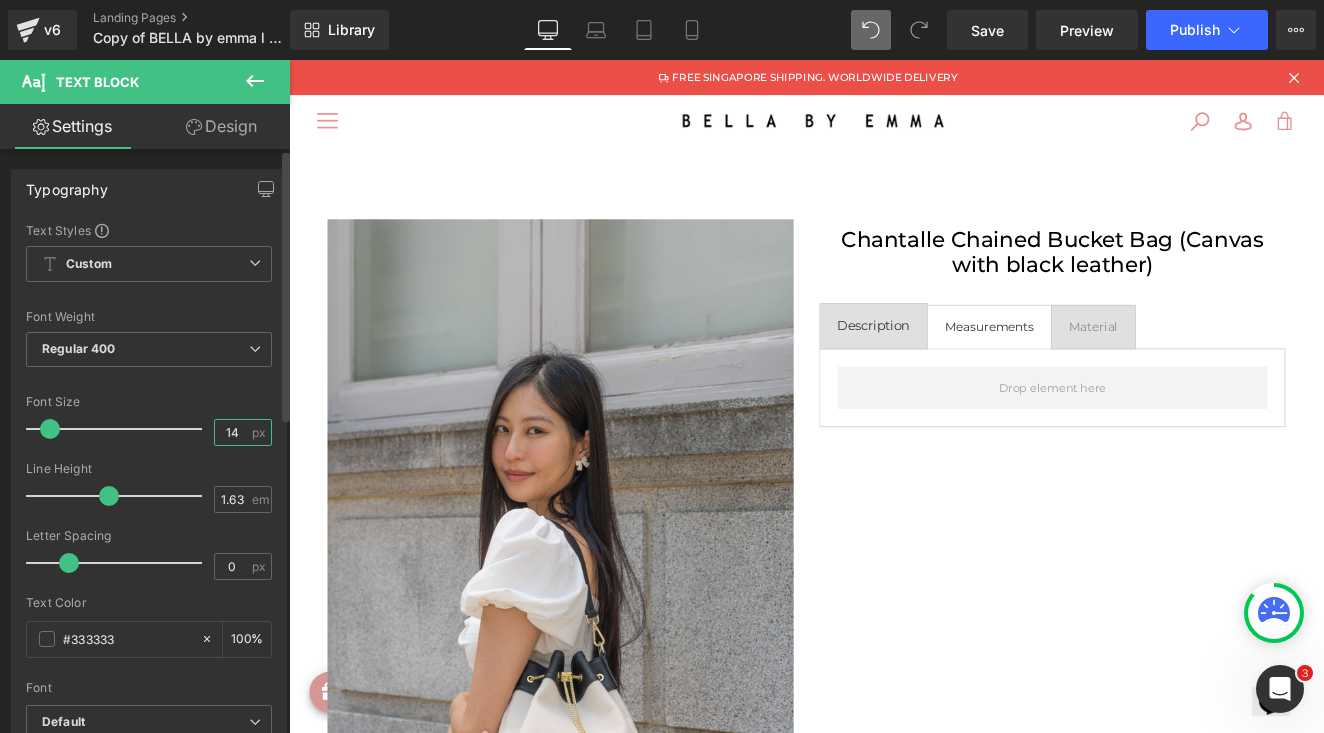 click on "14" at bounding box center (232, 432) 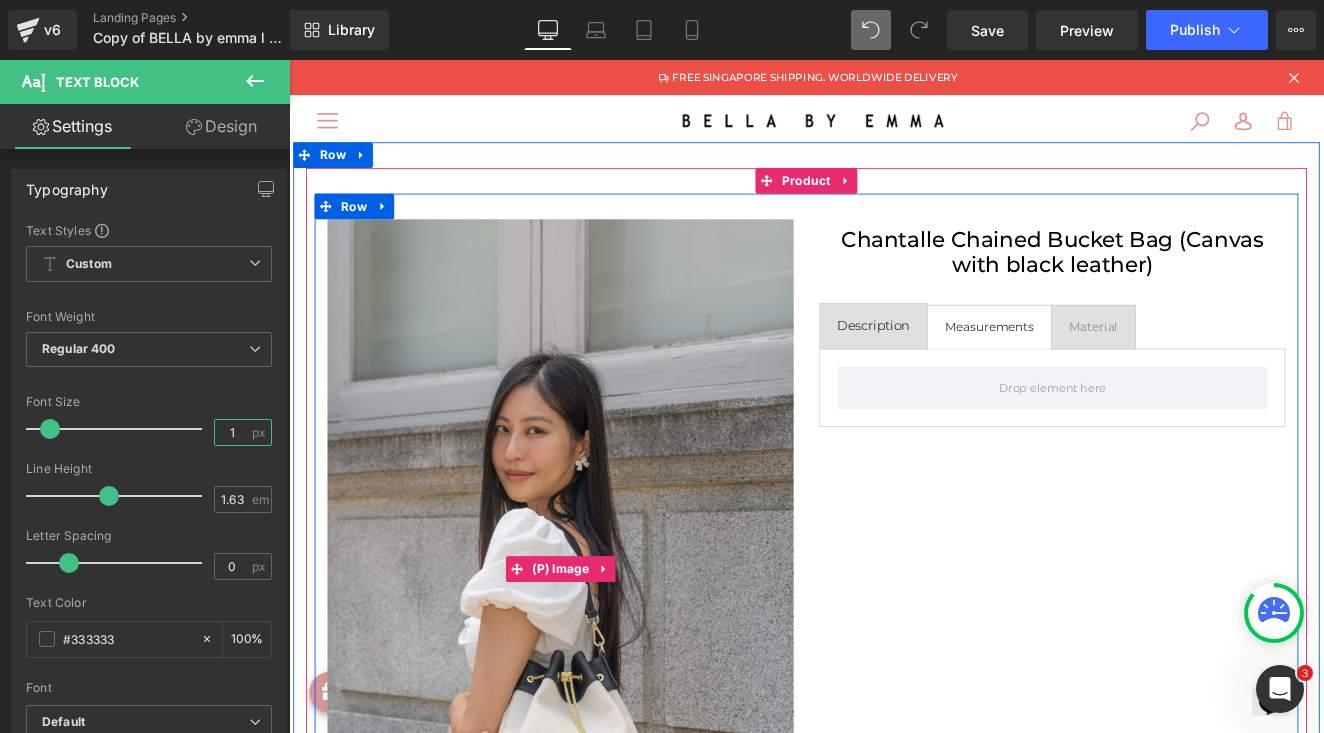 type on "15" 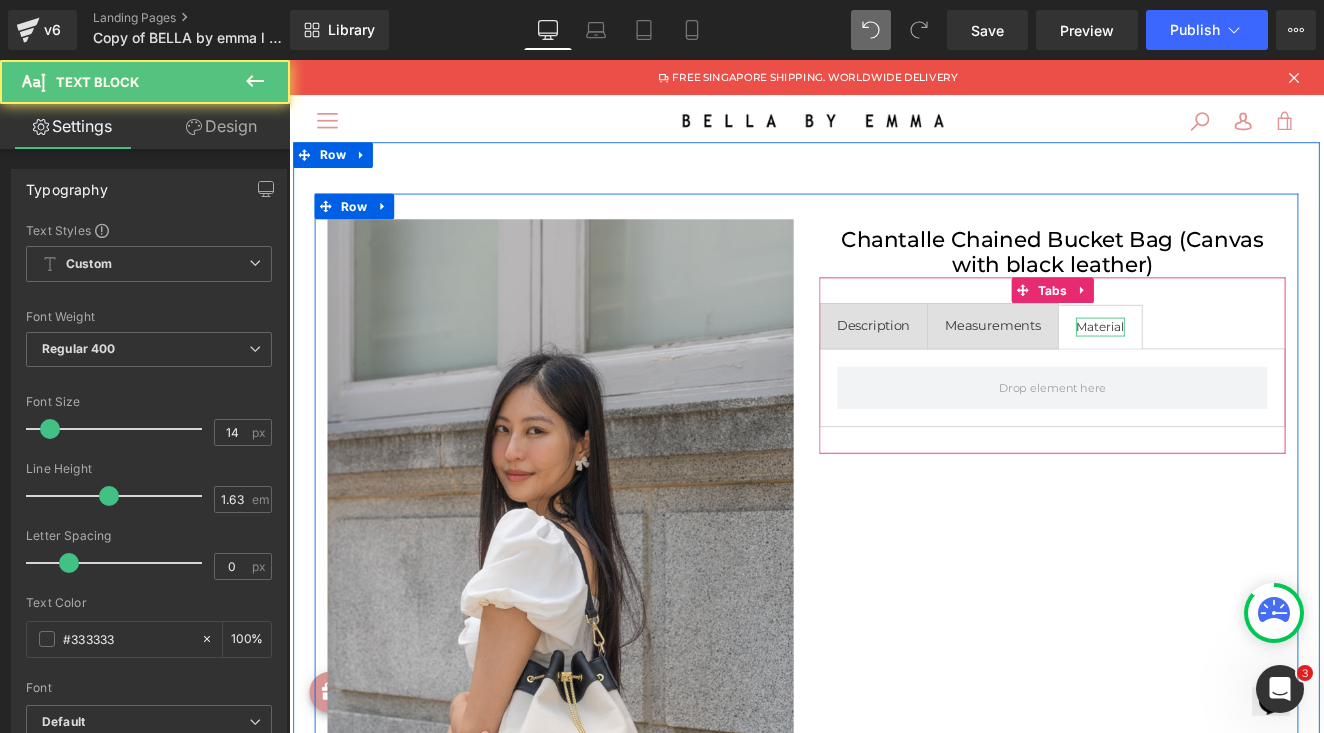 click on "Material" at bounding box center [1237, 372] 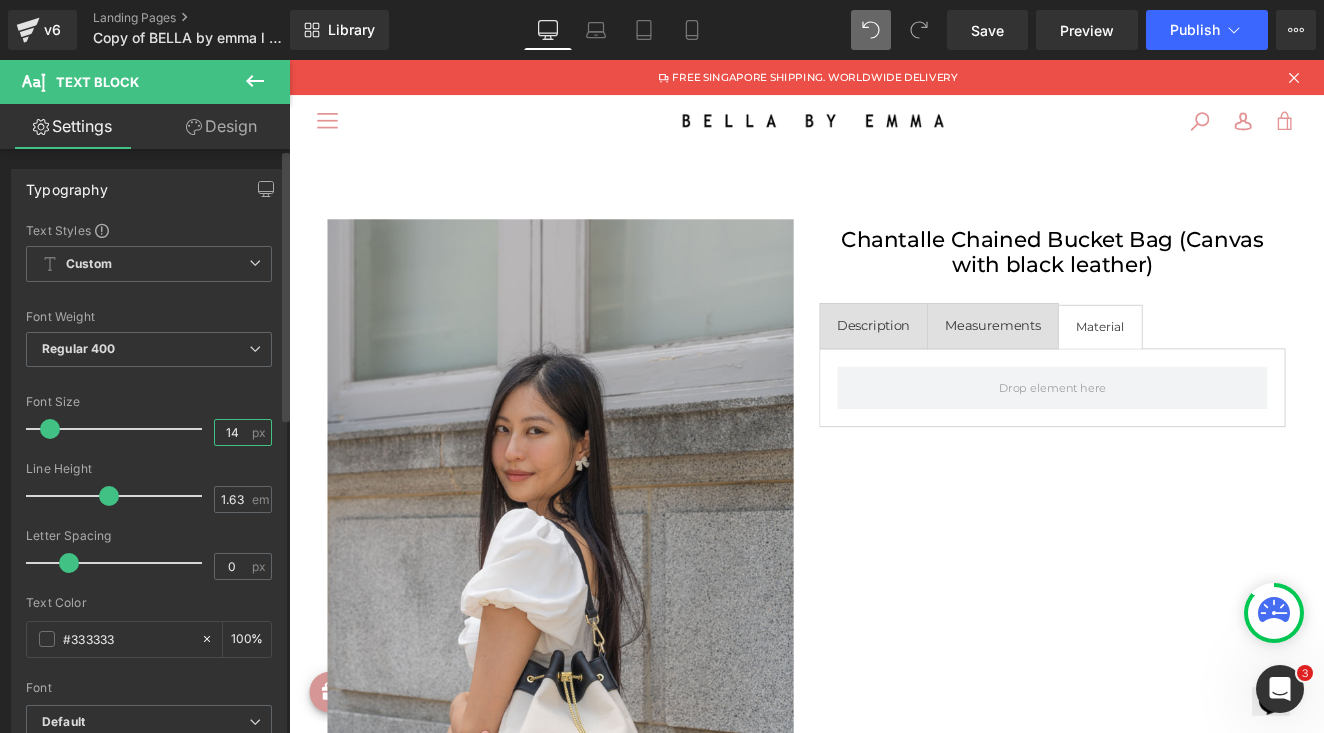 click on "14" at bounding box center [232, 432] 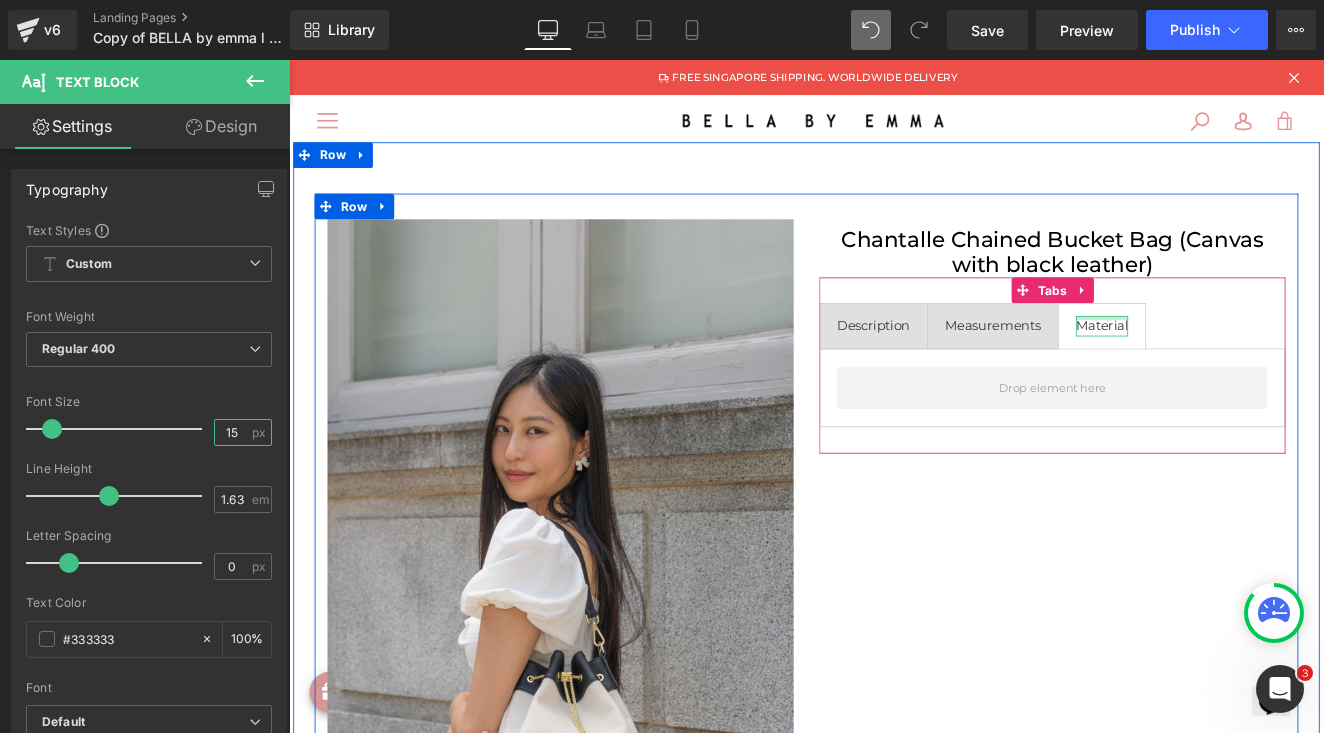 type on "15" 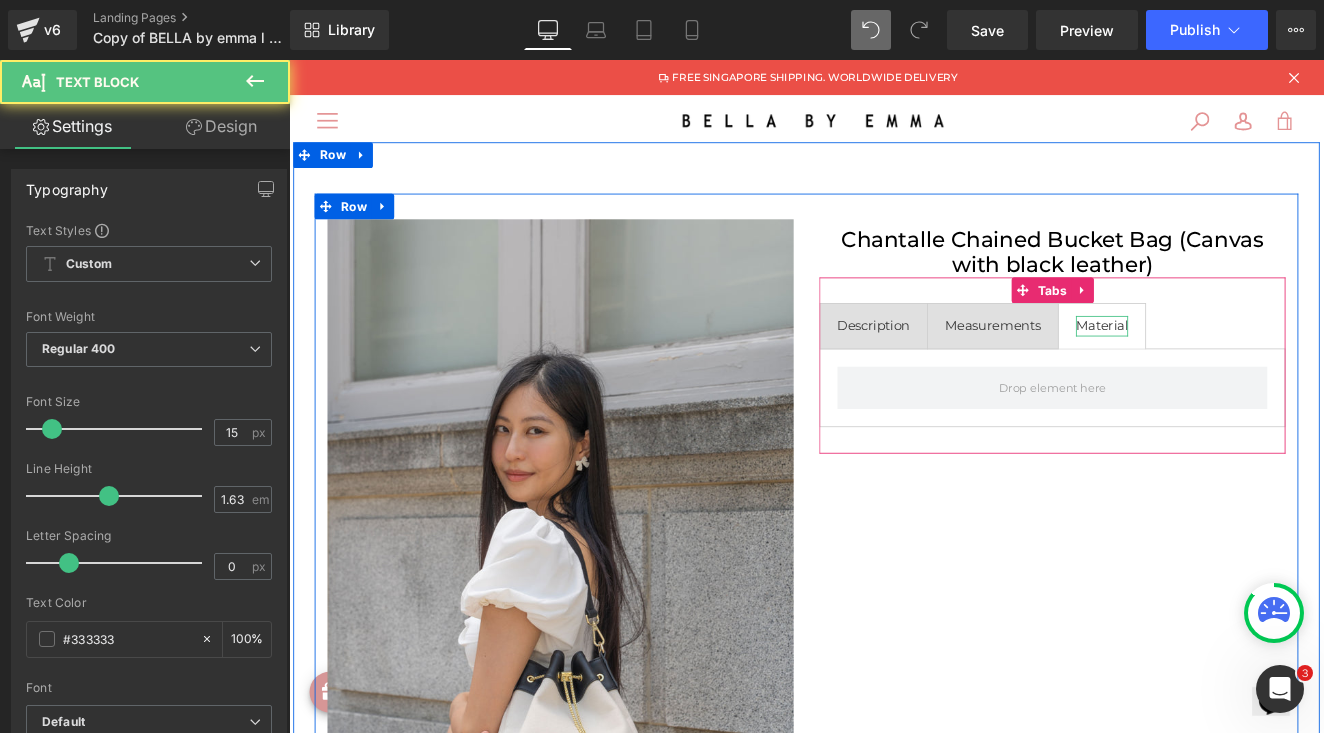 click on "Material" at bounding box center [1239, 371] 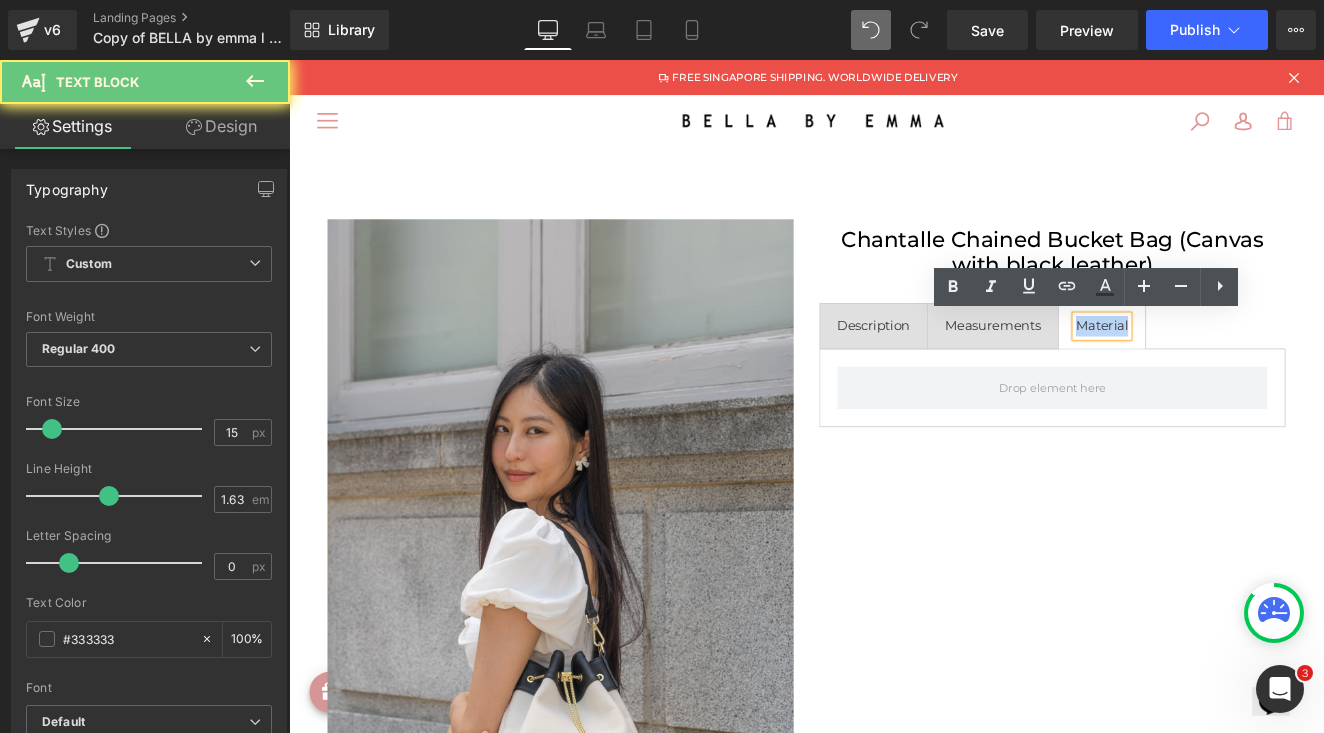 click on "Material" at bounding box center [1239, 371] 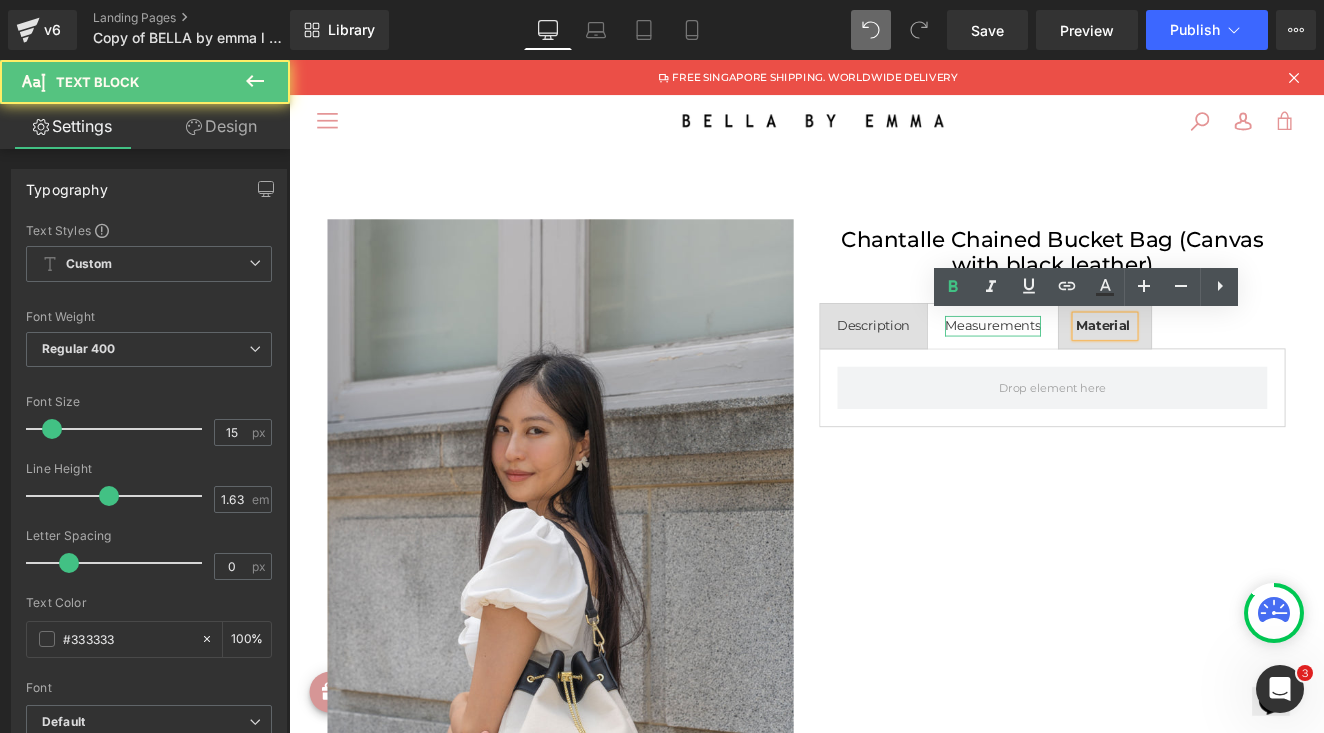 click on "Measurements" at bounding box center [1112, 371] 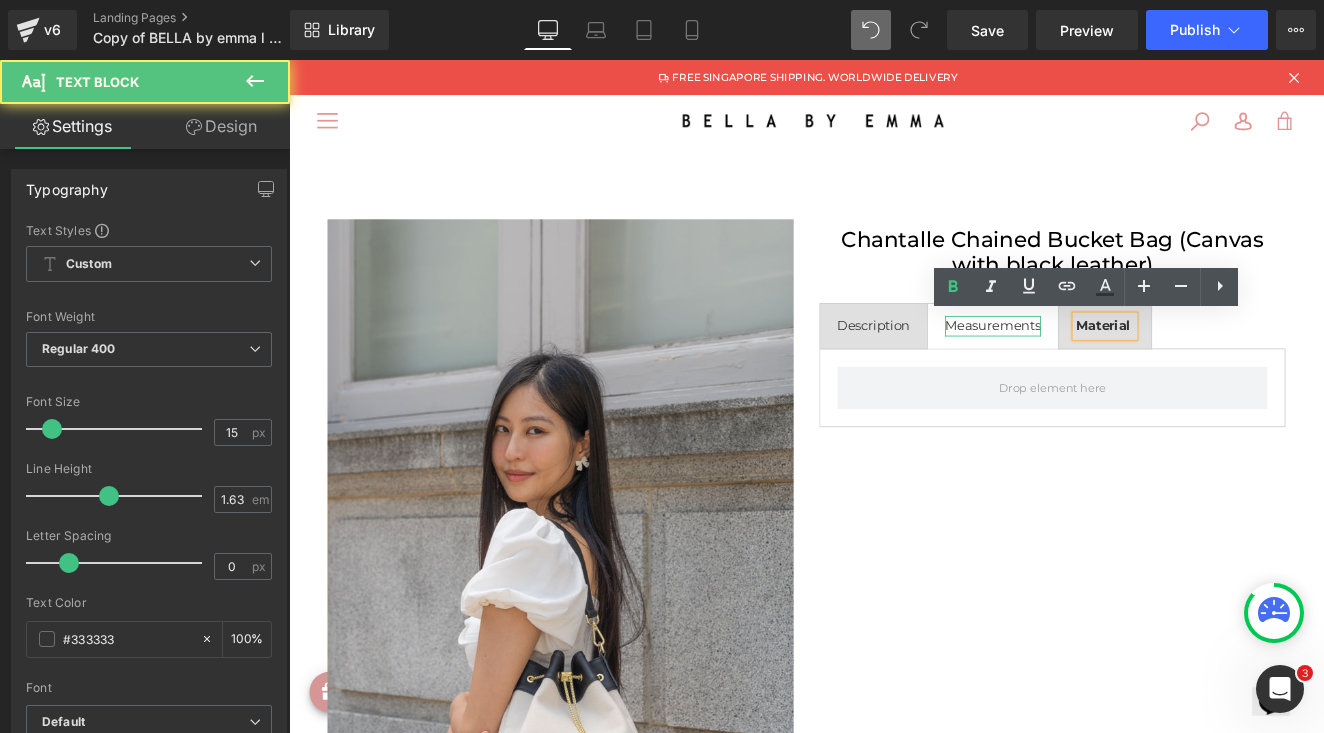 click on "Measurements" at bounding box center [1112, 371] 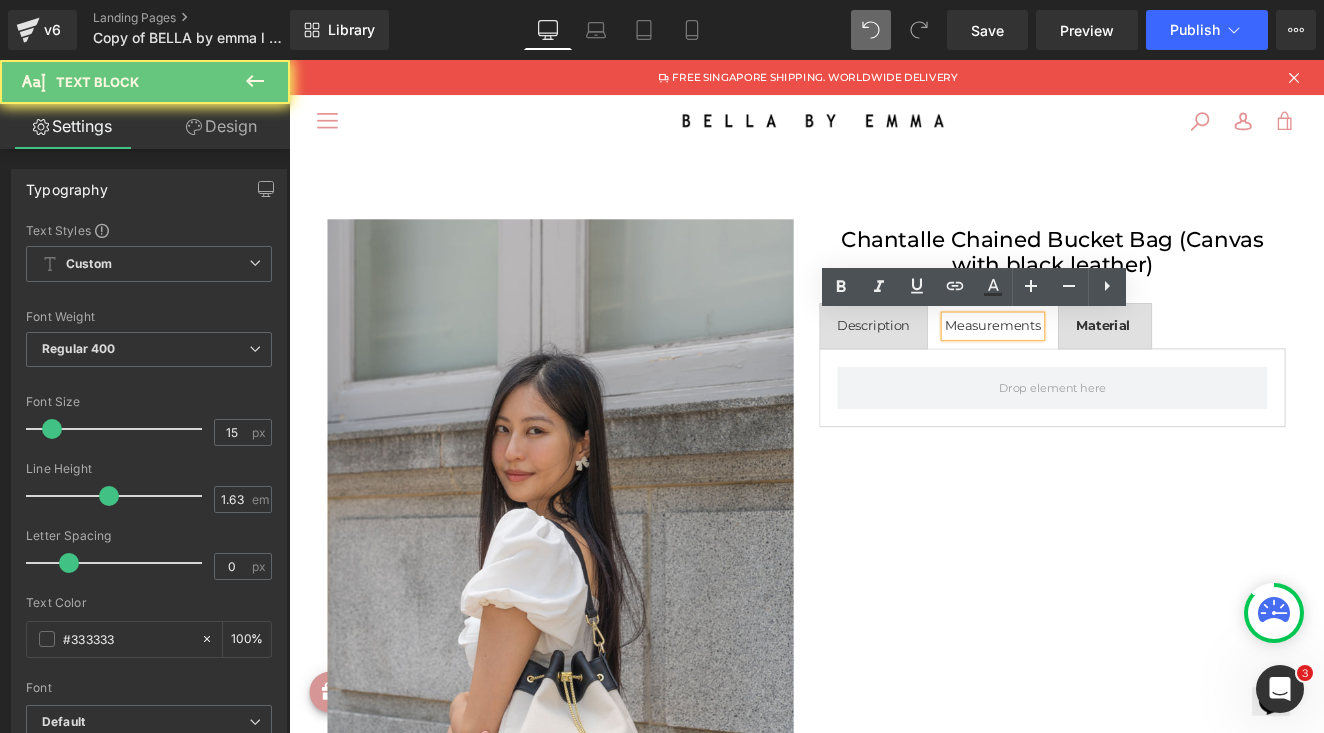 click on "Measurements" at bounding box center [1112, 371] 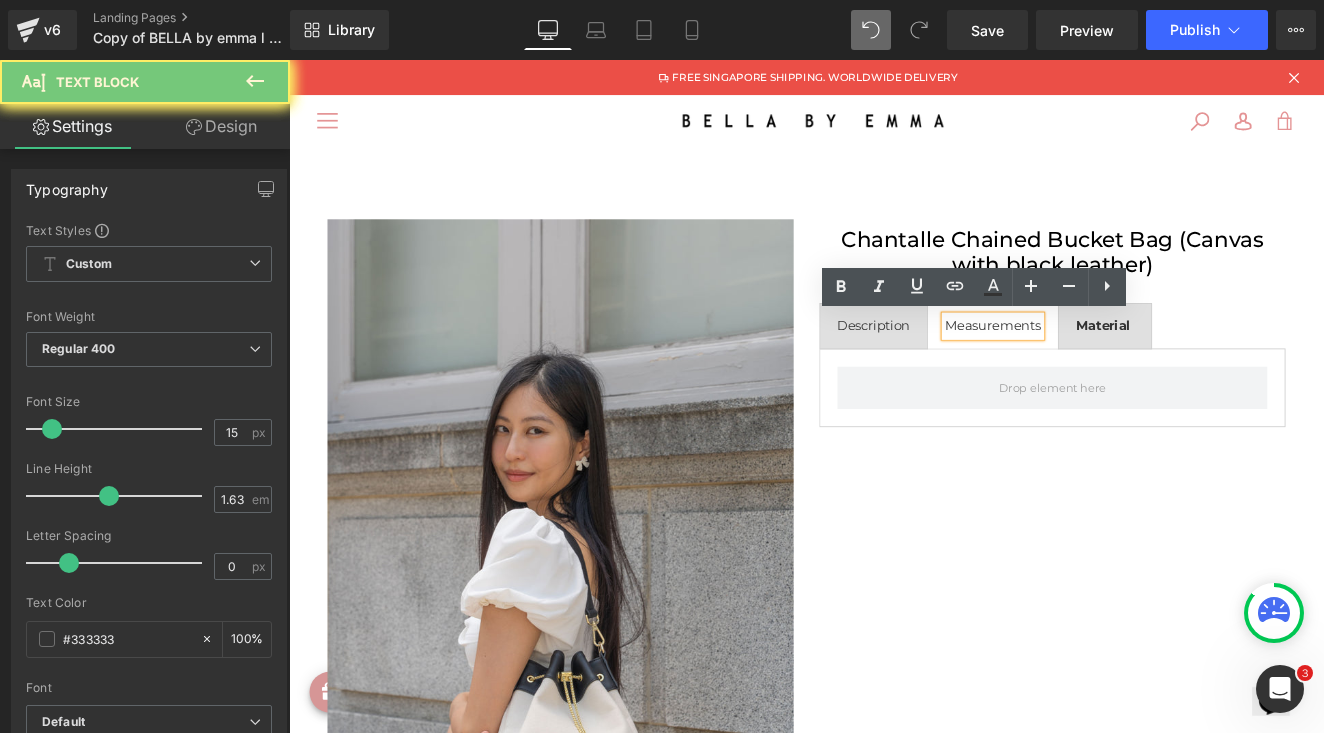 type 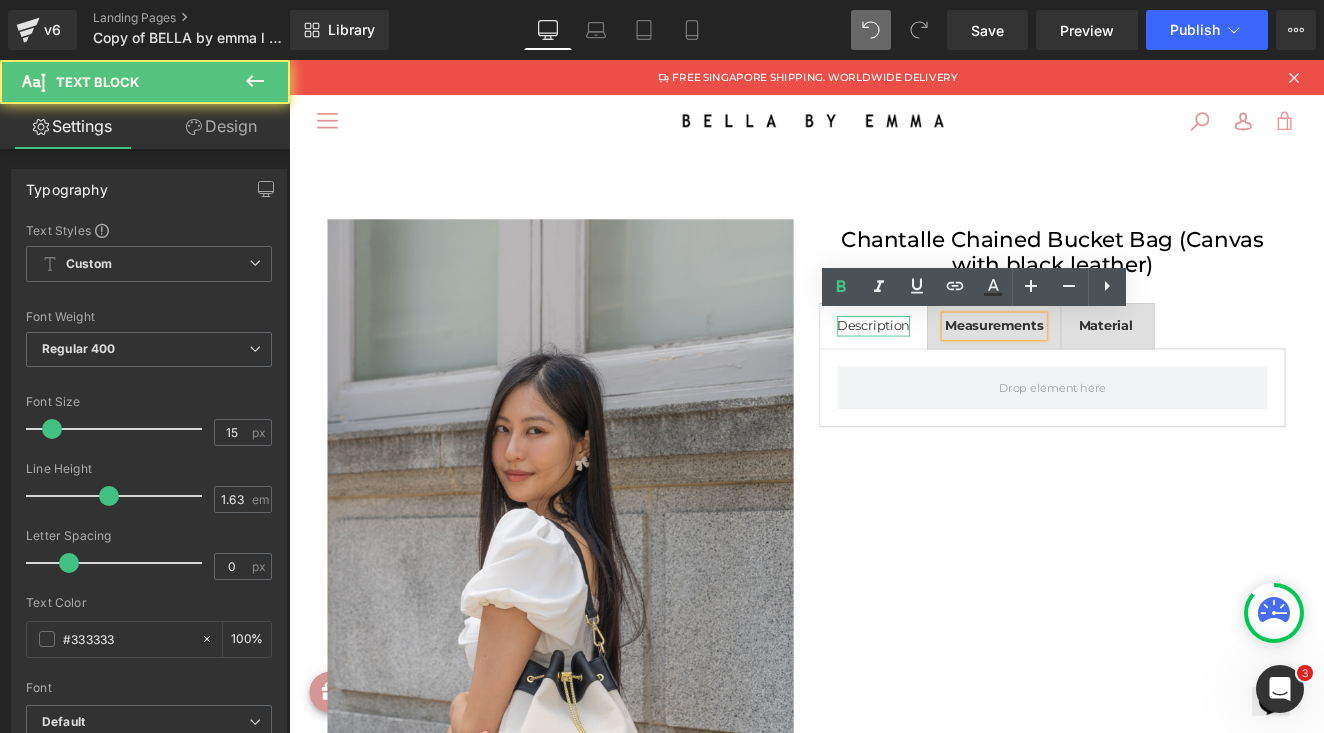 click on "Description" at bounding box center [972, 371] 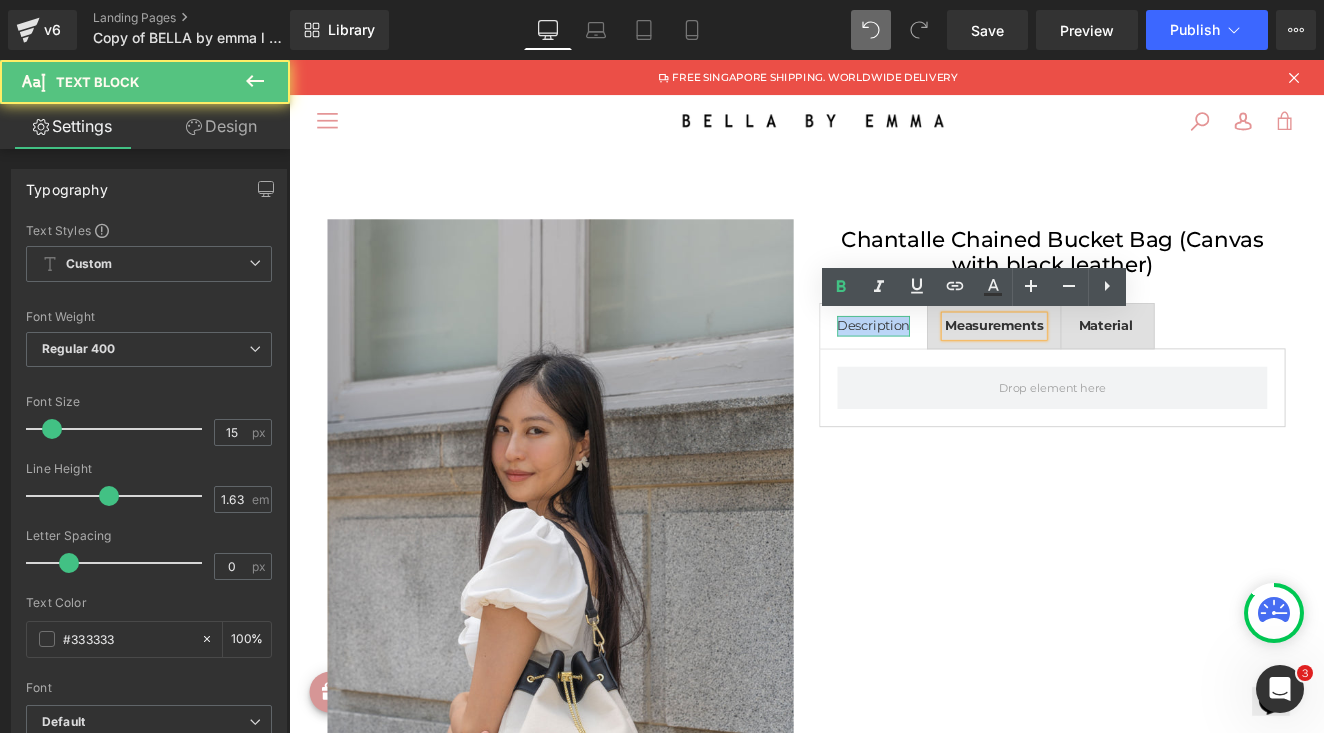 click on "Description" at bounding box center (972, 371) 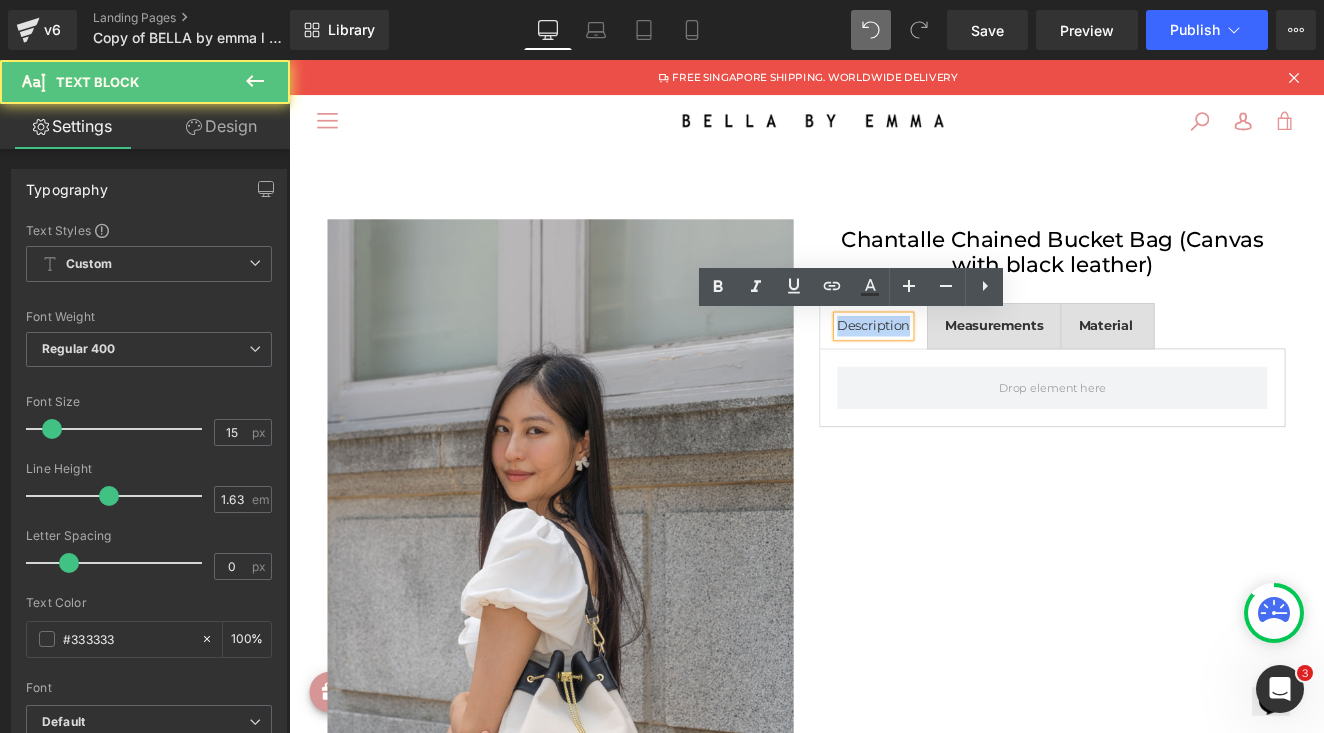 click on "Description" at bounding box center (972, 371) 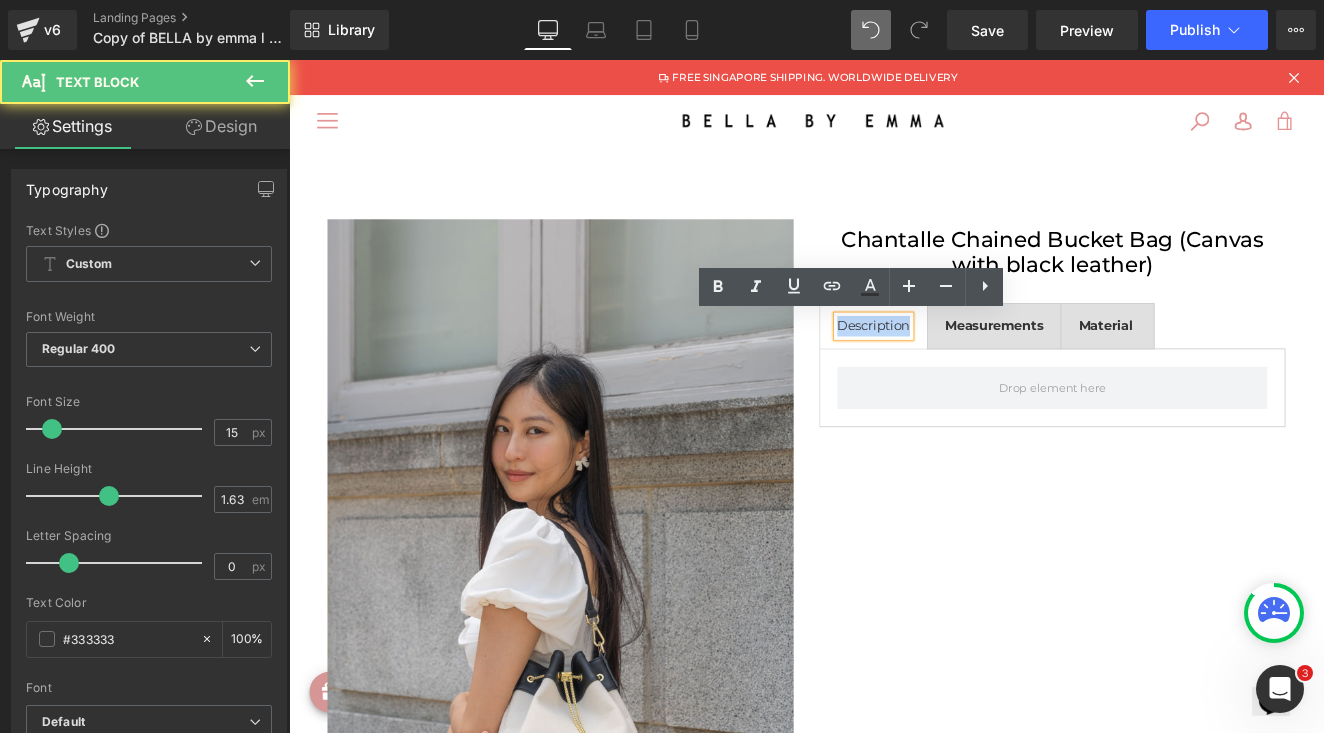 type 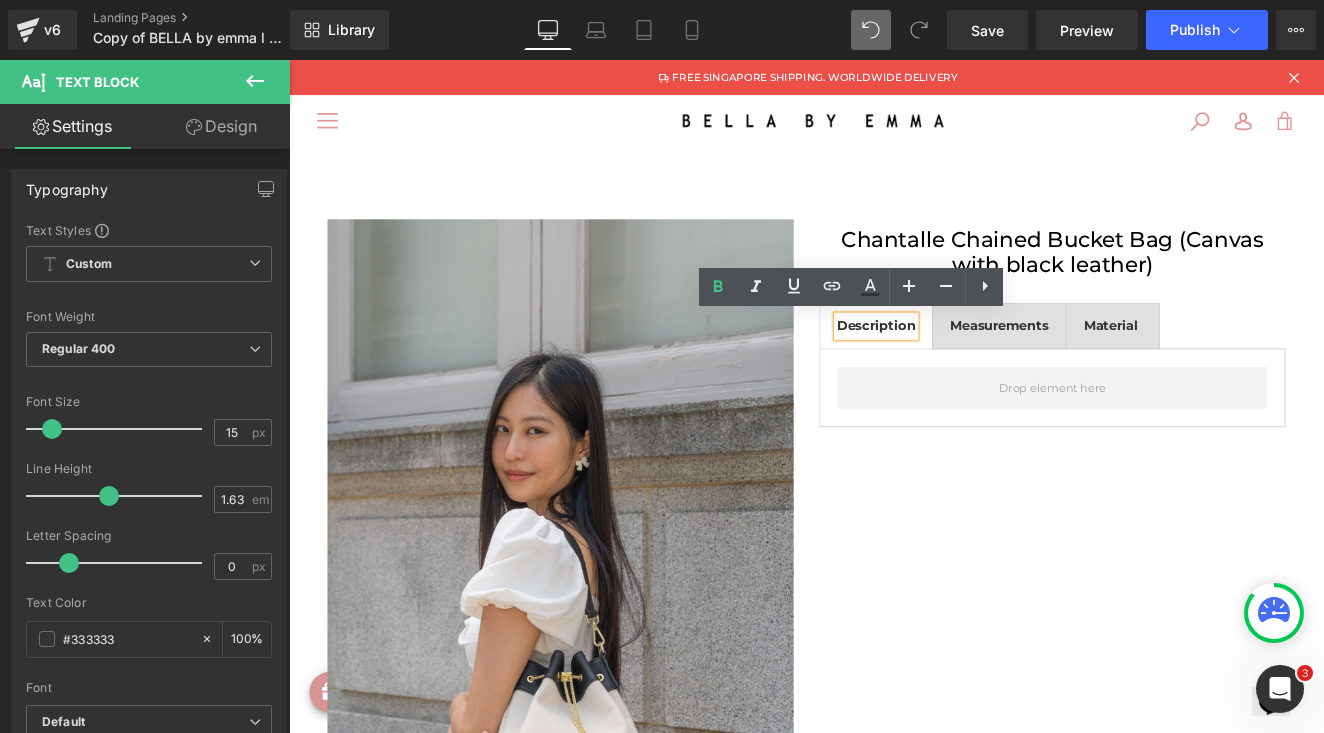 click on "Sale Off
(P) Image
Chantalle Chained Bucket Bag (Canvas with black leather)
(P) Title
Description
Text Block
Measurements
Text Block
Material   Text Block
Tabs
Row" at bounding box center [894, 644] 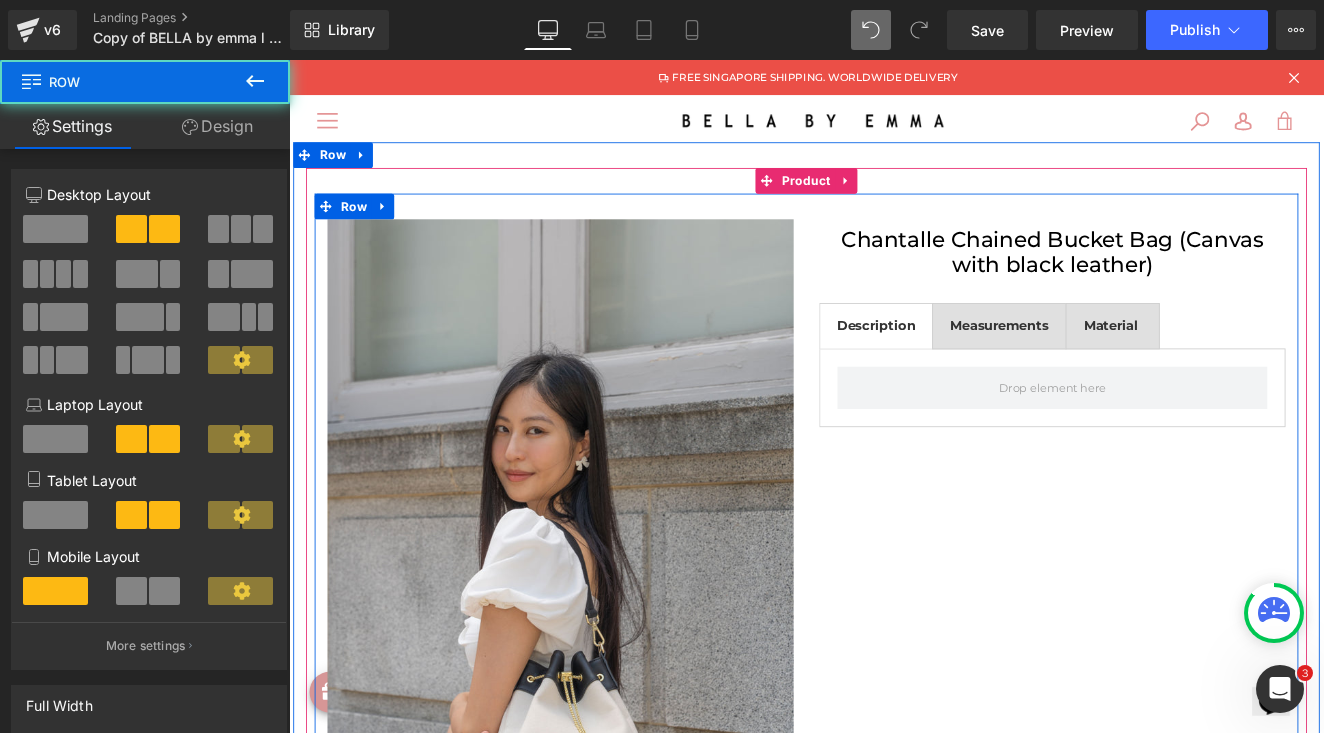 click on "Sale Off
(P) Image
Chantalle Chained Bucket Bag (Canvas with black leather)
(P) Title
Description
Text Block
Measurements
Text Block
Material   Text Block
Tabs
Row" at bounding box center (894, 644) 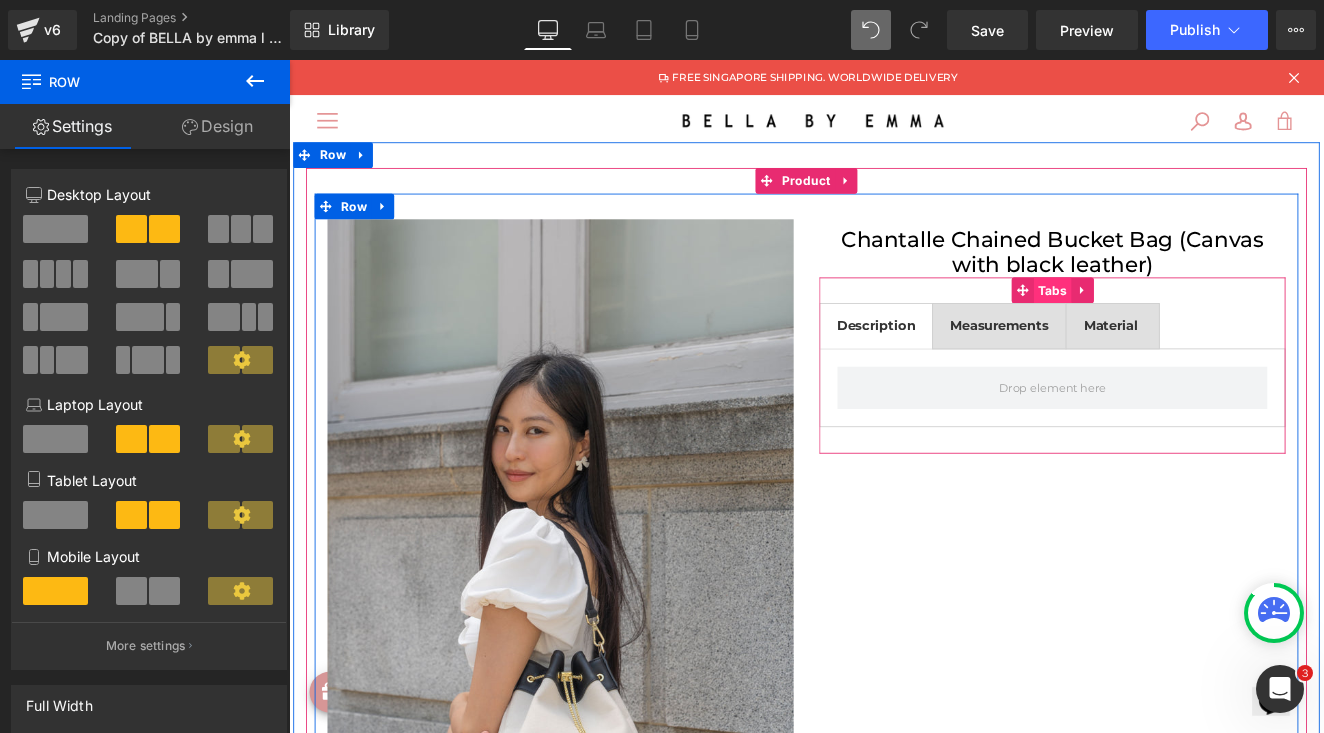 click on "Tabs" at bounding box center [1181, 329] 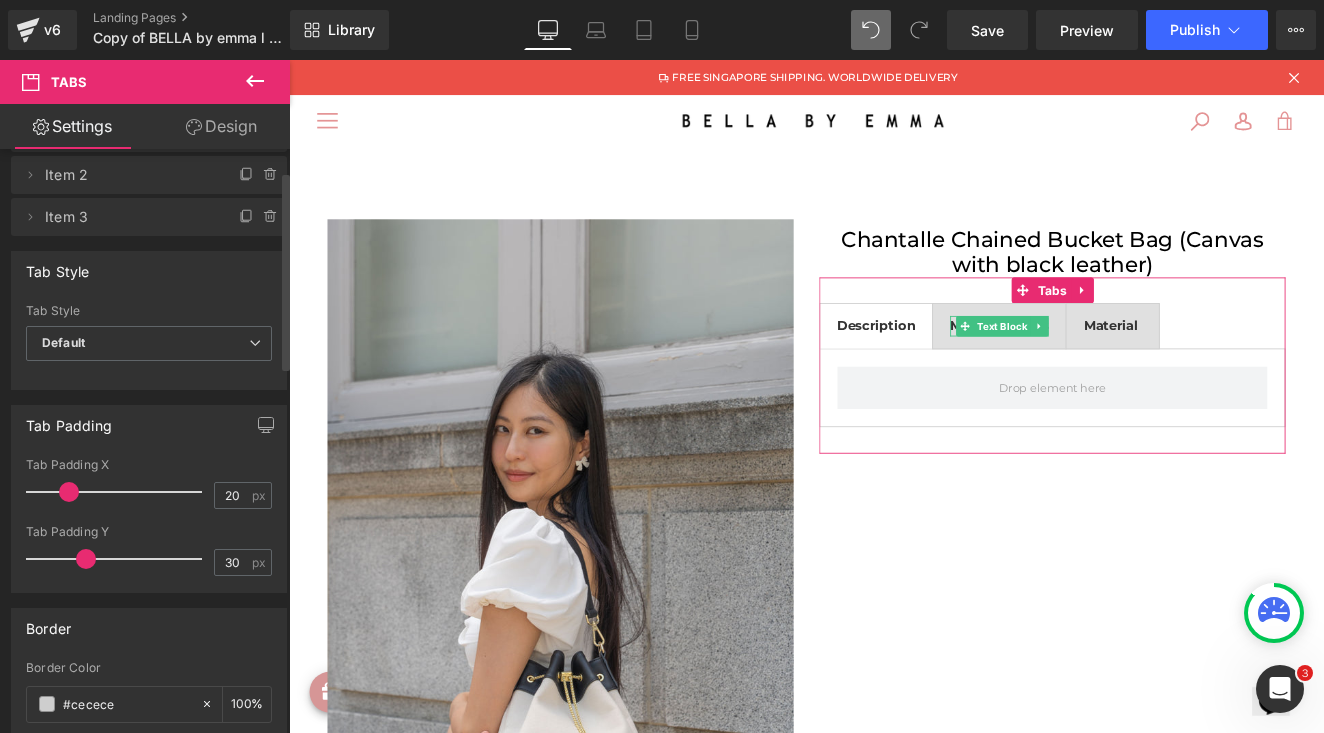 scroll, scrollTop: 65, scrollLeft: 0, axis: vertical 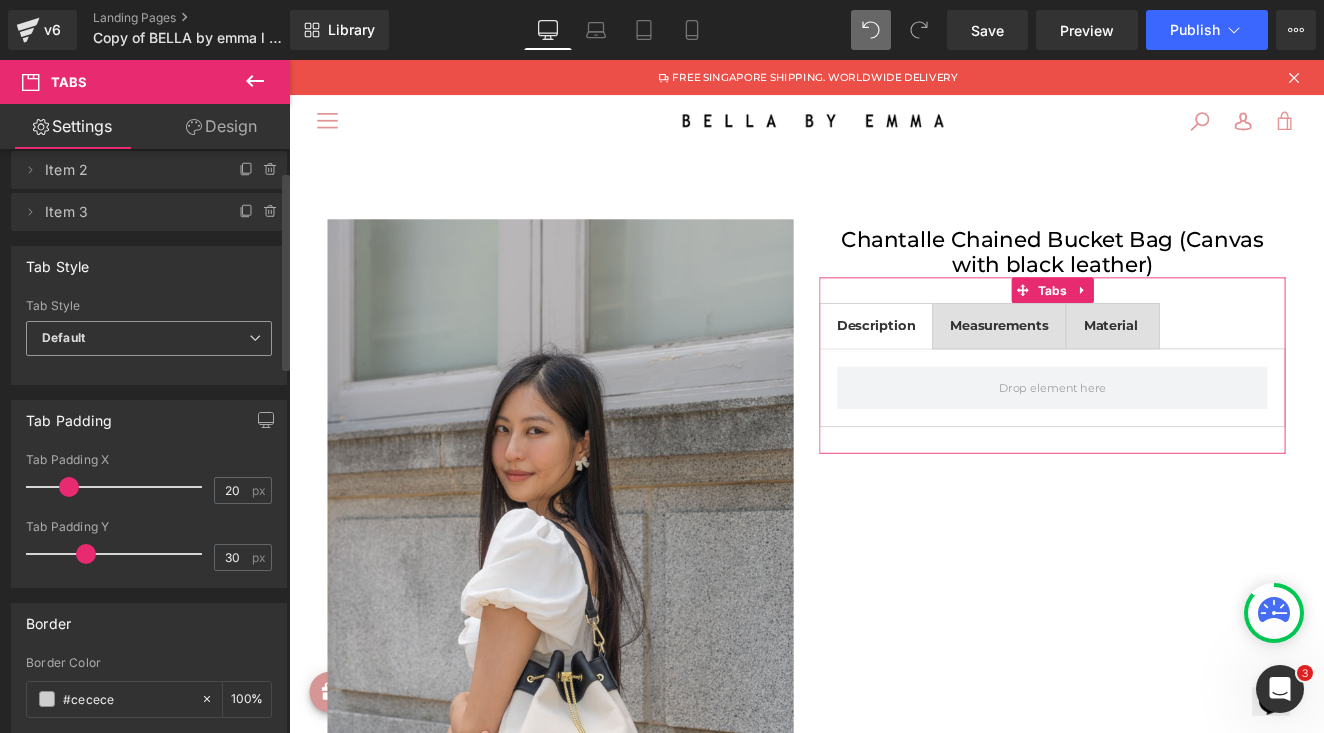 click on "Default" at bounding box center [149, 338] 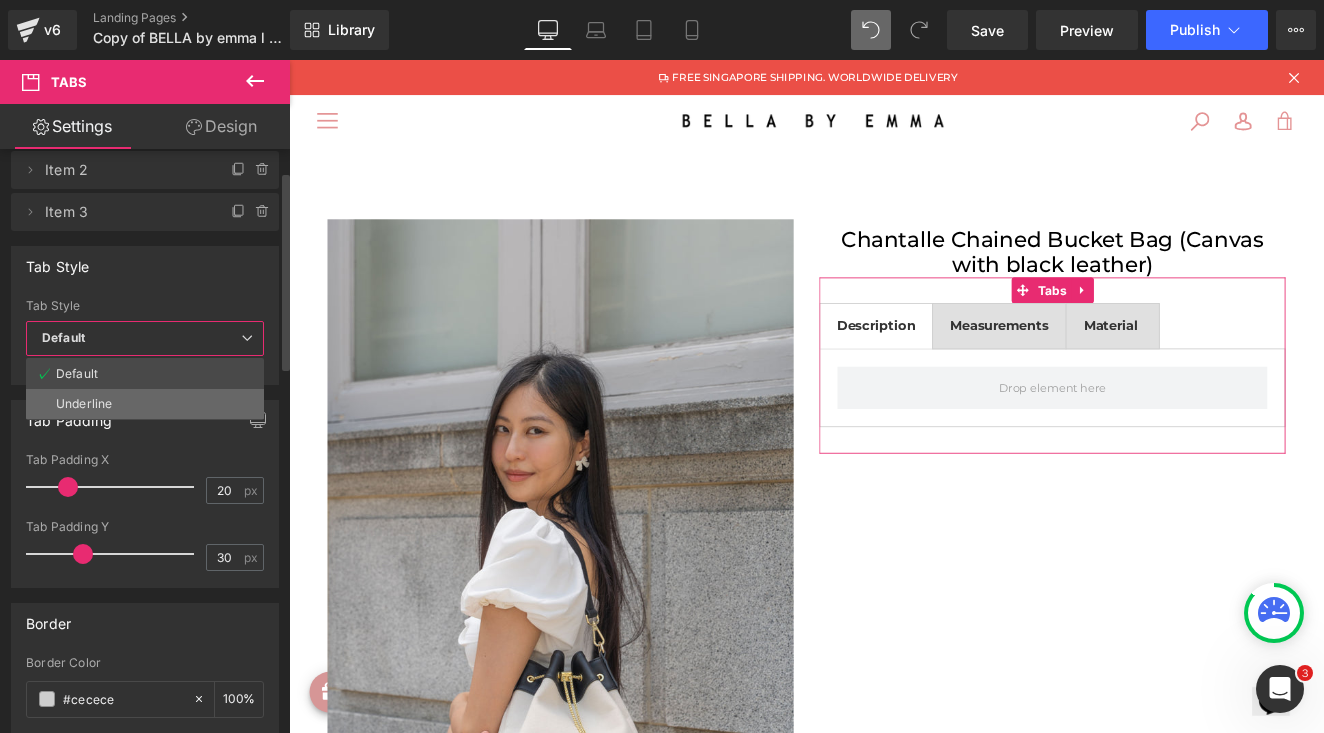 click on "Underline" at bounding box center (145, 404) 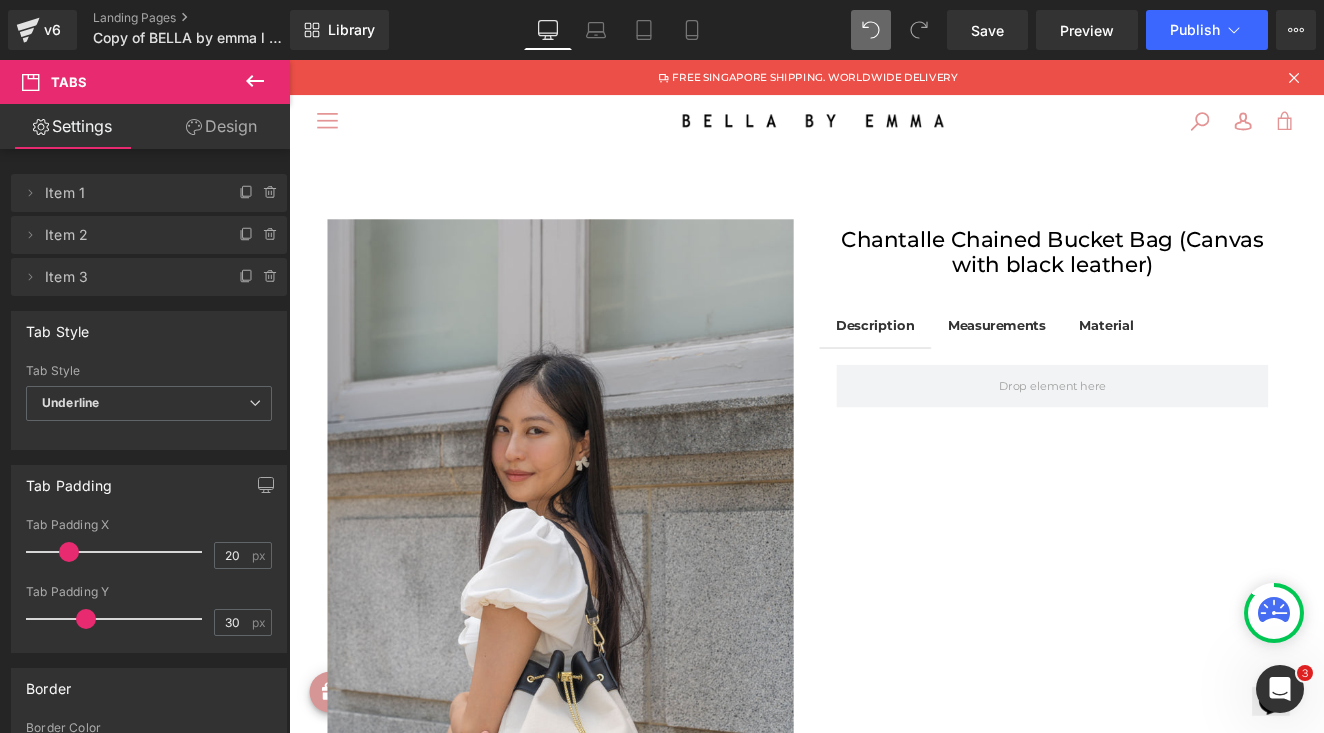 scroll, scrollTop: 0, scrollLeft: 0, axis: both 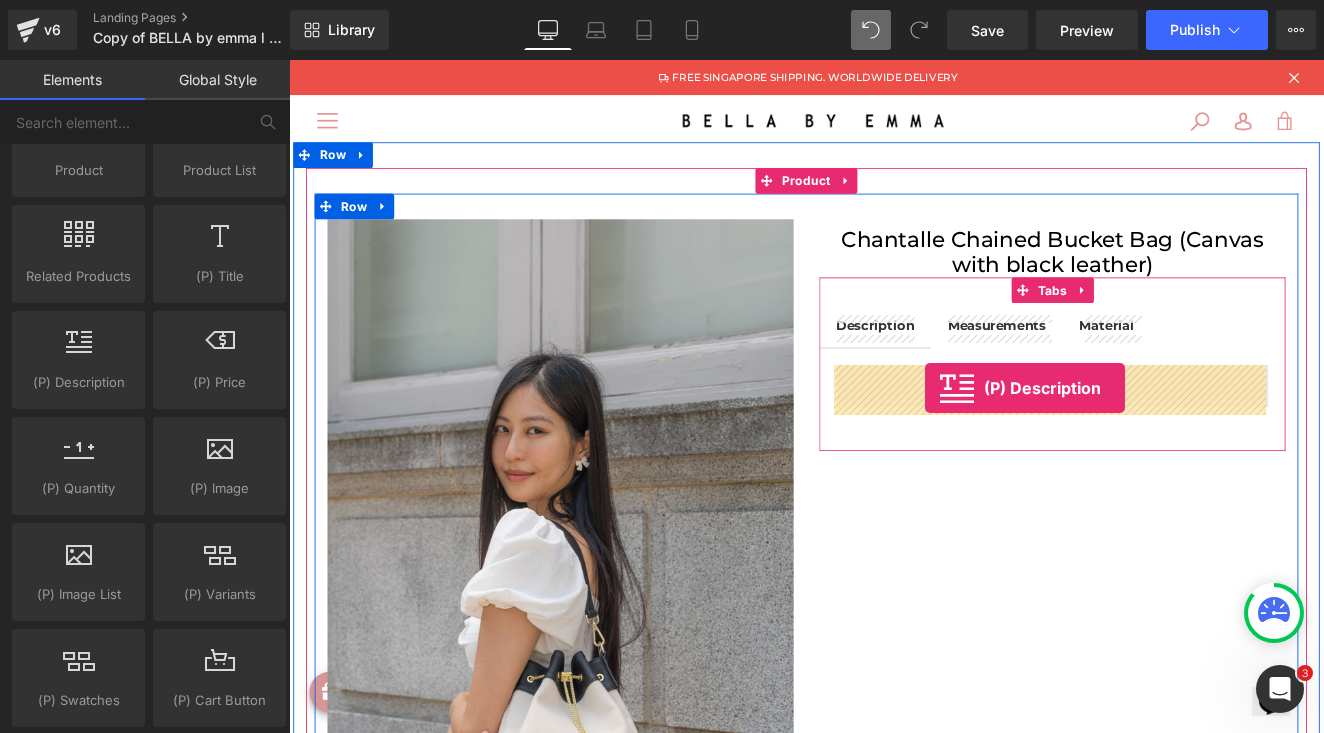drag, startPoint x: 375, startPoint y: 422, endPoint x: 1033, endPoint y: 443, distance: 658.335 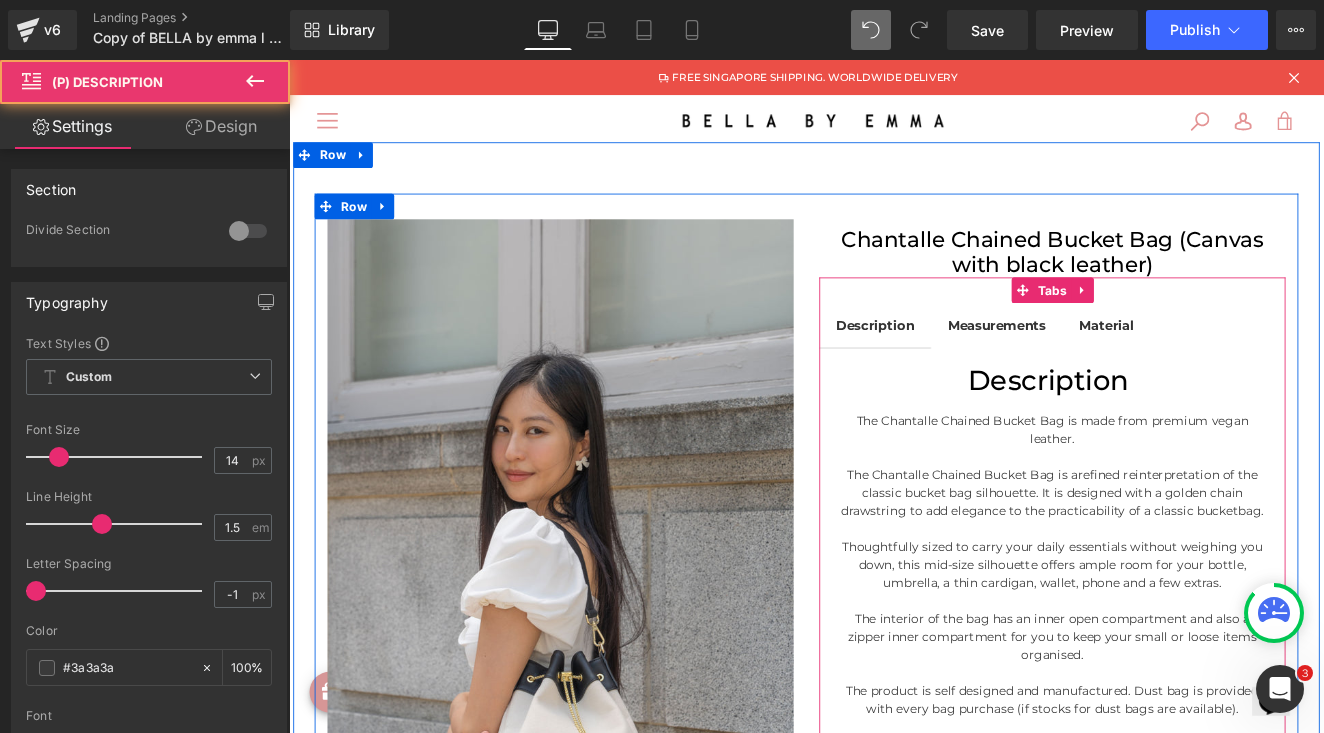 click on "Description" at bounding box center (1181, 434) 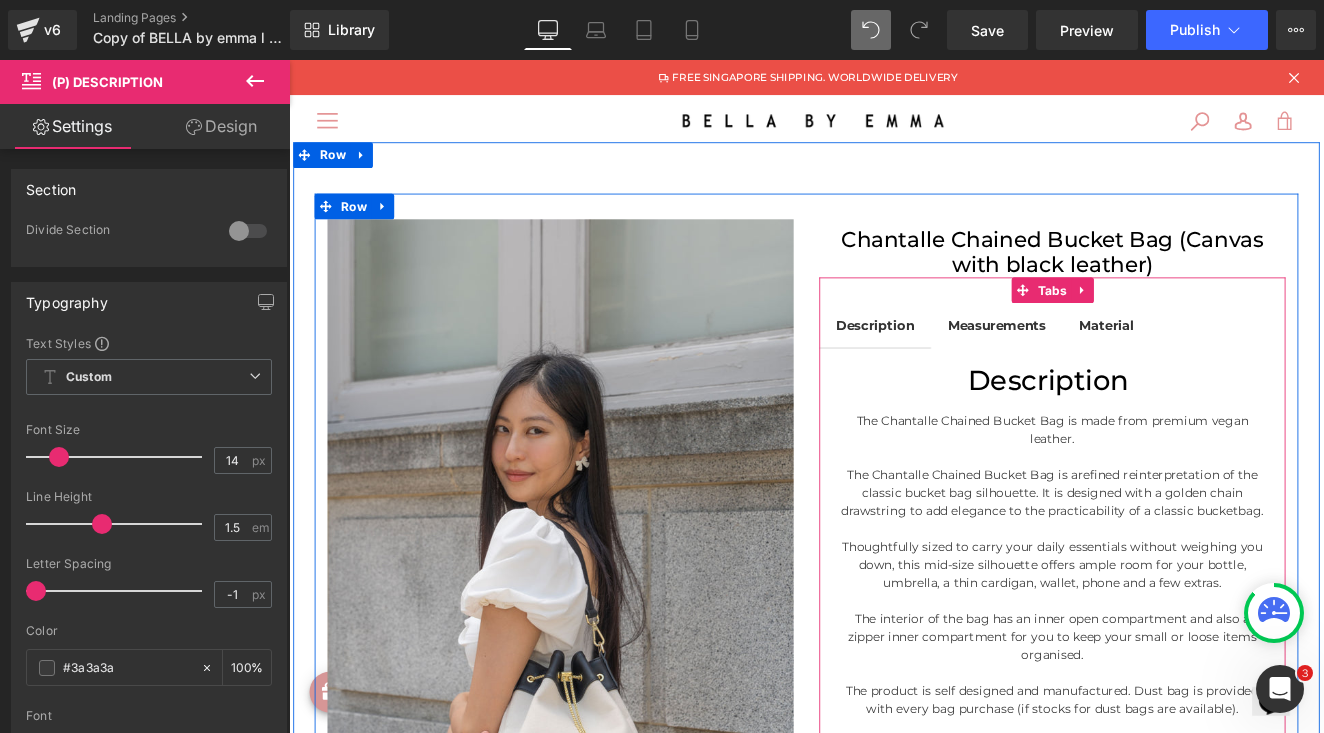 click on "The Chantalle Chained Bucket Bag is made from premium vegan leather." at bounding box center [1181, 493] 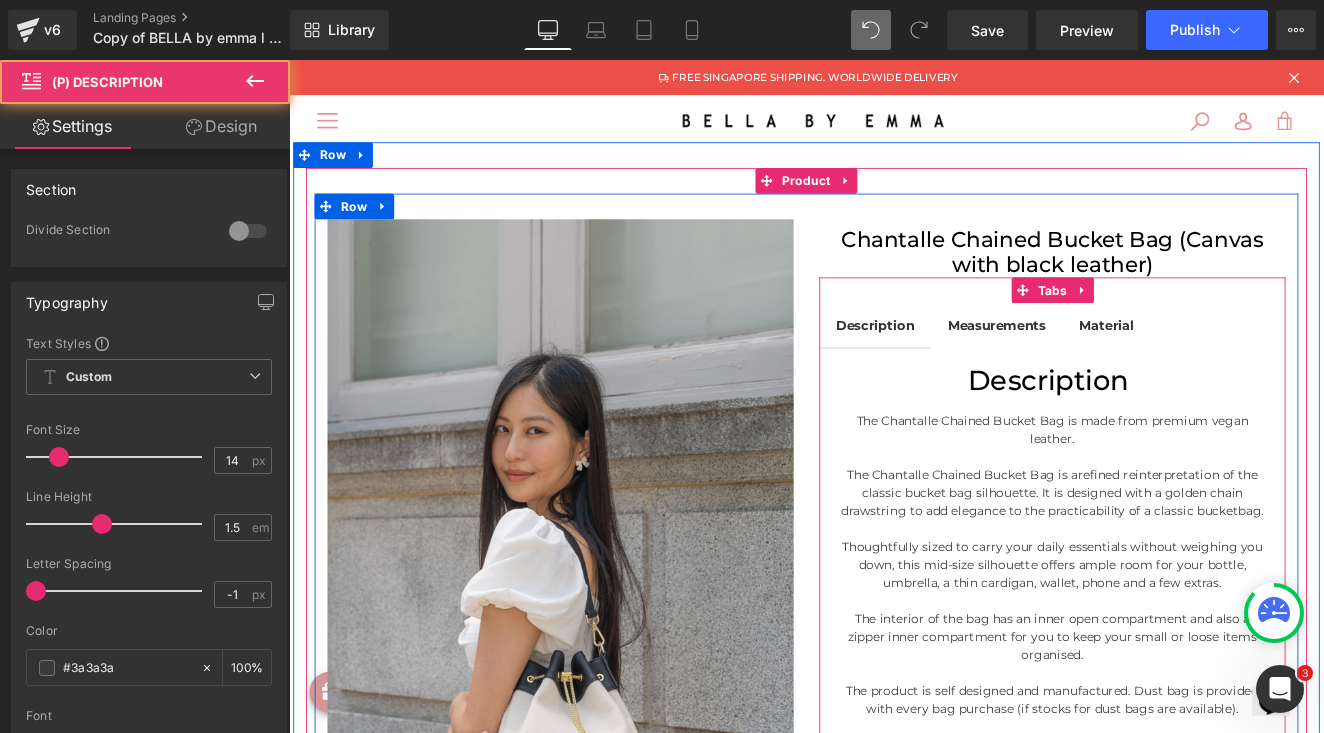 click on "Measurements
Text Block" at bounding box center [1116, 370] 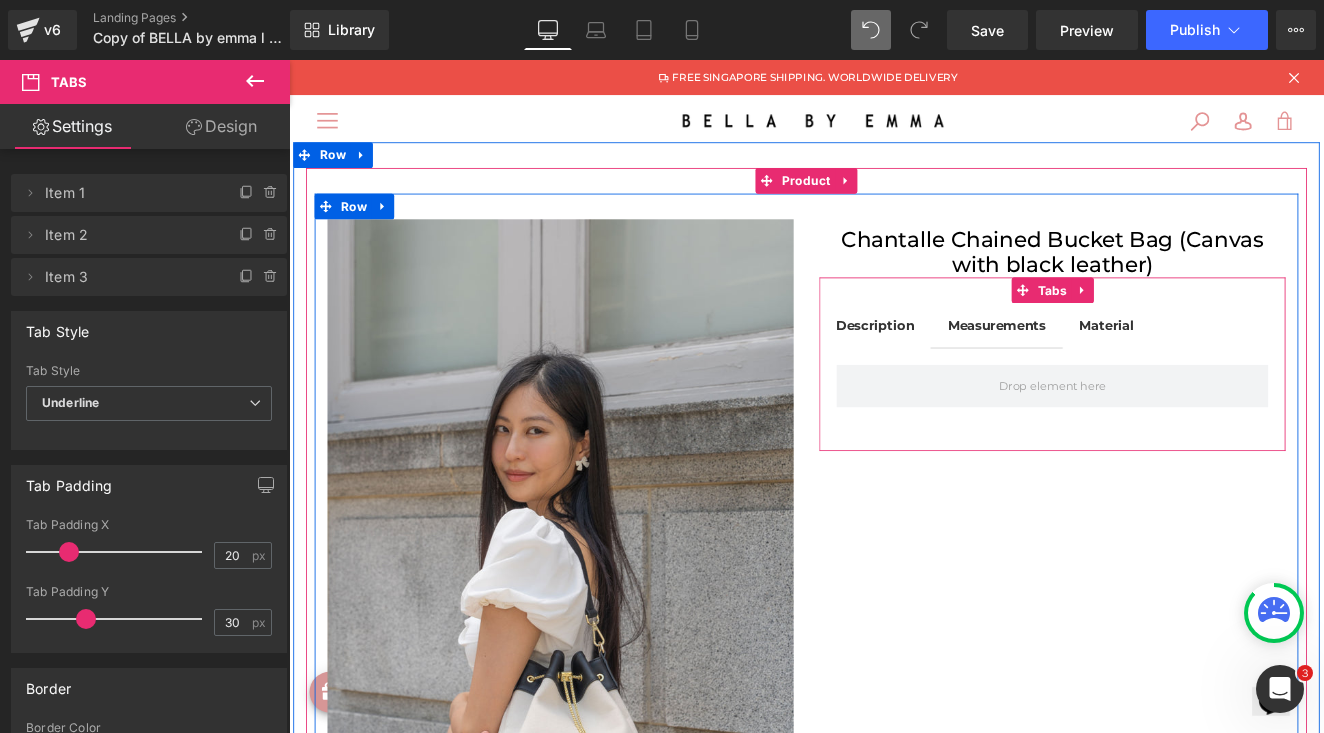 drag, startPoint x: 974, startPoint y: 369, endPoint x: 985, endPoint y: 373, distance: 11.7046995 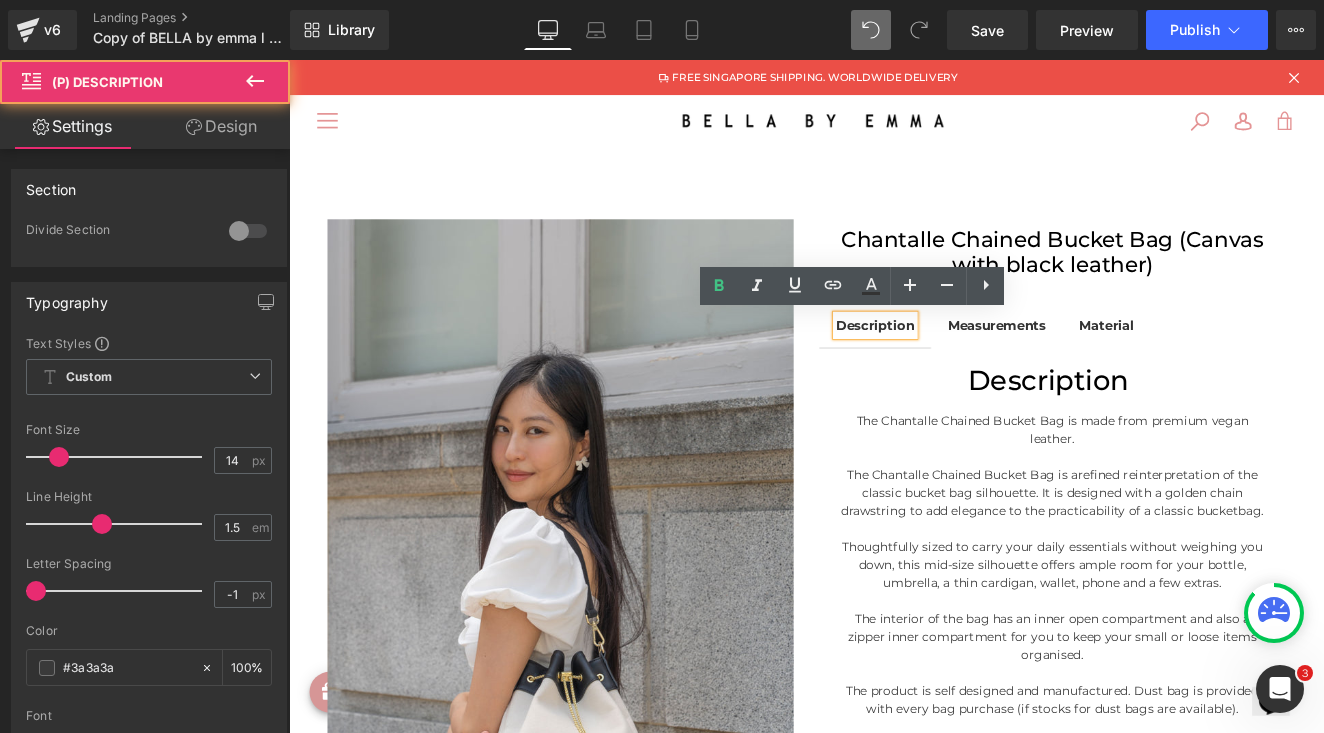 click on "The Chantalle Chained Bucket Bag is made from premium vegan leather." at bounding box center [1181, 493] 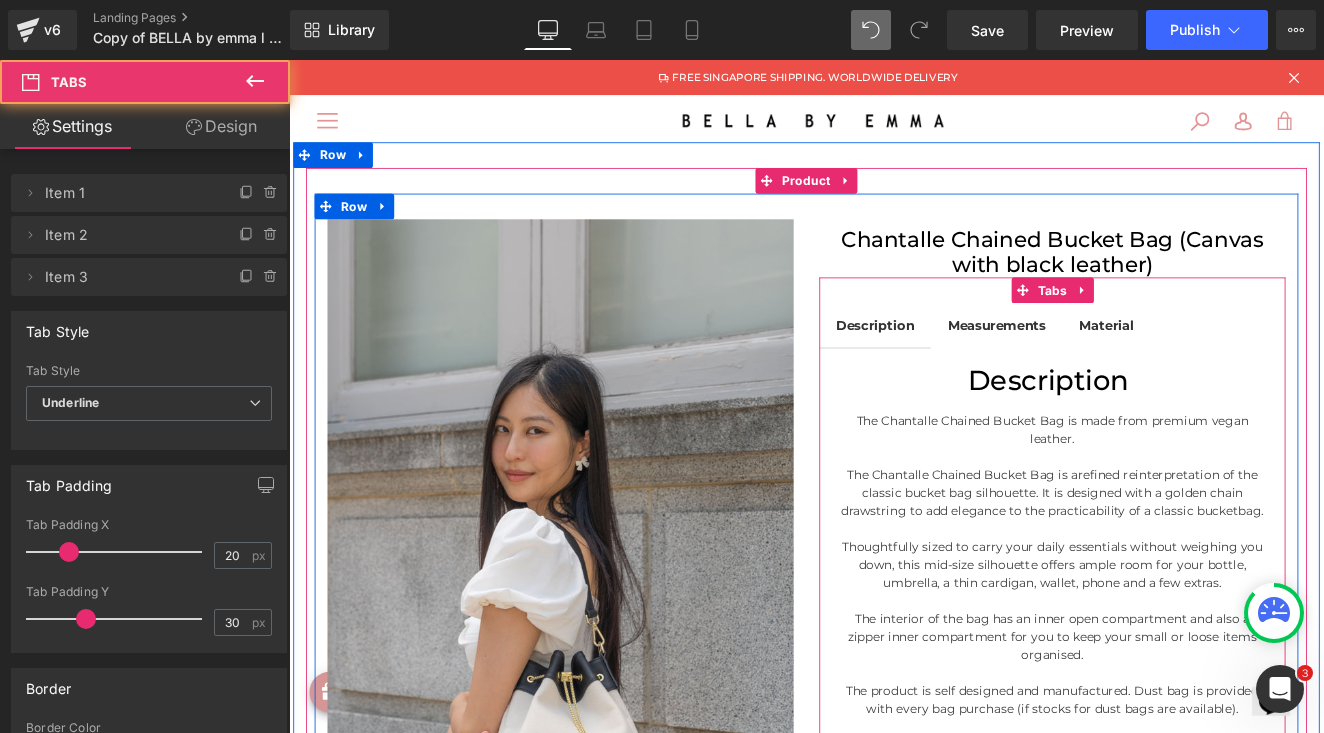 click on "Description
The Chantalle Chained Bucket Bag is made from premium vegan leather.
The Chantalle Chained Bucket Bag is a  refined reinterpretation of the classic bucket bag silhouette . It is designed with a golden chain drawstring to add elegance to the practicability of a classic bucket  bag.
Thoughtfully sized to carry your daily essentials without weighing you down, this mid-size silhouette offers ample room for your bottle, umbrella, a thin cardigan, wallet, phone and a few extras.
The interior of the bag has an inner open compartment and also a zipper inner compartment for you to keep your small or loose items organised.
The product is self designed and manufactured. Dust bag is provided with every bag purchase (if stocks for dust bags are available).
Dimensions
Length x Width x Height
21.5 cm x 12 cm x  24.5 cm
Short strap
46 cm x 3 cm
Long strap
Shortest length: 90 cm x 3 cm
Longest length: 109 cm x 1.5 cm" at bounding box center [1181, 868] 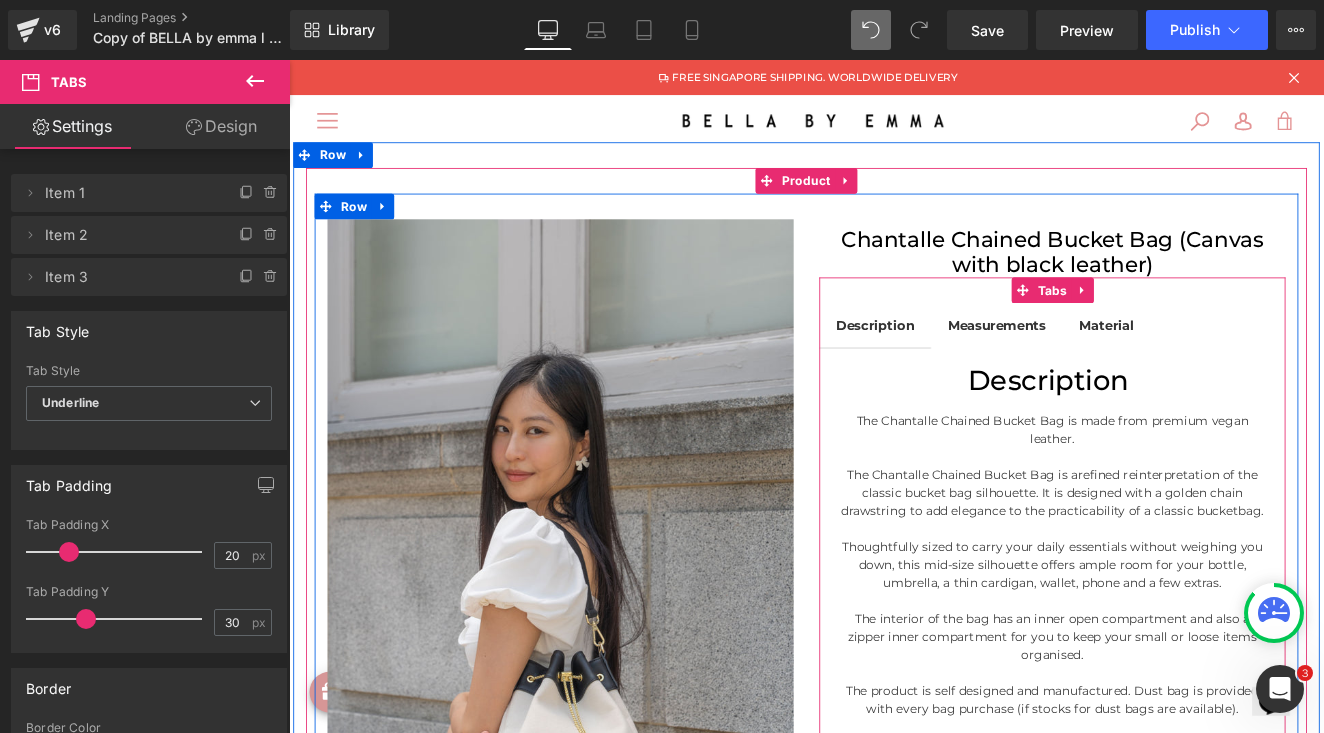 click at bounding box center (1181, 524) 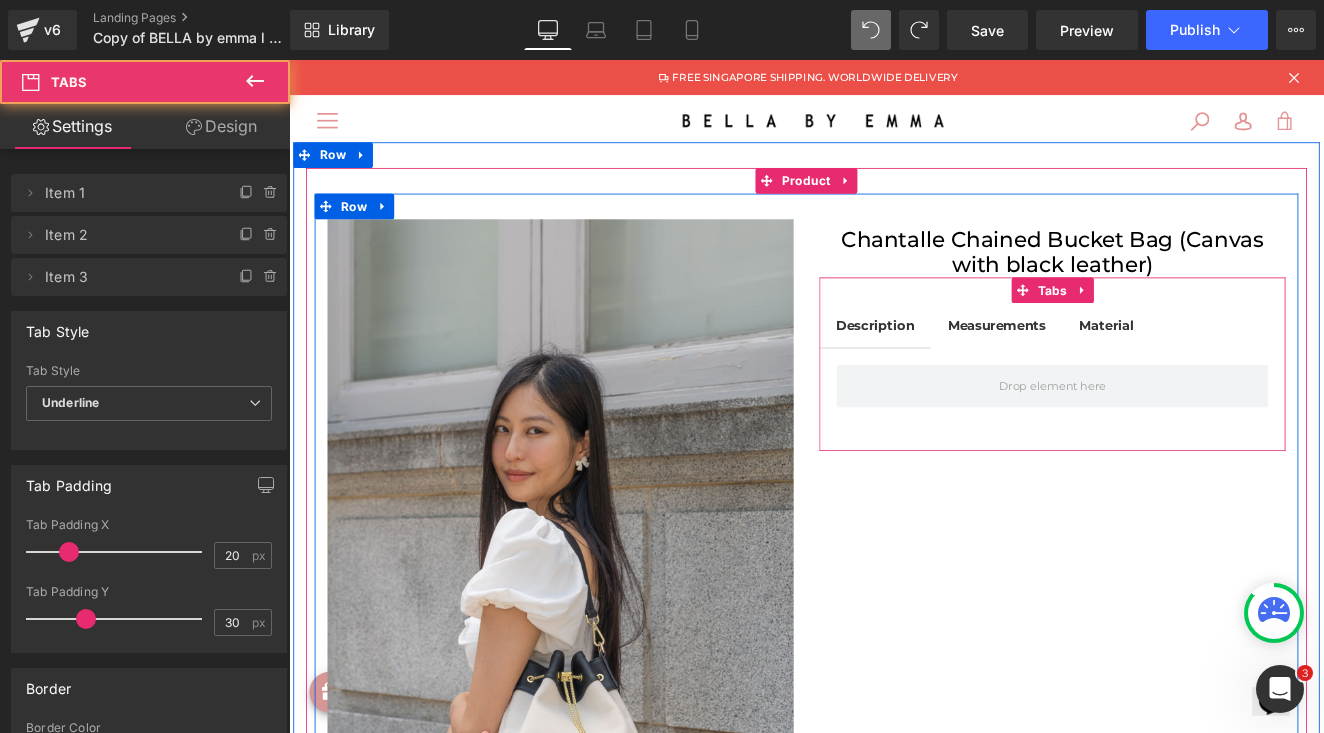click on "Description
Text Block" at bounding box center (974, 370) 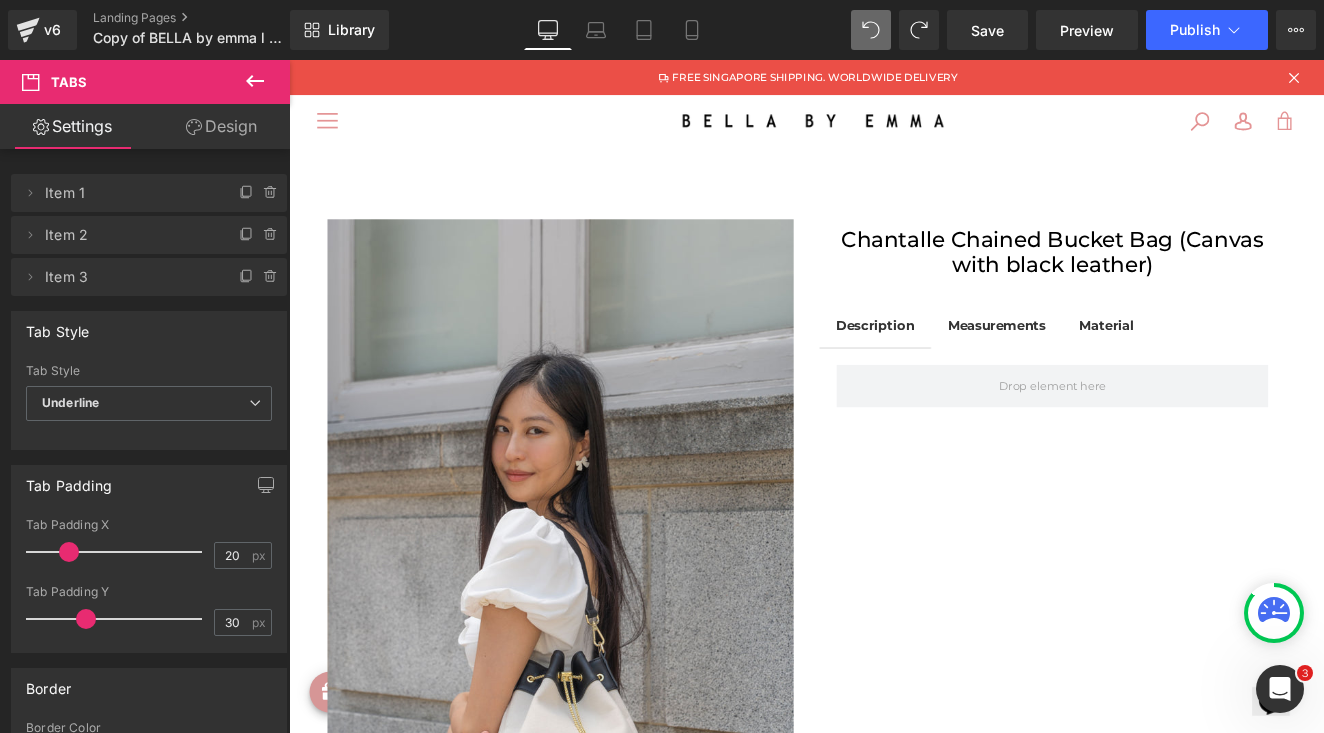 click 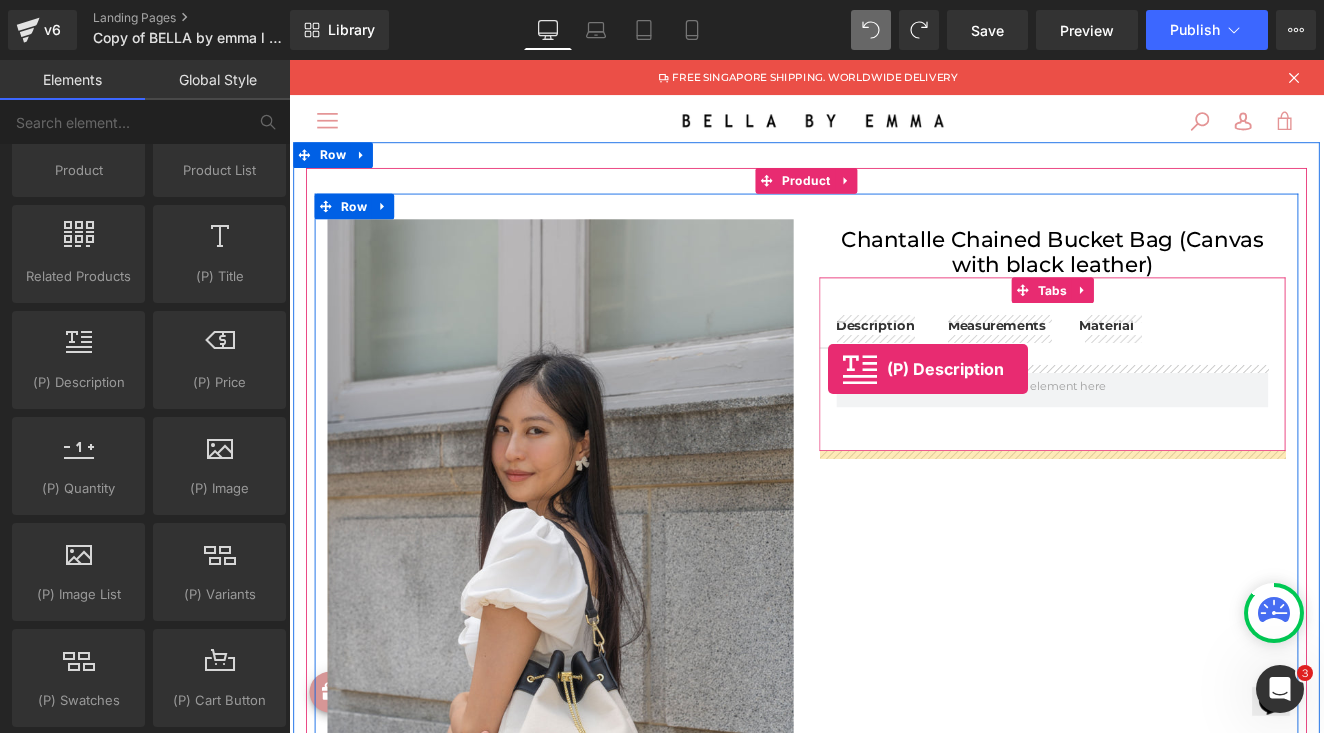drag, startPoint x: 363, startPoint y: 424, endPoint x: 919, endPoint y: 421, distance: 556.0081 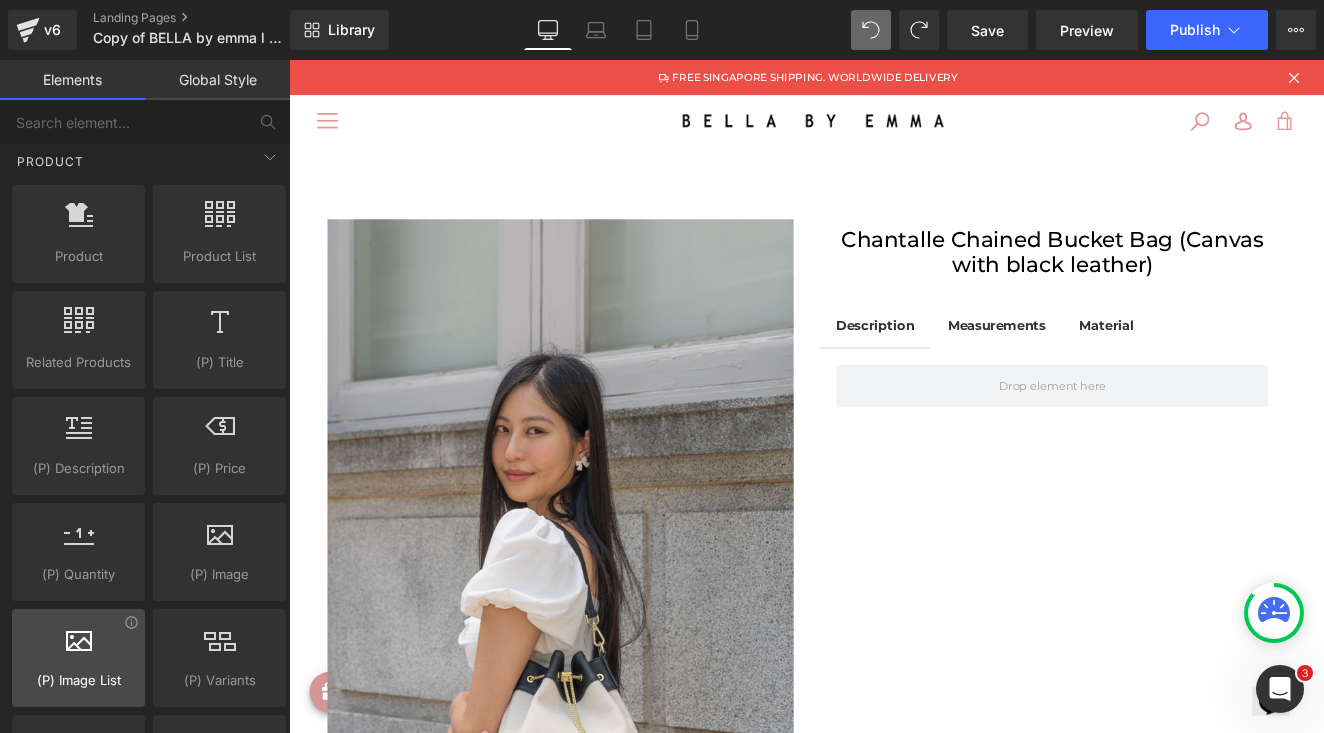 scroll, scrollTop: 1559, scrollLeft: 0, axis: vertical 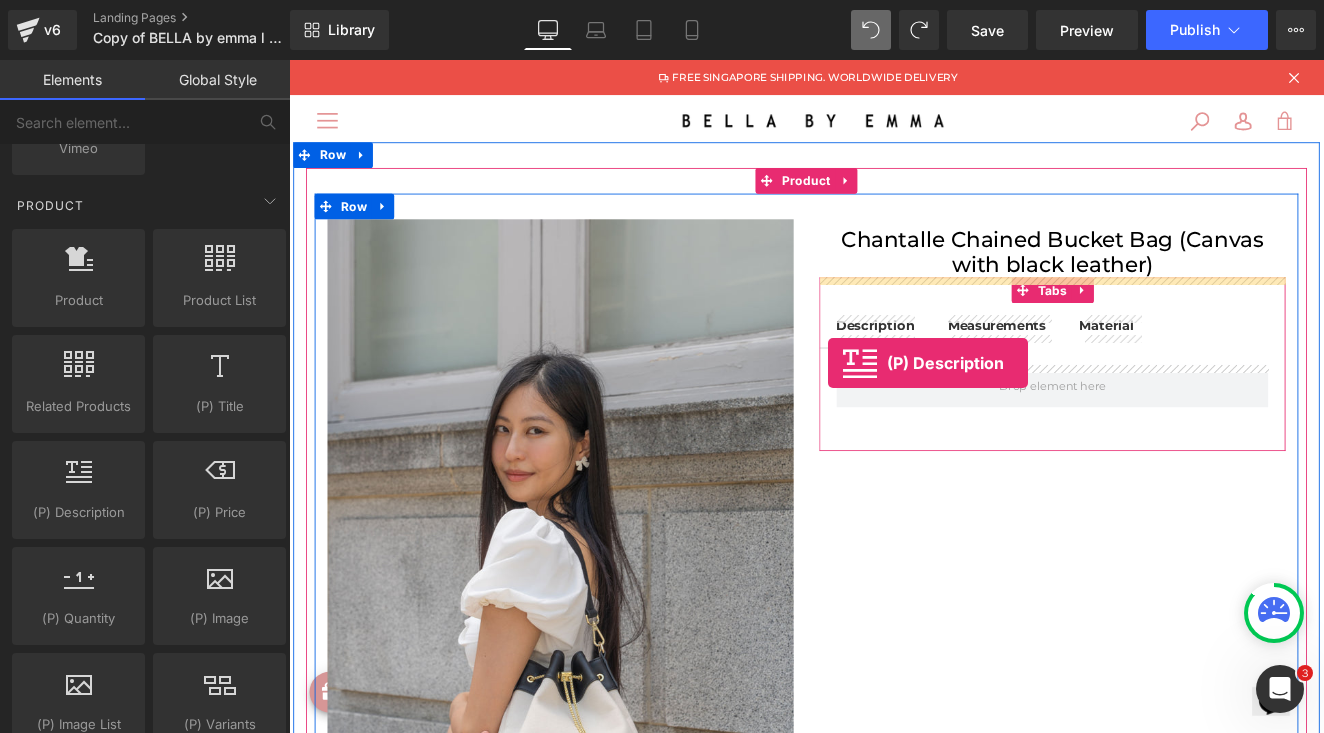 drag, startPoint x: 362, startPoint y: 552, endPoint x: 919, endPoint y: 414, distance: 573.8406 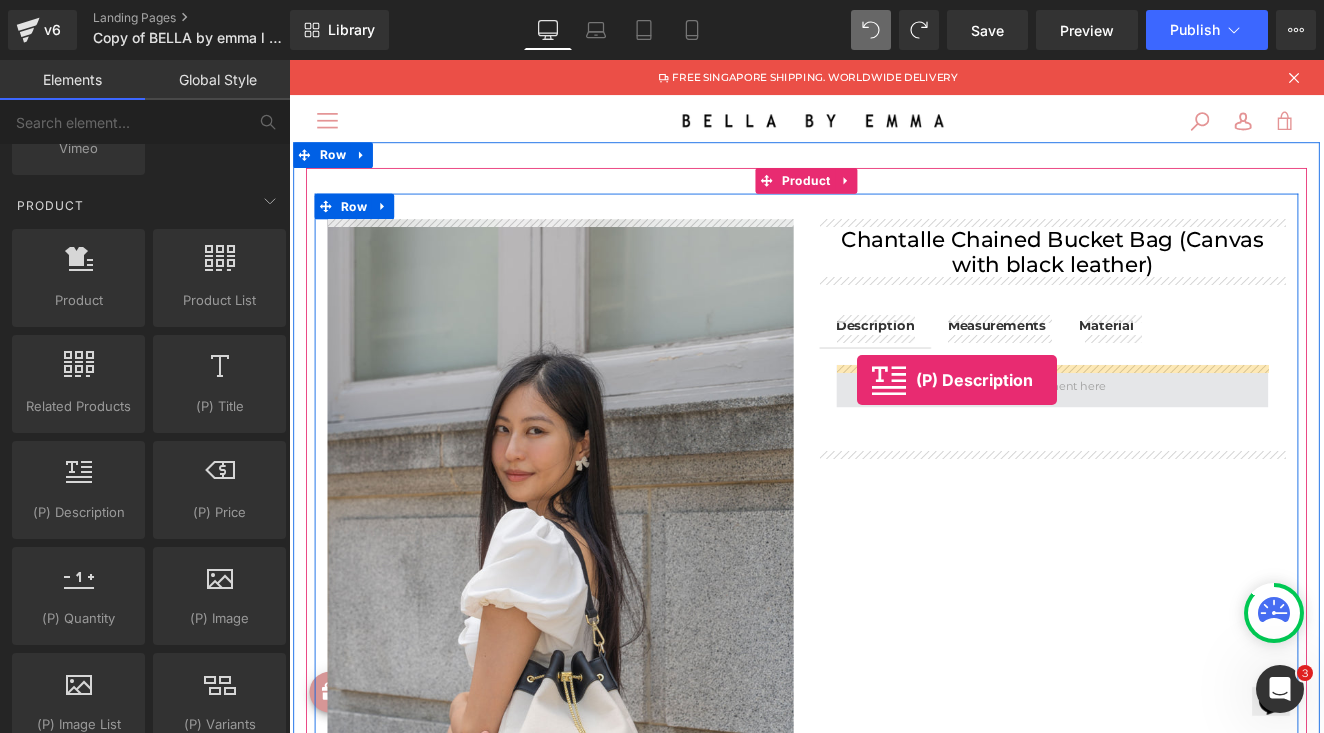 drag, startPoint x: 352, startPoint y: 529, endPoint x: 945, endPoint y: 432, distance: 600.88104 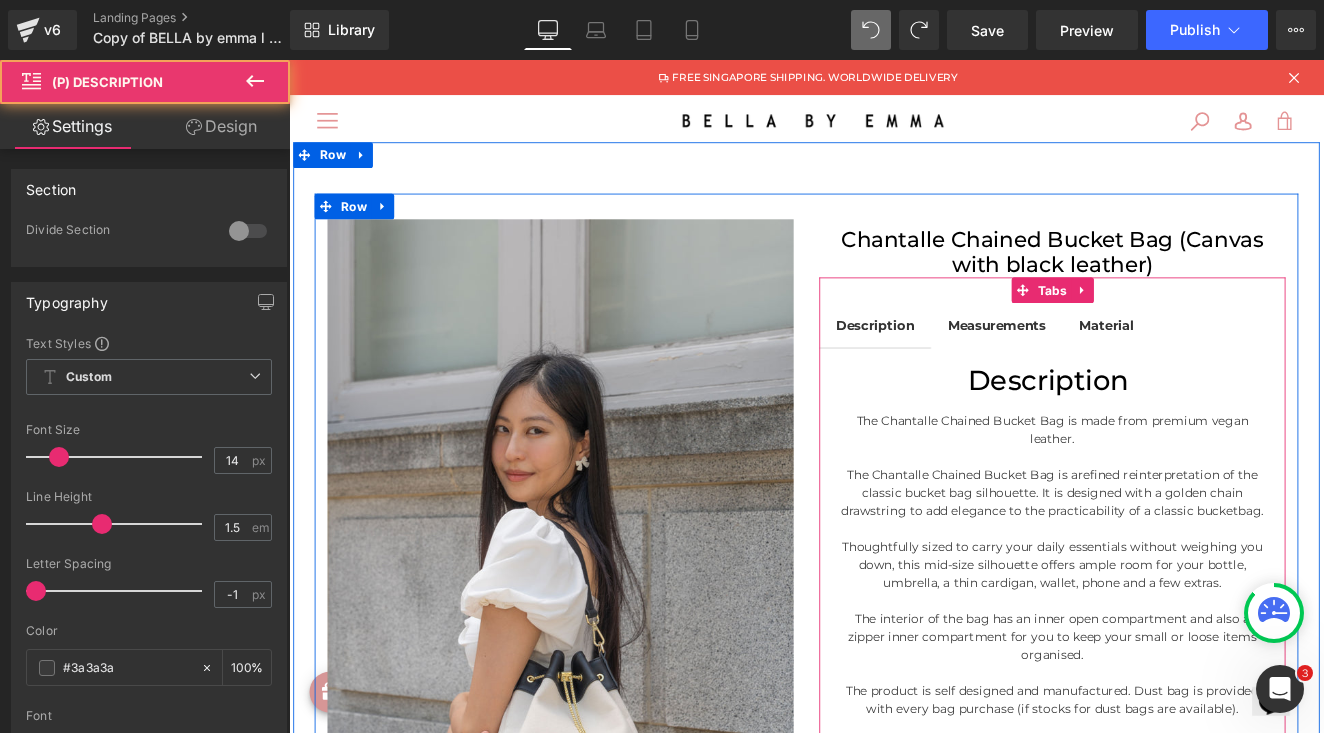 click on "Description" at bounding box center (1181, 434) 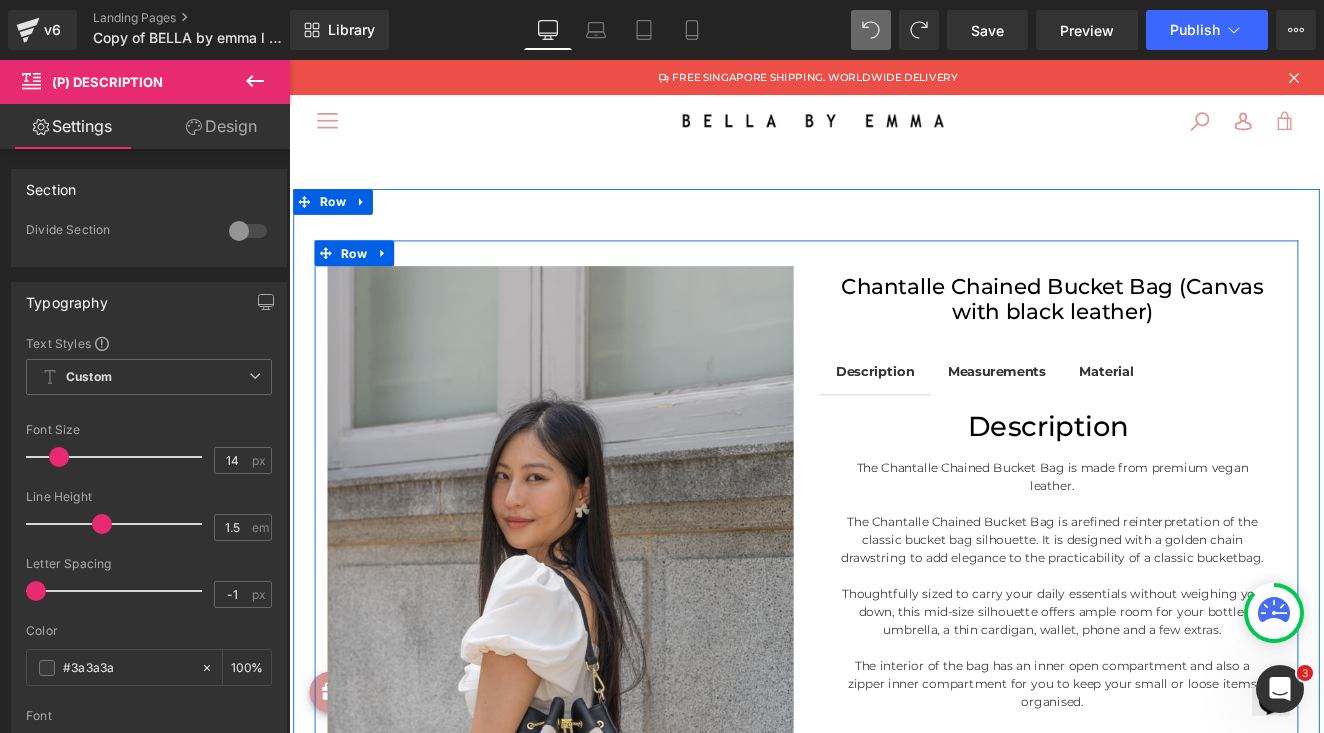 scroll, scrollTop: -1, scrollLeft: 0, axis: vertical 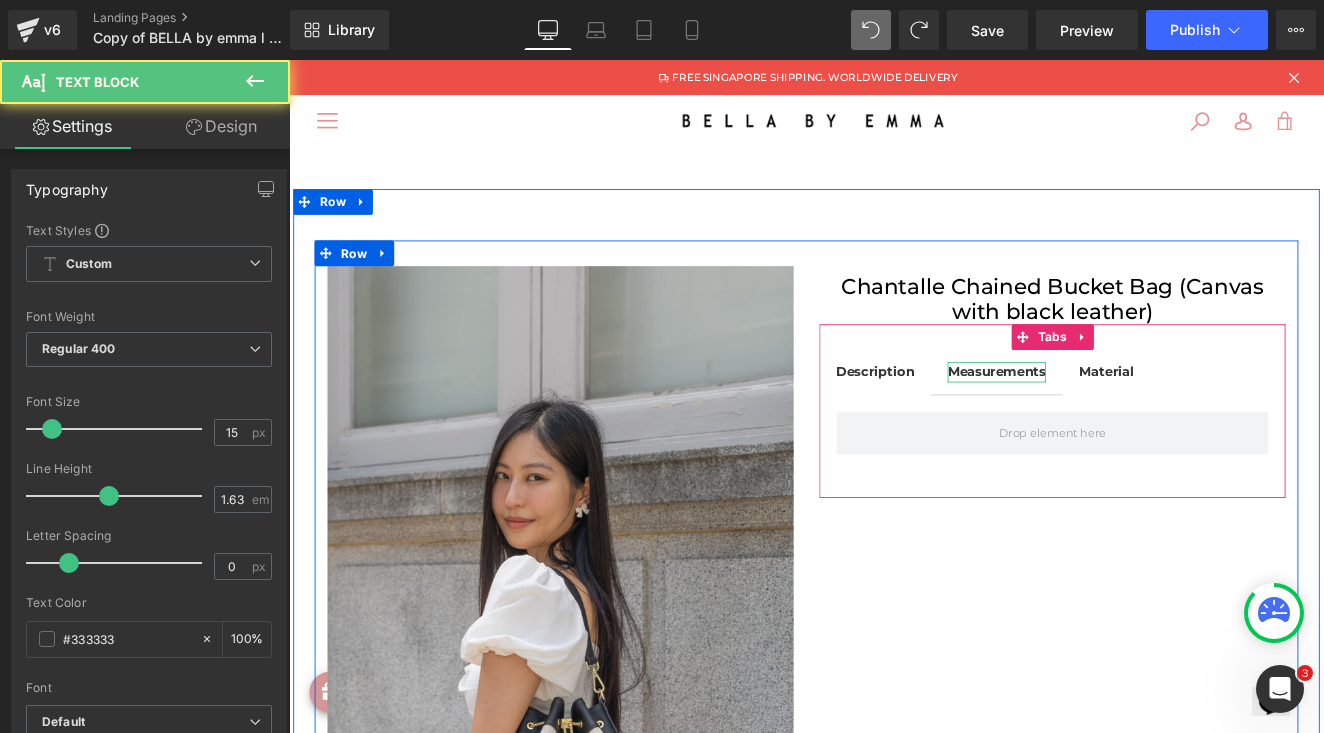 click on "Measurements
Text Block" at bounding box center (1116, 425) 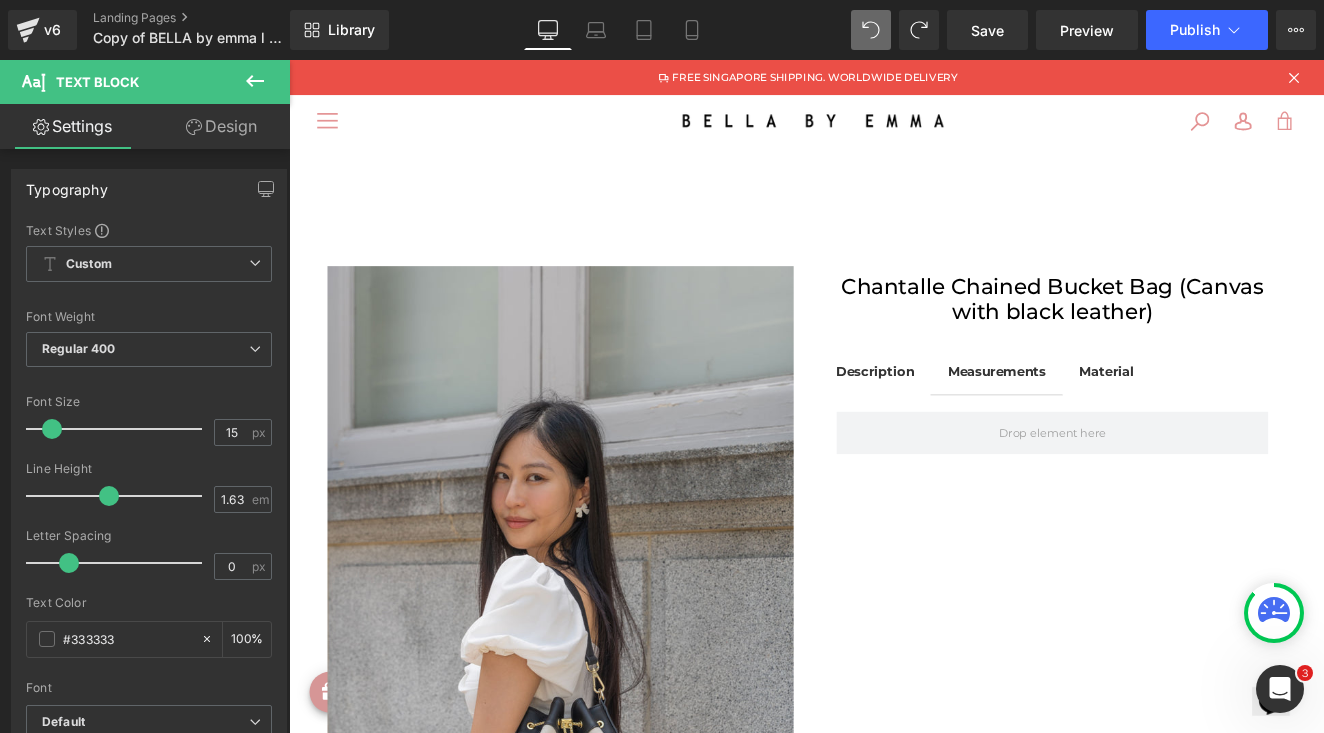 click 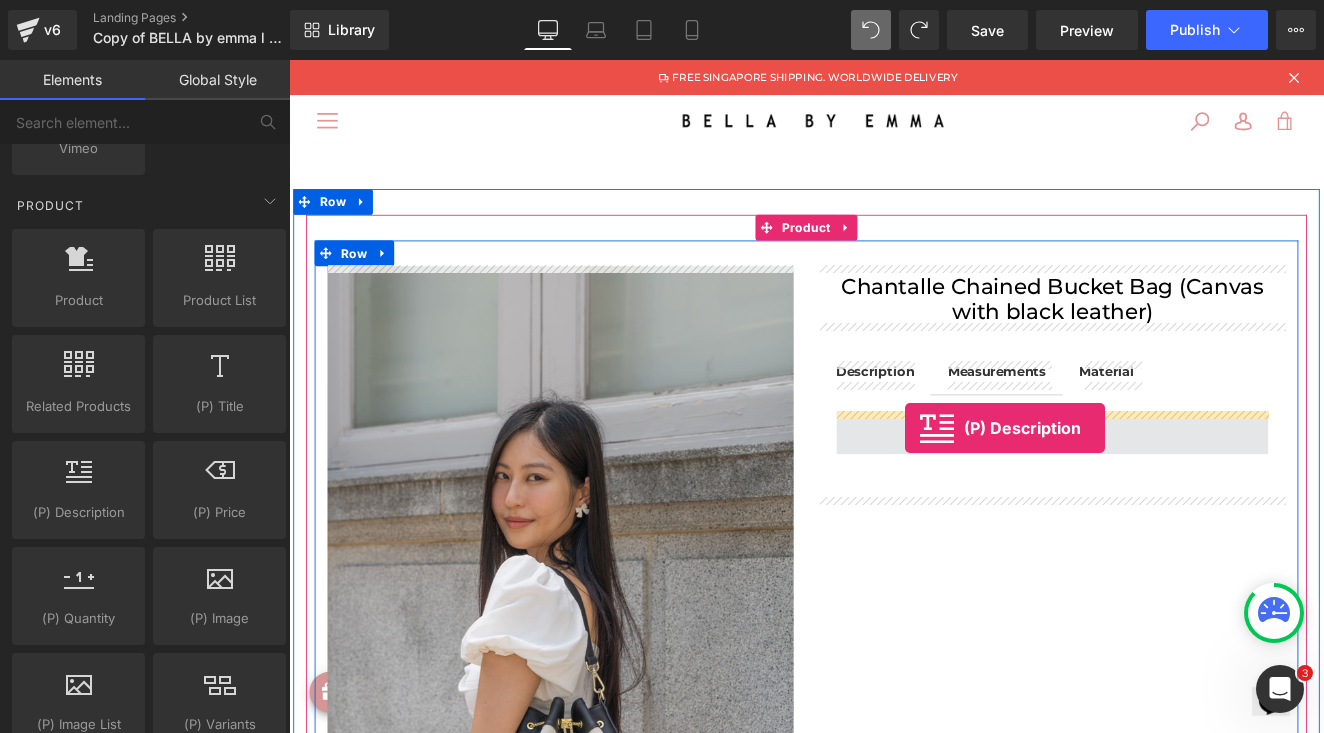 drag, startPoint x: 361, startPoint y: 536, endPoint x: 1009, endPoint y: 489, distance: 649.7022 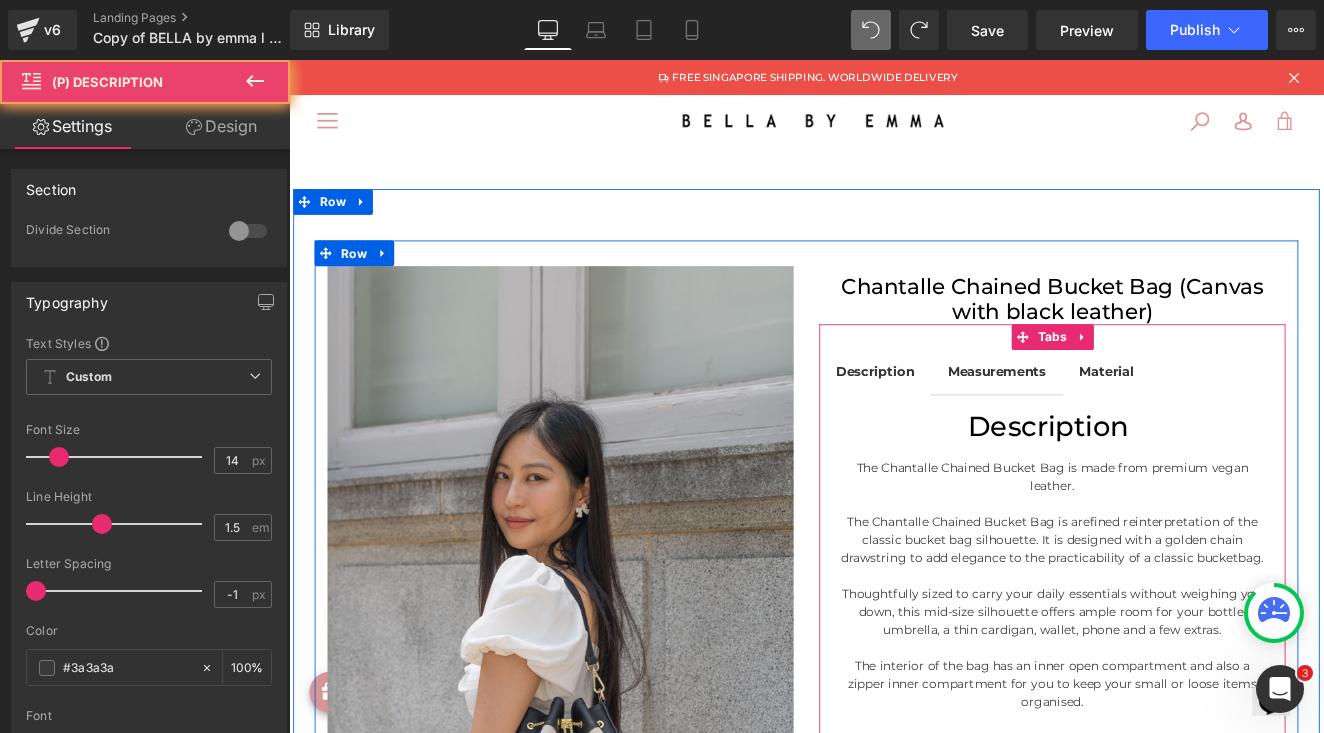 click on "Description" at bounding box center [1181, 489] 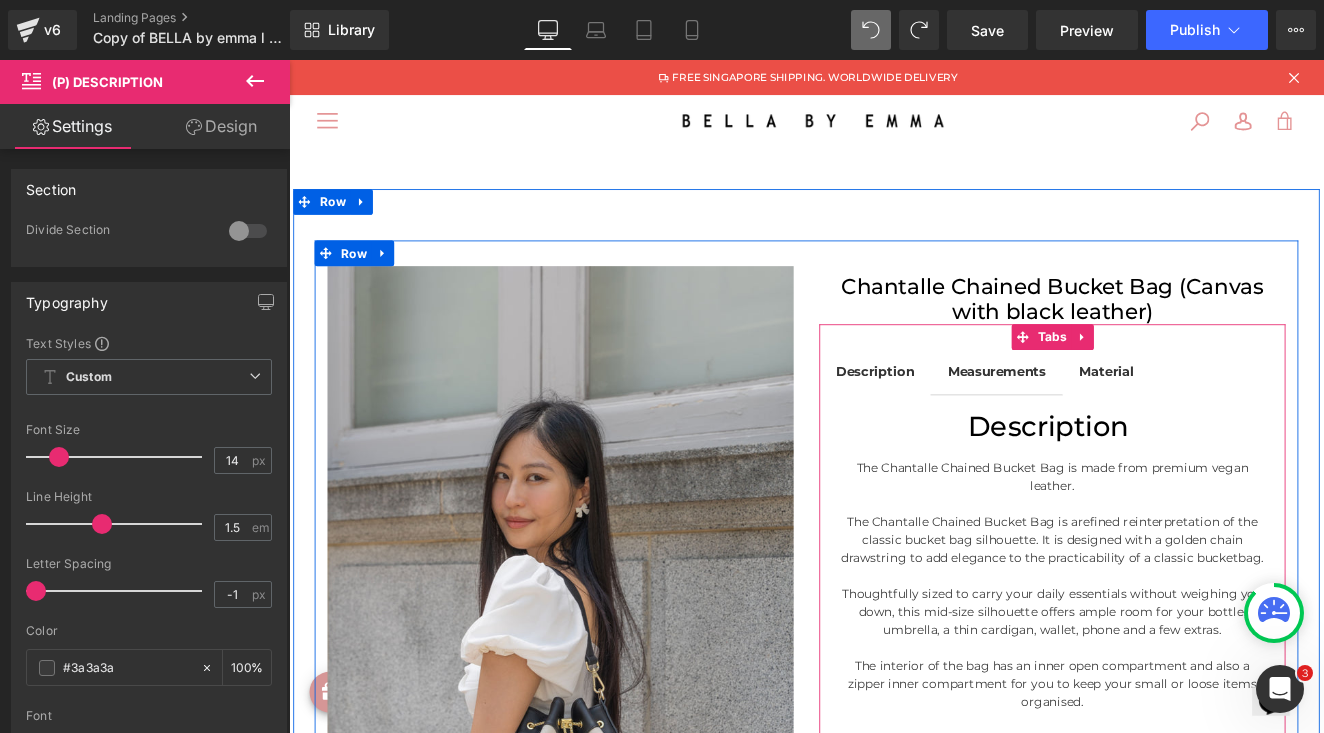 click at bounding box center (1181, 663) 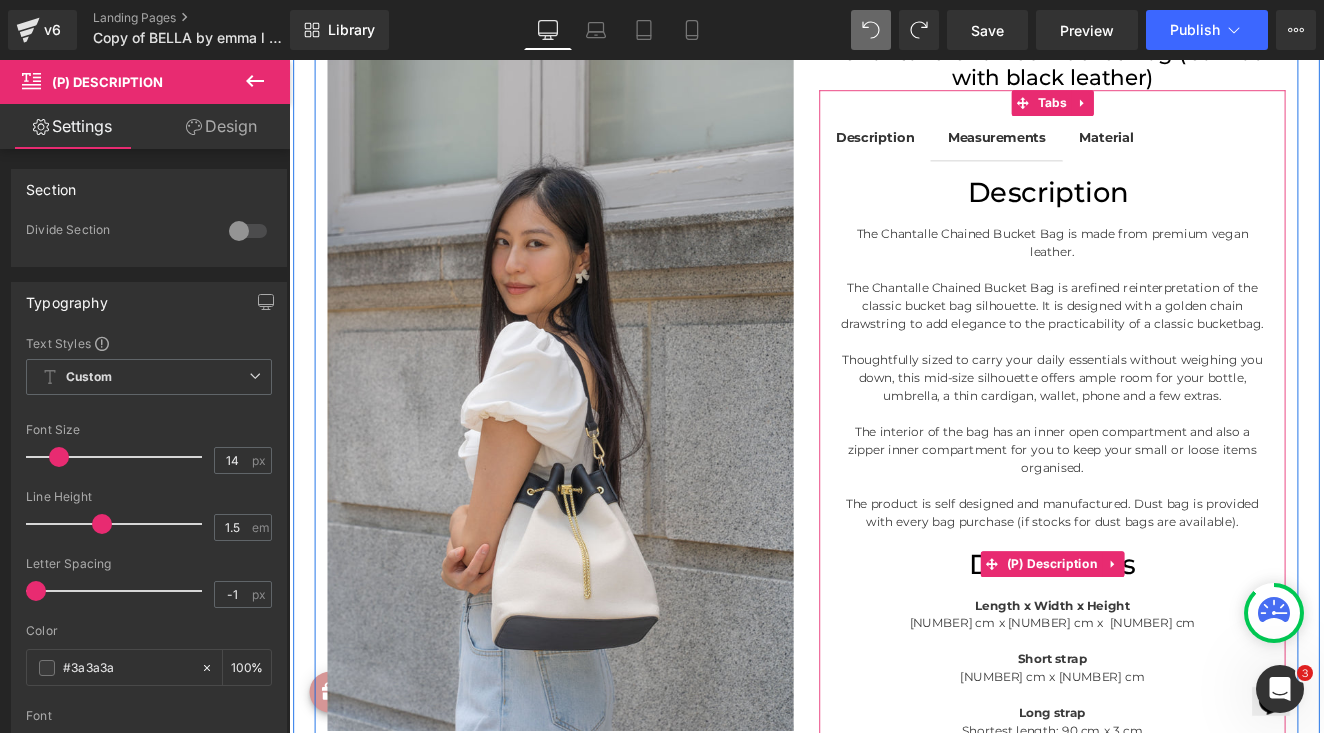 scroll, scrollTop: 288, scrollLeft: 0, axis: vertical 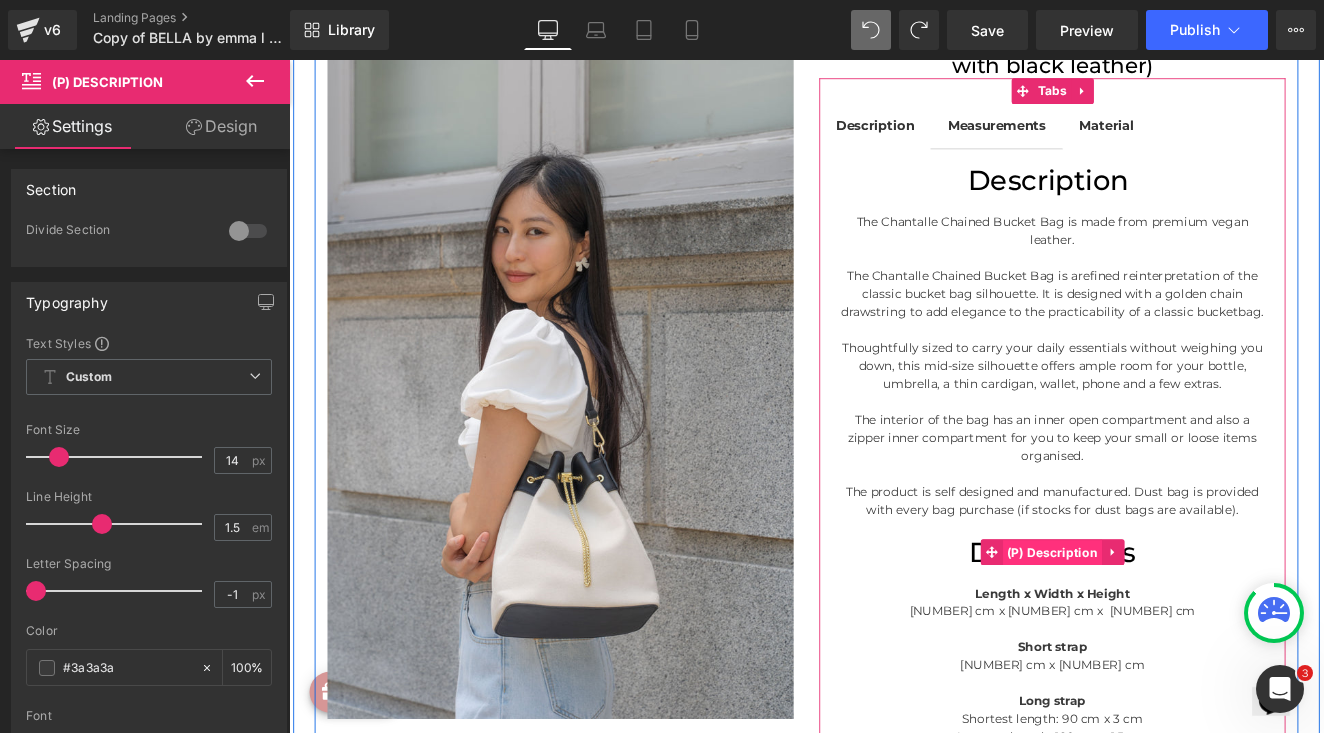 click on "(P) Description" at bounding box center (1181, 636) 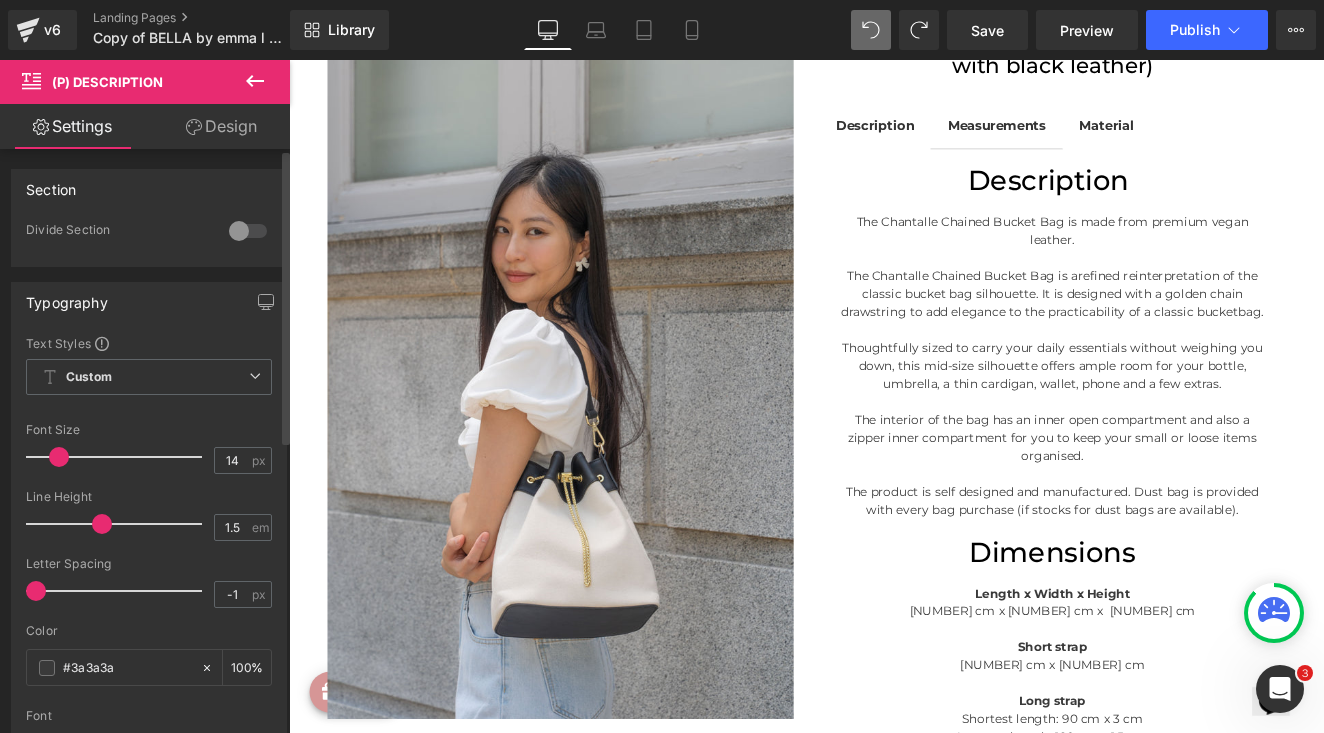 click at bounding box center (248, 231) 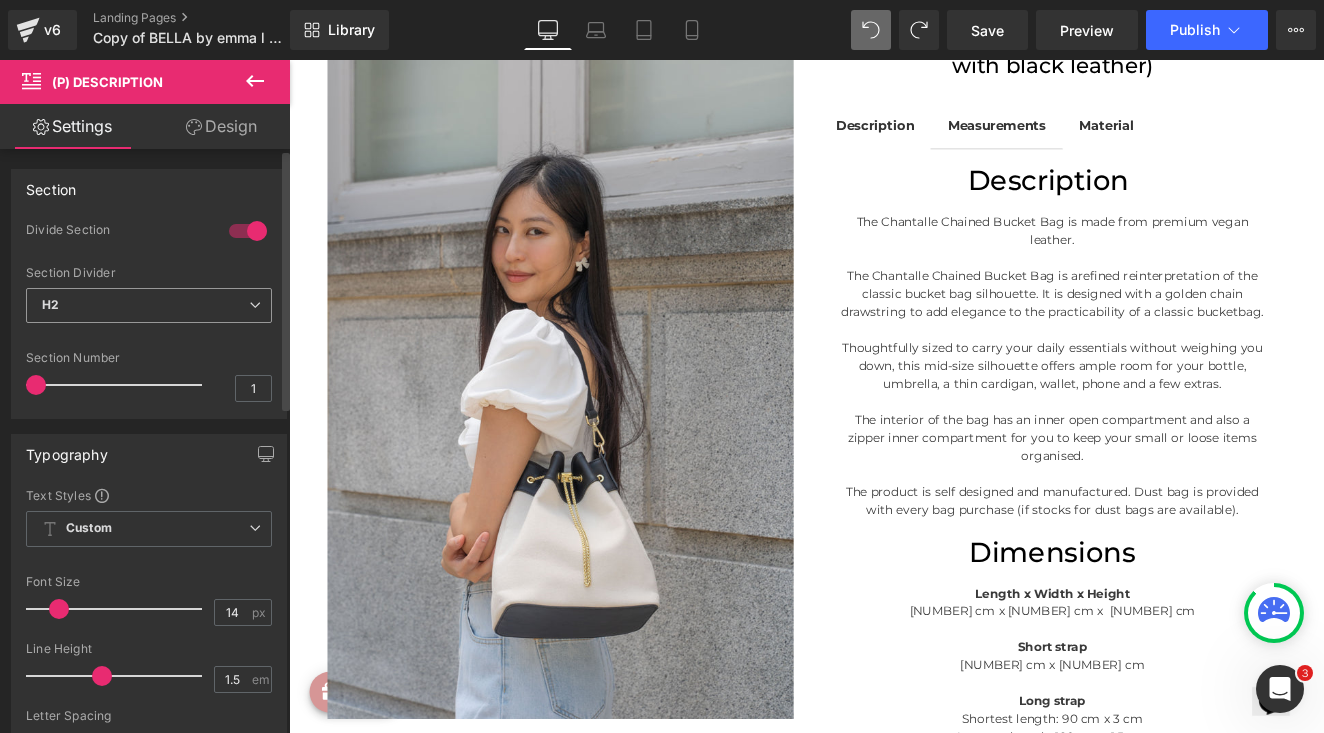click on "H2" at bounding box center (149, 305) 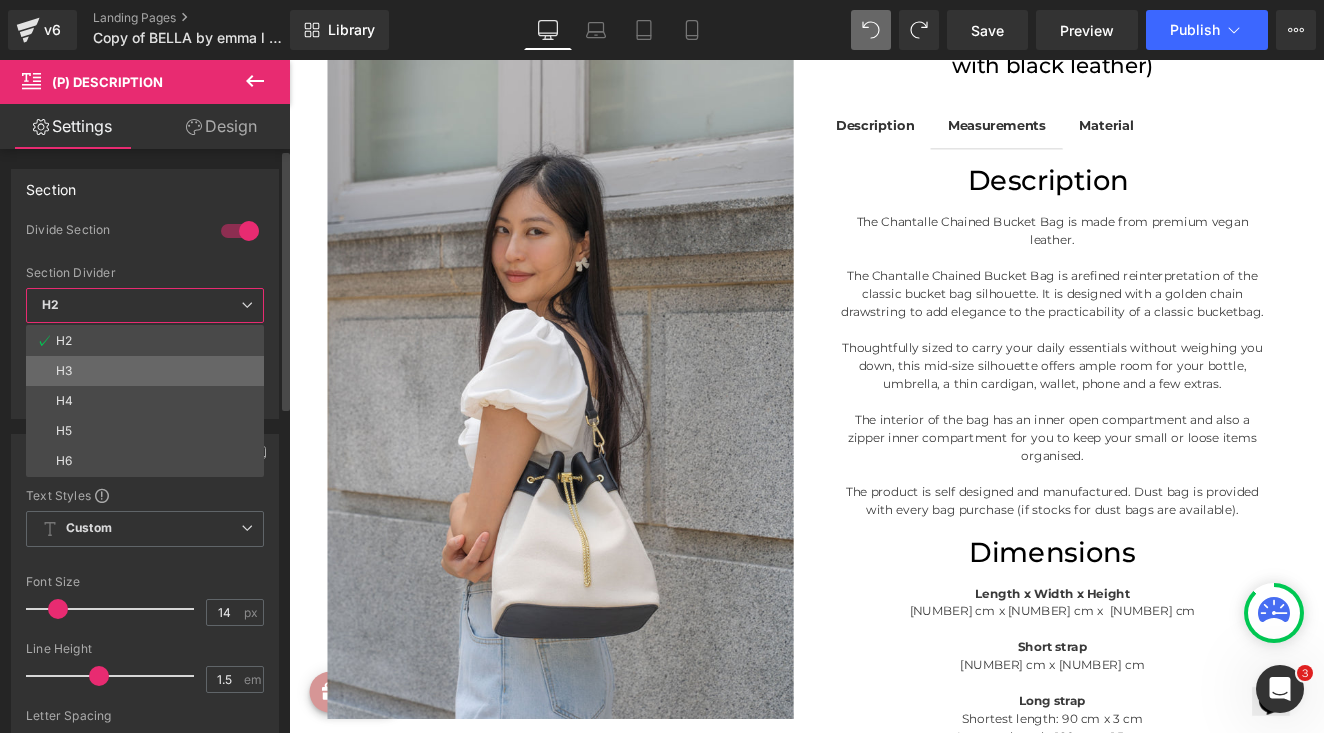 click on "H3" at bounding box center (145, 371) 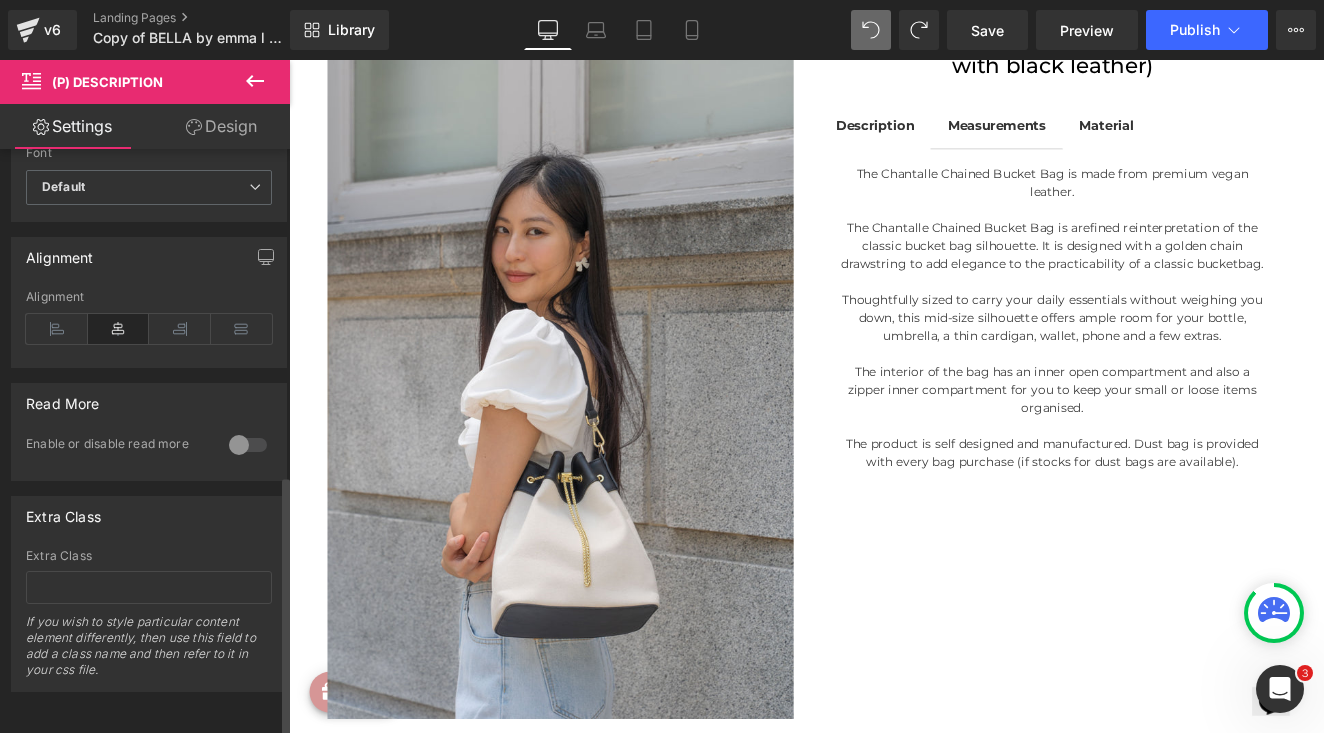 scroll, scrollTop: 729, scrollLeft: 0, axis: vertical 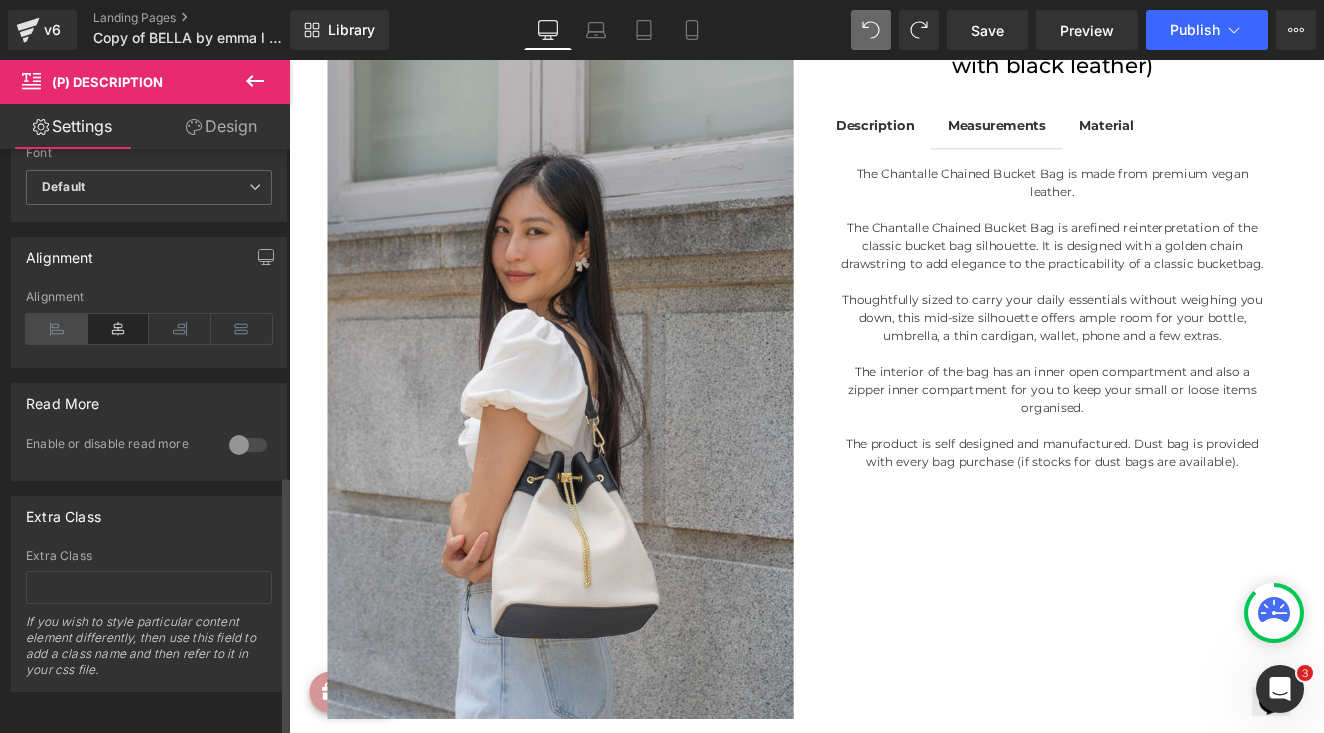 click at bounding box center (57, 329) 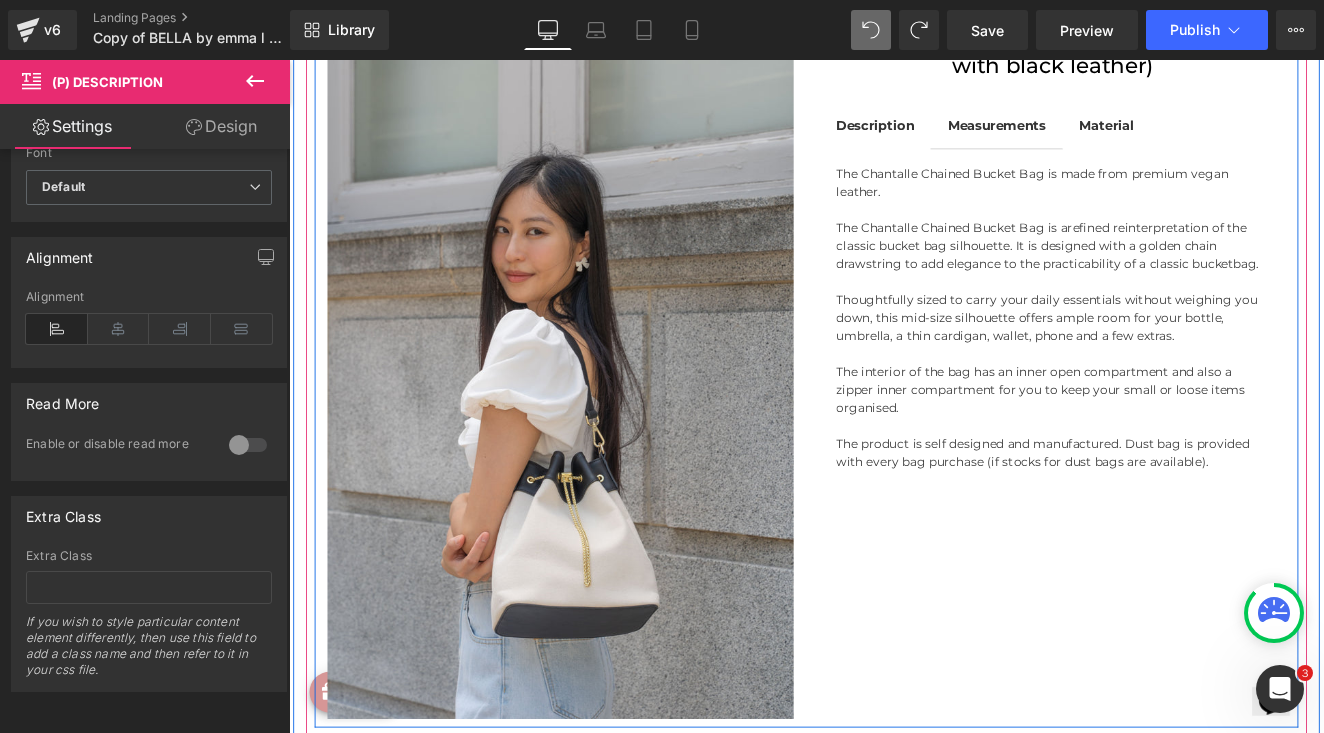 click at bounding box center (1181, 487) 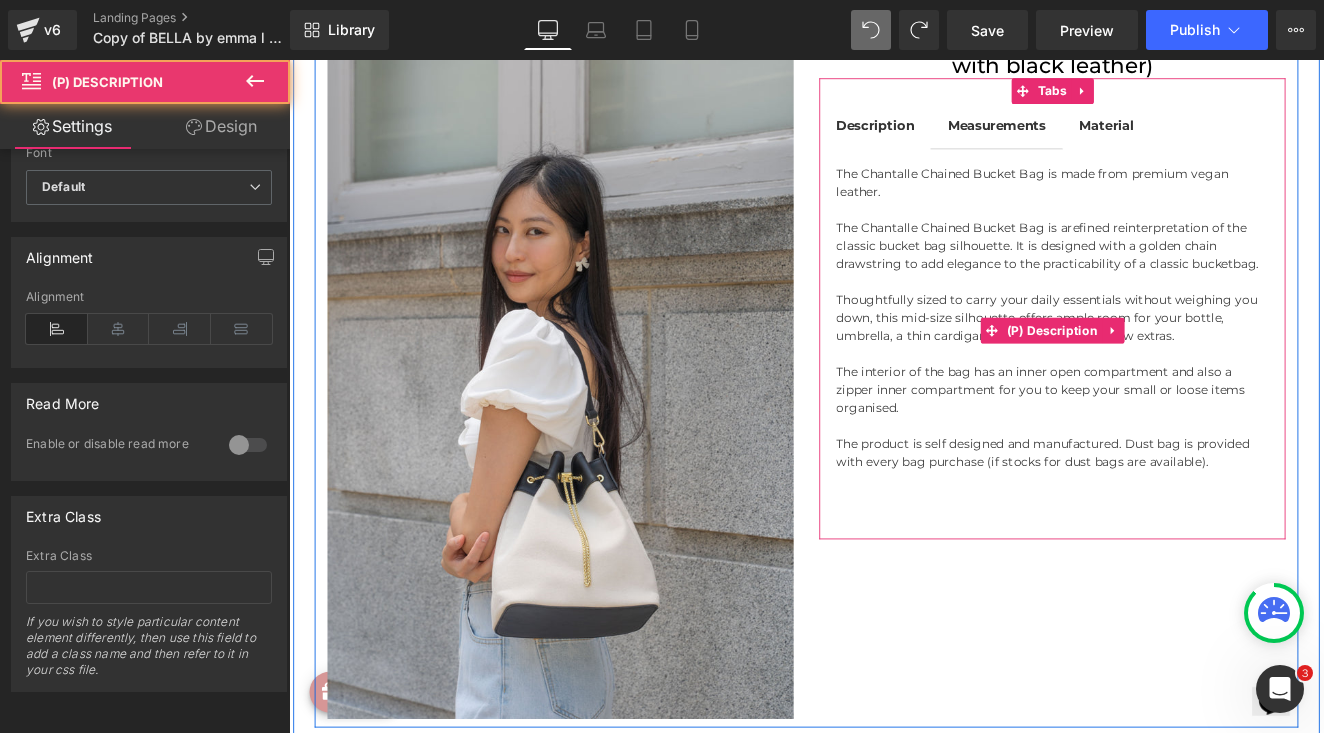 click on "The interior of the bag has an inner open compartment and also a zipper inner compartment for you to keep your small or loose items organised." at bounding box center [1181, 435] 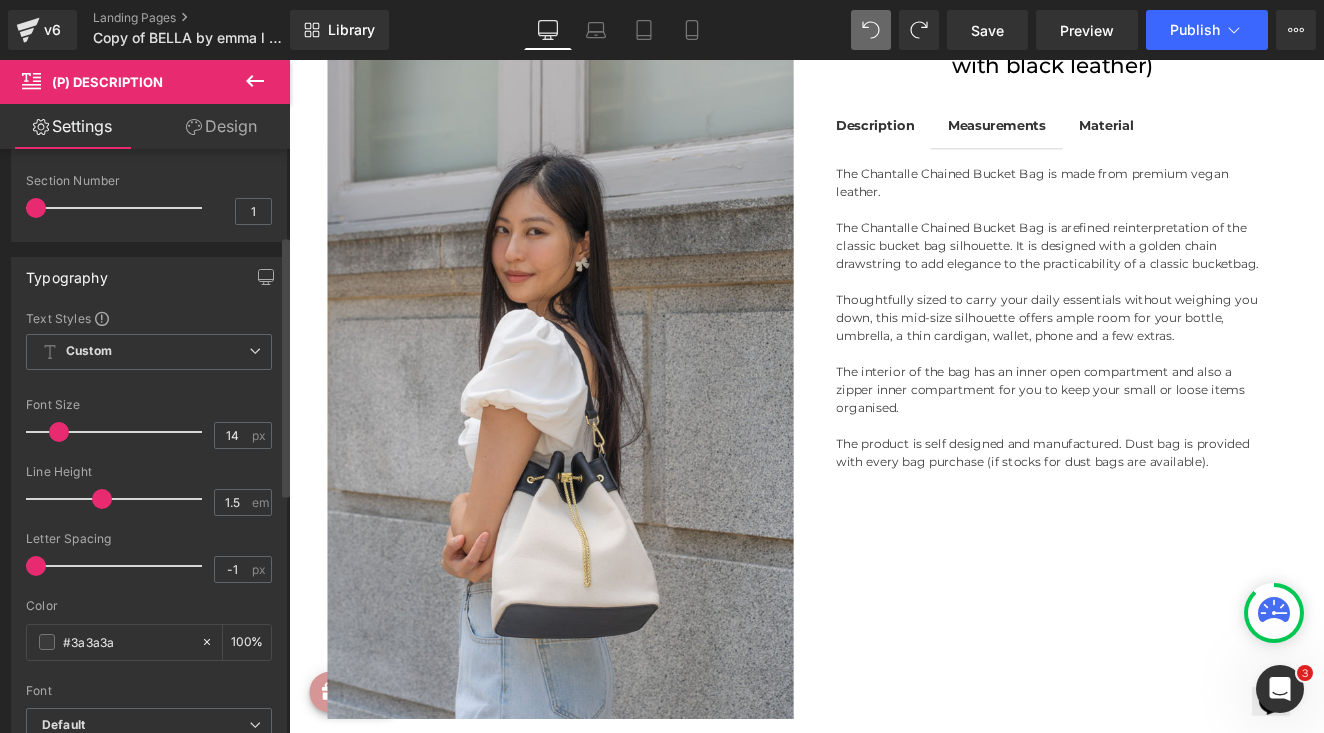 scroll, scrollTop: 193, scrollLeft: 0, axis: vertical 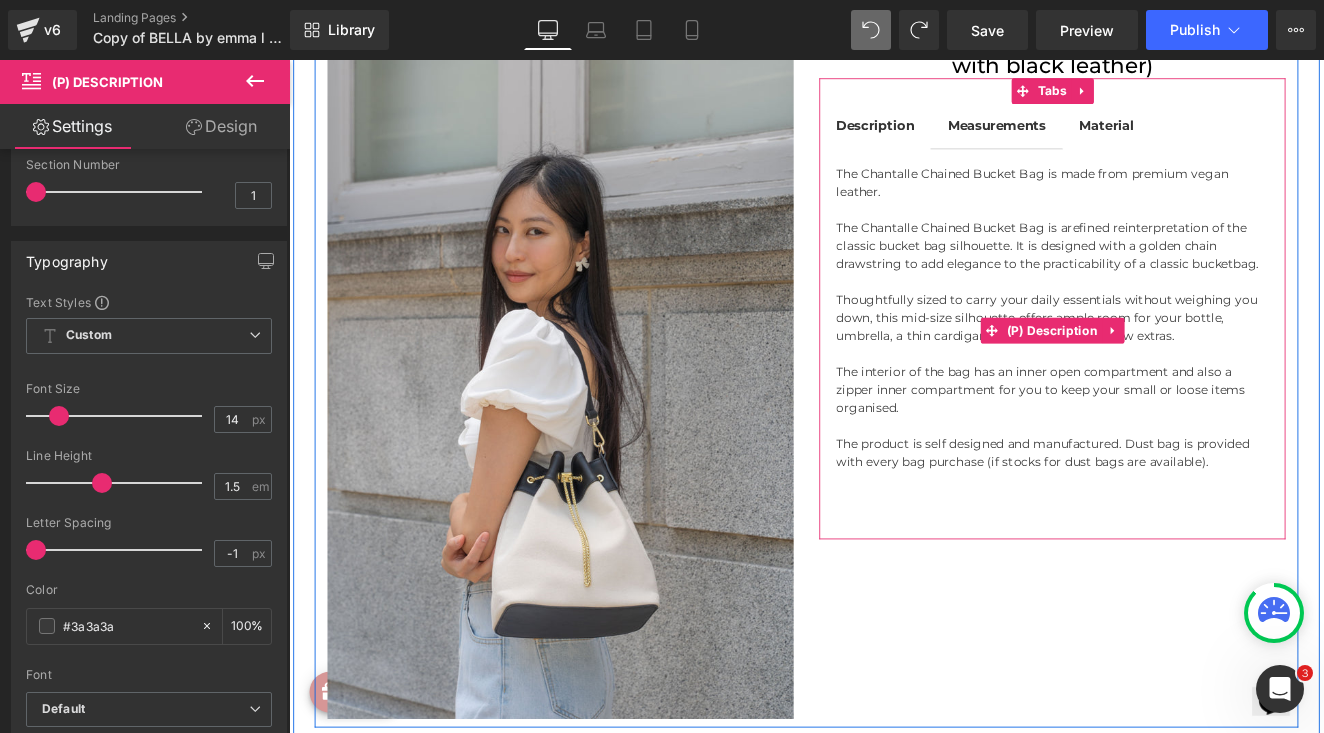 click on "The interior of the bag has an inner open compartment and also a zipper inner compartment for you to keep your small or loose items organised." at bounding box center [1181, 435] 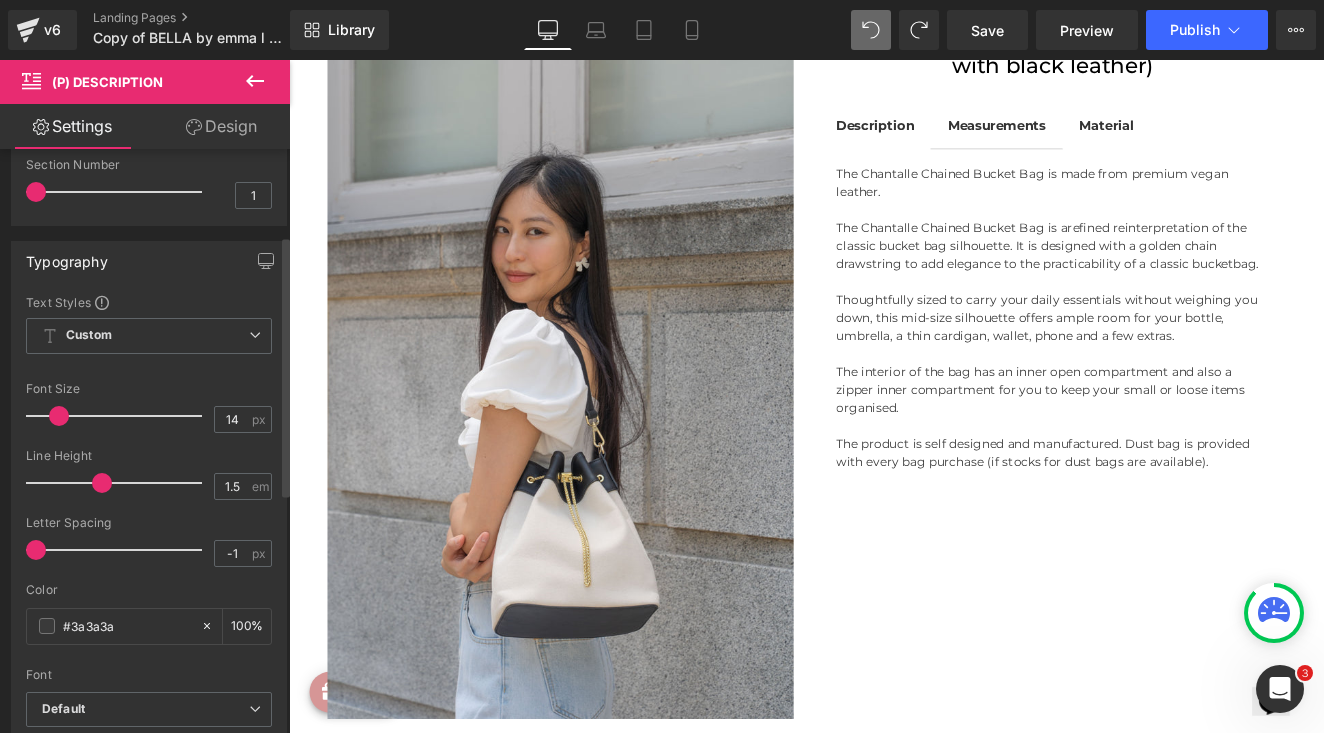 click at bounding box center [59, 416] 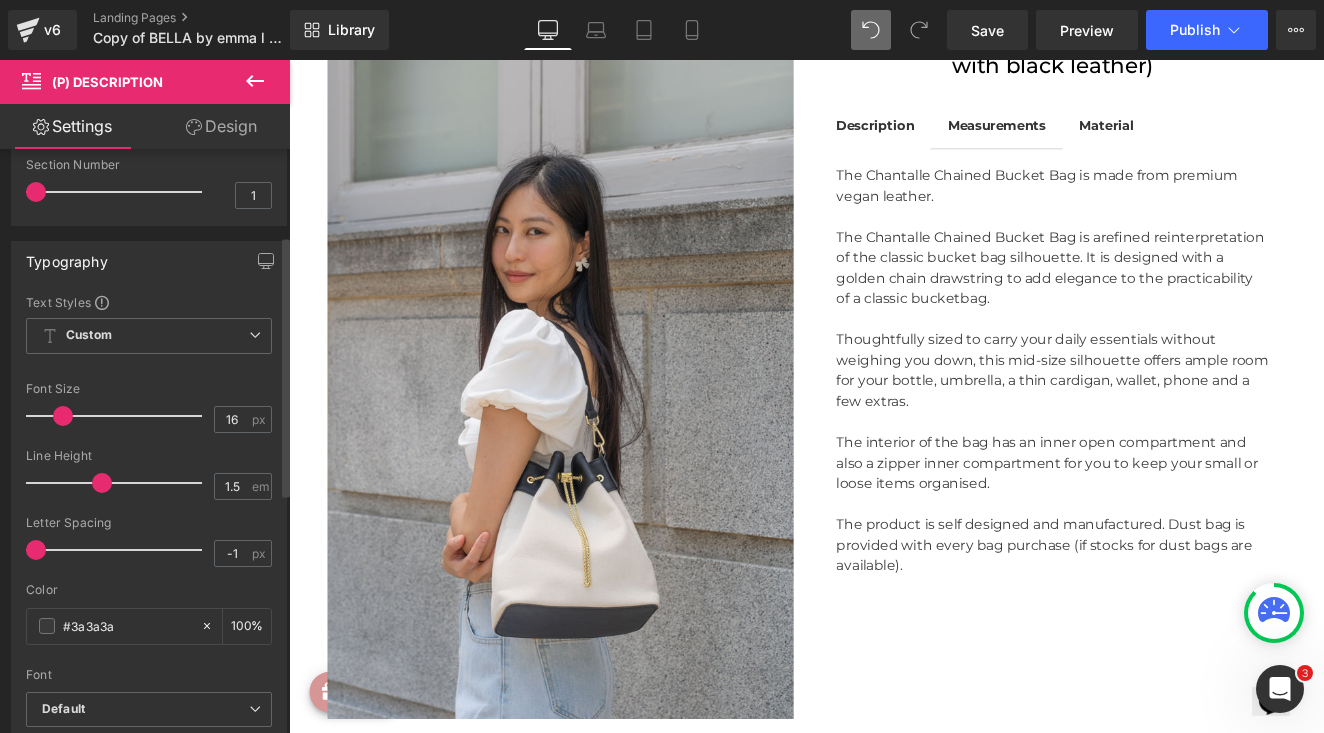 type on "15" 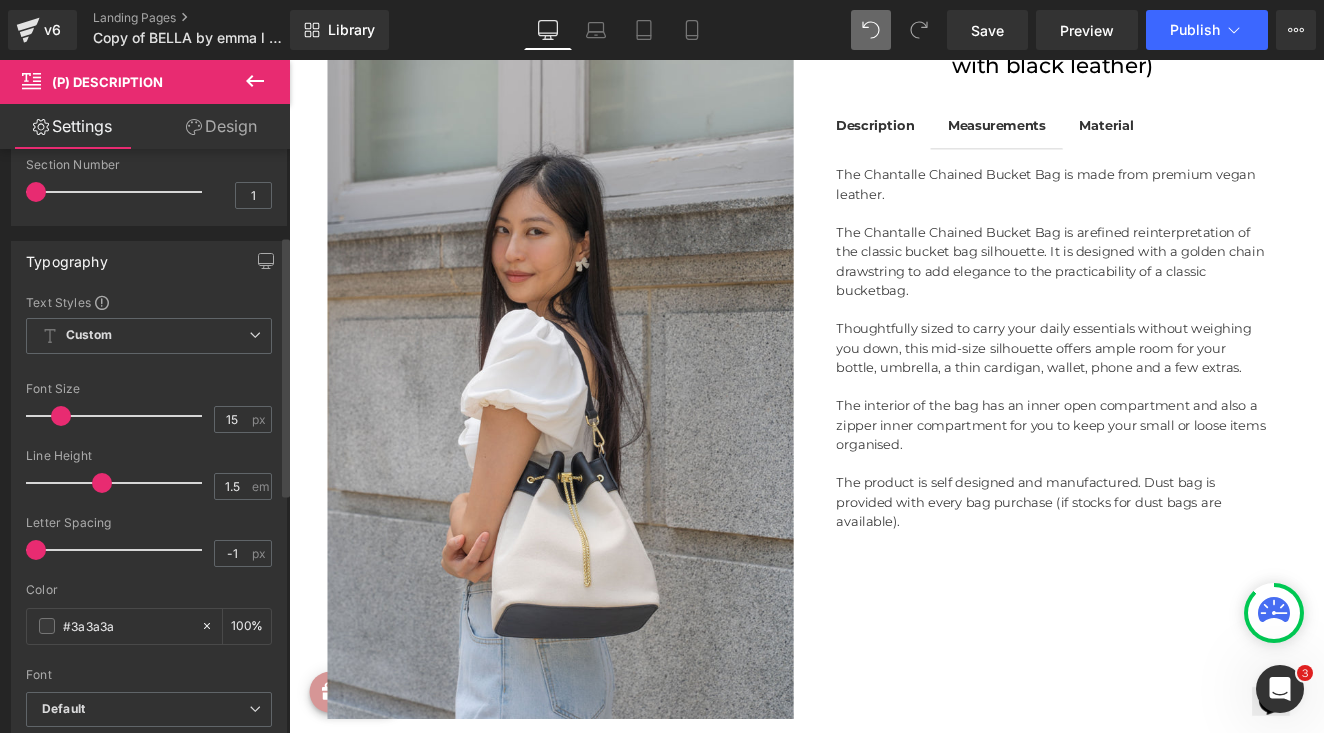 click at bounding box center (61, 416) 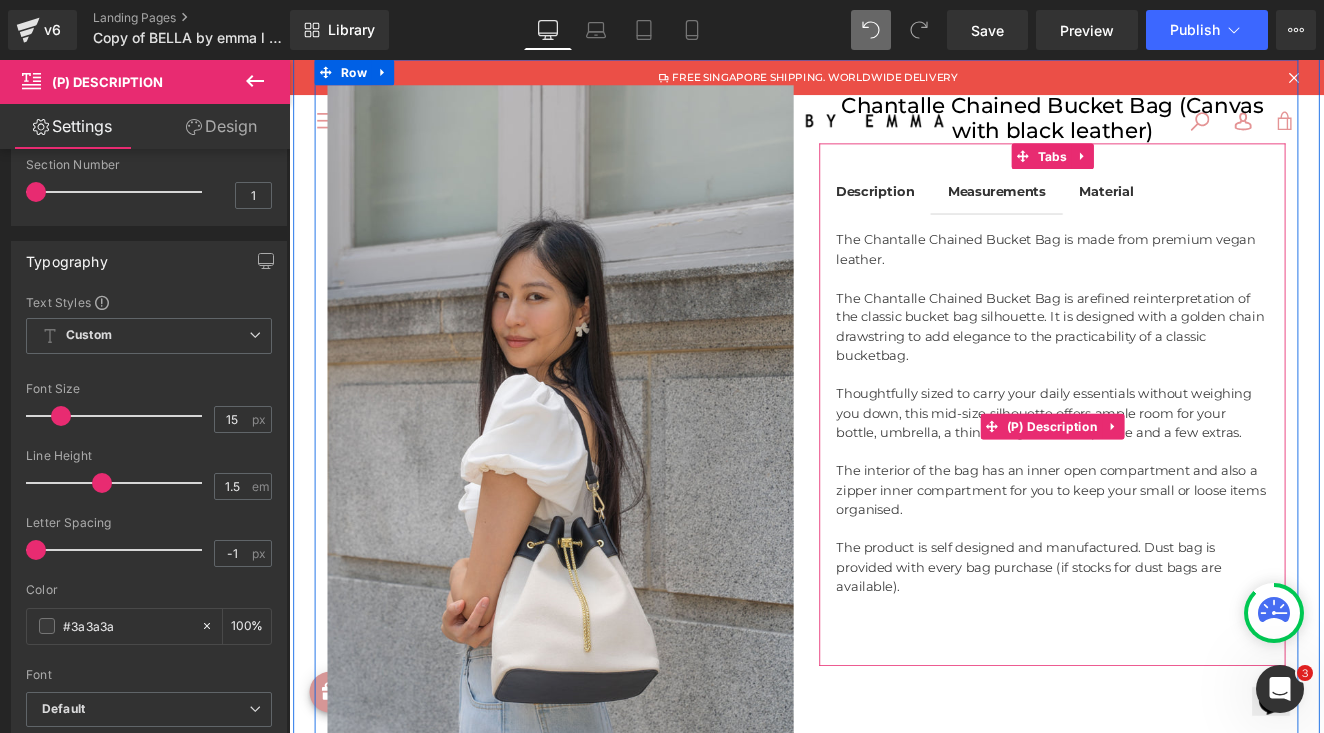 scroll, scrollTop: 54, scrollLeft: 0, axis: vertical 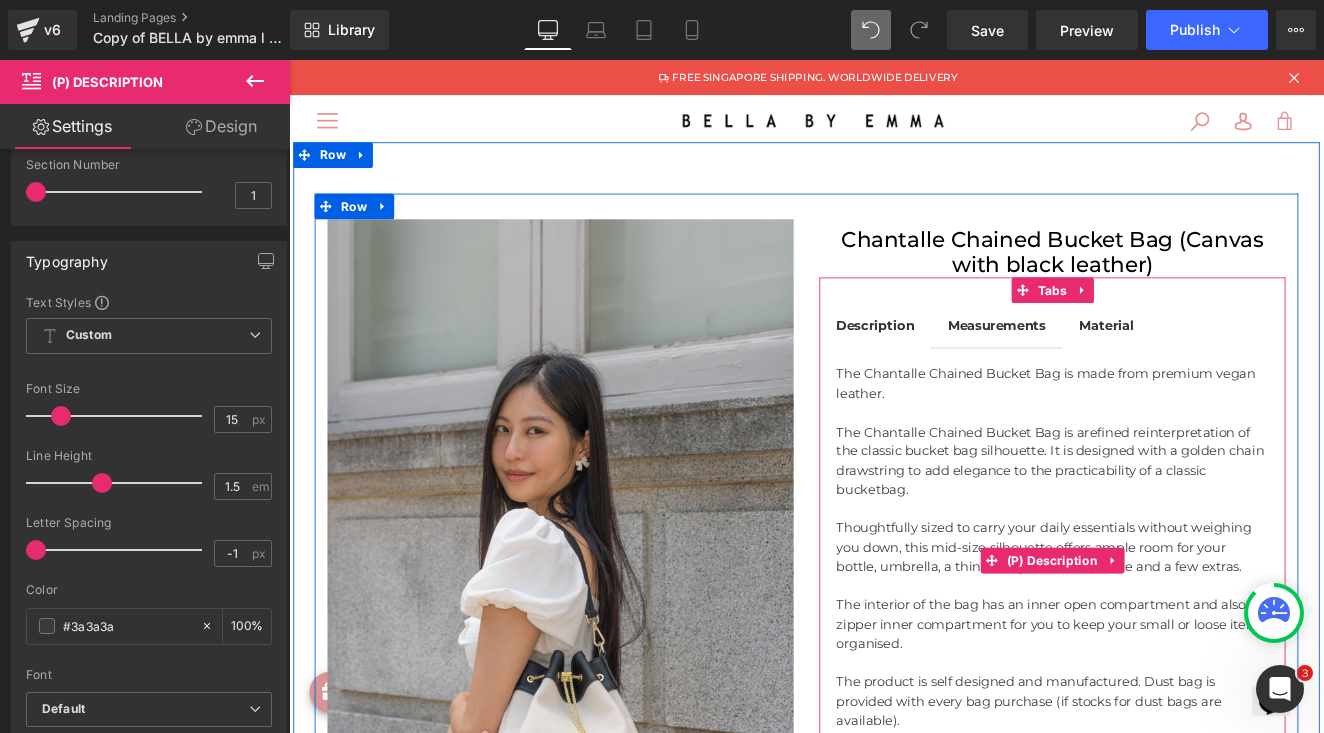 click at bounding box center [1181, 585] 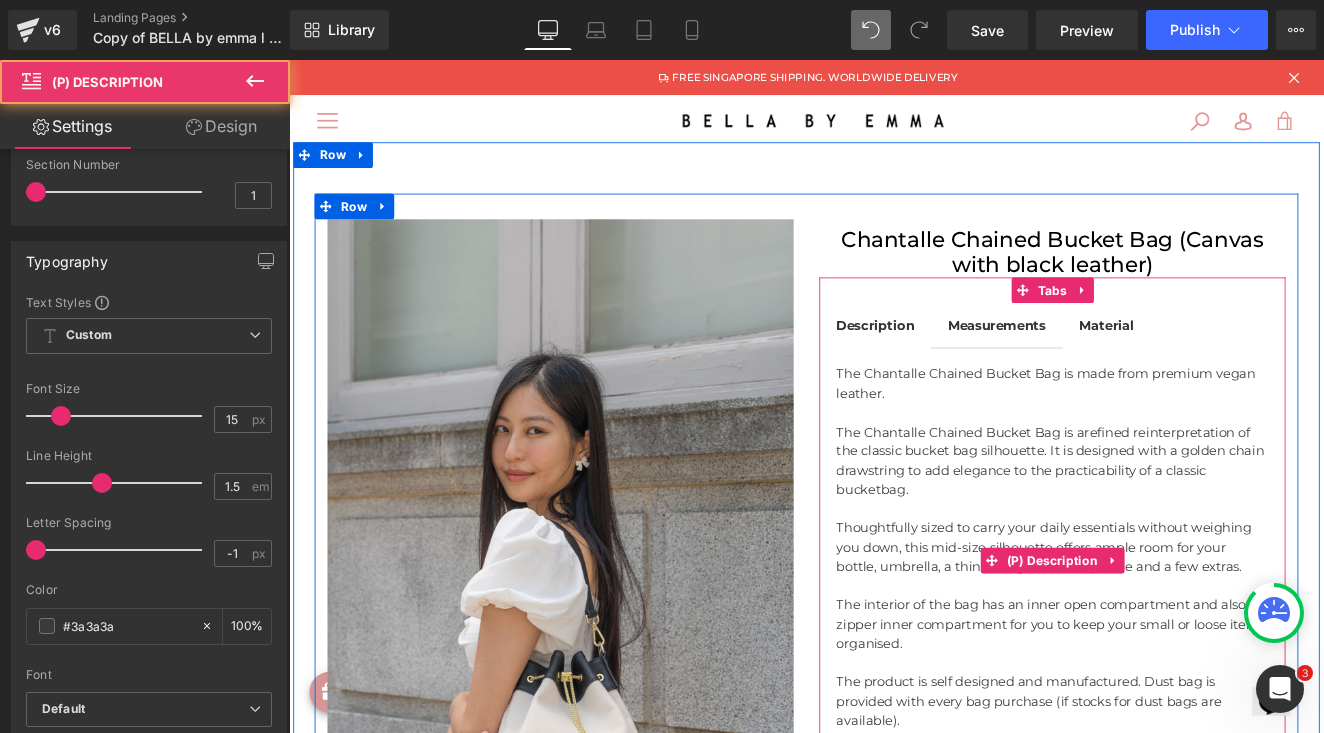 click at bounding box center [1181, 585] 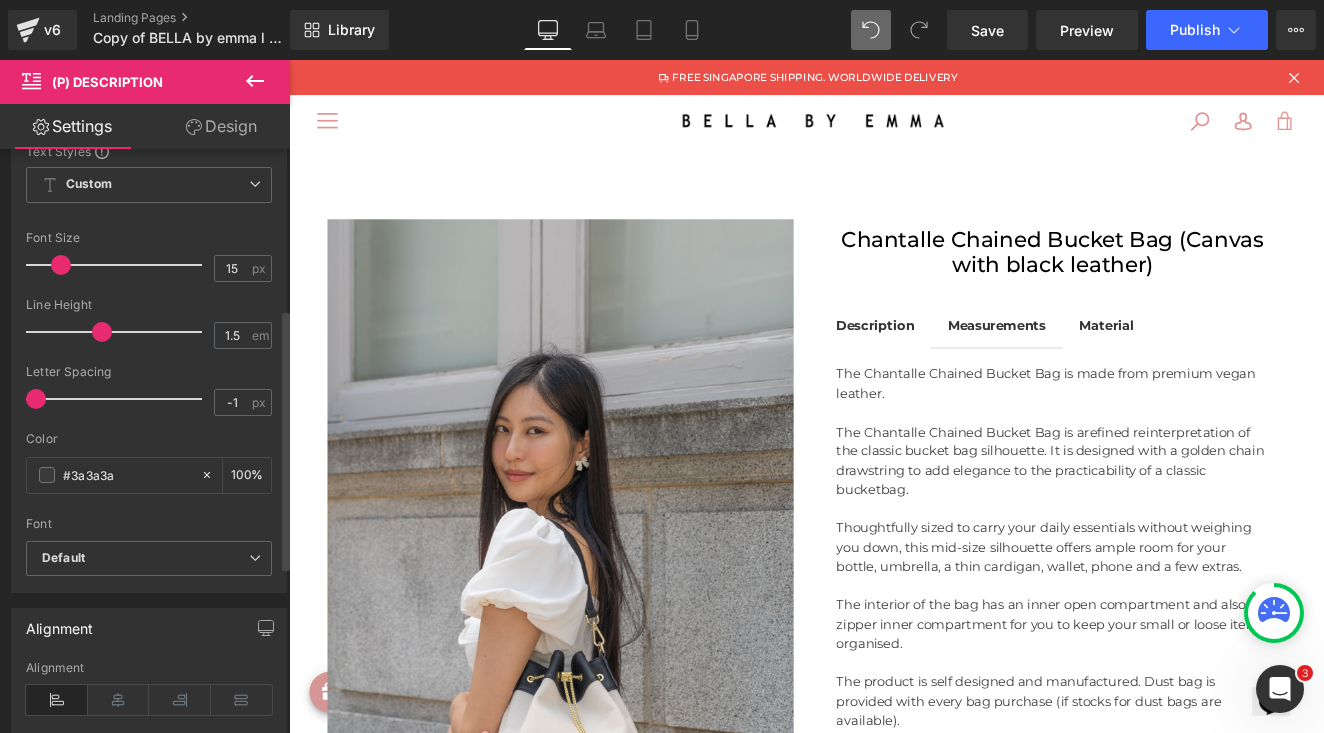 scroll, scrollTop: 357, scrollLeft: 0, axis: vertical 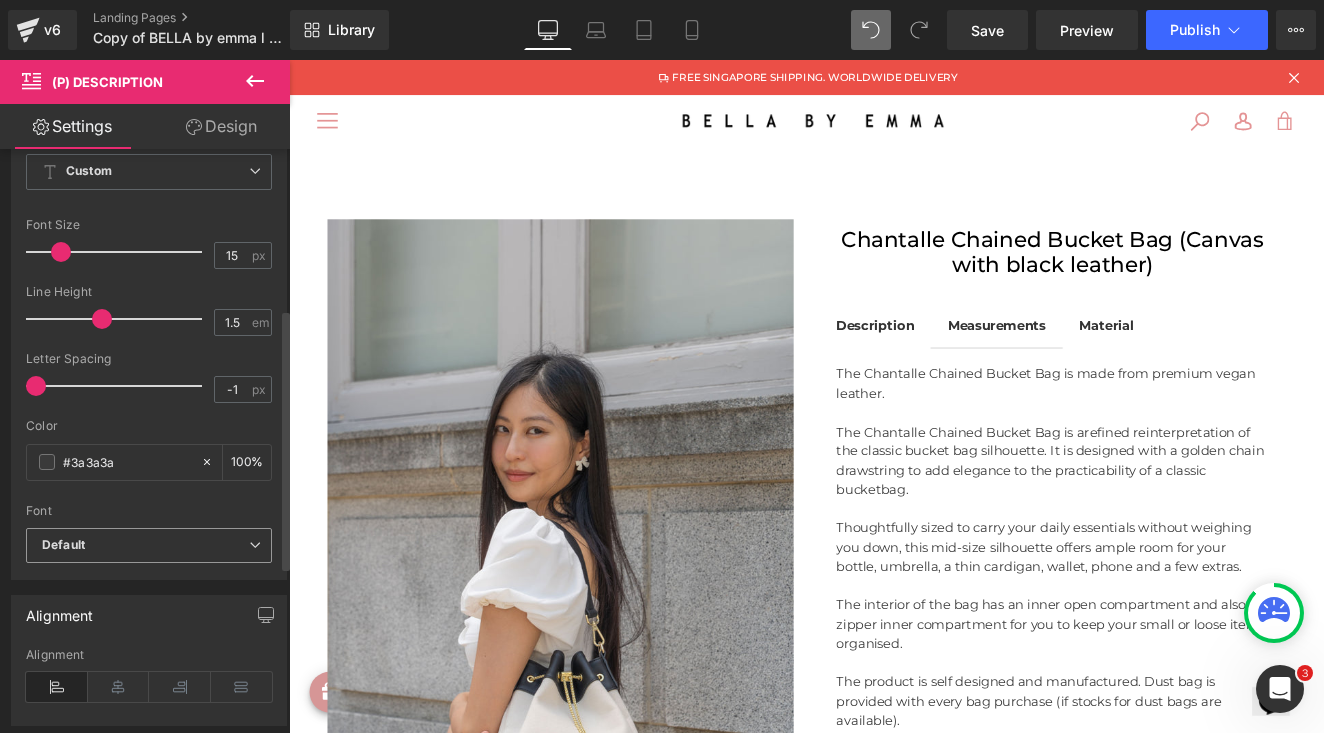 click on "Default" at bounding box center (145, 545) 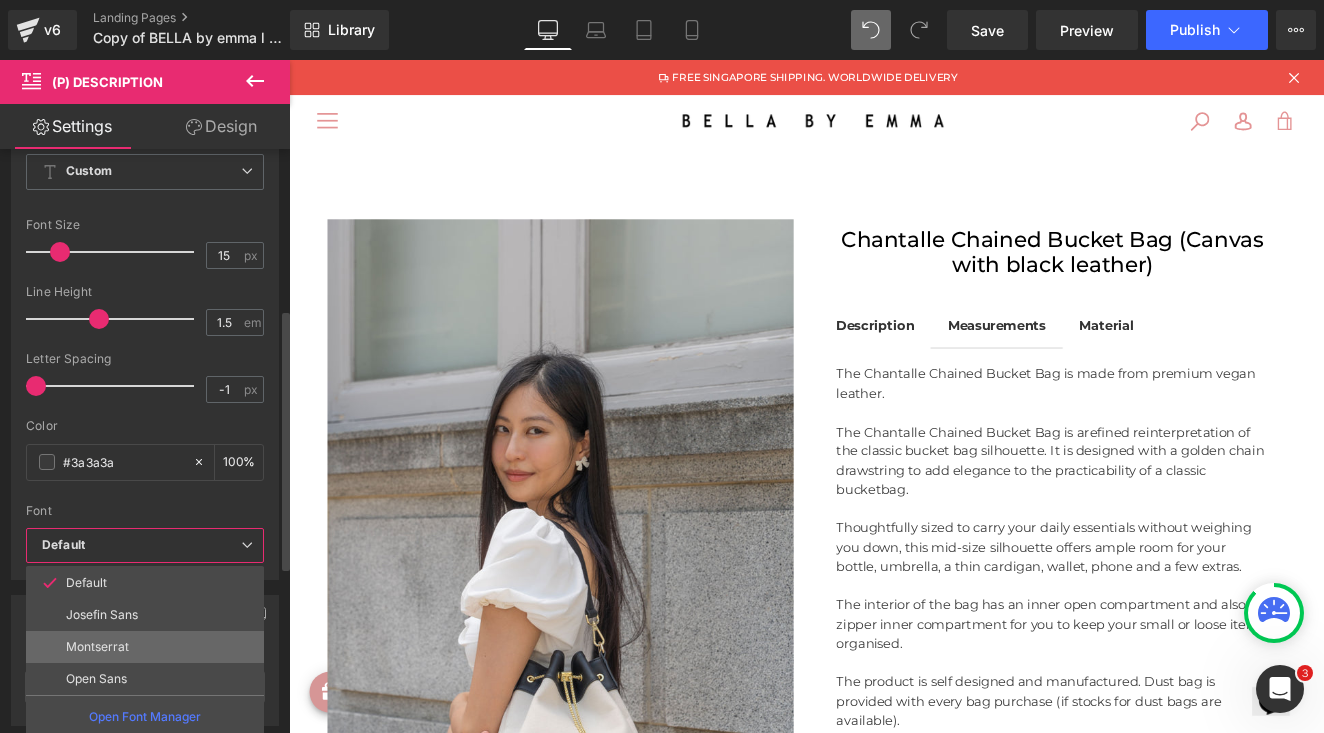 click on "Montserrat" at bounding box center (145, 647) 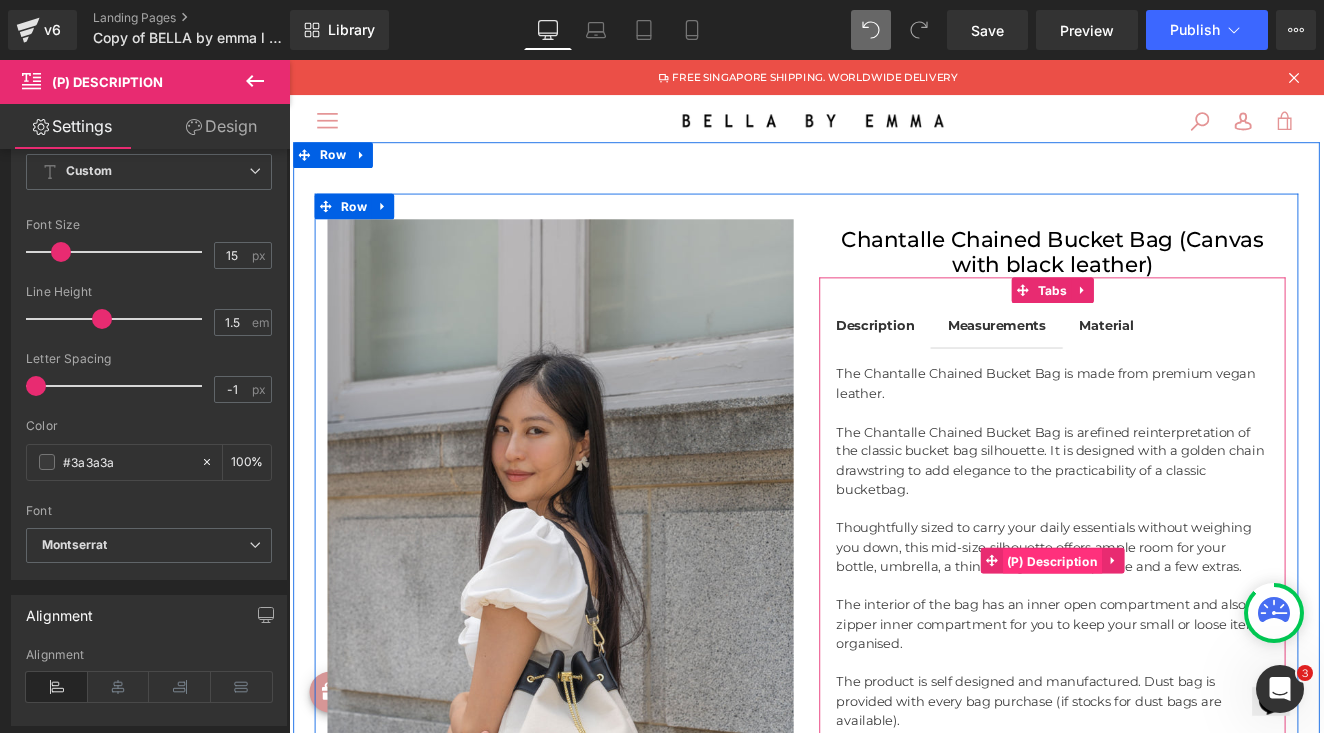 click on "(P) Description" at bounding box center [1181, 646] 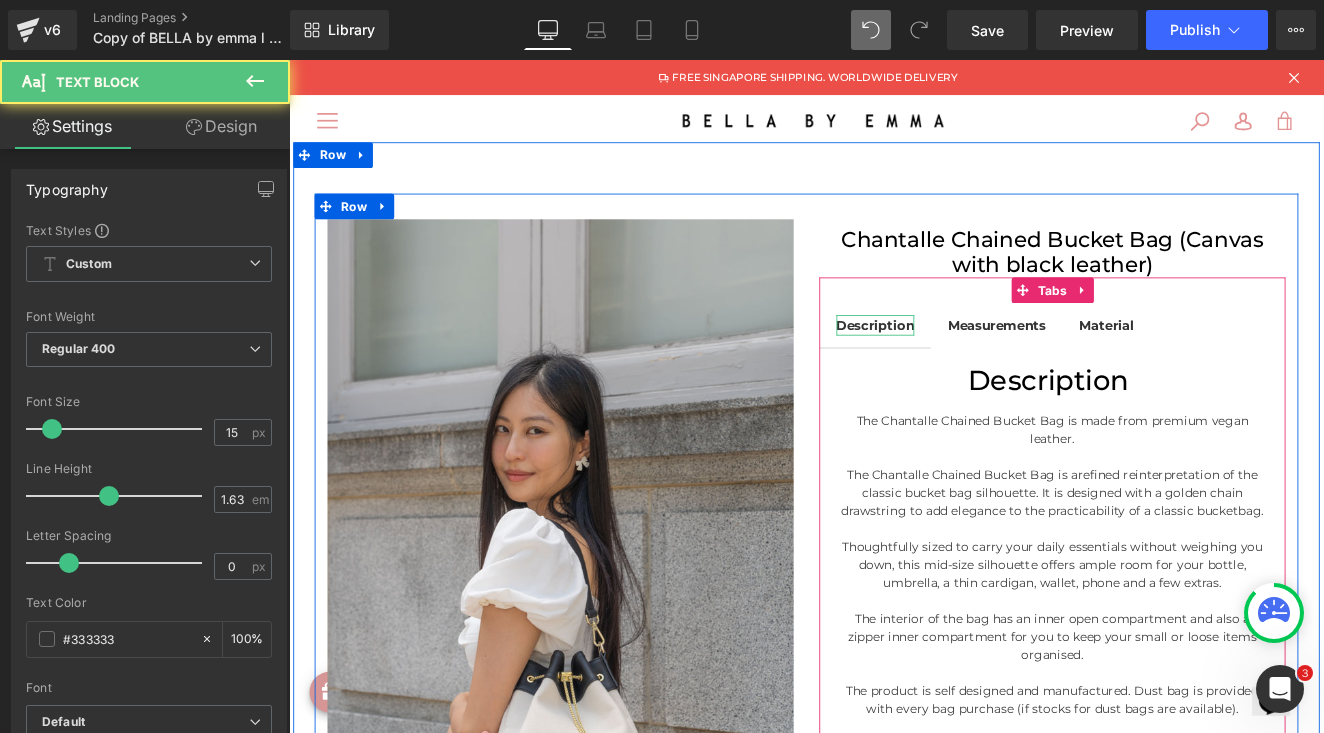click on "Description" at bounding box center (974, 369) 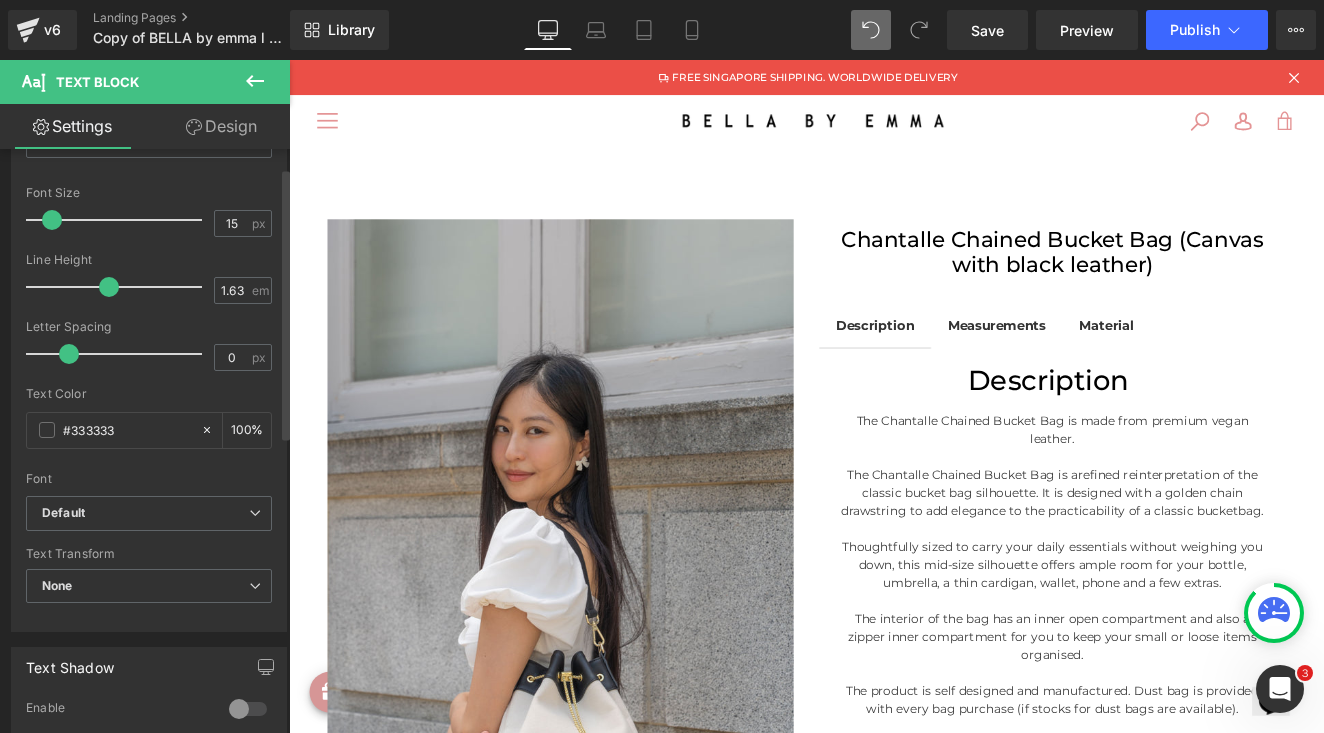 scroll, scrollTop: 303, scrollLeft: 0, axis: vertical 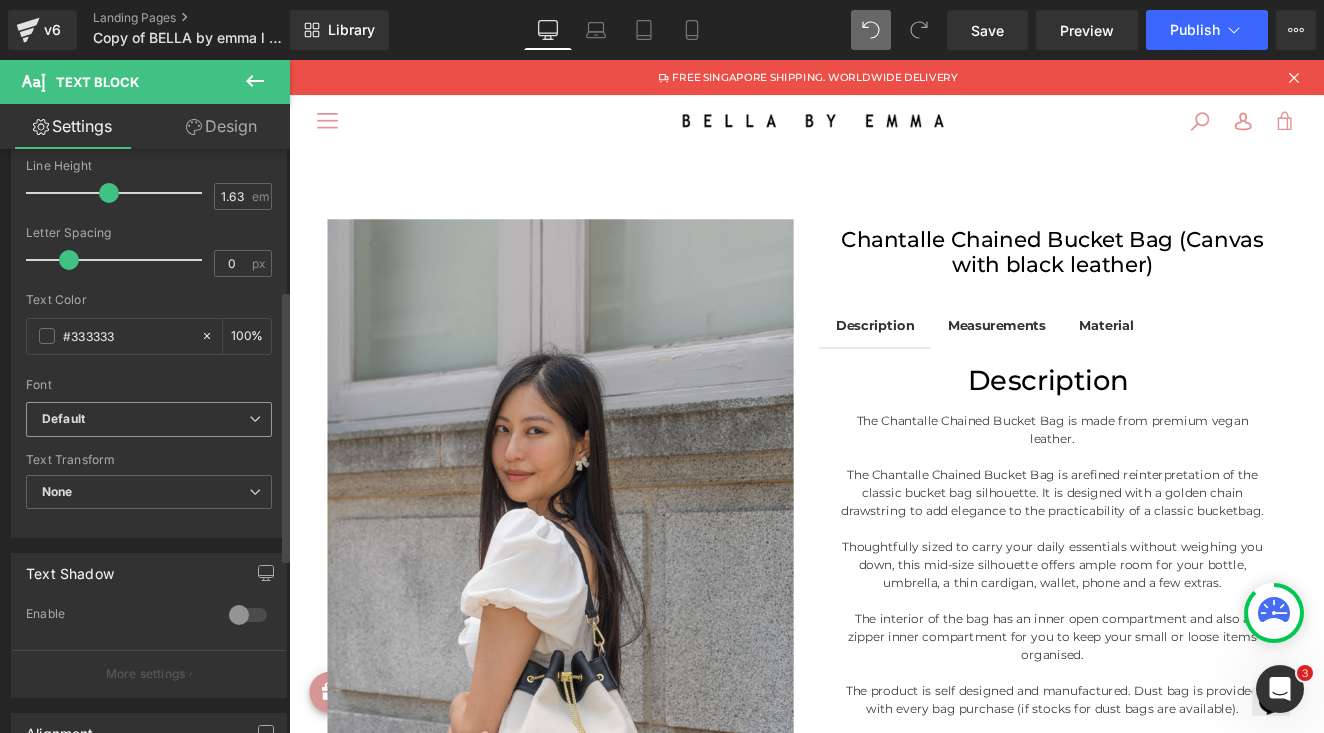 click on "Default" at bounding box center [145, 419] 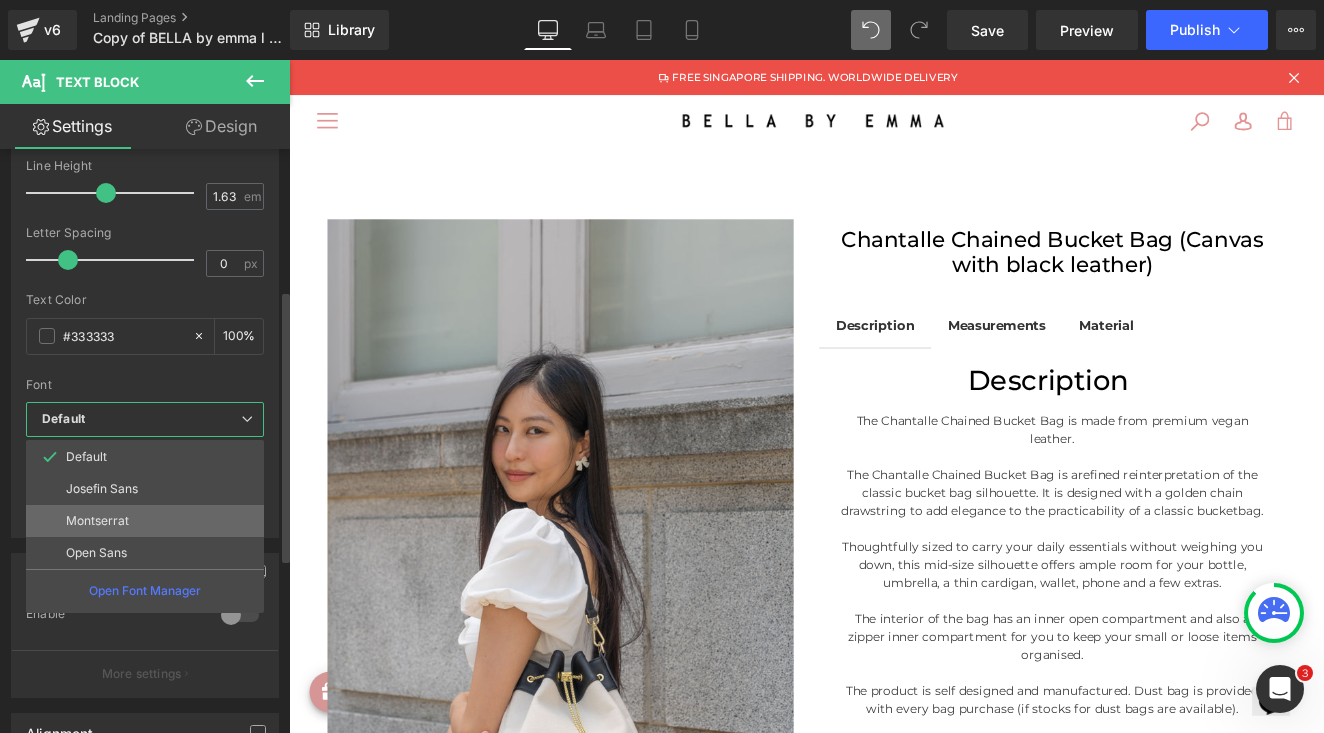 click on "Montserrat" at bounding box center [145, 521] 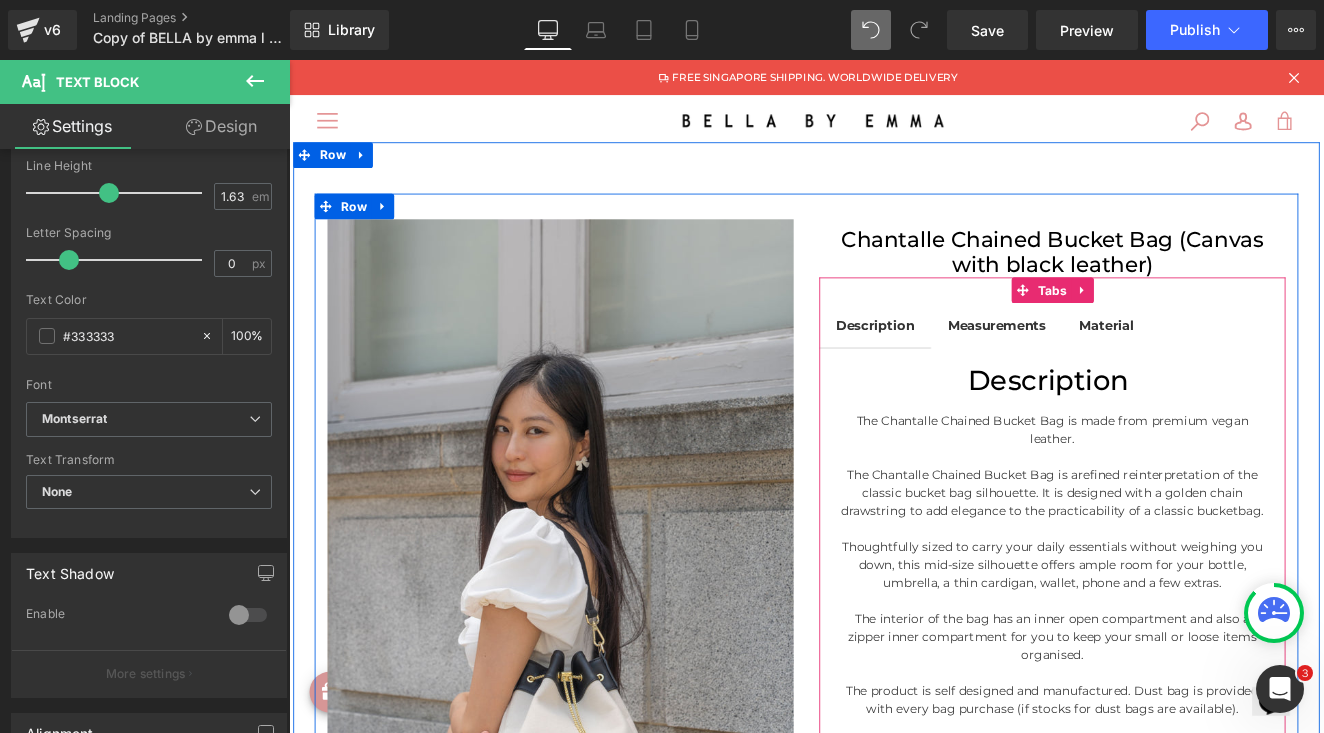 click on "Description
The Chantalle Chained Bucket Bag is made from premium vegan leather.
The Chantalle Chained Bucket Bag is a  refined reinterpretation of the classic bucket bag silhouette . It is designed with a golden chain drawstring to add elegance to the practicability of a classic bucket  bag.
Thoughtfully sized to carry your daily essentials without weighing you down, this mid-size silhouette offers ample room for your bottle, umbrella, a thin cardigan, wallet, phone and a few extras.
The interior of the bag has an inner open compartment and also a zipper inner compartment for you to keep your small or loose items organised.
The product is self designed and manufactured. Dust bag is provided with every bag purchase (if stocks for dust bags are available).
Dimensions
Length x Width x Height
21.5 cm x 12 cm x  24.5 cm
Short strap
46 cm x 3 cm
Long strap
Shortest length: 90 cm x 3 cm
Longest length: 109 cm x 1.5 cm" at bounding box center [1181, 864] 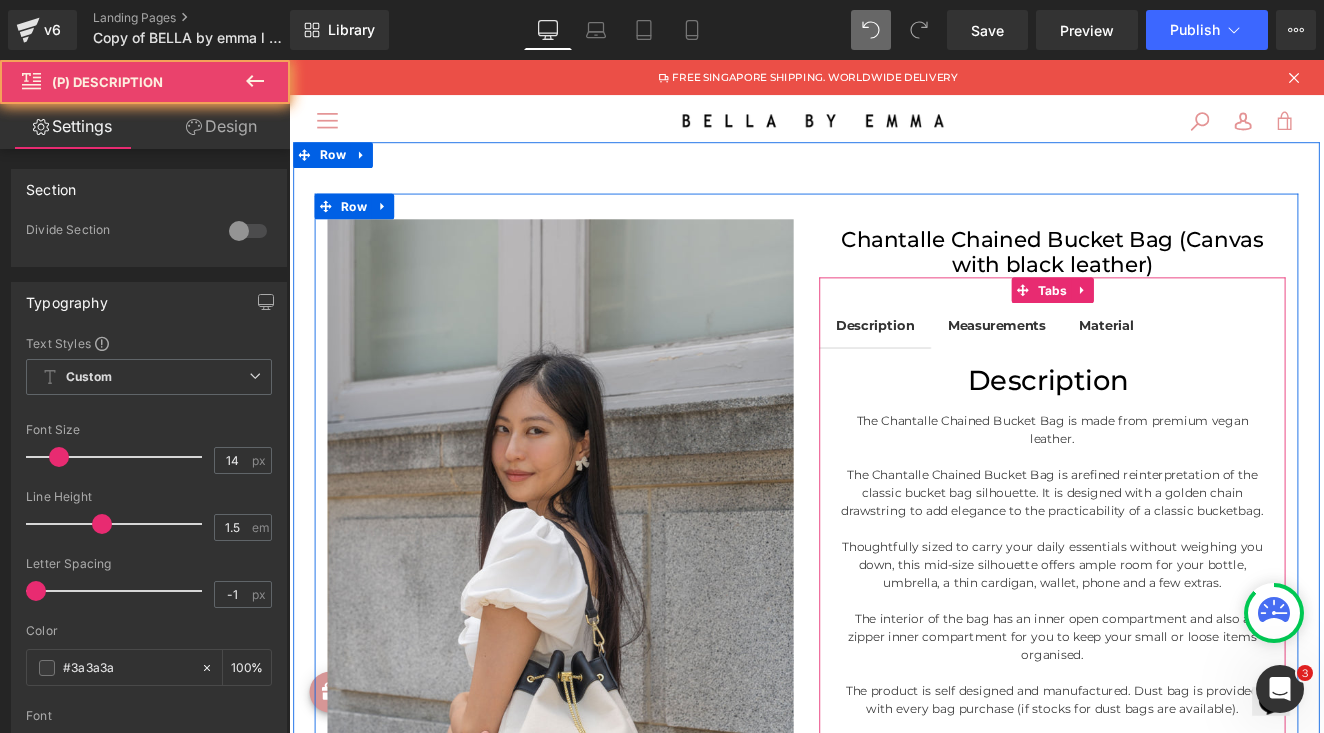 click on "Description" at bounding box center (1181, 434) 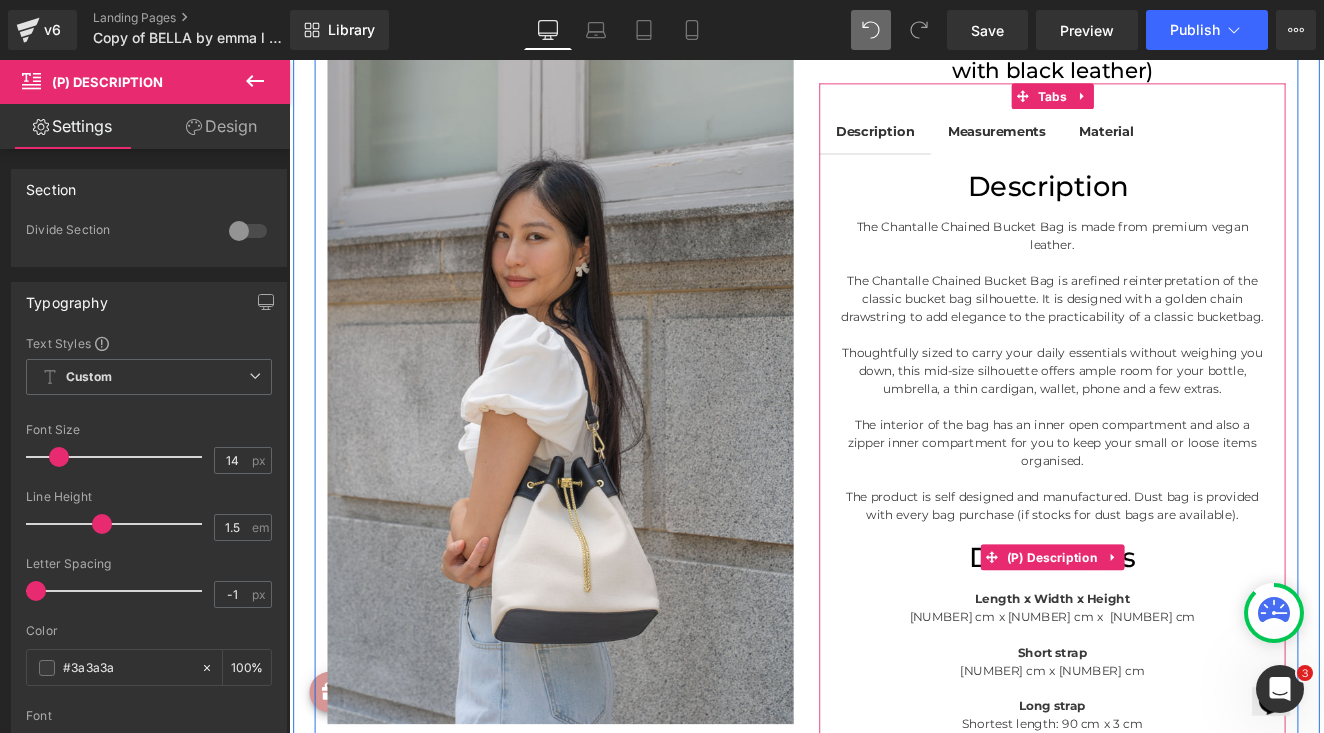 scroll, scrollTop: 298, scrollLeft: 0, axis: vertical 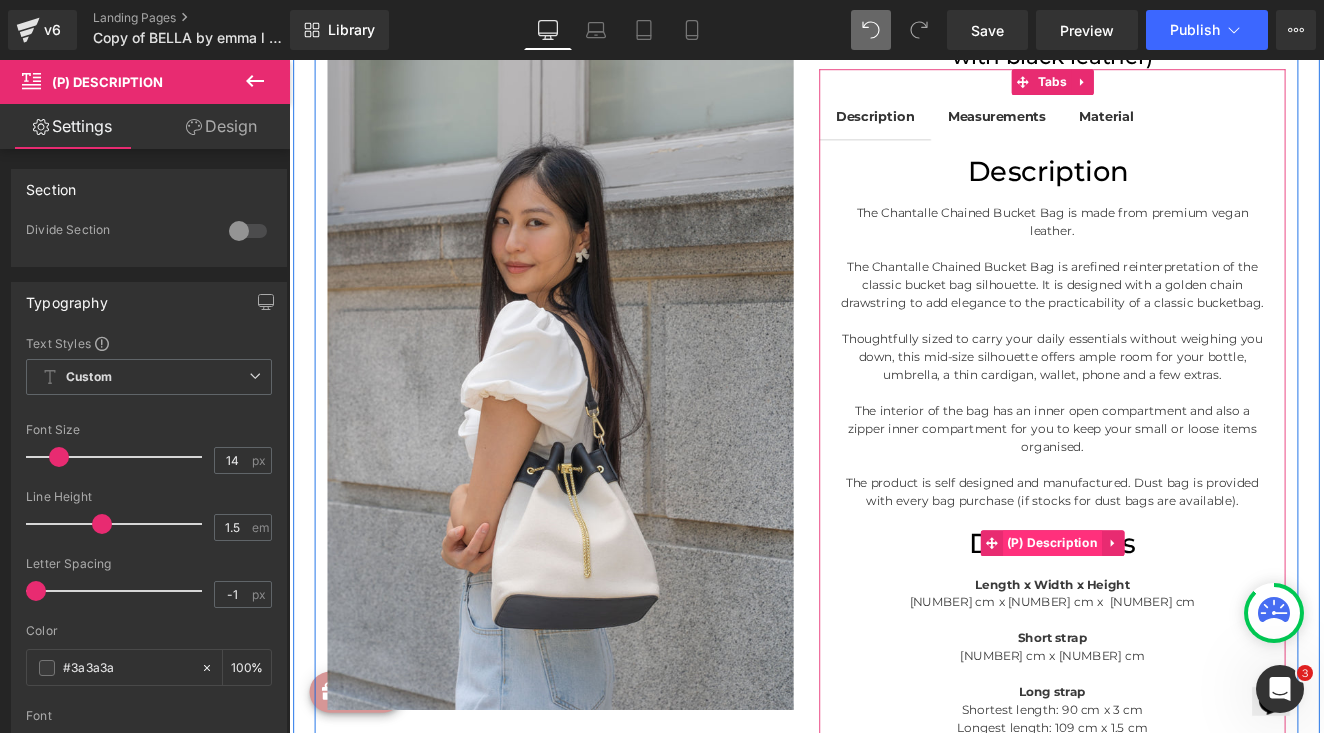 click on "(P) Description" at bounding box center (1181, 625) 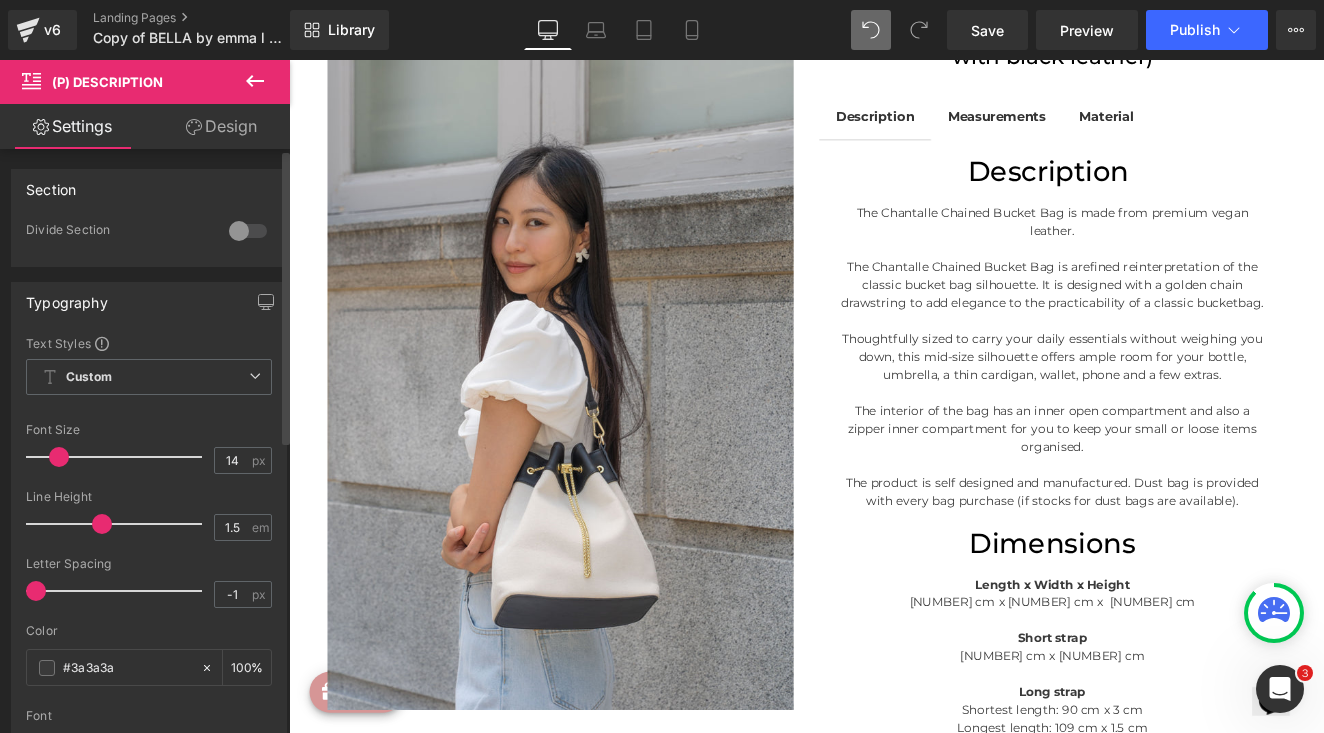 click at bounding box center (248, 231) 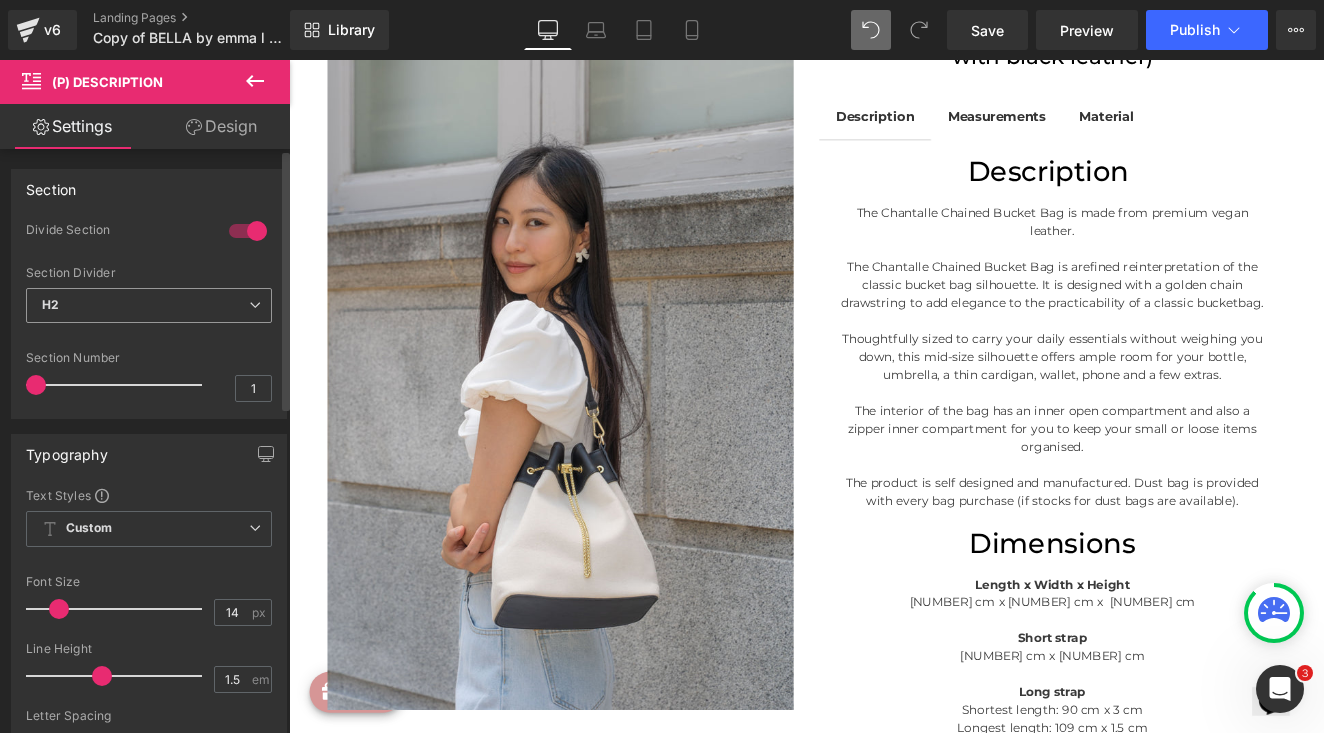 click on "H2" at bounding box center (149, 305) 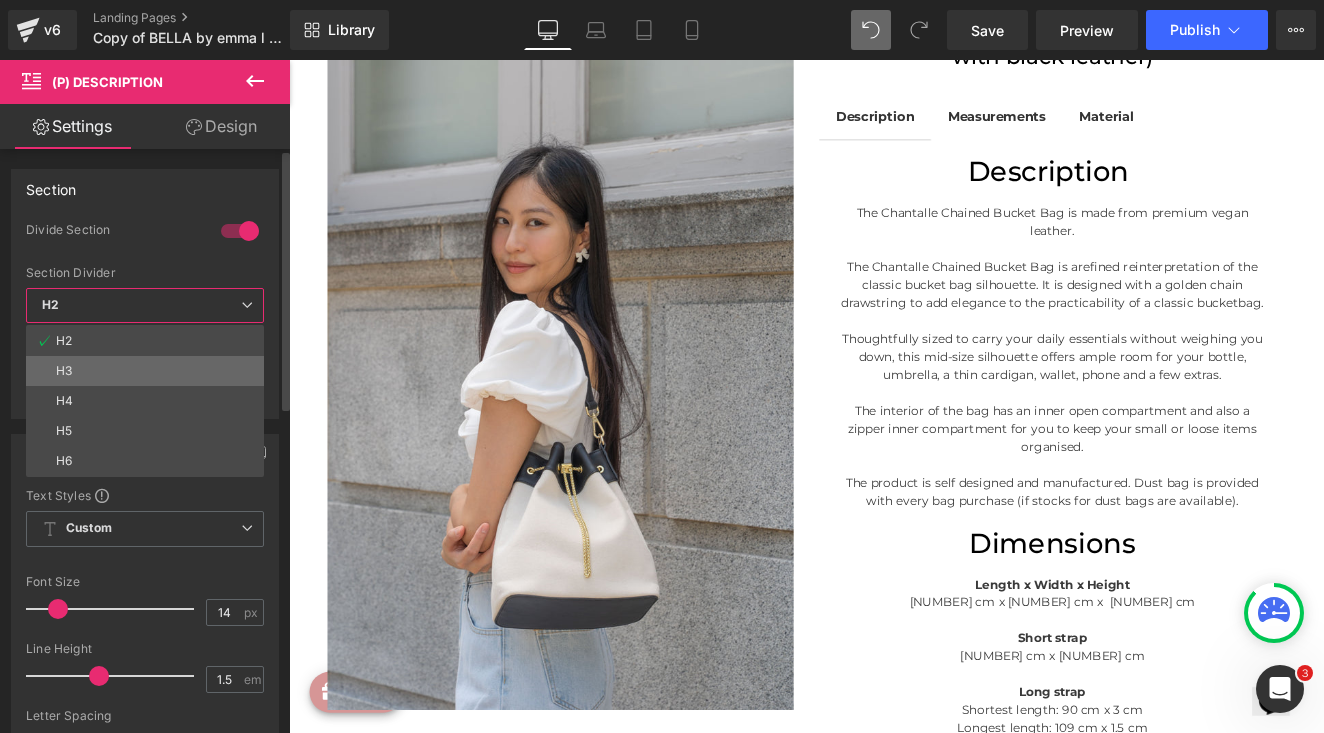 click on "H3" at bounding box center (145, 371) 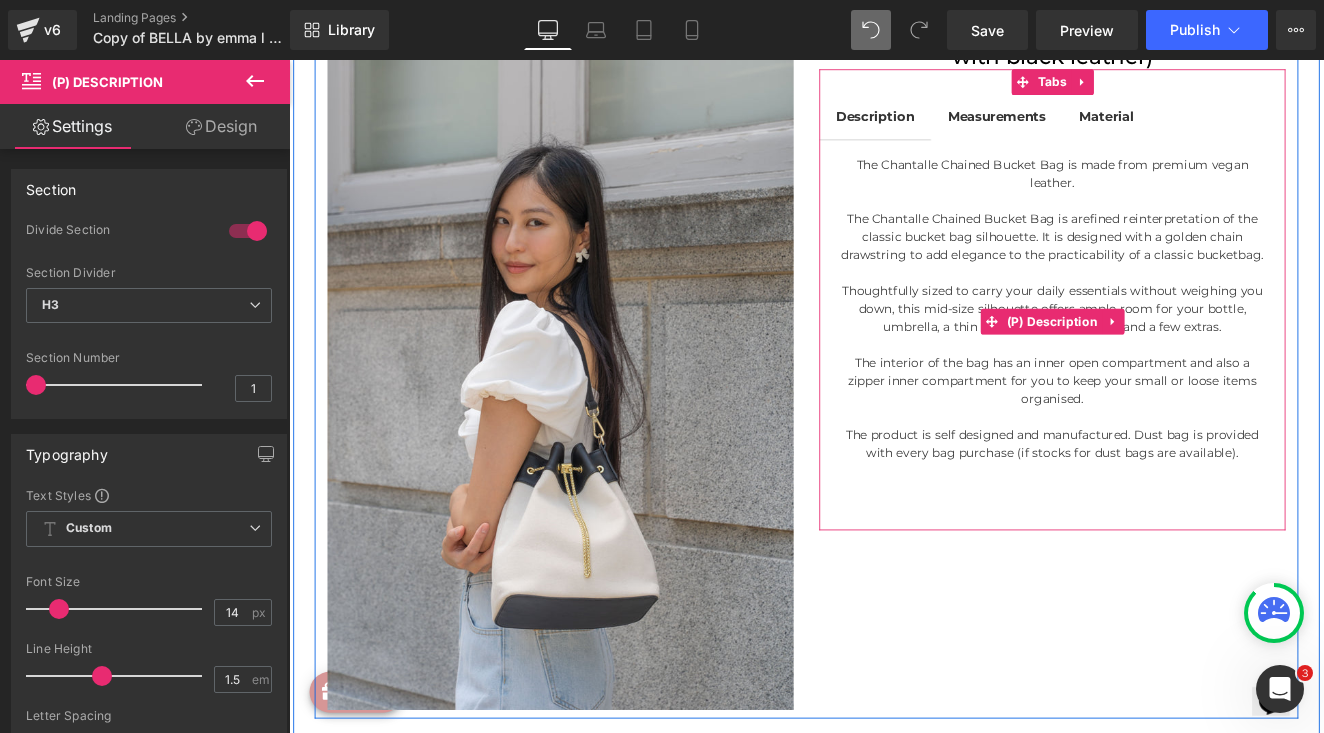 click on ". It is designed with a golden chain drawstring to add elegance to the practicability of a classic bucket" at bounding box center [1170, 277] 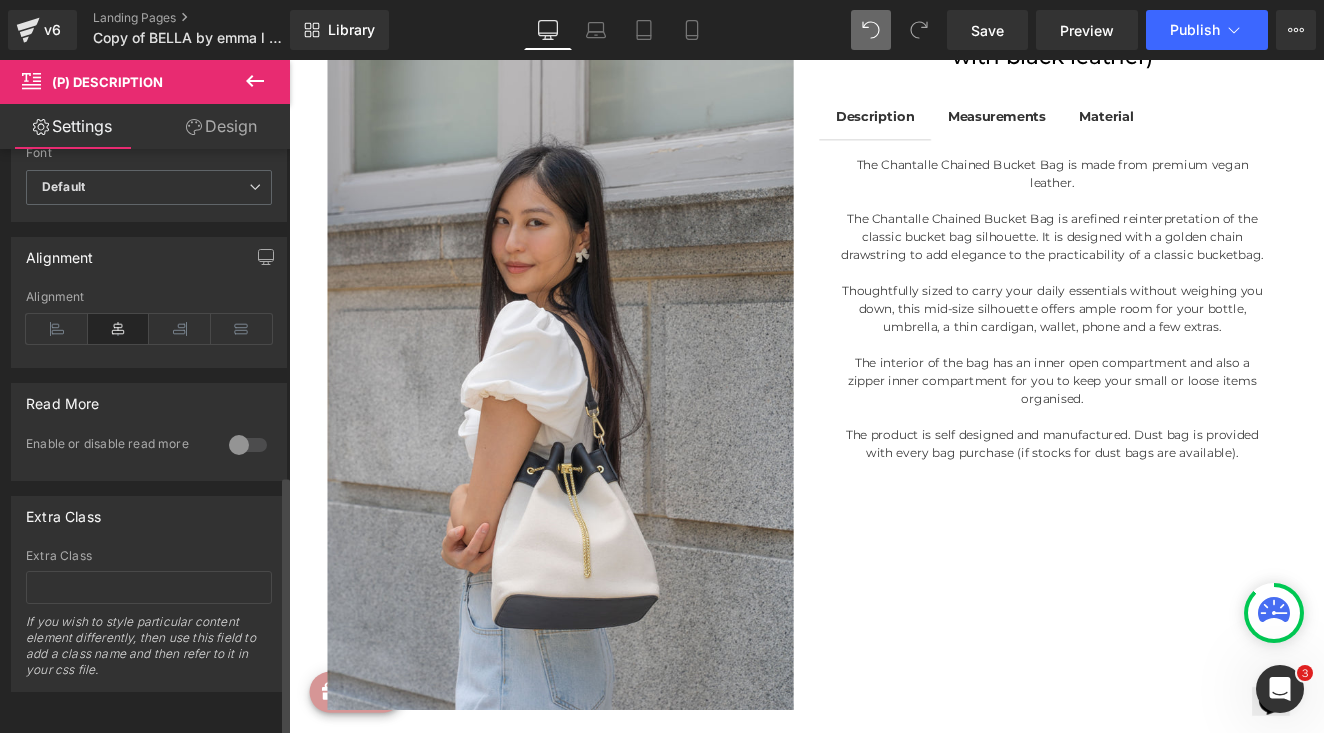 scroll, scrollTop: 710, scrollLeft: 0, axis: vertical 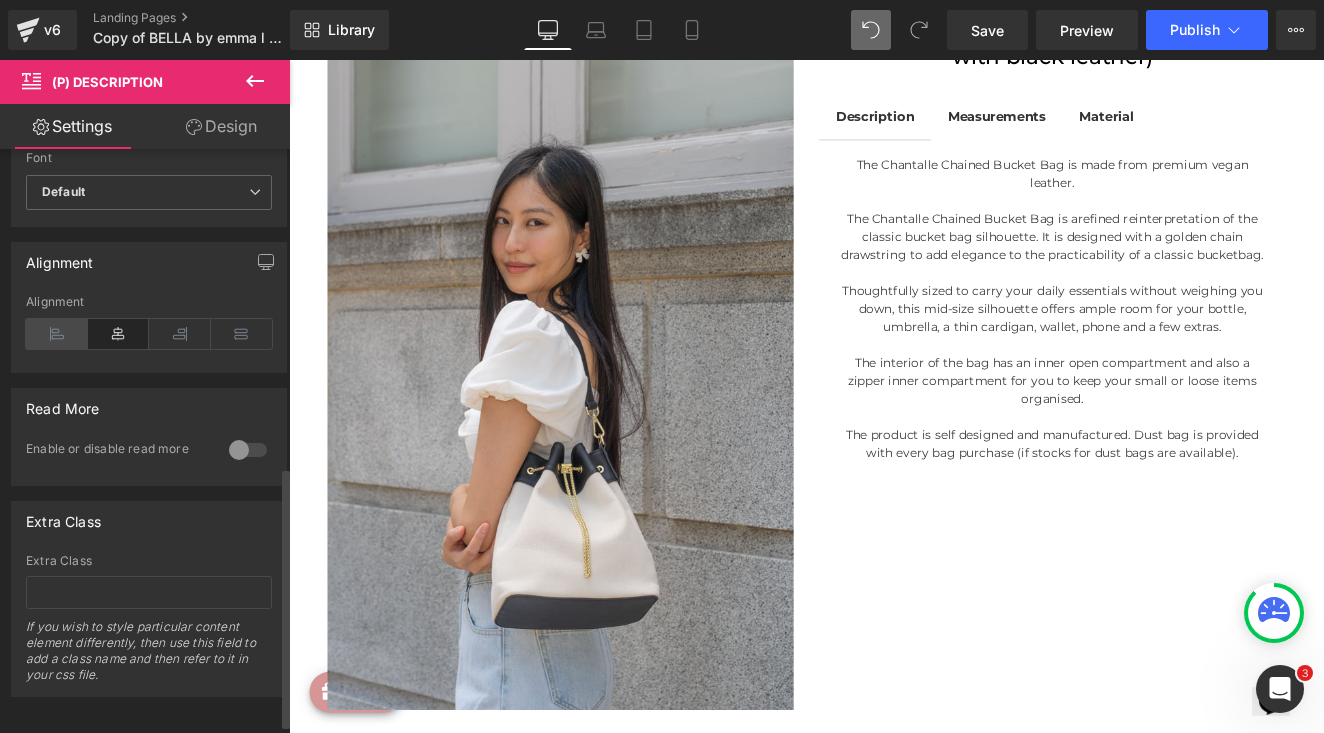 click at bounding box center (57, 334) 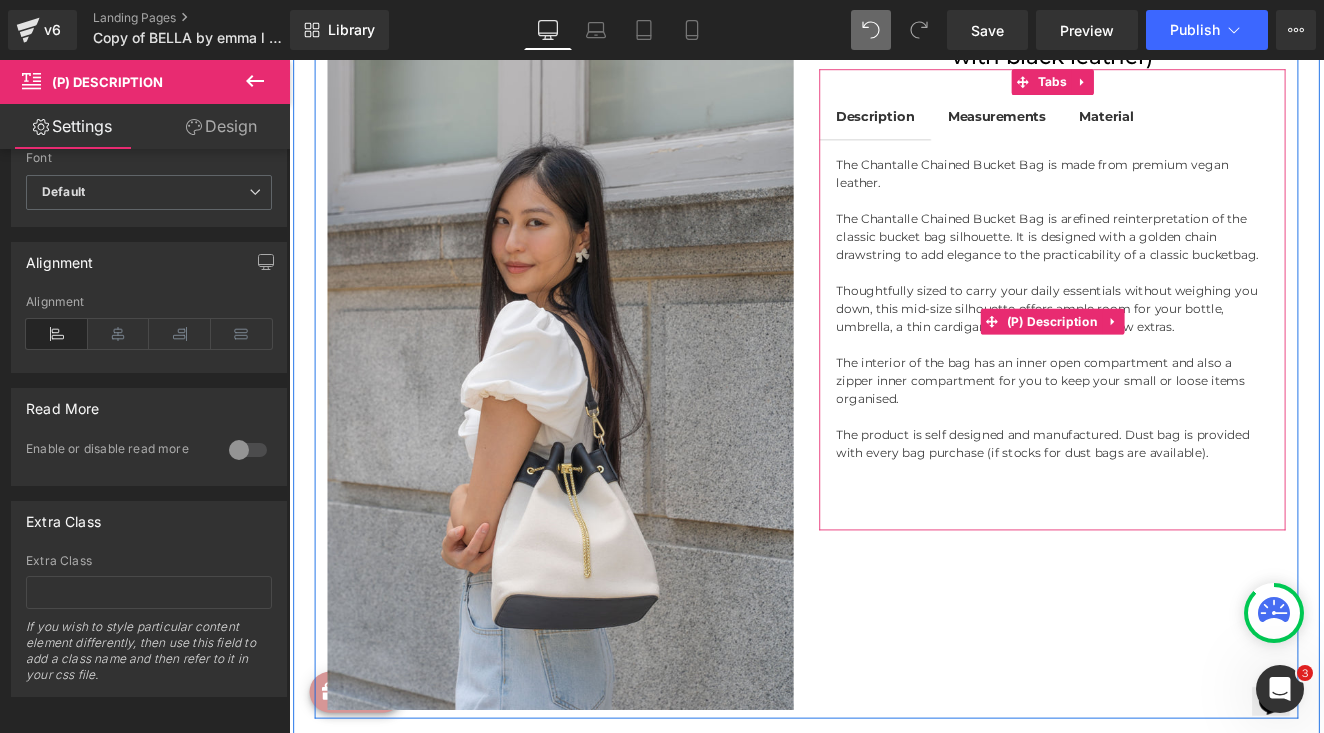 click on "The interior of the bag has an inner open compartment and also a zipper inner compartment for you to keep your small or loose items organised." at bounding box center [1181, 425] 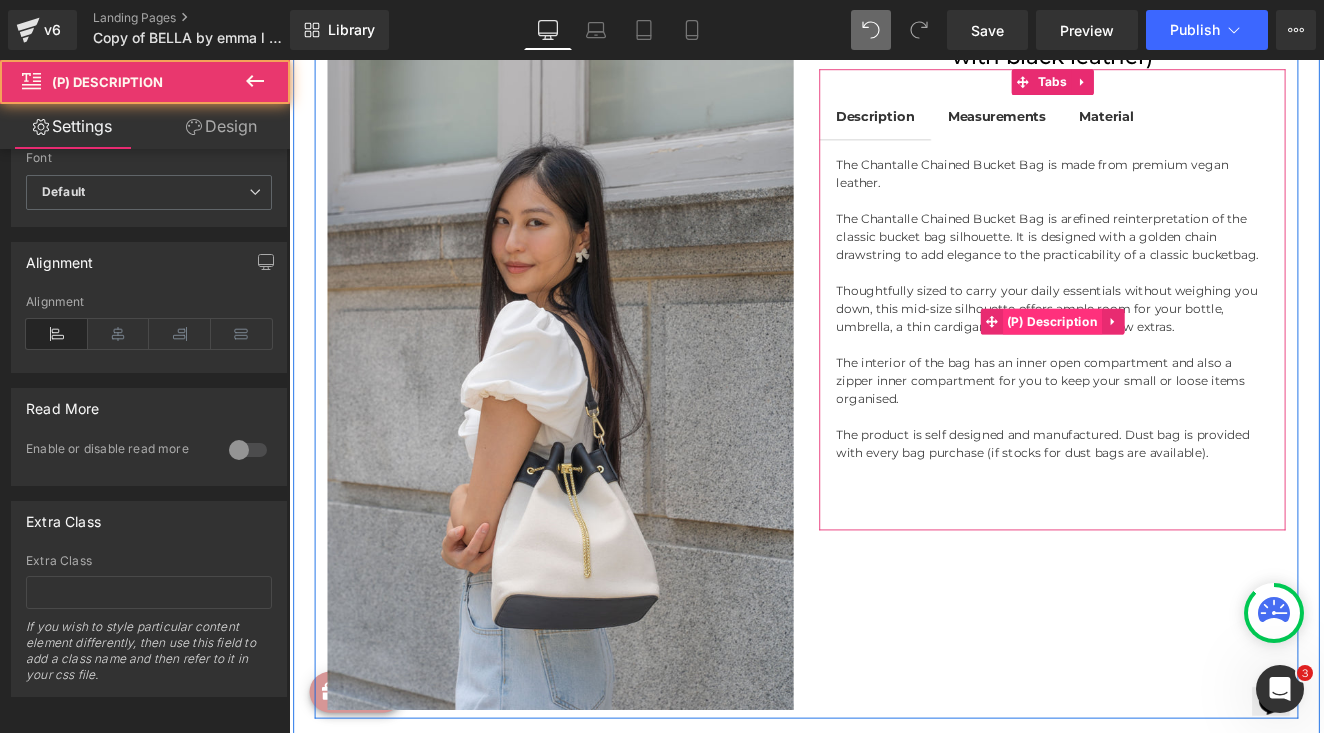 click on "(P) Description" at bounding box center (1181, 366) 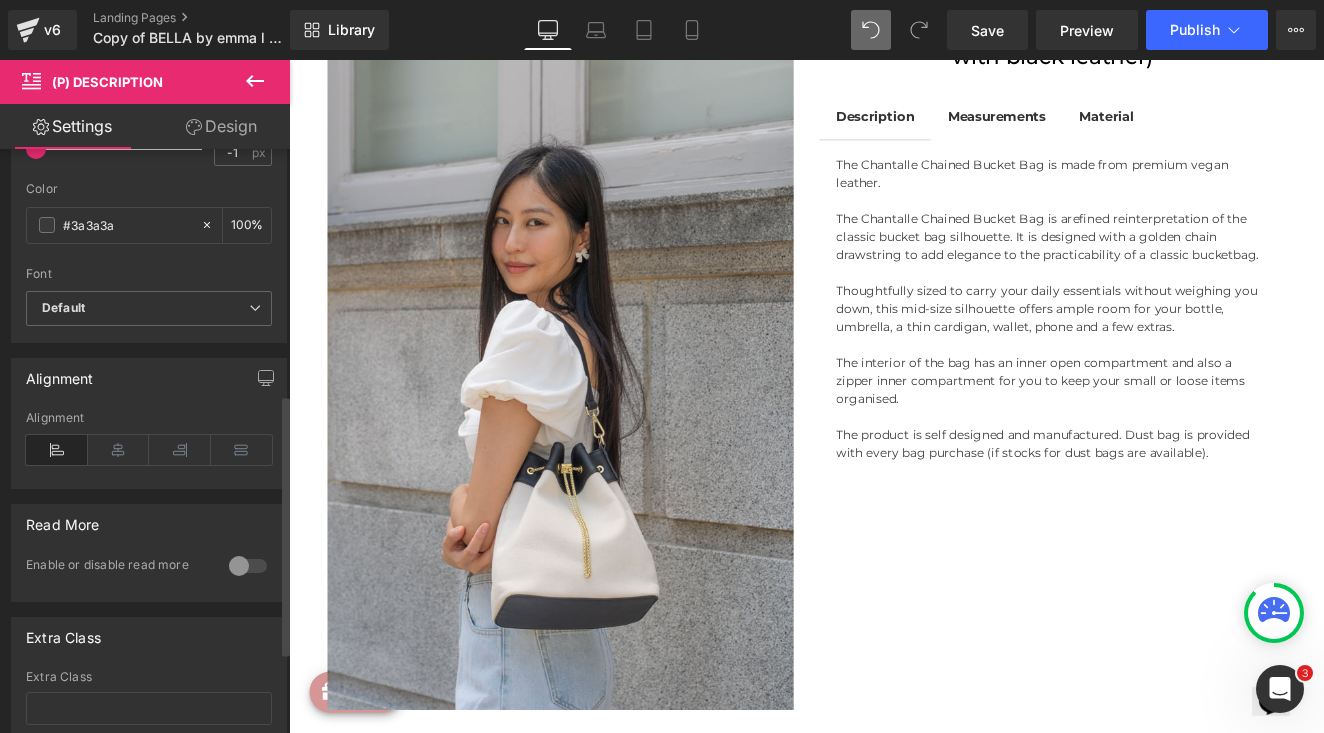 scroll, scrollTop: 500, scrollLeft: 0, axis: vertical 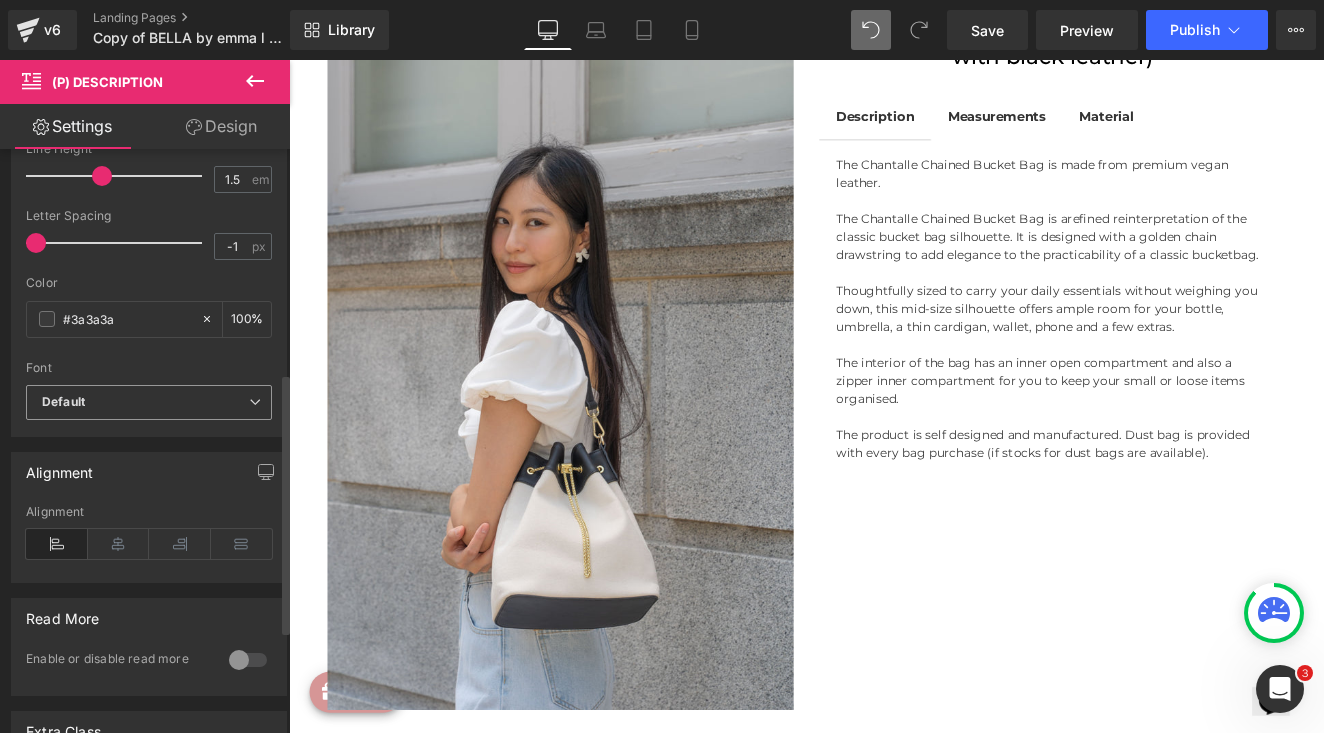 click on "Default" at bounding box center [145, 402] 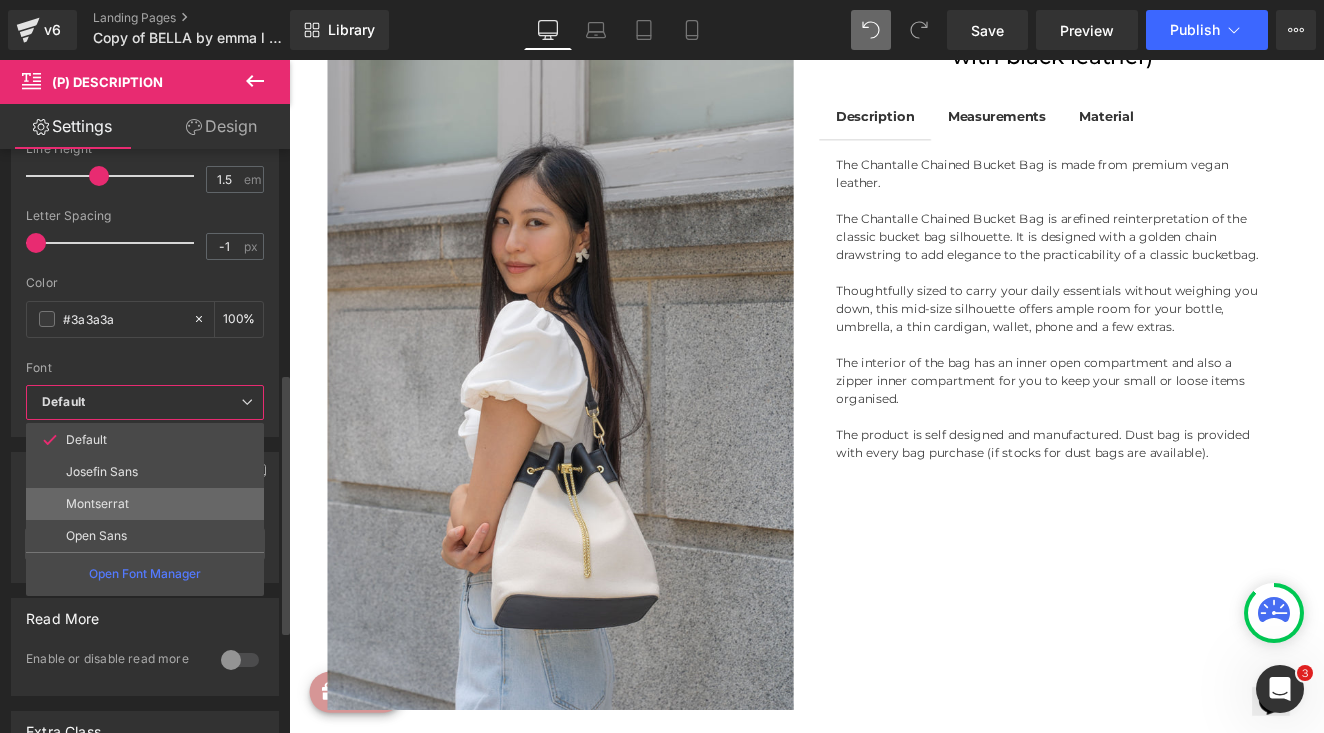 click on "Montserrat" at bounding box center [145, 504] 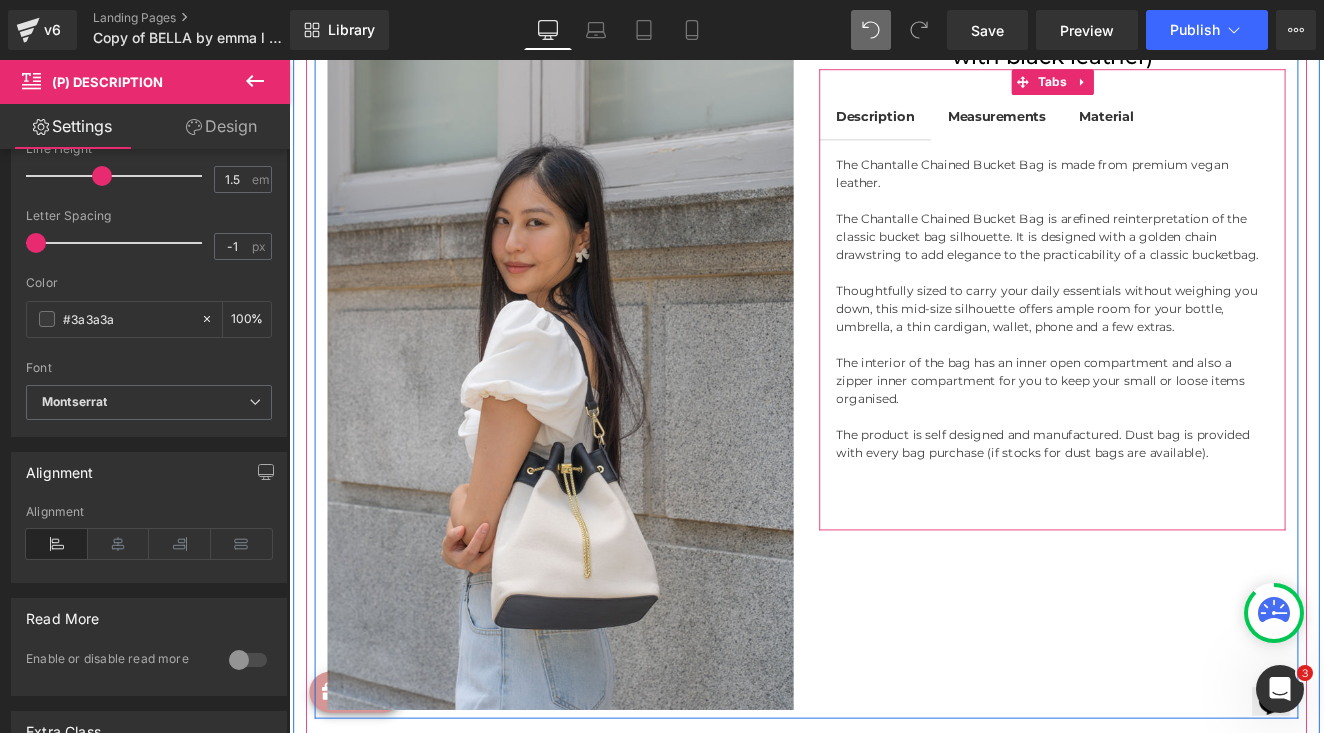 click on ". It is designed with a golden chain drawstring to add elegance to the practicability of a classic bucket" at bounding box center [1161, 277] 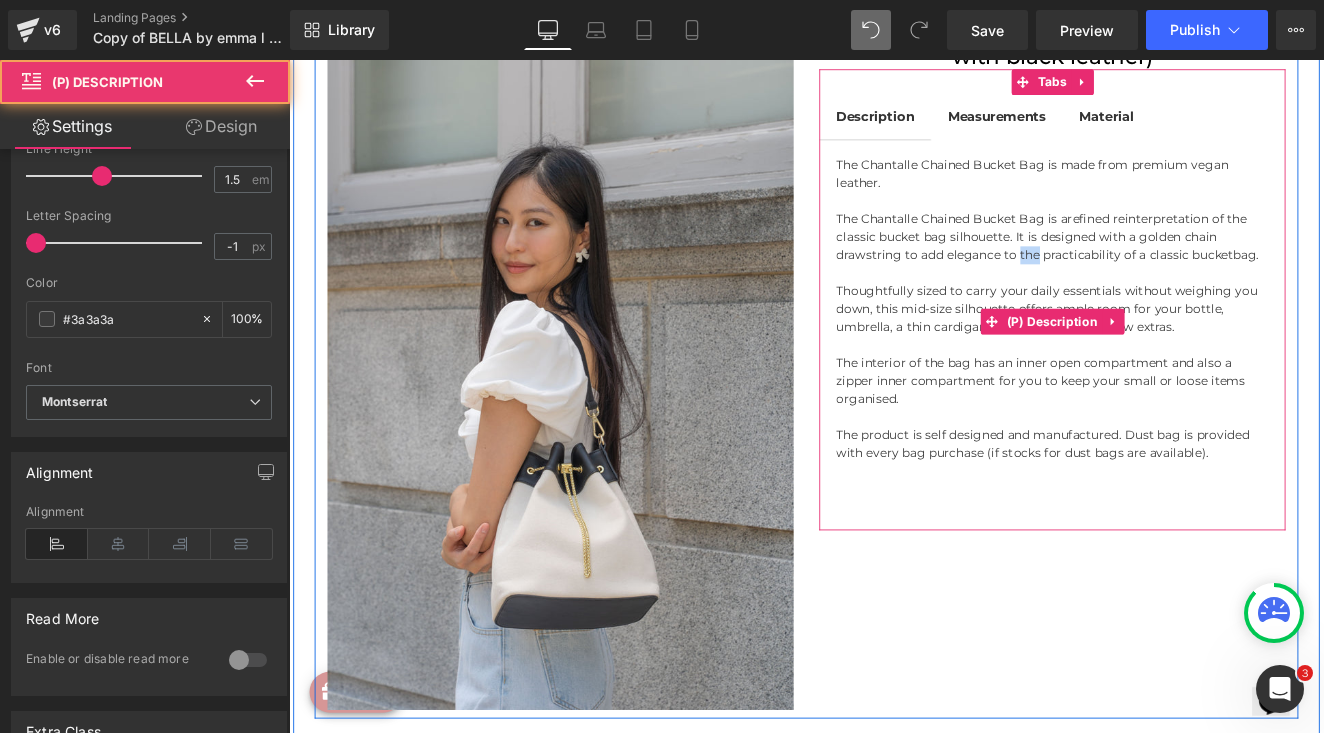 click on ". It is designed with a golden chain drawstring to add elegance to the practicability of a classic bucket" at bounding box center [1161, 277] 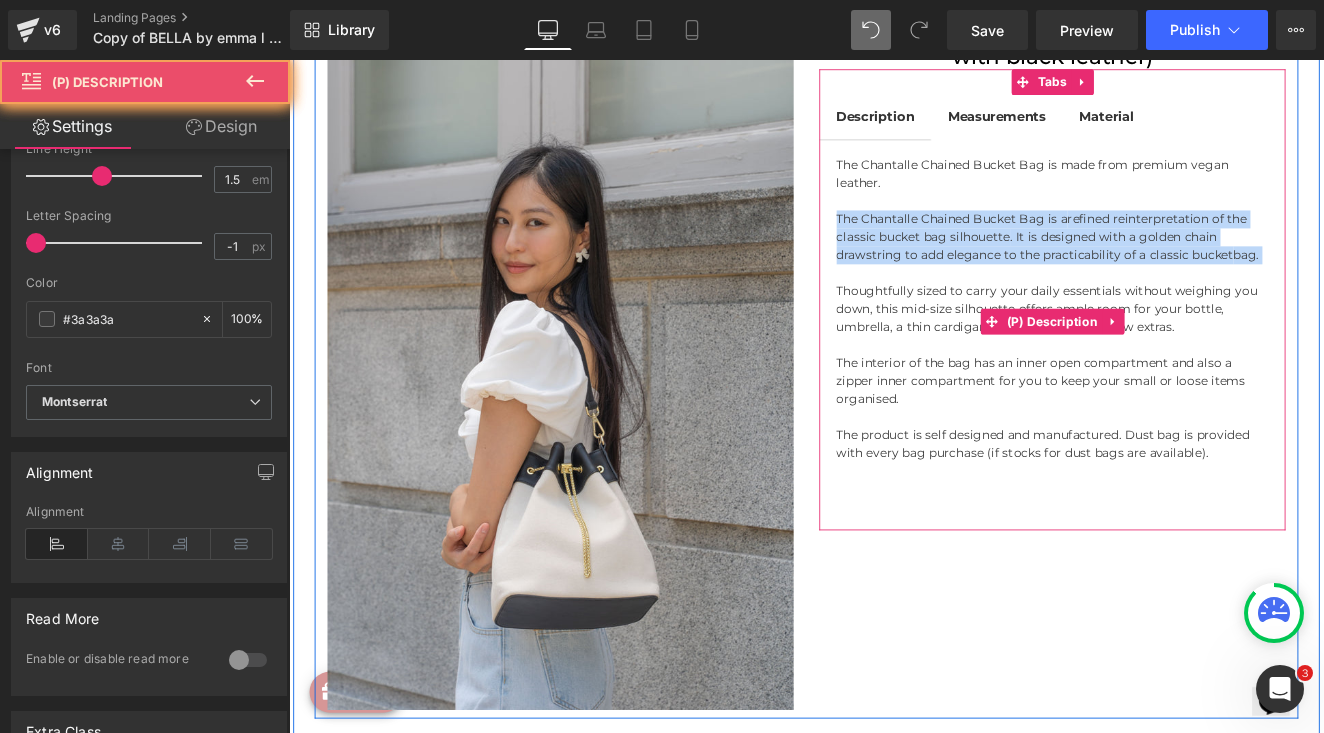 click on ". It is designed with a golden chain drawstring to add elegance to the practicability of a classic bucket" at bounding box center (1161, 277) 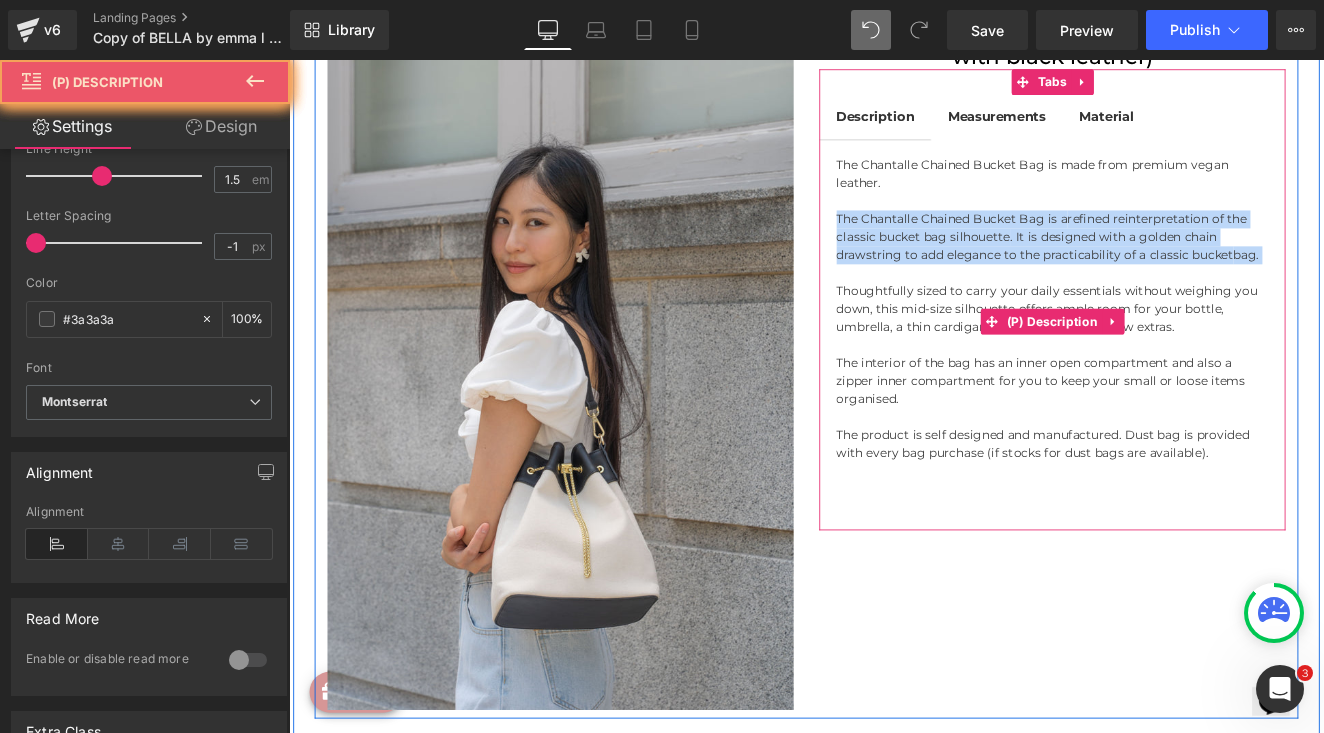 click on ". It is designed with a golden chain drawstring to add elegance to the practicability of a classic bucket" at bounding box center [1161, 277] 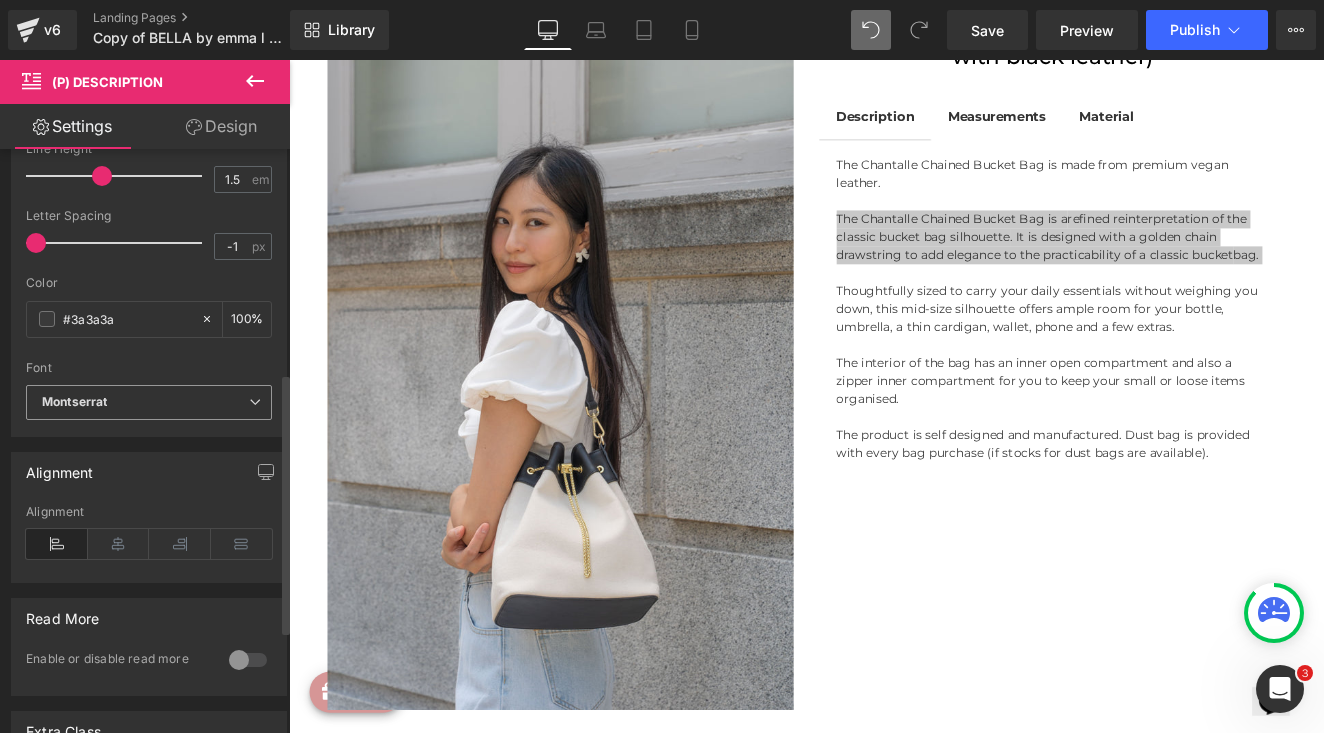 click on "Montserrat" at bounding box center (145, 402) 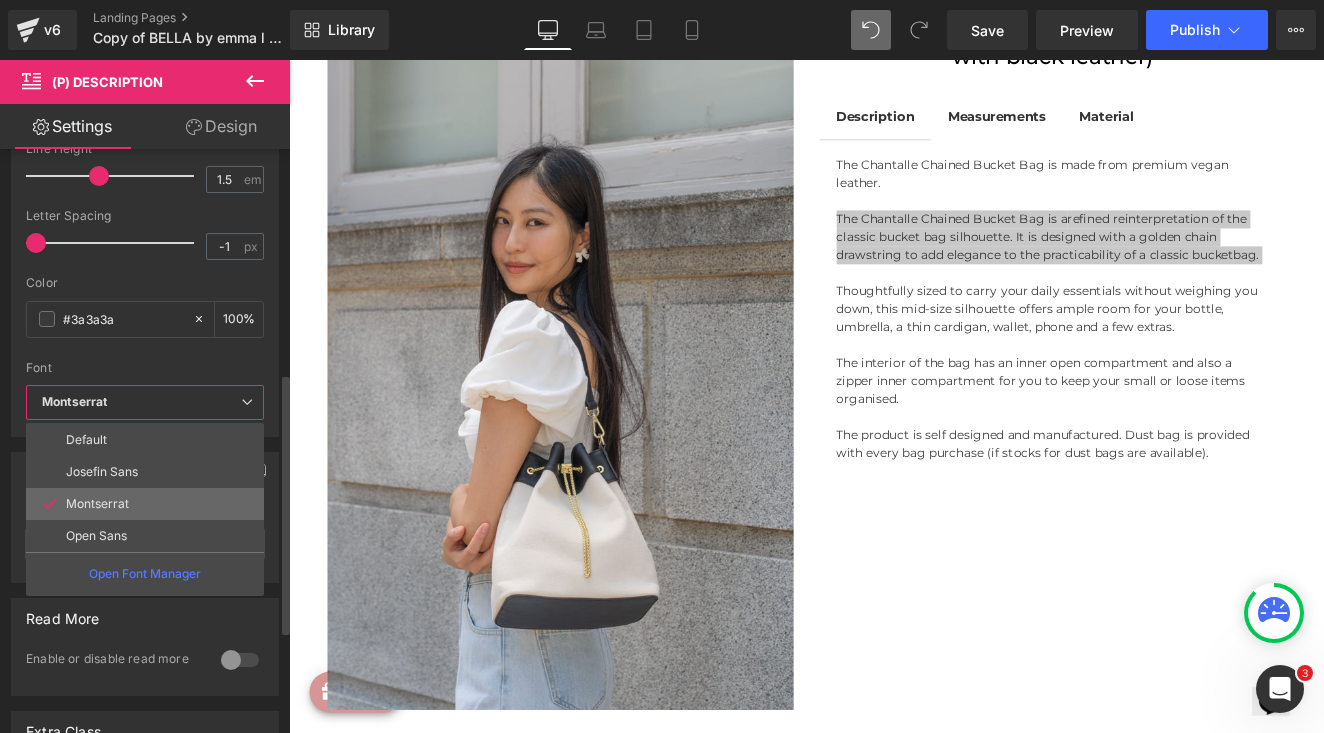 click on "Montserrat" at bounding box center [145, 504] 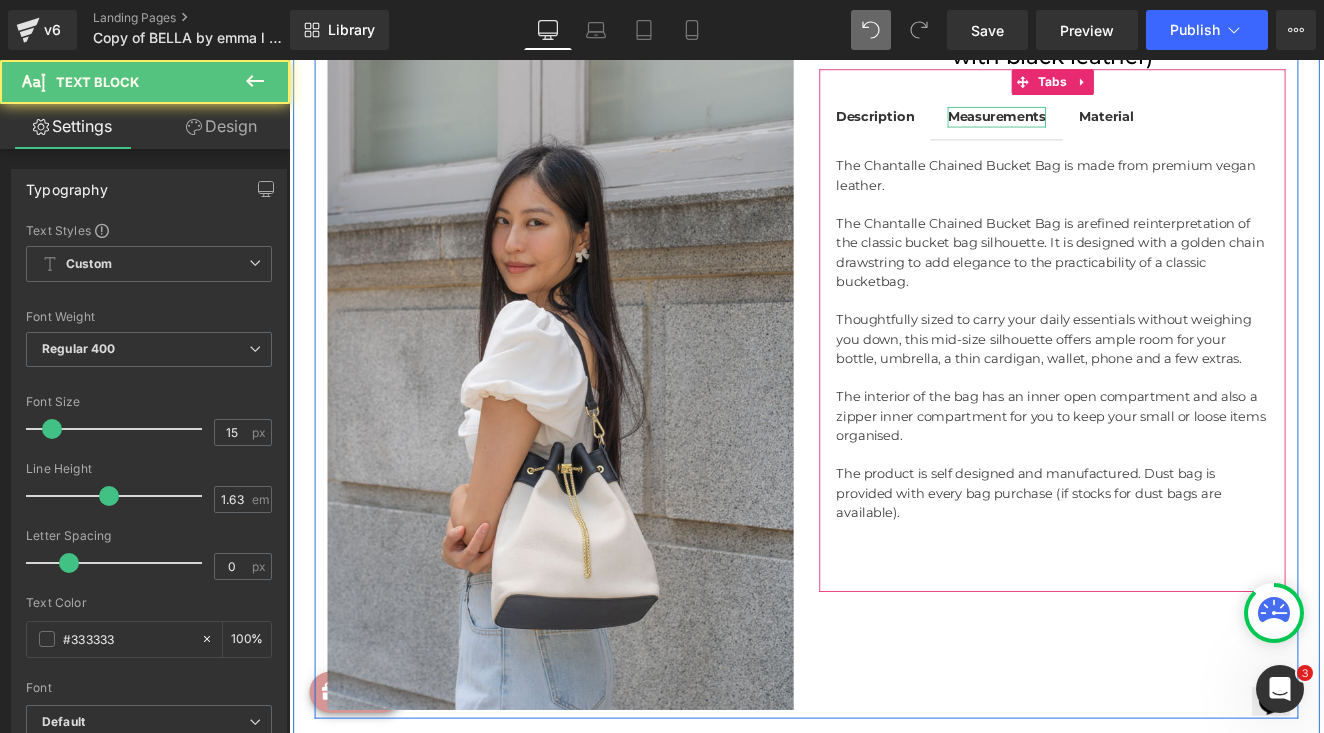 click on "Measurements" at bounding box center [1116, 126] 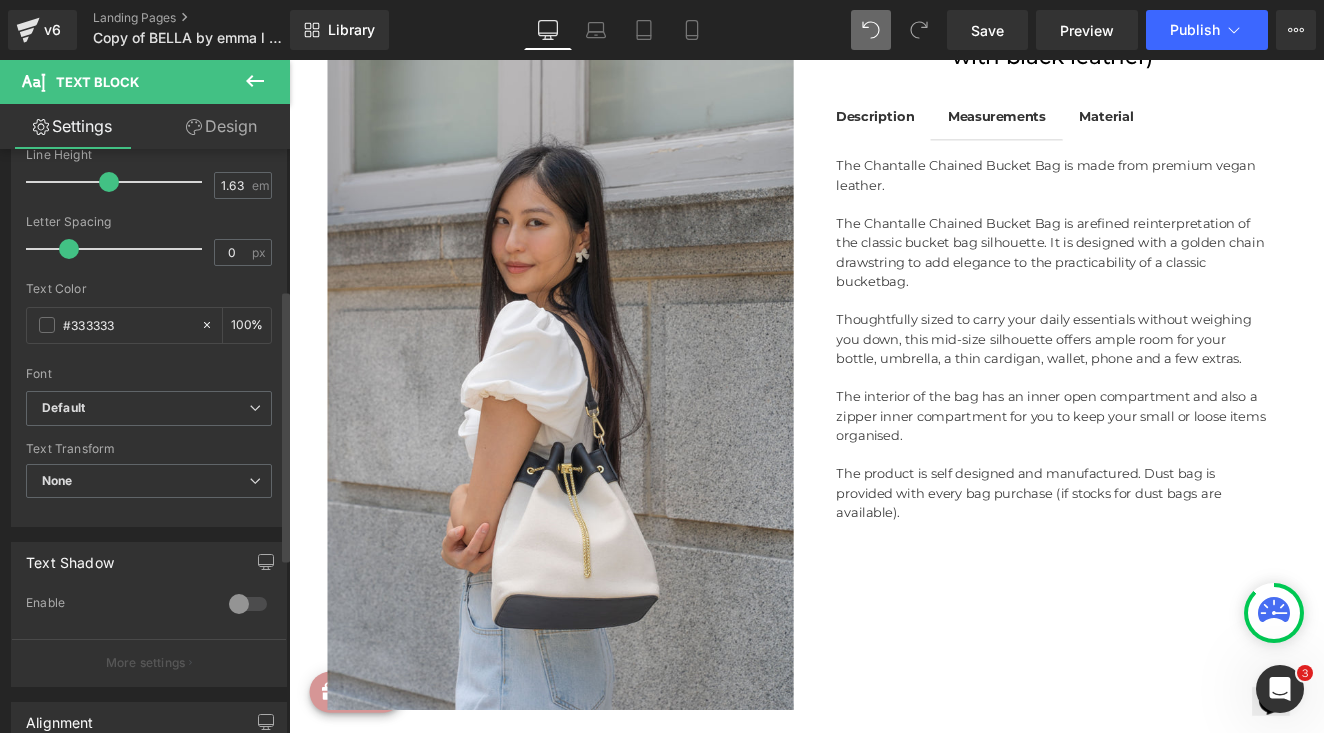 scroll, scrollTop: 325, scrollLeft: 0, axis: vertical 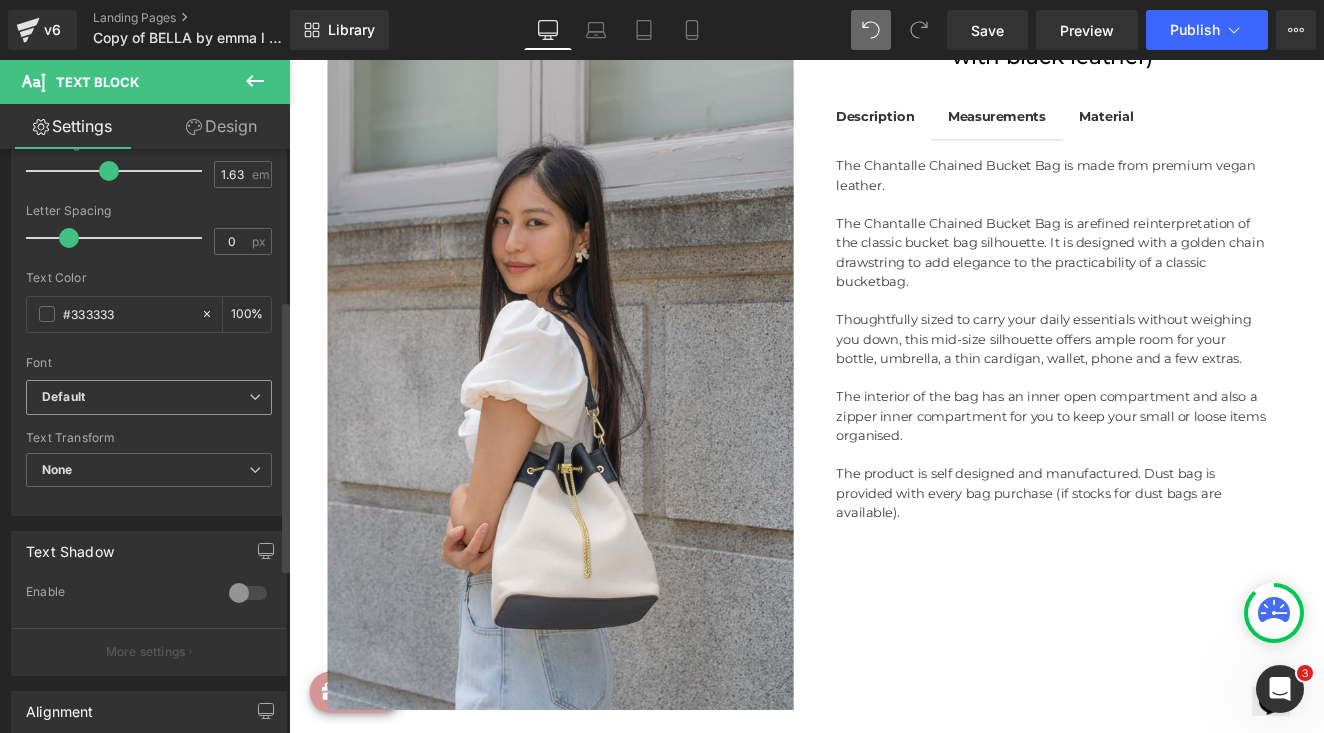 click on "Default" at bounding box center [145, 397] 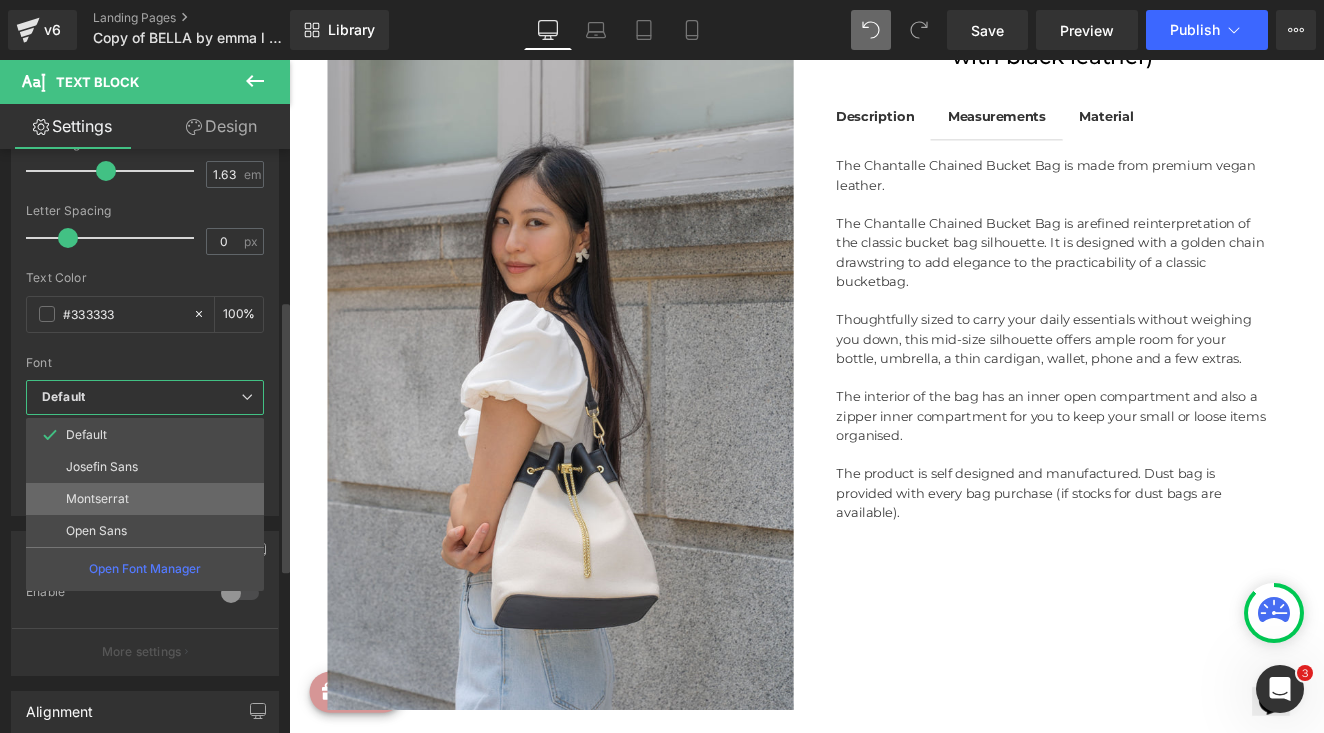 click on "Montserrat" at bounding box center [97, 499] 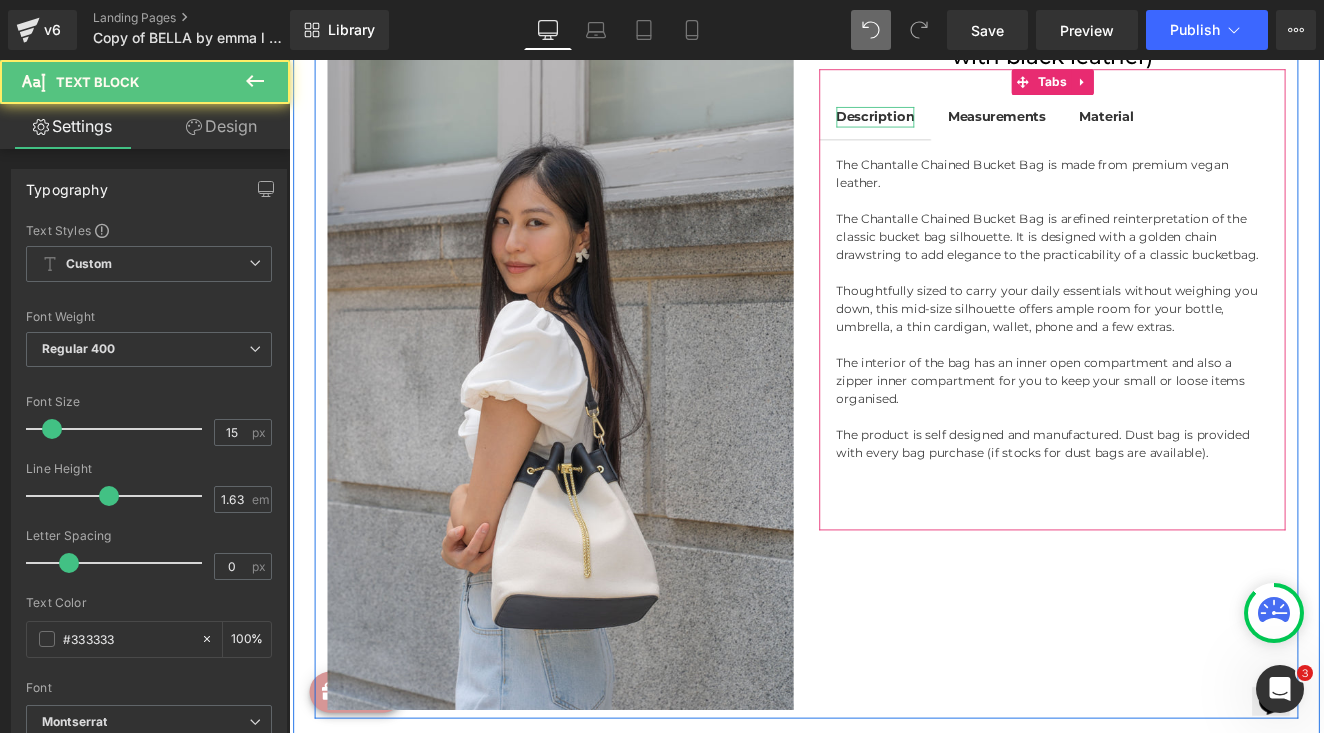 click on "Description" at bounding box center [974, 126] 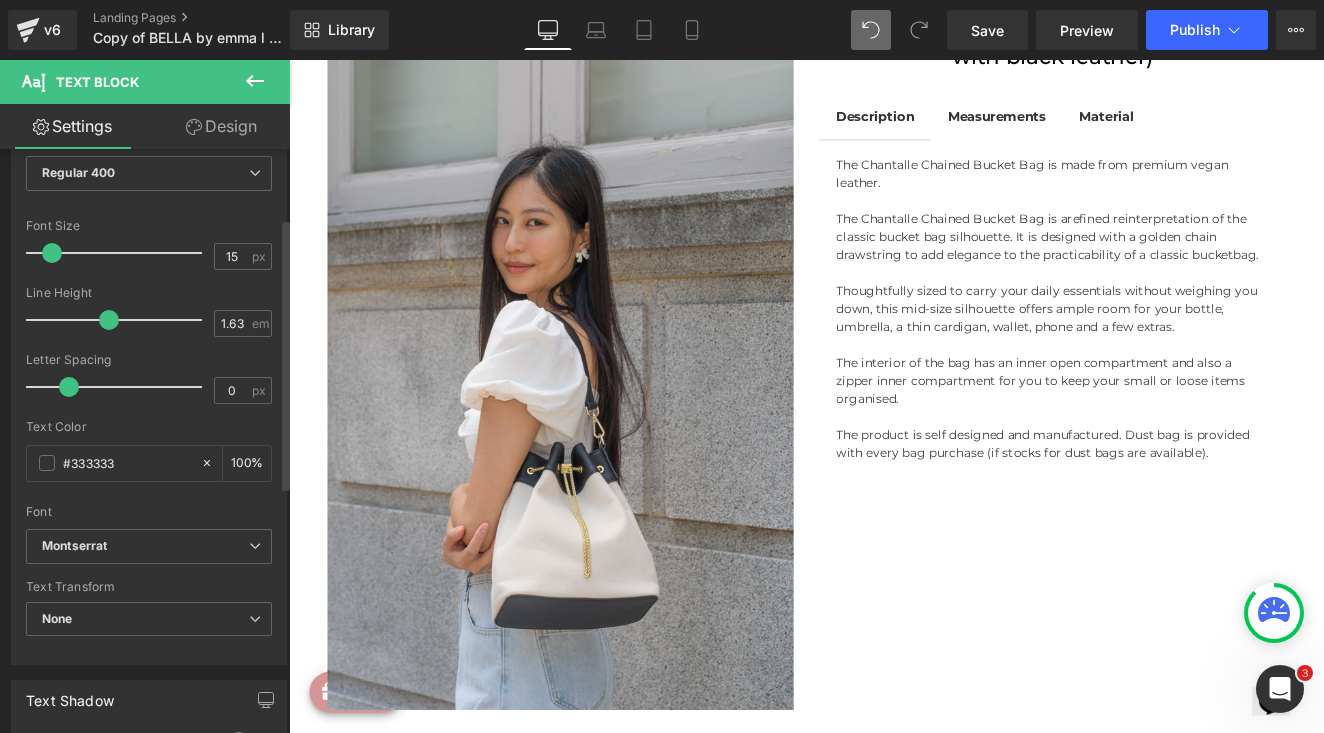 scroll, scrollTop: 239, scrollLeft: 0, axis: vertical 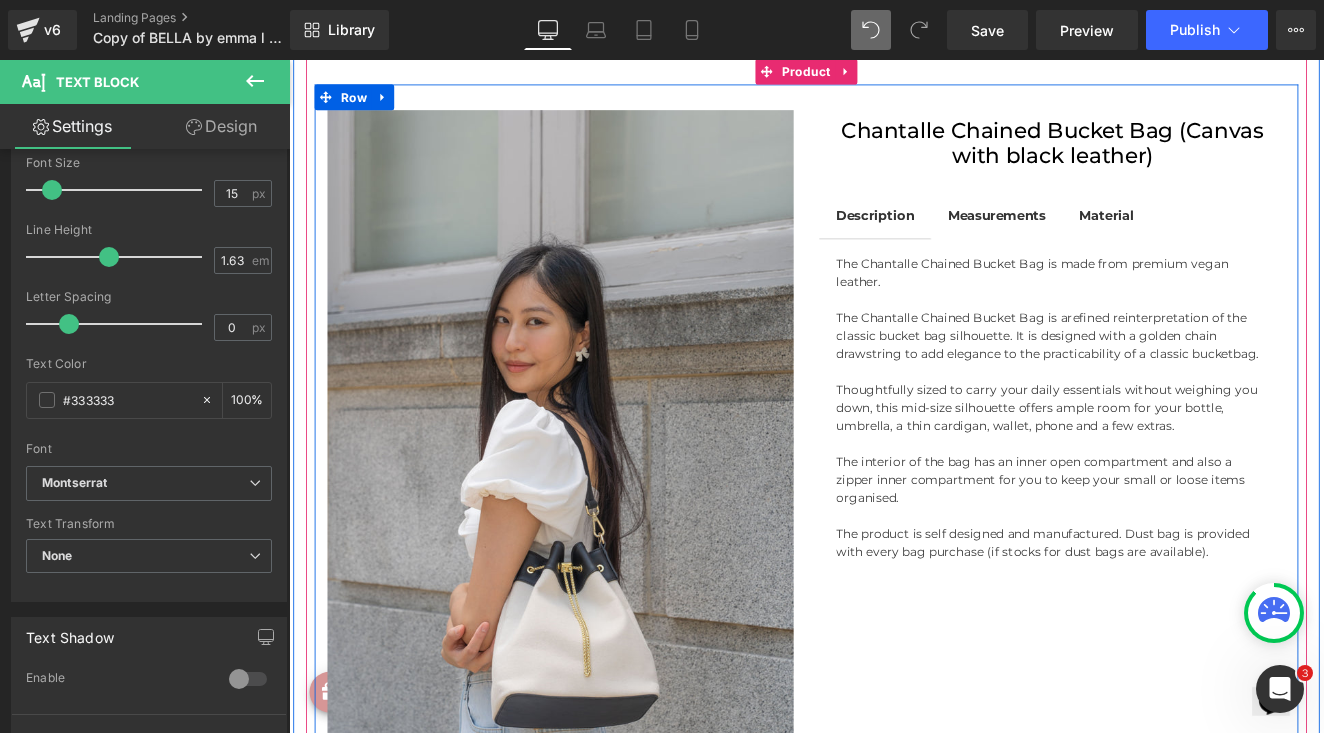 click on "Sale Off
(P) Image
Chantalle Chained Bucket Bag (Canvas with black leather)
(P) Title
Description
Text Block
Measurements
Text Block
Material   Text Block
The Chantalle Chained Bucket Bag is made from premium vegan leather.
The Chantalle Chained Bucket Bag is a  refined reinterpretation of the classic bucket bag silhouette . It is designed with a golden chain drawstring to add elegance to the practicability of a classic bucket  bag.
(P) Description" at bounding box center (894, 517) 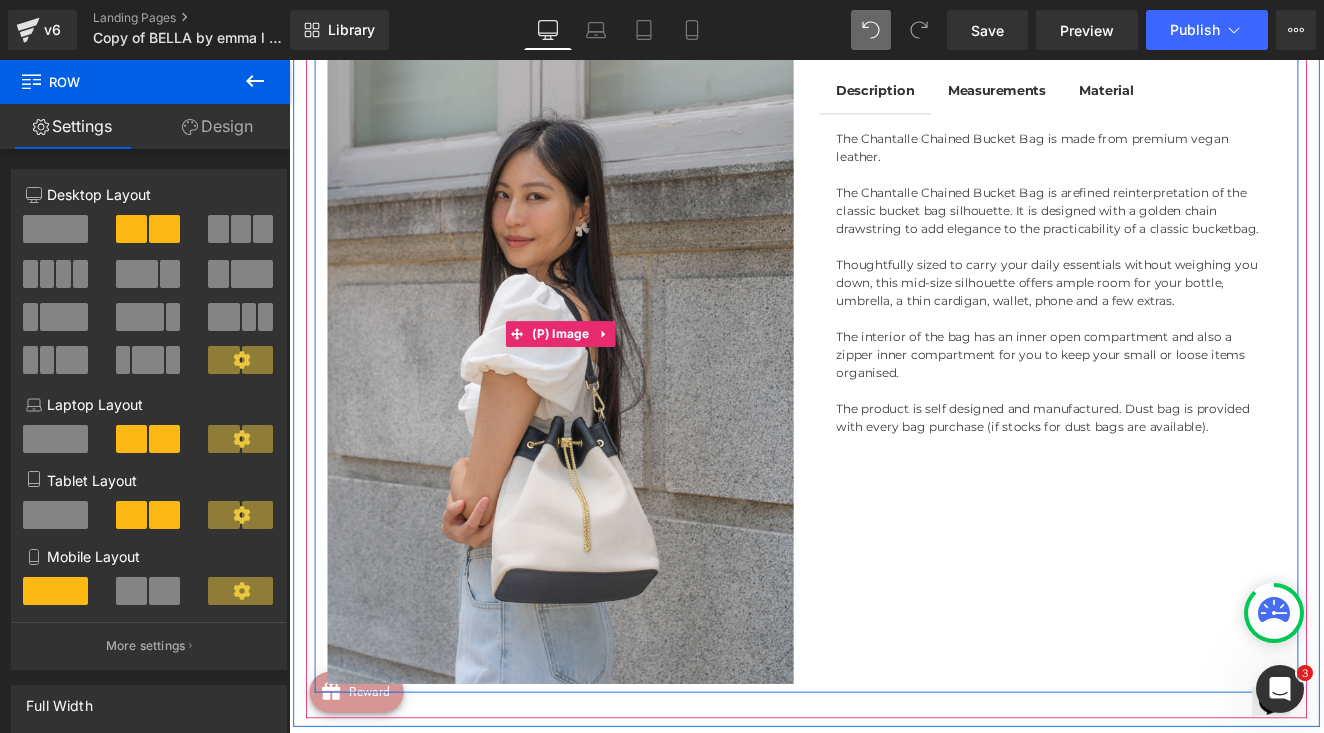 scroll, scrollTop: 354, scrollLeft: 0, axis: vertical 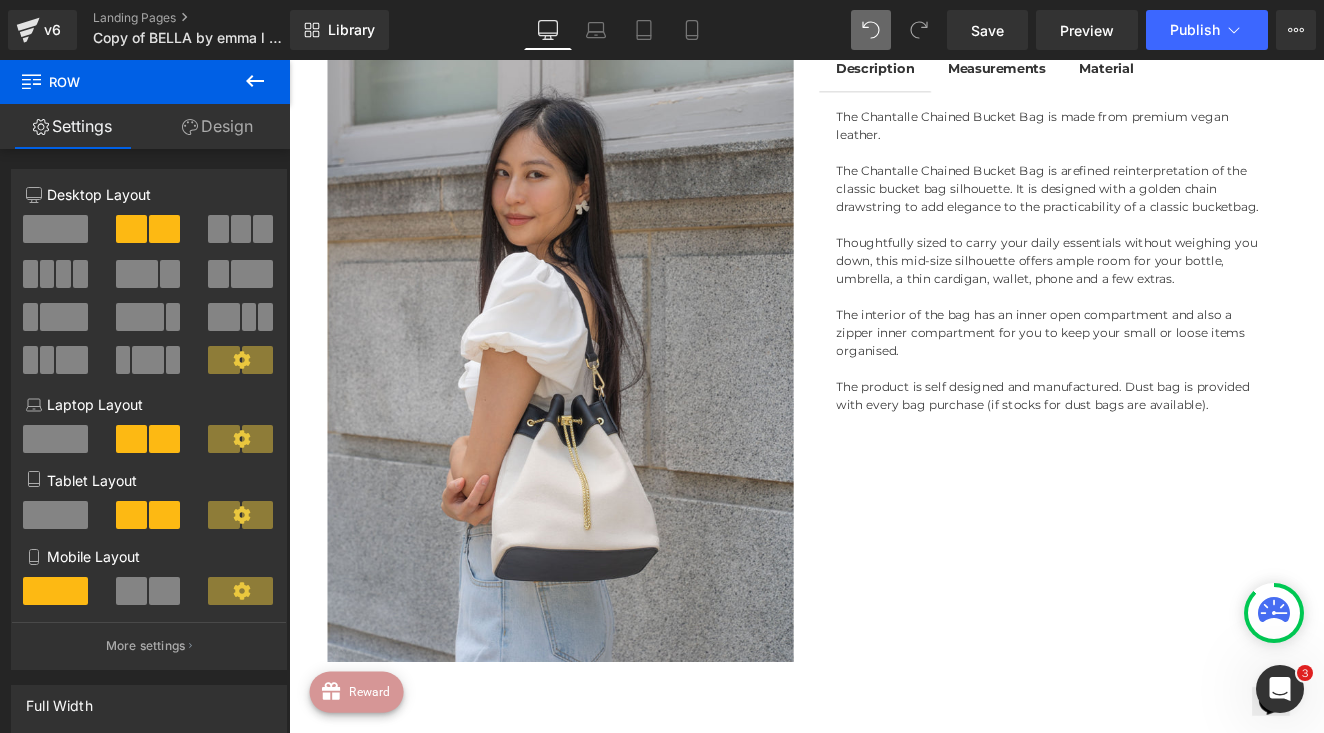 click 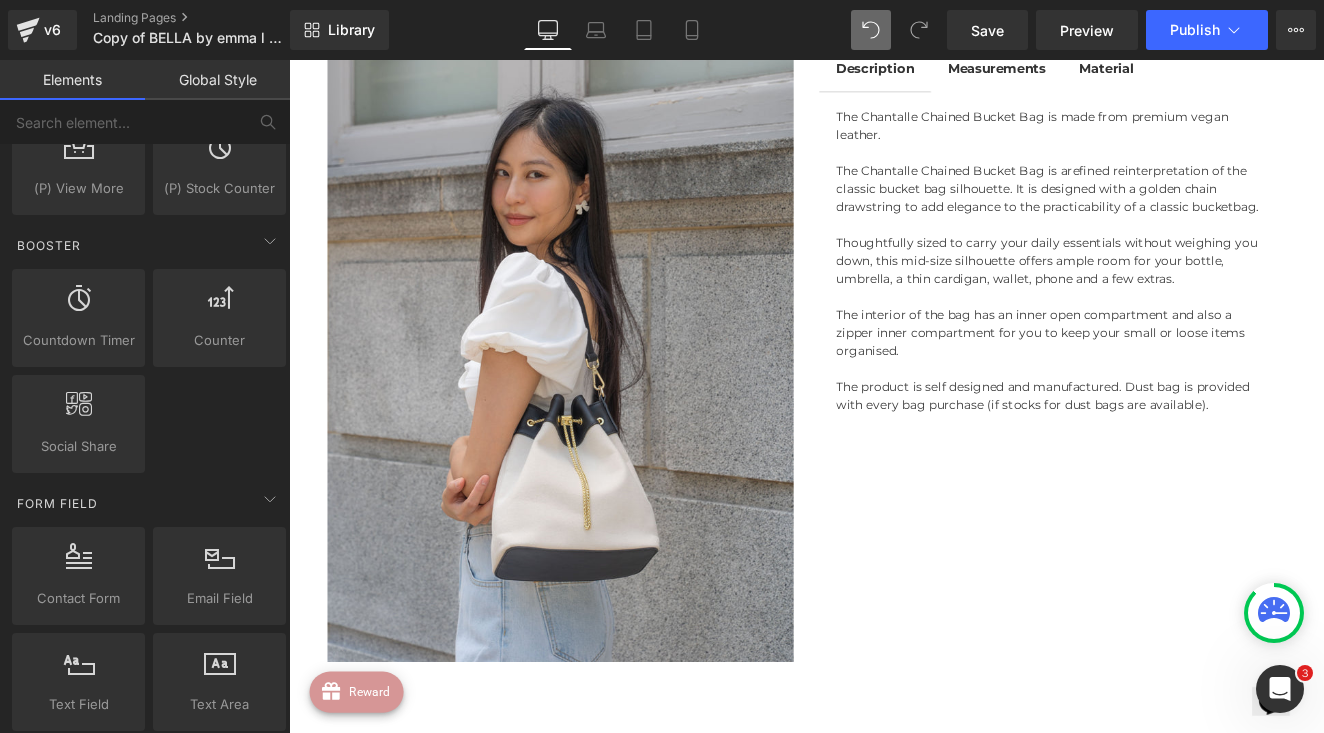scroll, scrollTop: 2308, scrollLeft: 0, axis: vertical 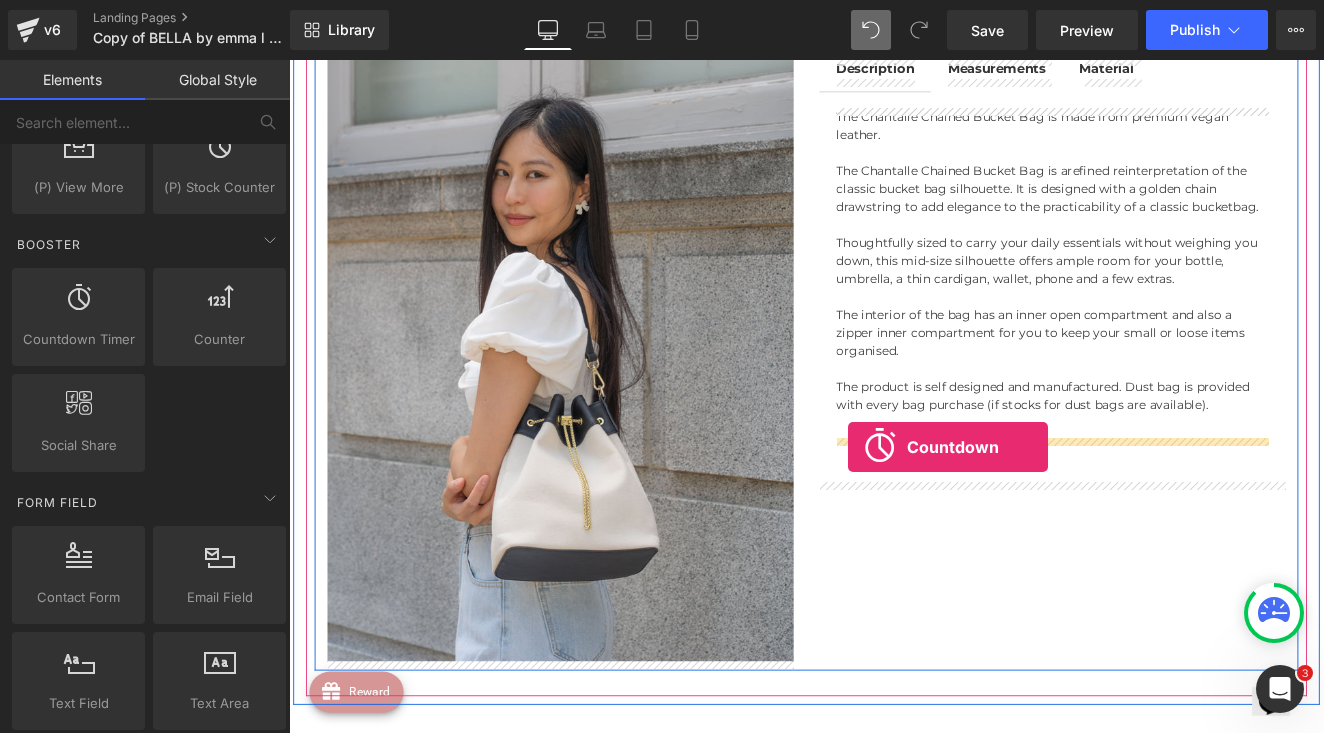 drag, startPoint x: 355, startPoint y: 393, endPoint x: 936, endPoint y: 512, distance: 593.0615 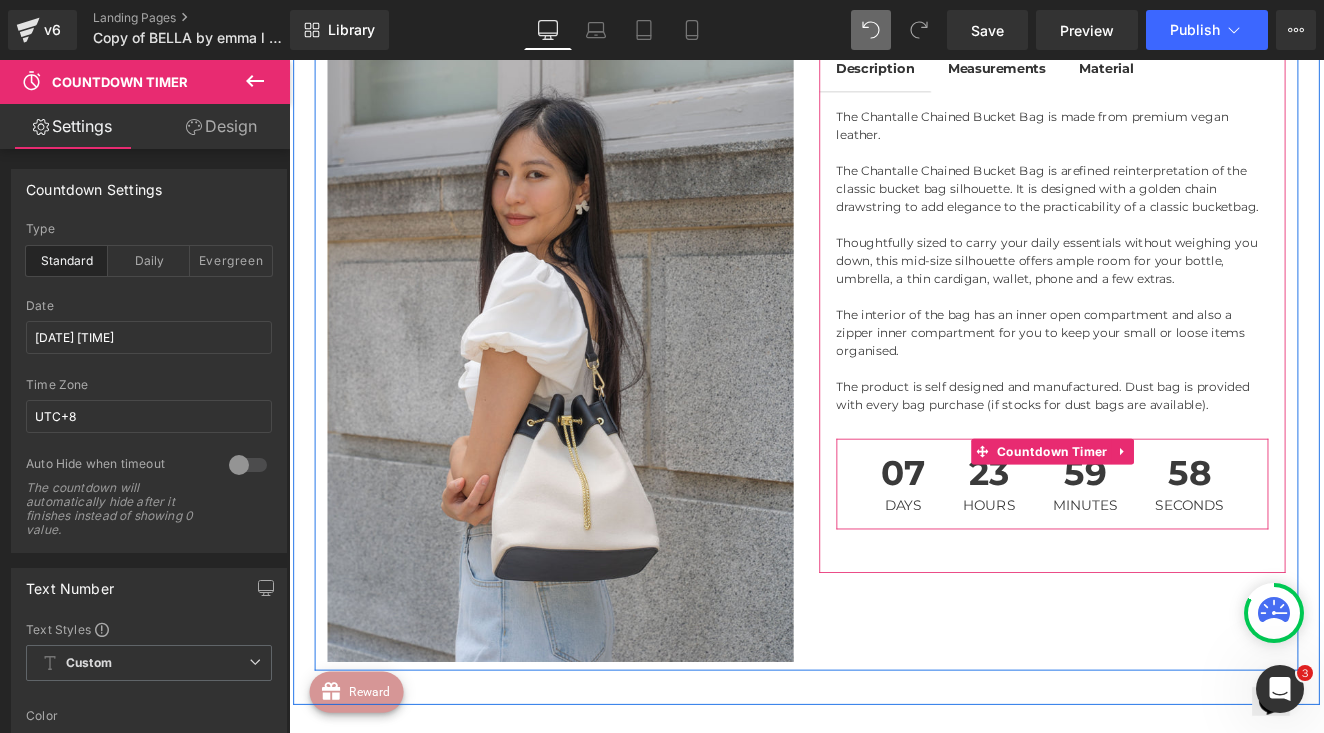 click on "07" at bounding box center [1007, 548] 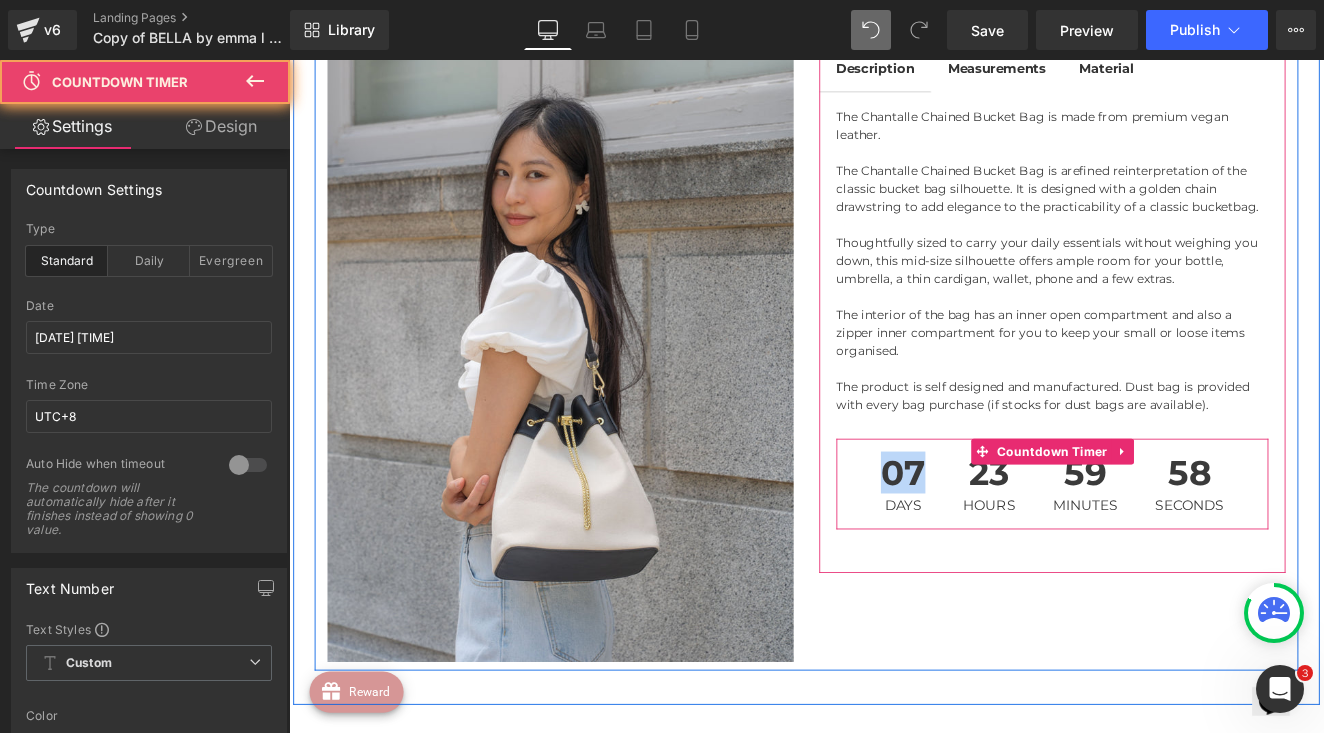 click on "07" at bounding box center (1007, 548) 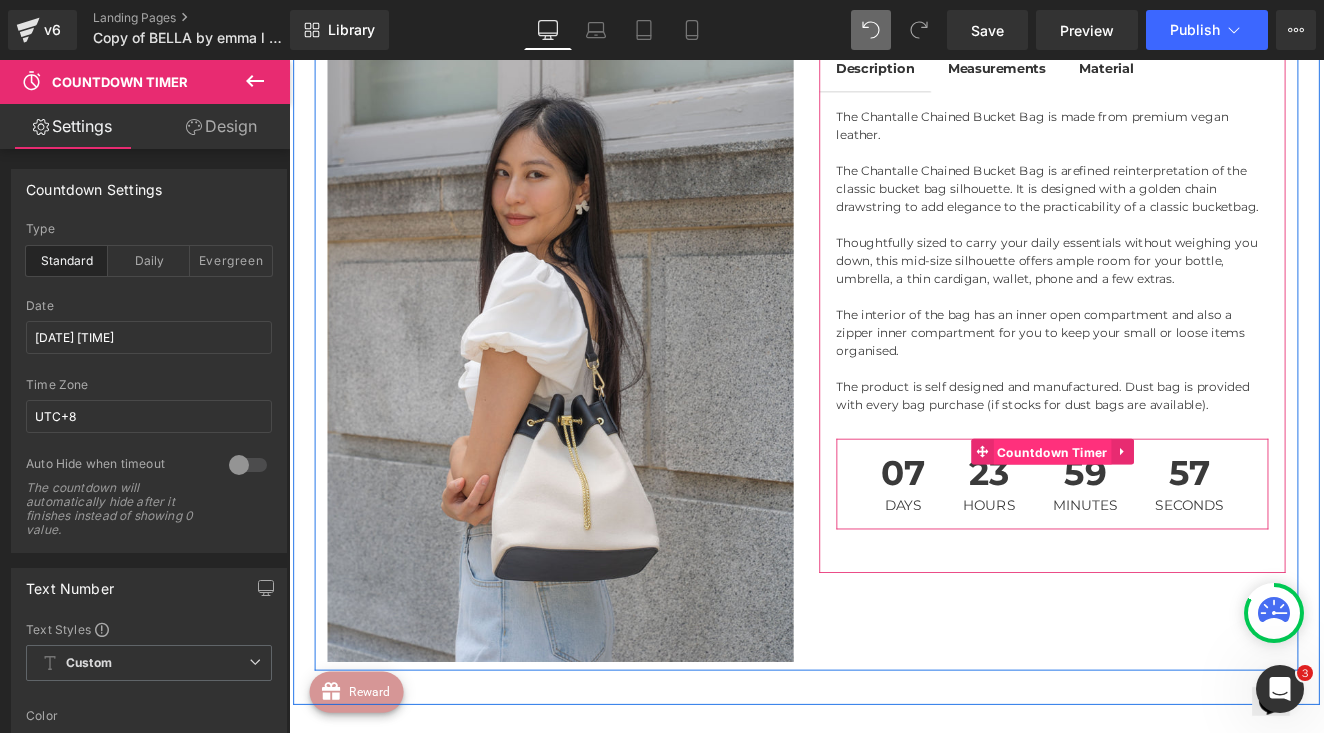 click on "Countdown Timer" at bounding box center [1181, 519] 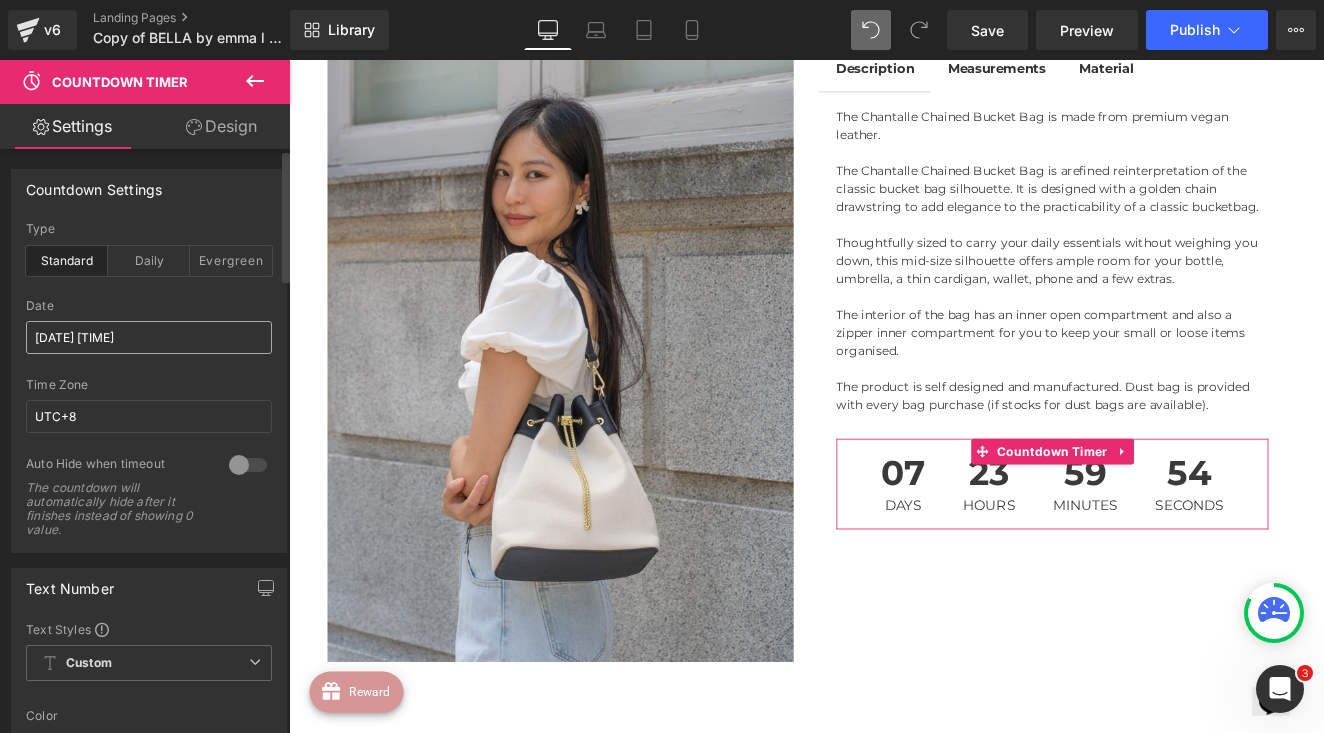 scroll, scrollTop: 18, scrollLeft: 0, axis: vertical 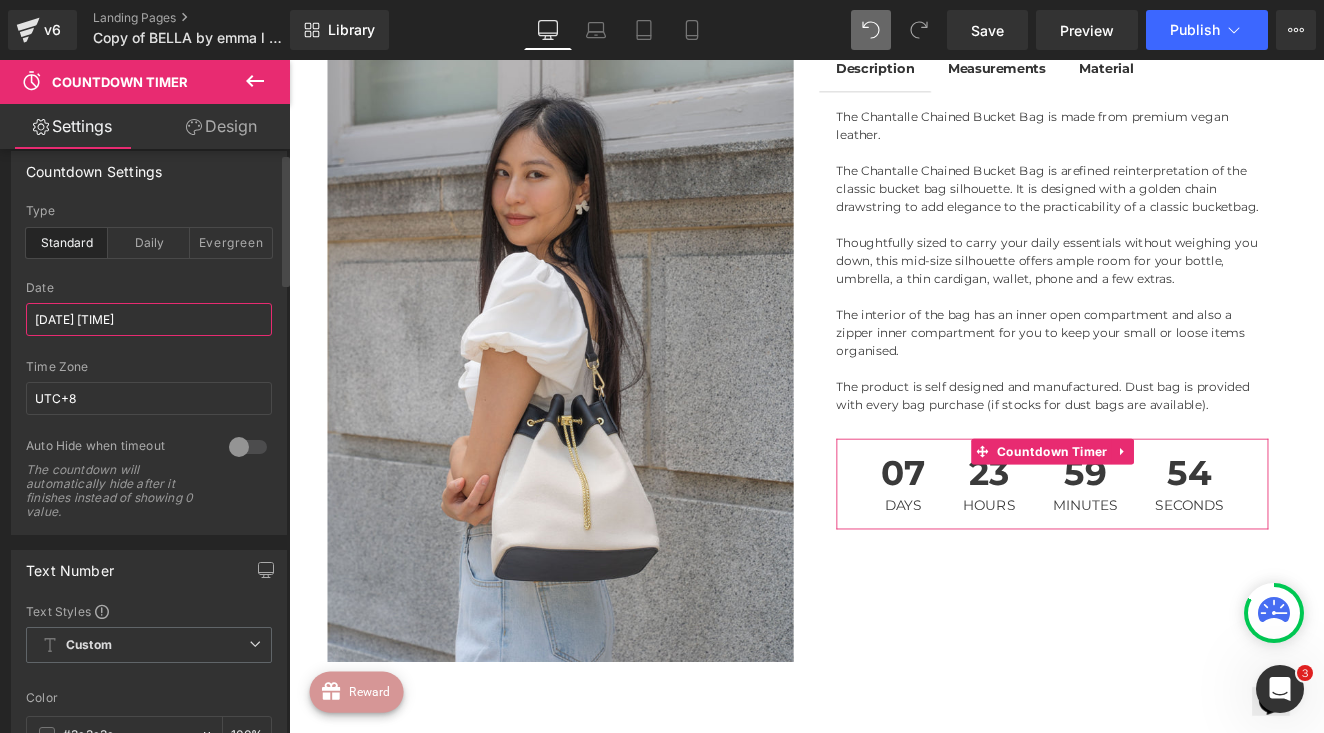 click on "2025/7/19 15:11:40" at bounding box center (149, 319) 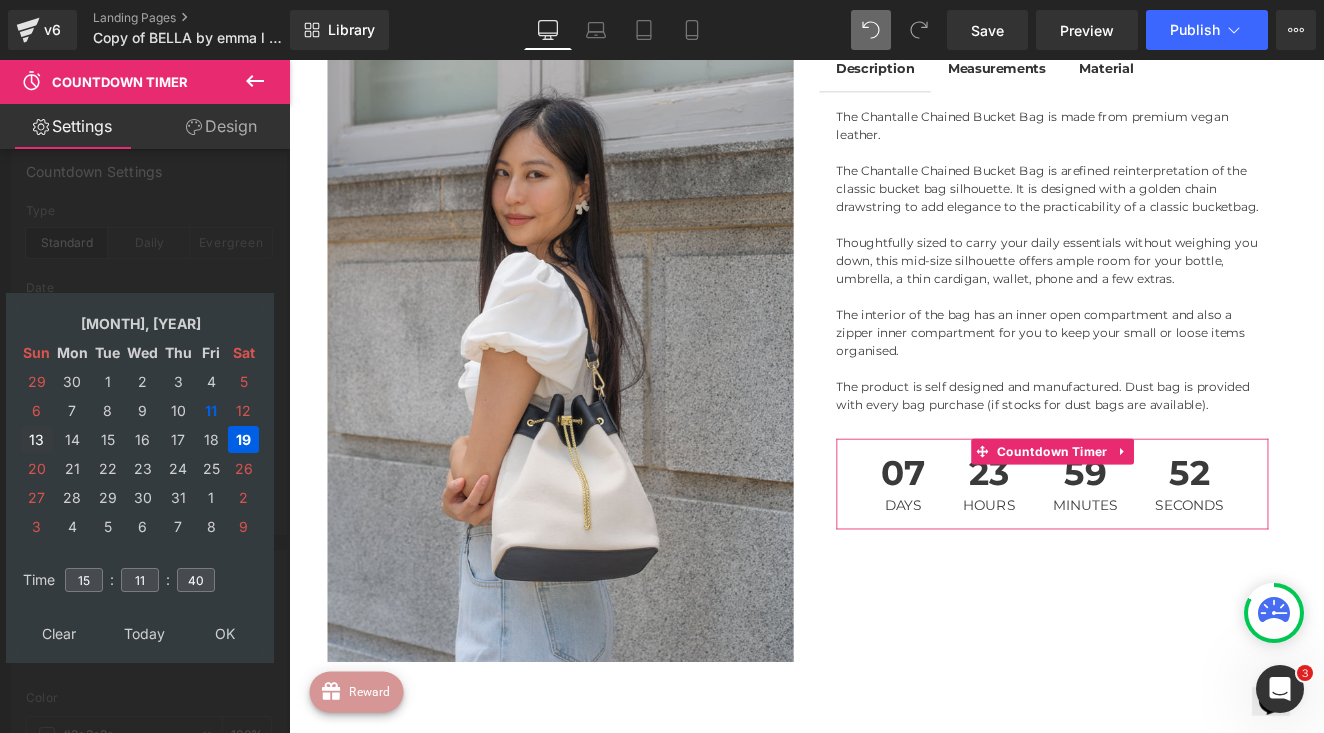 click on "13" at bounding box center (37, 439) 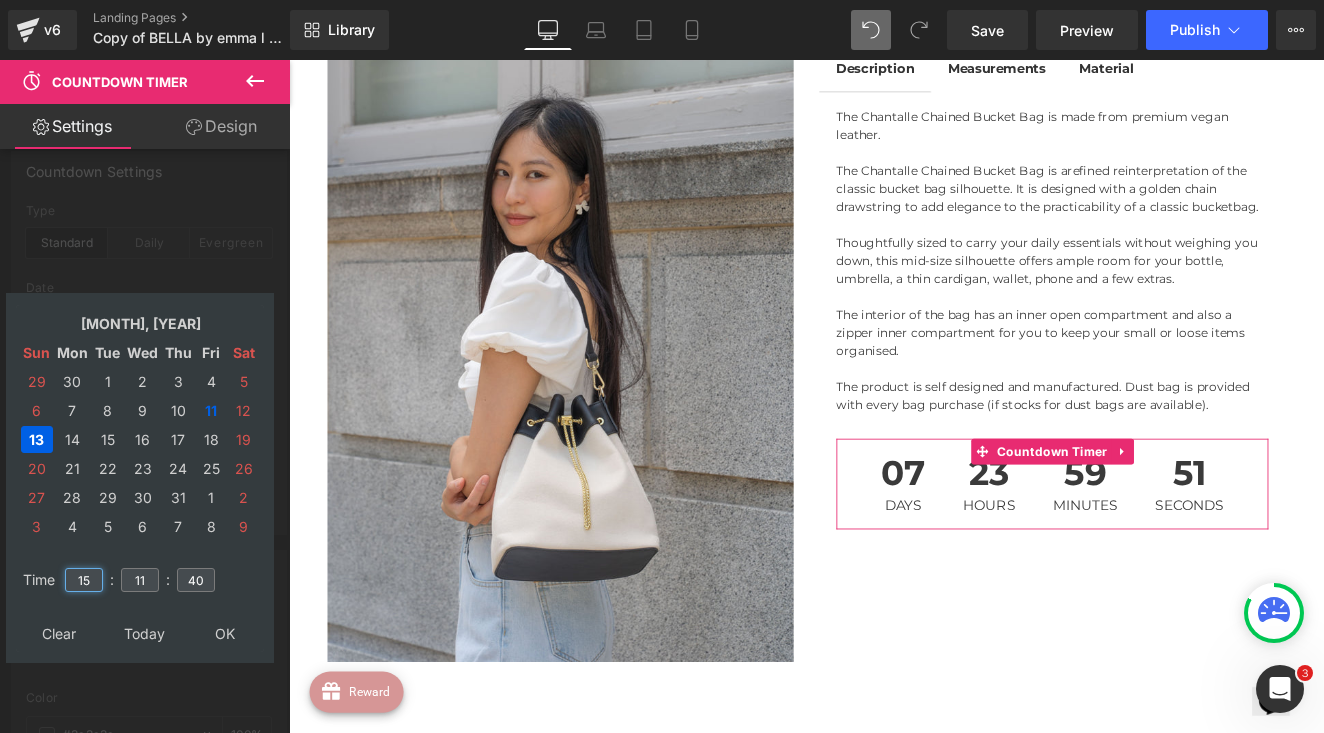 click on "15" at bounding box center [84, 580] 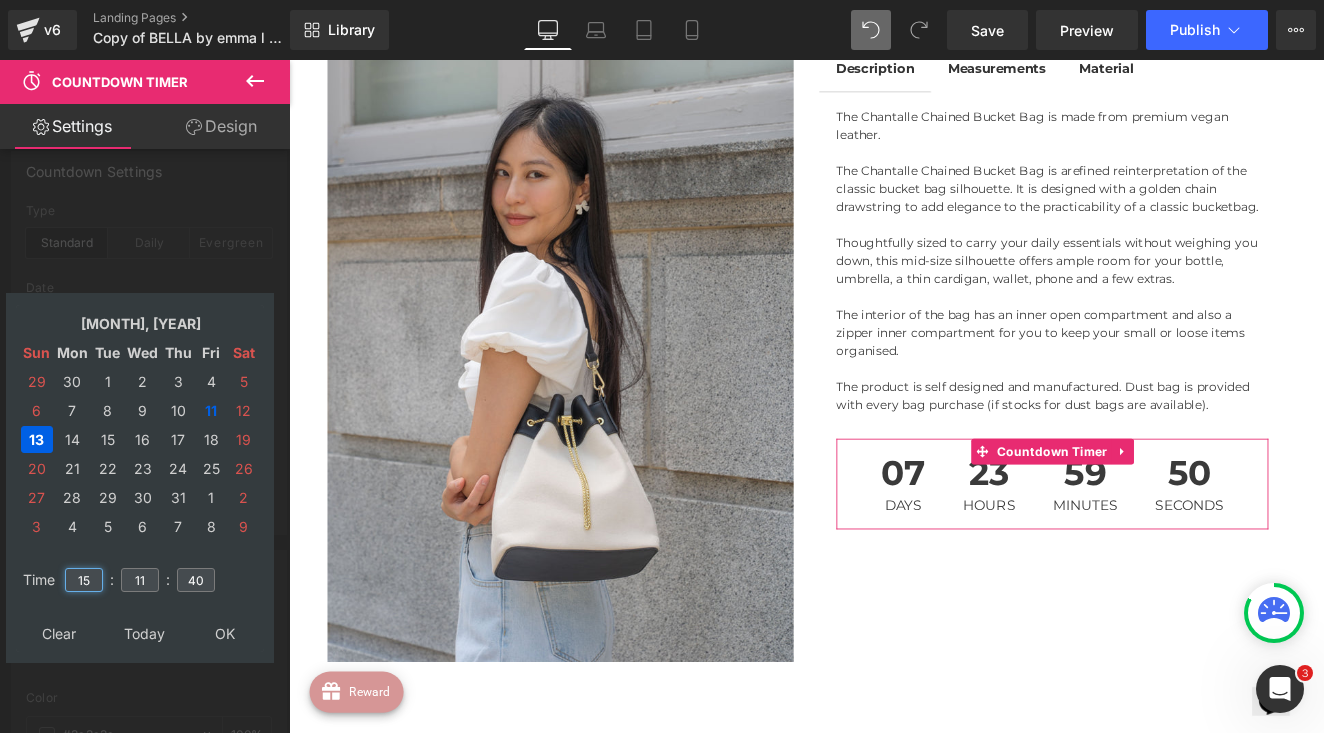 click on "15" at bounding box center (84, 580) 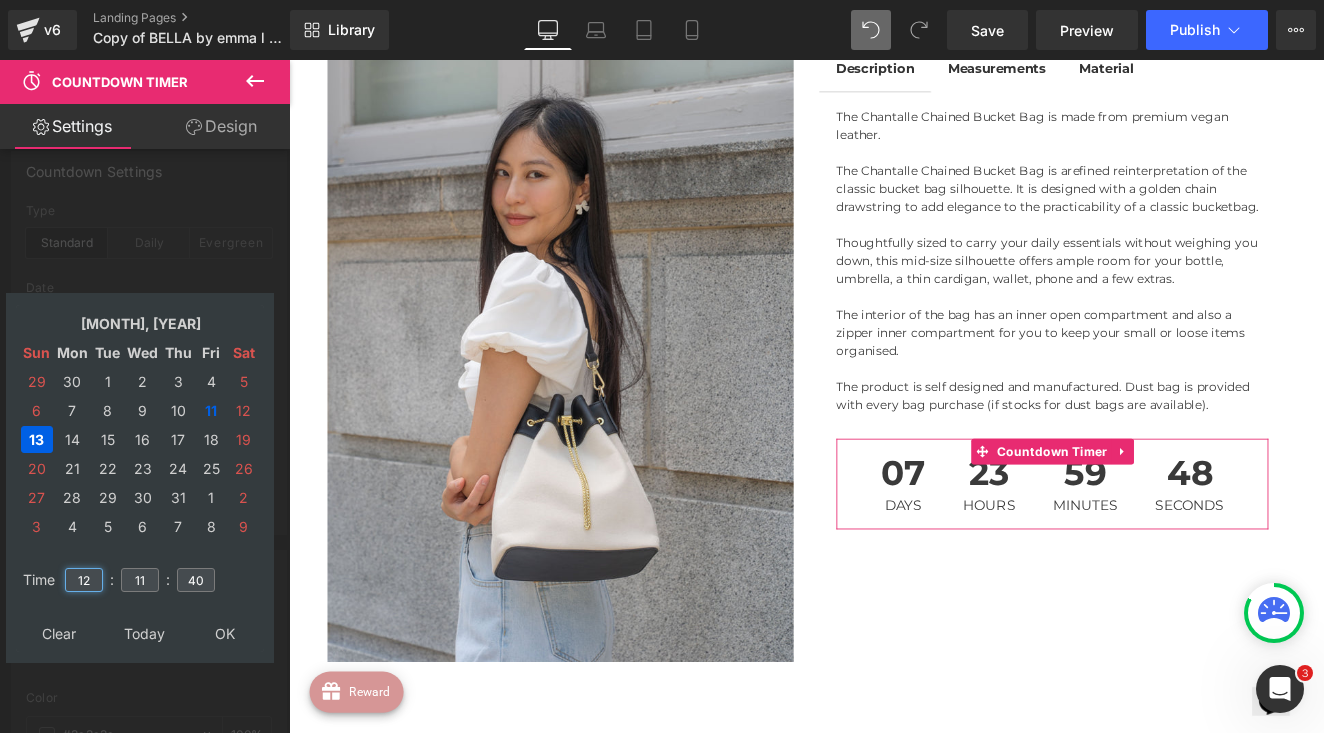 type on "12" 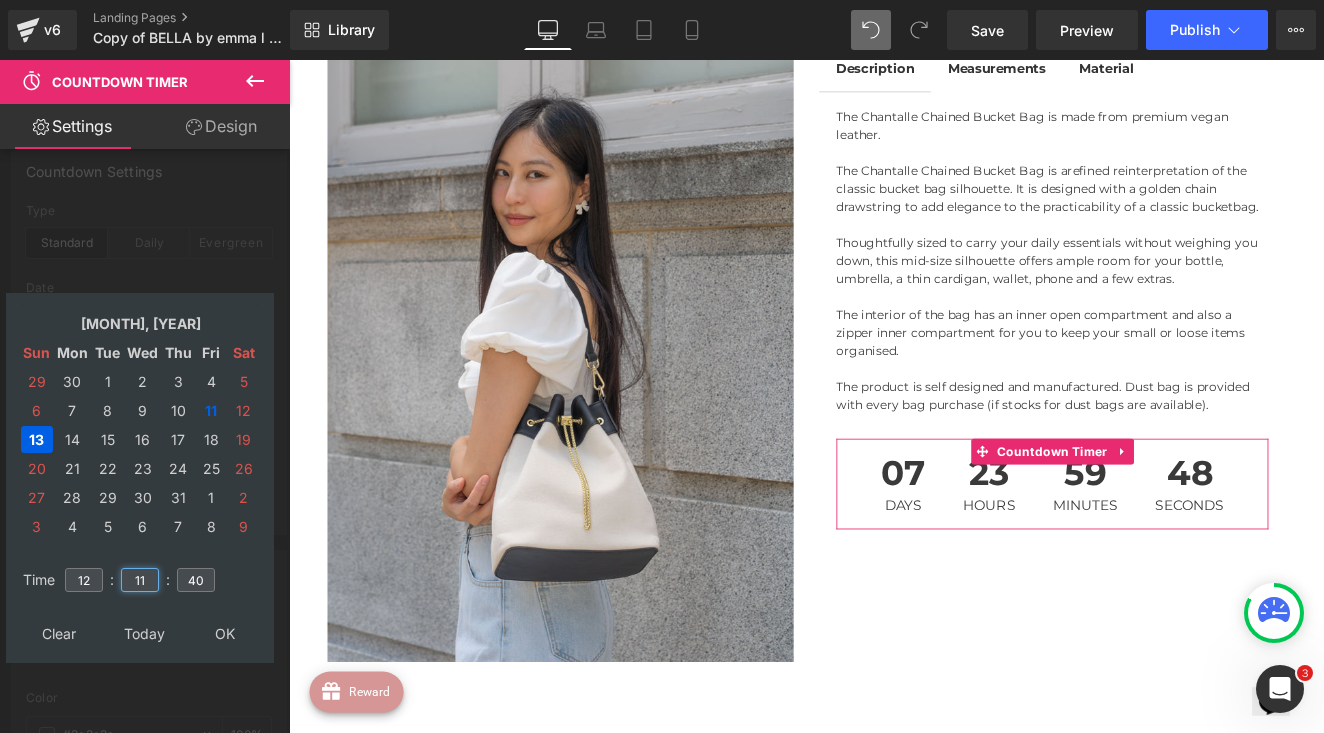 click on "11" at bounding box center (140, 580) 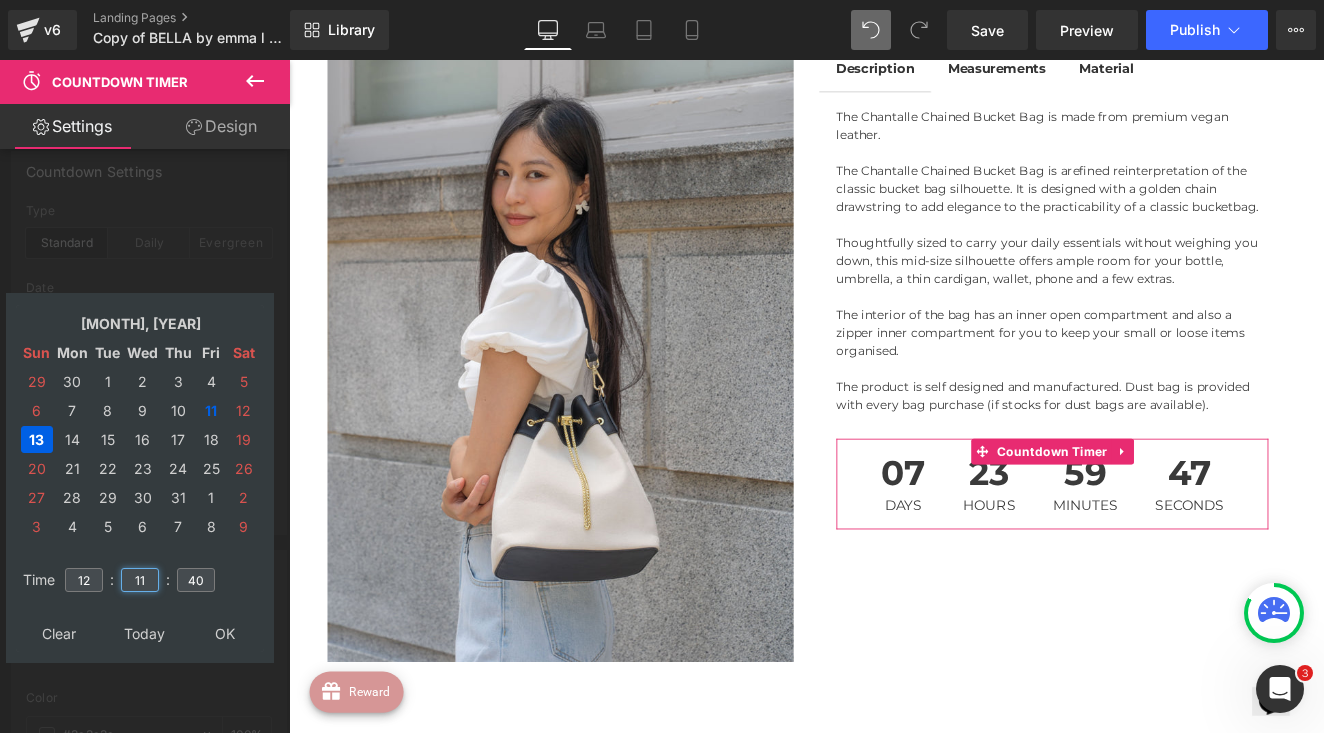 type on "1" 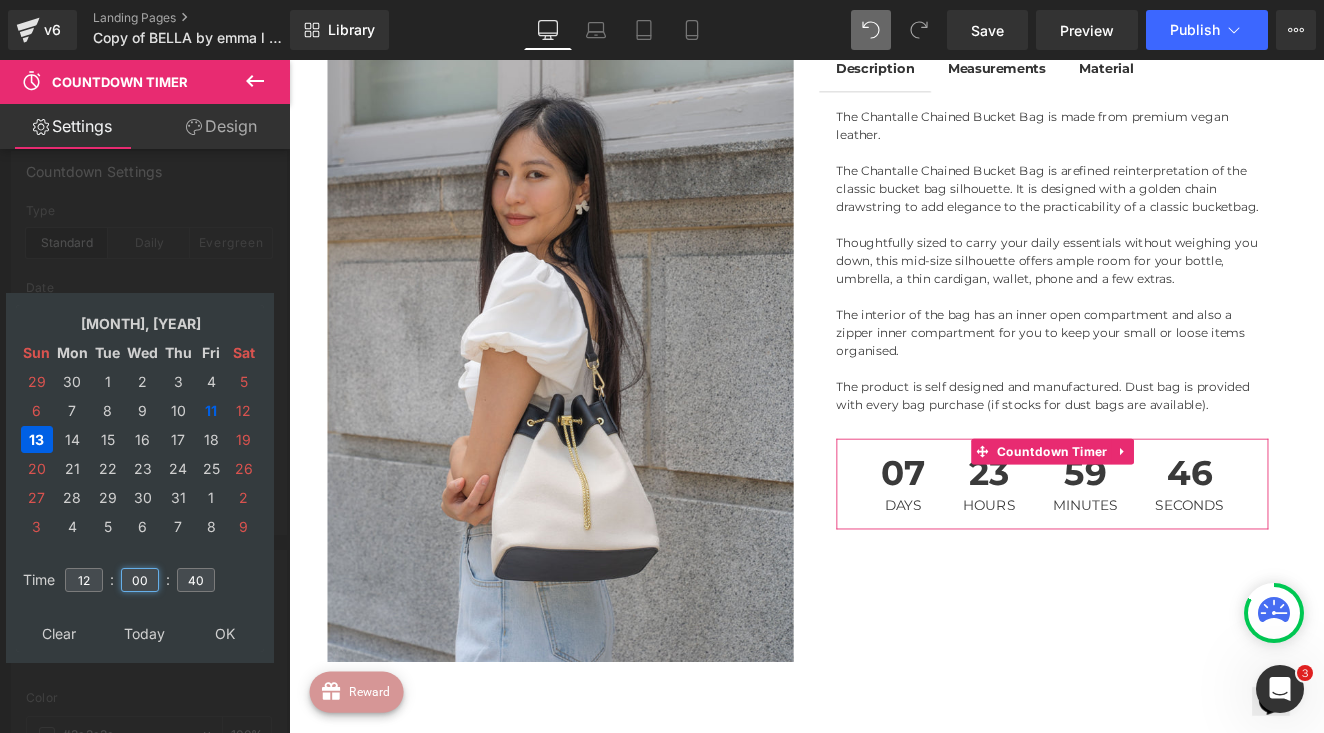 type on "00" 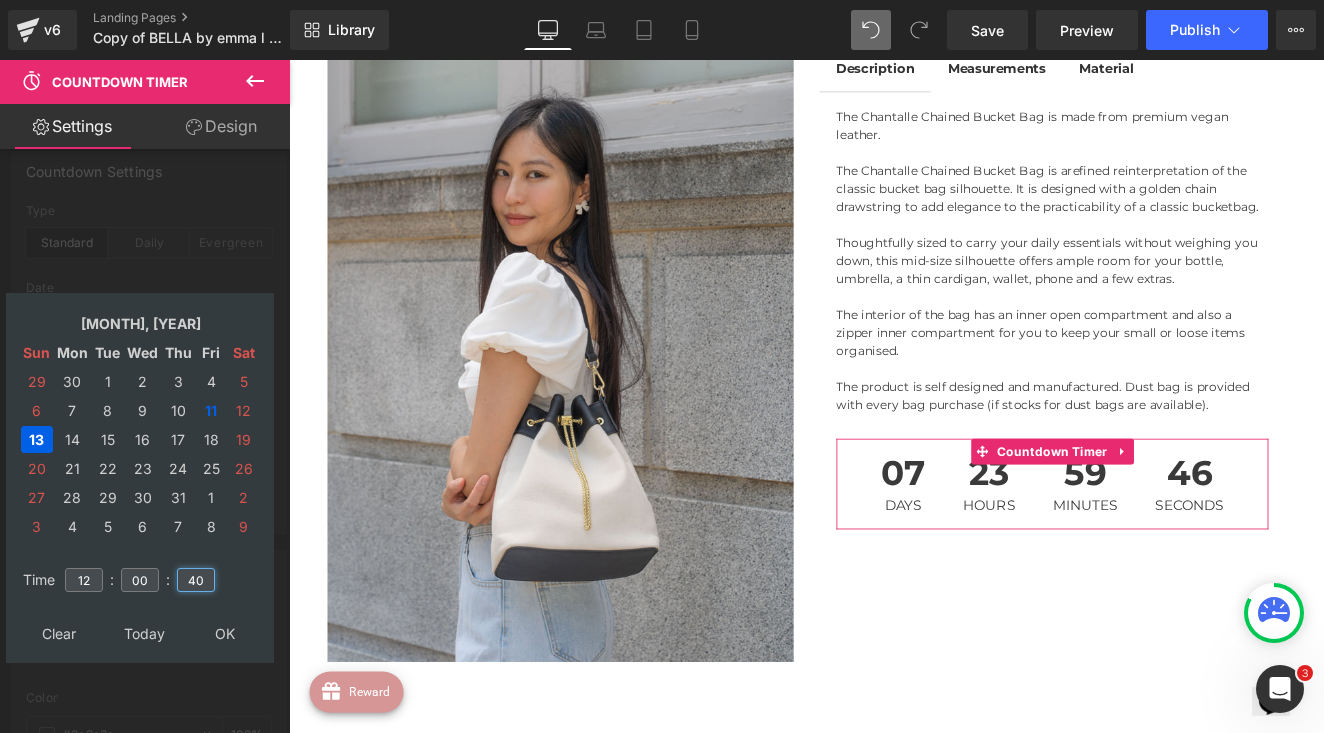 click on "40" at bounding box center [196, 580] 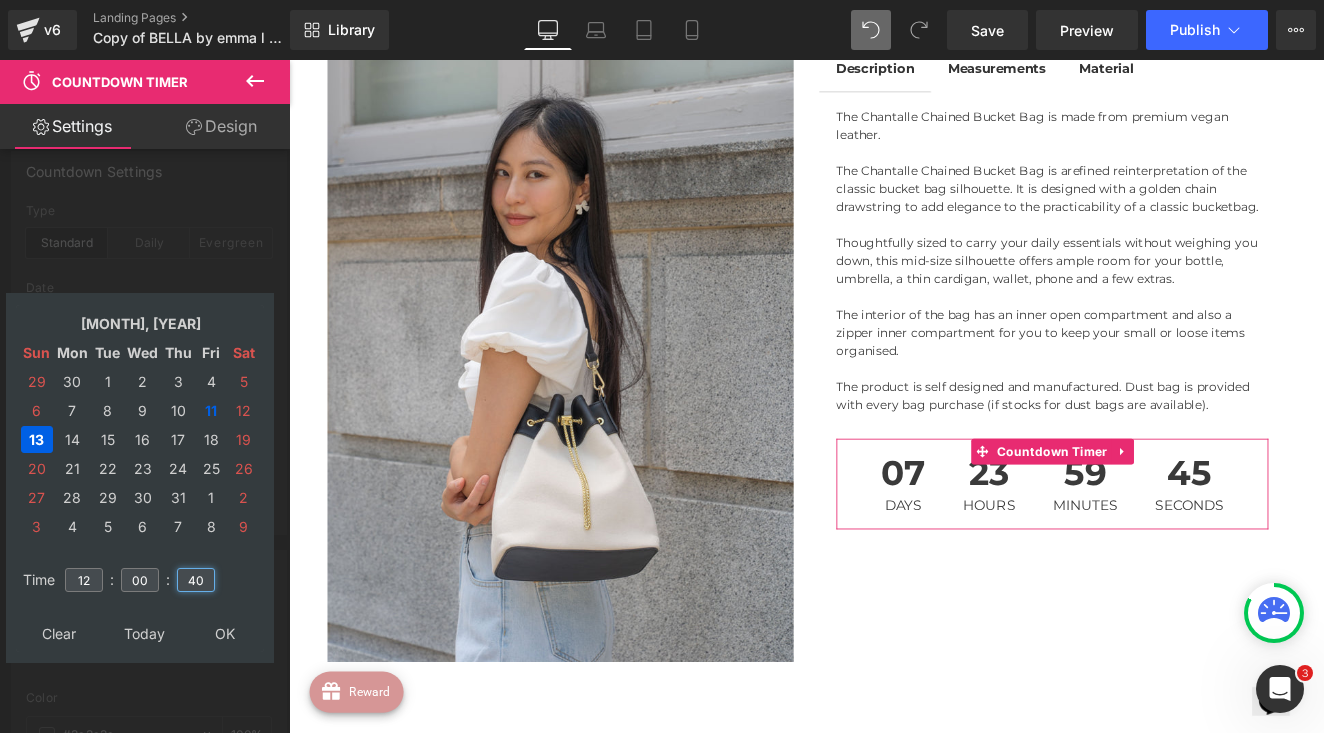 click on "40" at bounding box center [196, 580] 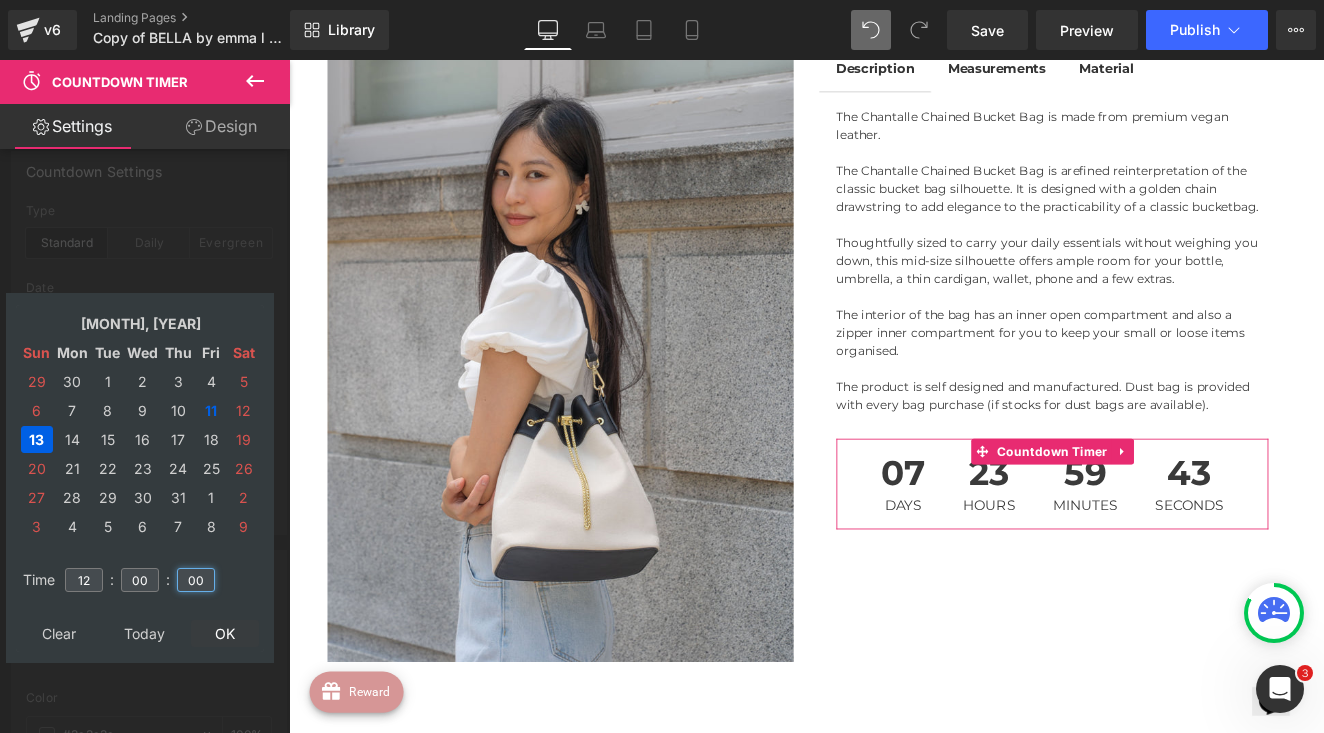 type on "00" 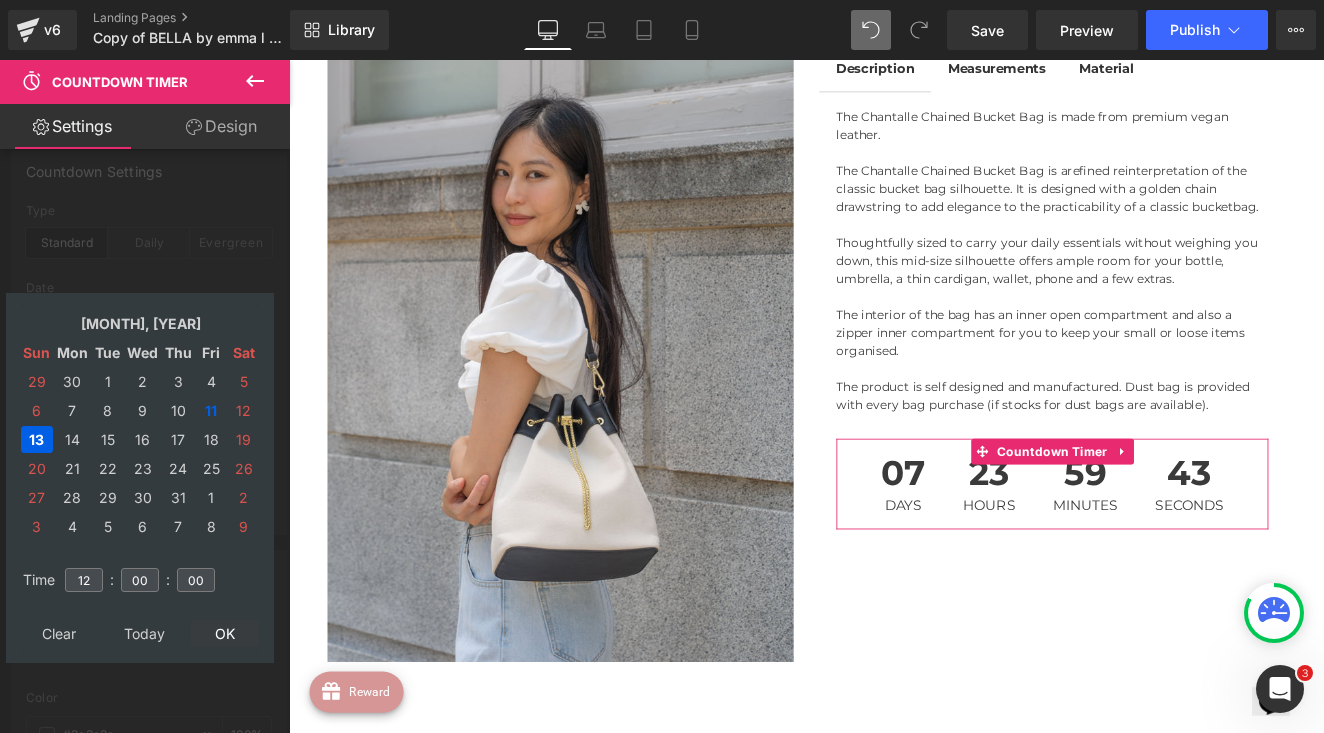 type on "[YEAR]/[MONTH]/[DAY] [TIME]" 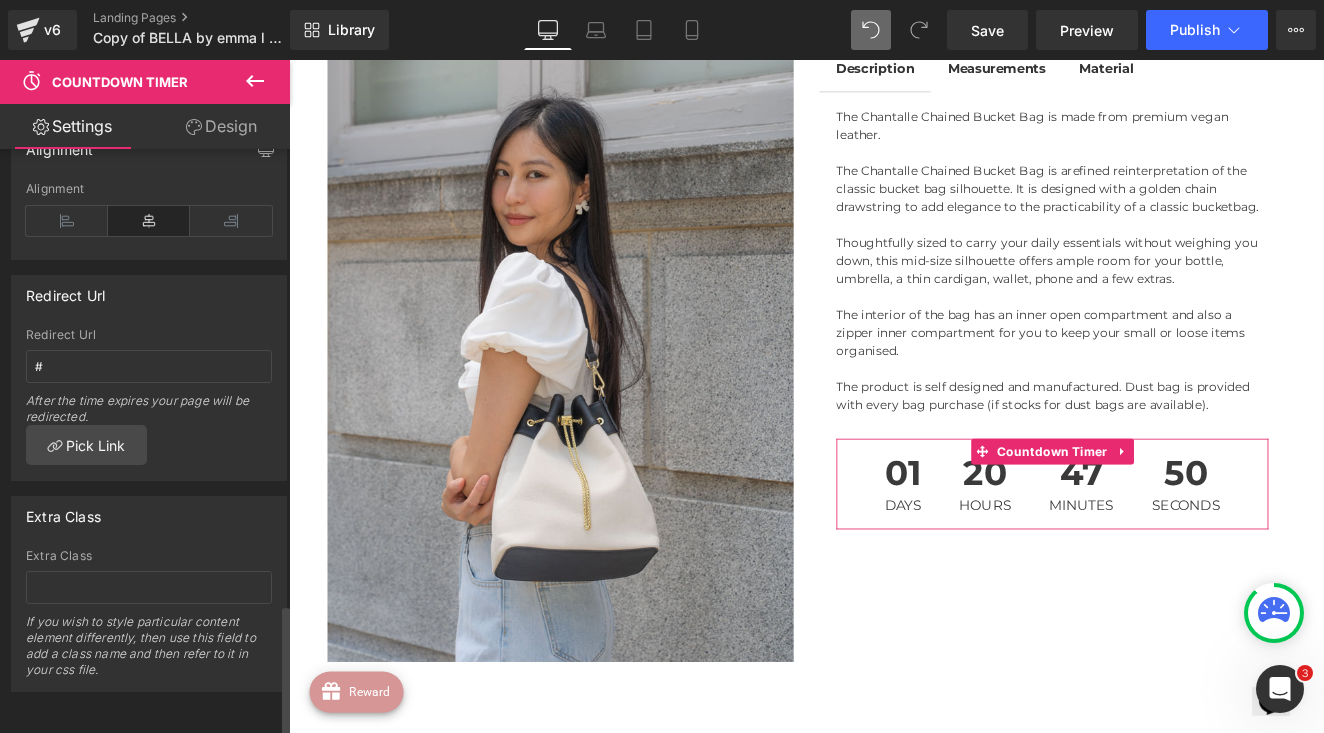 scroll, scrollTop: 2025, scrollLeft: 0, axis: vertical 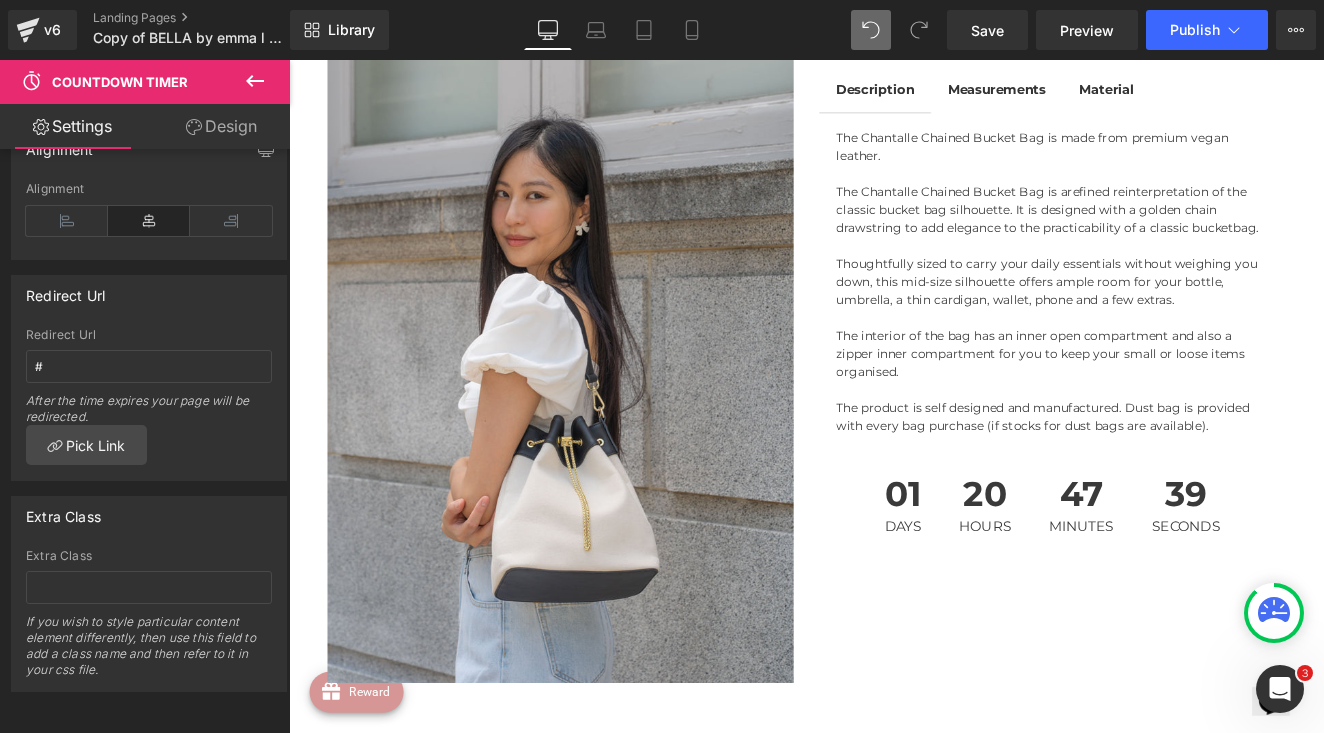 click 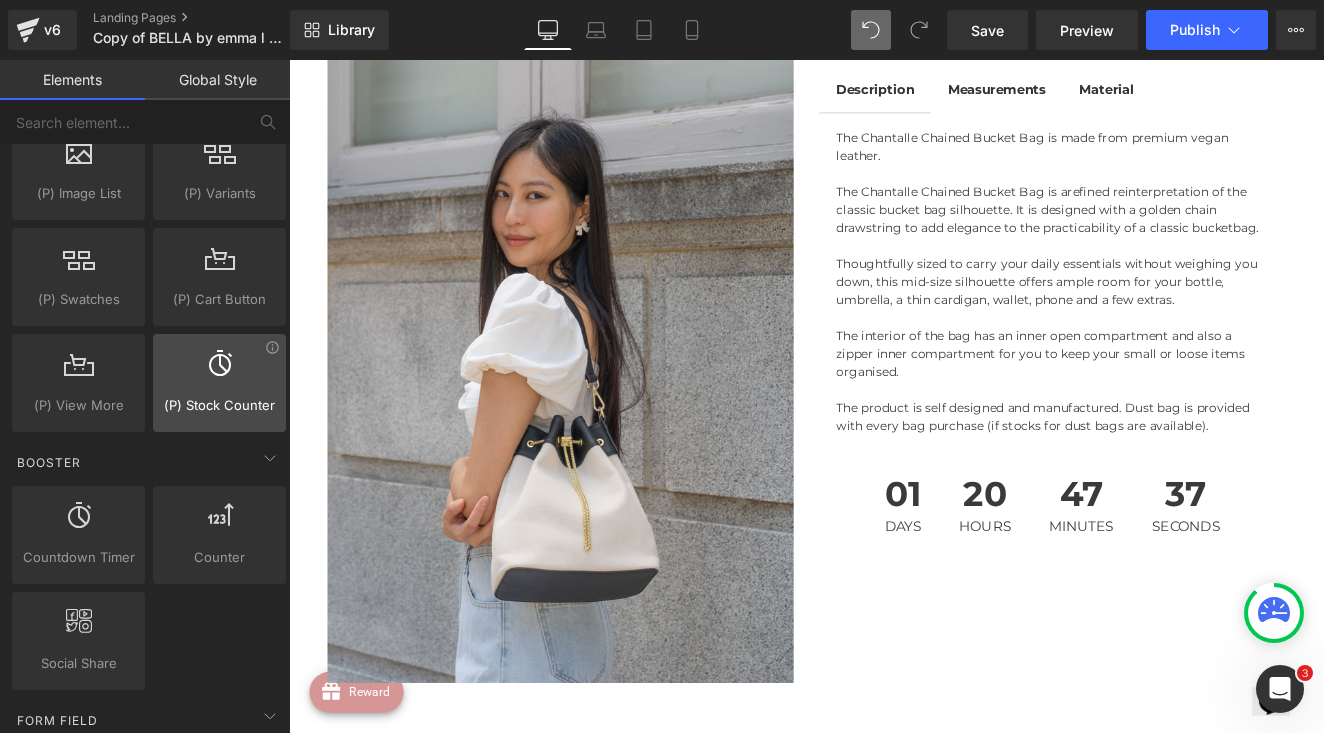 scroll, scrollTop: 2066, scrollLeft: 0, axis: vertical 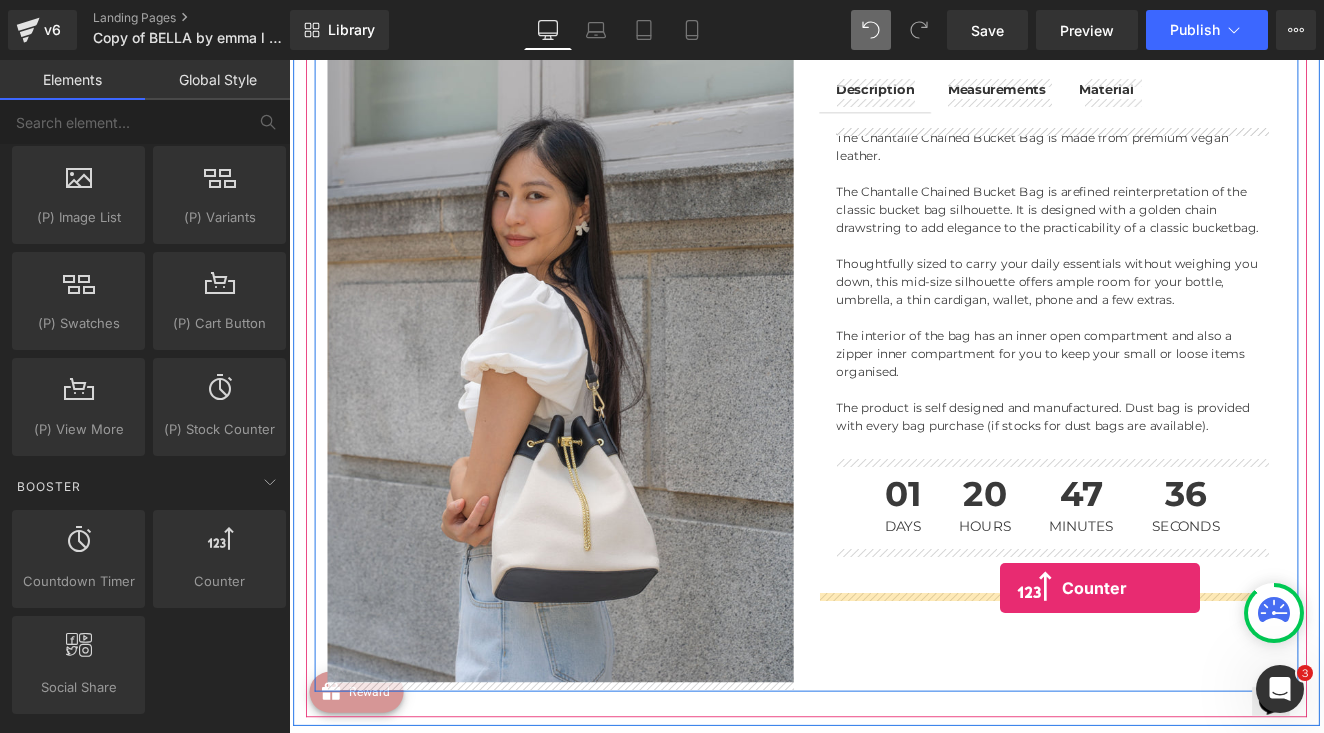 drag, startPoint x: 495, startPoint y: 606, endPoint x: 1120, endPoint y: 677, distance: 629.0199 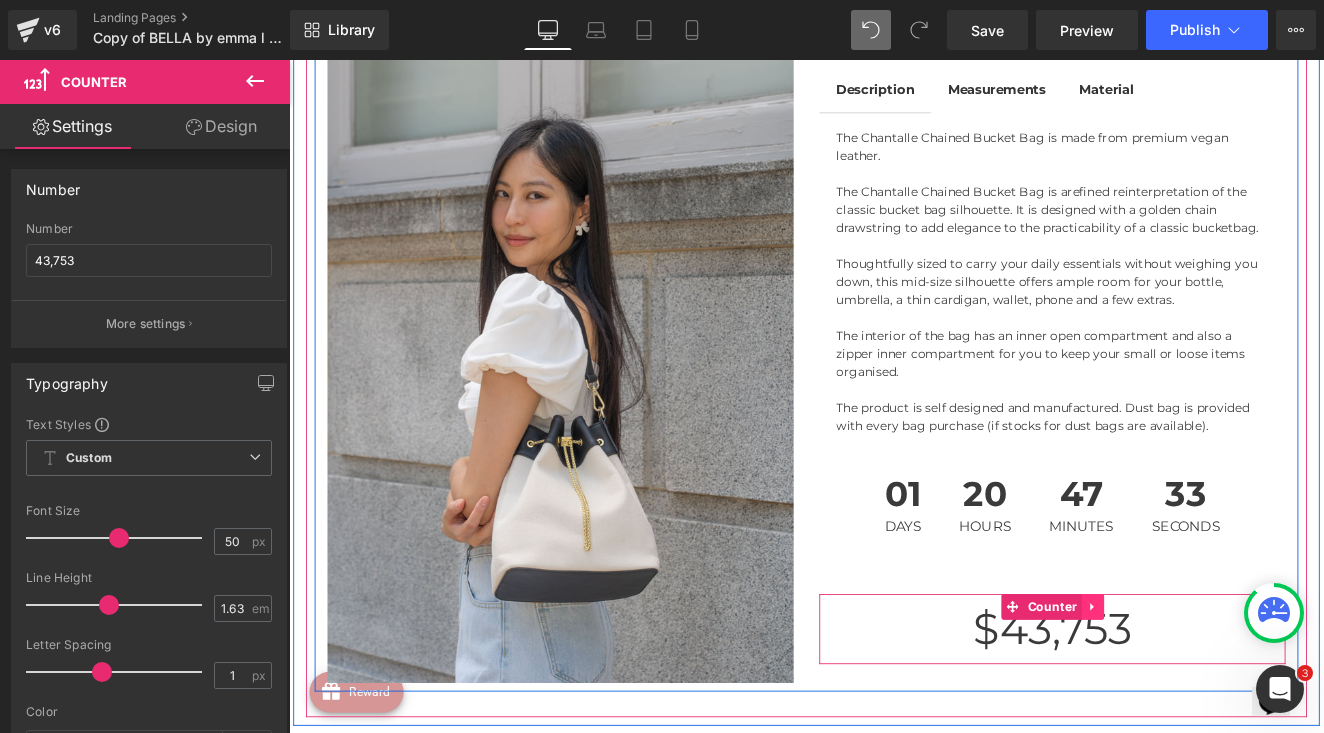 click 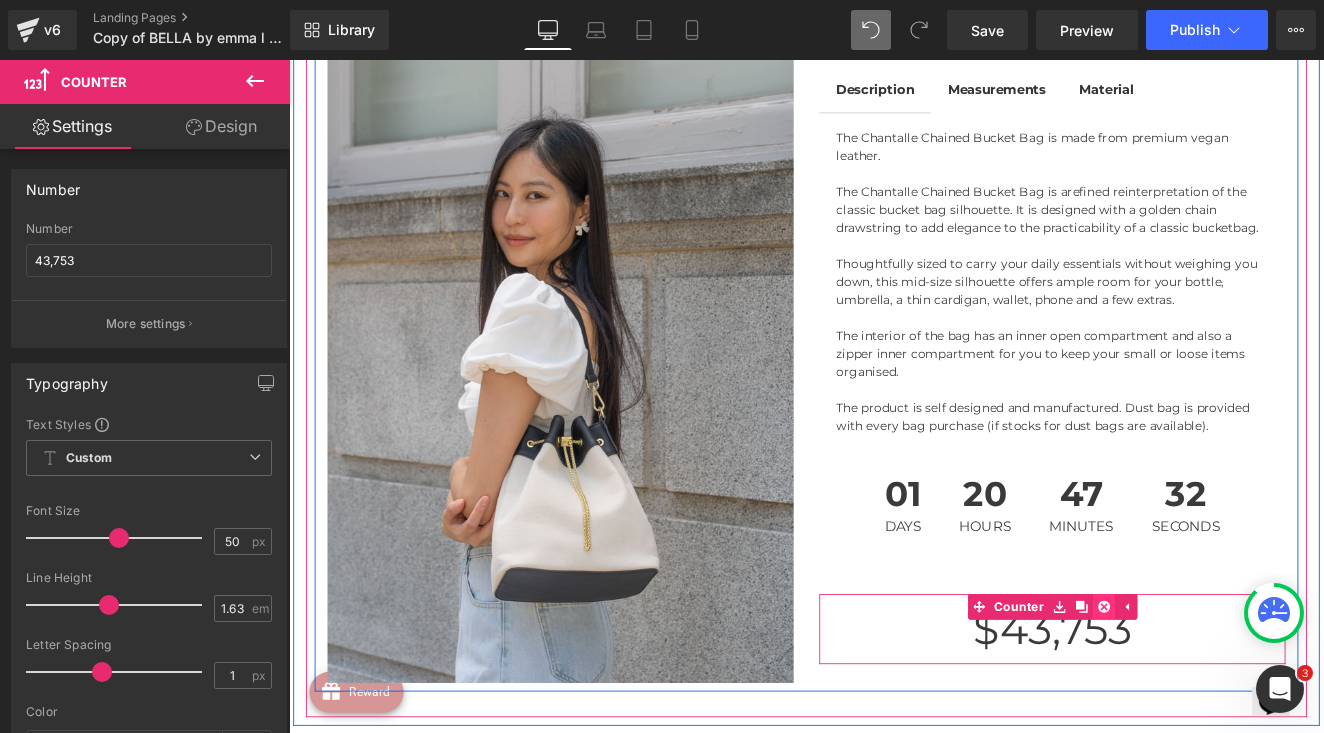 click 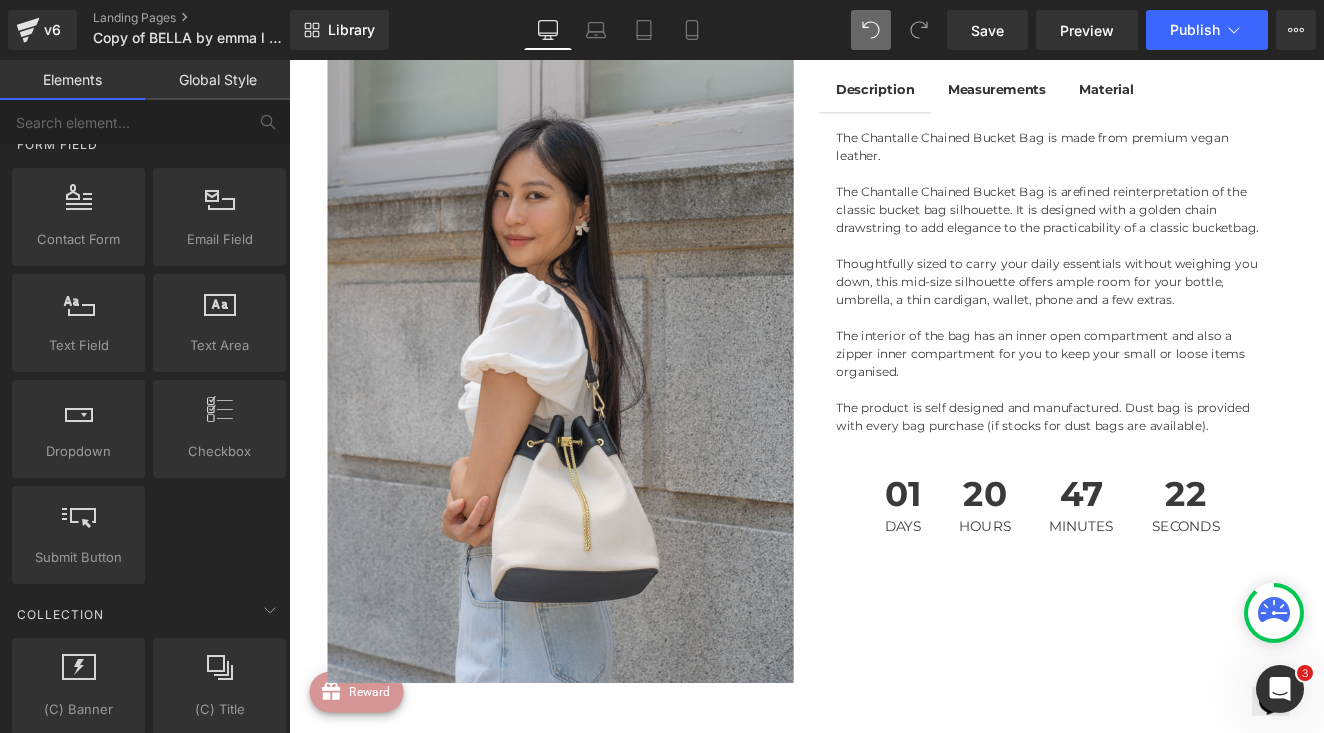 scroll, scrollTop: 2667, scrollLeft: 0, axis: vertical 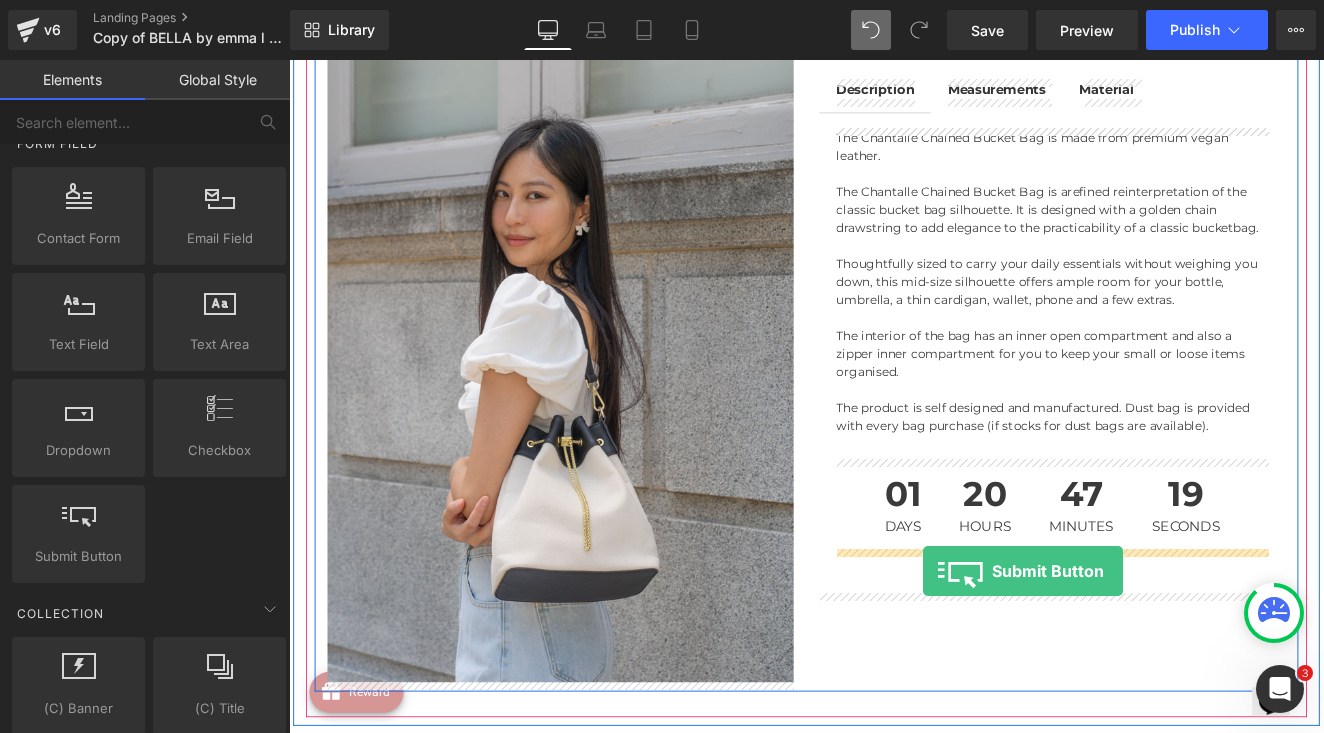 drag, startPoint x: 383, startPoint y: 601, endPoint x: 1029, endPoint y: 657, distance: 648.4227 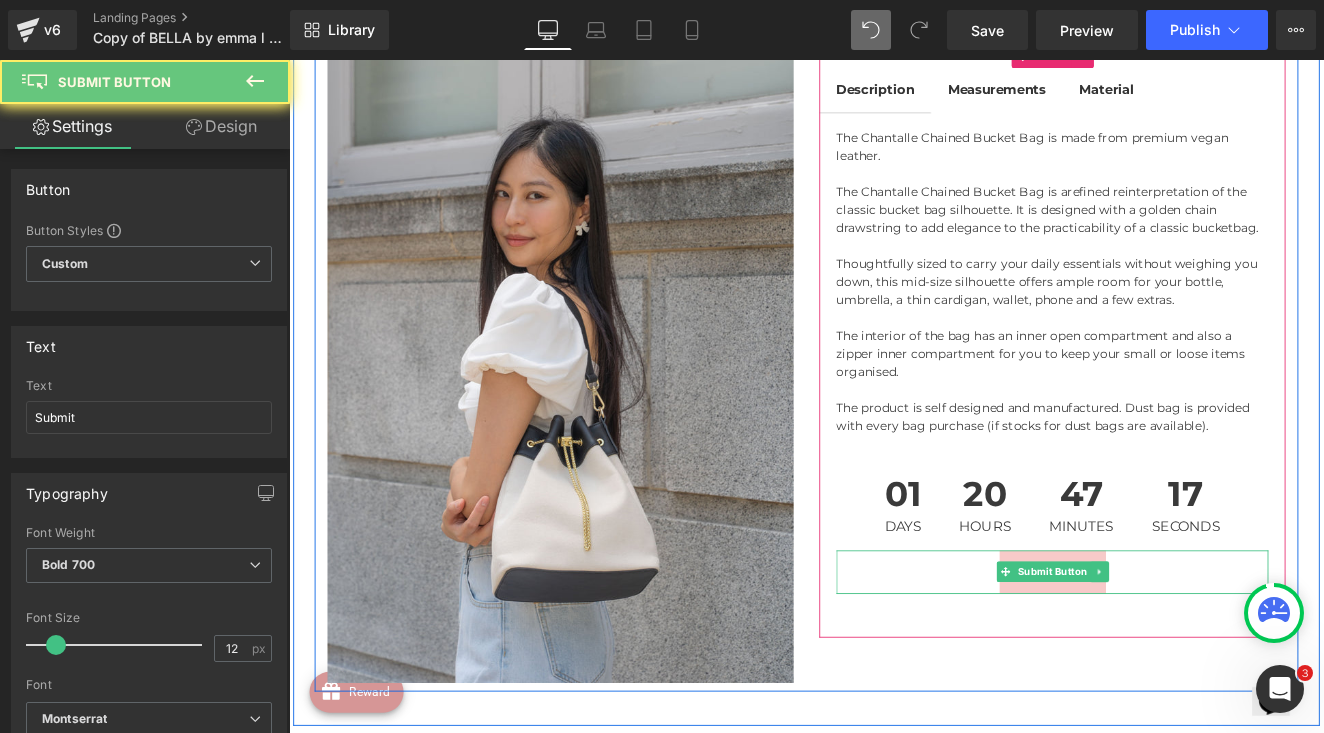 click on "Submit" at bounding box center [1182, 658] 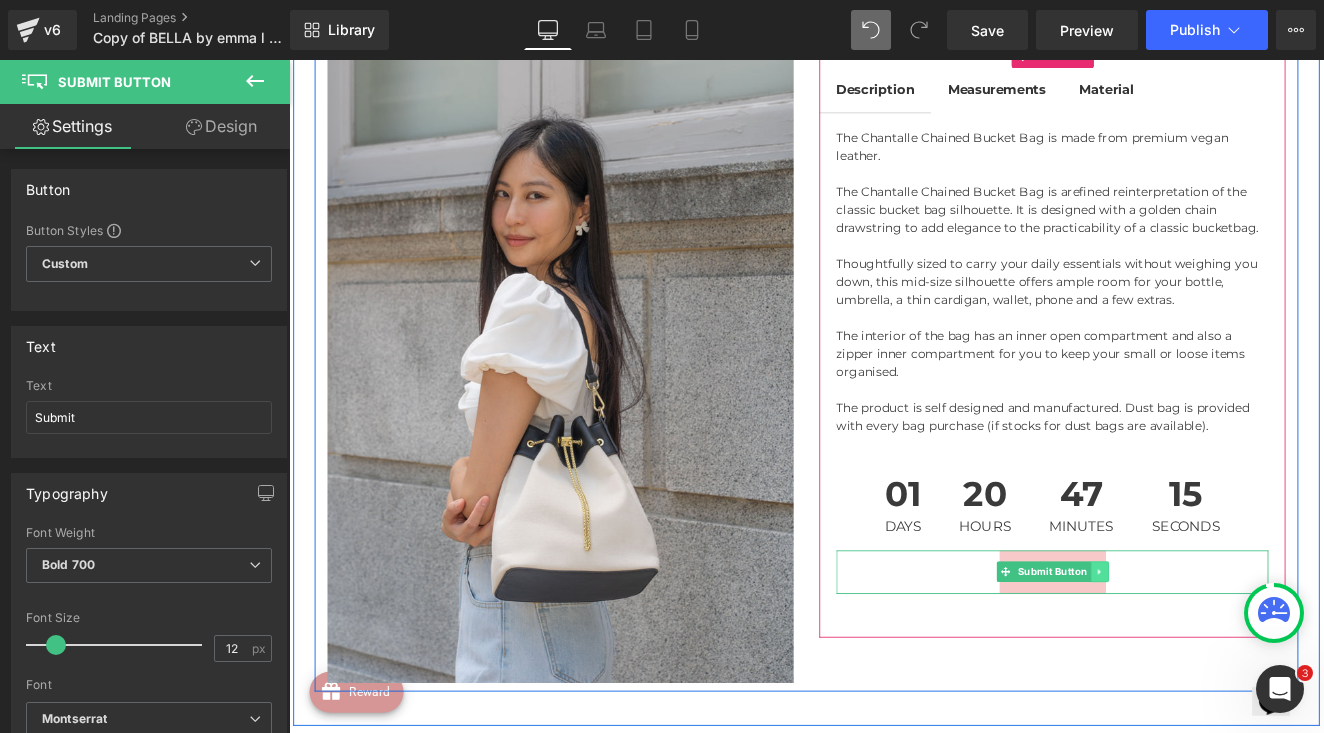 click 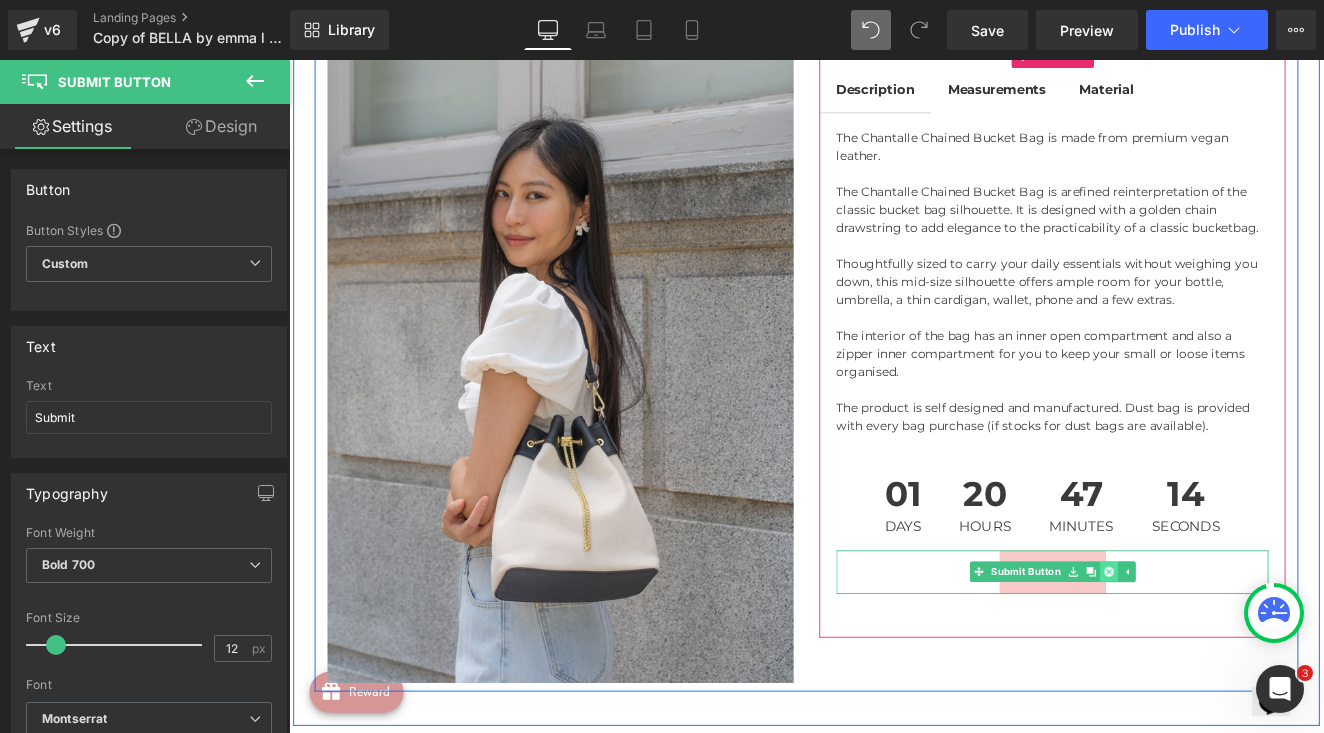 click 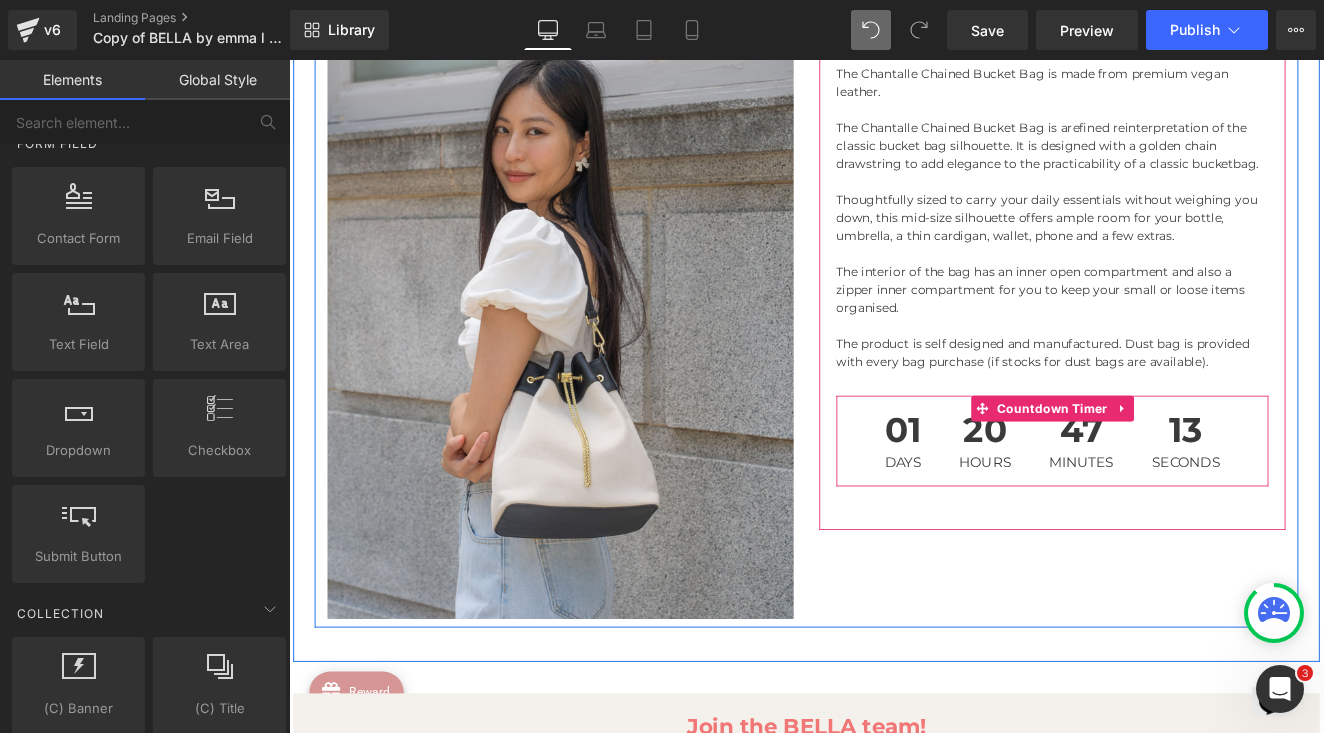 scroll, scrollTop: 416, scrollLeft: 0, axis: vertical 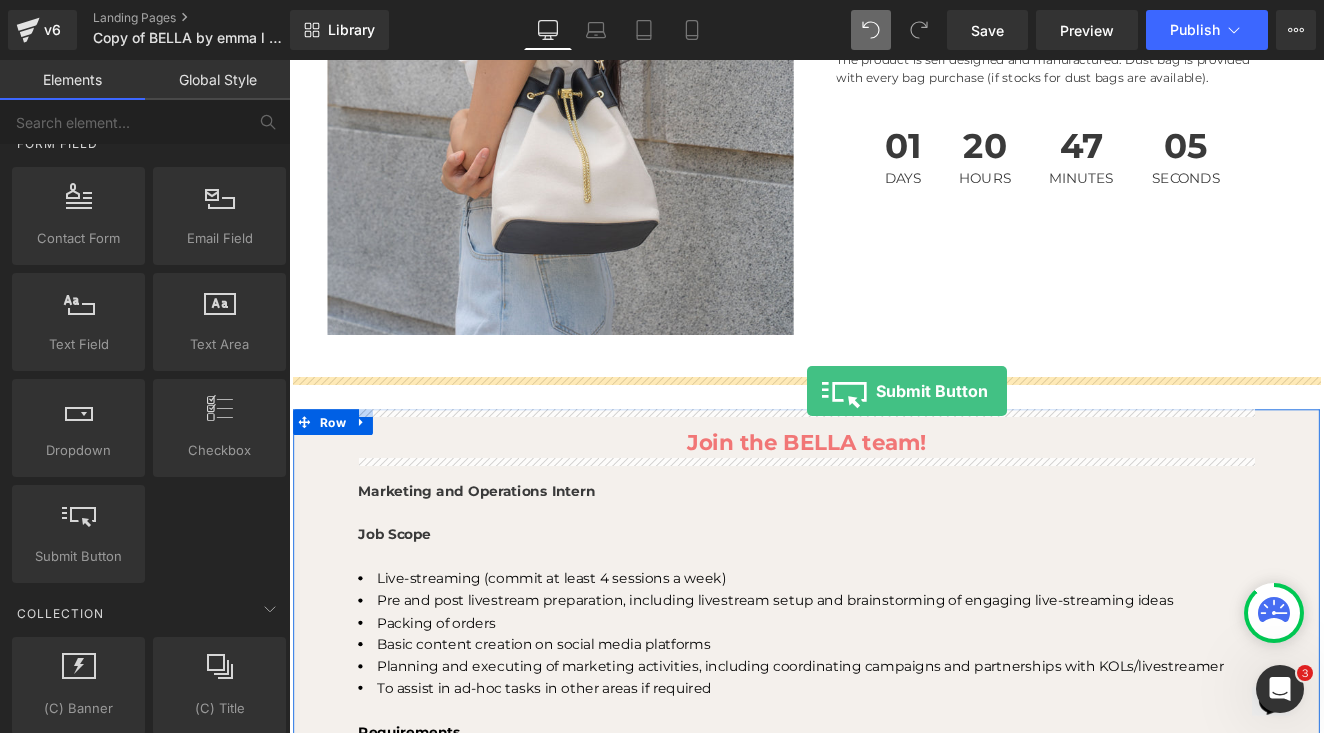 drag, startPoint x: 355, startPoint y: 569, endPoint x: 895, endPoint y: 447, distance: 553.61 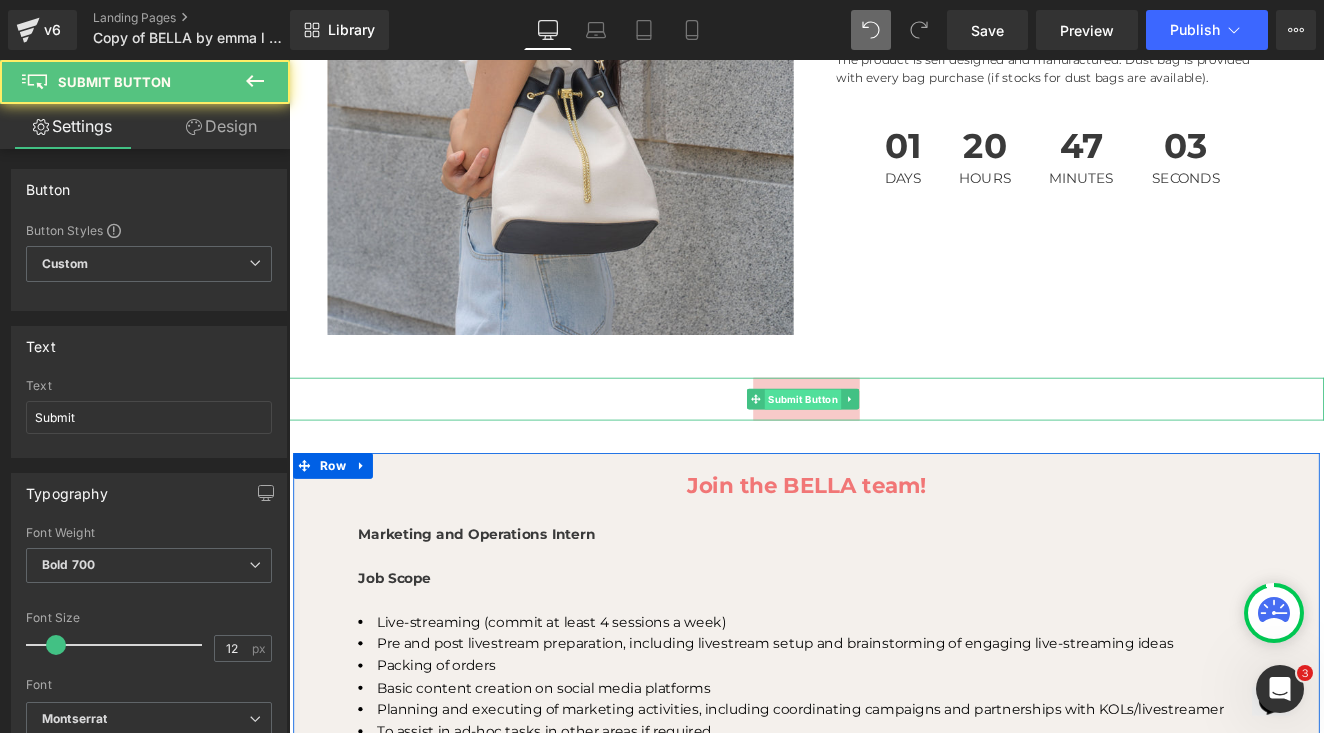 click on "Submit Button" at bounding box center (890, 458) 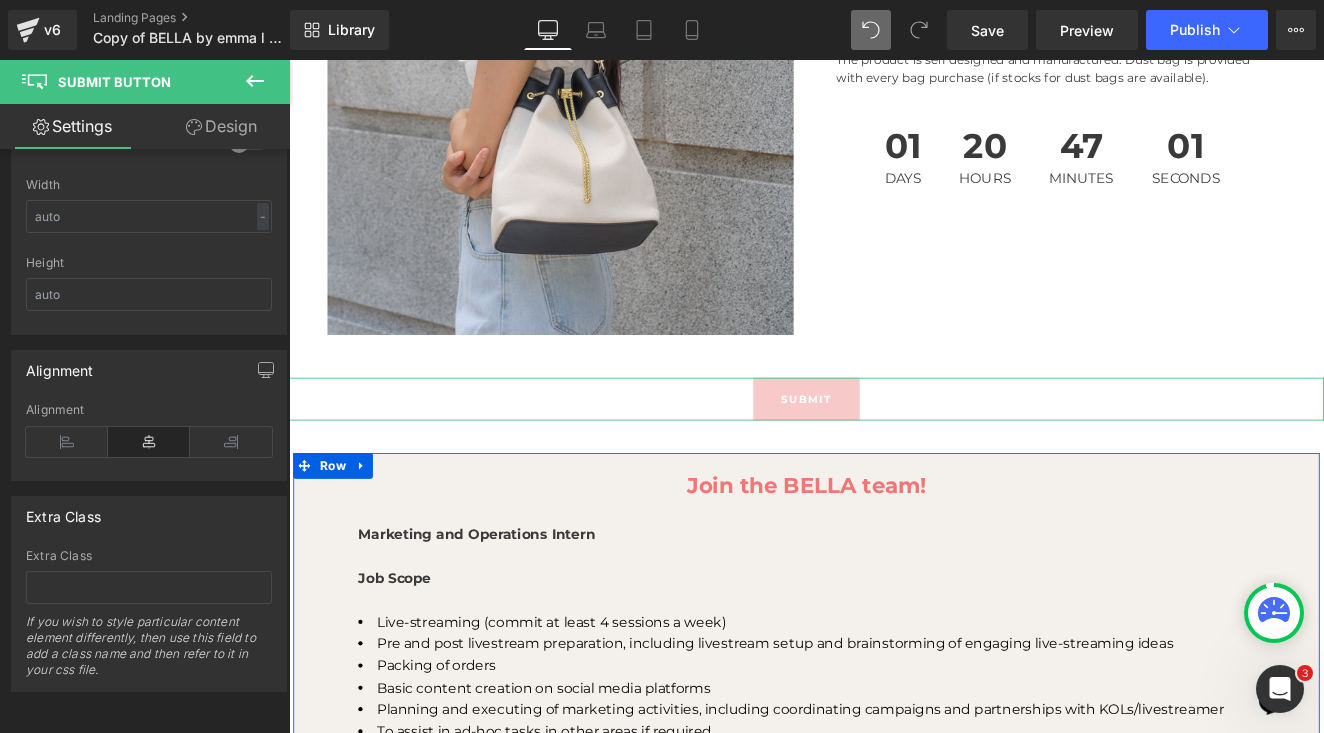 scroll, scrollTop: 985, scrollLeft: 0, axis: vertical 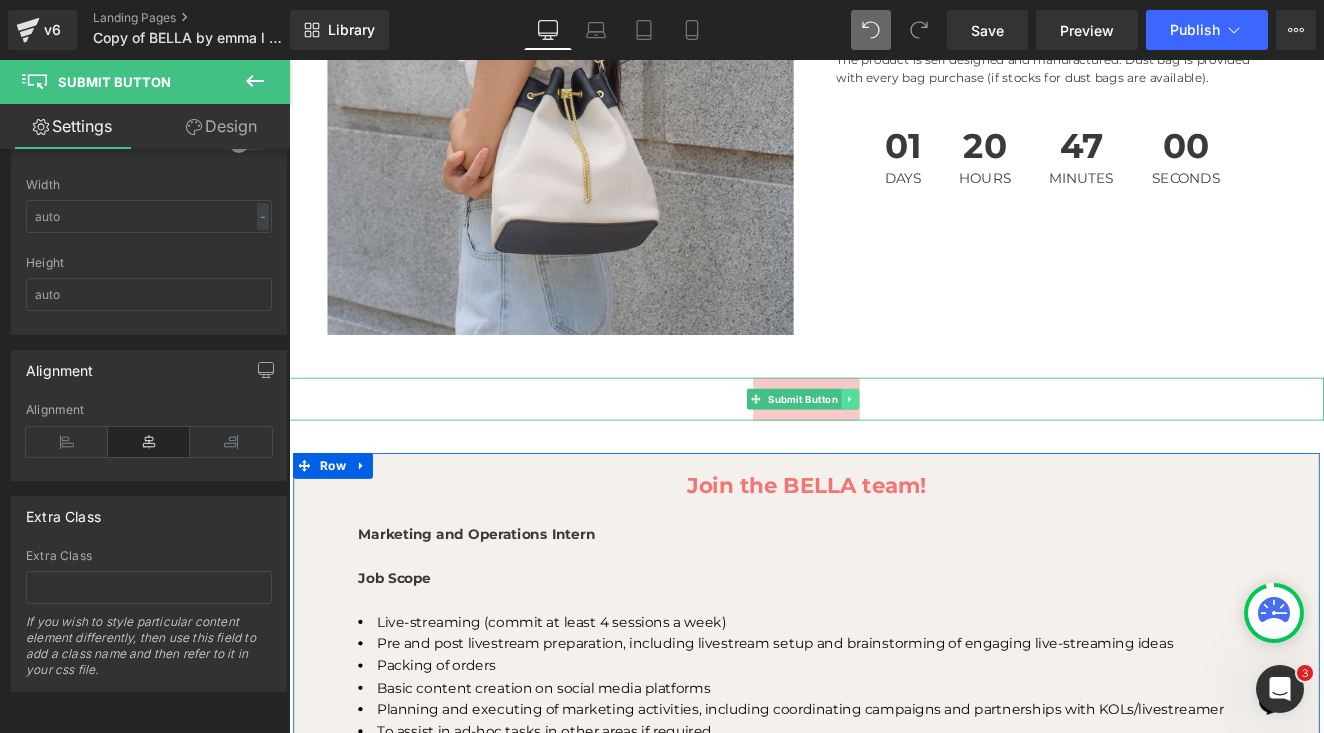 click 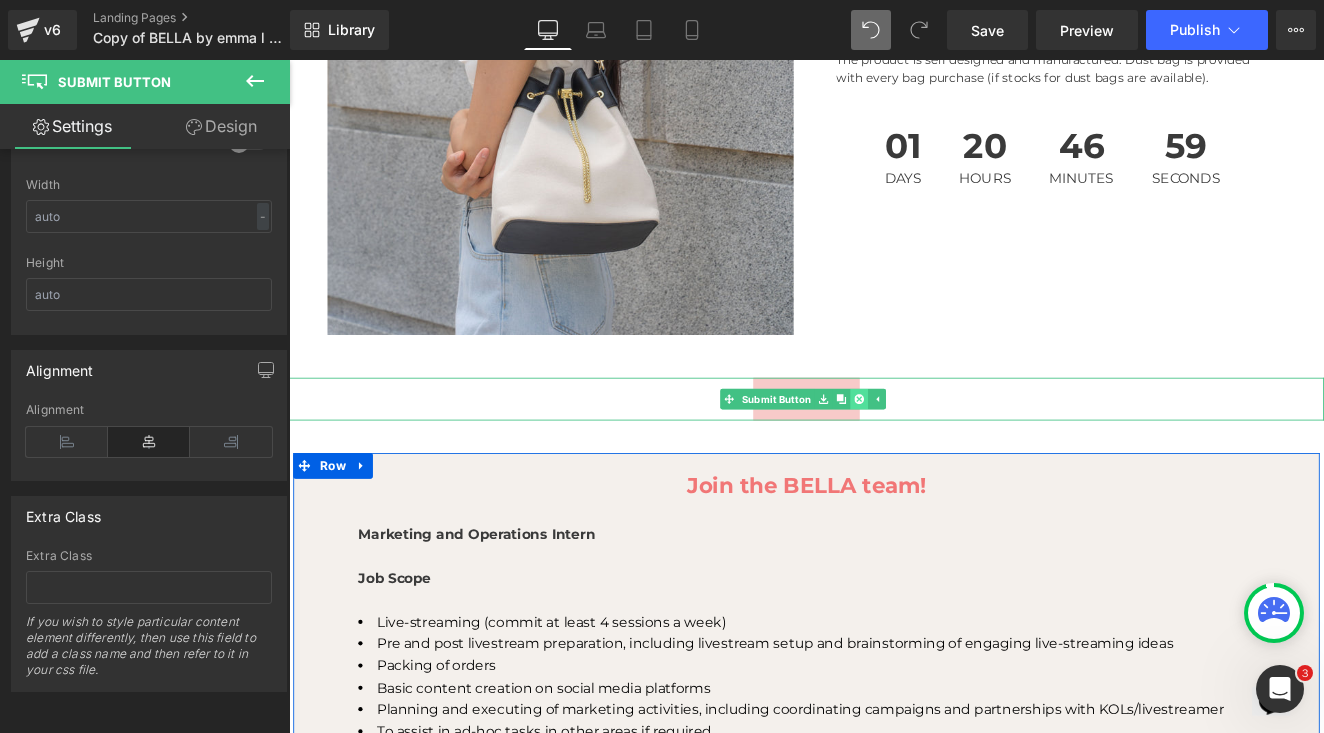 click at bounding box center (955, 457) 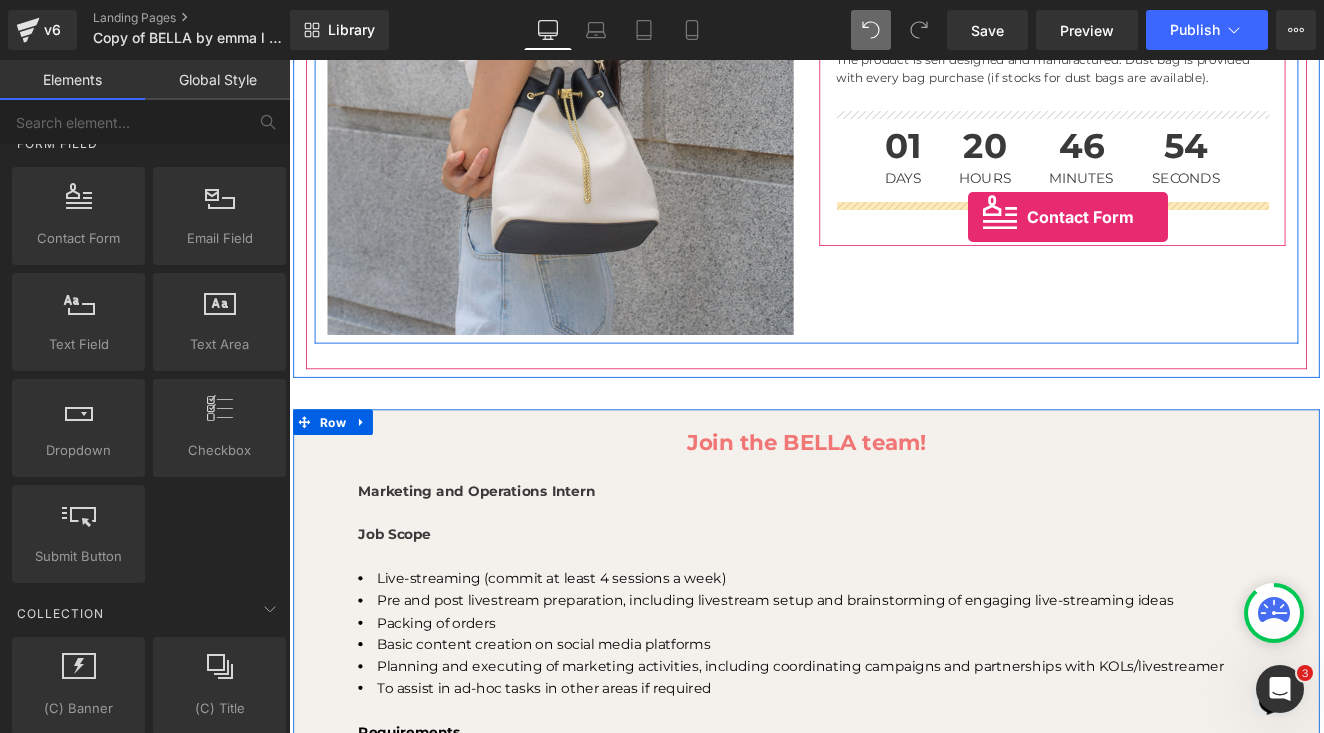 drag, startPoint x: 345, startPoint y: 277, endPoint x: 1083, endPoint y: 244, distance: 738.7374 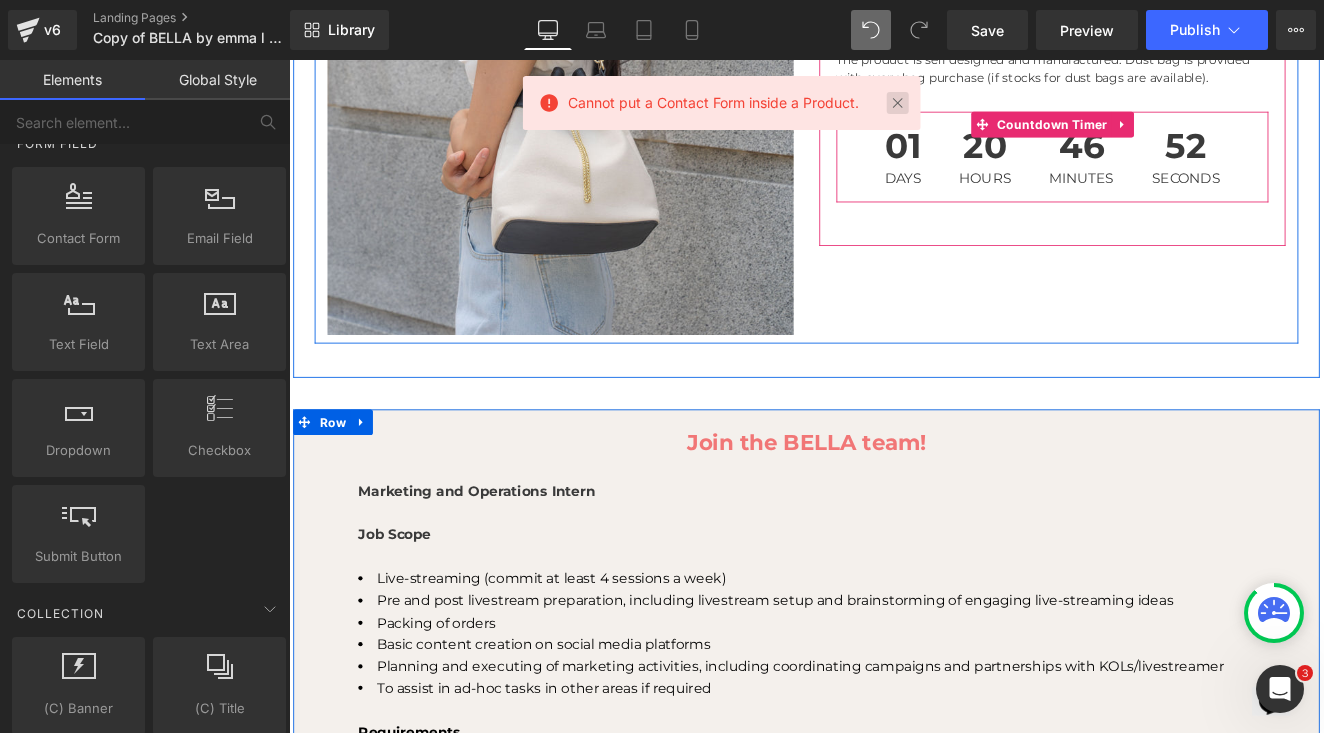 click at bounding box center [898, 103] 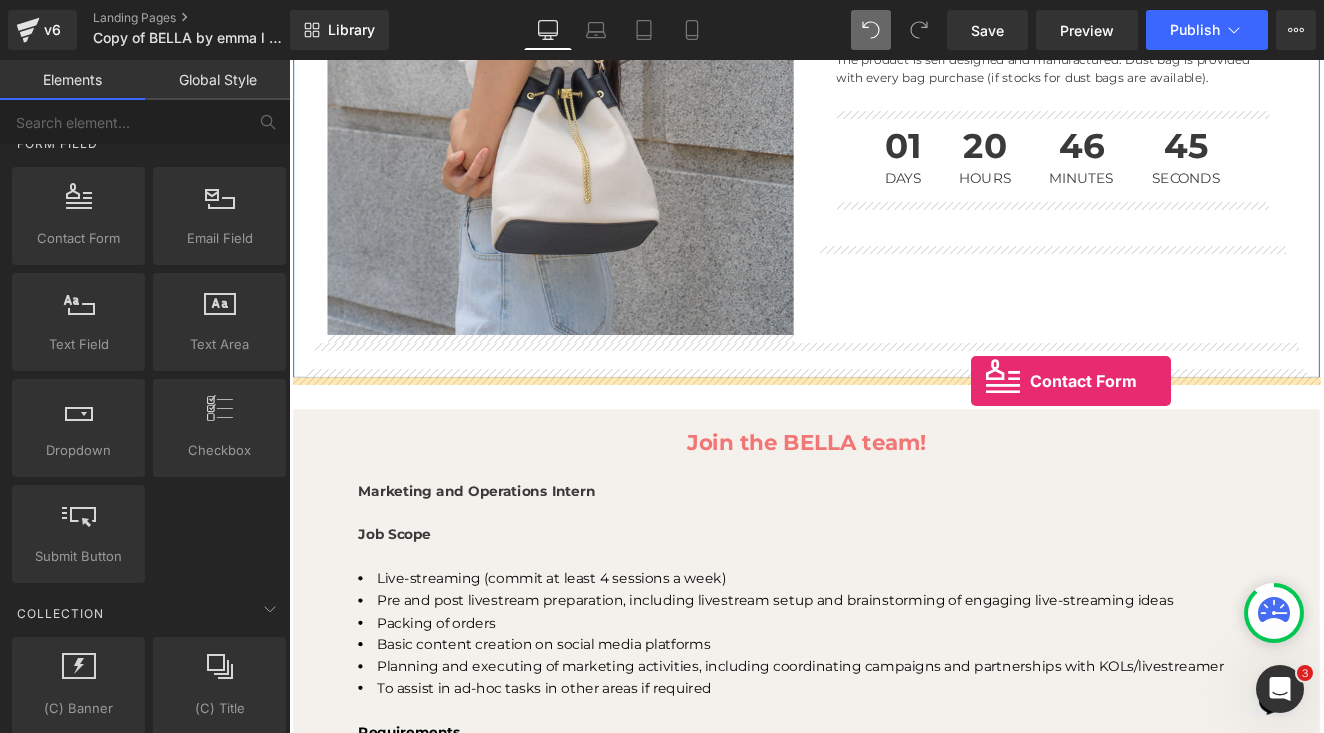drag, startPoint x: 366, startPoint y: 291, endPoint x: 1085, endPoint y: 428, distance: 731.9358 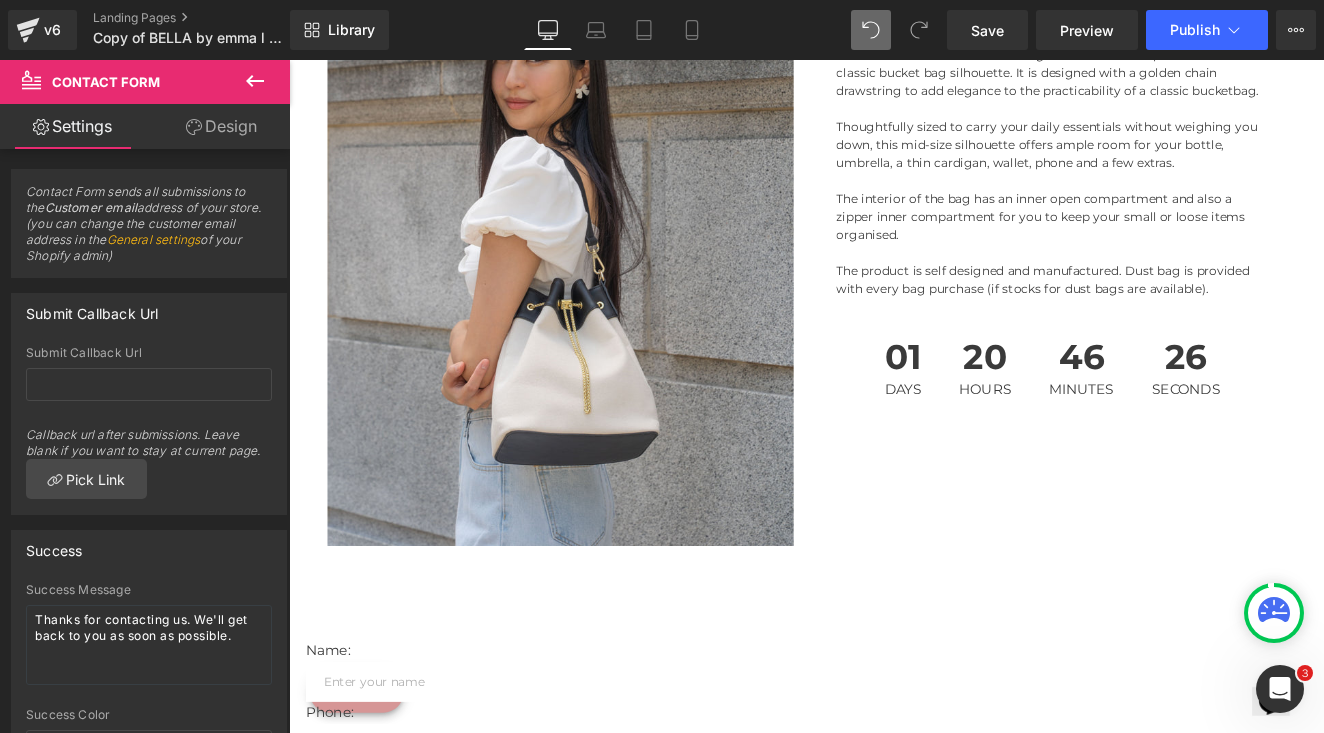 scroll, scrollTop: 485, scrollLeft: 0, axis: vertical 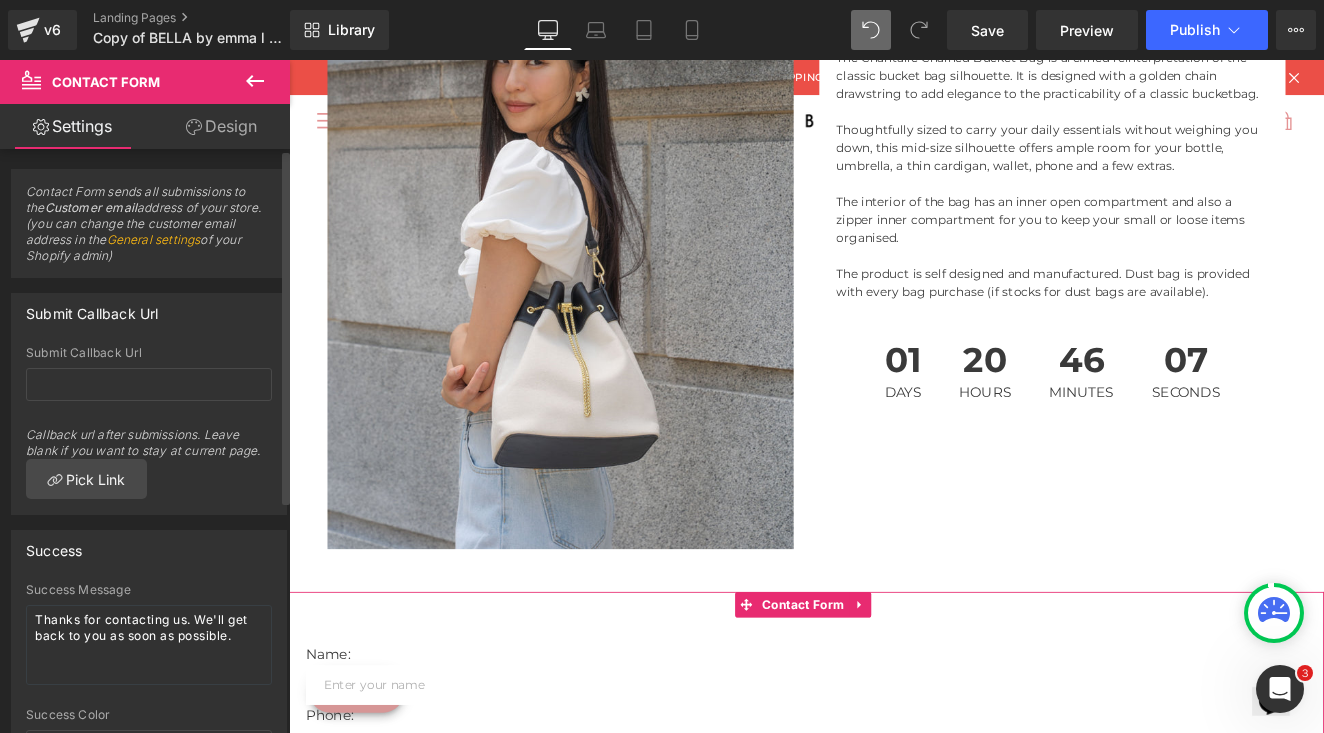 click on "General settings" at bounding box center [154, 239] 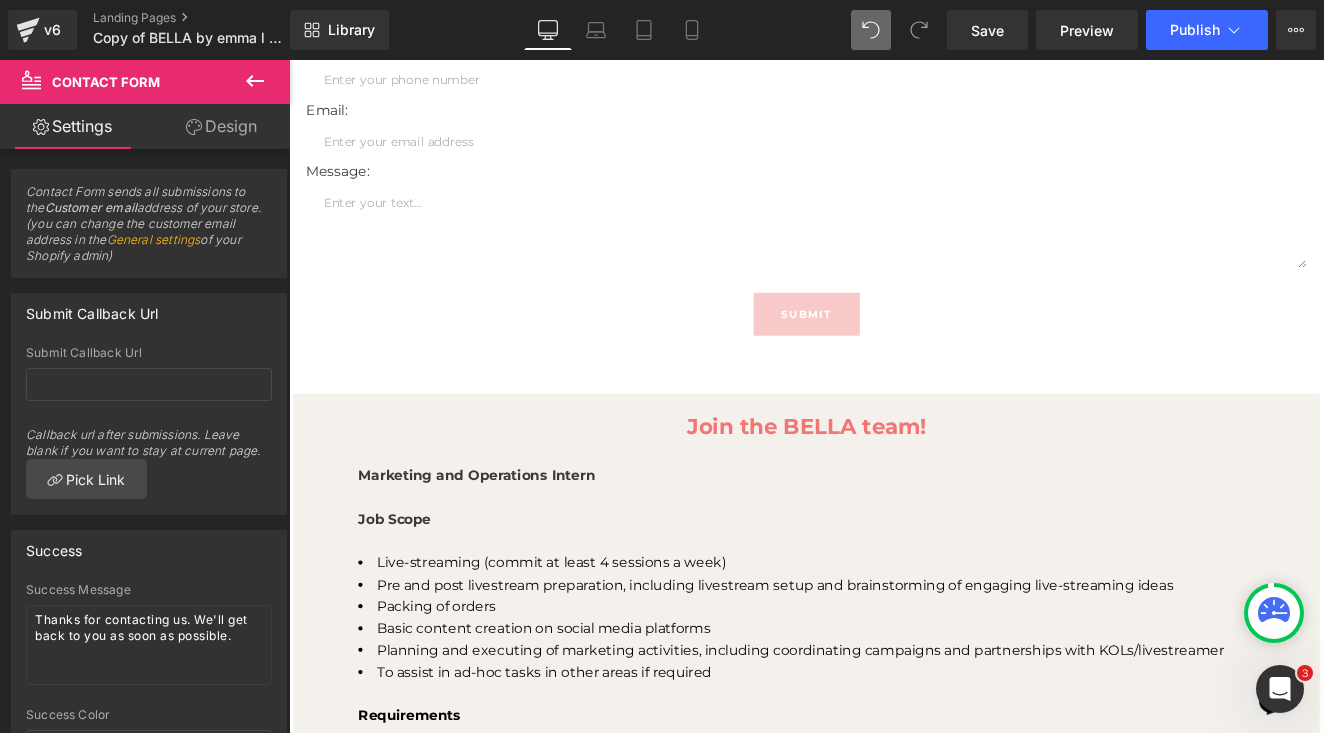 scroll, scrollTop: 1347, scrollLeft: 0, axis: vertical 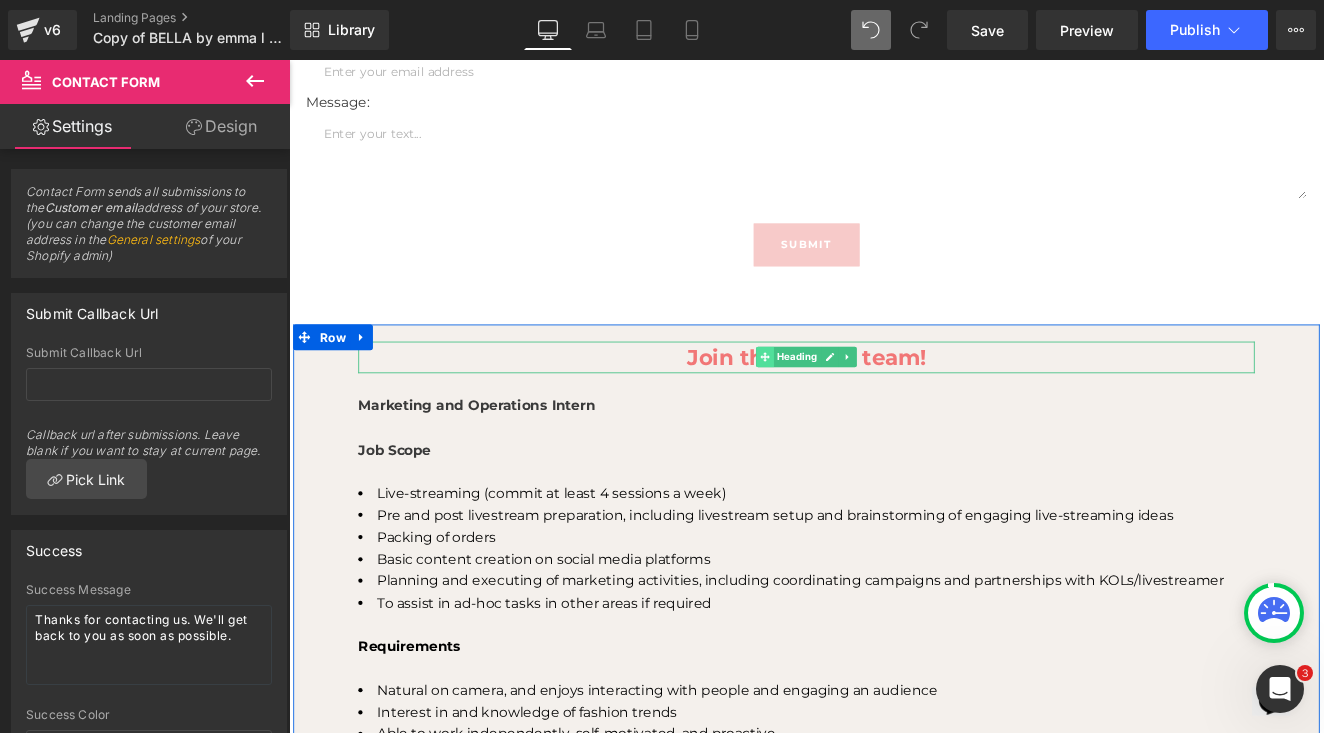click 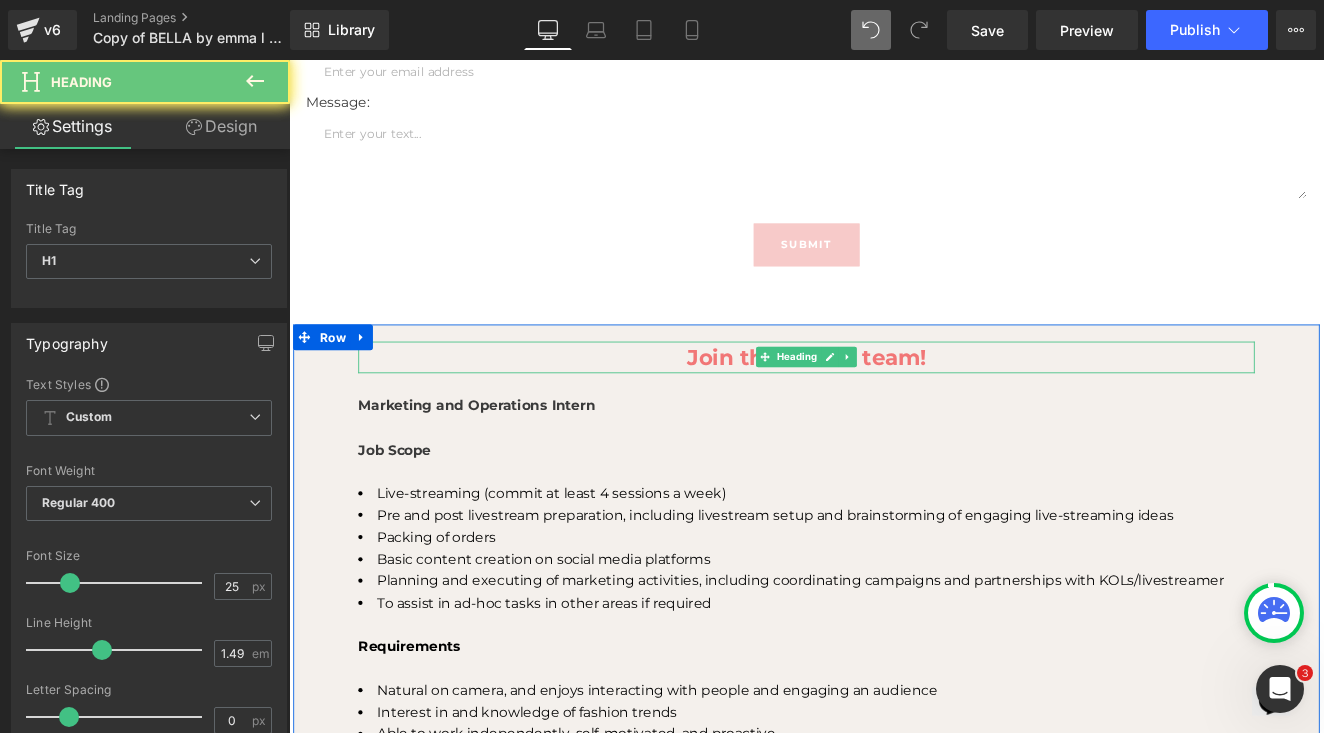 click on "Join the BELLA team!" at bounding box center (894, 407) 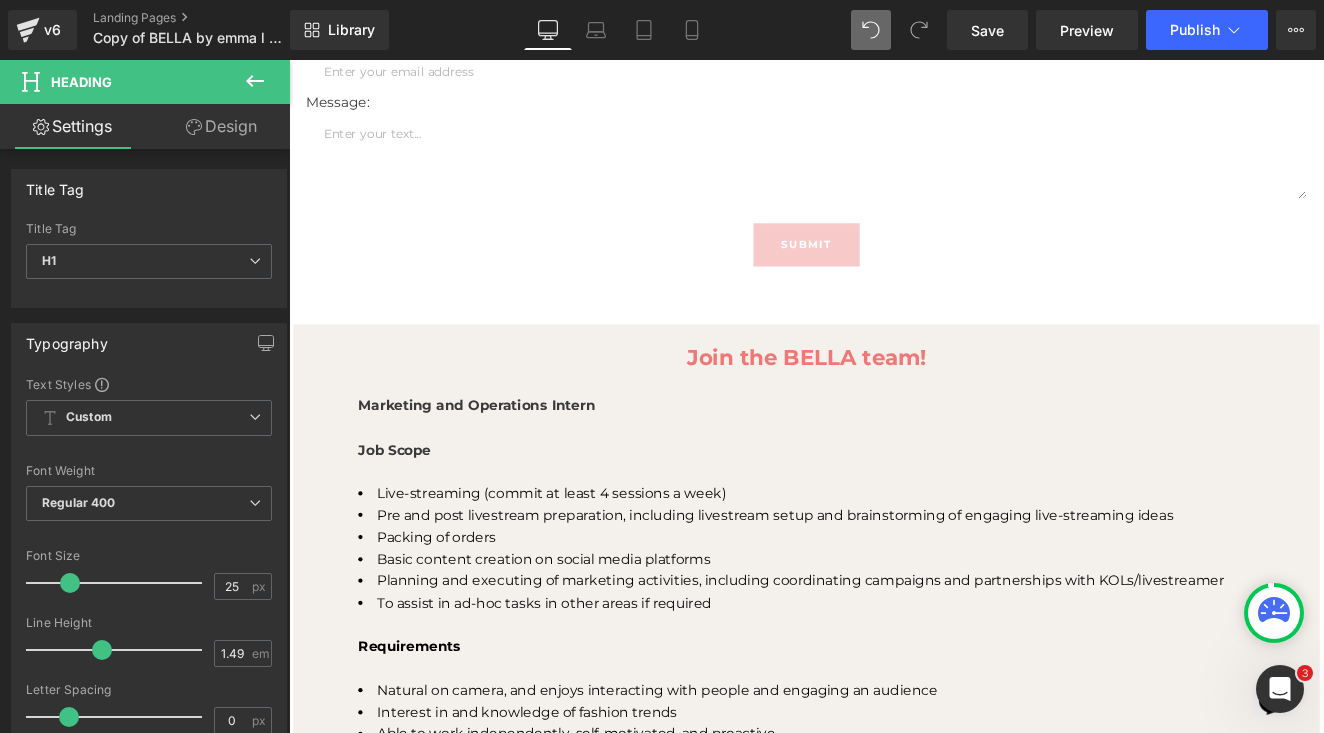 click on "Design" at bounding box center [221, 126] 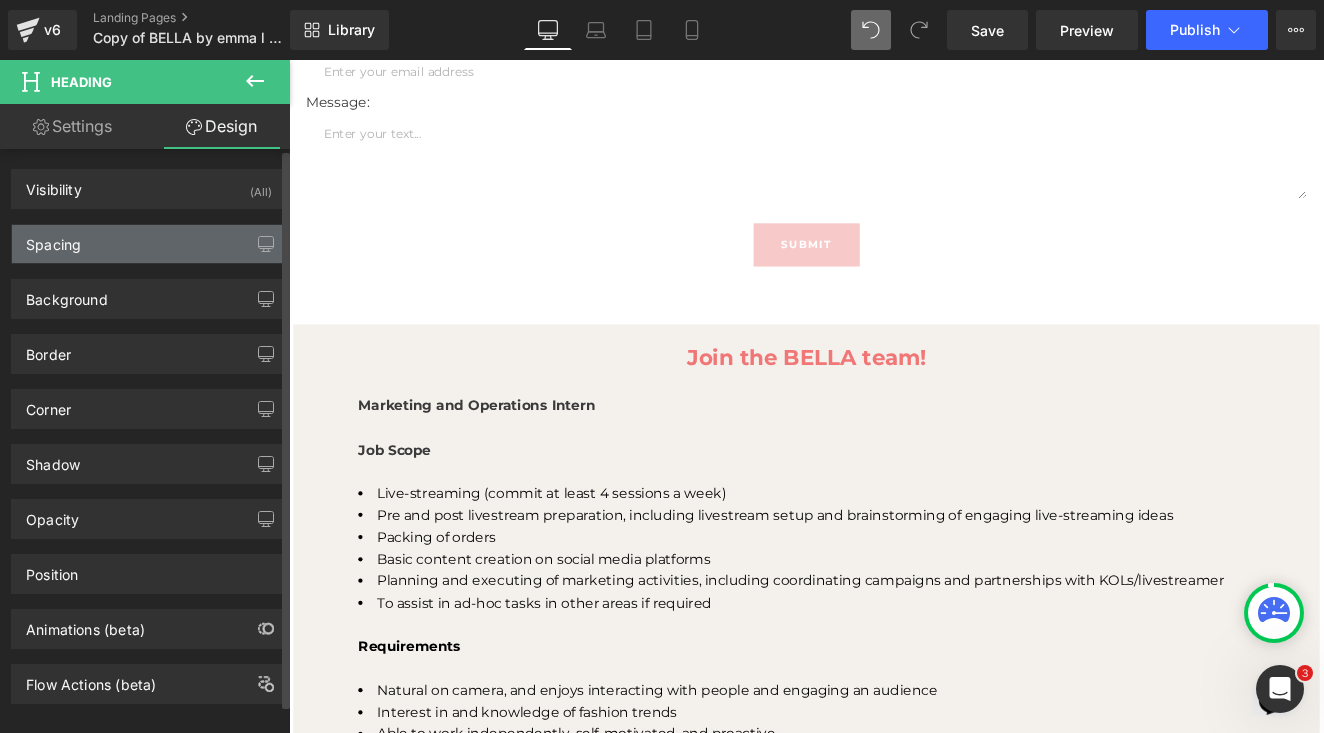 drag, startPoint x: 153, startPoint y: 291, endPoint x: 144, endPoint y: 255, distance: 37.107952 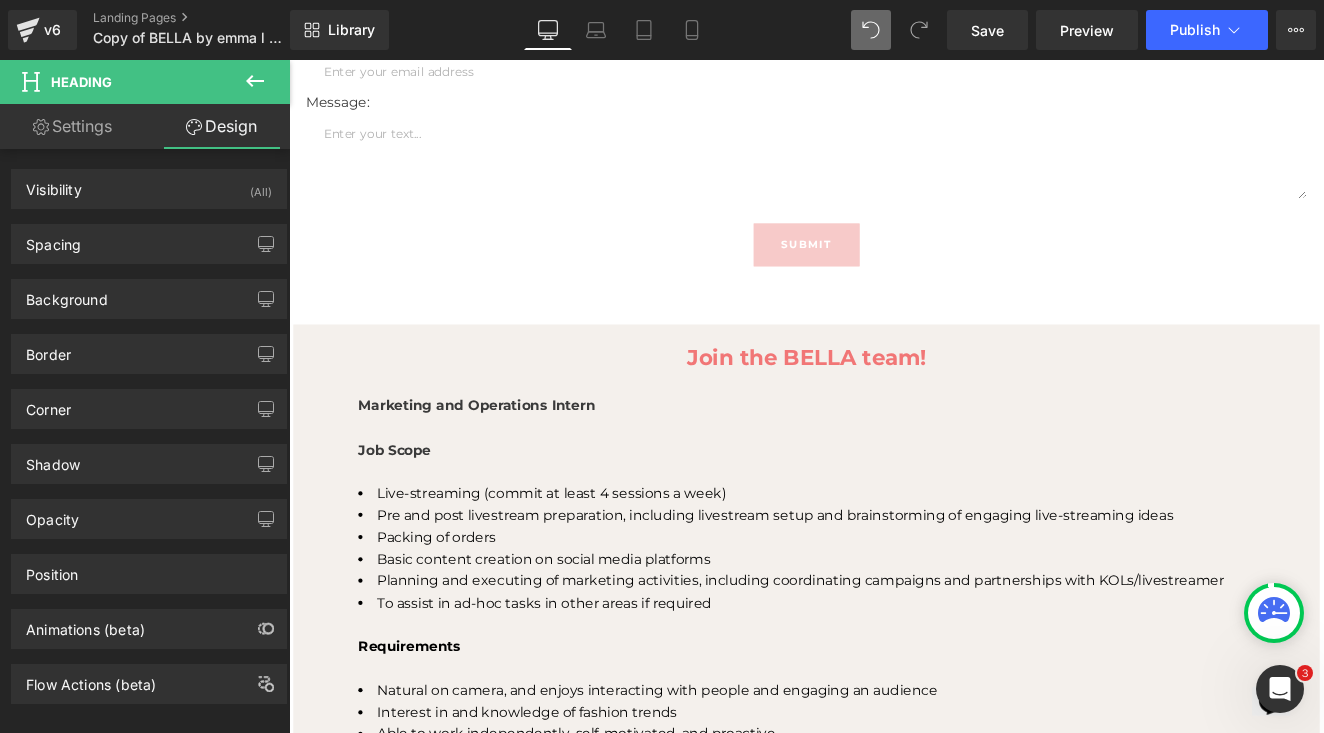 click on "Settings" at bounding box center (72, 126) 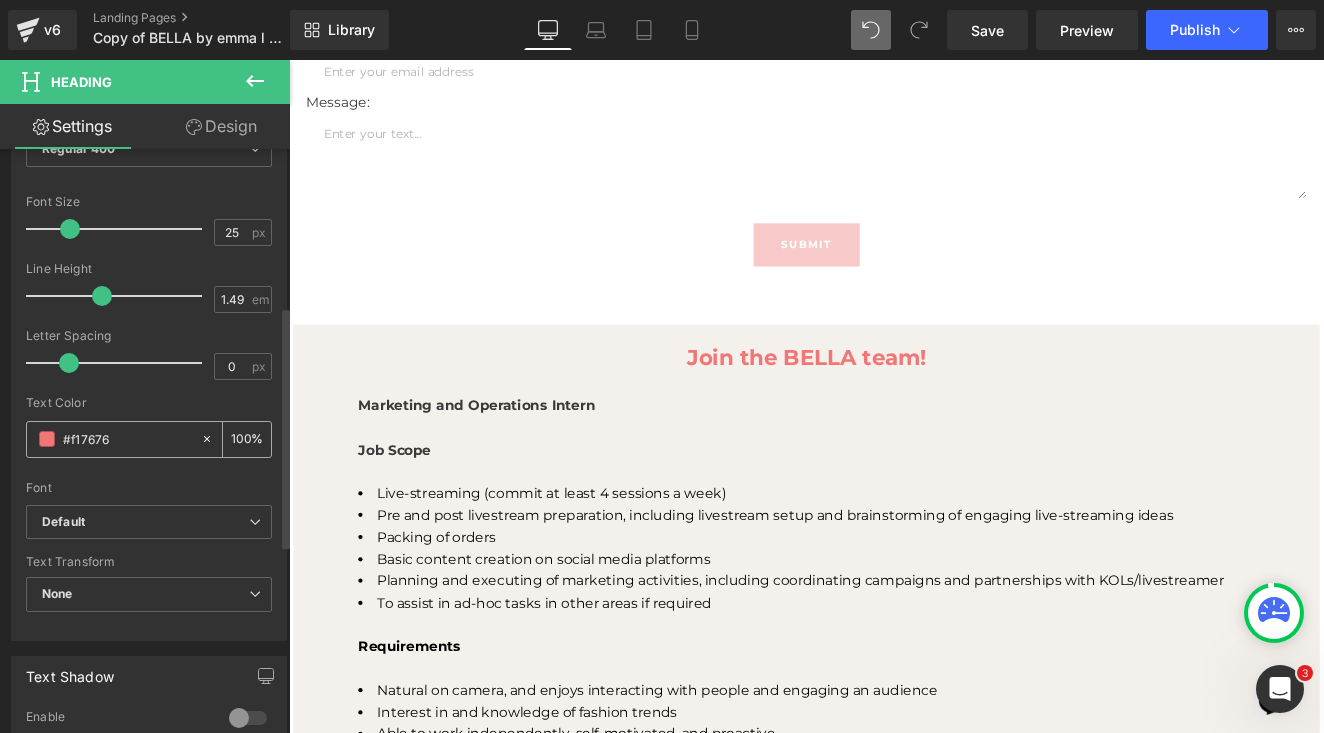 scroll, scrollTop: 379, scrollLeft: 0, axis: vertical 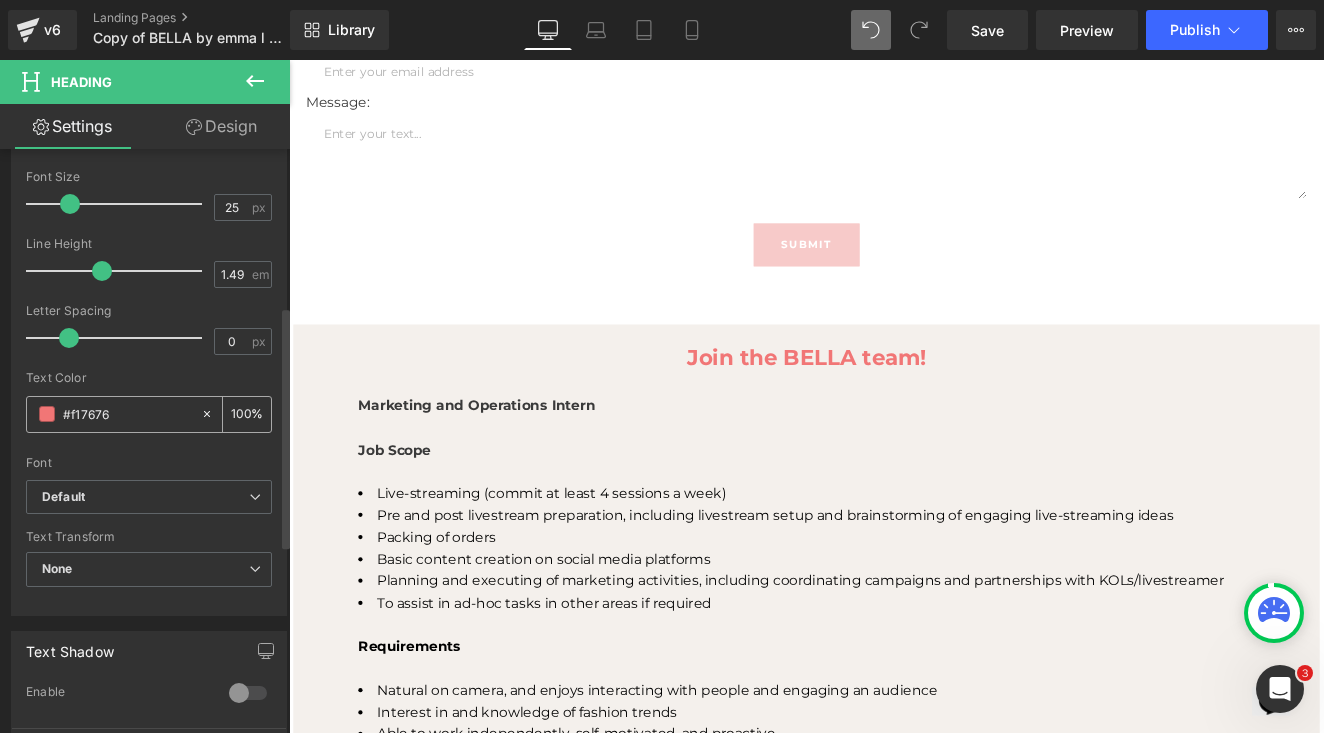 click on "#f17676" at bounding box center [113, 414] 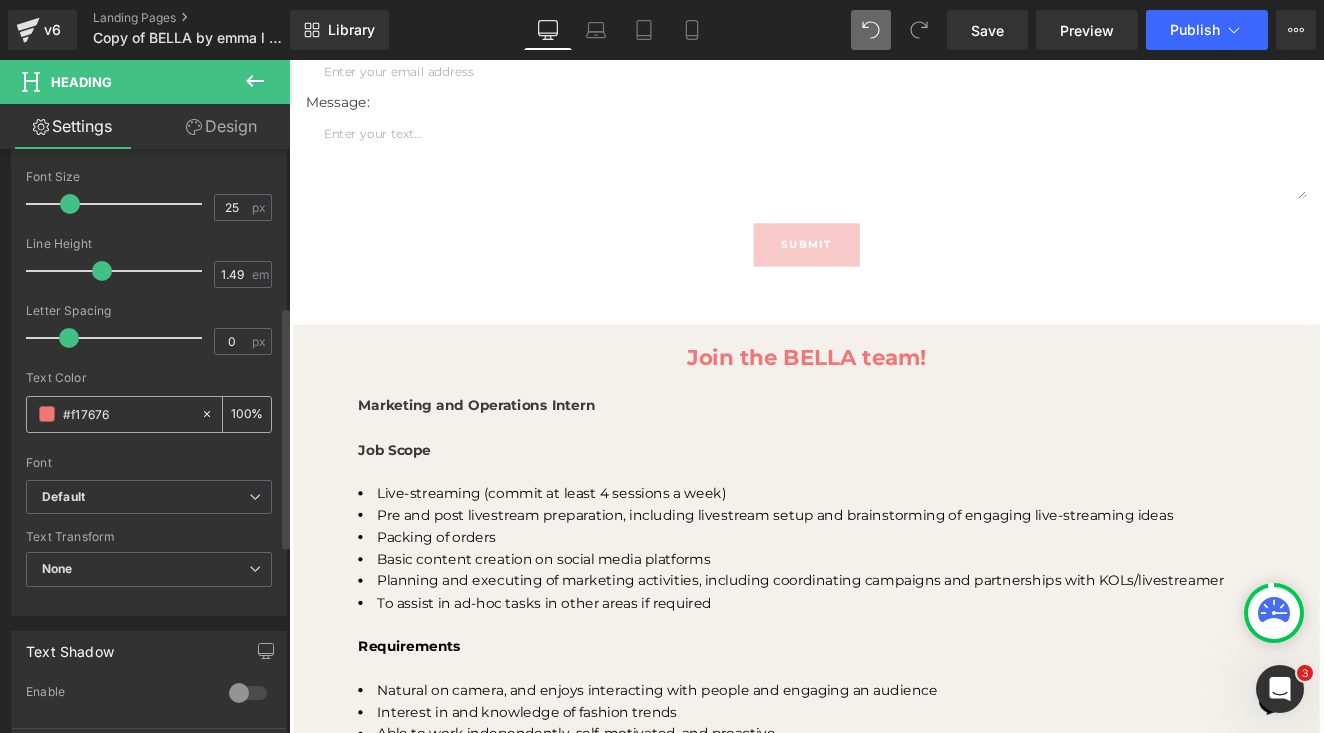 click at bounding box center [47, 414] 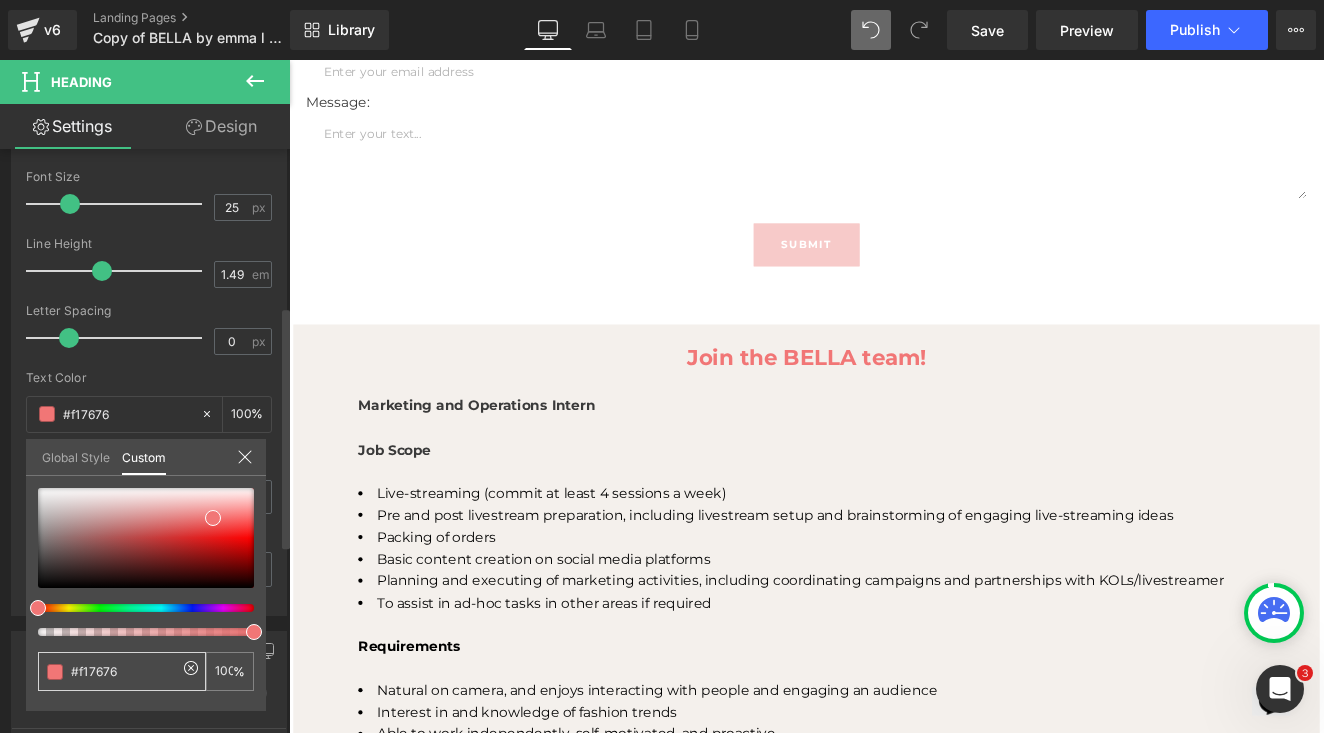click on "#f17676" at bounding box center [124, 671] 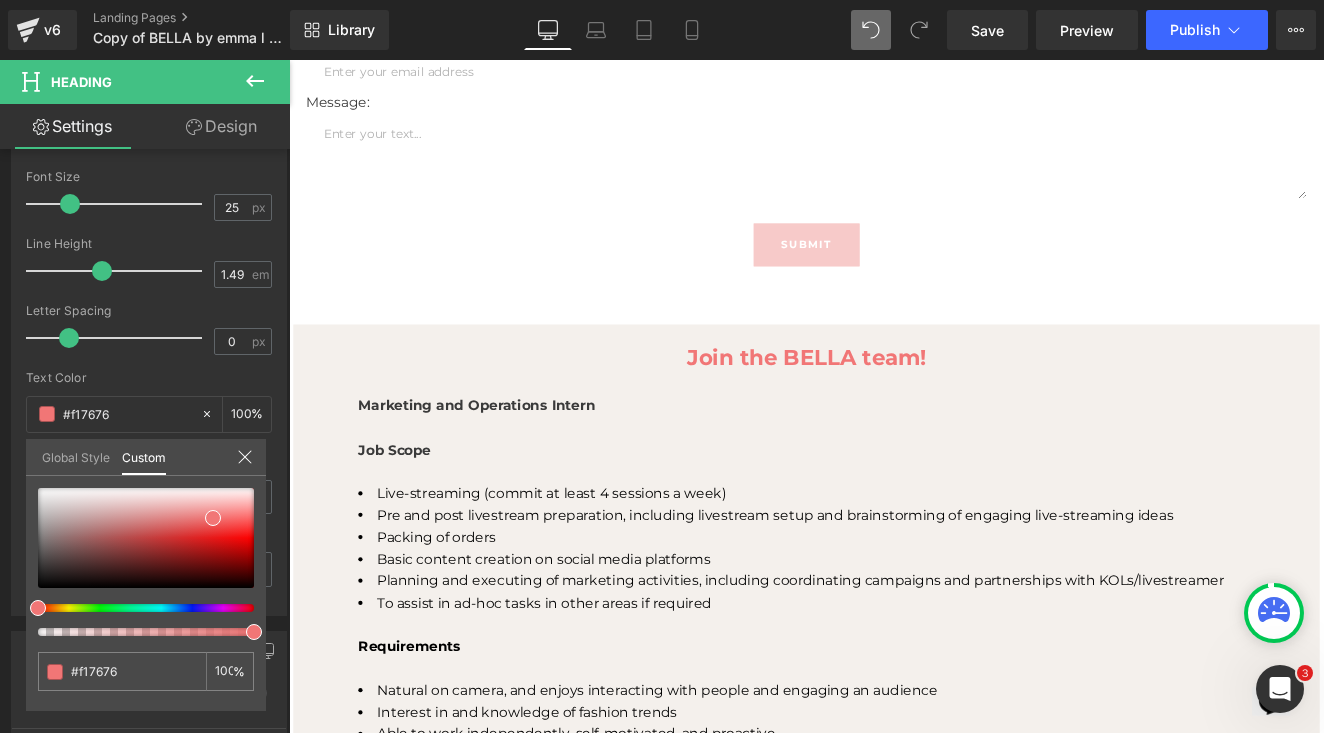 scroll, scrollTop: 1481, scrollLeft: 0, axis: vertical 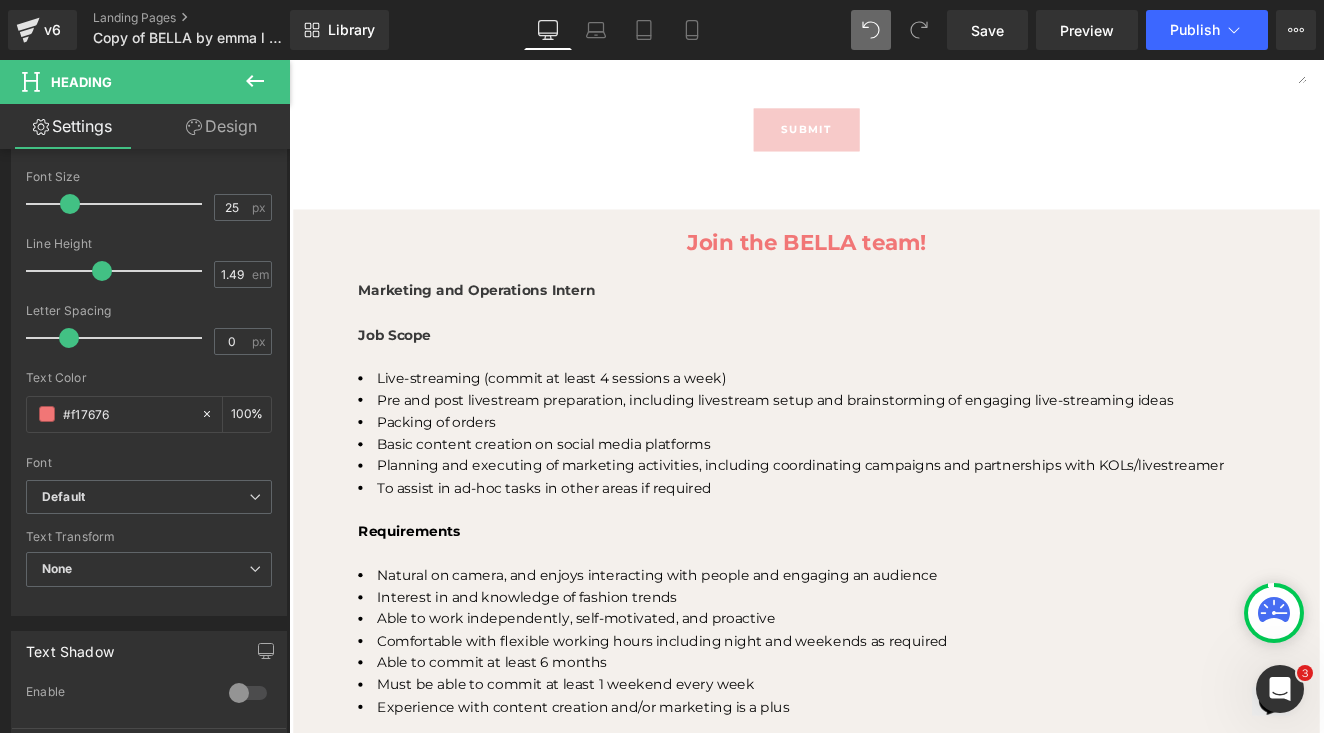 click on "Time to own it
Why wait? Shop today, 0% interest over 3 payments.
0% interest 100% transparent
Split bill into 3 payments Hassle-free experience
Hundreds of merchants Vast variety
Terms & Conditions
How it works
Back
Skip to content
FREE SINGAPORE SHIPPING. WORLDWIDE DELIVERY
Menu" at bounding box center (894, 199) 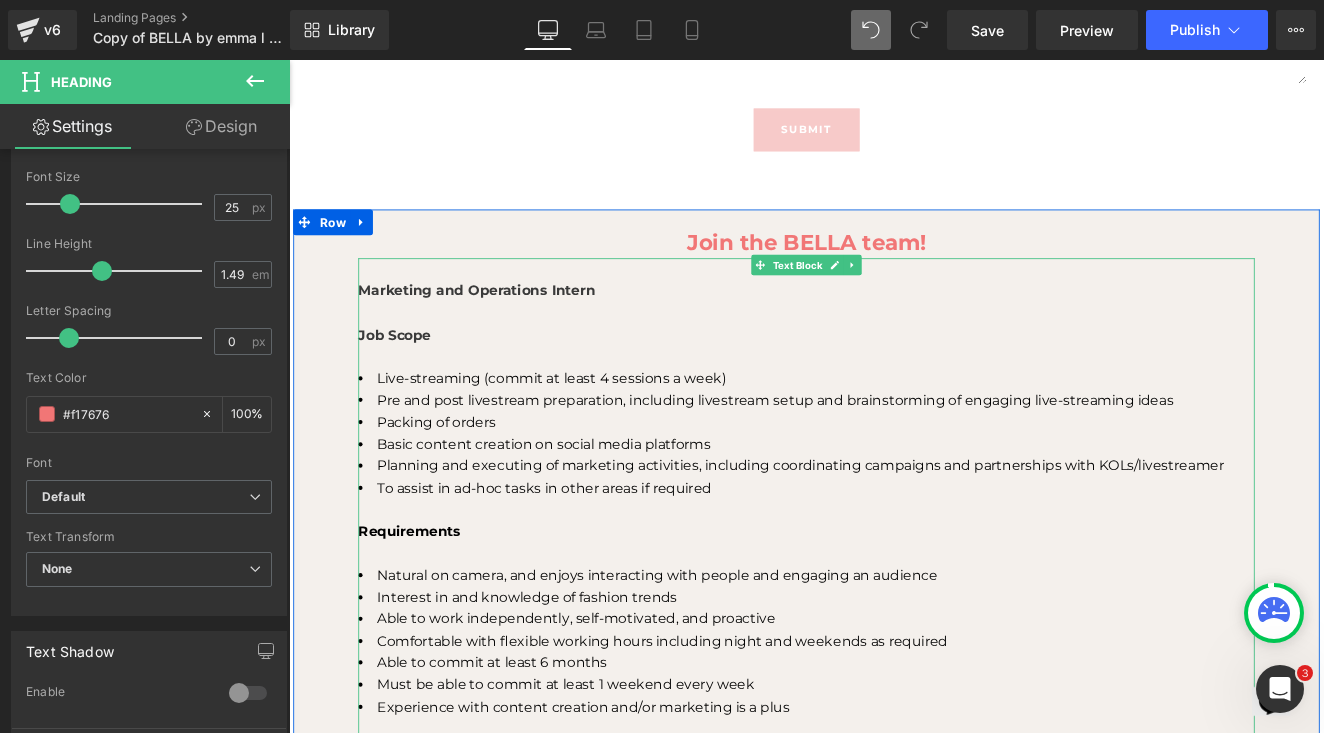 click on "Job Scope" at bounding box center [894, 382] 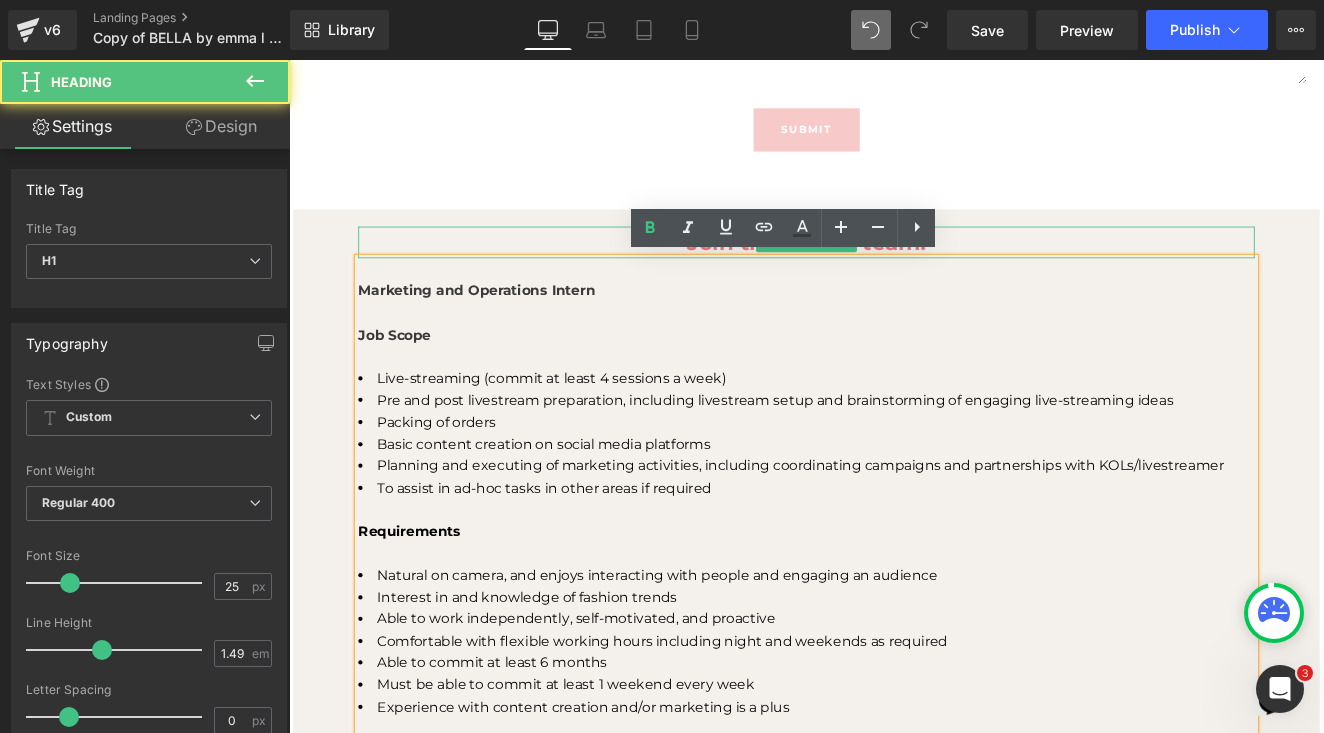 click on "Join the BELLA team!" at bounding box center [894, 273] 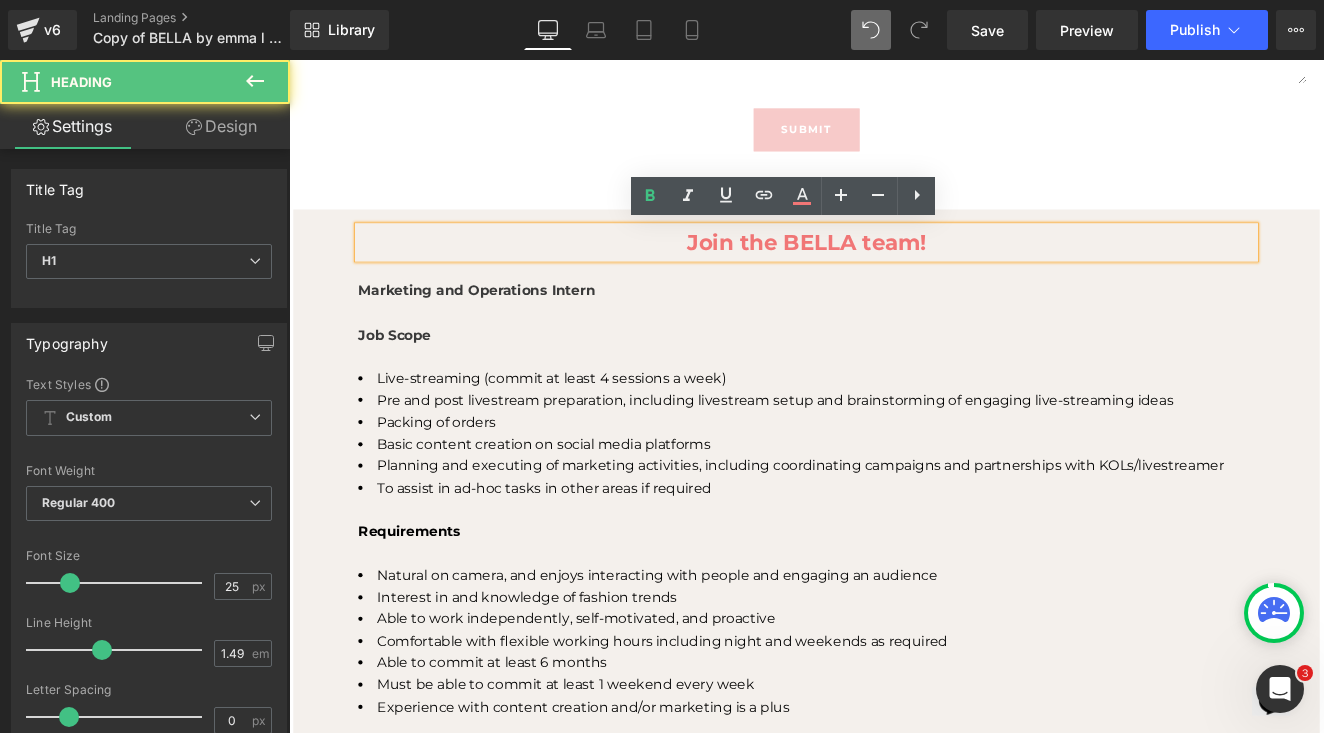 click on "Join the BELLA team!" at bounding box center [894, 273] 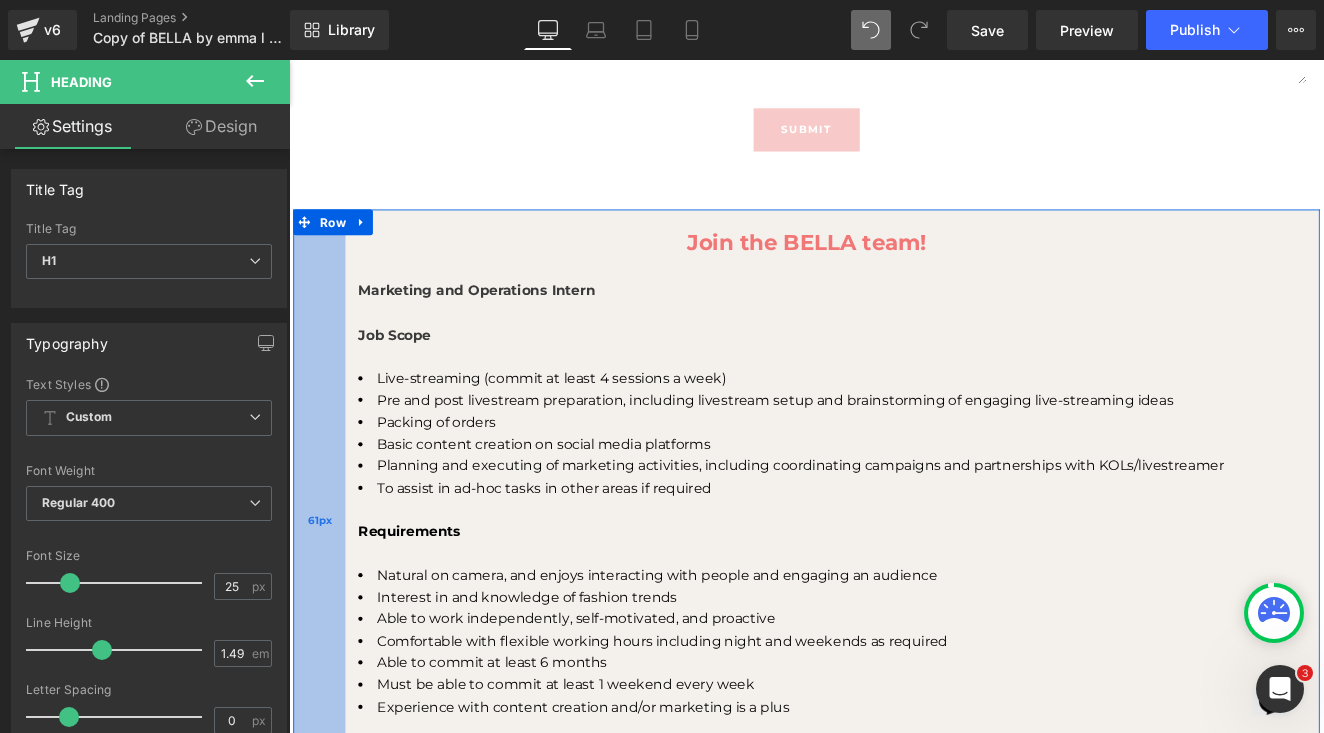 click on "61px" at bounding box center [324, 598] 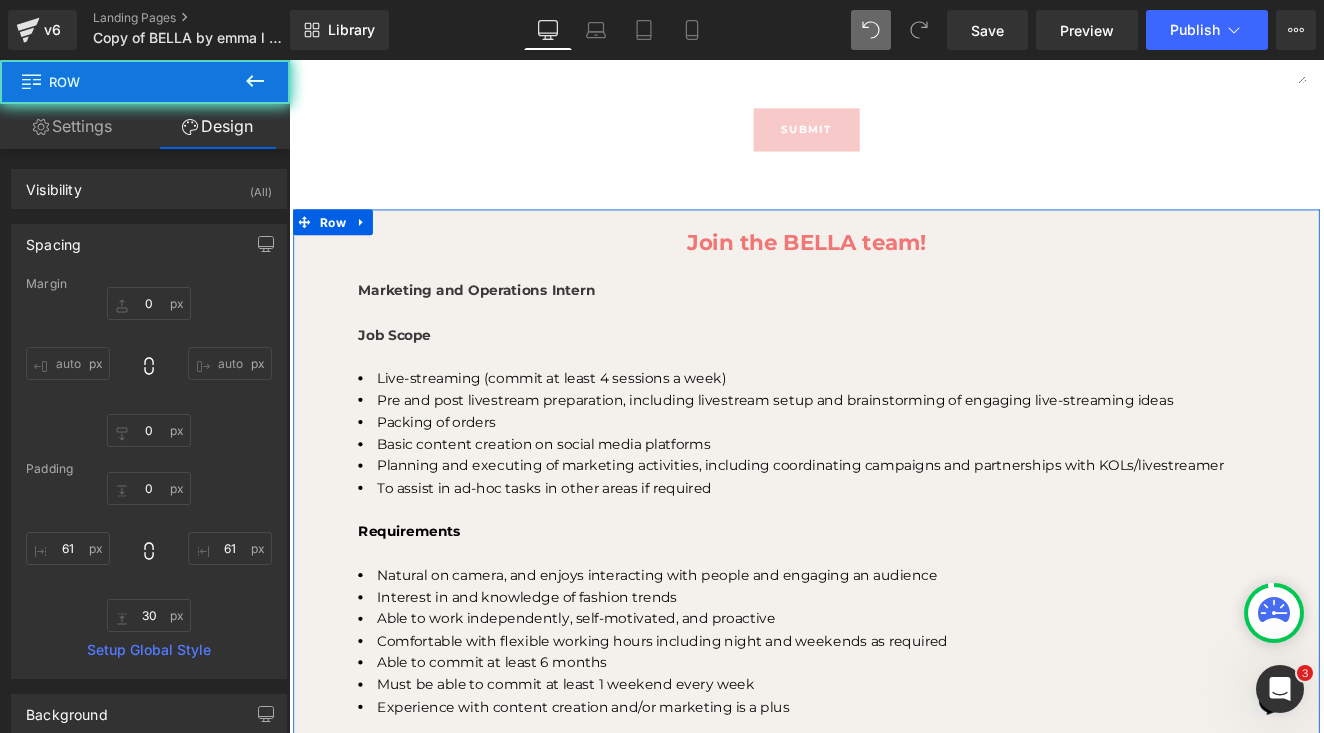 click on "Design" at bounding box center (217, 126) 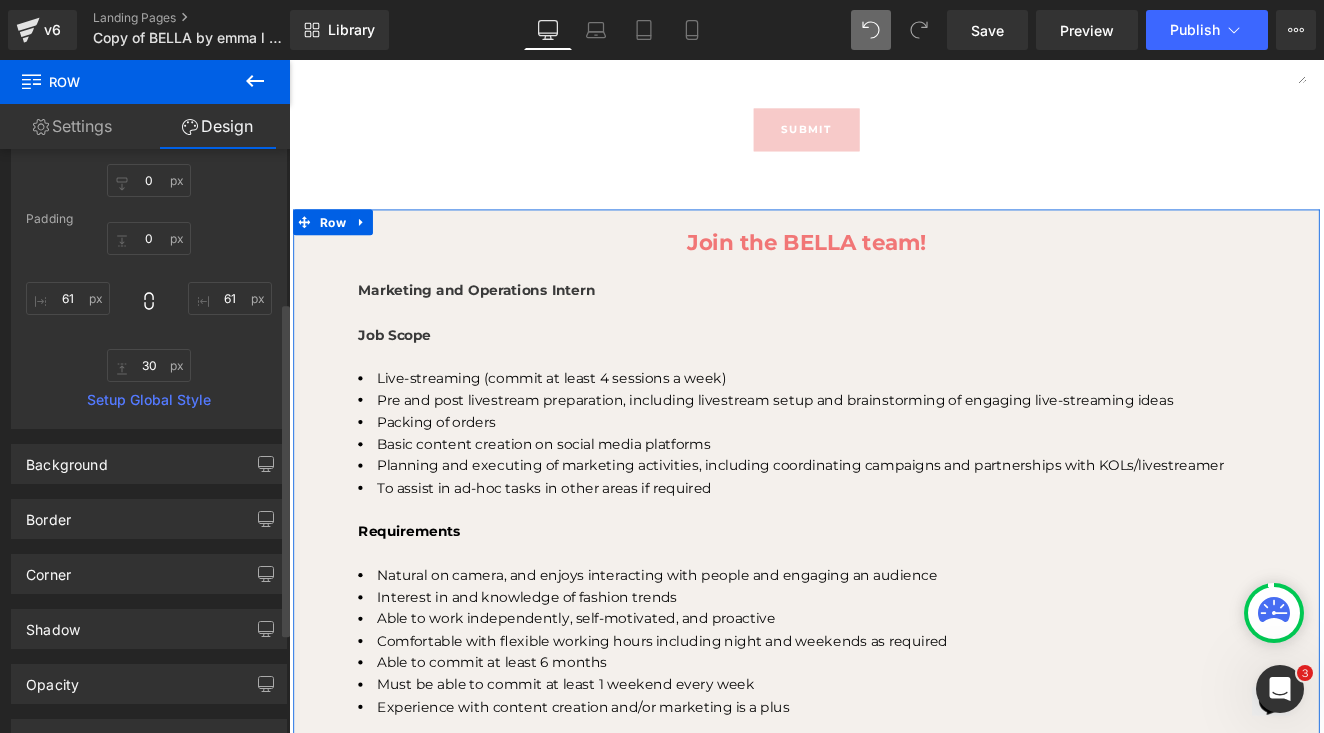 scroll, scrollTop: 364, scrollLeft: 0, axis: vertical 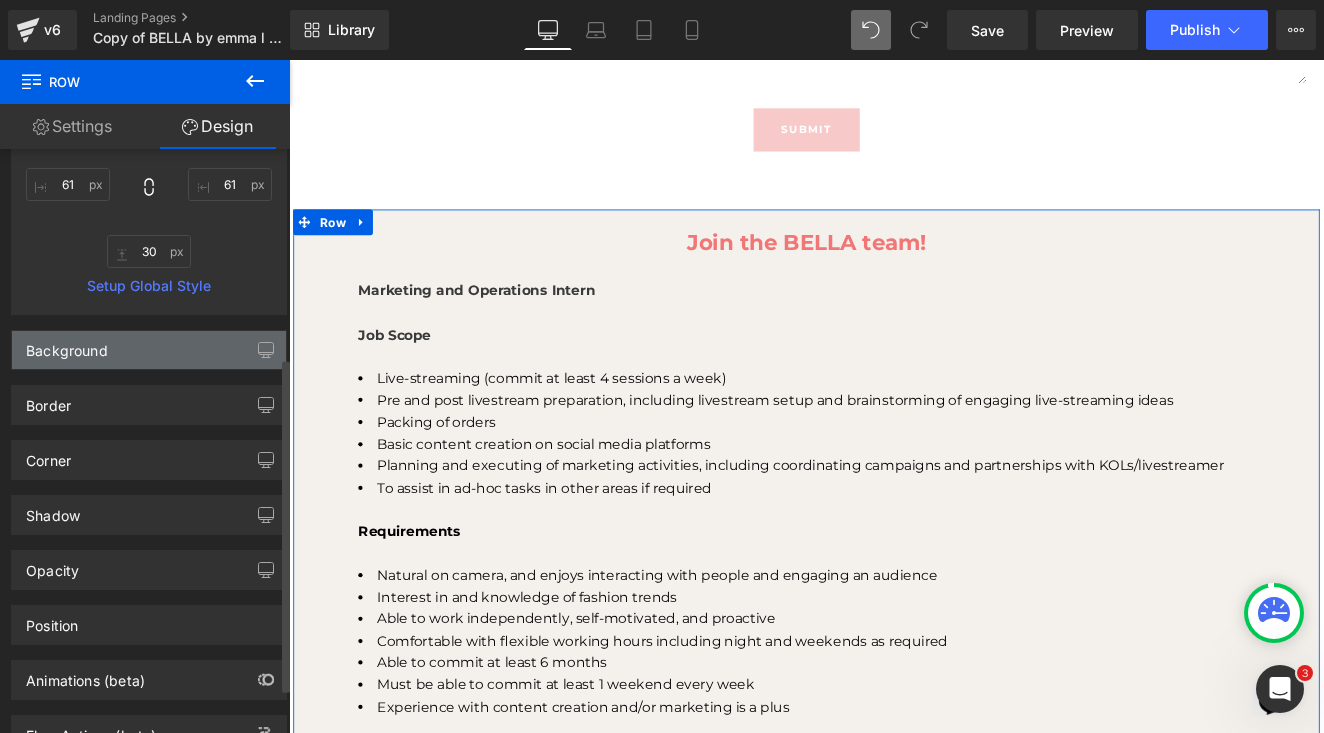 click on "Background" at bounding box center (149, 350) 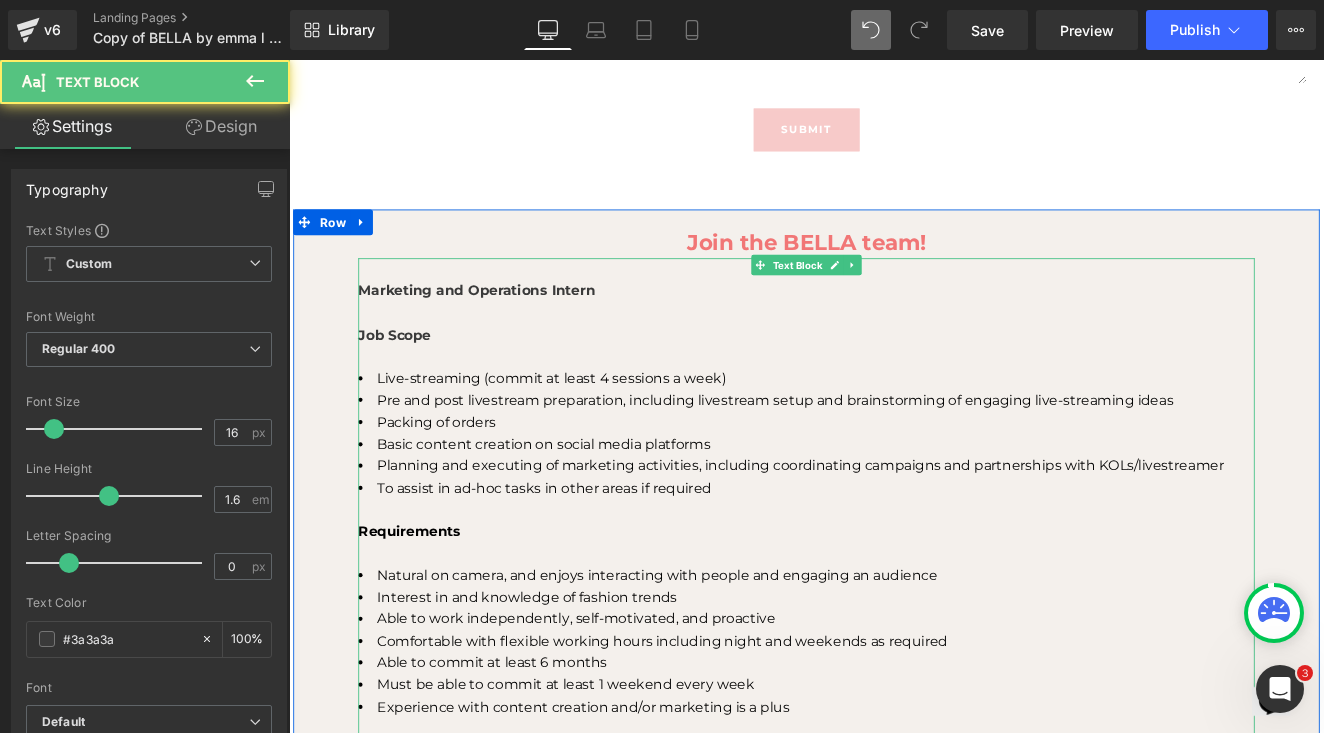drag, startPoint x: 393, startPoint y: 470, endPoint x: 314, endPoint y: 471, distance: 79.00633 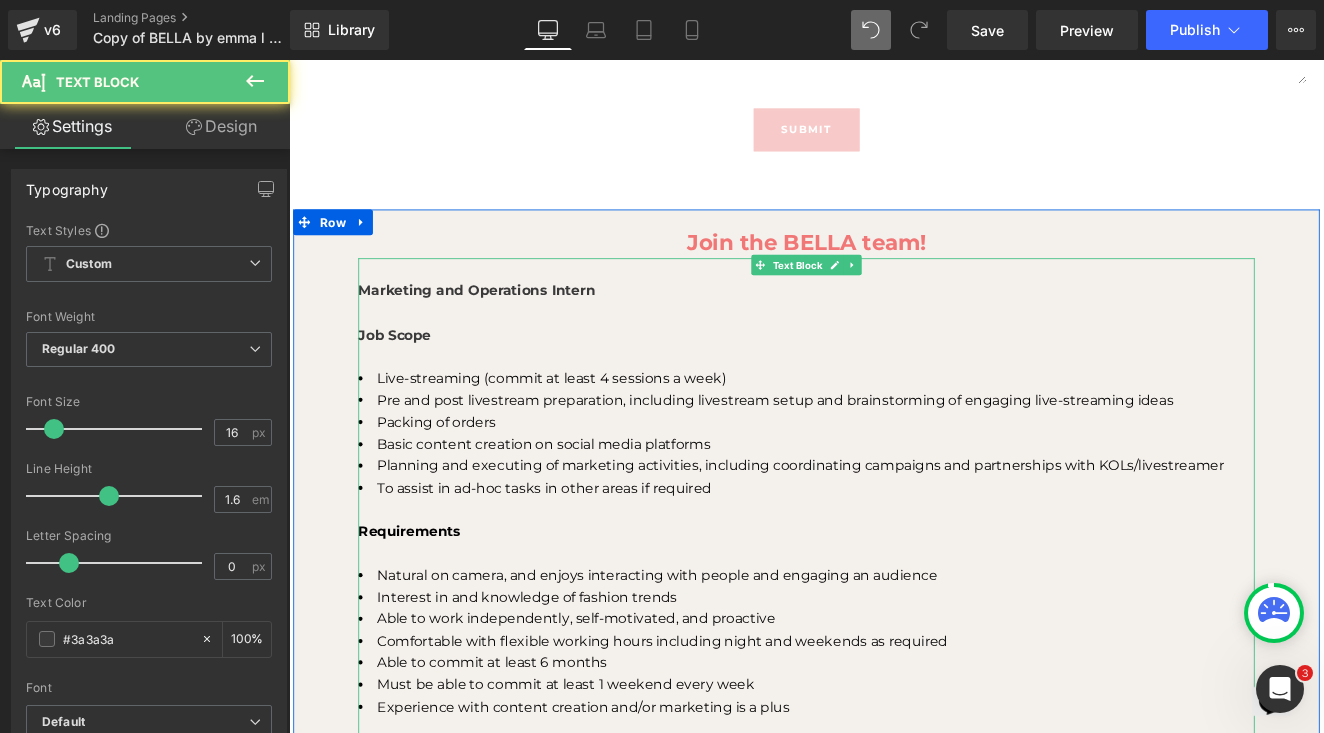 click on "Packing of orders" at bounding box center [461, 483] 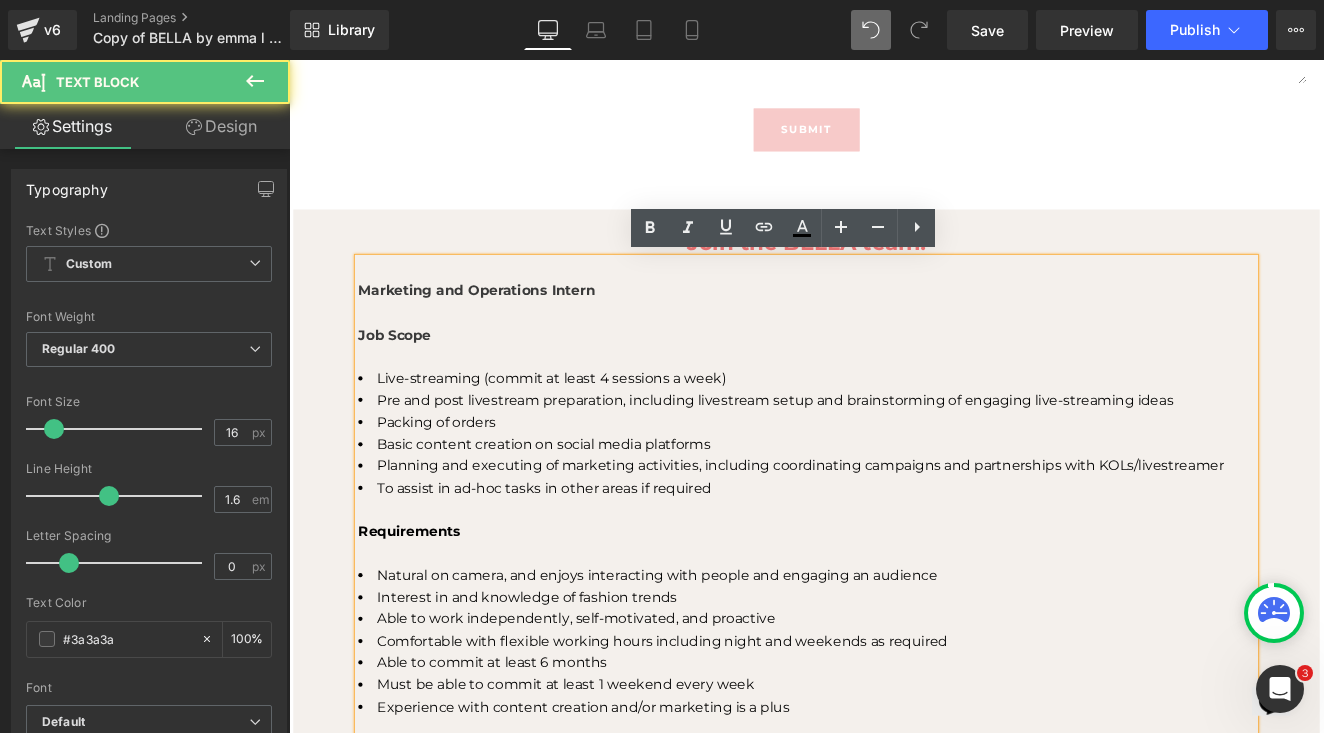 click on "Join the BELLA team! Heading         Marketing and Operations Intern Job Scope Live-streaming (commit at least 4 sessions a week) Pre and post livestream preparation, including livestream setup and brainstorming of engaging live-streaming ideas Packing of orders Basic content creation on social media platforms Planning and executing of marketing activities, including coordinating campaigns and partnerships with KOLs/livestreamer To assist in ad-hoc tasks in other areas if required Requirements Natural on camera, and enjoys interacting with people and engaging an audience Interest in and knowledge of fashion trends Able to work independently, self-motivated, and proactive Comfortable with flexible working hours including night and weekends as required Able to commit at least 6 months Must be able to commit at least 1 weekend every week Experience with content creation and/or marketing is a plus Location Kaki Bukit Text Block         Row       61px" at bounding box center (894, 598) 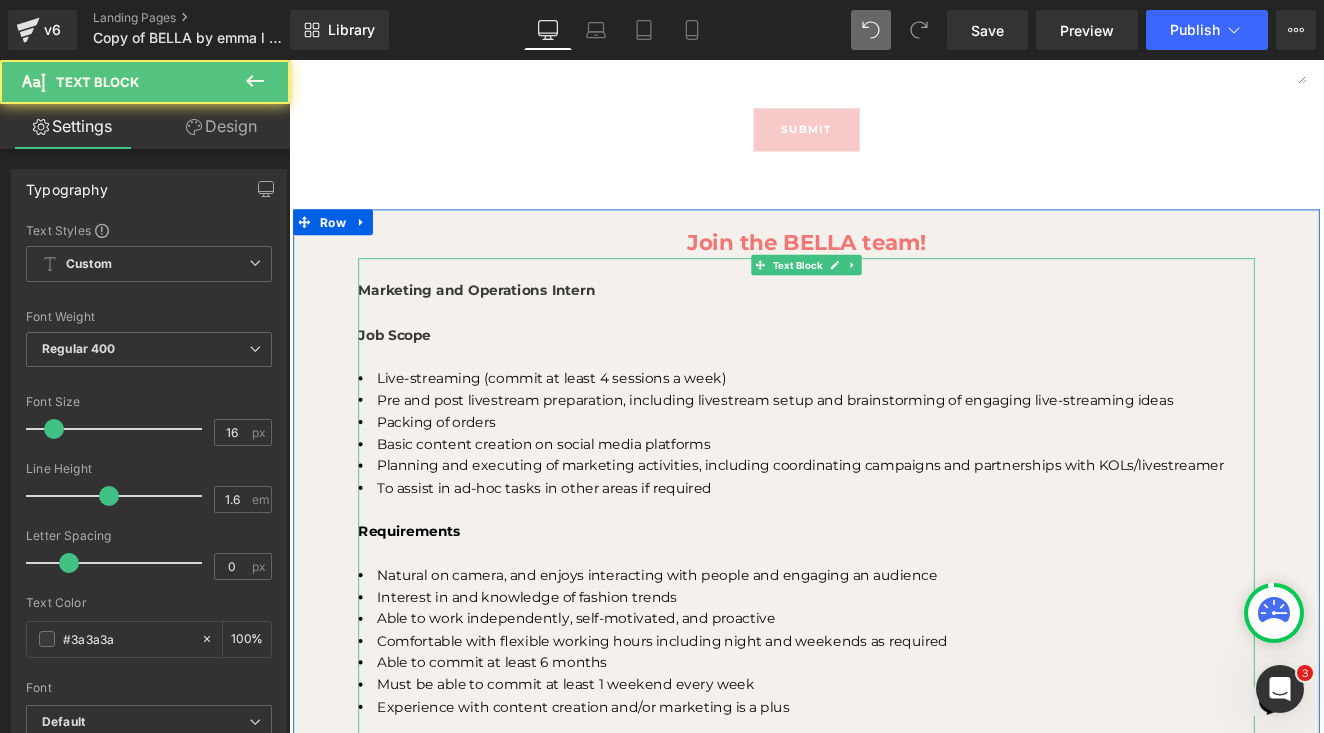 click on "Live-streaming (commit at least 4 sessions a week)" at bounding box center [596, 432] 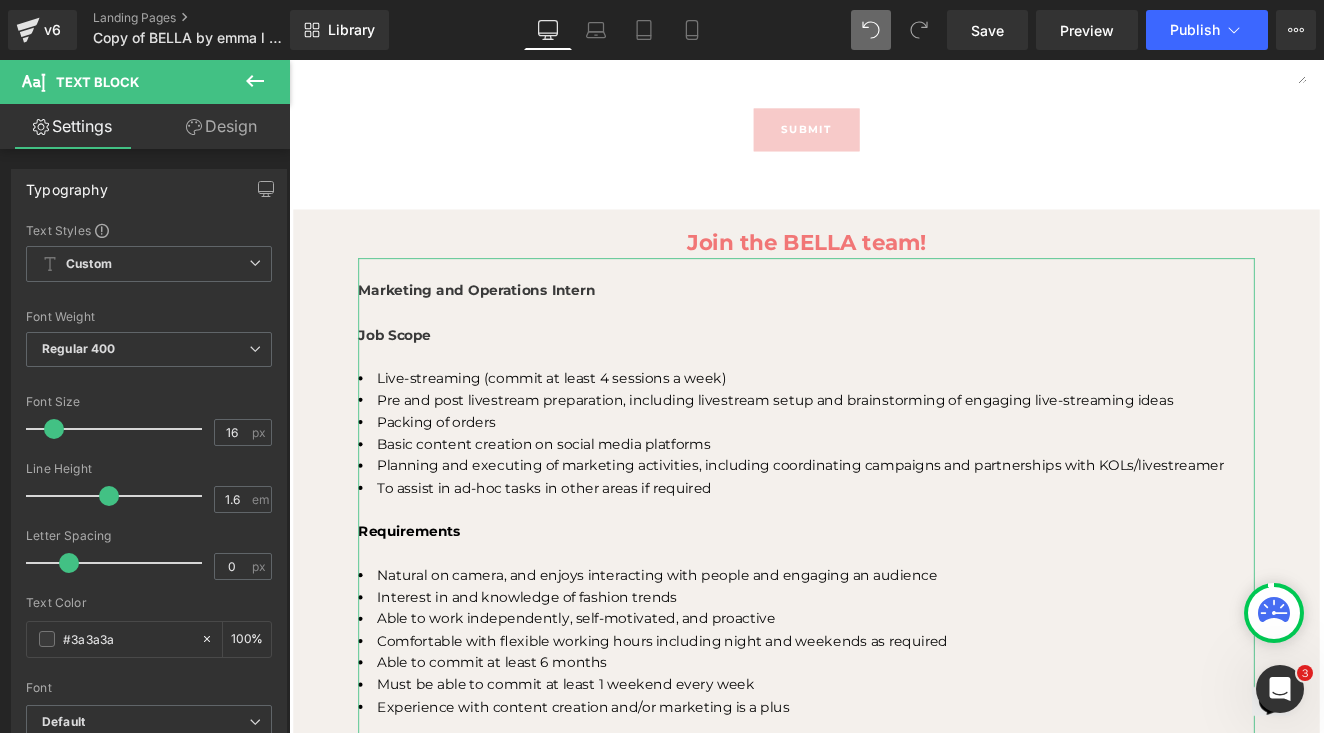 click on "Design" at bounding box center [221, 126] 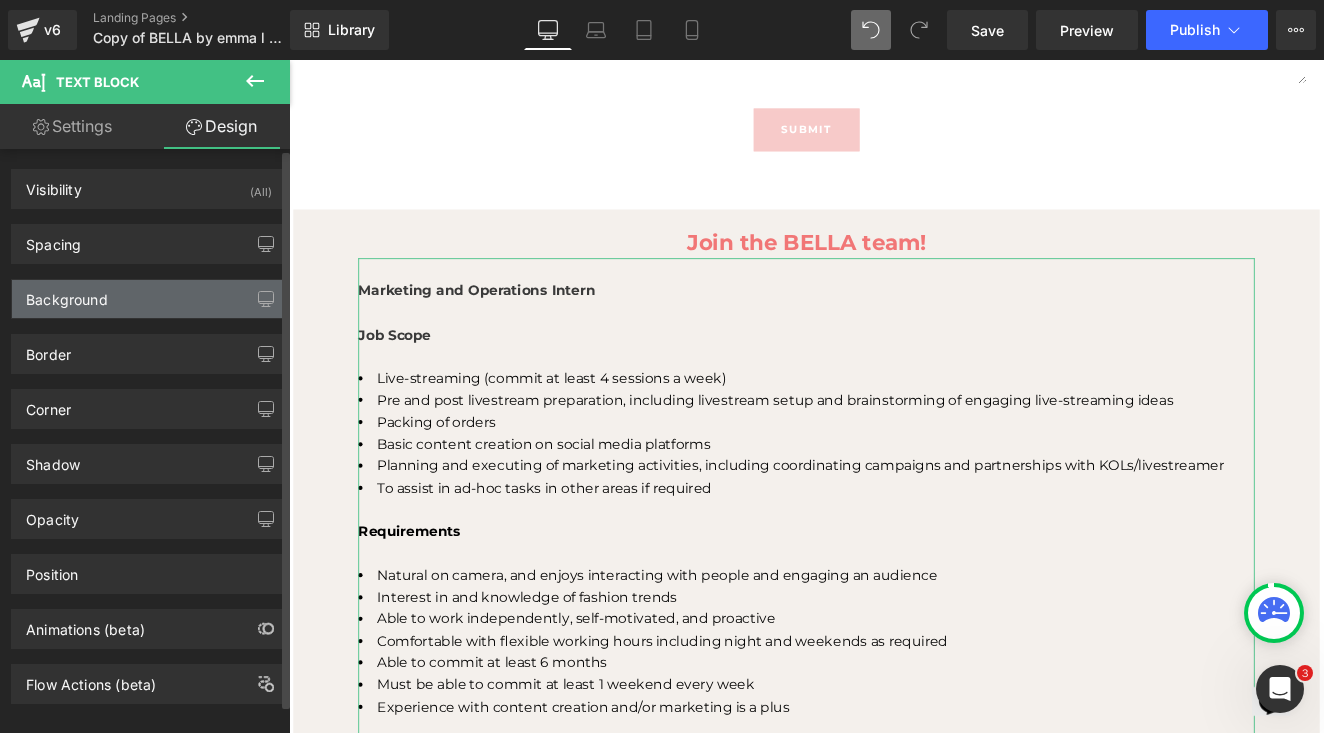 click on "Background" at bounding box center (149, 299) 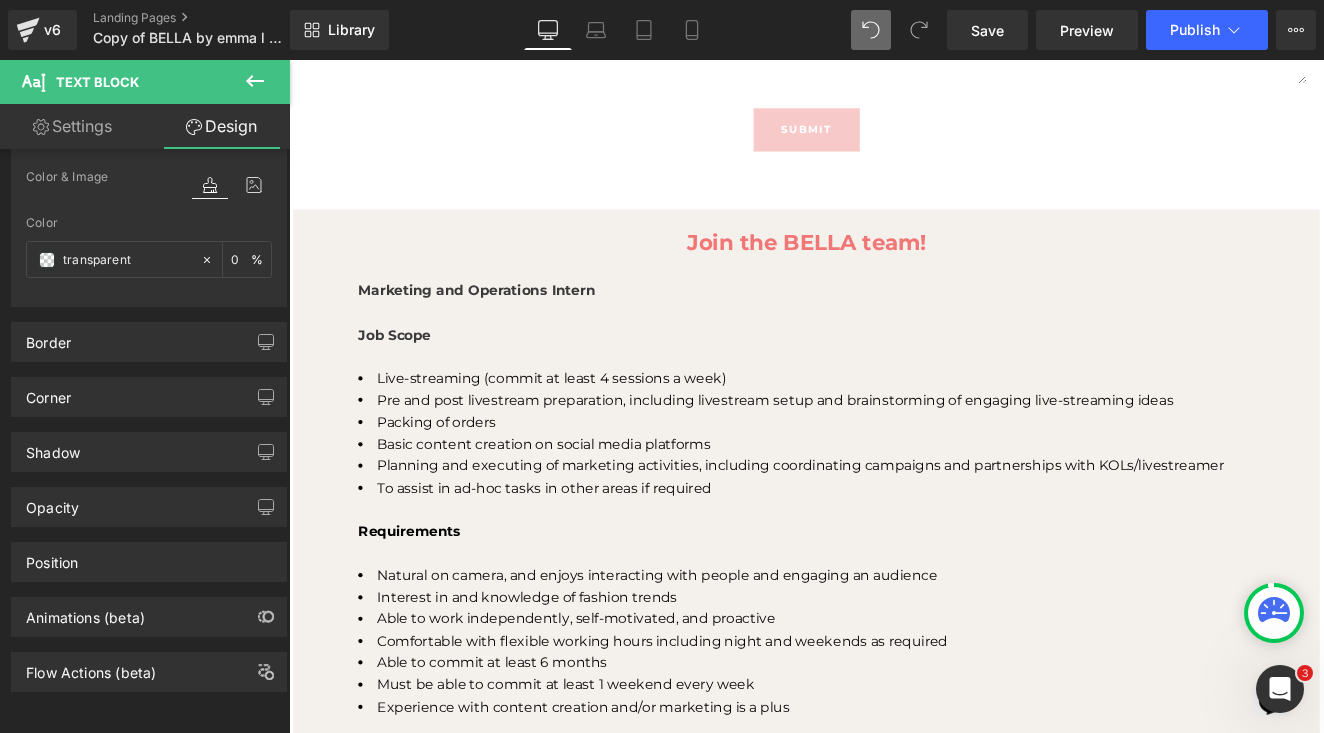 scroll, scrollTop: 183, scrollLeft: 0, axis: vertical 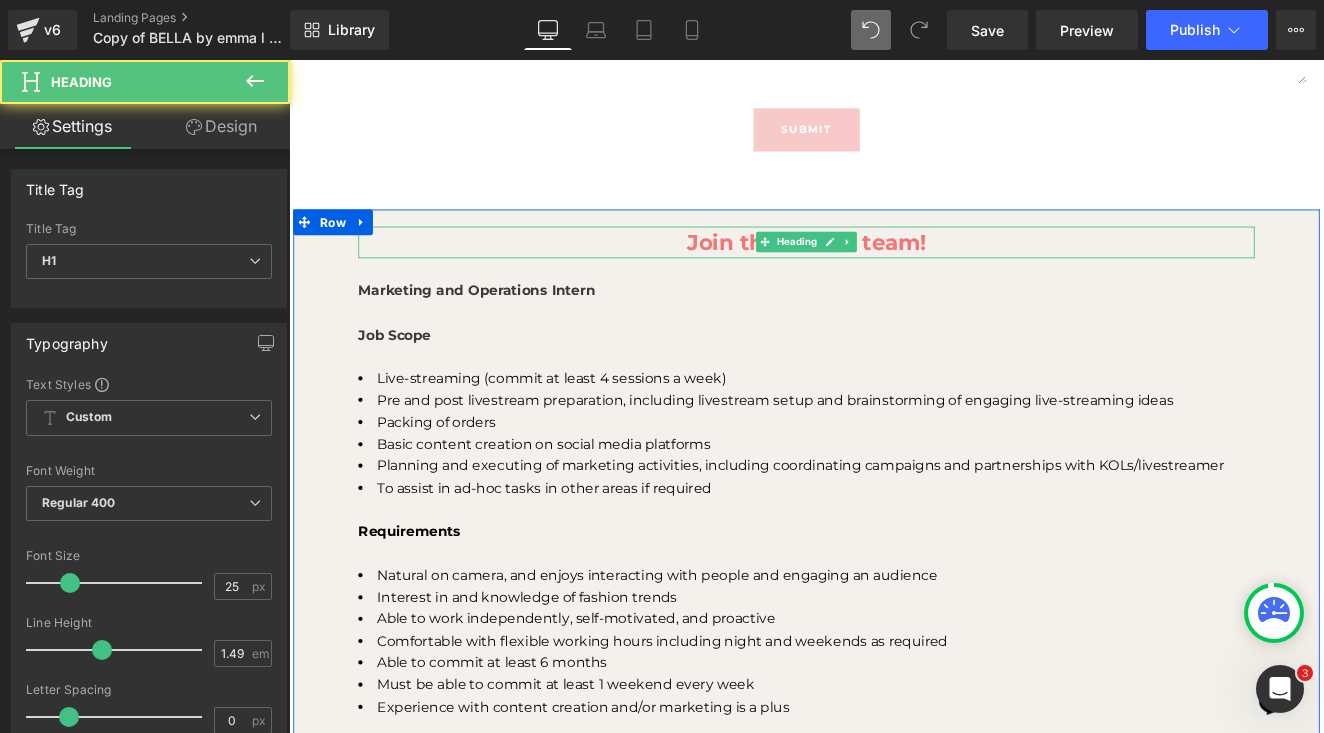 click on "Join the BELLA team!" at bounding box center [894, 273] 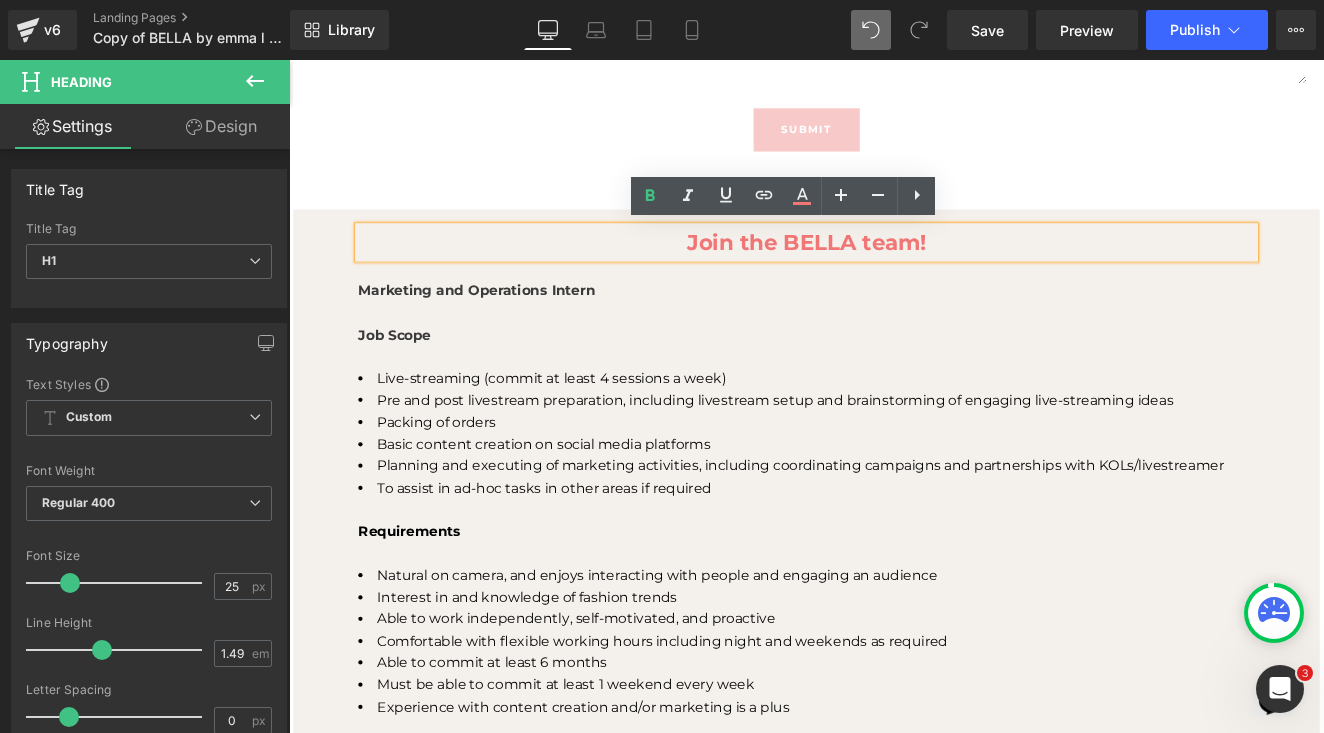 click on "Join the BELLA team!" at bounding box center (894, 273) 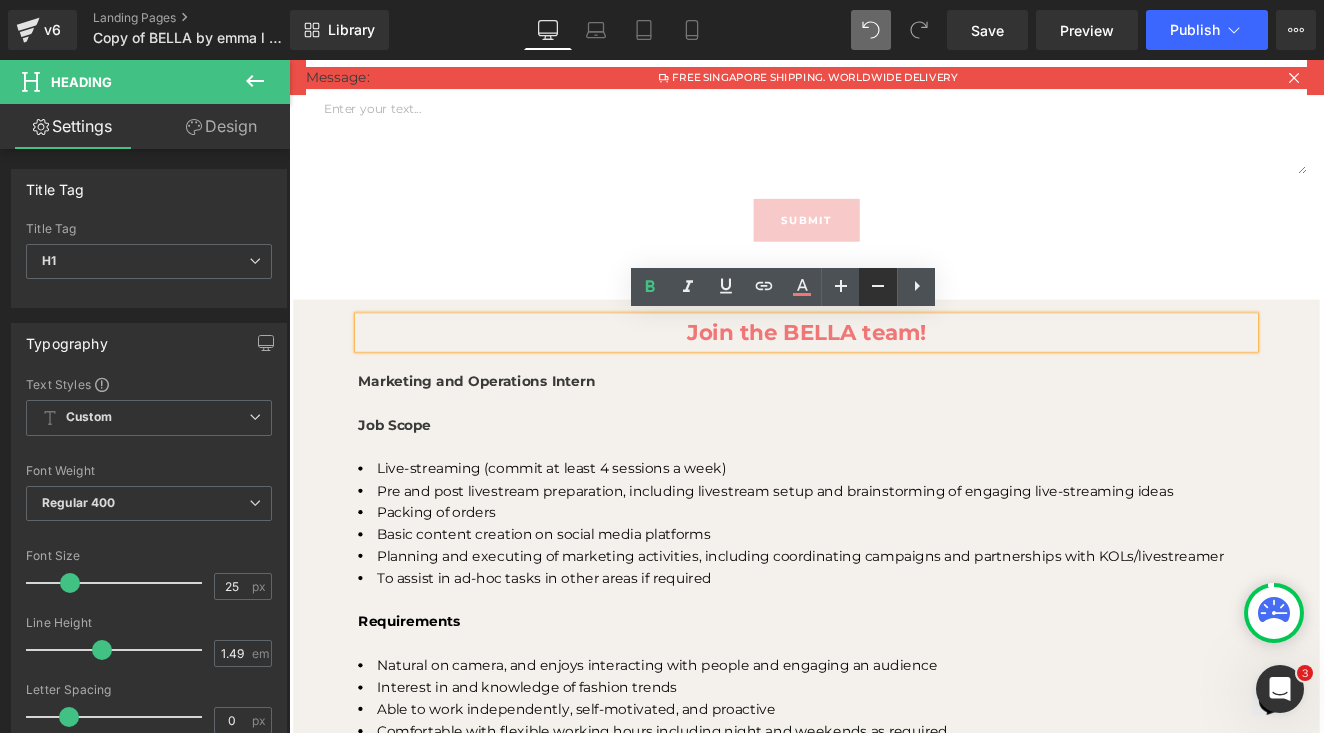 scroll, scrollTop: 1347, scrollLeft: 0, axis: vertical 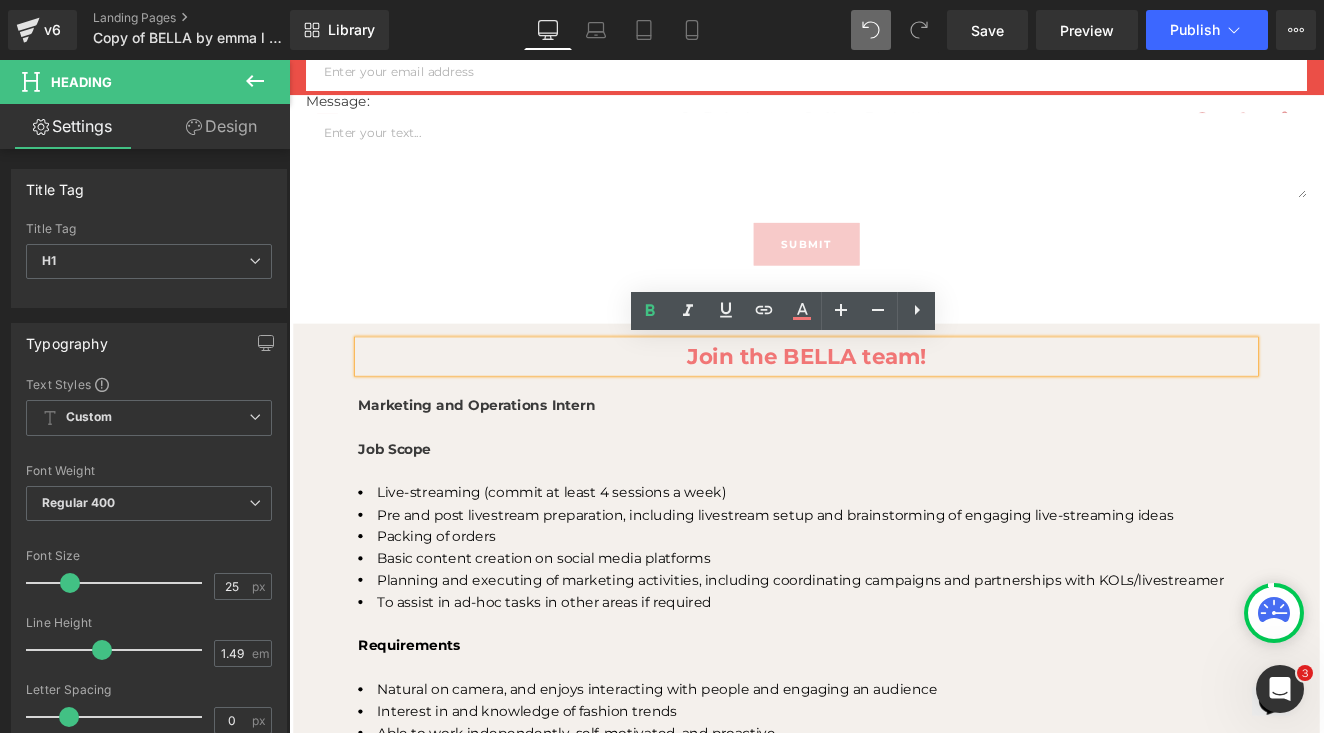 click on "Join the BELLA team! Heading         Marketing and Operations Intern Job Scope Live-streaming (commit at least 4 sessions a week) Pre and post livestream preparation, including livestream setup and brainstorming of engaging live-streaming ideas Packing of orders Basic content creation on social media platforms Planning and executing of marketing activities, including coordinating campaigns and partnerships with KOLs/livestreamer To assist in ad-hoc tasks in other areas if required Requirements Natural on camera, and enjoys interacting with people and engaging an audience Interest in and knowledge of fashion trends Able to work independently, self-motivated, and proactive Comfortable with flexible working hours including night and weekends as required Able to commit at least 6 months Must be able to commit at least 1 weekend every week Experience with content creation and/or marketing is a plus Location Kaki Bukit Text Block         Row       61px" at bounding box center (894, 731) 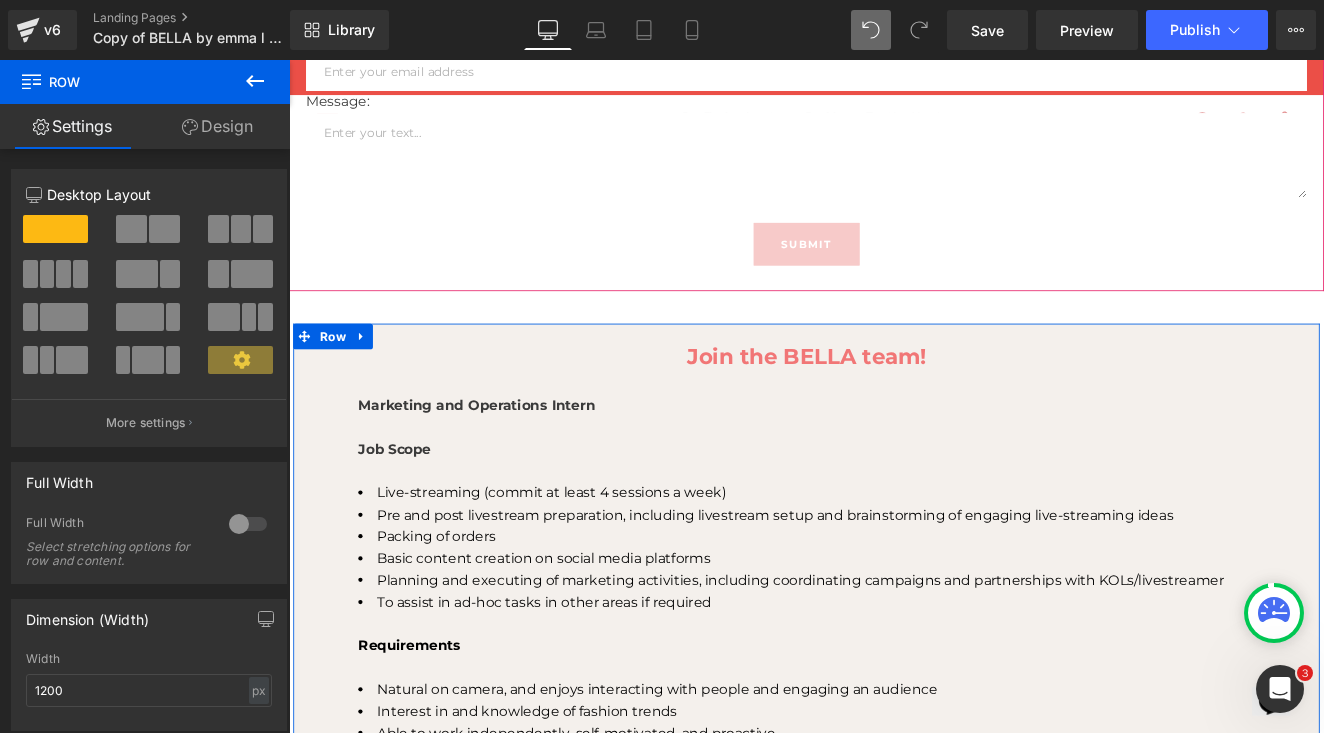 click on "Design" at bounding box center [217, 126] 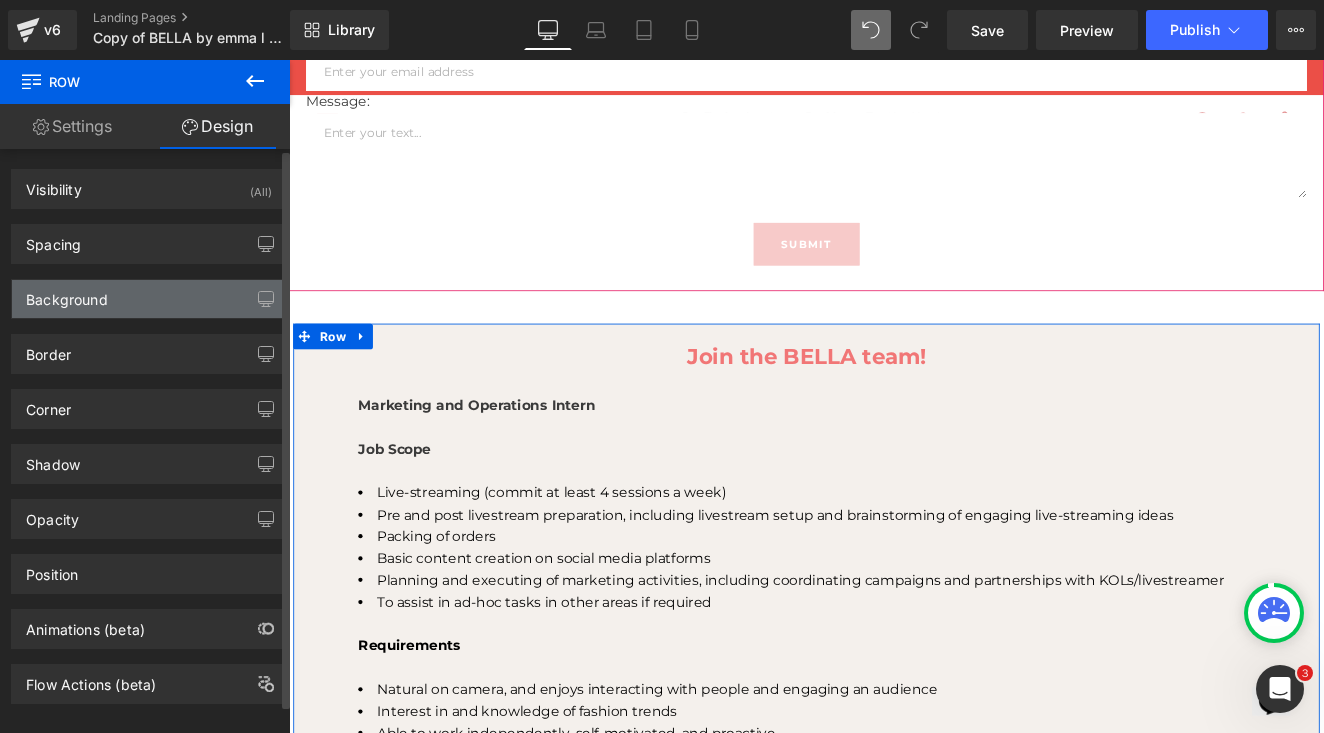 click on "Background" at bounding box center (149, 299) 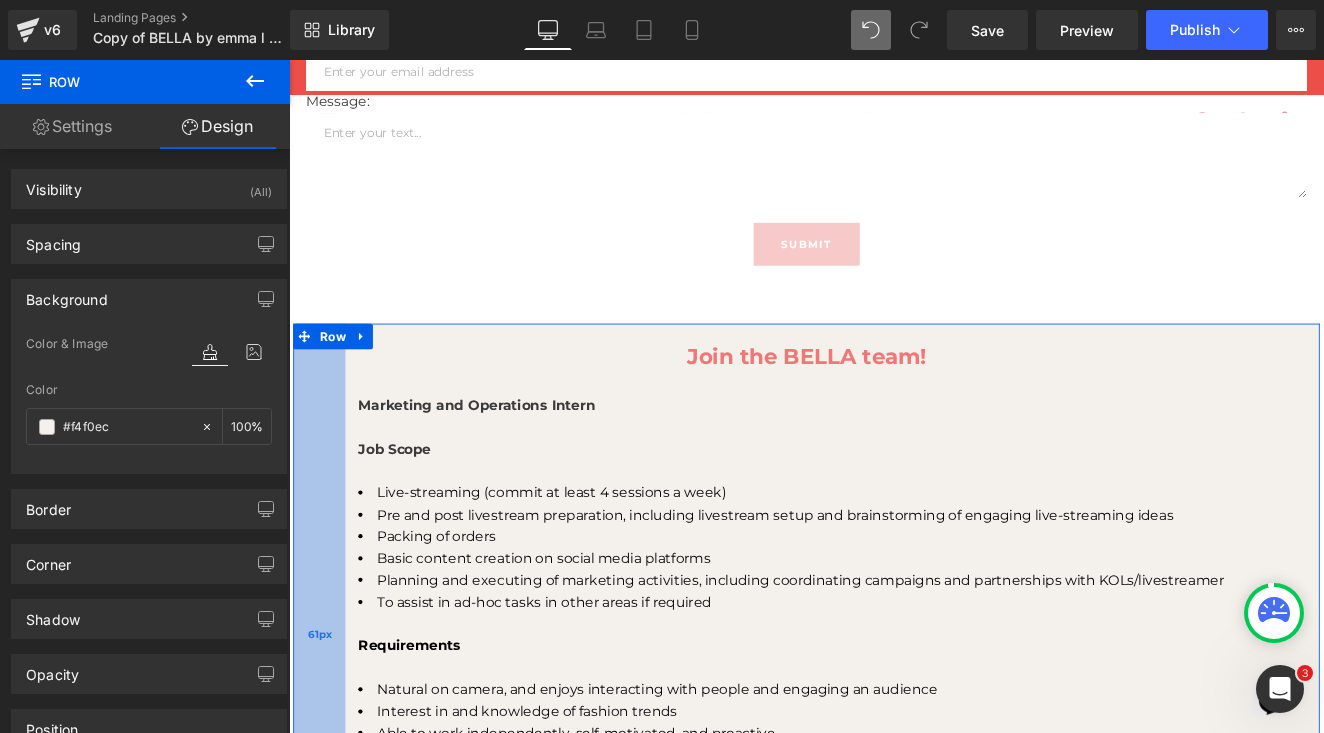 click on "61px" at bounding box center (324, 731) 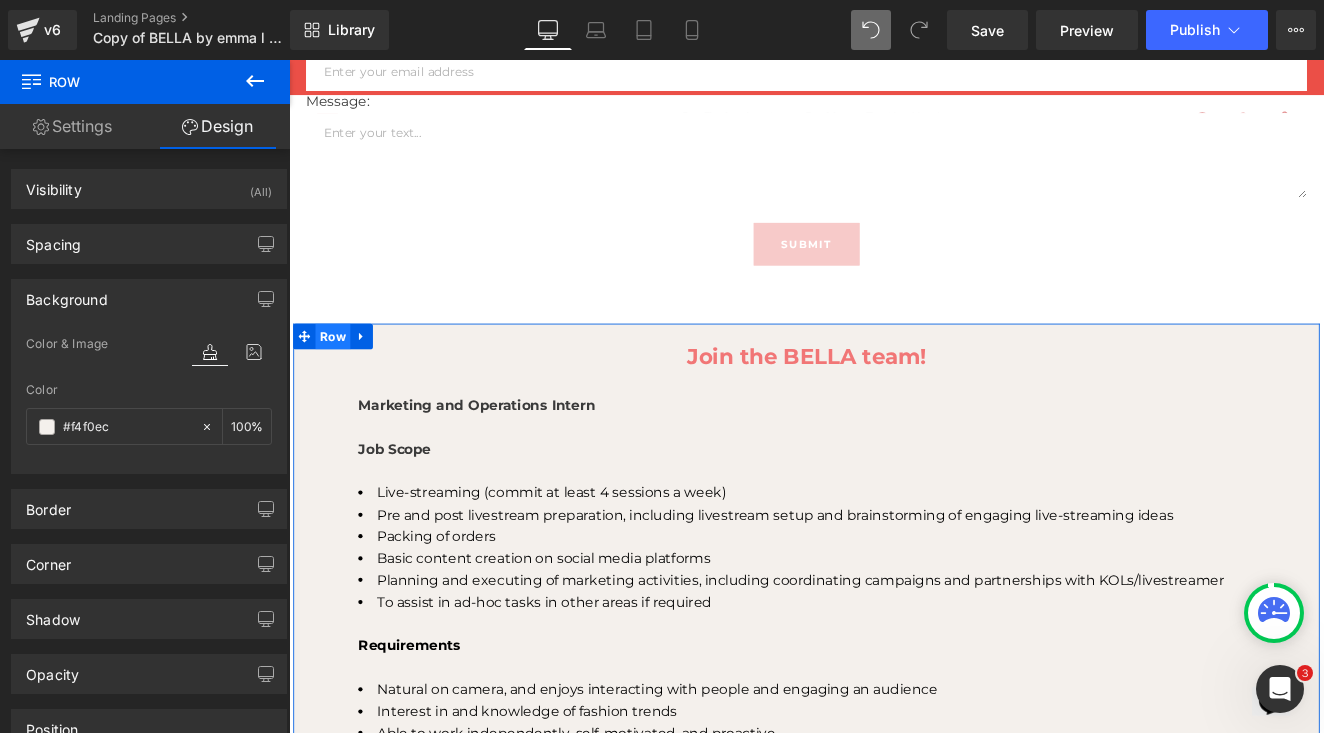 click on "Row" at bounding box center (340, 383) 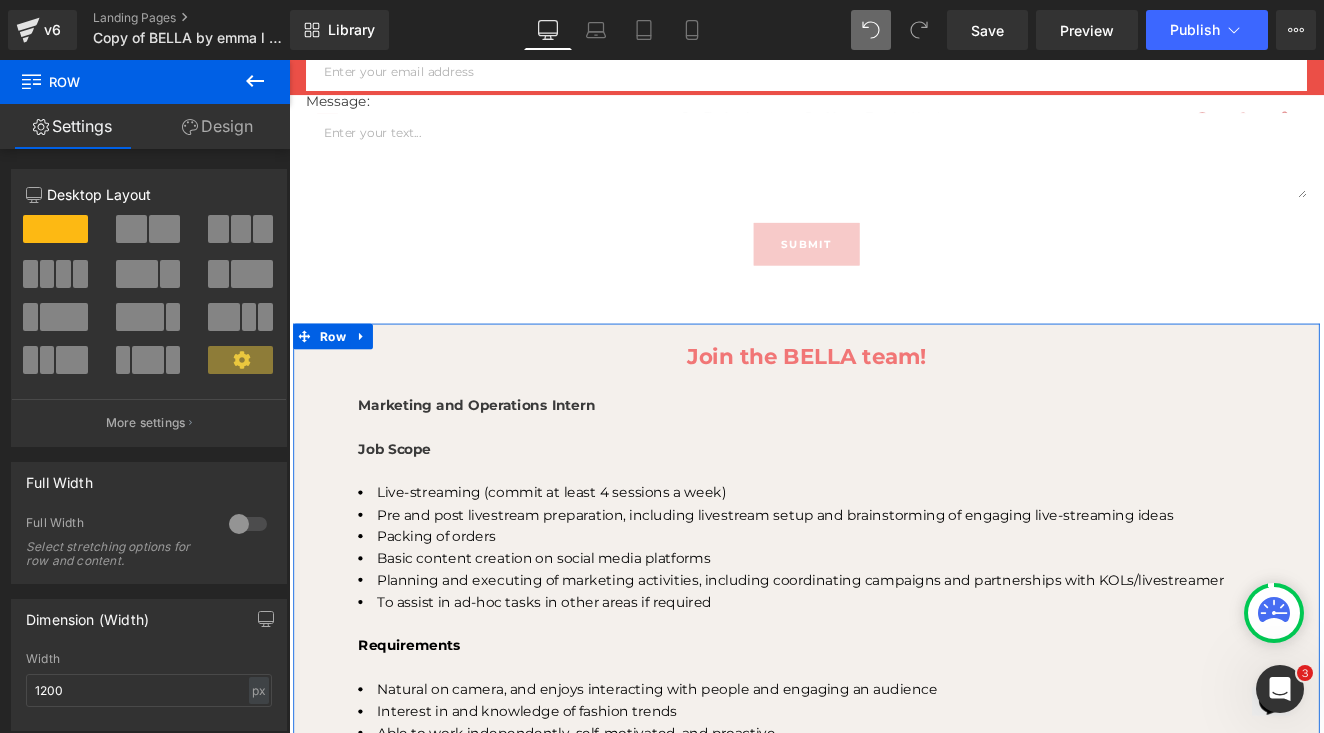 click on "Design" at bounding box center [217, 126] 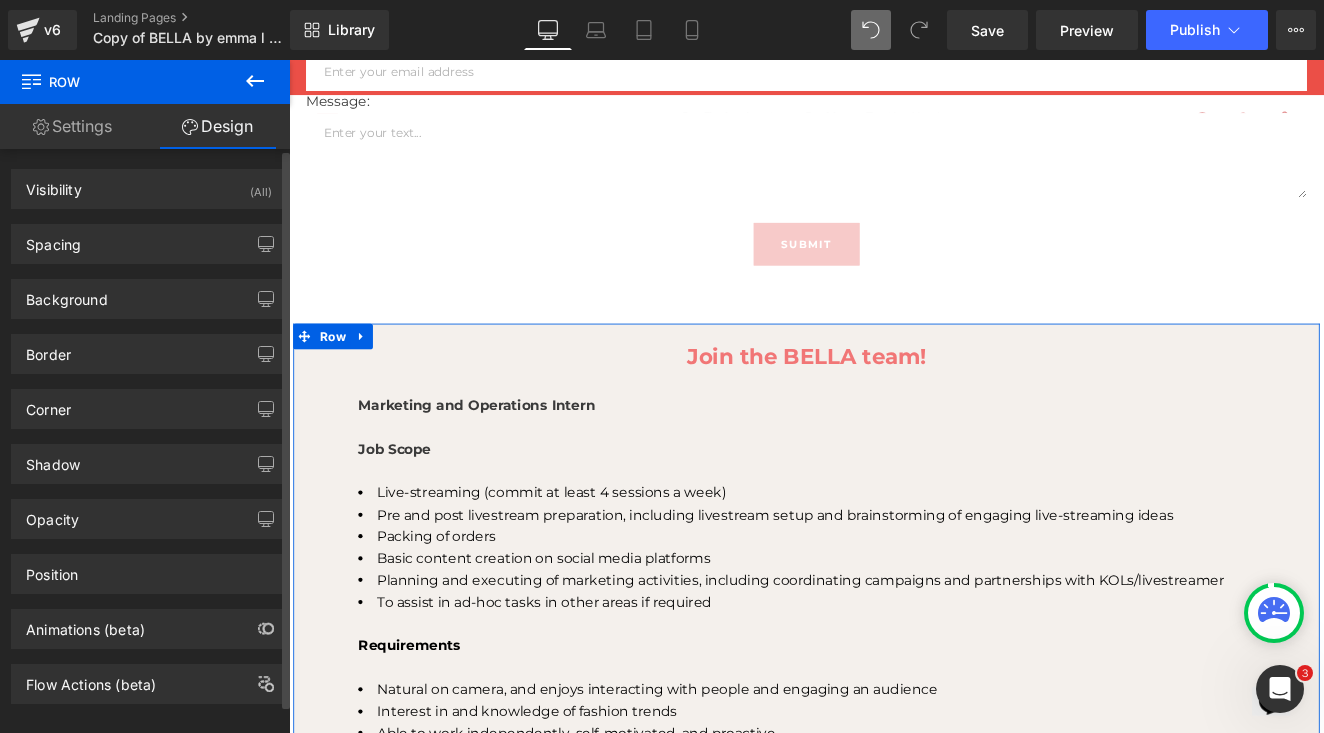 type on "#f4f0ec" 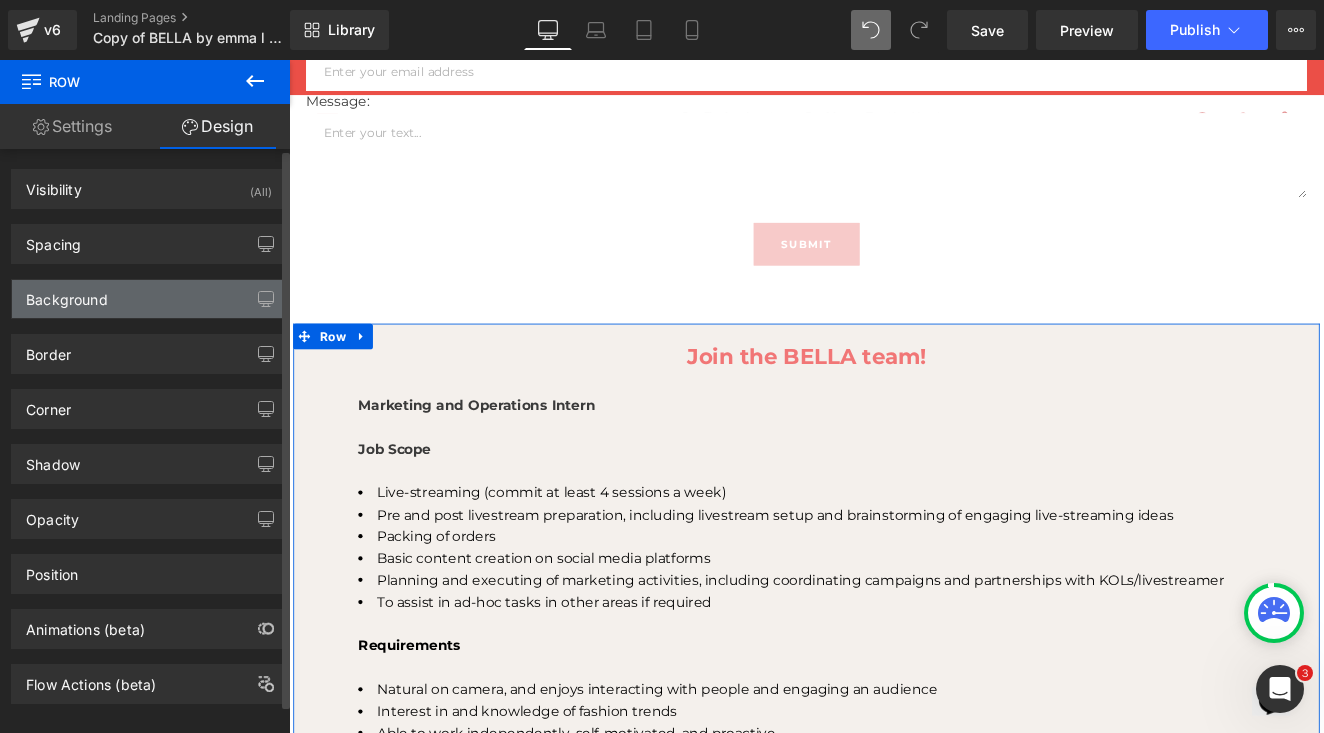 click on "Background" at bounding box center (149, 299) 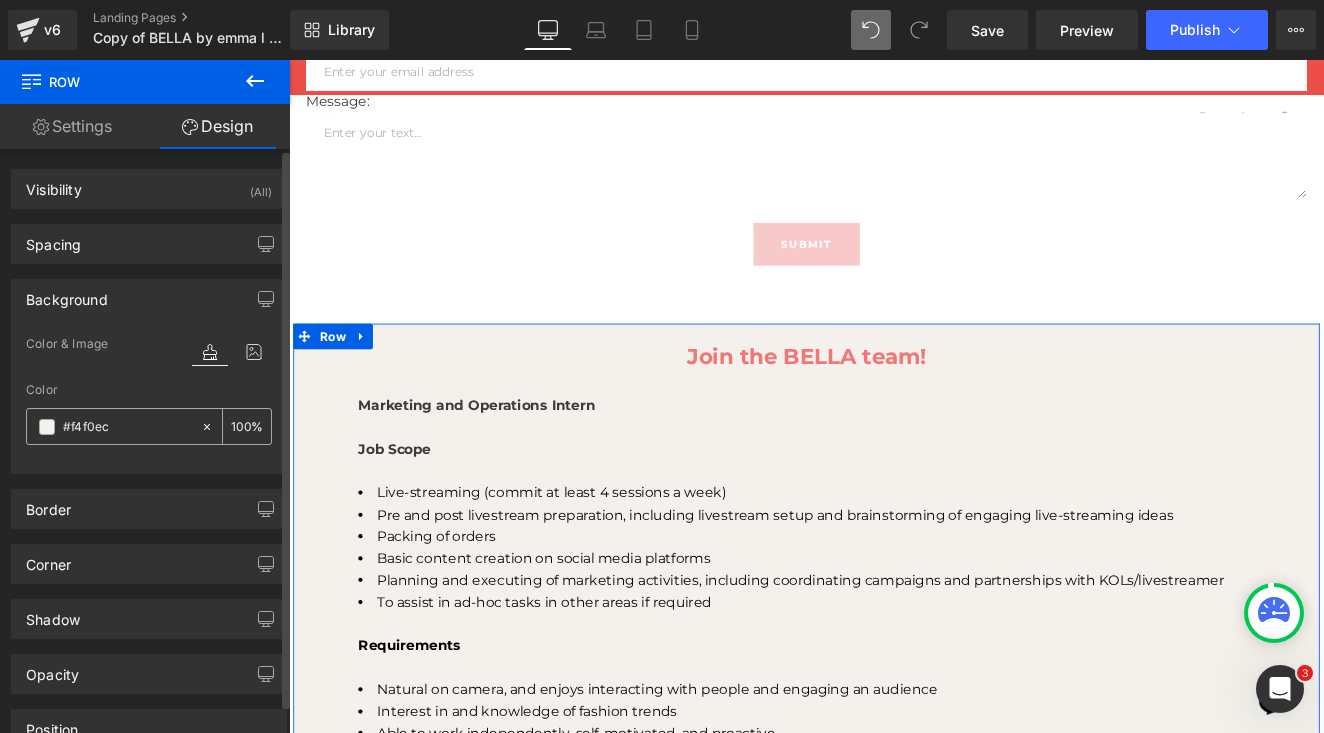 click on "#f4f0ec" at bounding box center [127, 427] 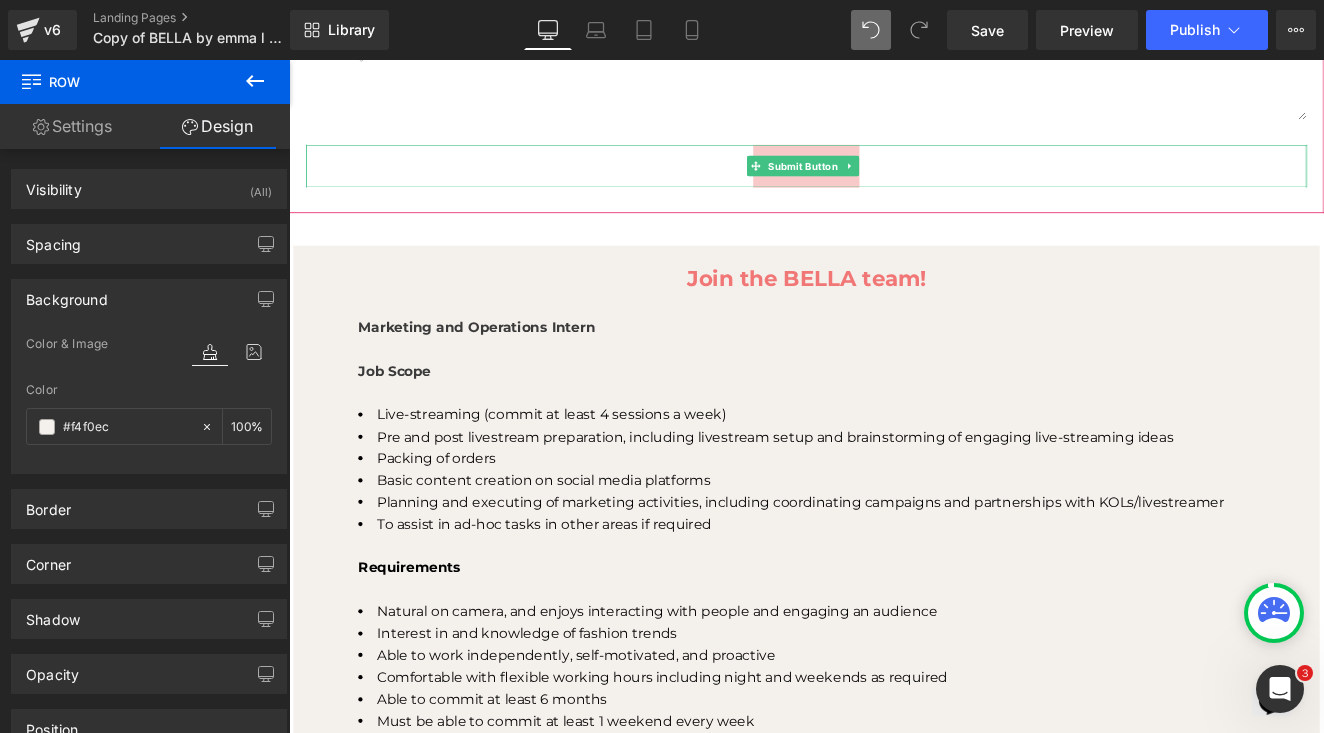 scroll, scrollTop: 1456, scrollLeft: 0, axis: vertical 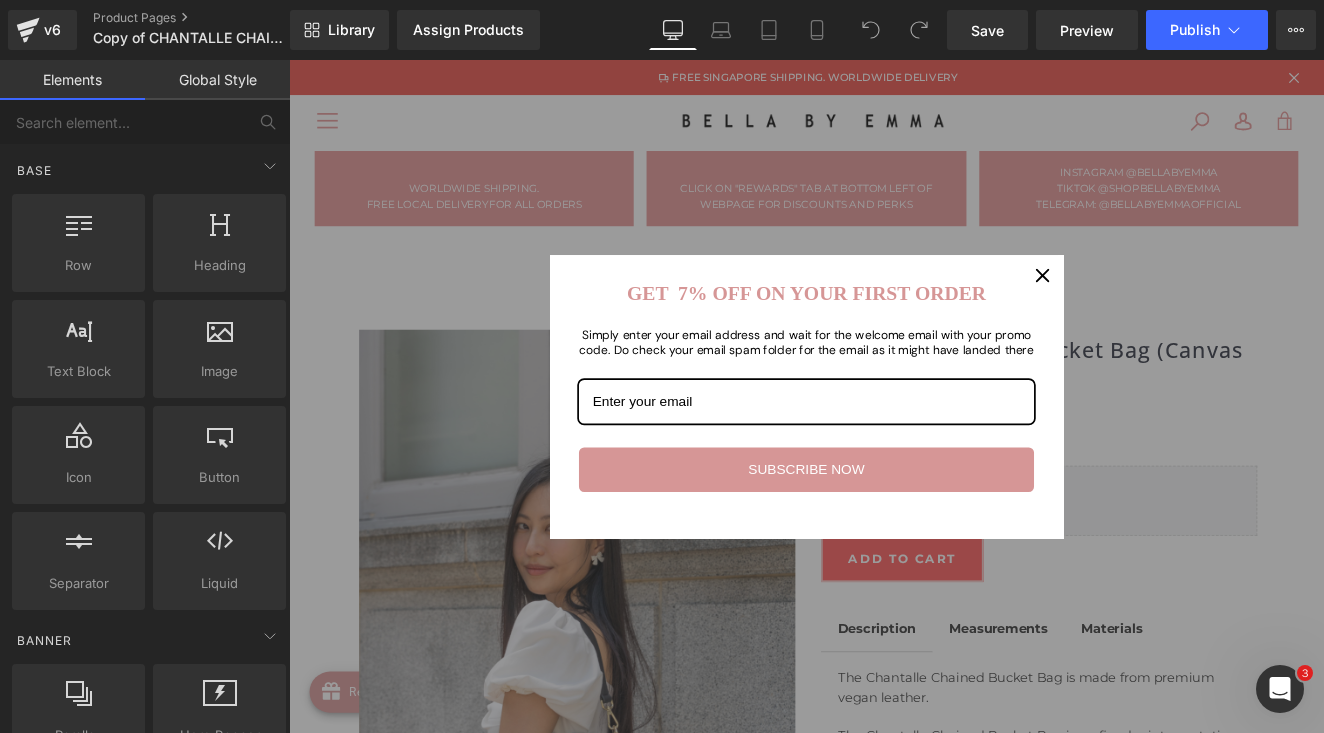 click 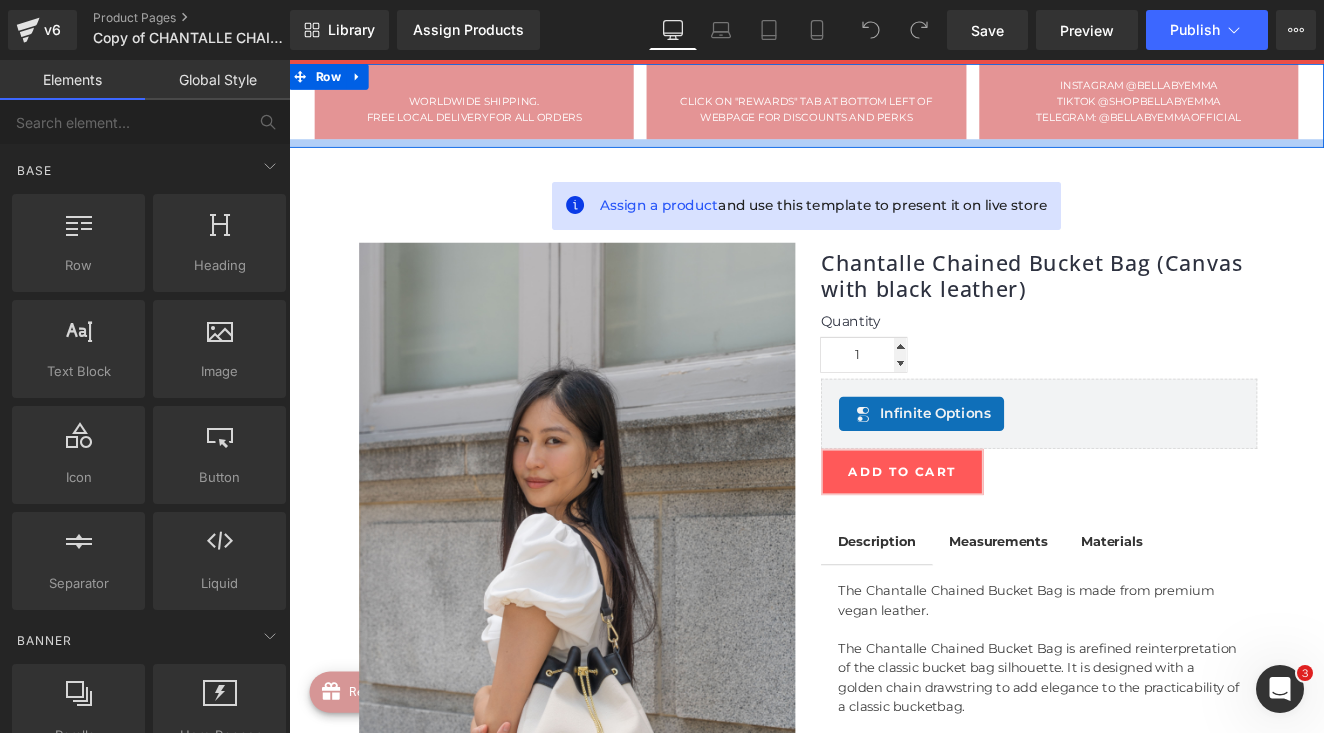 scroll, scrollTop: 214, scrollLeft: 0, axis: vertical 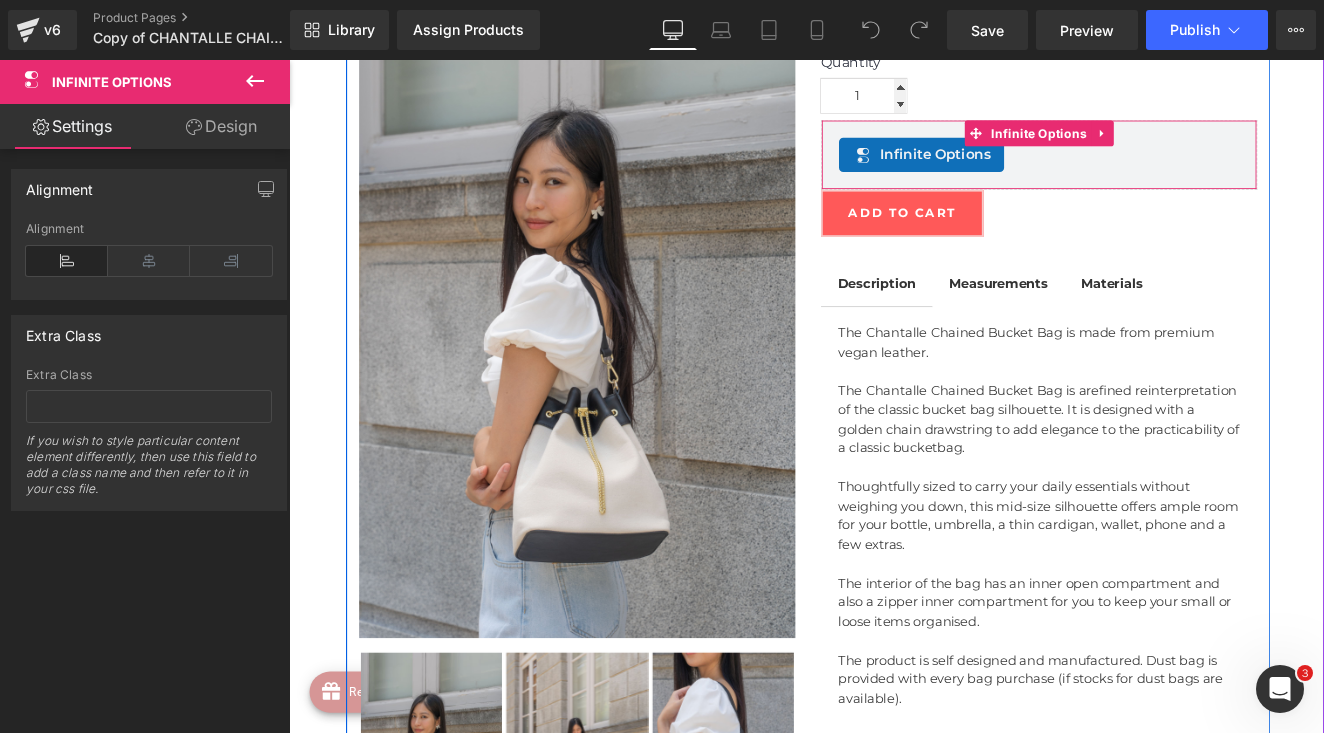click on "Infinite Options" at bounding box center [1028, 171] 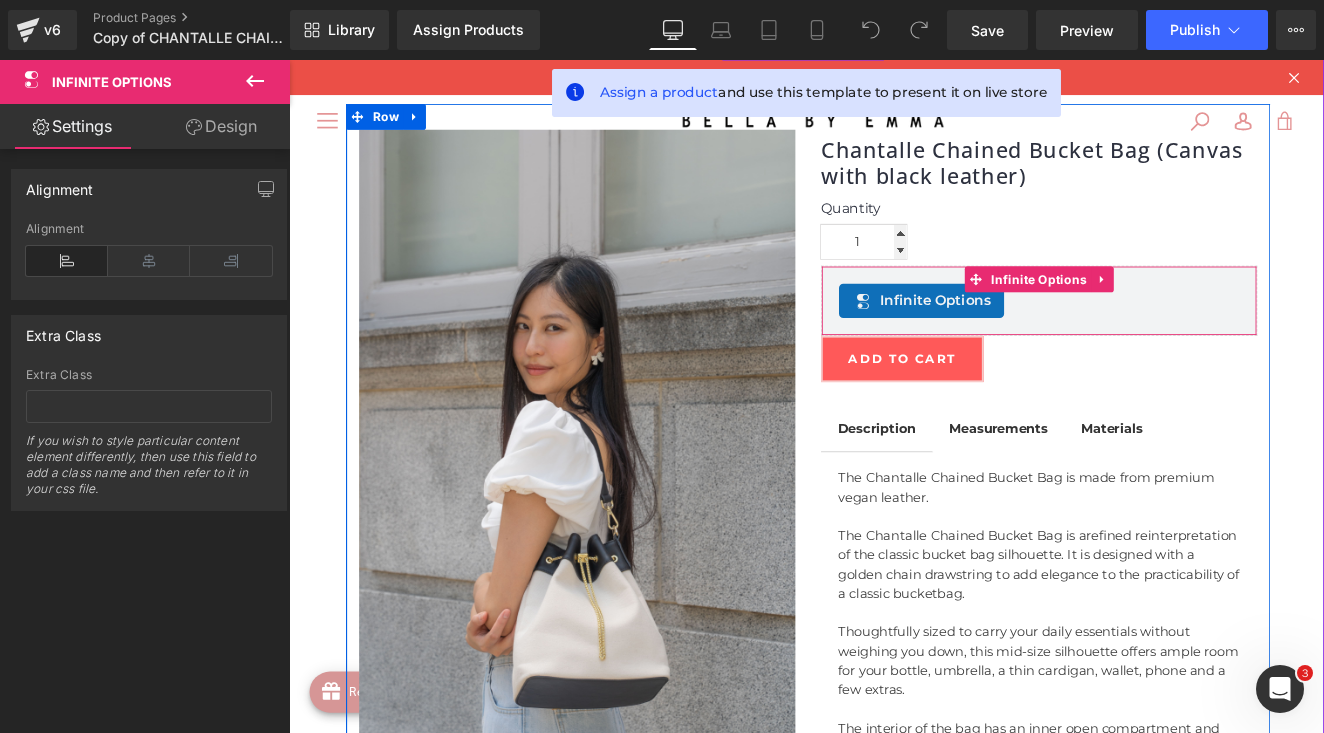 scroll, scrollTop: 297, scrollLeft: 0, axis: vertical 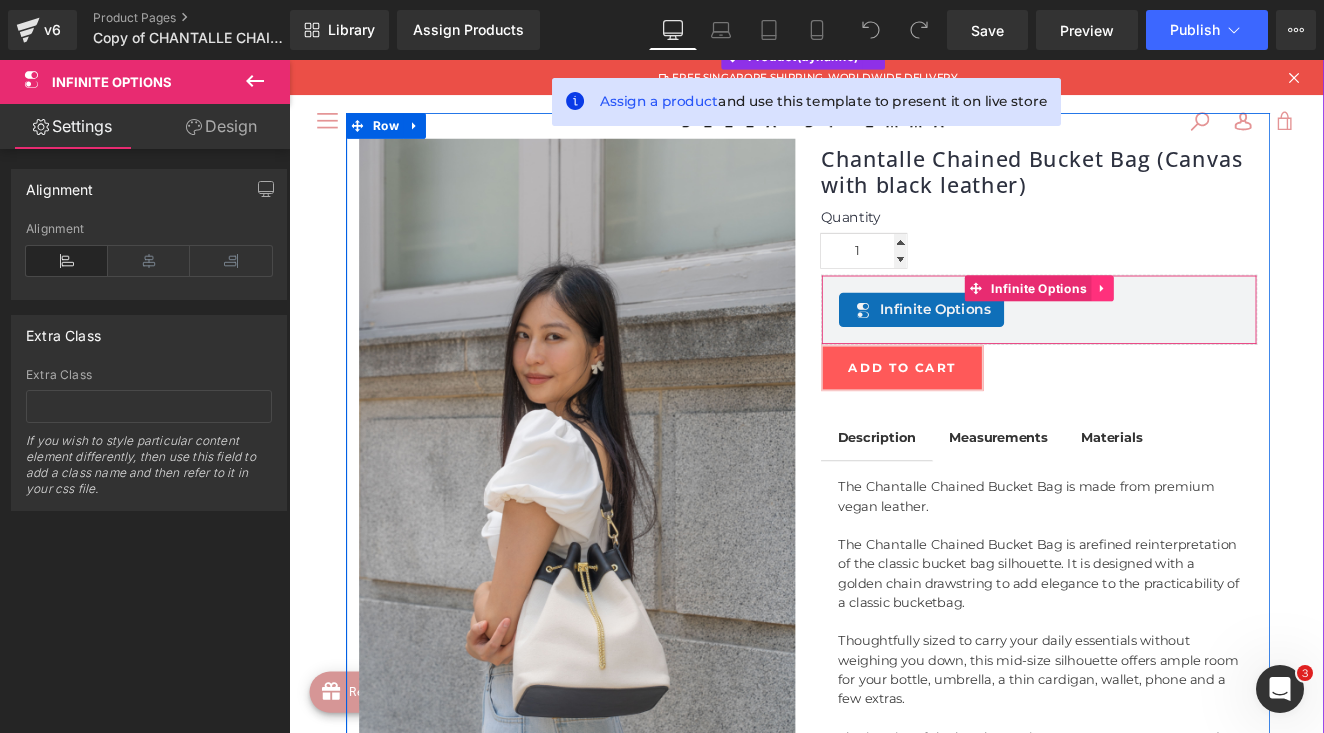 click 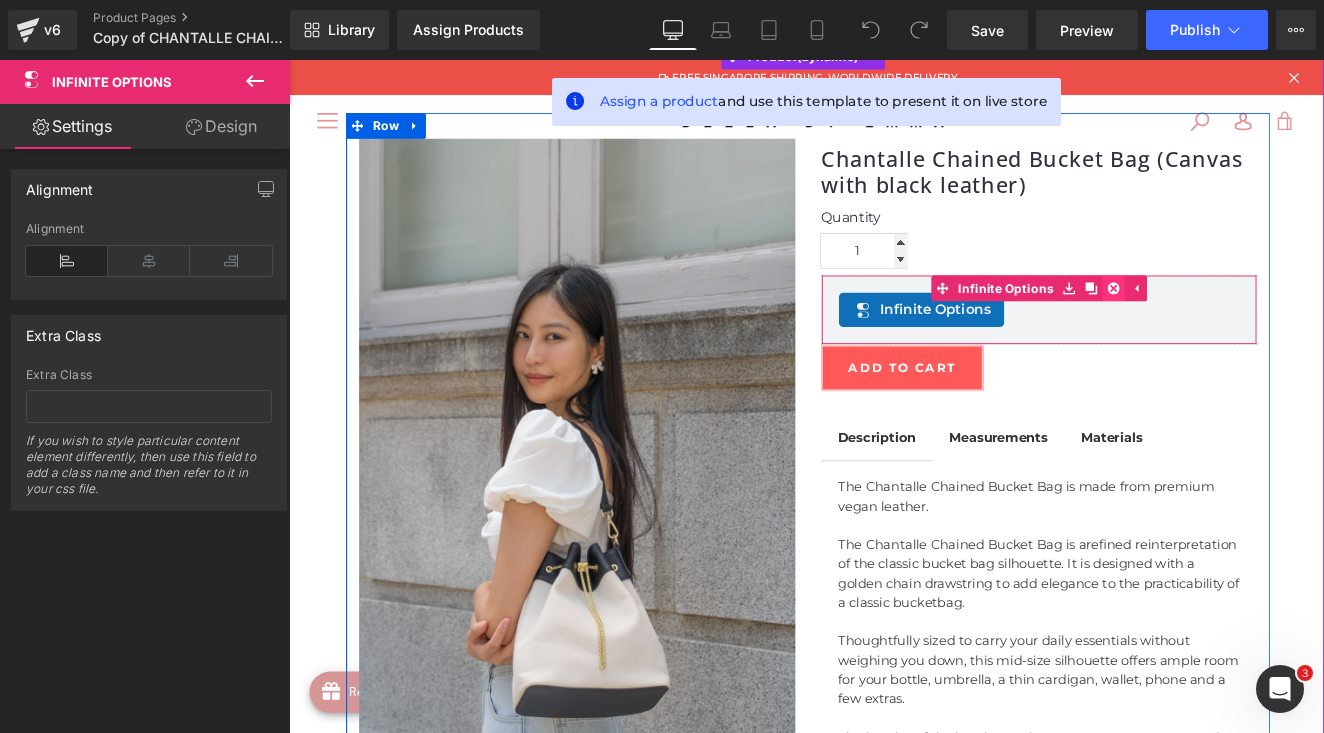 click 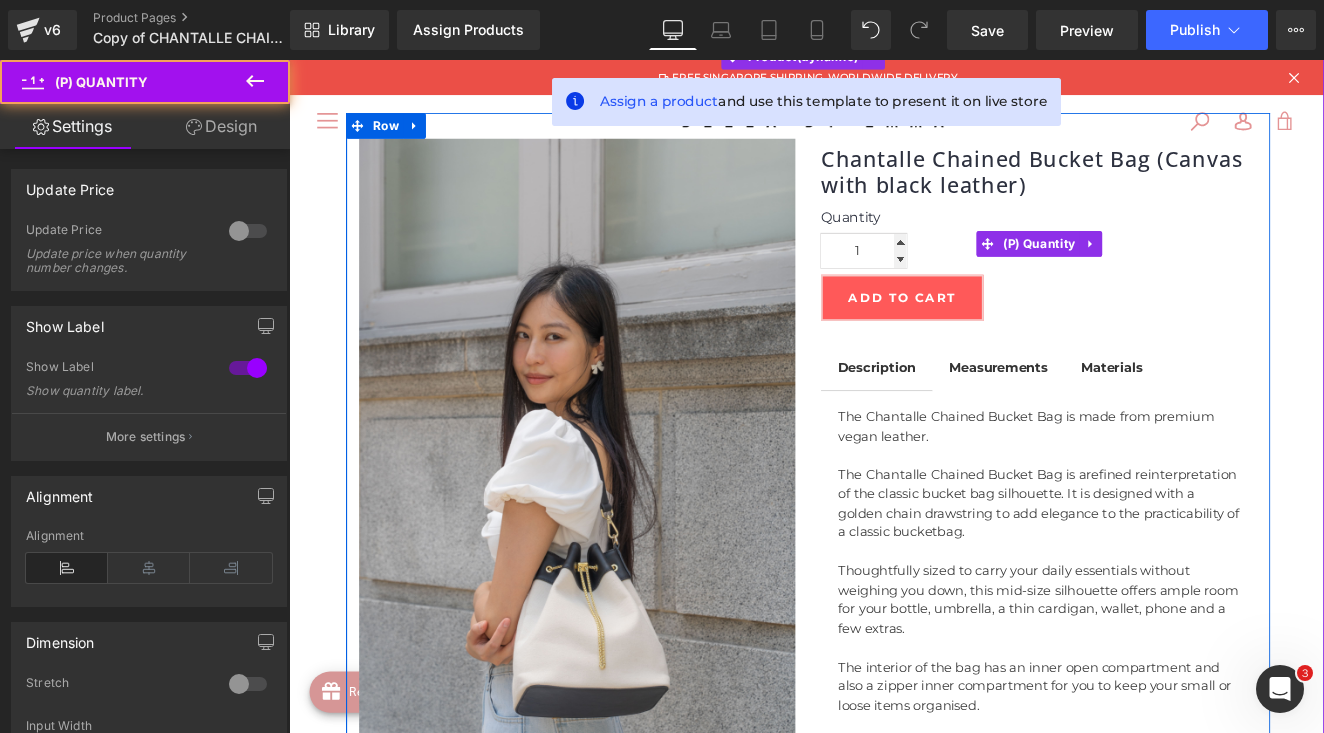 click on "Quantity
1" at bounding box center [1166, 275] 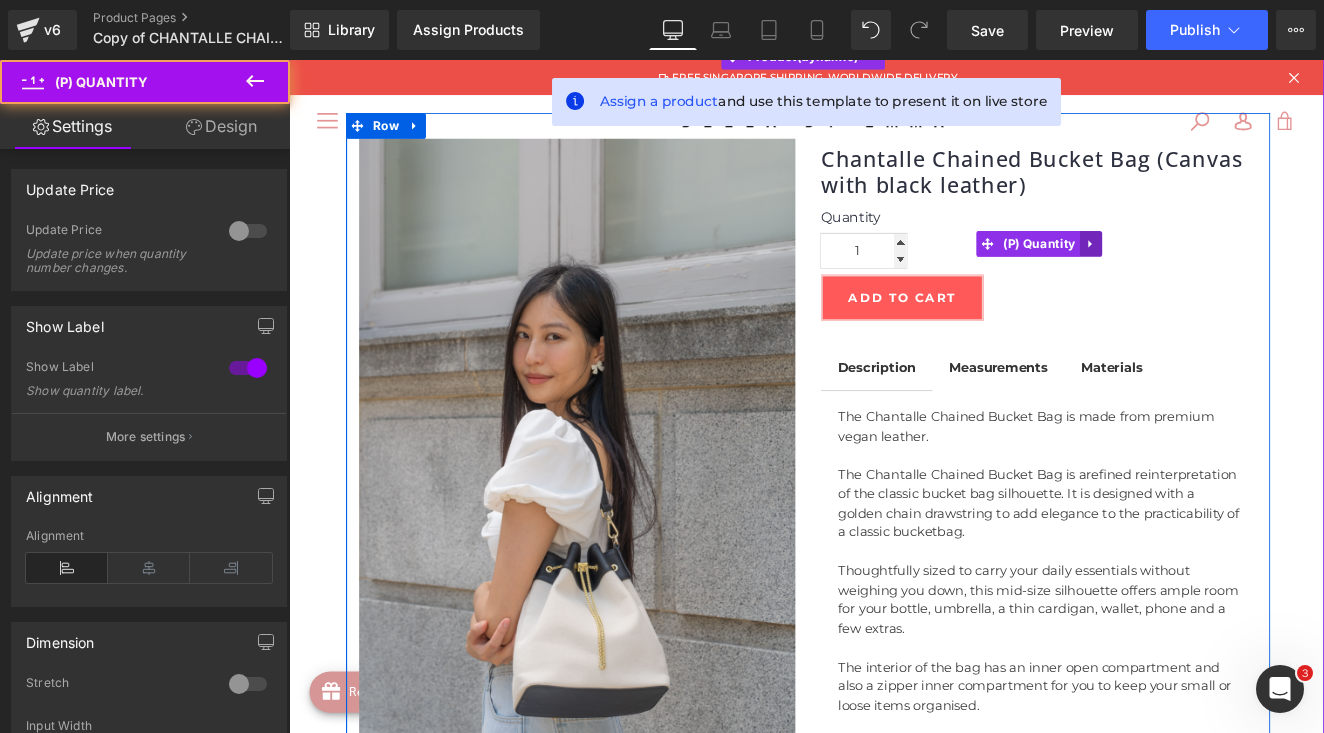 click 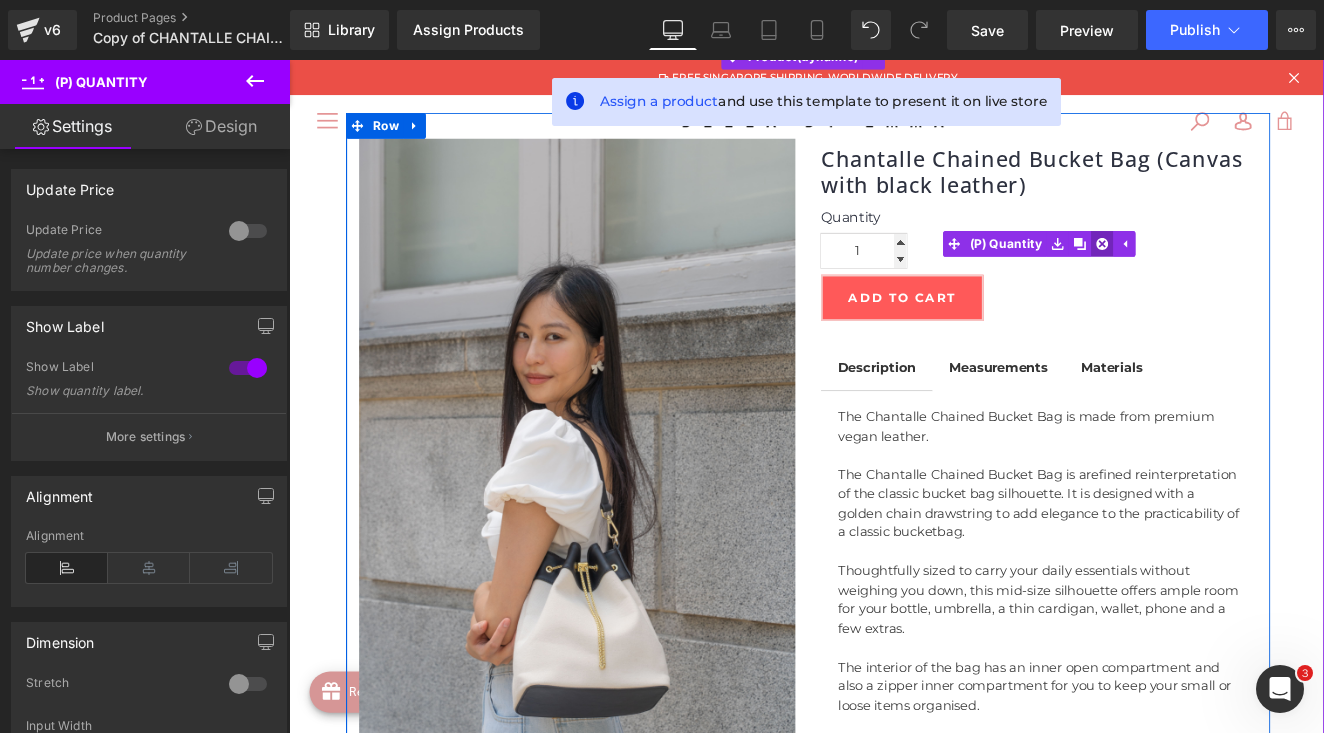 click 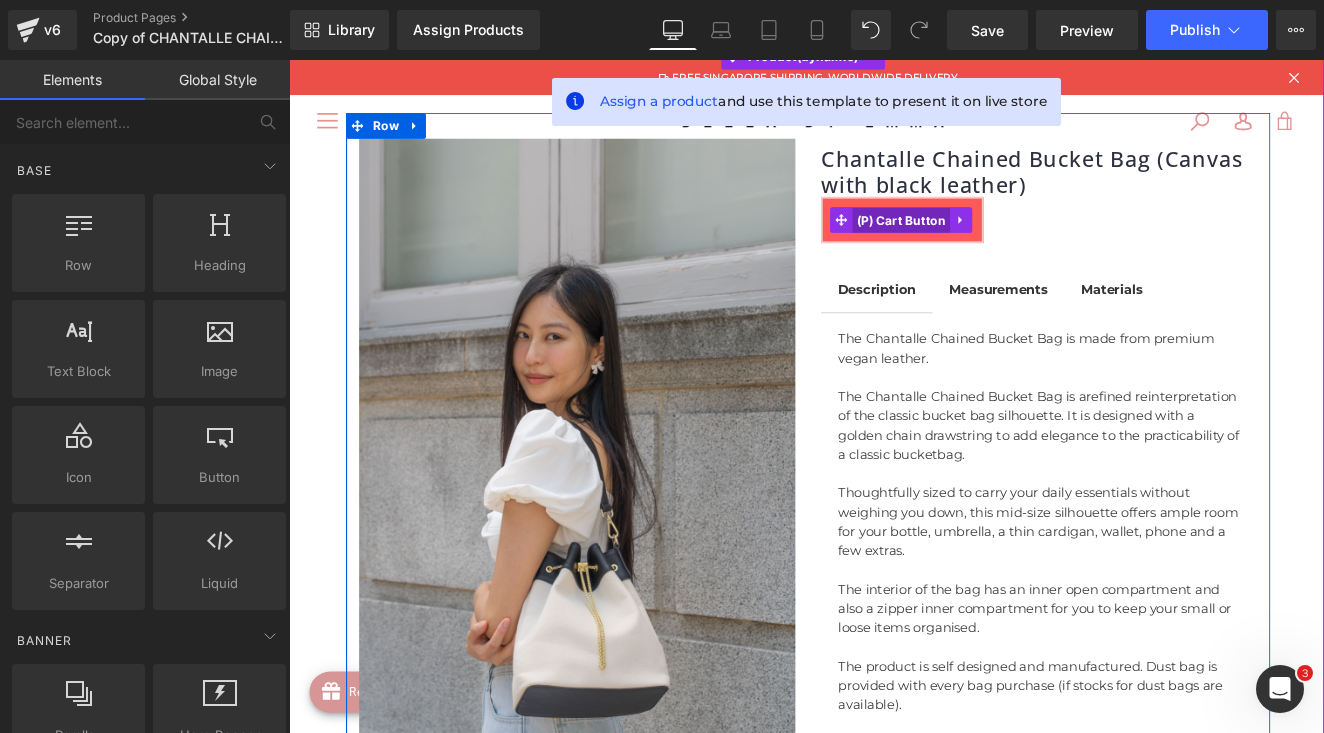 click on "(P) Cart Button" at bounding box center (1005, 248) 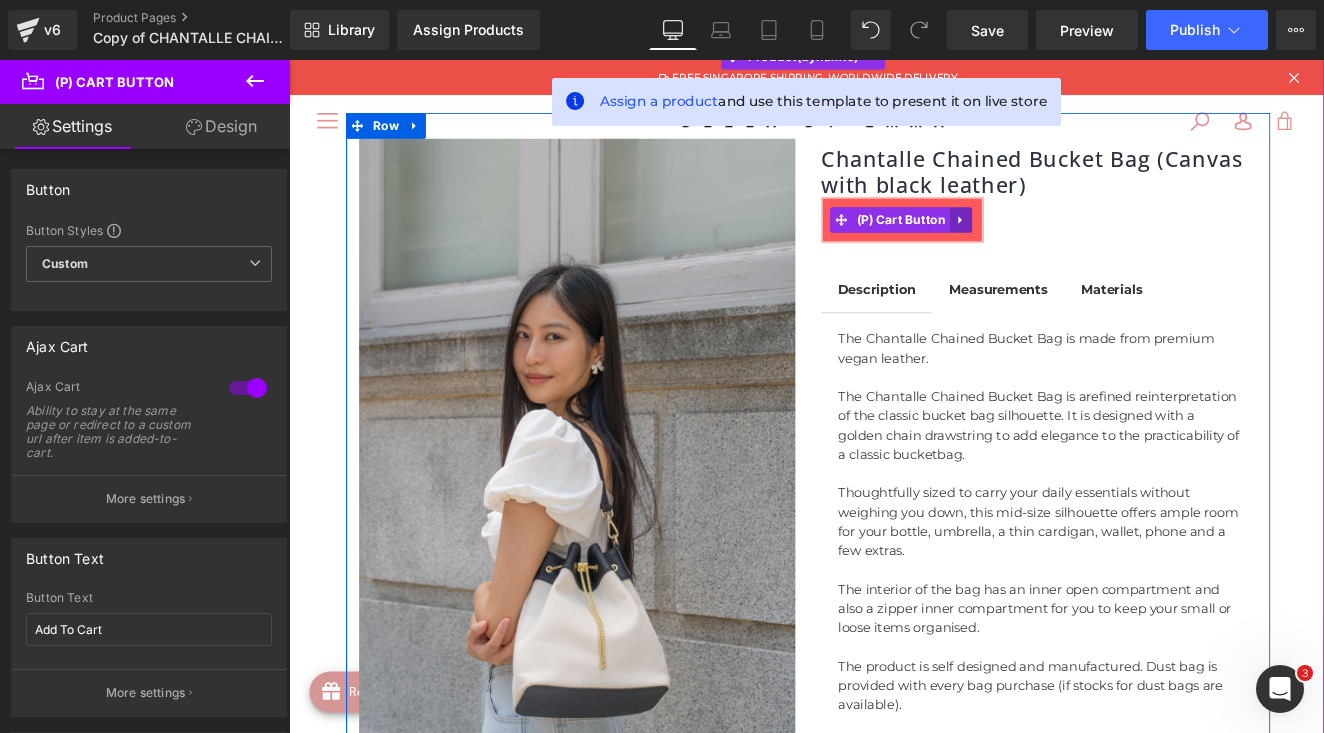 click 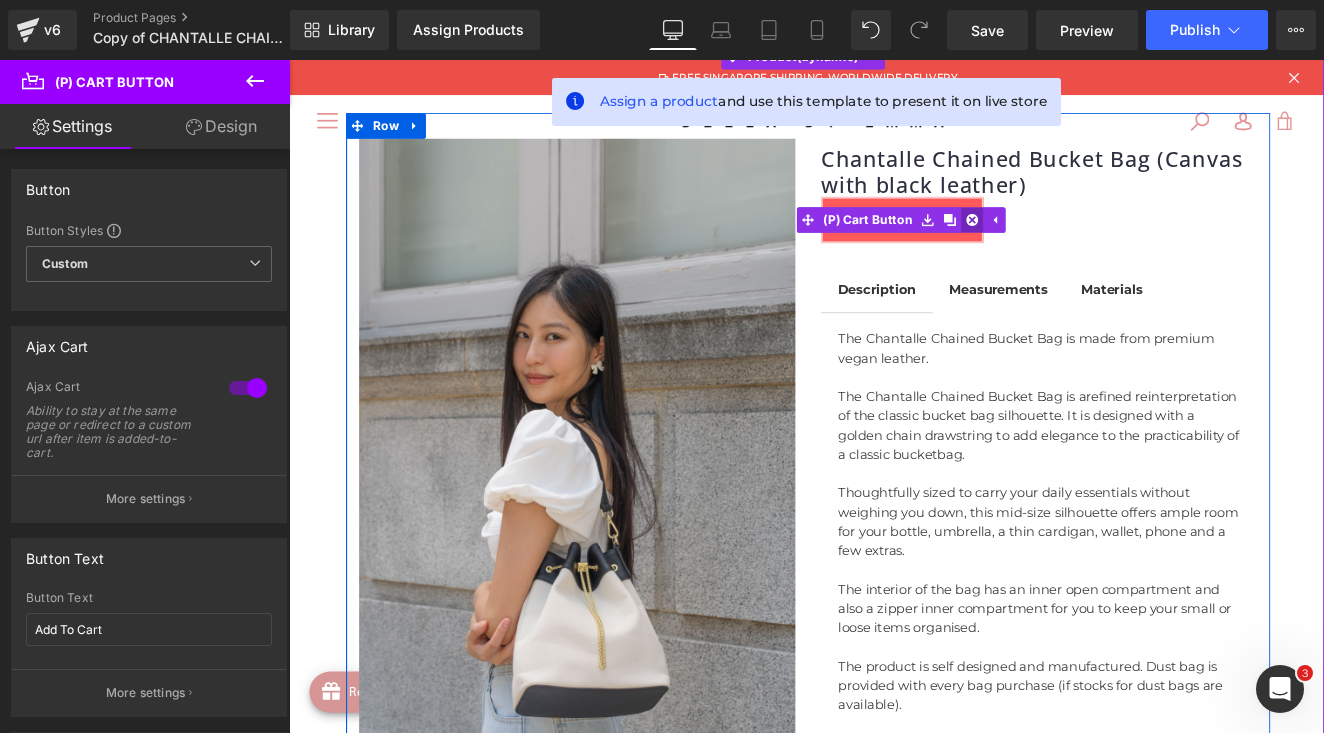 click 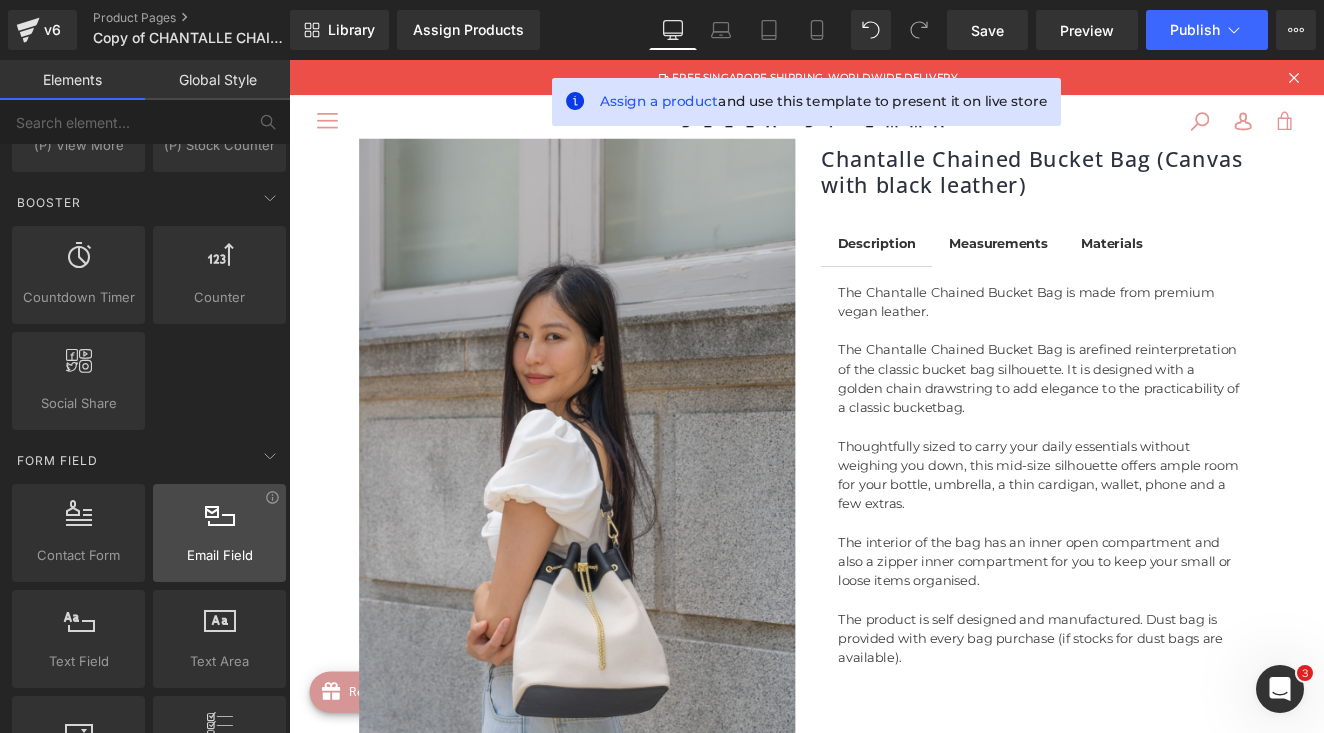 scroll, scrollTop: 2360, scrollLeft: 0, axis: vertical 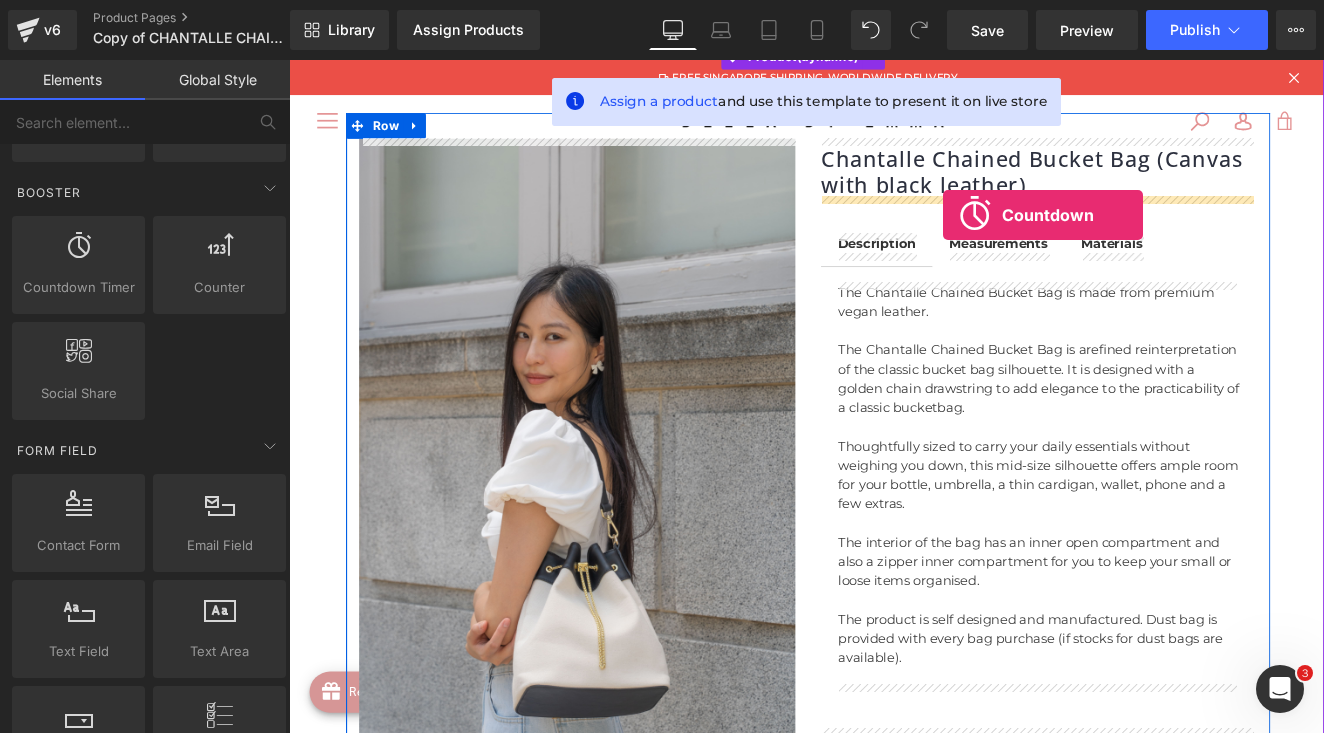 drag, startPoint x: 378, startPoint y: 327, endPoint x: 1054, endPoint y: 241, distance: 681.4485 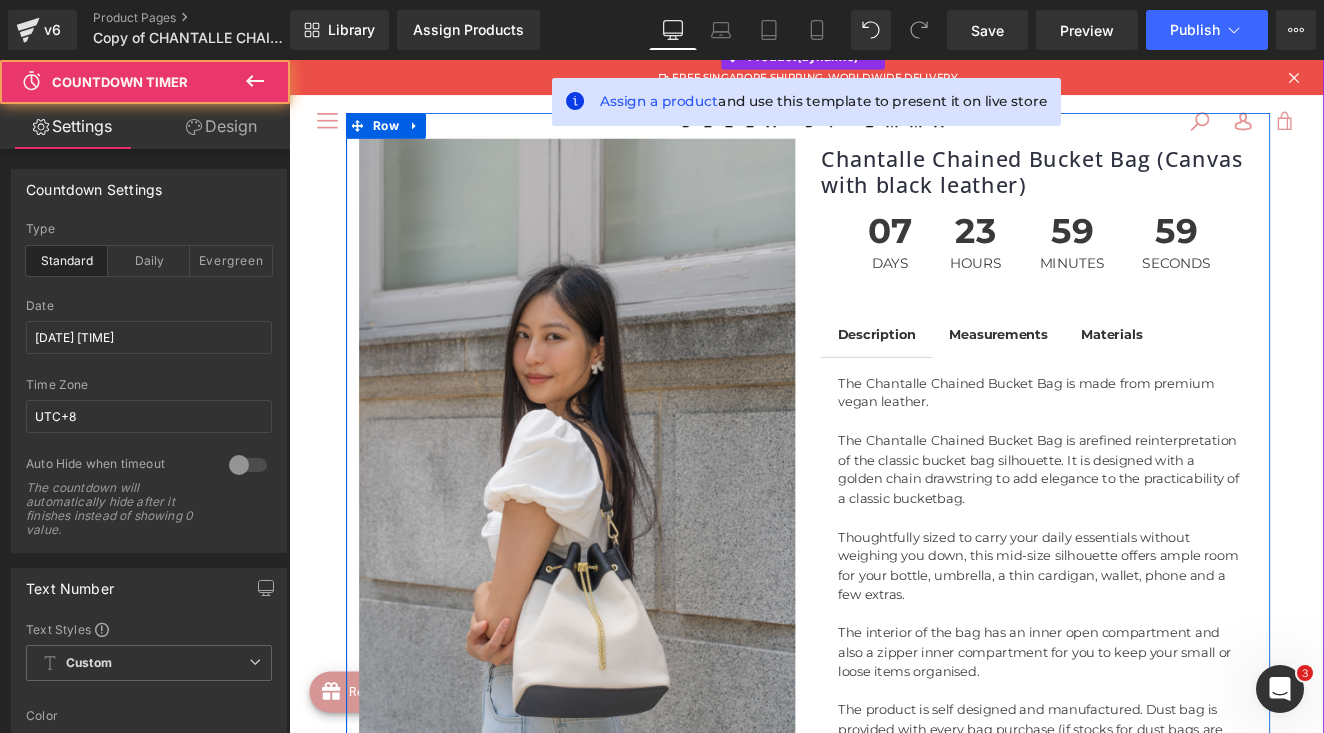 click on "07" at bounding box center (992, 265) 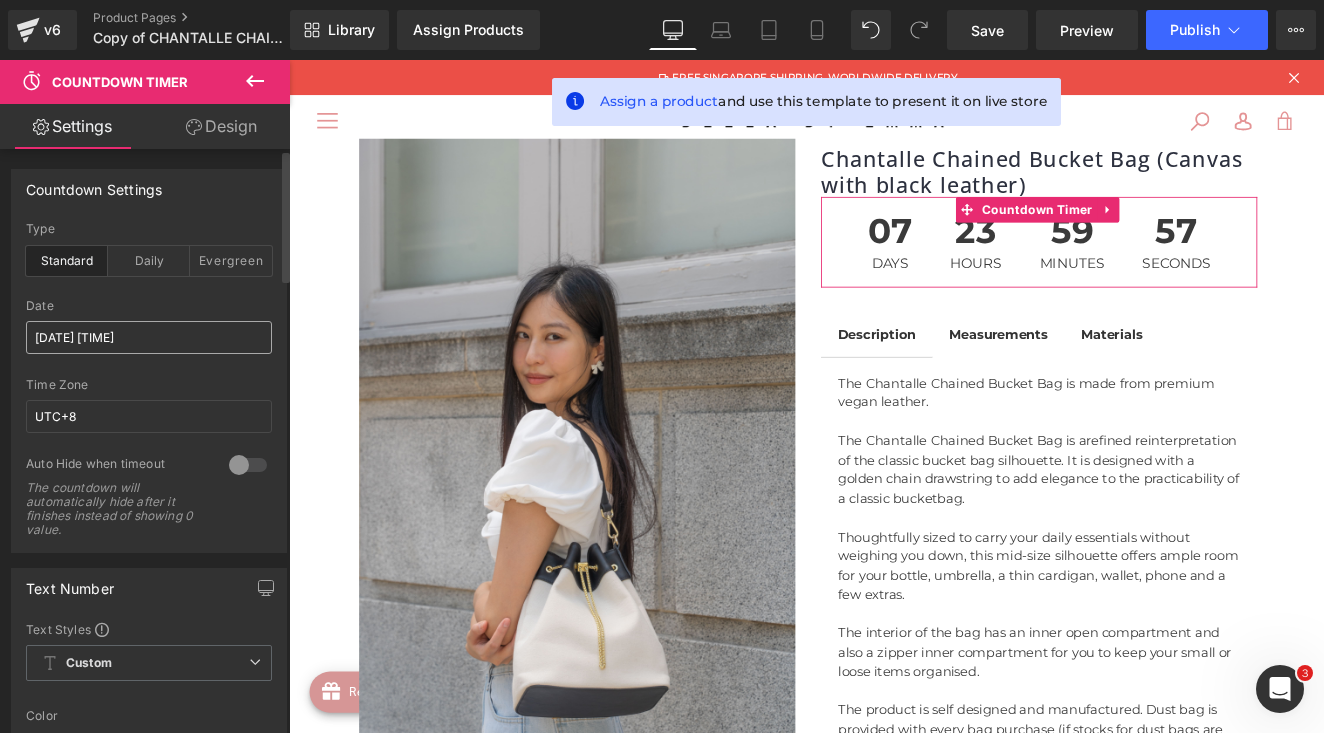 scroll, scrollTop: 0, scrollLeft: 0, axis: both 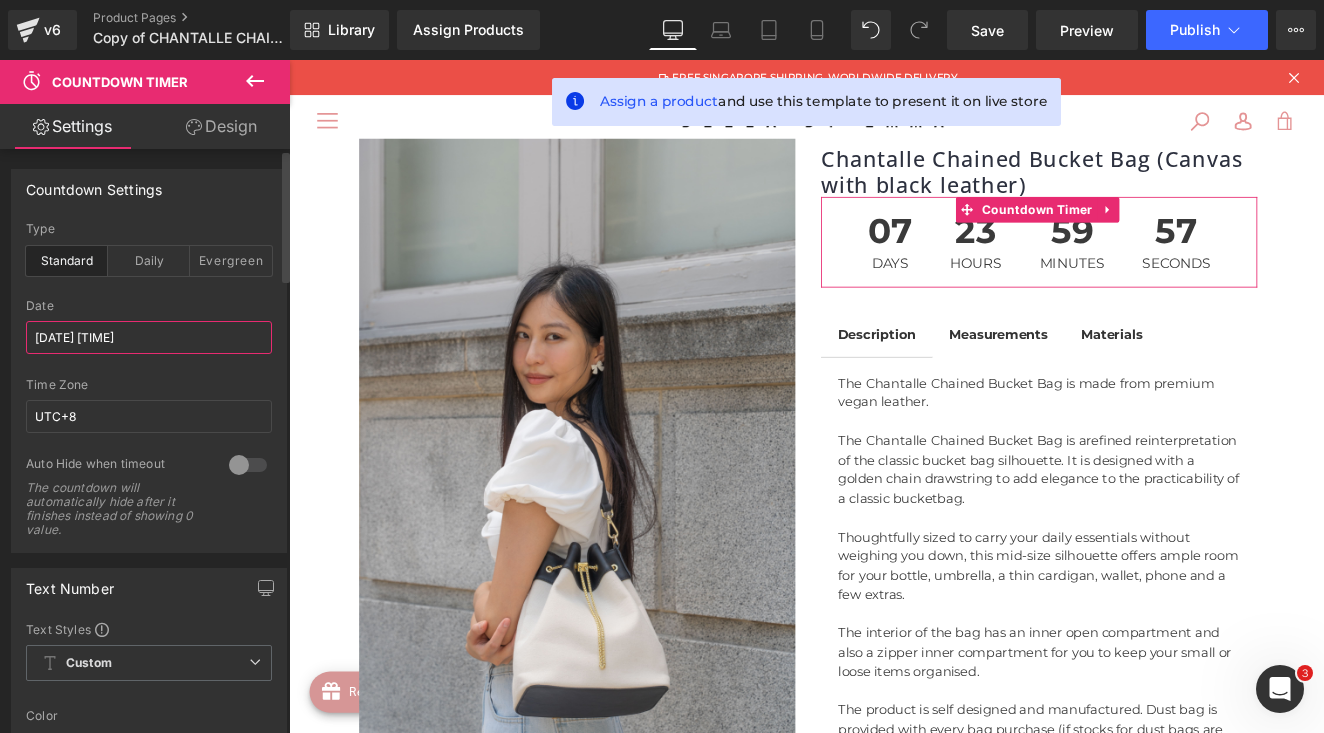 click on "2025/7/19 15:17:21" at bounding box center [149, 337] 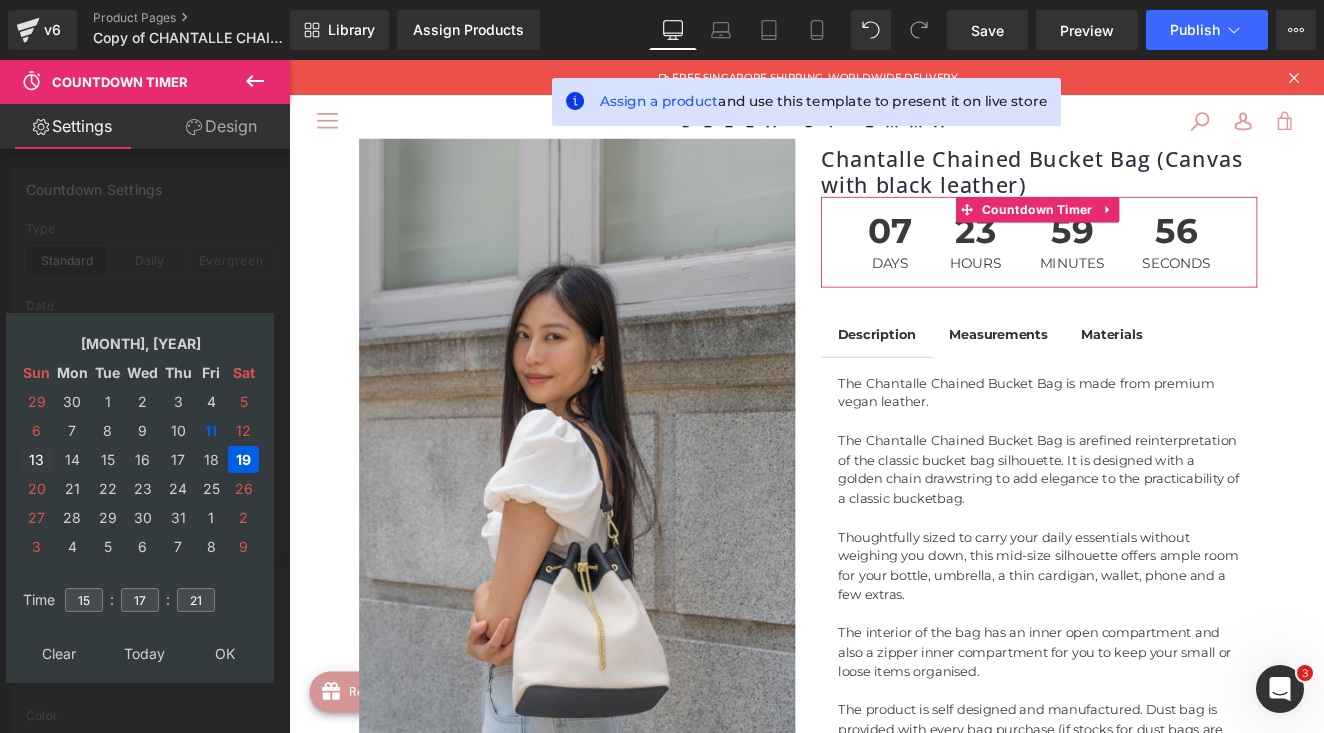 click on "13" at bounding box center [37, 459] 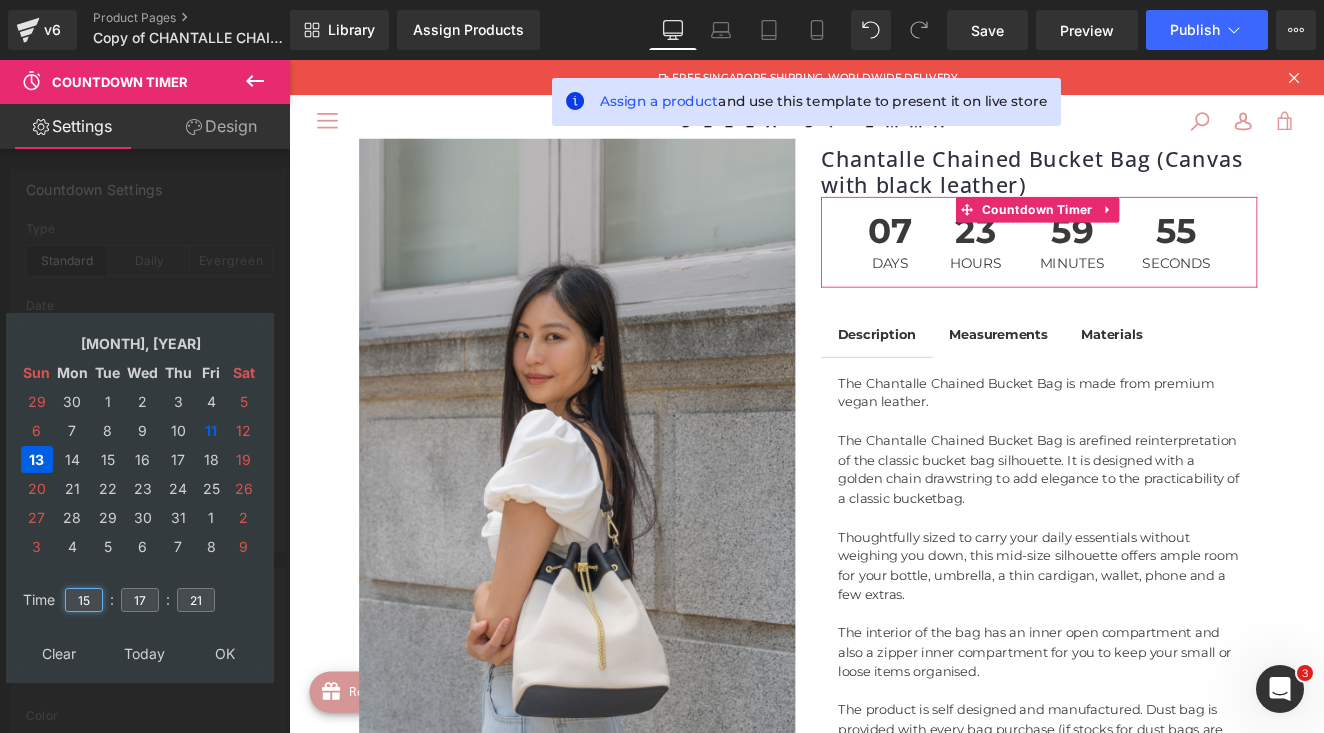 click on "15" at bounding box center (84, 600) 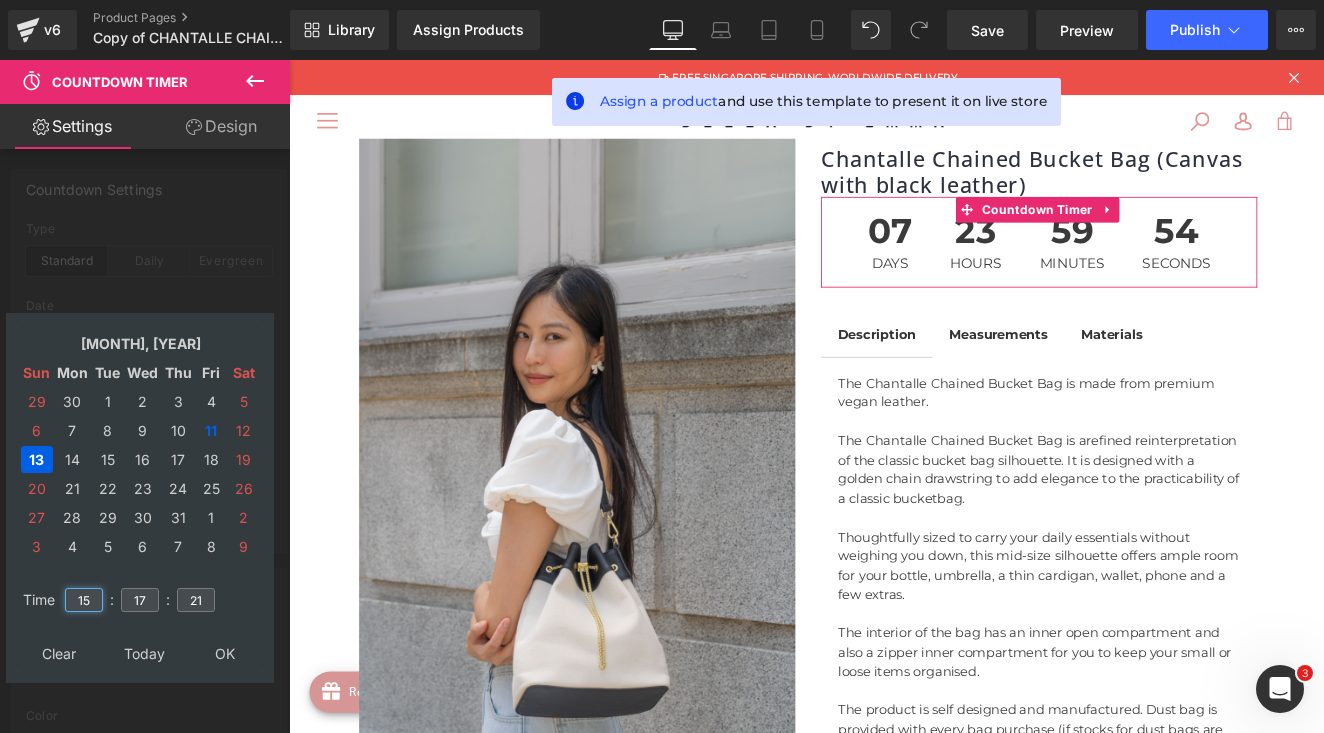 type on "2" 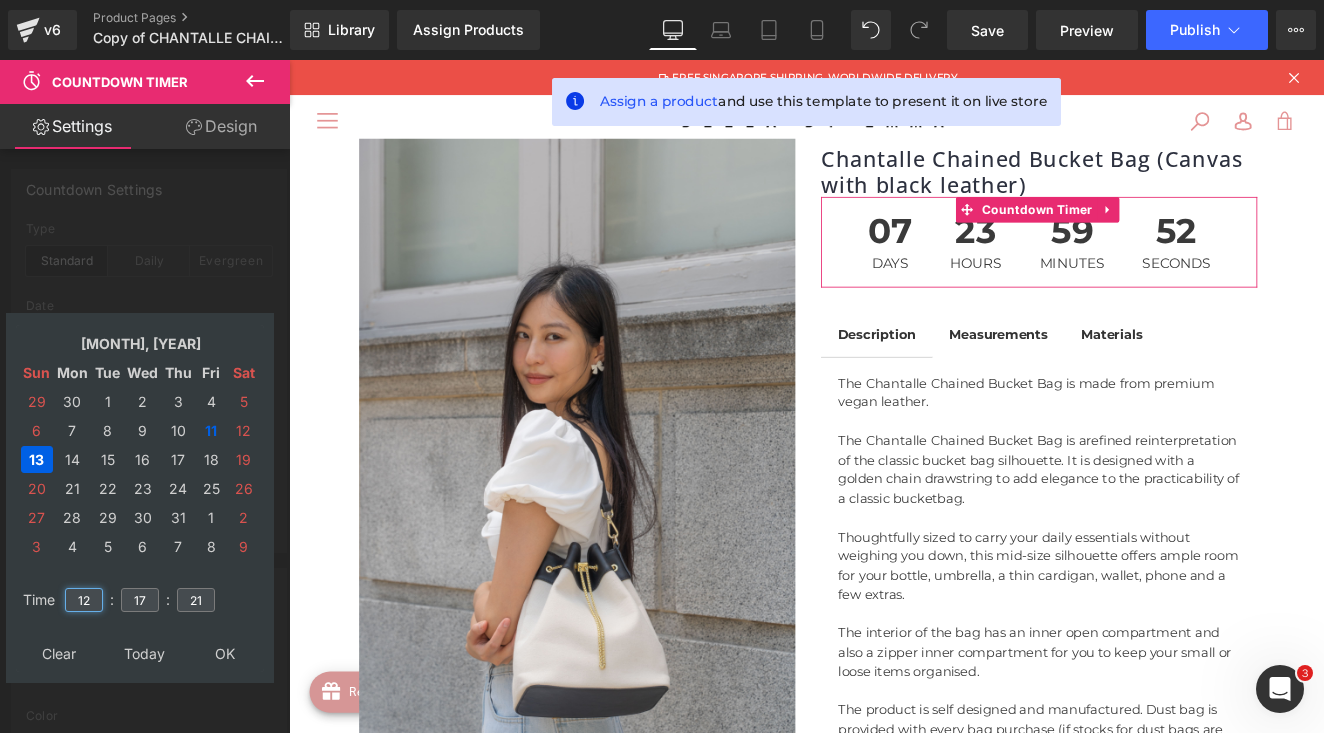 type on "12" 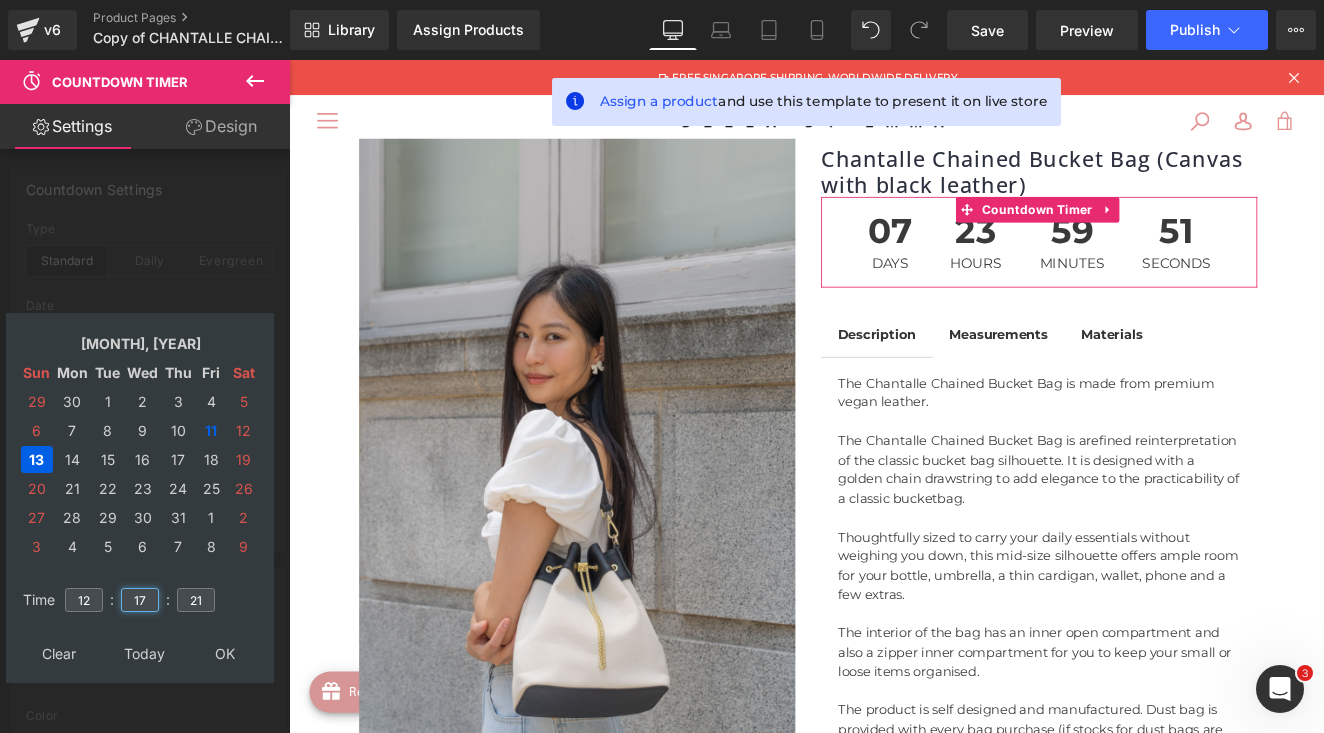 click on "17" at bounding box center [140, 600] 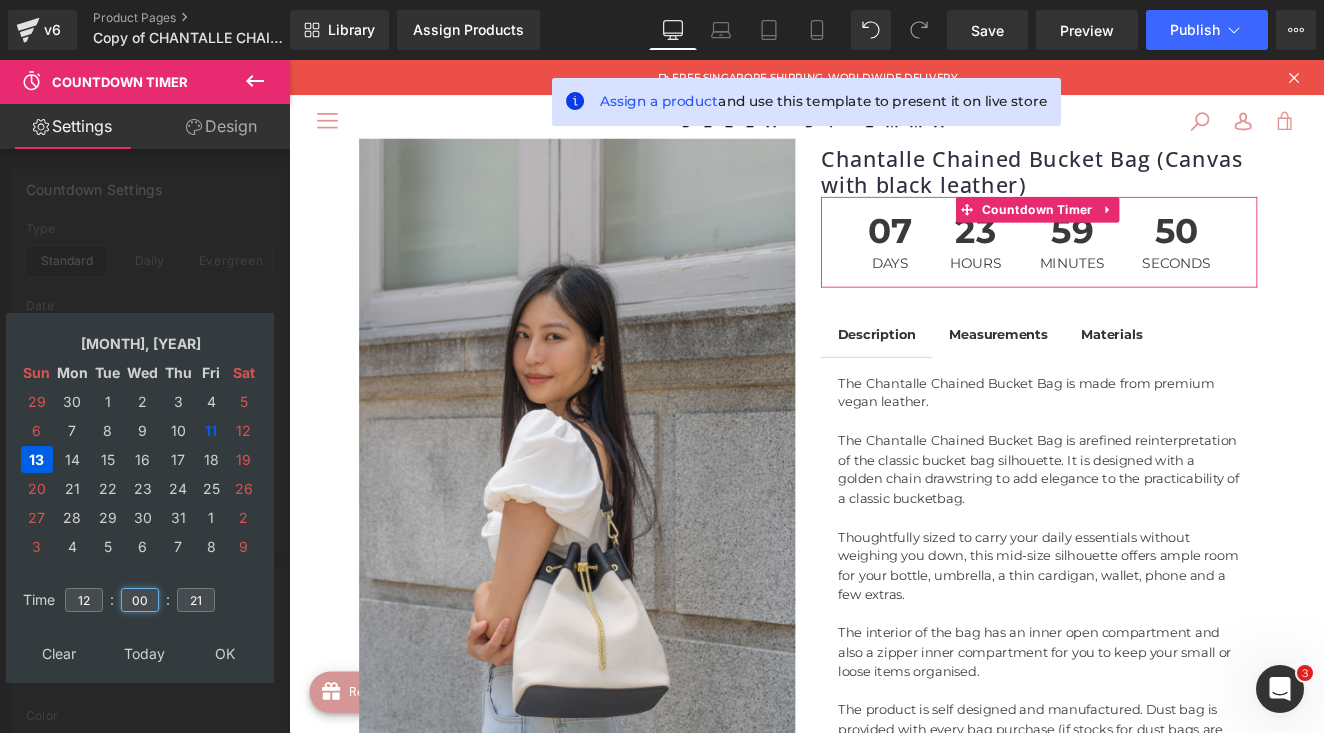 type on "00" 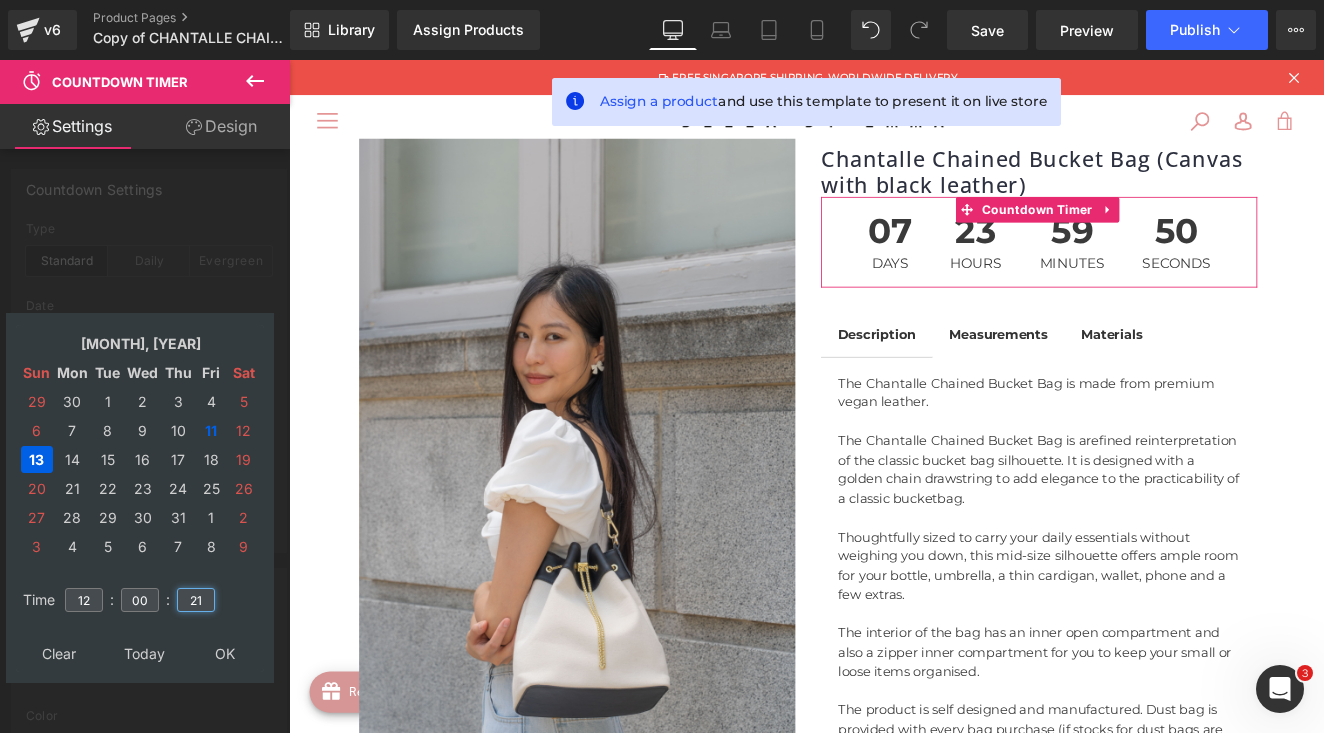 click on "21" at bounding box center [196, 600] 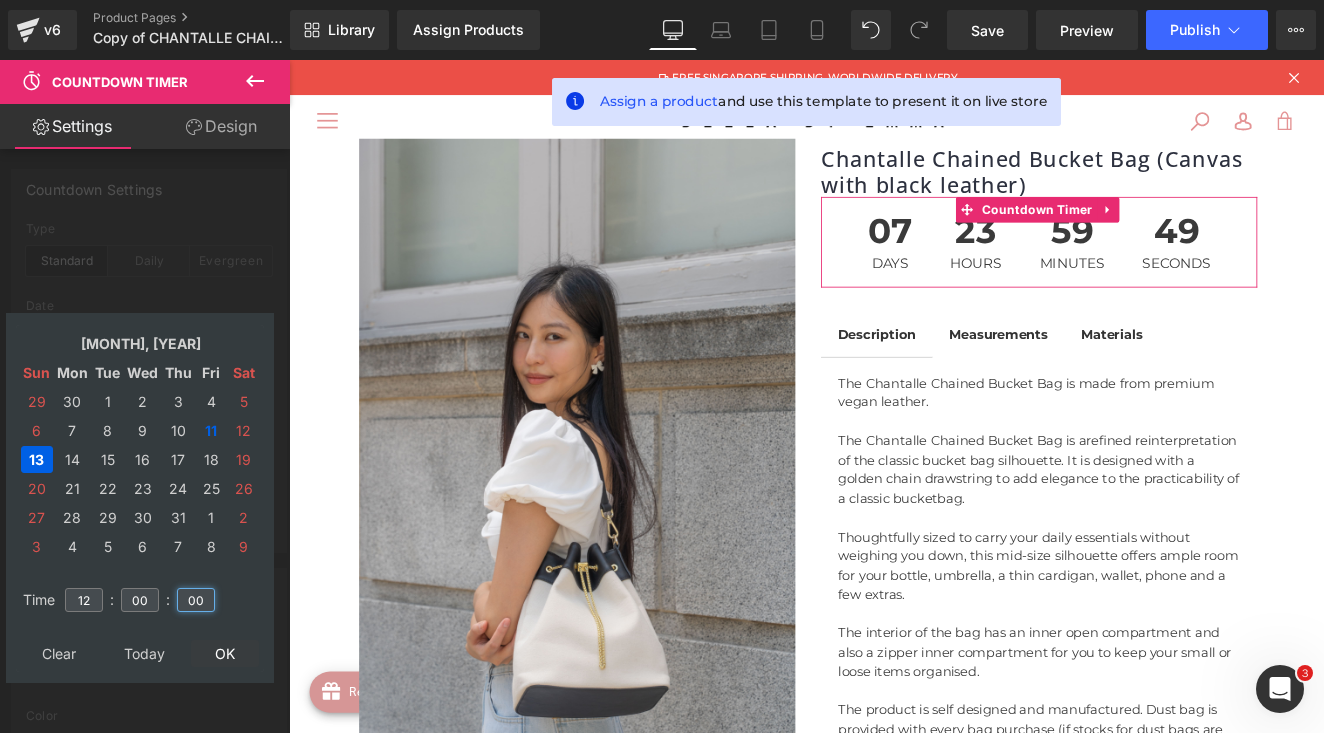type on "00" 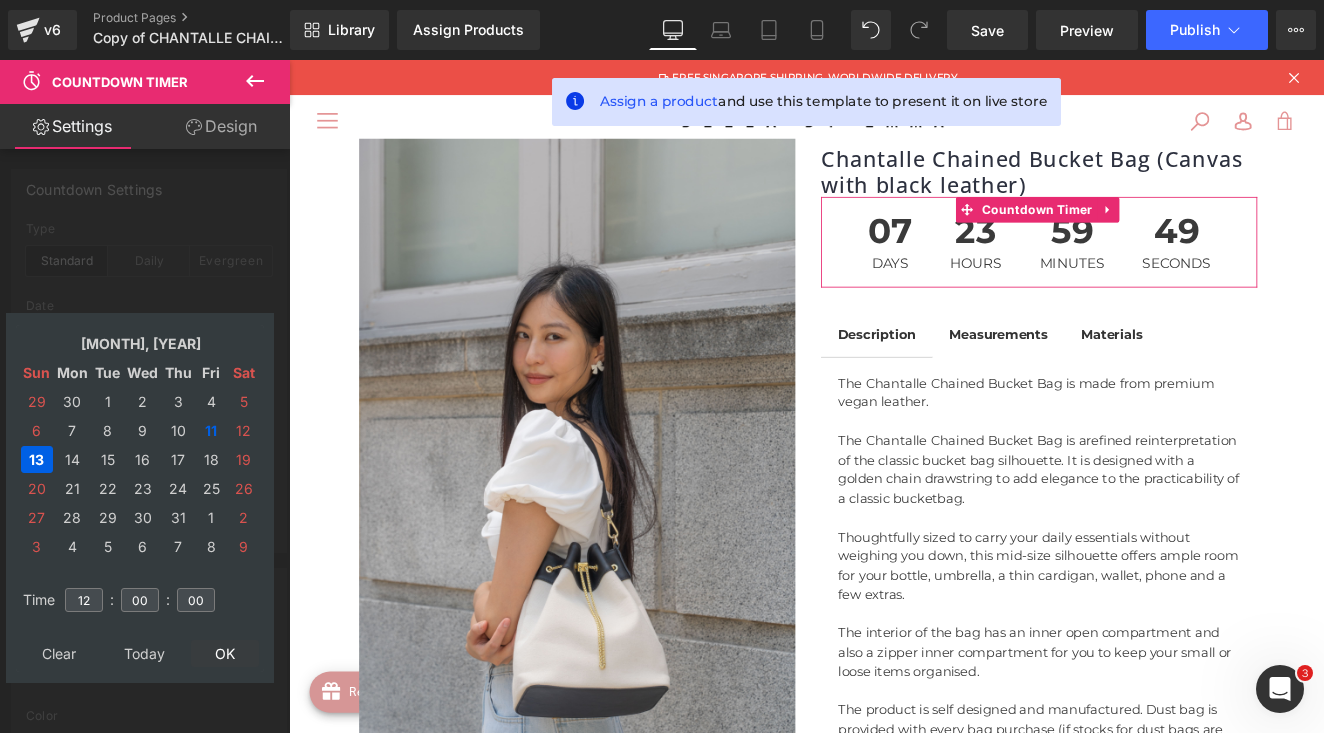 type on "2025/07/13 12:00:00" 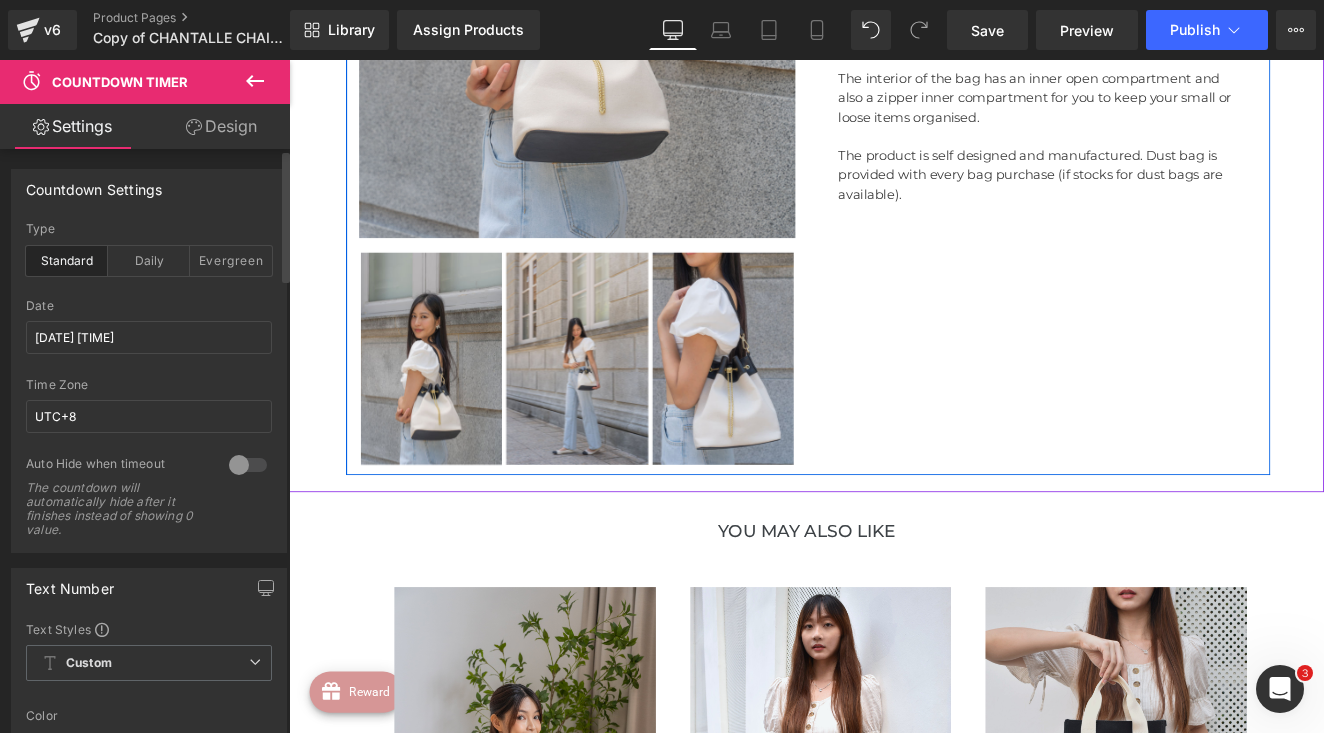 scroll, scrollTop: 949, scrollLeft: 0, axis: vertical 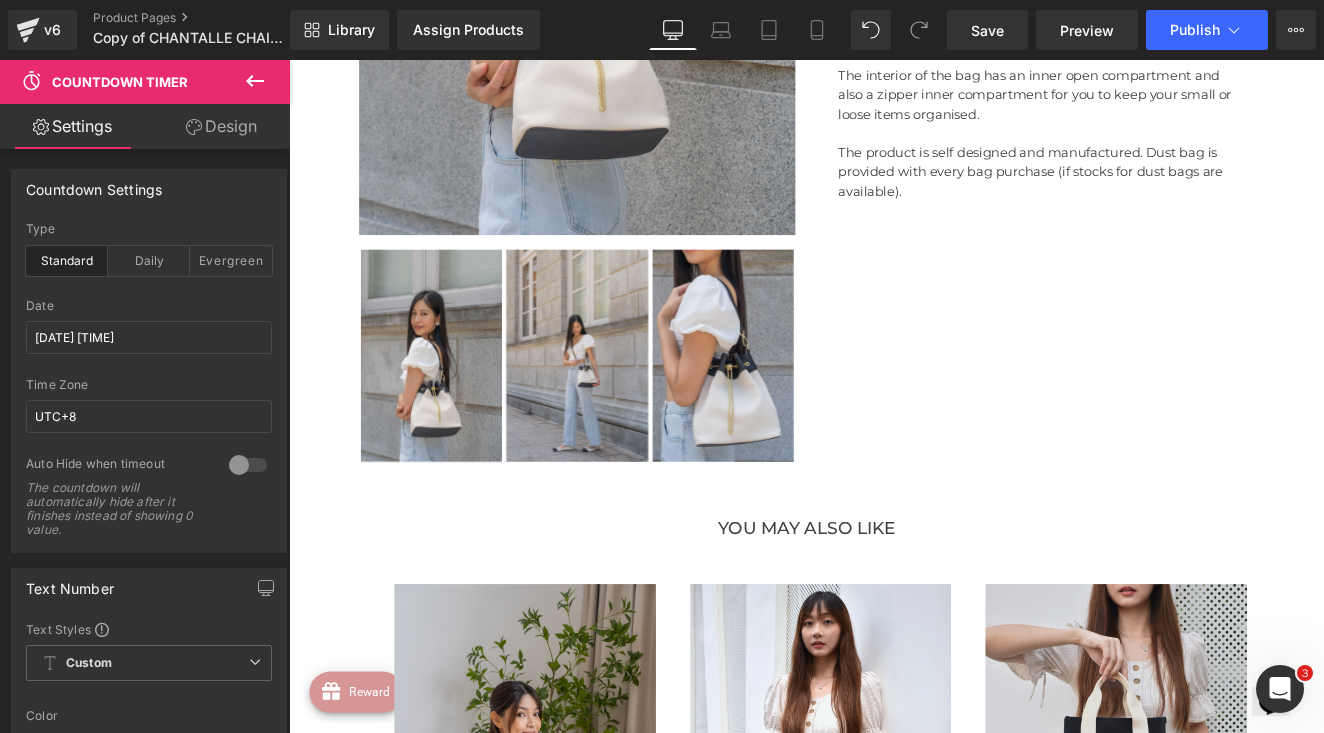 click 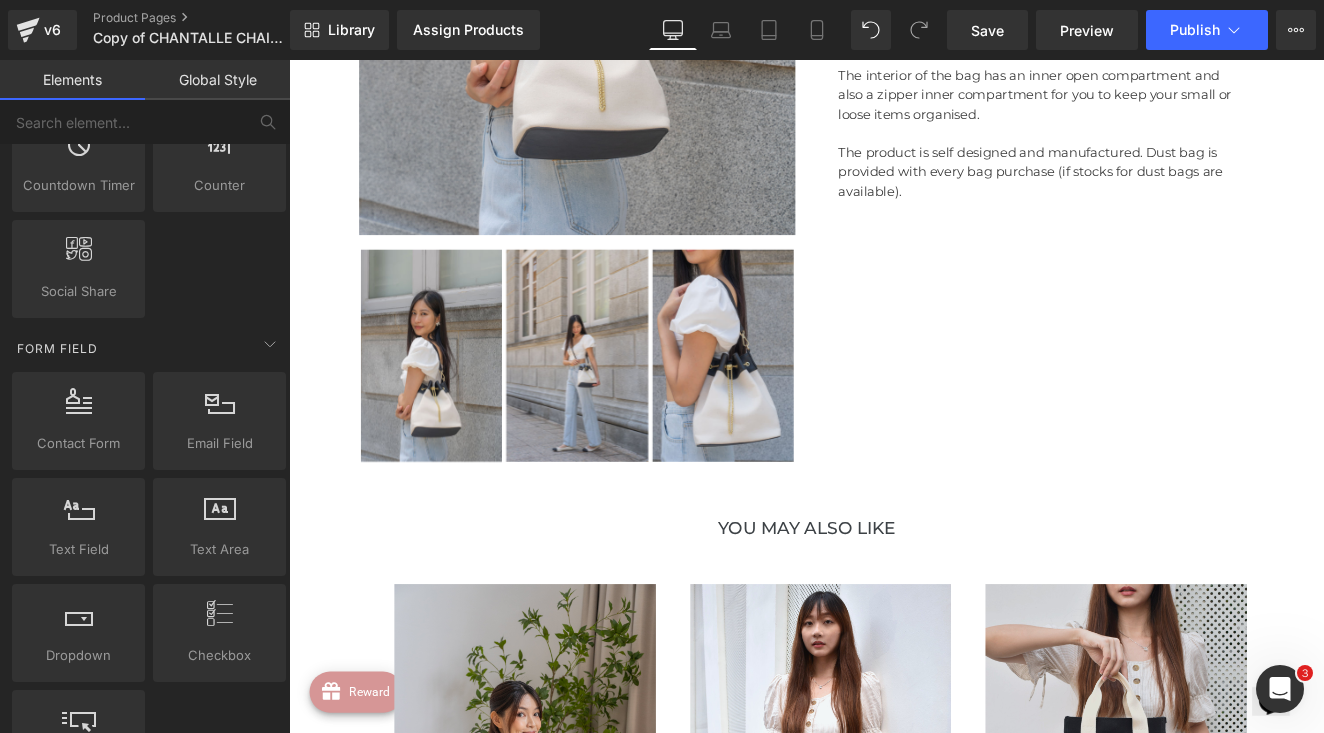 scroll, scrollTop: 2476, scrollLeft: 0, axis: vertical 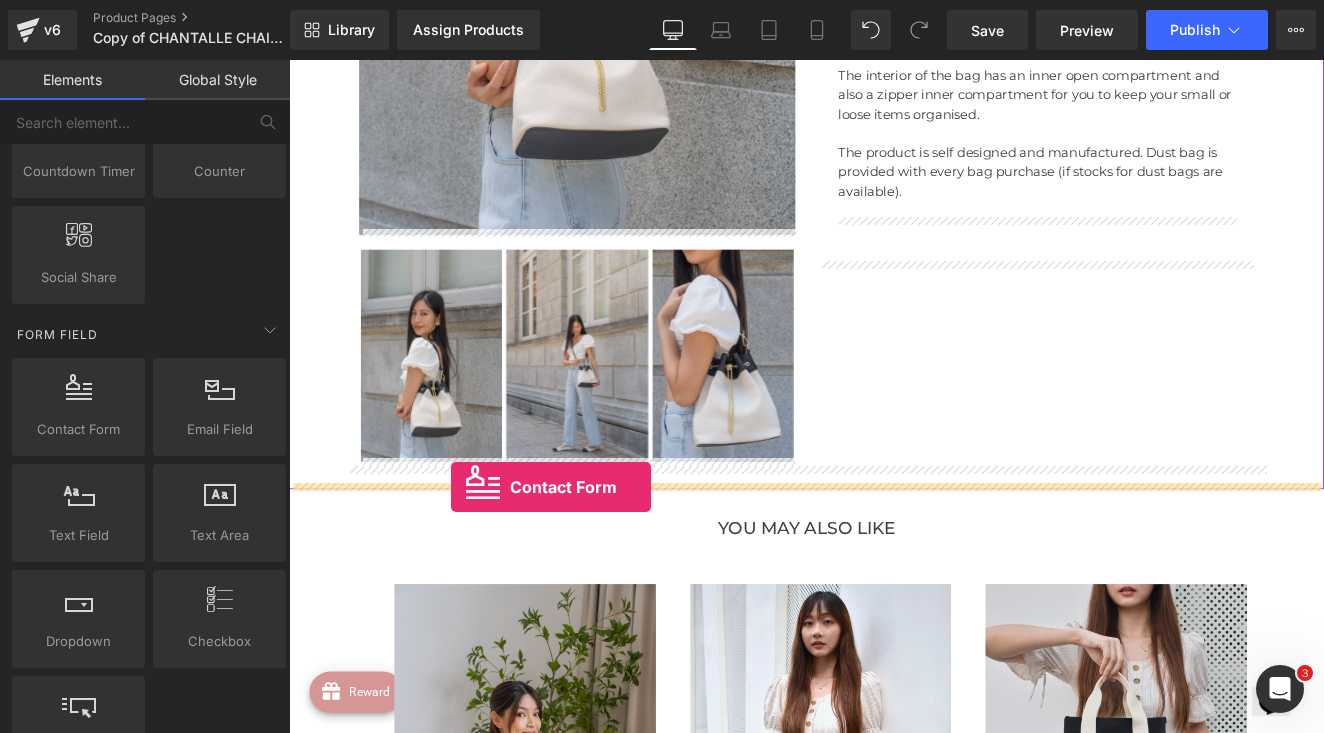 drag, startPoint x: 376, startPoint y: 471, endPoint x: 478, endPoint y: 559, distance: 134.71451 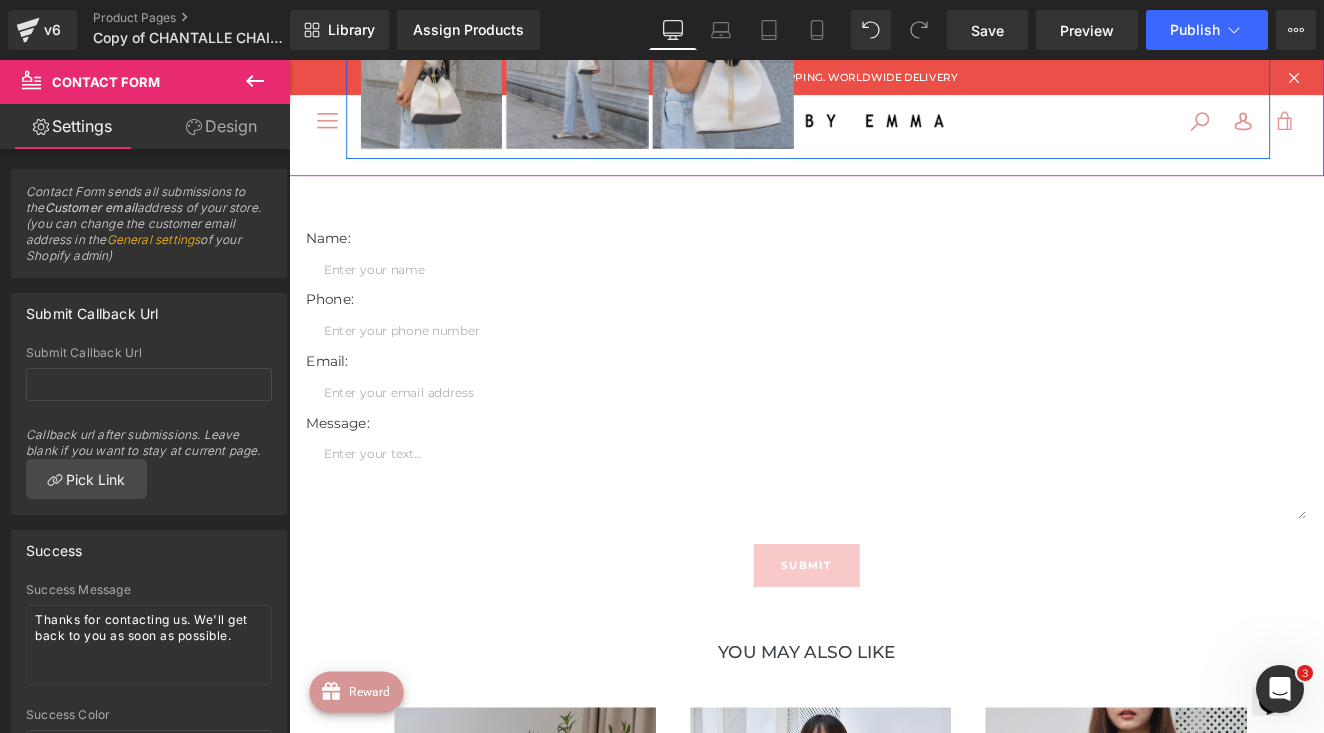scroll, scrollTop: 1179, scrollLeft: 0, axis: vertical 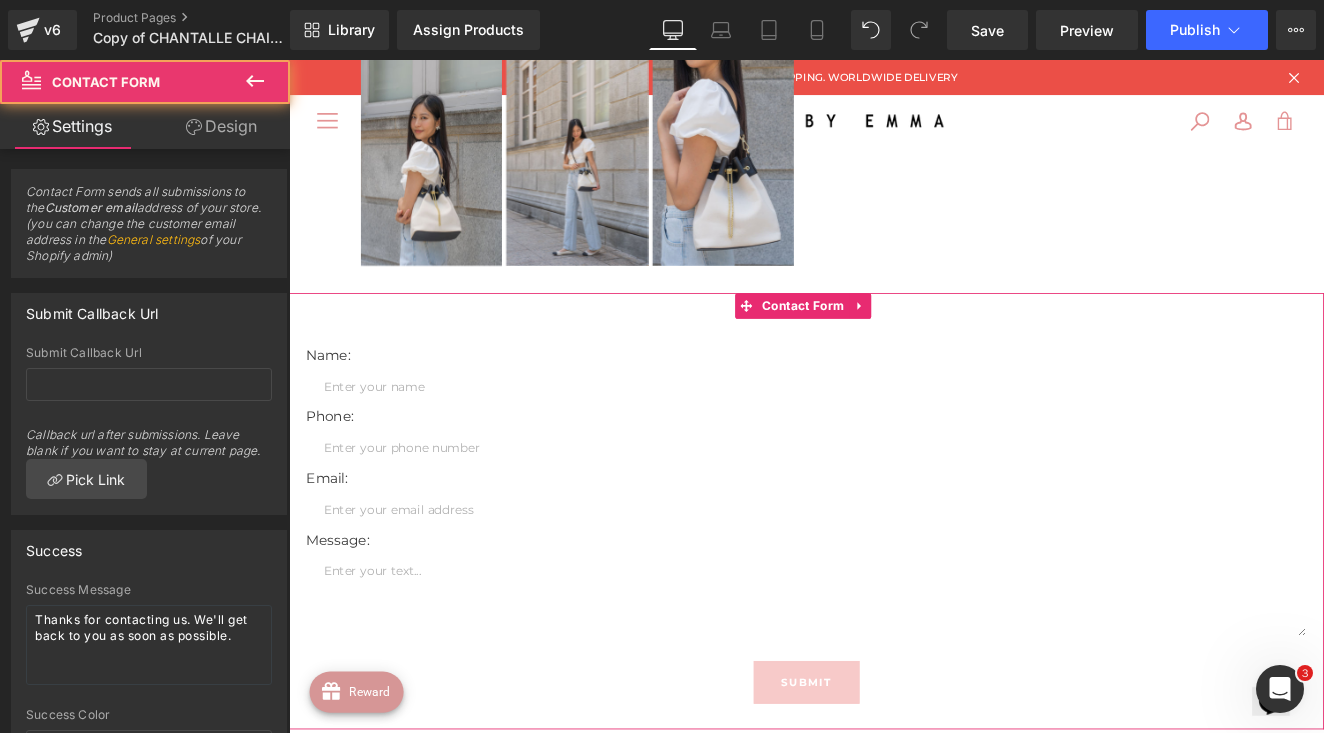 click on "Name: Text Block         Text Field         Phone: Text Block         Text Field         Email: Text Block         Email Field         Message: Text Block           Text Area           Submit   Submit Button
Contact Form" at bounding box center [894, 587] 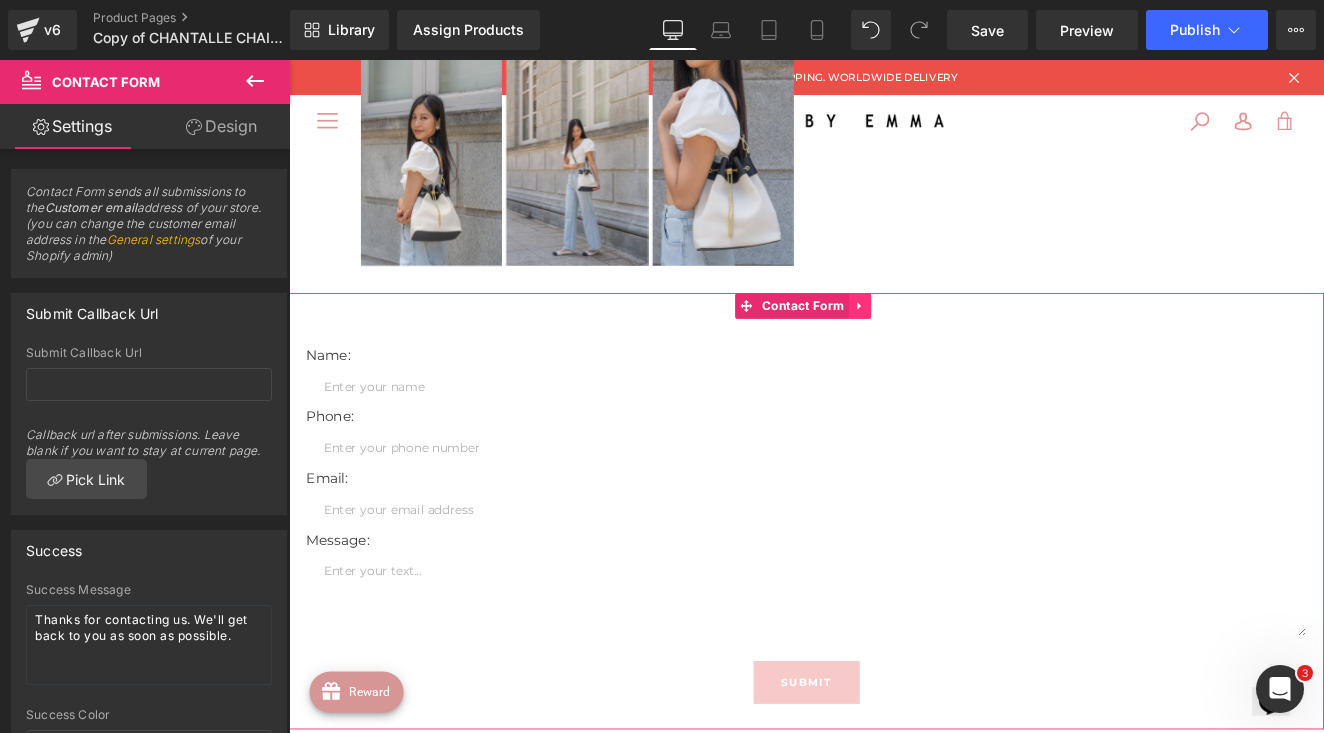 click 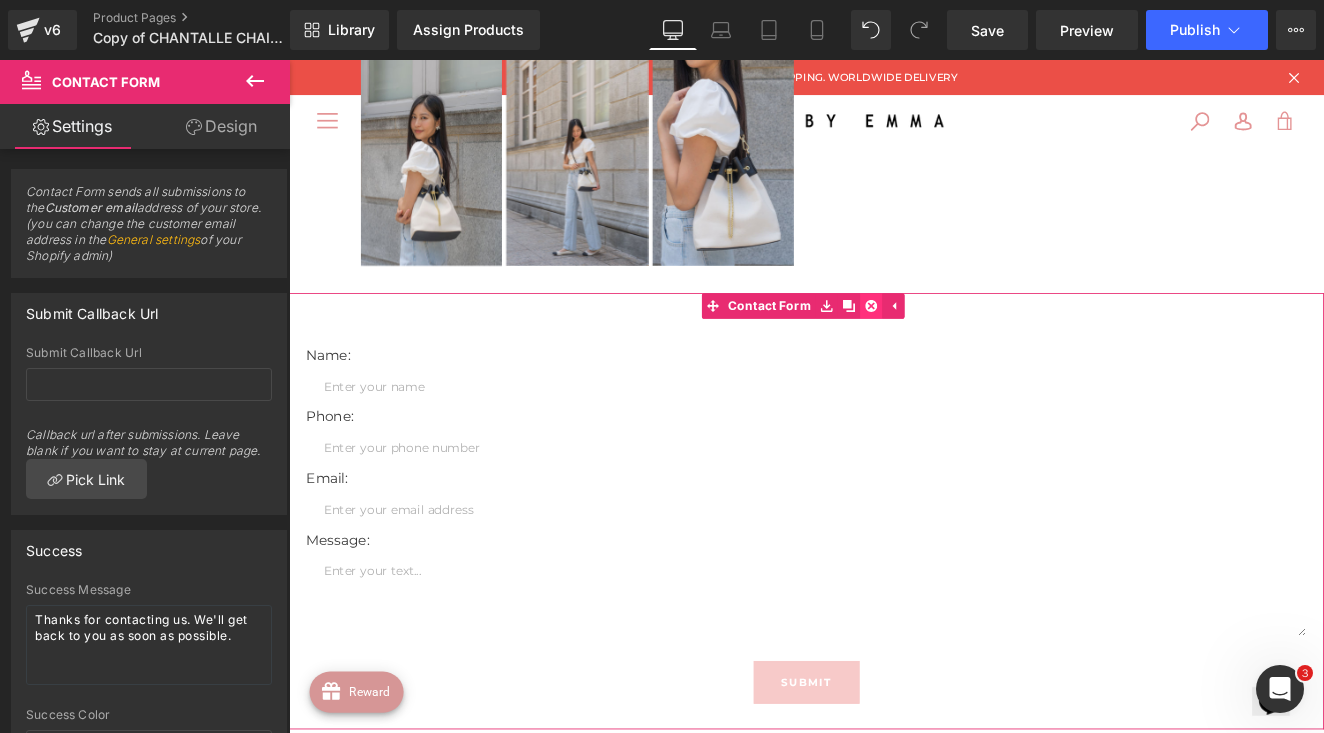 click 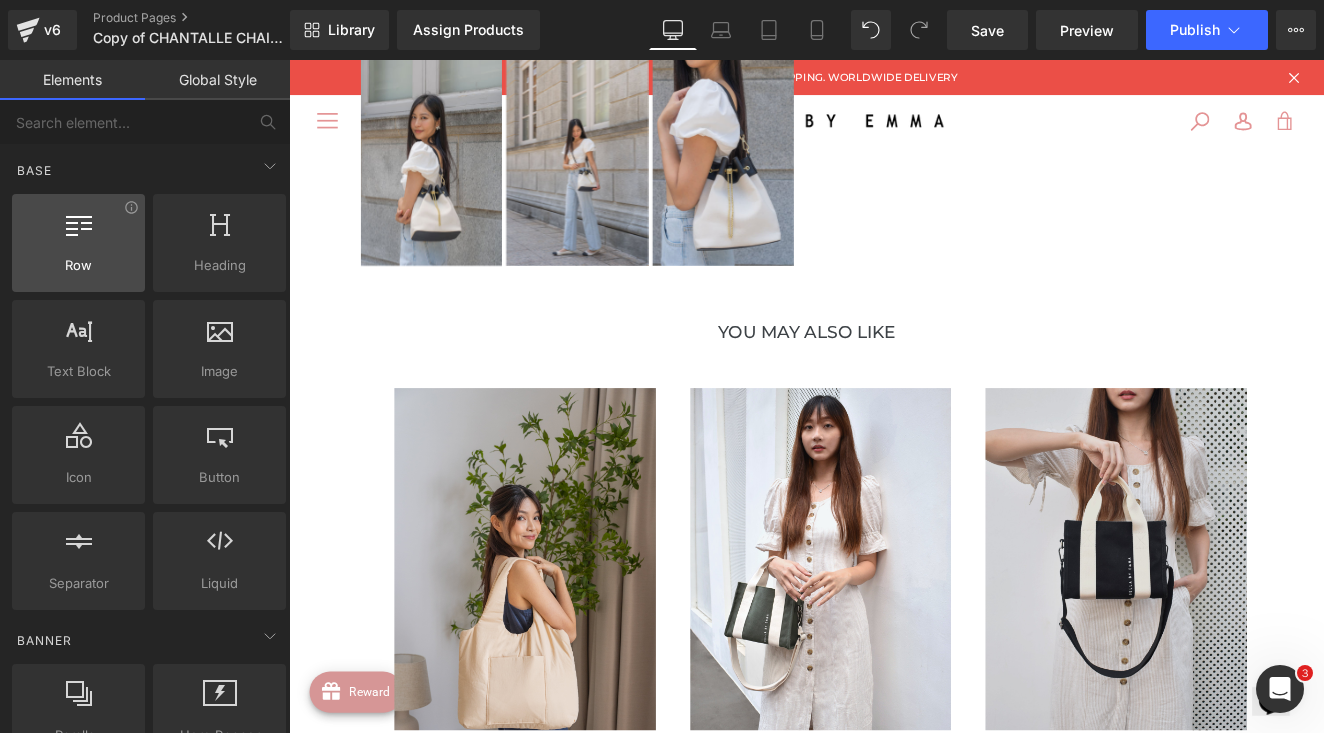 scroll, scrollTop: 0, scrollLeft: 0, axis: both 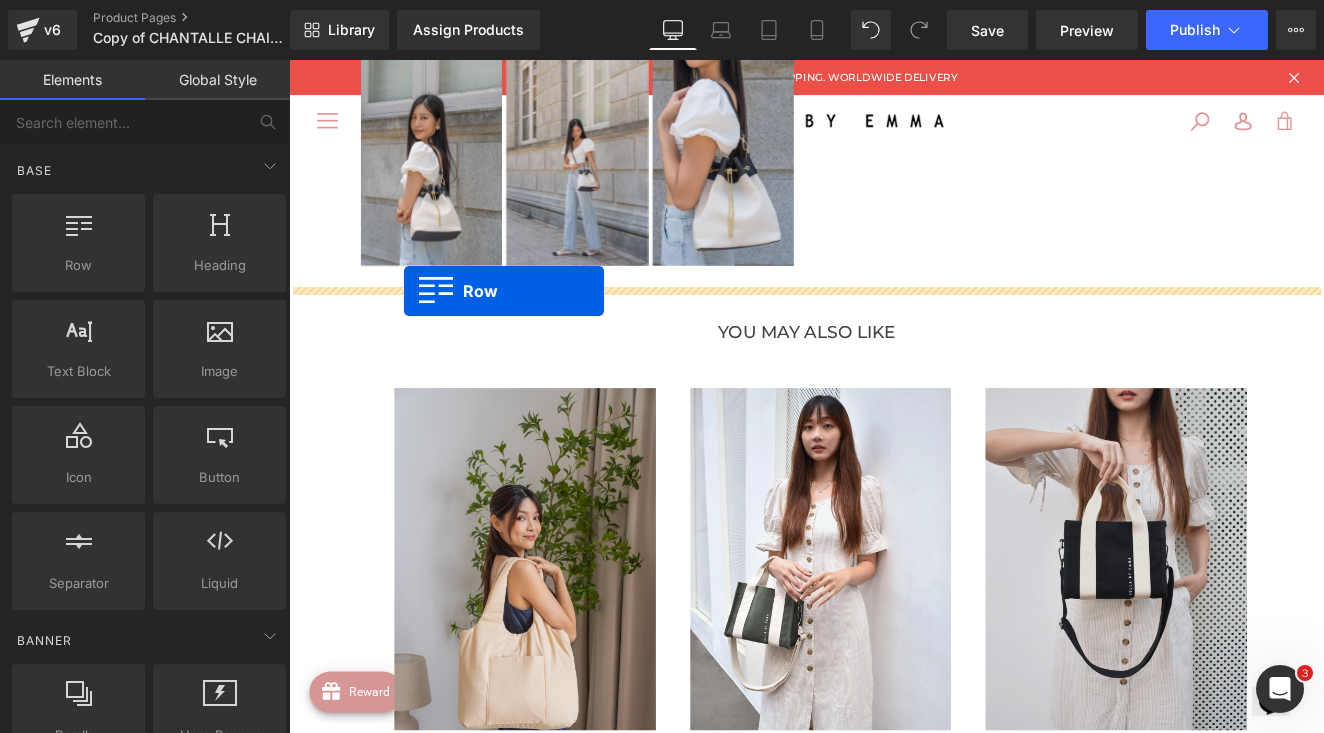 drag, startPoint x: 356, startPoint y: 322, endPoint x: 423, endPoint y: 330, distance: 67.47592 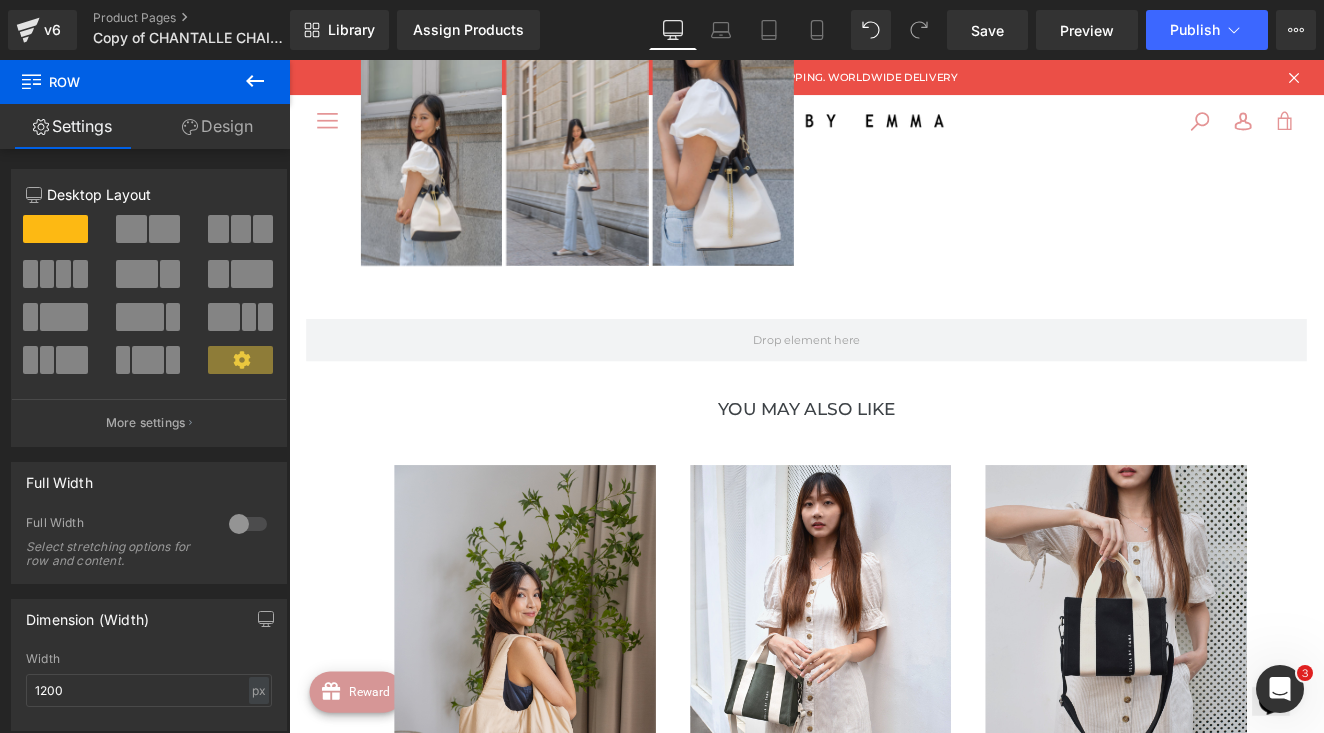 click 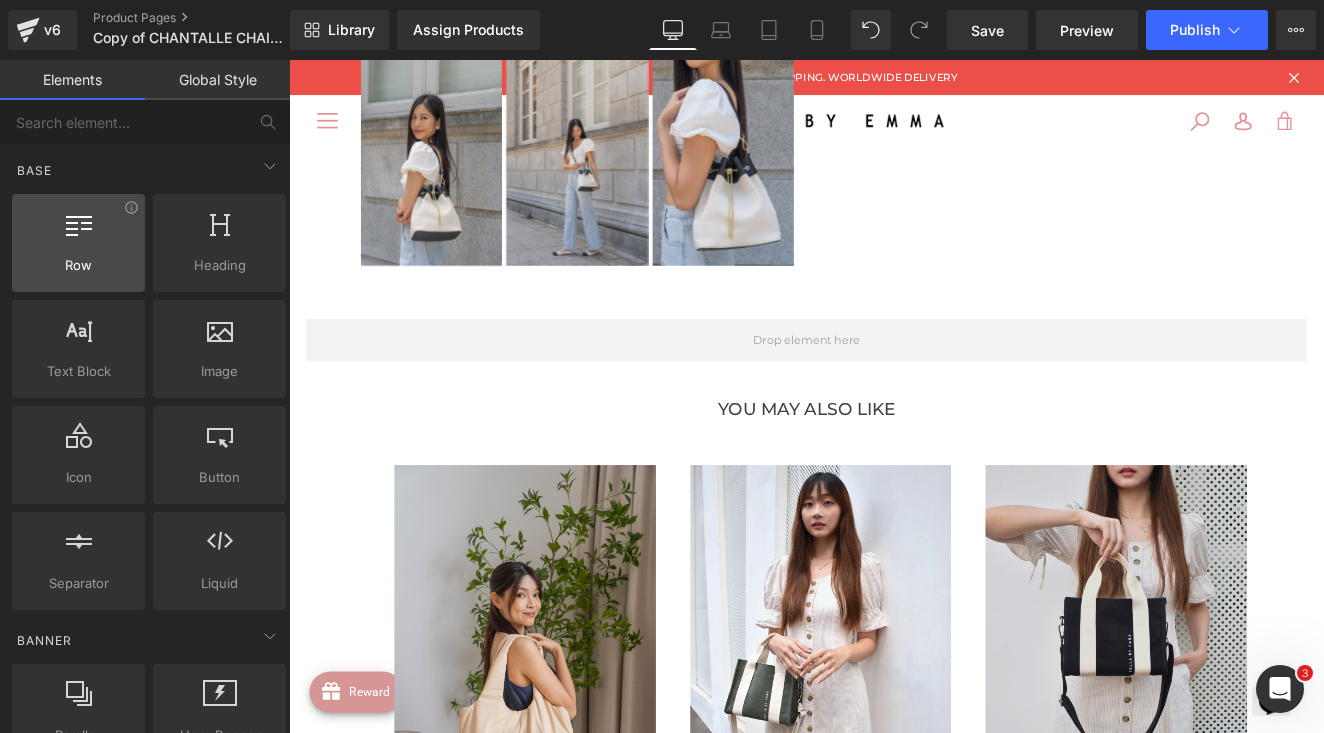 click on "Row" at bounding box center (78, 265) 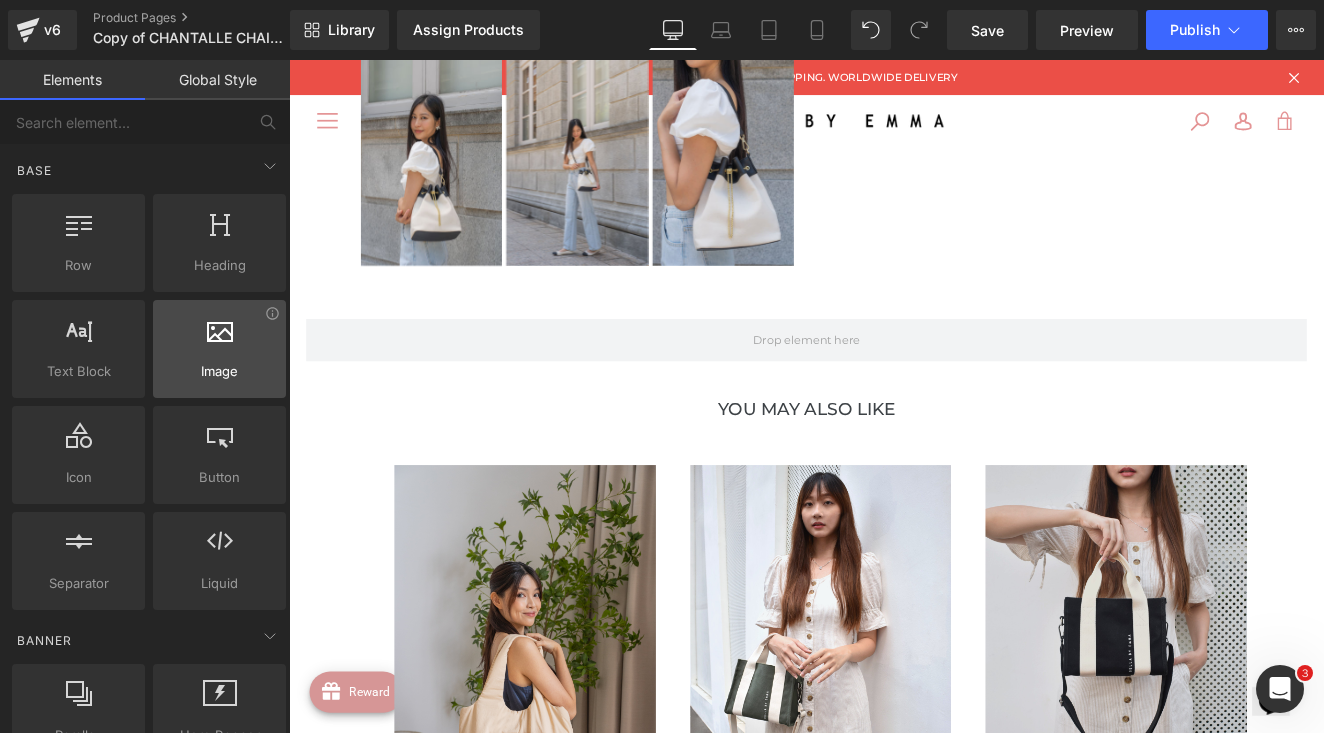 scroll, scrollTop: 0, scrollLeft: 0, axis: both 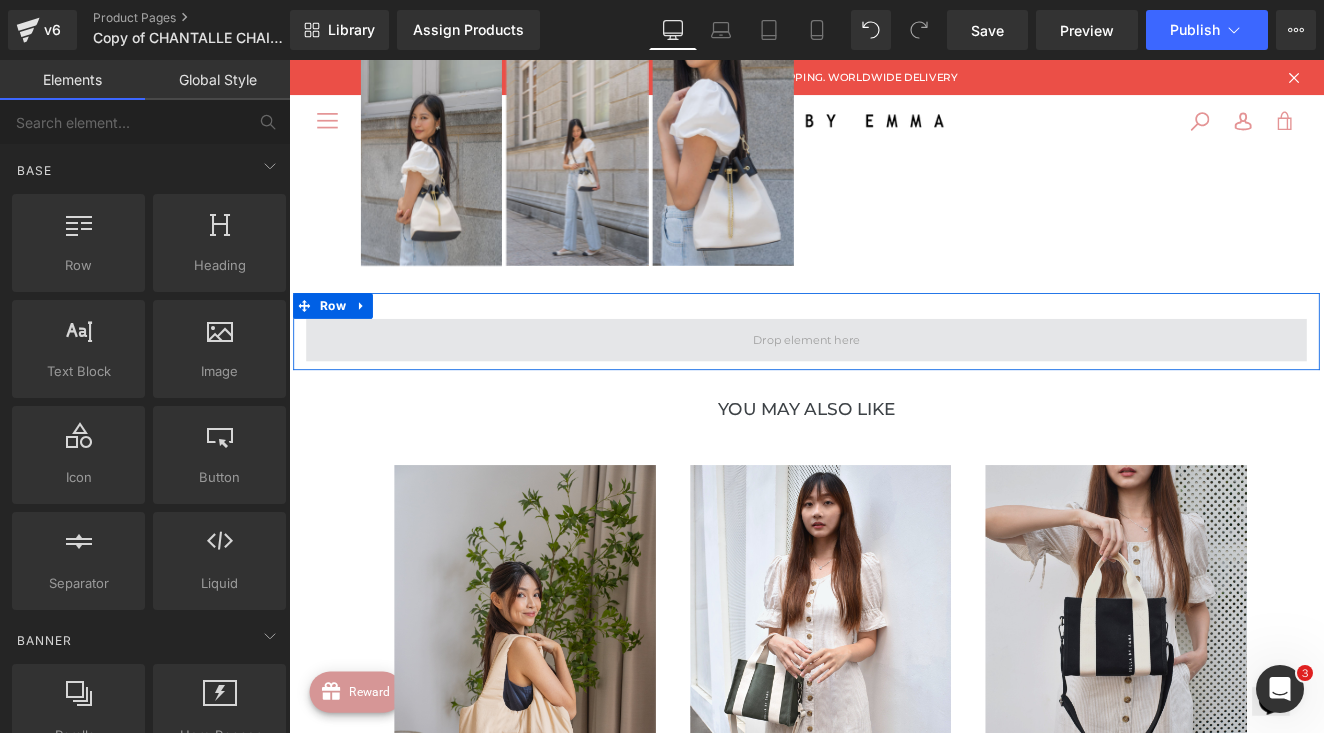 click at bounding box center (894, 387) 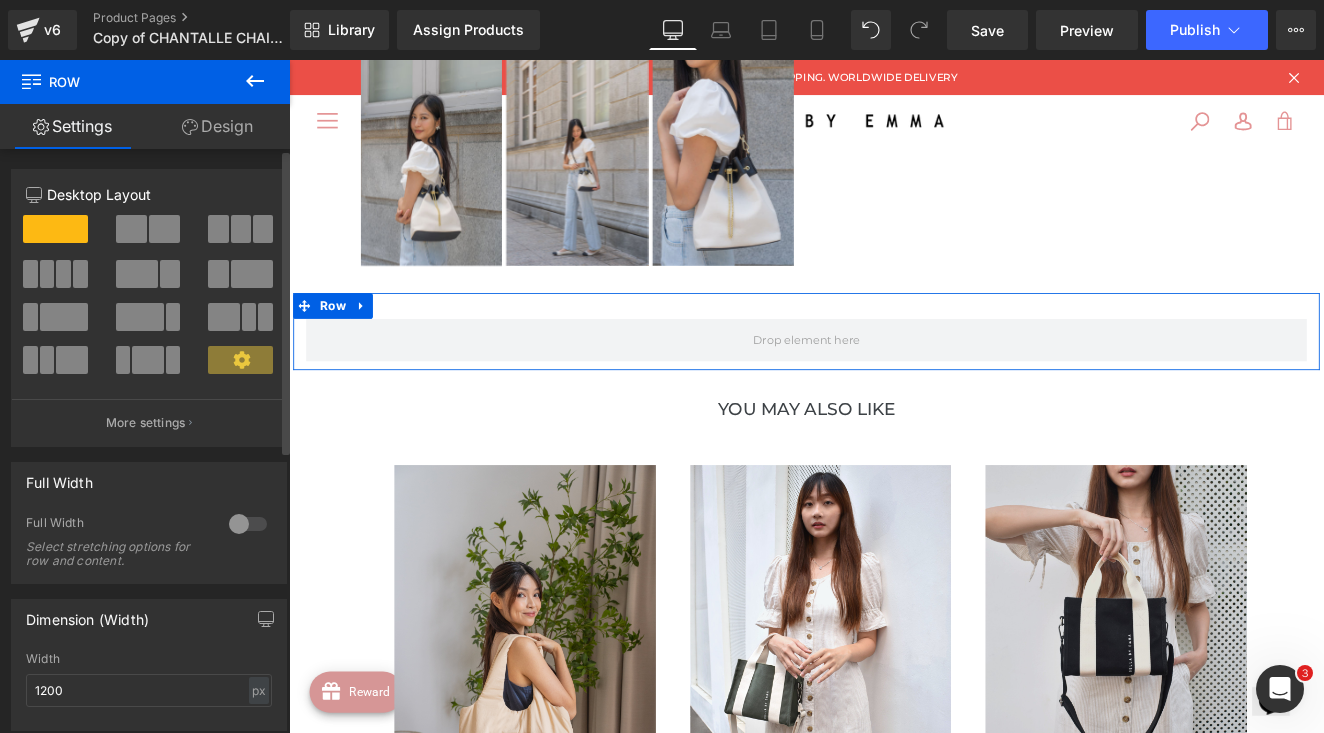 drag, startPoint x: 67, startPoint y: 315, endPoint x: 108, endPoint y: 276, distance: 56.586216 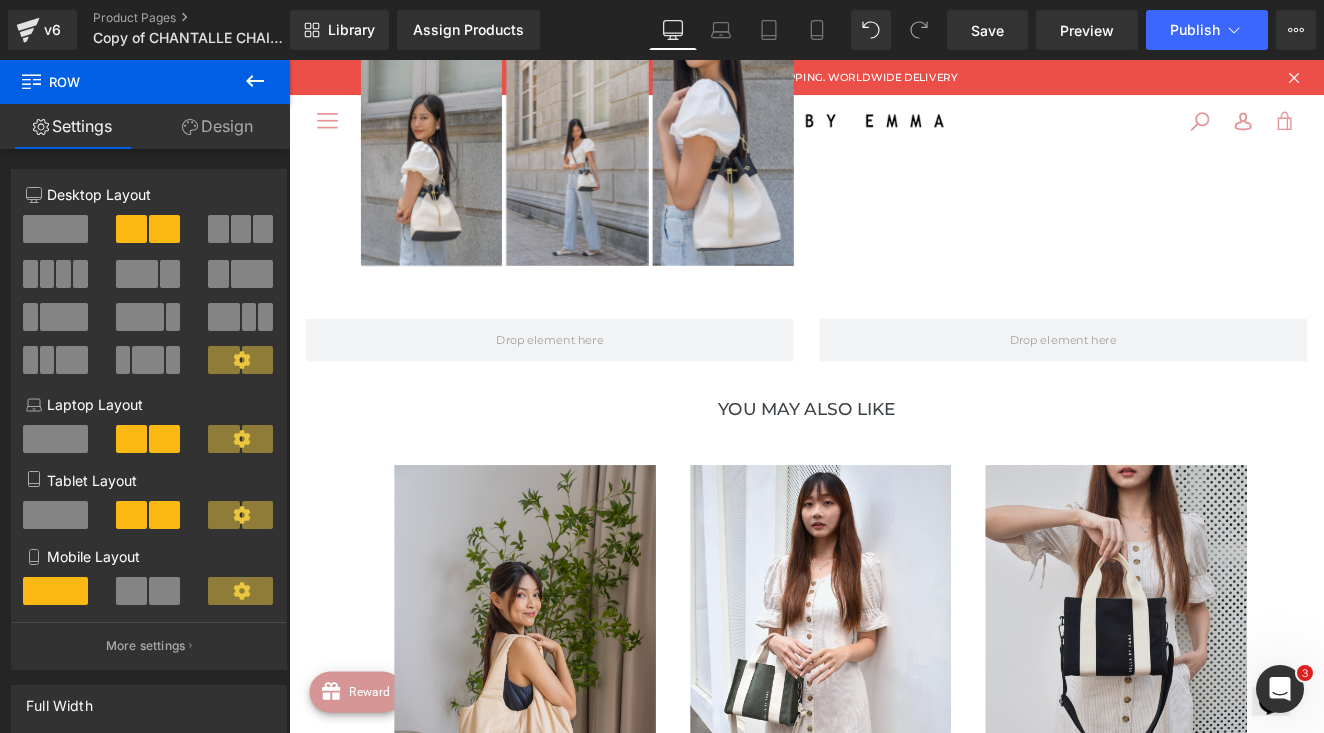 click 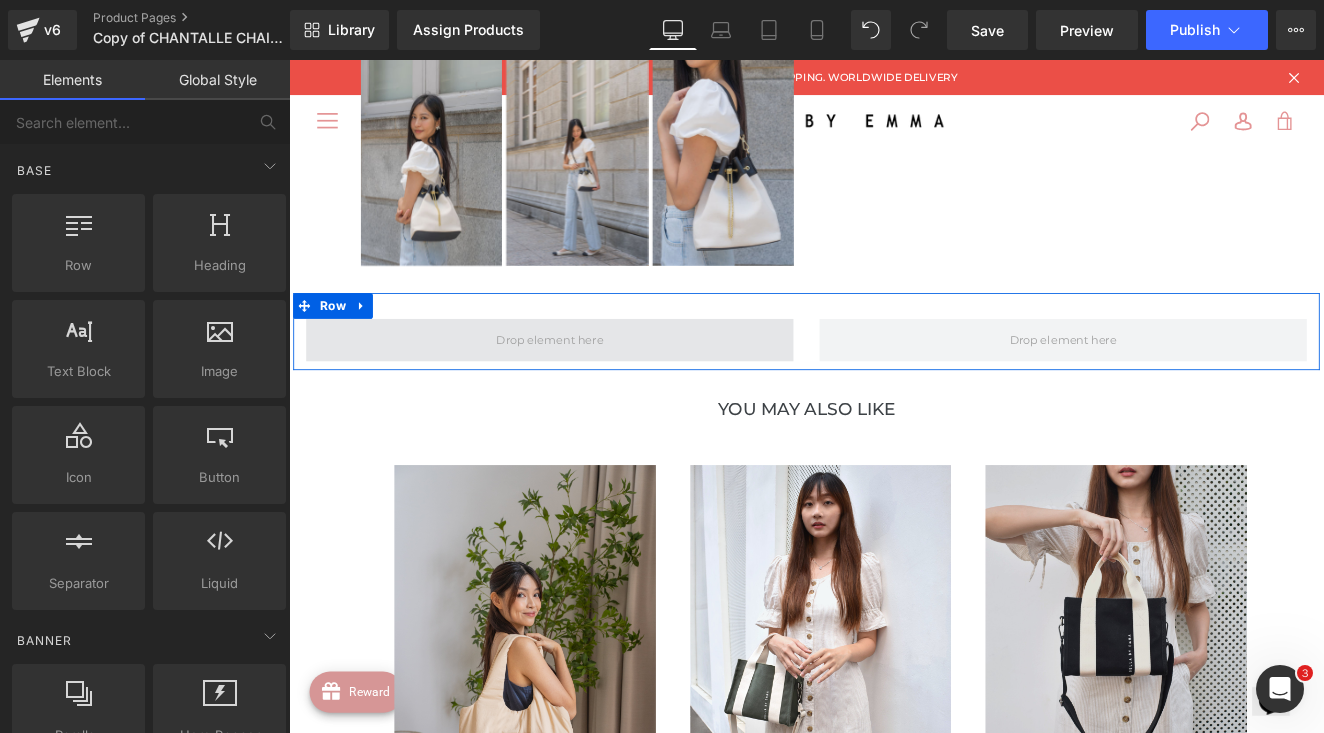 click at bounding box center (594, 387) 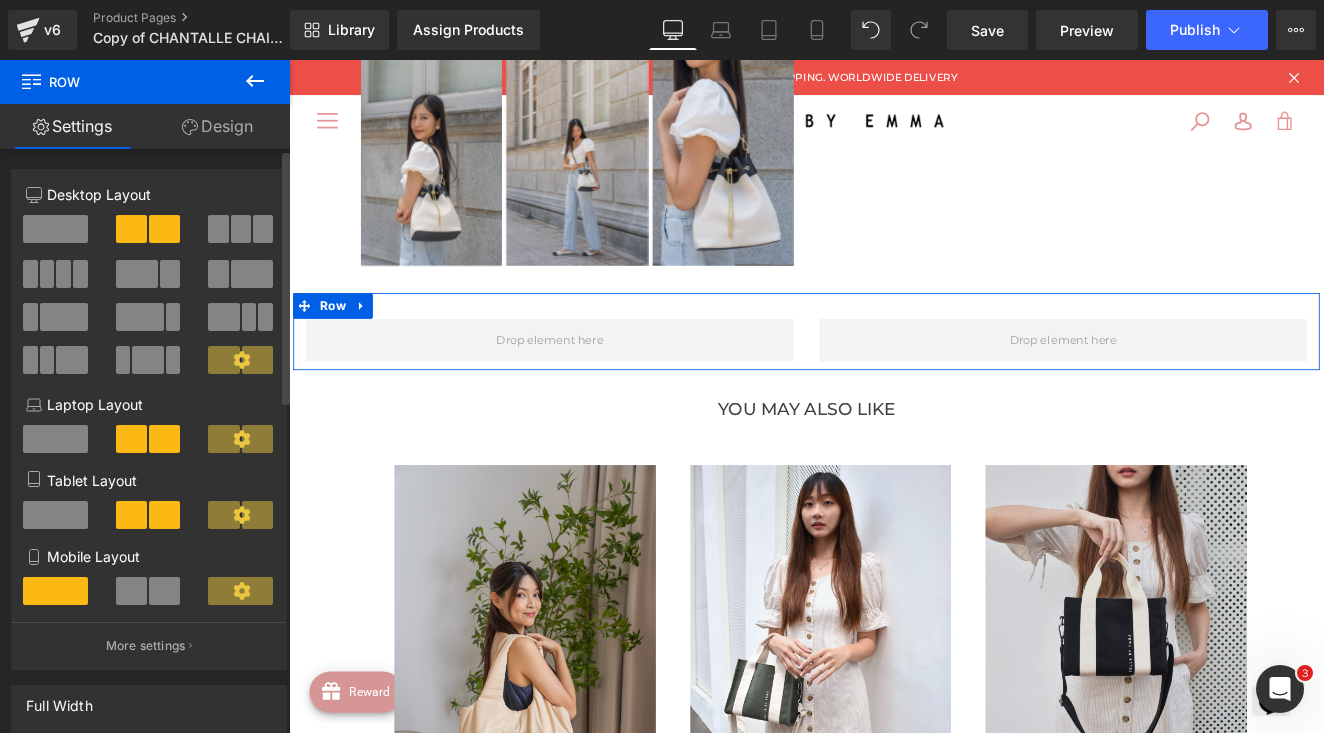 click at bounding box center [55, 229] 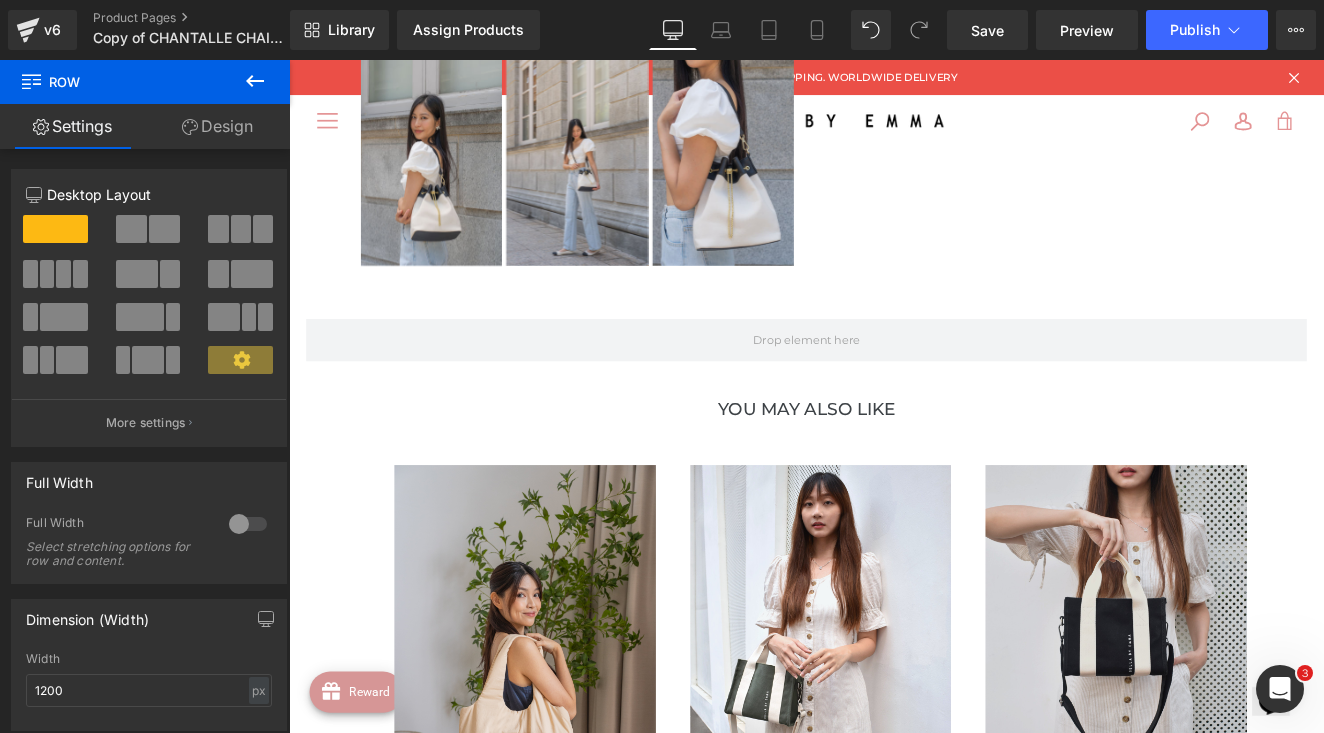 click at bounding box center [255, 82] 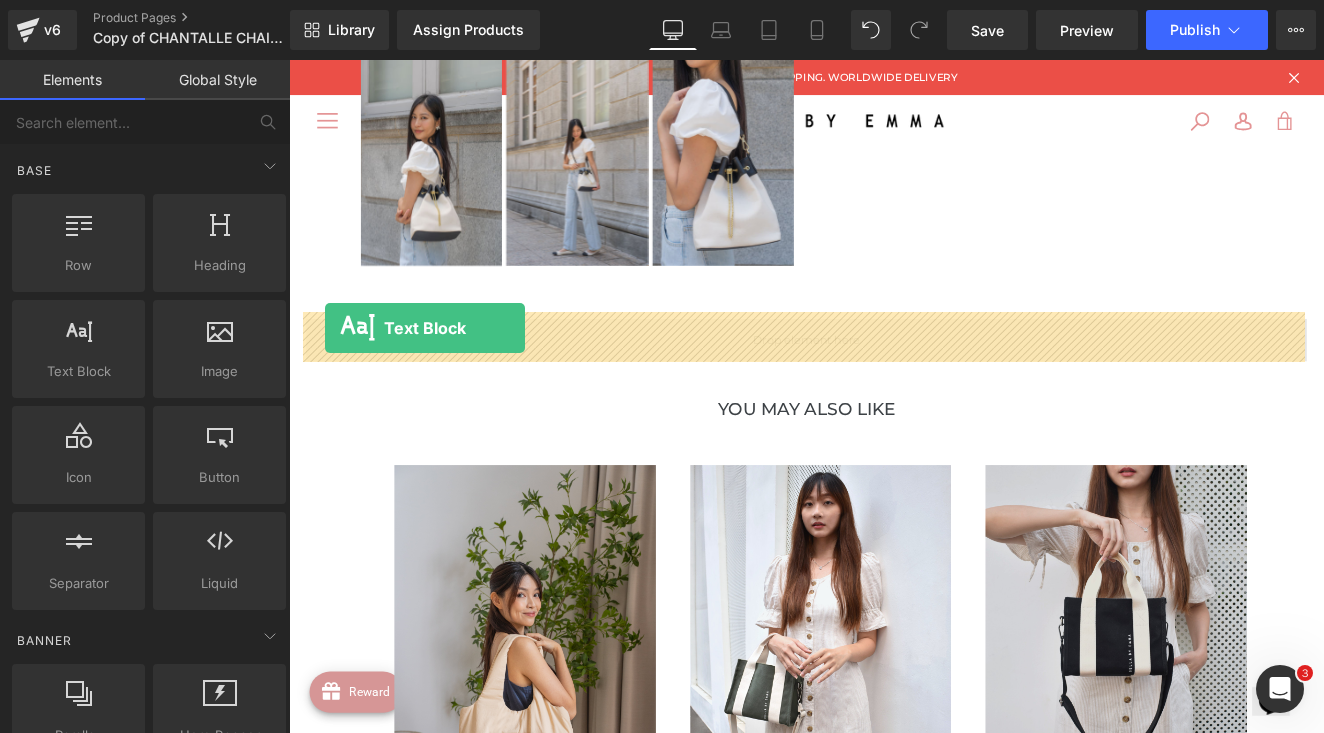 drag, startPoint x: 363, startPoint y: 425, endPoint x: 331, endPoint y: 373, distance: 61.05735 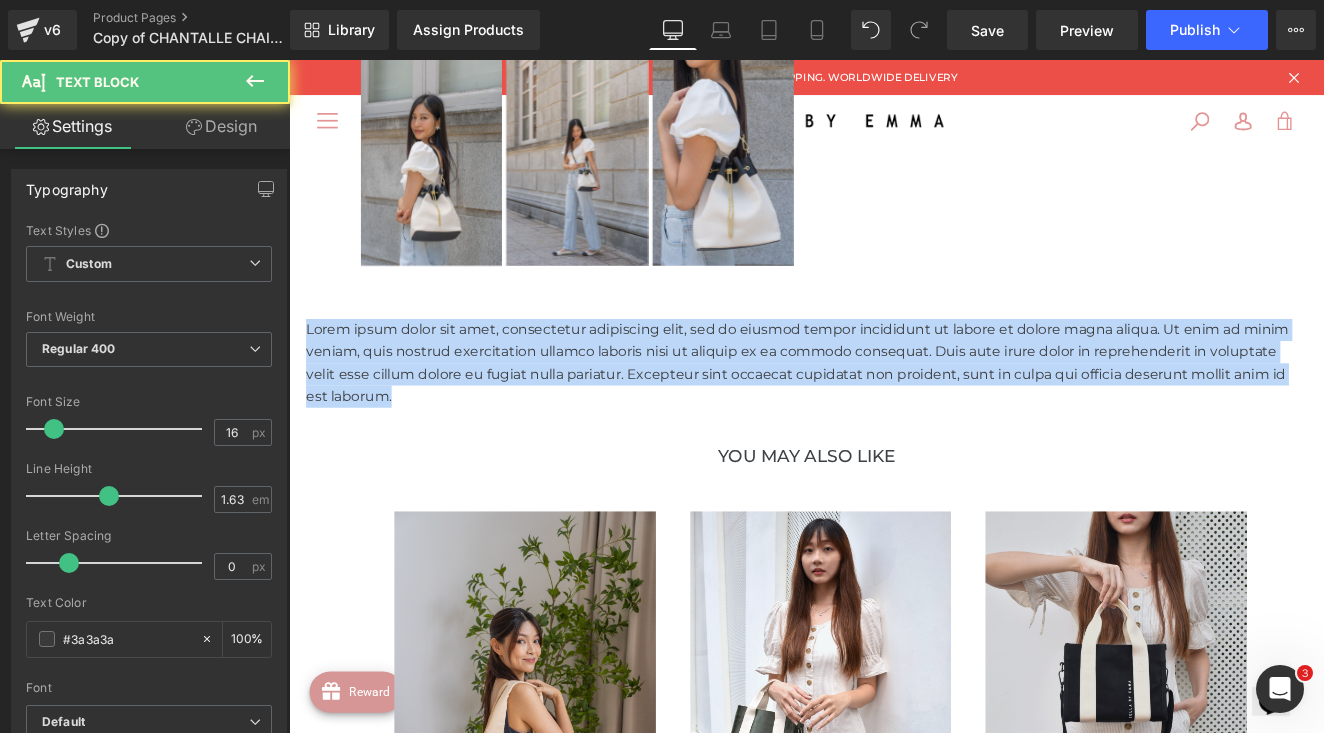 drag, startPoint x: 406, startPoint y: 442, endPoint x: 289, endPoint y: 352, distance: 147.61098 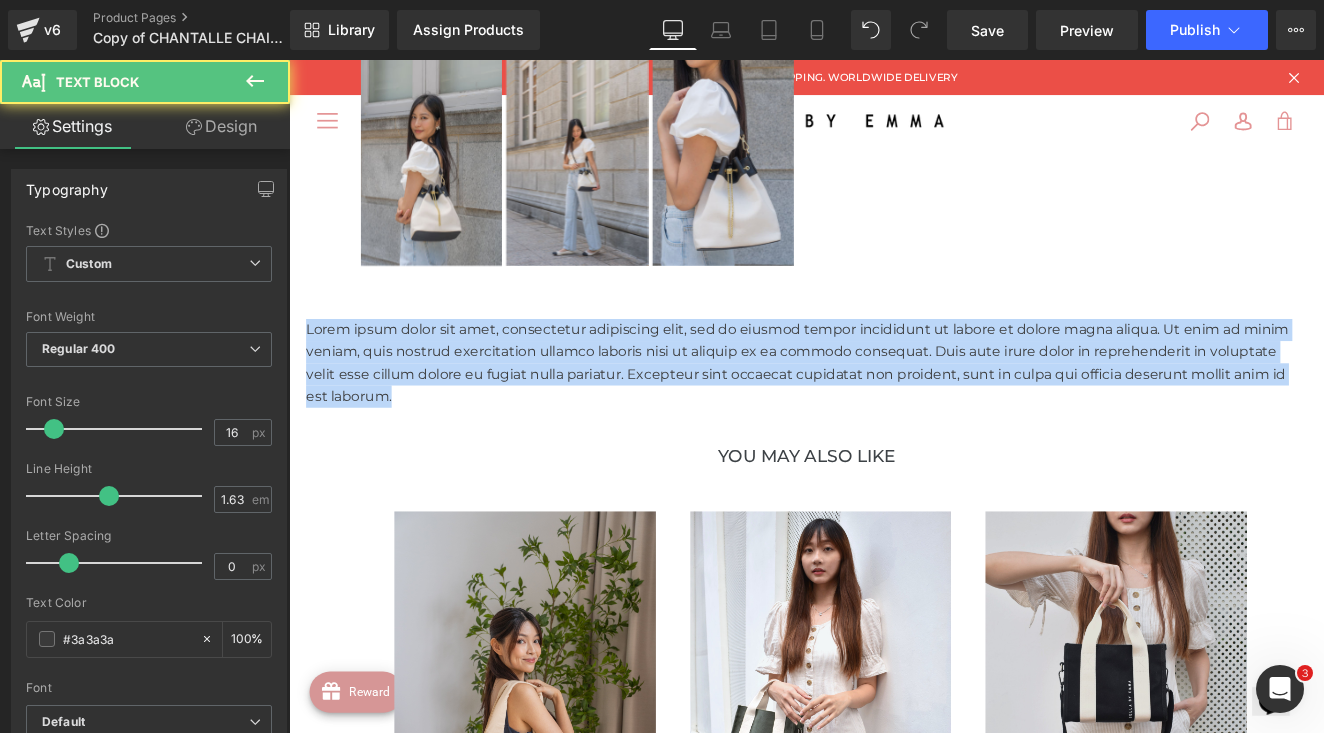 click on "WORLDWIDE SHIPPING.  Free local Delivery  for ALL ORDERS Text Block         CLICK ON "REWARDS" TAB AT BOTTOM LEFT OF  WEBPAGE FOR DISCOUNTS AND PERKS Text Block         INSTAGRAM @BELLABYEMMA TIKTOK @SHOPBELLABYEMMA telegram: @bellabyemmaofficial Text Block         Row
Assign a product  and use this template to present it on live store
(P) Image
‹ ›" at bounding box center (894, 207) 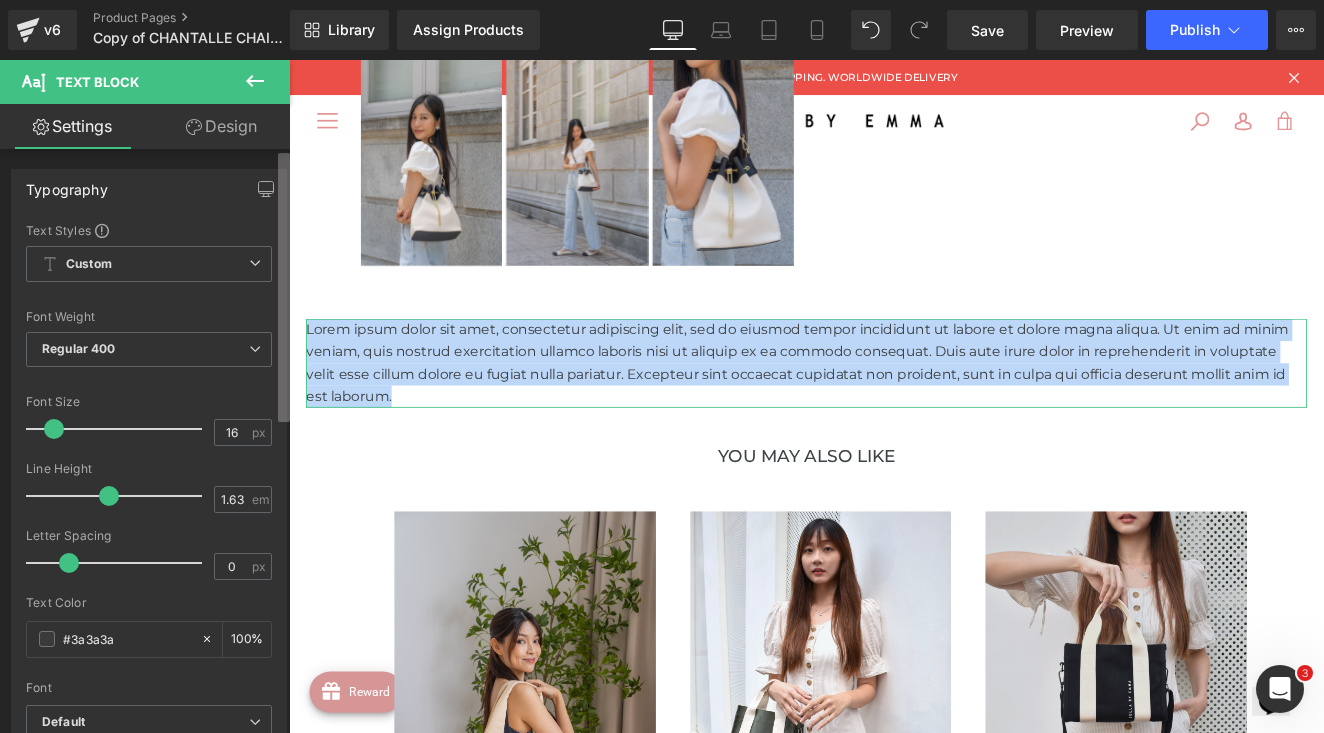 type 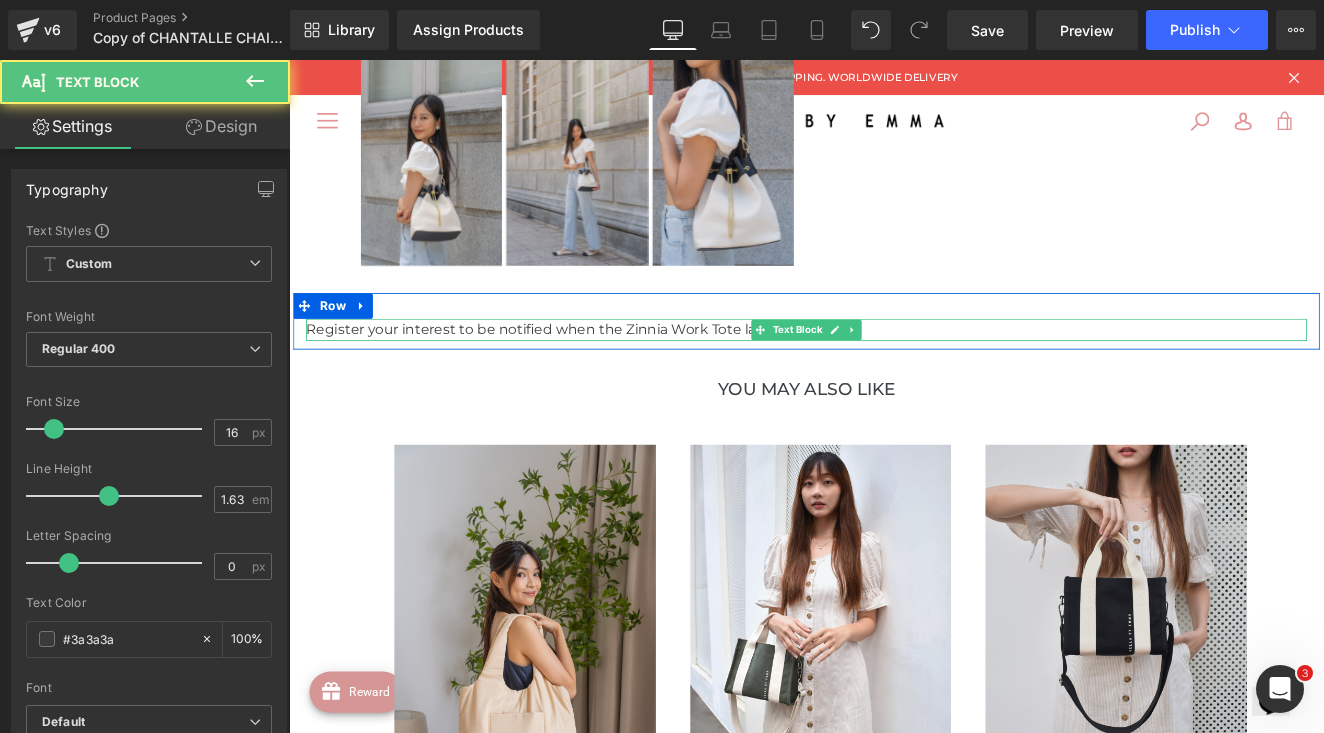 click on "Register your interest to be notified when the Zinnia Work Tote launches!" at bounding box center [894, 375] 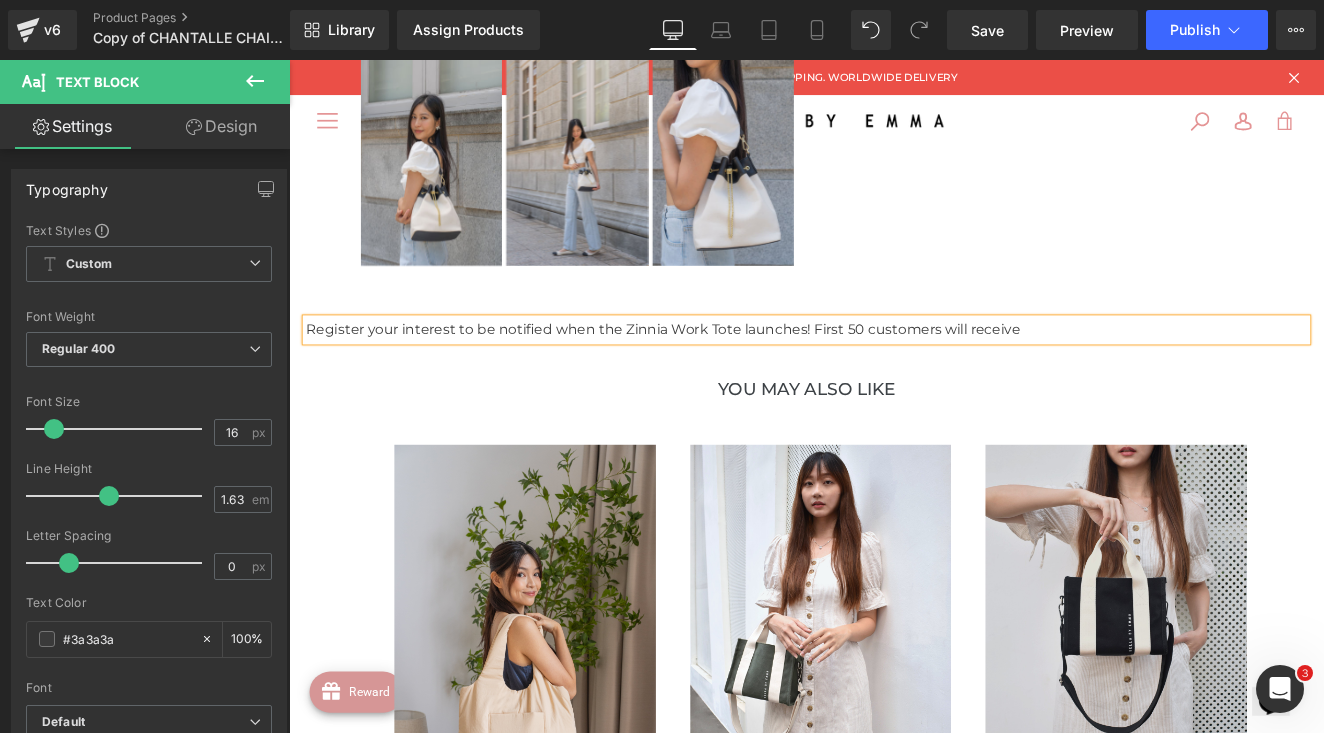 click on "Register your interest to be notified when the Zinnia Work Tote launches! First 50 customers will receive" at bounding box center (894, 375) 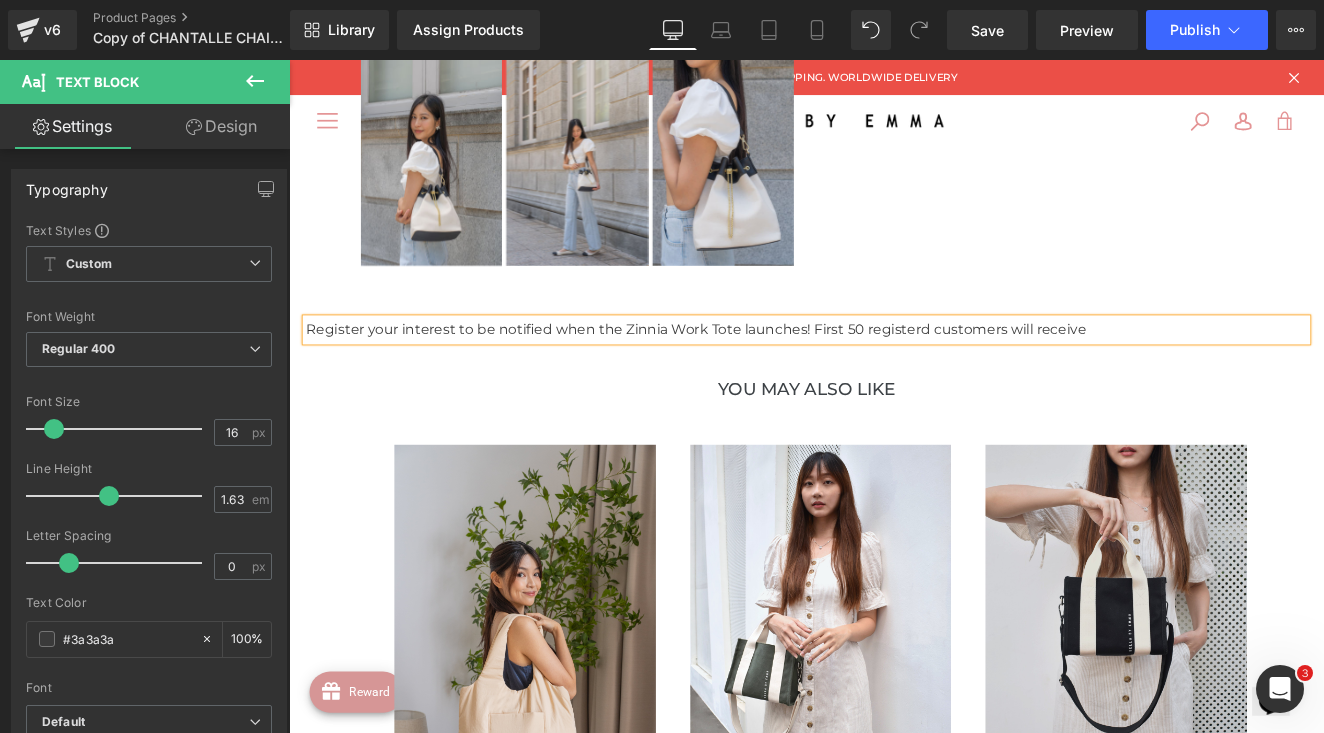 drag, startPoint x: 1232, startPoint y: 381, endPoint x: 1245, endPoint y: 366, distance: 19.849434 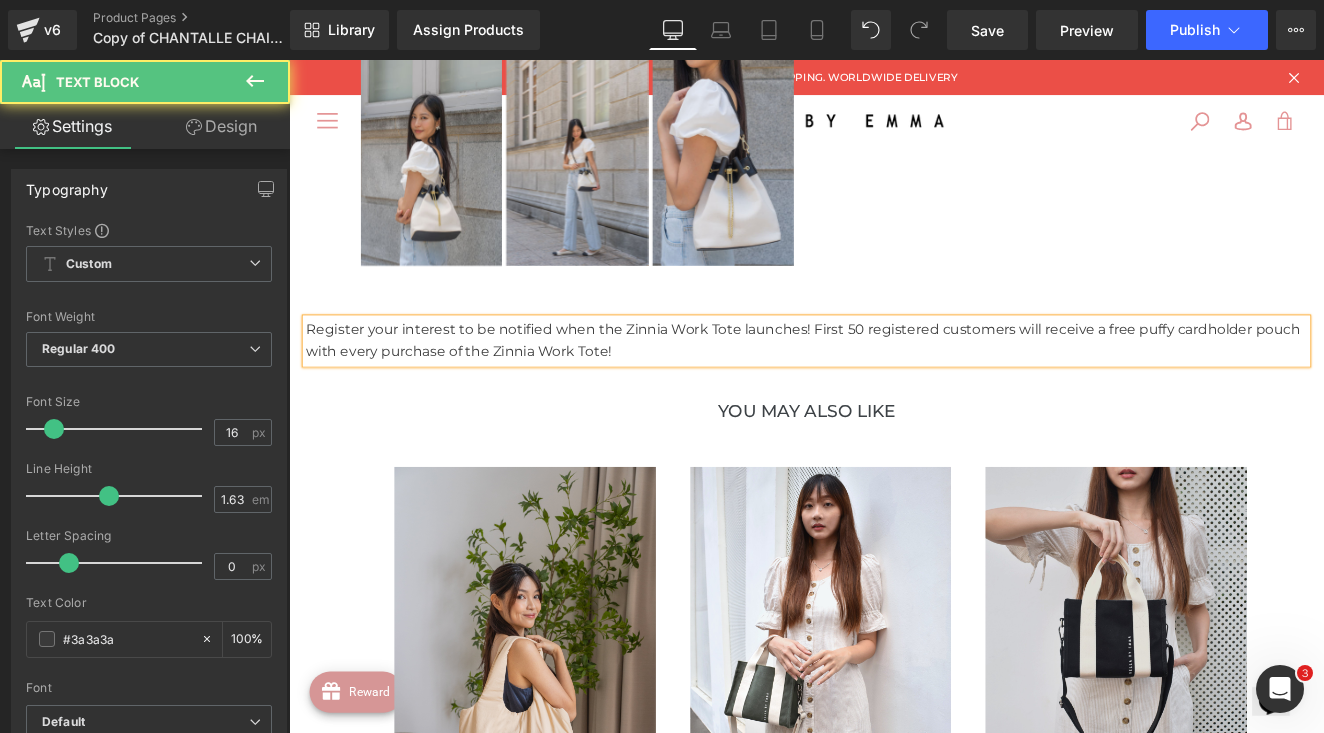 click on "Register your interest to be notified when the Zinnia Work Tote launches! First 50 registered customers will receive a free puffy cardholder pouch with every purchase of the Zinnia Work Tote!" at bounding box center (894, 388) 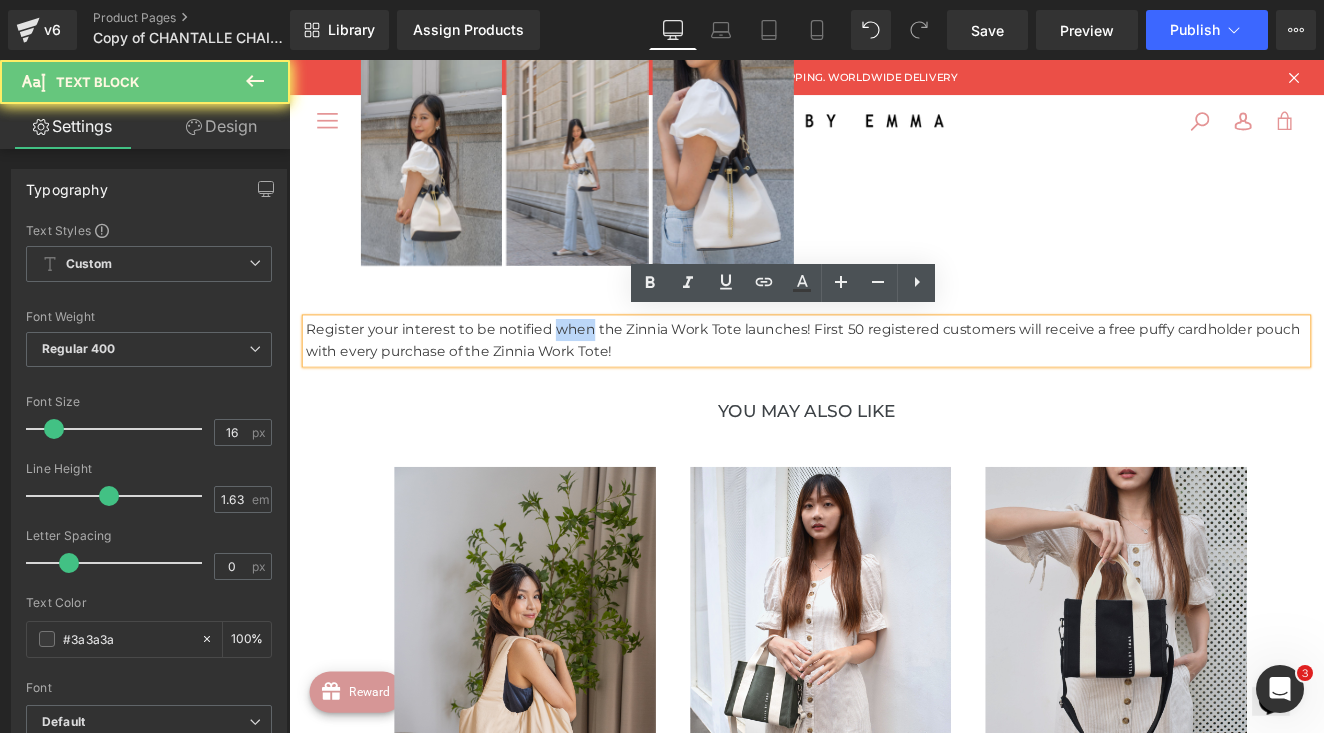 click on "Register your interest to be notified when the Zinnia Work Tote launches! First 50 registered customers will receive a free puffy cardholder pouch with every purchase of the Zinnia Work Tote!" at bounding box center (894, 388) 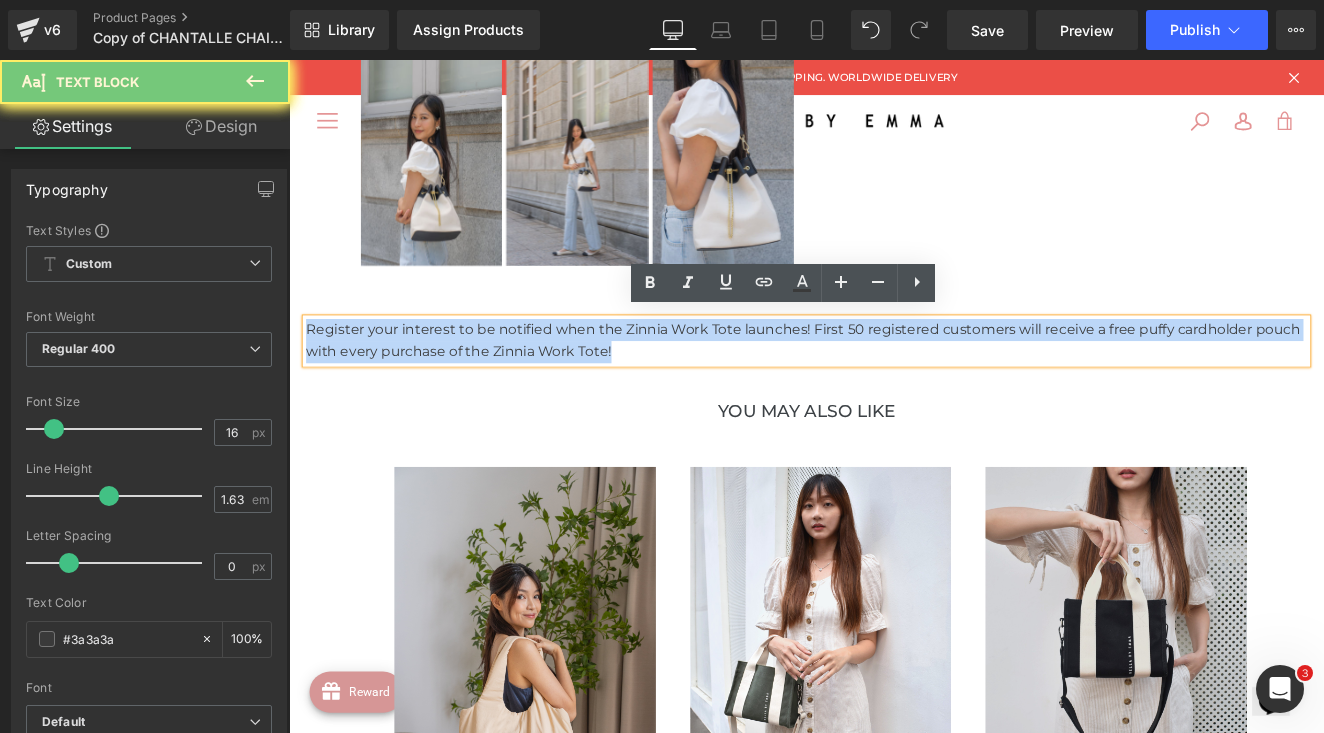 click on "Register your interest to be notified when the Zinnia Work Tote launches! First 50 registered customers will receive a free puffy cardholder pouch with every purchase of the Zinnia Work Tote!" at bounding box center [894, 388] 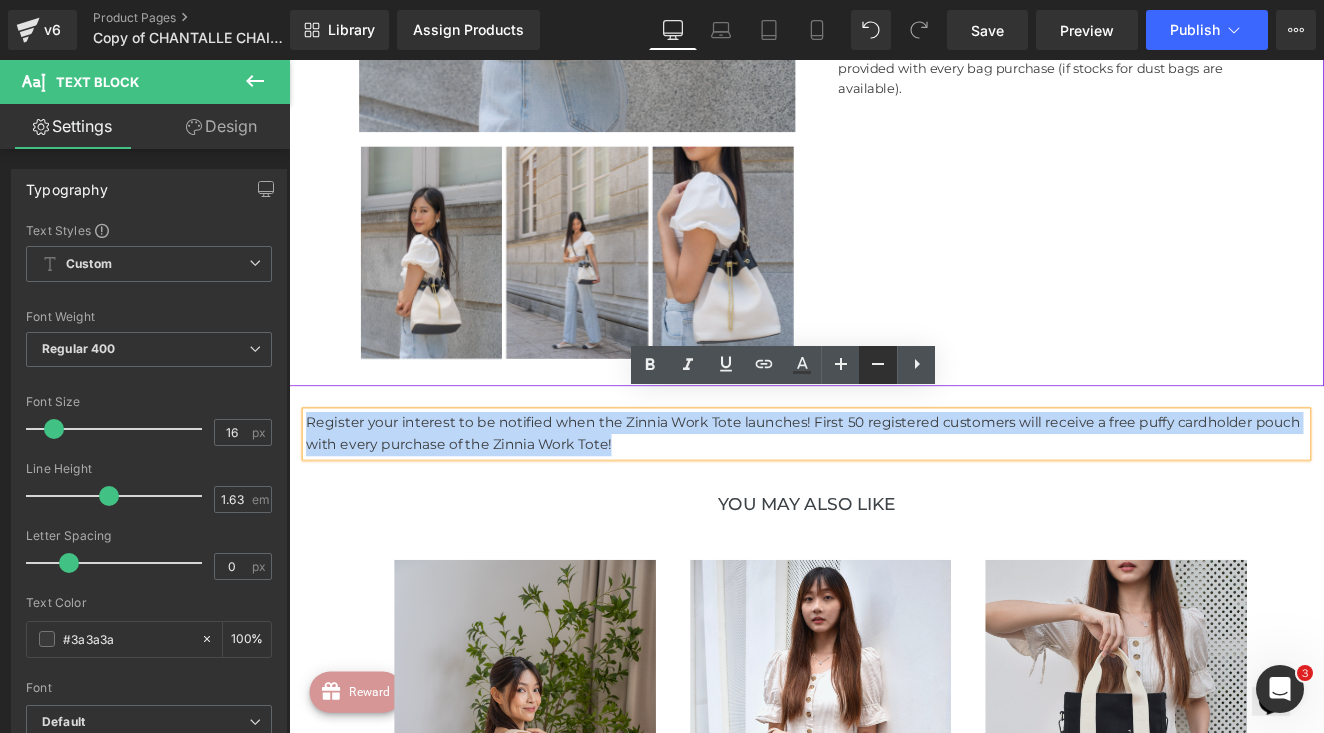 scroll, scrollTop: 1083, scrollLeft: 0, axis: vertical 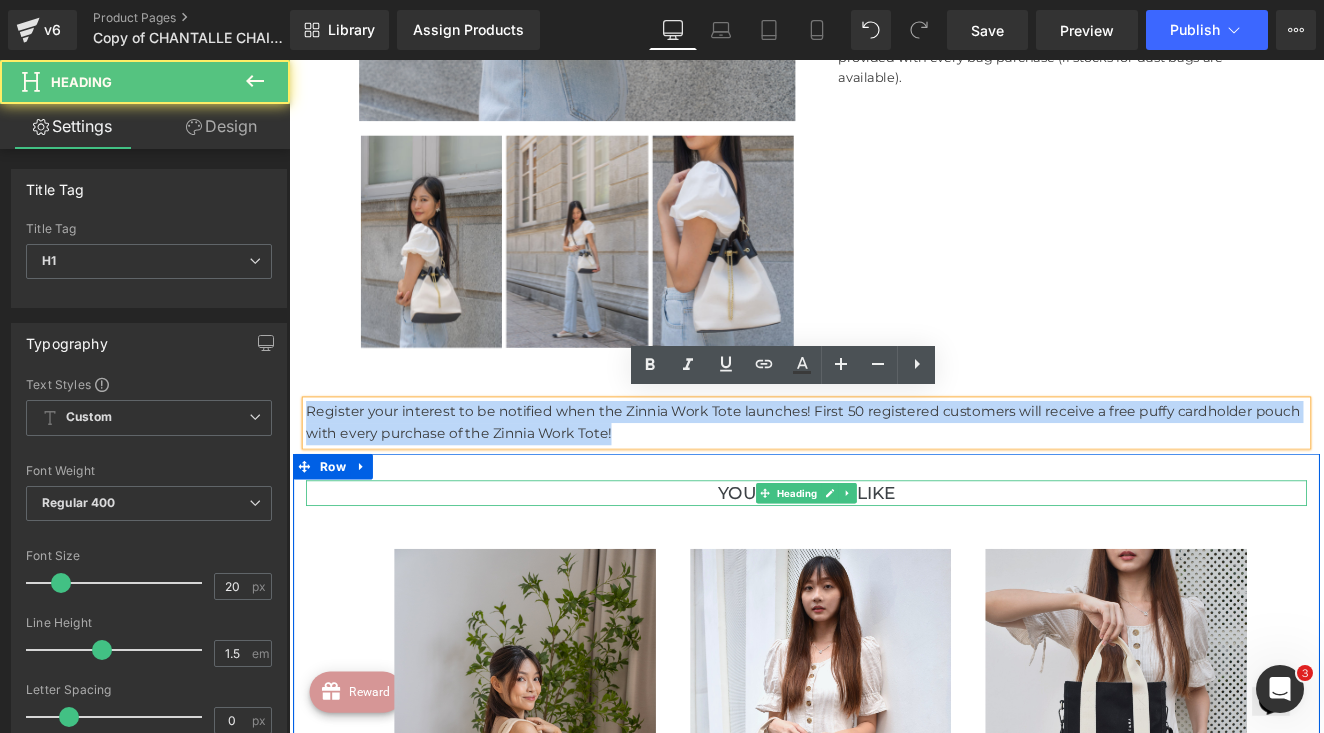 drag, startPoint x: 1084, startPoint y: 567, endPoint x: 1016, endPoint y: 531, distance: 76.941536 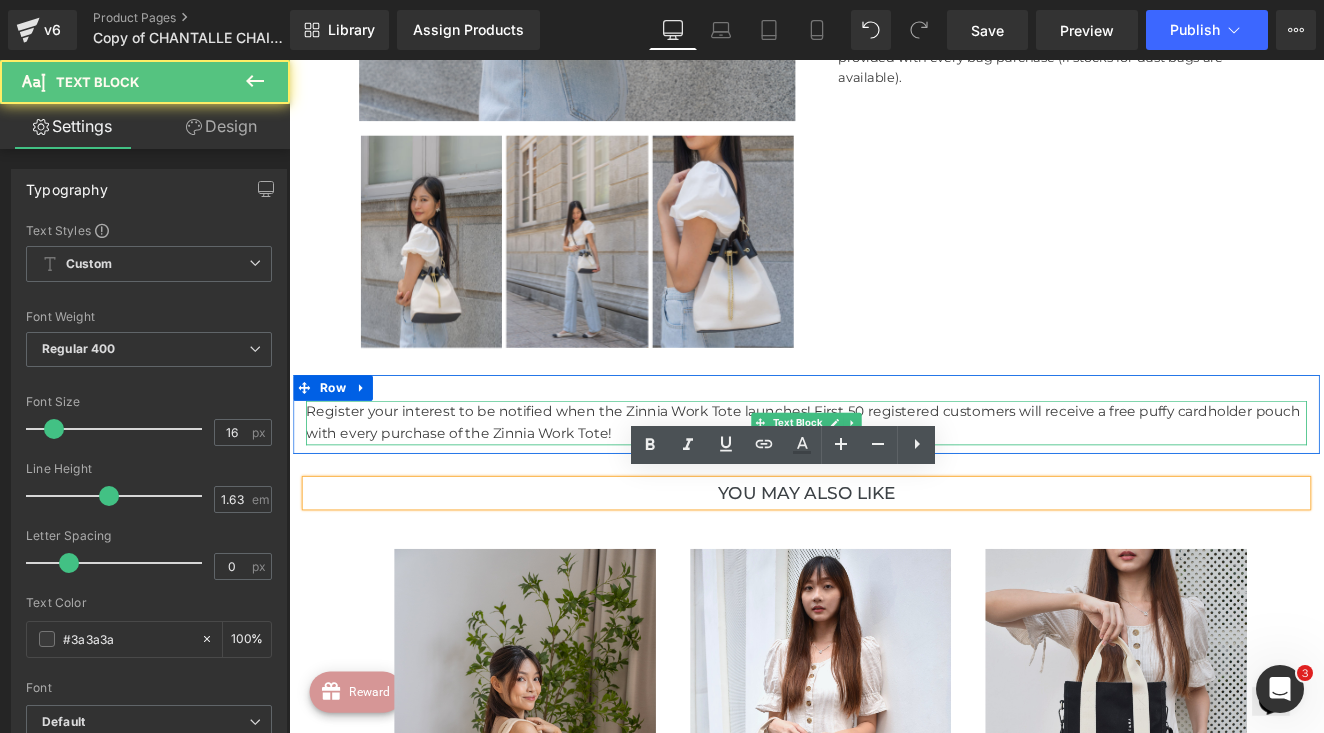 click on "Register your interest to be notified when the Zinnia Work Tote launches! First 50 registered customers will receive a free puffy cardholder pouch with every purchase of the Zinnia Work Tote!" at bounding box center [894, 484] 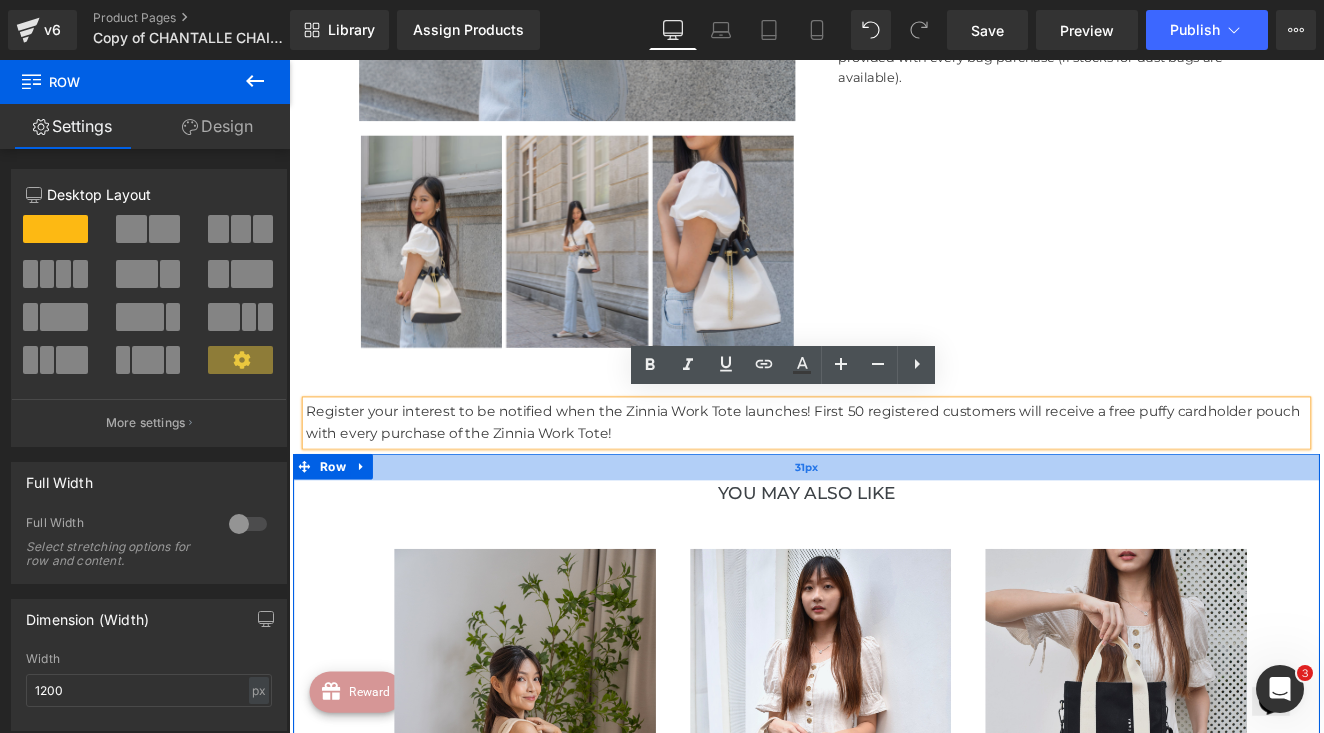 click on "31px" at bounding box center [894, 535] 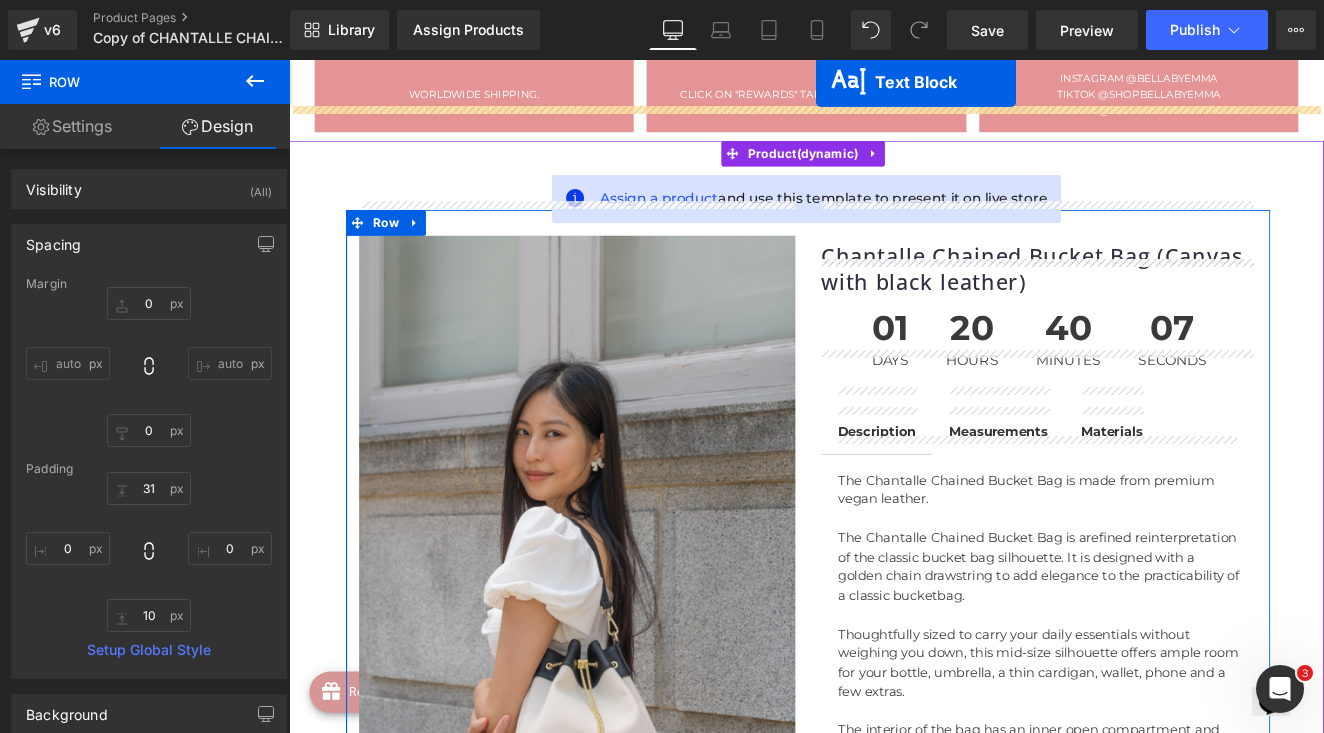 scroll, scrollTop: 83, scrollLeft: 0, axis: vertical 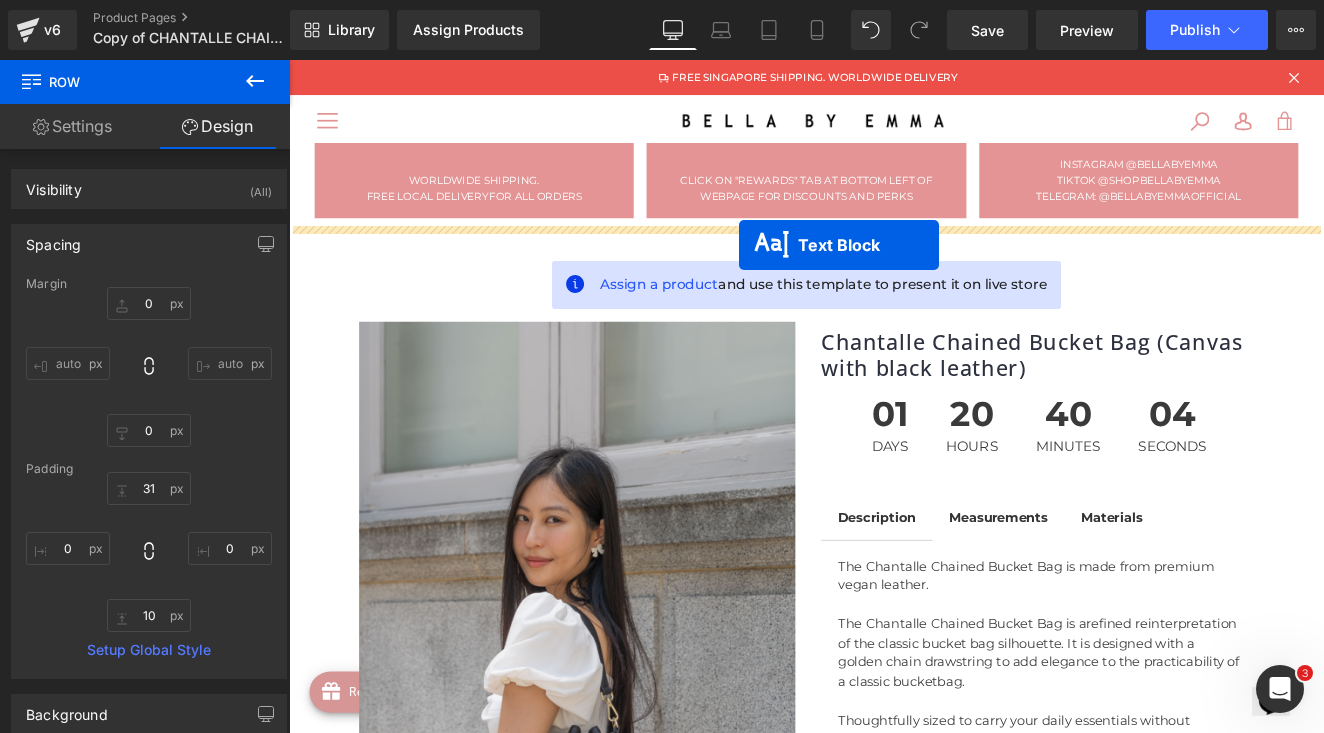 drag, startPoint x: 841, startPoint y: 480, endPoint x: 815, endPoint y: 276, distance: 205.65019 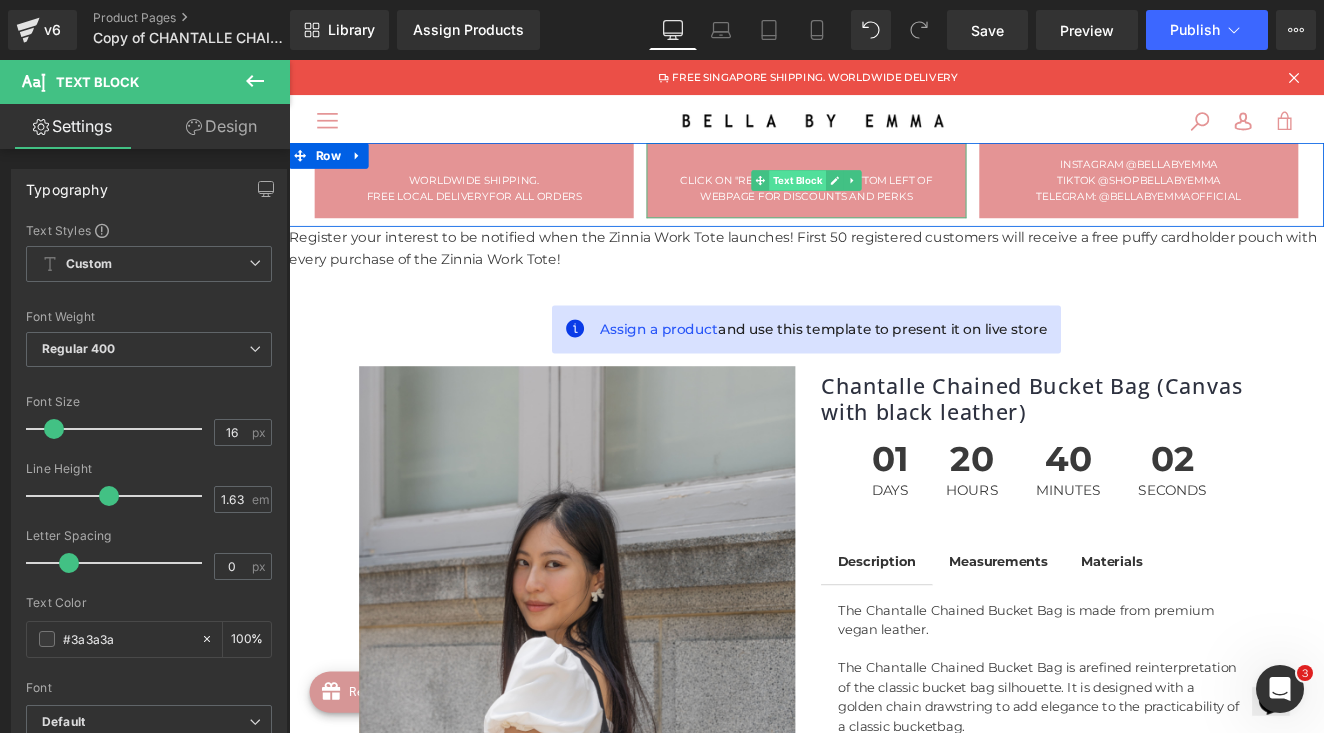 click on "Text Block" at bounding box center (883, 201) 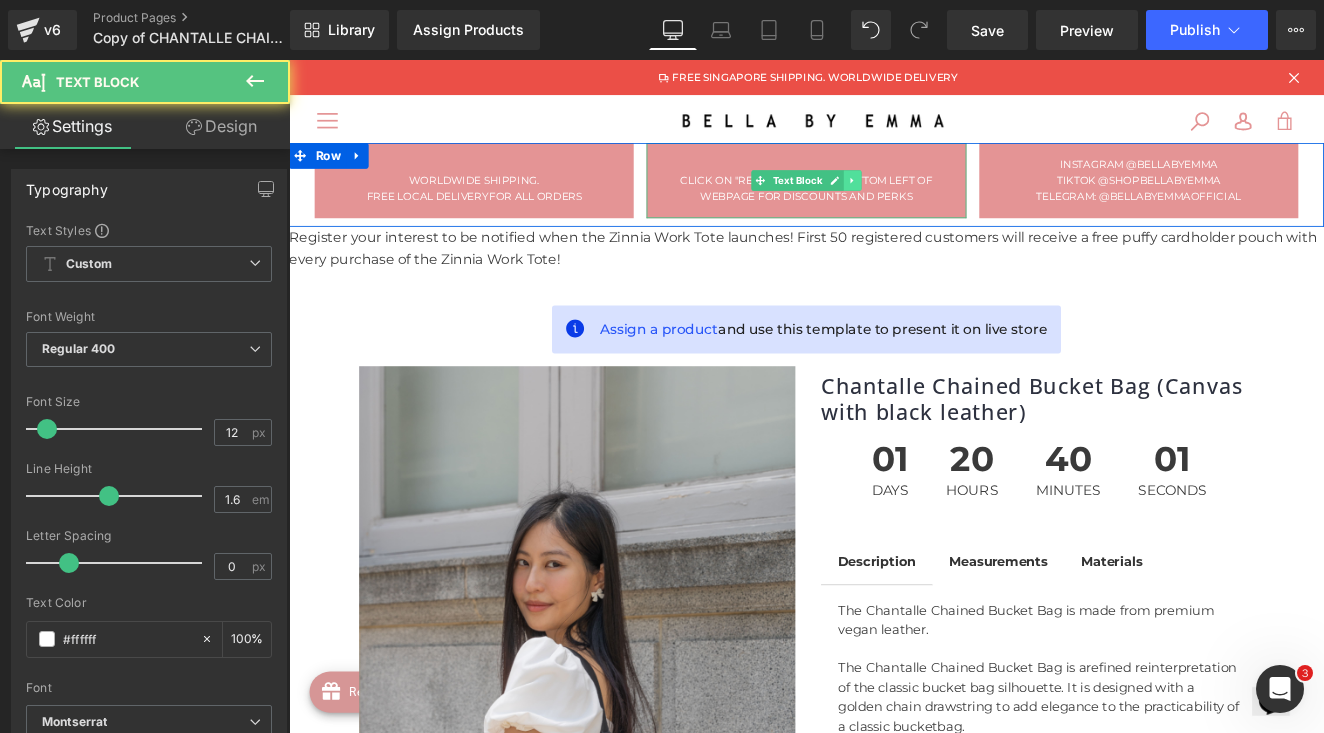 click at bounding box center [948, 201] 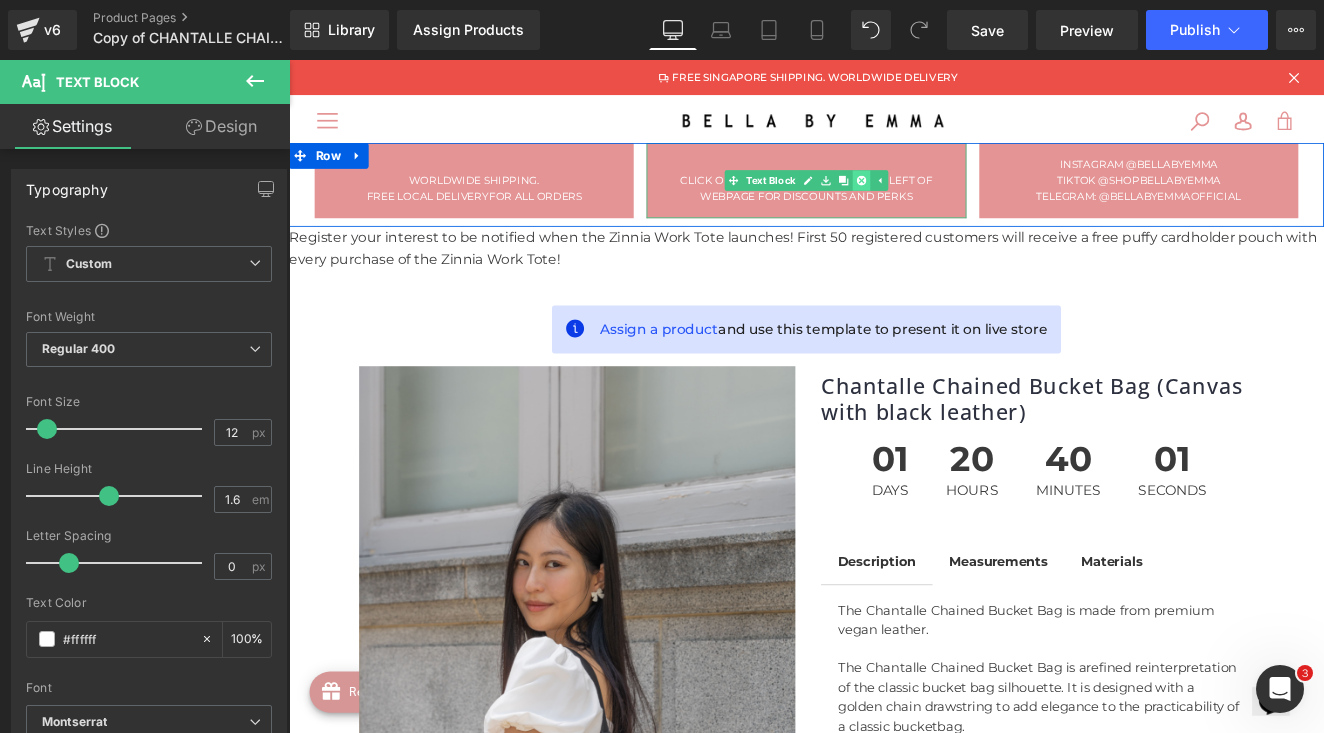 click 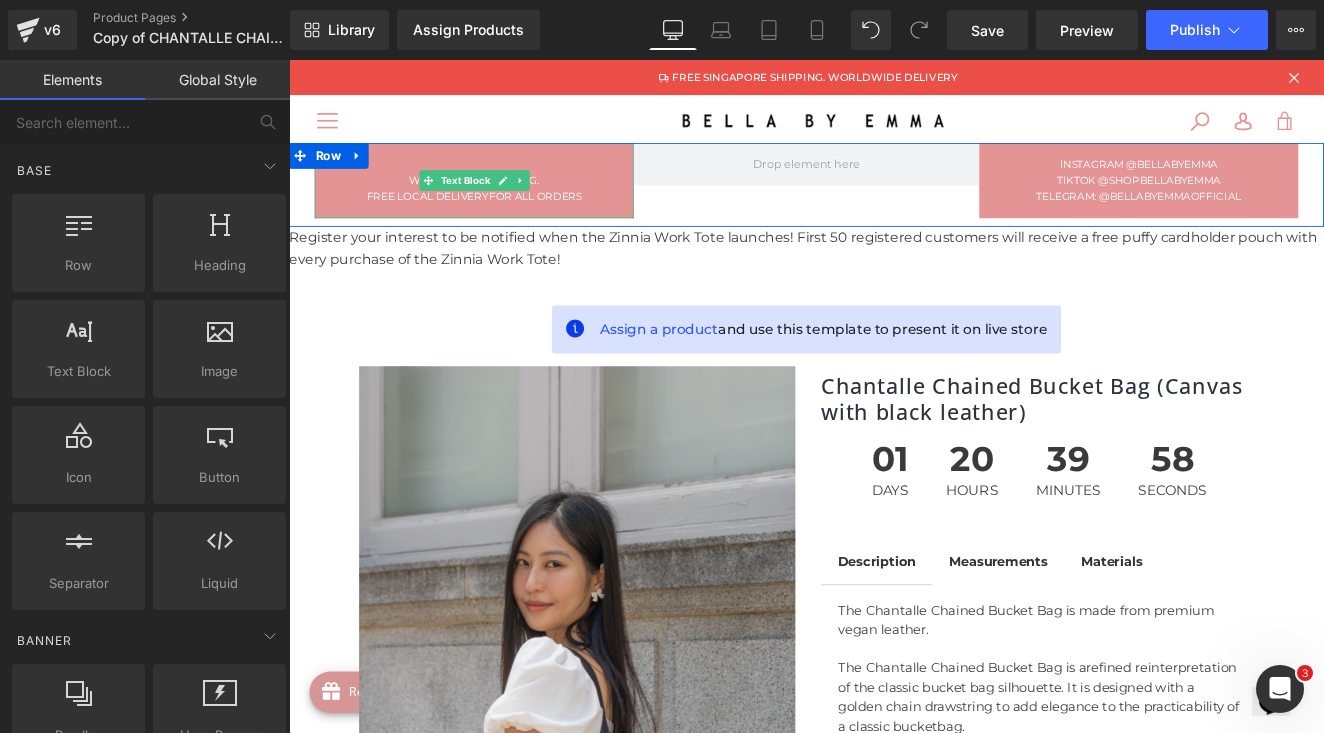 click on "Free local Delivery  for ALL ORDERS" at bounding box center [505, 219] 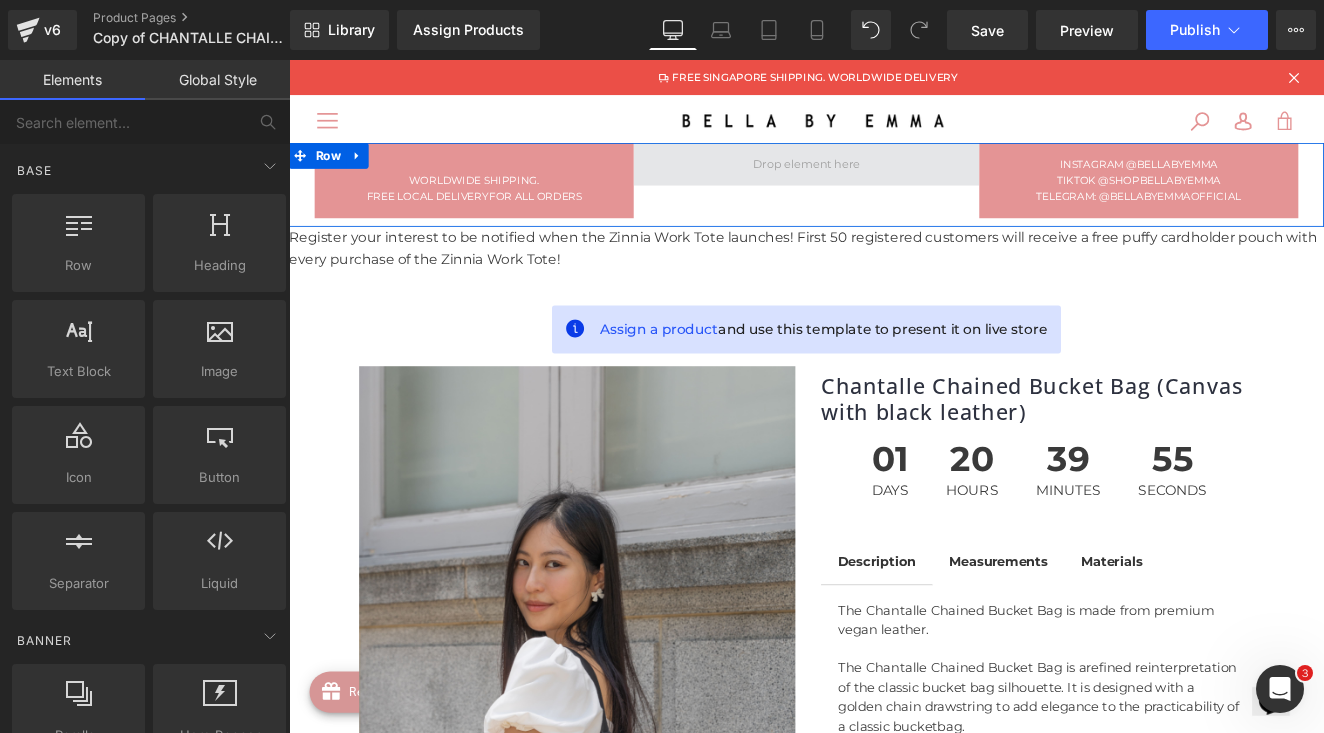 click at bounding box center [893, 181] 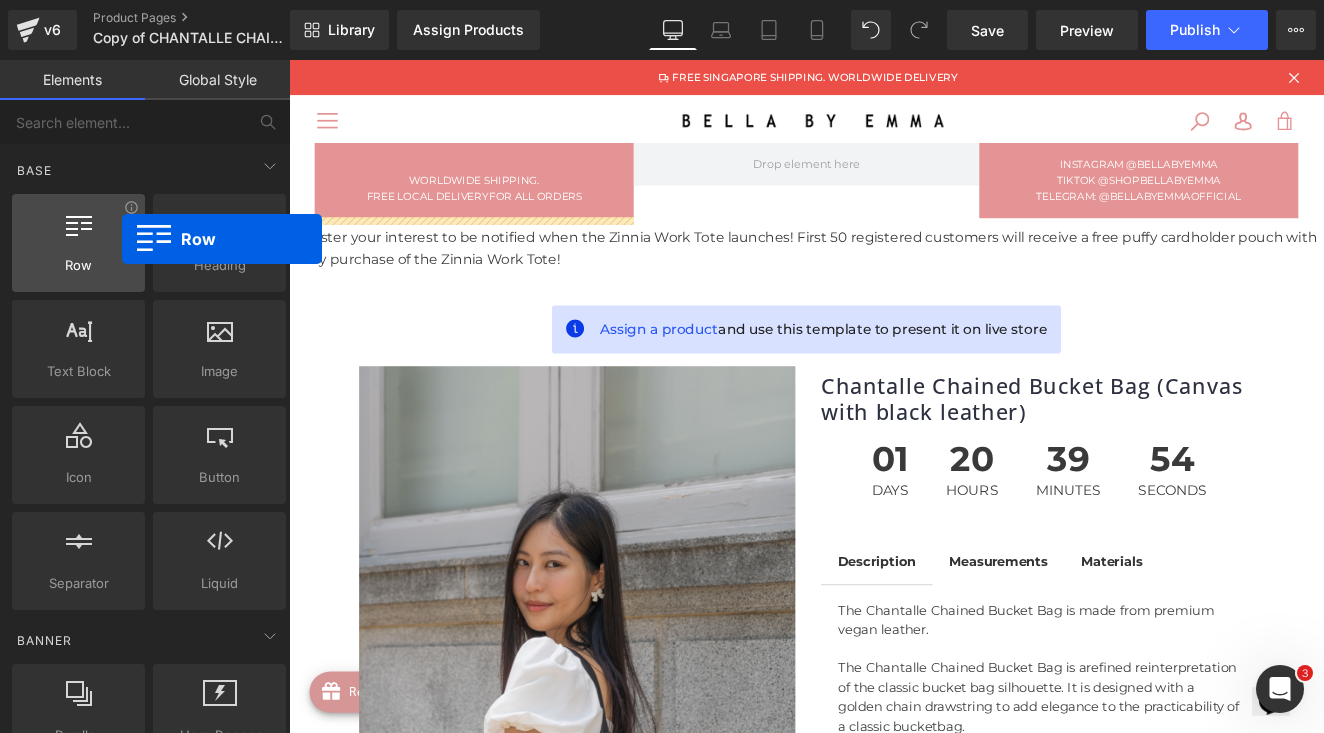 click at bounding box center (78, 232) 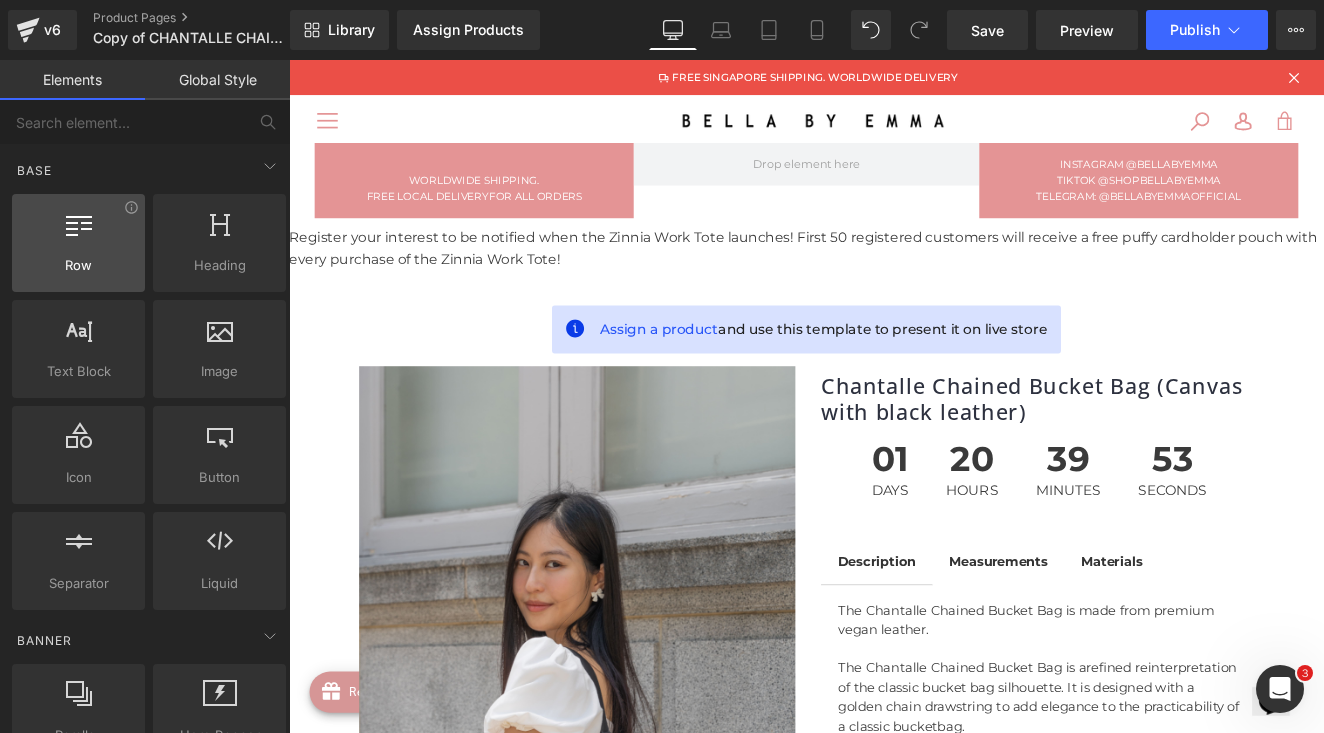 click at bounding box center [78, 232] 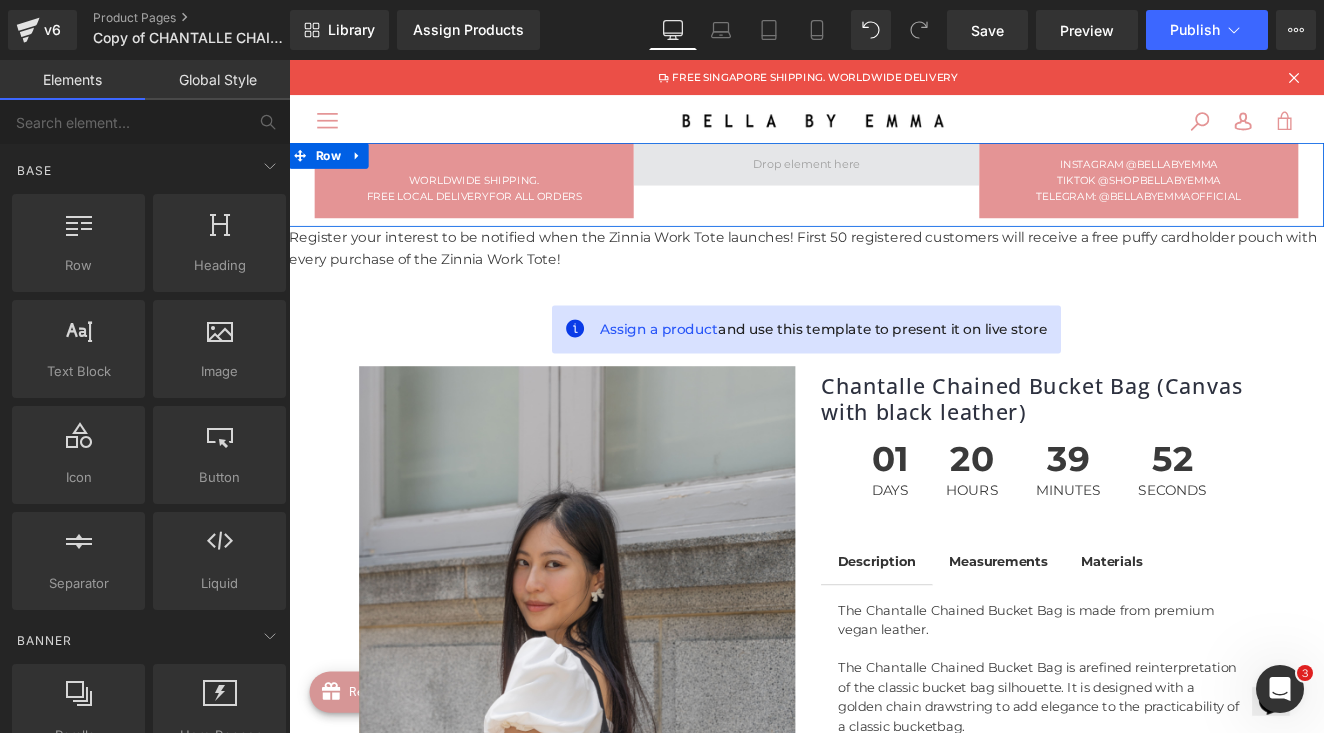 click at bounding box center (893, 181) 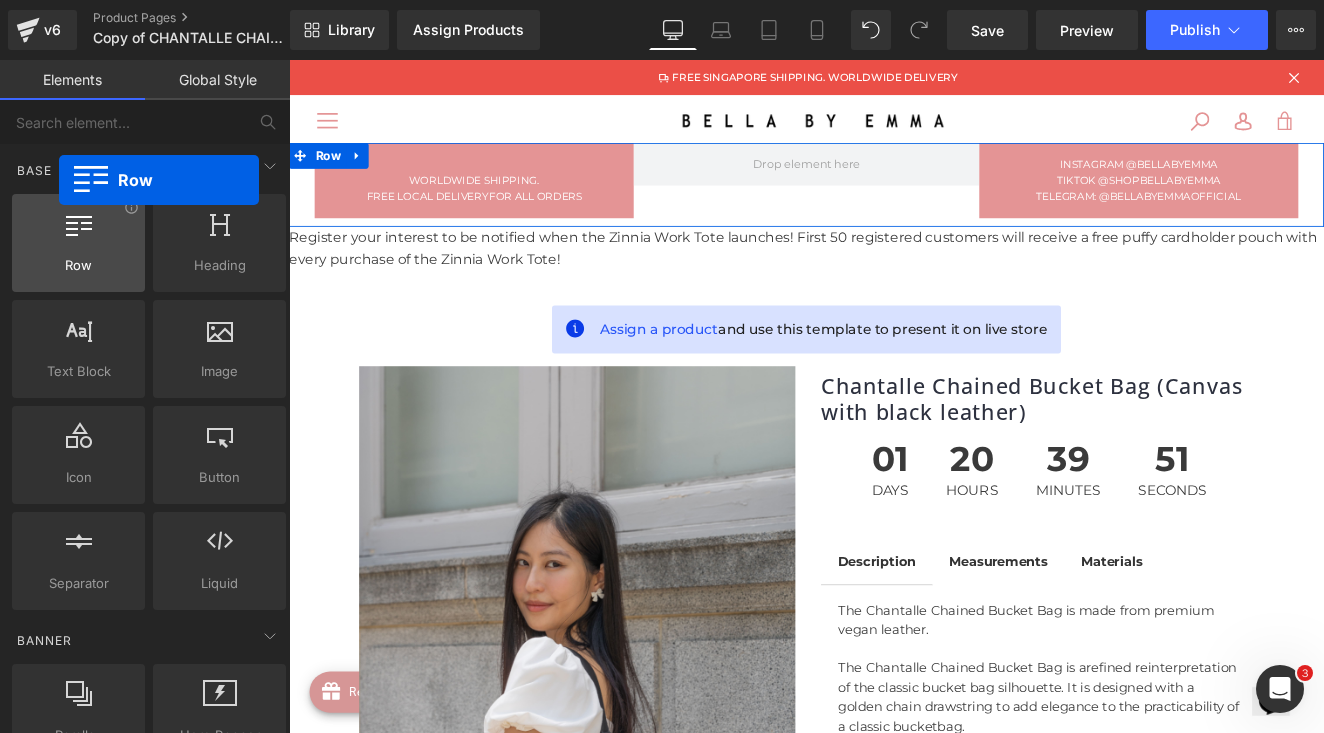 click at bounding box center [78, 232] 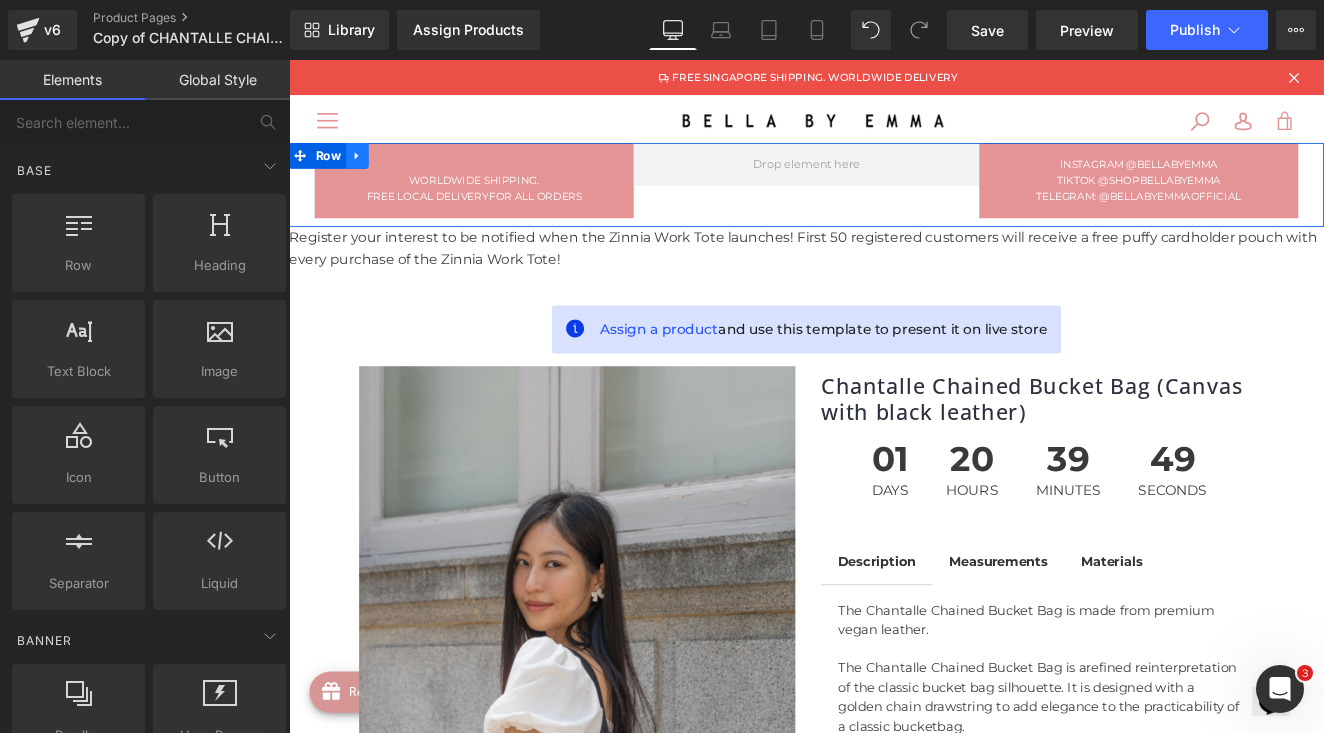 click 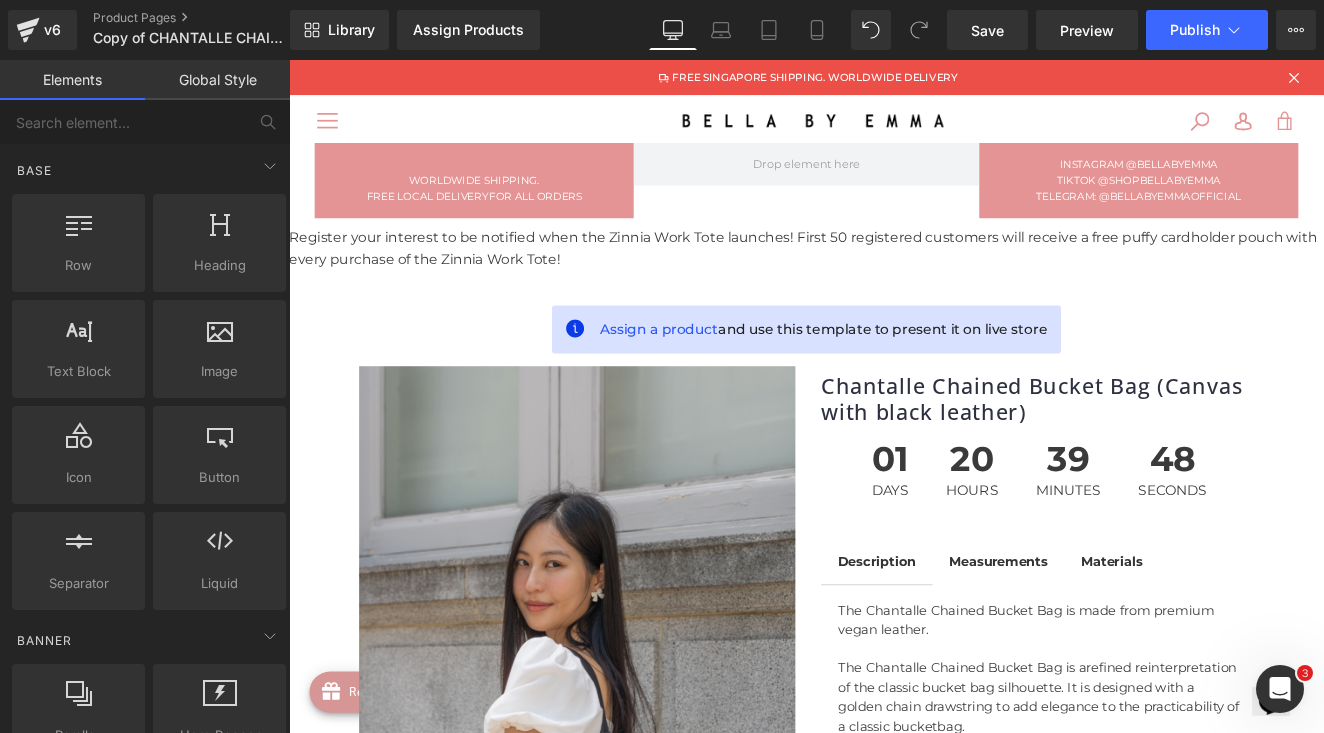 click on "Row" at bounding box center (374, 172) 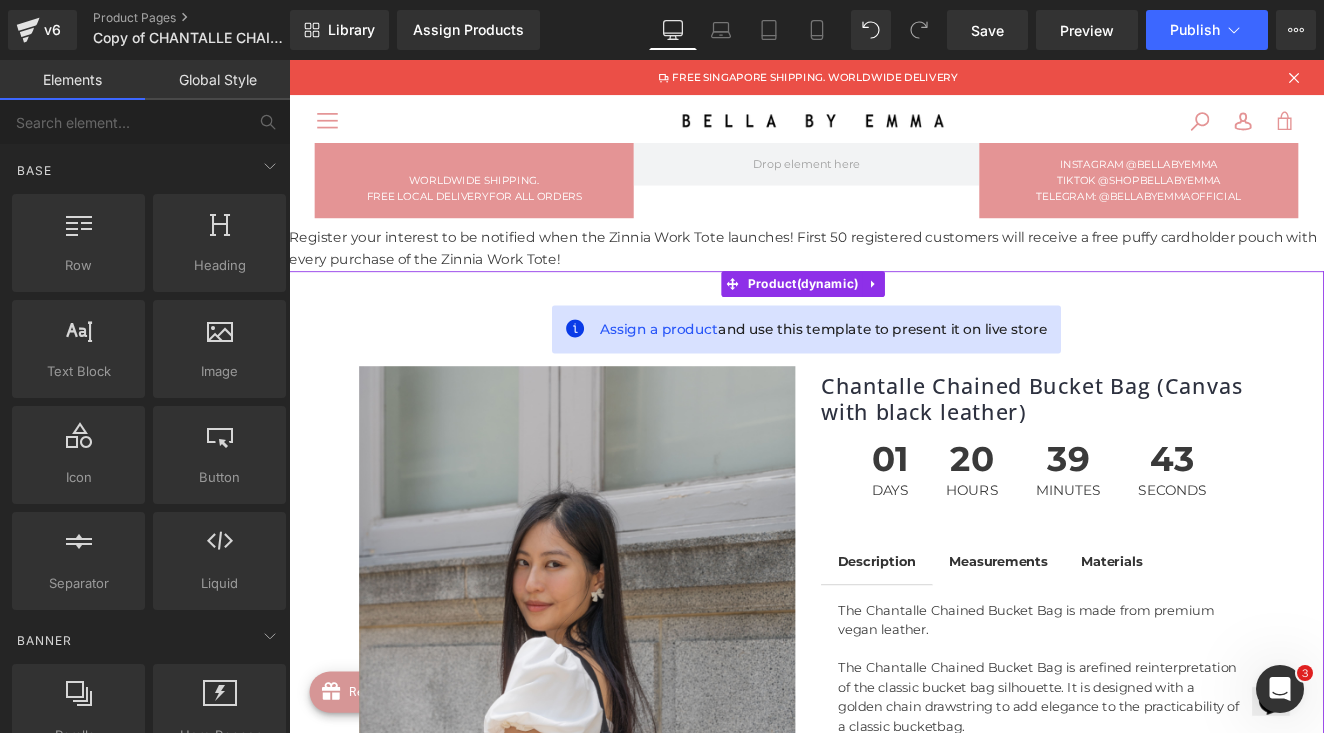 click on "Assign a product  and use this template to present it on live store" at bounding box center [894, 375] 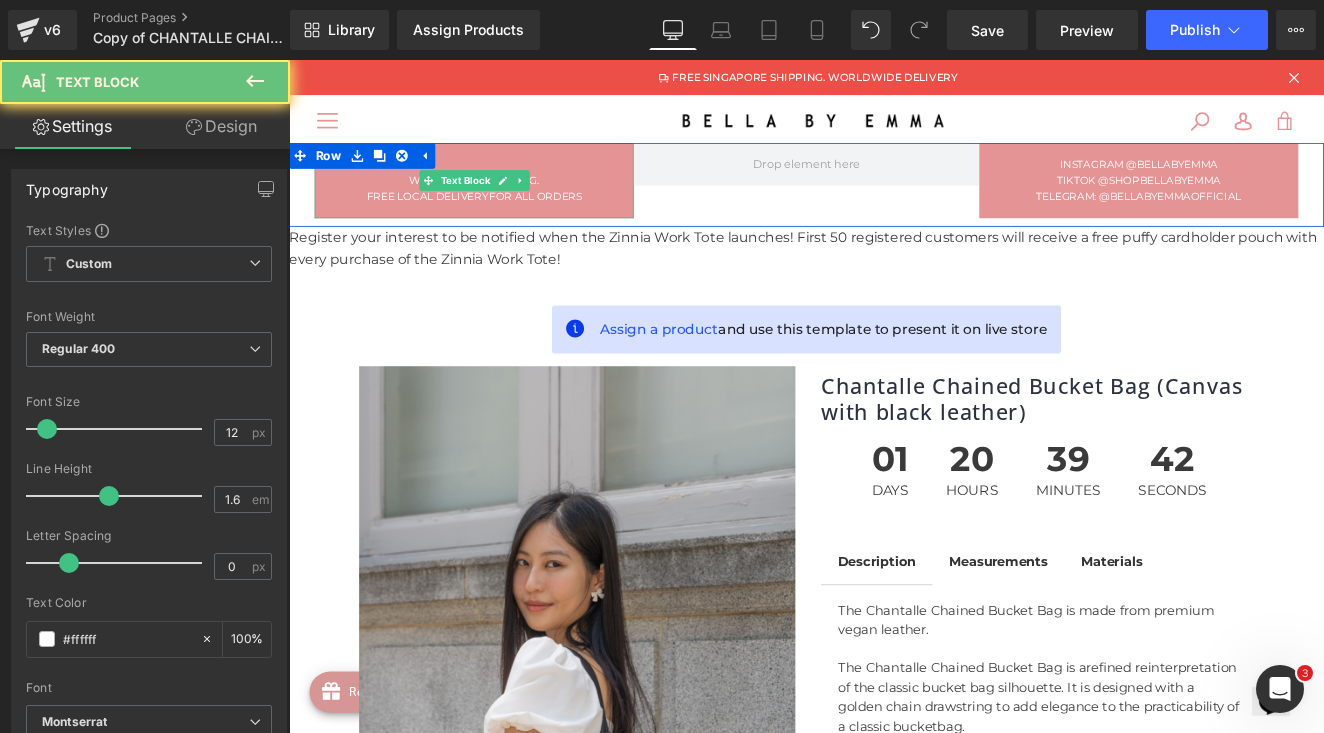 click on "WORLDWIDE SHIPPING." at bounding box center (505, 200) 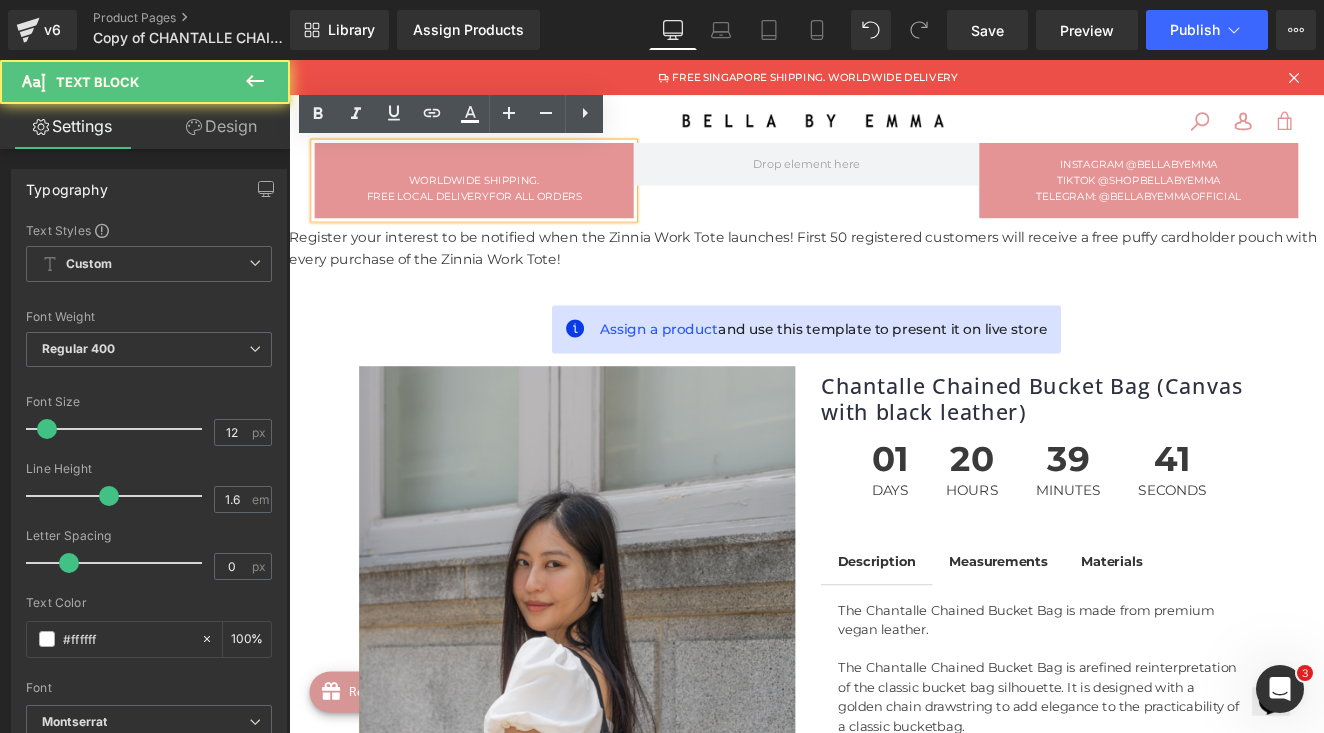 click on "WORLDWIDE SHIPPING.  Free local Delivery  for ALL ORDERS" at bounding box center (505, 201) 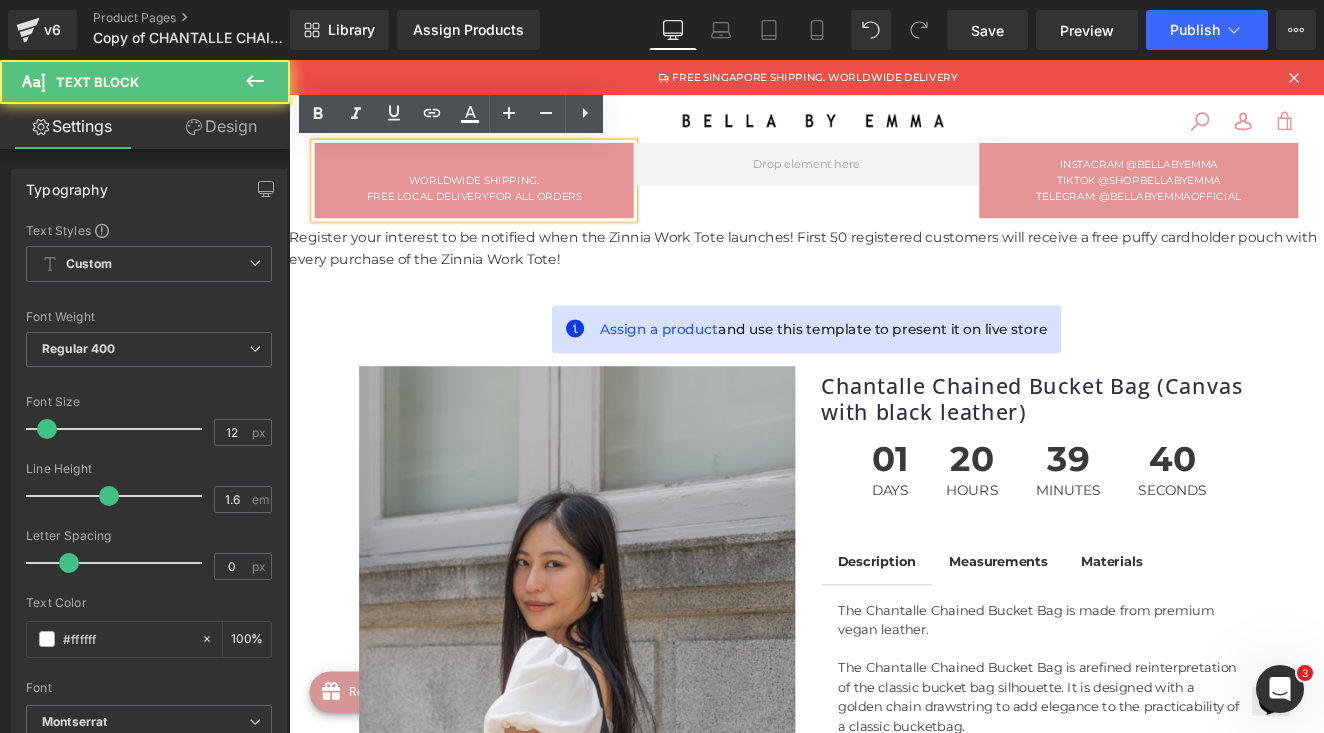click on "Row" at bounding box center [335, 172] 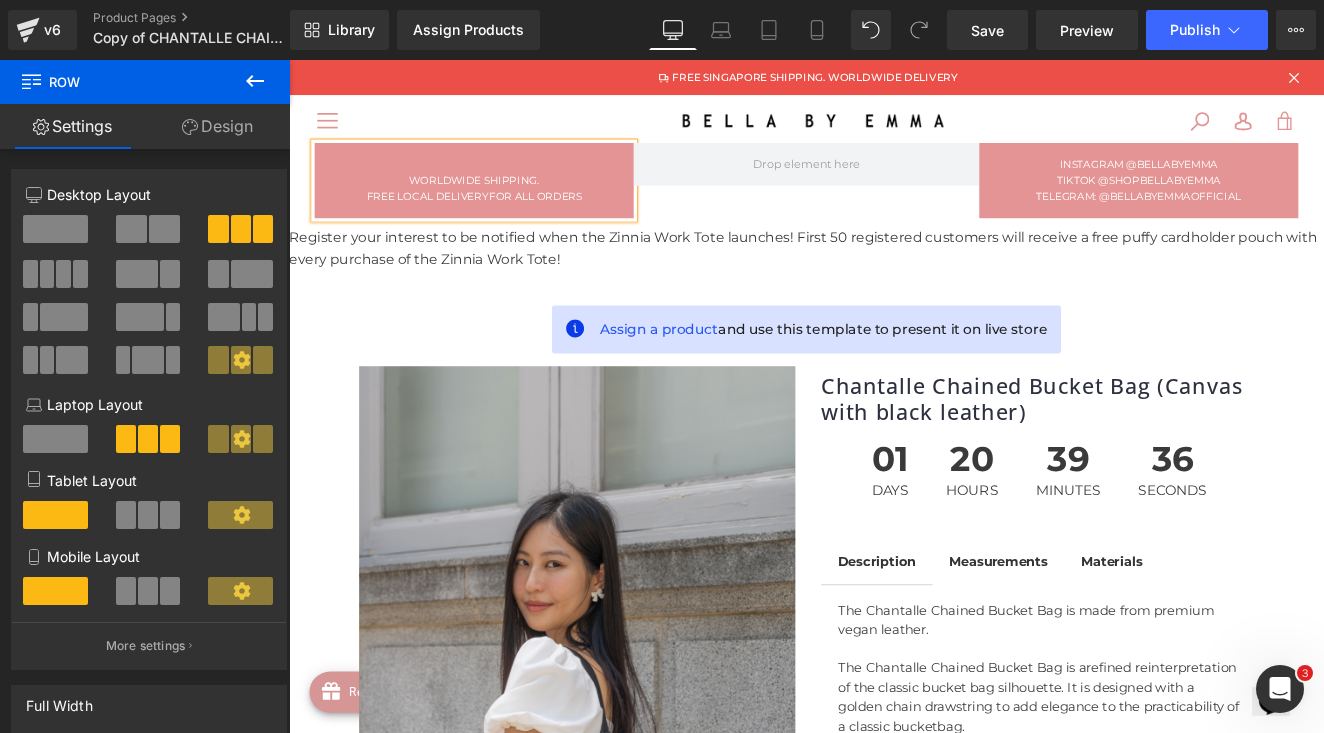 click on "Row" at bounding box center [335, 172] 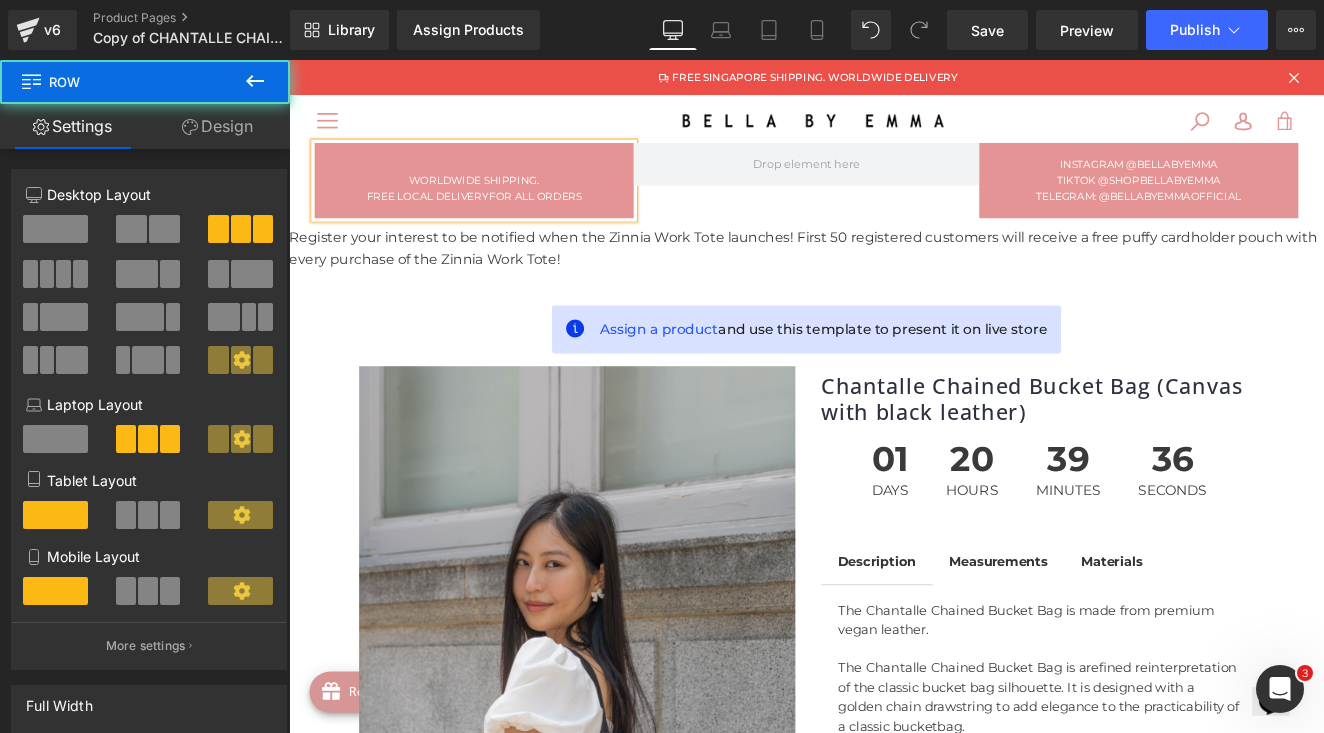click at bounding box center [893, 200] 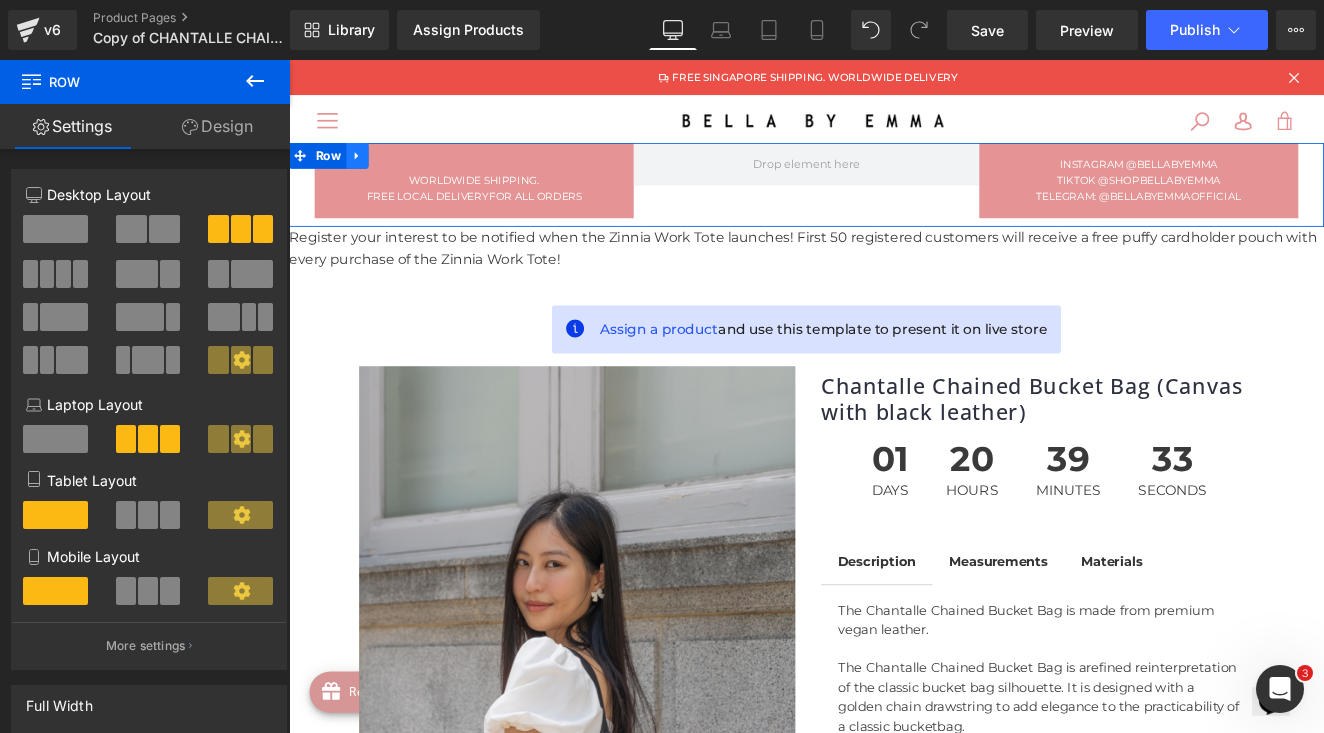 click 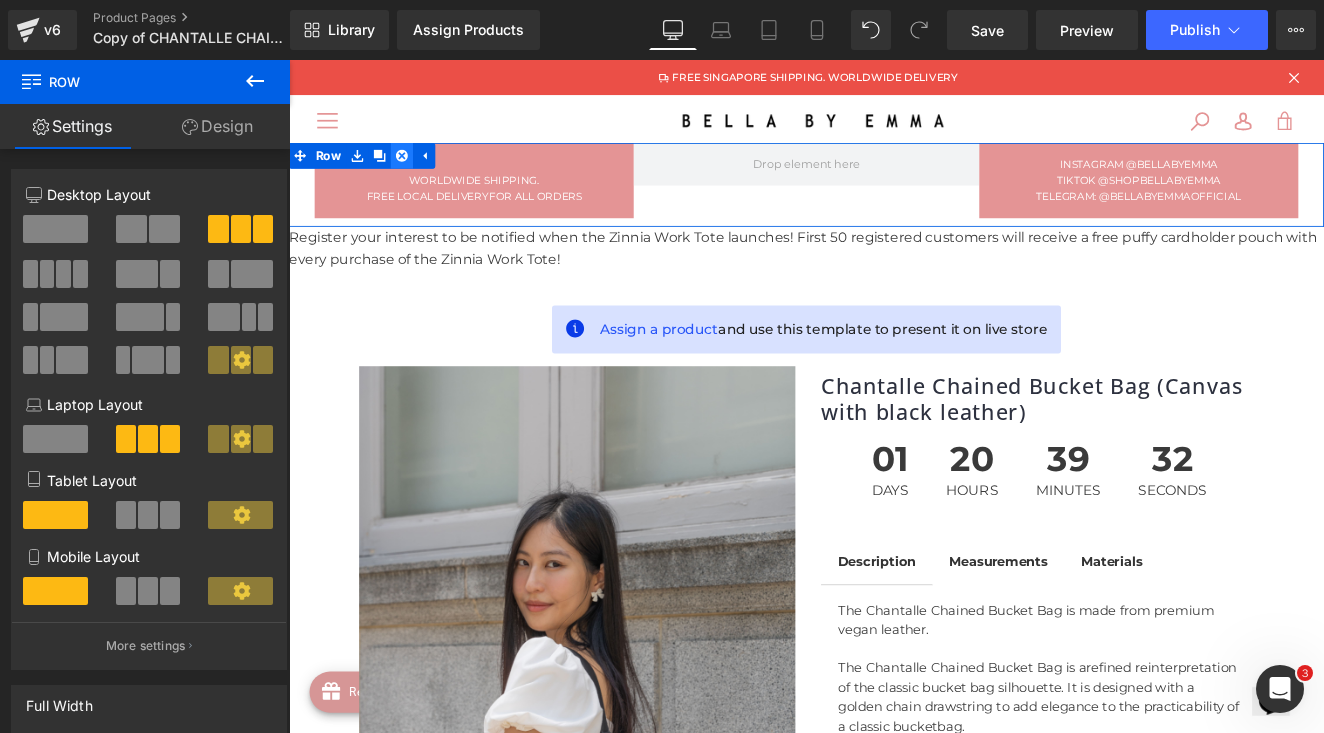 click 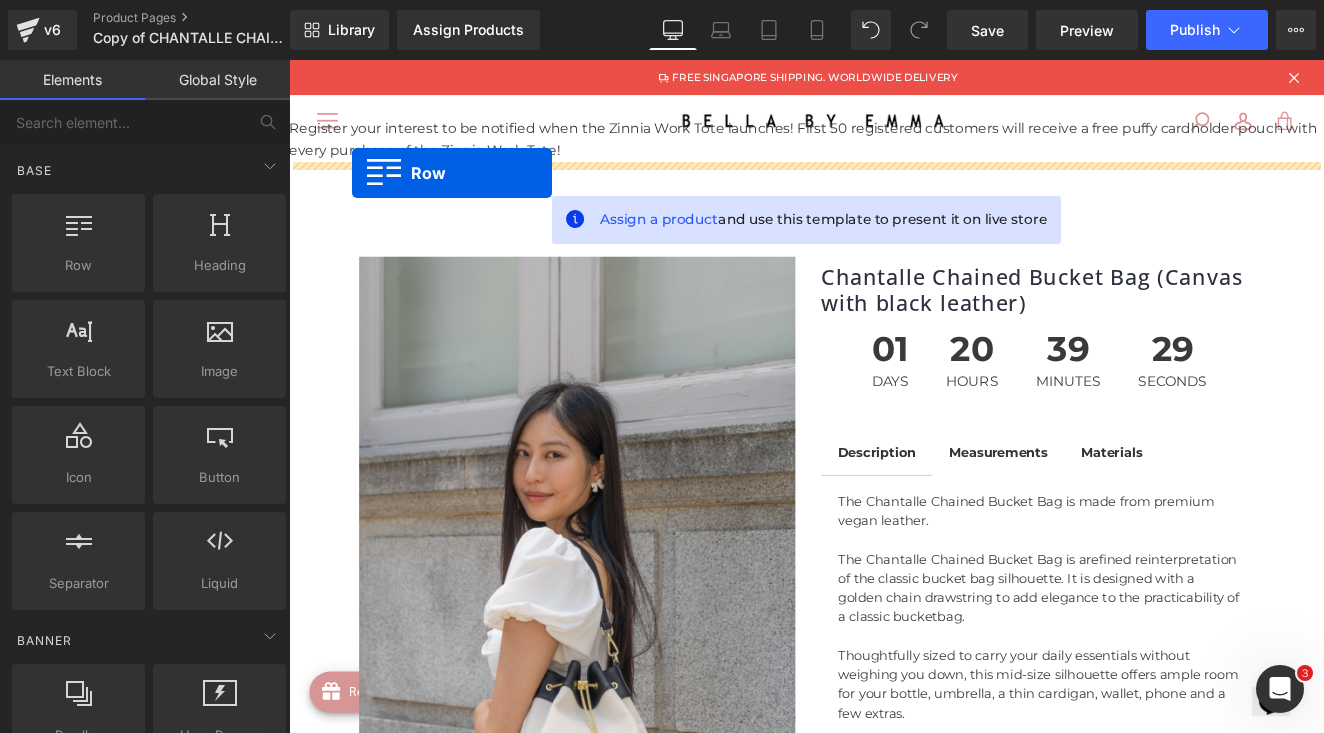 drag, startPoint x: 365, startPoint y: 303, endPoint x: 363, endPoint y: 192, distance: 111.01801 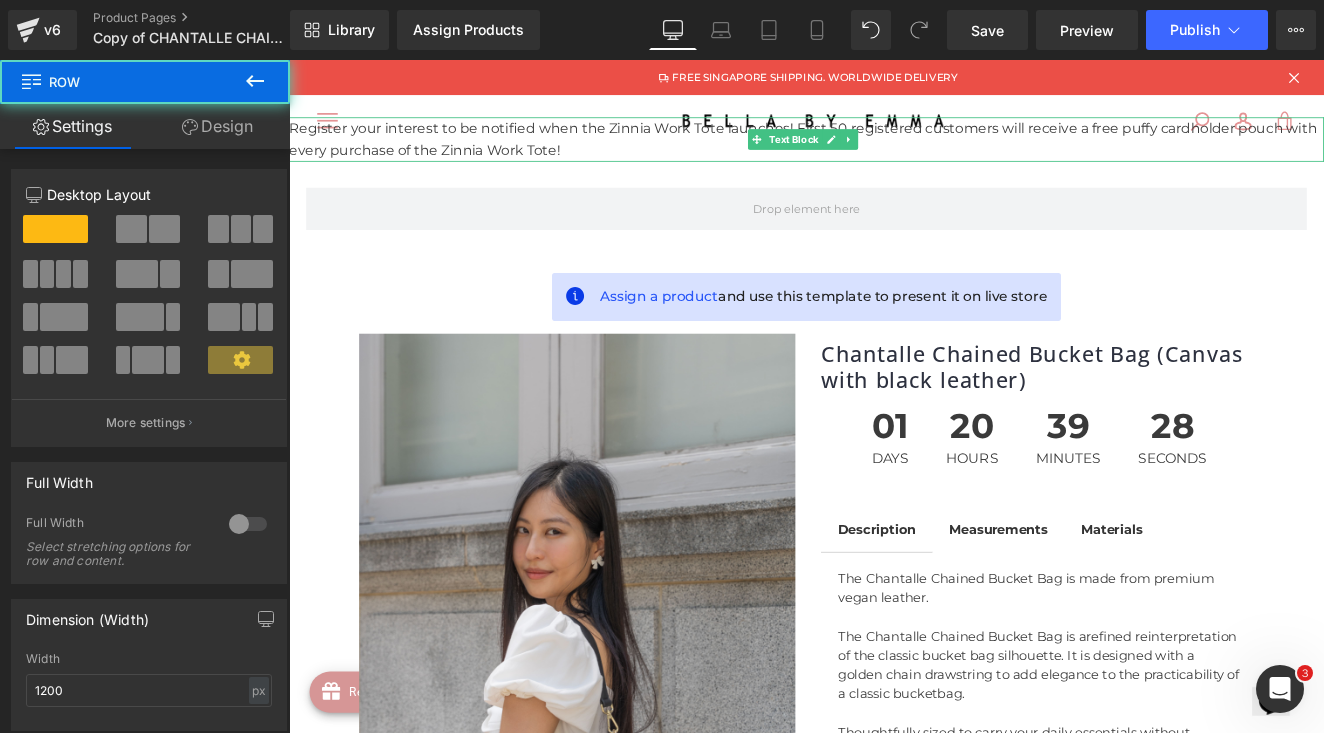 click on "Register your interest to be notified when the Zinnia Work Tote launches! First 50 registered customers will receive a free puffy cardholder pouch with every purchase of the Zinnia Work Tote!" at bounding box center [894, 153] 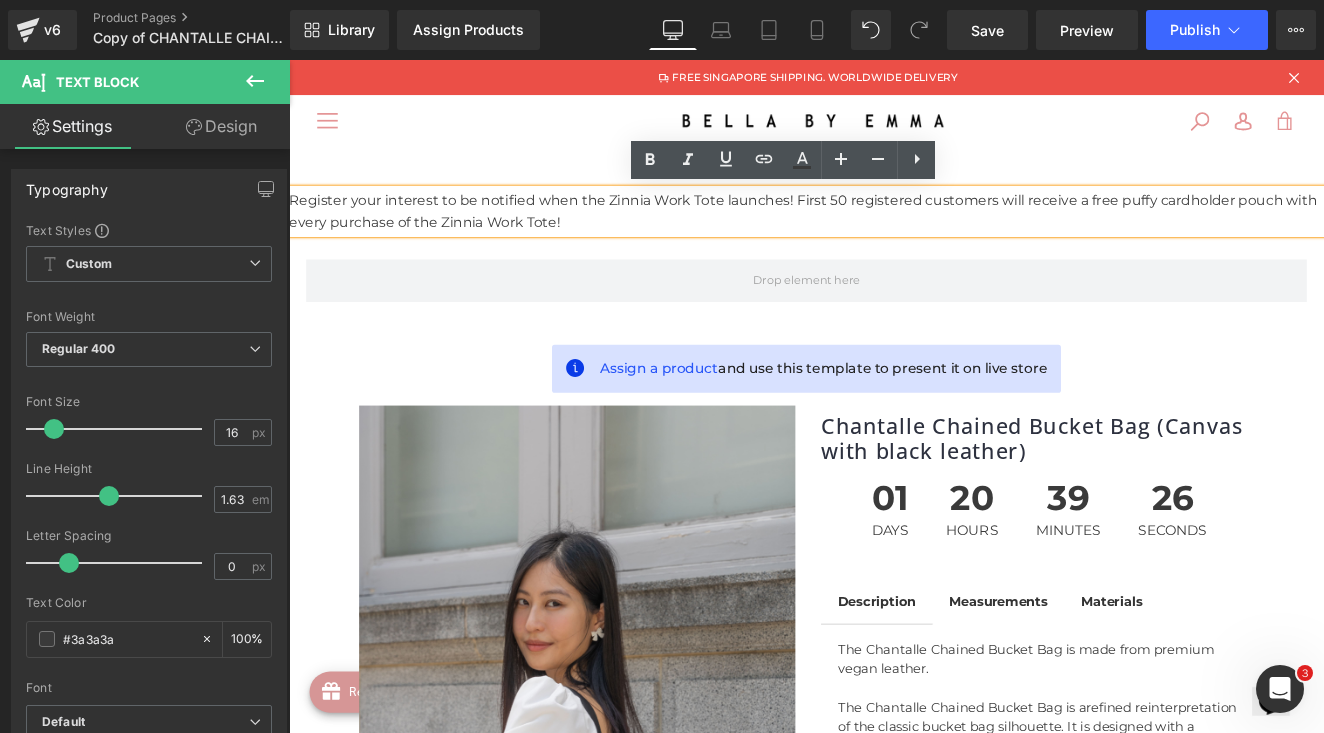 scroll, scrollTop: 0, scrollLeft: 0, axis: both 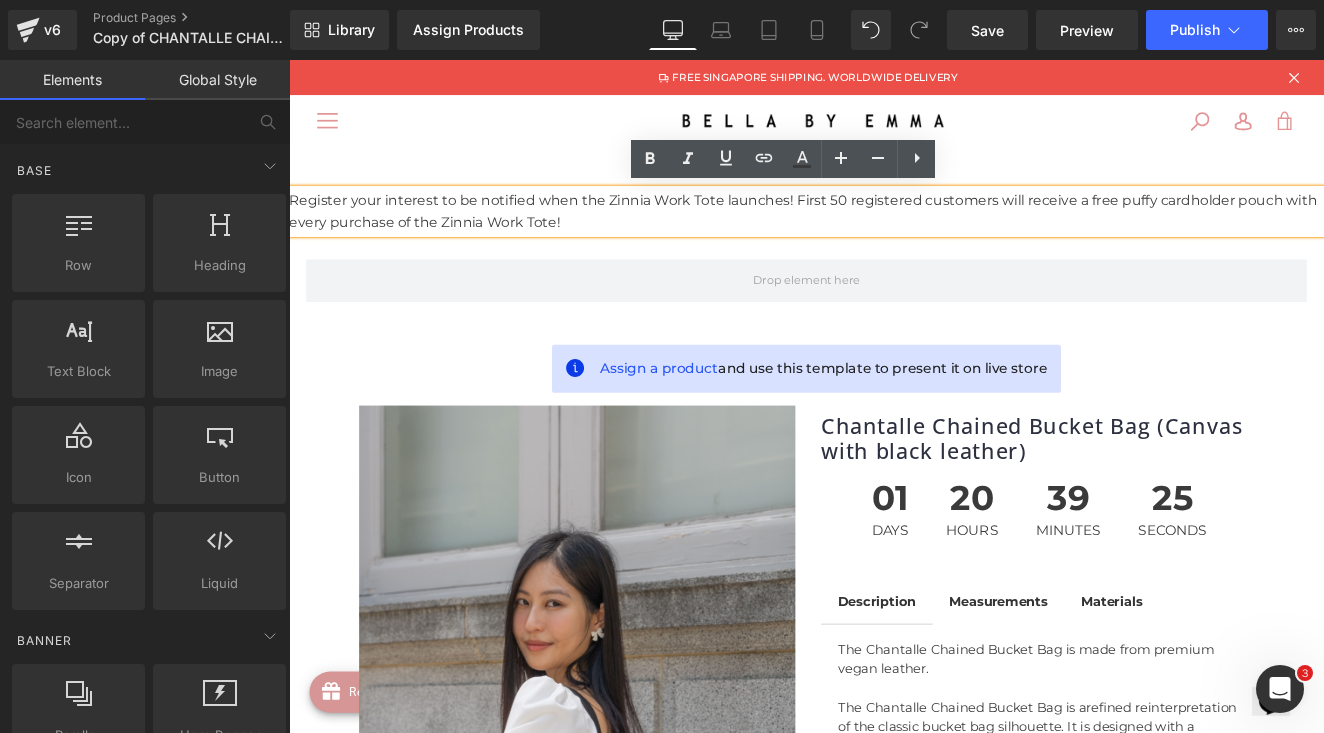 click on "Register your interest to be notified when the Zinnia Work Tote launches! First 50 registered customers will receive a free puffy cardholder pouch with every purchase of the Zinnia Work Tote!
Text Block
Row
Assign a product  and use this template to present it on live store
(P) Image
‹ ›" at bounding box center [894, 1572] 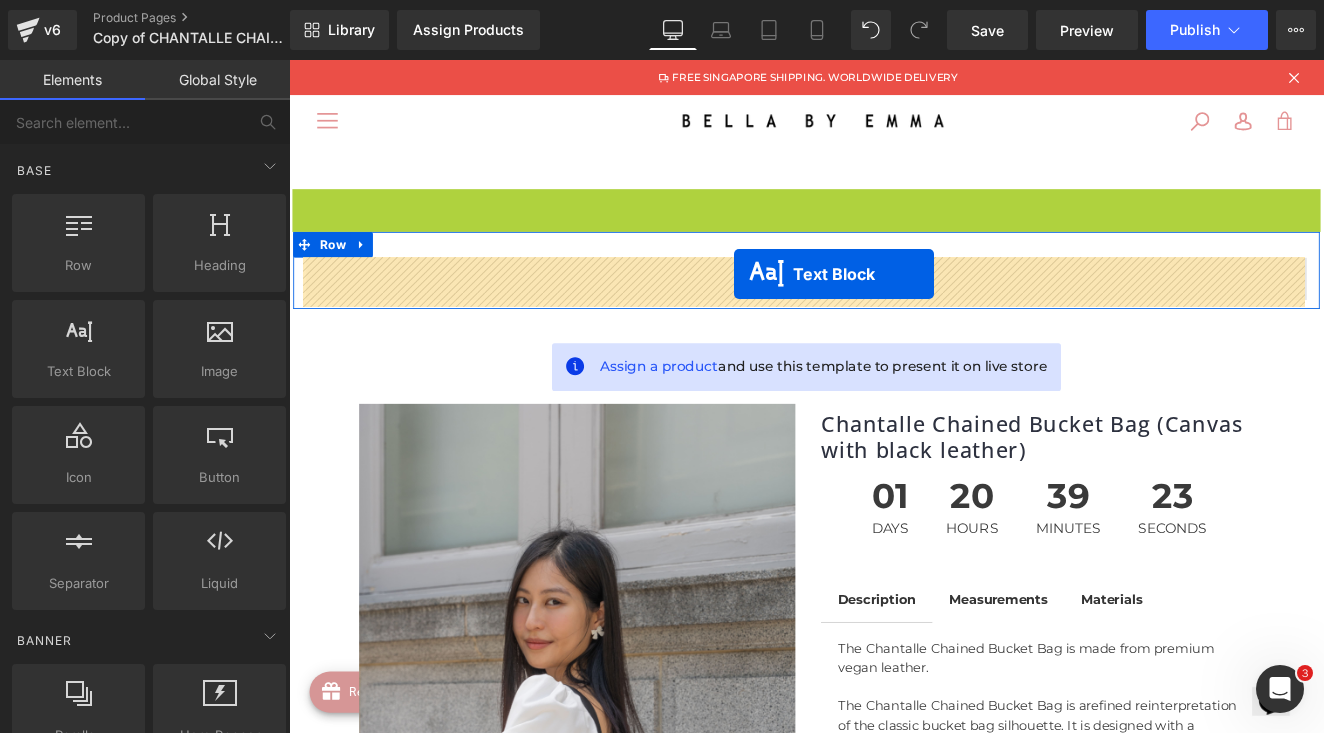 drag, startPoint x: 831, startPoint y: 235, endPoint x: 809, endPoint y: 310, distance: 78.160095 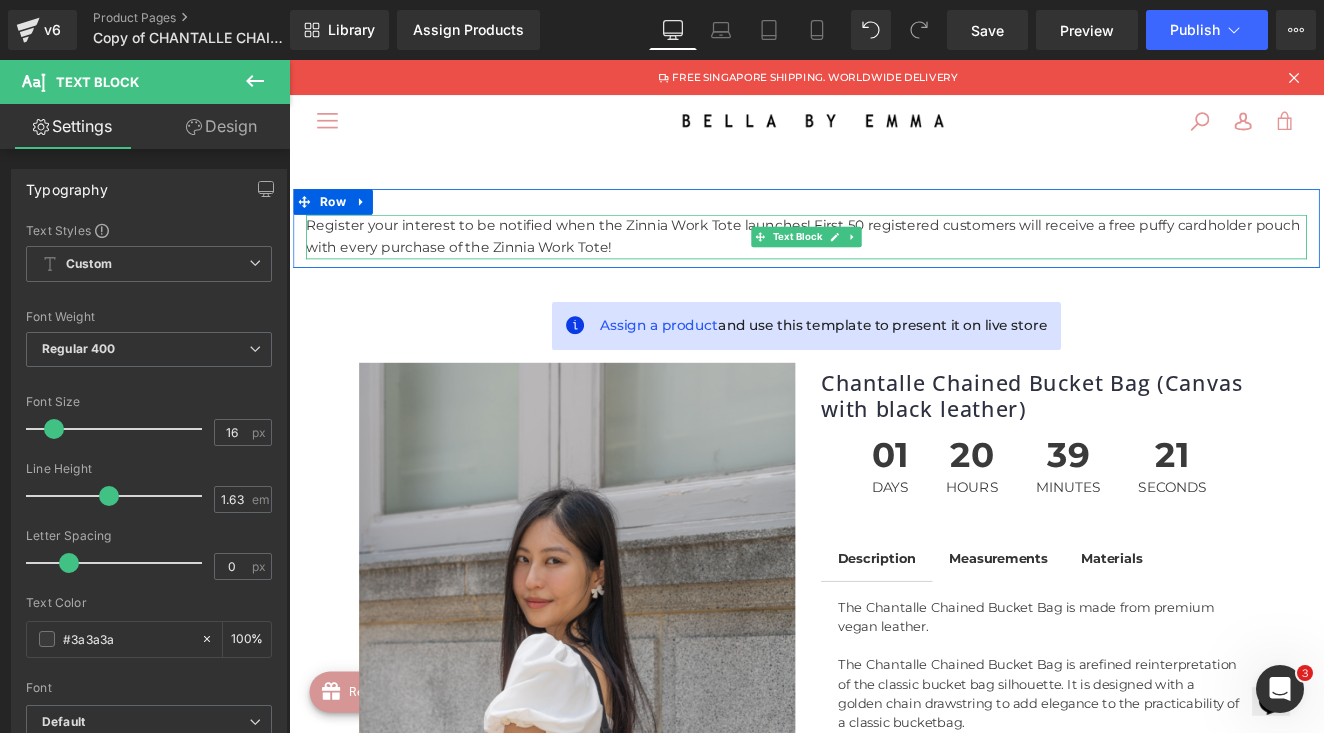 click on "Register your interest to be notified when the Zinnia Work Tote launches! First 50 registered customers will receive a free puffy cardholder pouch with every purchase of the Zinnia Work Tote!" at bounding box center [894, 267] 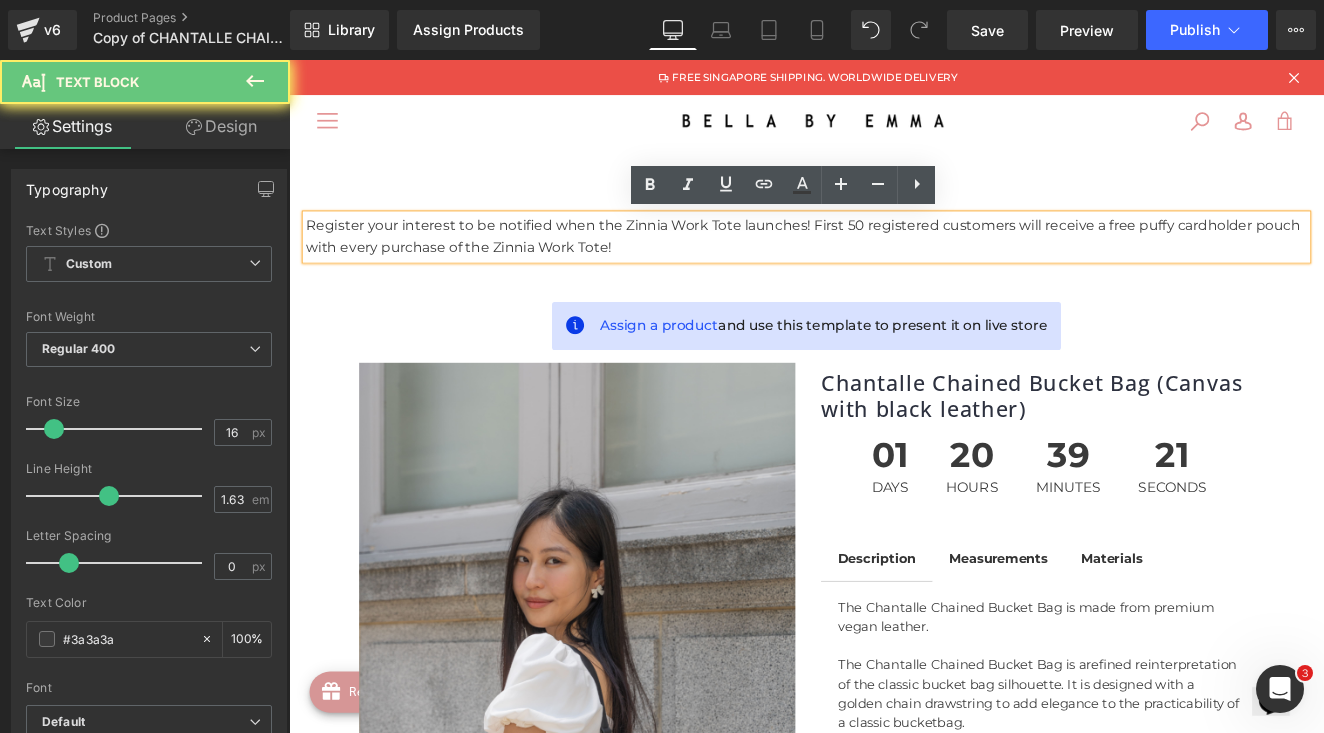 click on "Register your interest to be notified when the Zinnia Work Tote launches! First 50 registered customers will receive a free puffy cardholder pouch with every purchase of the Zinnia Work Tote!" at bounding box center [894, 267] 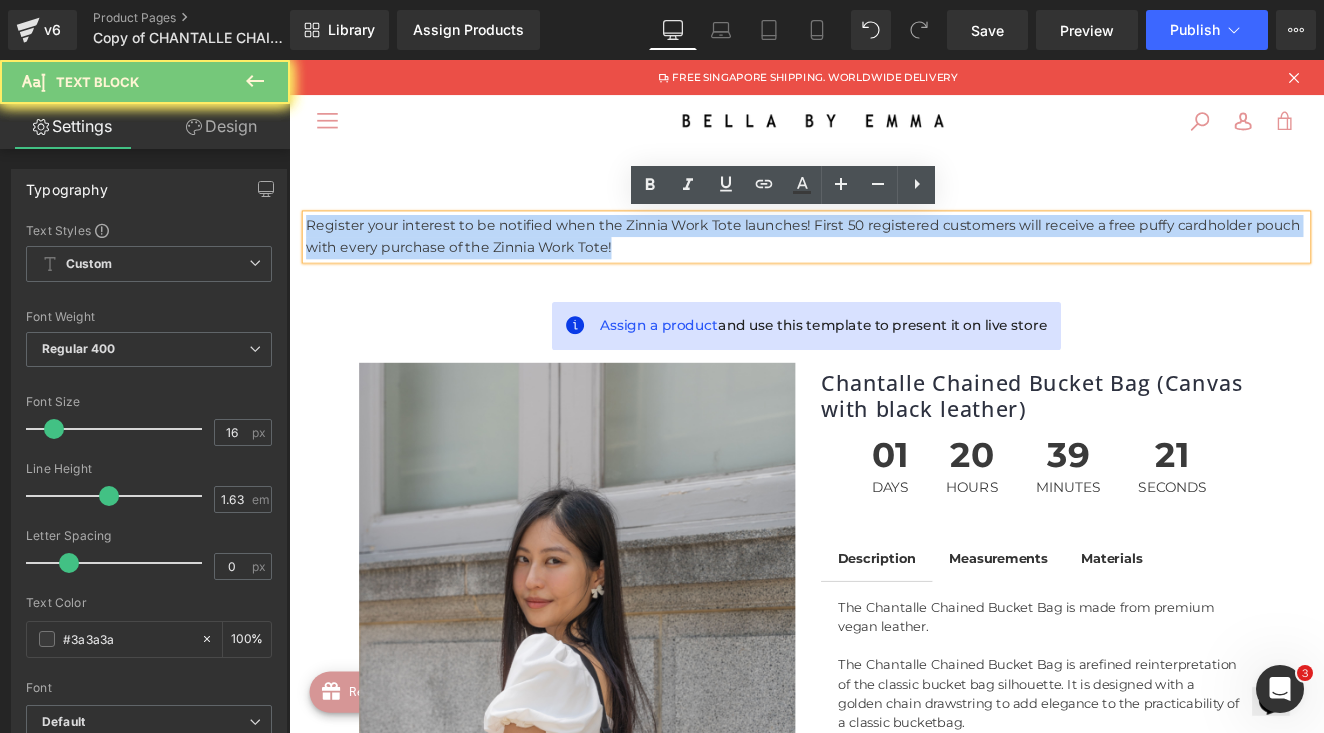 click on "Register your interest to be notified when the Zinnia Work Tote launches! First 50 registered customers will receive a free puffy cardholder pouch with every purchase of the Zinnia Work Tote!" at bounding box center [894, 267] 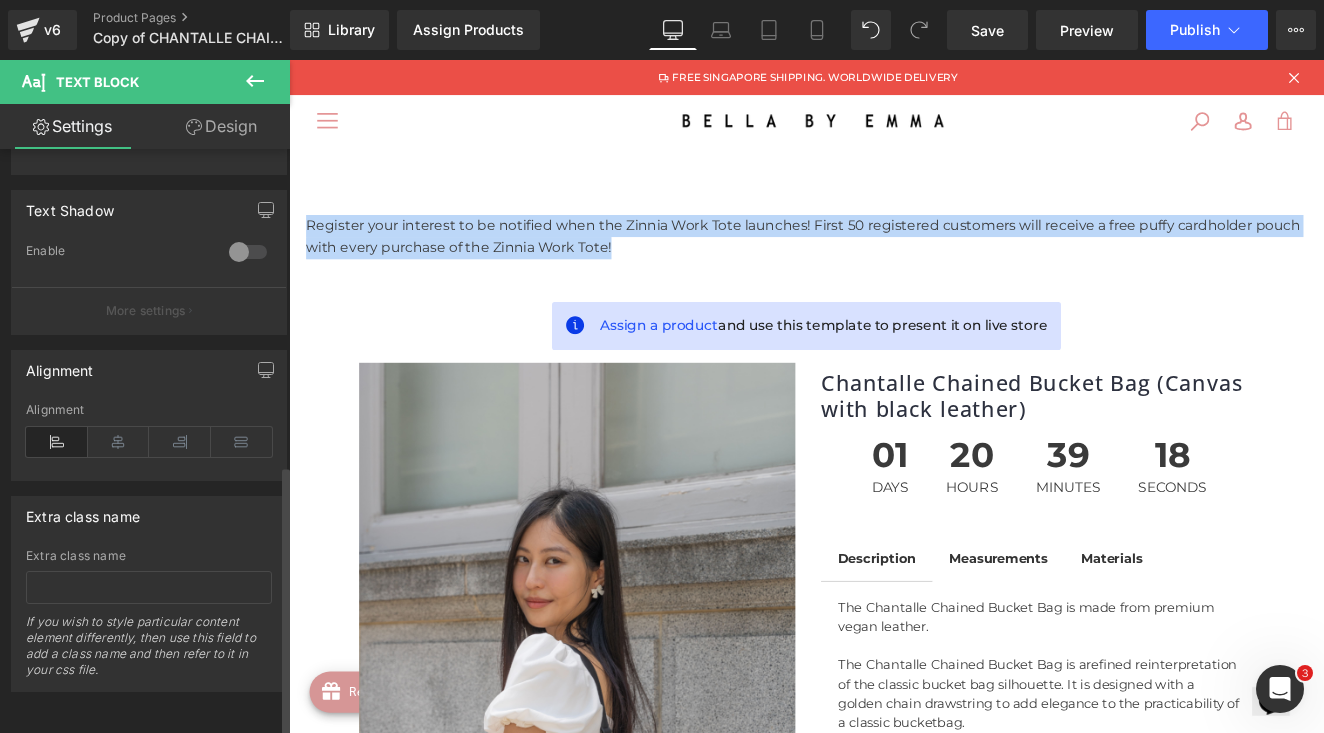 scroll, scrollTop: 660, scrollLeft: 0, axis: vertical 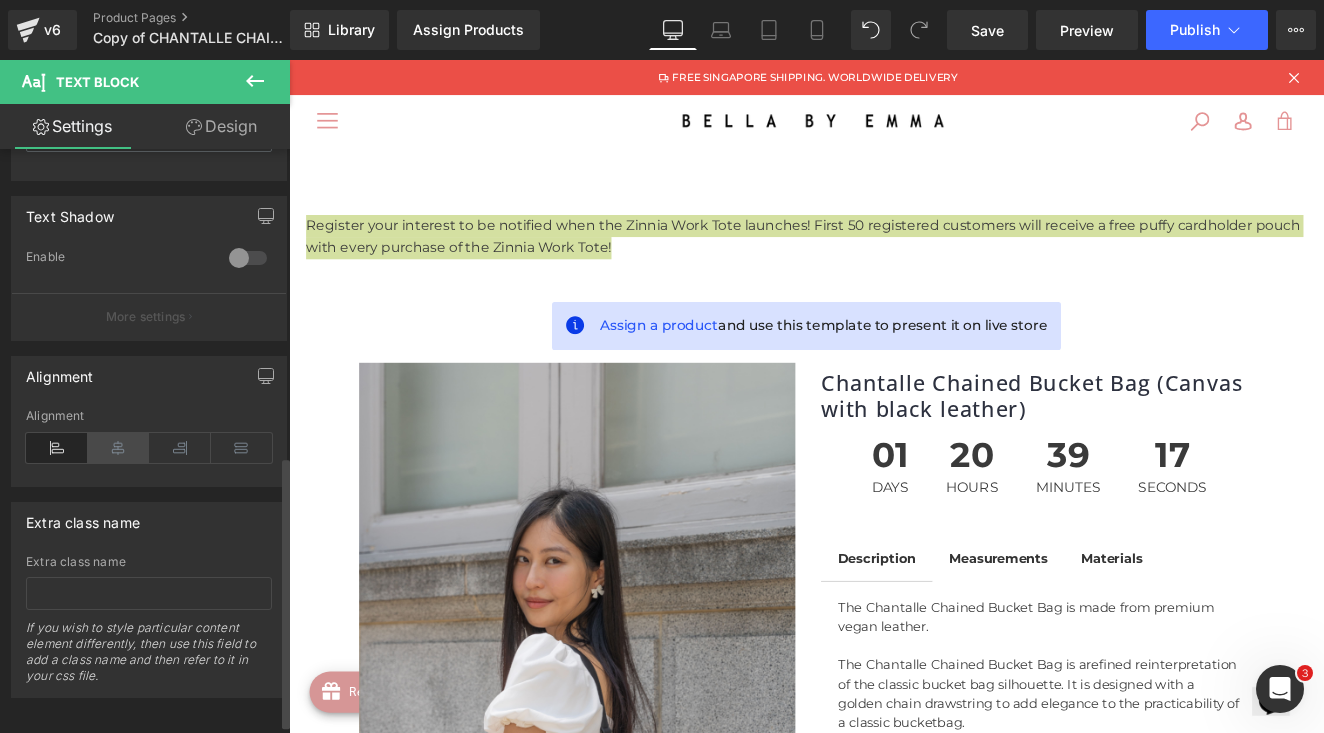 click at bounding box center [119, 448] 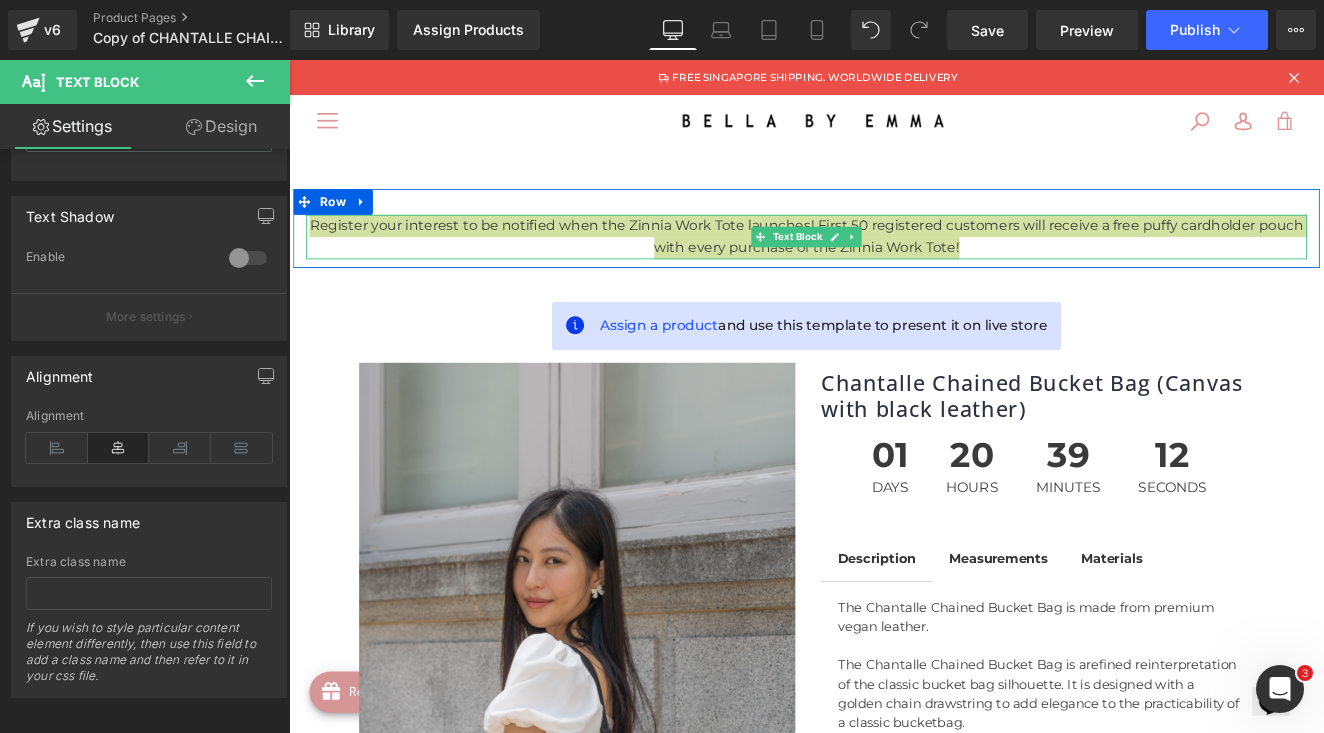 click on "Register your interest to be notified when the Zinnia Work Tote launches! First 50 registered customers will receive a free puffy cardholder pouch with every purchase of the Zinnia Work Tote!
Text Block" at bounding box center [894, 267] 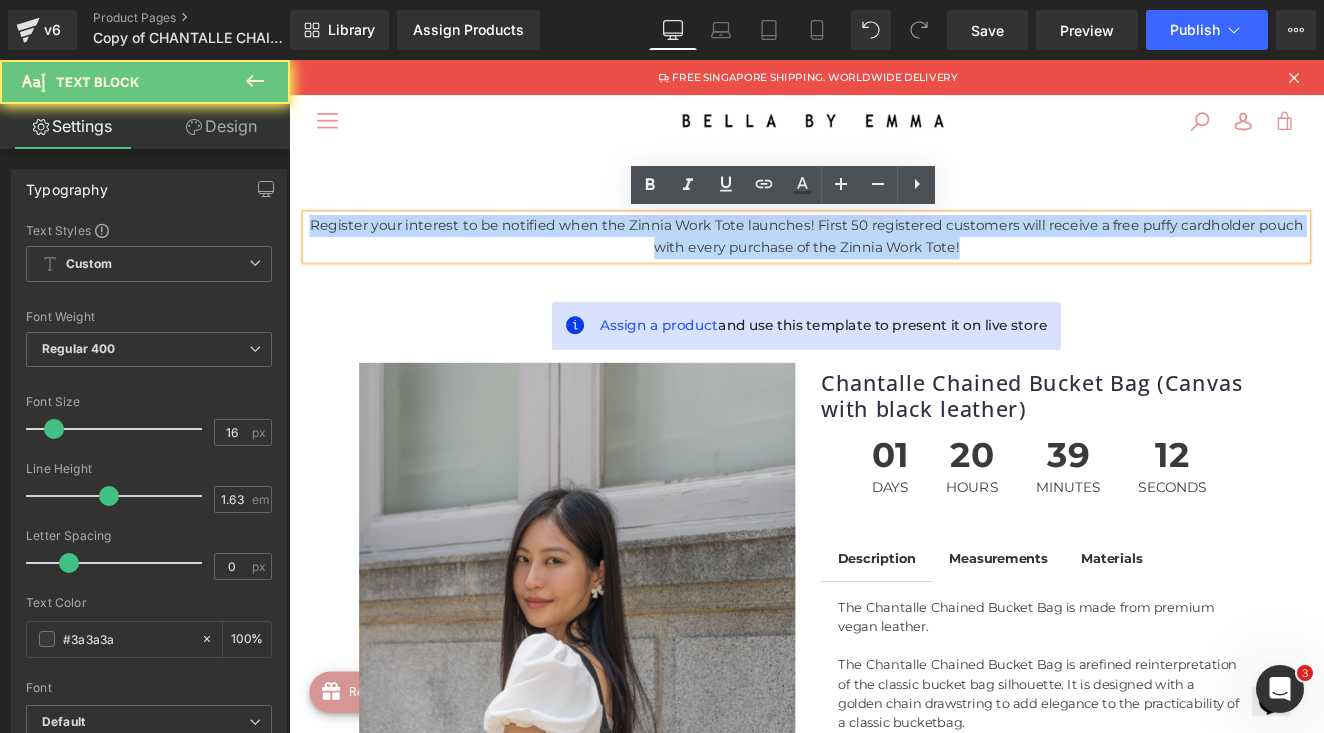 click on "Register your interest to be notified when the Zinnia Work Tote launches! First 50 registered customers will receive a free puffy cardholder pouch with every purchase of the Zinnia Work Tote!" at bounding box center [894, 267] 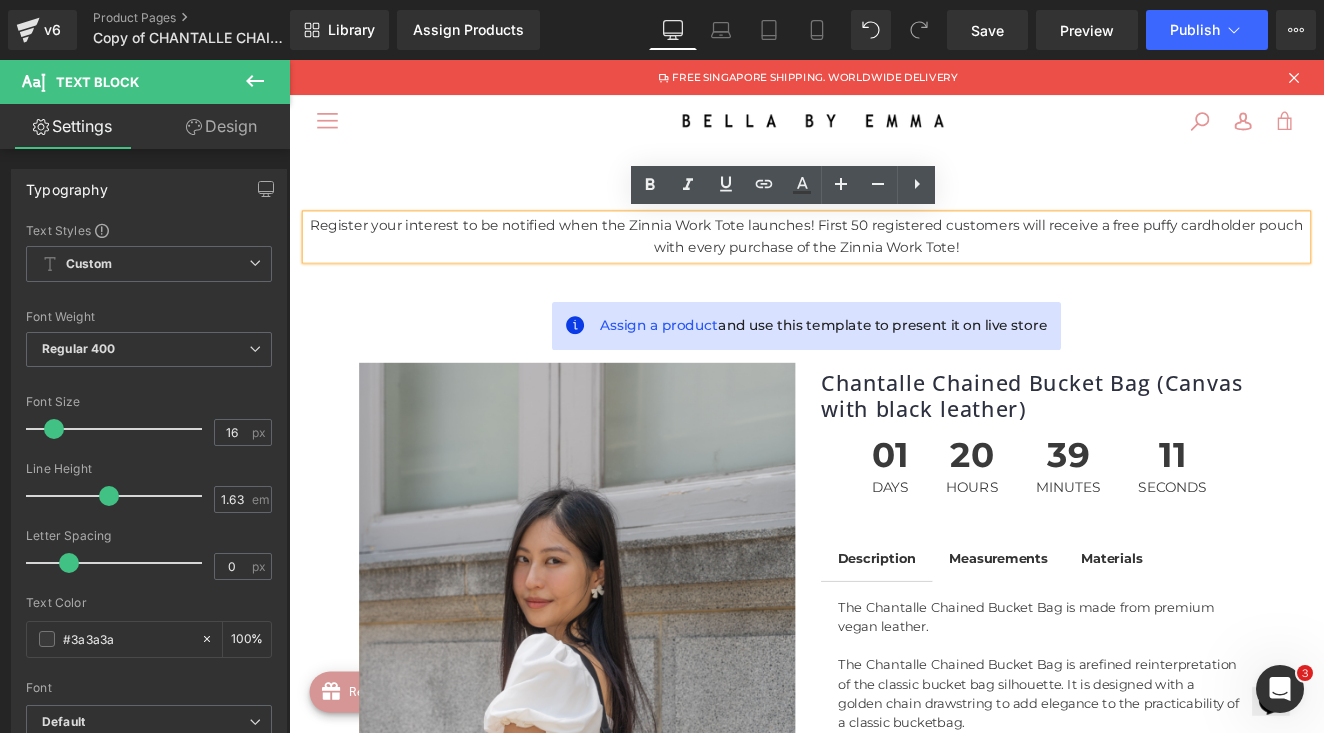 type 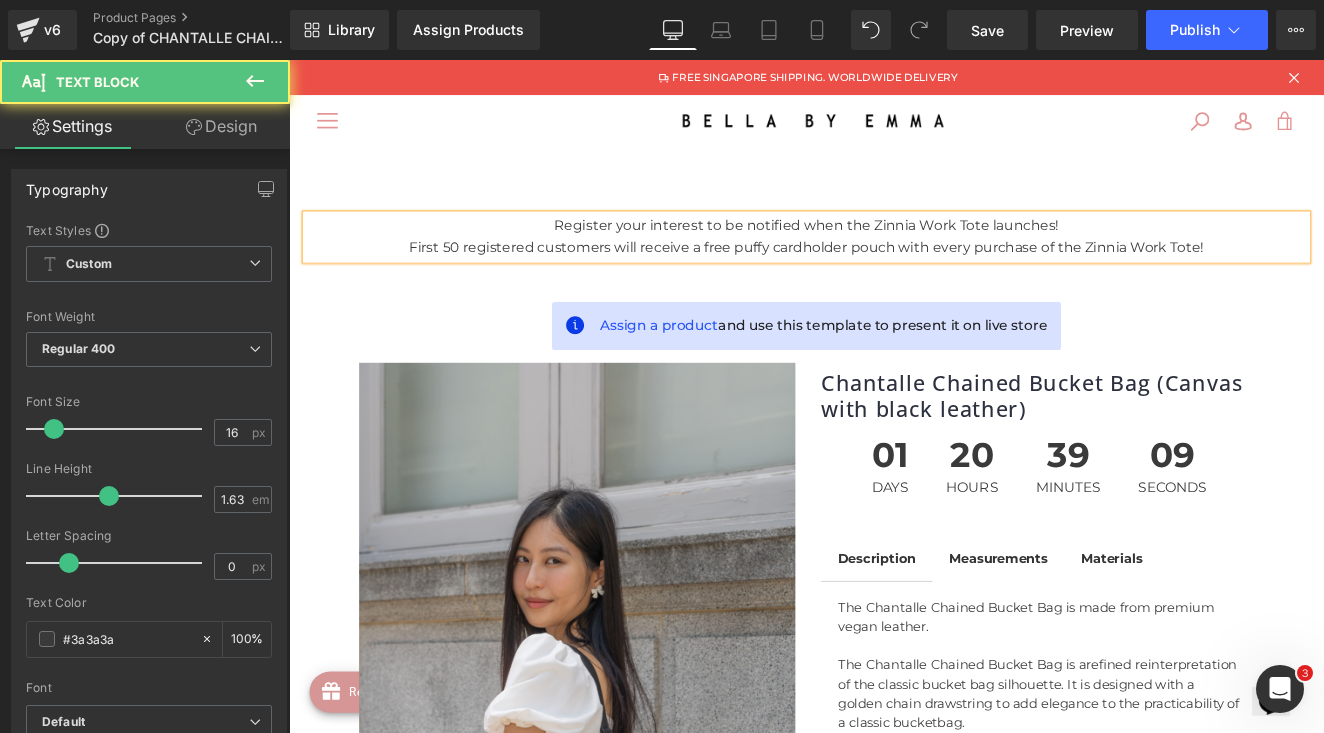 click on "Register your interest to be notified when the Zinnia Work Tote launches!" at bounding box center [894, 254] 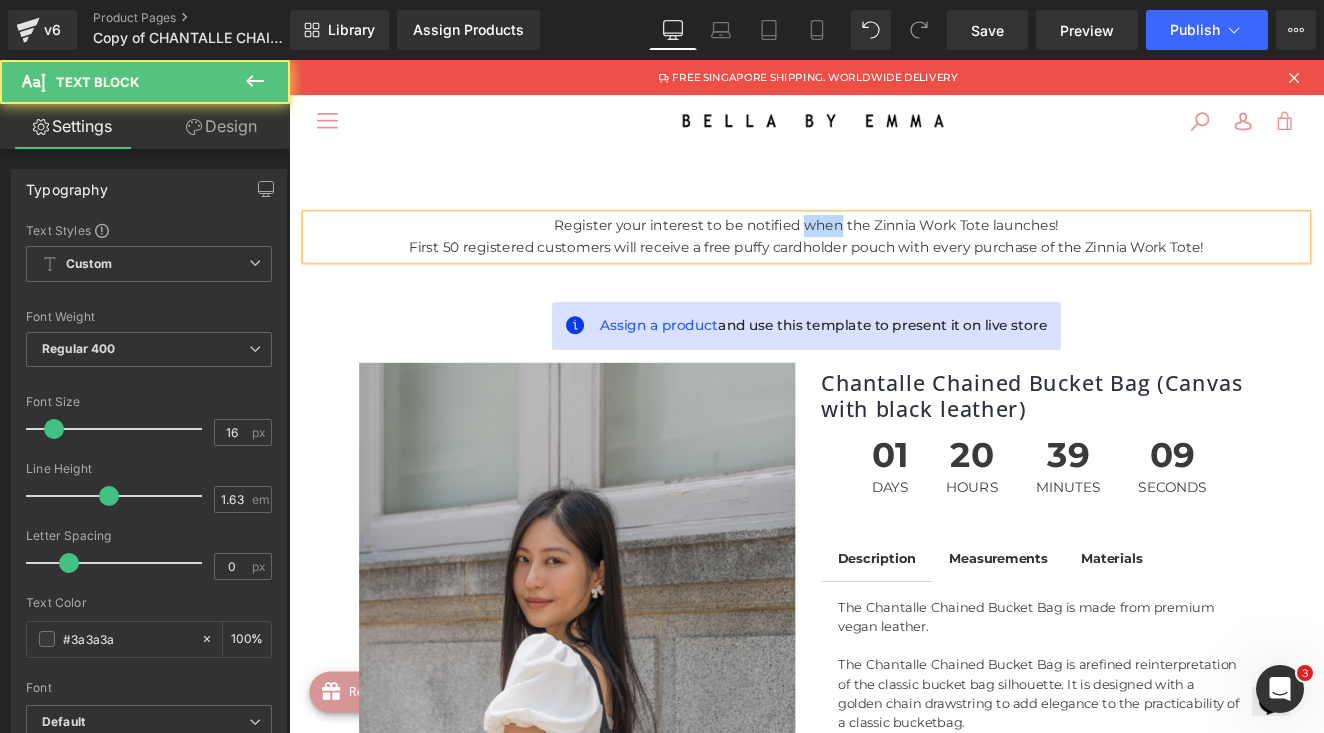 click on "Register your interest to be notified when the Zinnia Work Tote launches!" at bounding box center (894, 254) 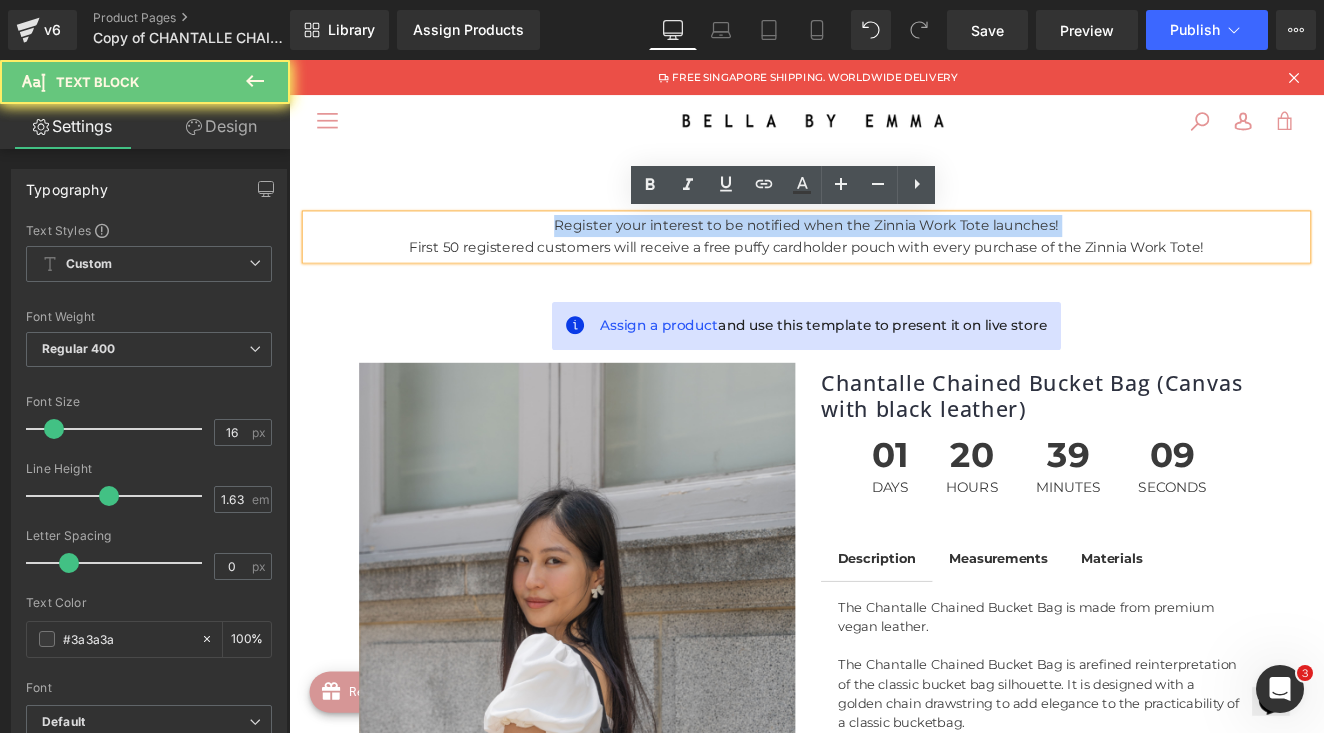 click on "Register your interest to be notified when the Zinnia Work Tote launches!" at bounding box center [894, 254] 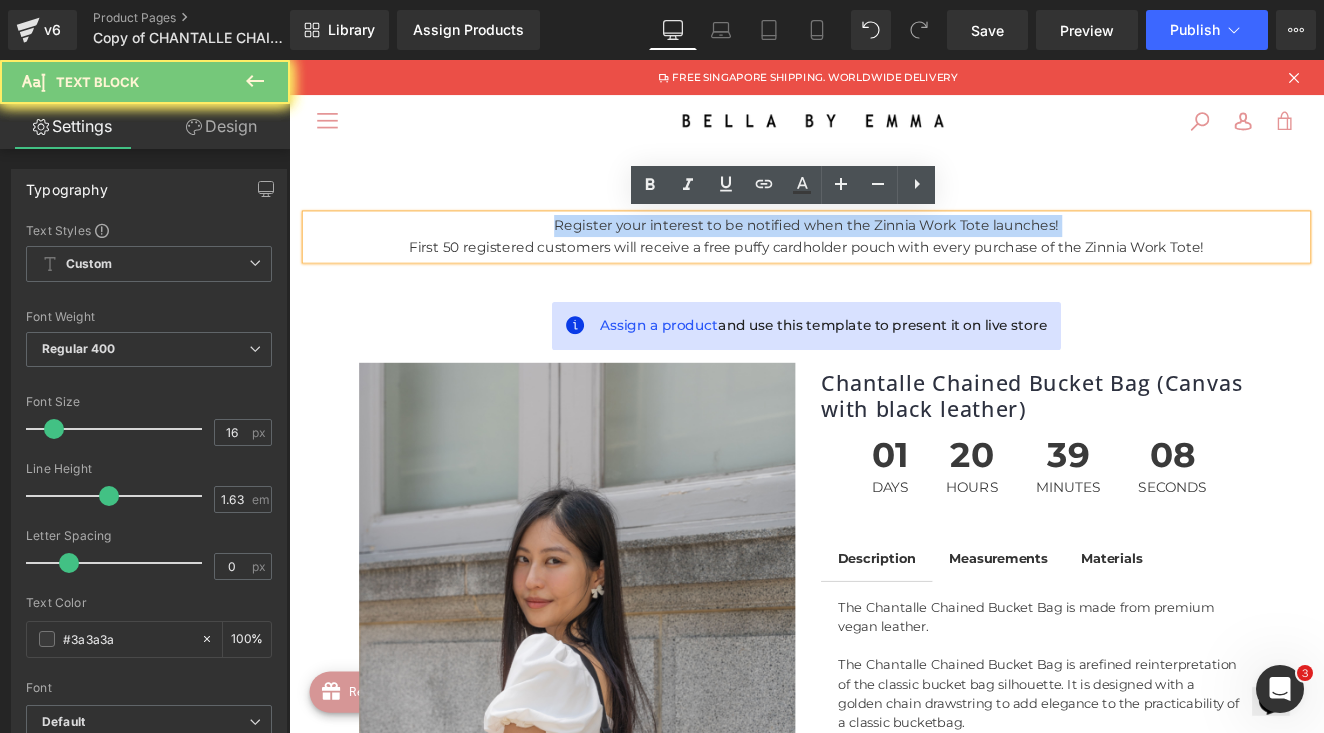 click on "Register your interest to be notified when the Zinnia Work Tote launches!" at bounding box center [894, 254] 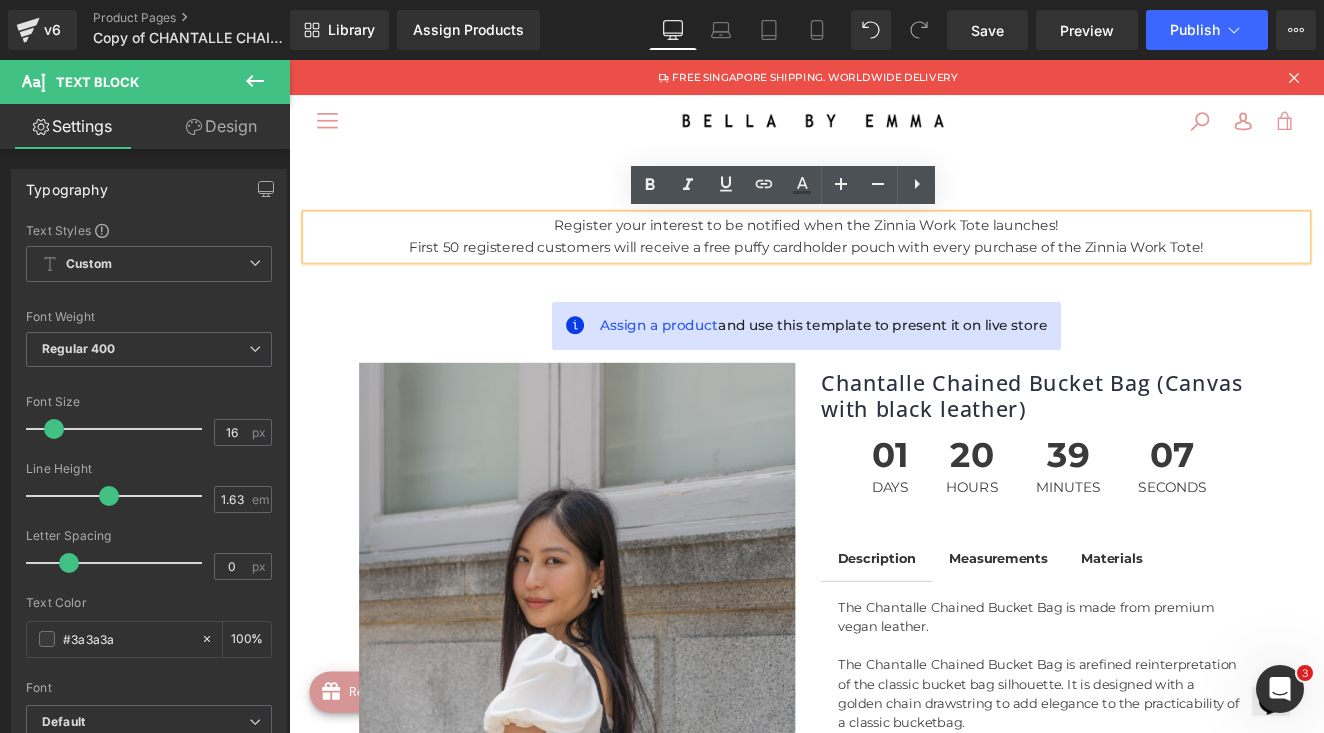 click on "Register your interest to be notified when the Zinnia Work Tote launches!" at bounding box center [894, 254] 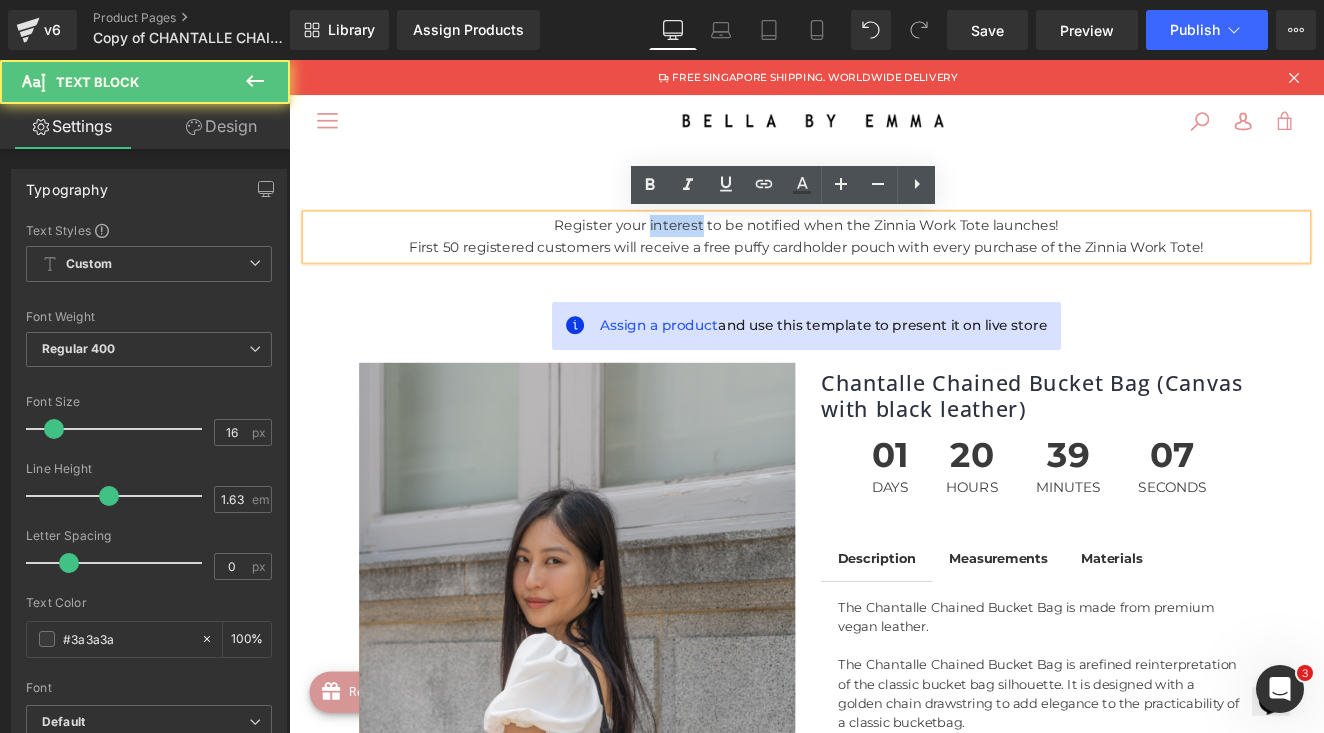 click on "Register your interest to be notified when the Zinnia Work Tote launches!" at bounding box center (894, 254) 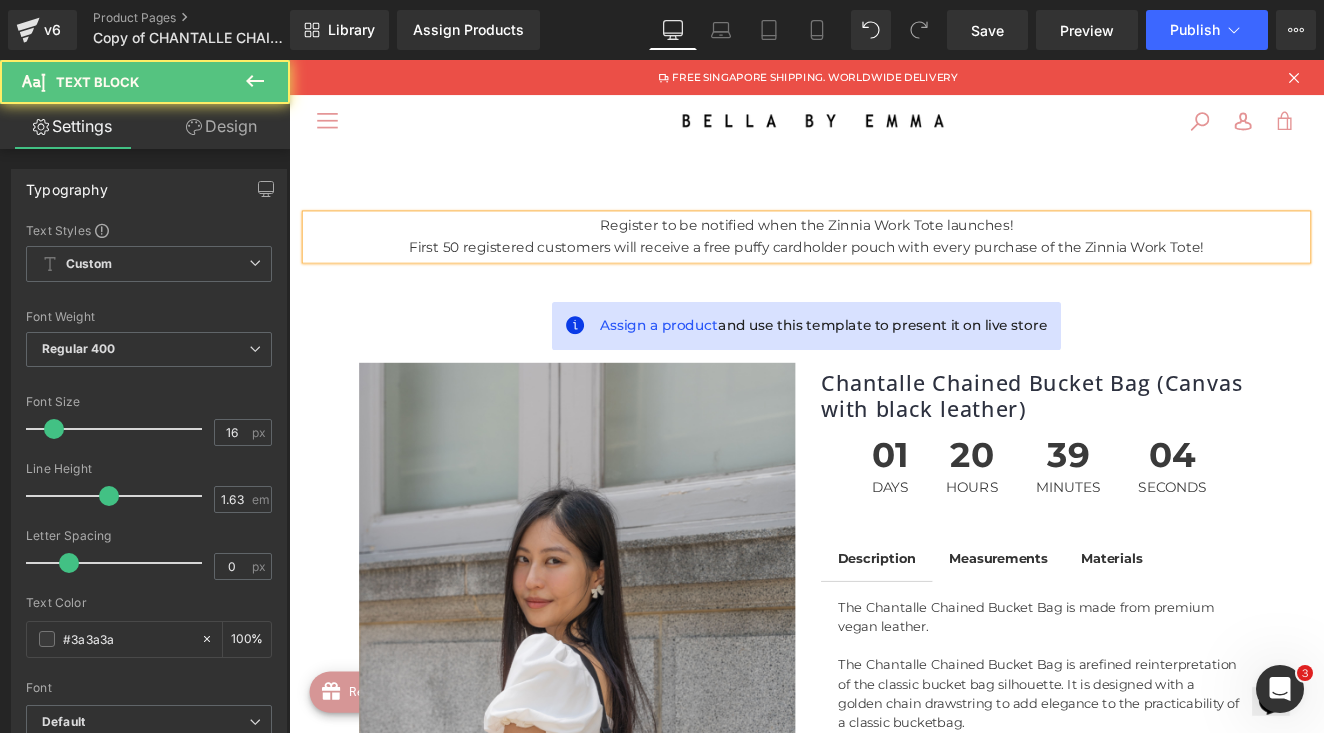 click on "First 50 registered customers will receive a free puffy cardholder pouch with every purchase of the Zinnia Work Tote!" at bounding box center (894, 280) 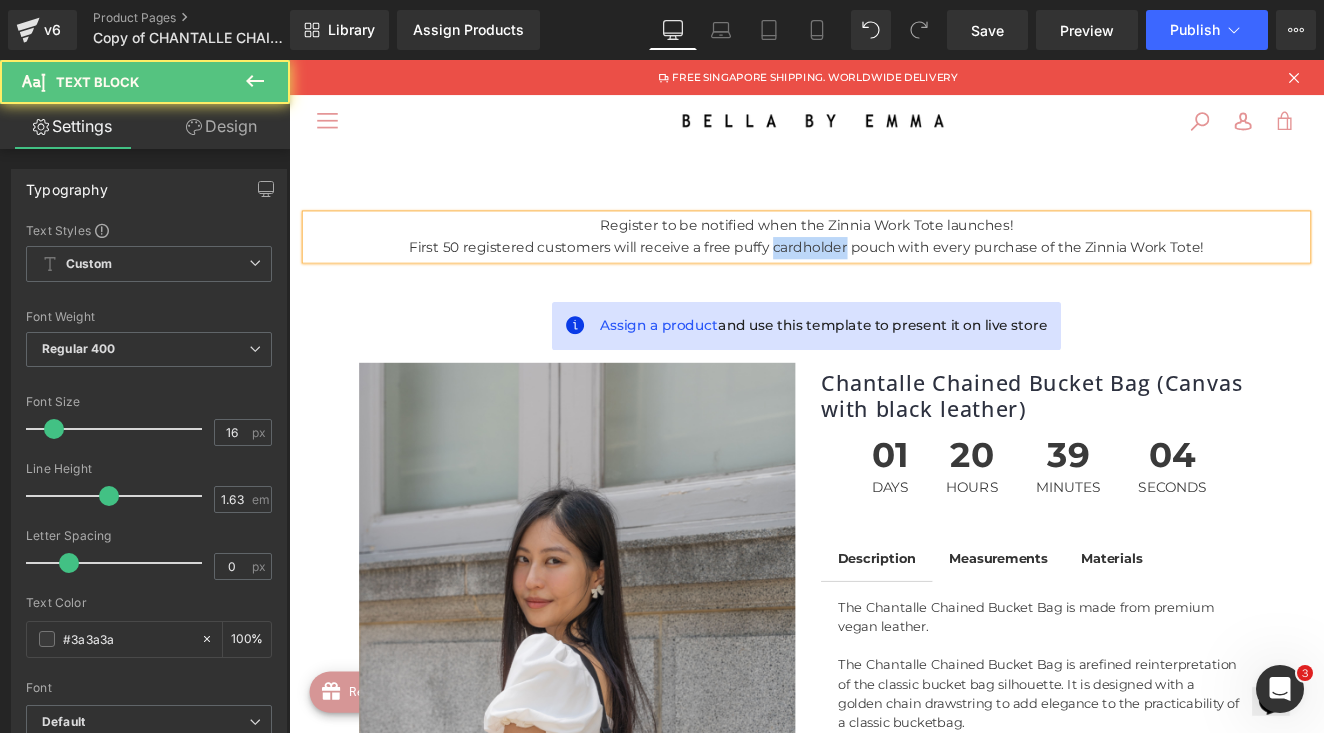 click on "First 50 registered customers will receive a free puffy cardholder pouch with every purchase of the Zinnia Work Tote!" at bounding box center (894, 280) 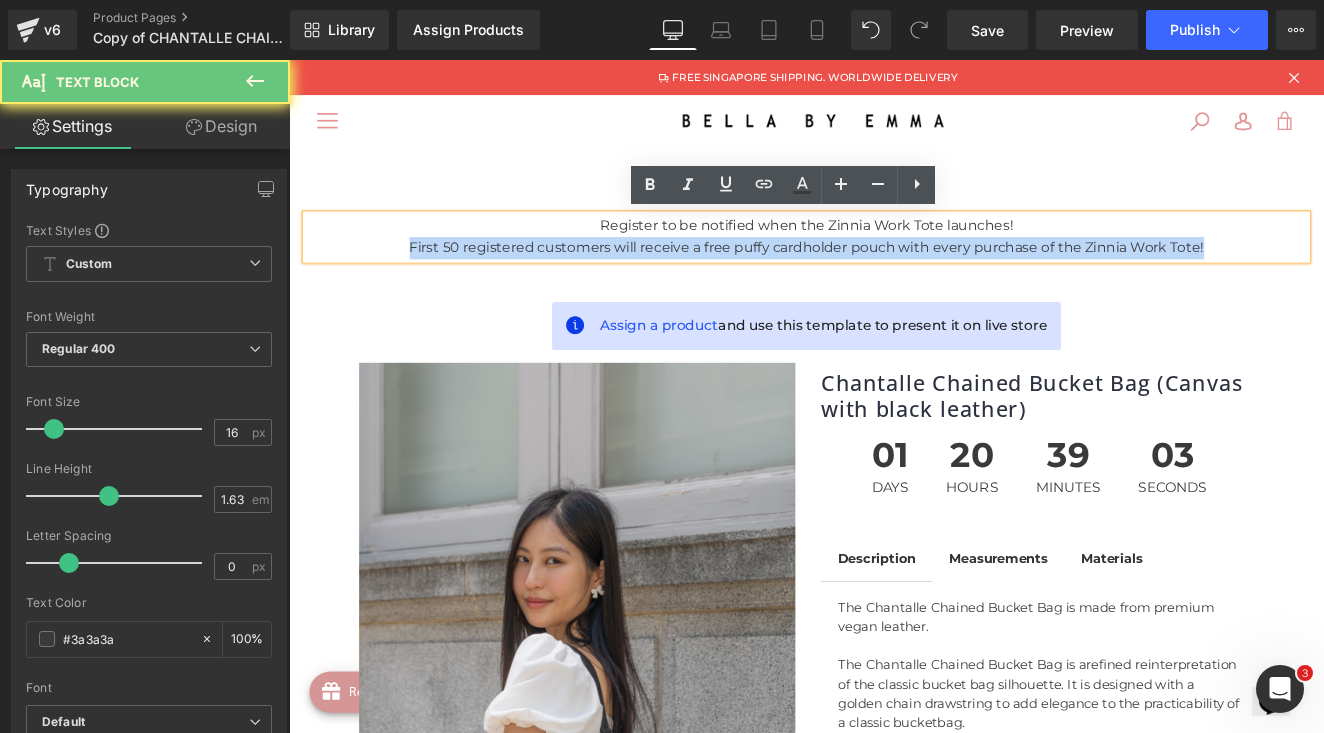 click on "First 50 registered customers will receive a free puffy cardholder pouch with every purchase of the Zinnia Work Tote!" at bounding box center [894, 280] 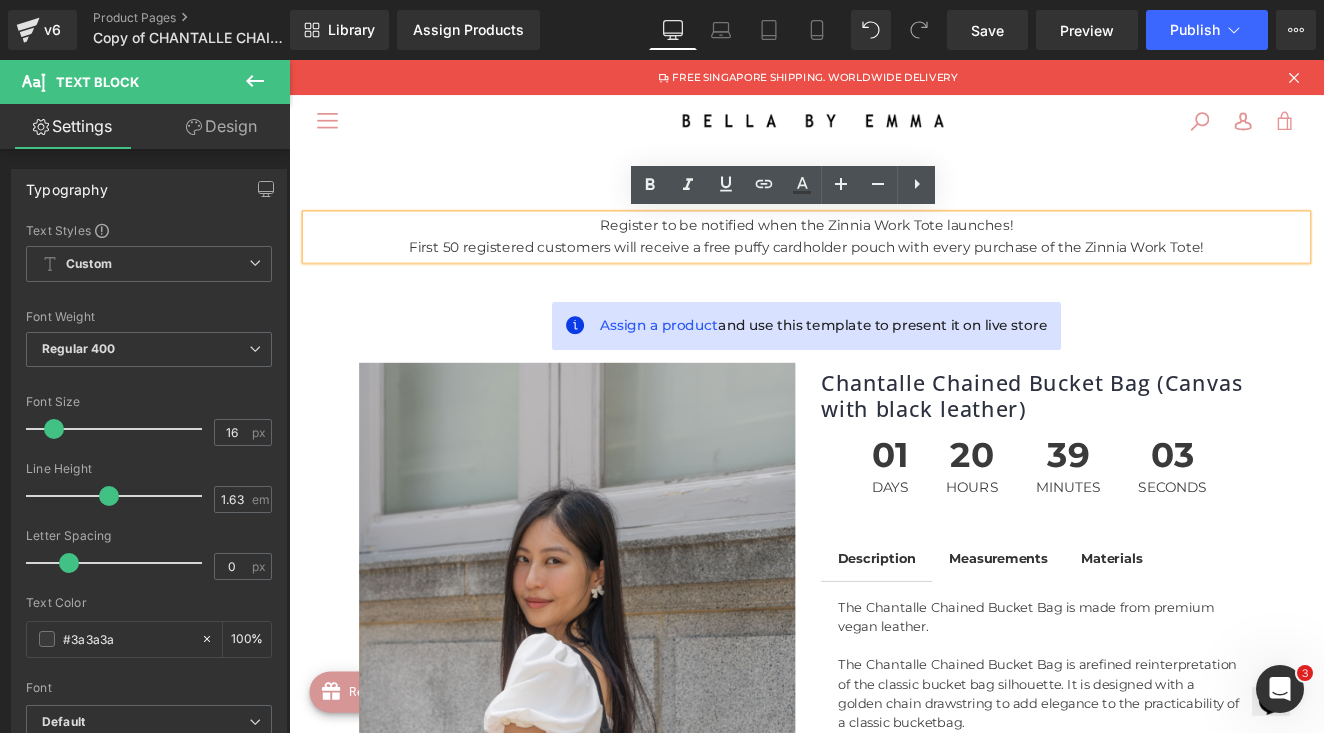 click on "Register to be notified when the Zinnia Work Tote launches!" at bounding box center [894, 254] 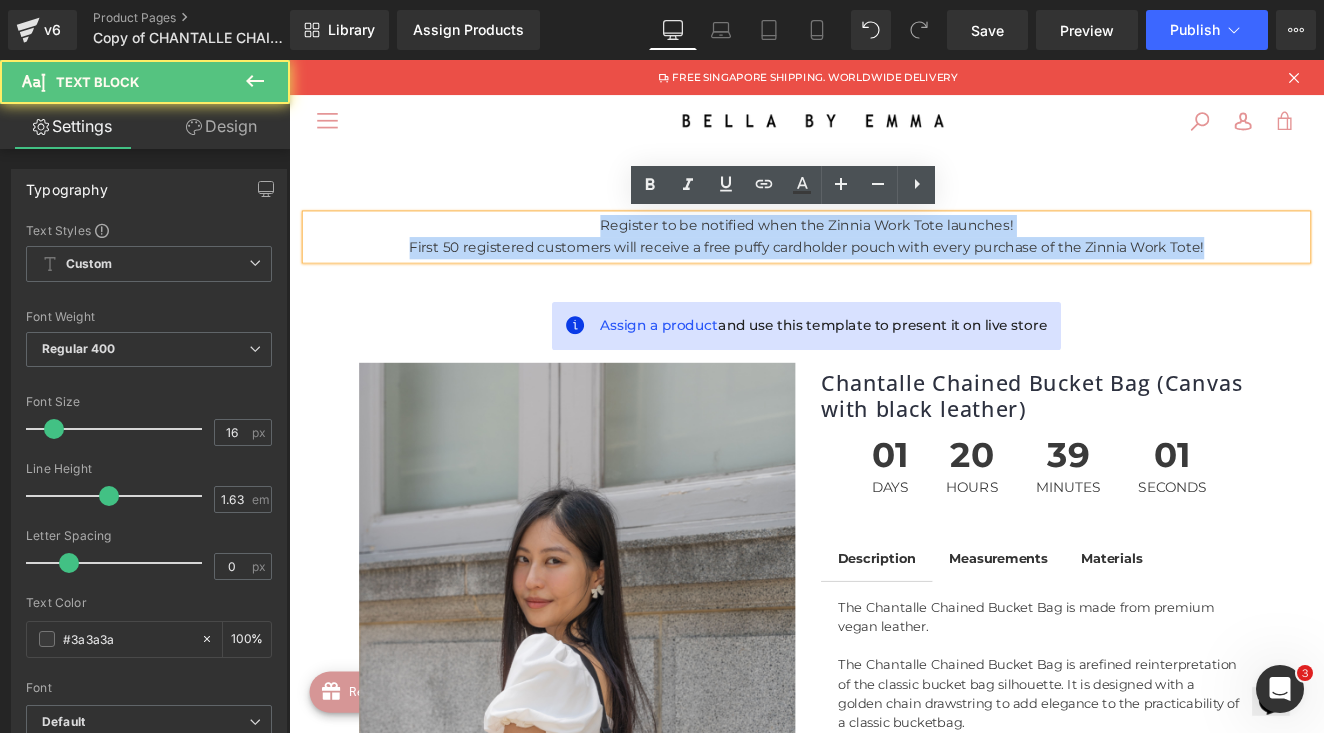 drag, startPoint x: 1358, startPoint y: 280, endPoint x: 609, endPoint y: 219, distance: 751.47986 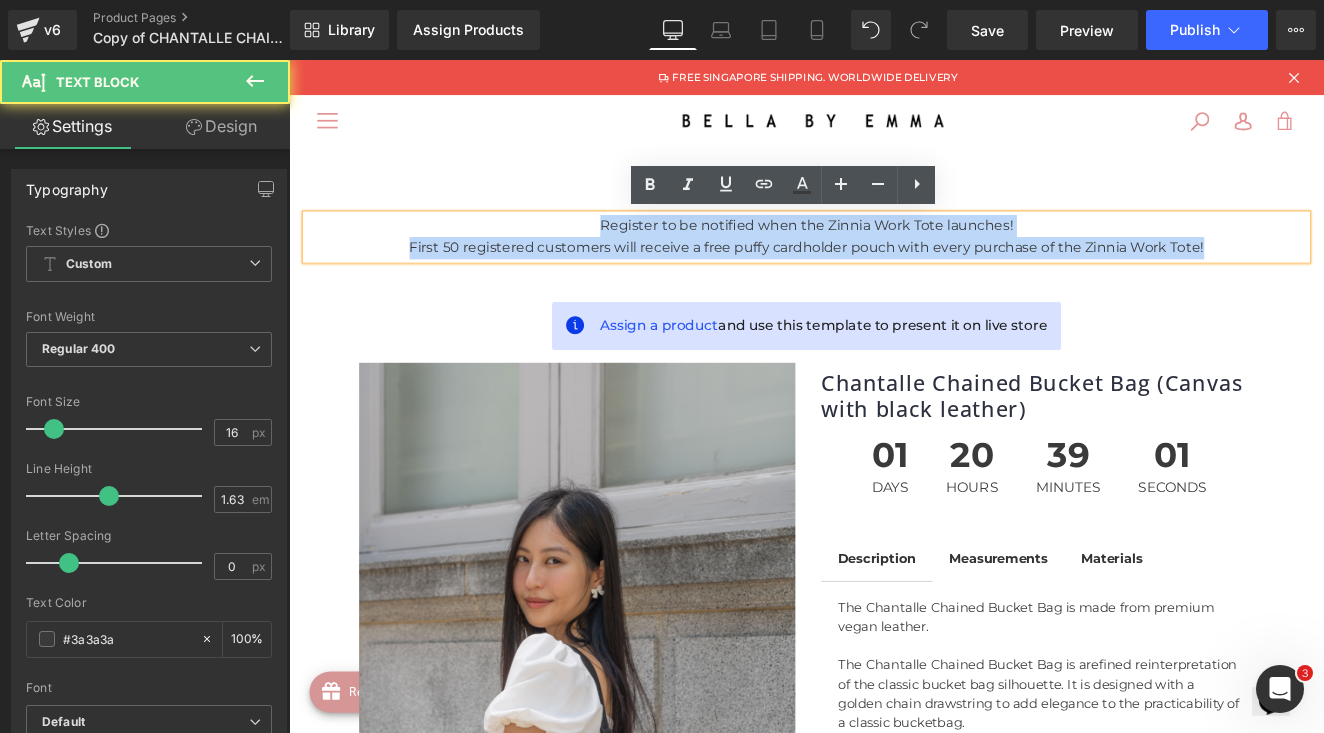 click on "Register to be notified when the Zinnia Work Tote launches!  First 50 registered customers will receive a free puffy cardholder pouch with every purchase of the Zinnia Work Tote!
Text Block
Row" at bounding box center [894, 257] 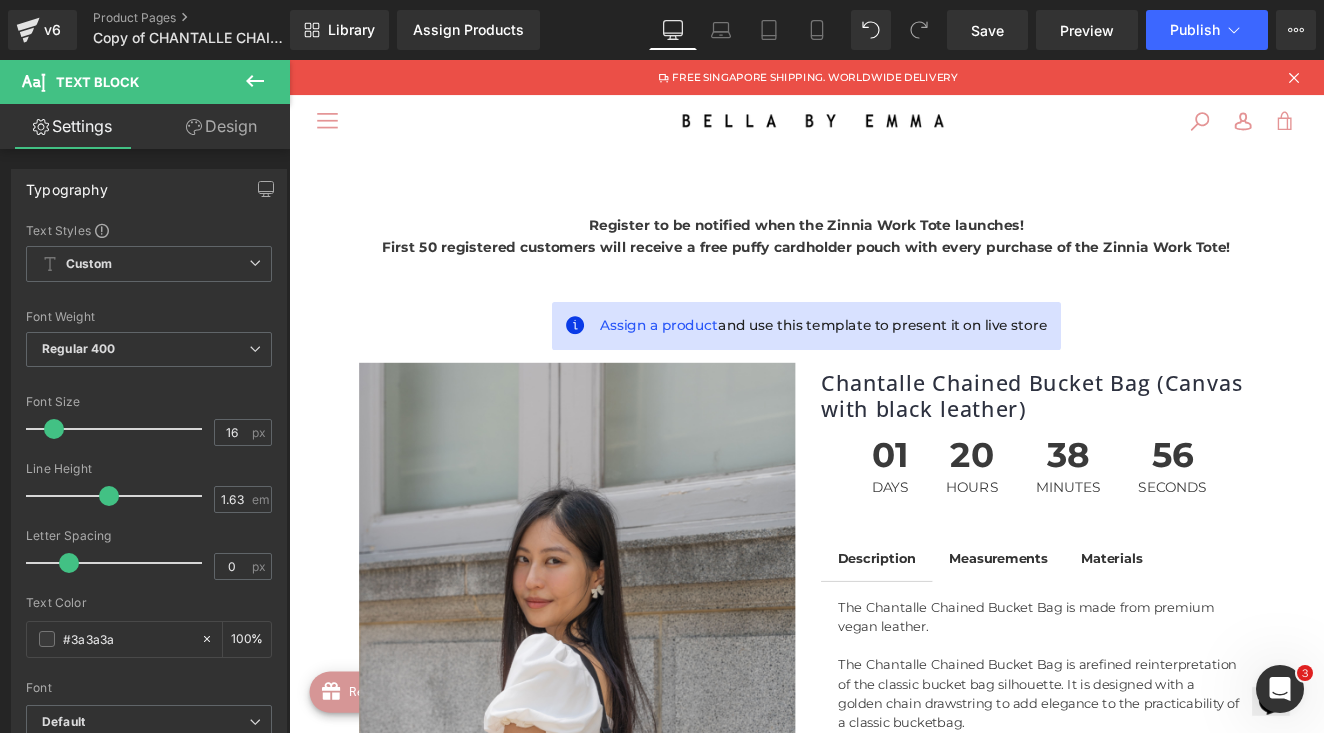 click on "Design" at bounding box center (221, 126) 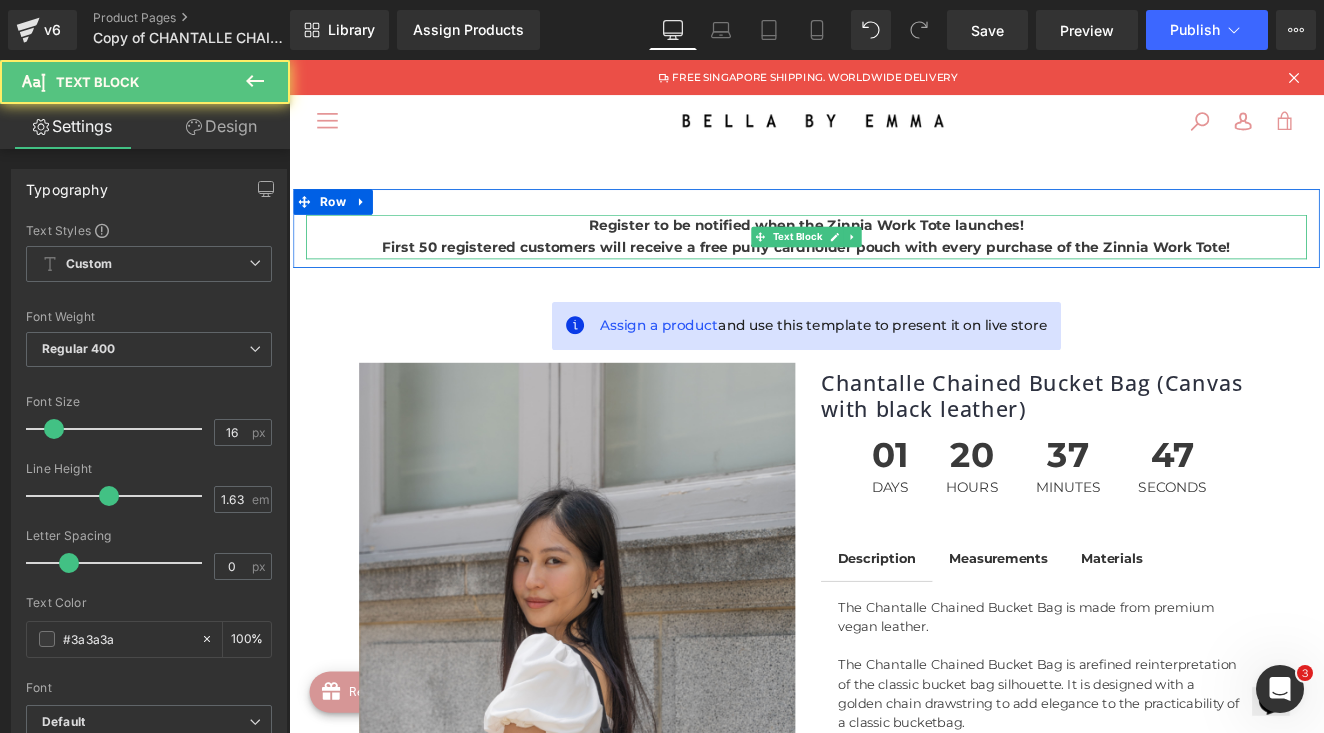click on "Register to be notified when the Zinnia Work Tote launches!" at bounding box center [894, 254] 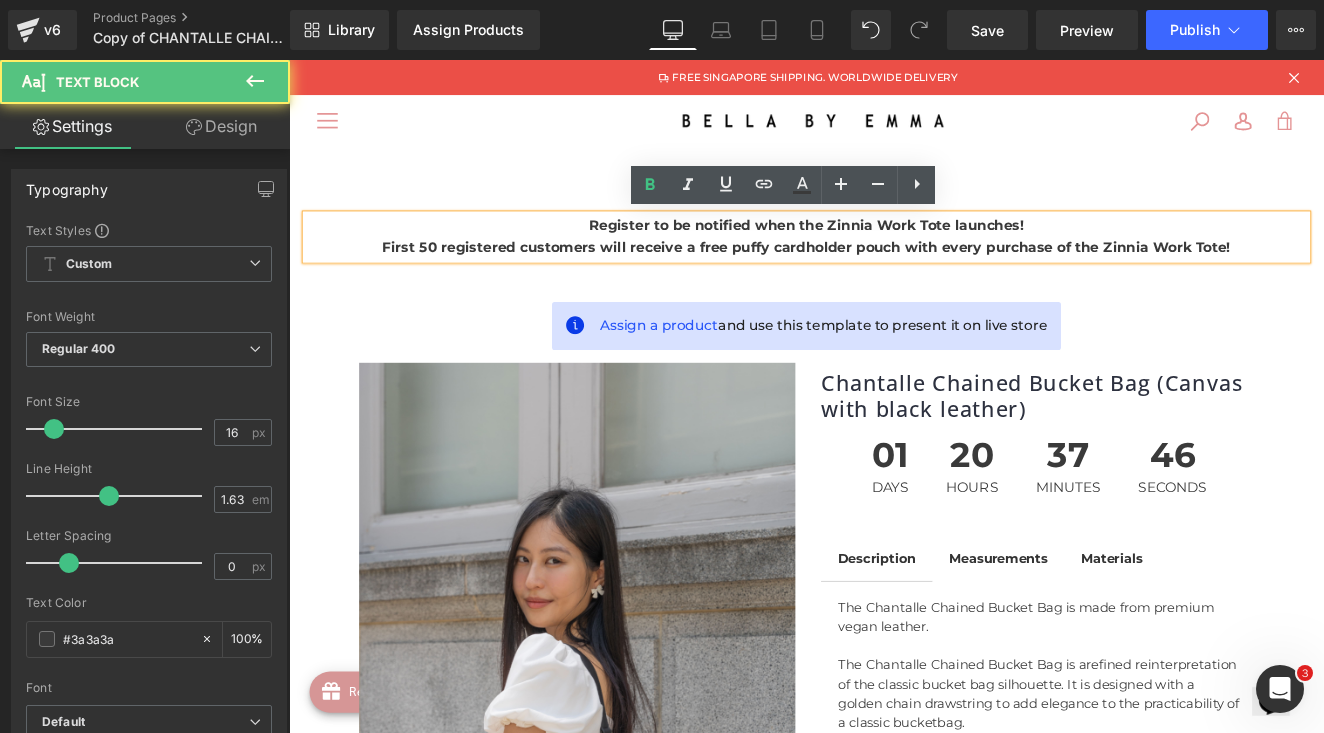 click on "Register to be notified when the Zinnia Work Tote launches!  First 50 registered customers will receive a free puffy cardholder pouch with every purchase of the Zinnia Work Tote!
Text Block
Row" at bounding box center [894, 257] 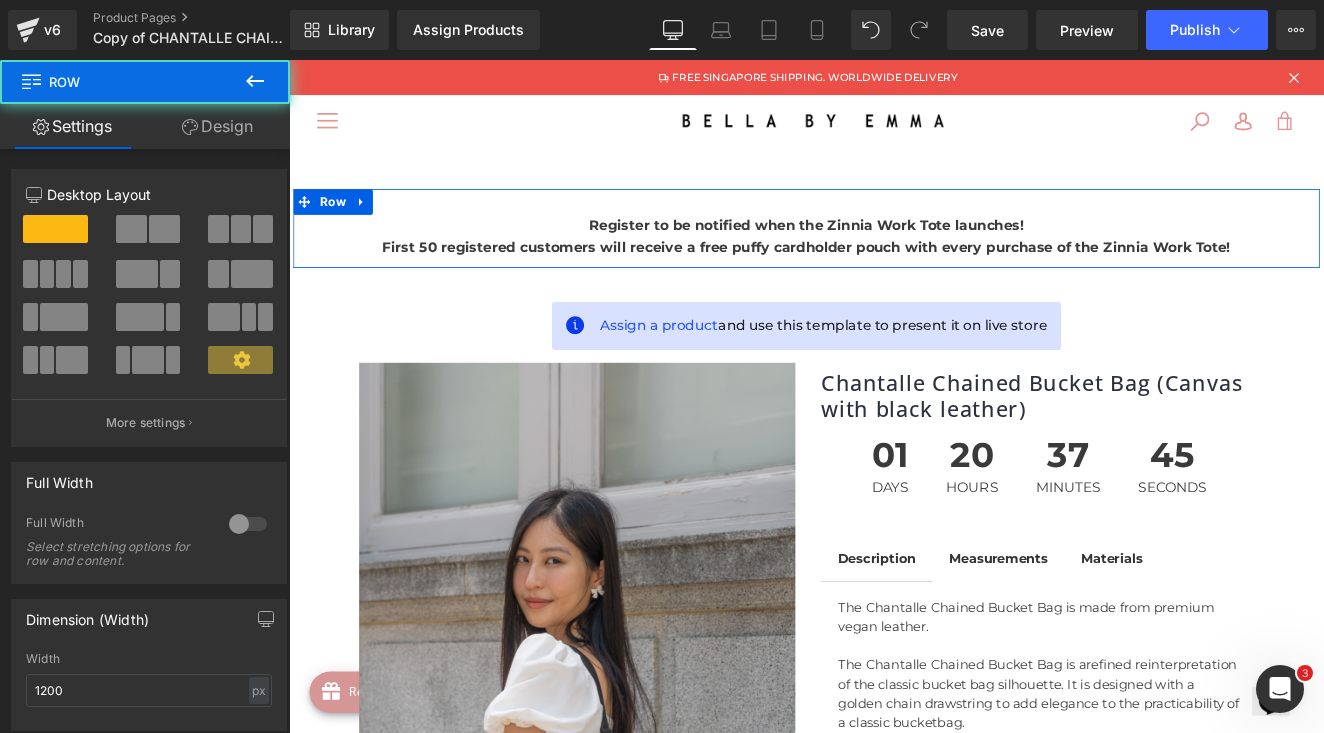 click on "Register to be notified when the Zinnia Work Tote launches!  First 50 registered customers will receive a free puffy cardholder pouch with every purchase of the Zinnia Work Tote!
Text Block
Row" at bounding box center [894, 257] 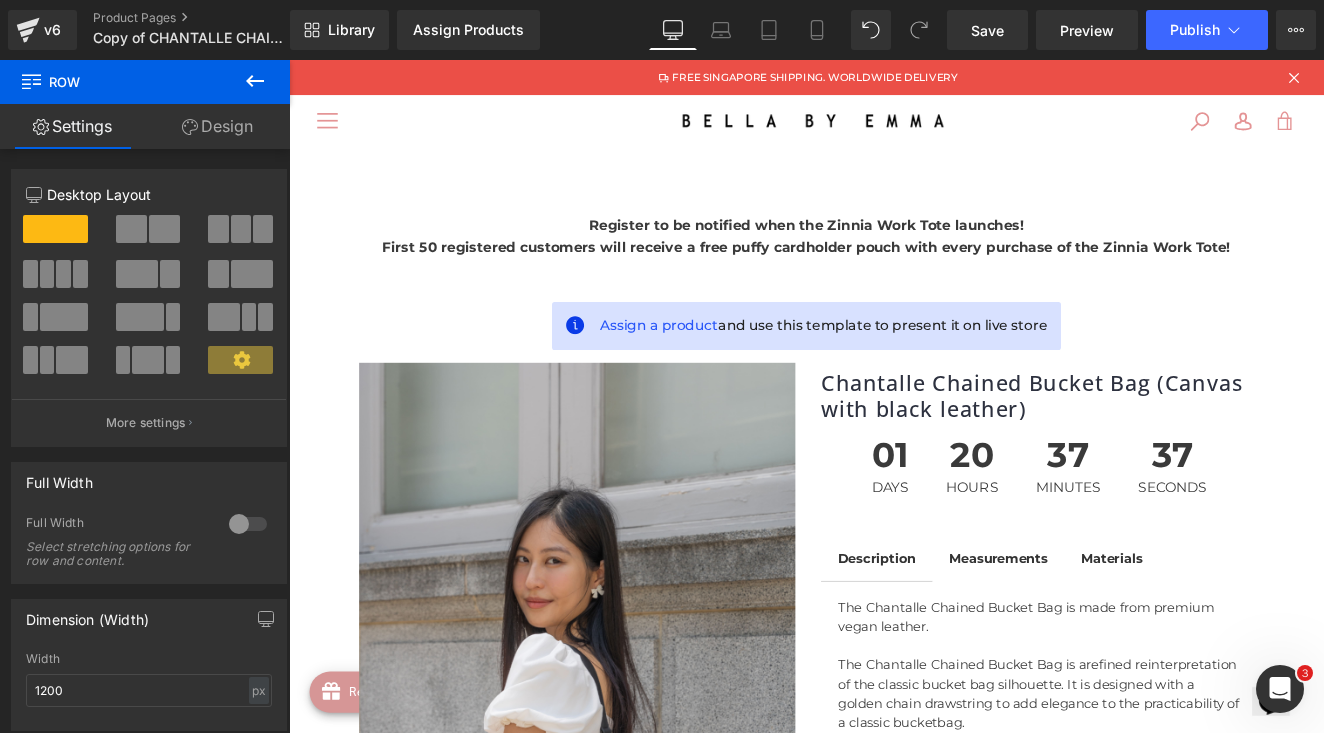 scroll, scrollTop: 0, scrollLeft: 0, axis: both 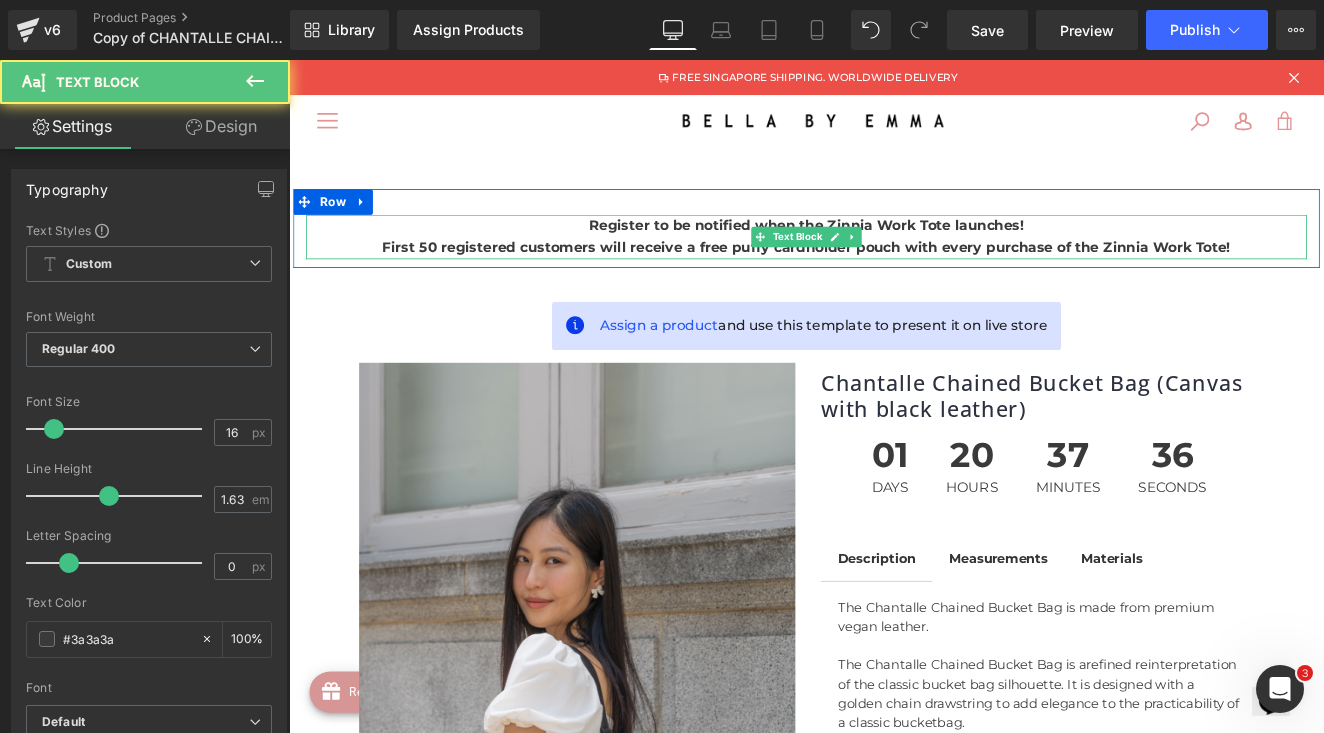 click on "Register to be notified when the Zinnia Work Tote launches!" at bounding box center [894, 254] 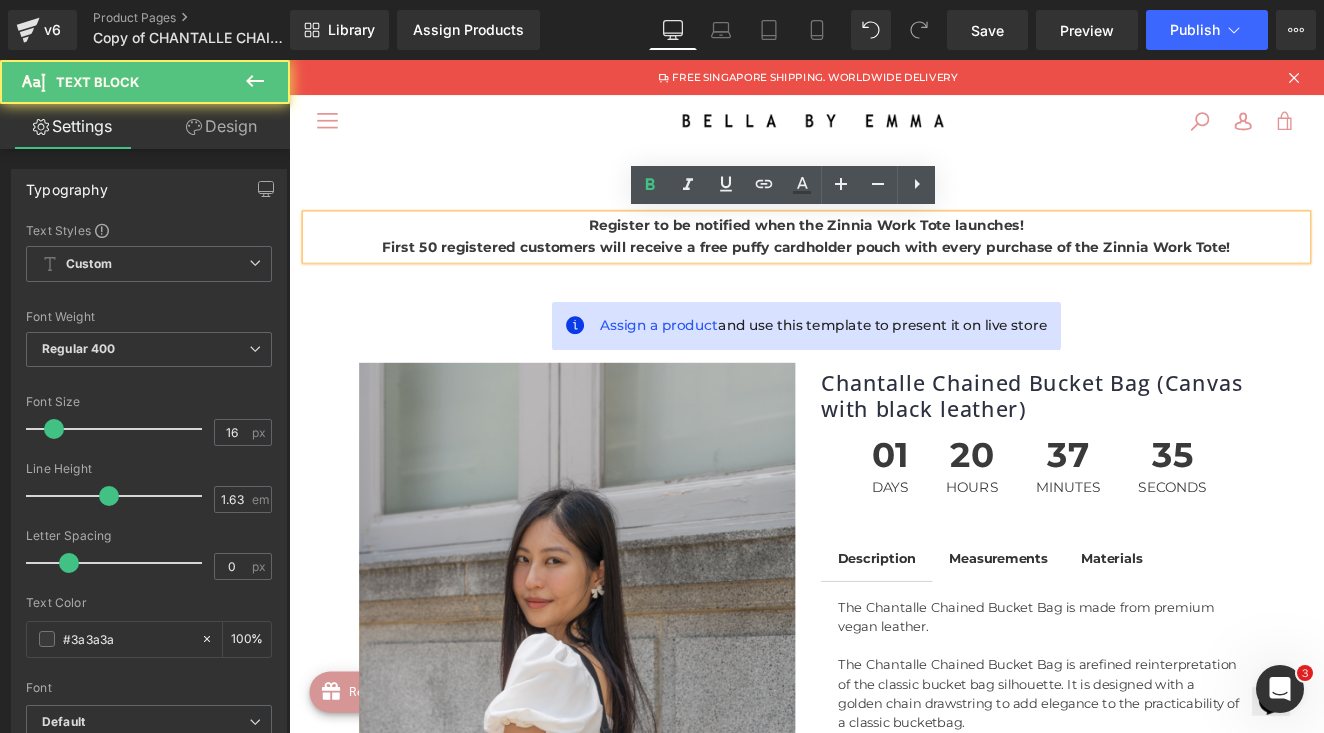 click on "Register to be notified when the Zinnia Work Tote launches!  First 50 registered customers will receive a free puffy cardholder pouch with every purchase of the Zinnia Work Tote!
Text Block
Row" at bounding box center (894, 257) 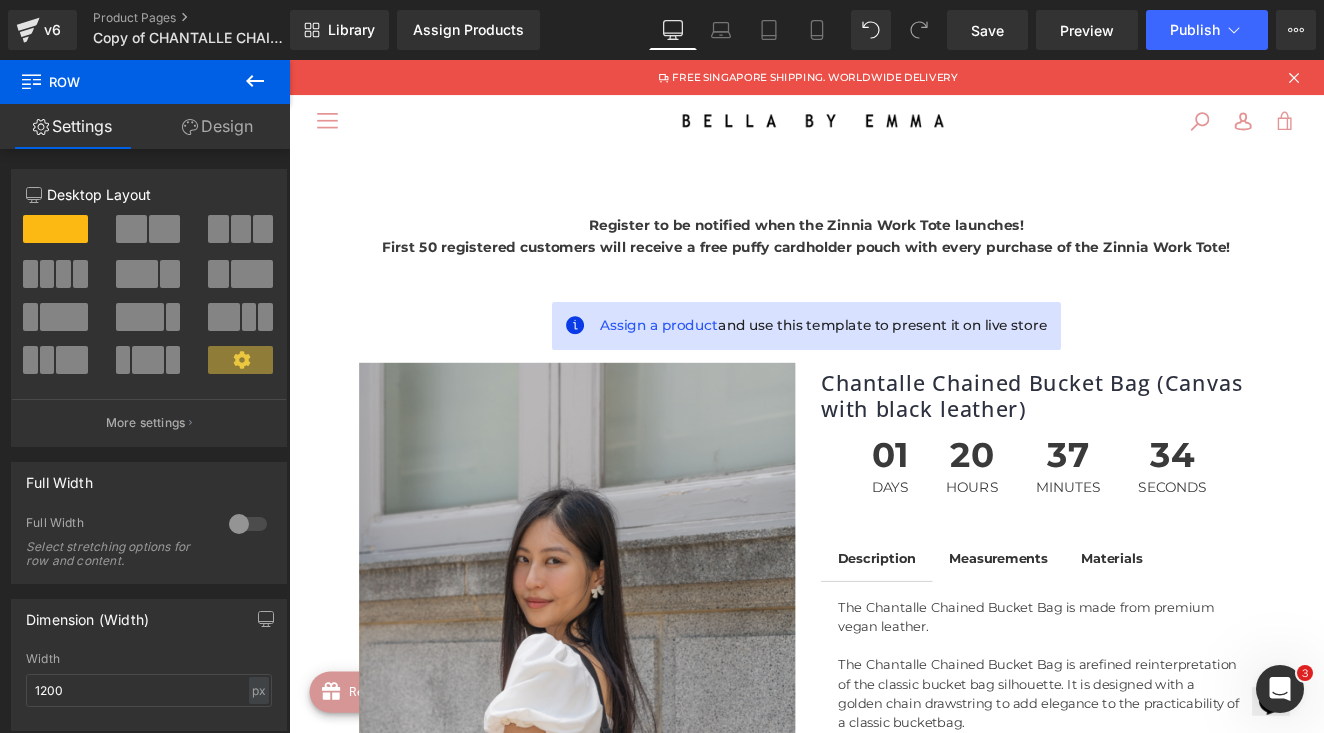 click on "Register to be notified when the Zinnia Work Tote launches!  First 50 registered customers will receive a free puffy cardholder pouch with every purchase of the Zinnia Work Tote!
Text Block
Row" at bounding box center [894, 257] 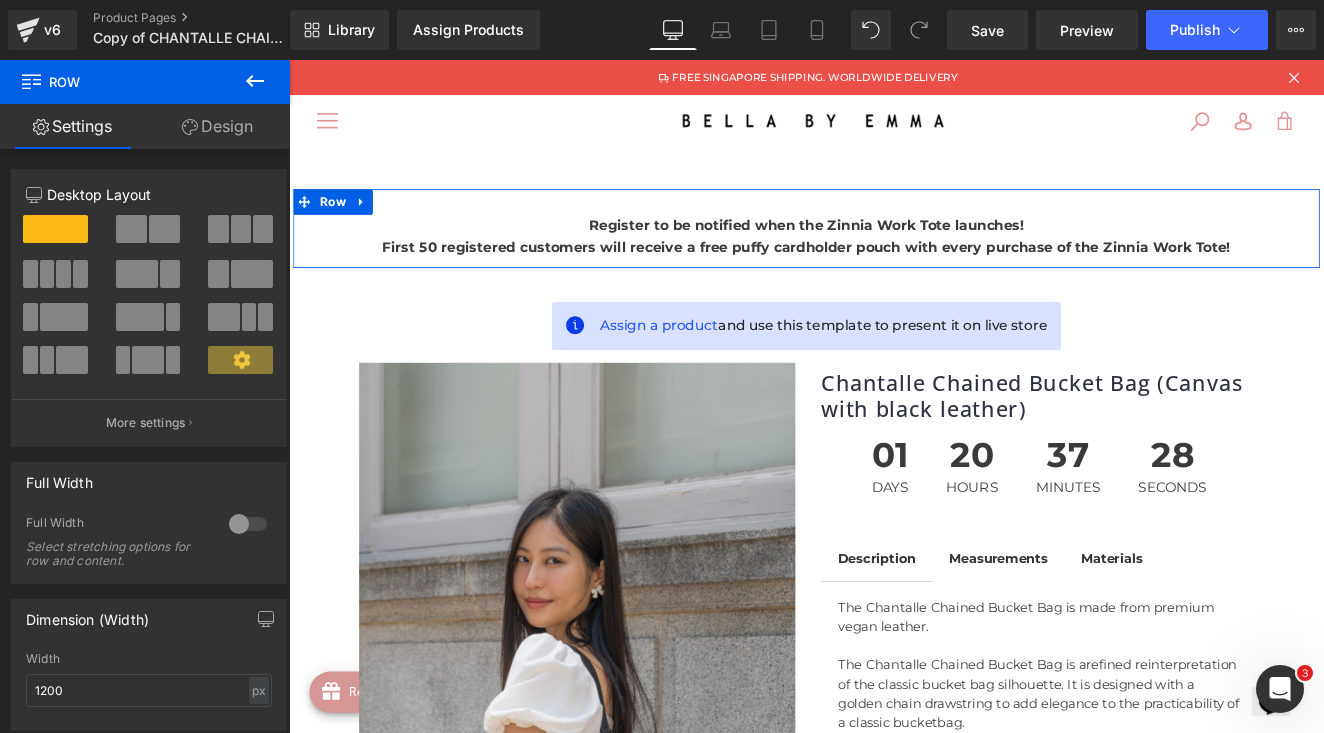 scroll, scrollTop: 0, scrollLeft: 0, axis: both 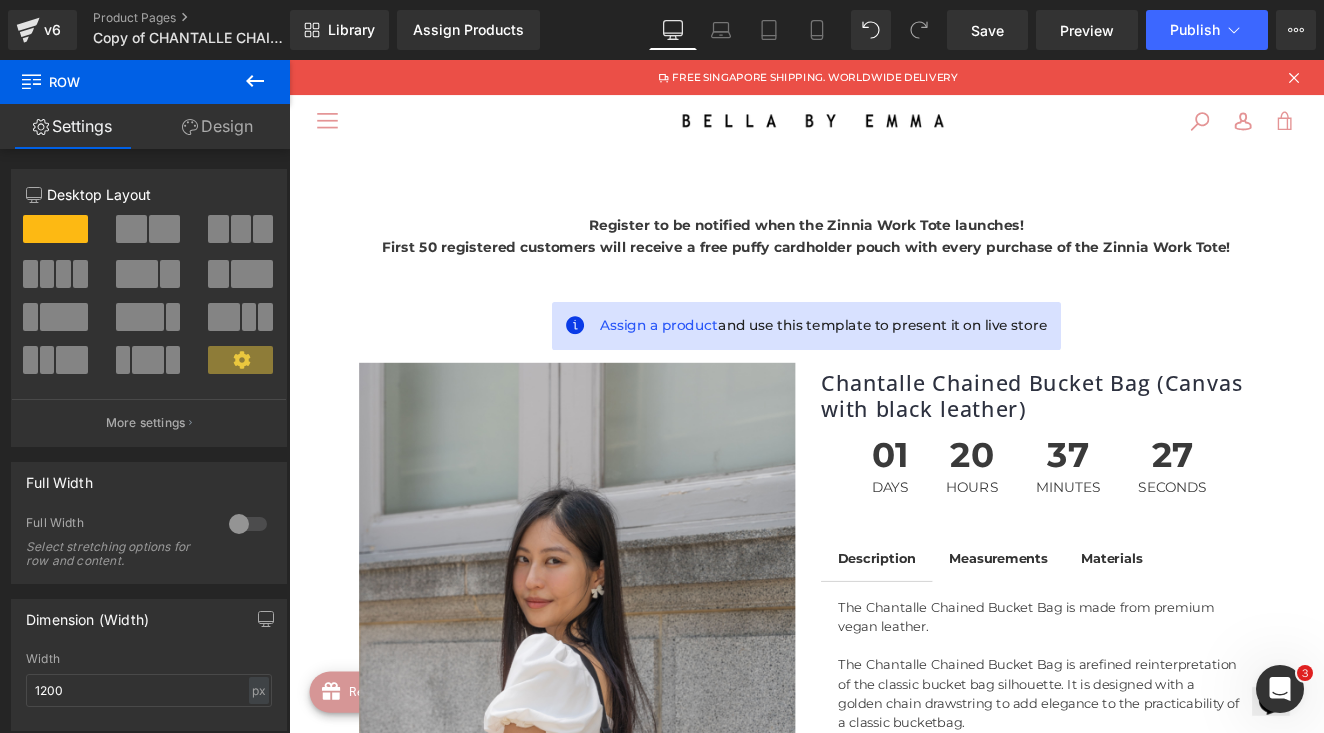 click 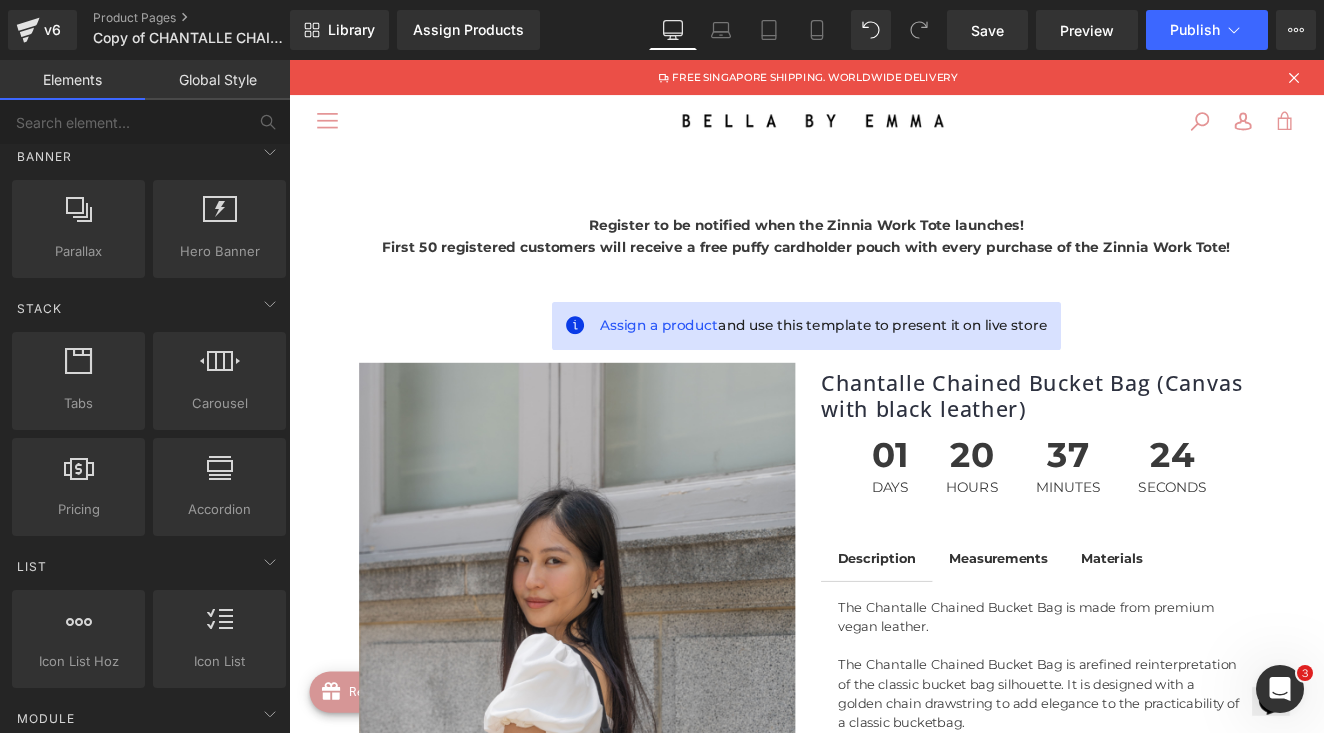 scroll, scrollTop: 505, scrollLeft: 0, axis: vertical 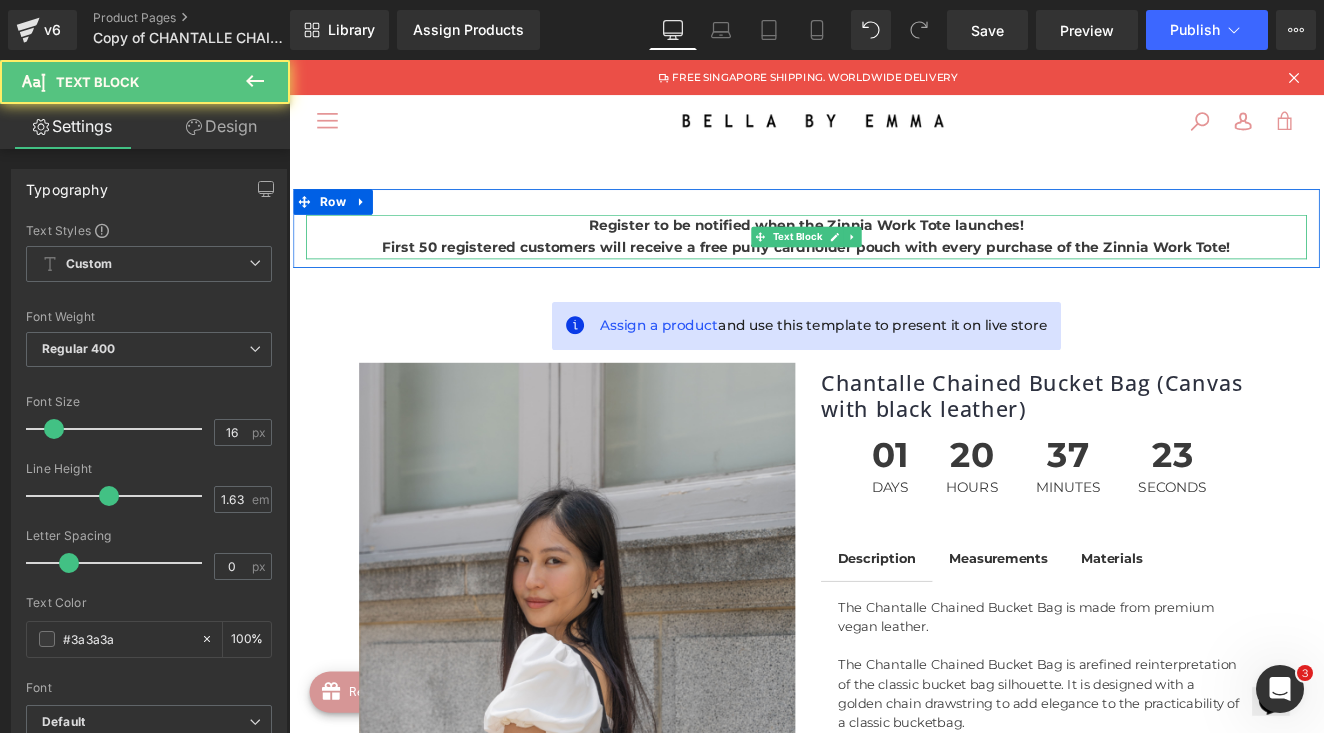 click on "First 50 registered customers will receive a free puffy cardholder pouch with every purchase of the Zinnia Work Tote!" at bounding box center [894, 279] 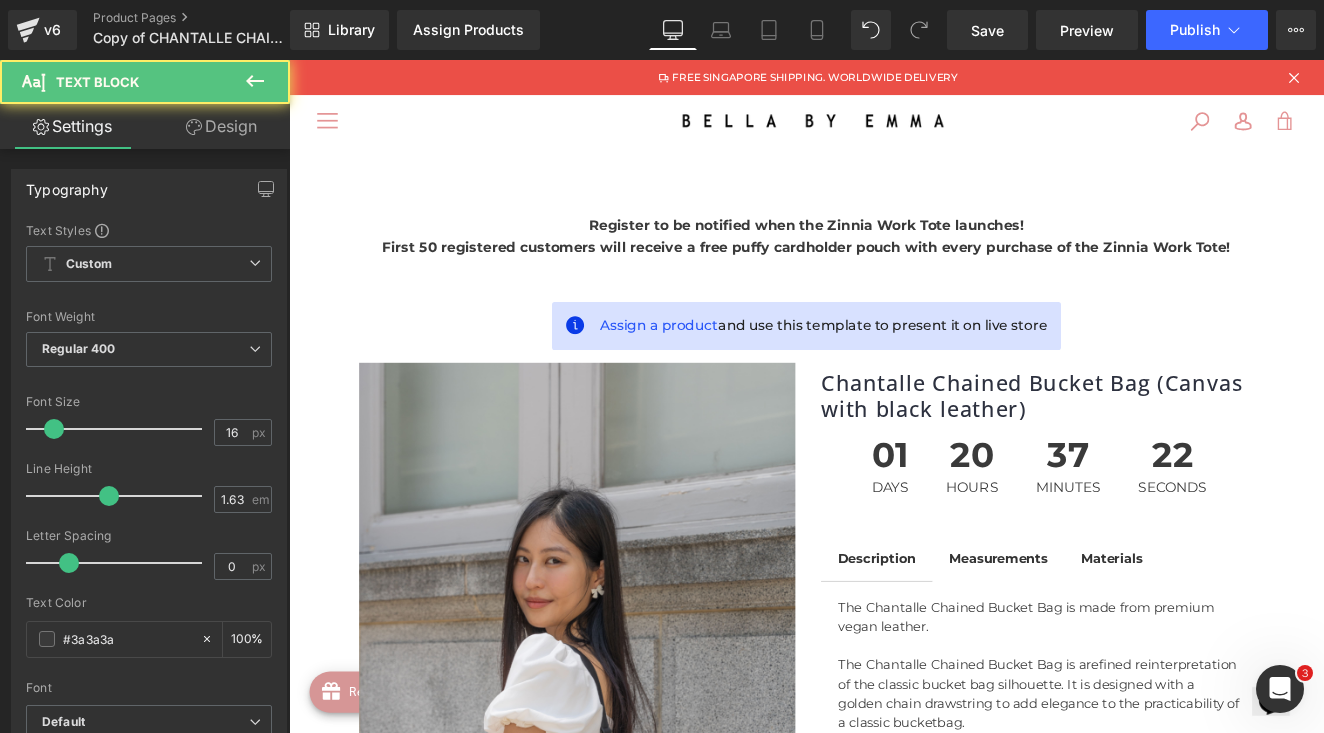 click on "Design" at bounding box center [221, 126] 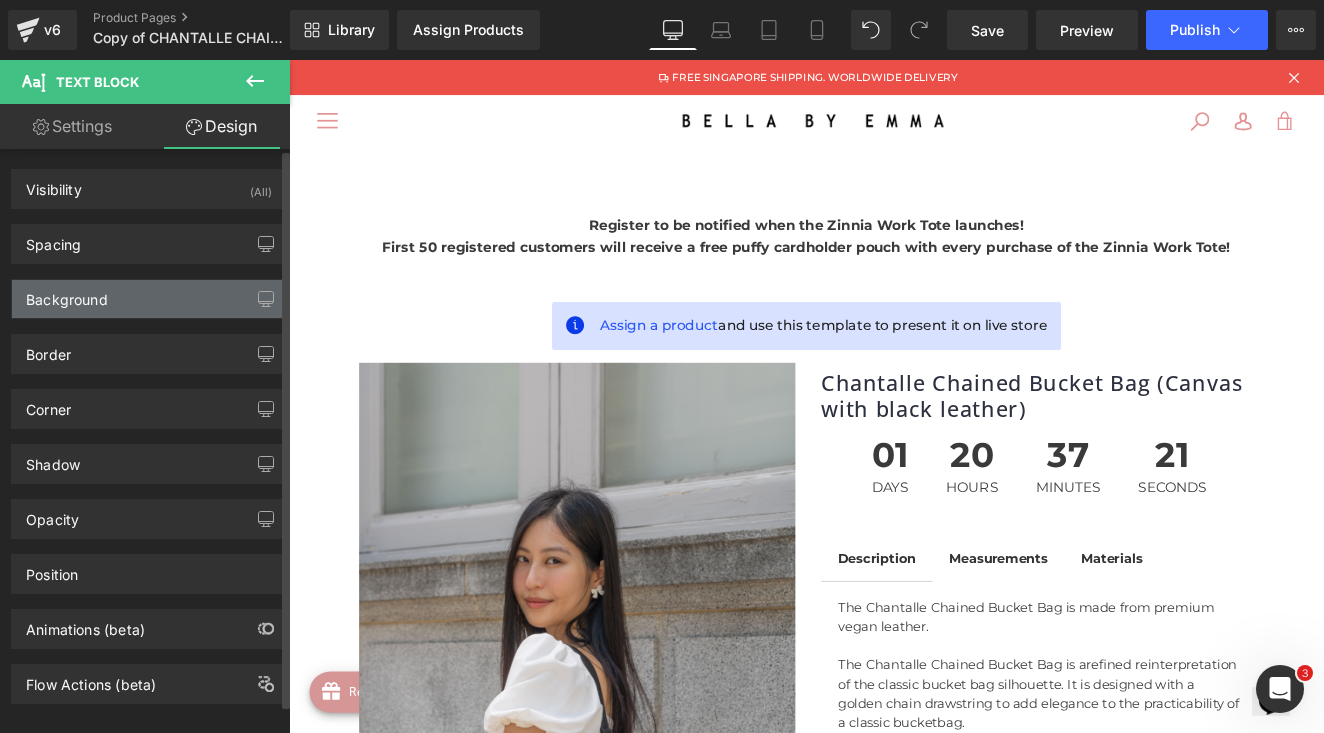 click on "Background" at bounding box center (149, 299) 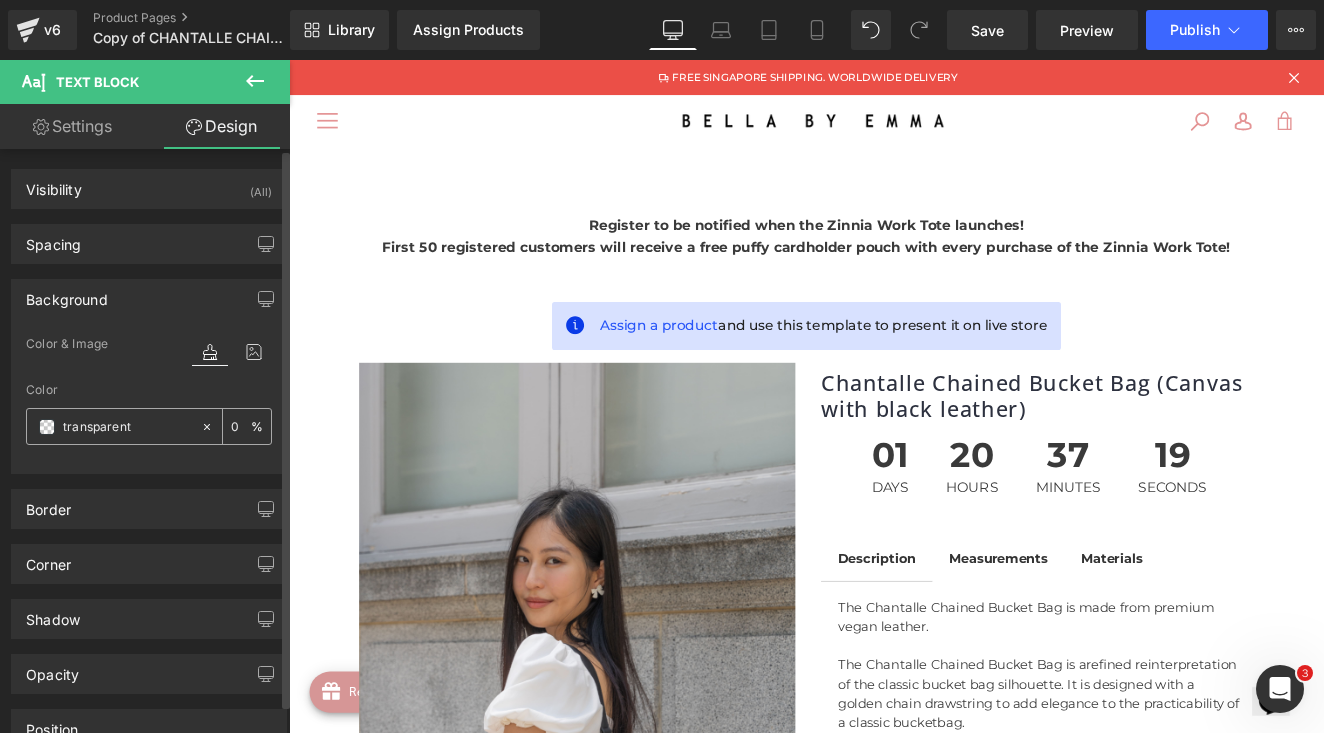 click at bounding box center [47, 427] 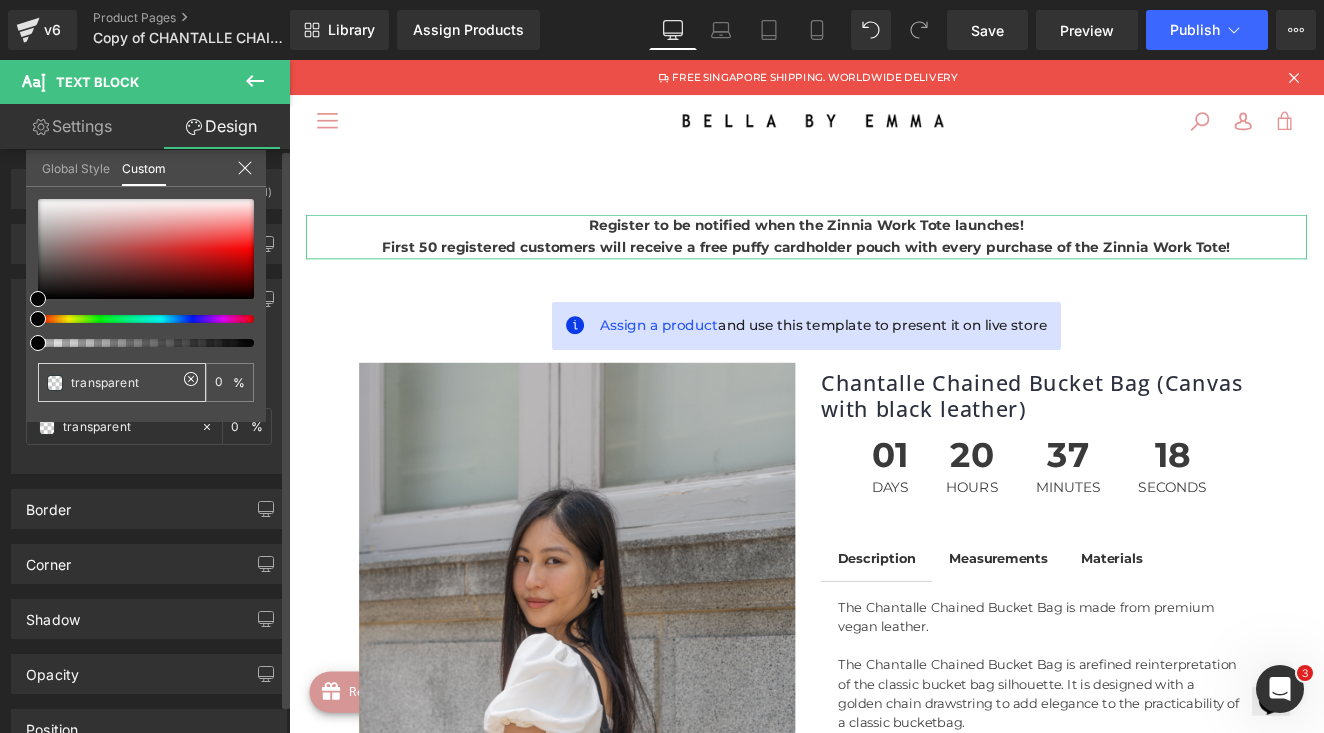 click at bounding box center (55, 383) 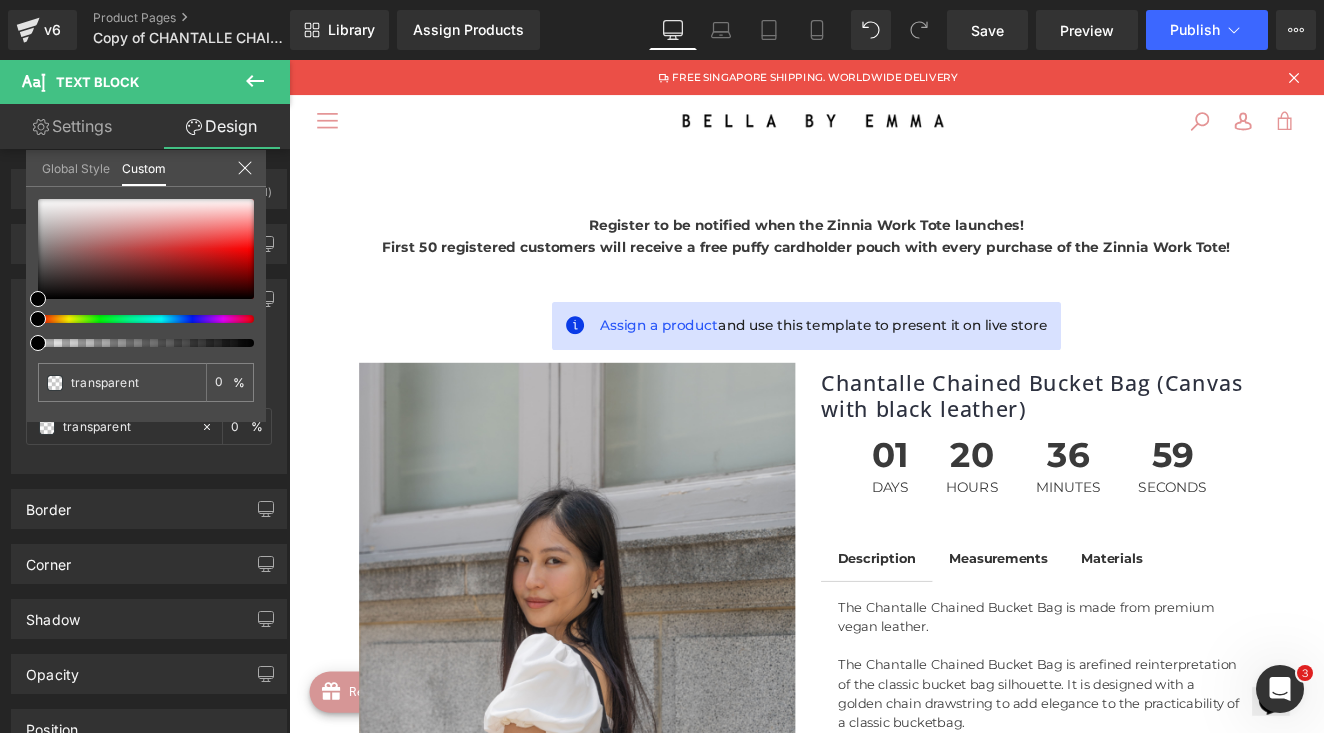 scroll, scrollTop: -2, scrollLeft: 0, axis: vertical 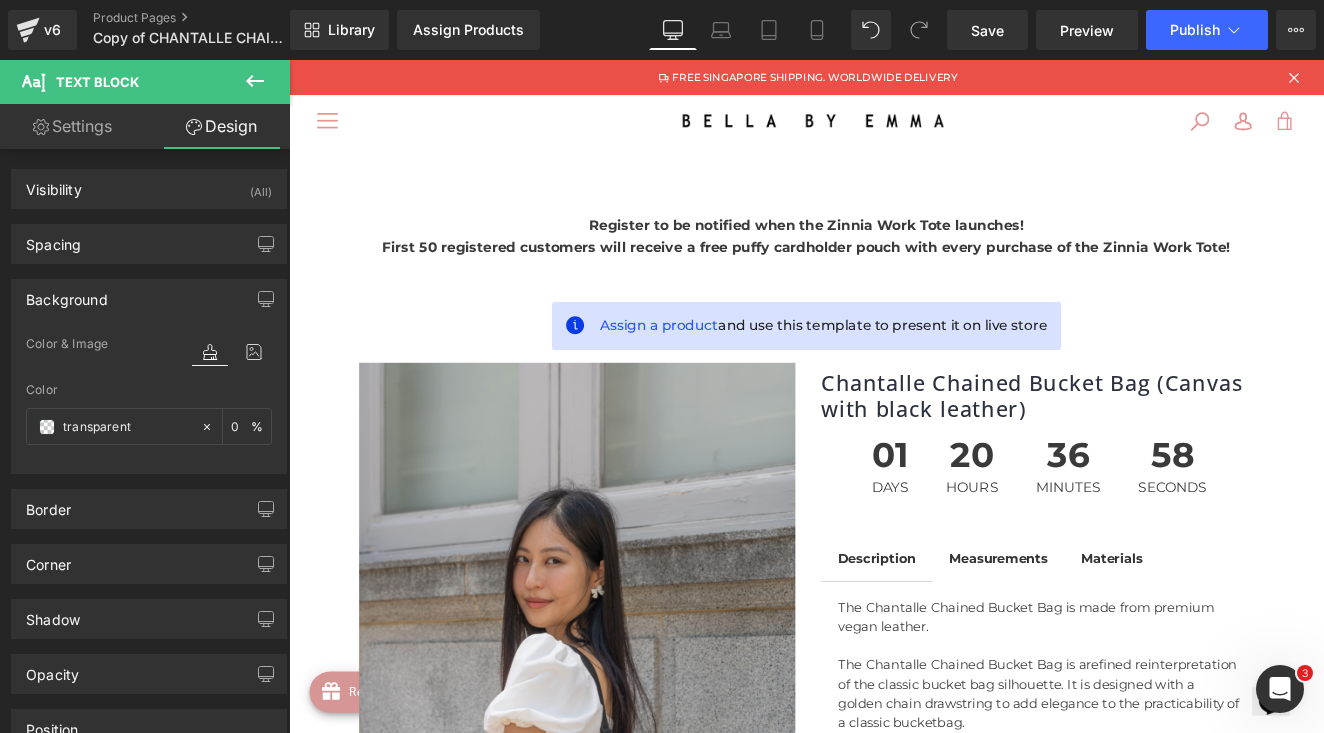 click on "Register to be notified when the Zinnia Work Tote launches!" at bounding box center (894, 254) 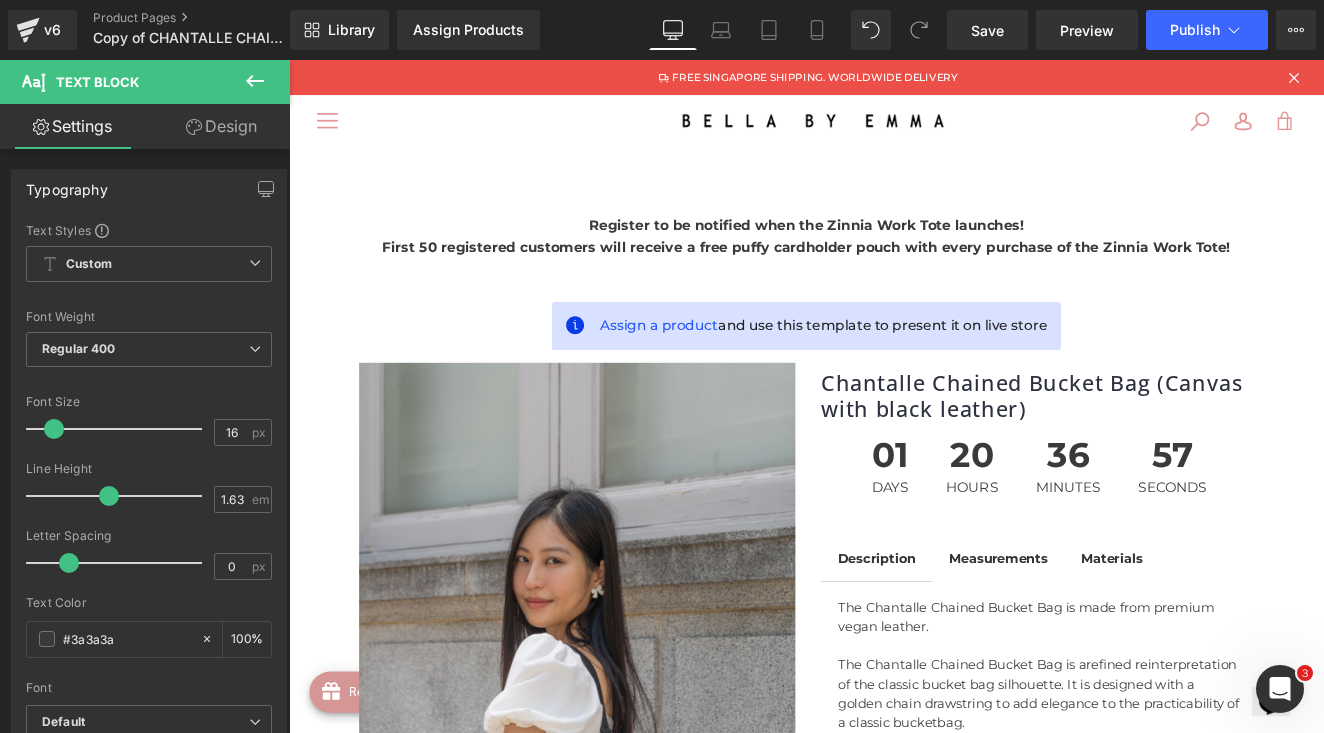 click on "Design" at bounding box center (221, 126) 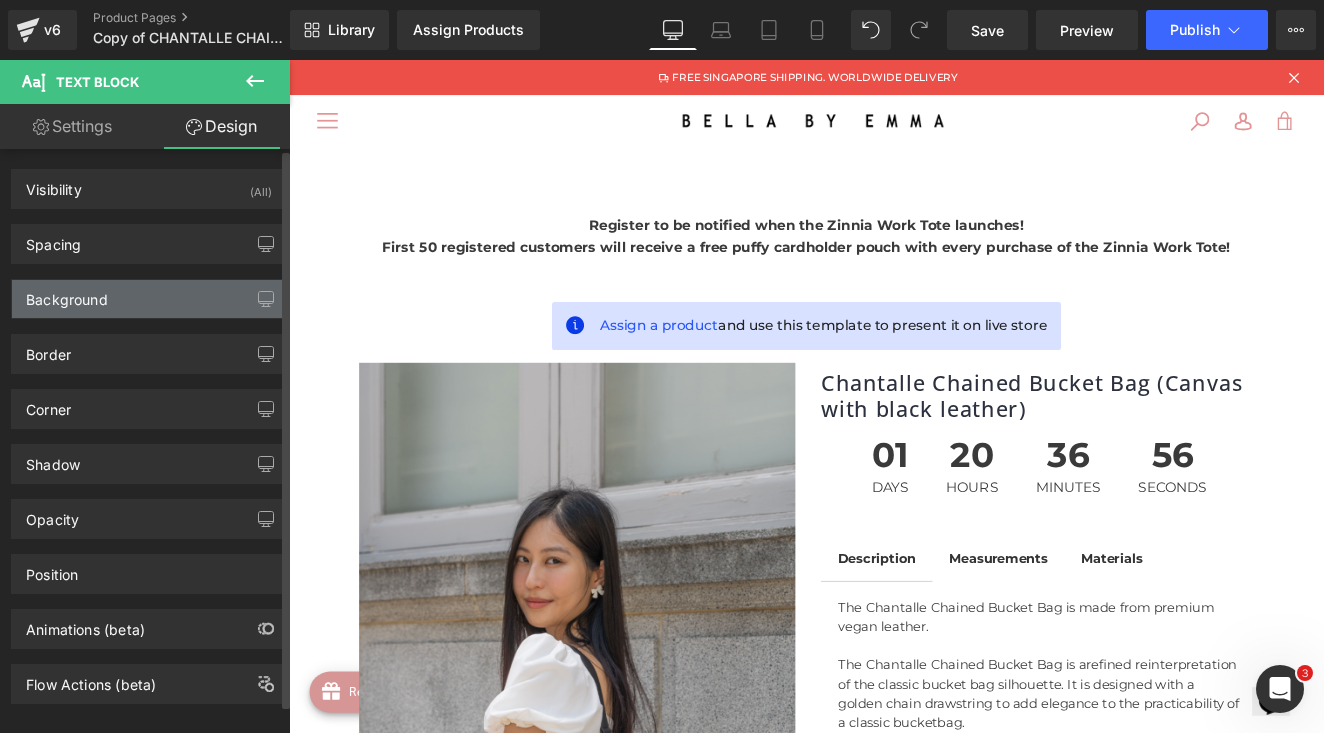 click on "Background" at bounding box center (149, 299) 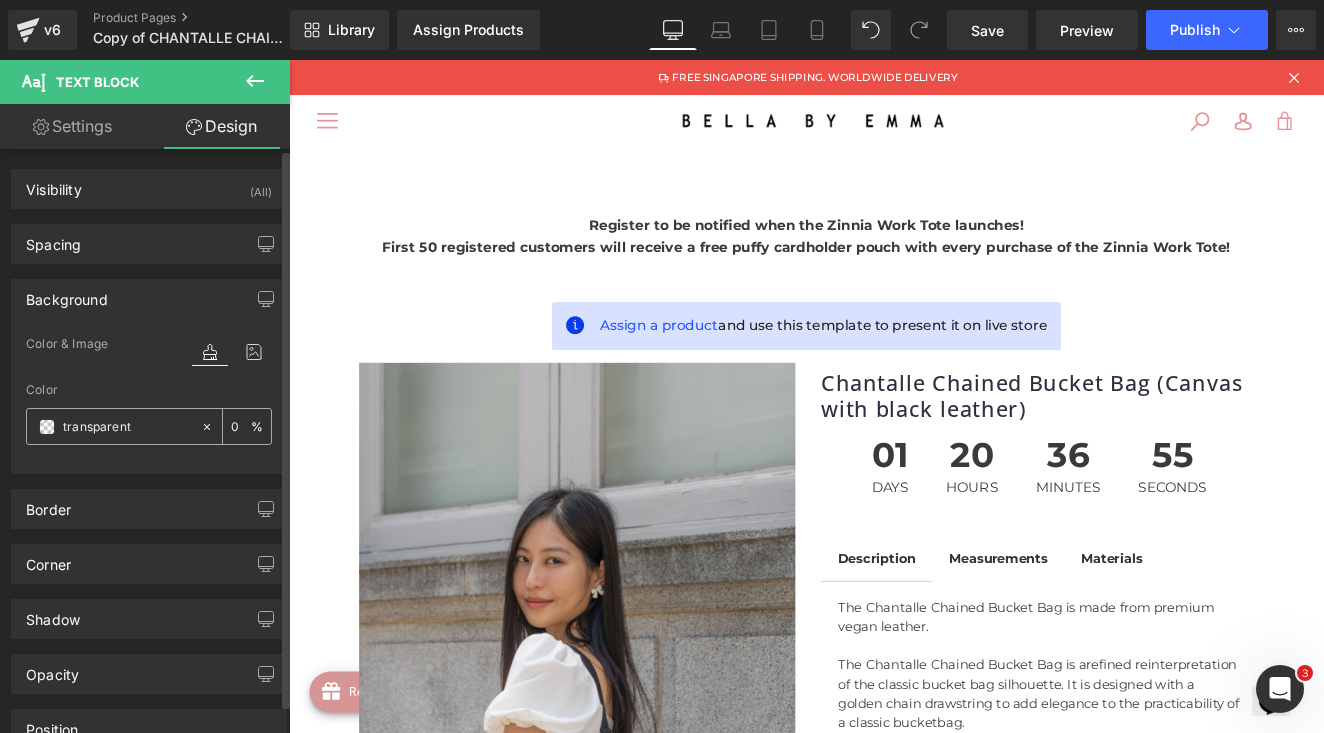 click at bounding box center [47, 427] 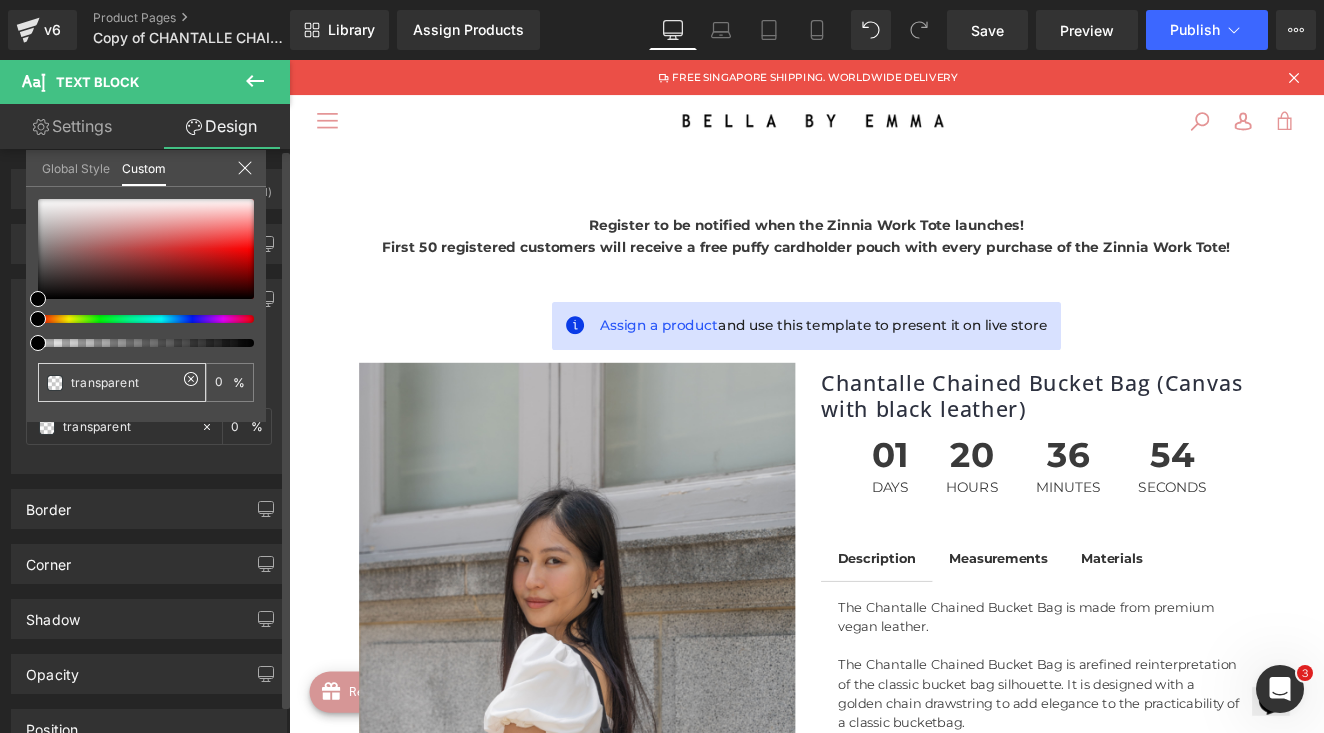 click on "transparent" at bounding box center (124, 382) 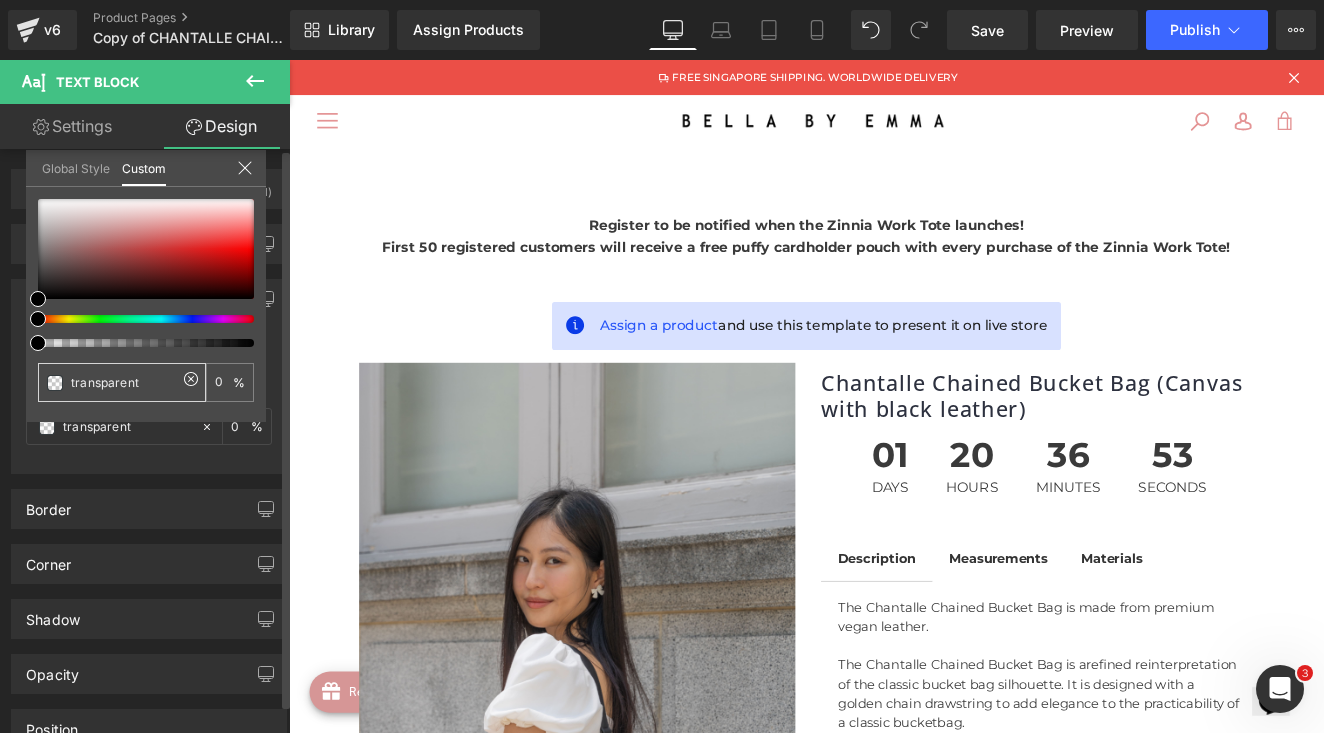 click on "transparent" at bounding box center [124, 382] 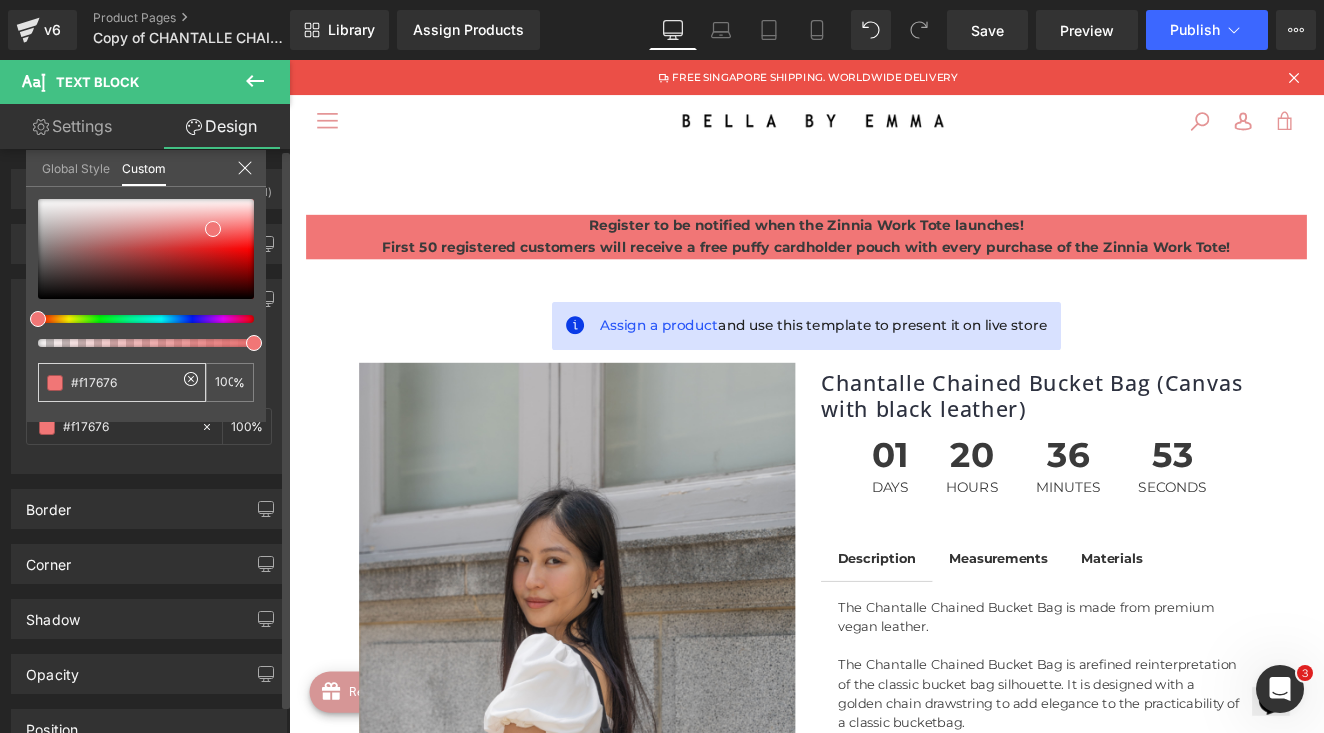 type on "#f17676" 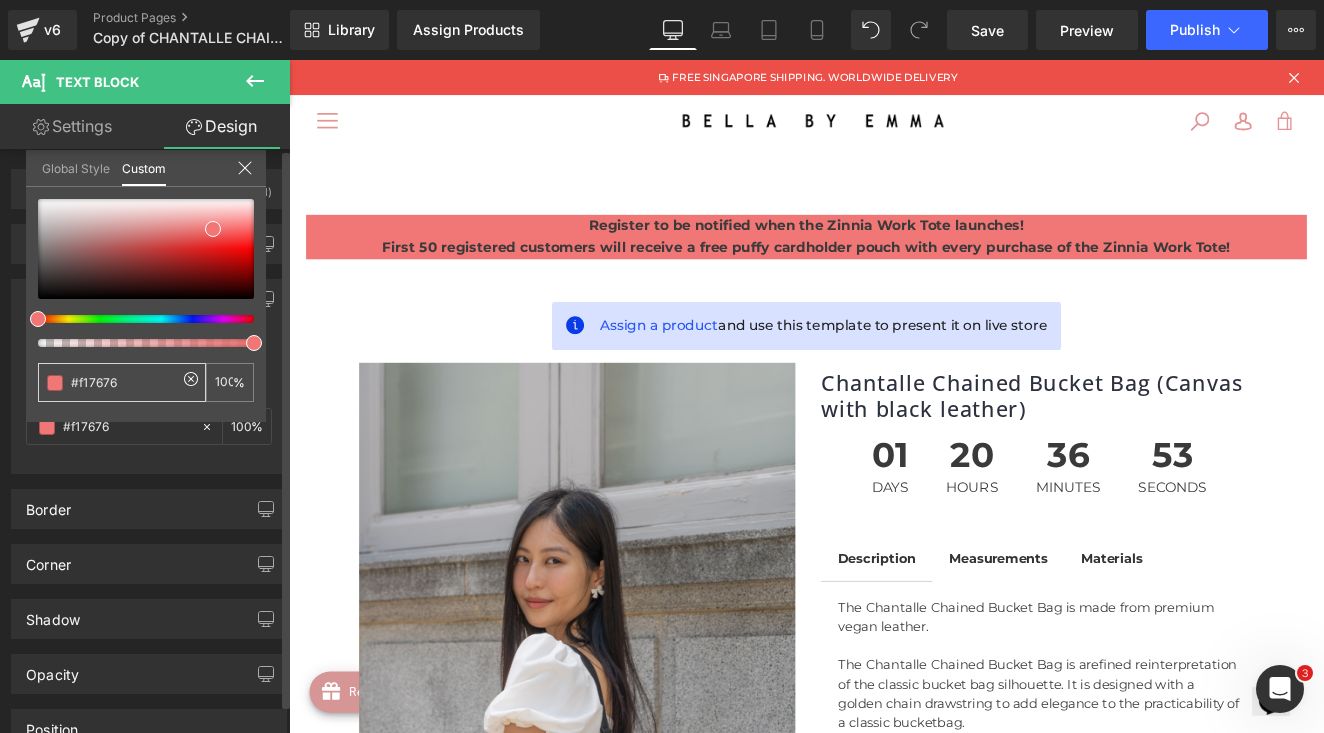 type on "100" 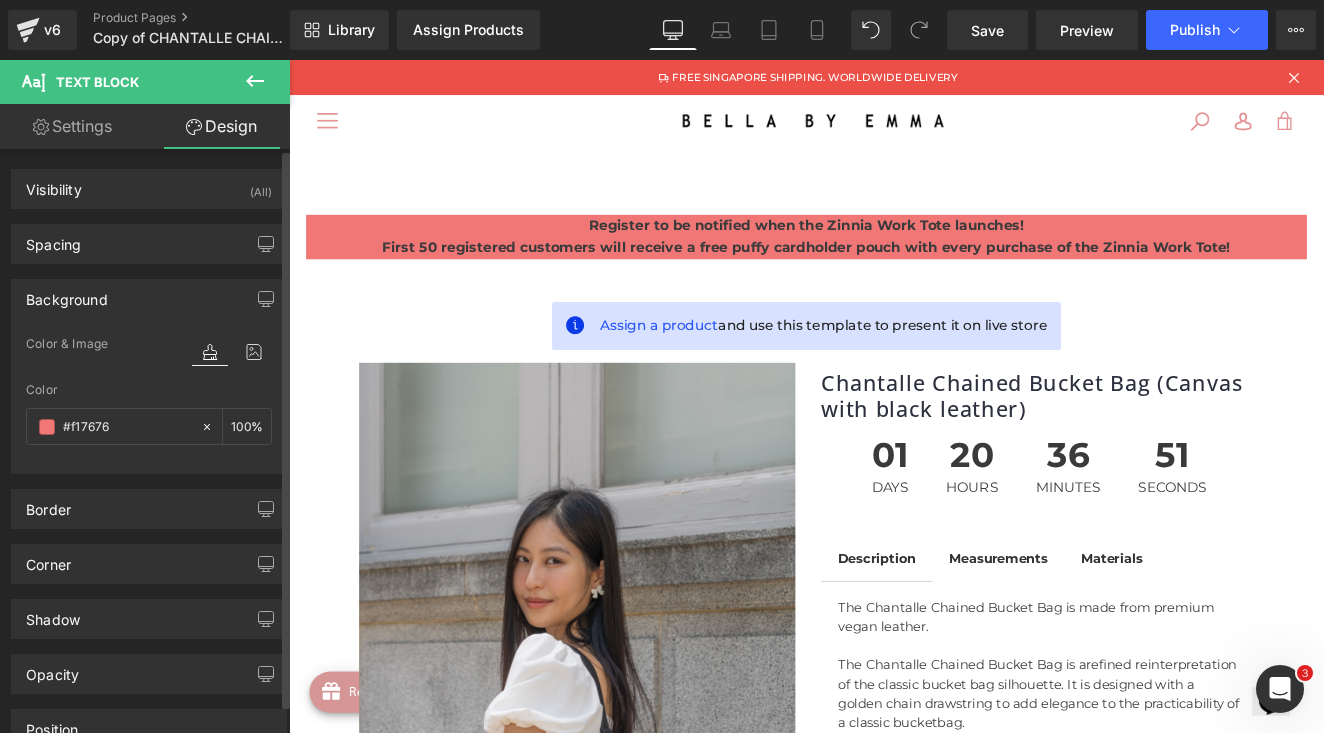 click on "Time to own it
Why wait? Shop today, 0% interest over 3 payments.
0% interest 100% transparent
Split bill into 3 payments Hassle-free experience
Hundreds of merchants Vast variety
Terms & Conditions
How it works
Back
Skip to content
FREE SINGAPORE SHIPPING. WORLDWIDE DELIVERY
Menu" at bounding box center [894, 1497] 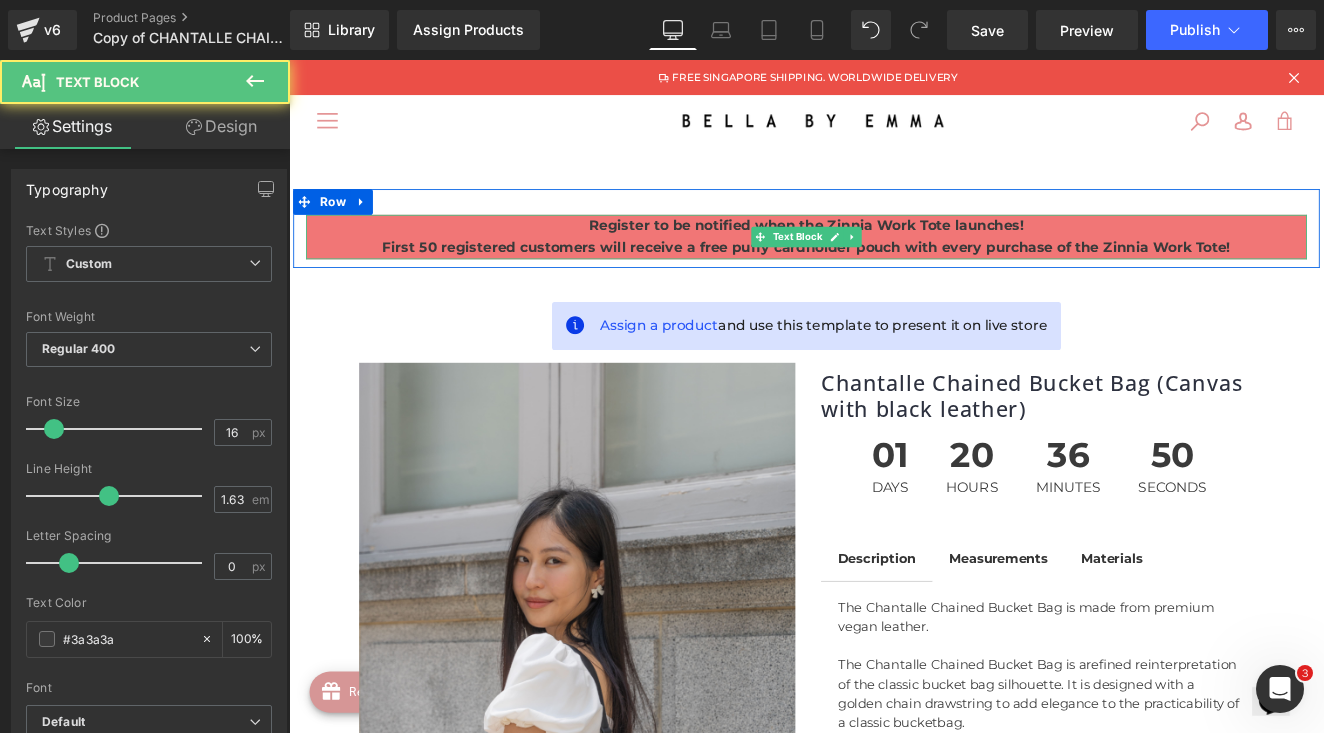 click on "Register to be notified when the Zinnia Work Tote launches!" at bounding box center (894, 254) 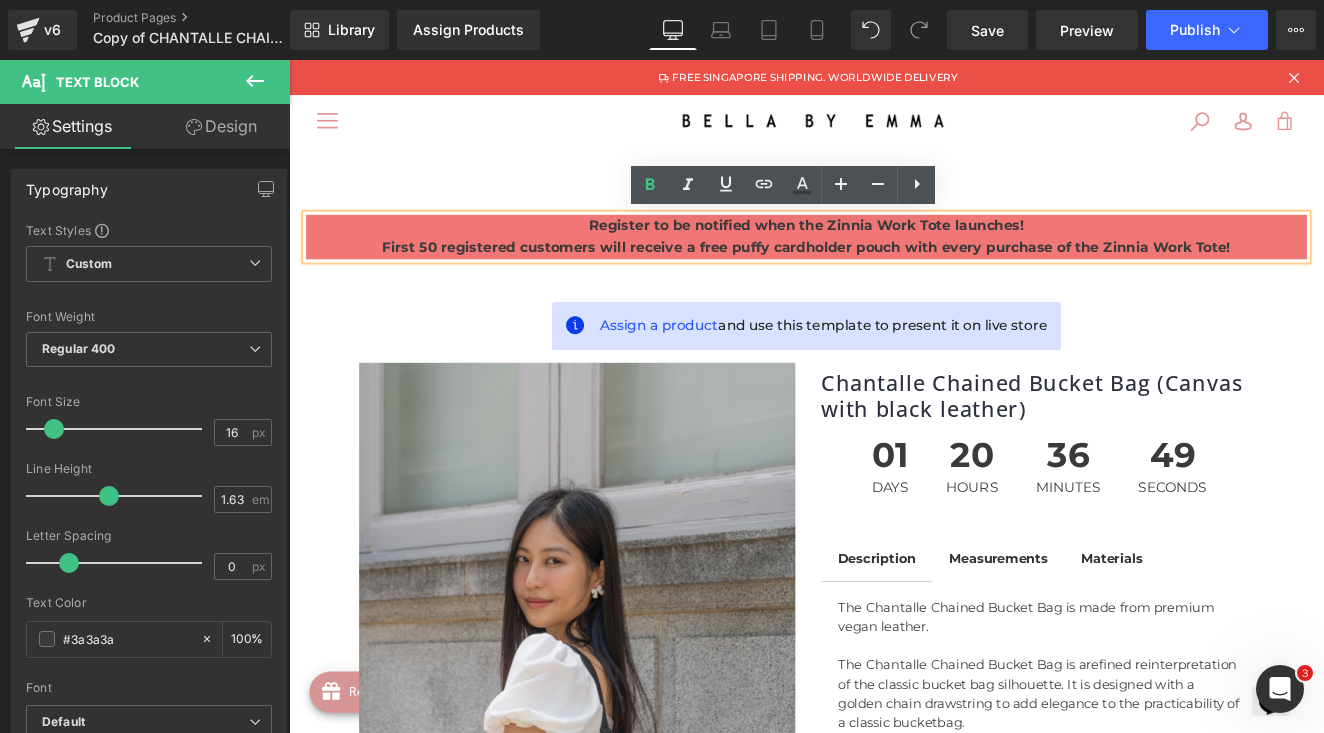 click on "Register to be notified when the Zinnia Work Tote launches!" at bounding box center (894, 254) 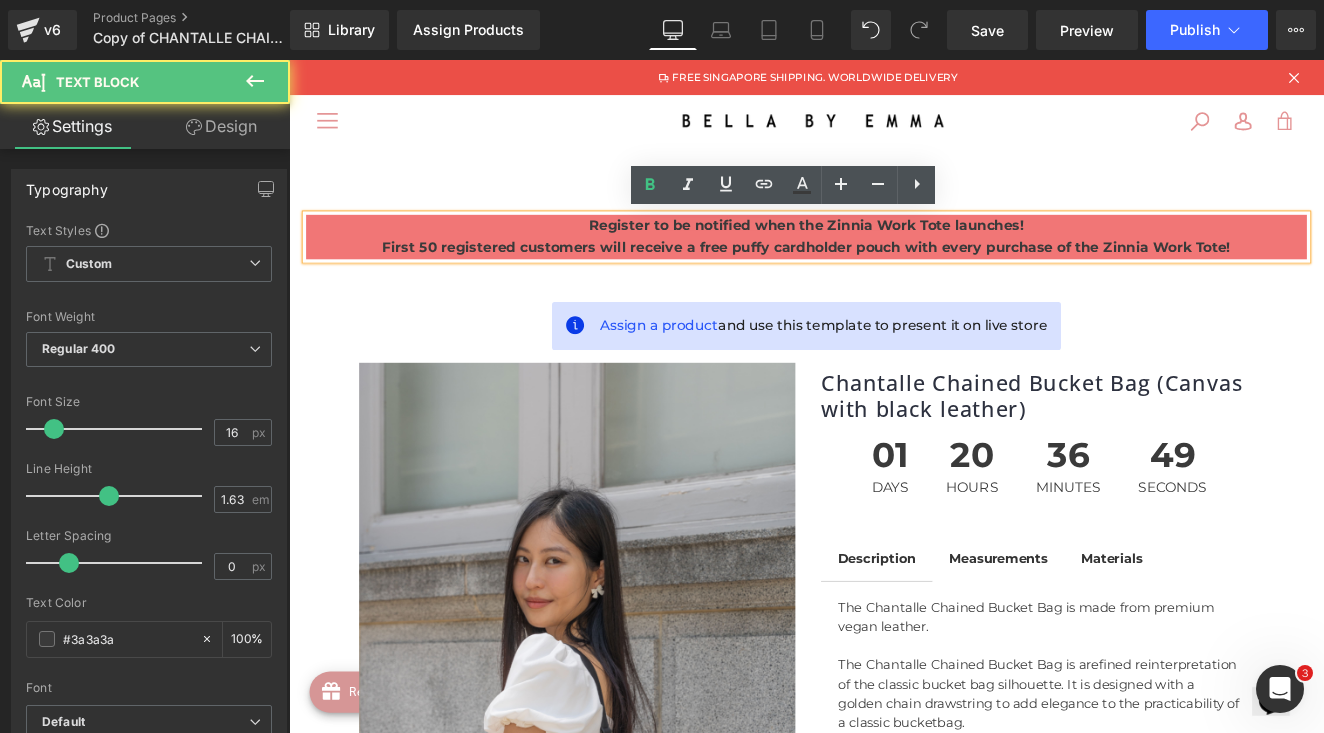 type 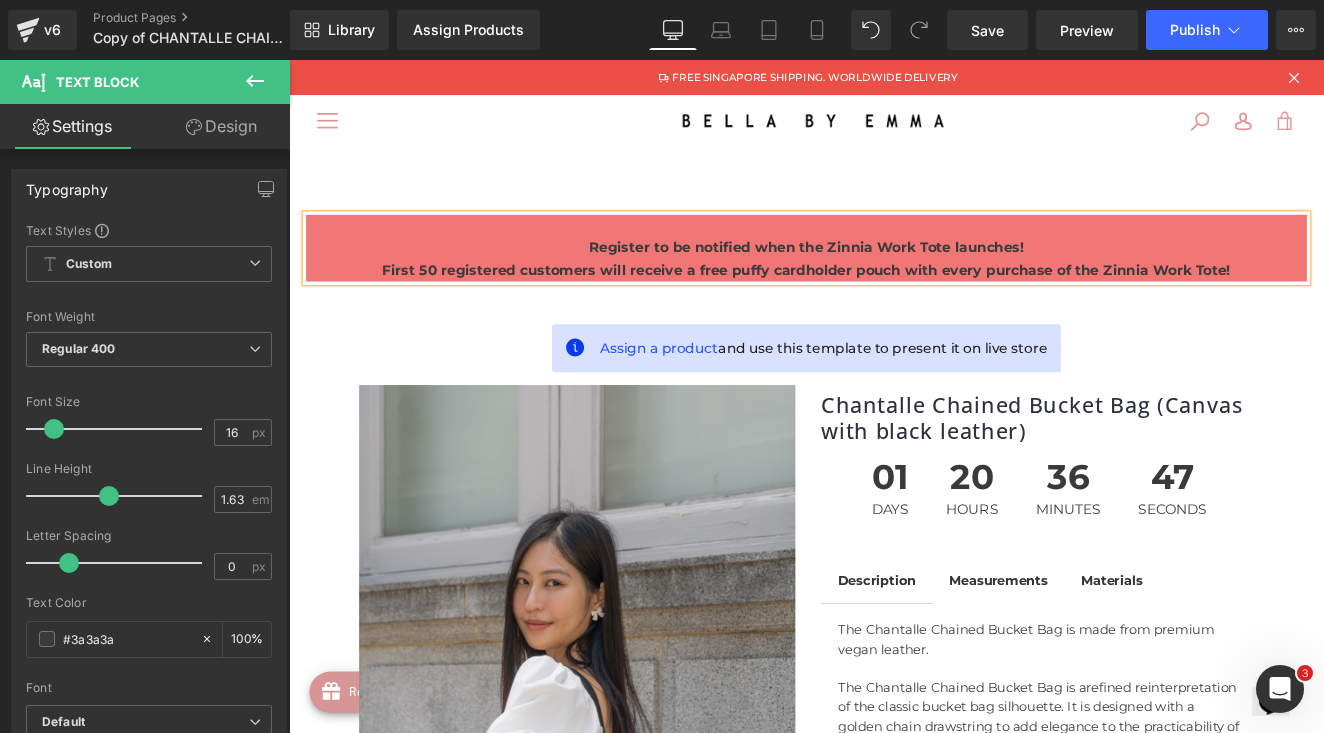 click on "First 50 registered customers will receive a free puffy cardholder pouch with every purchase of the Zinnia Work Tote!" at bounding box center (894, 306) 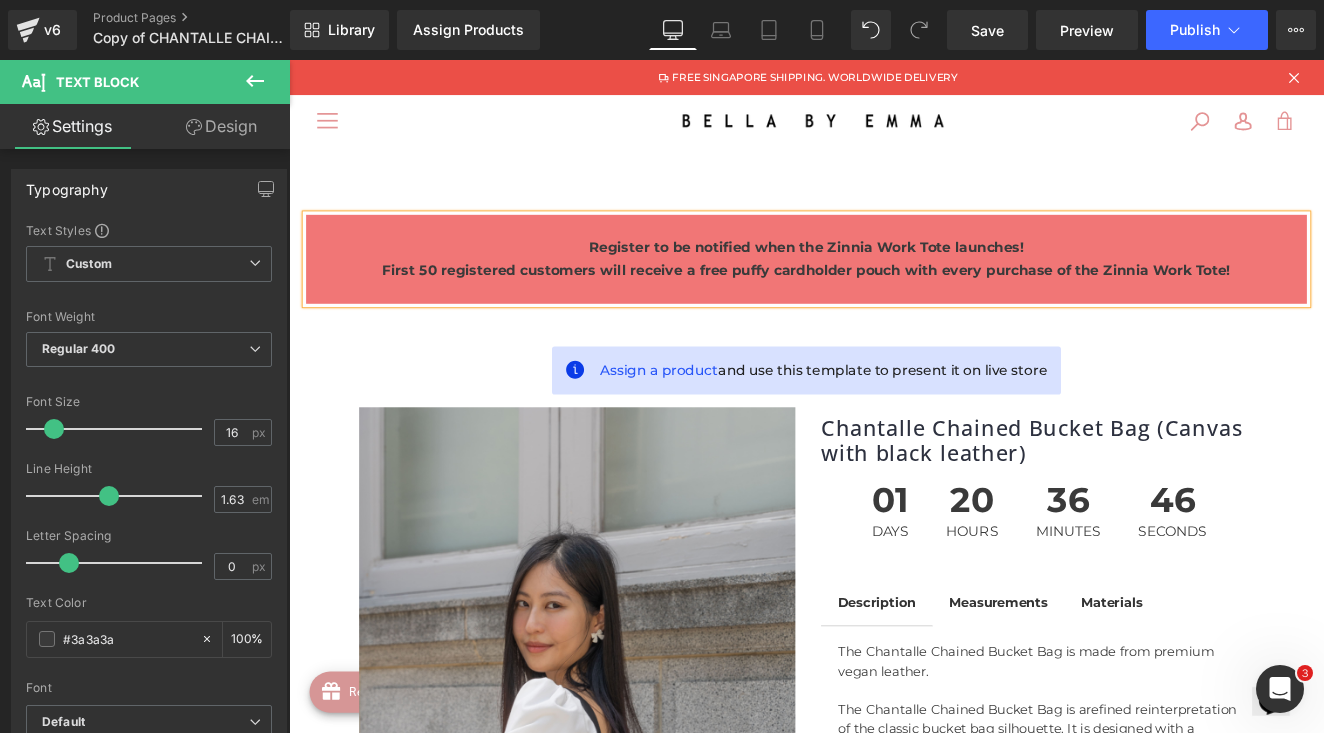 click on "First 50 registered customers will receive a free puffy cardholder pouch with every purchase of the Zinnia Work Tote!" at bounding box center [894, 305] 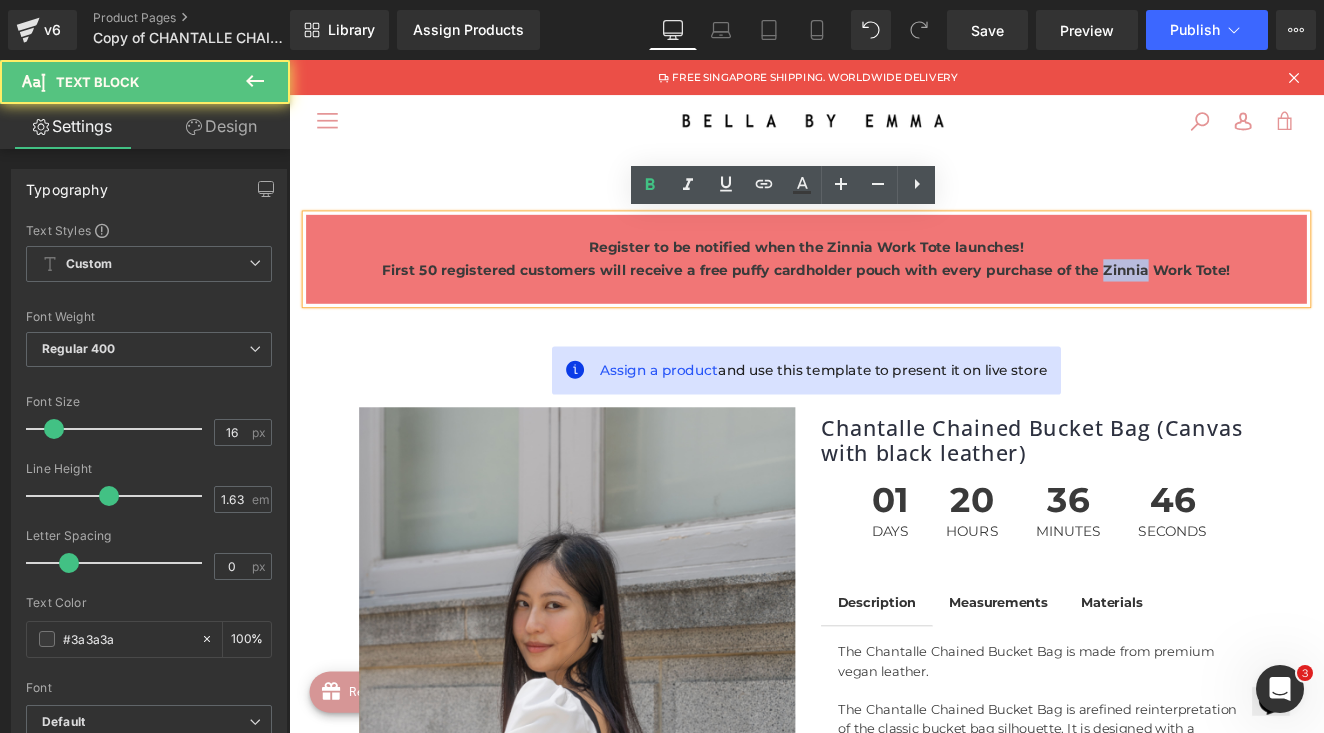 click on "First 50 registered customers will receive a free puffy cardholder pouch with every purchase of the Zinnia Work Tote!" at bounding box center [894, 305] 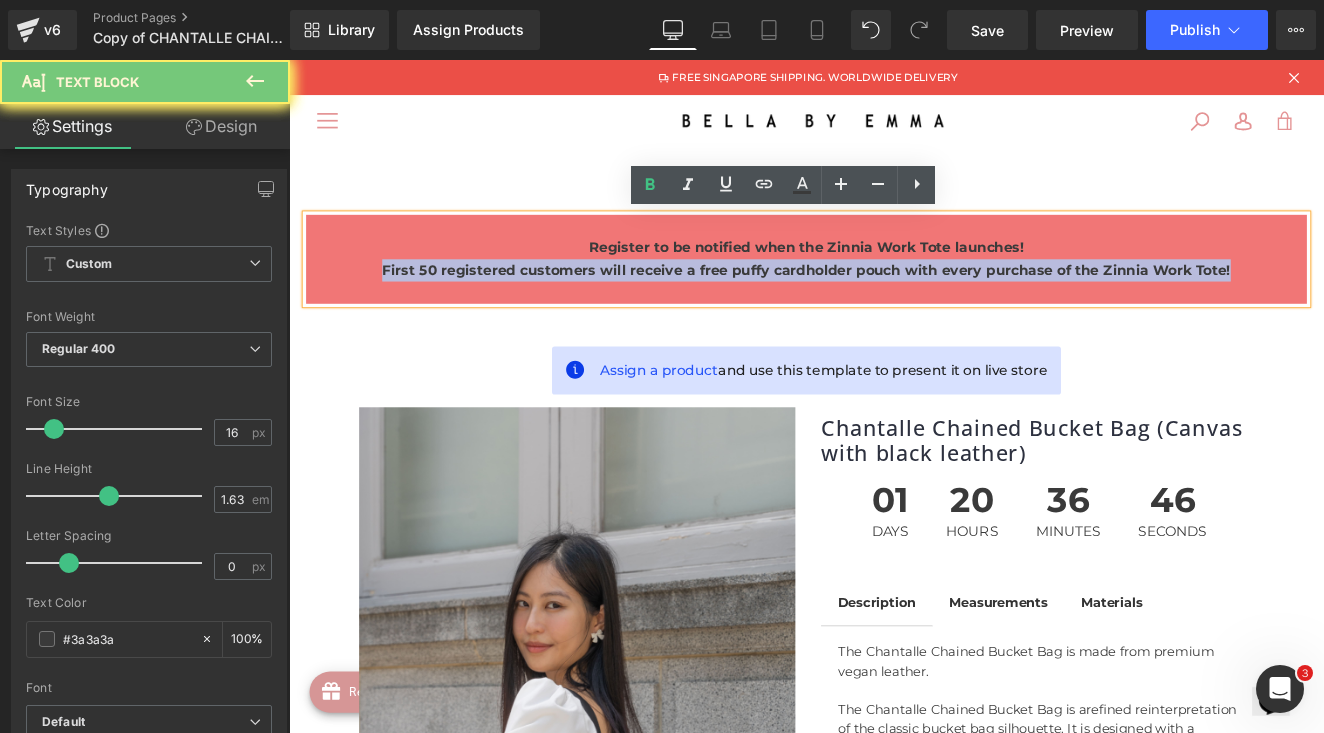 click on "First 50 registered customers will receive a free puffy cardholder pouch with every purchase of the Zinnia Work Tote!" at bounding box center [894, 305] 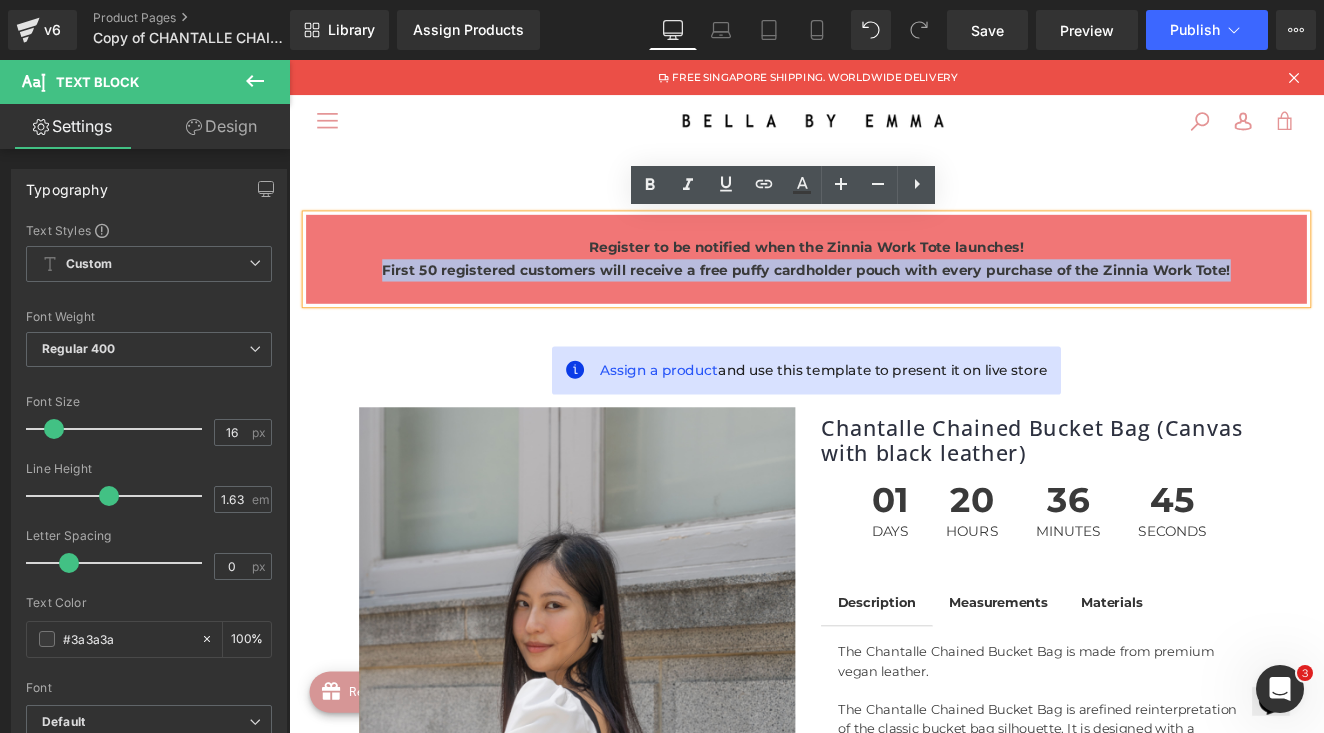 click on "First 50 registered customers will receive a free puffy cardholder pouch with every purchase of the Zinnia Work Tote!" at bounding box center (894, 306) 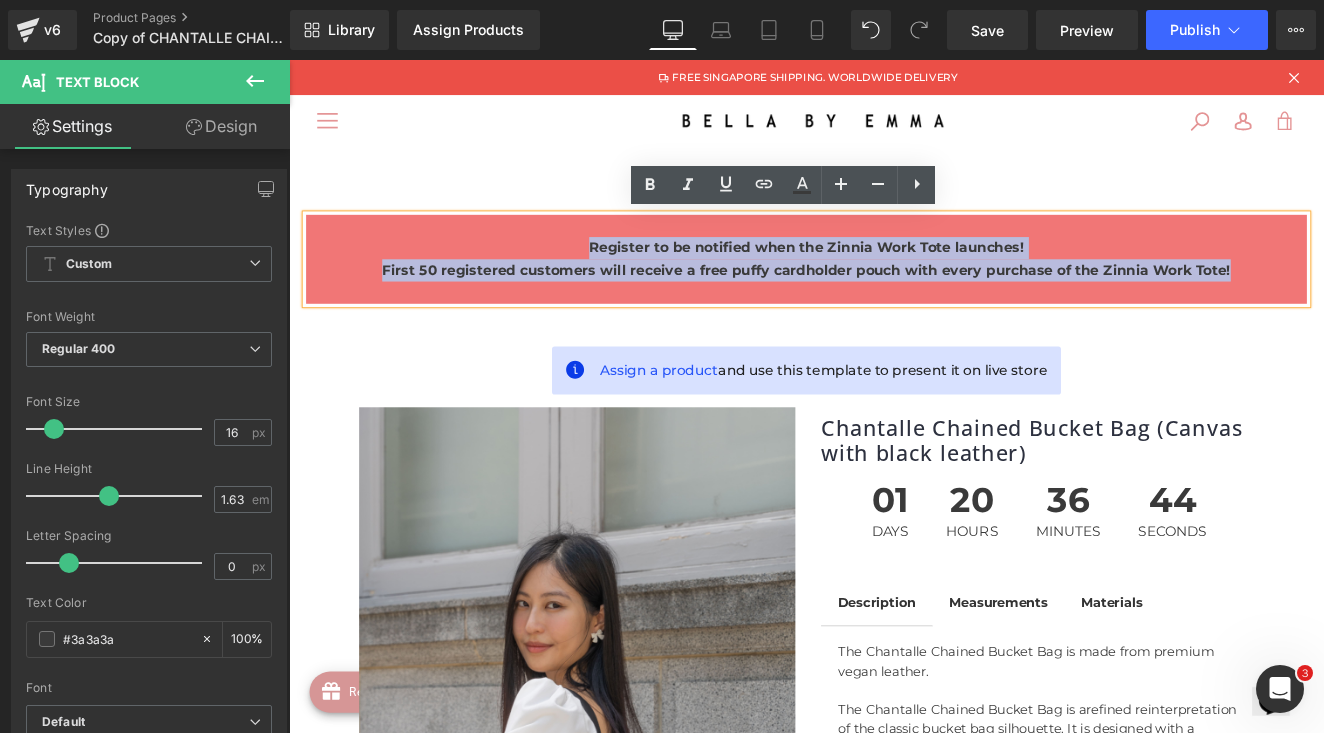 drag, startPoint x: 1403, startPoint y: 300, endPoint x: 545, endPoint y: 275, distance: 858.36414 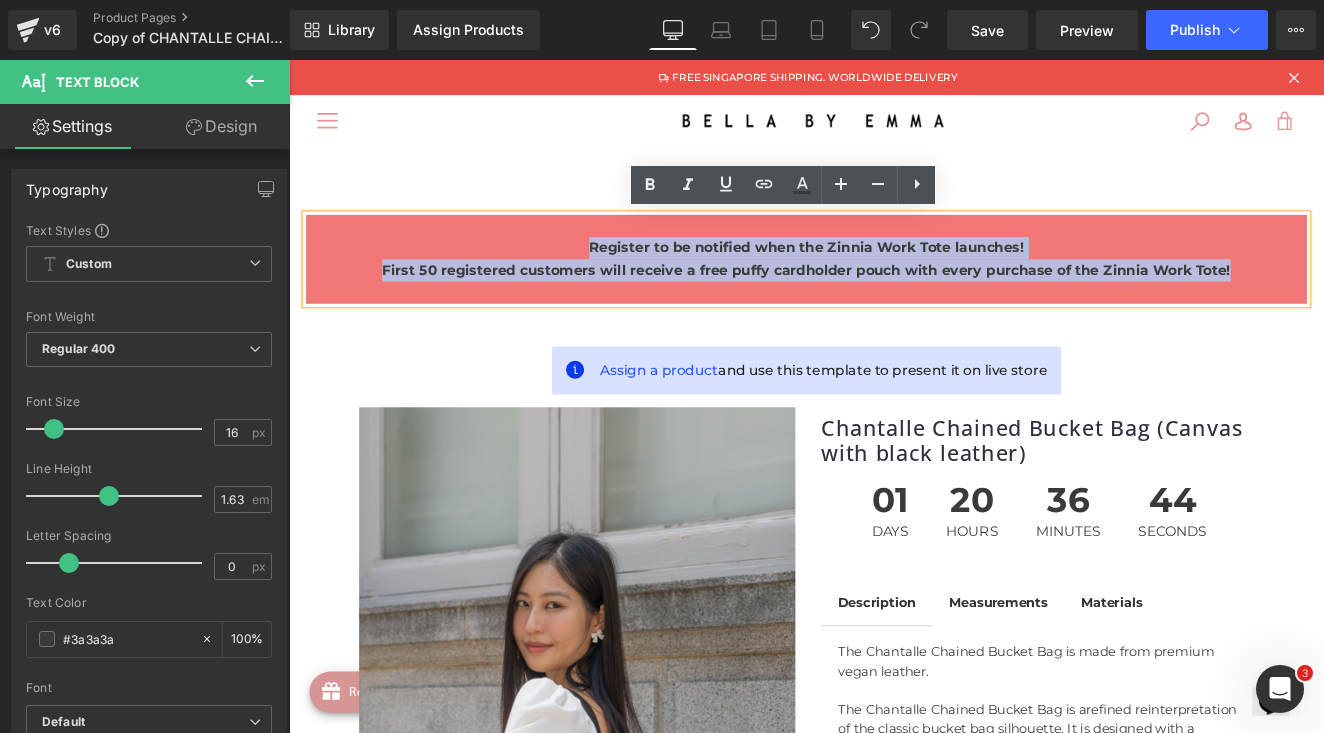 click on "Register to be notified when the Zinnia Work Tote launches!  First 50 registered customers will receive a free puffy cardholder pouch with every purchase of the Zinnia Work Tote!" at bounding box center [894, 293] 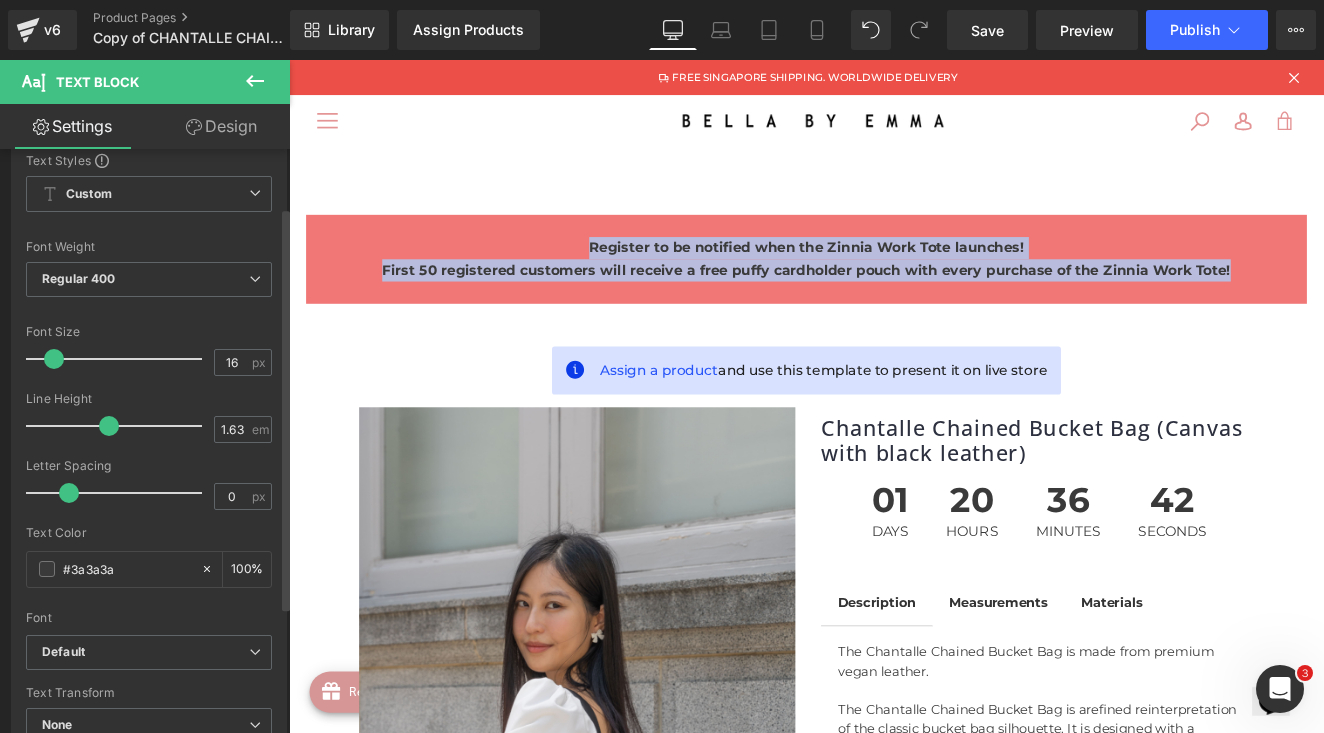 scroll, scrollTop: 84, scrollLeft: 0, axis: vertical 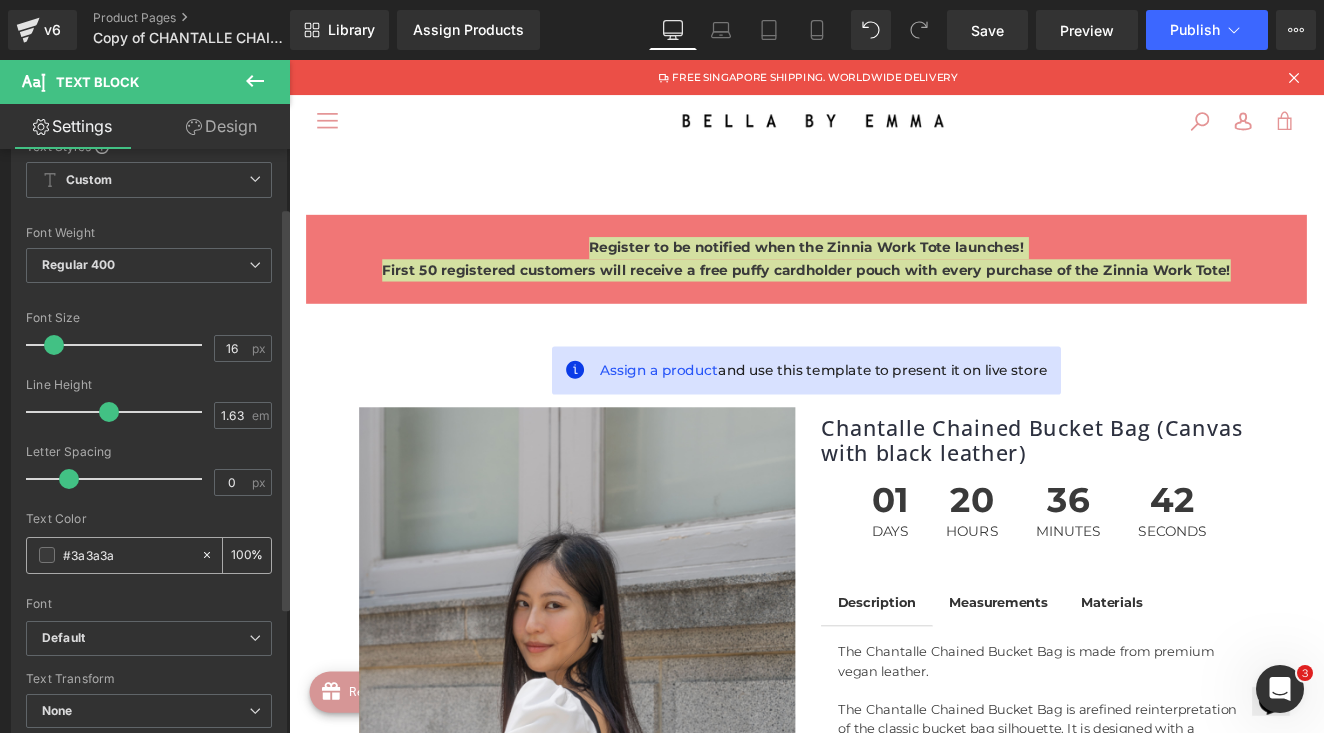 click at bounding box center (47, 555) 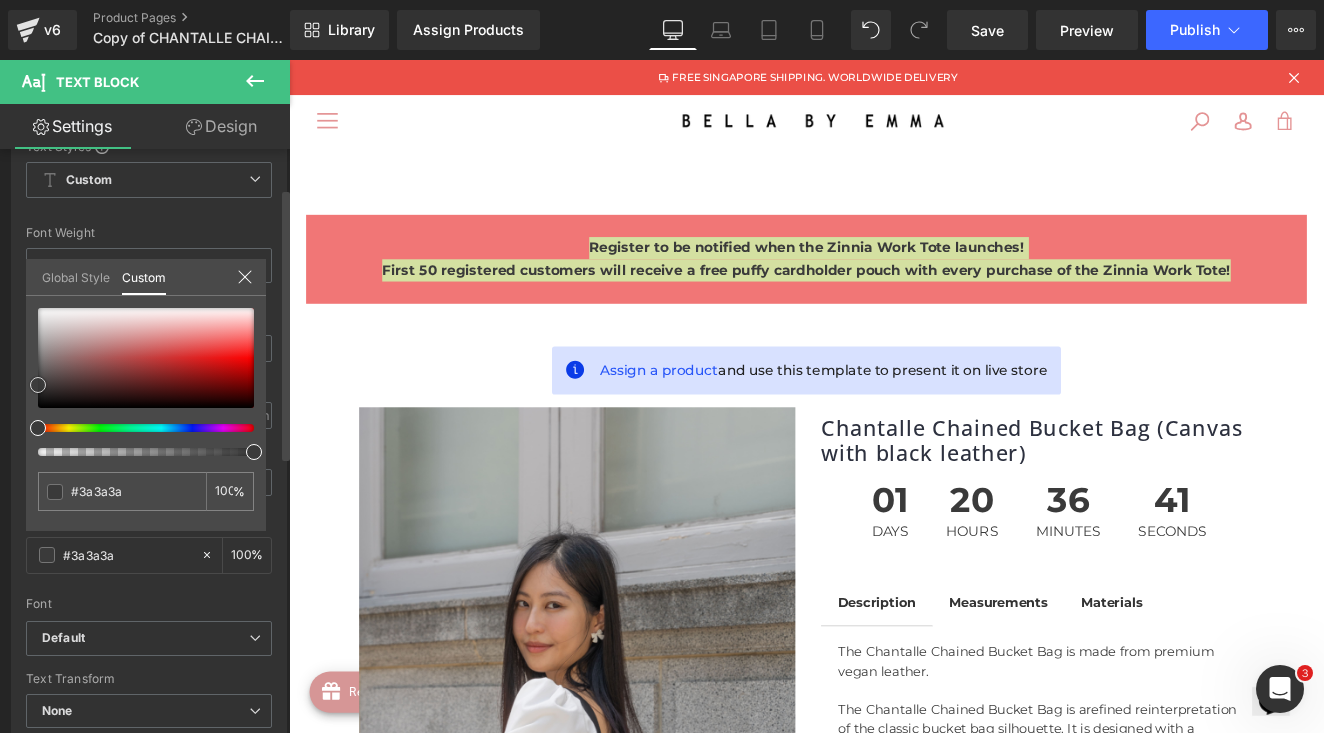 type on "#a67777" 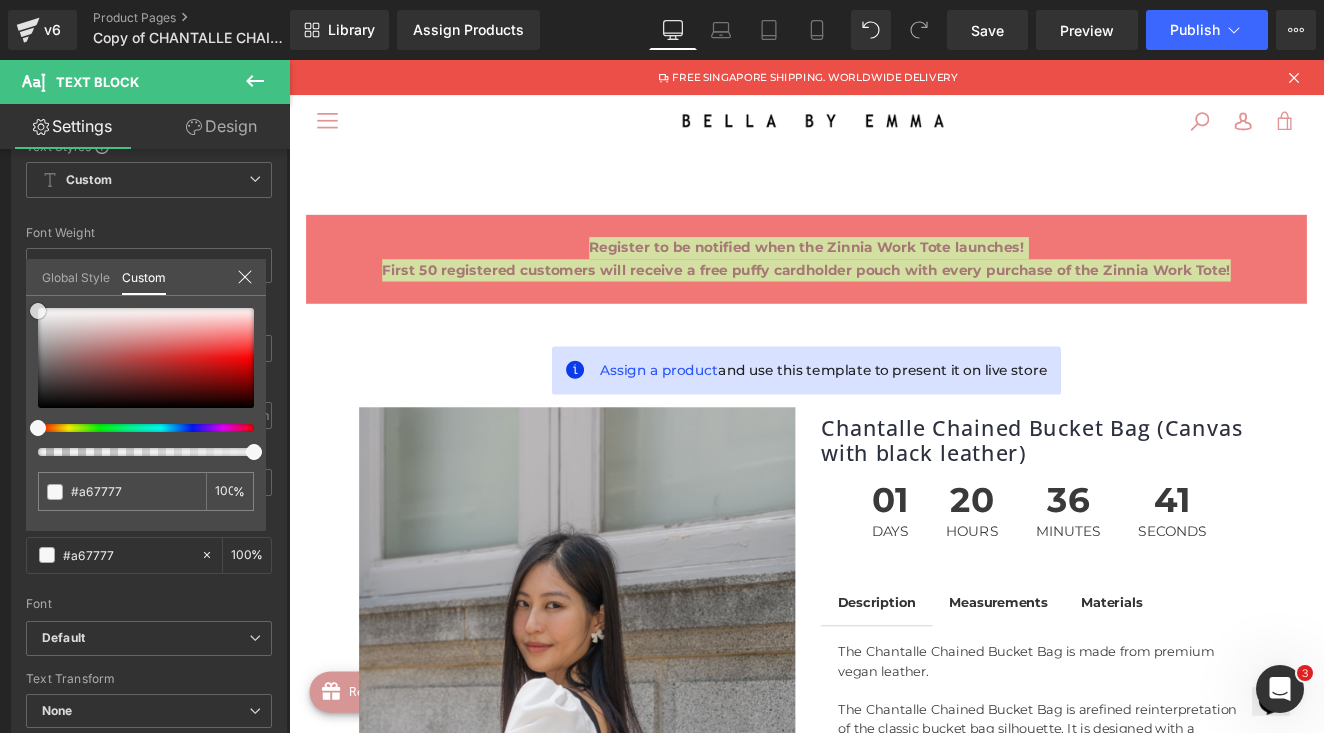 type on "#f7f7f7" 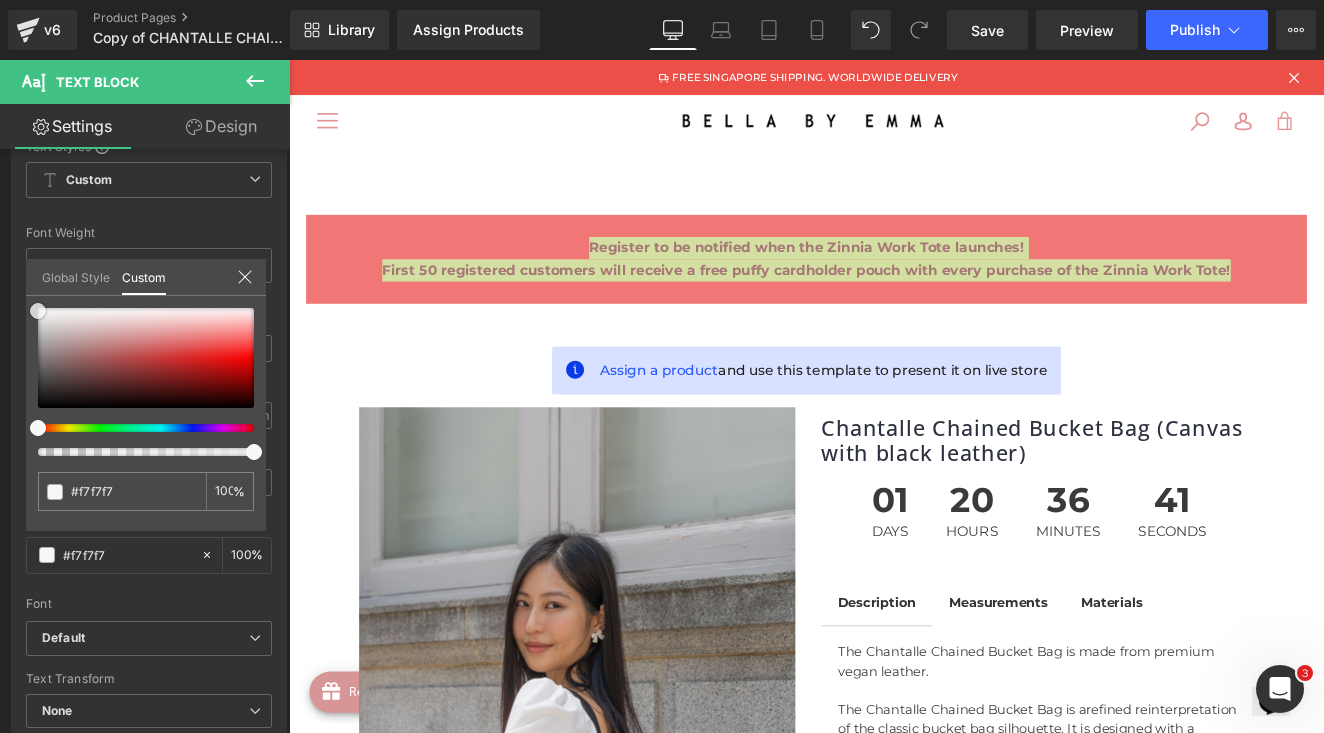 type on "#ffffff" 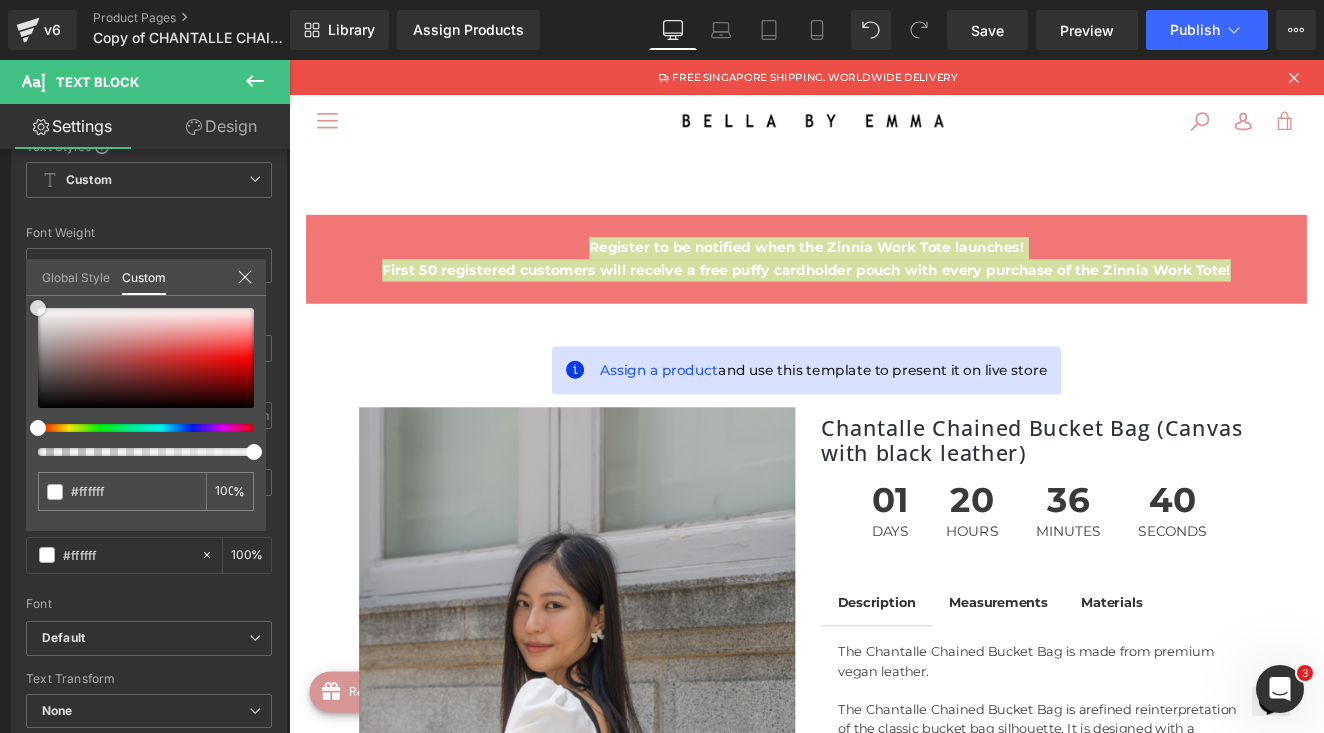 drag, startPoint x: 81, startPoint y: 352, endPoint x: -25, endPoint y: 268, distance: 135.24792 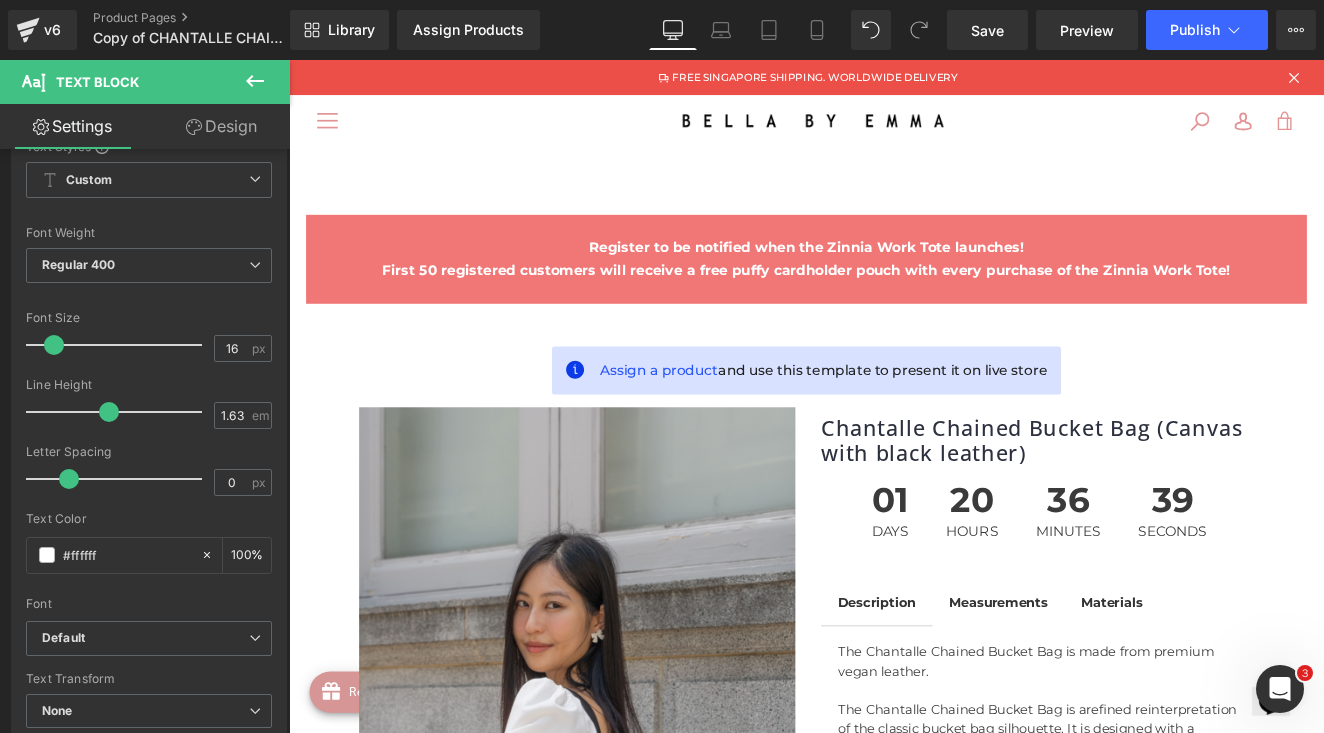 click on "Time to own it
Why wait? Shop today, 0% interest over 3 payments.
0% interest 100% transparent
Split bill into 3 payments Hassle-free experience
Hundreds of merchants Vast variety
Terms & Conditions
How it works
Back
Skip to content
FREE SINGAPORE SHIPPING. WORLDWIDE DELIVERY
Menu" at bounding box center [894, 1523] 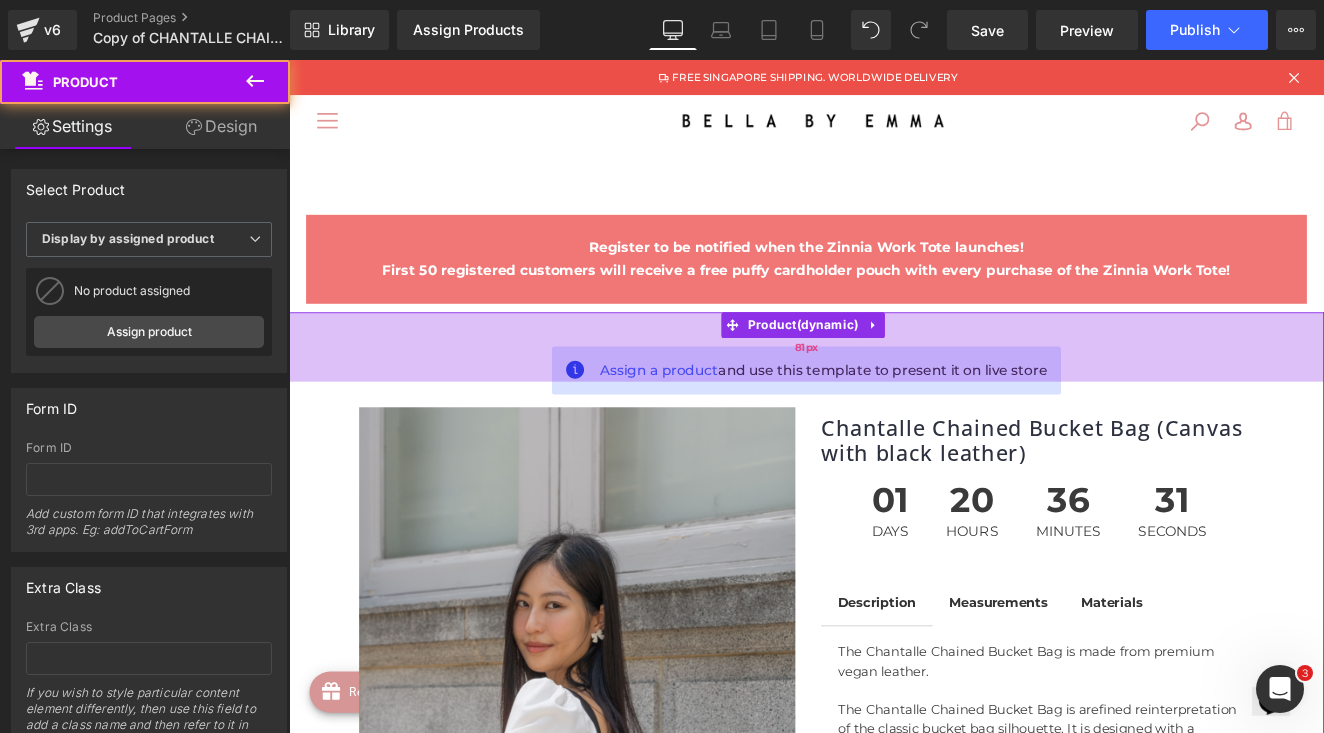 click on "81px" at bounding box center (894, 395) 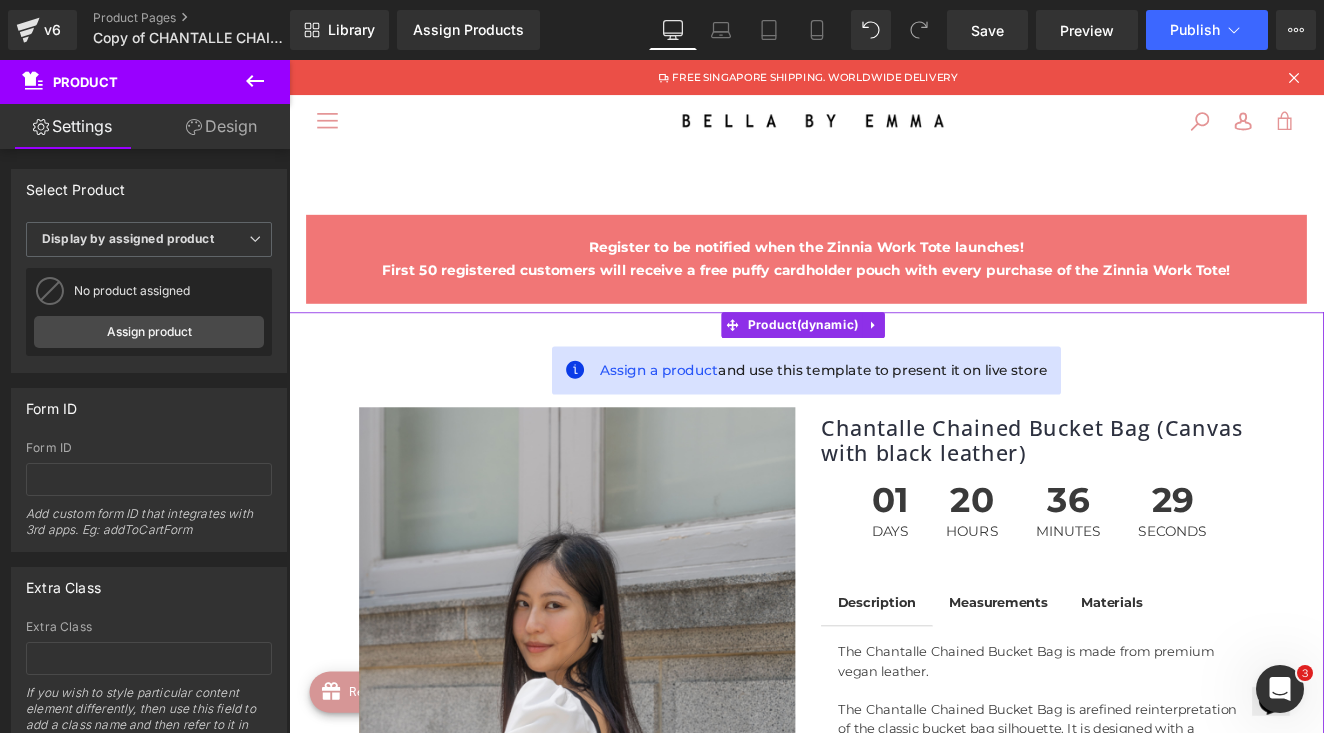 click on "(P) Image
‹ › (P) Title 01" at bounding box center [896, 972] 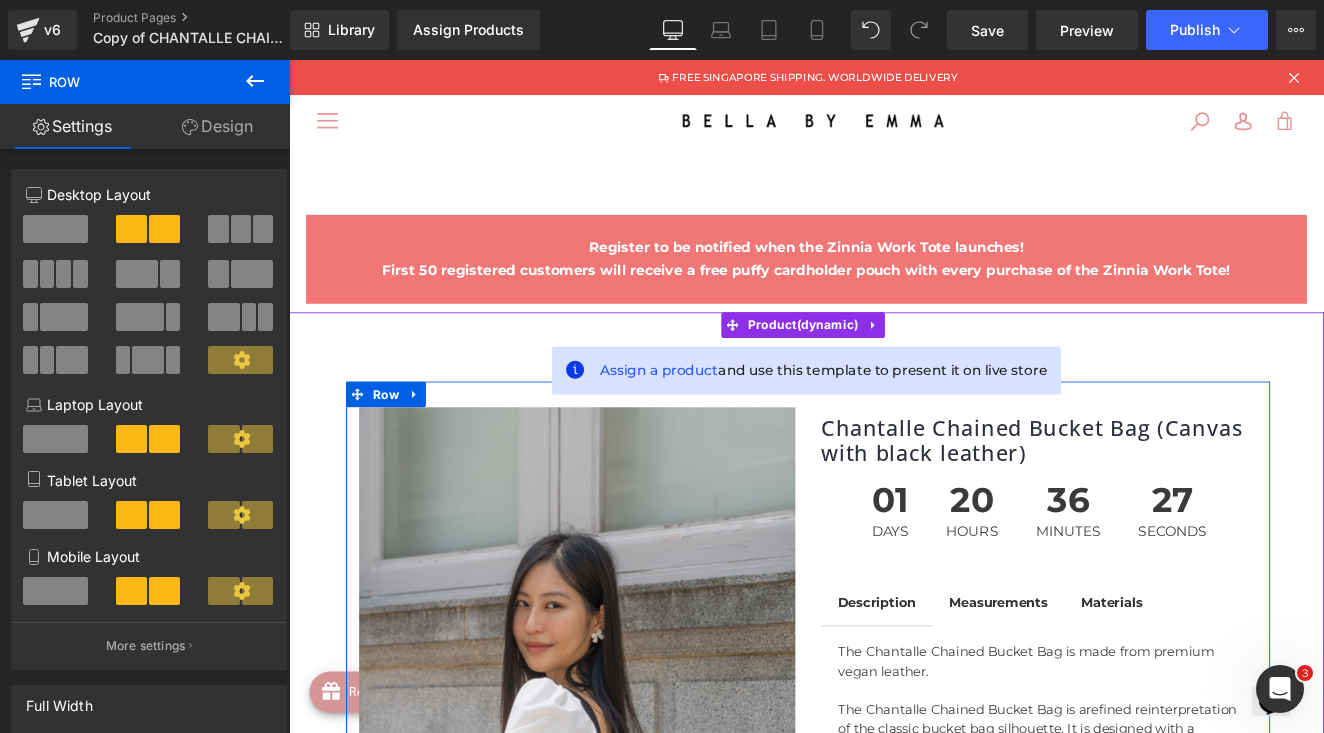 scroll, scrollTop: 0, scrollLeft: 0, axis: both 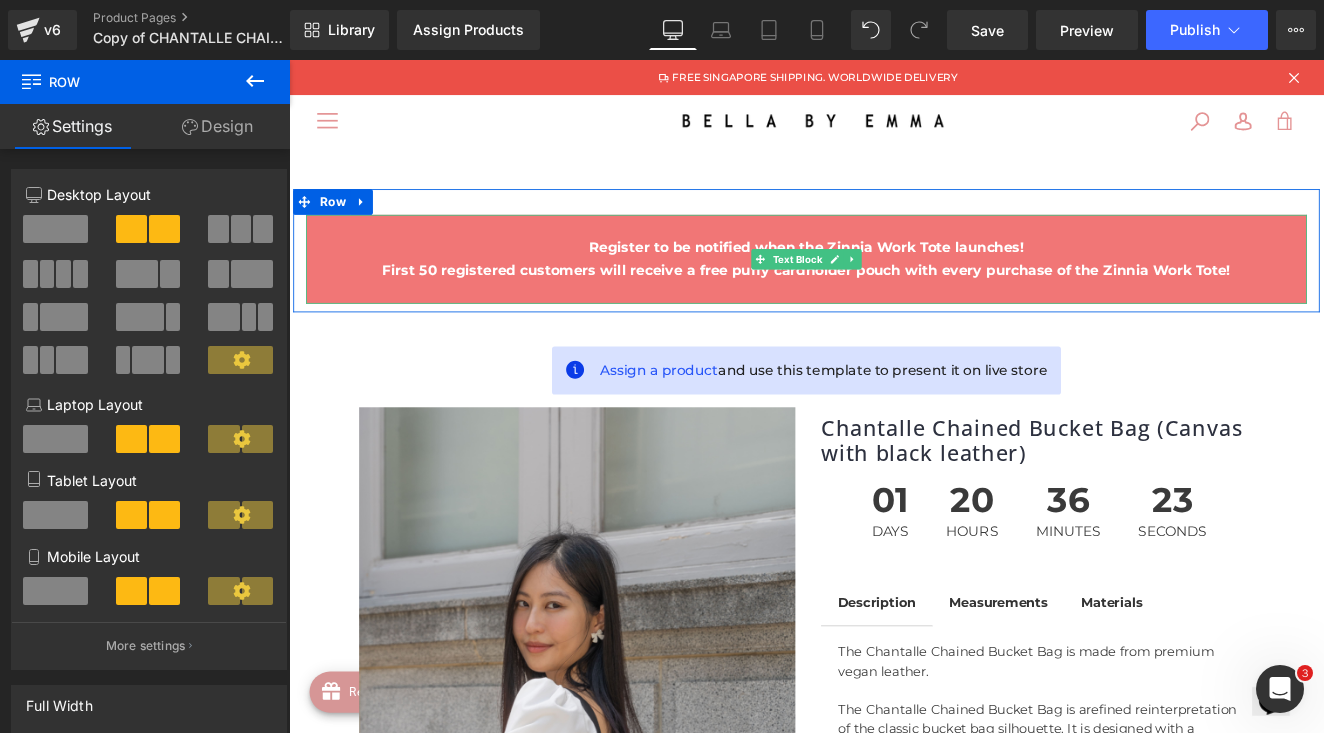 click on "Register to be notified when the Zinnia Work Tote launches!" at bounding box center (894, 279) 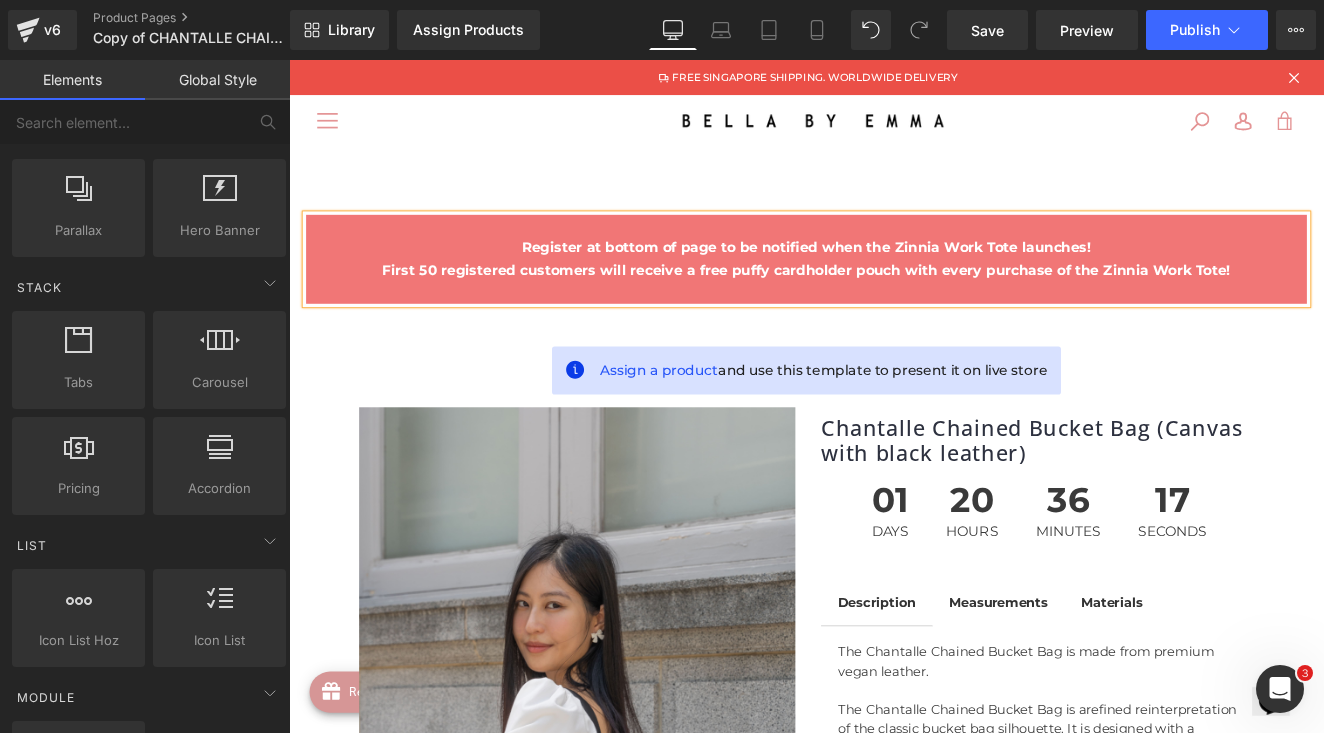 click on "Register at bottom of page to be notified when the Zinnia Work Tote launches!  First 50 registered customers will receive a free puffy cardholder pouch with every purchase of the Zinnia Work Tote!
Text Block
Row
Assign a product  and use this template to present it on live store
(P) Image
‹ › $68.90" at bounding box center [894, 1573] 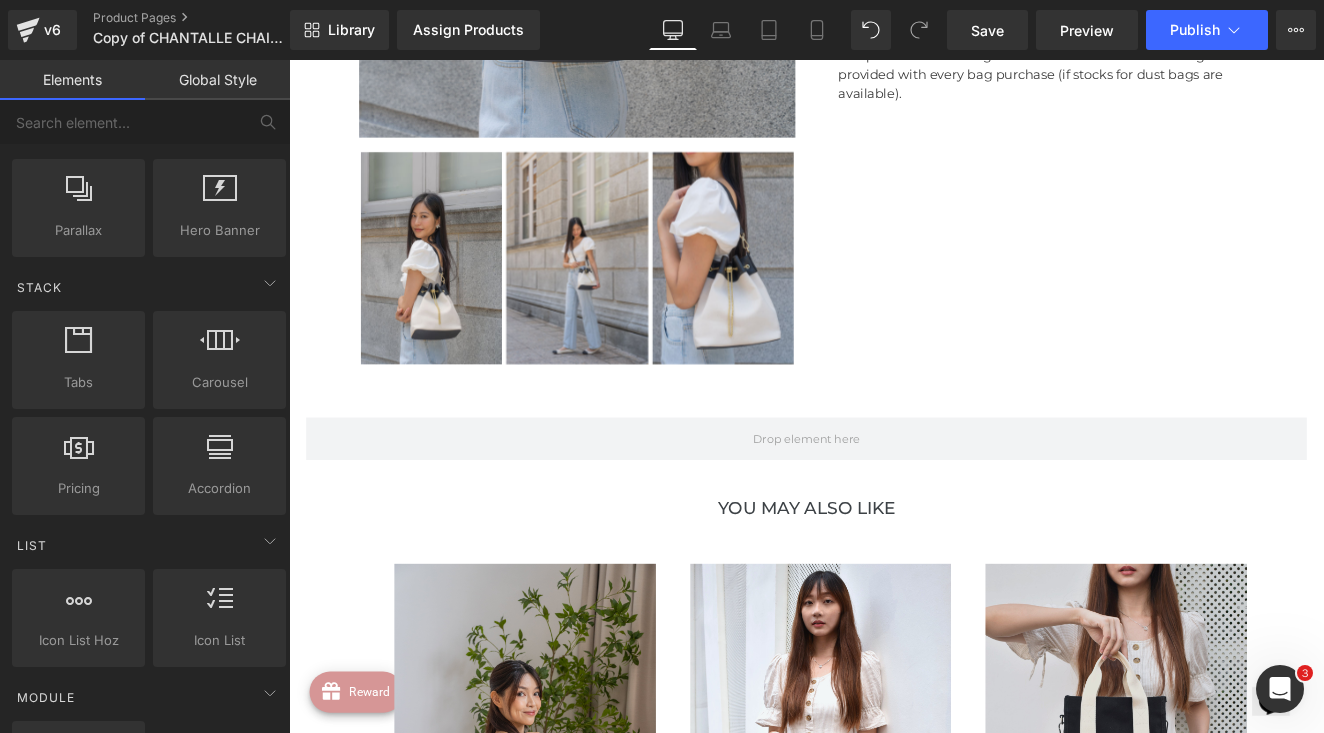 scroll, scrollTop: 1088, scrollLeft: 0, axis: vertical 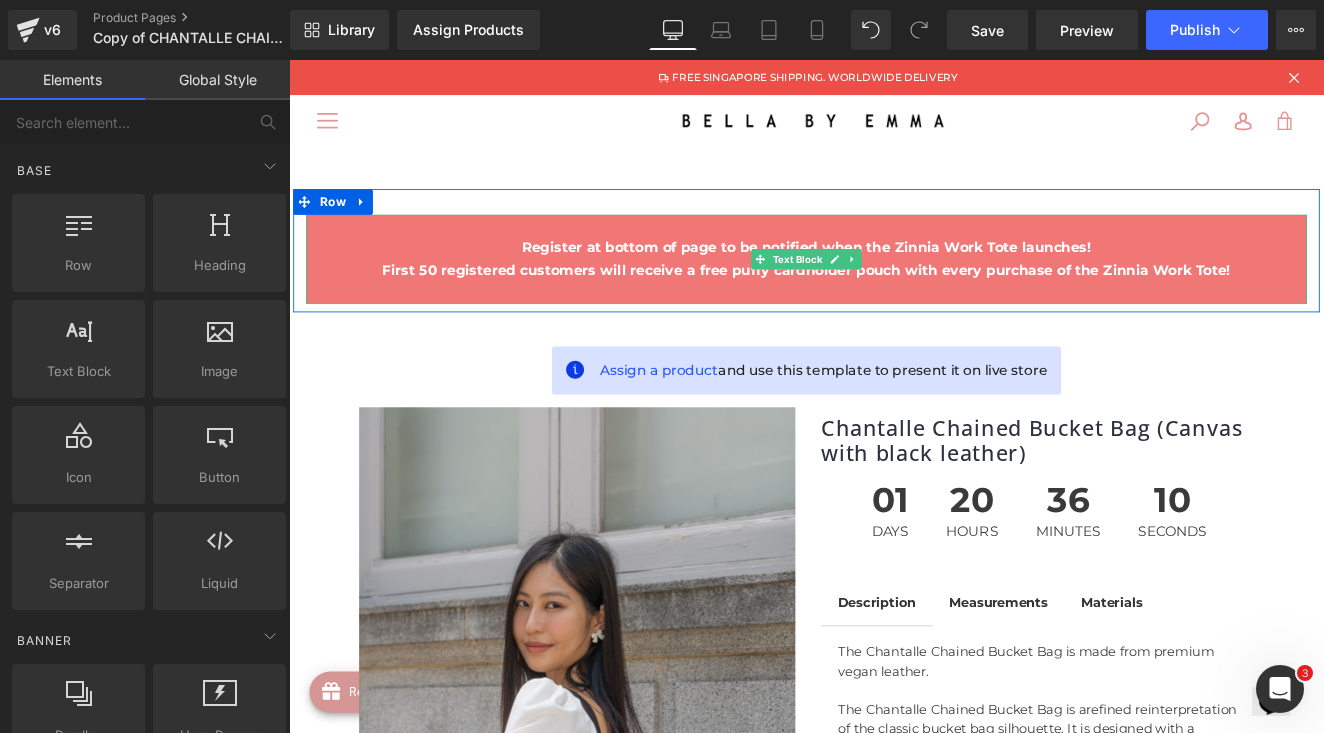 click on "Register at bottom of page to be notified when the Zinnia Work Tote launches!" at bounding box center (894, 279) 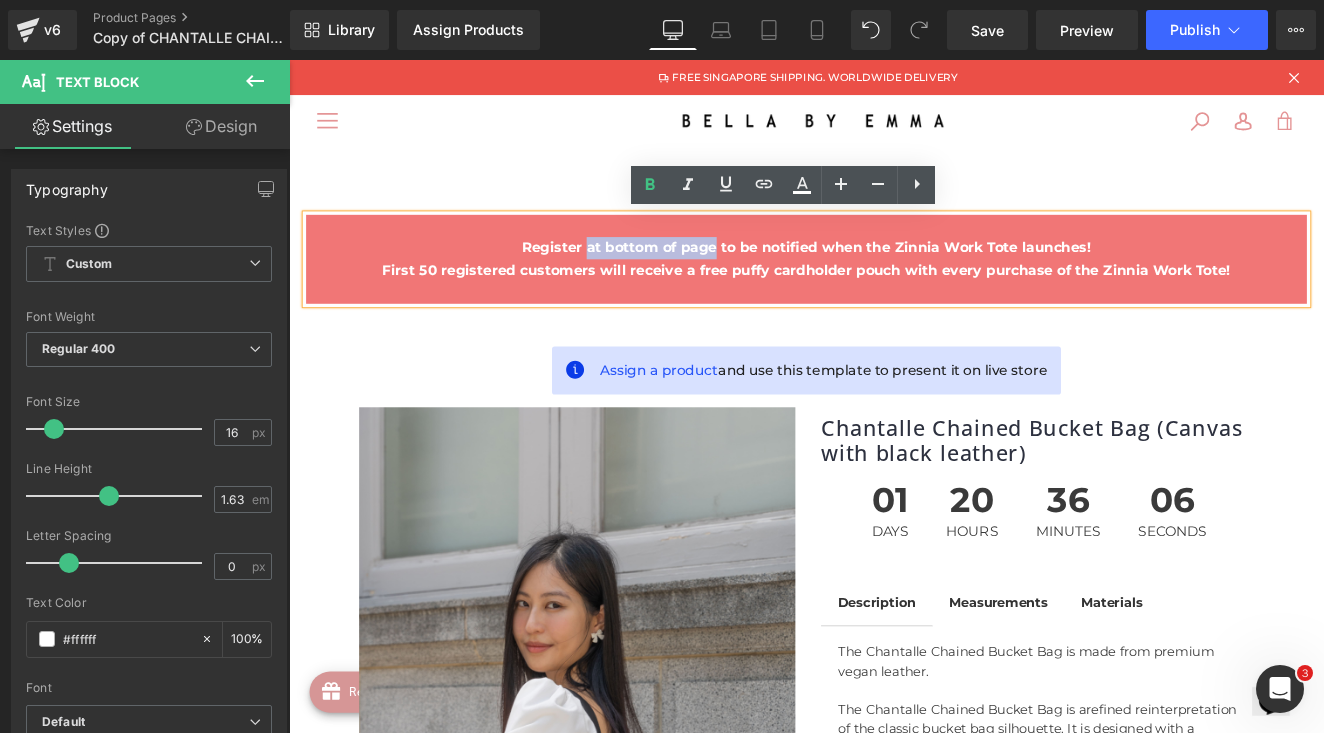 drag, startPoint x: 634, startPoint y: 276, endPoint x: 785, endPoint y: 277, distance: 151.00331 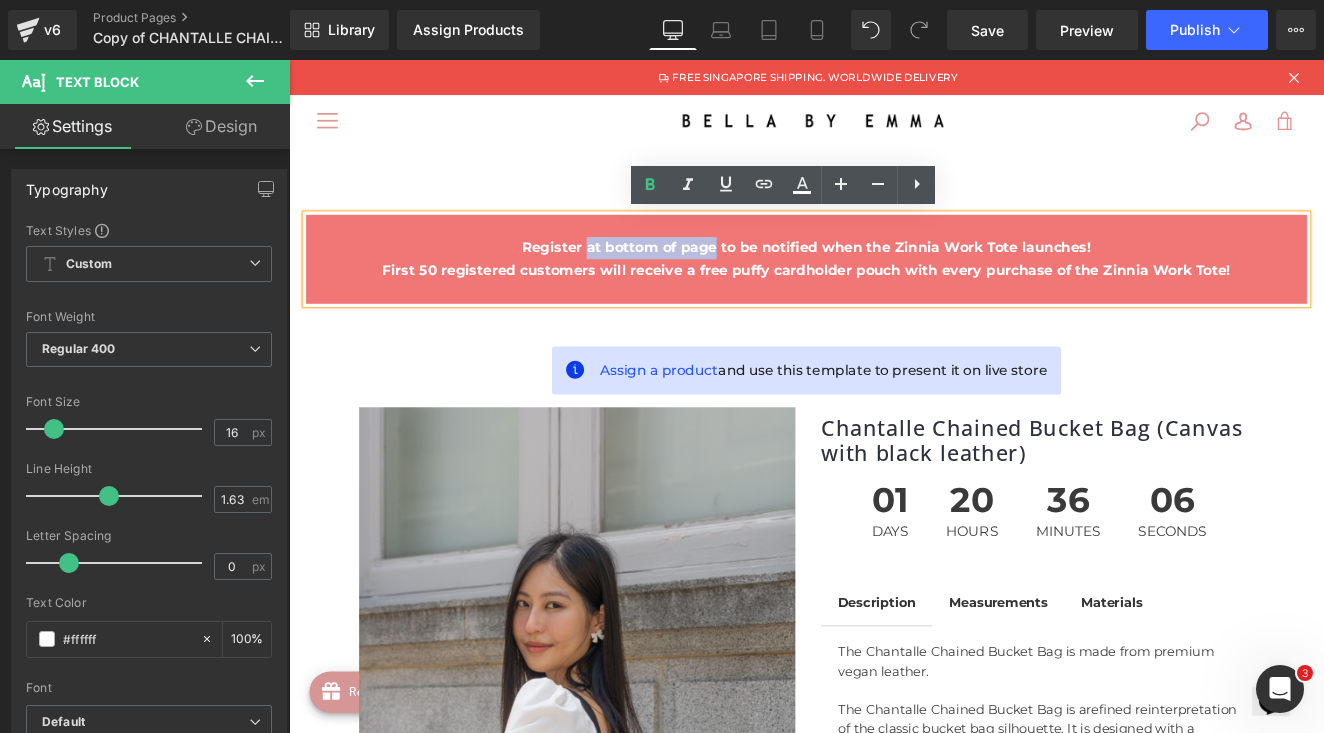 click on "Register at bottom of page to be notified when the Zinnia Work Tote launches!" at bounding box center [894, 279] 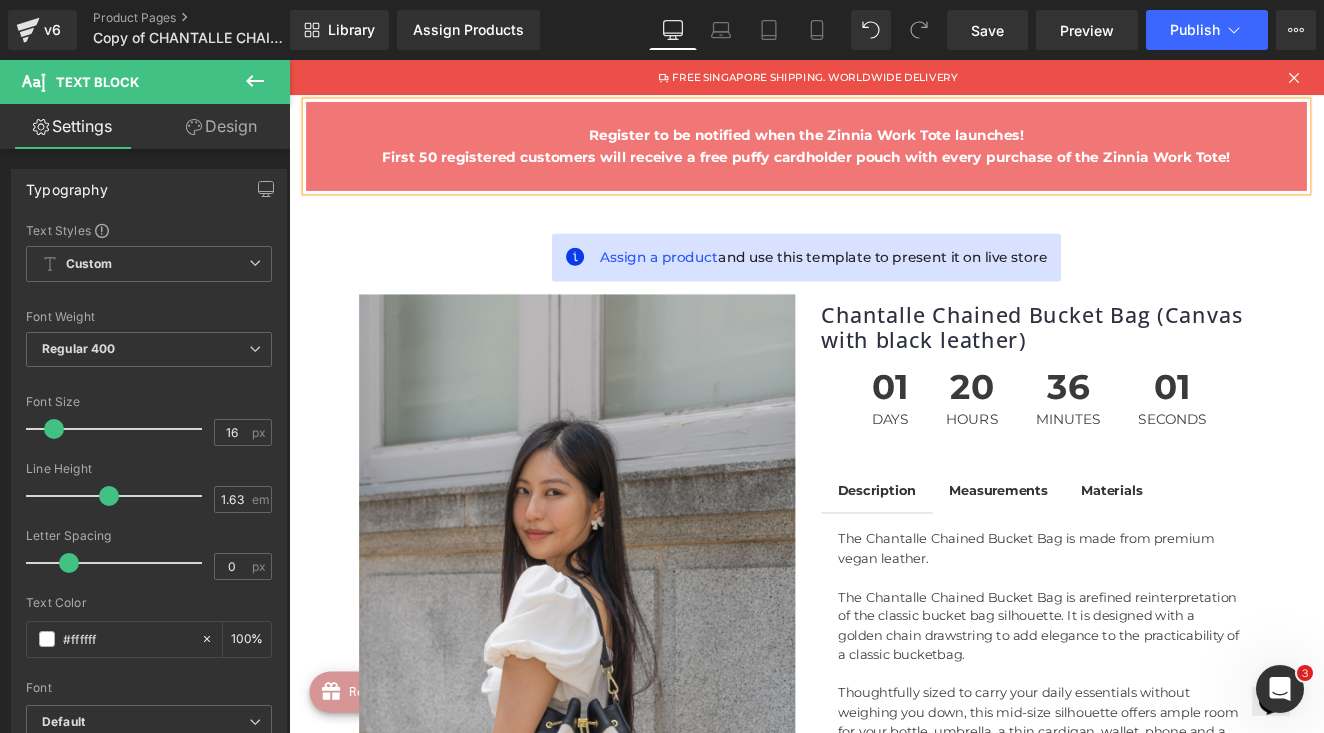 scroll, scrollTop: 111, scrollLeft: 0, axis: vertical 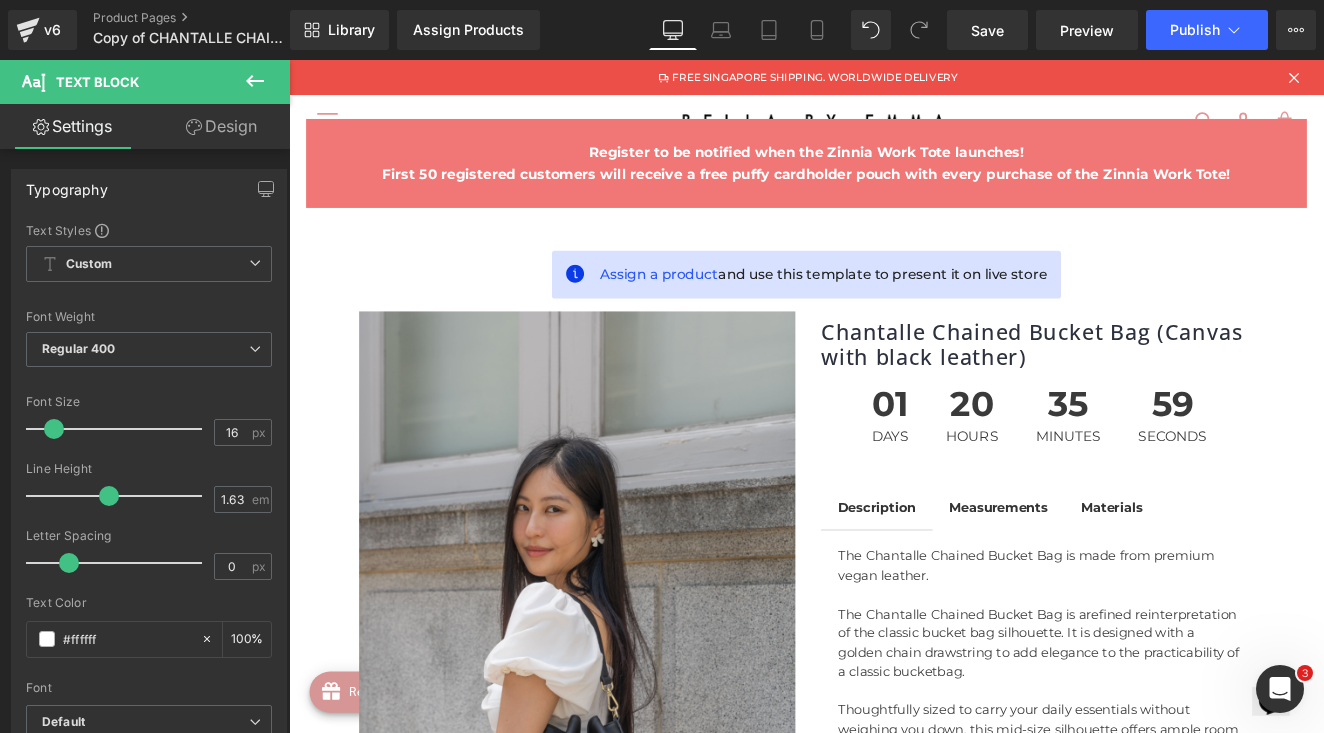 click at bounding box center [255, 82] 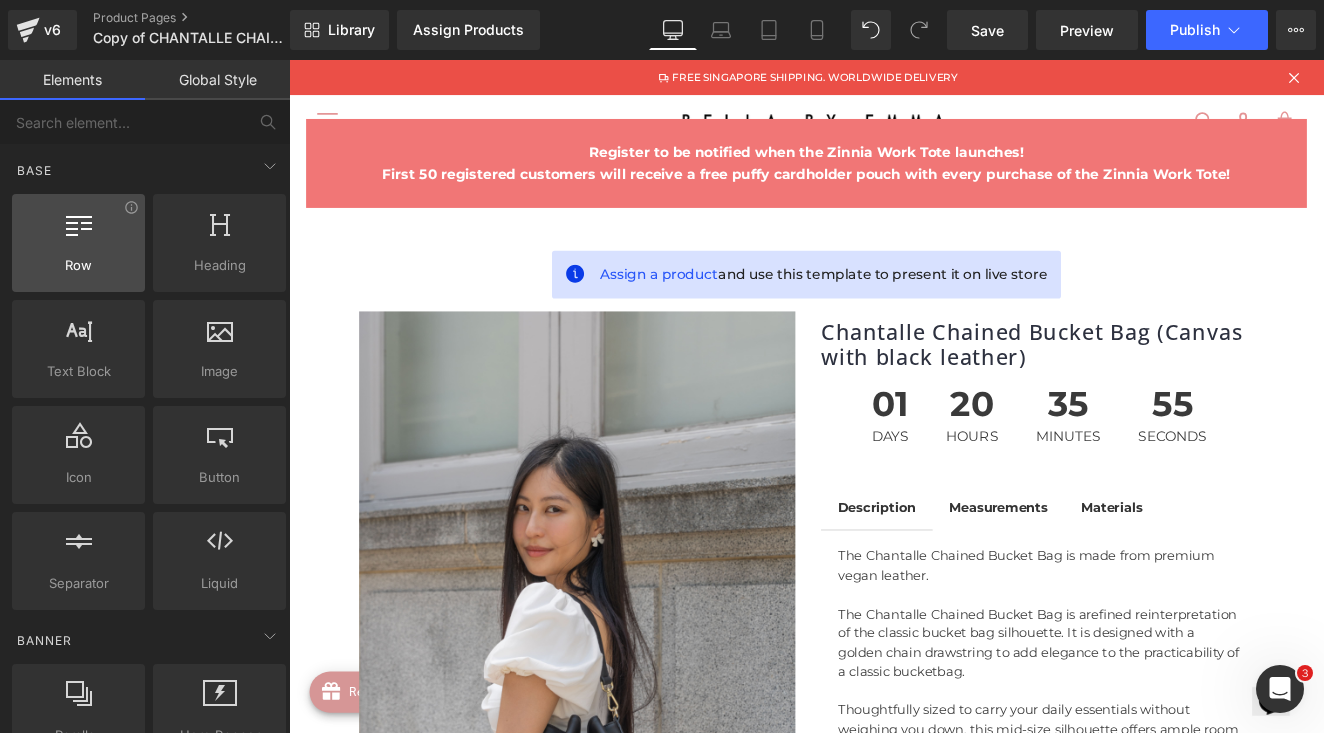 scroll, scrollTop: 0, scrollLeft: 0, axis: both 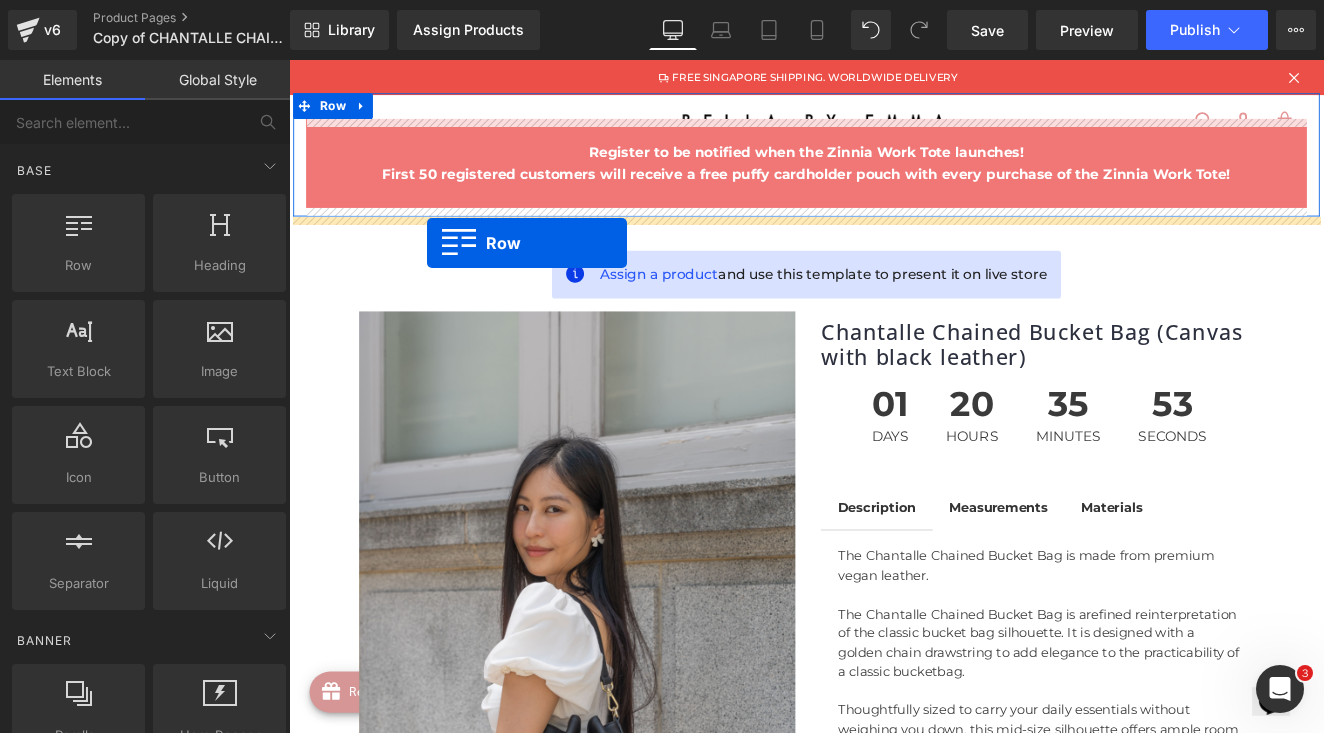 drag, startPoint x: 373, startPoint y: 305, endPoint x: 450, endPoint y: 274, distance: 83.00603 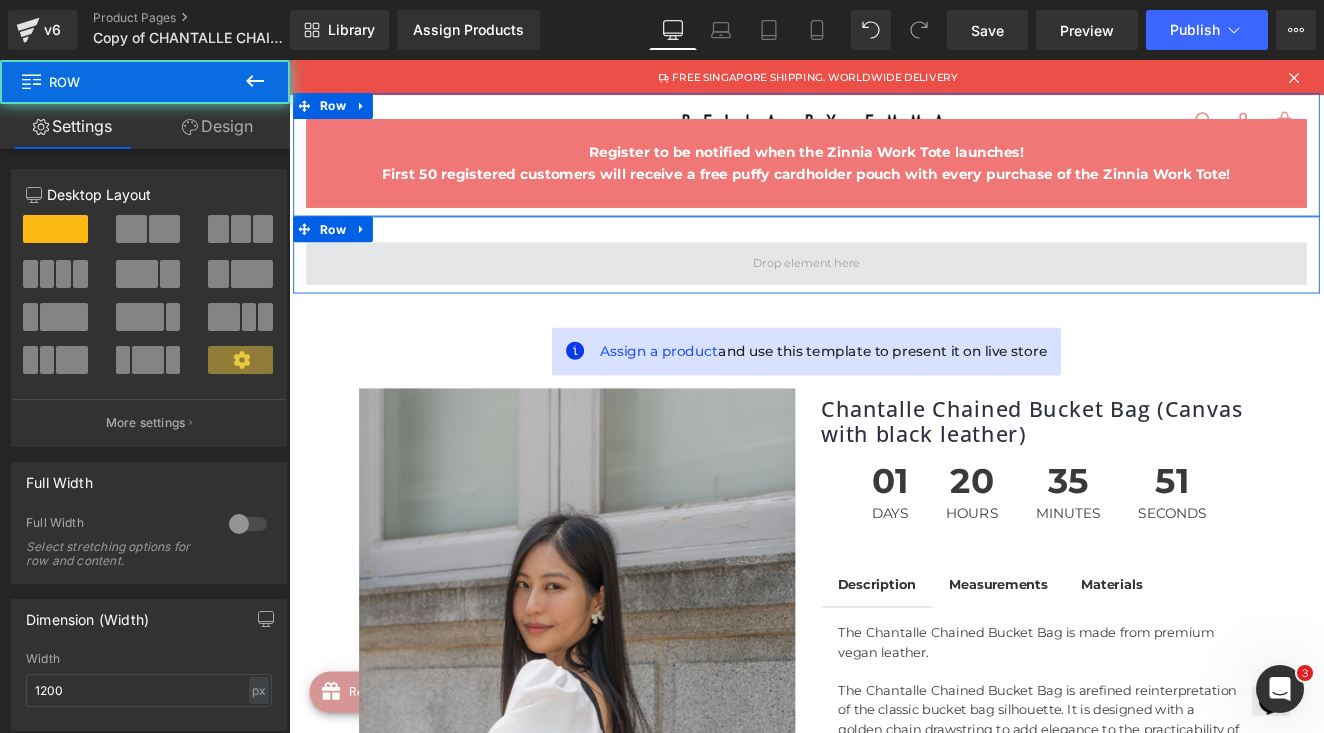click at bounding box center (894, 298) 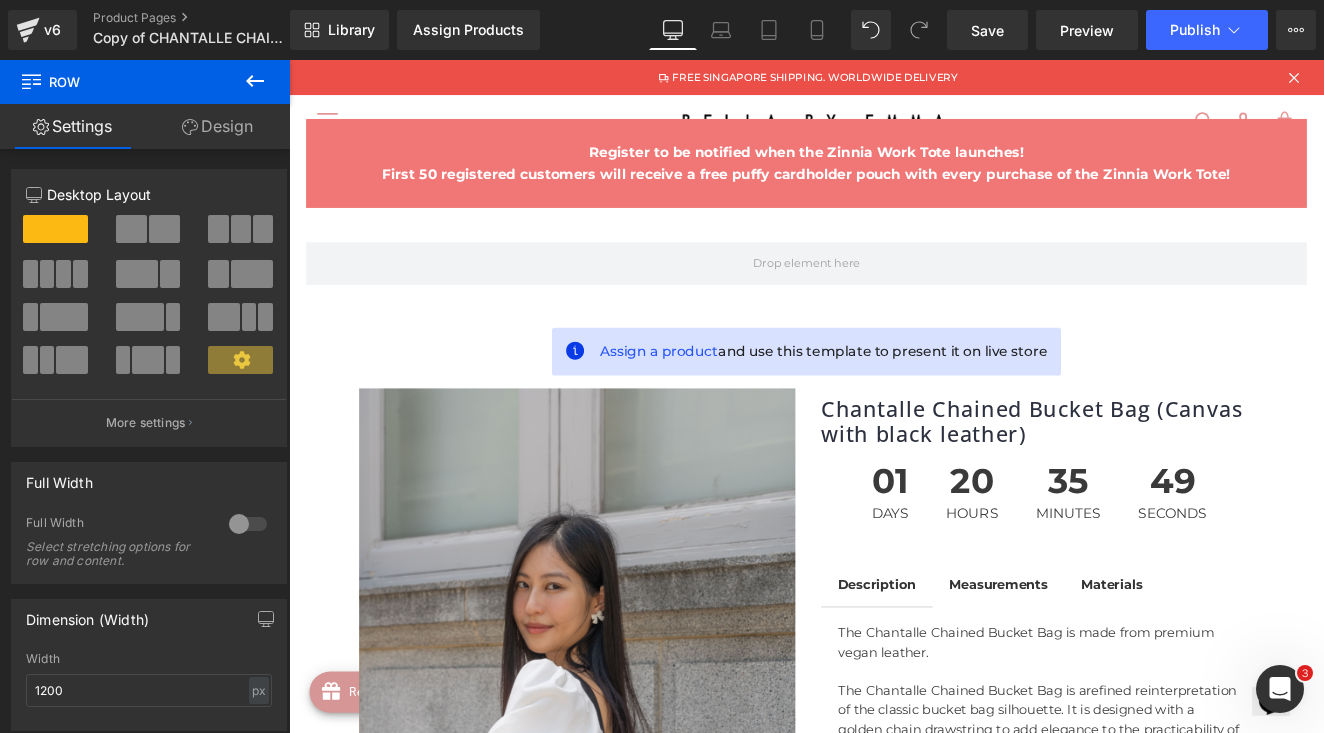 click 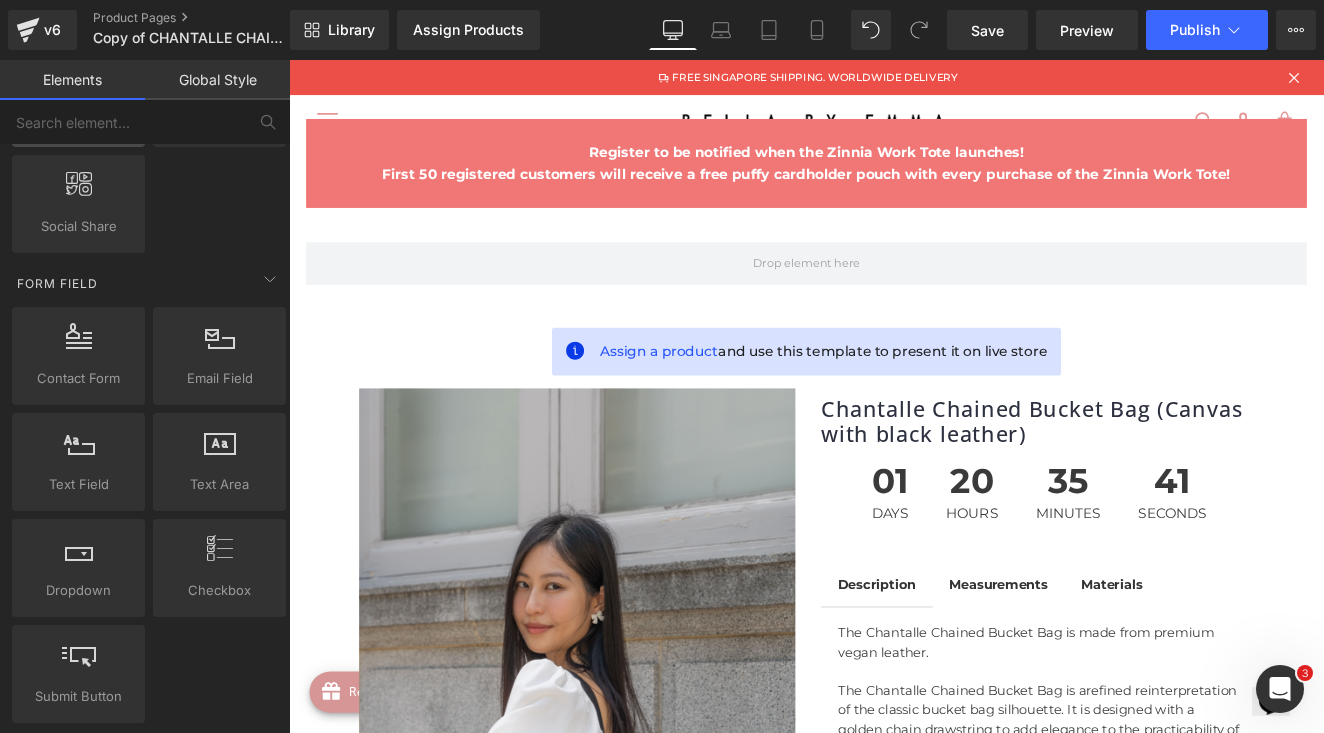 scroll, scrollTop: 2569, scrollLeft: 0, axis: vertical 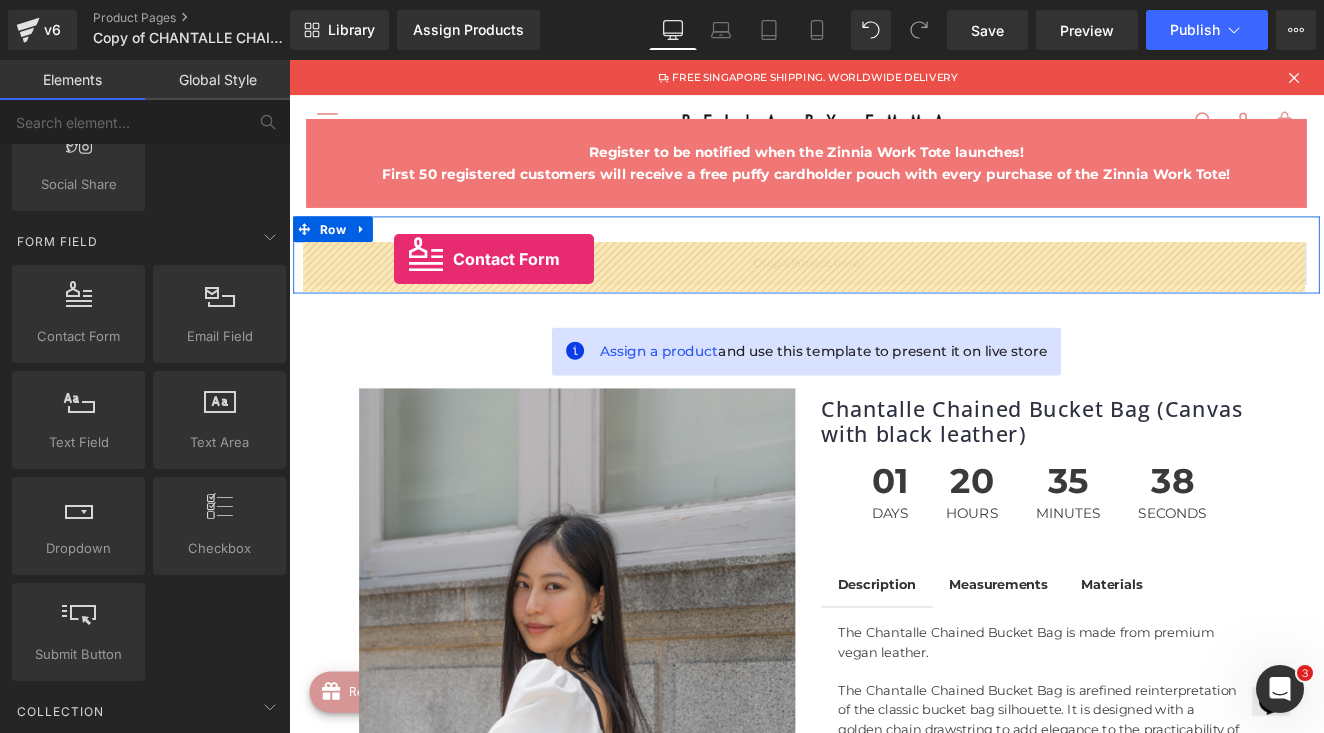 drag, startPoint x: 378, startPoint y: 380, endPoint x: 411, endPoint y: 291, distance: 94.92102 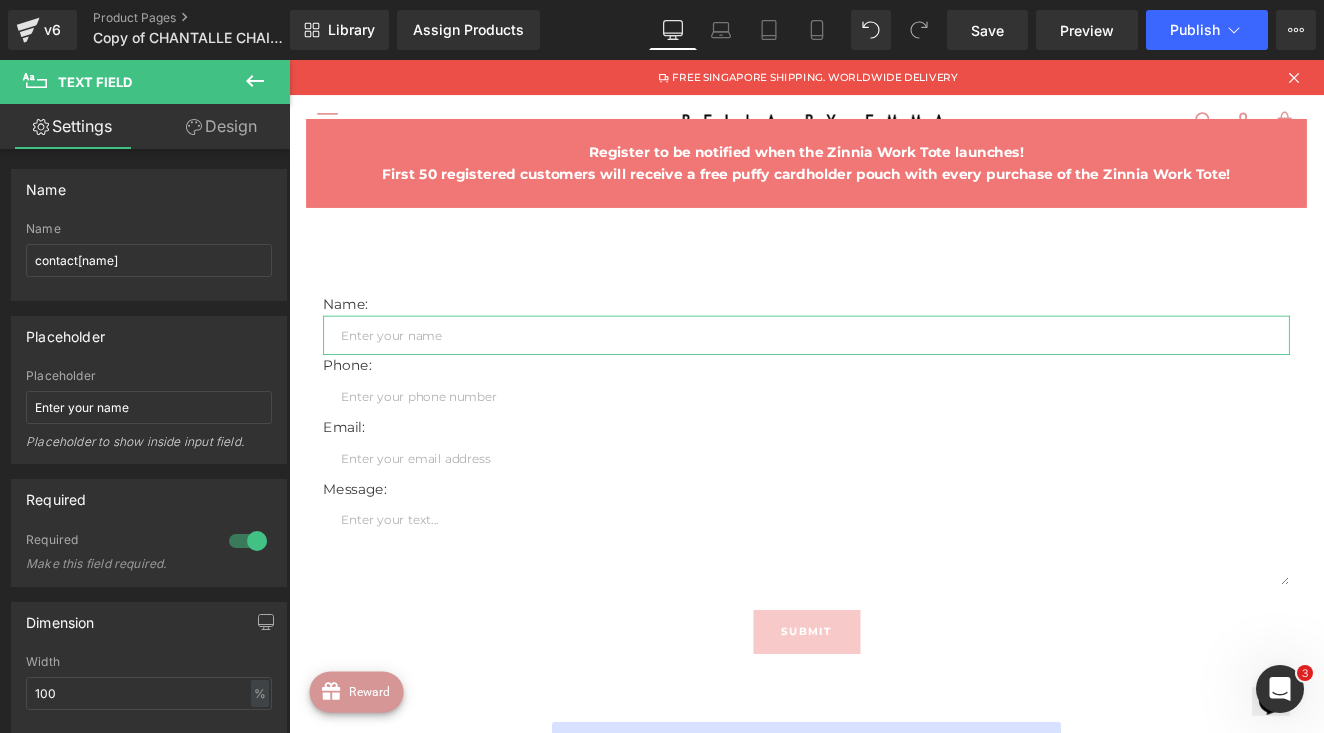 click on "Design" at bounding box center [221, 126] 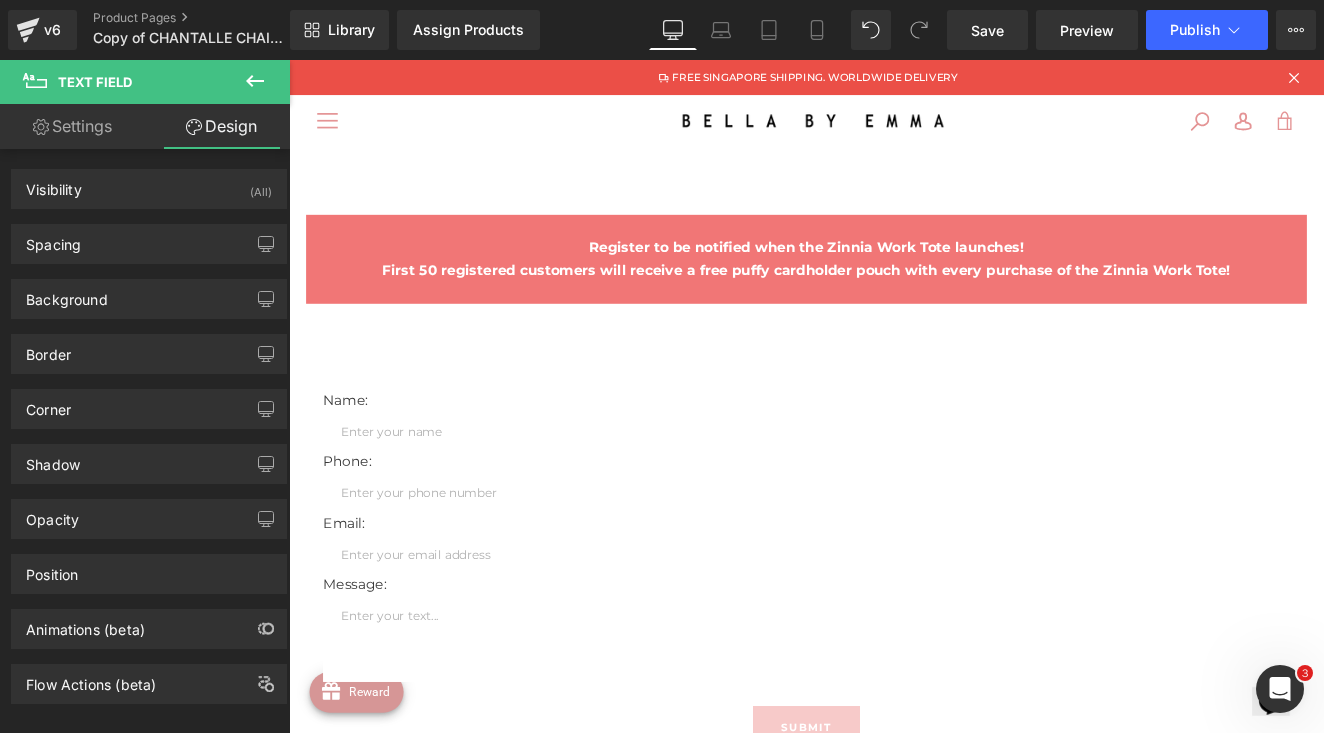 scroll, scrollTop: 0, scrollLeft: 0, axis: both 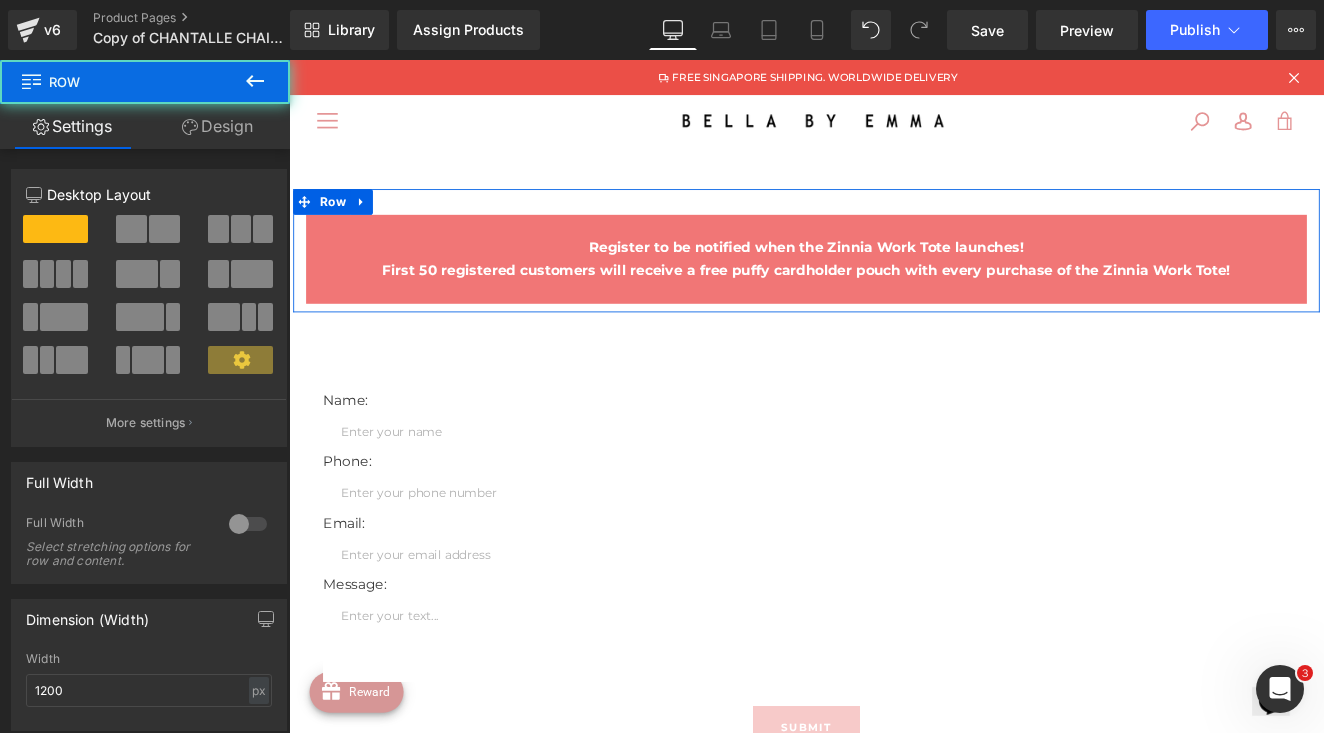 click on "Register to be notified when the Zinnia Work Tote launches!  First 50 registered customers will receive a free puffy cardholder pouch with every purchase of the Zinnia Work Tote!
Text Block
Row" at bounding box center (894, 283) 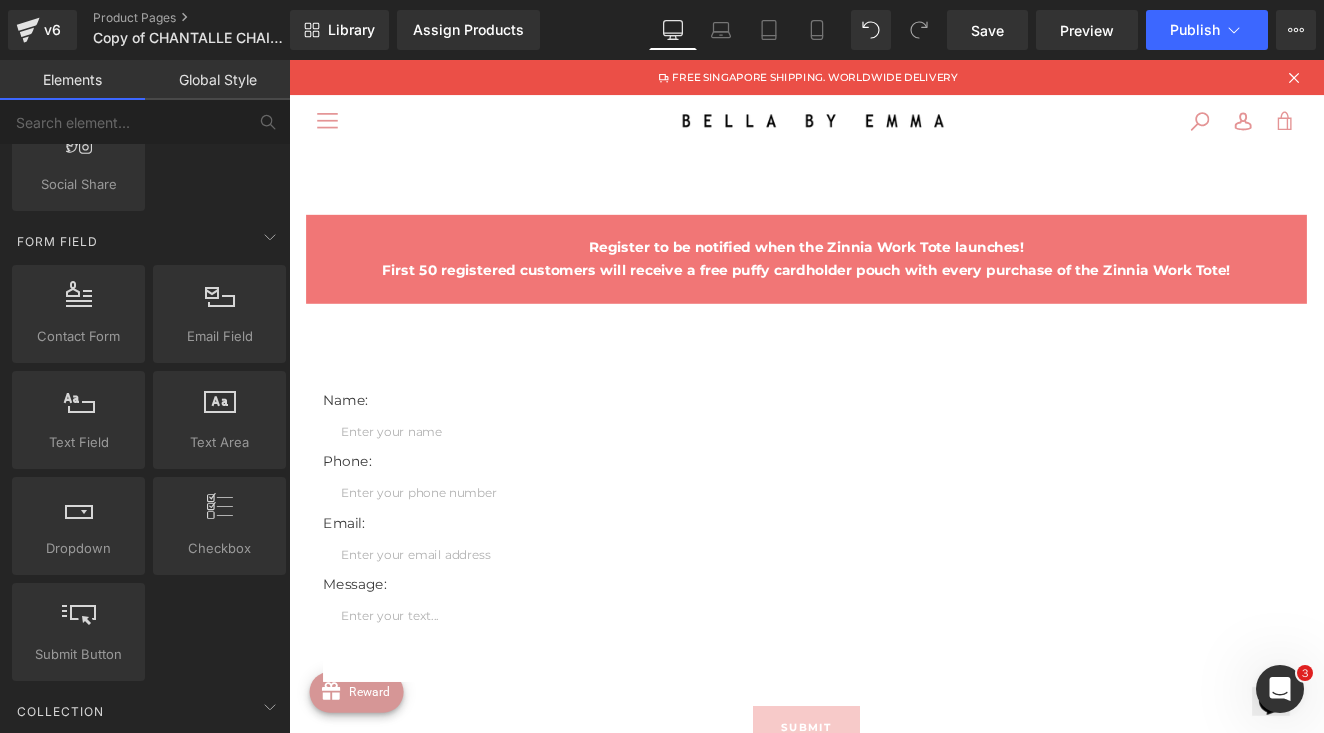 click on "Register to be notified when the Zinnia Work Tote launches!  First 50 registered customers will receive a free puffy cardholder pouch with every purchase of the Zinnia Work Tote!
Text Block
Row
Name: Text Block         Text Field         Phone: Text Block         Text Field         Email: Text Block         Email Field         Message: Text Block           Text Area           Submit   Submit Button
Contact Form   60px
Row
Assign a product  and use this template to present it on live store
(P) Image ‹ › (P) Title 01" at bounding box center (894, 1848) 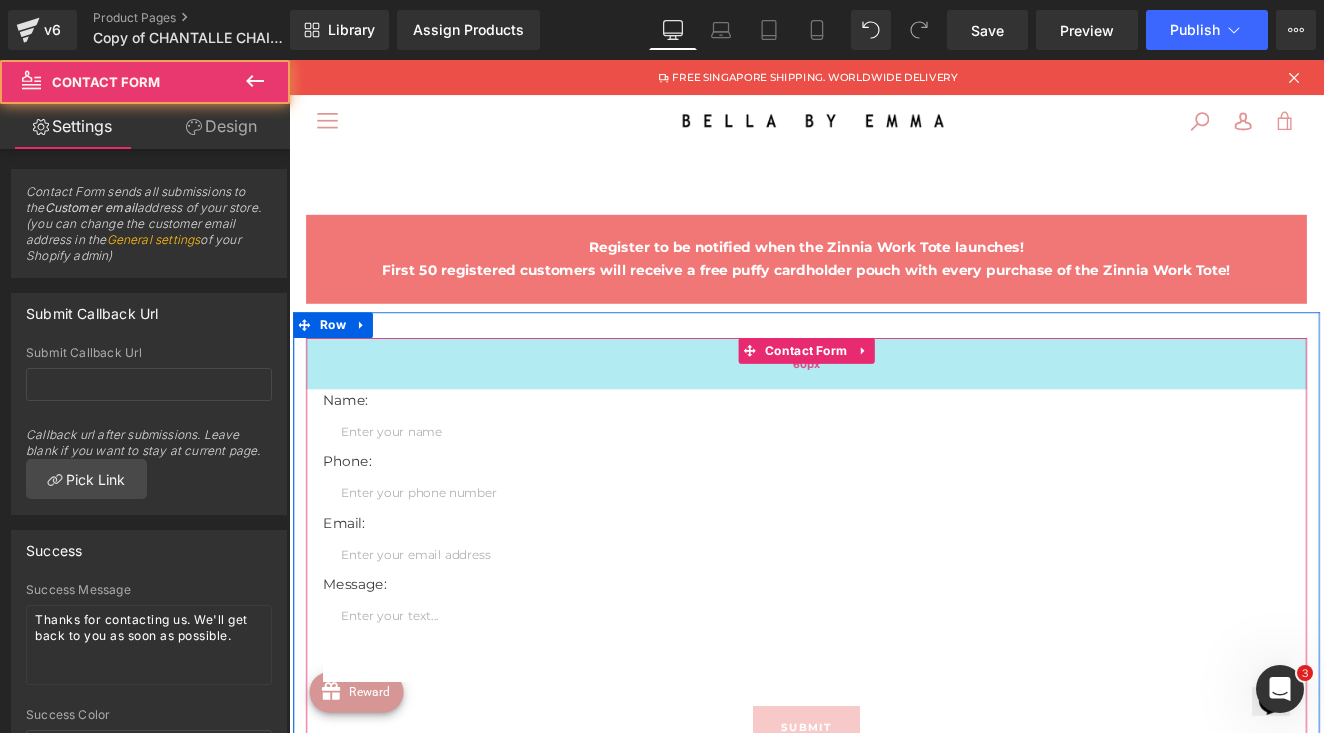click on "60px" at bounding box center (894, 415) 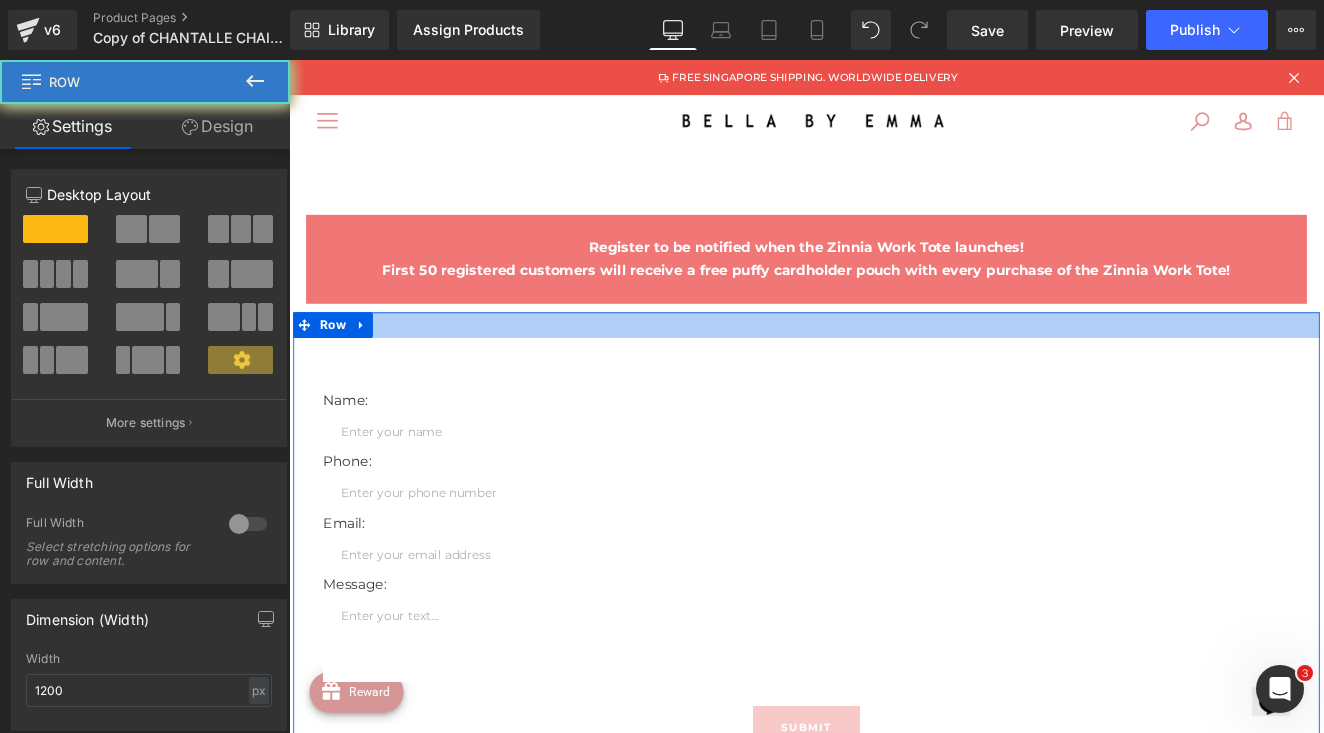 click at bounding box center (894, 370) 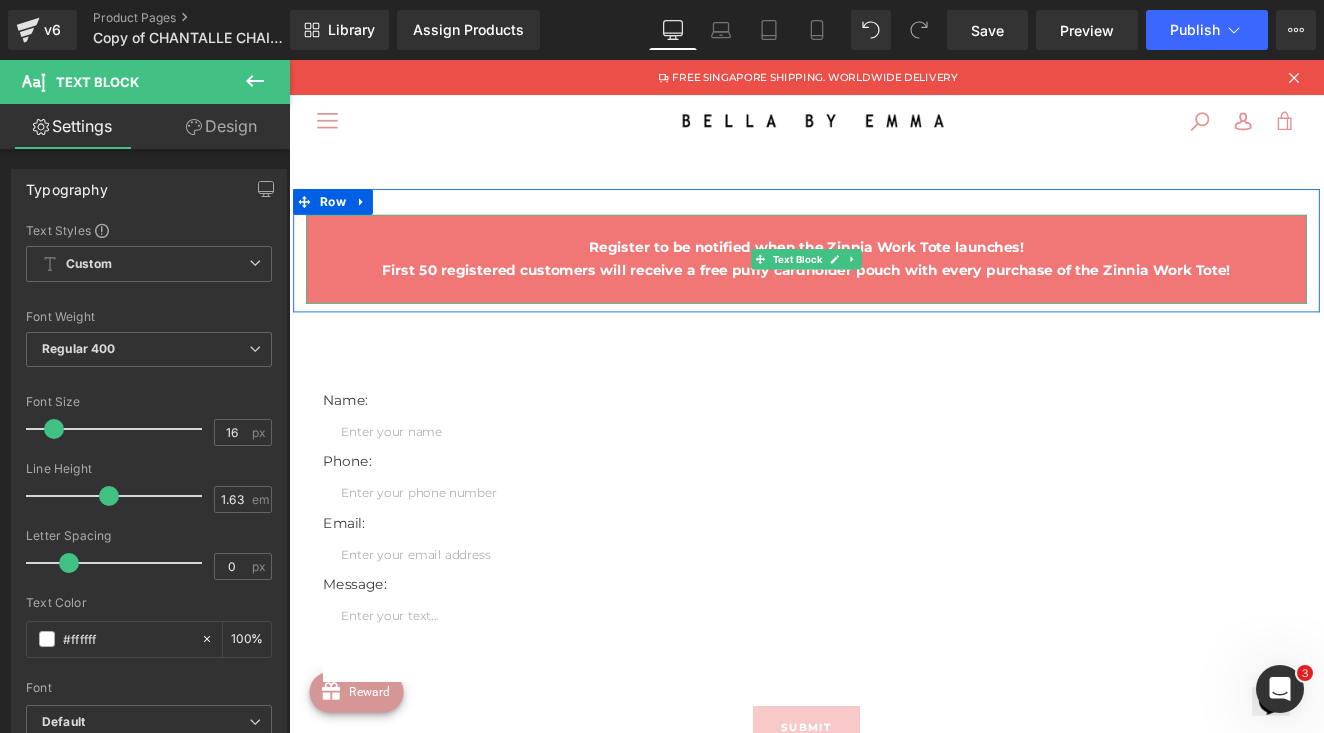 click on "First 50 registered customers will receive a free puffy cardholder pouch with every purchase of the Zinnia Work Tote!" at bounding box center [894, 306] 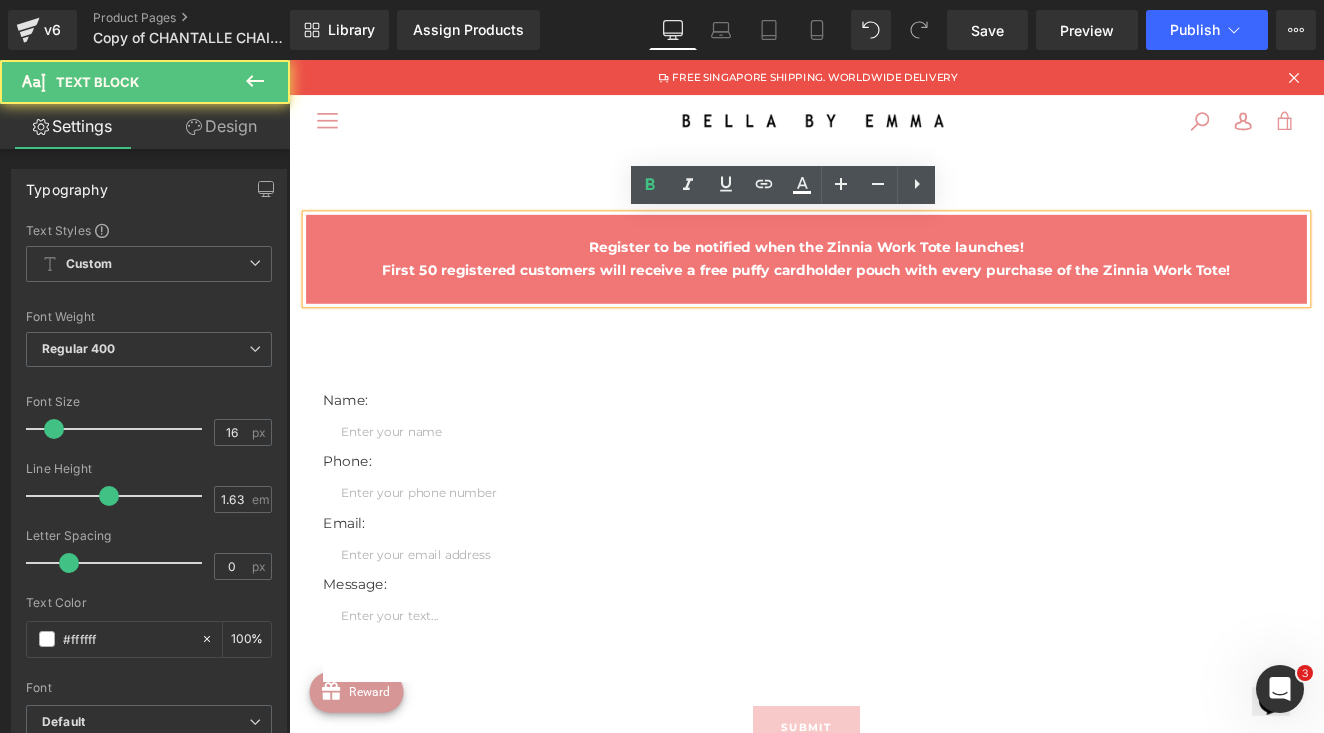 click on "First 50 registered customers will receive a free puffy cardholder pouch with every purchase of the Zinnia Work Tote!" at bounding box center [894, 306] 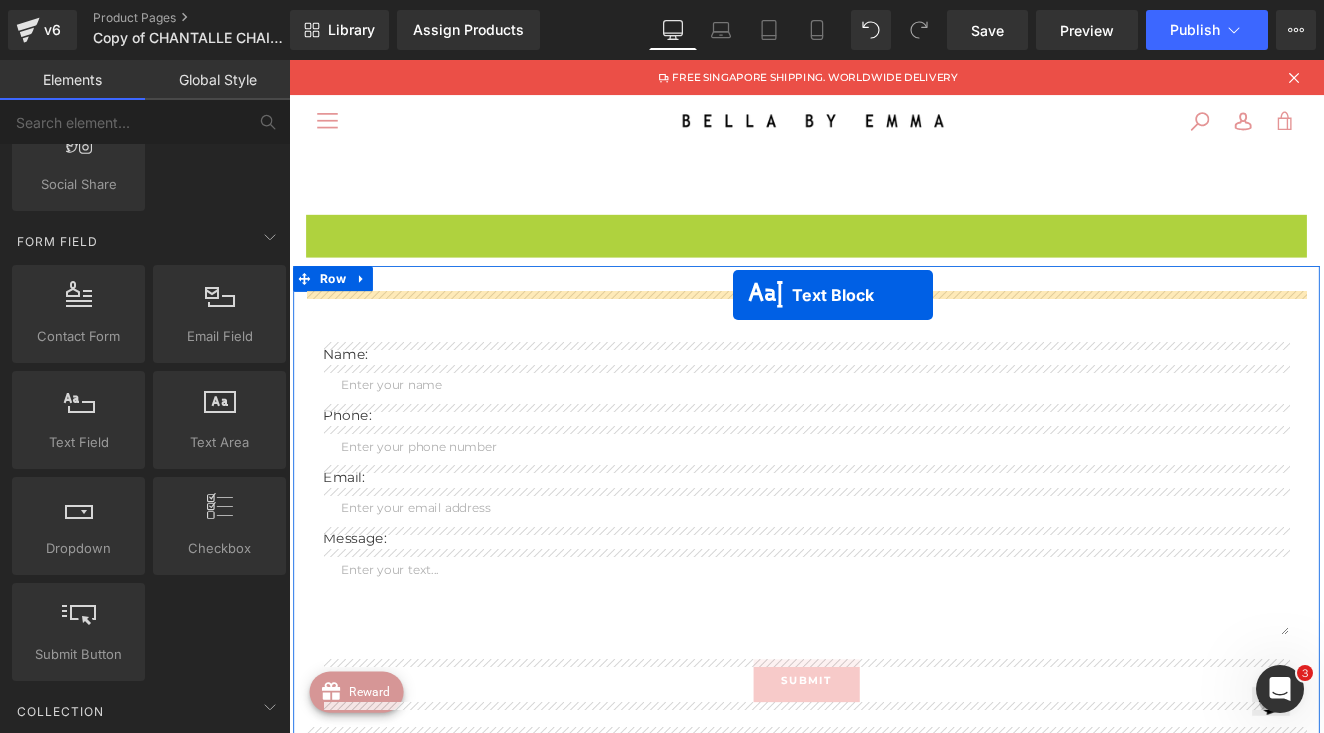 drag, startPoint x: 833, startPoint y: 288, endPoint x: 808, endPoint y: 335, distance: 53.235325 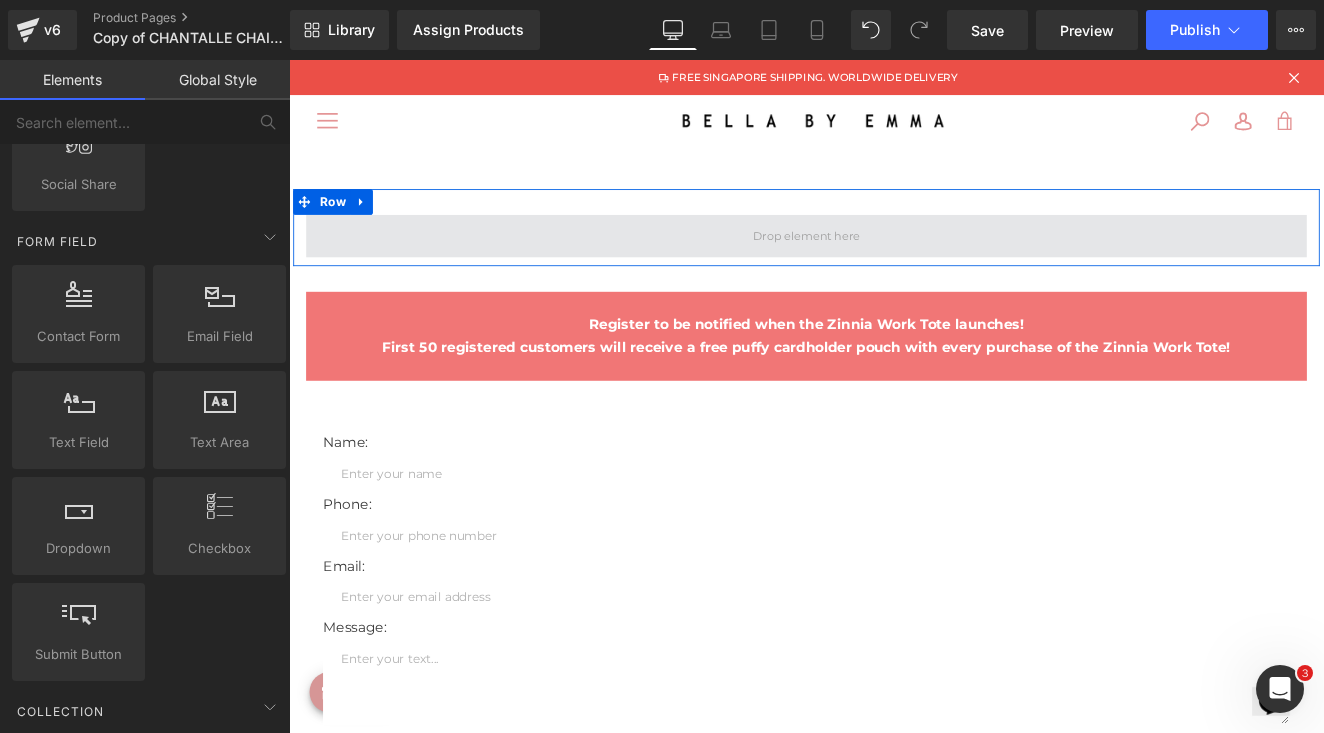 click at bounding box center (894, 265) 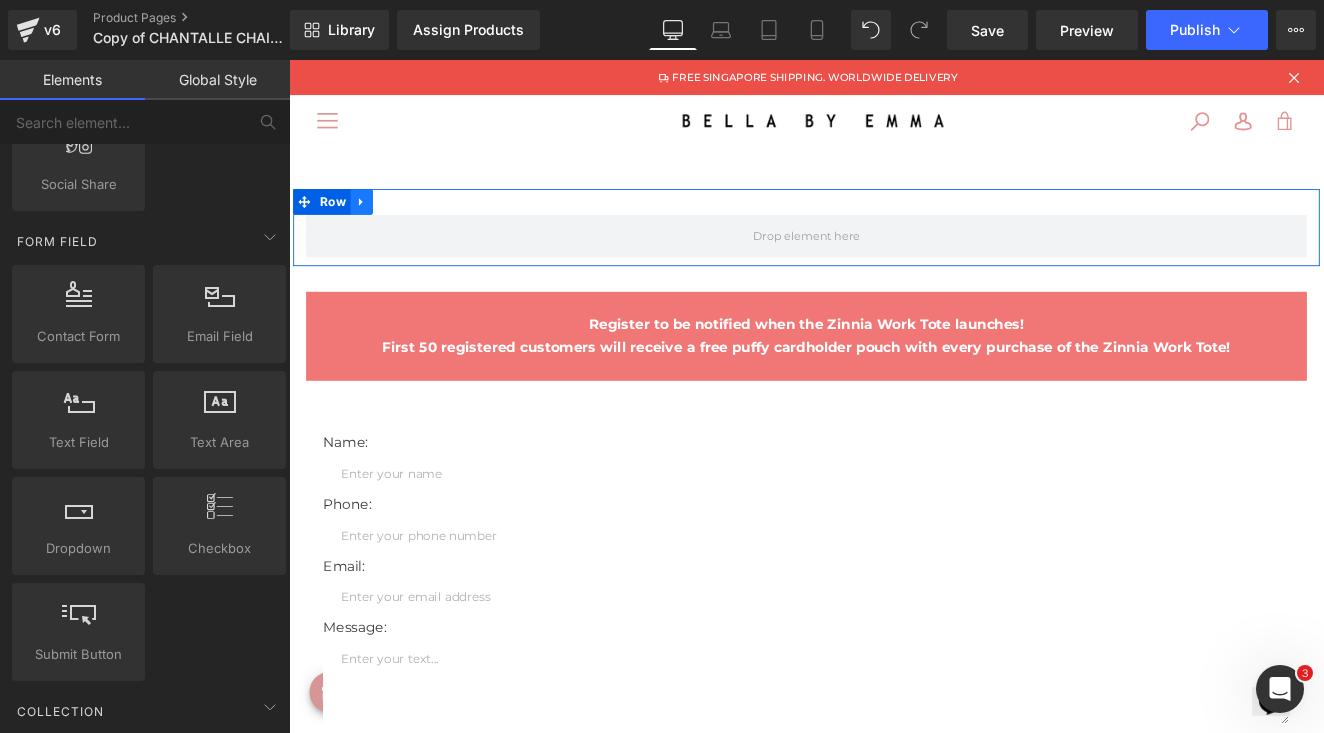 click 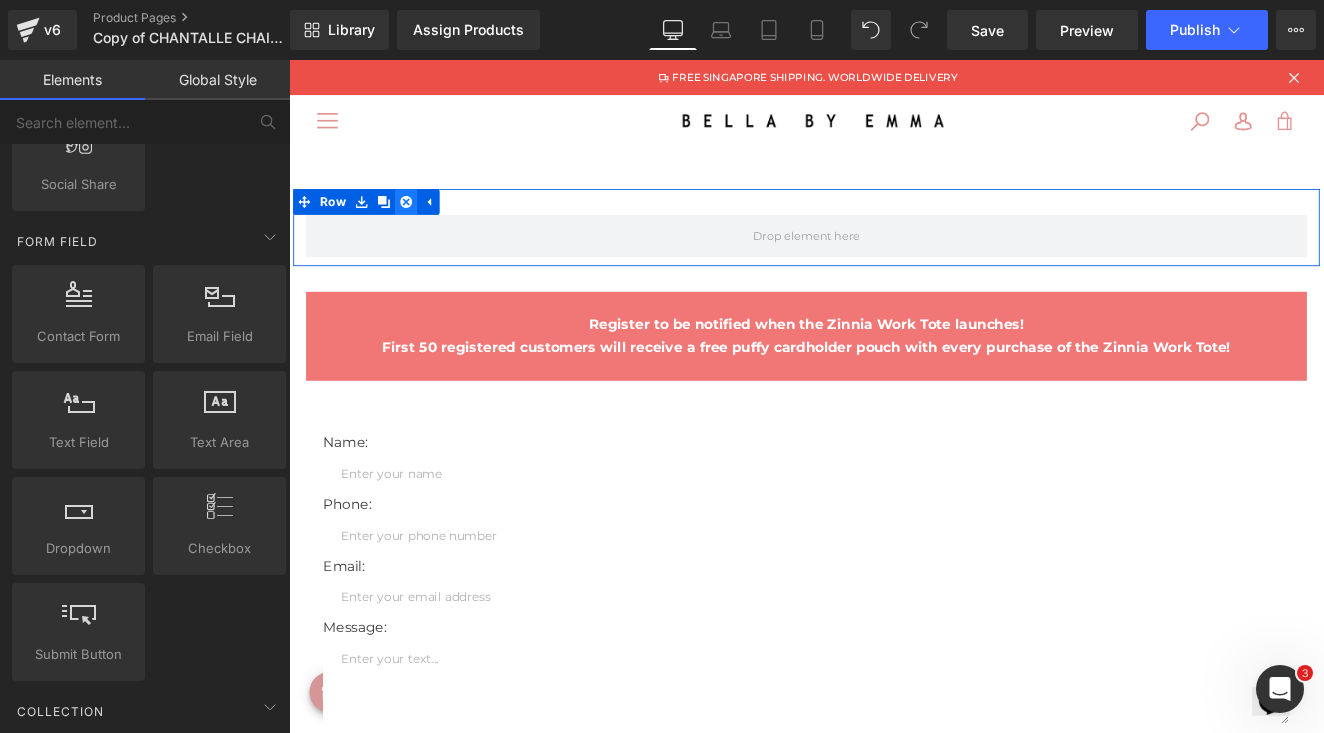 click 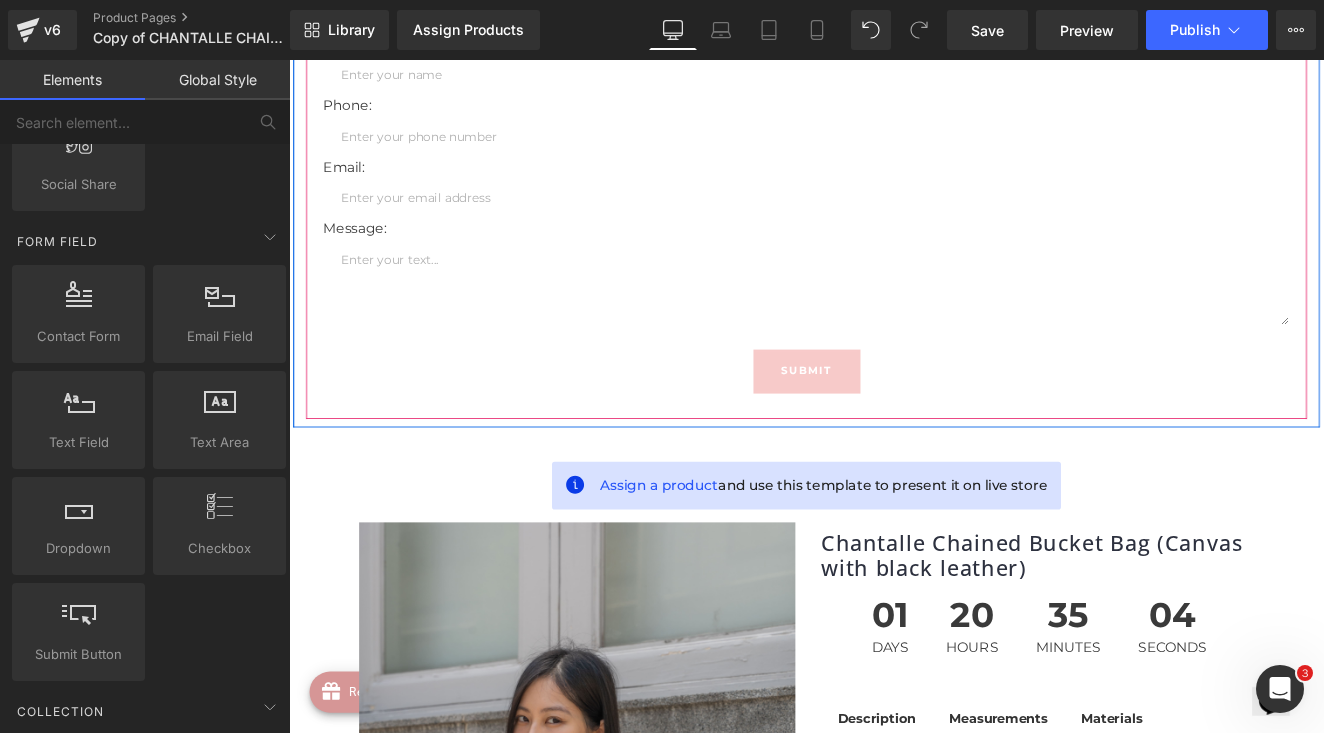 scroll, scrollTop: 386, scrollLeft: 0, axis: vertical 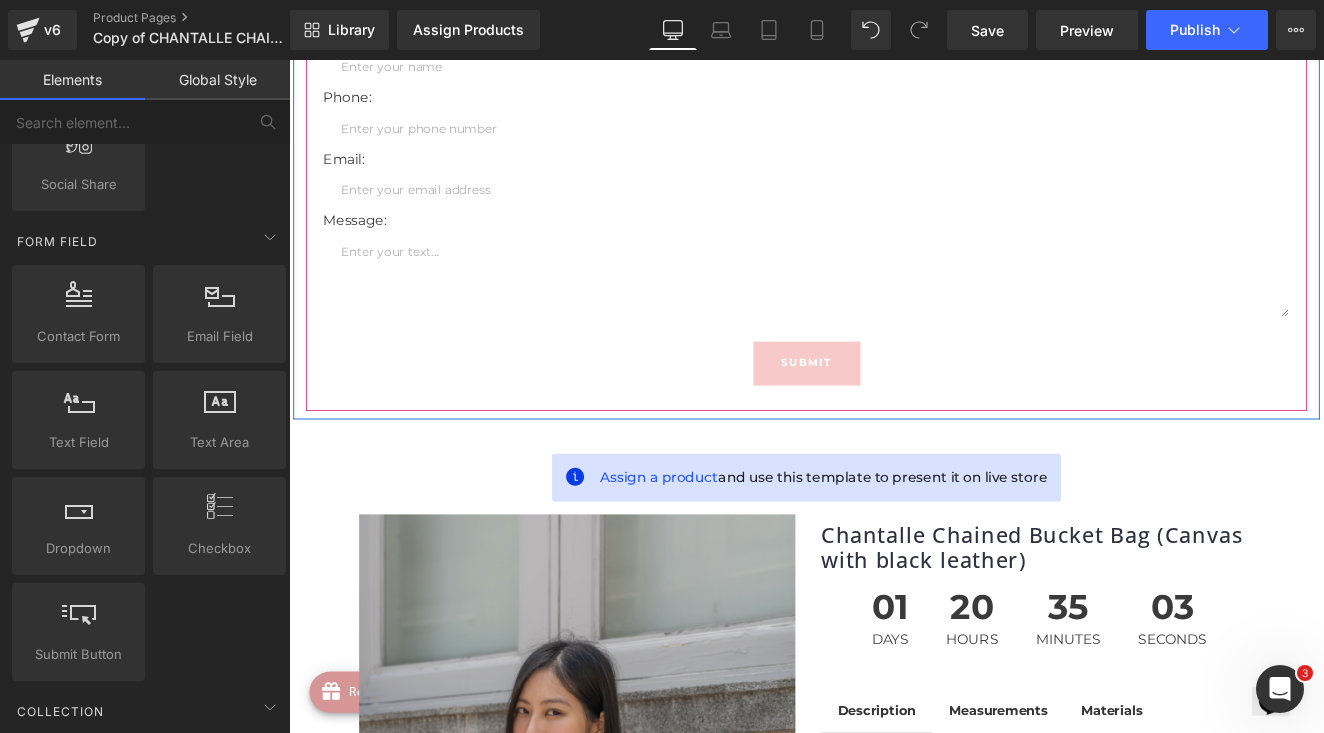 click on "Name: Text Block         Text Field         Phone: Text Block         Text Field         Email: Text Block         Email Field         Message: Text Block           Text Area           Submit   Submit Button
Contact Form   60px" at bounding box center [894, 214] 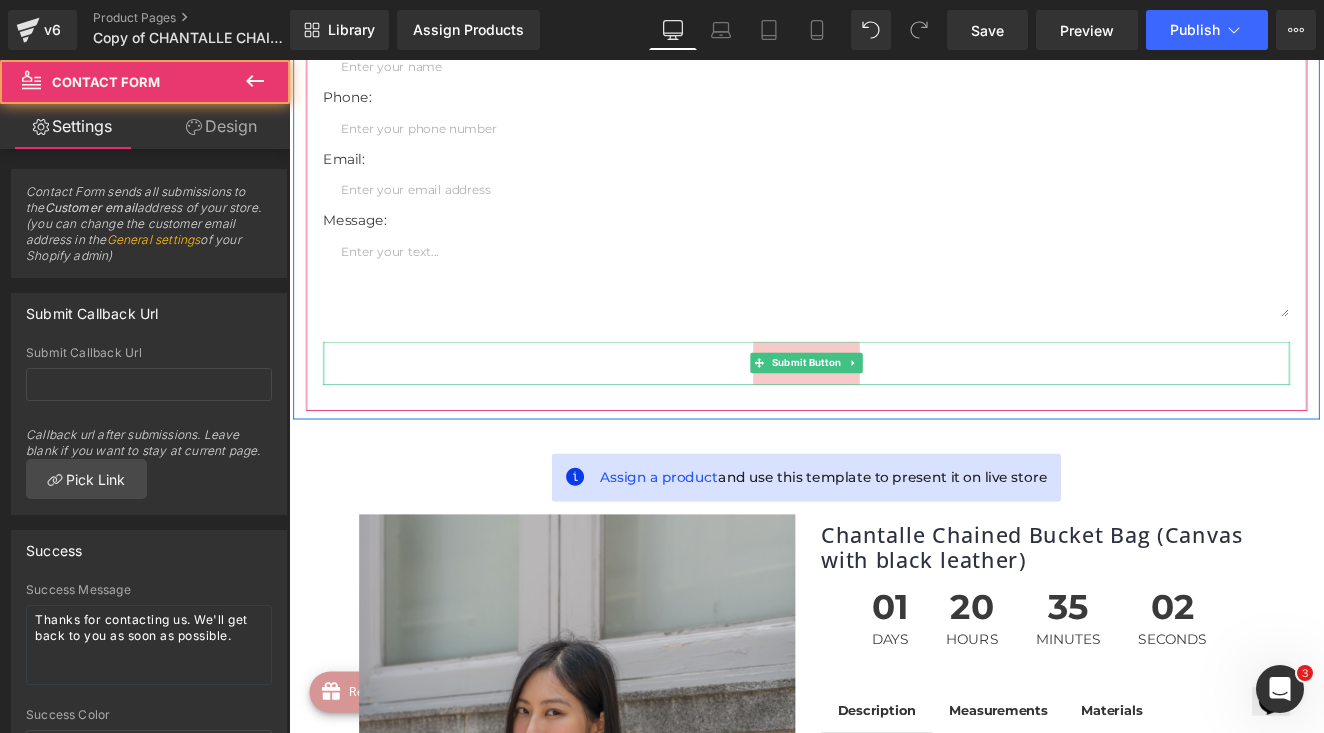click on "Submit" at bounding box center (894, 414) 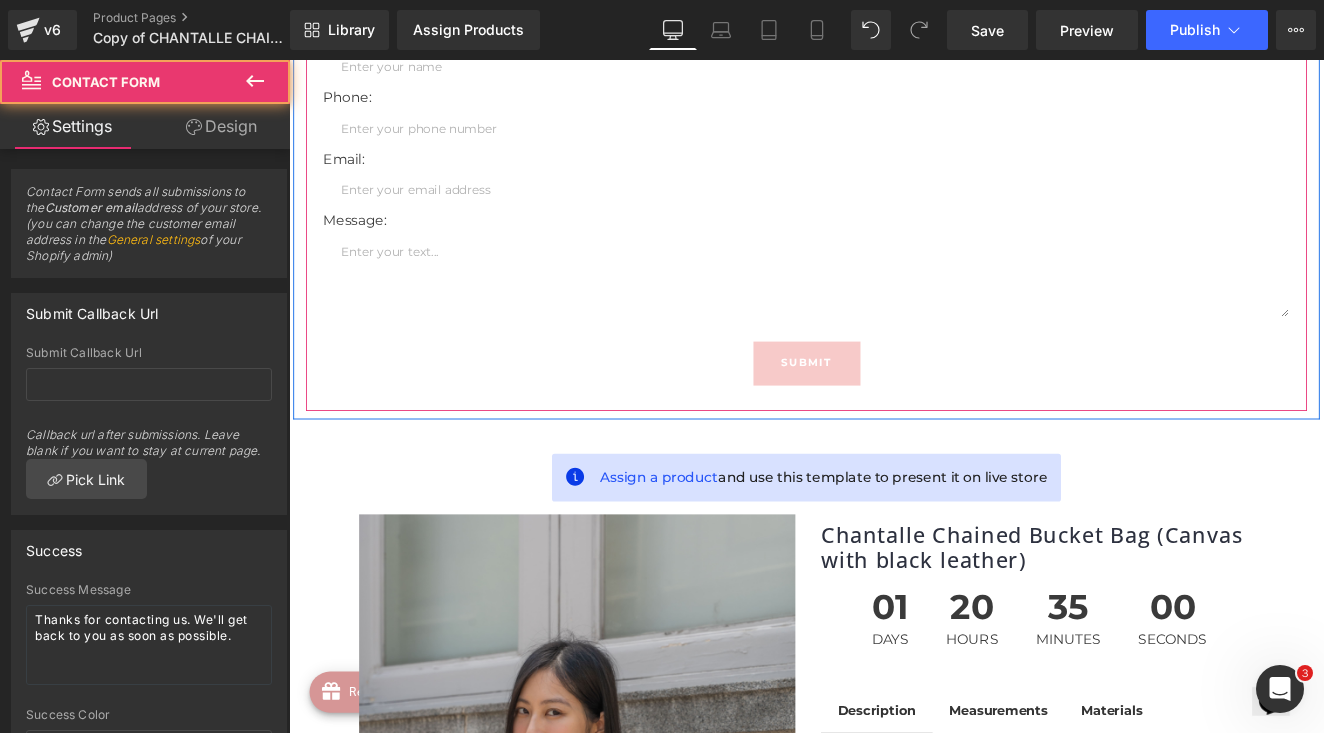click on "Name: Text Block         Text Field         Phone: Text Block         Text Field         Email: Text Block         Email Field         Message: Text Block           Text Area           Submit   Submit Button
Contact Form   60px" at bounding box center [894, 214] 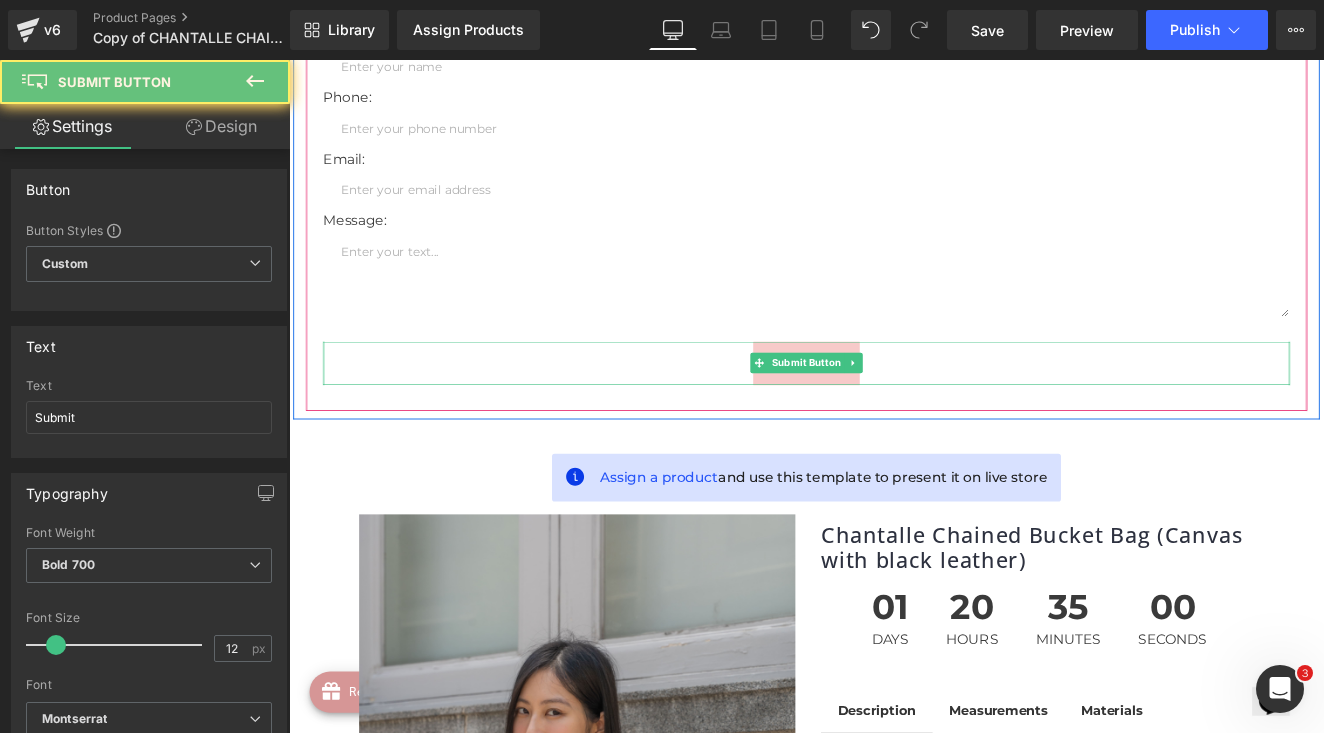 click on "Submit" at bounding box center [894, 414] 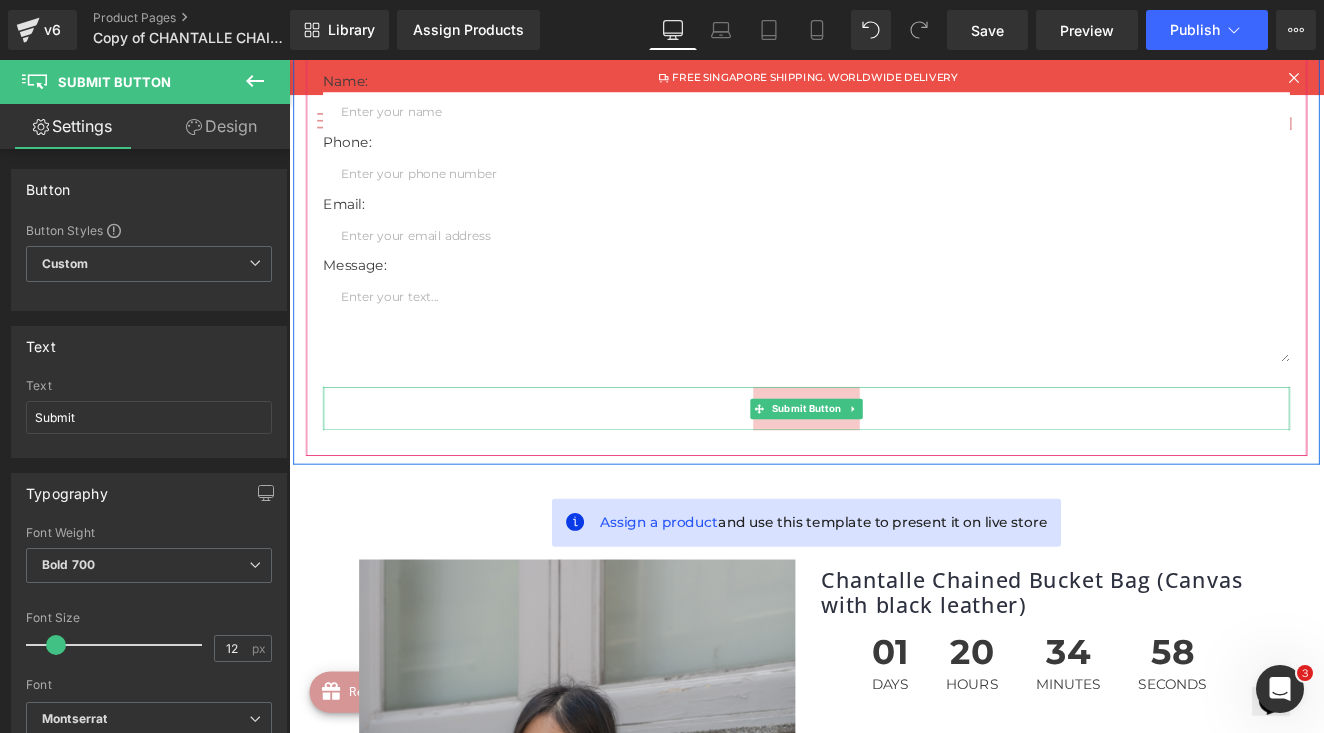 scroll, scrollTop: 326, scrollLeft: 0, axis: vertical 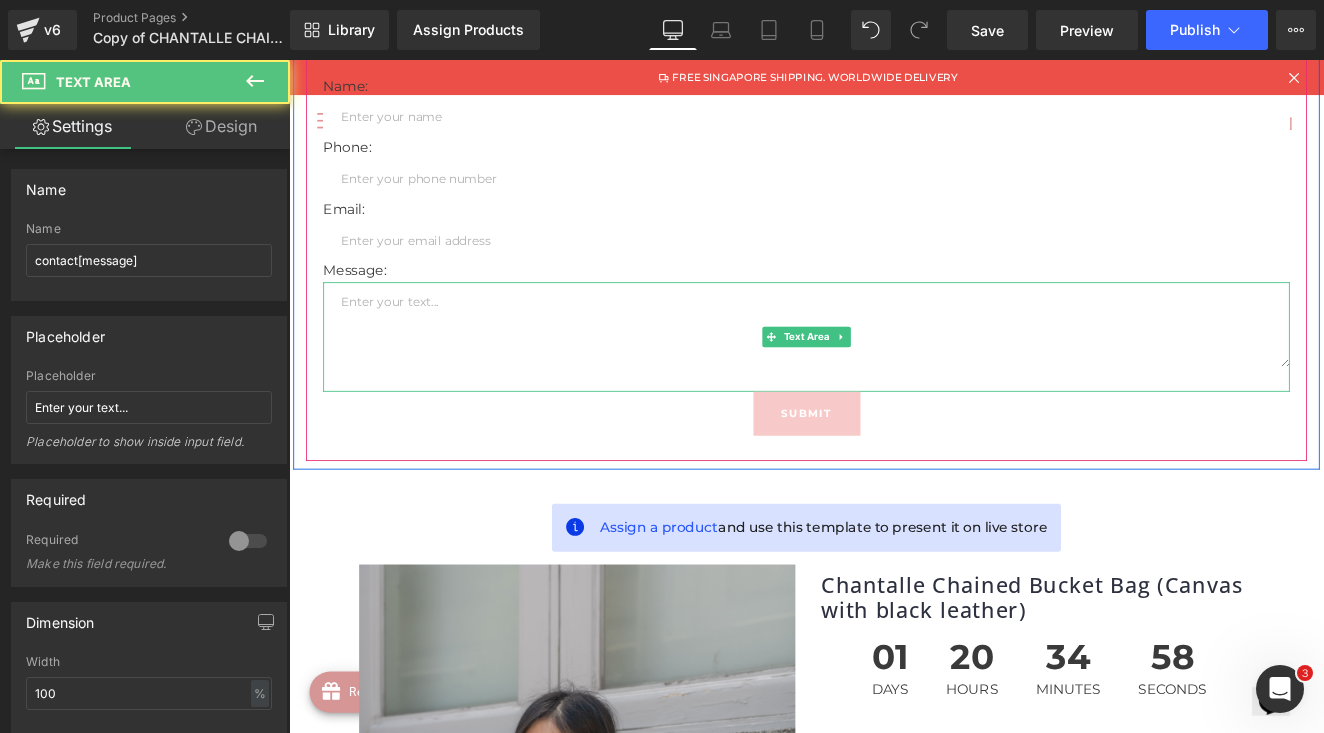 click on "Text Area" at bounding box center (894, 384) 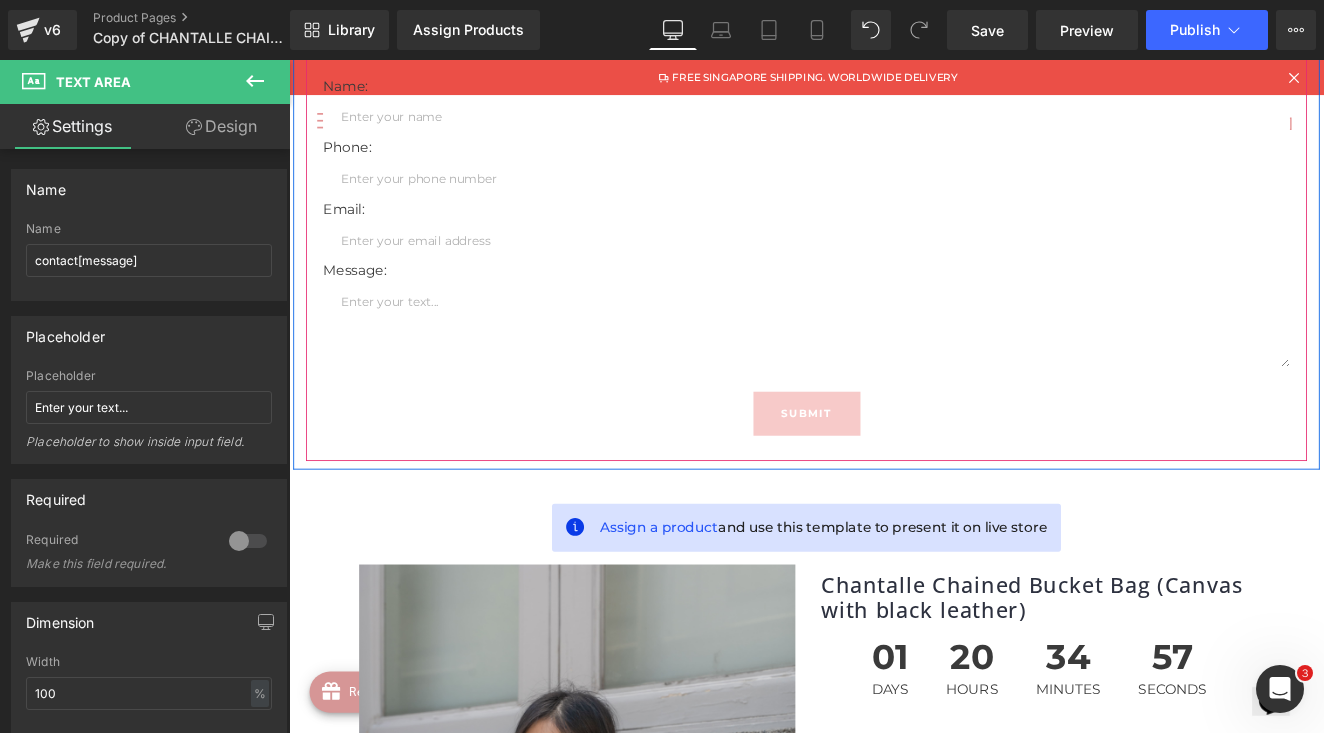 click at bounding box center (289, 60) 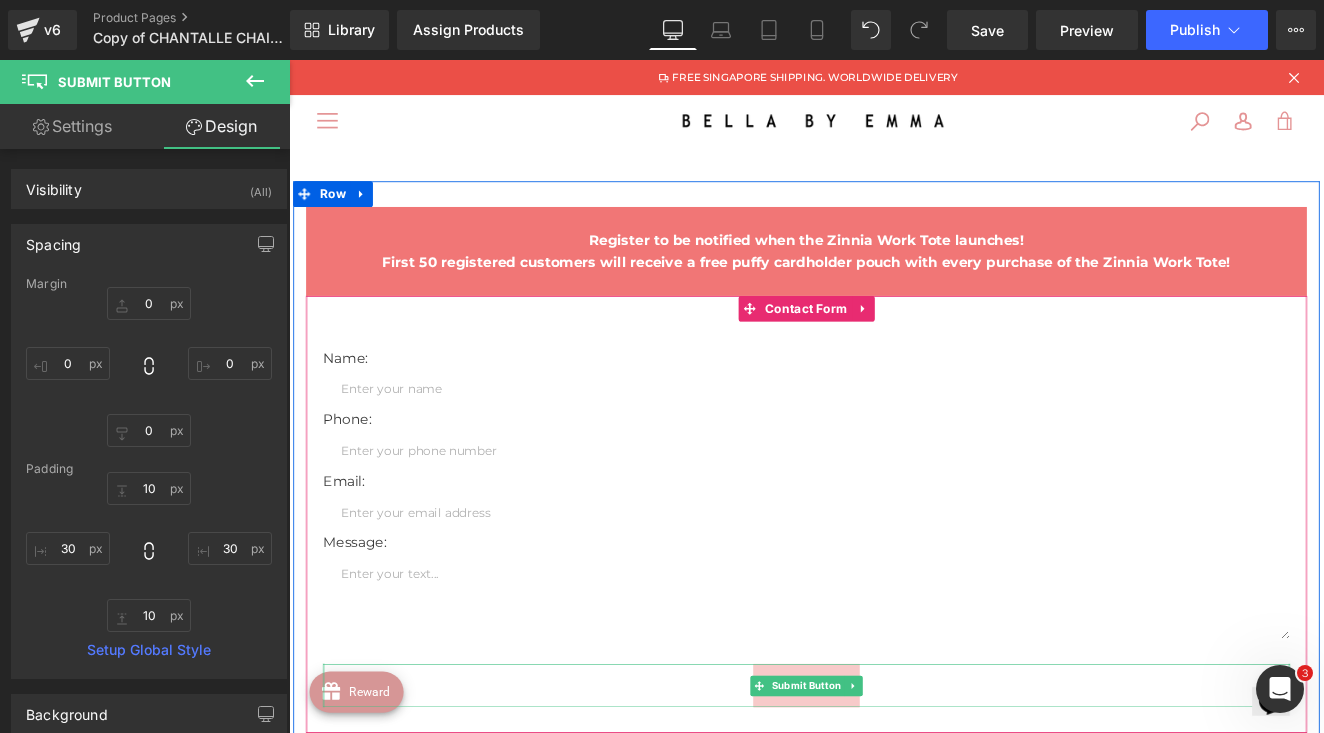 scroll, scrollTop: 5, scrollLeft: 0, axis: vertical 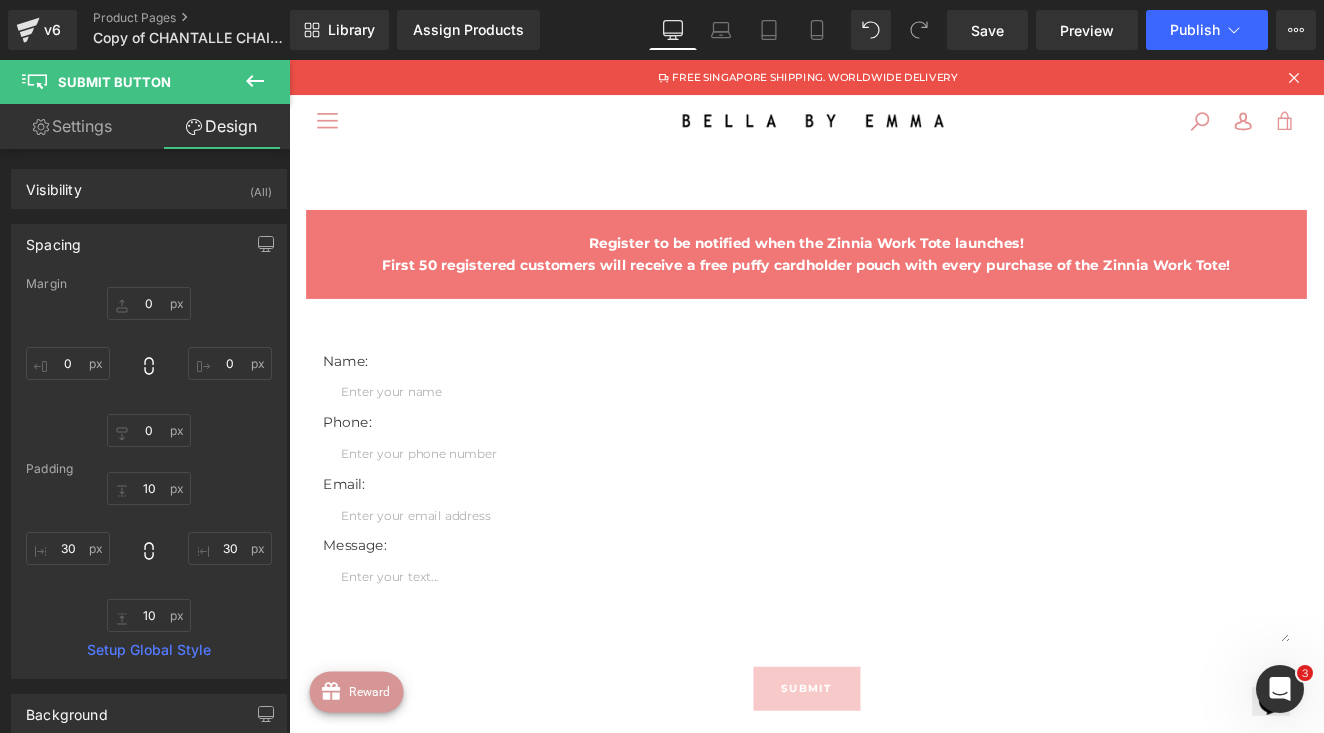 click on "Register to be notified when the Zinnia Work Tote launches!  First 50 registered customers will receive a free puffy cardholder pouch with every purchase of the Zinnia Work Tote!
Text Block
Name: Text Block         Text Field         Phone: Text Block         Text Field         Email: Text Block         Email Field         Message: Text Block           Text Area           Submit   Submit Button
Contact Form   60px
Row
Assign a product  and use this template to present it on live store
(P) Image
‹" at bounding box center [894, 1822] 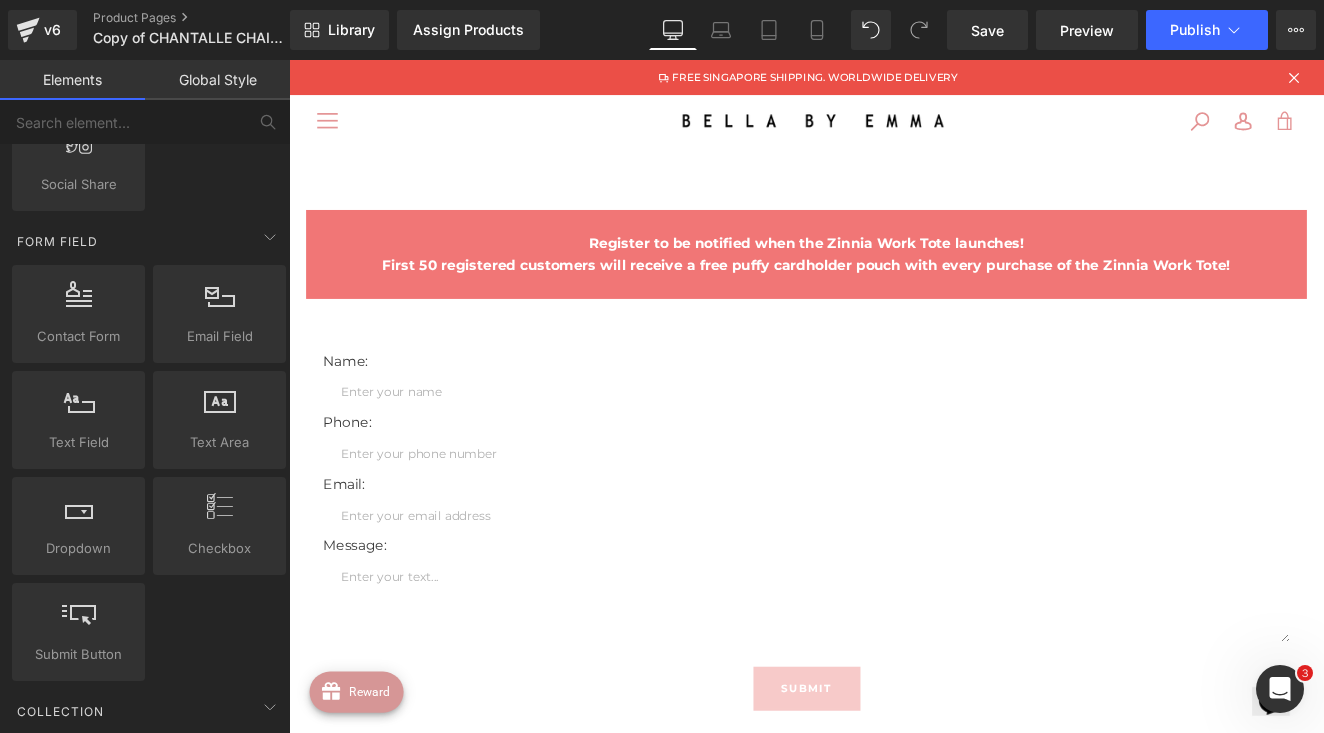 scroll, scrollTop: 41, scrollLeft: 0, axis: vertical 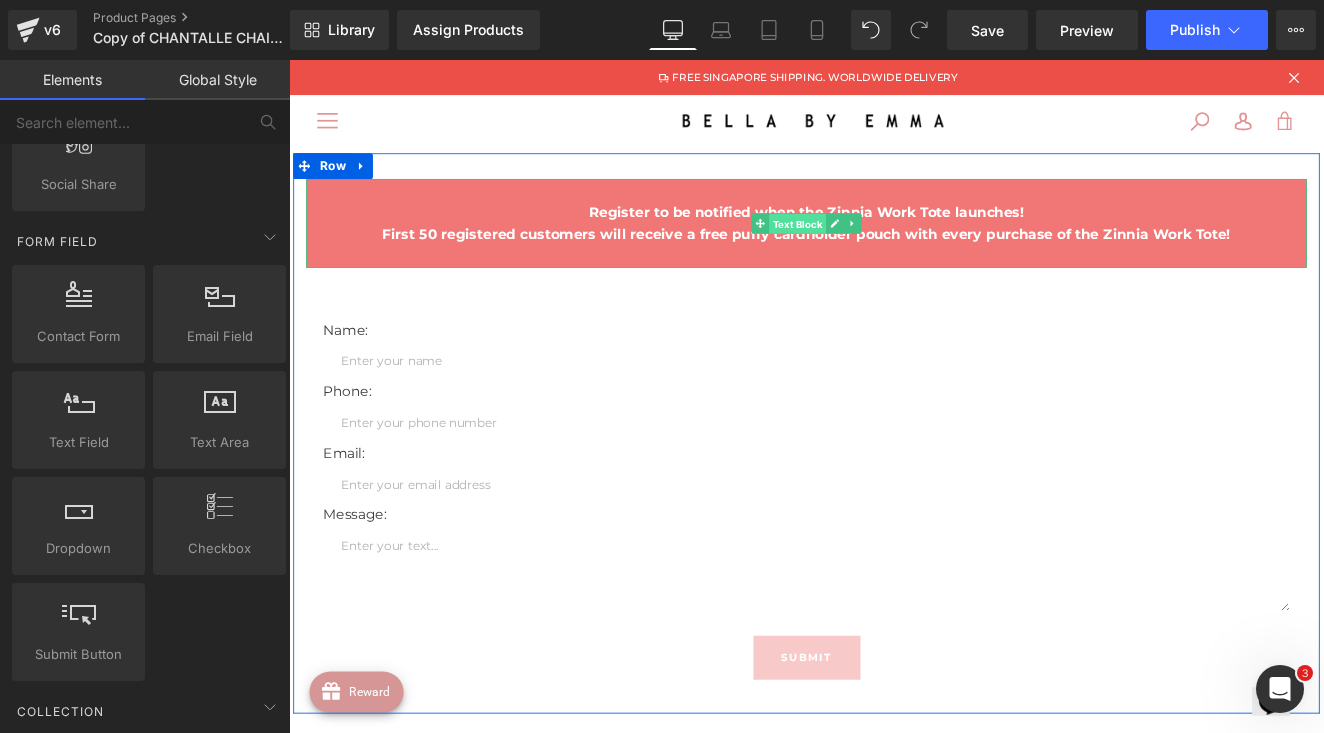 click on "Text Block" at bounding box center (883, 252) 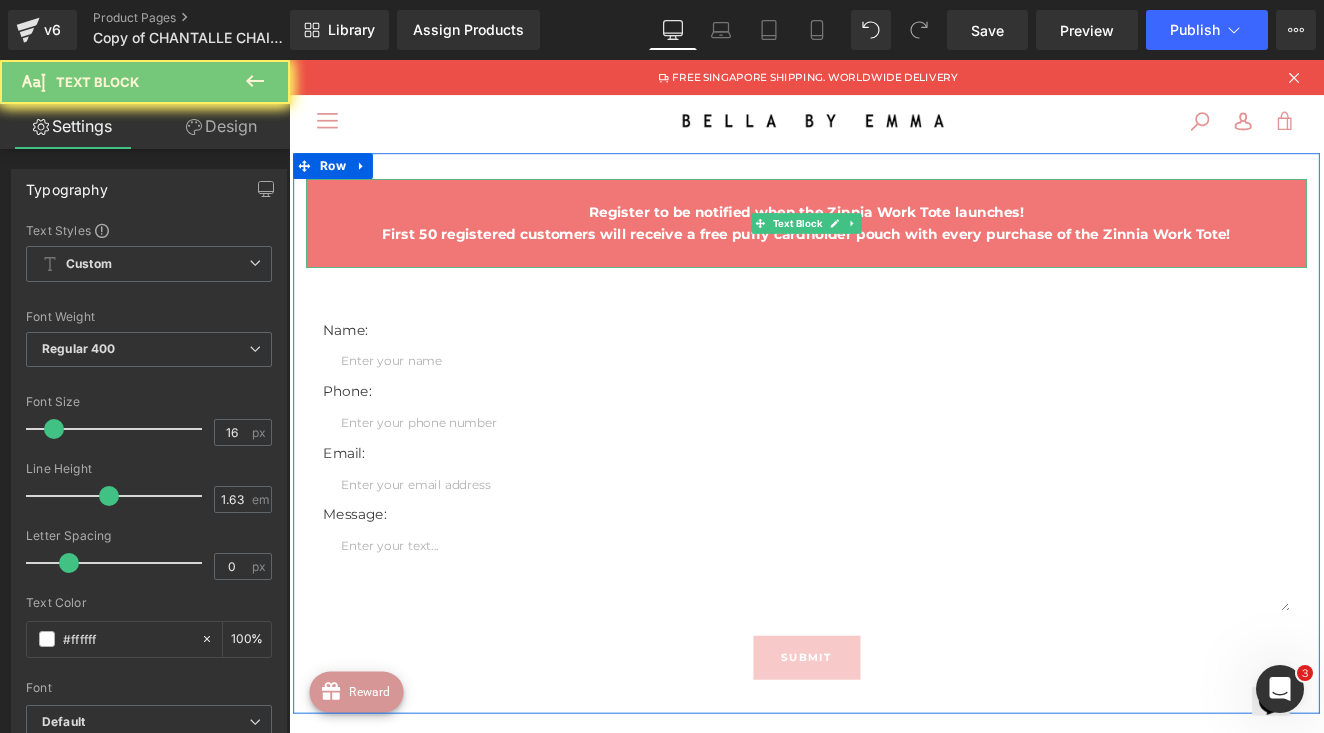 click on "First 50 registered customers will receive a free puffy cardholder pouch with every purchase of the Zinnia Work Tote!" at bounding box center [894, 264] 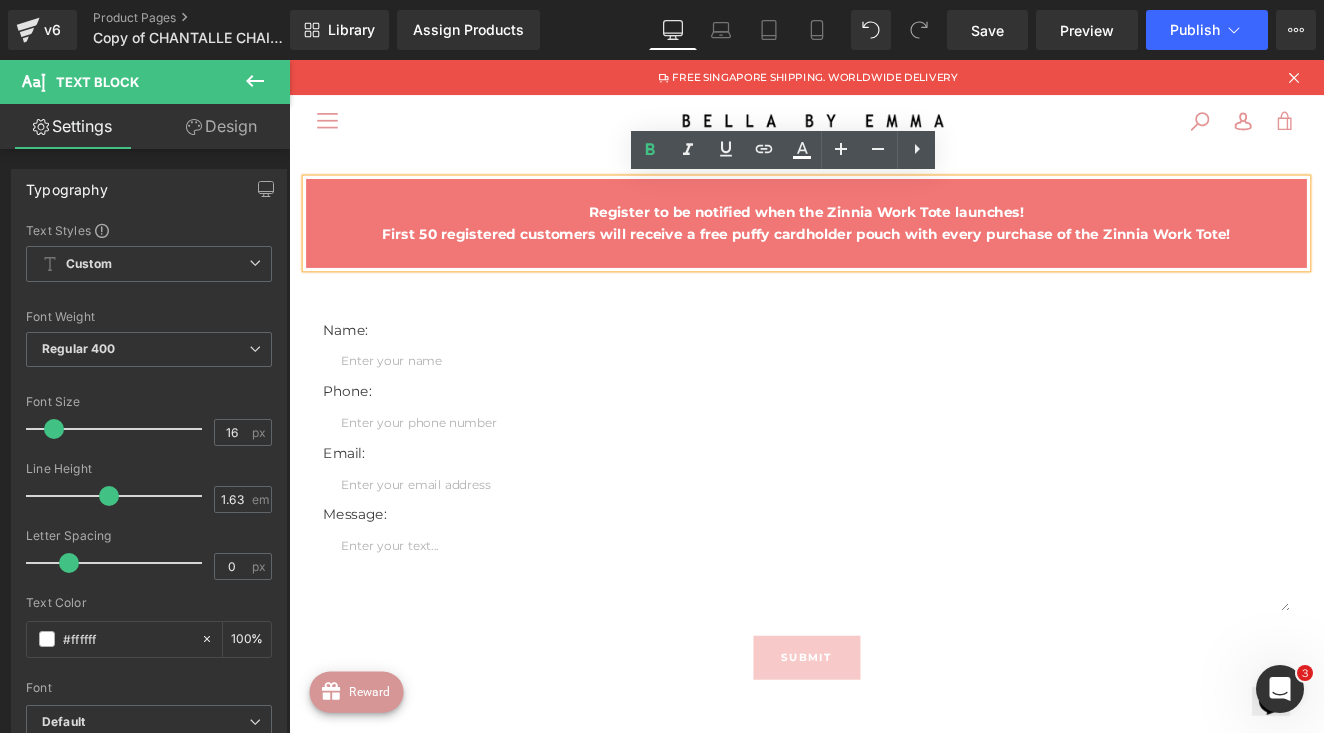 click on "First 50 registered customers will receive a free puffy cardholder pouch with every purchase of the Zinnia Work Tote!" at bounding box center (894, 263) 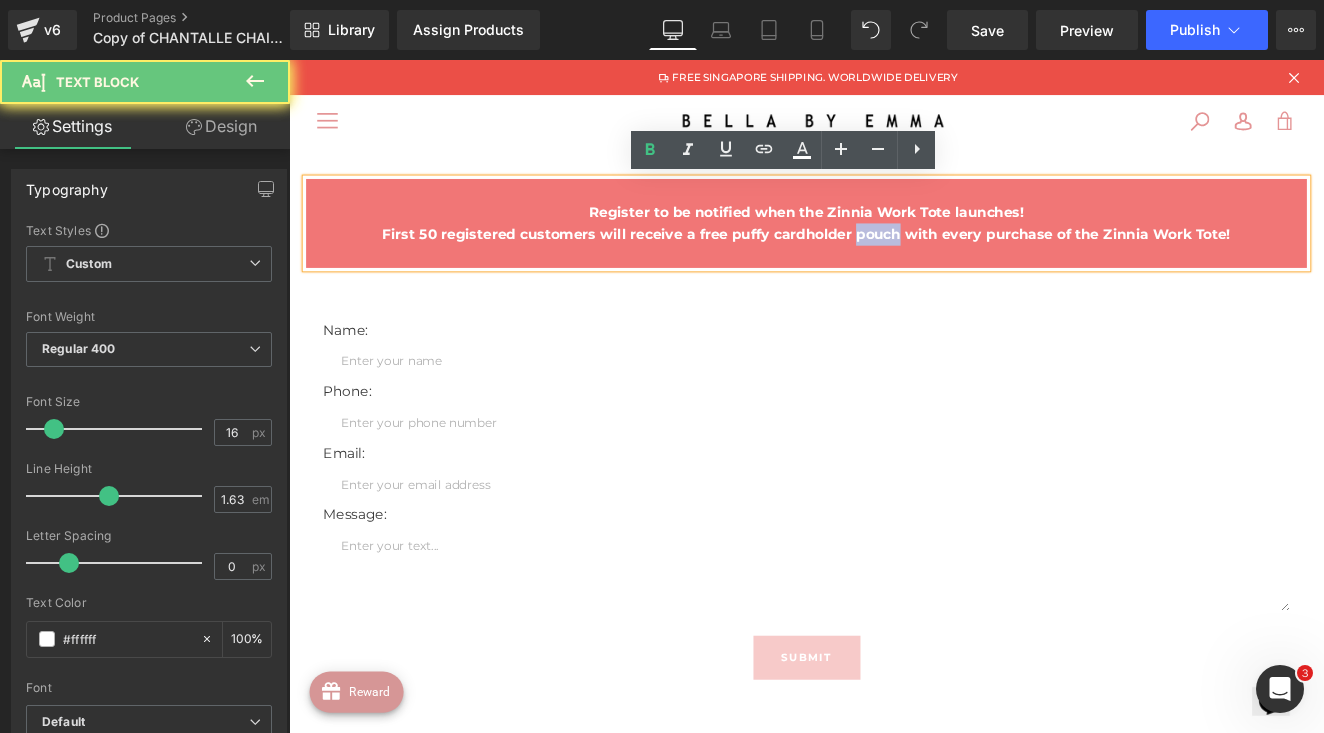 click on "First 50 registered customers will receive a free puffy cardholder pouch with every purchase of the Zinnia Work Tote!" at bounding box center (894, 263) 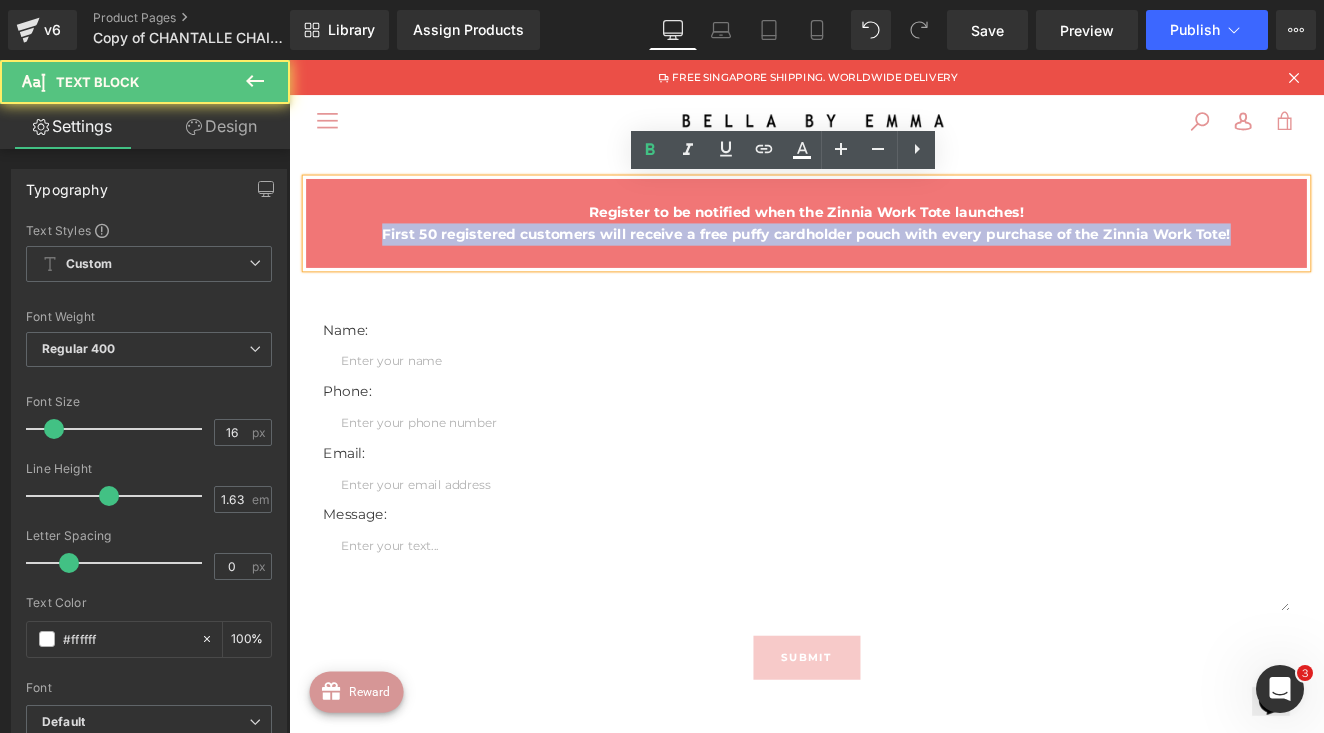 click on "First 50 registered customers will receive a free puffy cardholder pouch with every purchase of the Zinnia Work Tote!" at bounding box center [894, 263] 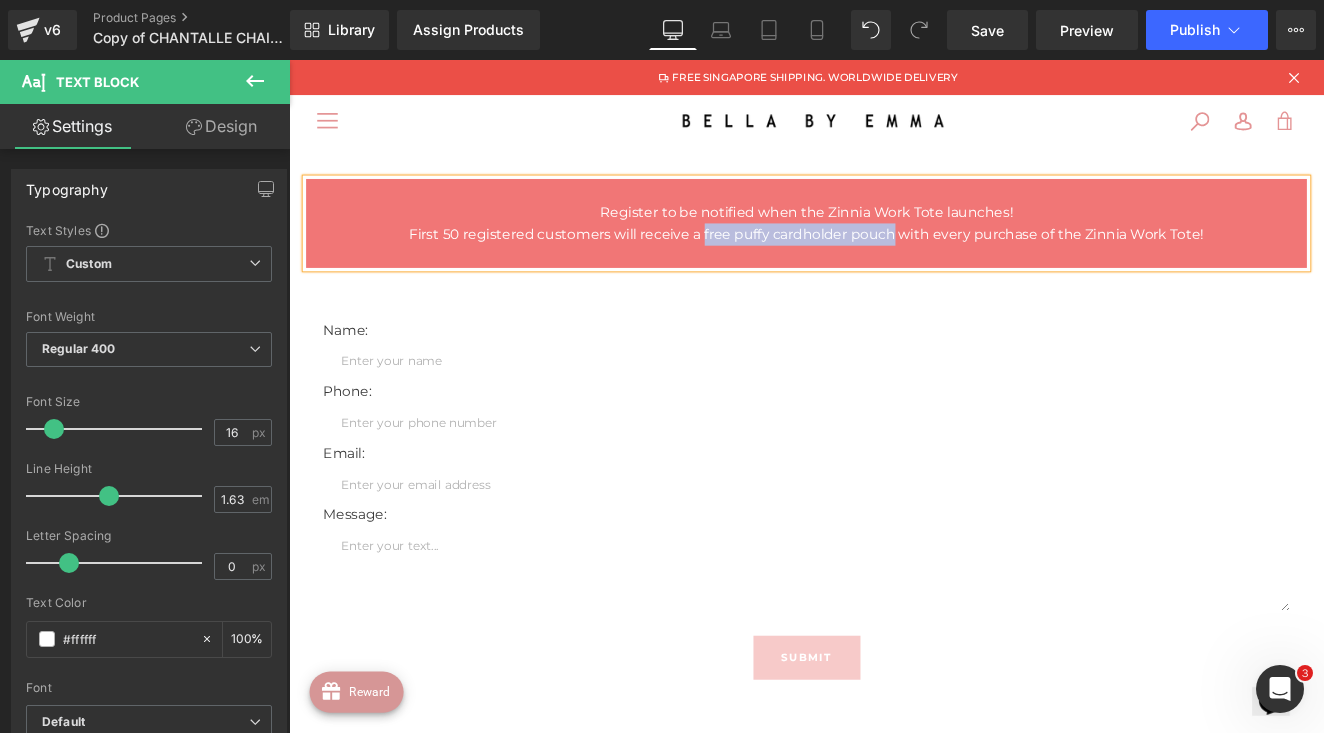 drag, startPoint x: 769, startPoint y: 266, endPoint x: 992, endPoint y: 256, distance: 223.2241 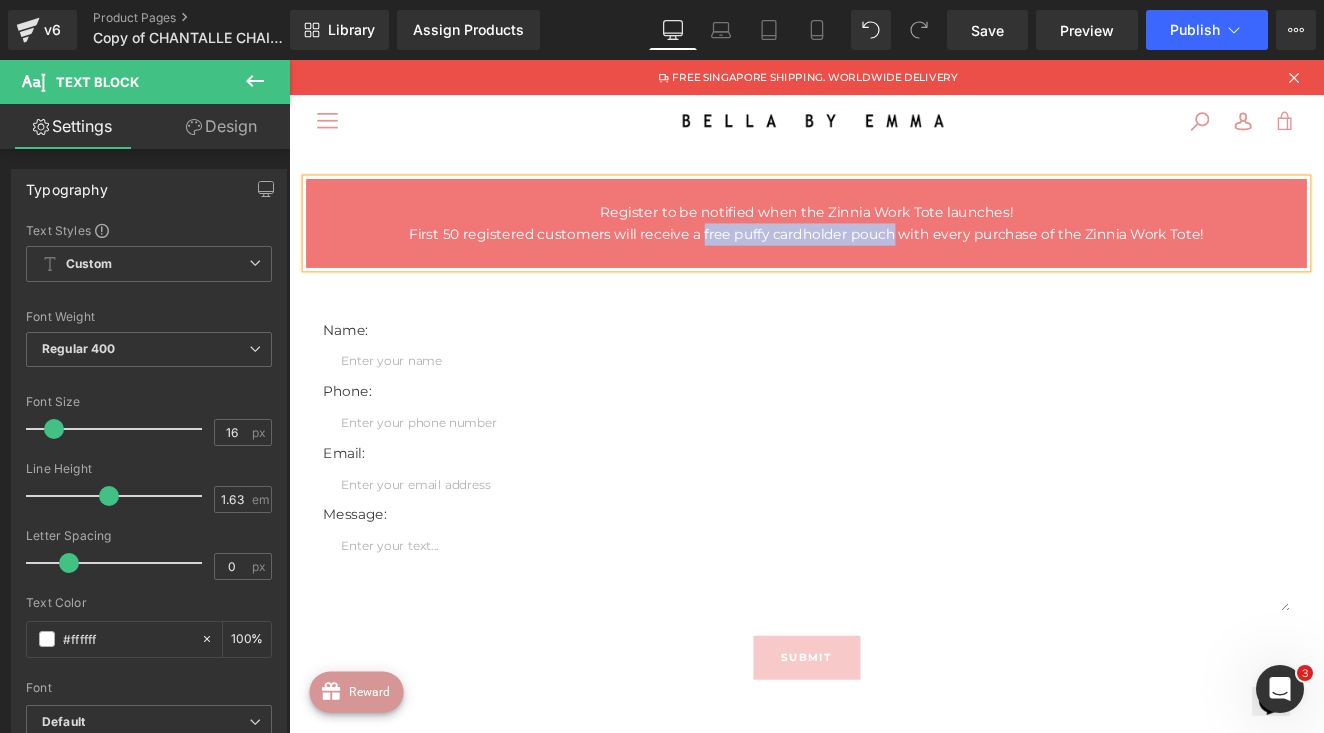click on "First 50 registered customers will receive a free puffy cardholder pouch with every purchase of the Zinnia Work Tote!" at bounding box center [894, 264] 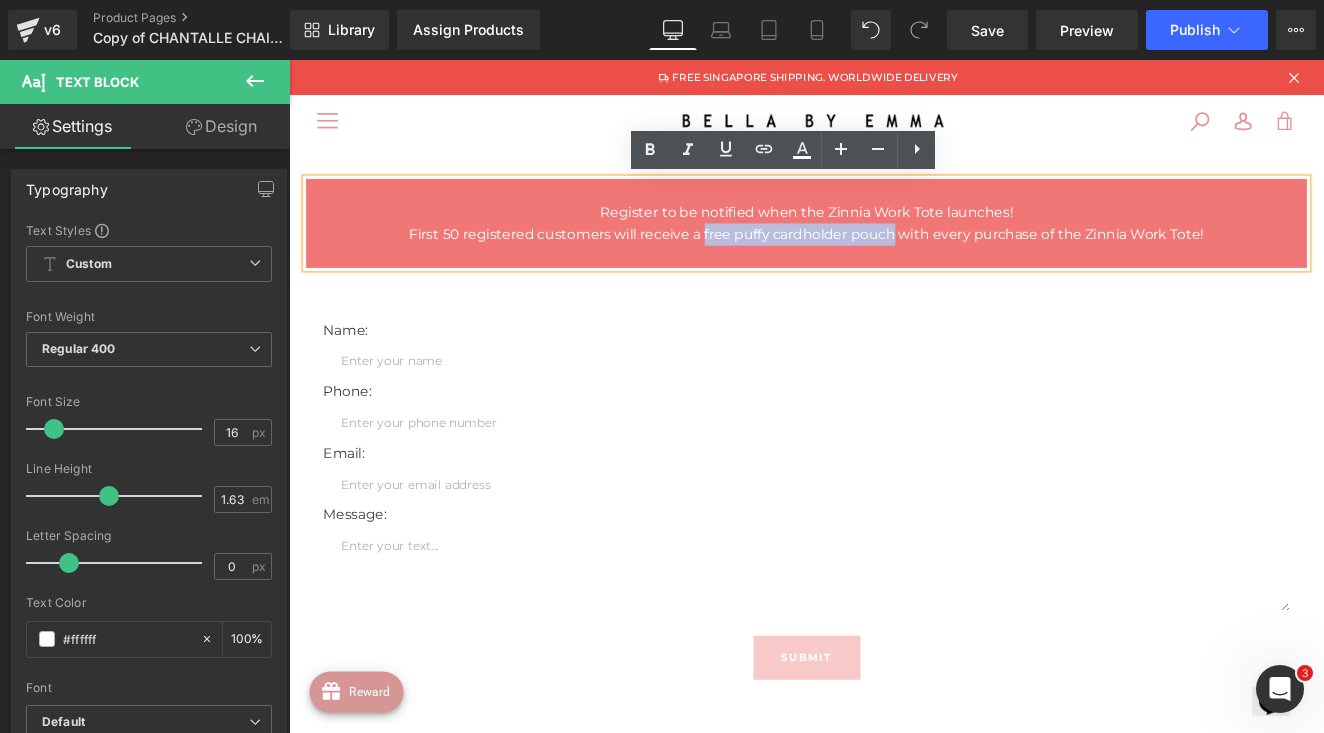 type 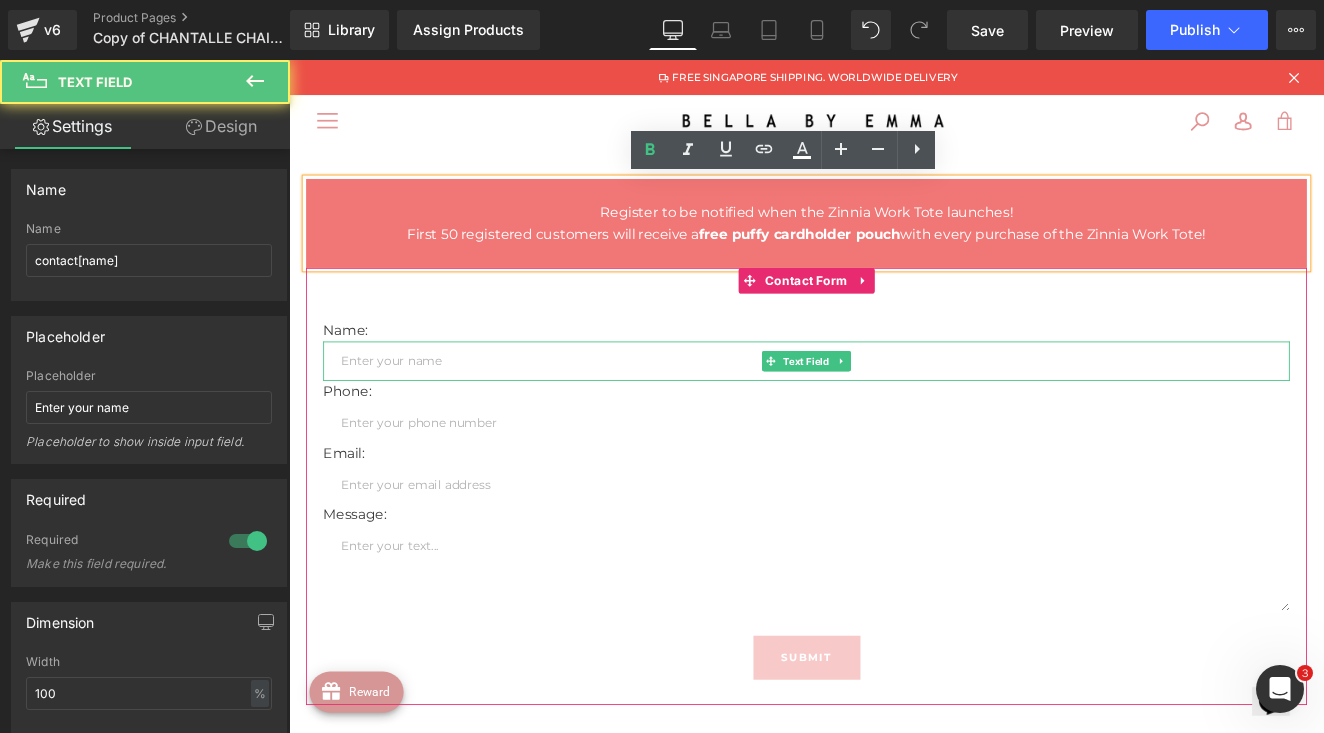click at bounding box center [894, 412] 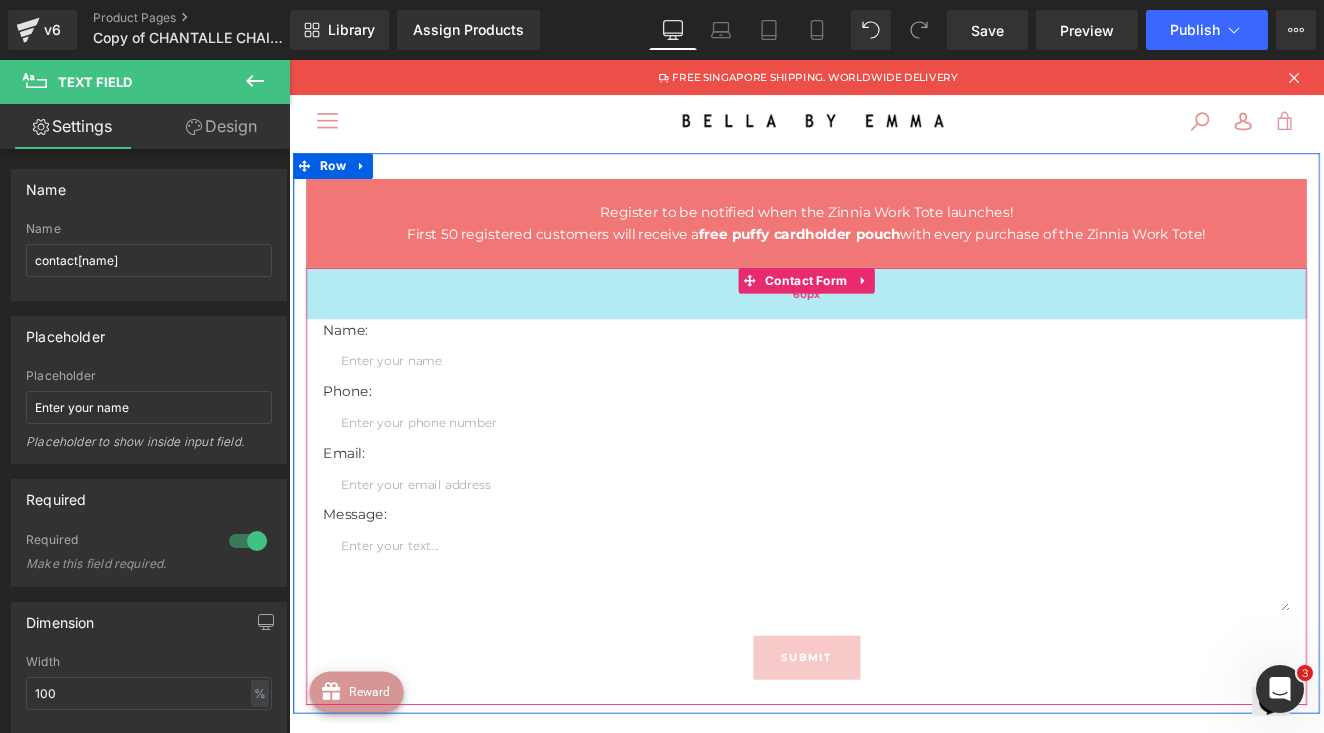 click on "60px" at bounding box center (894, 333) 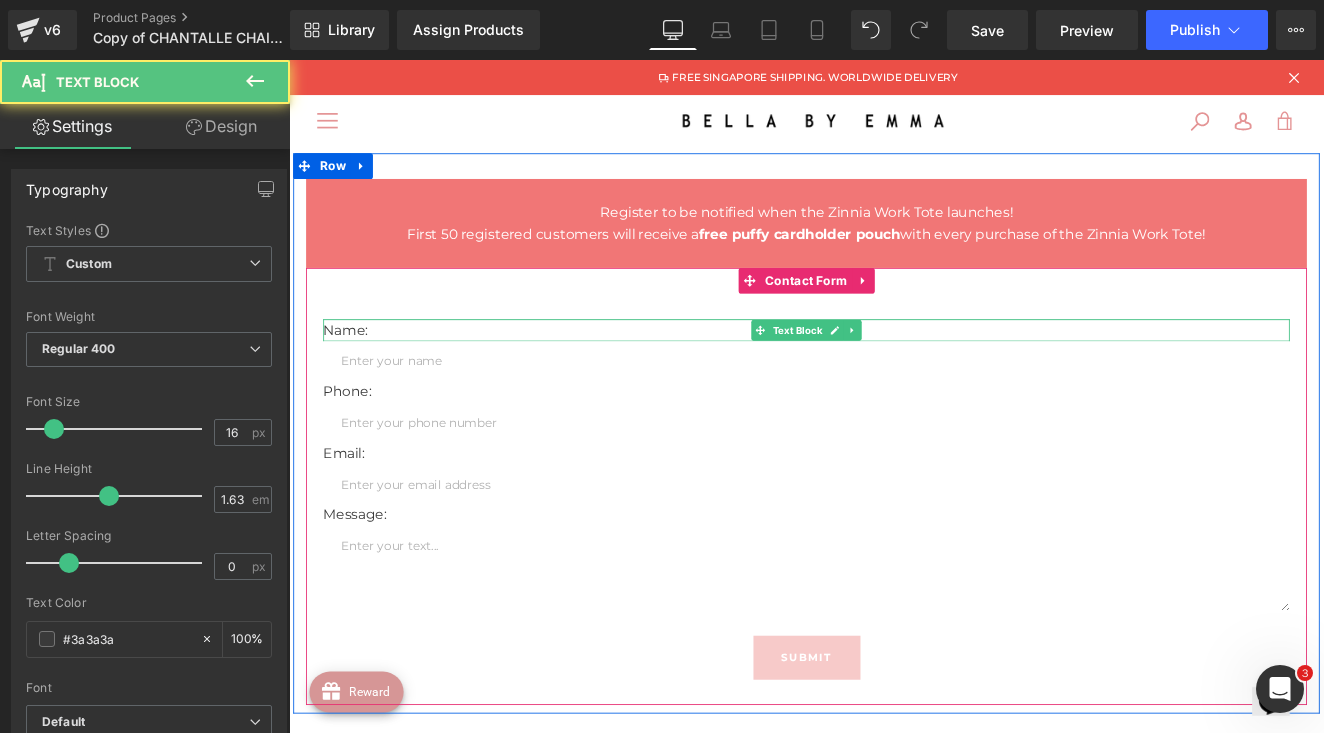click on "Name: Text Block" at bounding box center (894, 376) 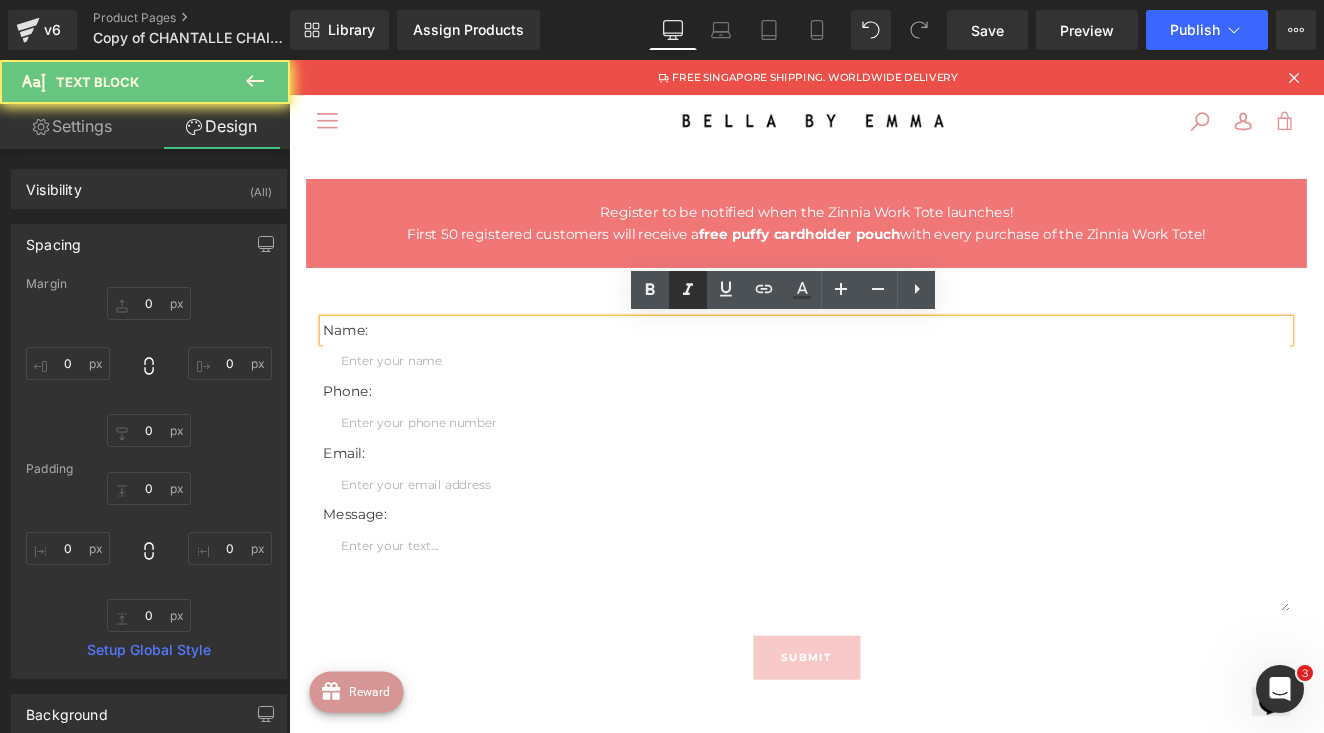 drag, startPoint x: 684, startPoint y: 298, endPoint x: 462, endPoint y: 278, distance: 222.89908 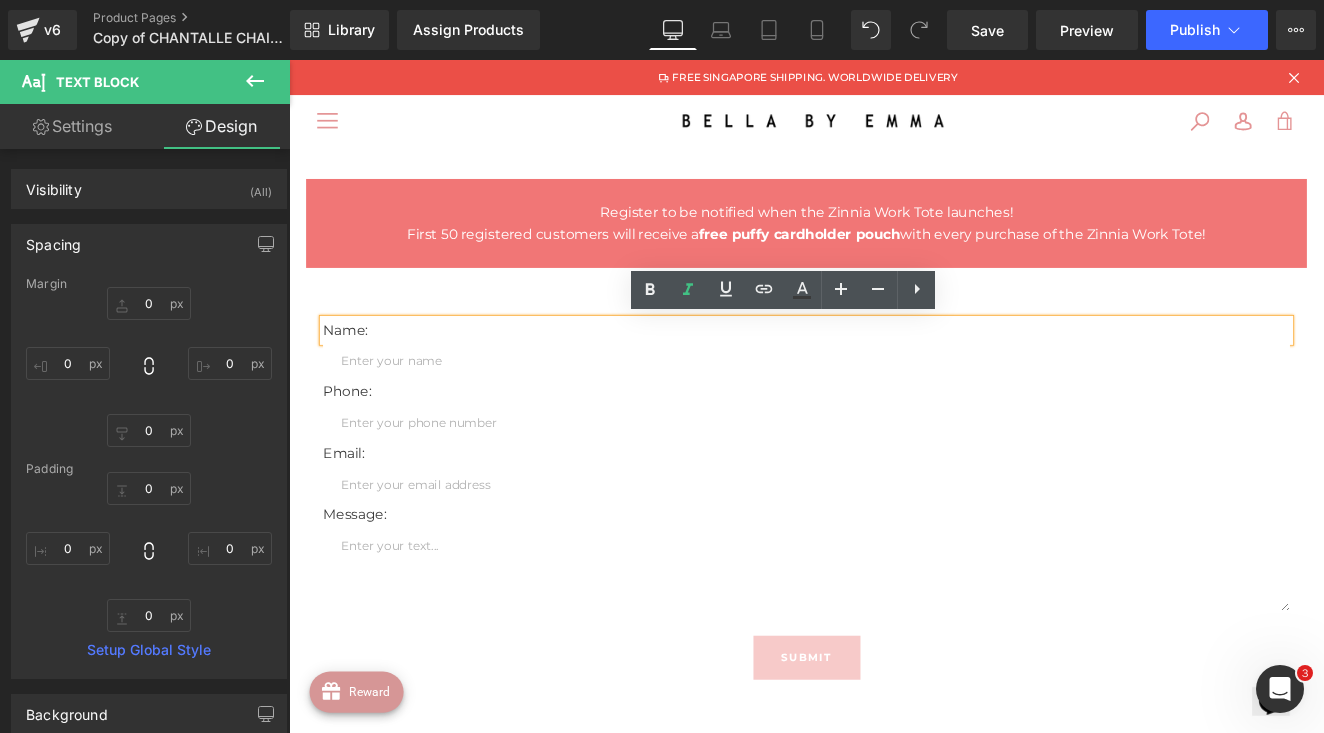 click on "Name: Text Block         Text Field         Phone: Text Block         Text Field         Email: Text Block         Email Field         Message: Text Block           Text Area           Submit   Submit Button
Contact Form   60px" at bounding box center [894, 558] 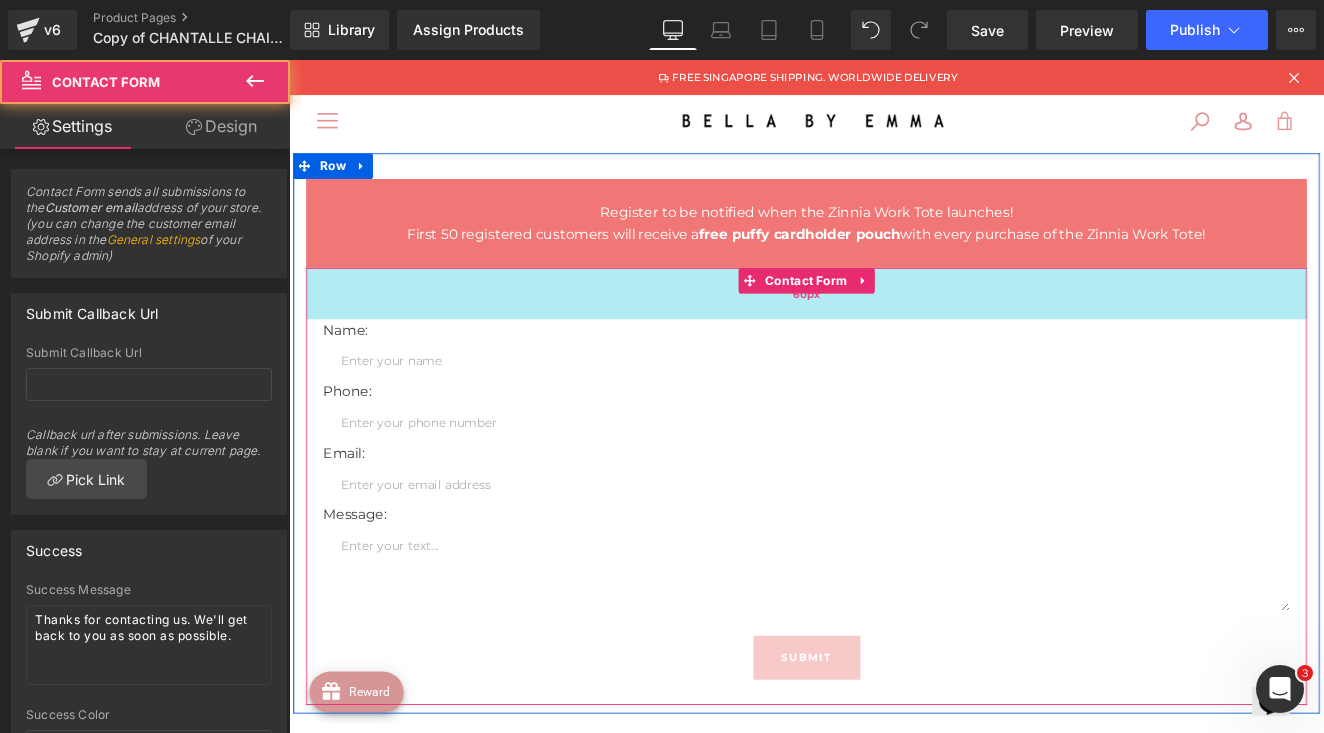 click on "Name: Text Block         Text Field         Phone: Text Block         Text Field         Email: Text Block         Email Field         Message: Text Block           Text Area           Submit   Submit Button
Contact Form   60px" at bounding box center (894, 558) 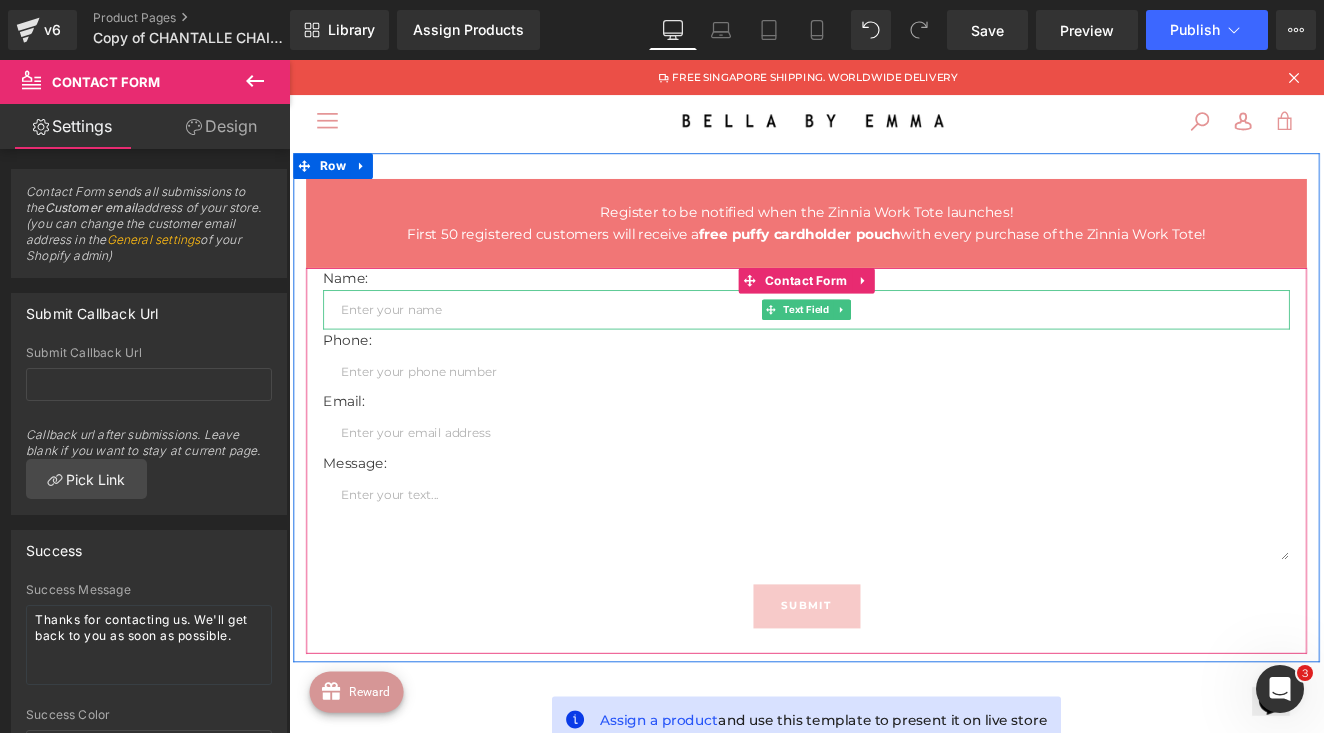 drag, startPoint x: 639, startPoint y: 362, endPoint x: 636, endPoint y: 372, distance: 10.440307 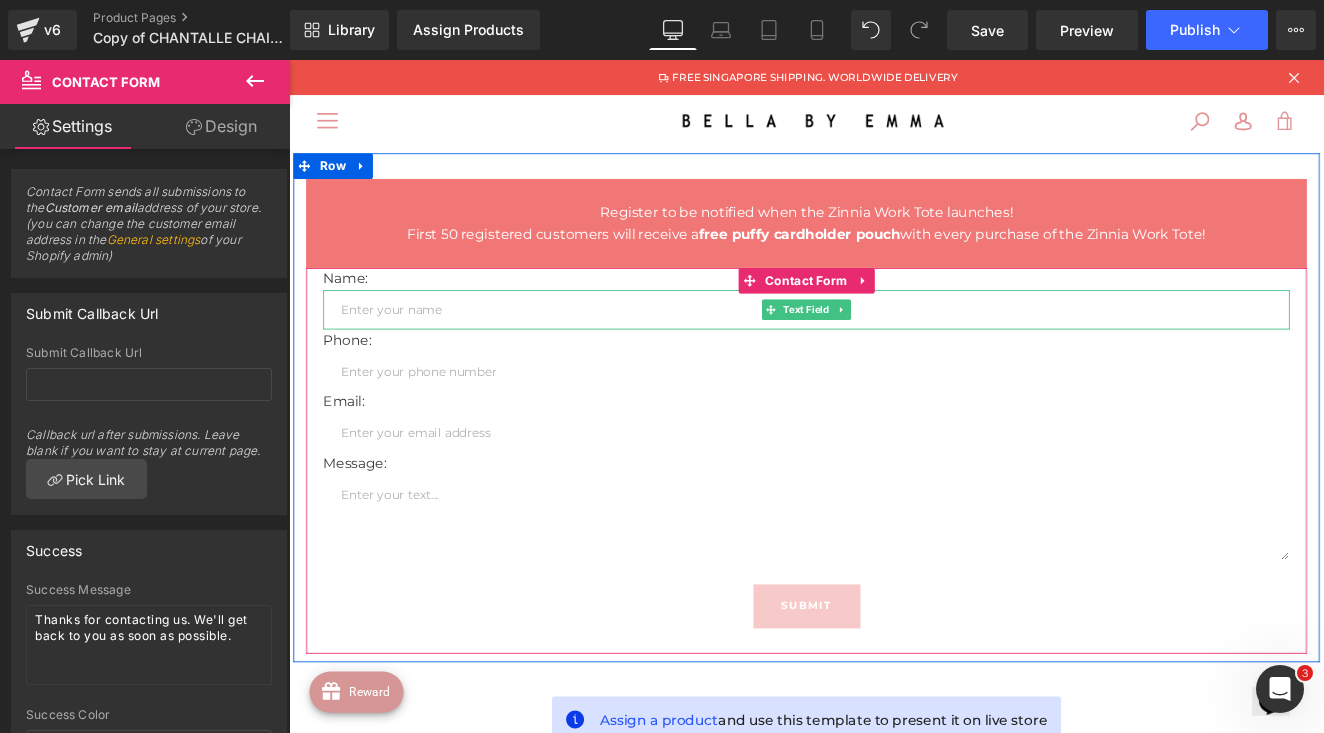 click on "Name: Text Block         Text Field         Phone: Text Block         Text Field         Email: Text Block         Email Field         Message: Text Block           Text Area           Submit   Submit Button
Contact Form" at bounding box center (894, 528) 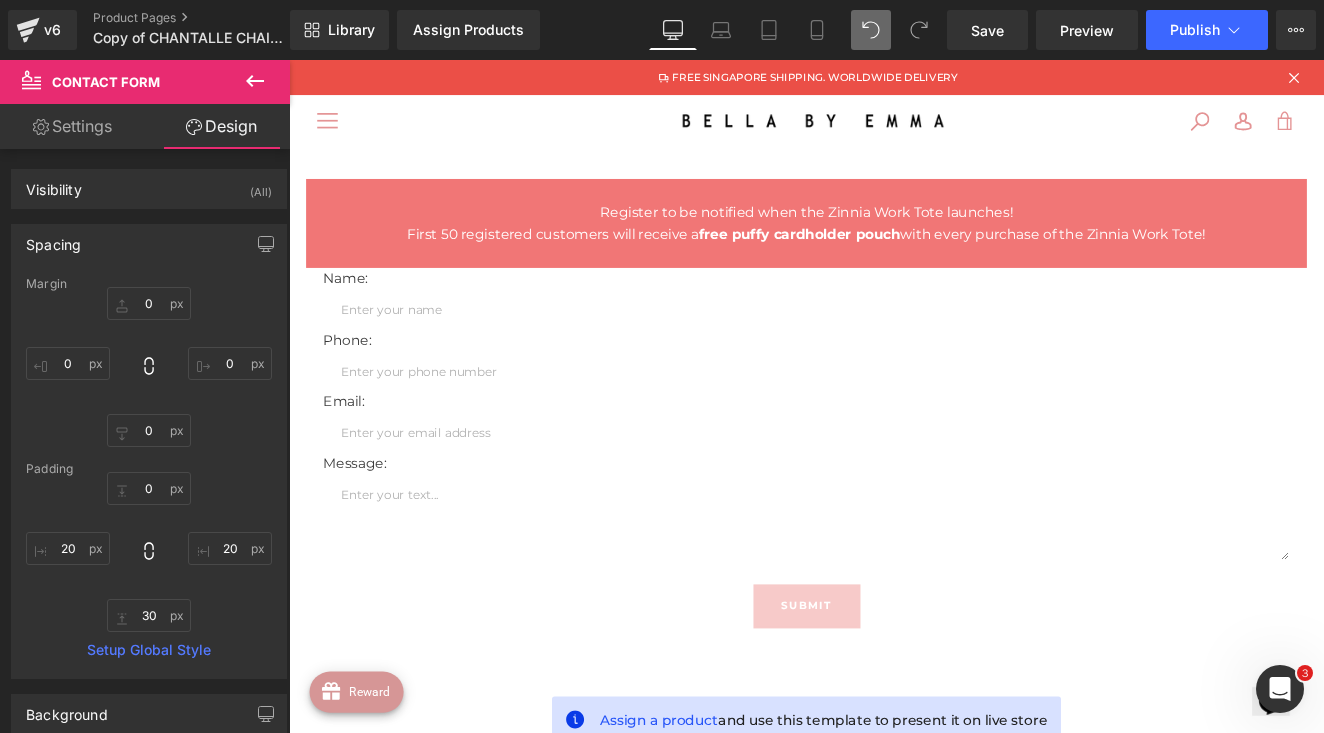 type on "0" 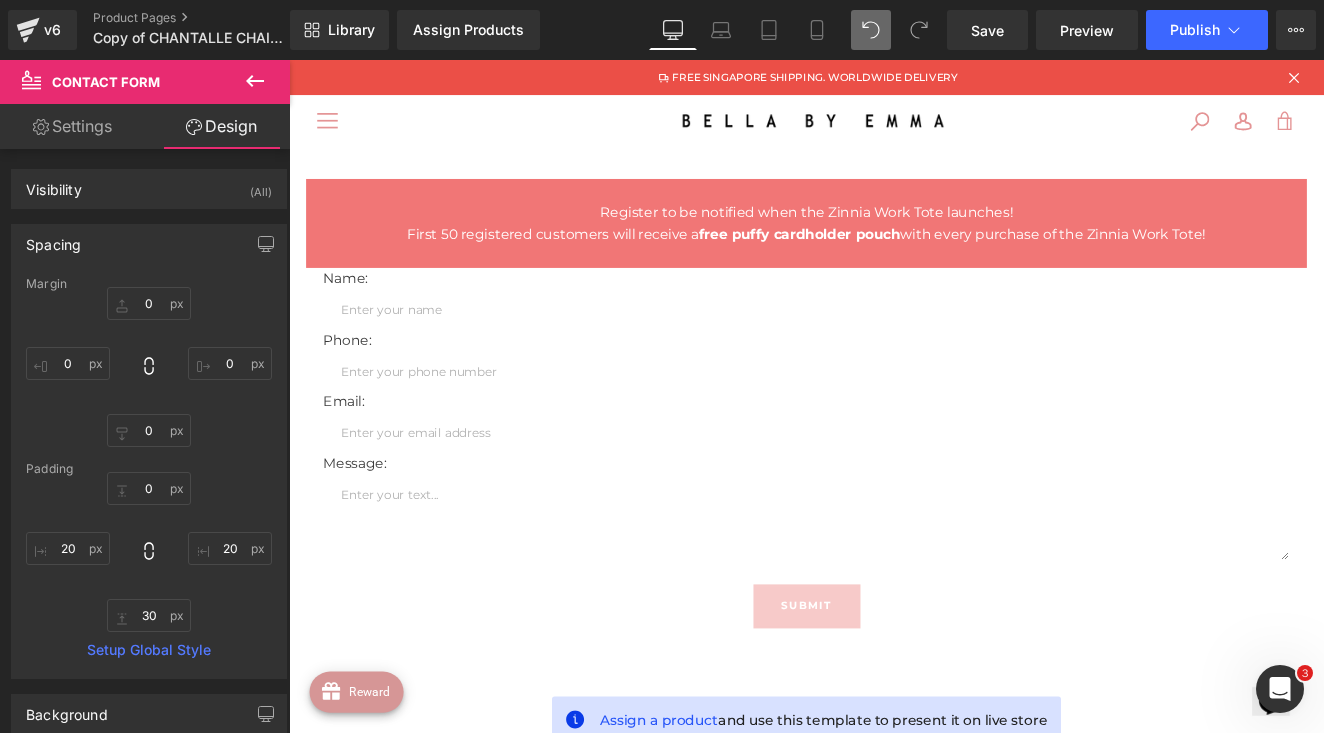 type on "0" 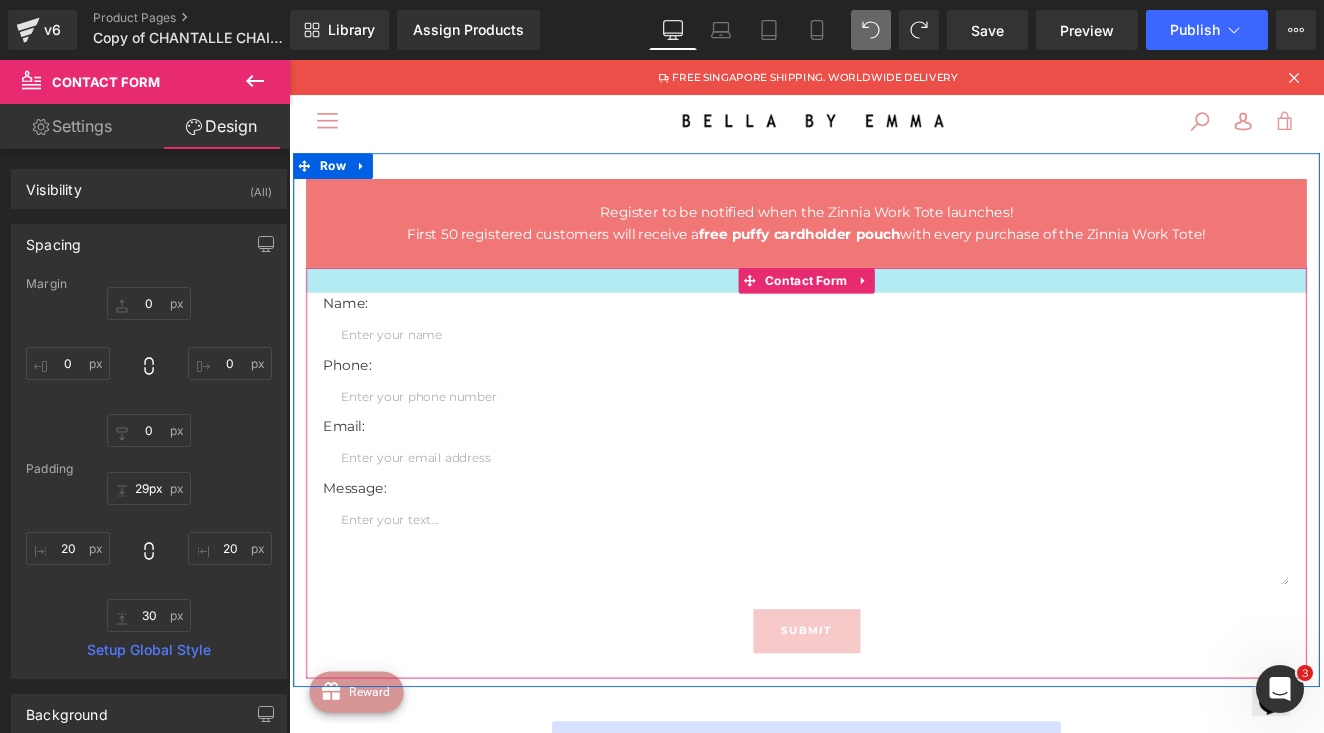 type on "28px" 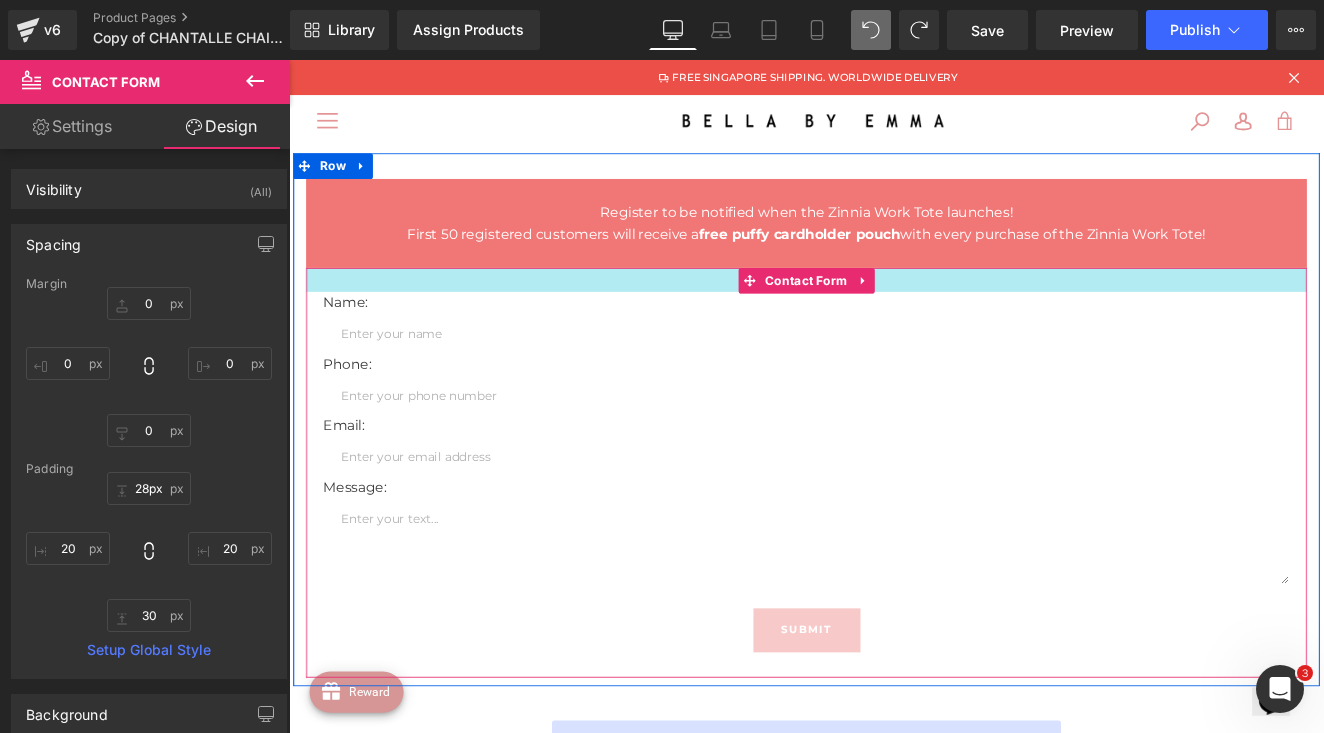 drag, startPoint x: 634, startPoint y: 360, endPoint x: 629, endPoint y: 328, distance: 32.38827 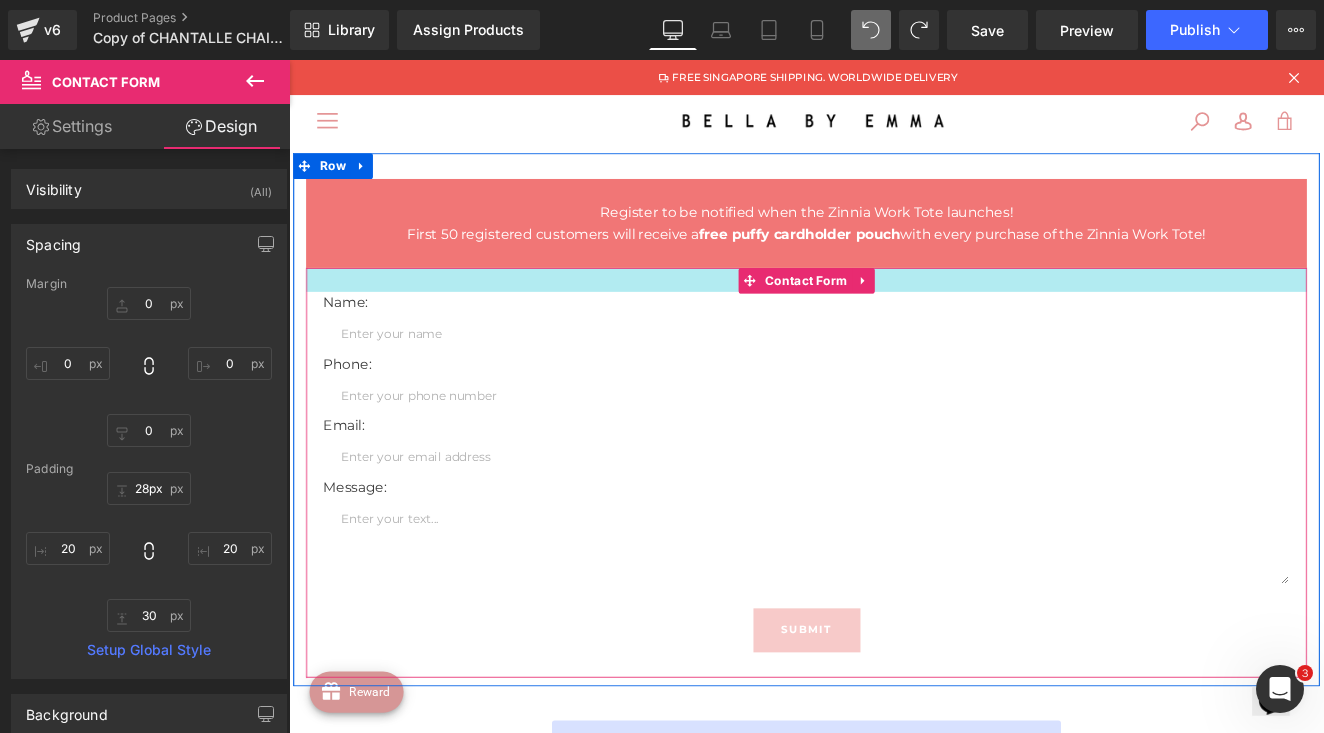 click at bounding box center [894, 317] 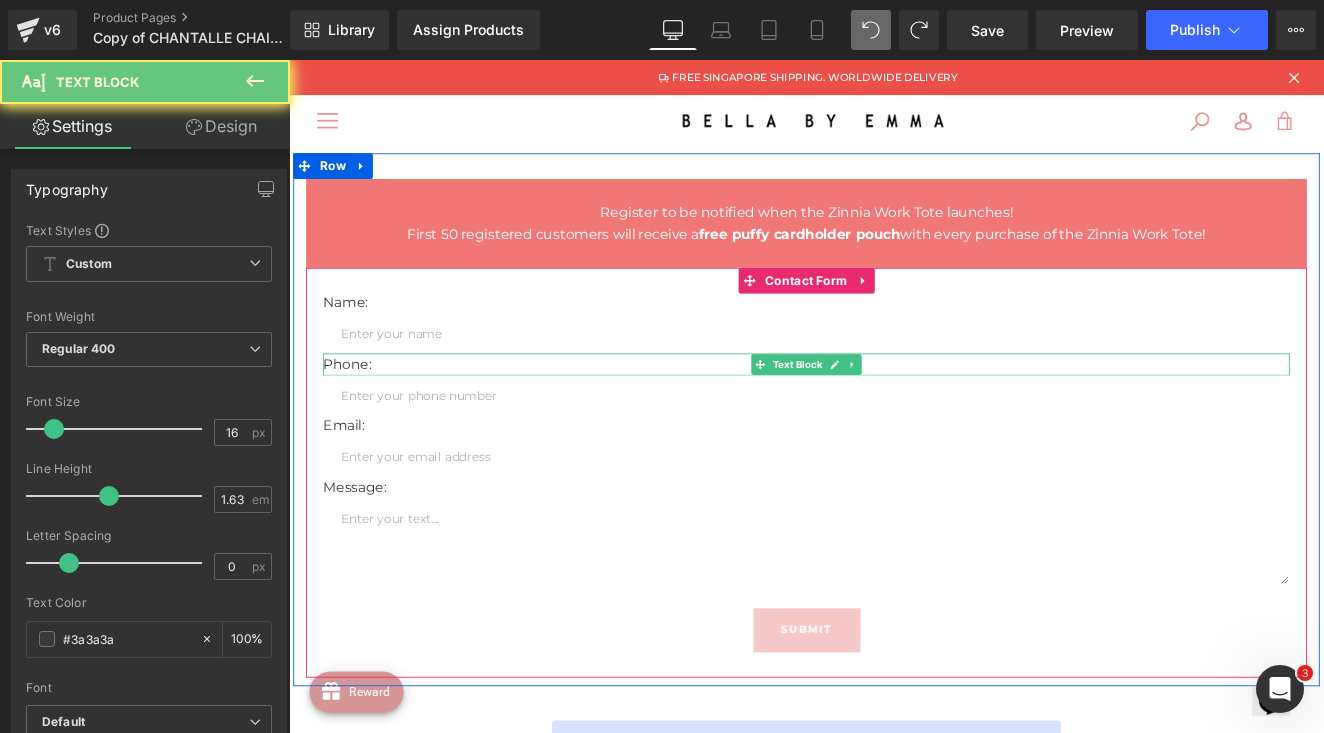 click on "Phone:" at bounding box center [894, 416] 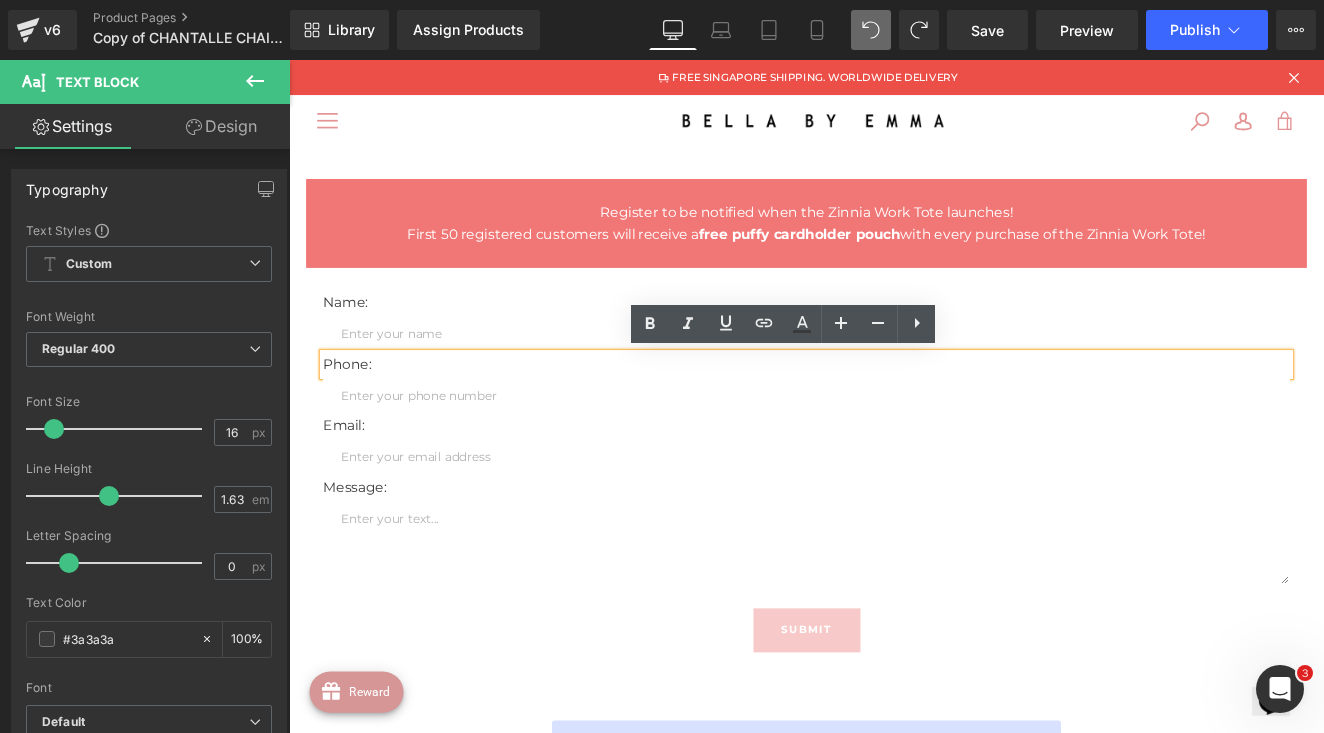 click on "Phone:" at bounding box center (894, 416) 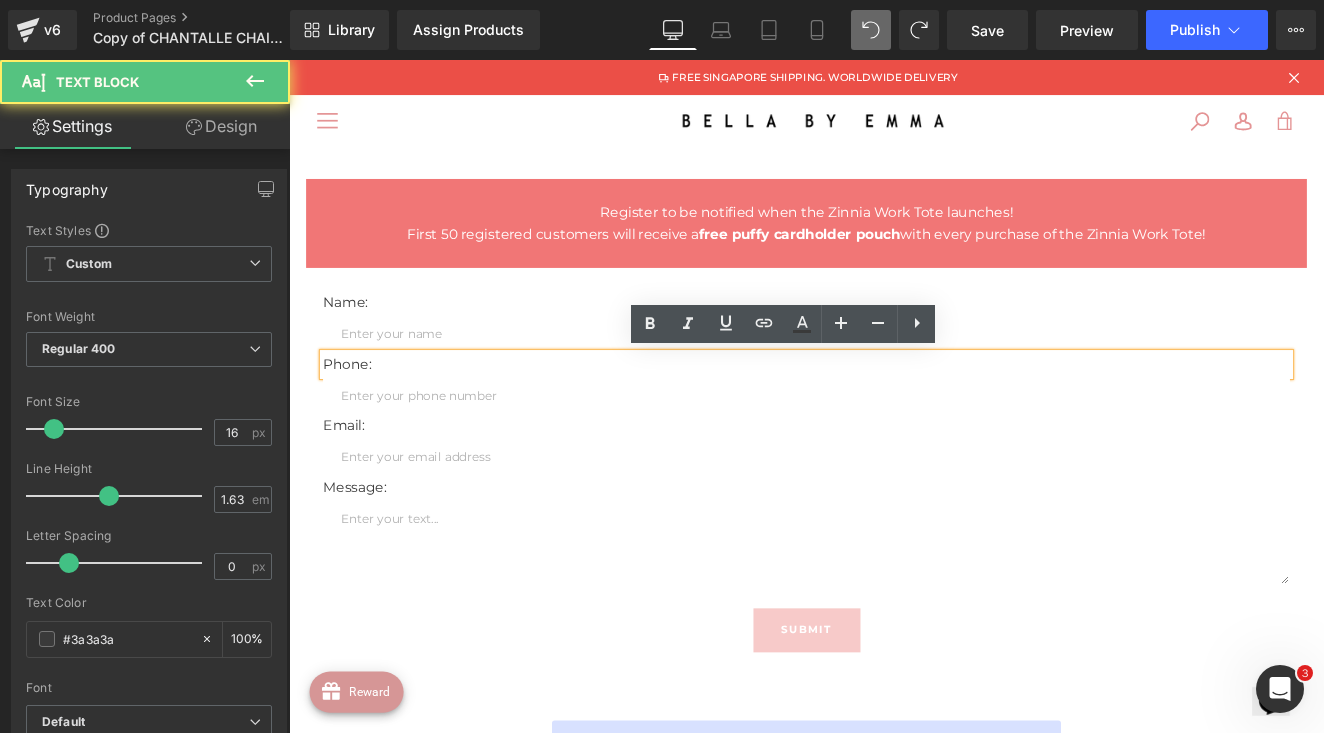 click on "Name: Text Block         Text Field         Phone: Text Block         Text Field         Email: Text Block         Email Field         Message: Text Block           Text Area           Submit   Submit Button
Contact Form" at bounding box center [894, 542] 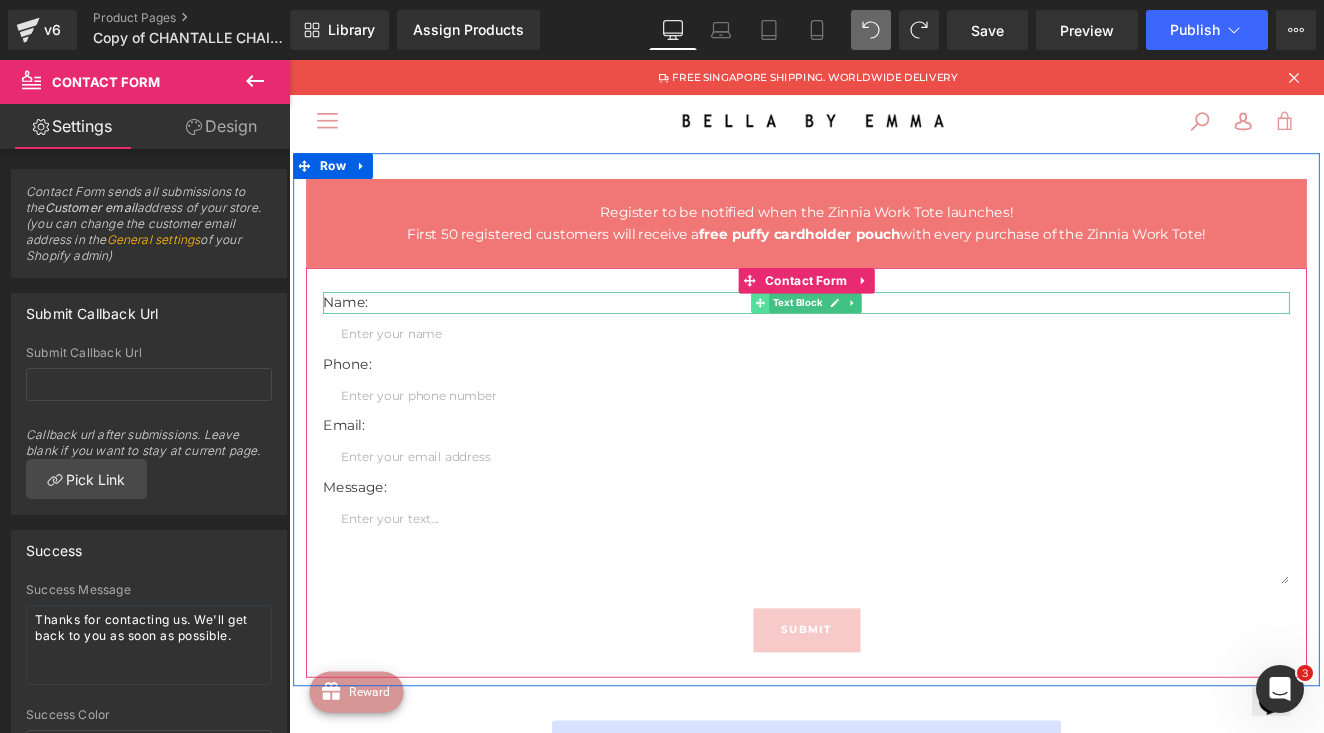 click at bounding box center [840, 344] 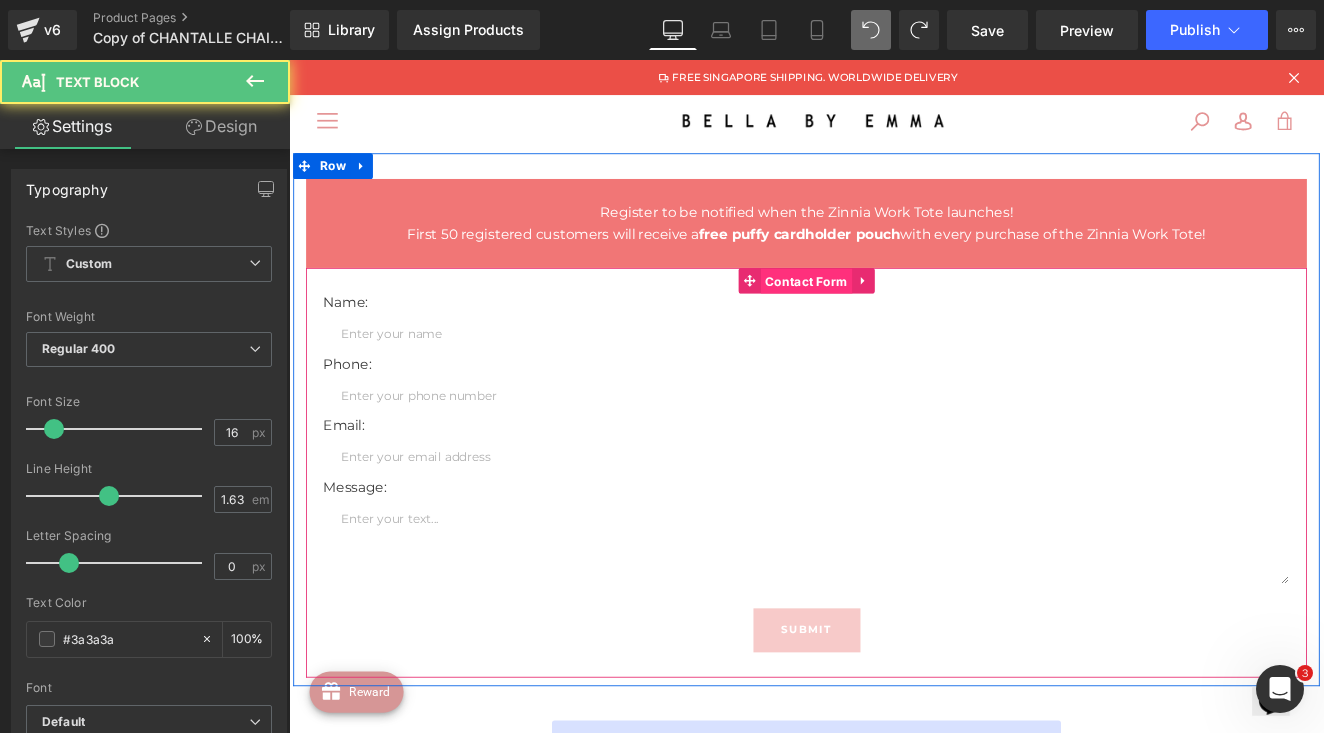 click on "Contact Form" at bounding box center (894, 319) 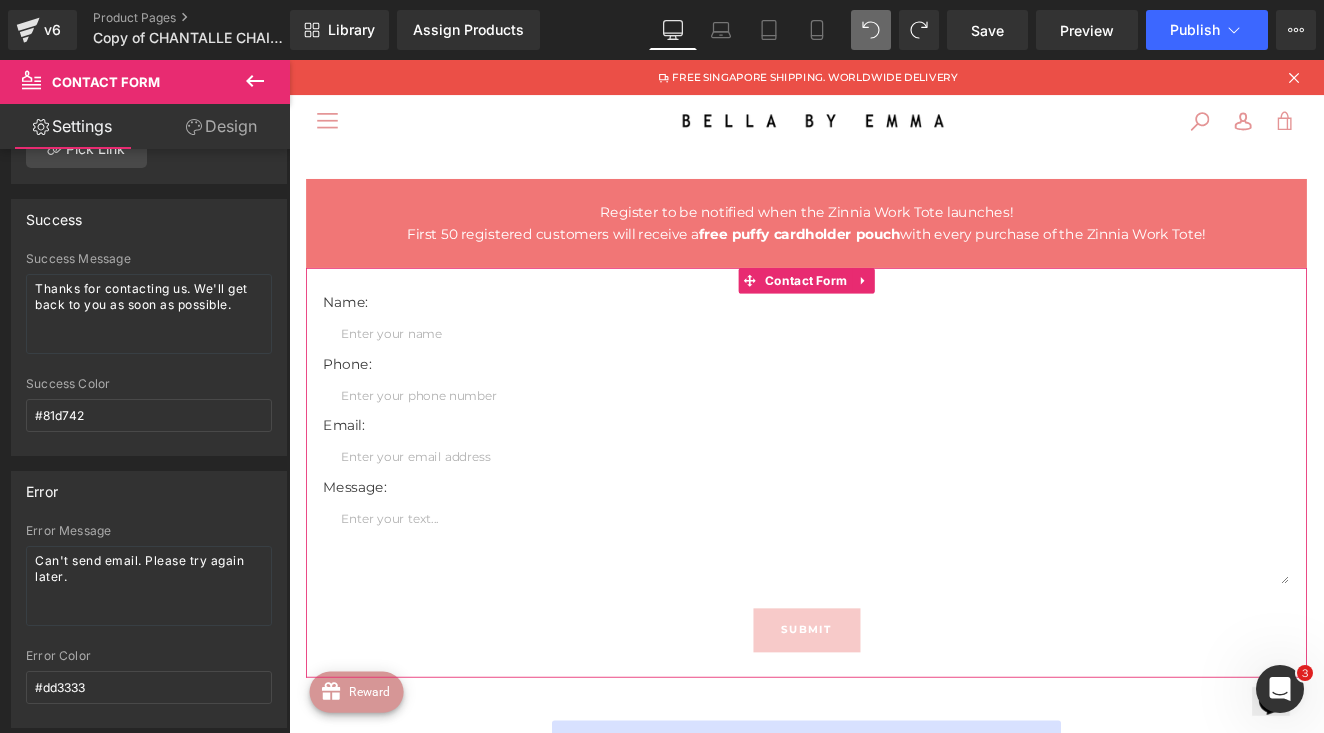 scroll, scrollTop: 341, scrollLeft: 0, axis: vertical 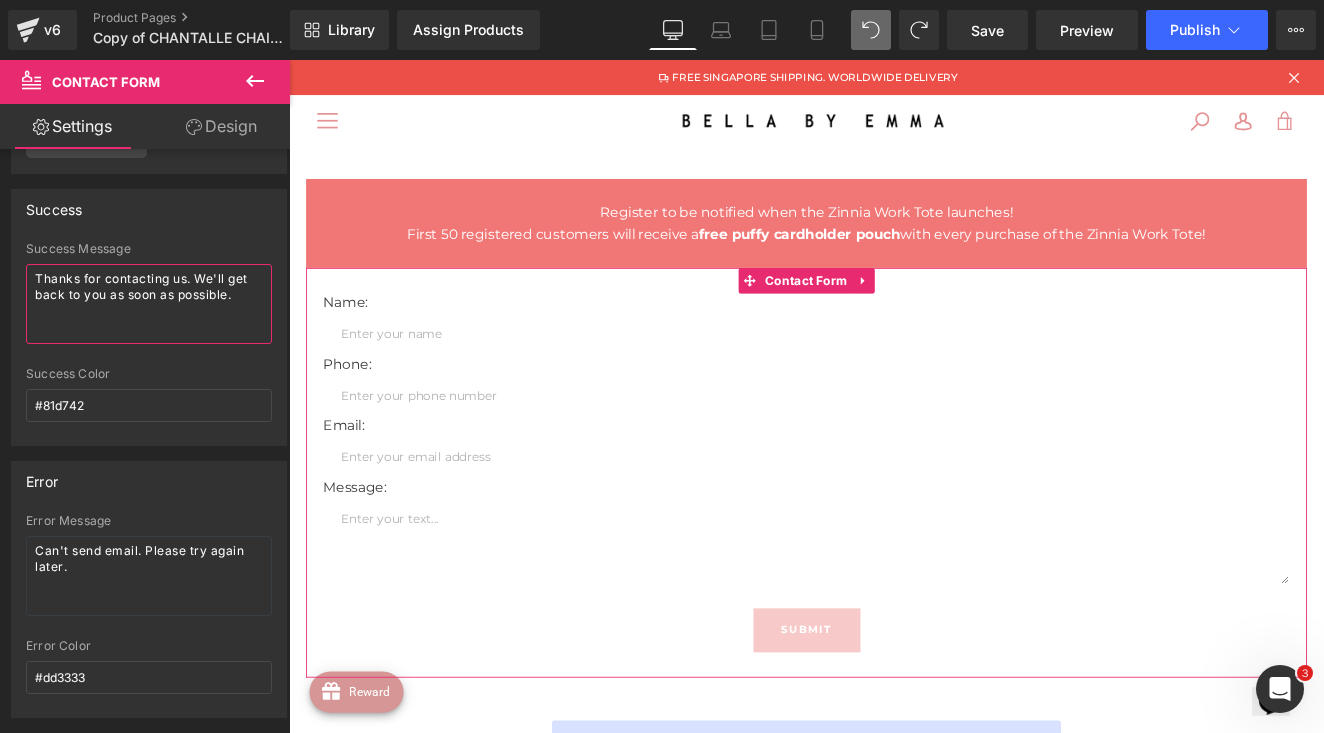 click on "Thanks for contacting us. We'll get back to you as soon as possible." at bounding box center (149, 304) 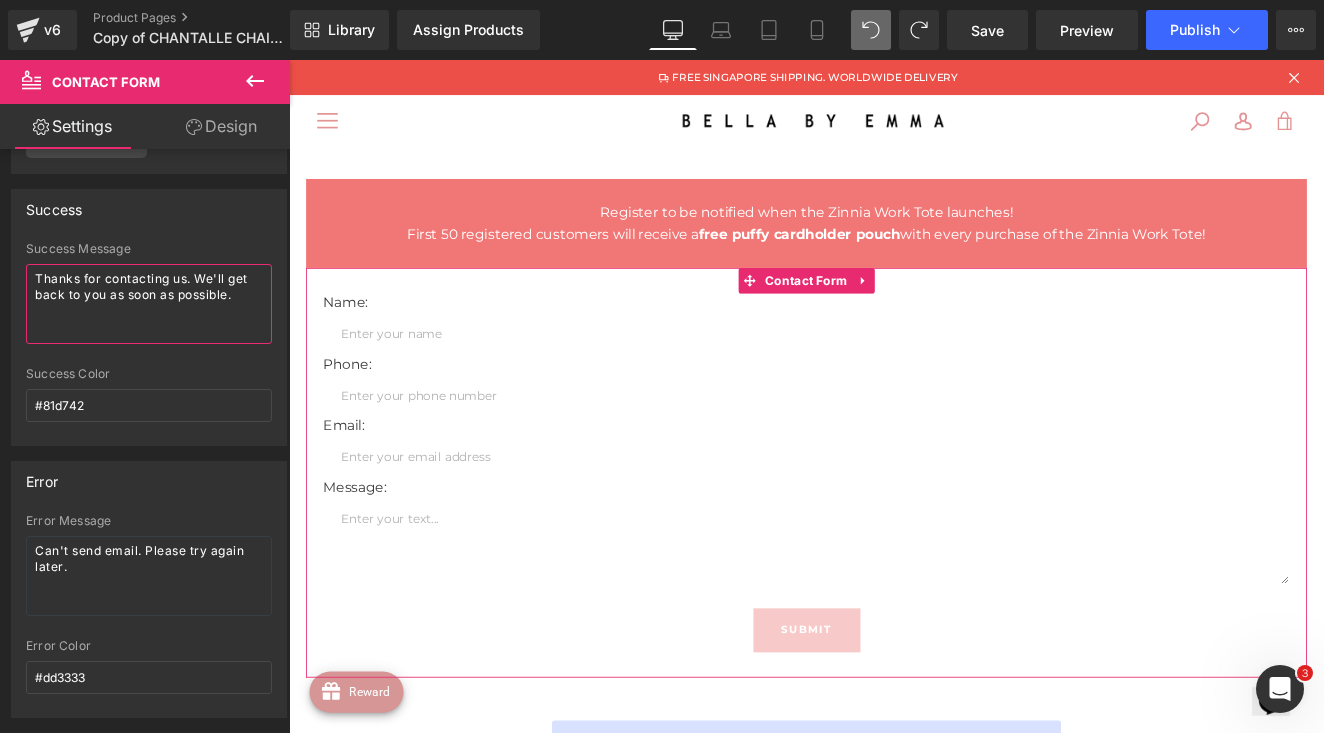 click on "Thanks for contacting us. We'll get back to you as soon as possible." at bounding box center (149, 304) 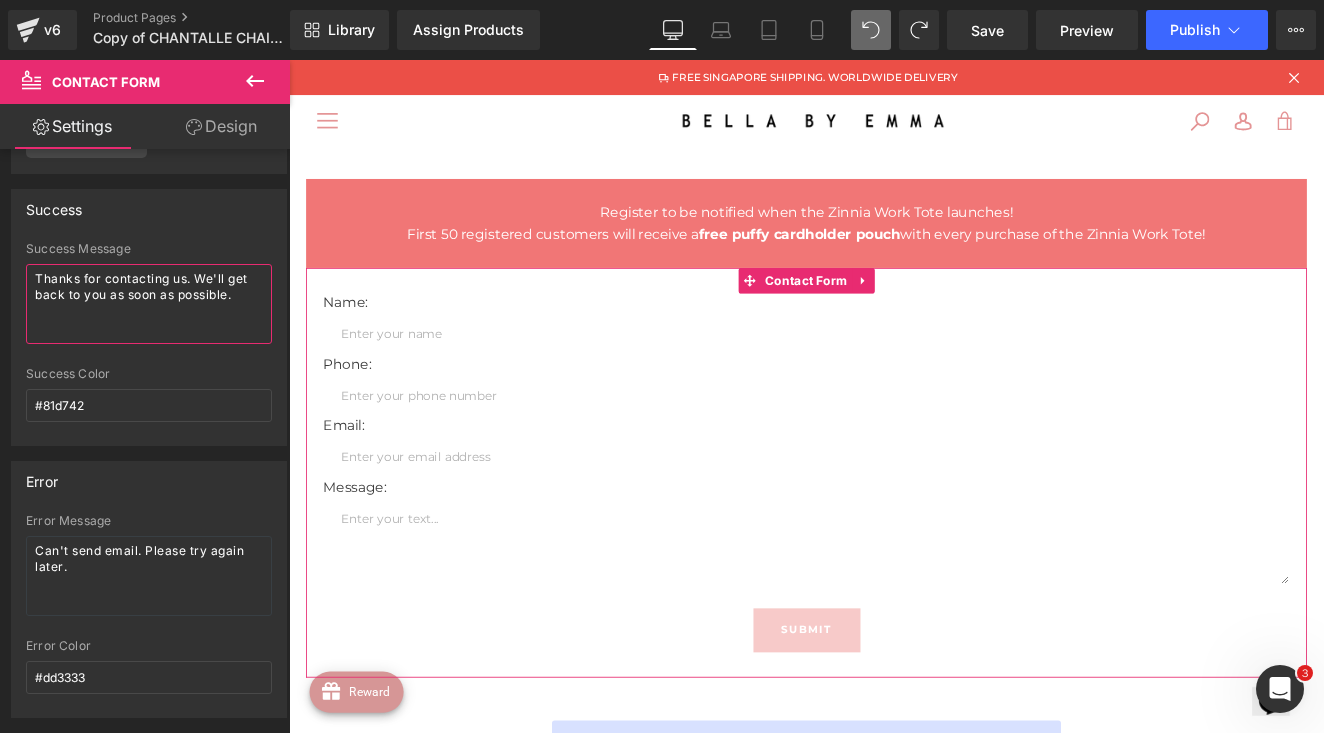 click on "Thanks for contacting us. We'll get back to you as soon as possible." at bounding box center [149, 304] 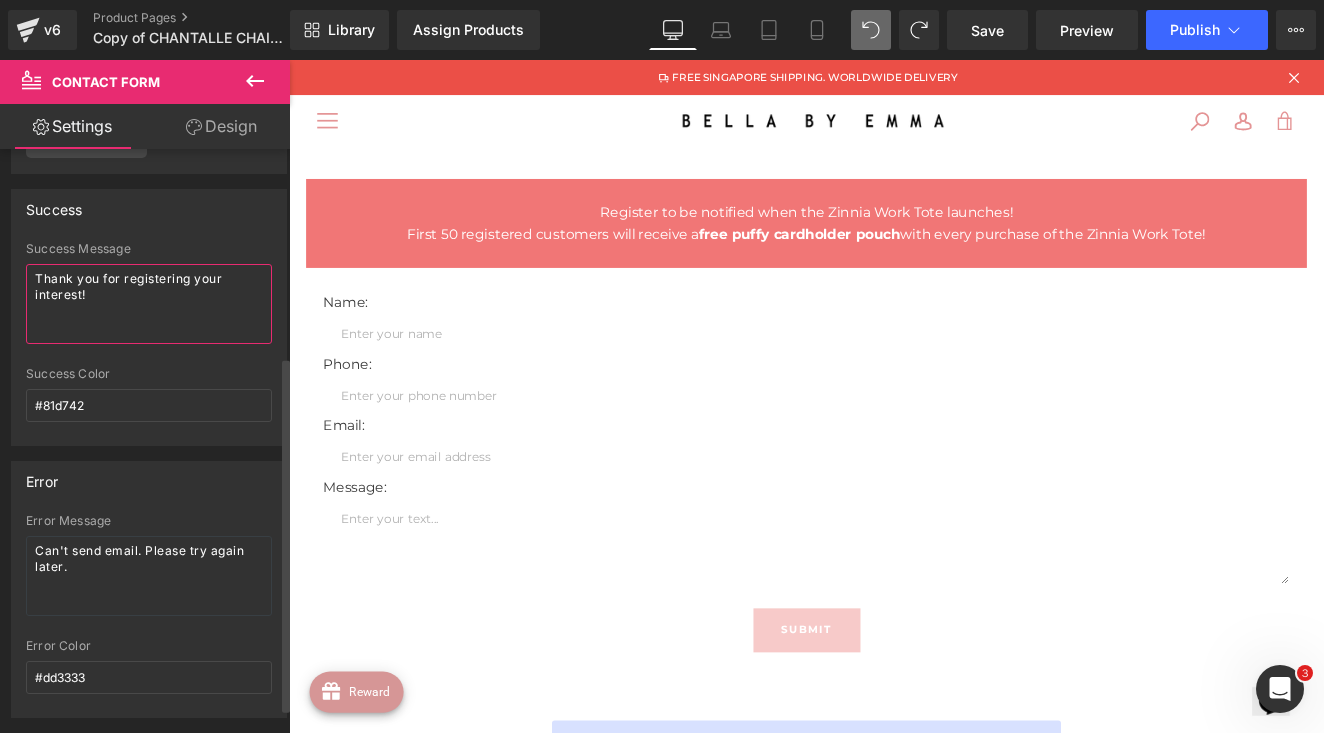 scroll, scrollTop: 356, scrollLeft: 0, axis: vertical 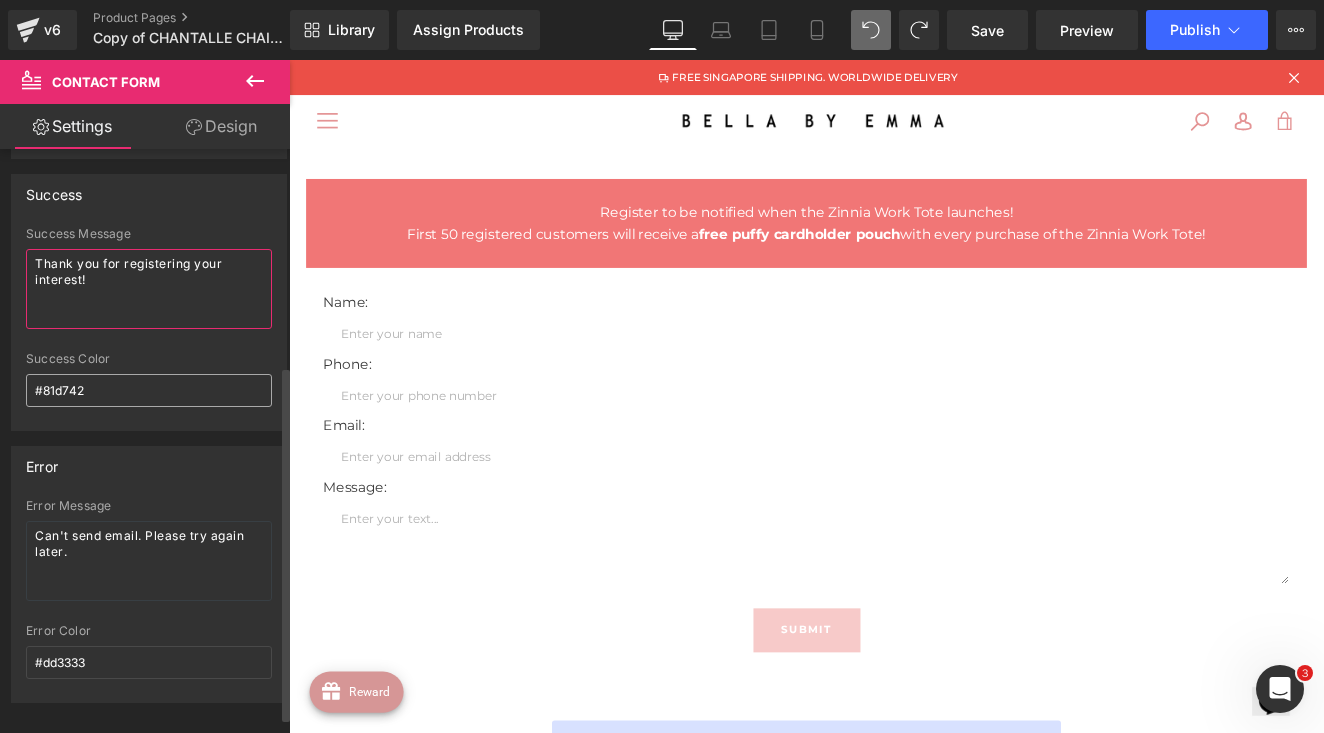 type on "Thank you for registering your interest!" 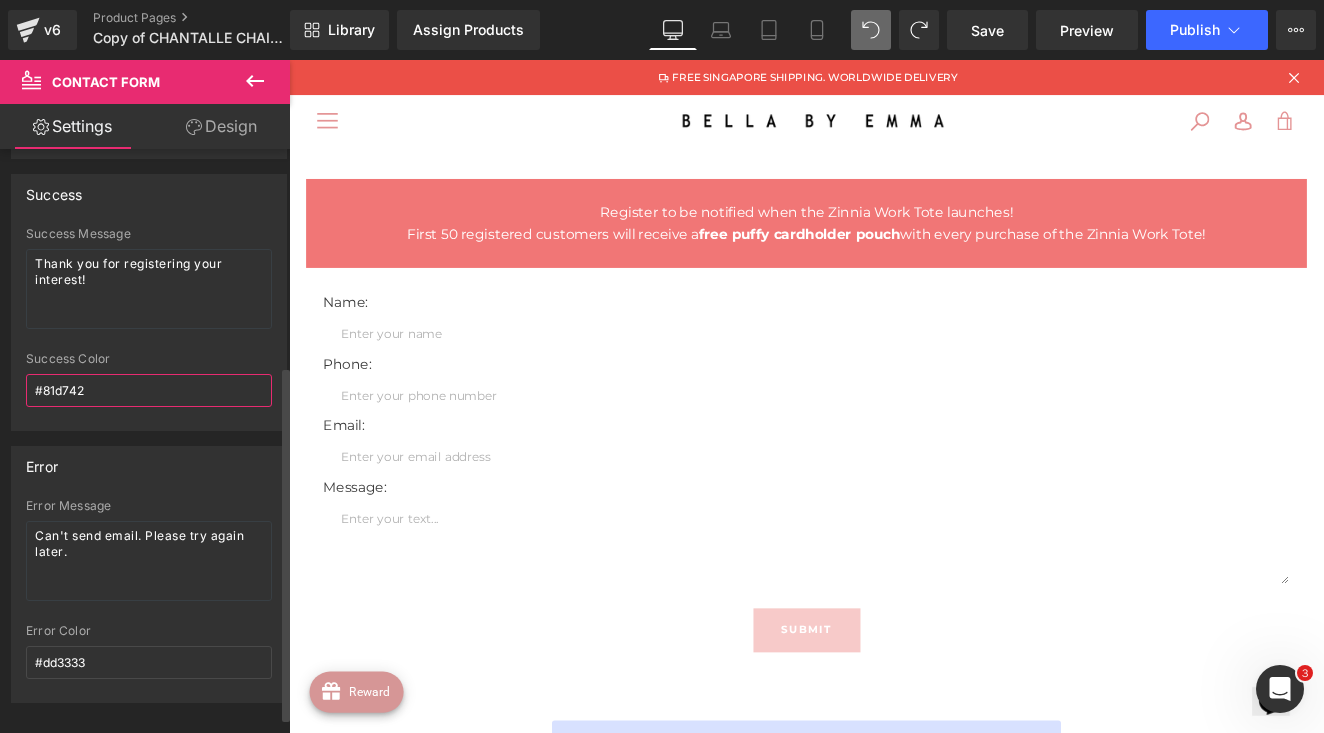 click on "#81d742" at bounding box center [149, 390] 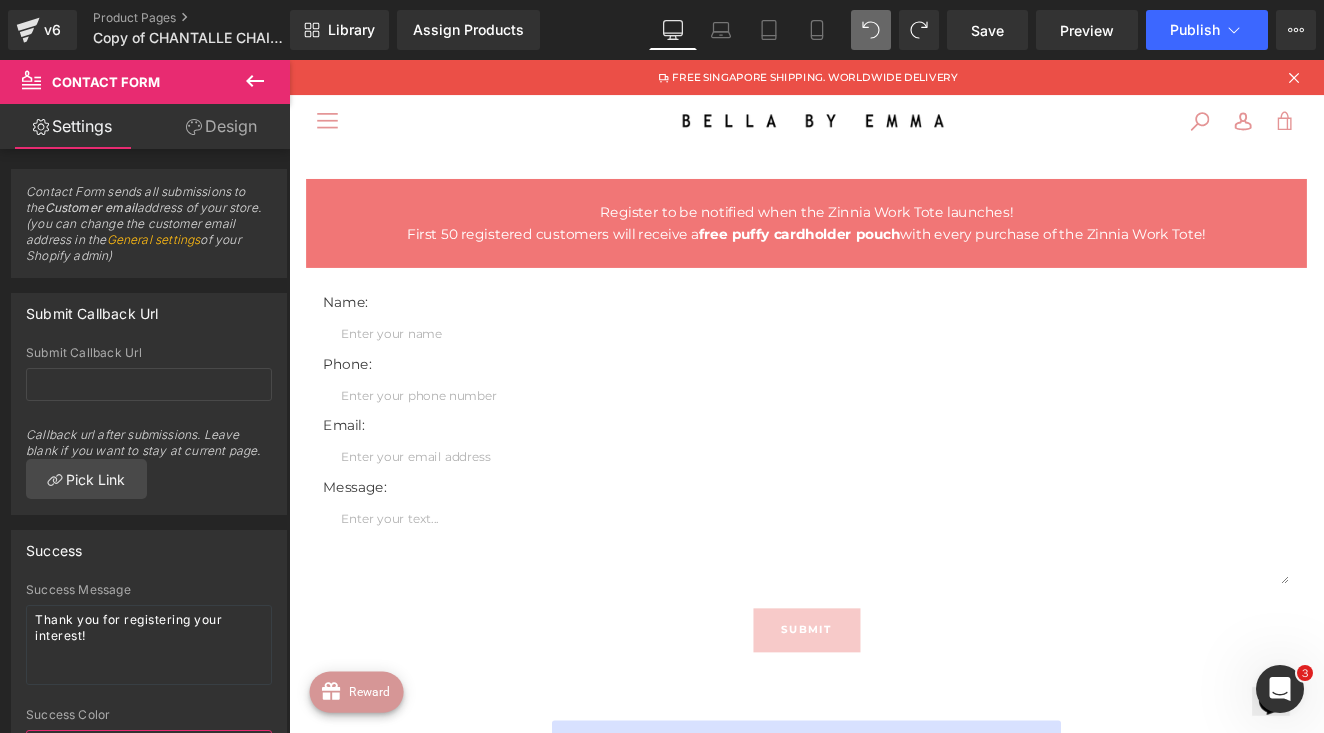 scroll, scrollTop: 0, scrollLeft: 0, axis: both 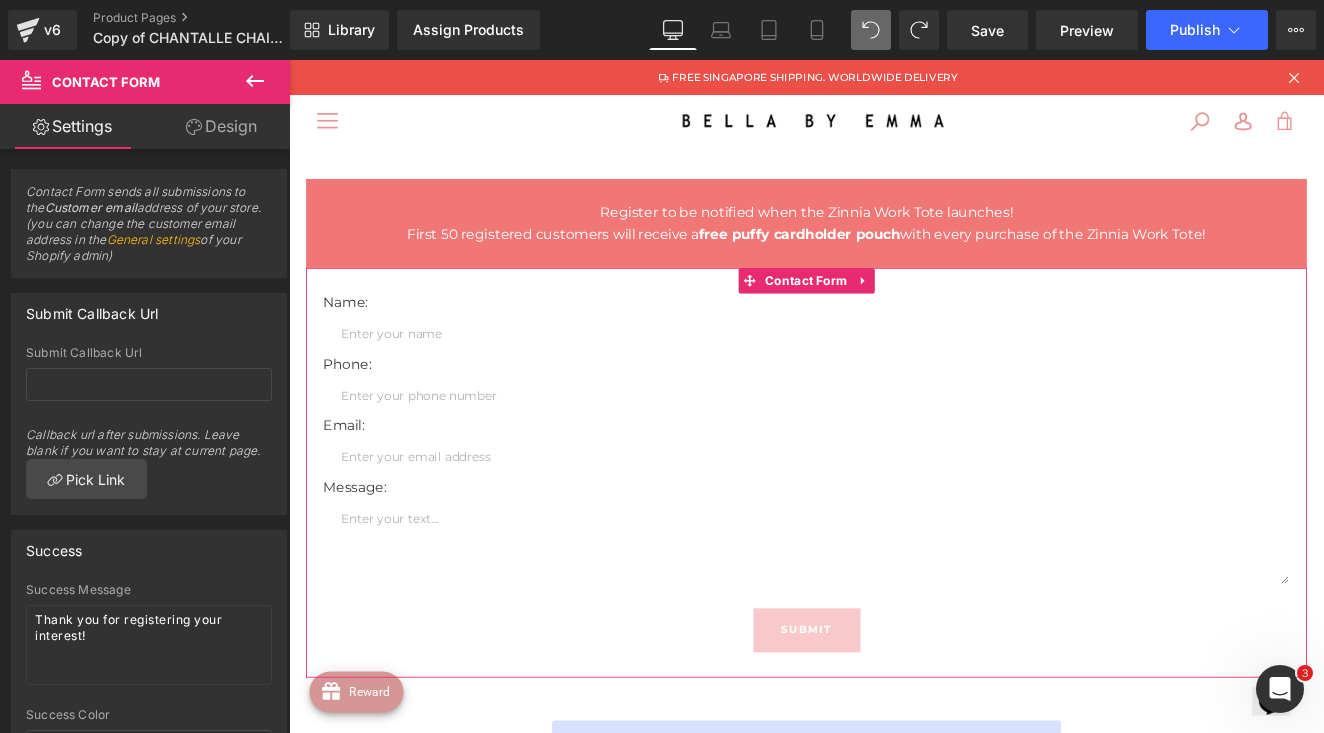 click on "Design" at bounding box center (221, 126) 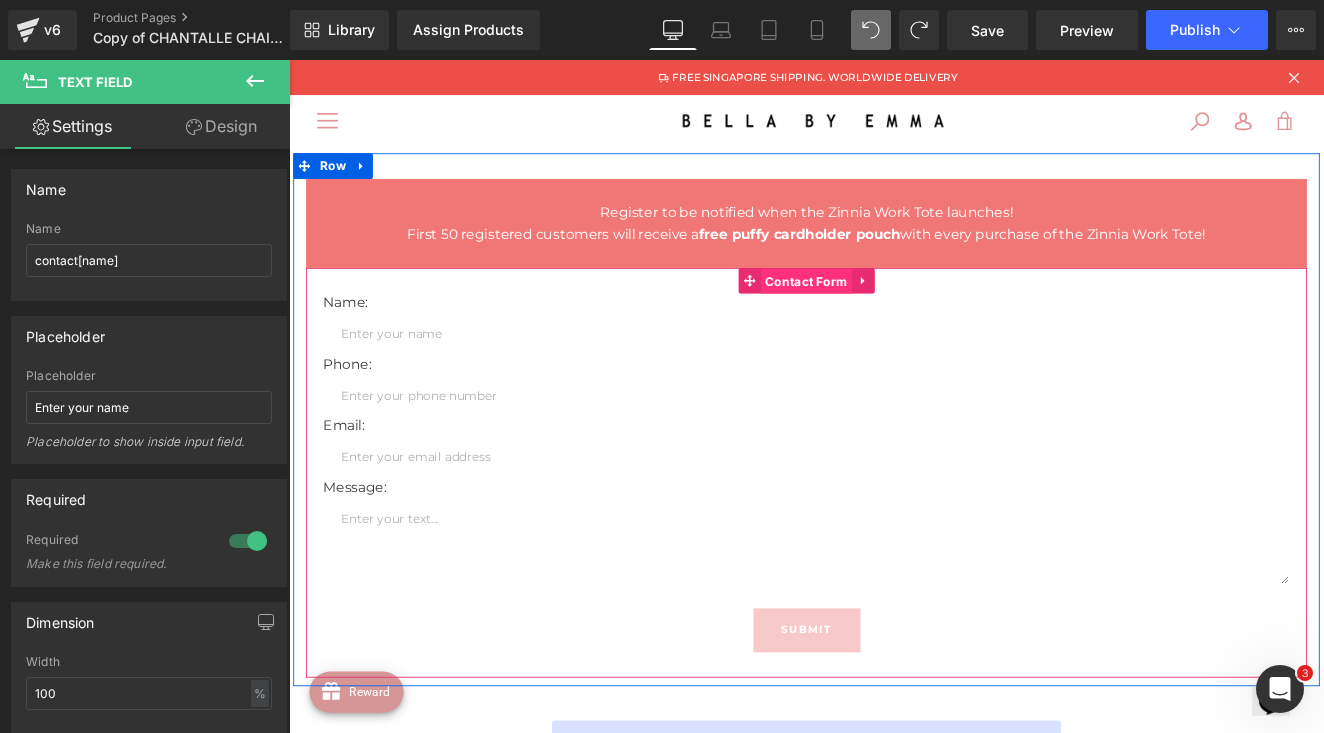 click on "Contact Form" at bounding box center (894, 319) 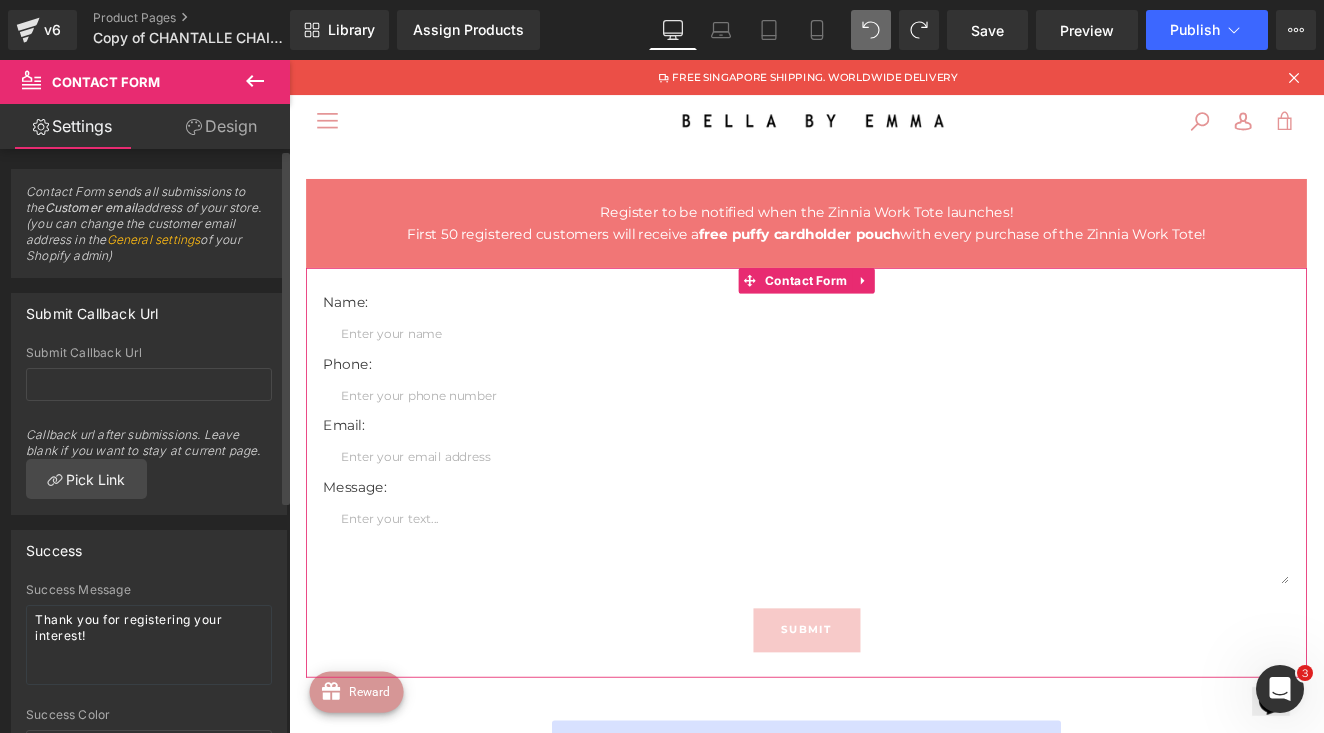 scroll, scrollTop: 0, scrollLeft: 0, axis: both 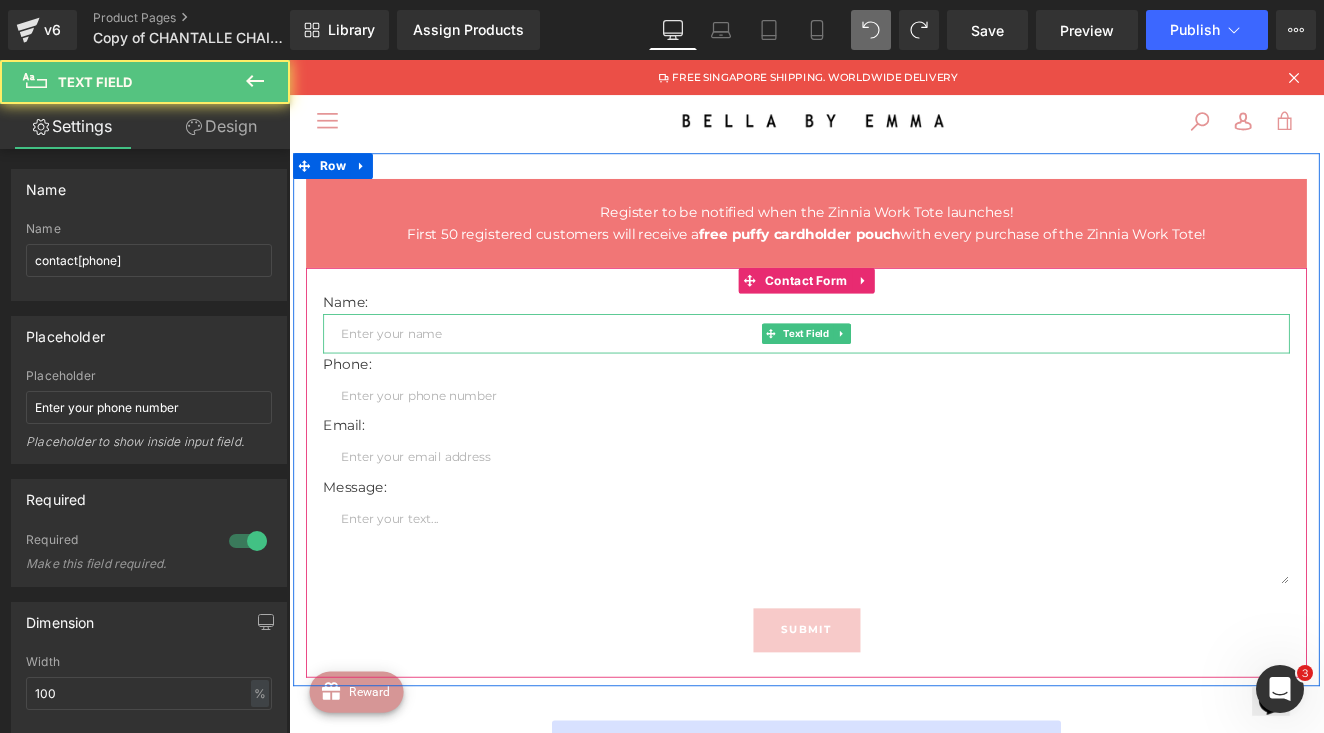 click at bounding box center (894, 380) 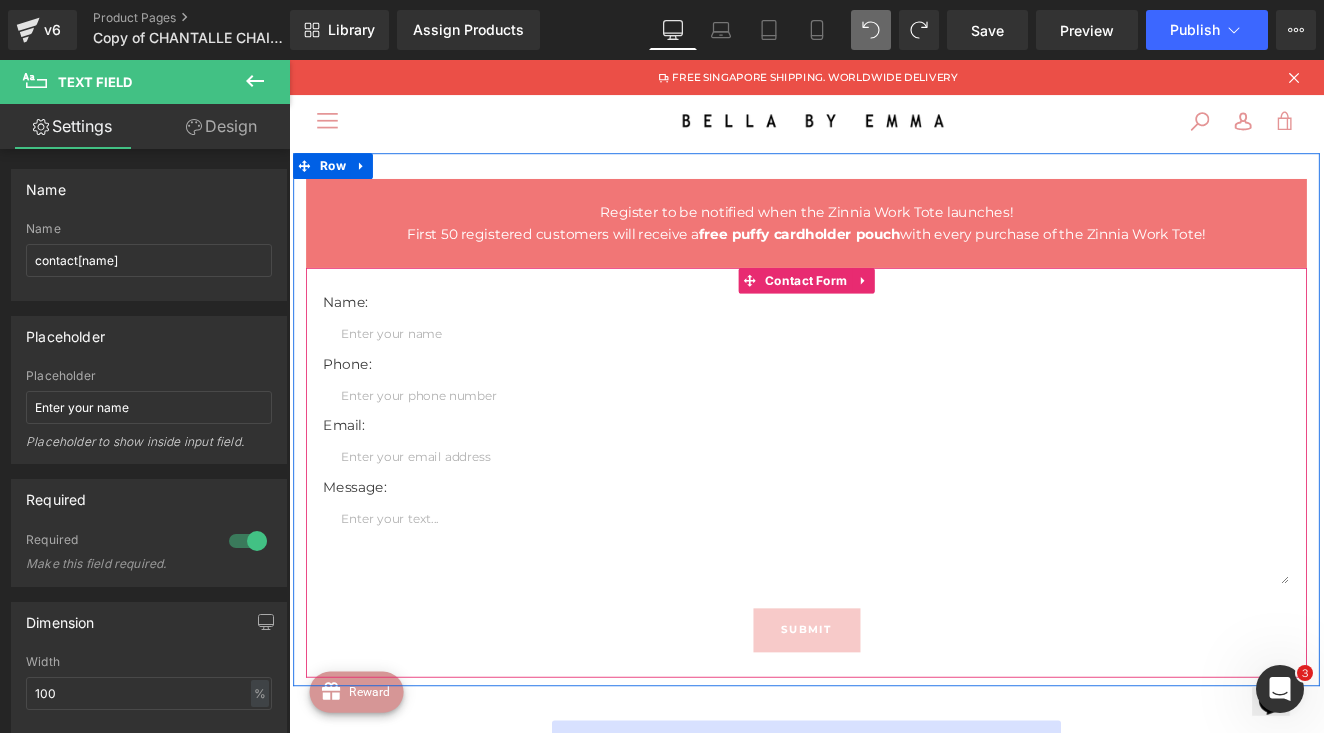 click on "Phone: Text Block" at bounding box center [894, 416] 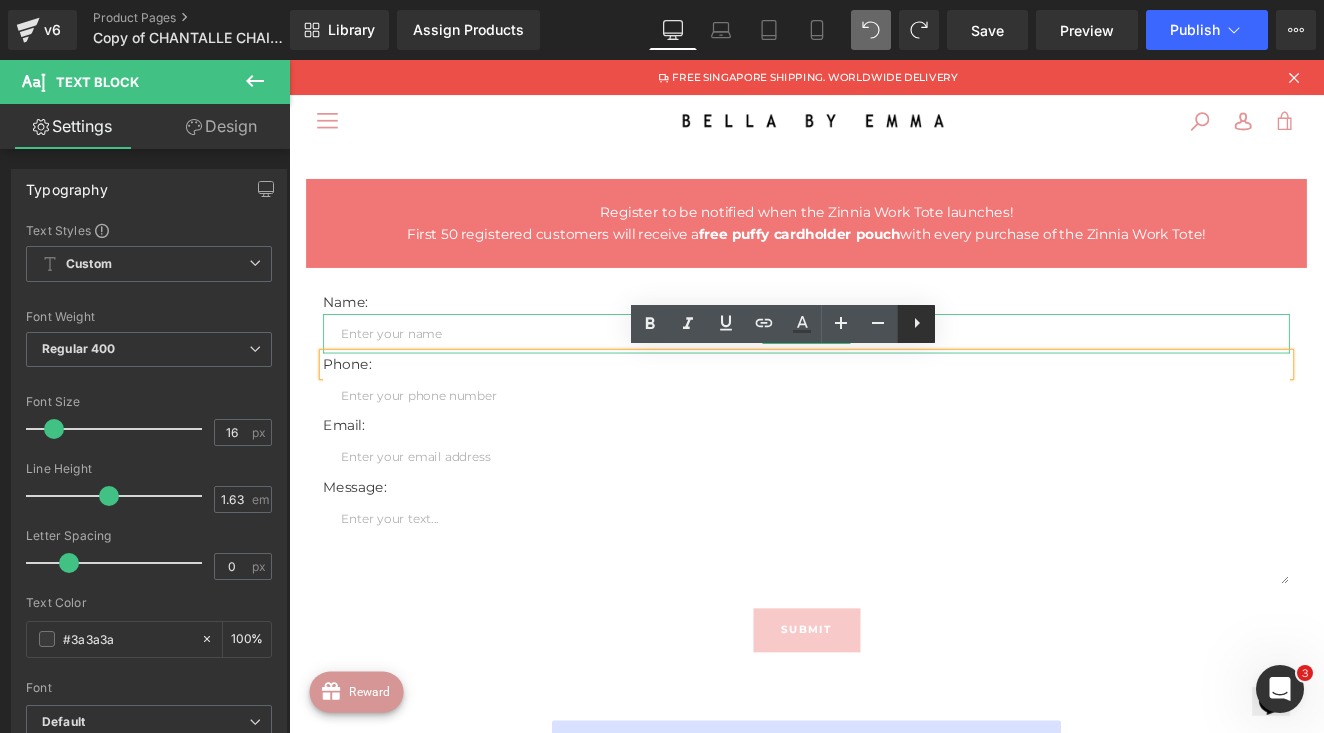 click at bounding box center (916, 324) 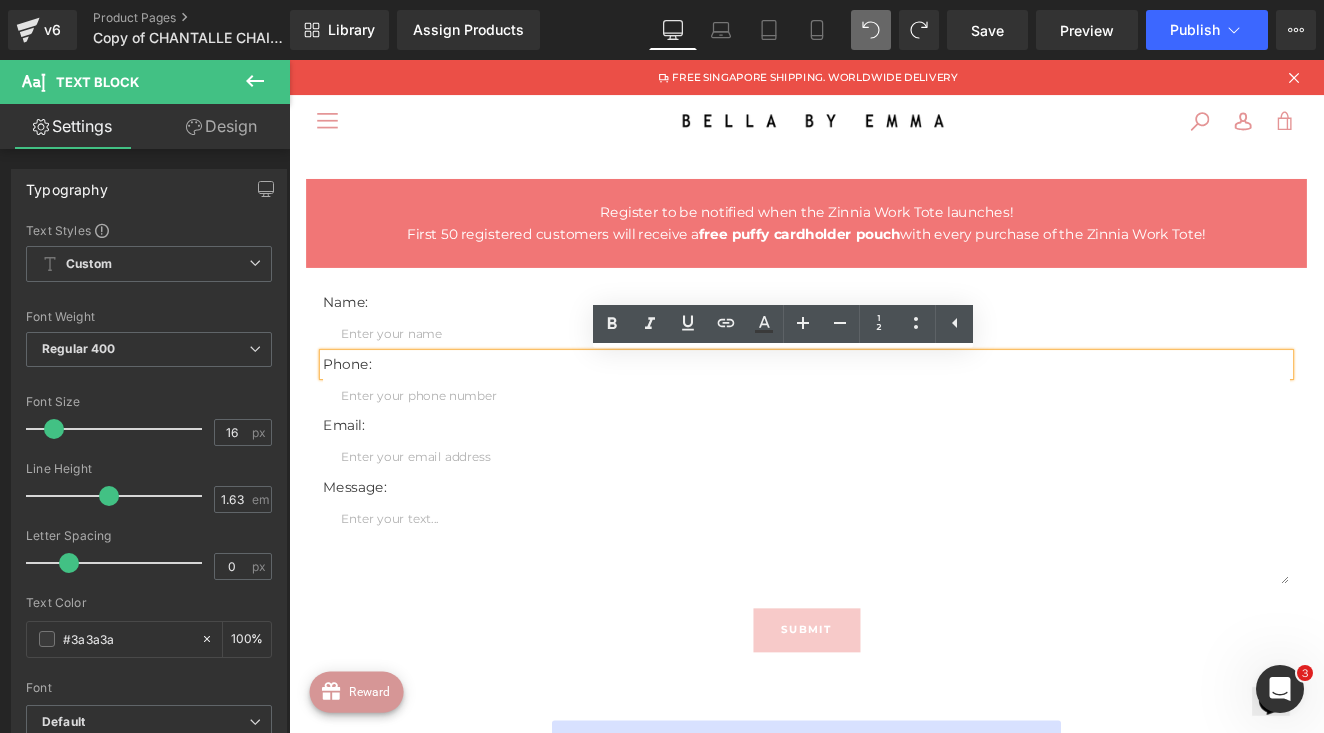 click at bounding box center (894, 452) 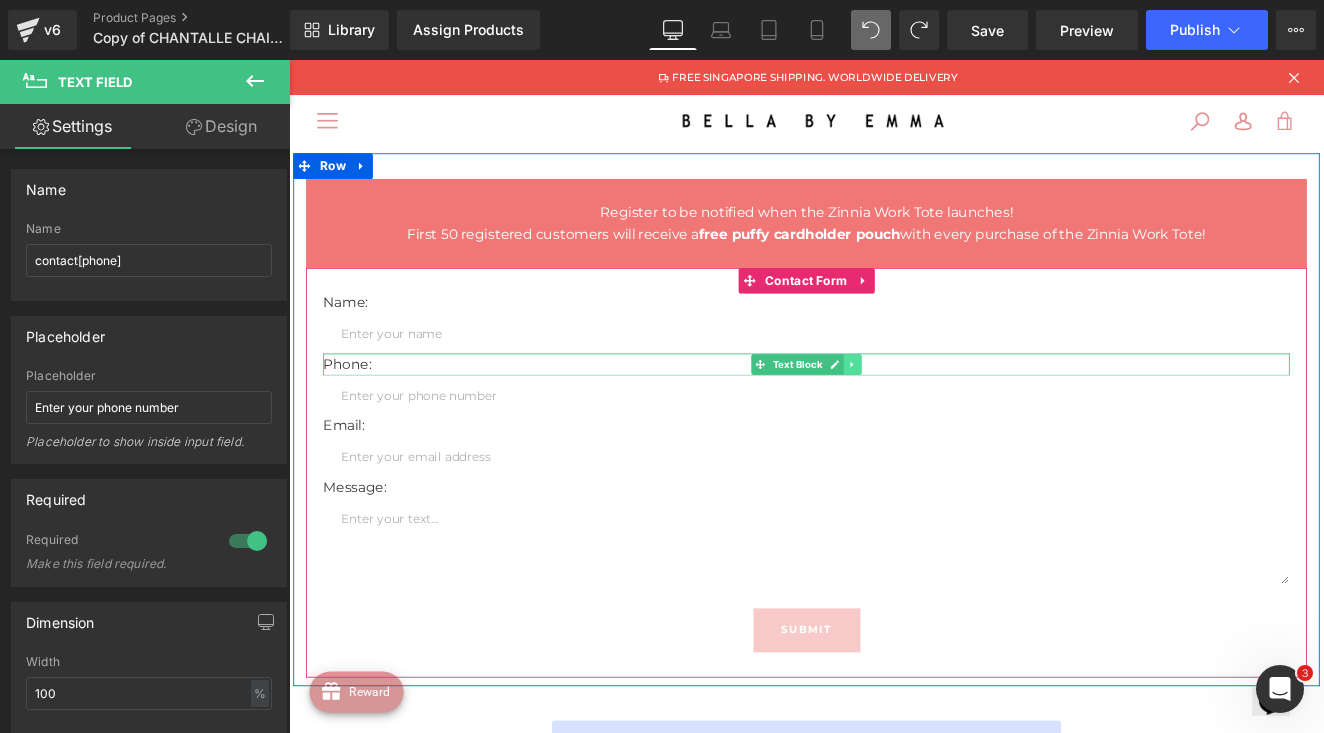 click 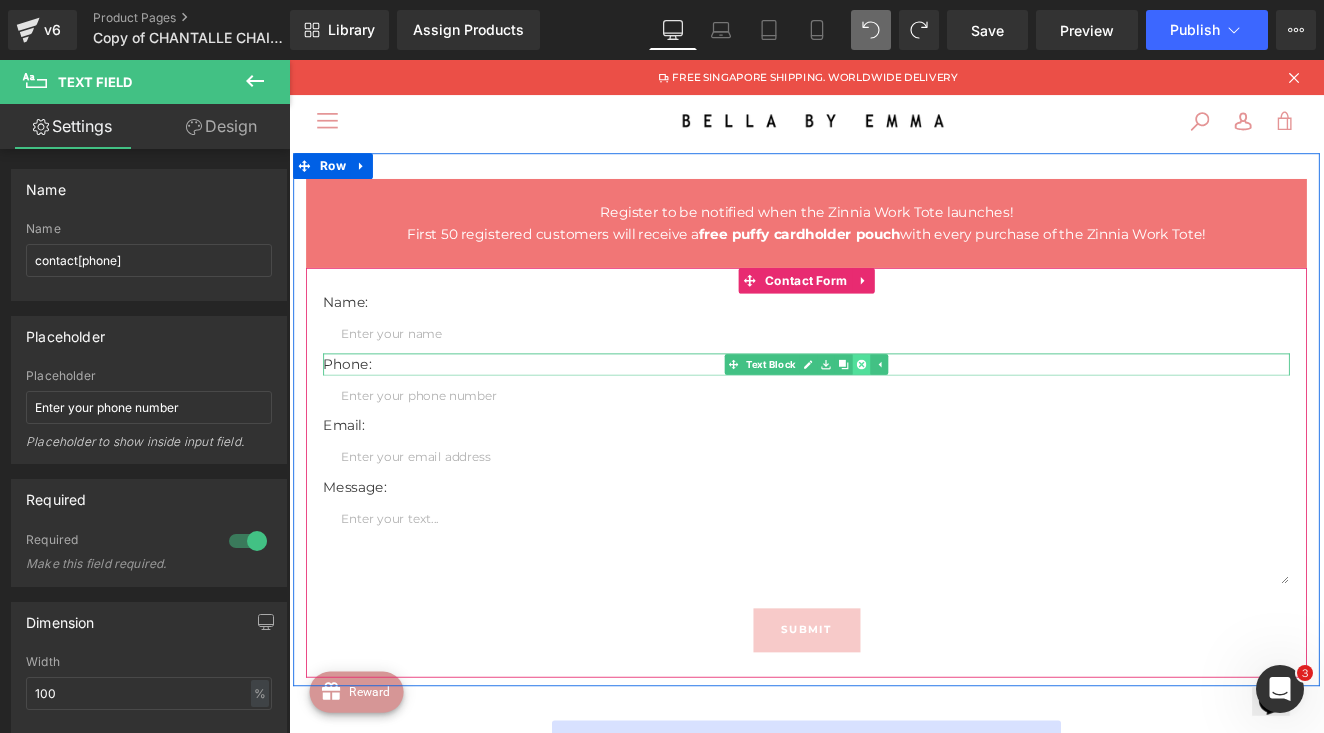 click 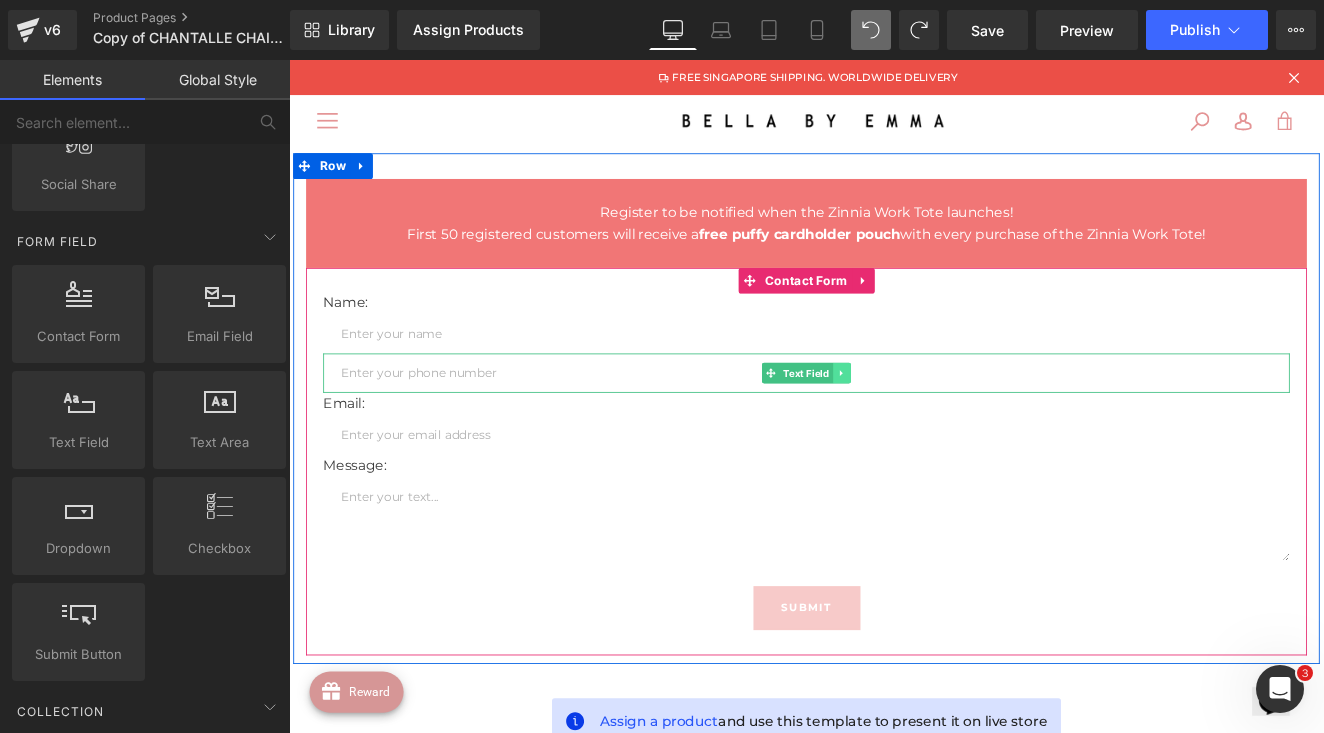 click 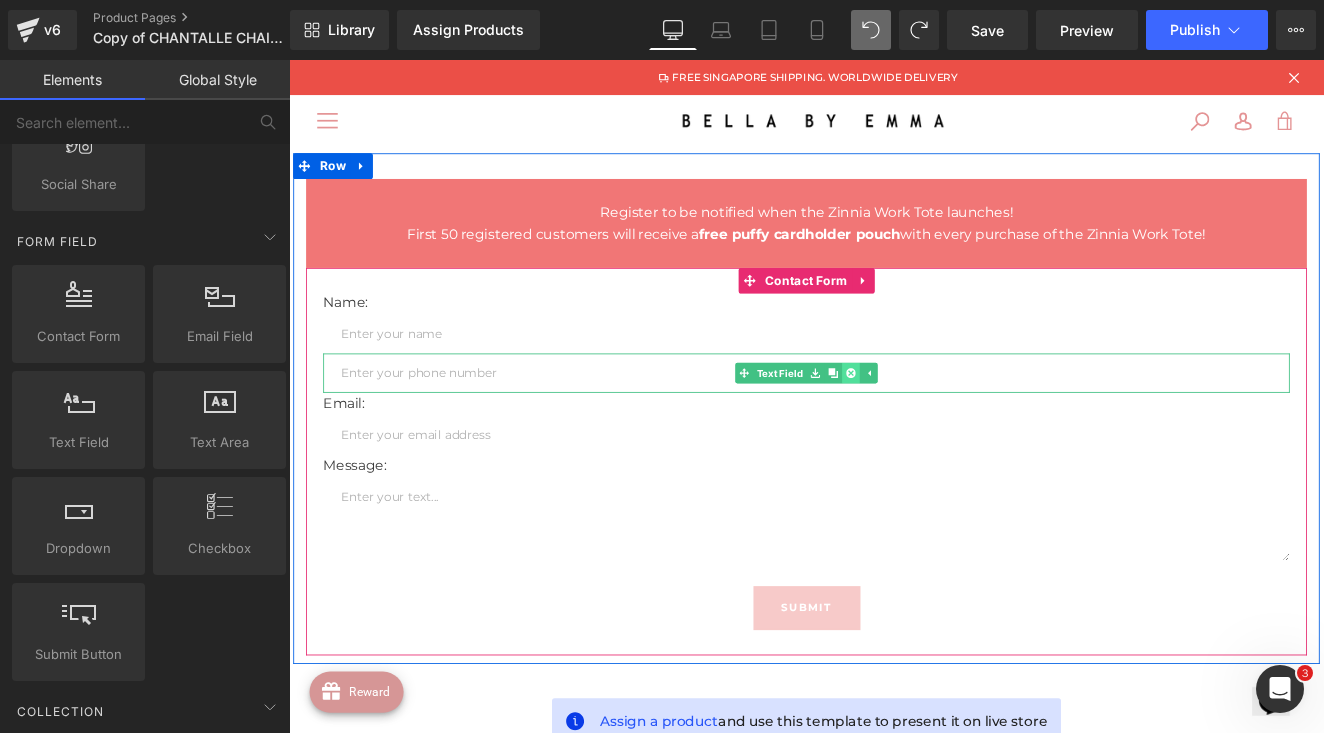 click 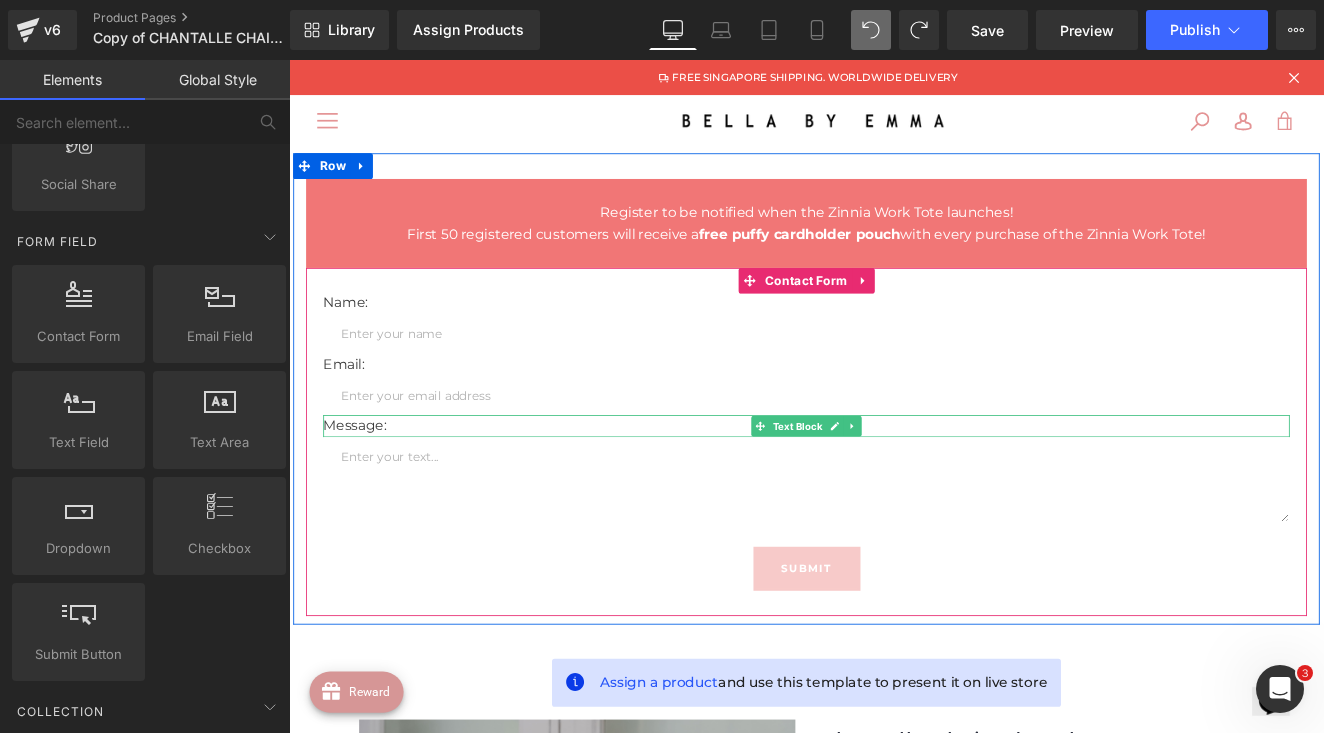 click on "Message:" at bounding box center (894, 488) 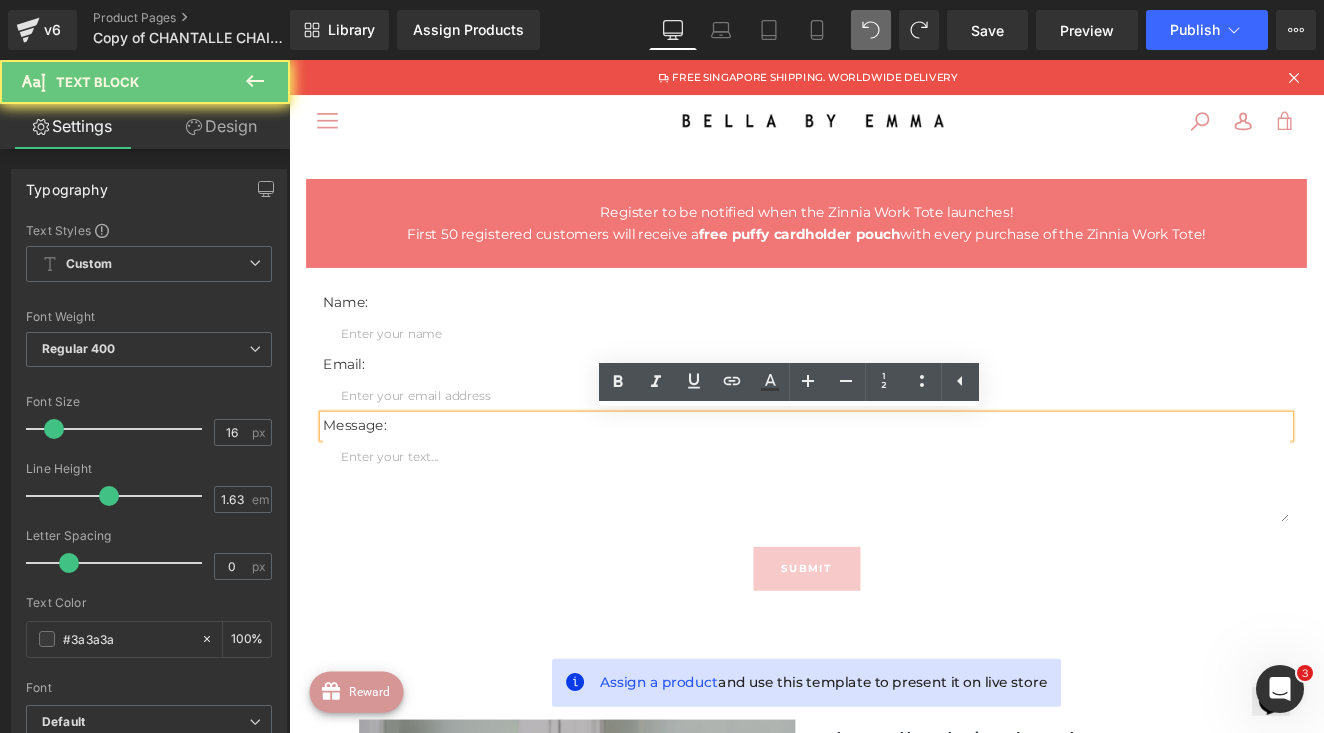 click on "Message:" at bounding box center (894, 488) 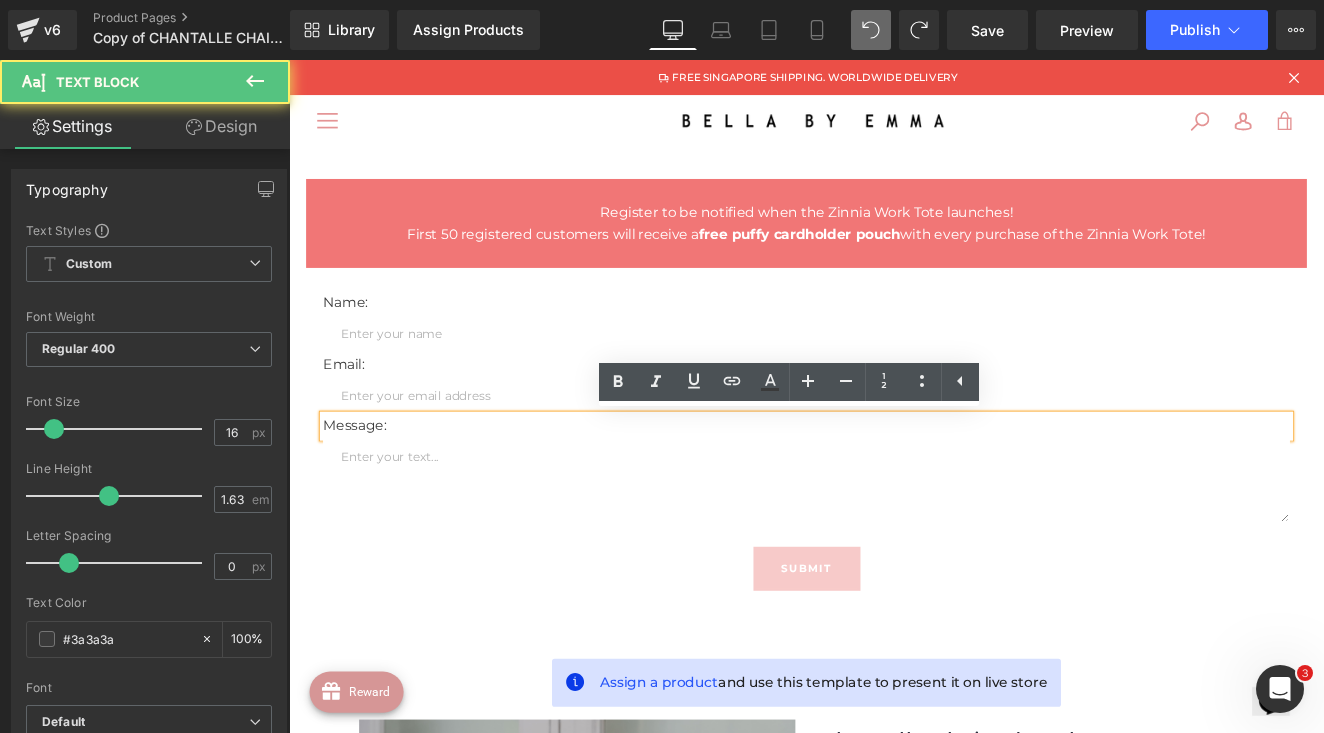click on "Message:" at bounding box center [894, 488] 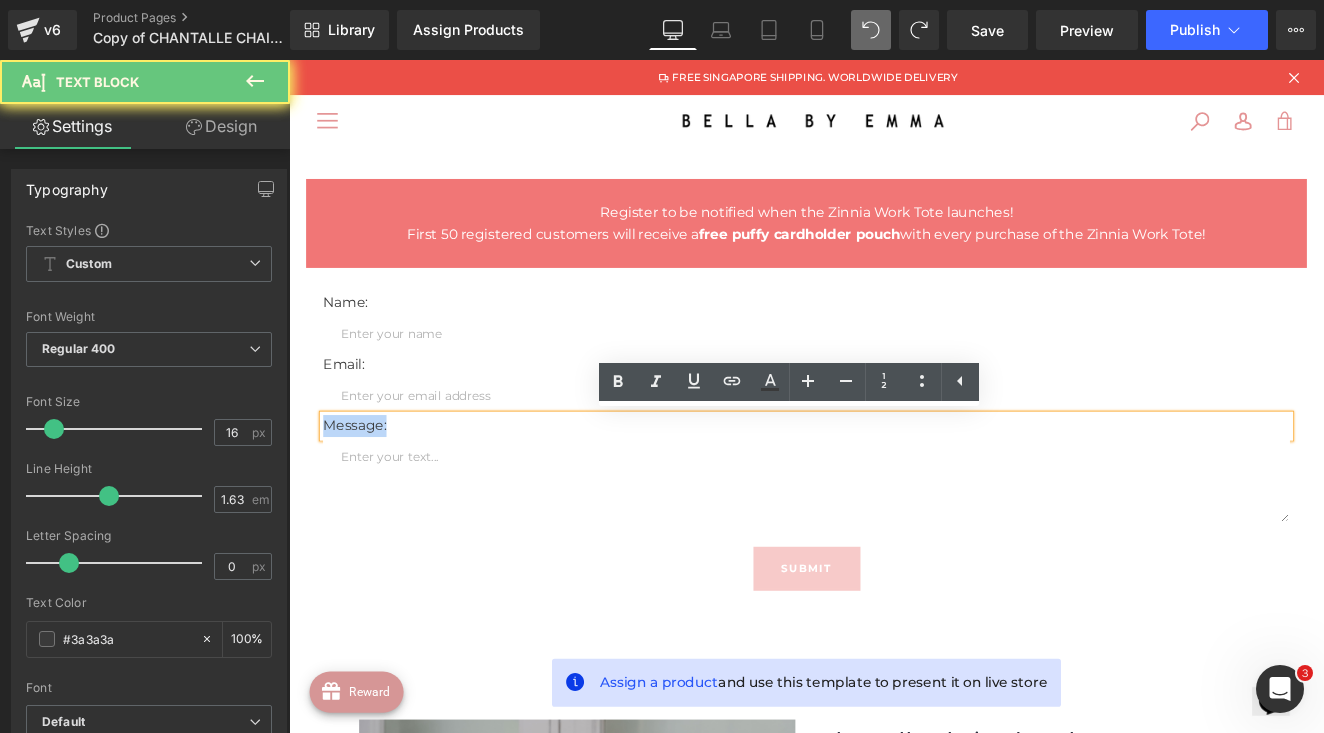 click on "Message:" at bounding box center (894, 488) 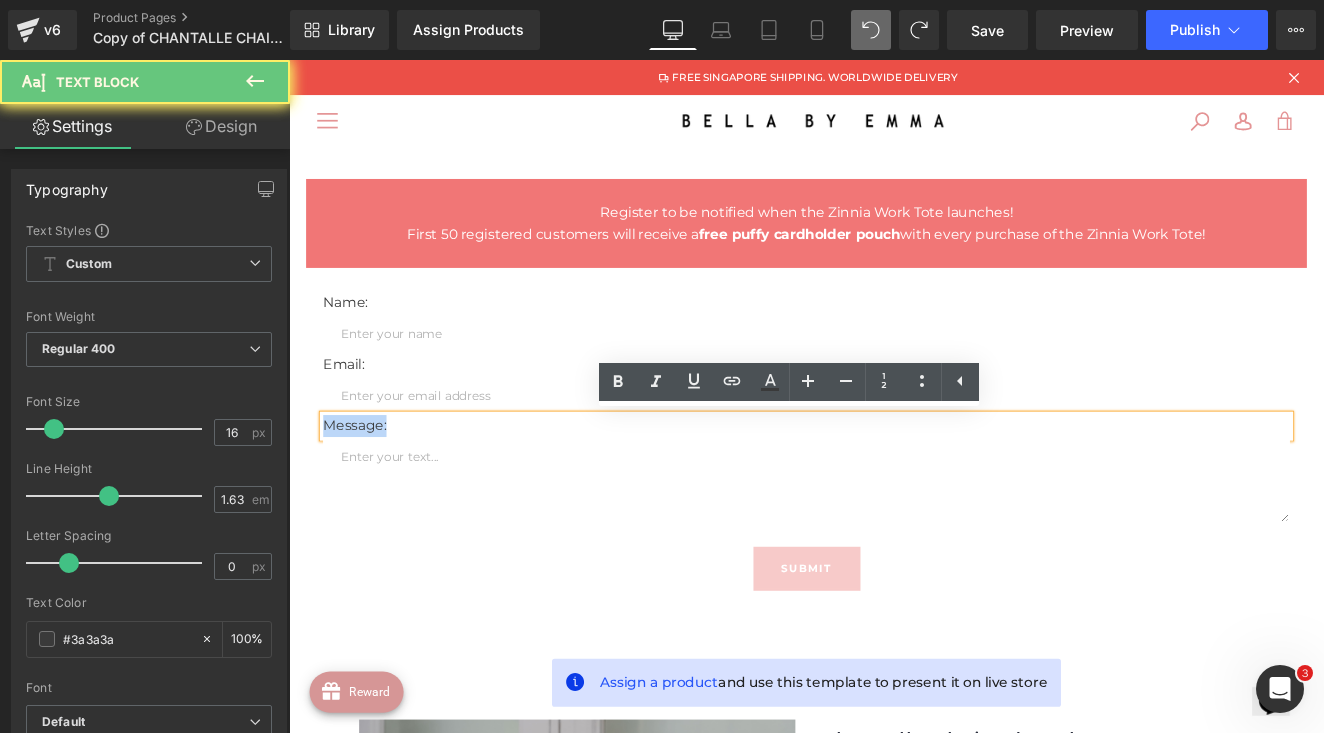 click on "Message:" at bounding box center (894, 488) 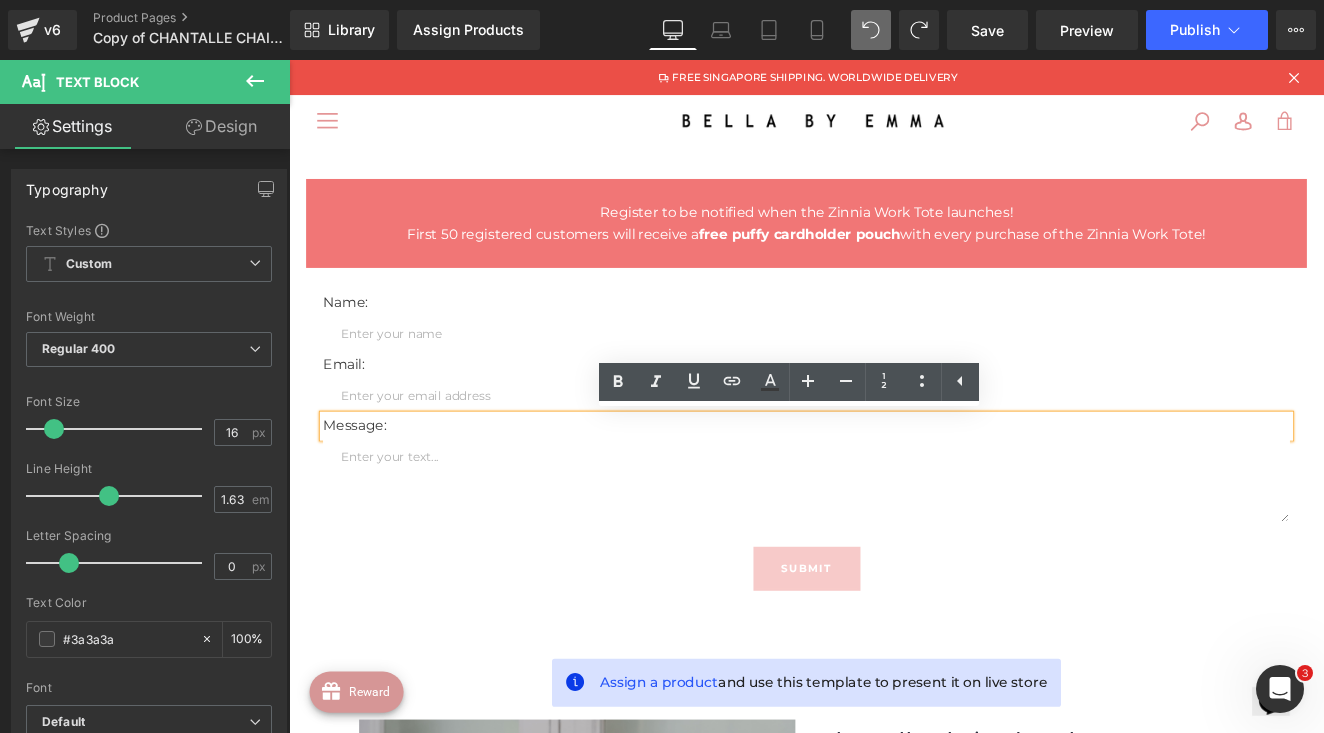 click on "Message:" at bounding box center (894, 488) 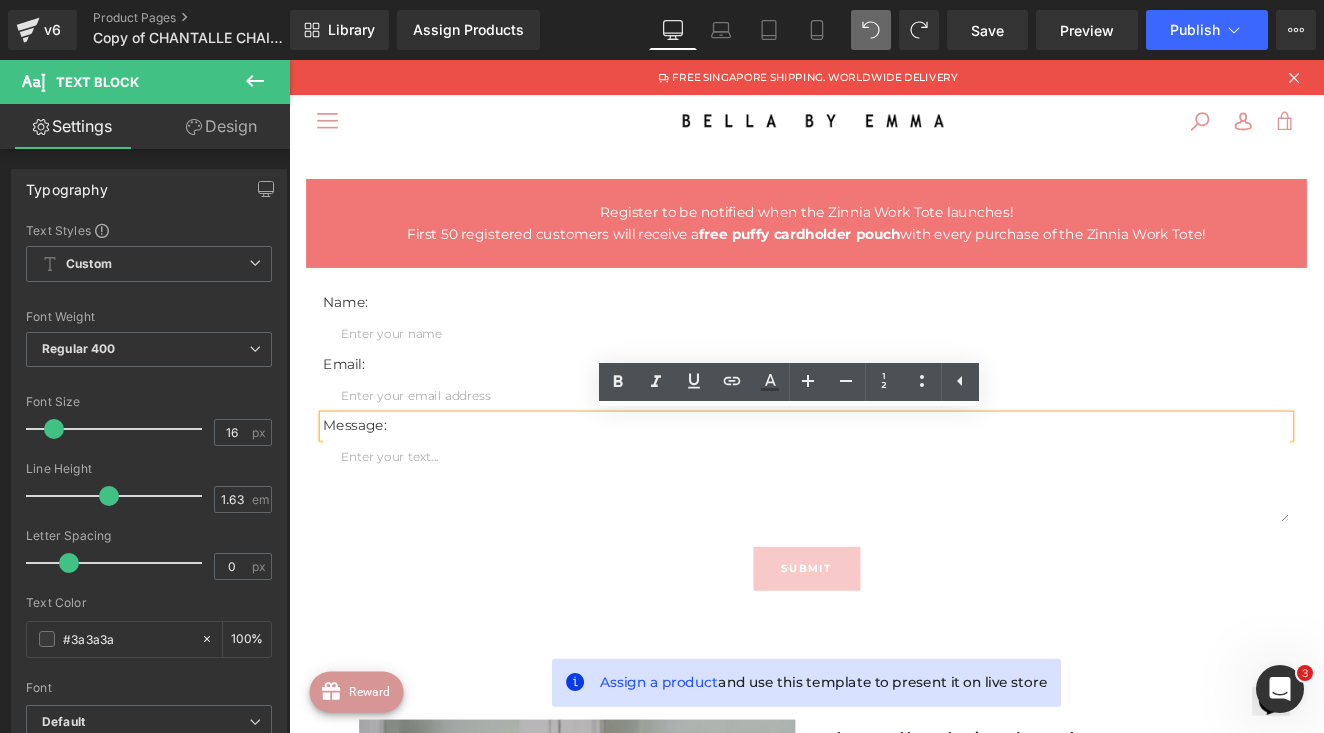 click on "Message:" at bounding box center [894, 488] 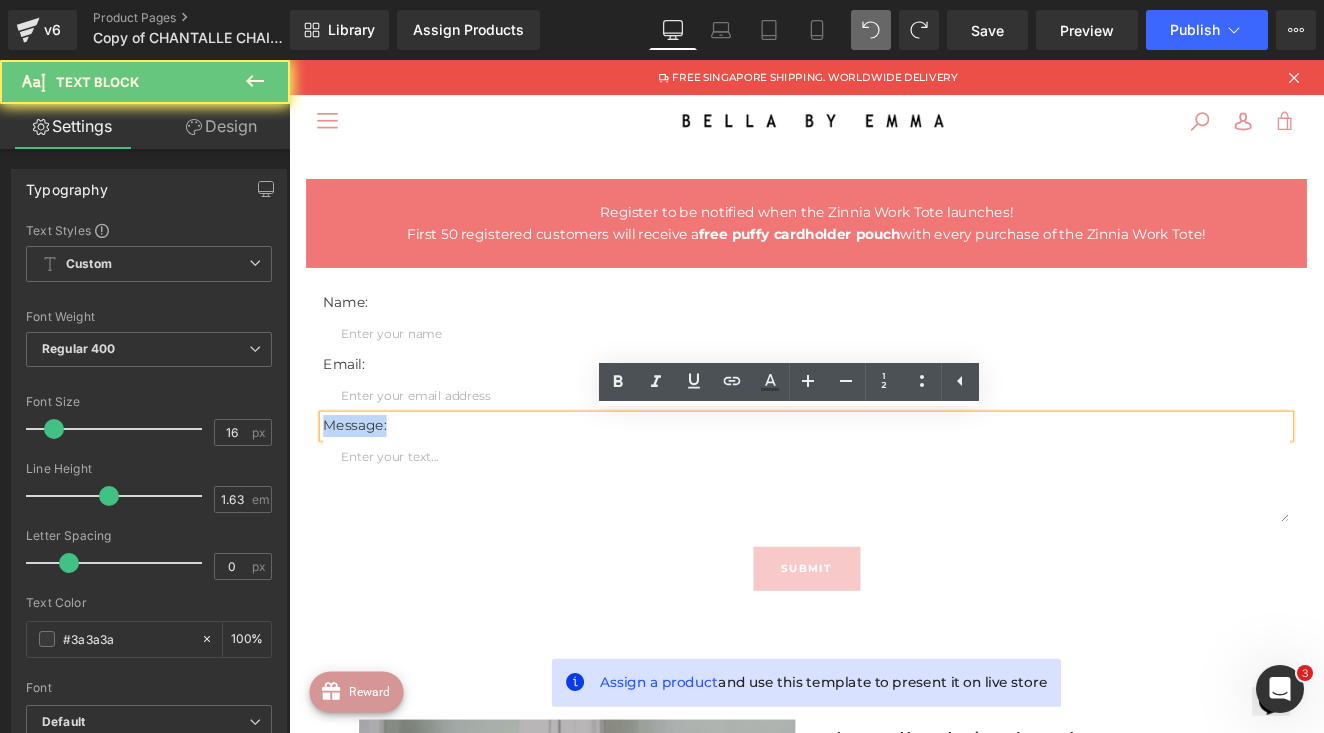 click on "Message:" at bounding box center [894, 488] 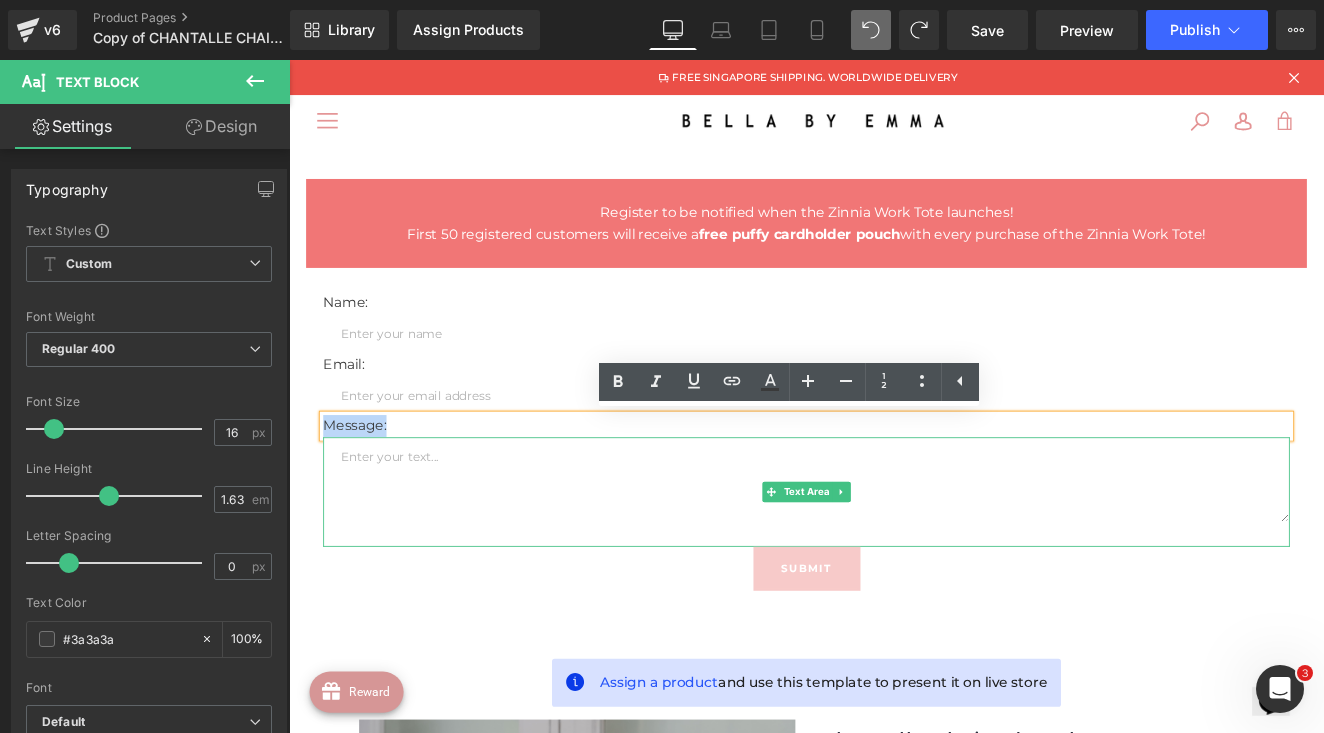 type 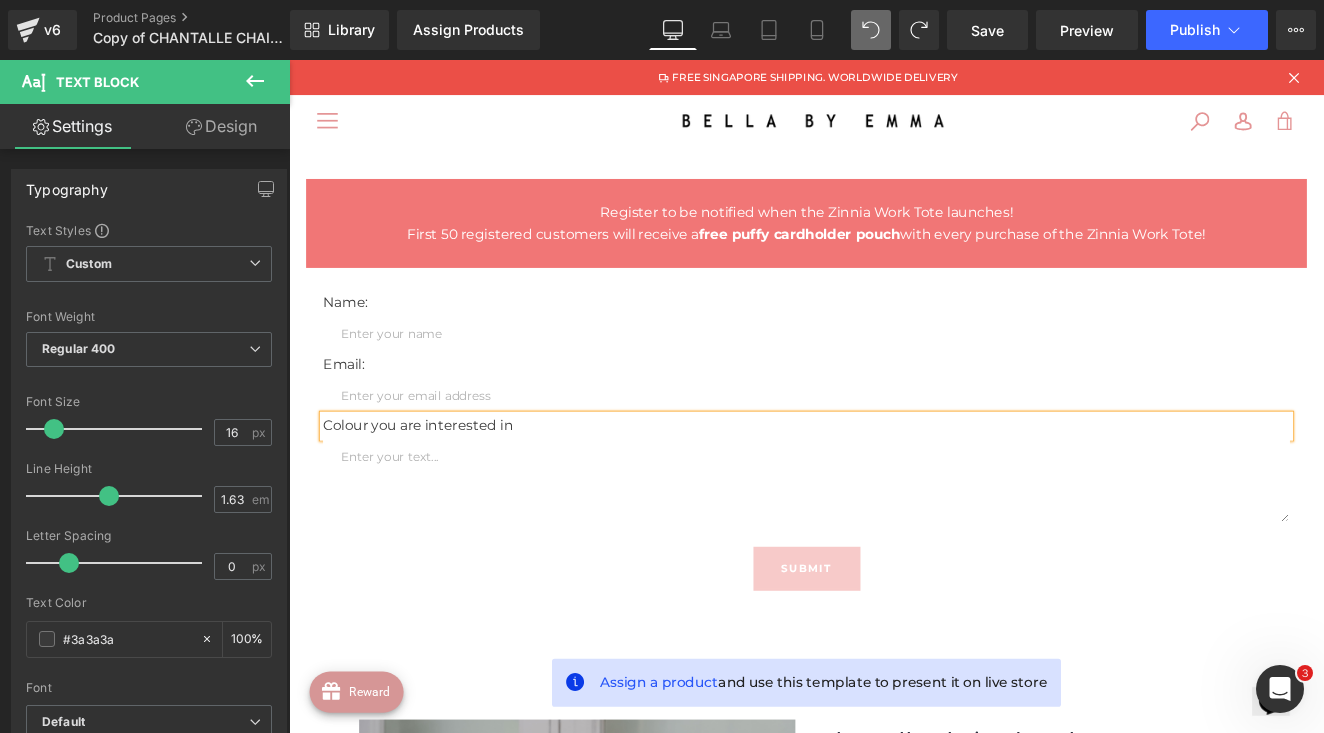 click on "Colour you are interested in" at bounding box center [894, 488] 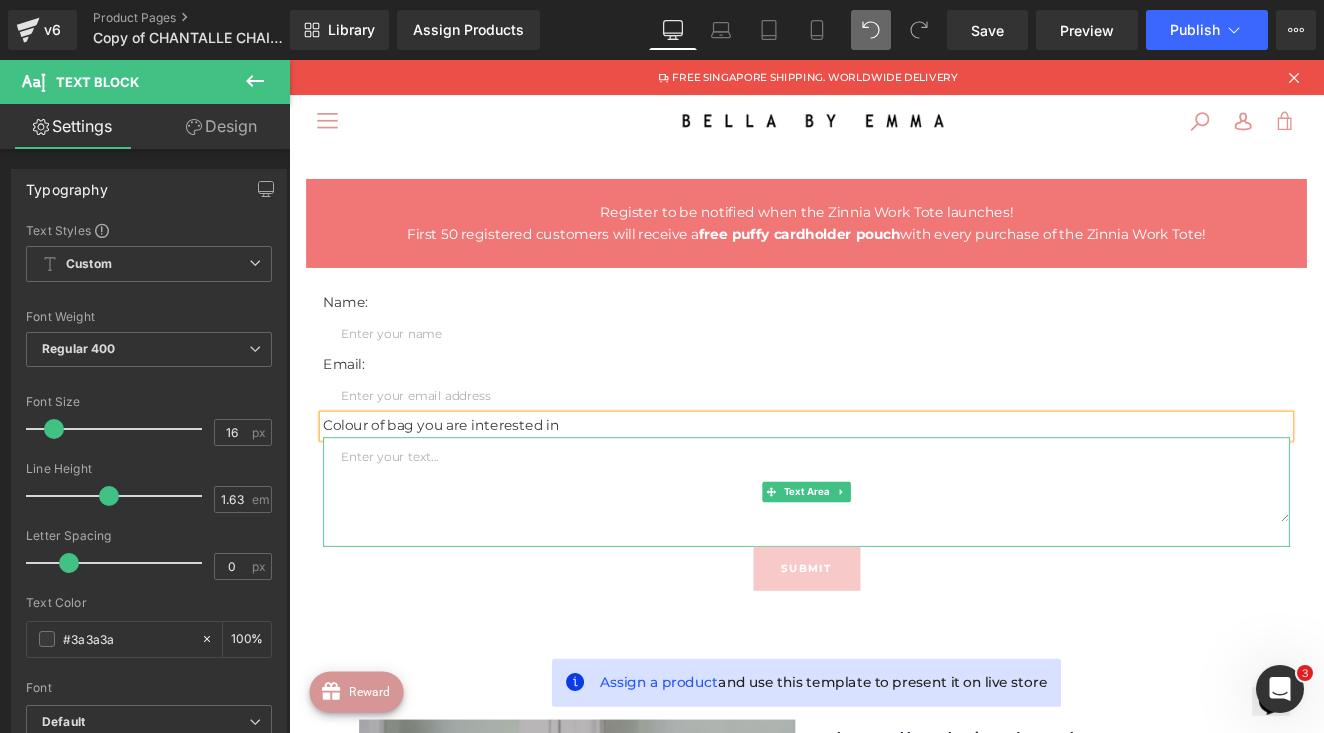 click at bounding box center (894, 551) 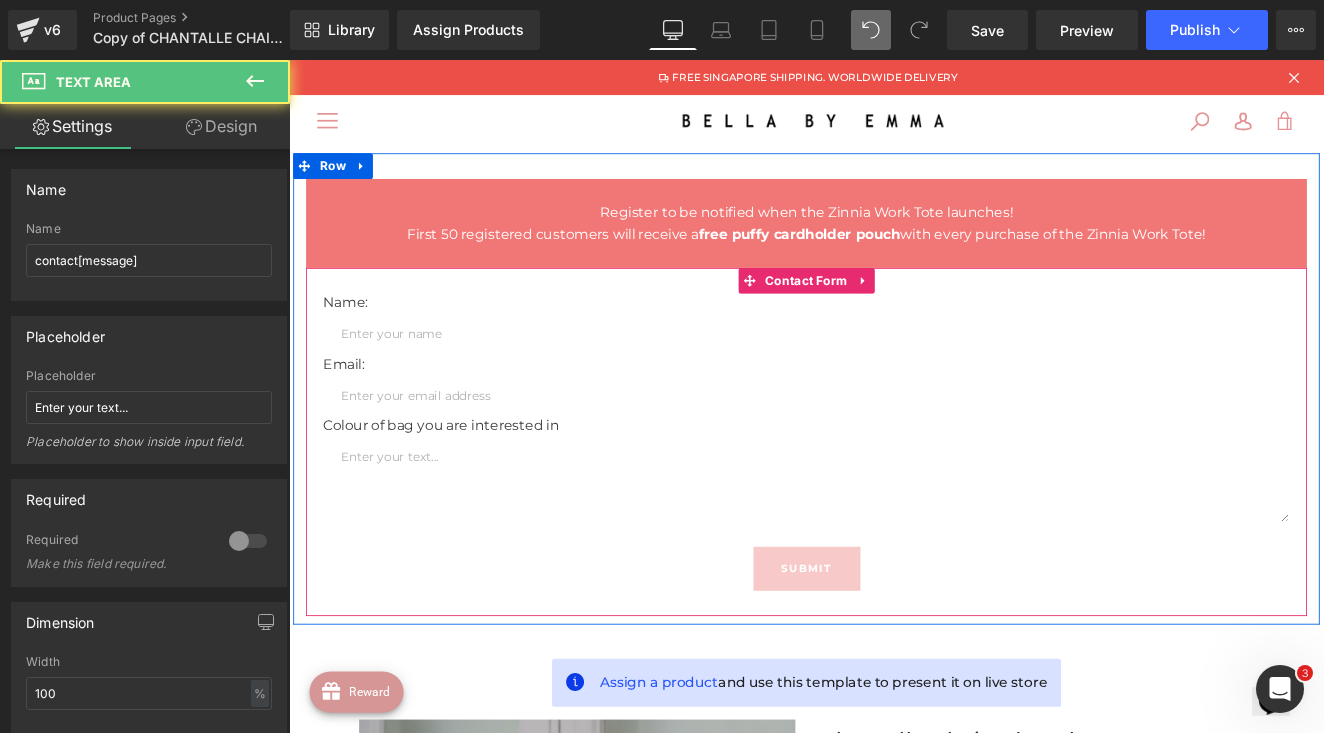 click on "Name: Text Block         Text Field         Email: Text Block         Email Field         Colour of bag you are interested in Text Block         Text Area         Submit Submit Button
Contact Form" at bounding box center [894, 506] 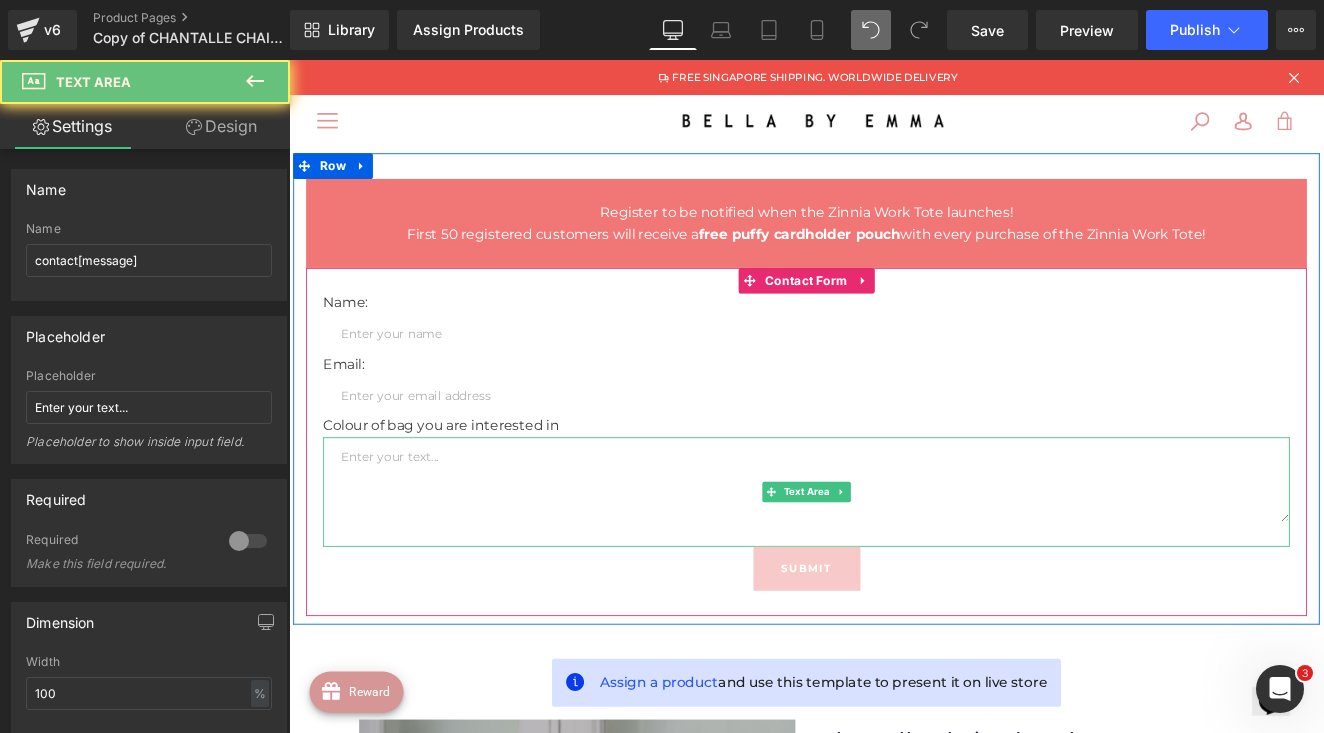 click at bounding box center (894, 551) 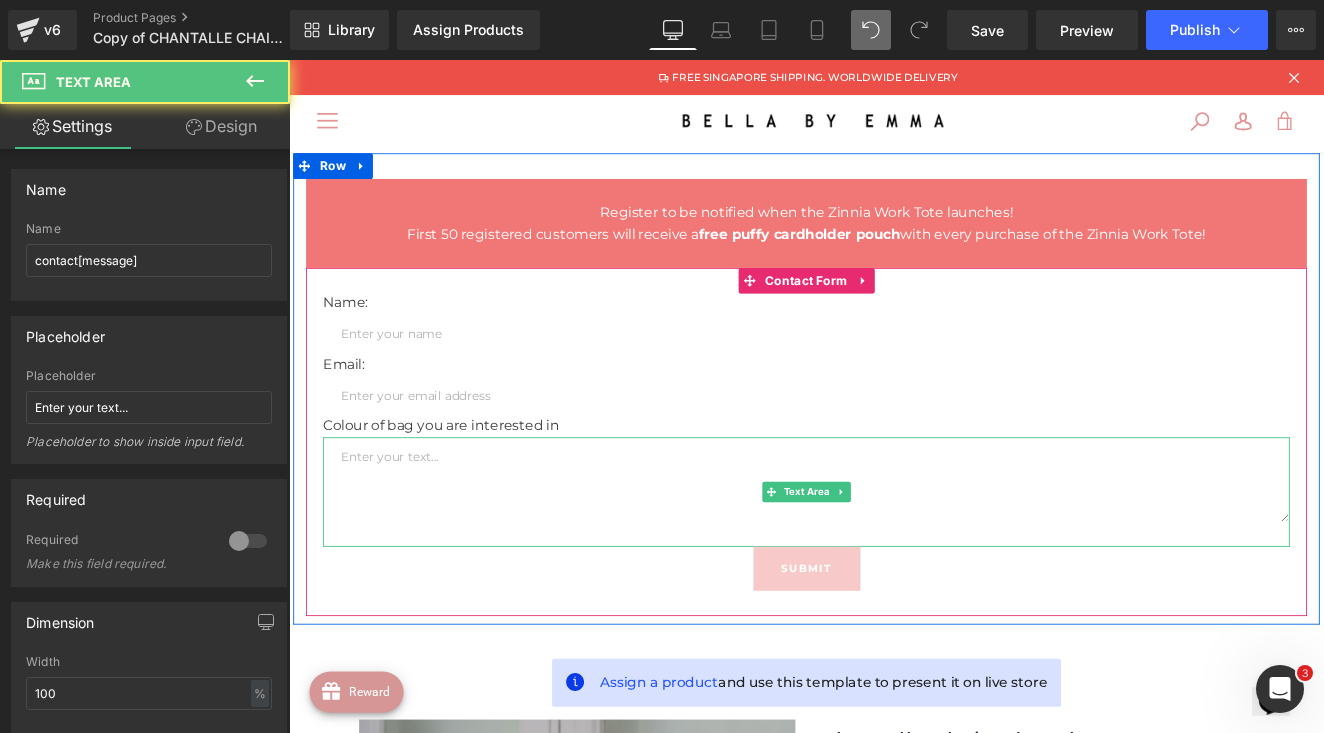 click at bounding box center (894, 551) 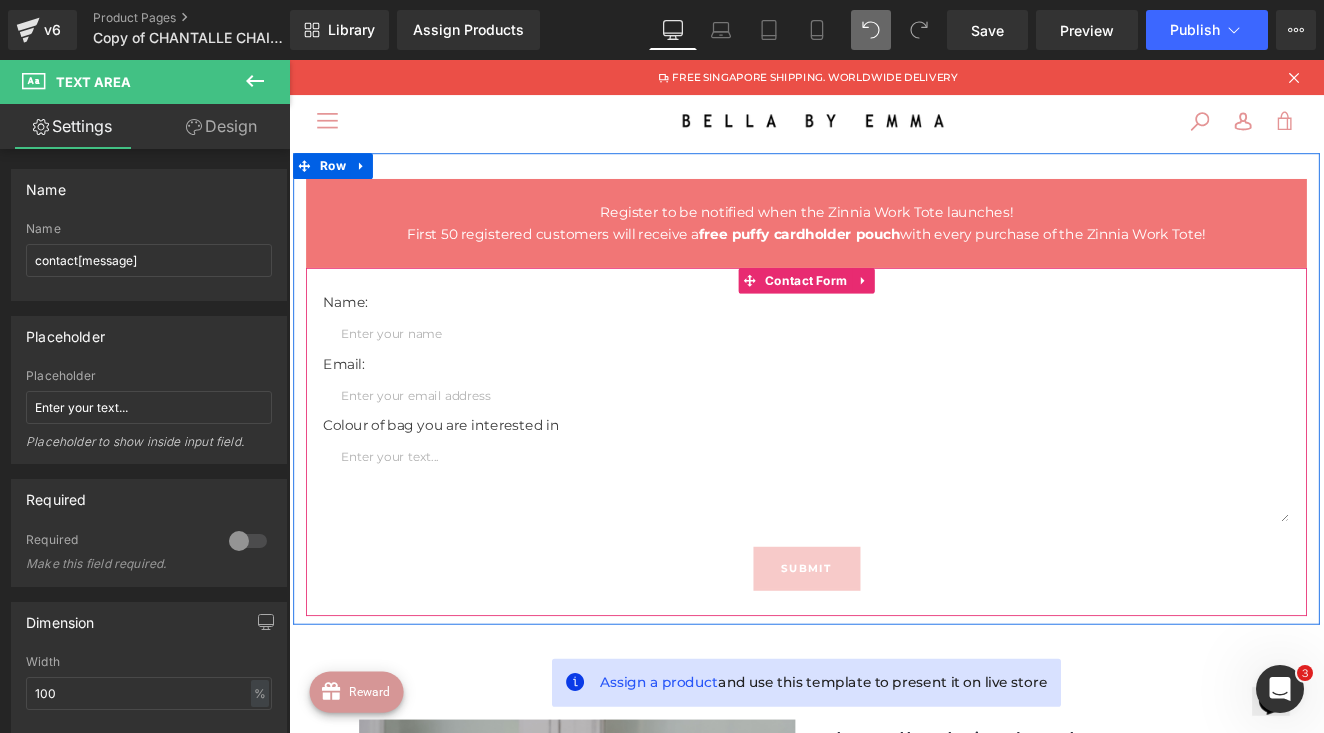 click on "Name: Text Block         Text Field         Email: Text Block         Email Field         Colour of bag you are interested in Text Block         Text Area         Submit Submit Button
Contact Form" at bounding box center [894, 506] 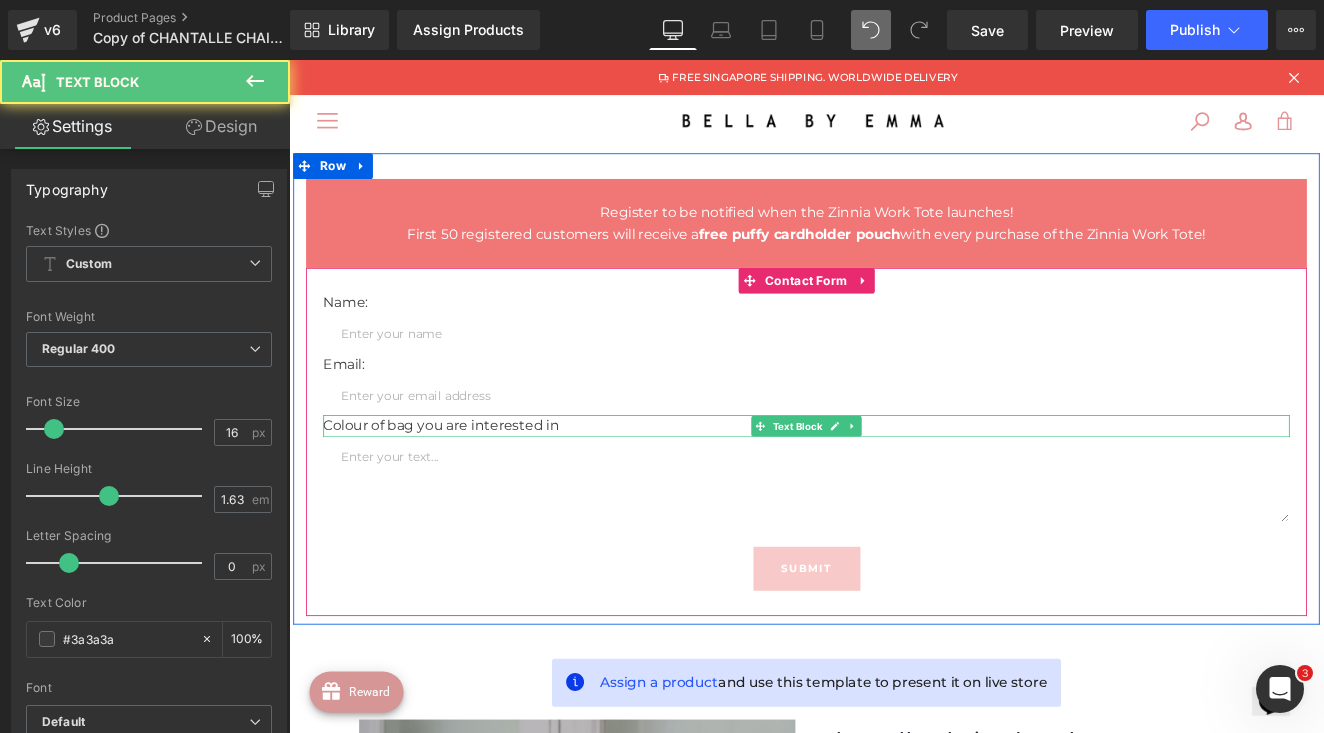 click on "Colour of bag you are interested in" at bounding box center (894, 488) 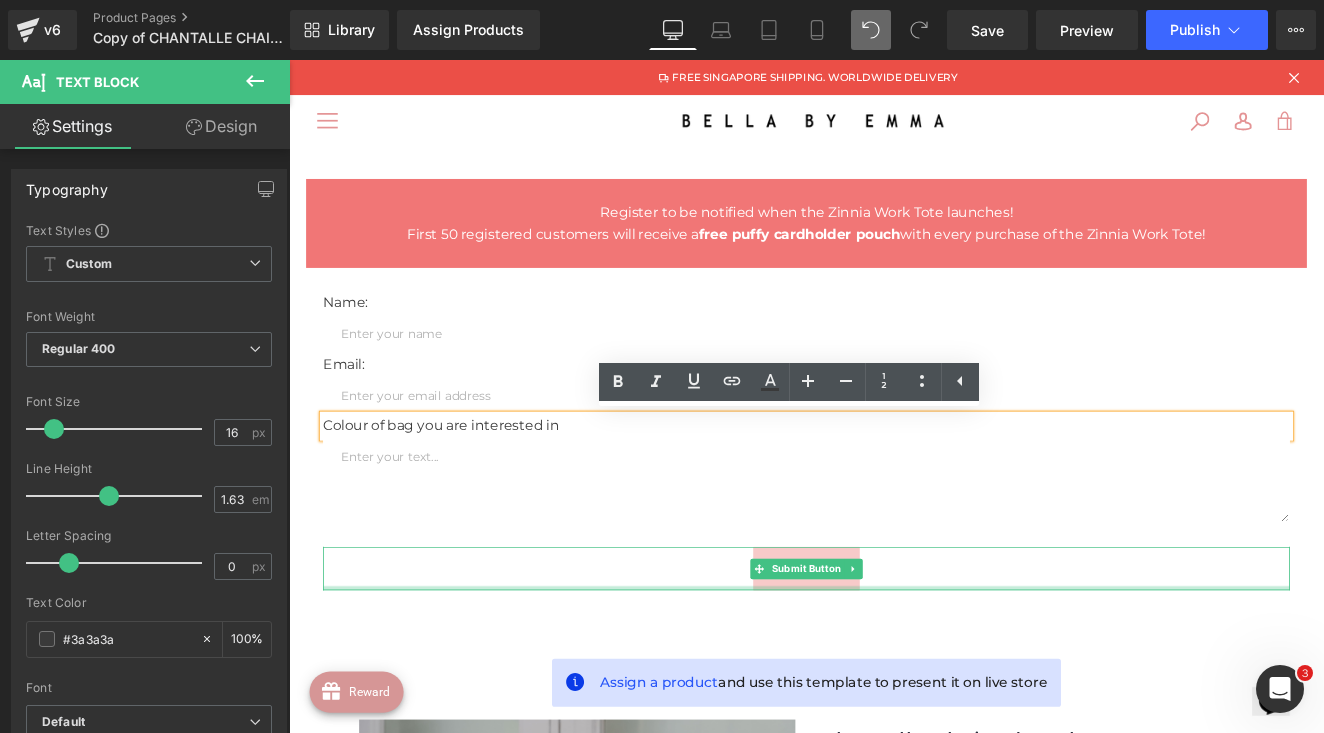 click at bounding box center [894, 677] 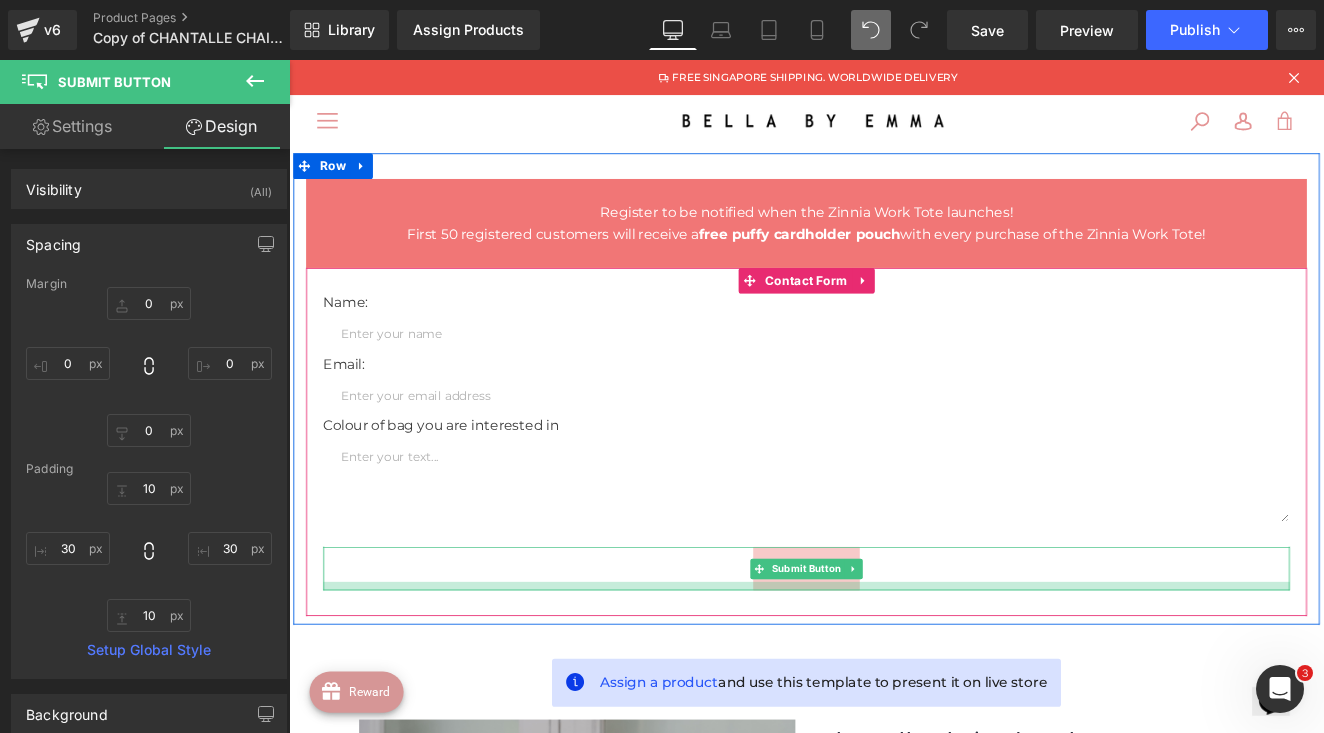 click at bounding box center (894, 675) 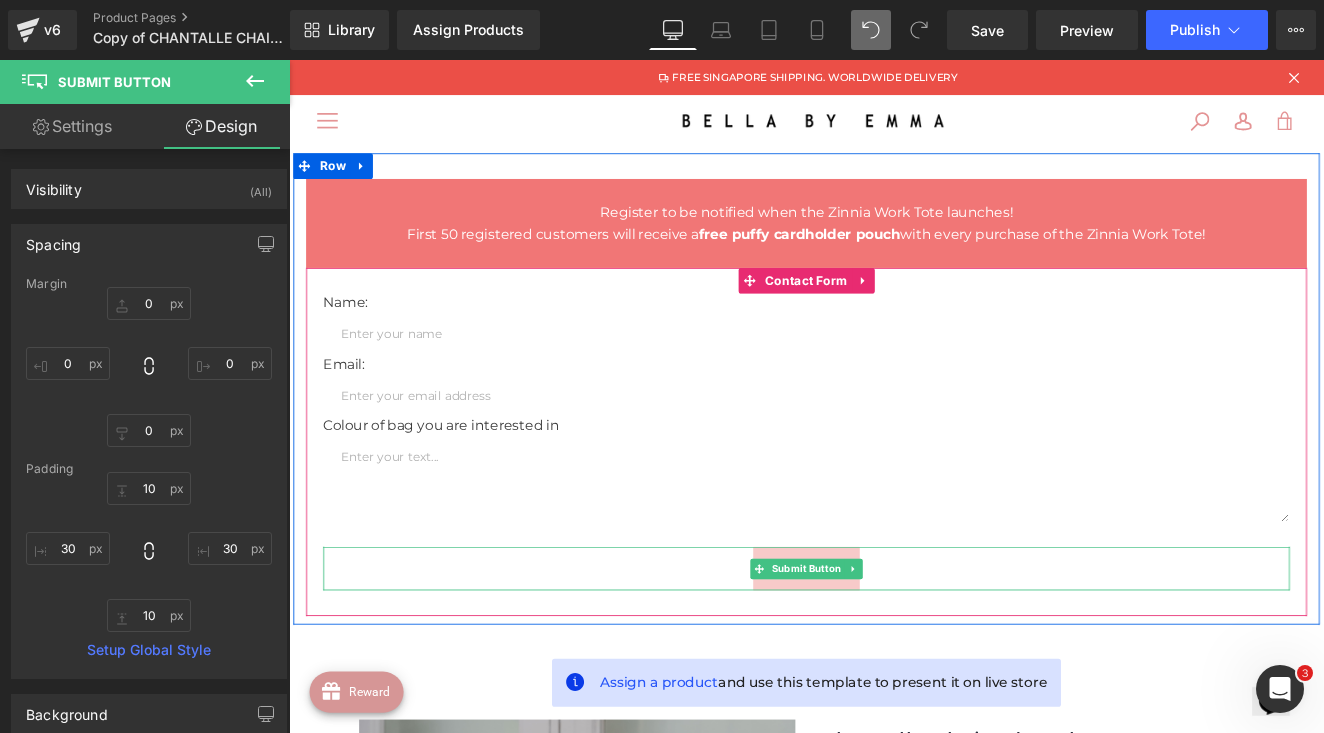 click on "Submit" at bounding box center [894, 654] 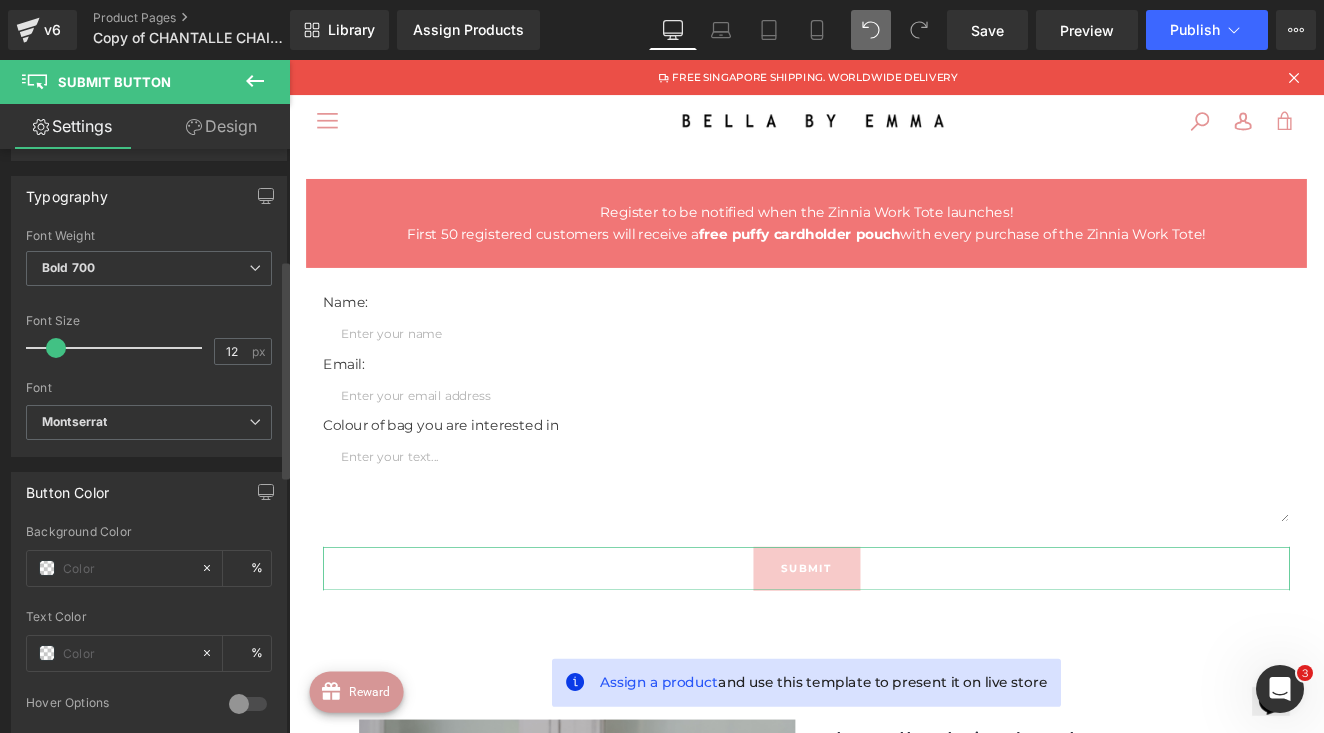 scroll, scrollTop: 318, scrollLeft: 0, axis: vertical 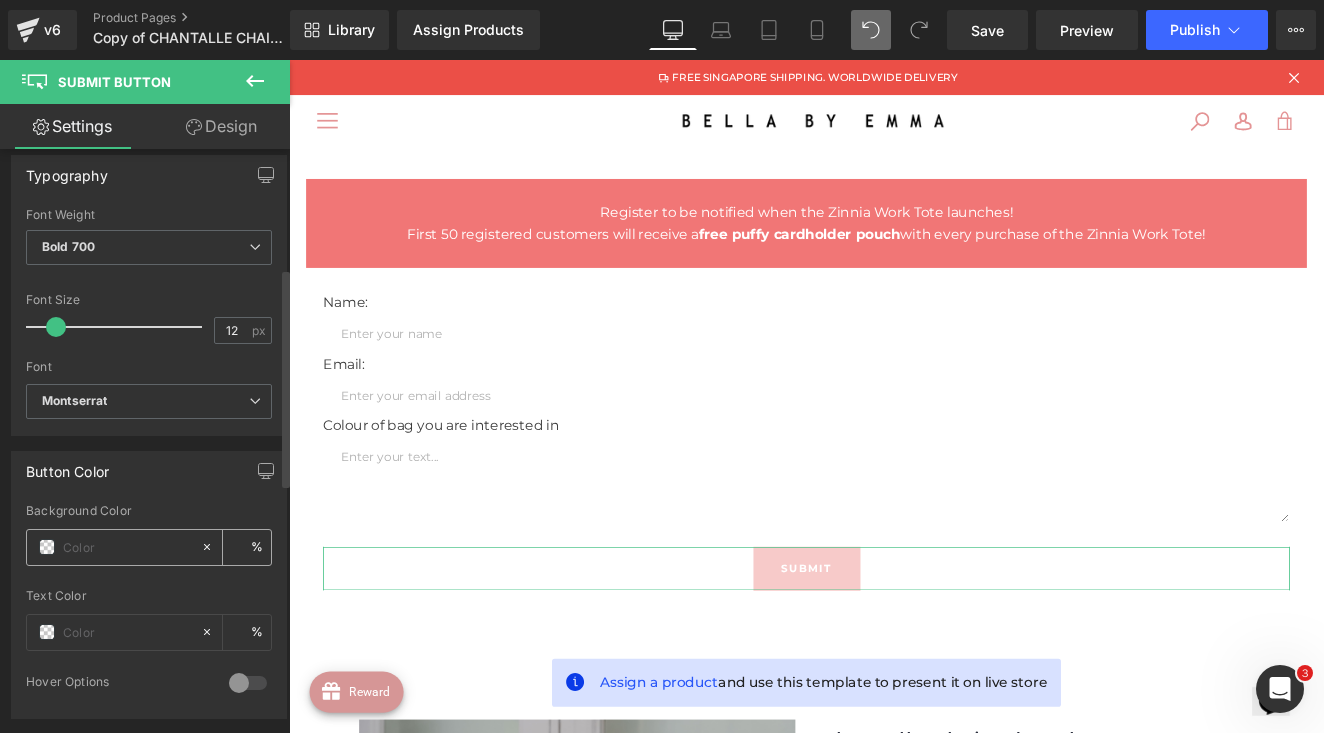 click at bounding box center (47, 547) 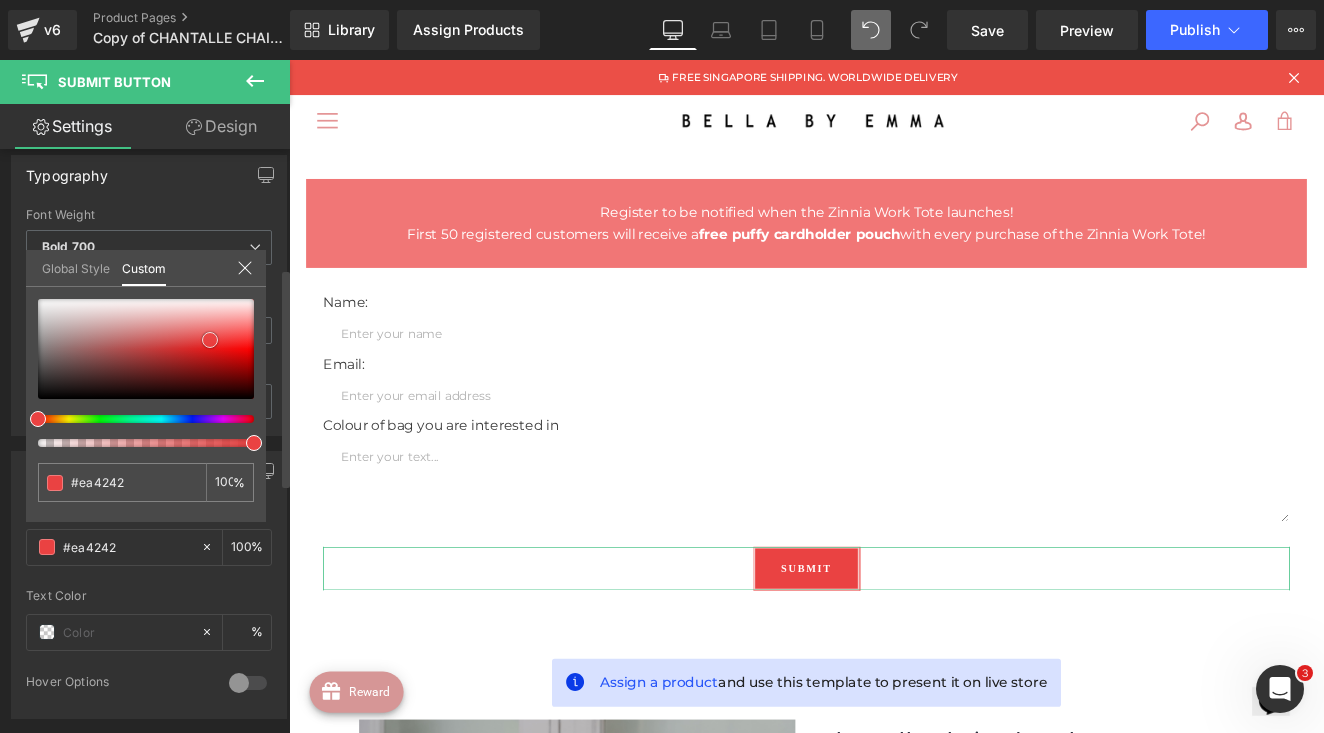 drag, startPoint x: 102, startPoint y: 370, endPoint x: 210, endPoint y: 340, distance: 112.08925 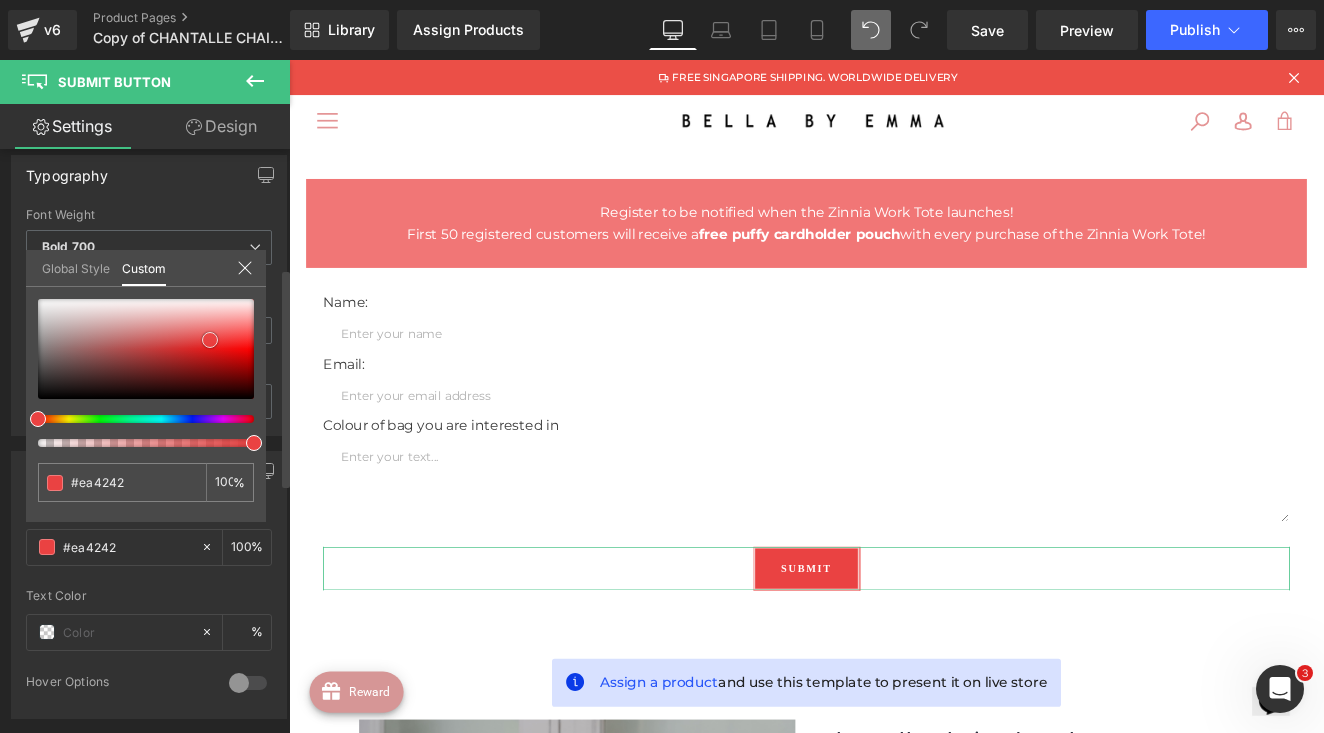 click at bounding box center [146, 349] 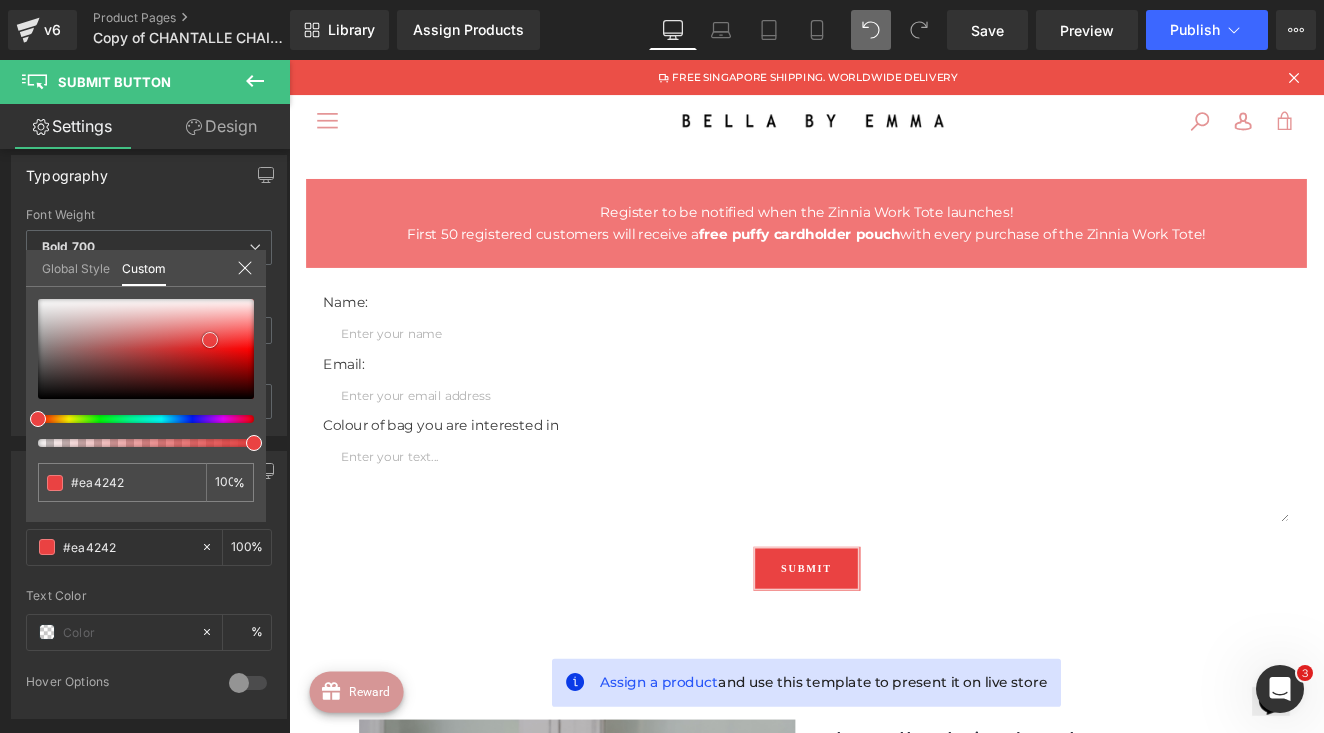 click on "Time to own it
Why wait? Shop today, 0% interest over 3 payments.
0% interest 100% transparent
Split bill into 3 payments Hassle-free experience
Hundreds of merchants Vast variety
Terms & Conditions
How it works
Back
Skip to content
FREE SINGAPORE SHIPPING. WORLDWIDE DELIVERY
Menu" at bounding box center (894, 1684) 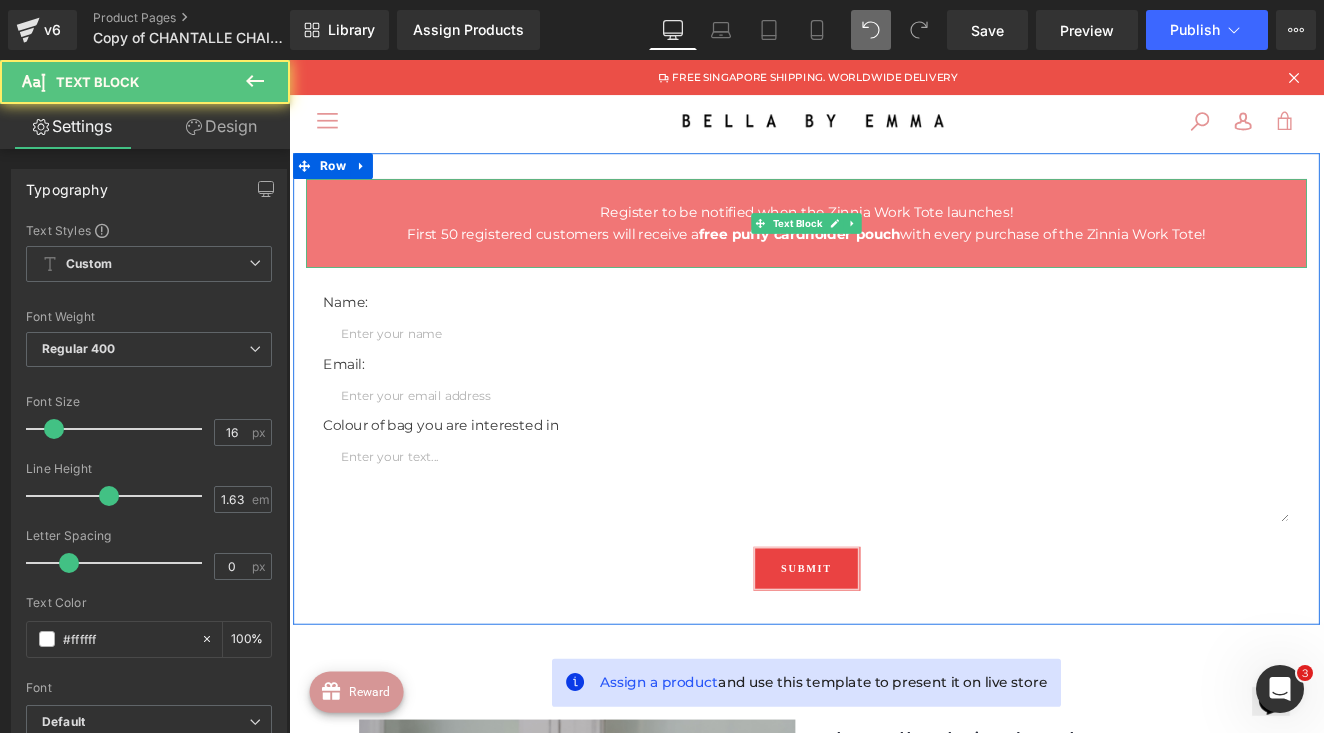 click at bounding box center [894, 212] 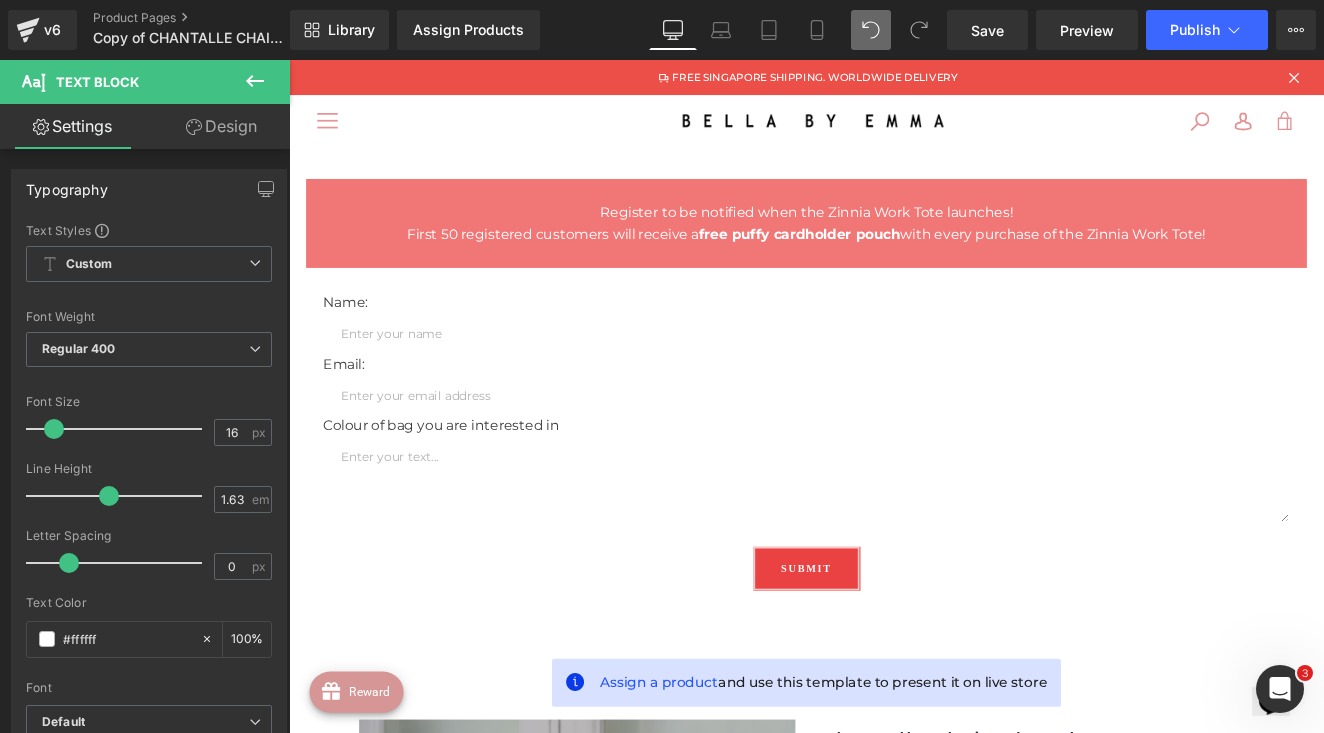 click on "First 50 registered customers will receive a  free puffy cardholder pouch  with every purchase of the Zinnia Work Tote!" at bounding box center (894, 264) 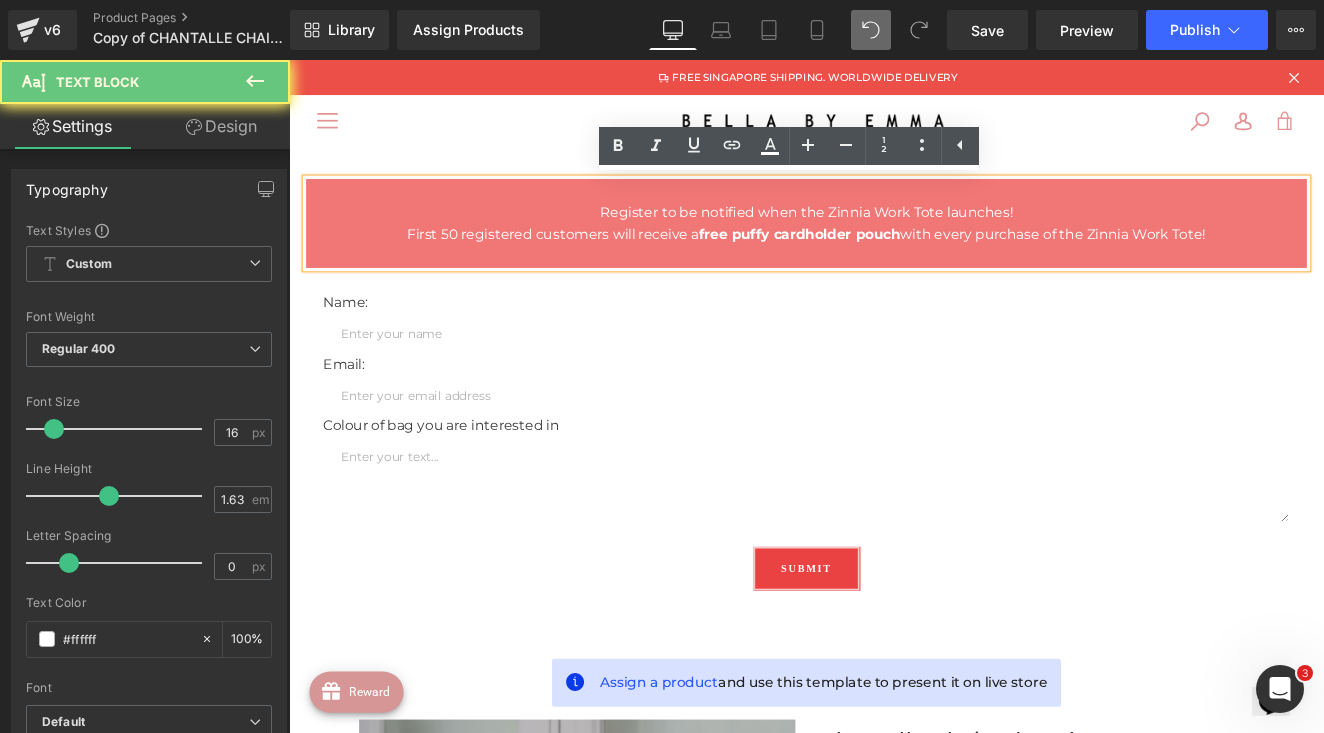 click on "Register to be notified when the Zinnia Work Tote launches!" at bounding box center (894, 238) 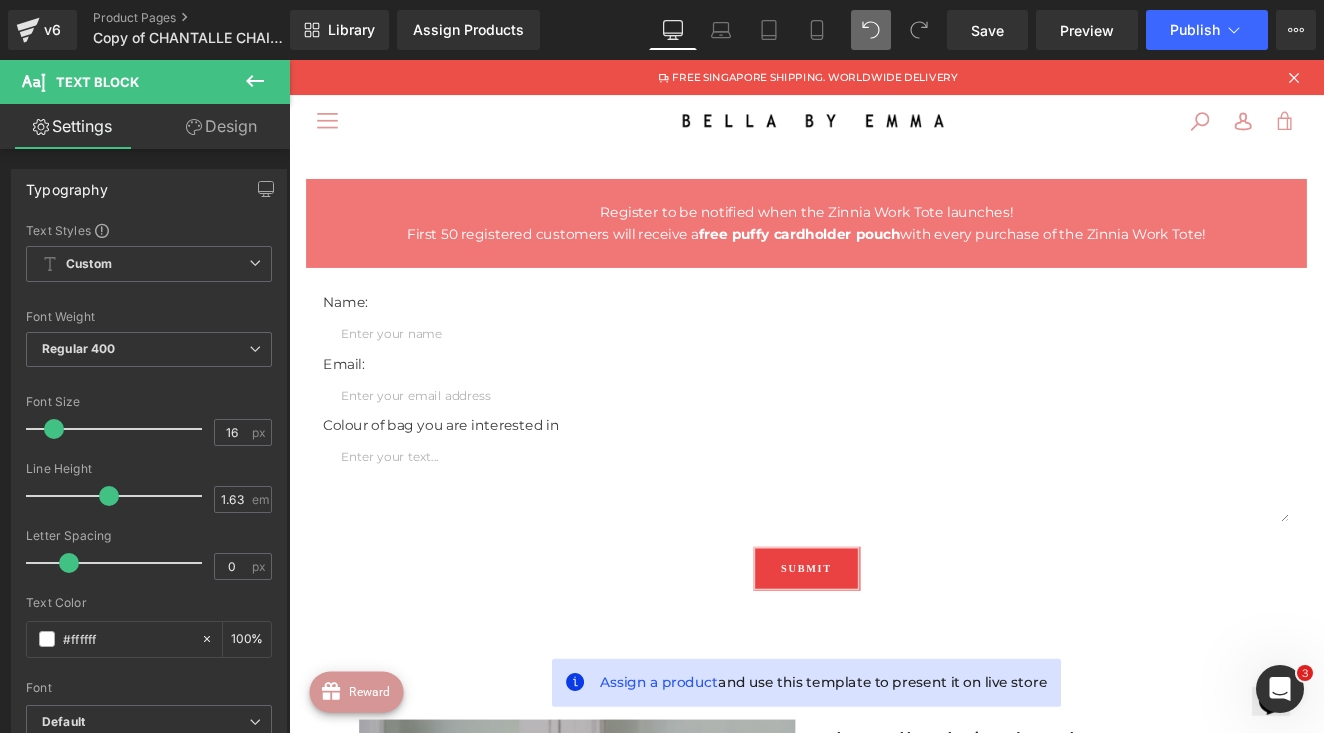 click on "Design" at bounding box center (221, 126) 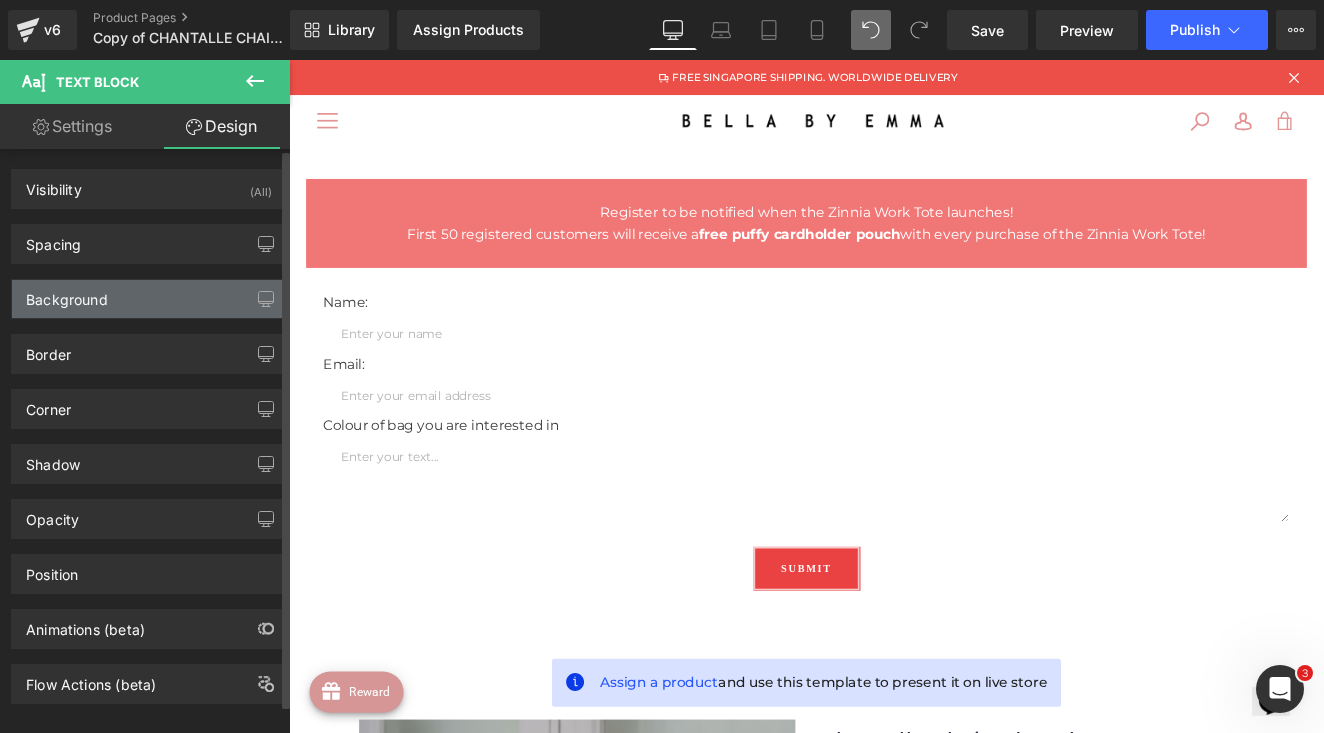 click on "Background" at bounding box center [149, 299] 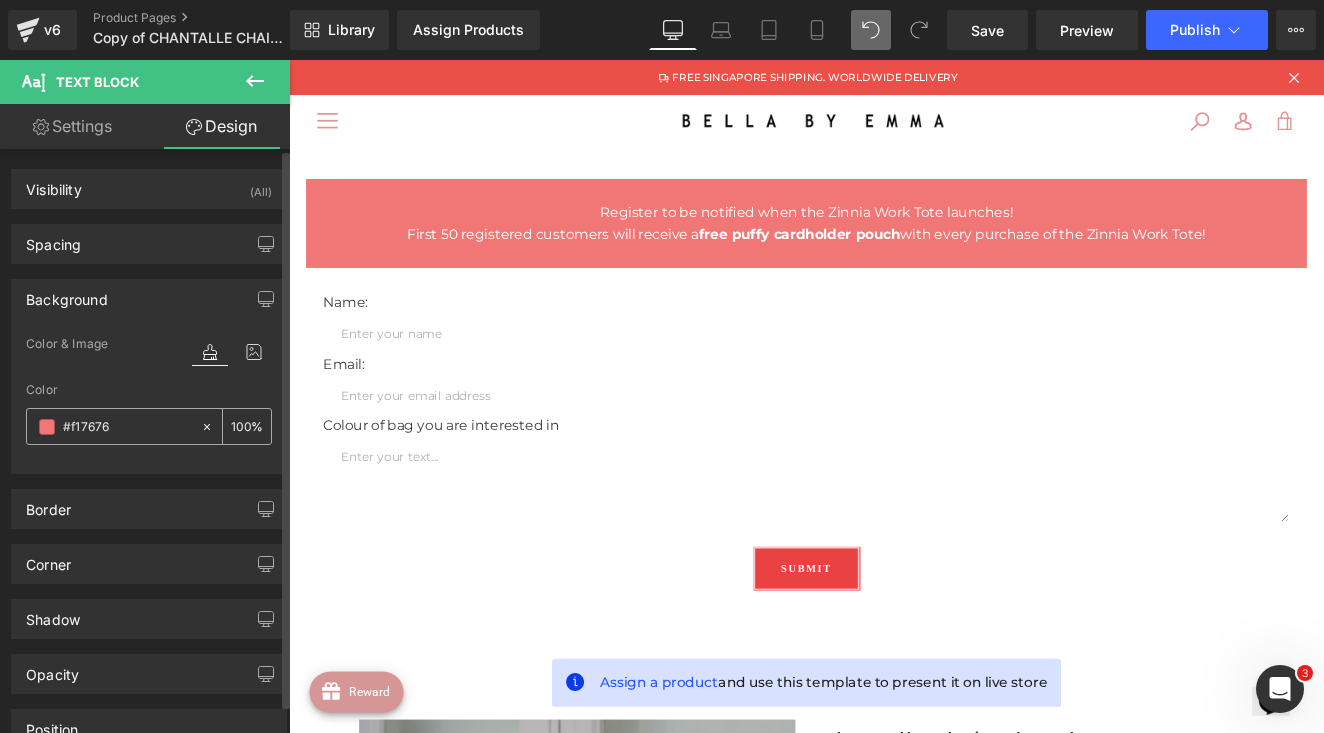 click on "#f17676" at bounding box center [127, 427] 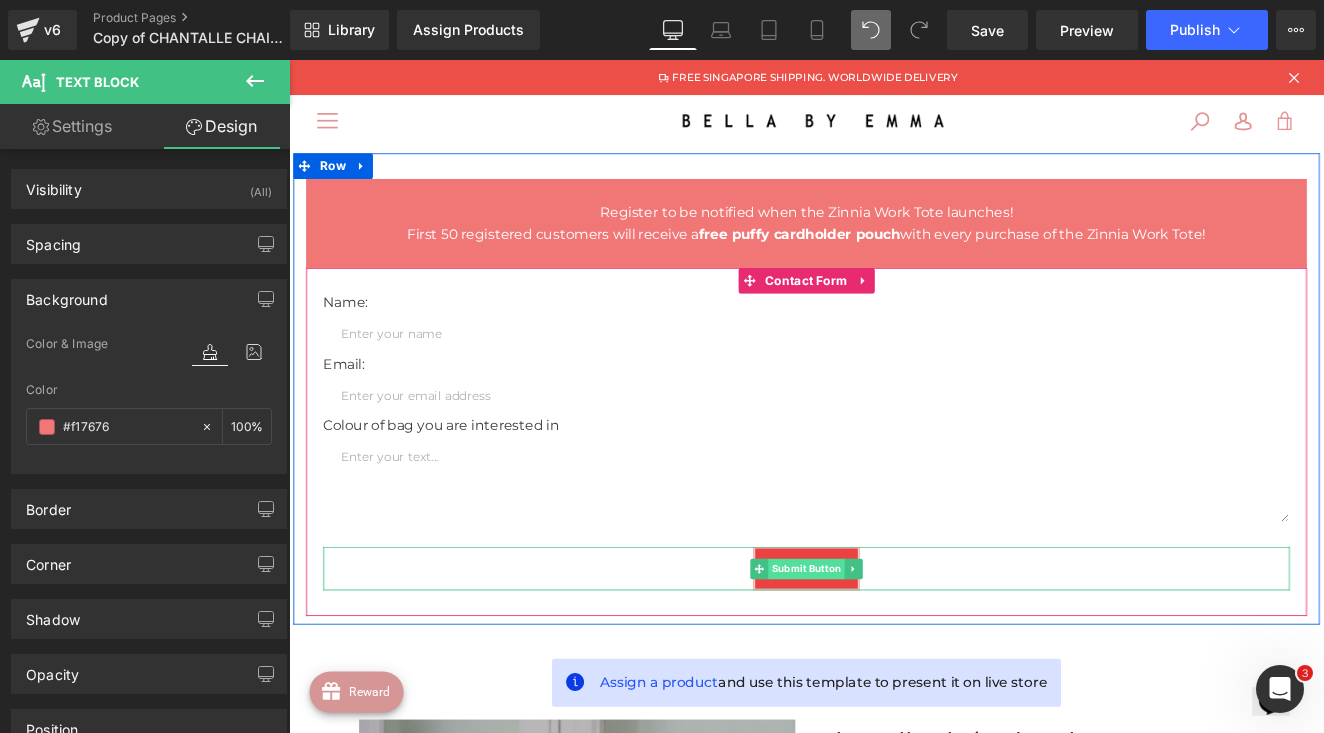 click on "Submit Button" at bounding box center [894, 655] 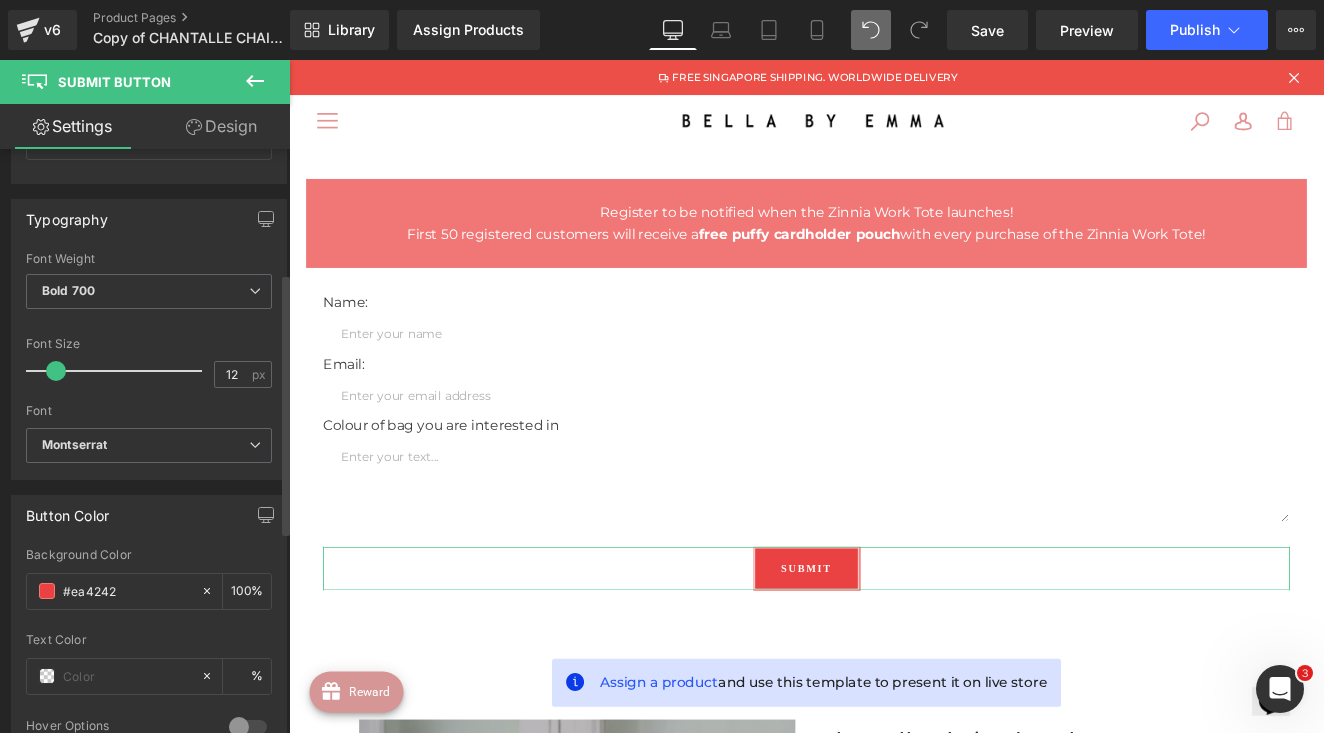 scroll, scrollTop: 280, scrollLeft: 0, axis: vertical 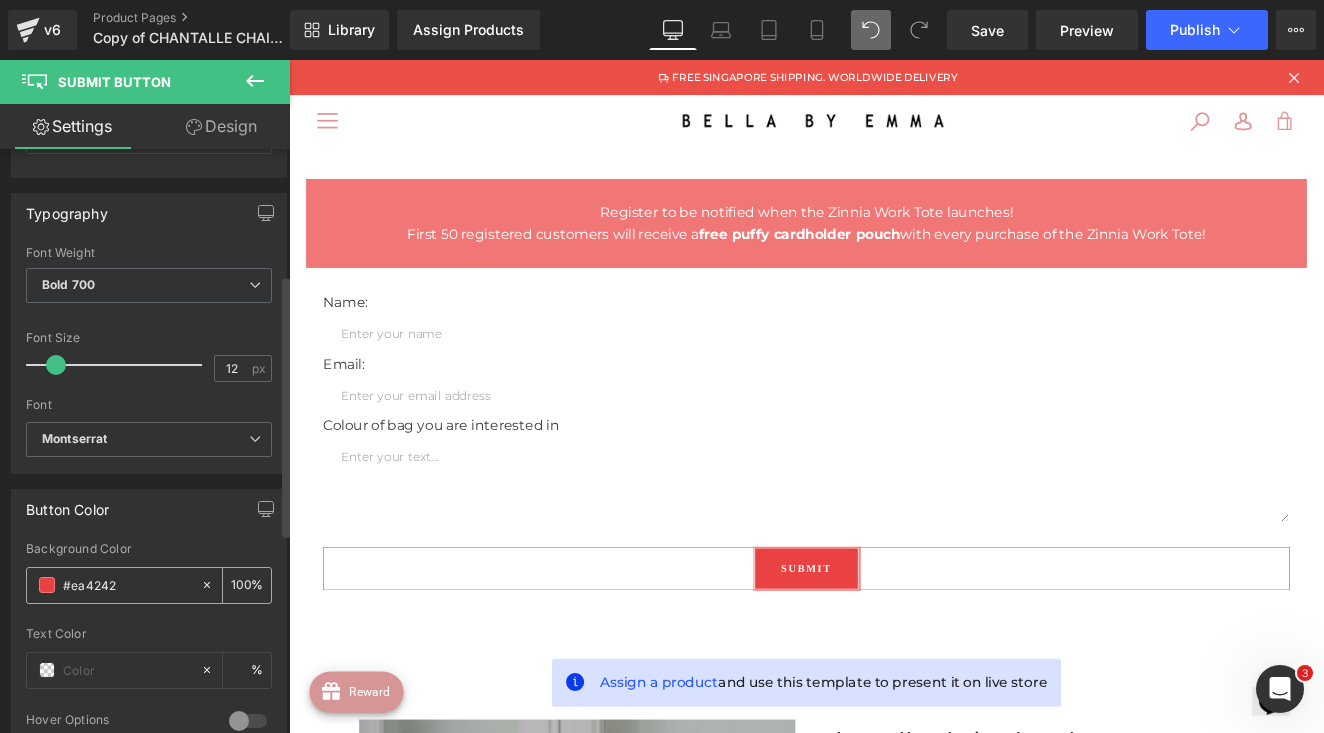 click at bounding box center (47, 585) 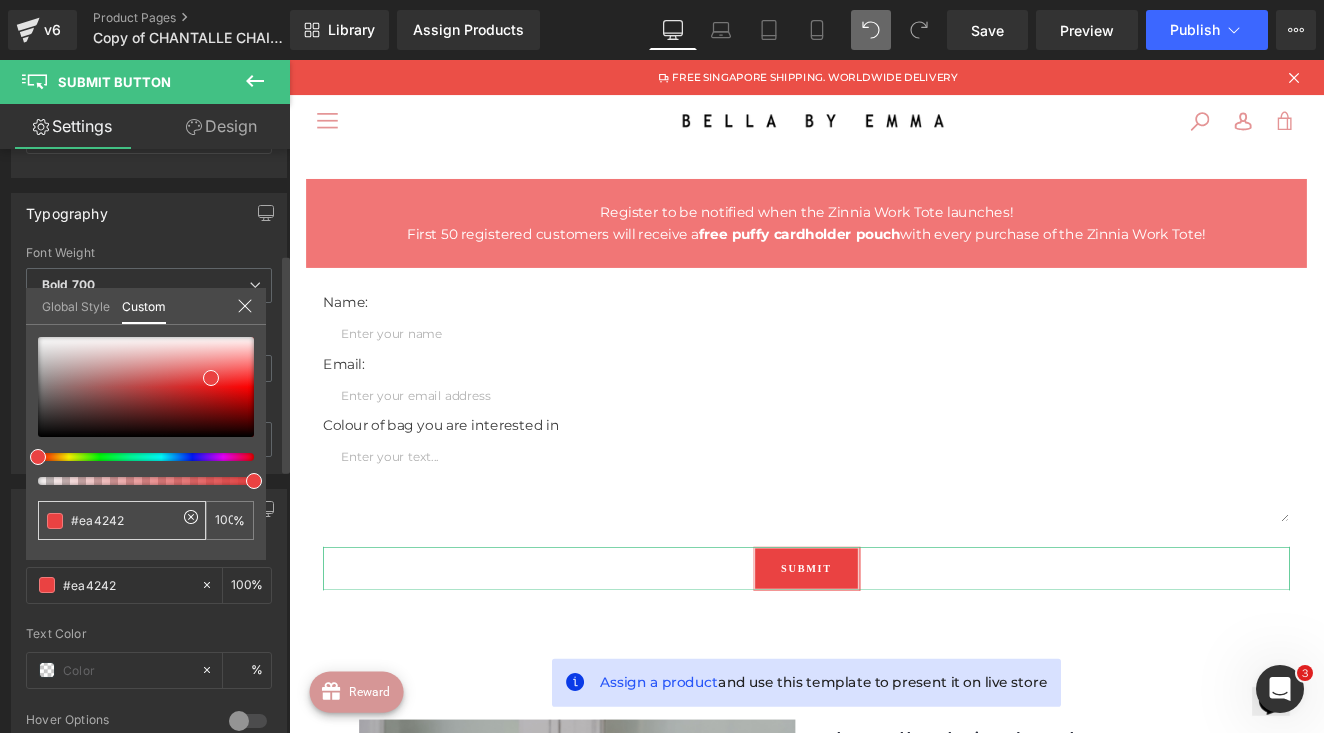 click on "#ea4242" at bounding box center (124, 520) 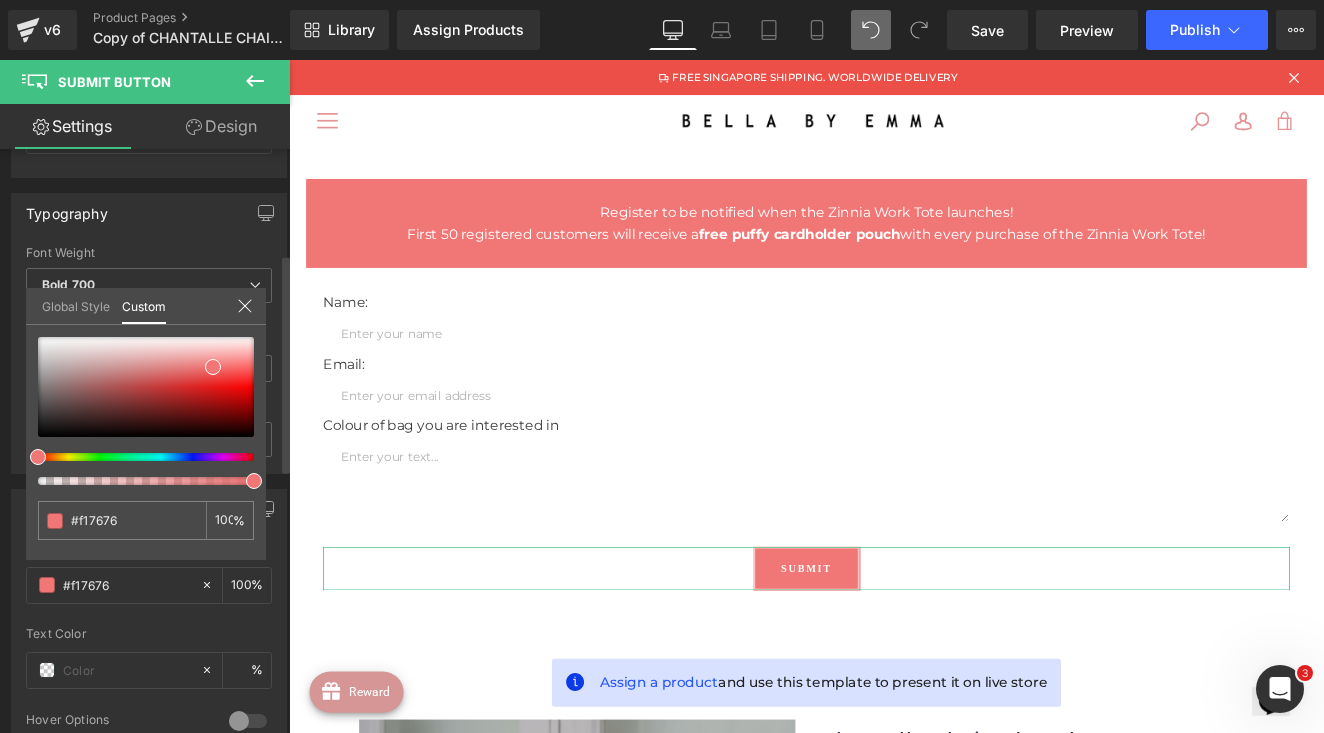 scroll, scrollTop: 282, scrollLeft: 0, axis: vertical 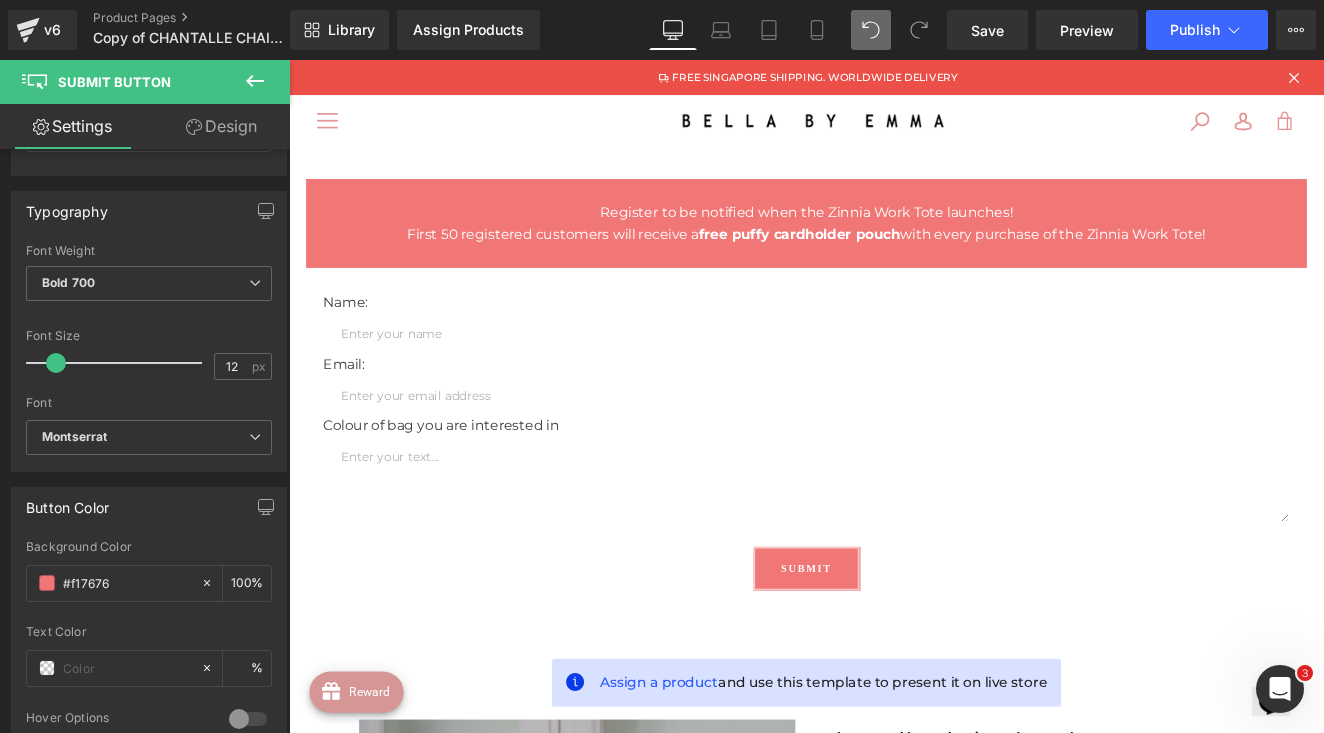 click on "Time to own it
Why wait? Shop today, 0% interest over 3 payments.
0% interest 100% transparent
Split bill into 3 payments Hassle-free experience
Hundreds of merchants Vast variety
Terms & Conditions
How it works
Back
Skip to content
FREE SINGAPORE SHIPPING. WORLDWIDE DELIVERY
Menu" at bounding box center (894, 1684) 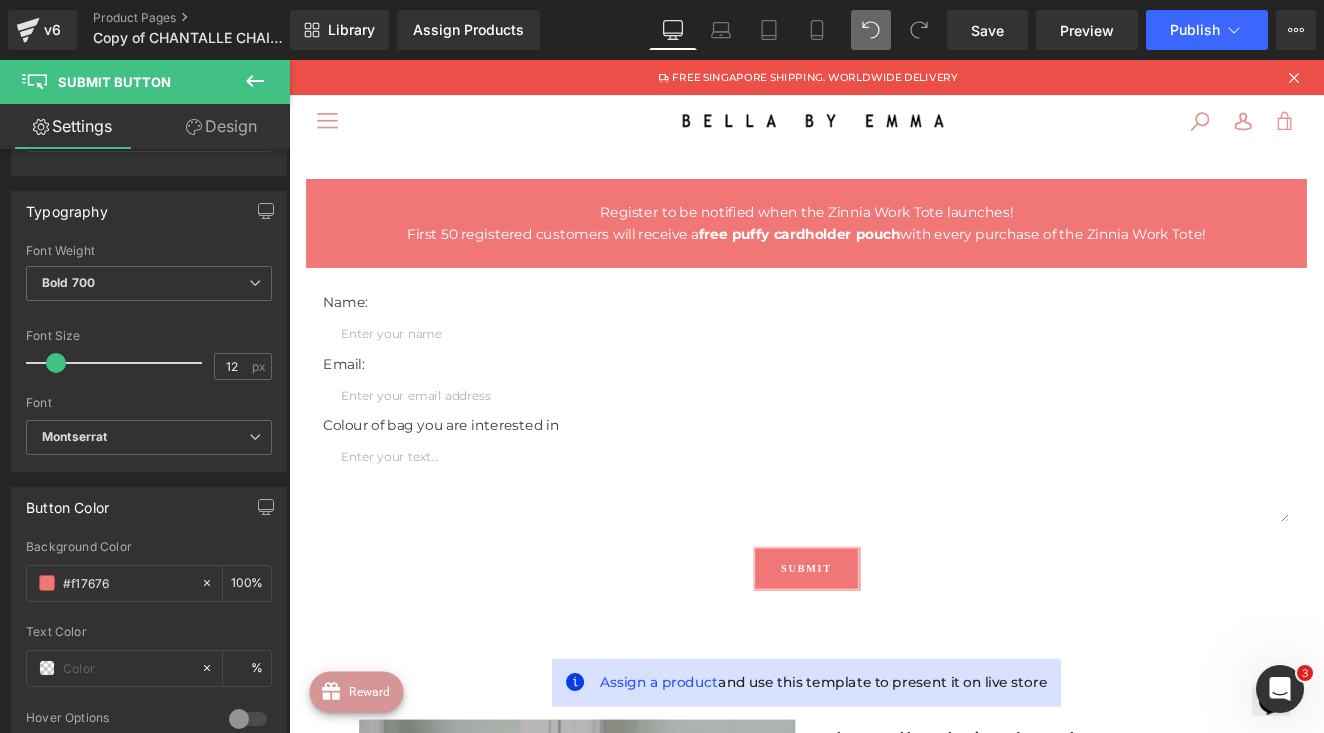 click on "Submit Button" at bounding box center (894, 655) 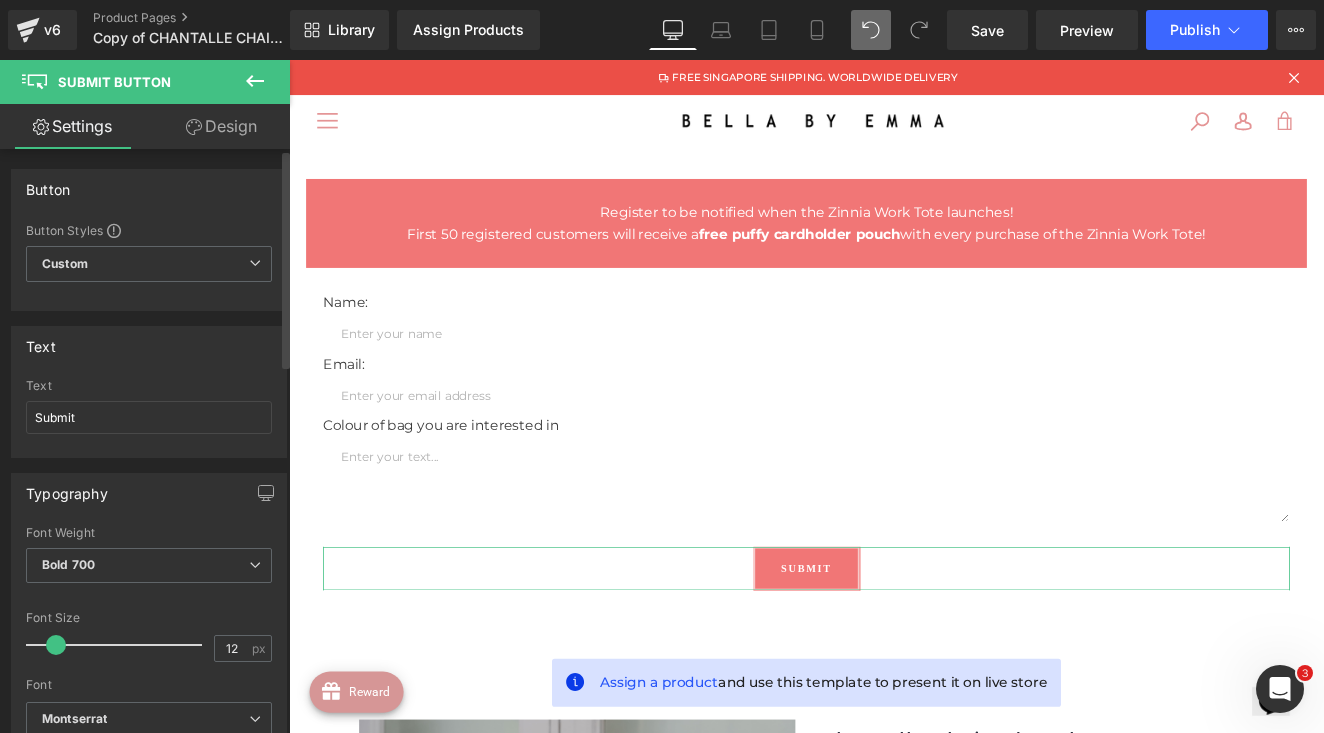 scroll, scrollTop: 0, scrollLeft: 0, axis: both 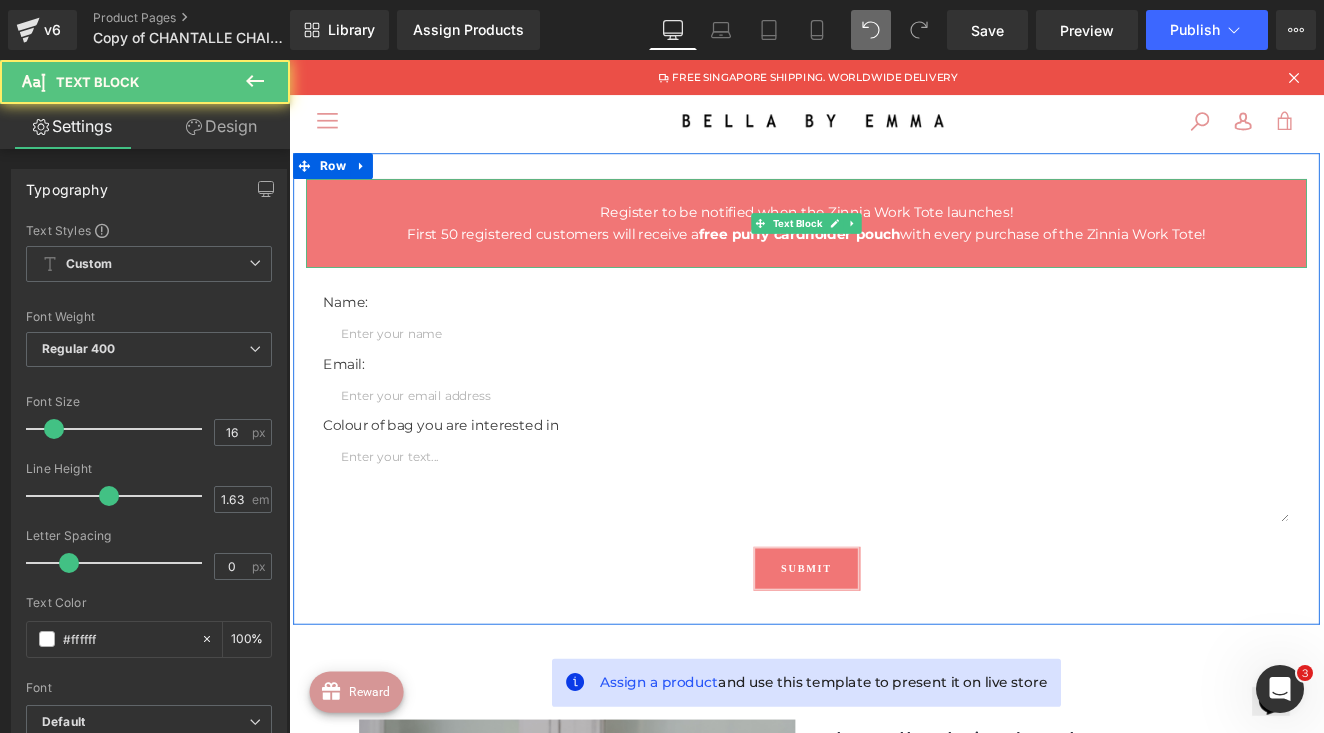 click at bounding box center (894, 290) 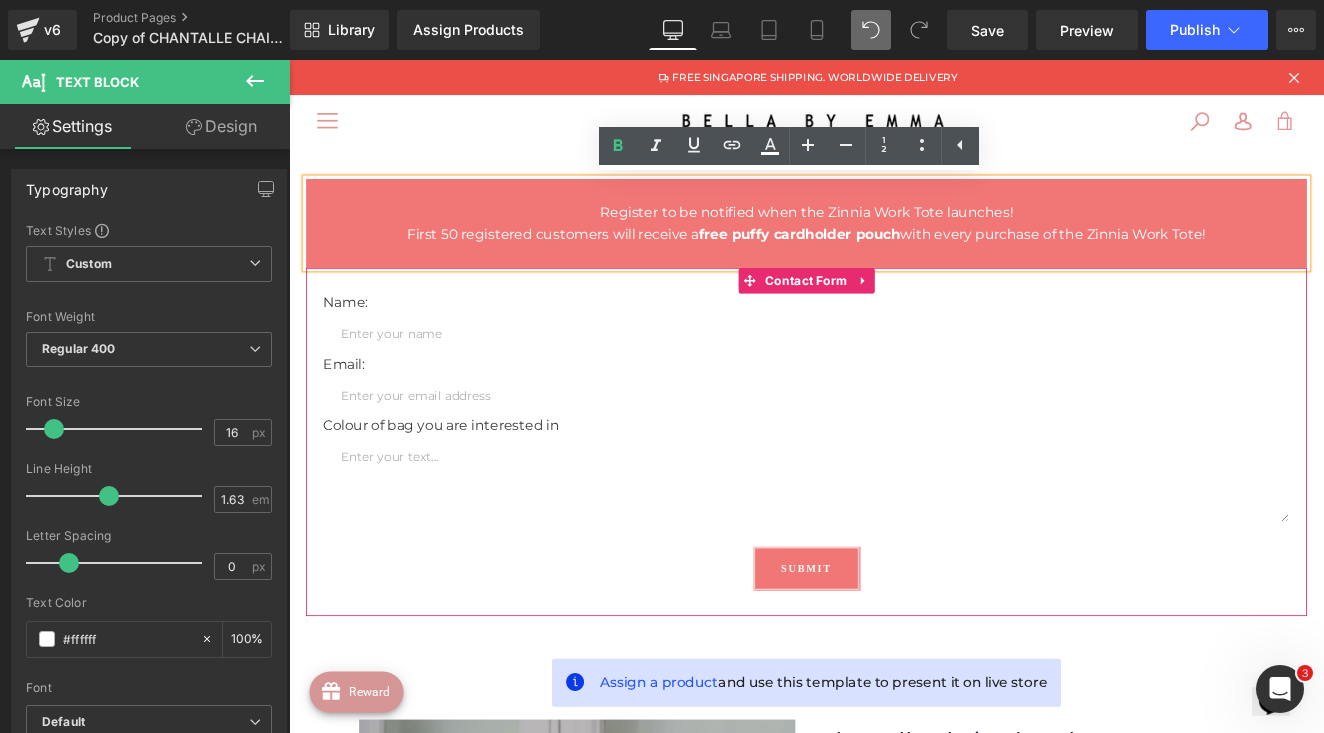 click on "Name:" at bounding box center (894, 344) 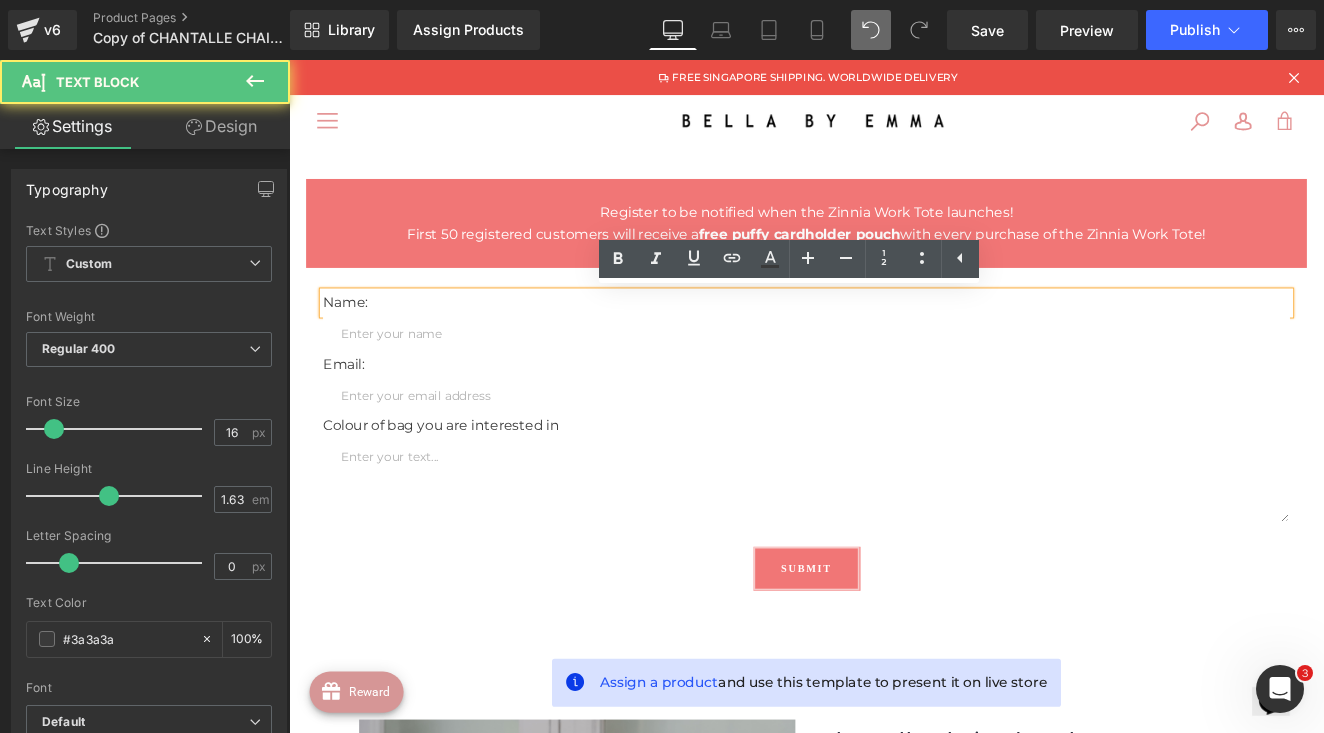 click on "Register to be notified when the Zinnia Work Tote launches!  First 50 registered customers will receive a  free puffy cardholder pouch  with every purchase of the Zinnia Work Tote!
Text Block
Name: Text Block         Text Field         Email: Text Block         Email Field         Colour of bag you are interested in Text Block         Text Area         Submit Submit Button
Contact Form
Row" at bounding box center (894, 444) 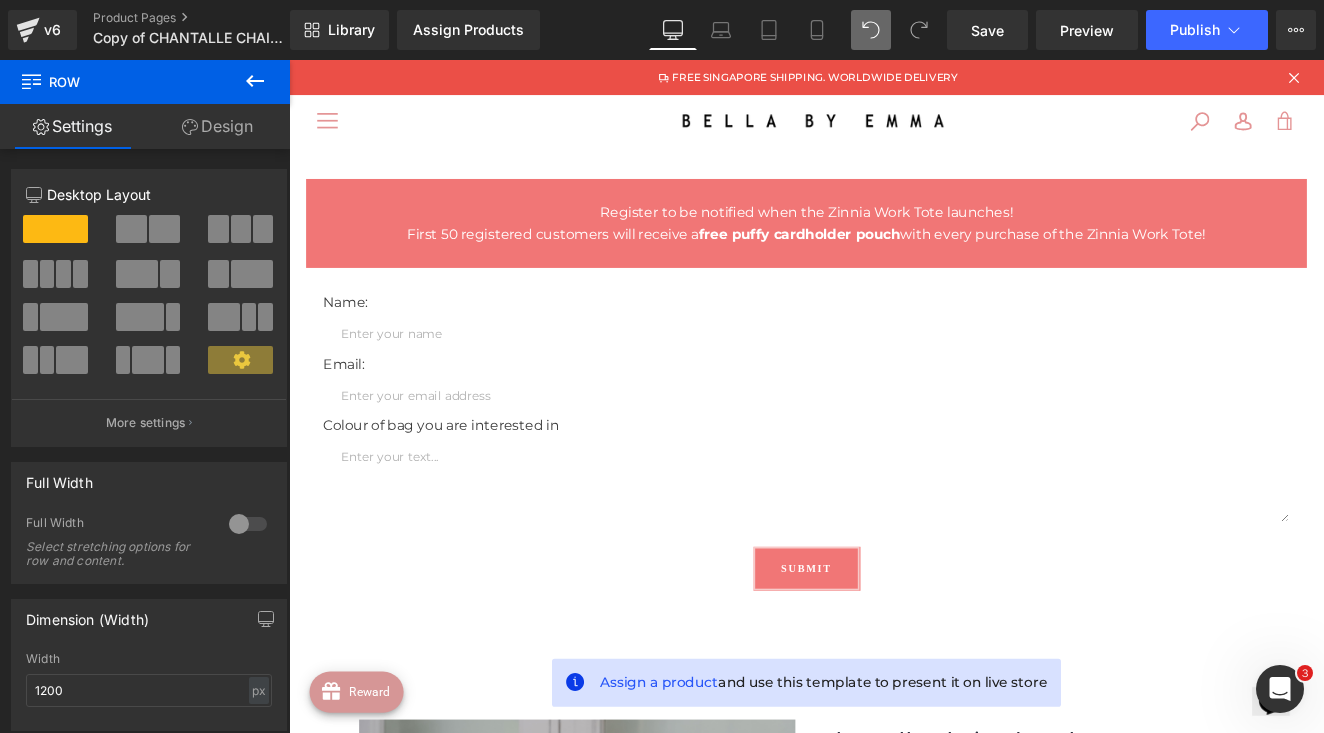 click on "Register to be notified when the Zinnia Work Tote launches!  First 50 registered customers will receive a  free puffy cardholder pouch  with every purchase of the Zinnia Work Tote!
Text Block
Name: Text Block         Text Field         Email: Text Block         Email Field         Colour of bag you are interested in Text Block         Text Area         Submit Submit Button
Contact Form
Row" at bounding box center [894, 444] 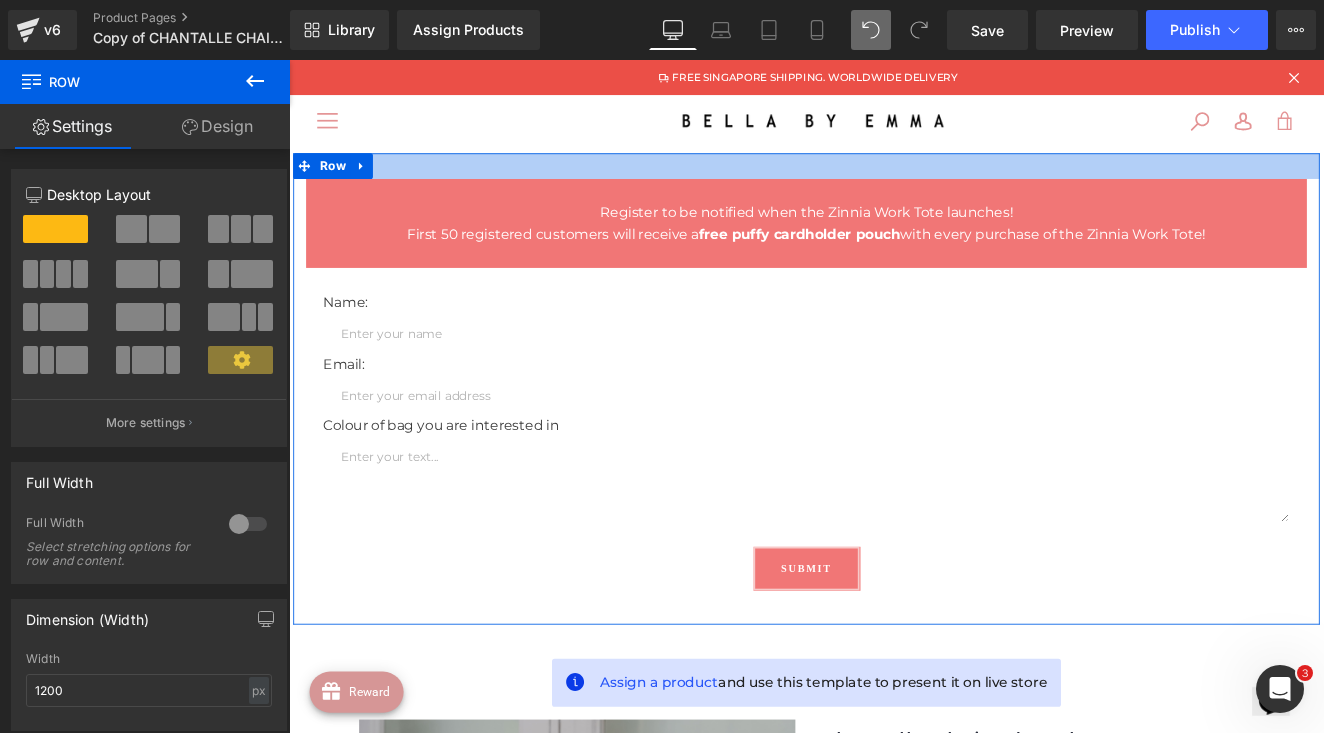 click at bounding box center (894, 184) 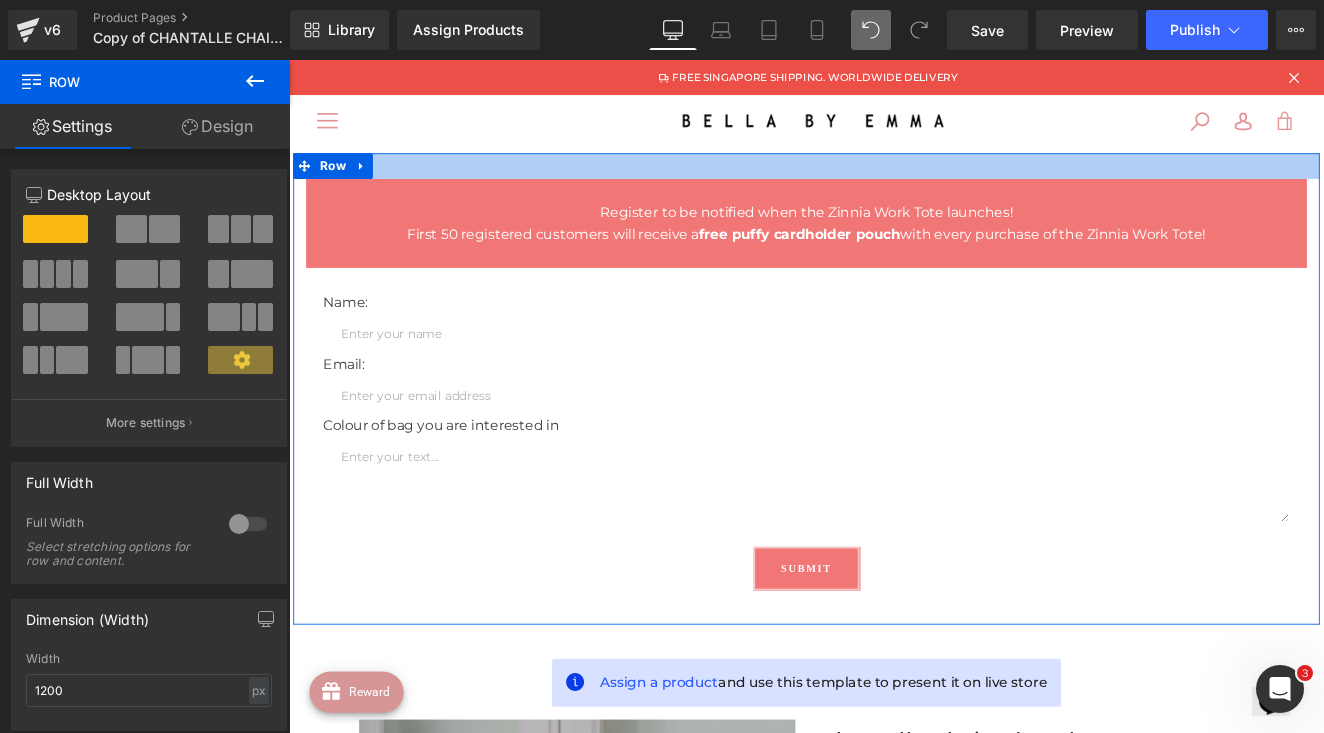 click at bounding box center [894, 184] 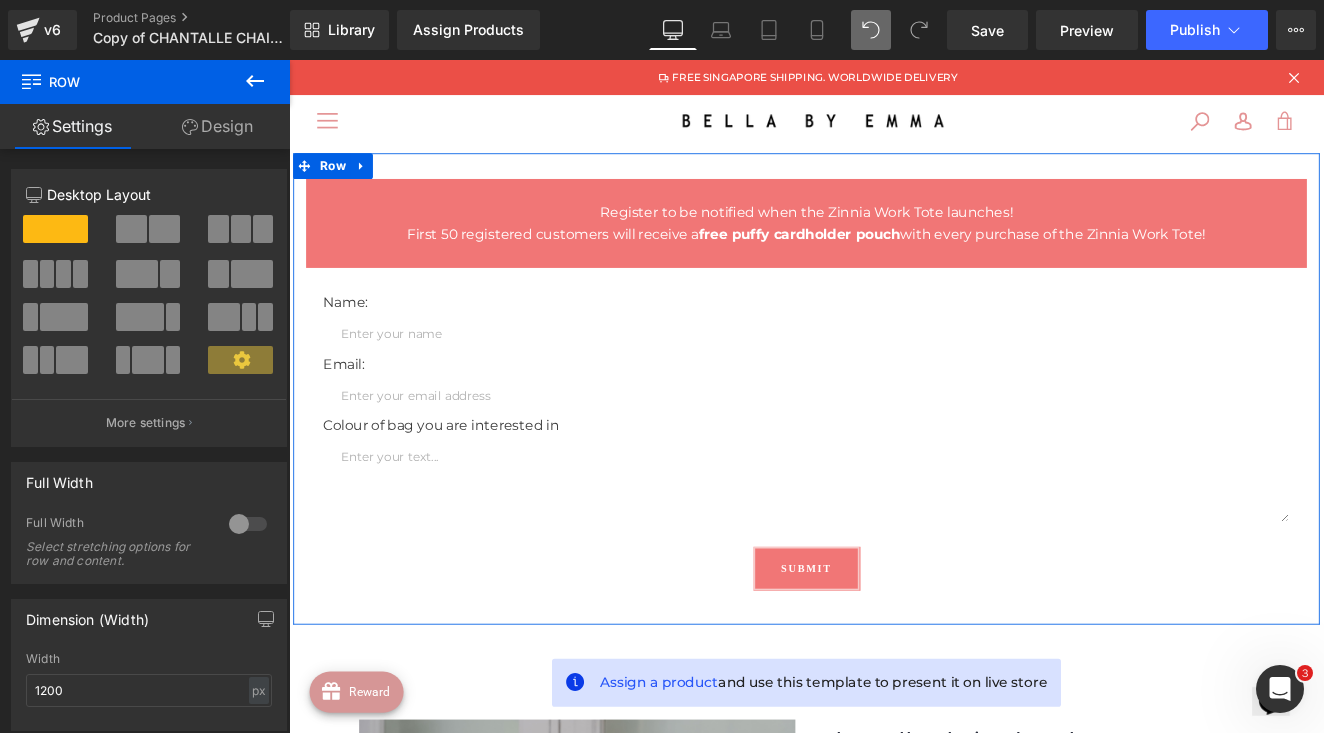 click on "Design" at bounding box center [217, 126] 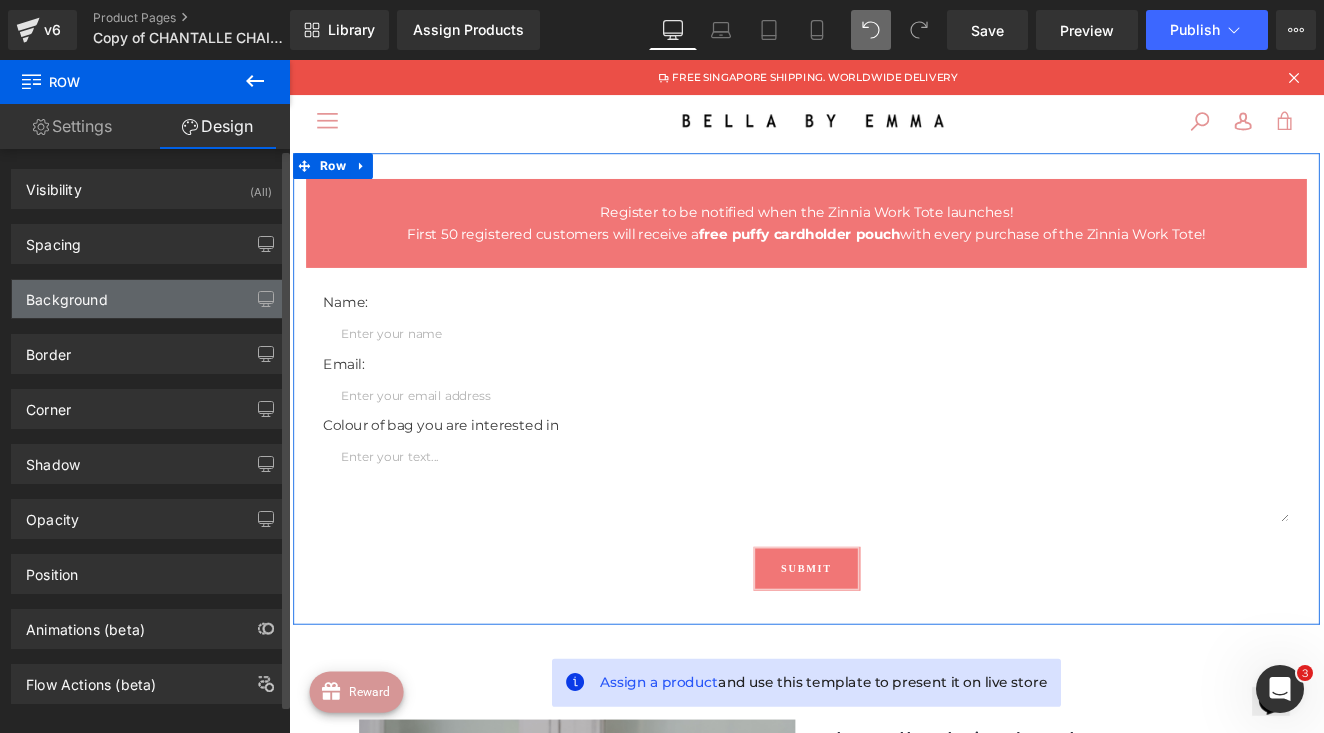click on "Background" at bounding box center [149, 299] 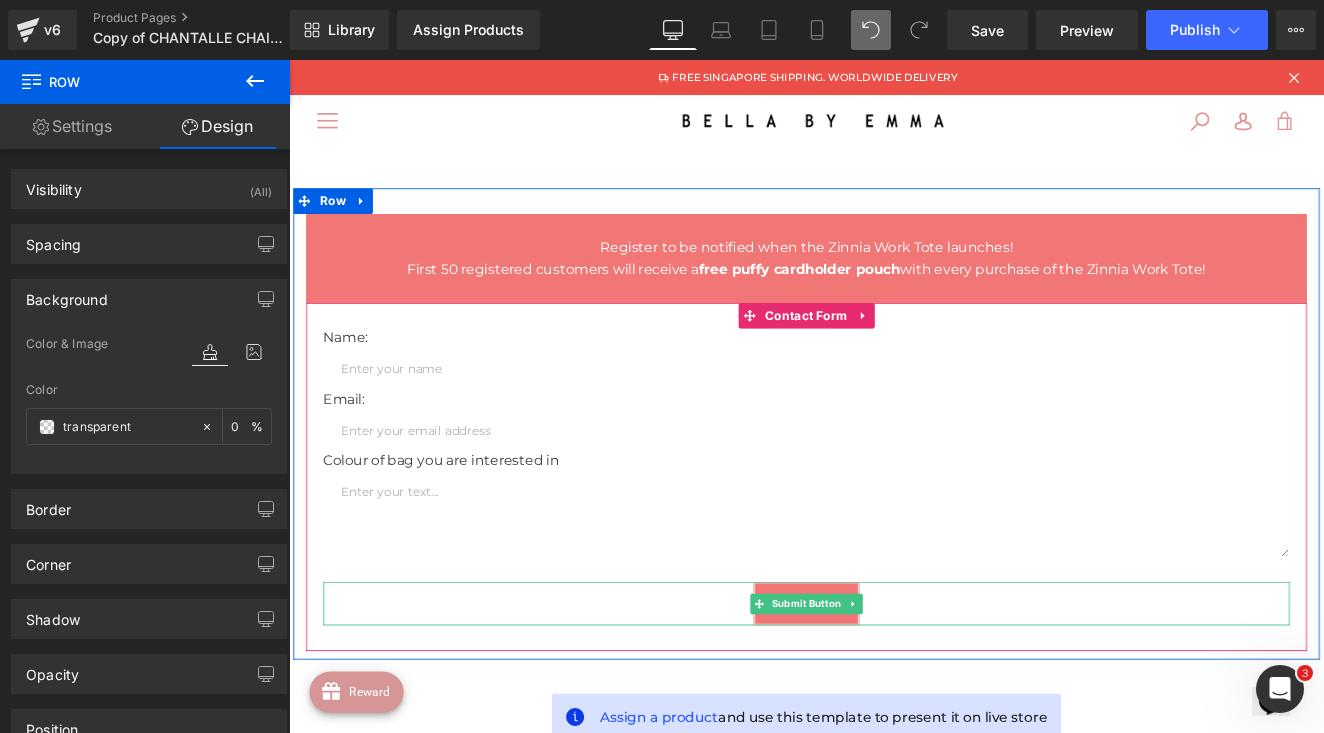 scroll, scrollTop: 0, scrollLeft: 0, axis: both 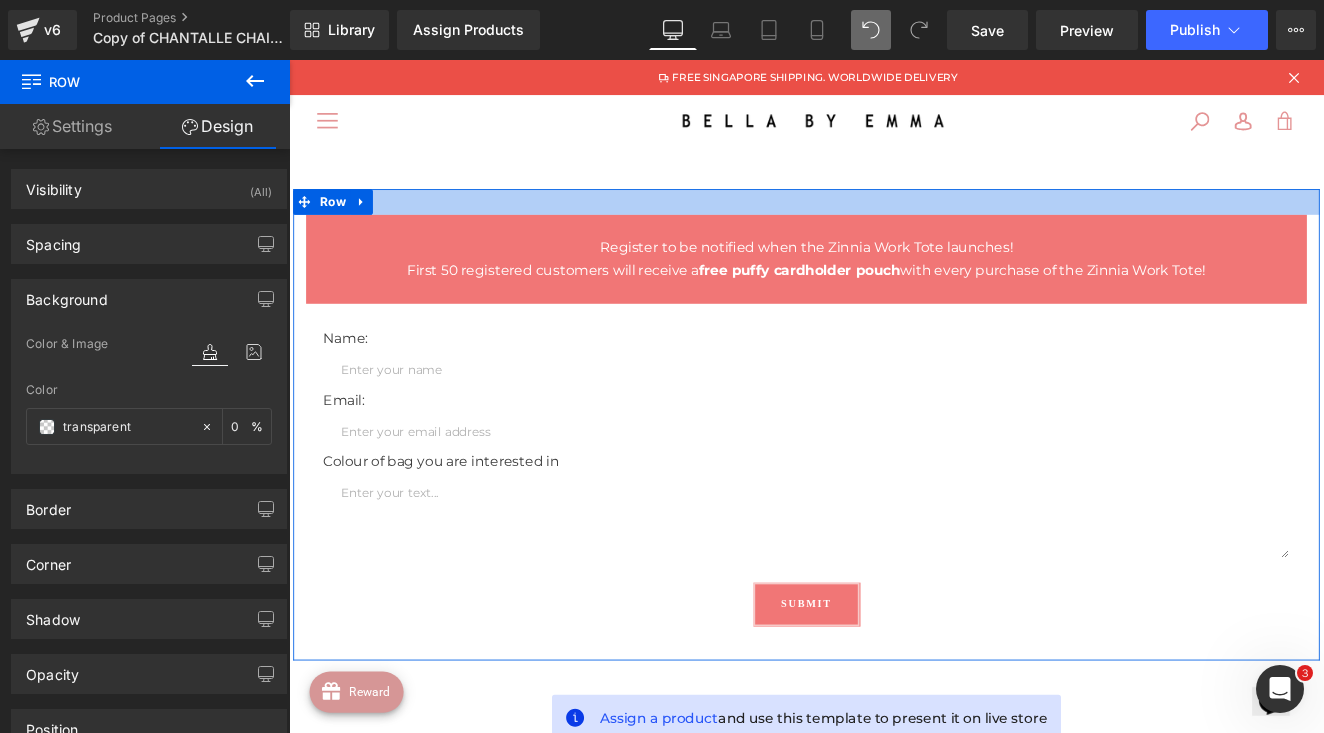click at bounding box center (894, 226) 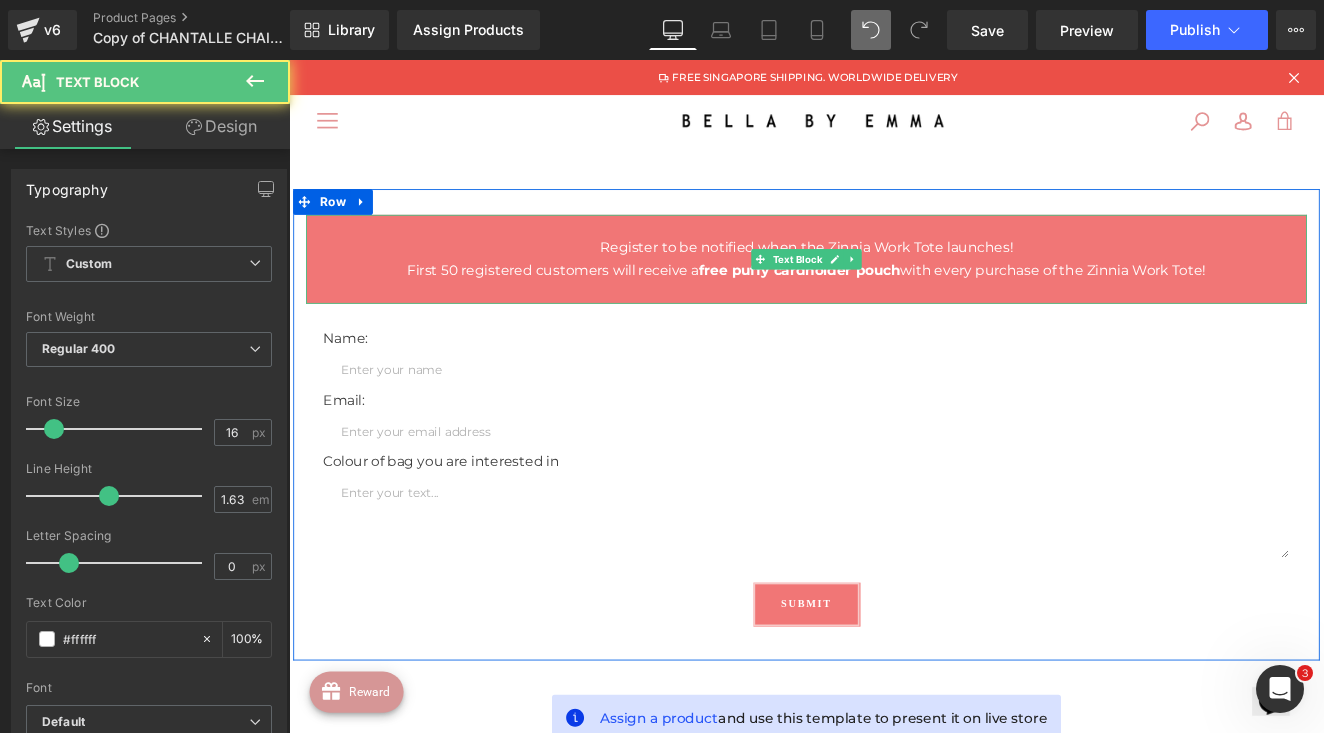 click on "Register to be notified when the Zinnia Work Tote launches!" at bounding box center [894, 280] 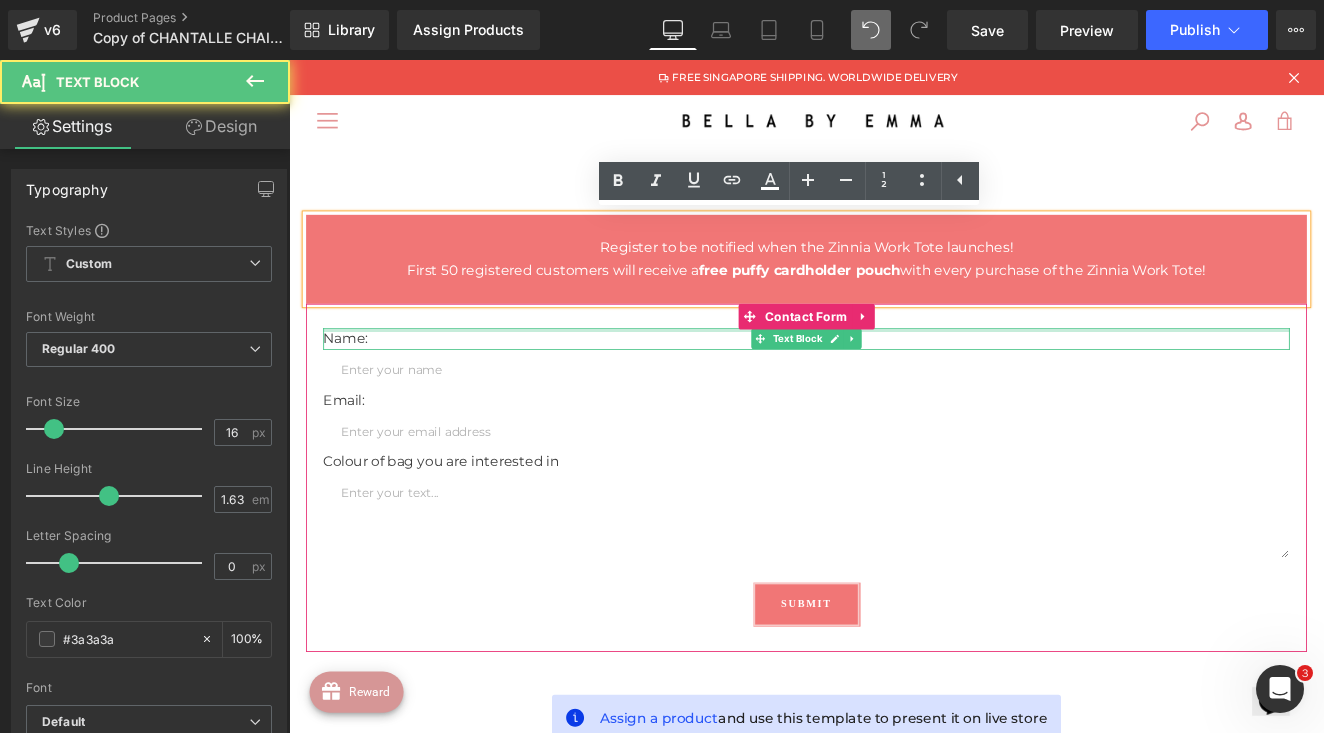 click at bounding box center (894, 375) 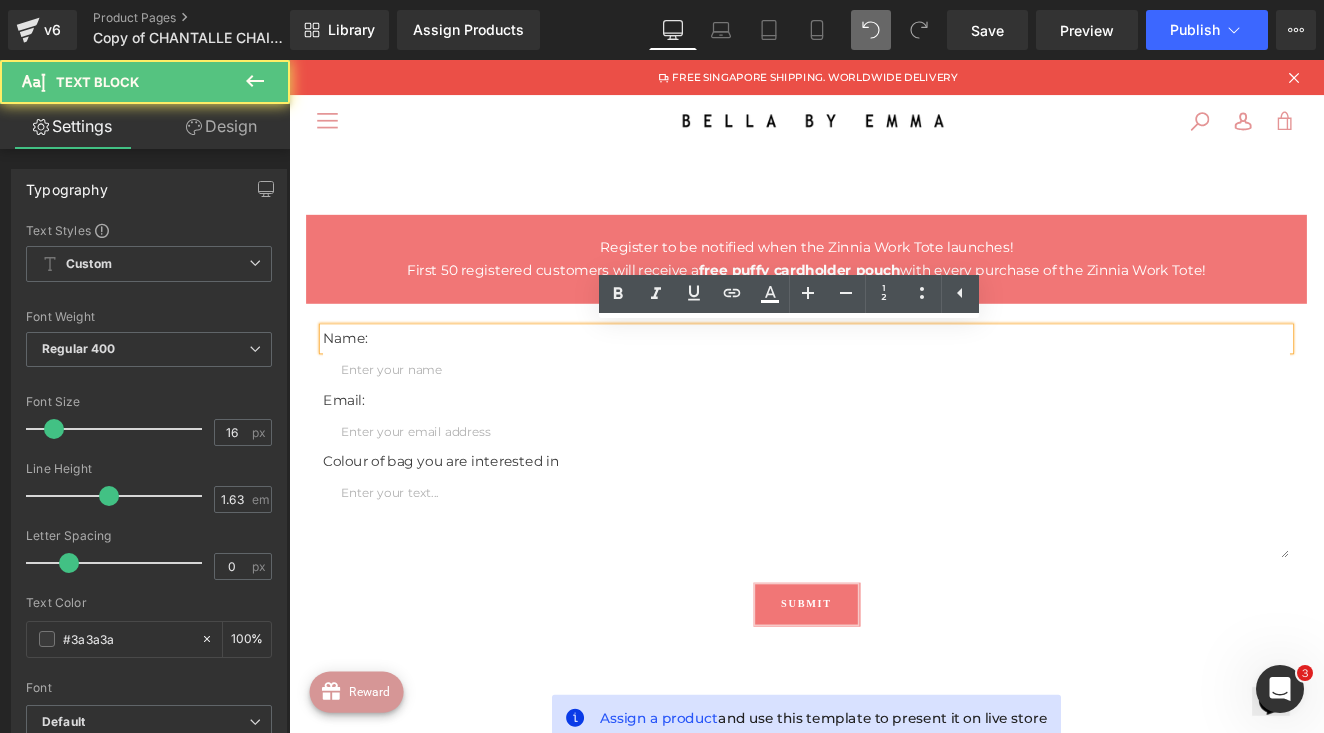 click at bounding box center [894, 254] 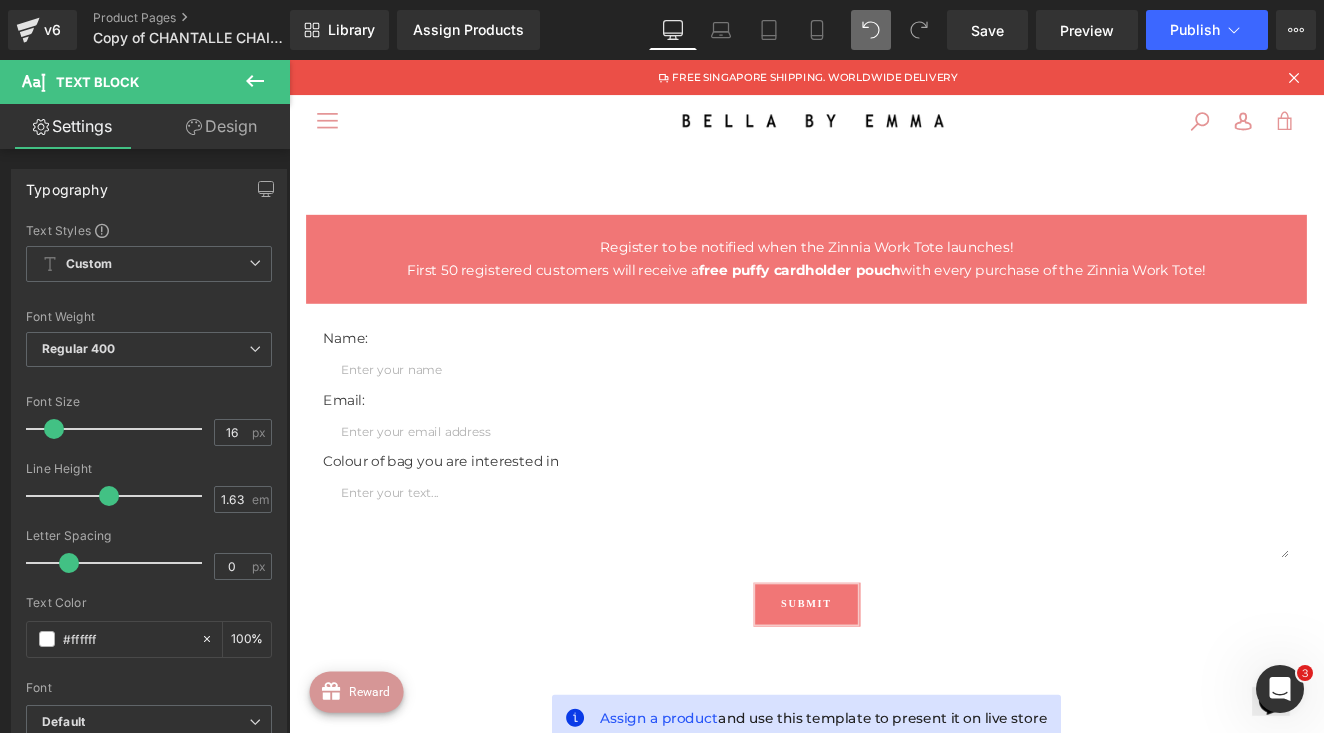 click on "Design" at bounding box center (221, 126) 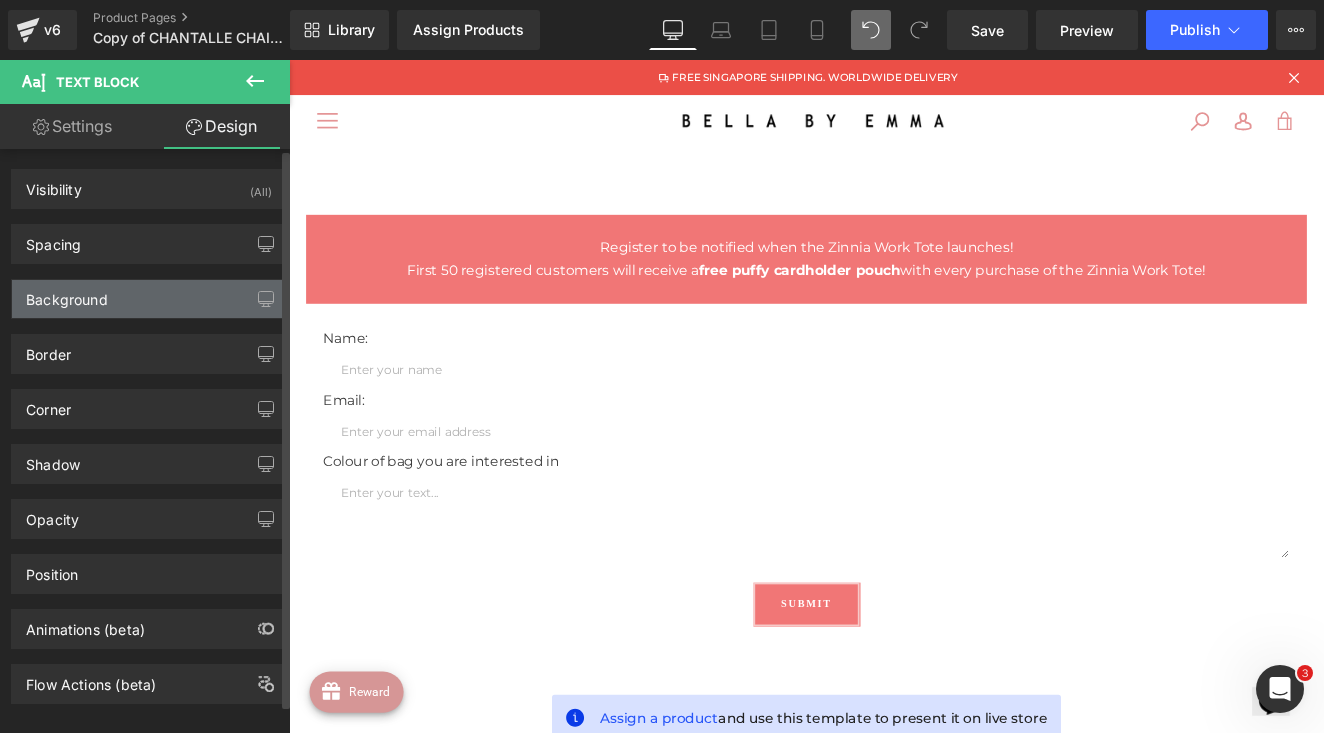 click on "Background" at bounding box center (67, 294) 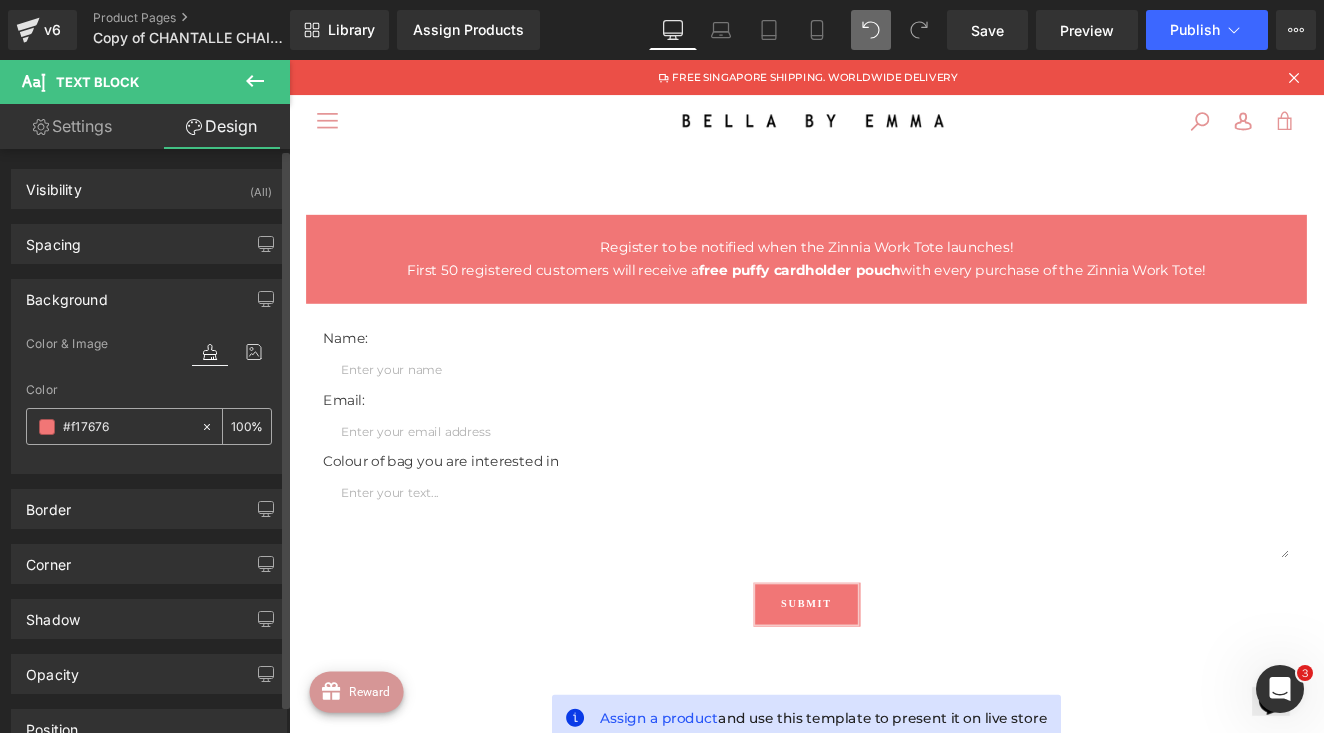 click on "#f17676" at bounding box center (127, 427) 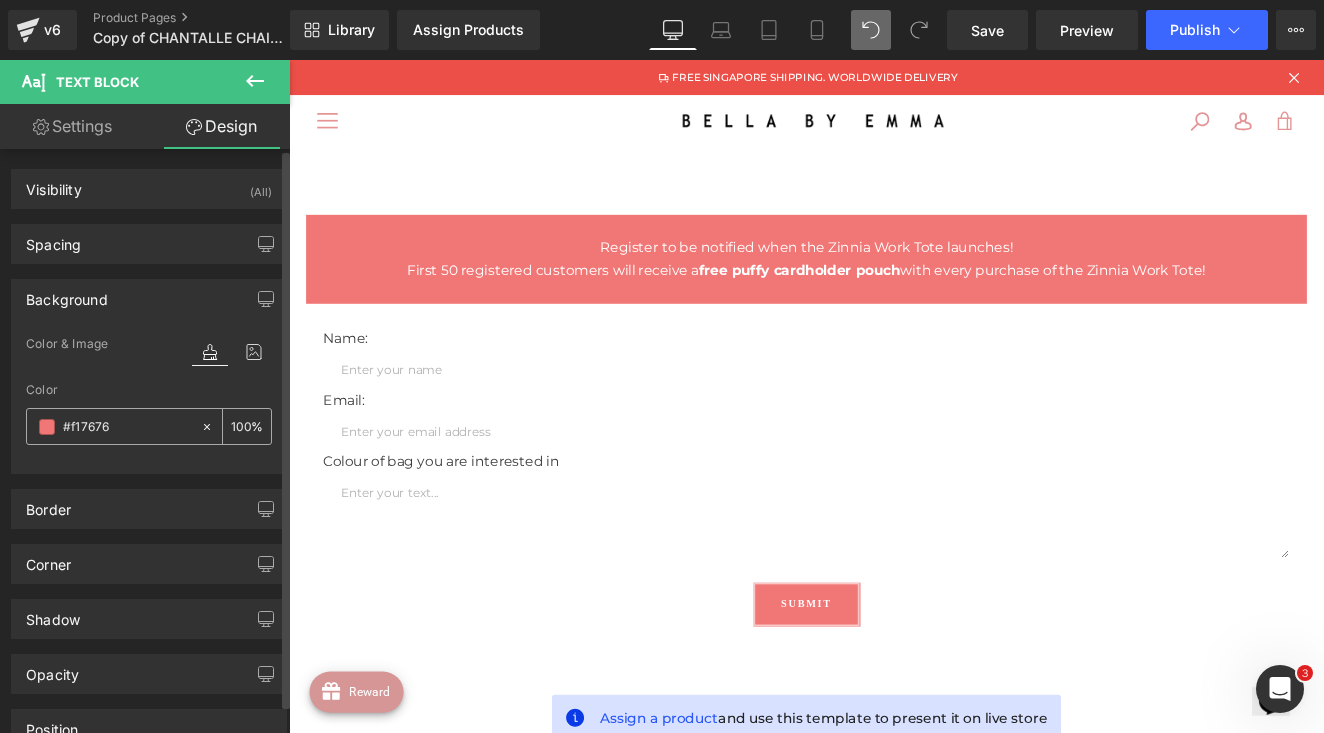 paste on "4f0ec" 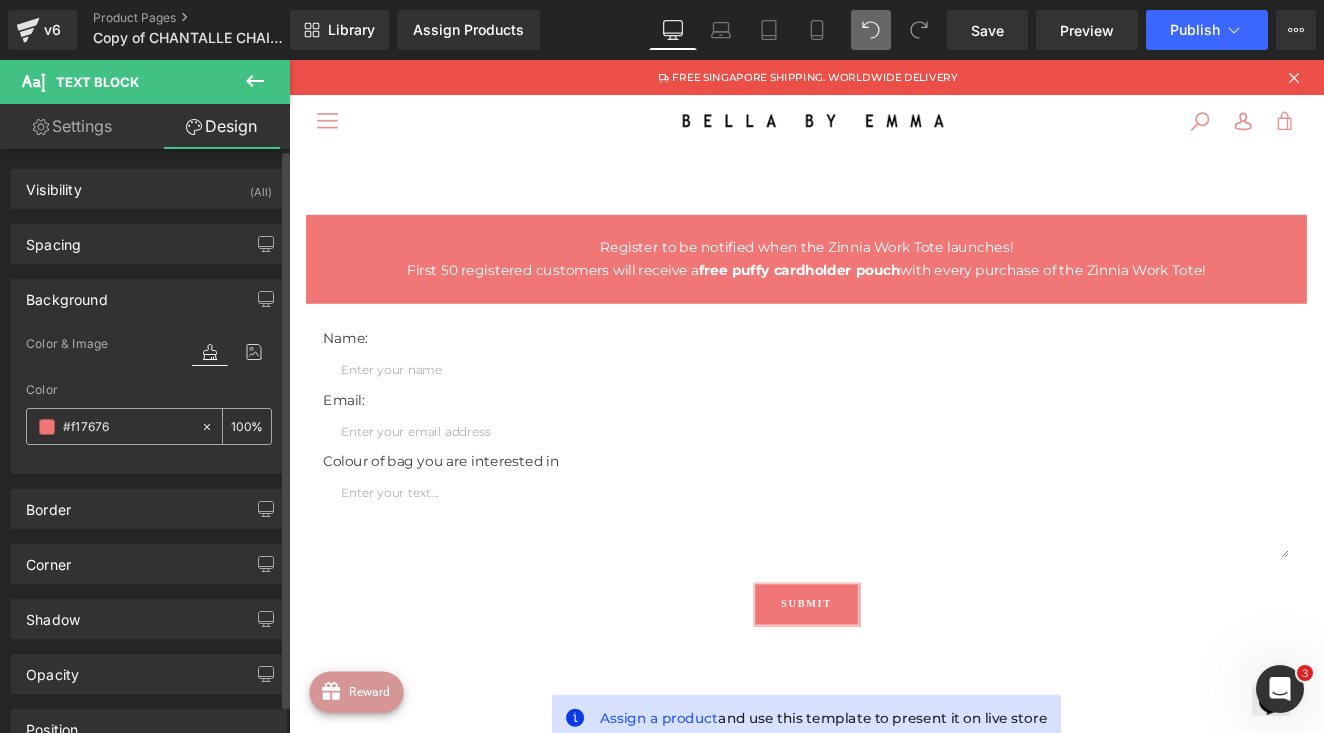 type on "#f4f0ec" 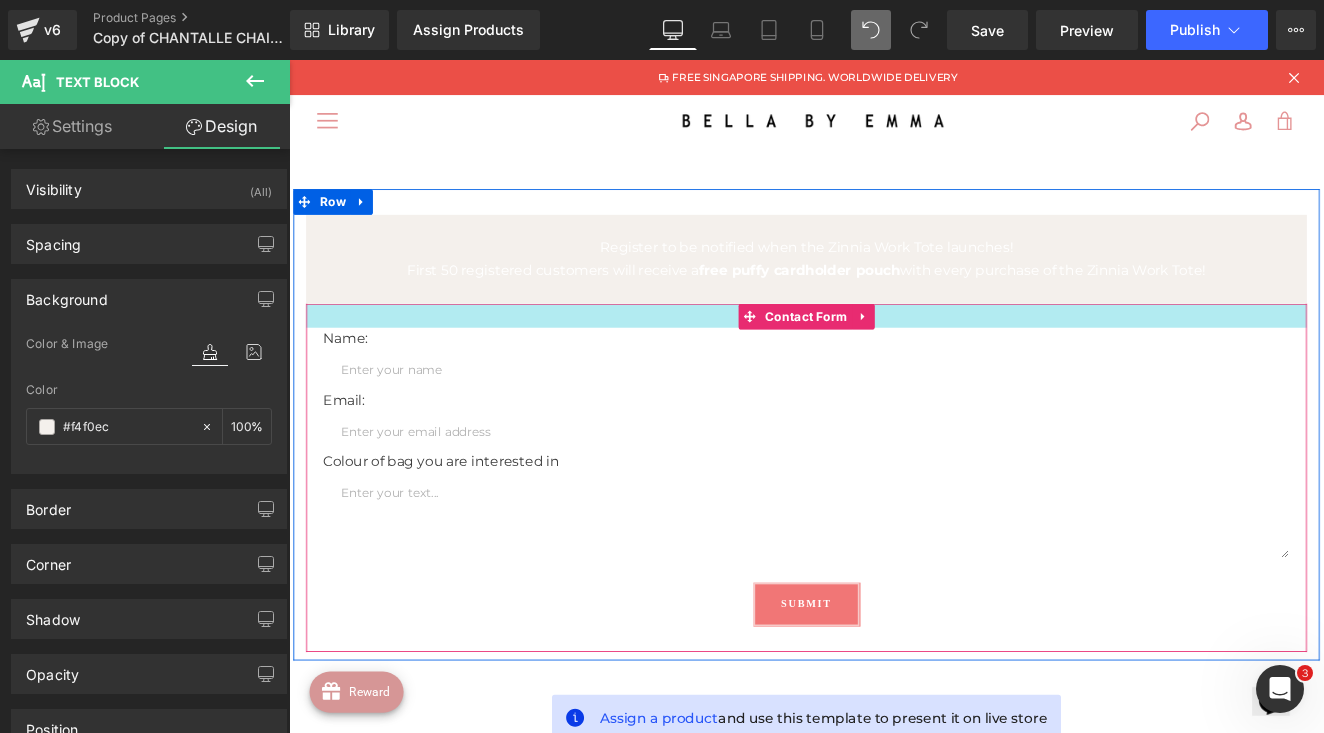 click at bounding box center [894, 359] 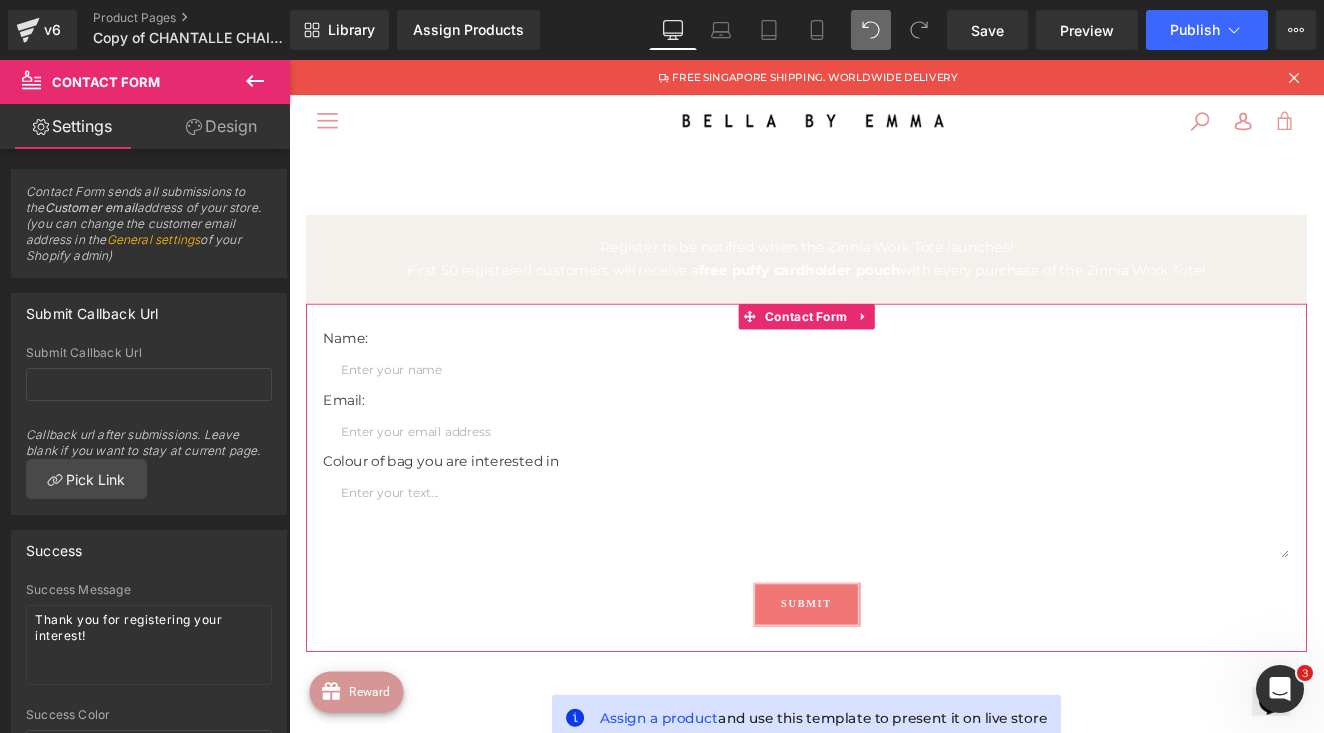 click on "Design" at bounding box center (221, 126) 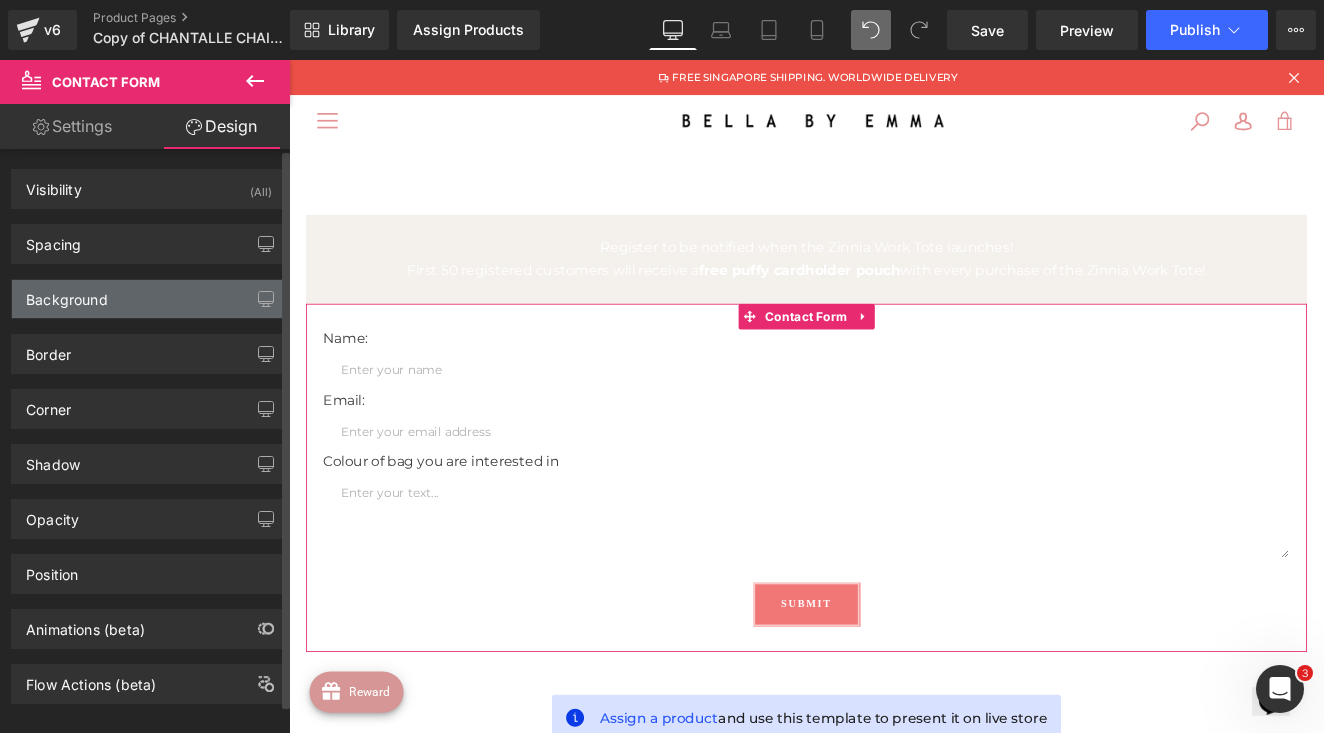click on "Background" at bounding box center (149, 299) 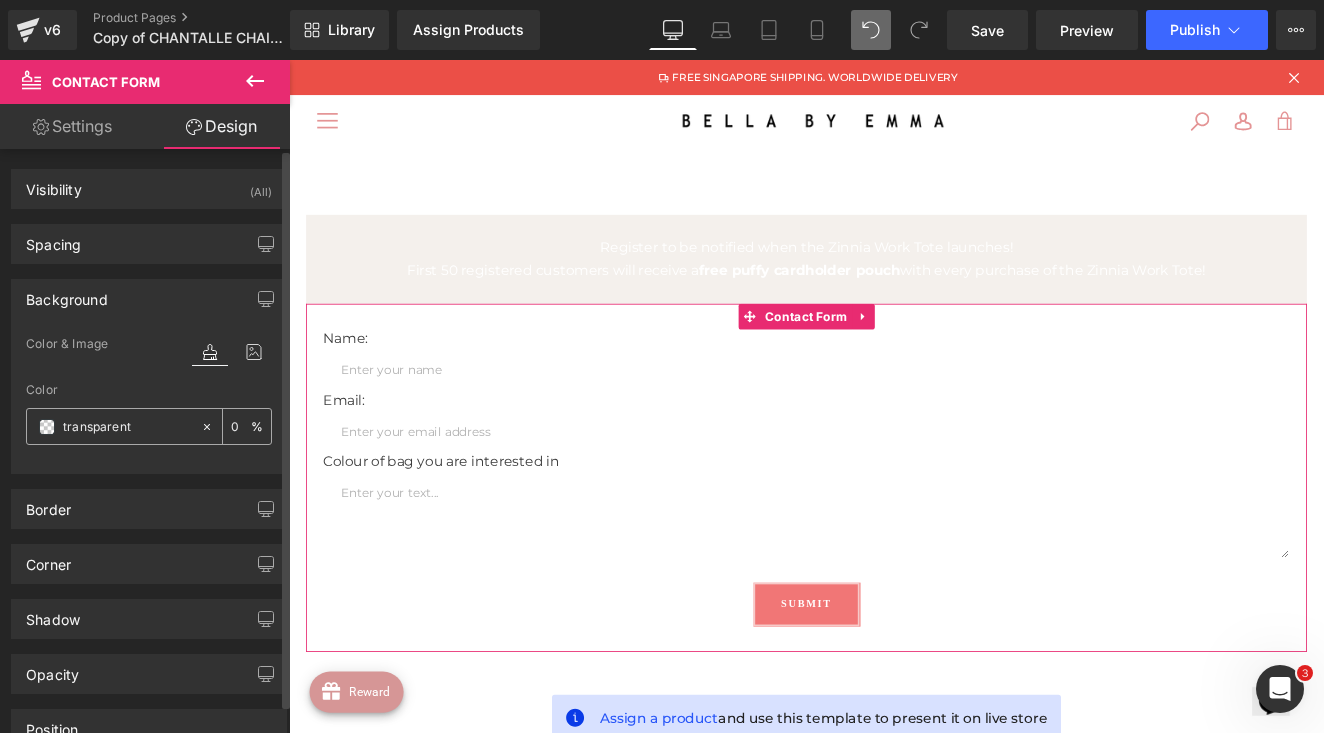 click on "transparent" at bounding box center [127, 427] 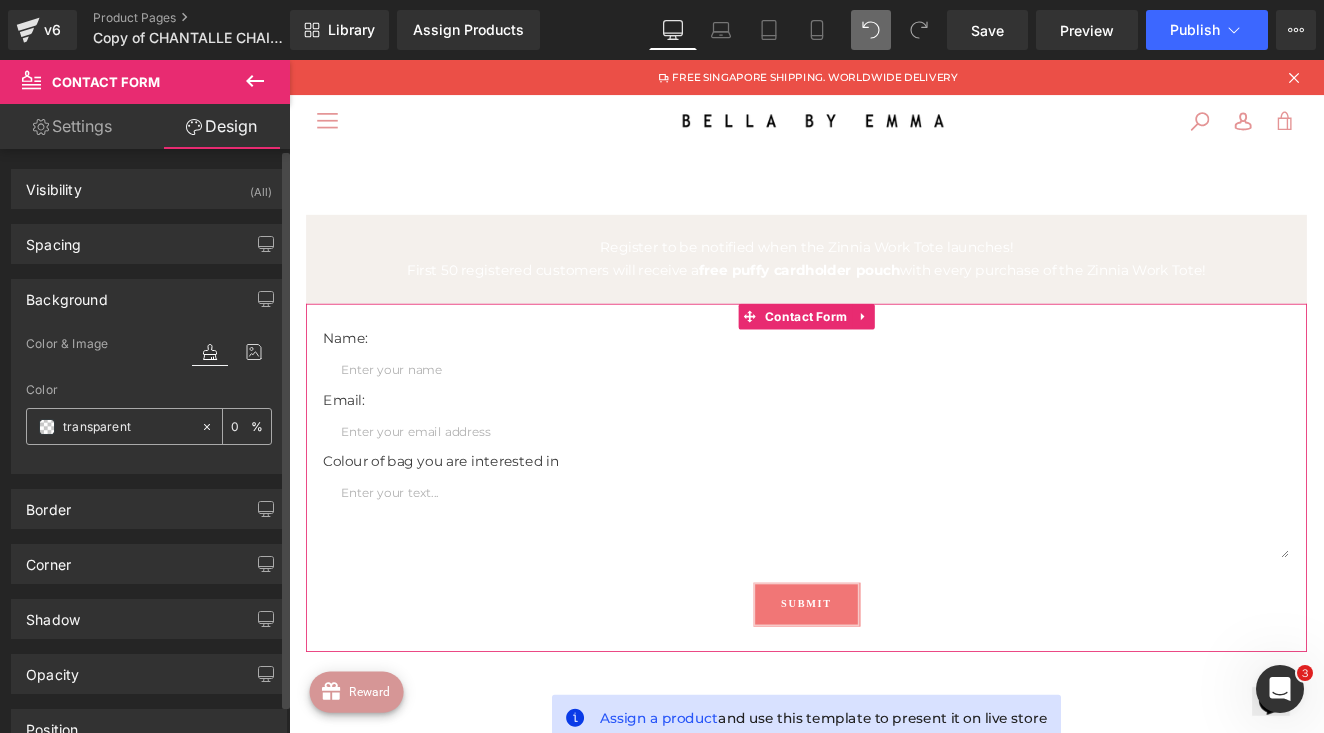 paste on "#f4f0ec" 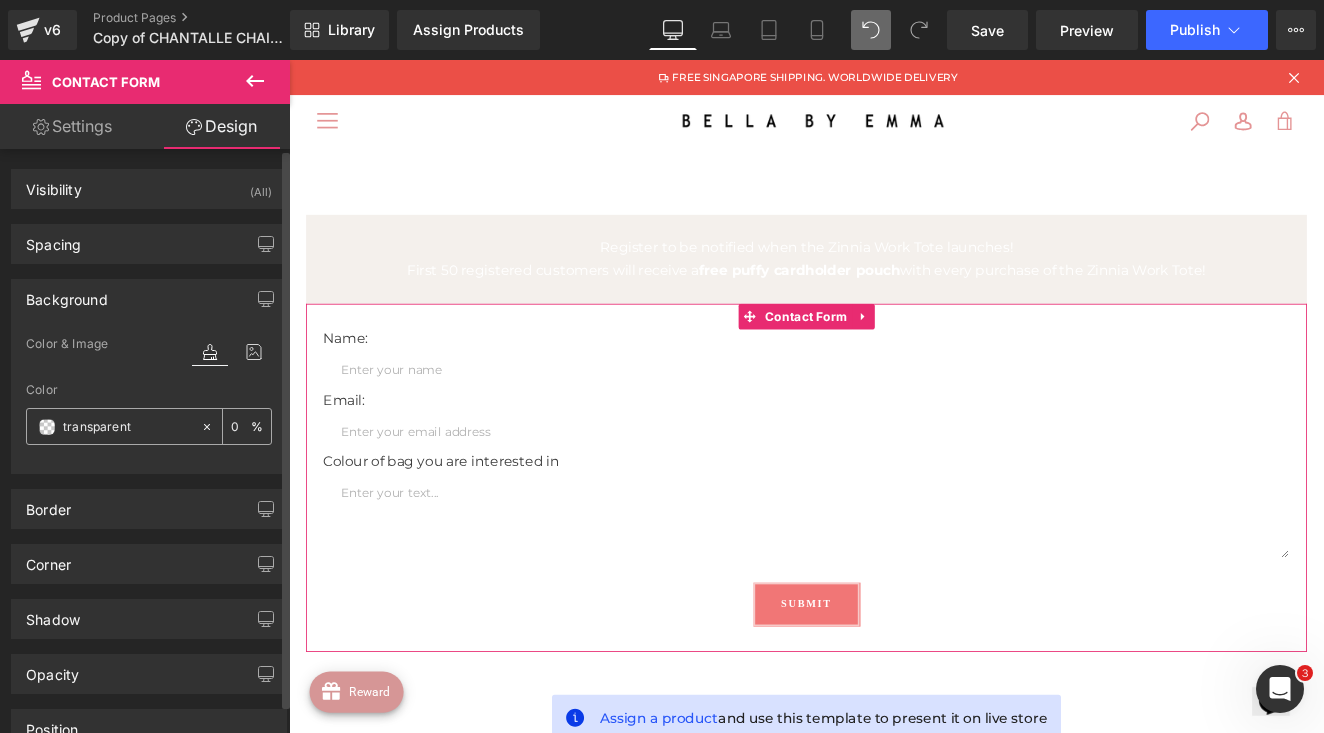 type on "#f4f0ec" 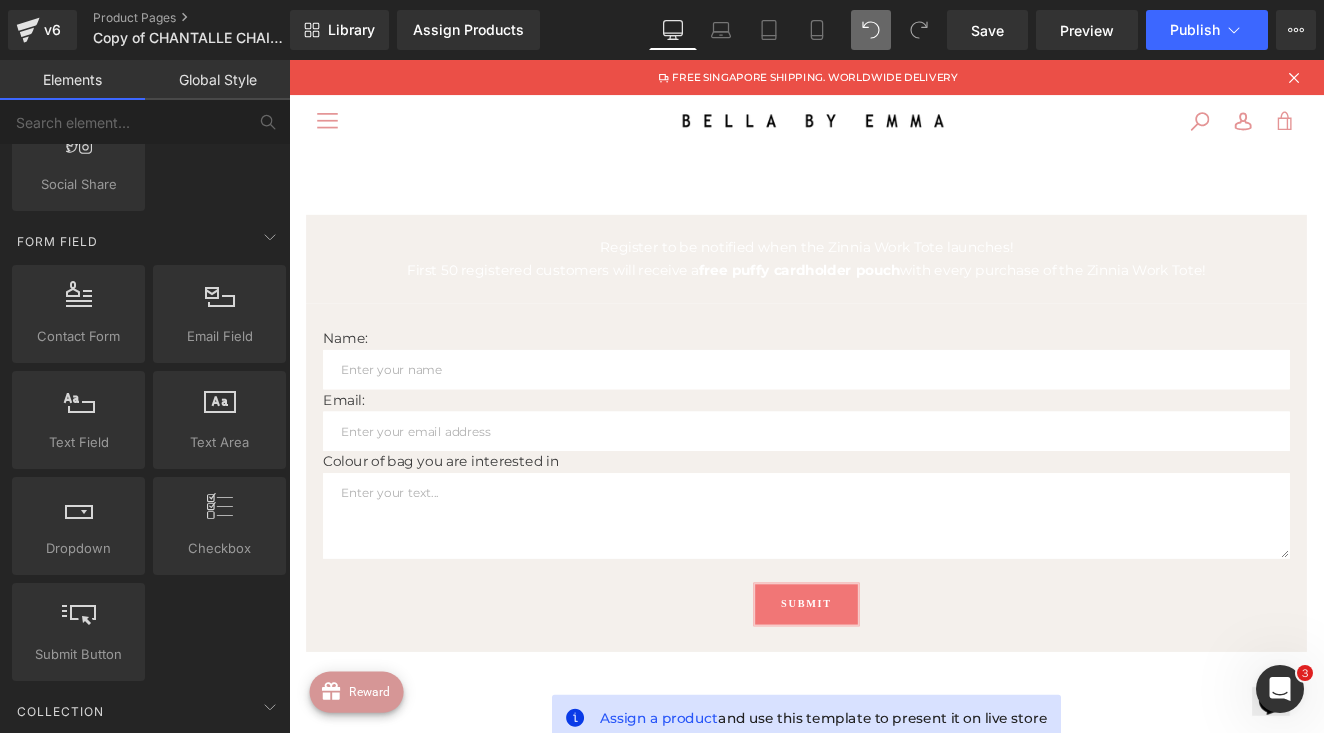 click on "Register to be notified when the Zinnia Work Tote launches!  First 50 registered customers will receive a  free puffy cardholder pouch  with every purchase of the Zinnia Work Tote!
Text Block
Name: Text Block         Text Field         Email: Text Block         Email Field         Colour of bag you are interested in Text Block         Text Area         Submit Submit Button
Contact Form
Row
Assign a product  and use this template to present it on live store
(P) Image" at bounding box center [894, 1776] 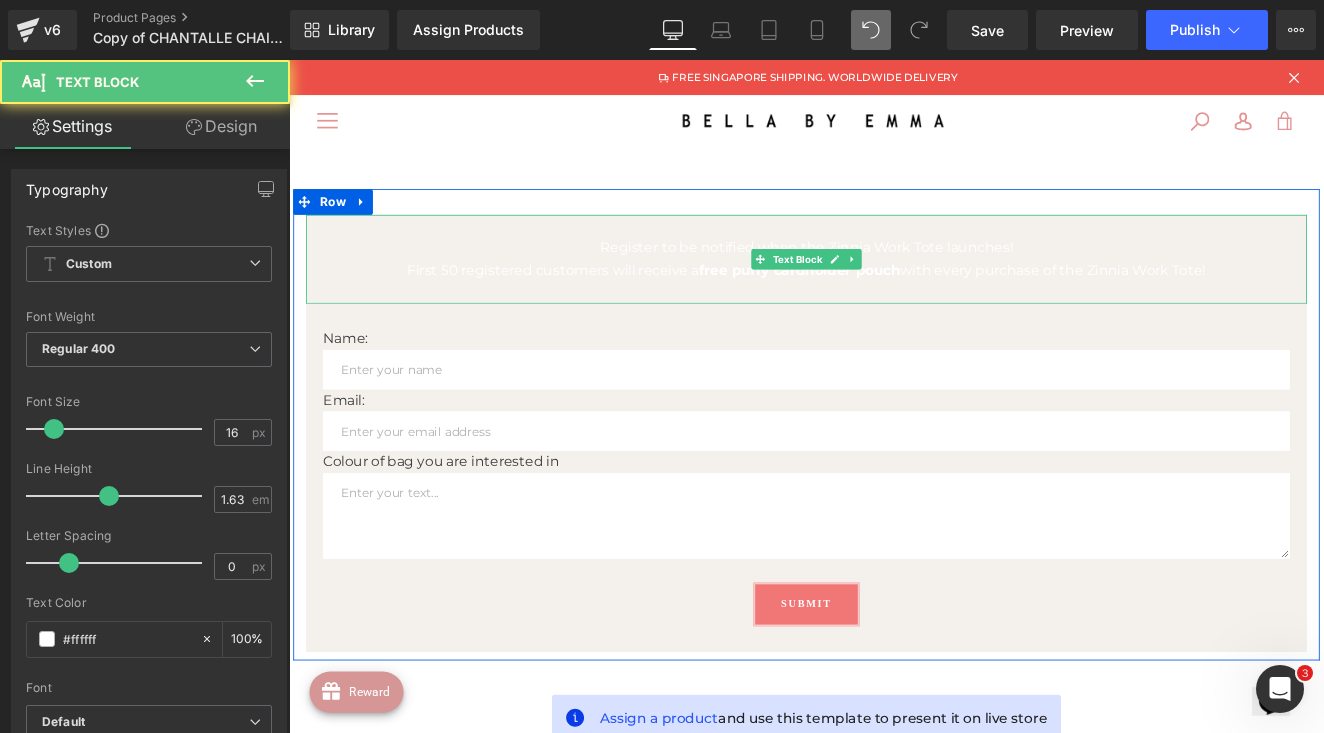 click on "First 50 registered customers will receive a  free puffy cardholder pouch  with every purchase of the Zinnia Work Tote!" at bounding box center (894, 306) 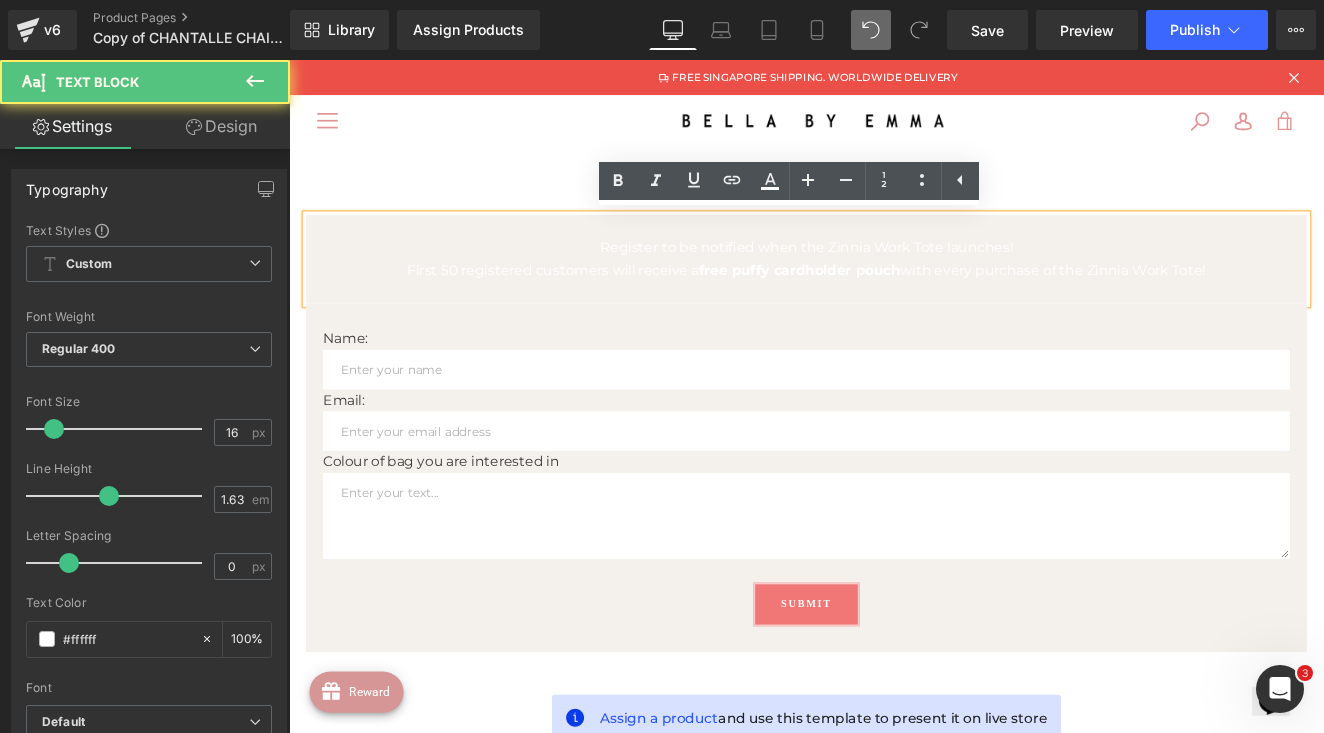 click on "First 50 registered customers will receive a  free puffy cardholder pouch  with every purchase of the Zinnia Work Tote!" at bounding box center (894, 306) 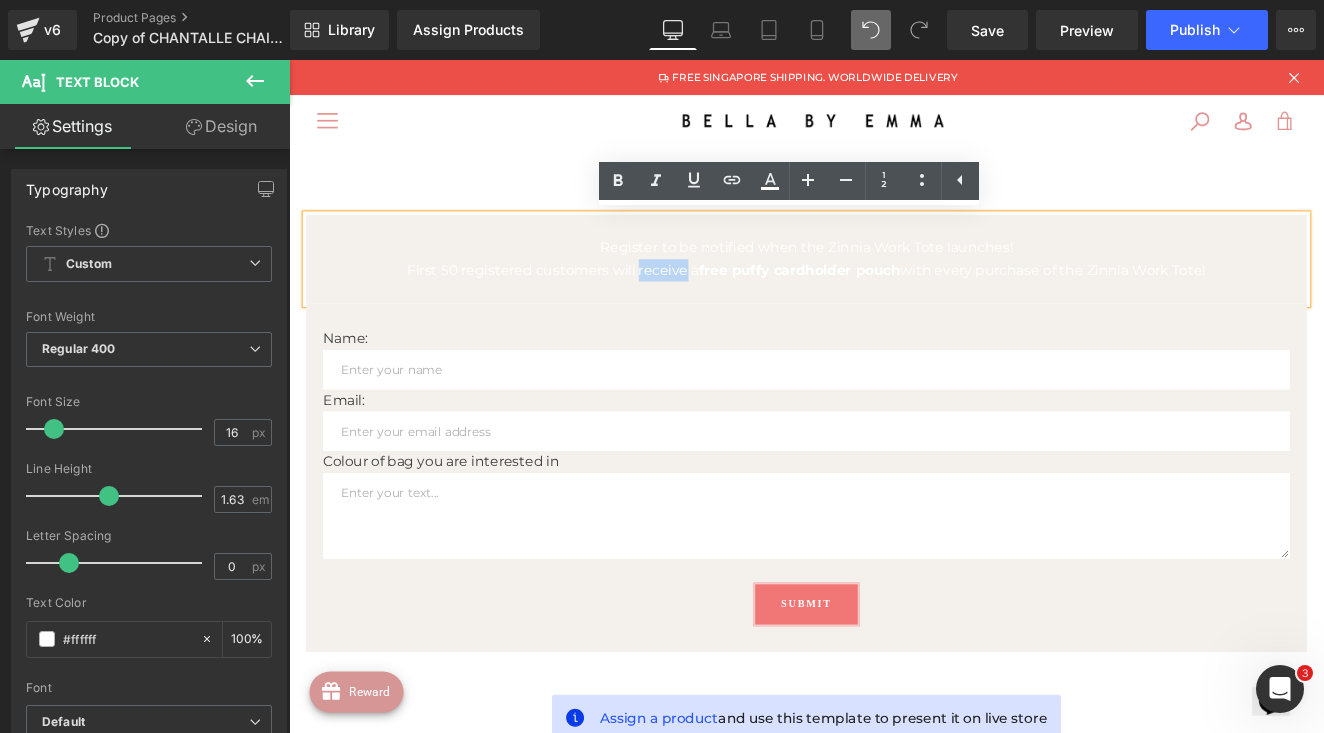 click on "First 50 registered customers will receive a  free puffy cardholder pouch  with every purchase of the Zinnia Work Tote!" at bounding box center [894, 306] 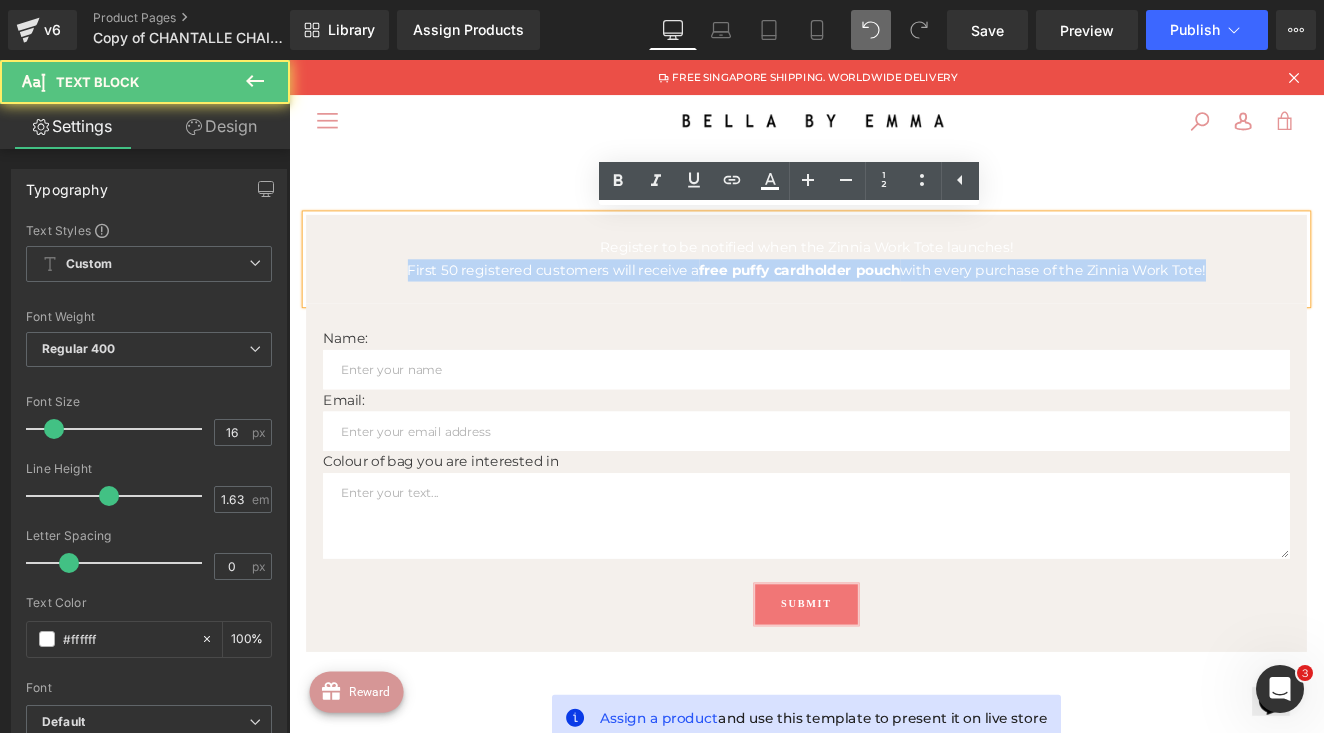 click on "First 50 registered customers will receive a  free puffy cardholder pouch  with every purchase of the Zinnia Work Tote!" at bounding box center [894, 306] 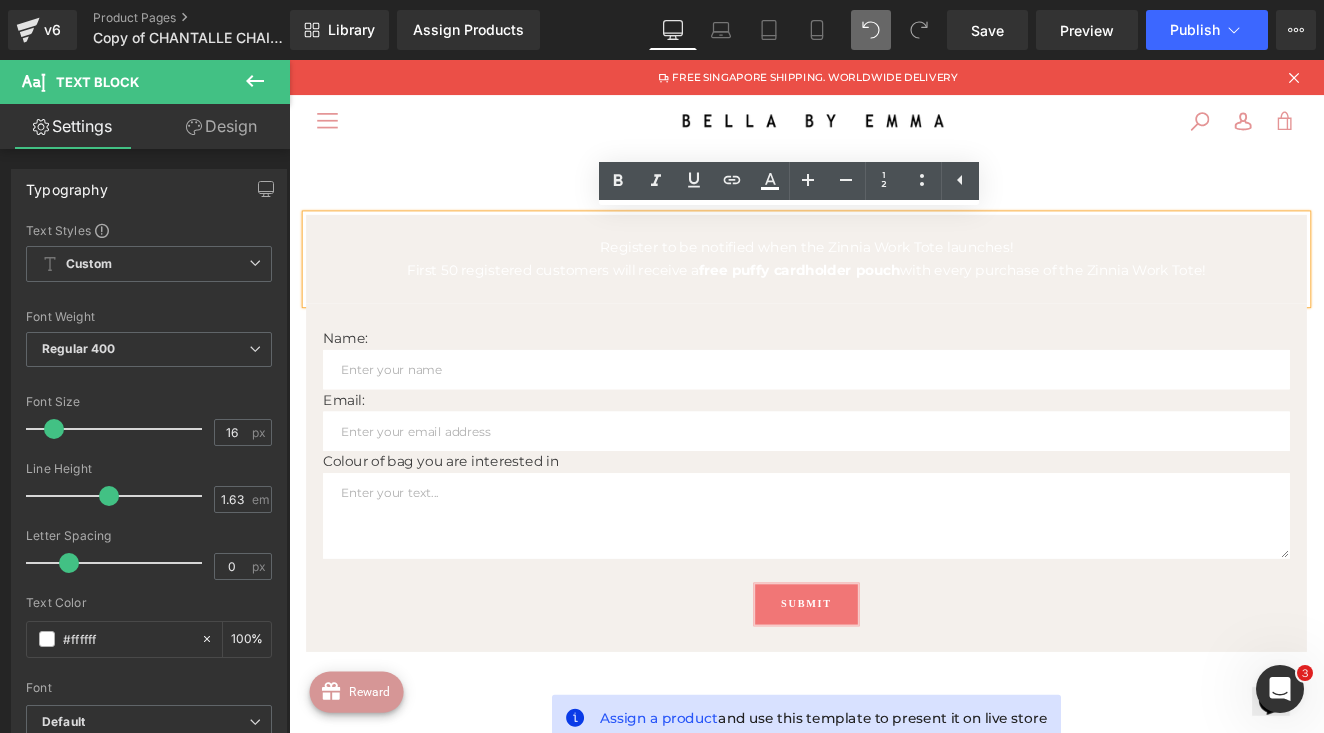 click on "Register to be notified when the Zinnia Work Tote launches!" at bounding box center [894, 280] 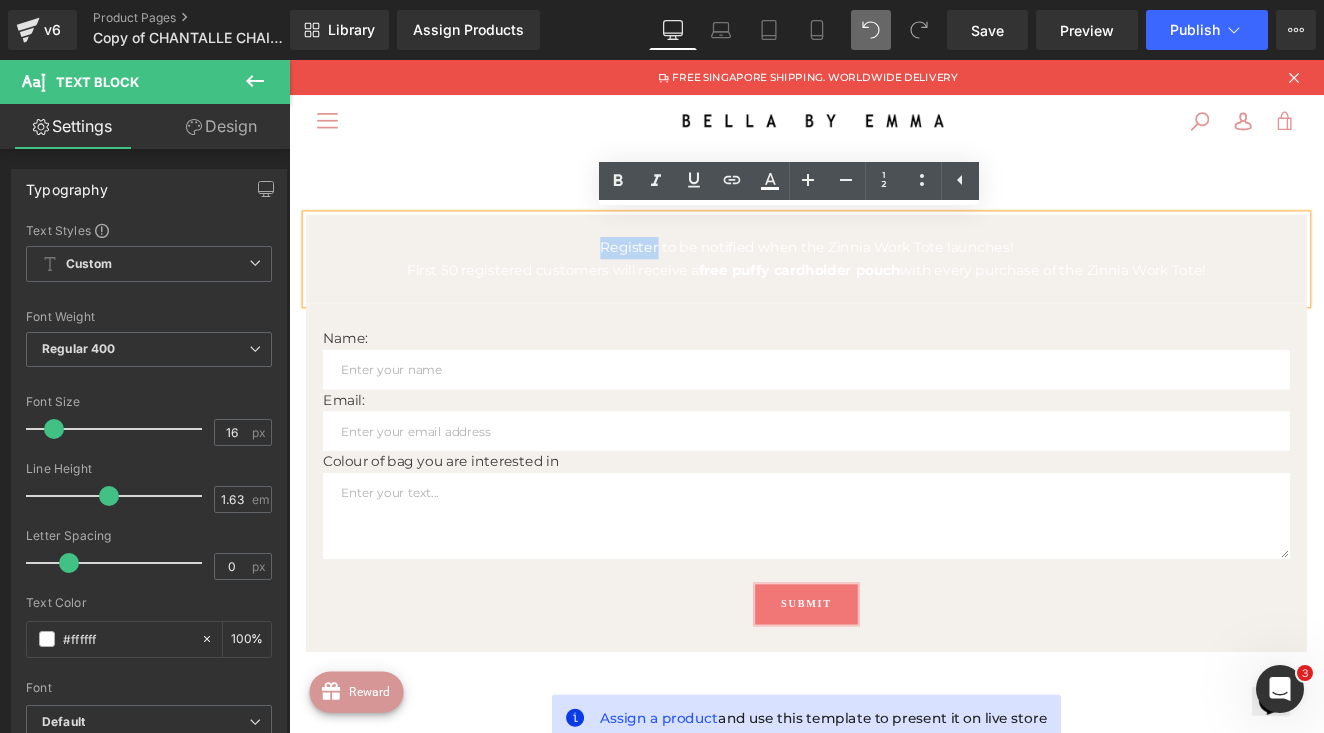 click on "Register to be notified when the Zinnia Work Tote launches!" at bounding box center (894, 280) 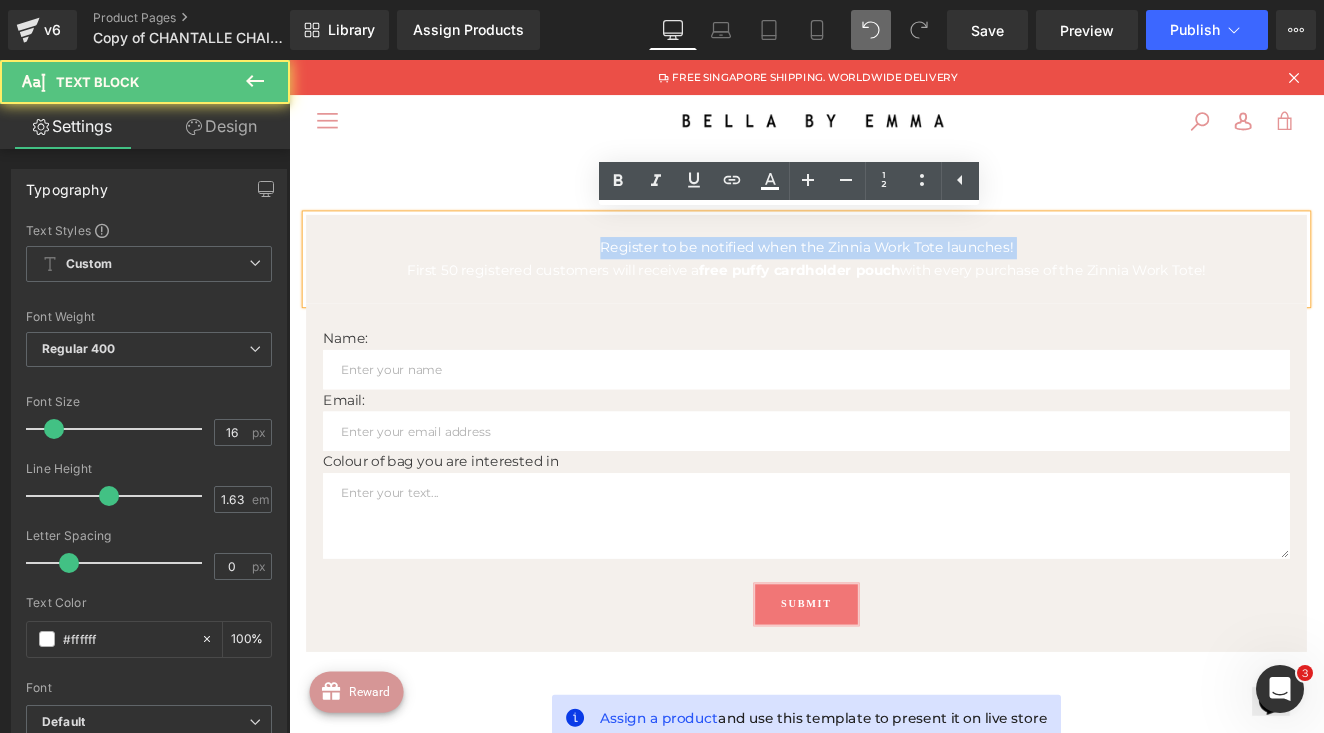 click on "Register to be notified when the Zinnia Work Tote launches!" at bounding box center [894, 280] 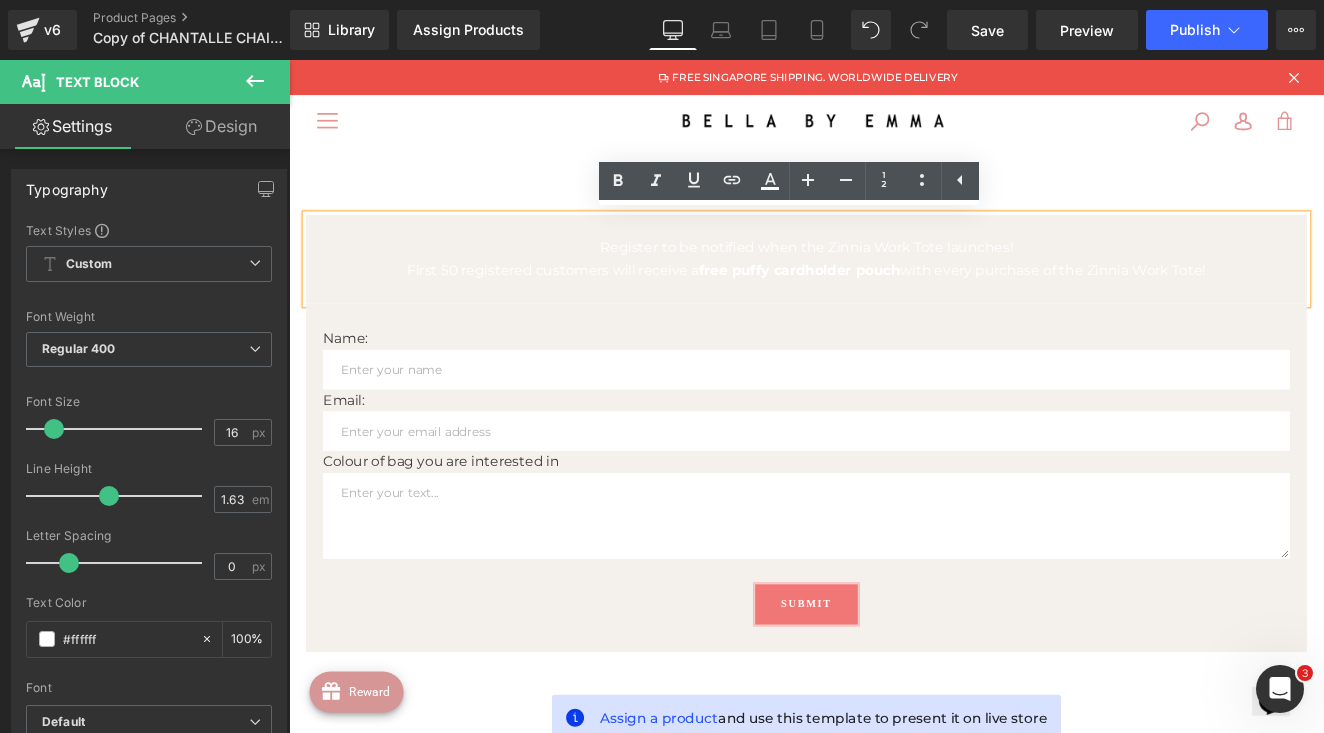 click on "First 50 registered customers will receive a  free puffy cardholder pouch  with every purchase of the Zinnia Work Tote!" at bounding box center [894, 306] 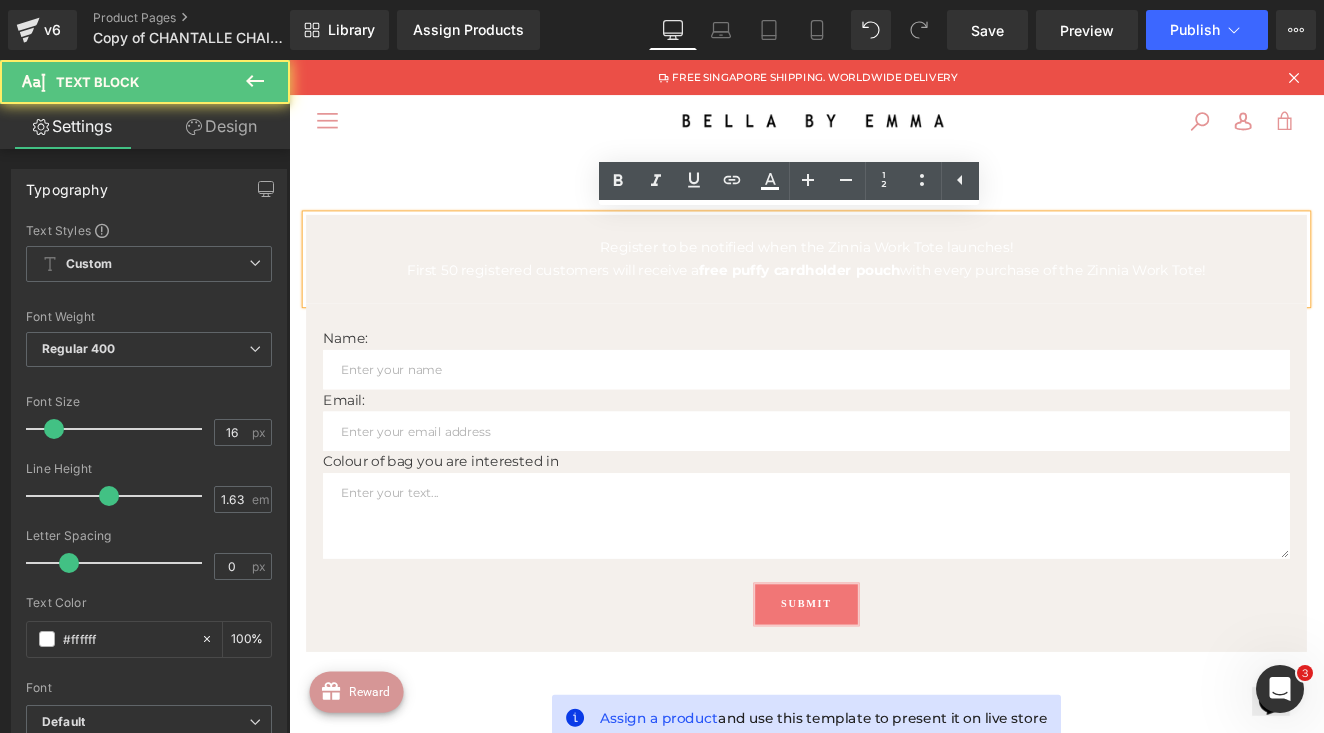 drag, startPoint x: 1360, startPoint y: 305, endPoint x: 711, endPoint y: 222, distance: 654.2859 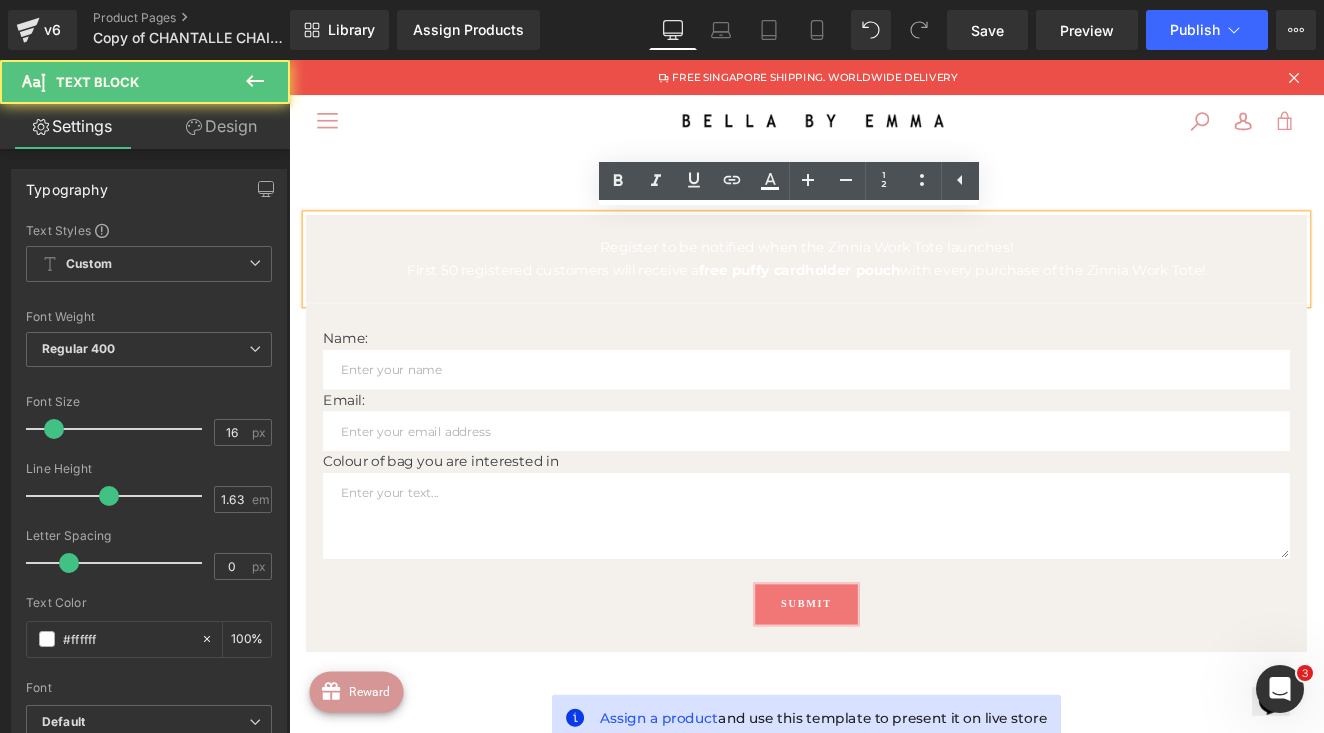 click on "Register to be notified when the Zinnia Work Tote launches!  First 50 registered customers will receive a  free puffy cardholder pouch  with every purchase of the Zinnia Work Tote!
Text Block
Name: Text Block         Text Field         Email: Text Block         Email Field         Colour of bag you are interested in Text Block         Text Area         Submit Submit Button
Contact Form
Row" at bounding box center [894, 486] 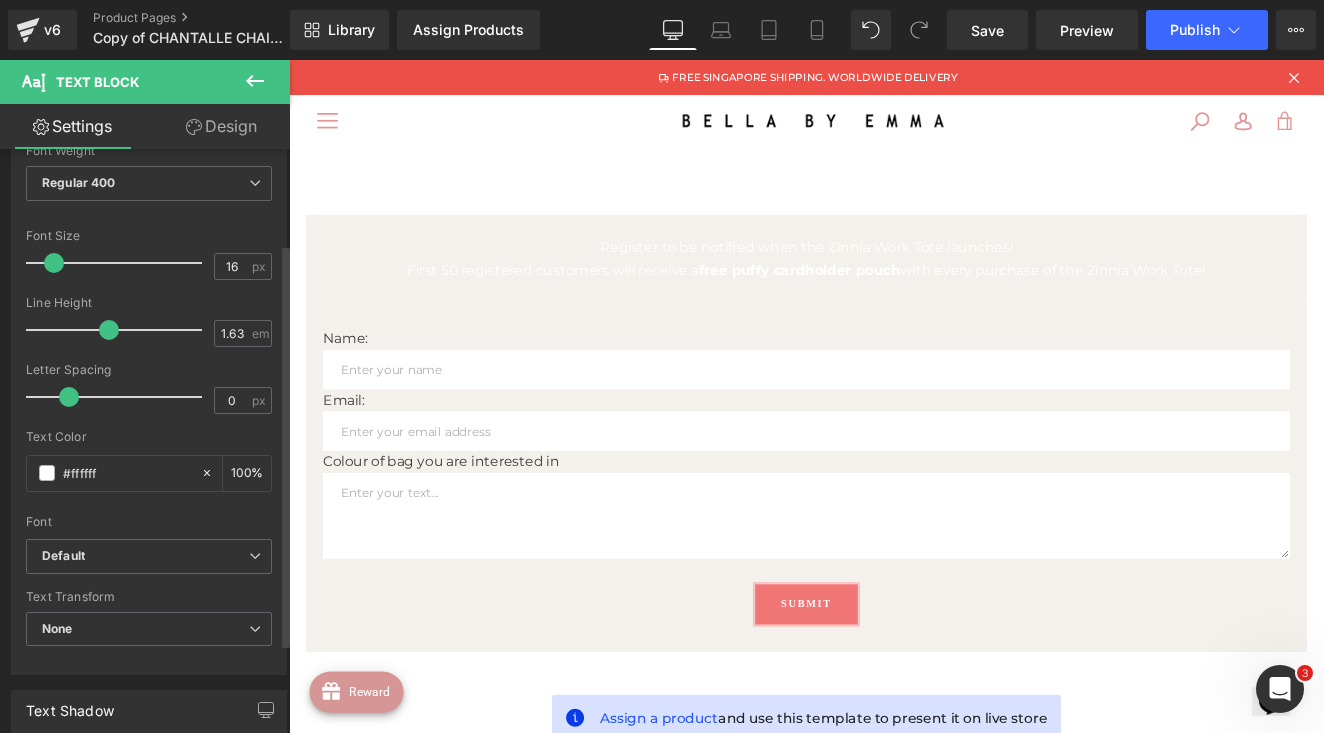 scroll, scrollTop: 201, scrollLeft: 0, axis: vertical 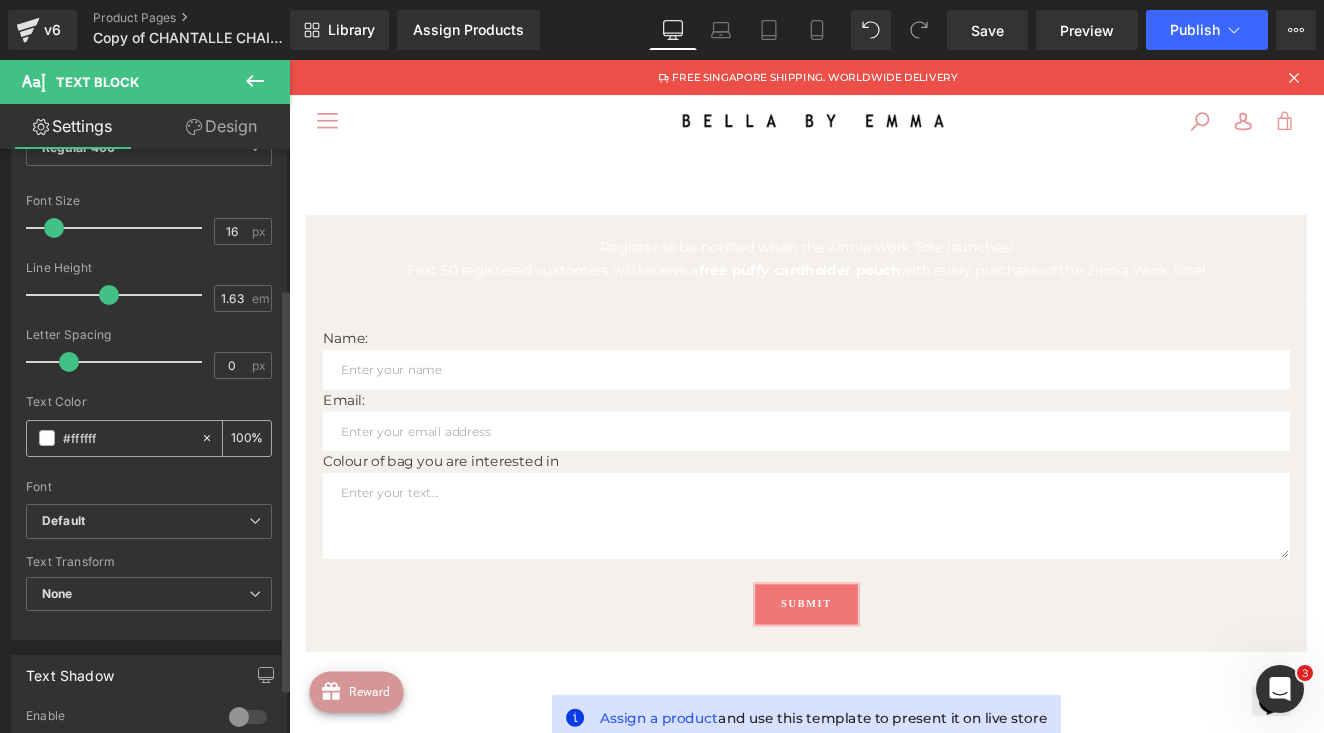 click at bounding box center [47, 438] 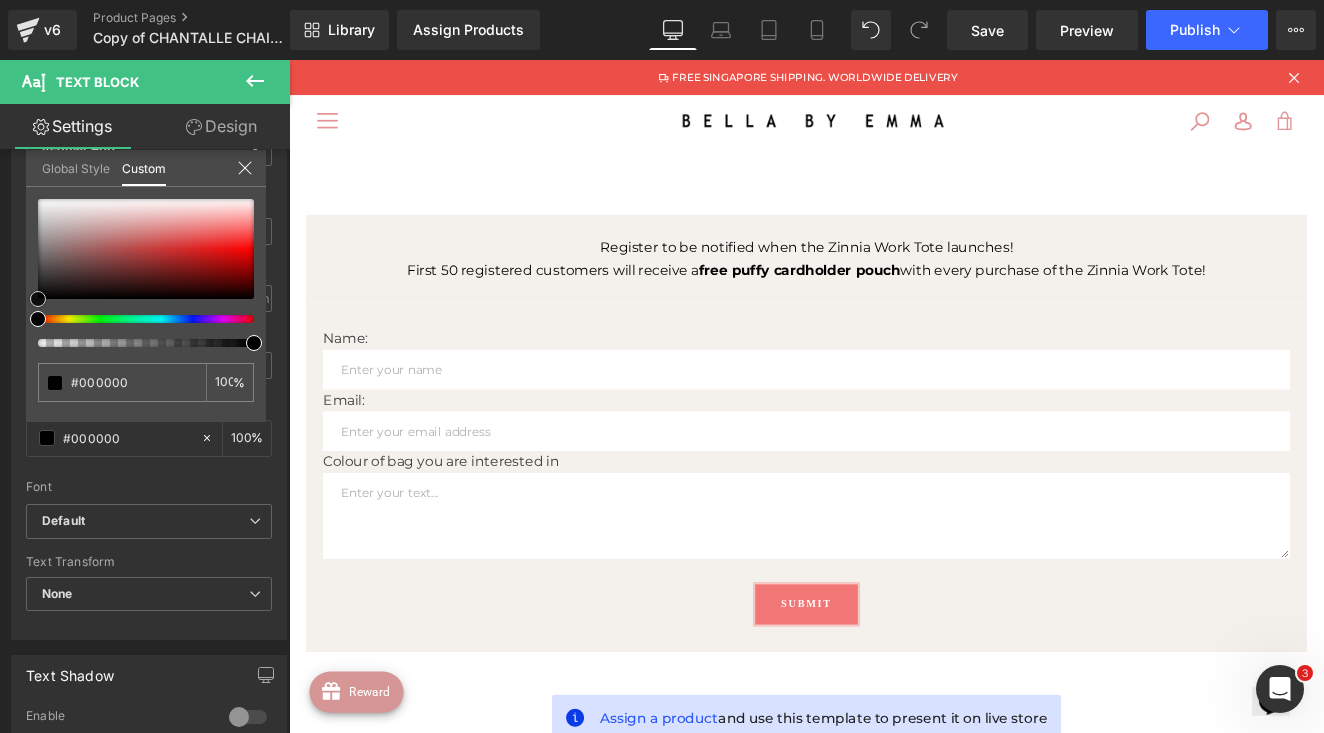 drag, startPoint x: 135, startPoint y: 272, endPoint x: -60, endPoint y: 397, distance: 231.6247 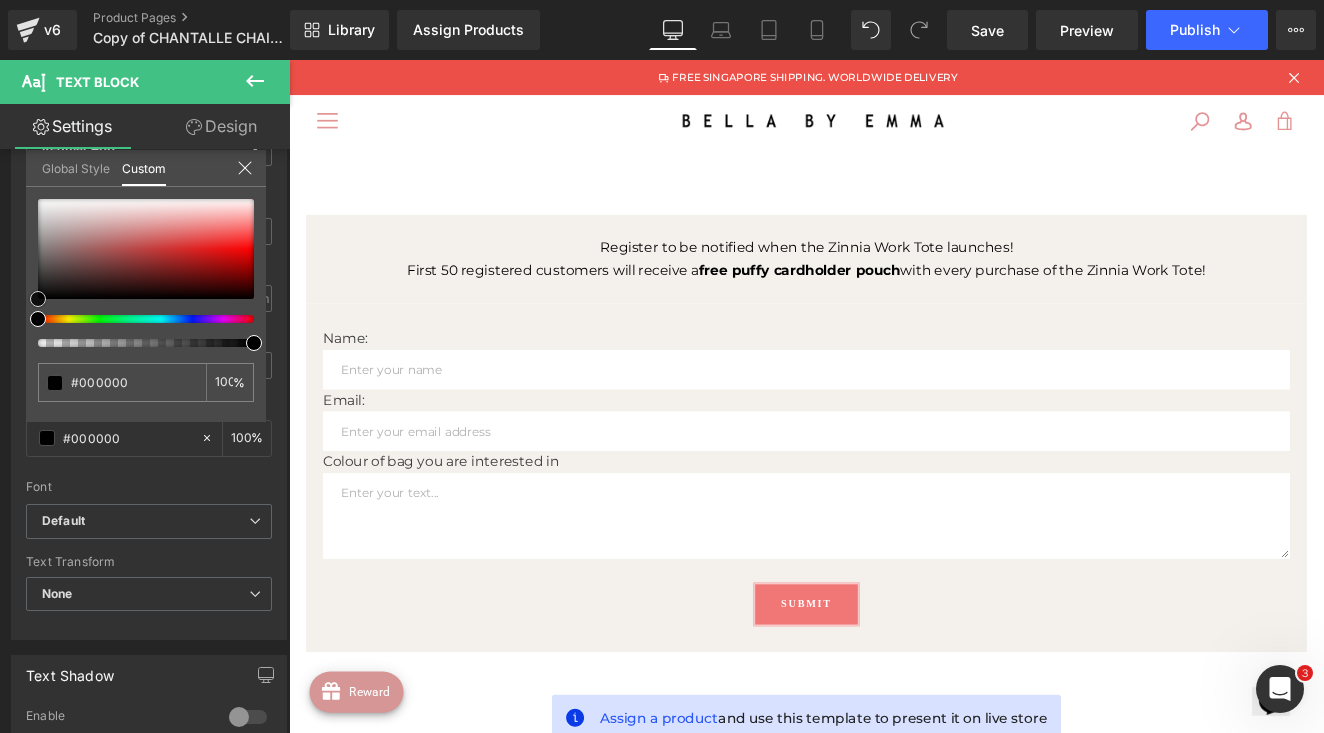 click on "Submit Button  You are previewing how the   will restyle your page. You can not edit Elements in Preset Preview Mode.  v6 Product Pages Copy of CHANTALLE CHAINED BUCKET BAG PRODUCT PAGE | BELLA by emma Library Assign Products  Product Preview
No product match your search.  Please try another keyword  Manage assigned products Desktop Desktop Laptop Tablet Mobile Save Preview Publish Scheduled View Live Page View with current Template Save Template to Library Schedule Publish  Optimize  Publish Settings Shortcuts  Your page can’t be published   You've reached the maximum number of published pages on your plan  (35/999999).  You need to upgrade your plan or unpublish all your pages to get 1 publish slot.   Unpublish pages   Upgrade plan  Elements Global Style Base Row  rows, columns, layouts, div Heading  headings, titles, h1,h2,h3,h4,h5,h6 Text Block  texts, paragraphs, contents, blocks Image  images, photos, alts, uploads Icon  icons, symbols Button  button, call to action, cta" at bounding box center [662, 366] 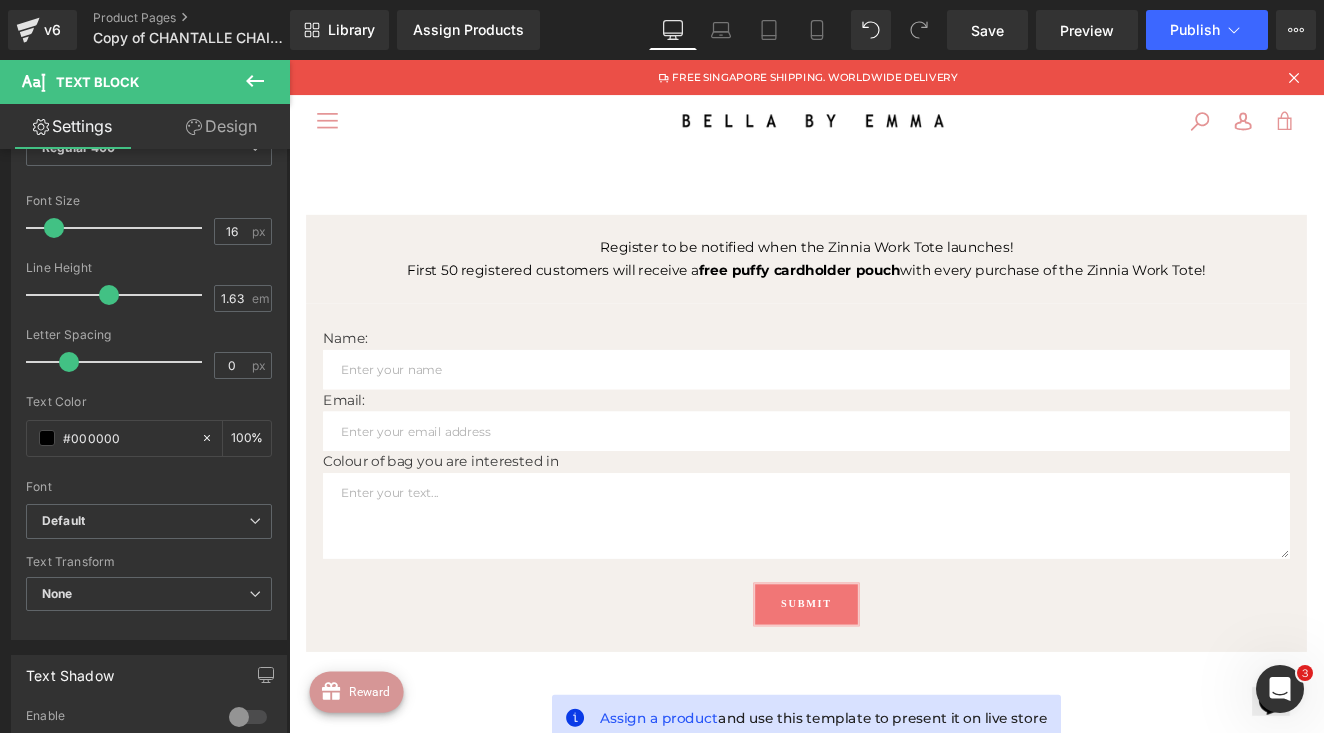 click on "Time to own it
Why wait? Shop today, 0% interest over 3 payments.
0% interest 100% transparent
Split bill into 3 payments Hassle-free experience
Hundreds of merchants Vast variety
Terms & Conditions
How it works
Back
Skip to content
FREE SINGAPORE SHIPPING. WORLDWIDE DELIVERY
Menu" at bounding box center [894, 1726] 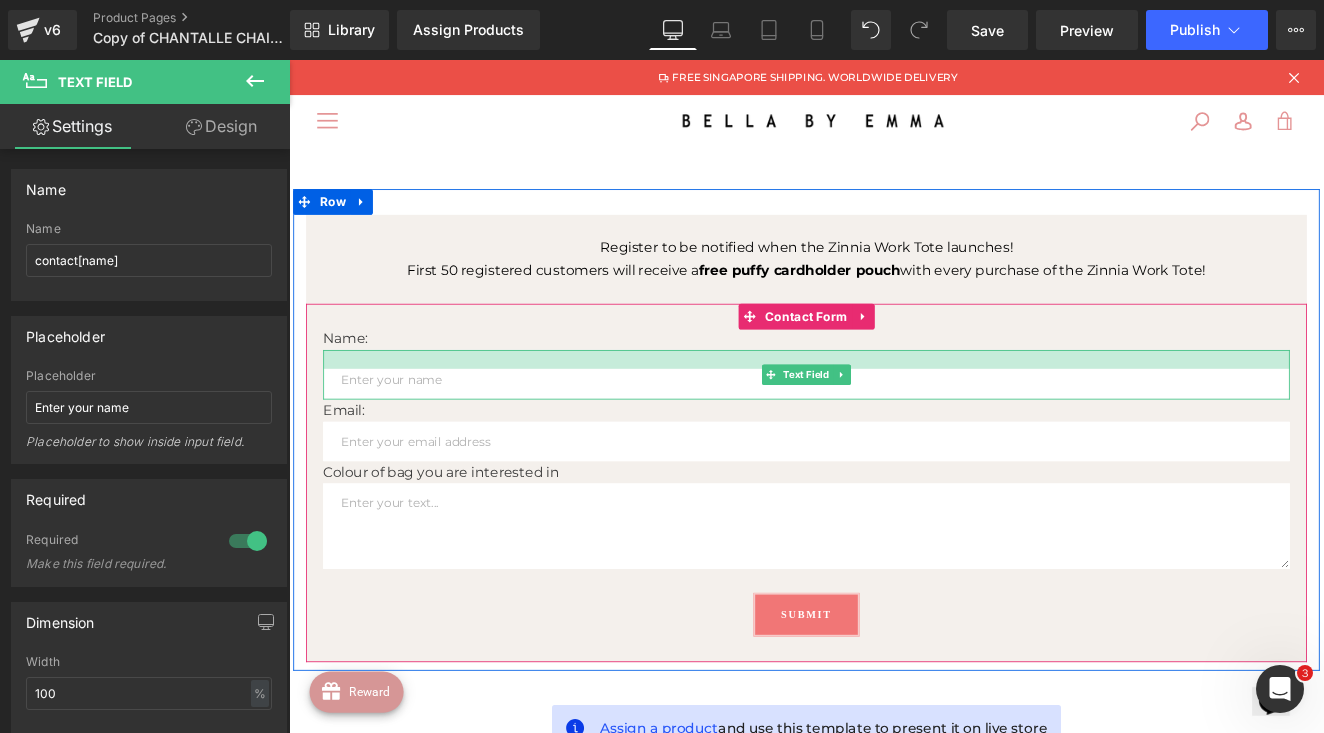 drag, startPoint x: 343, startPoint y: 398, endPoint x: 342, endPoint y: 410, distance: 12.0415945 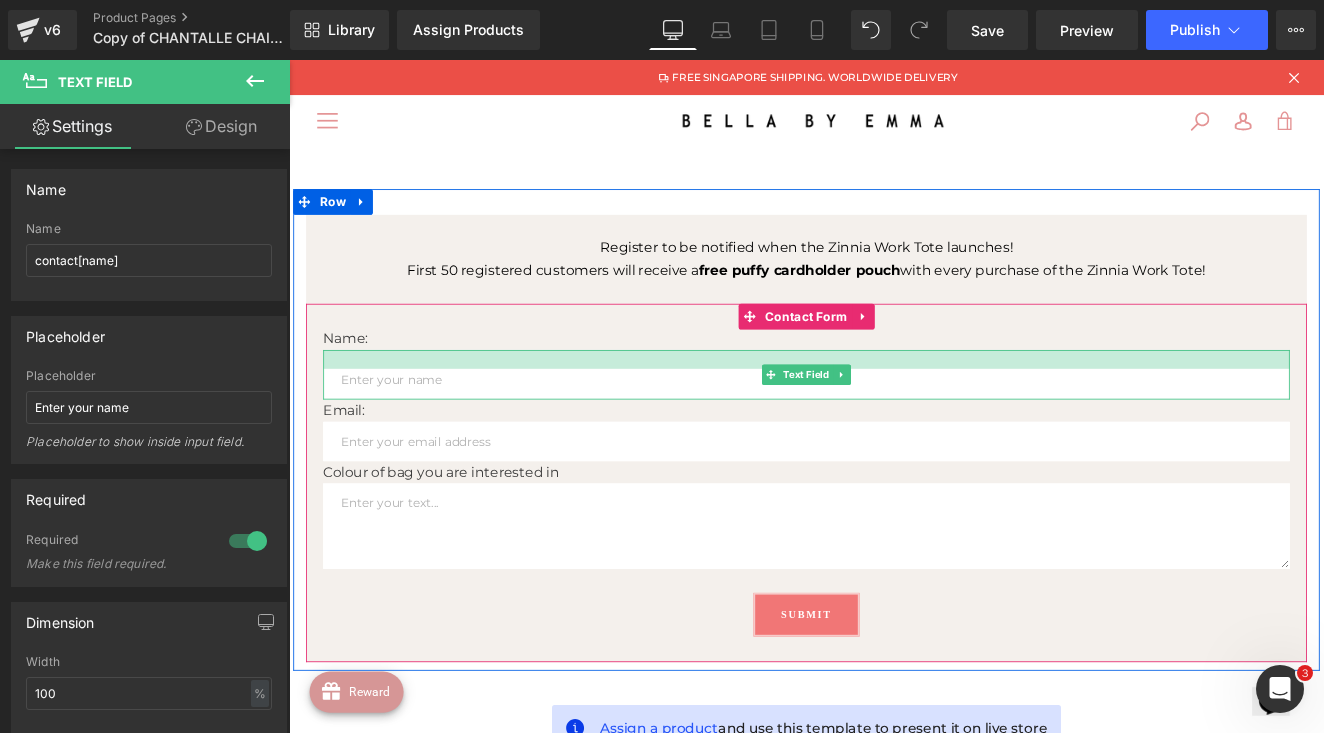 click at bounding box center [894, 410] 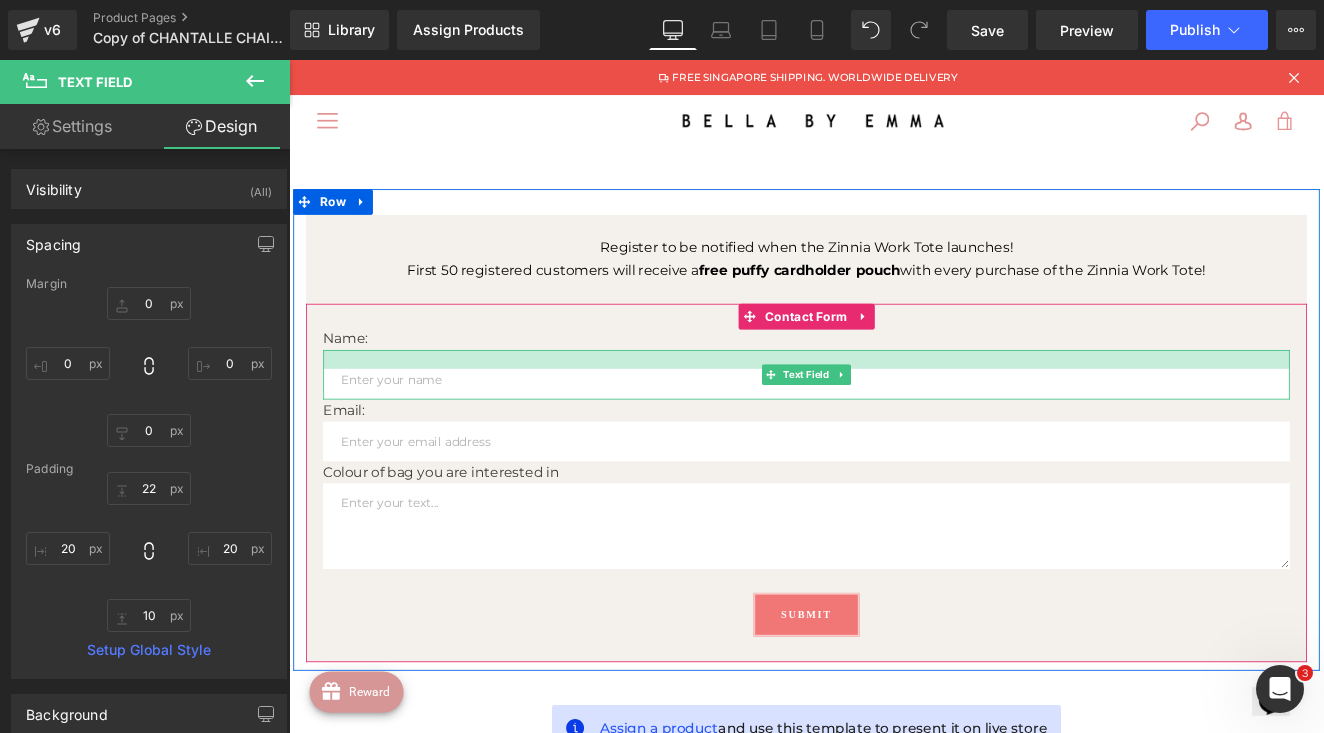 click at bounding box center (894, 410) 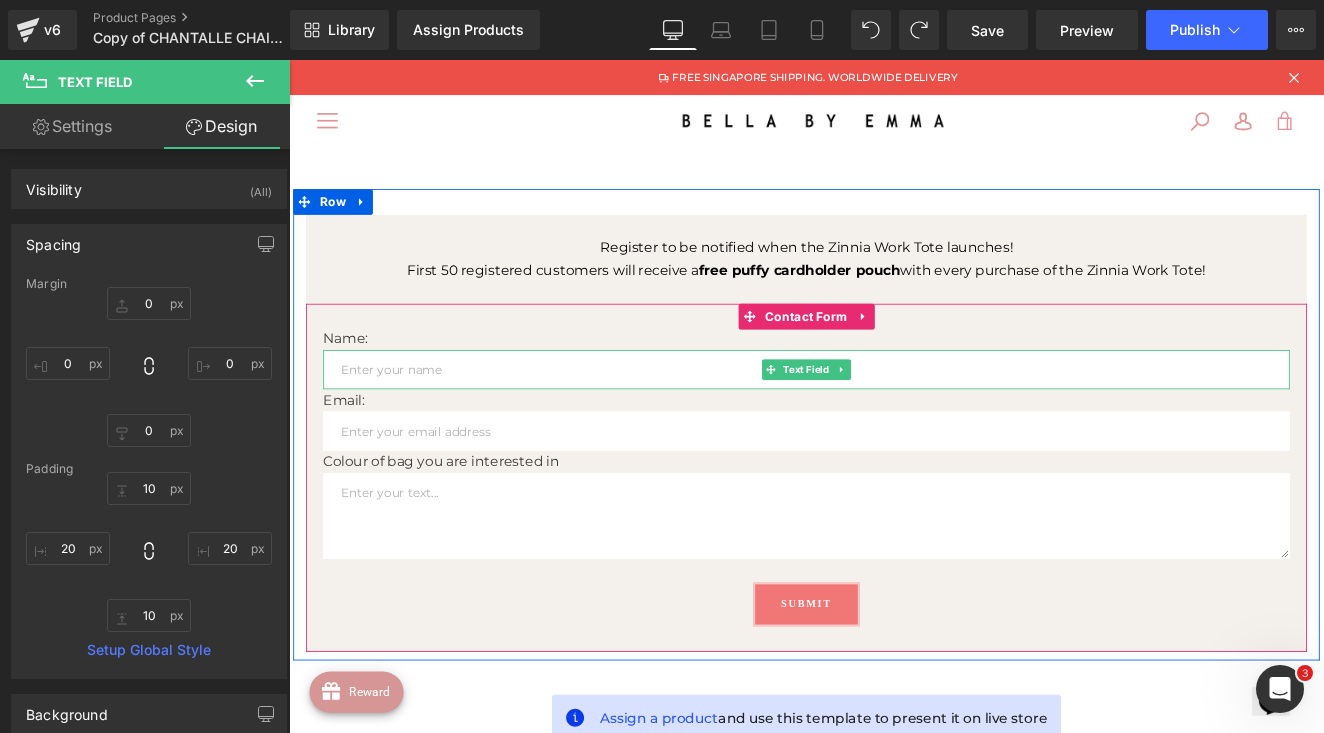 click at bounding box center [894, 422] 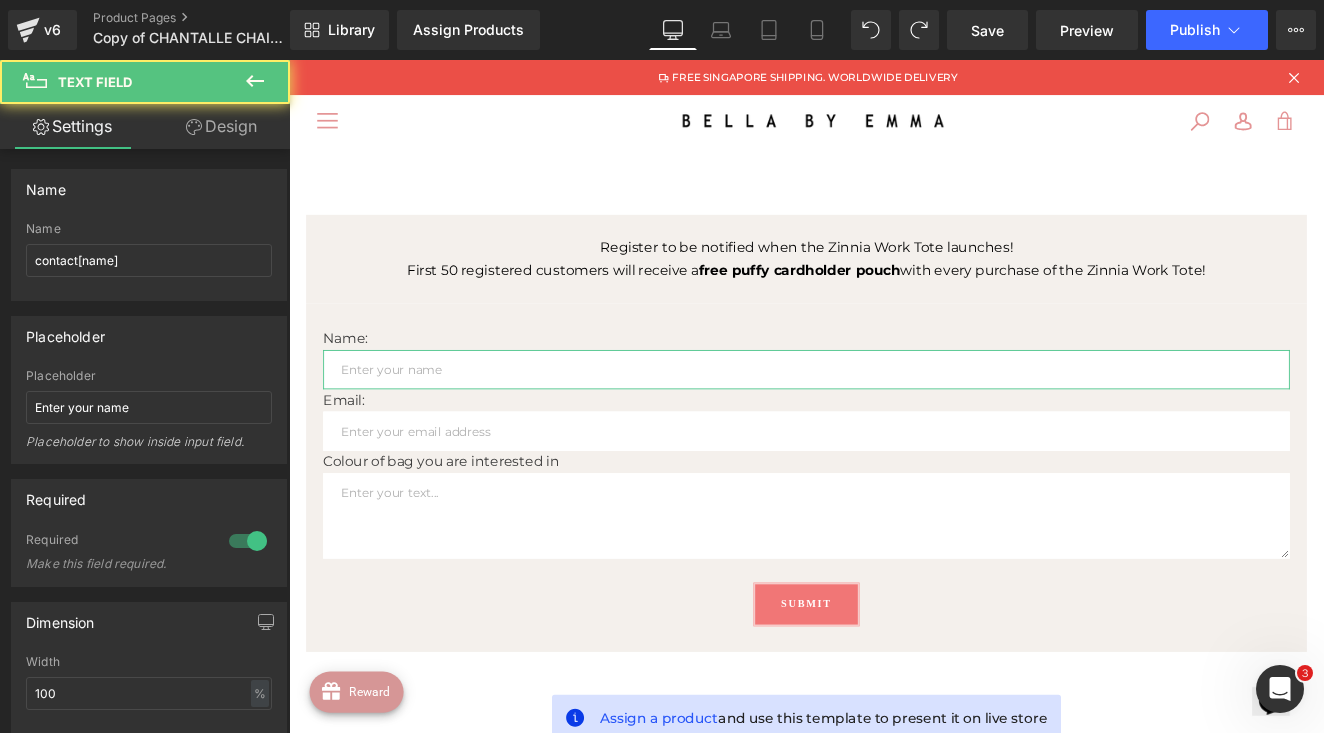 click on "Design" at bounding box center [221, 126] 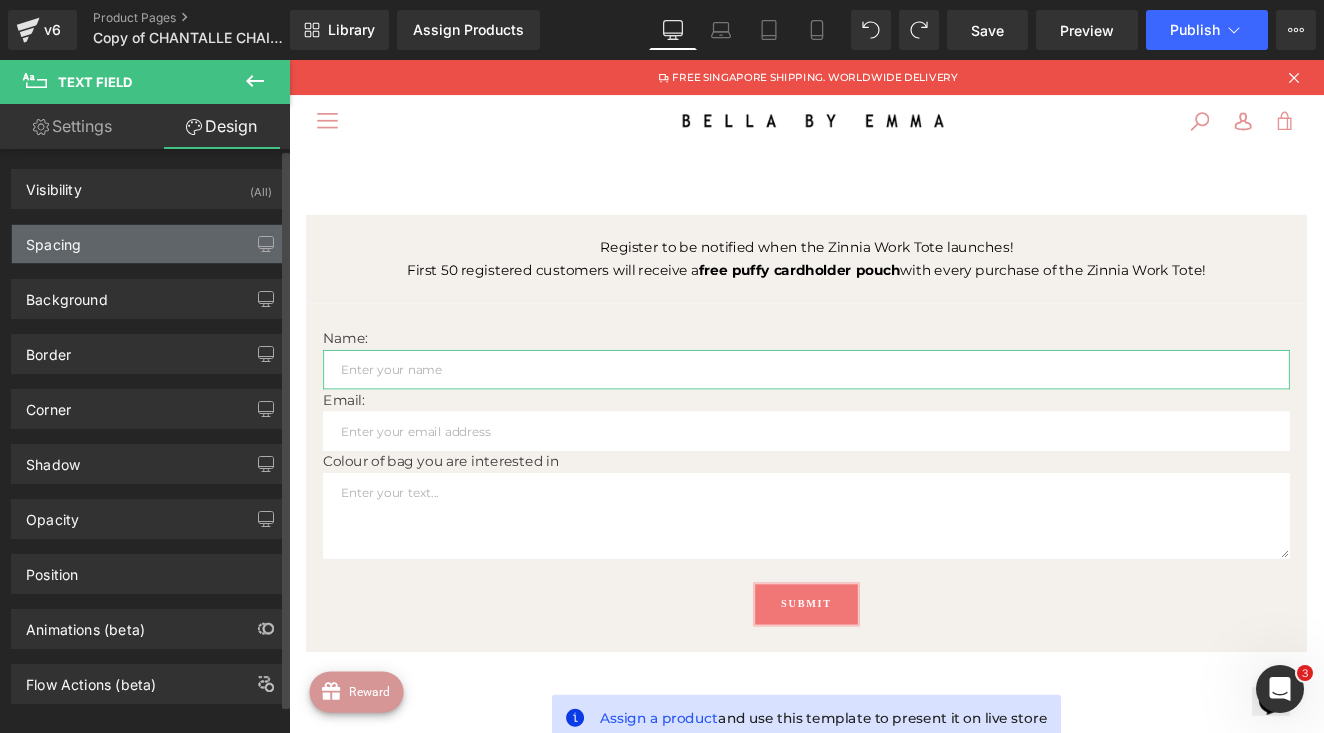 click on "Spacing" at bounding box center [149, 244] 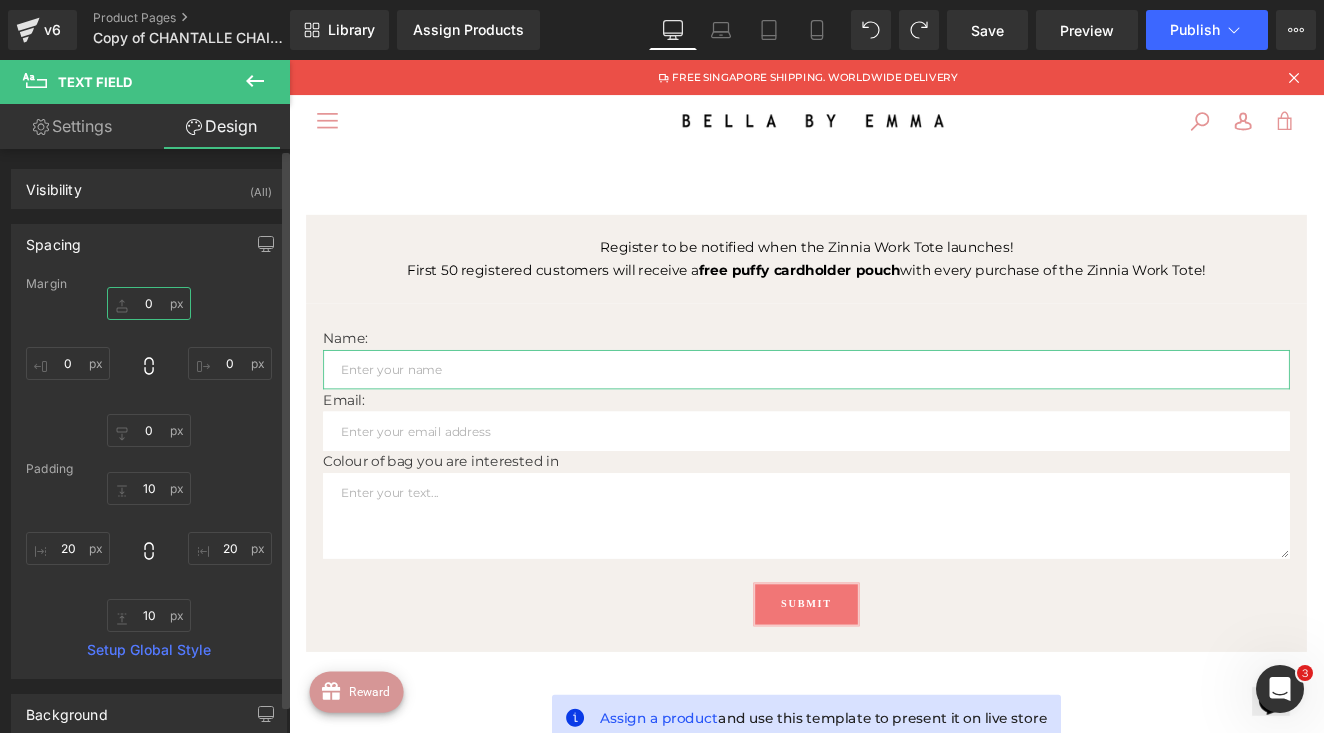 click at bounding box center (149, 303) 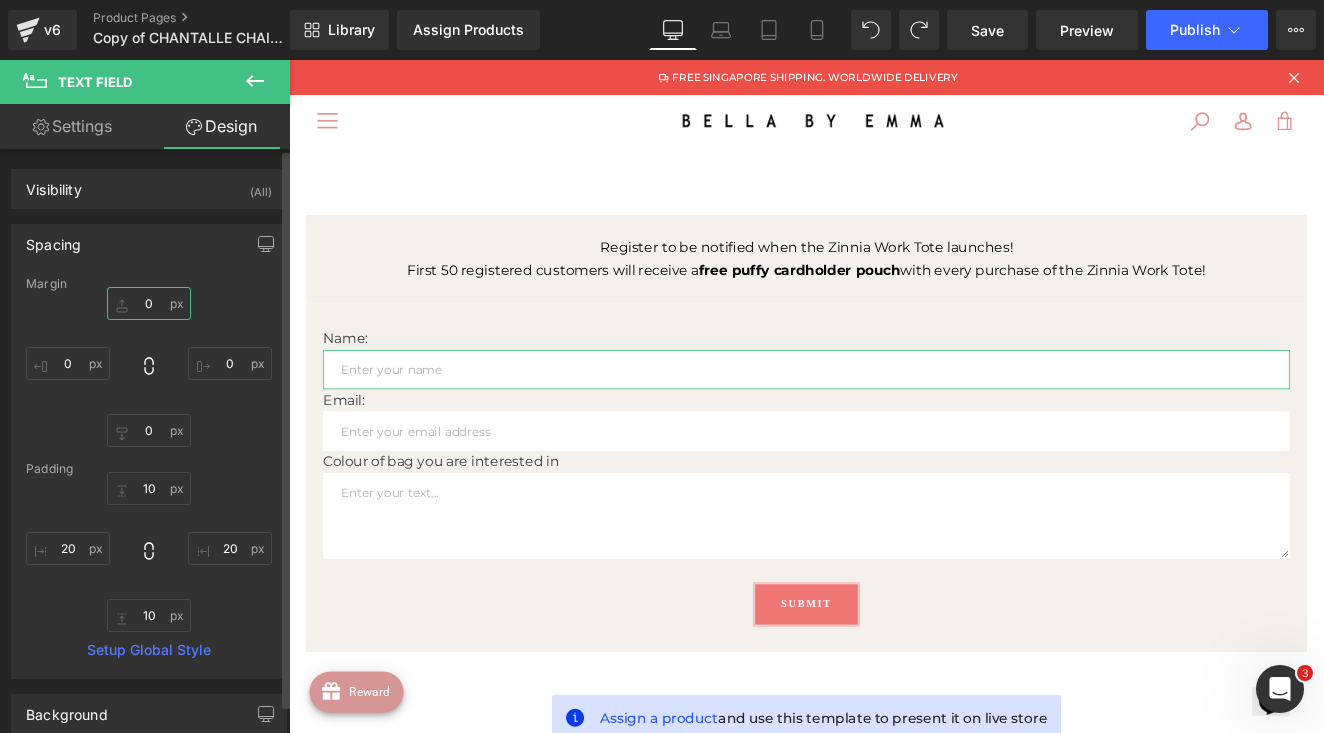 type on "10" 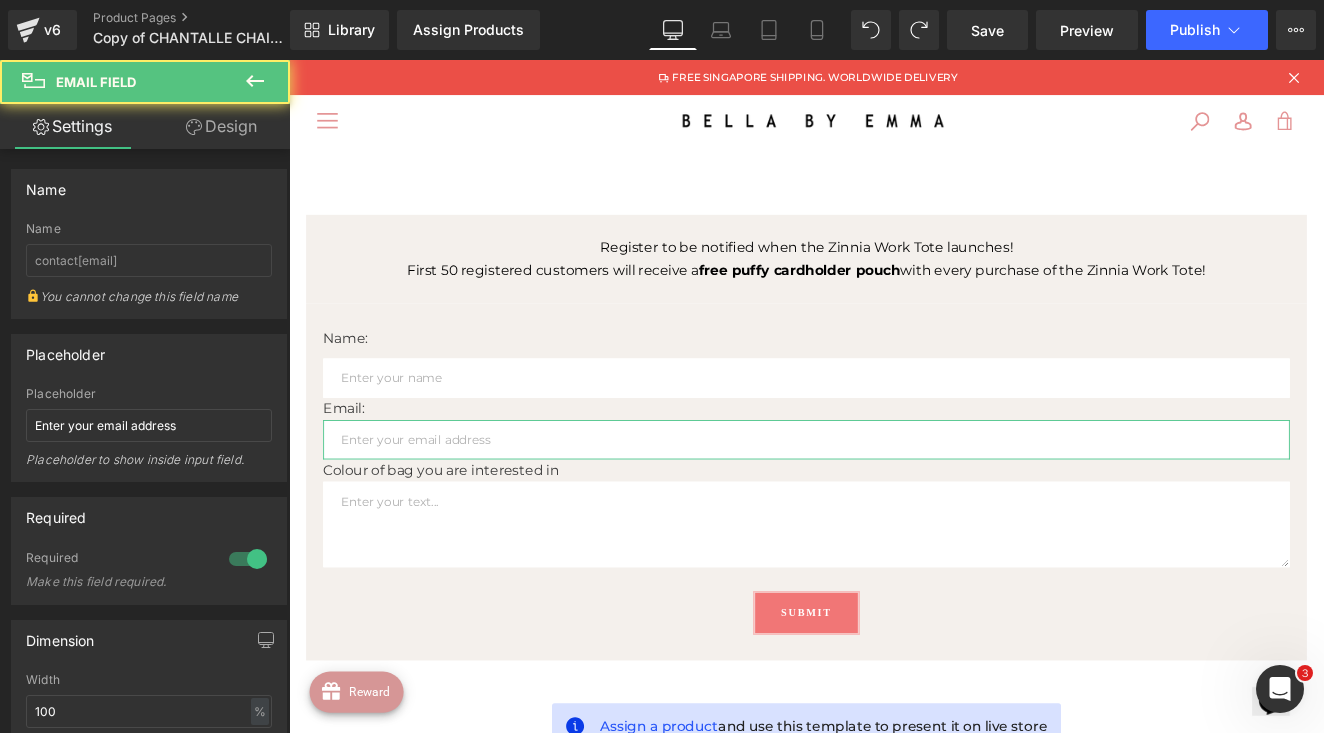 click on "Design" at bounding box center (221, 126) 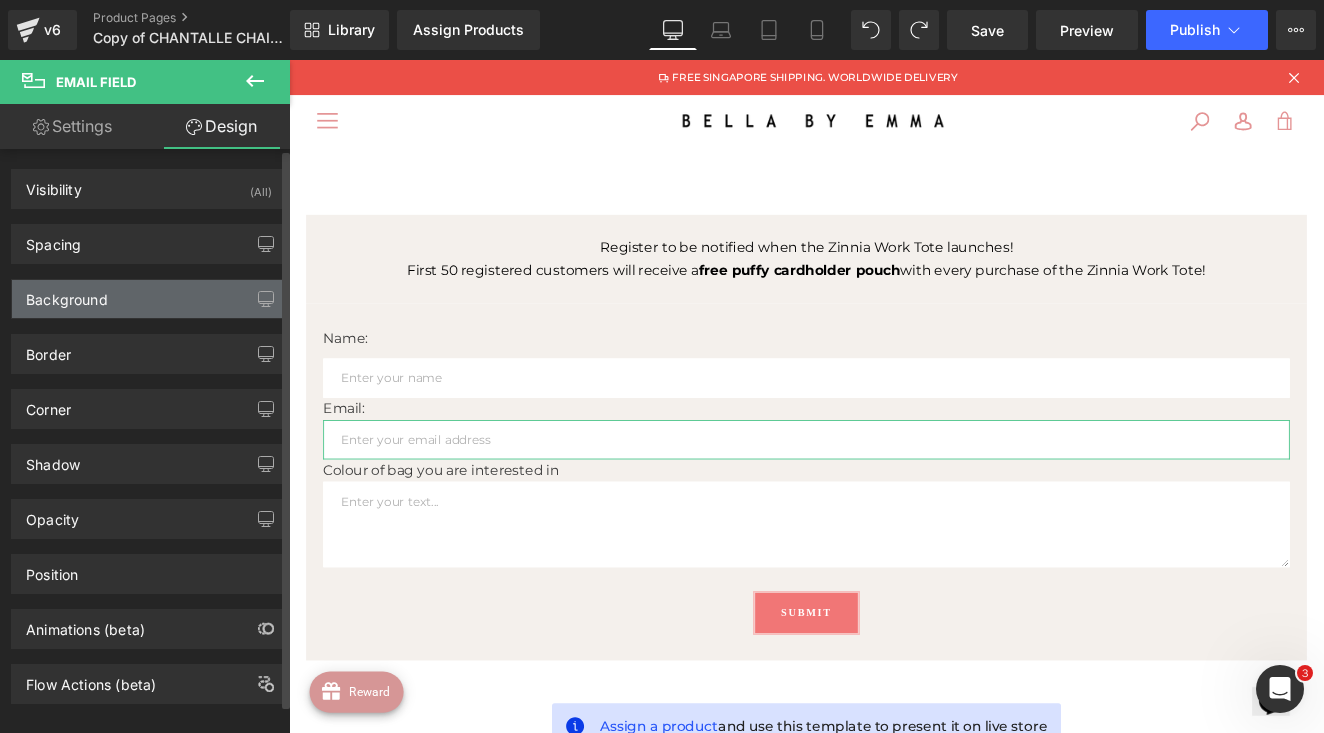 click on "Background" at bounding box center (67, 294) 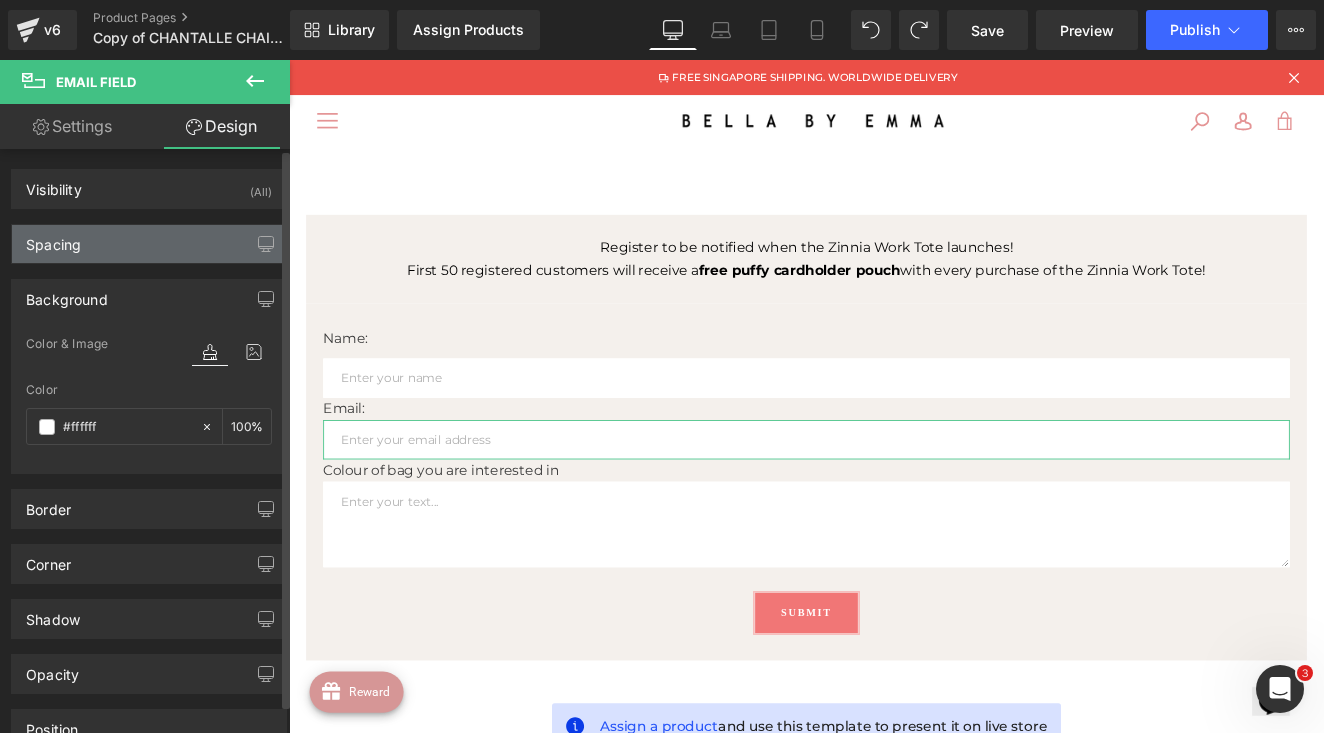 click on "Spacing" at bounding box center (149, 244) 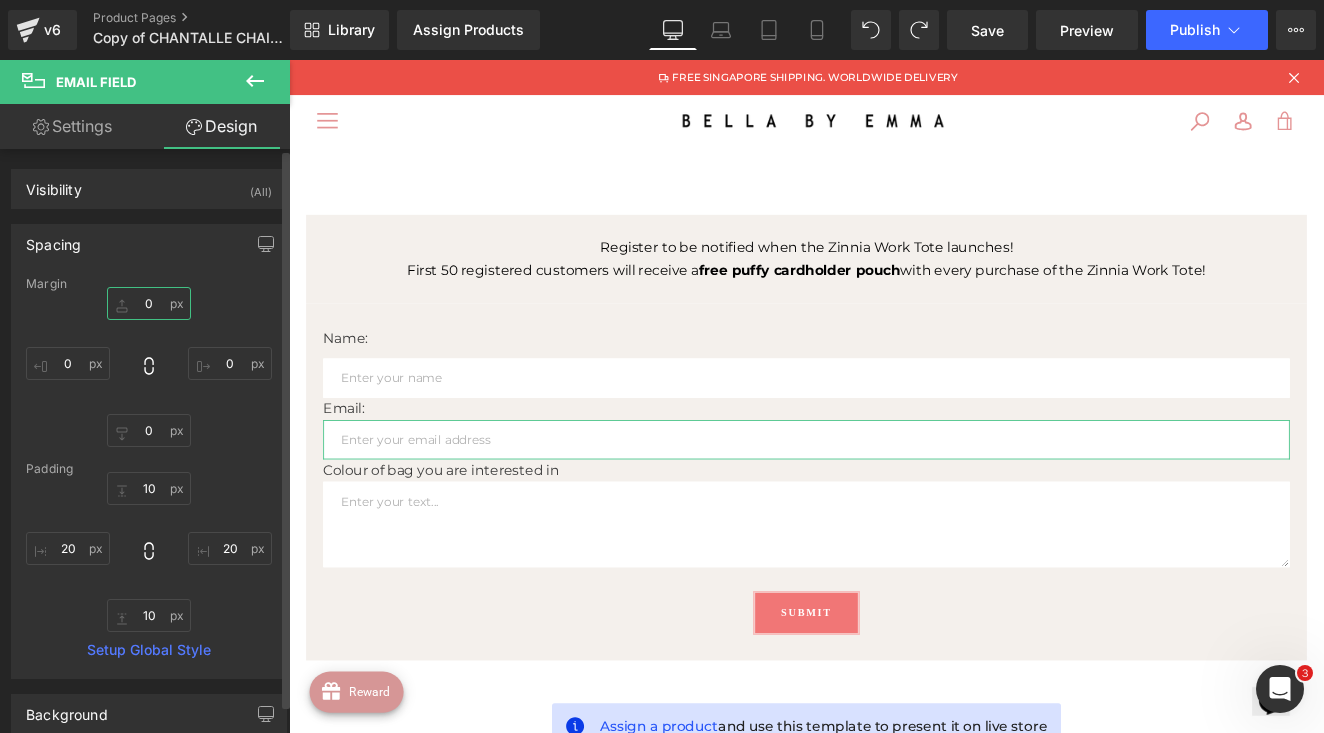 click on "0" at bounding box center (149, 303) 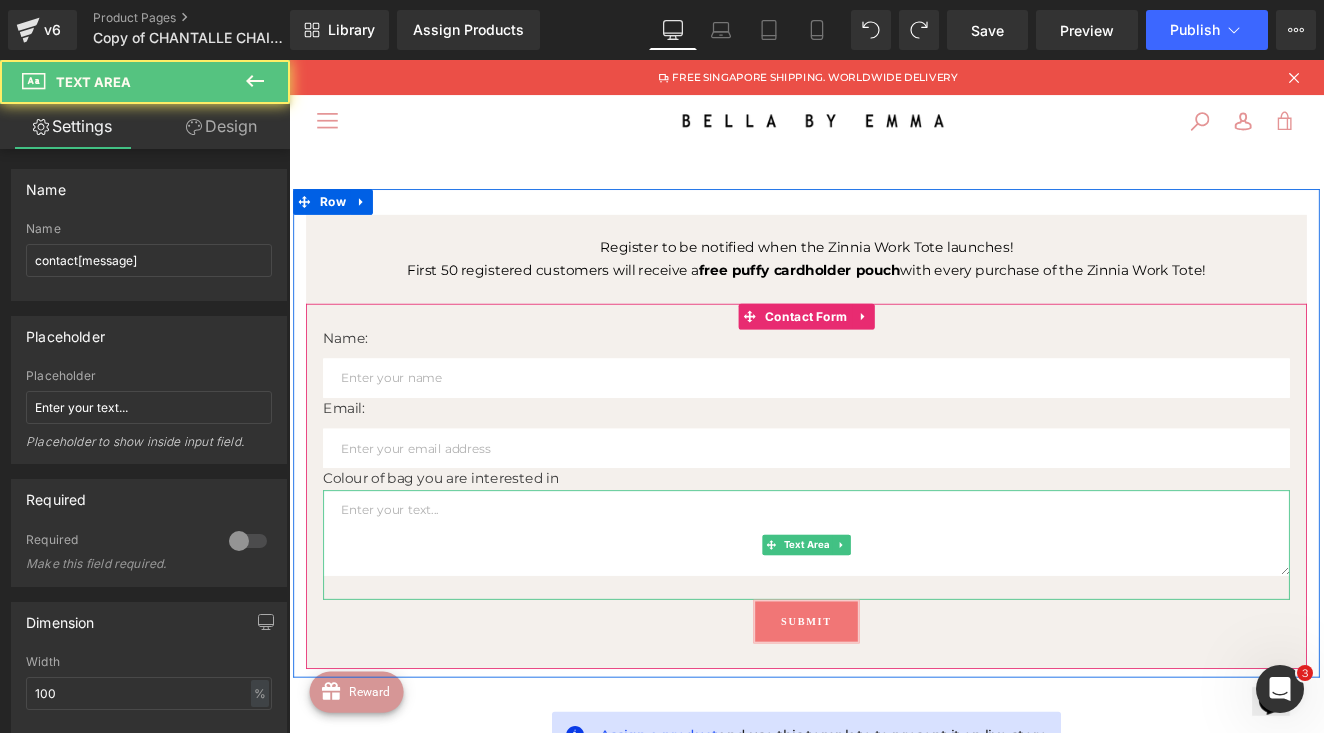click at bounding box center [894, 613] 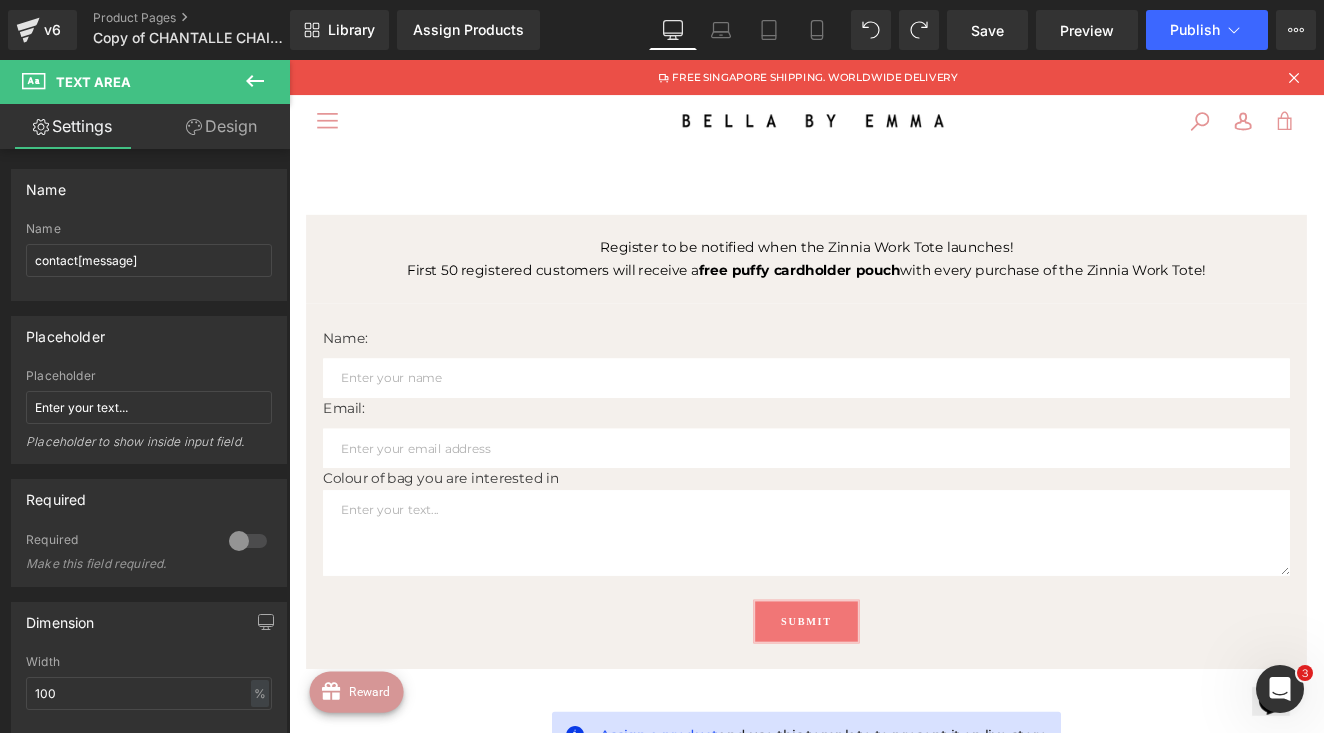 click at bounding box center [255, 82] 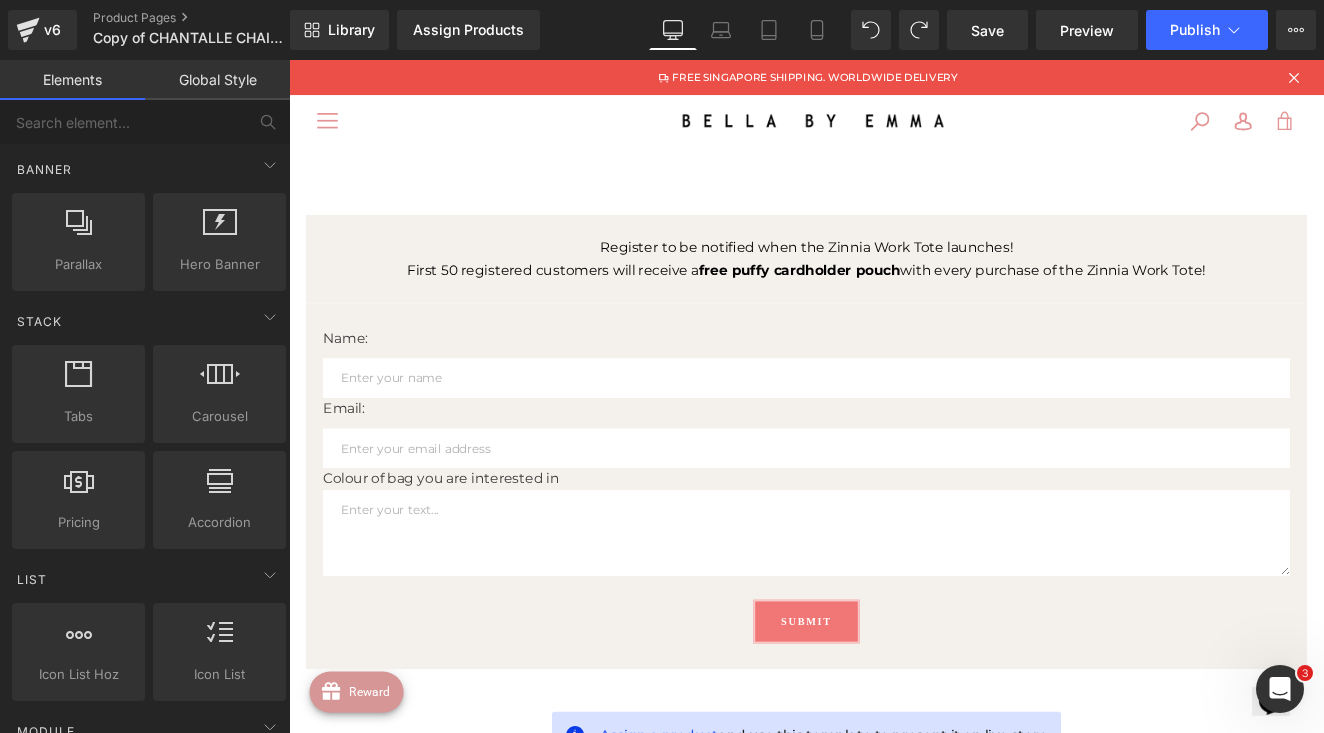 scroll, scrollTop: 463, scrollLeft: 0, axis: vertical 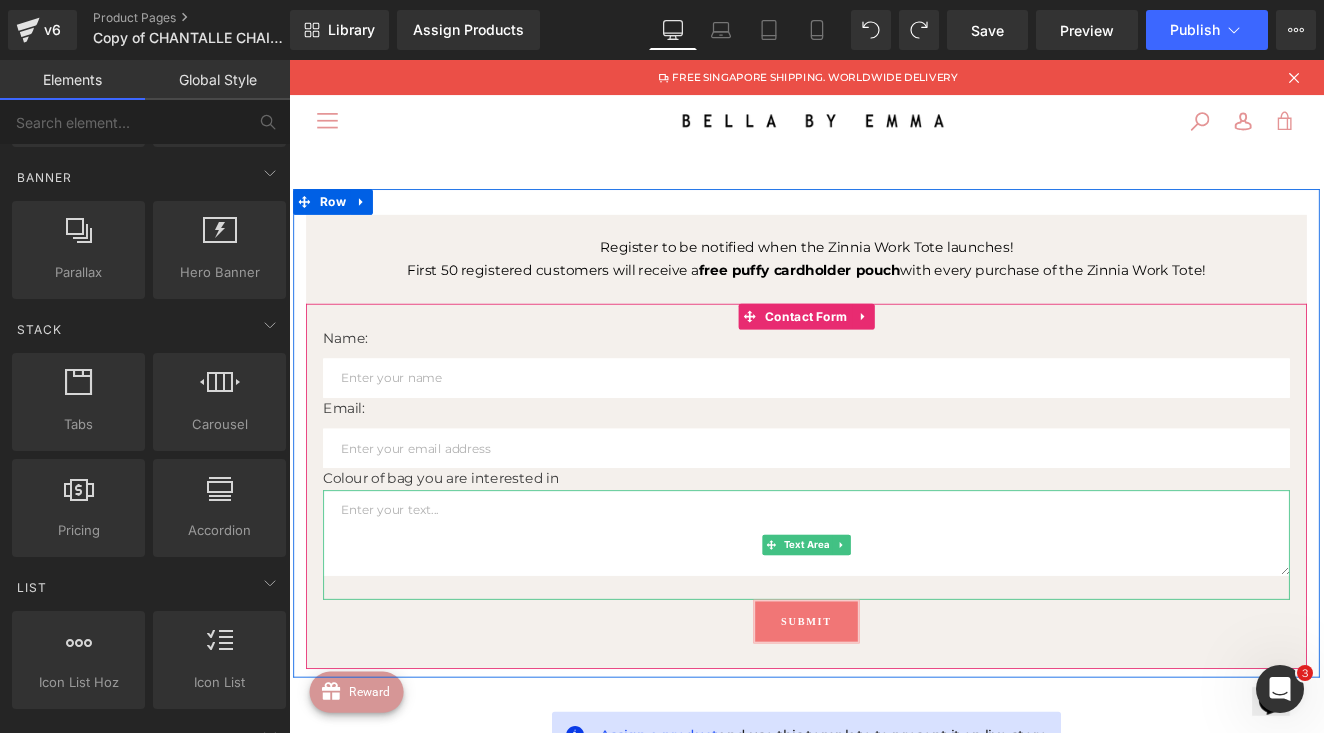 click at bounding box center [894, 613] 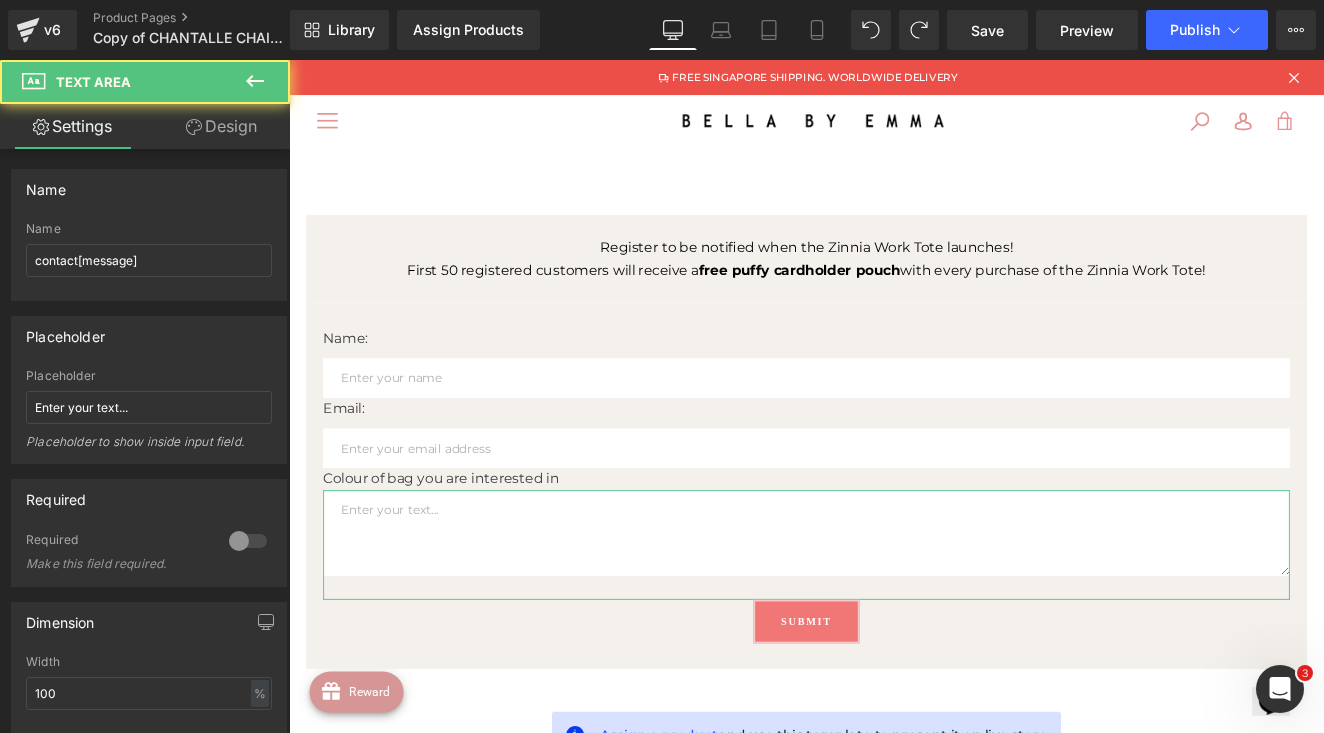 click 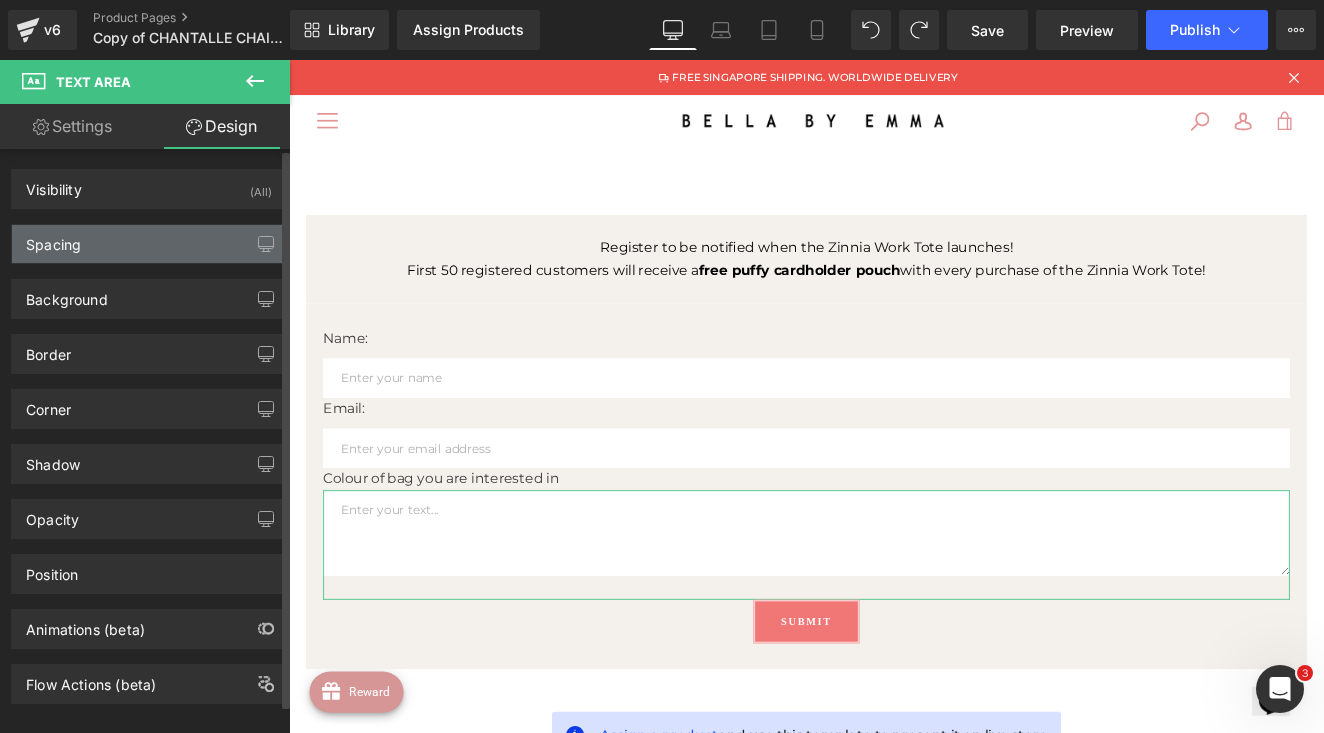 click on "Spacing" at bounding box center [149, 244] 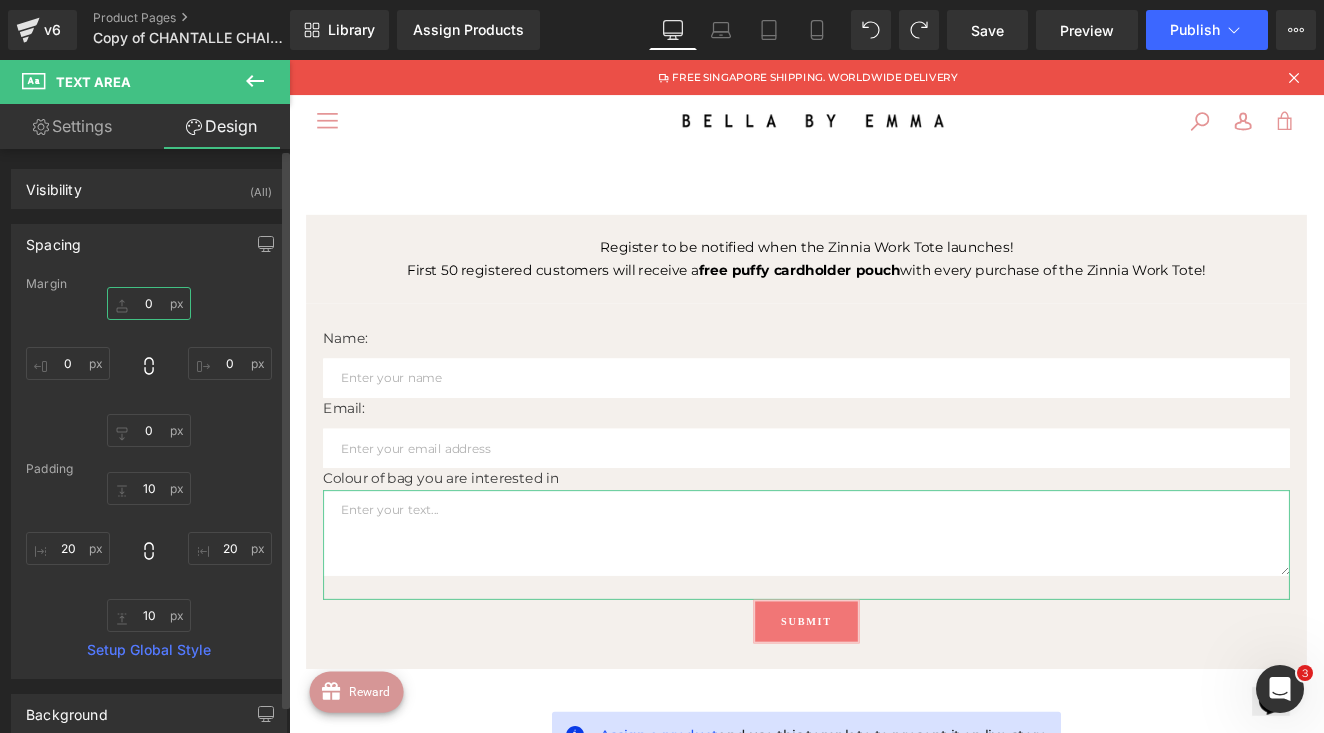 click on "0" at bounding box center (149, 303) 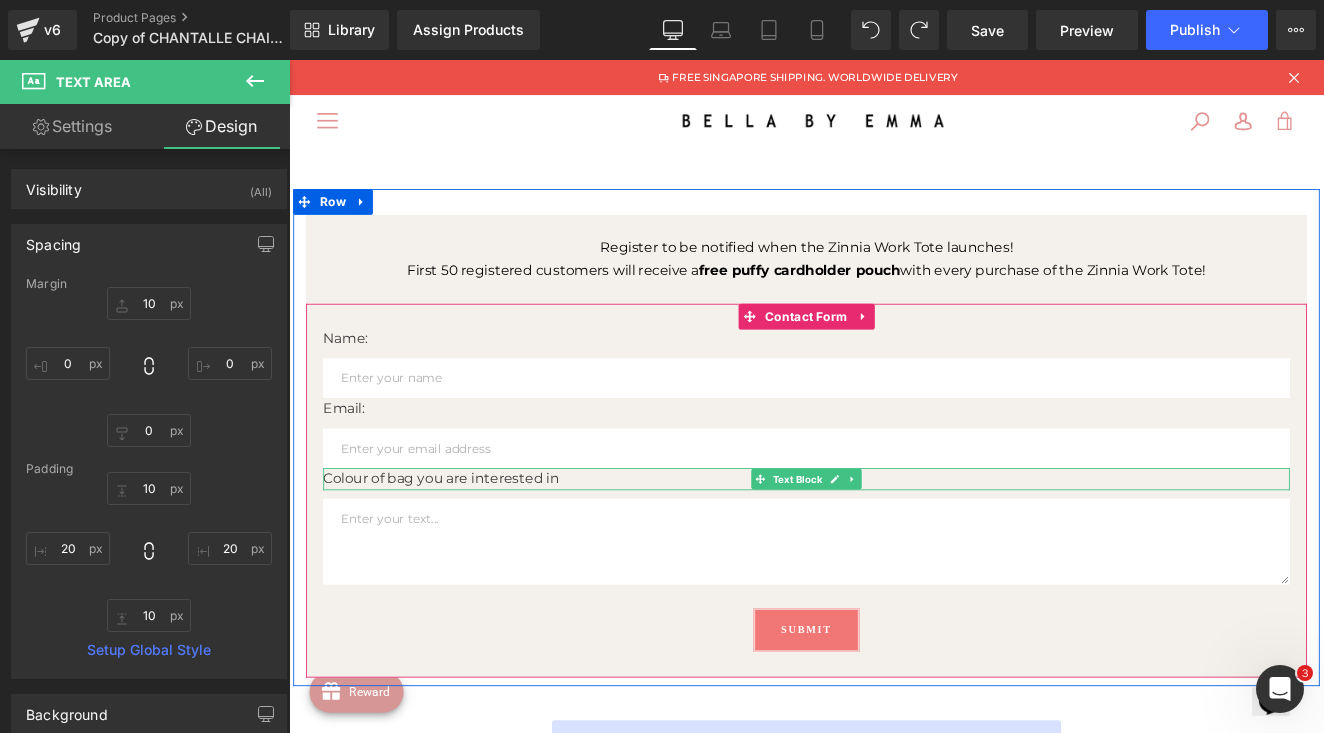 click on "Colour of bag you are interested in" at bounding box center (894, 550) 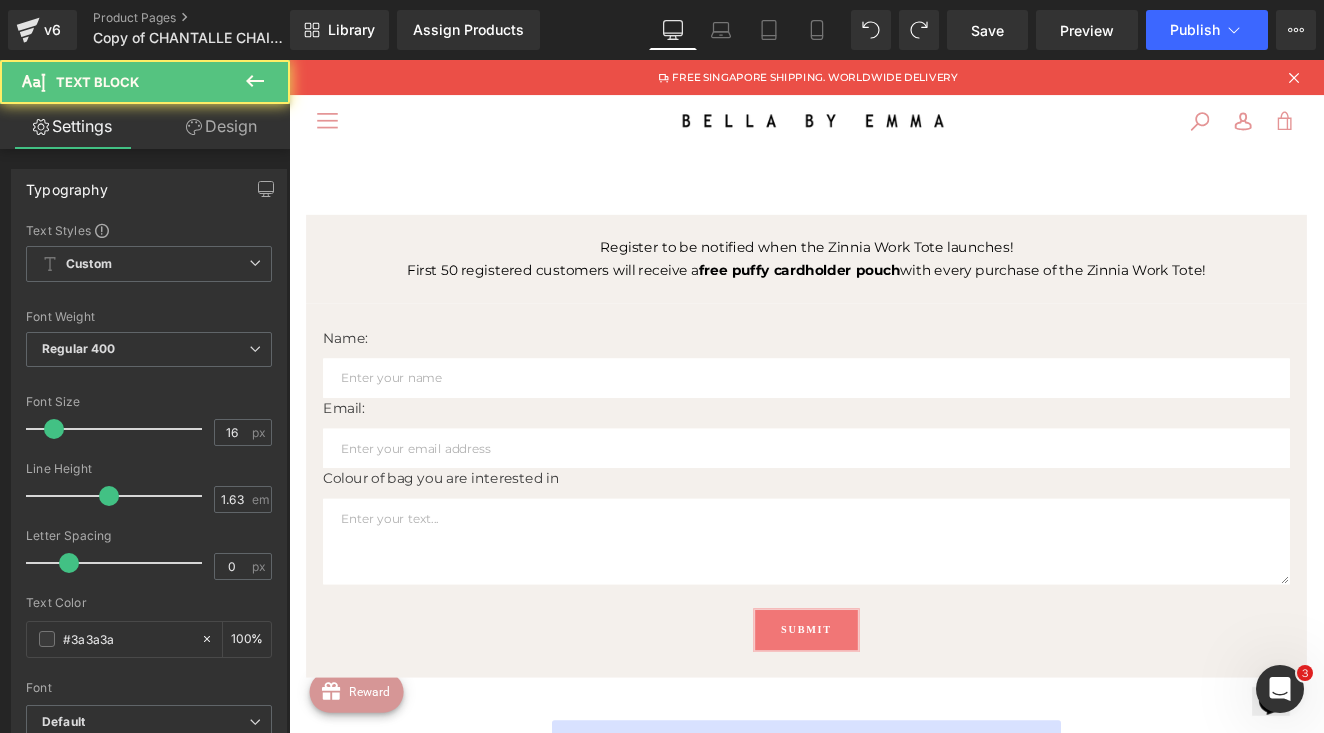 click on "Design" at bounding box center (221, 126) 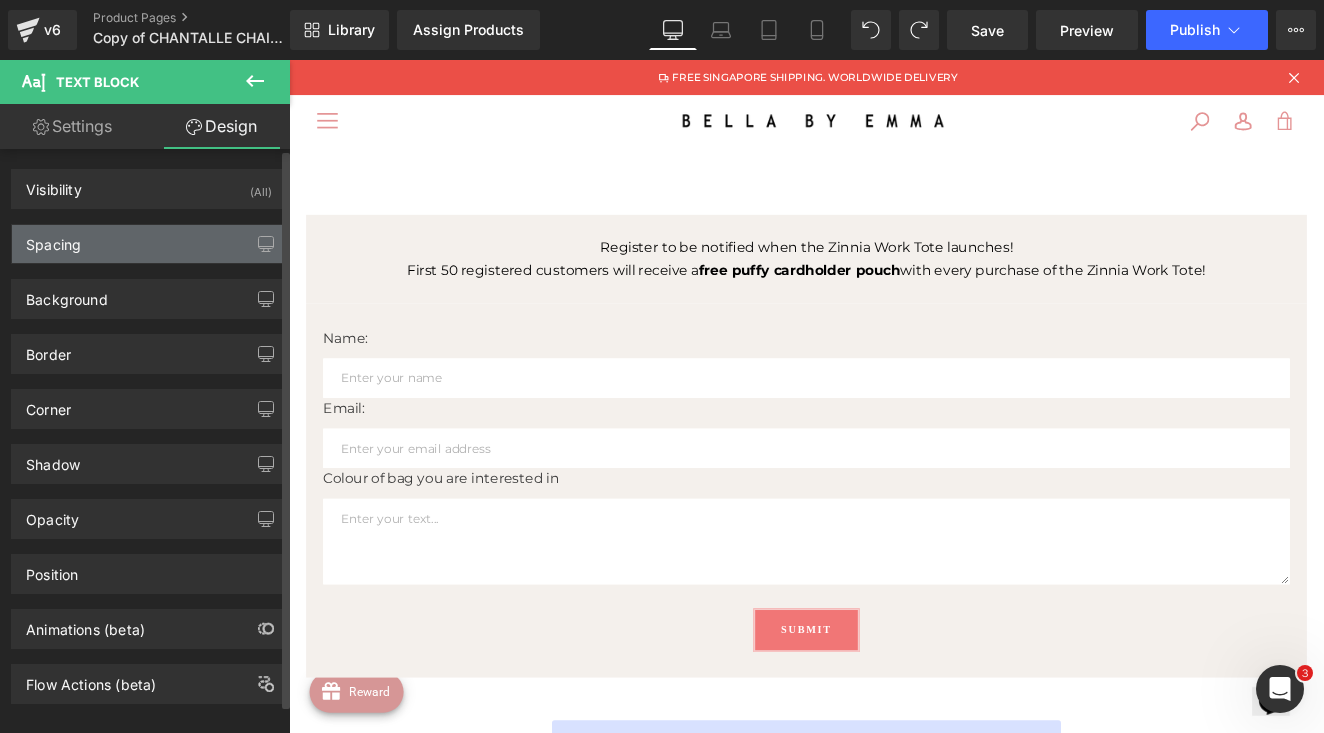 click on "Spacing" at bounding box center [149, 244] 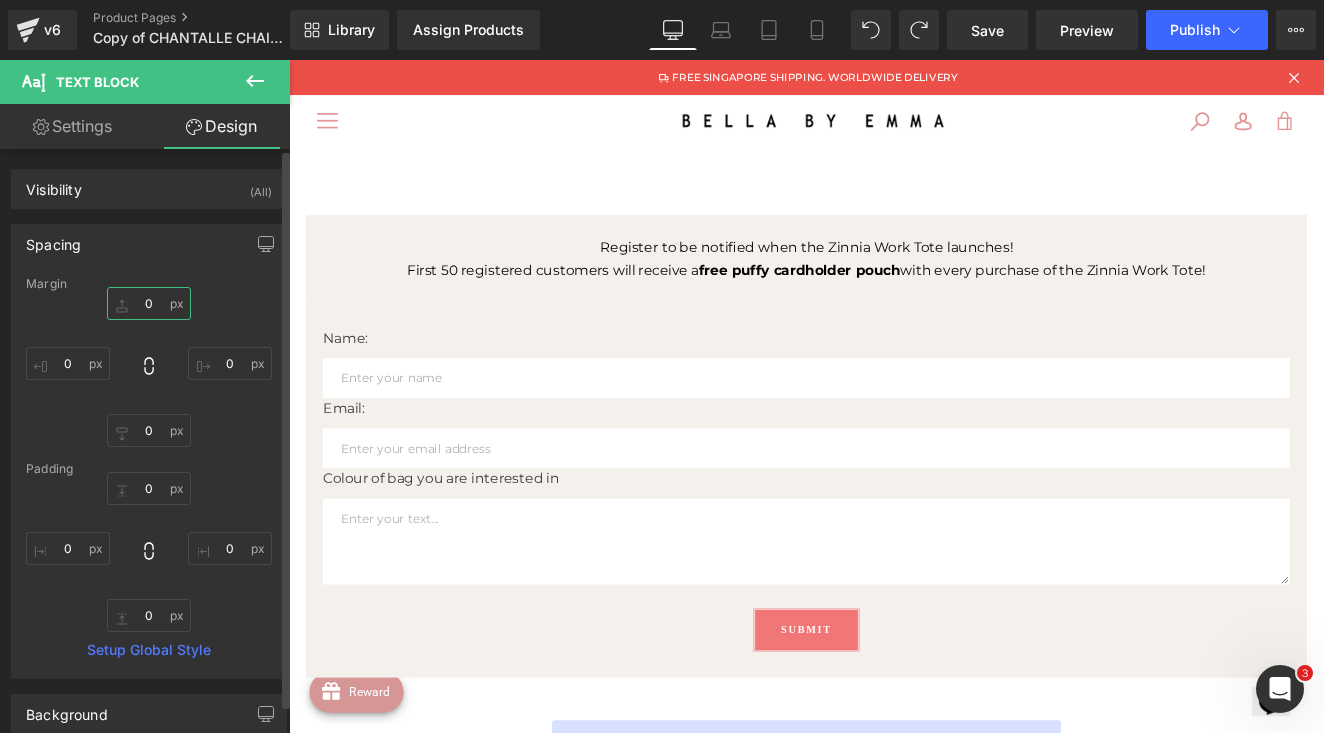 click on "0" at bounding box center (149, 303) 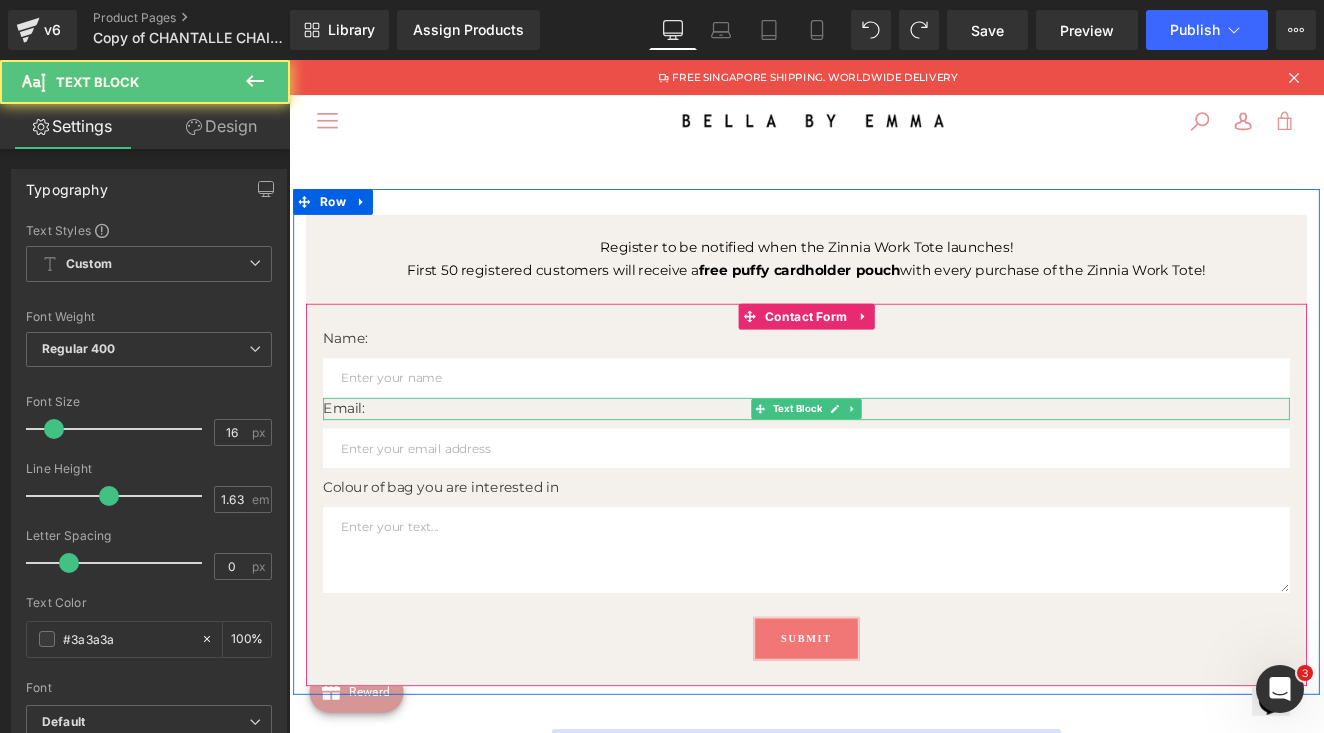 click on "Email:" at bounding box center [894, 468] 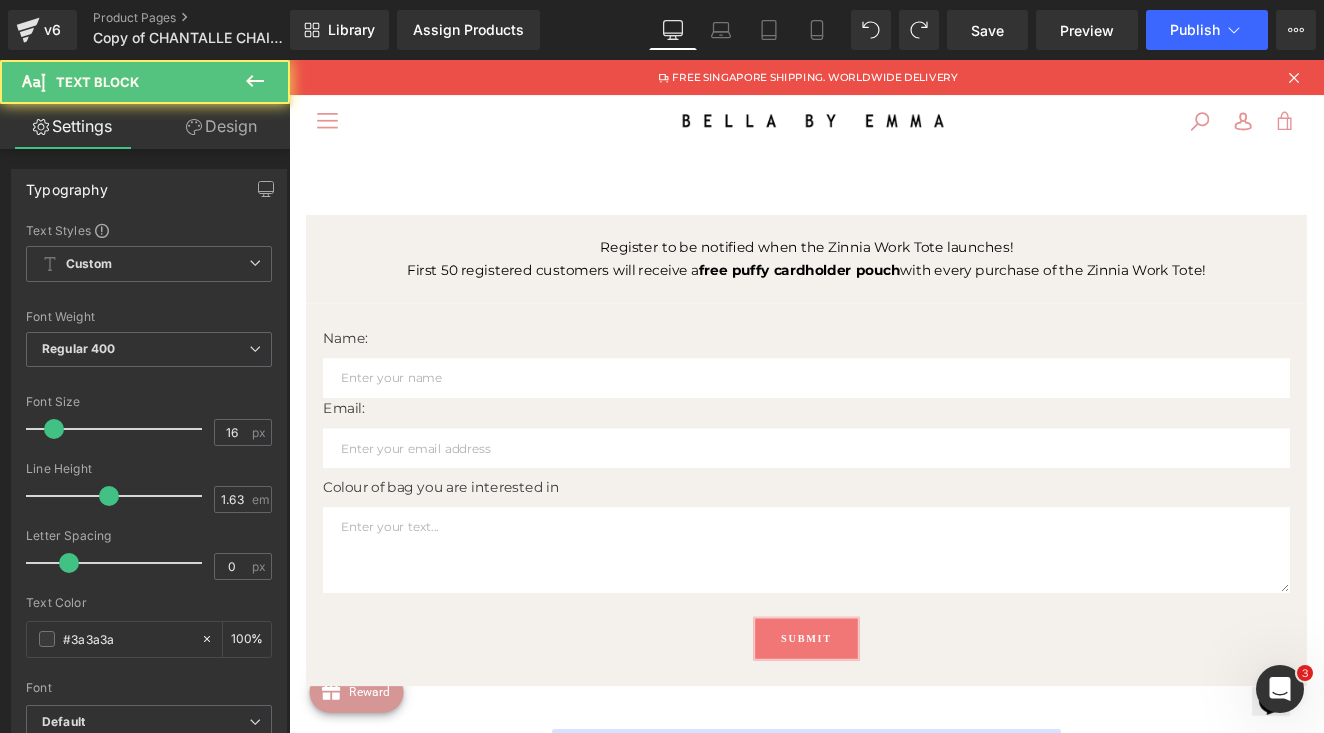 click on "Design" at bounding box center (221, 126) 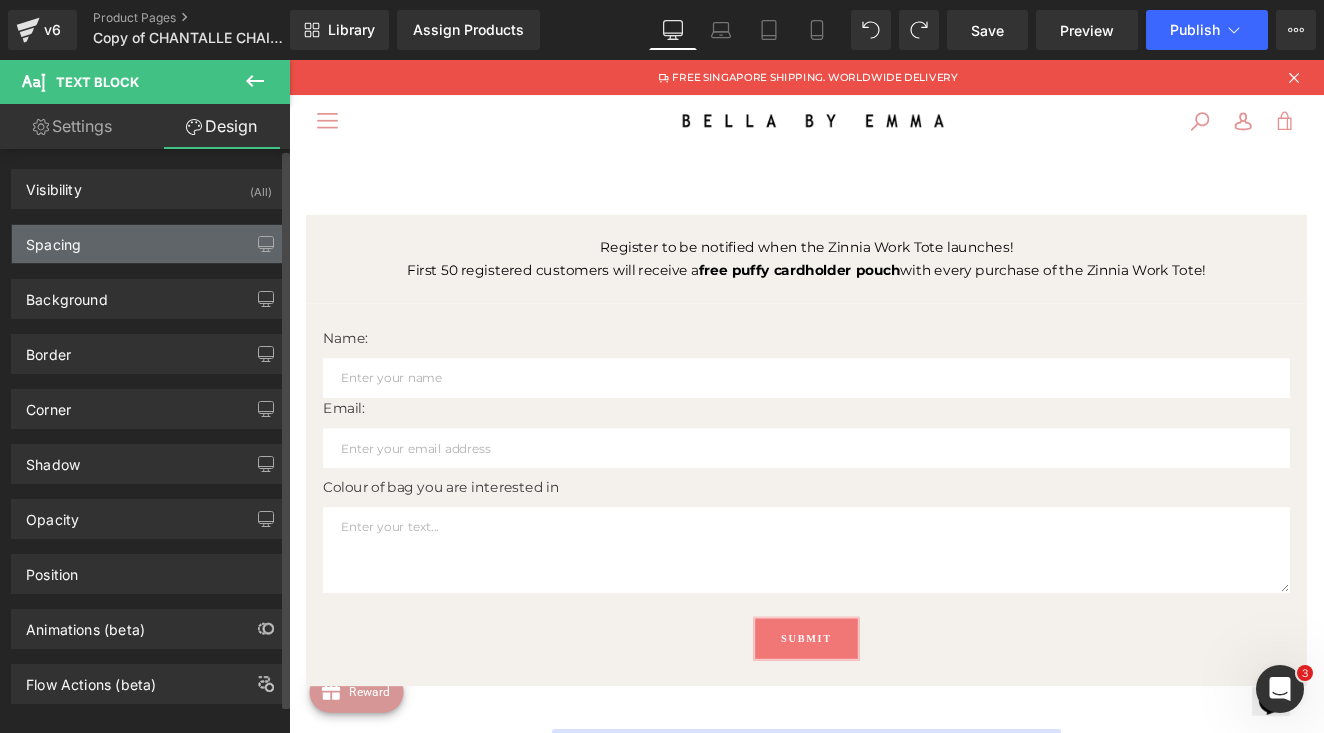 click on "Spacing" at bounding box center (149, 244) 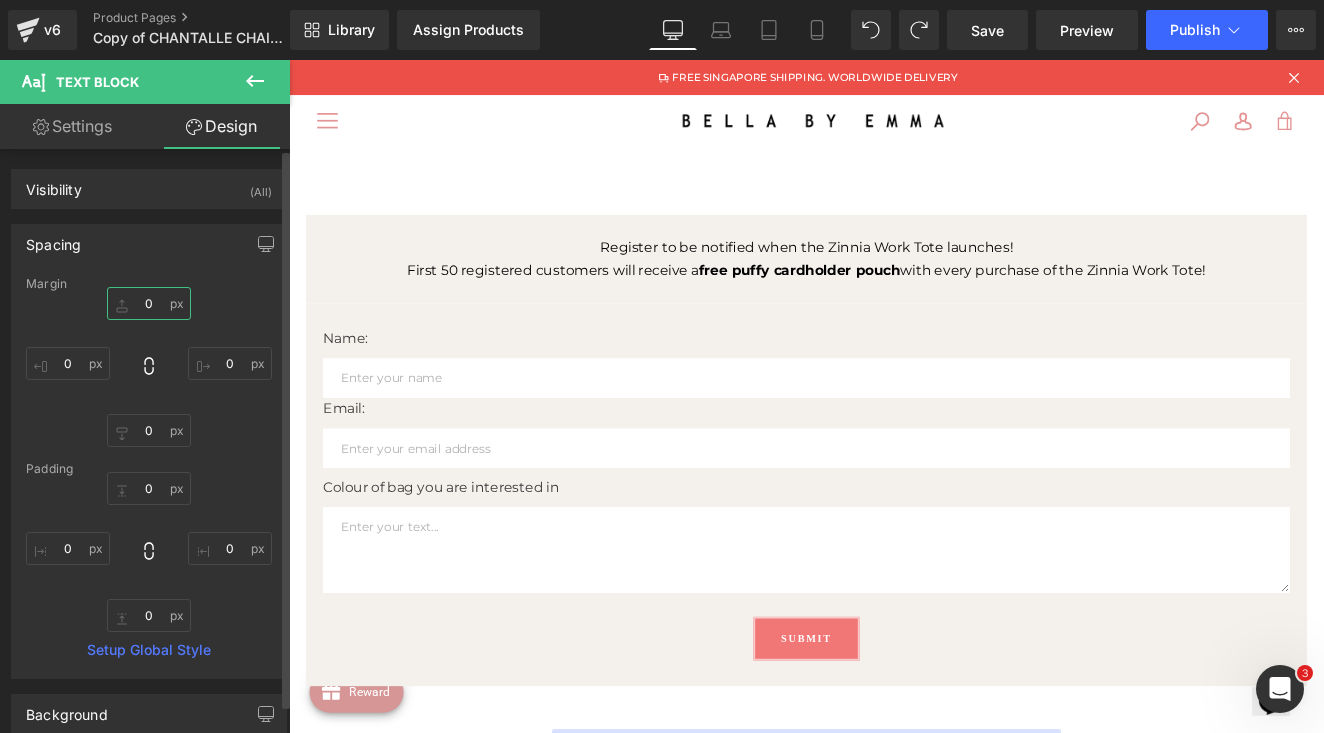 click on "0" at bounding box center (149, 303) 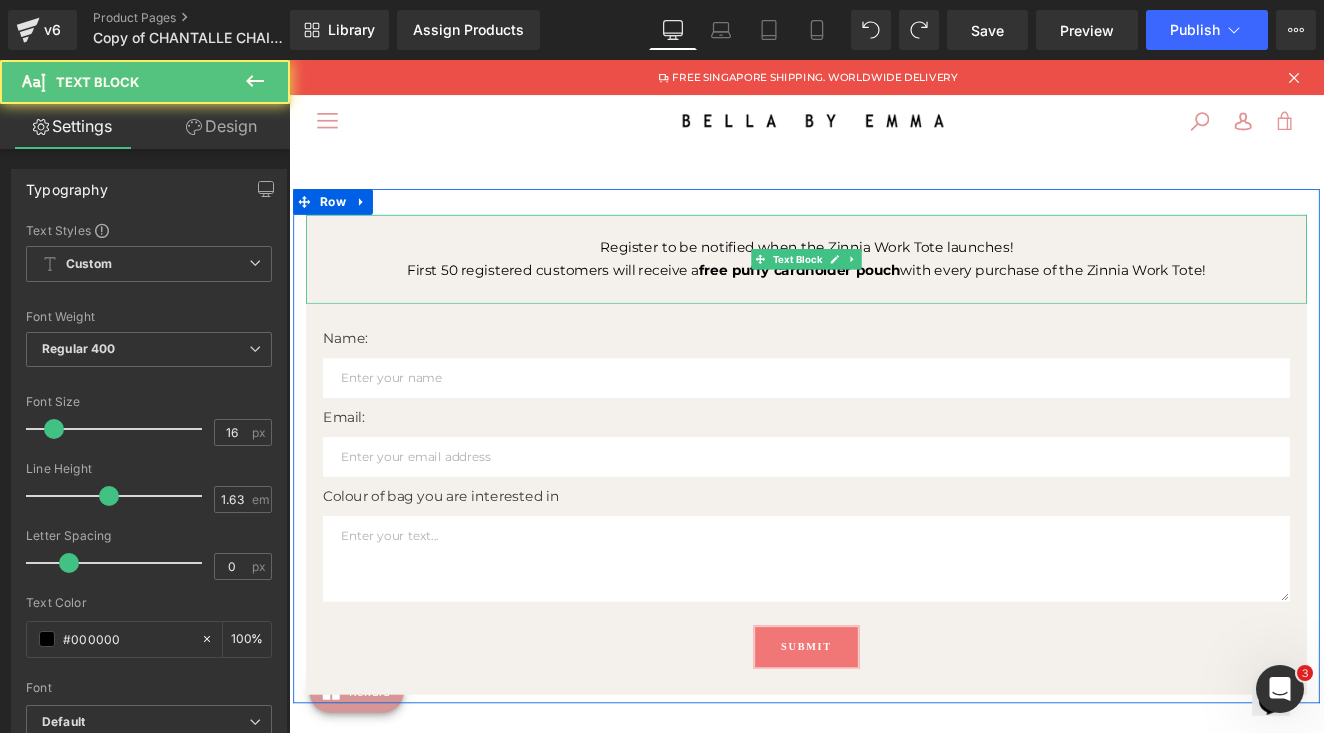 click on "Register to be notified when the Zinnia Work Tote launches!" at bounding box center (894, 280) 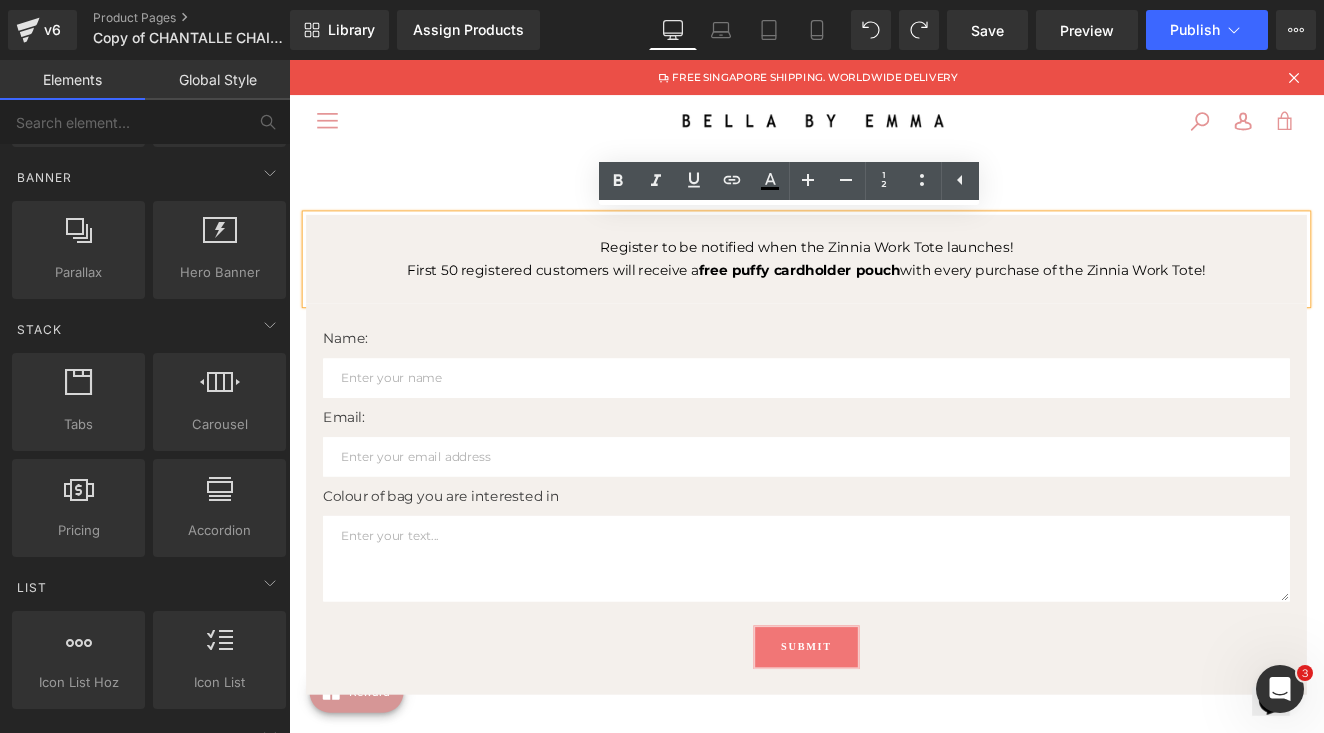click on "Menu
Home
Our Story
Shop
Shop menu
Second-best sale
All Products
Bags CLOUD SERIES" at bounding box center (894, 131) 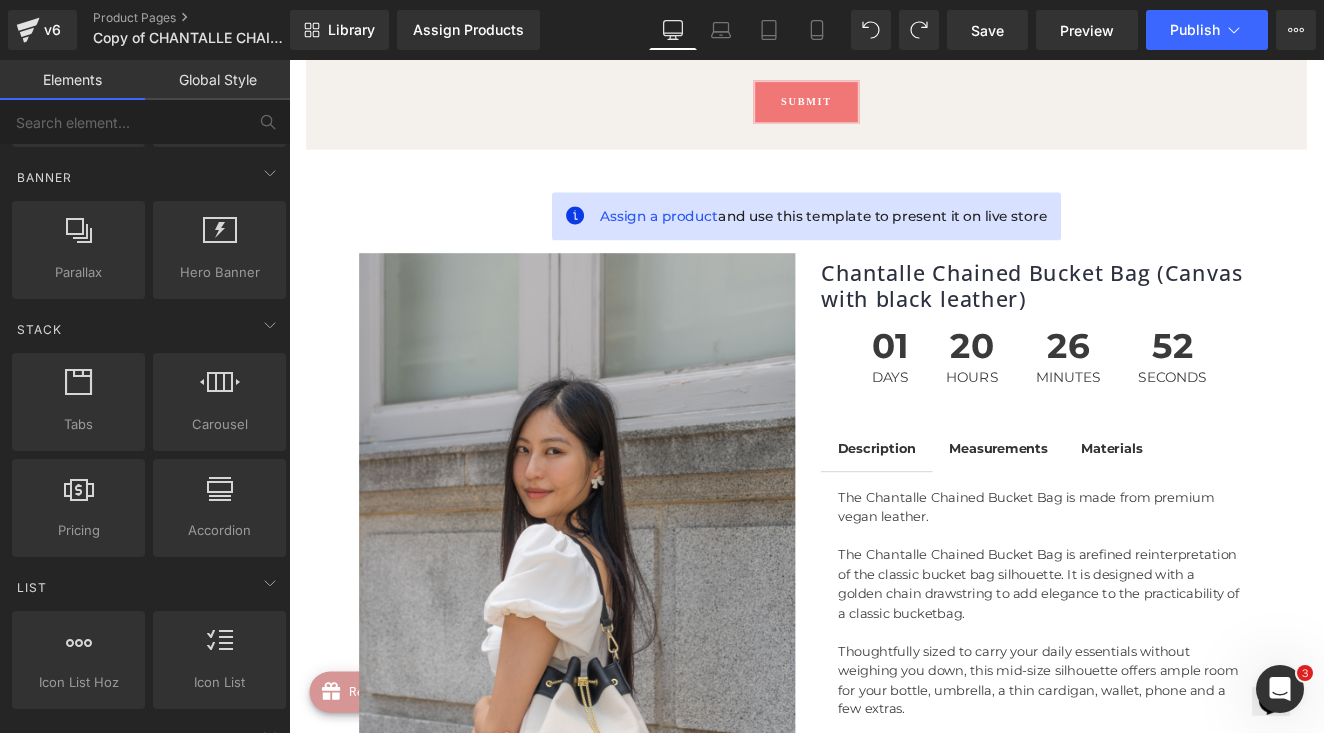 scroll, scrollTop: 654, scrollLeft: 0, axis: vertical 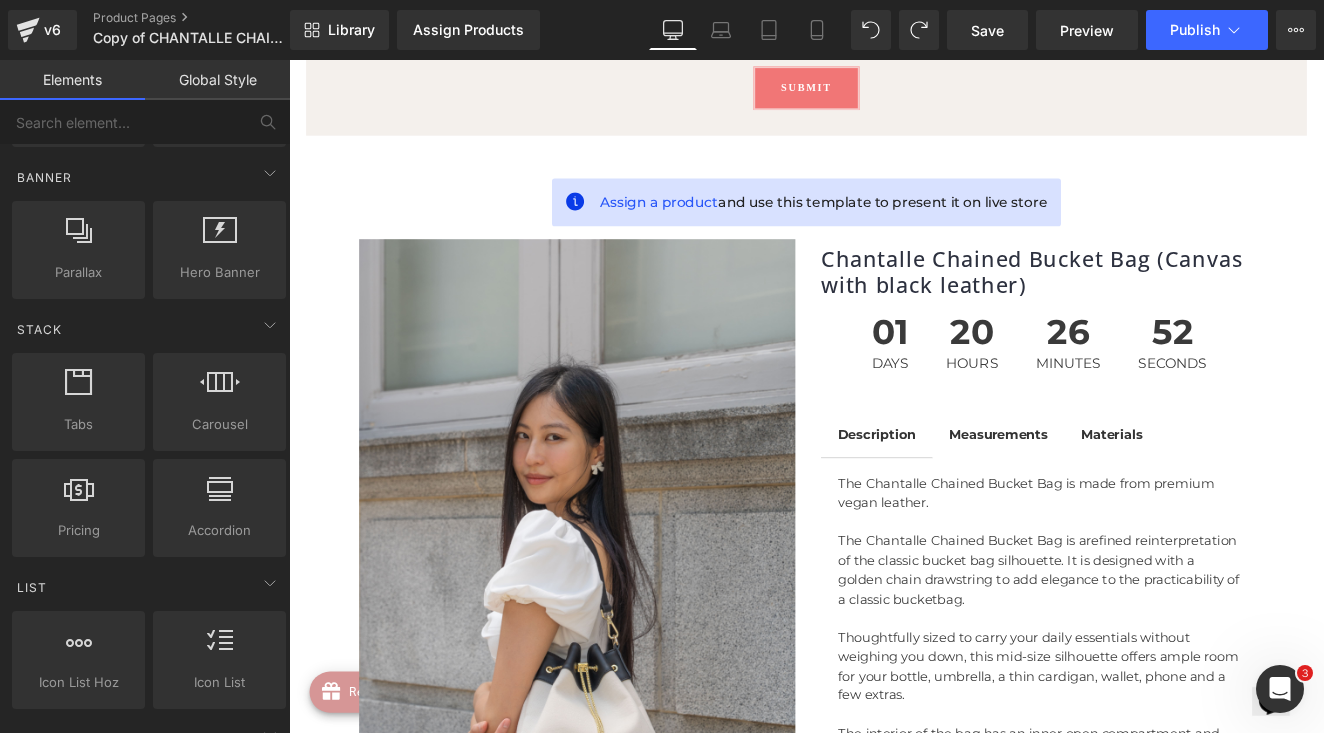 click on "Assign a product  and use this template to present it on live store
(P) Image
‹ ›" at bounding box center (894, 744) 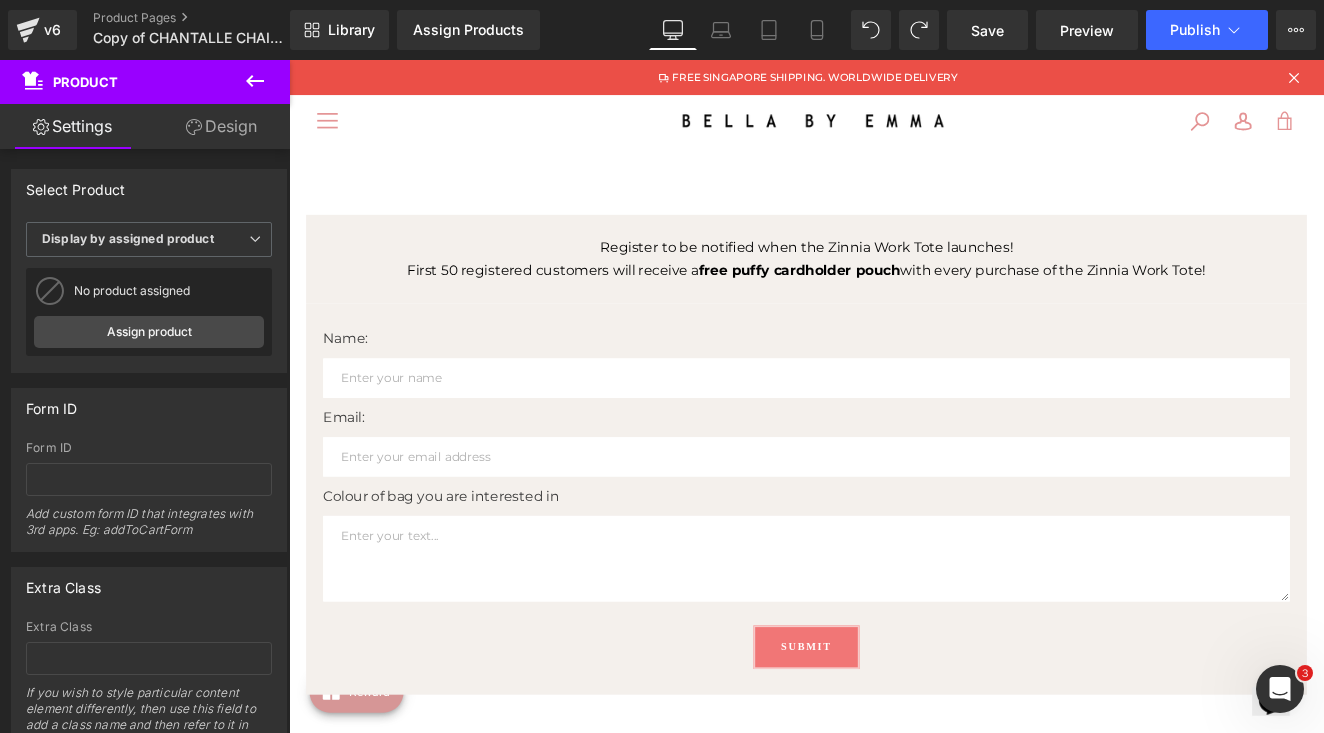scroll, scrollTop: 0, scrollLeft: 0, axis: both 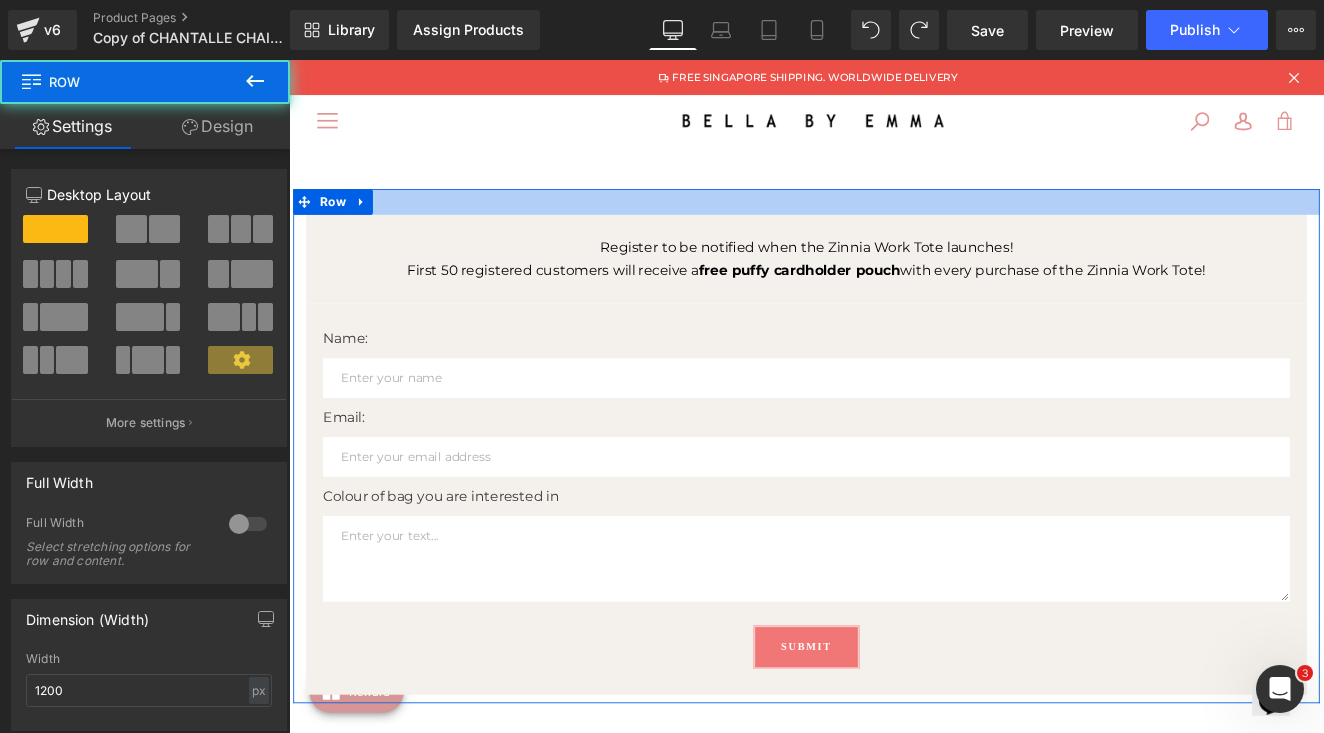 click at bounding box center [894, 226] 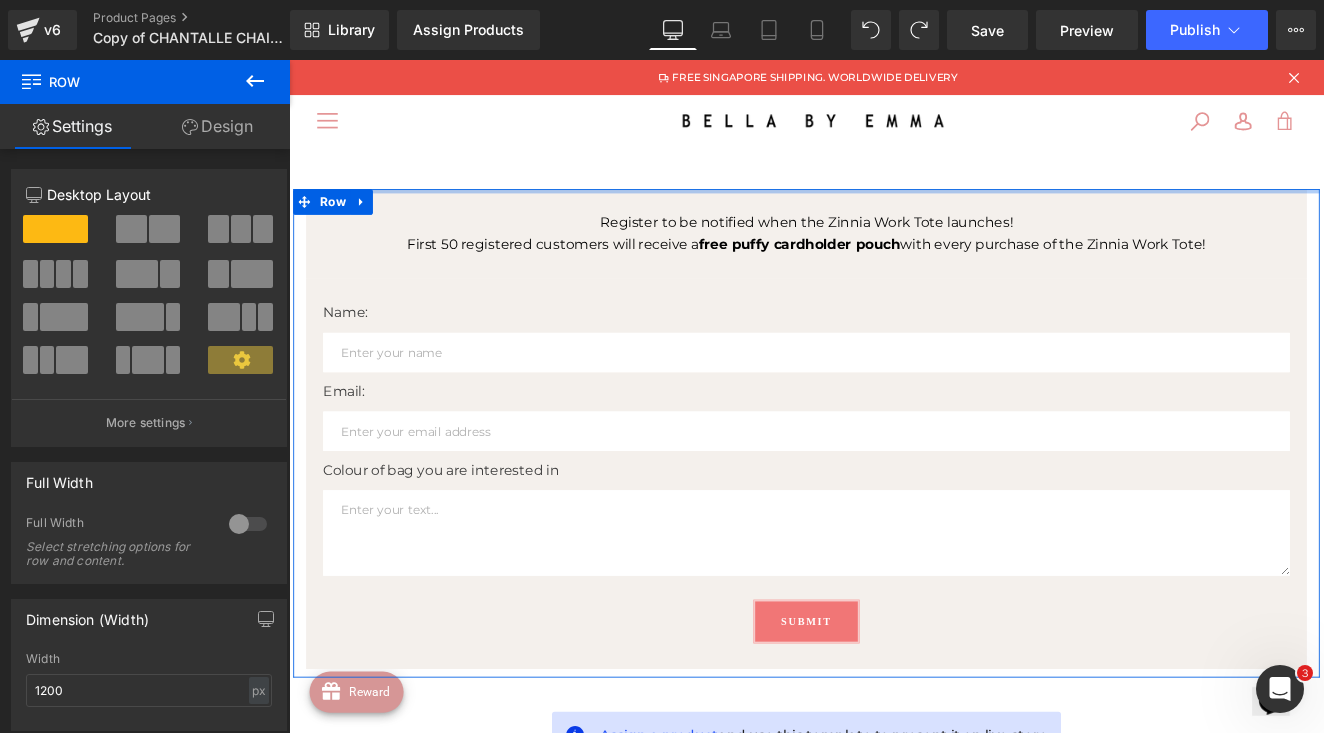 drag, startPoint x: 921, startPoint y: 239, endPoint x: 903, endPoint y: 127, distance: 113.43721 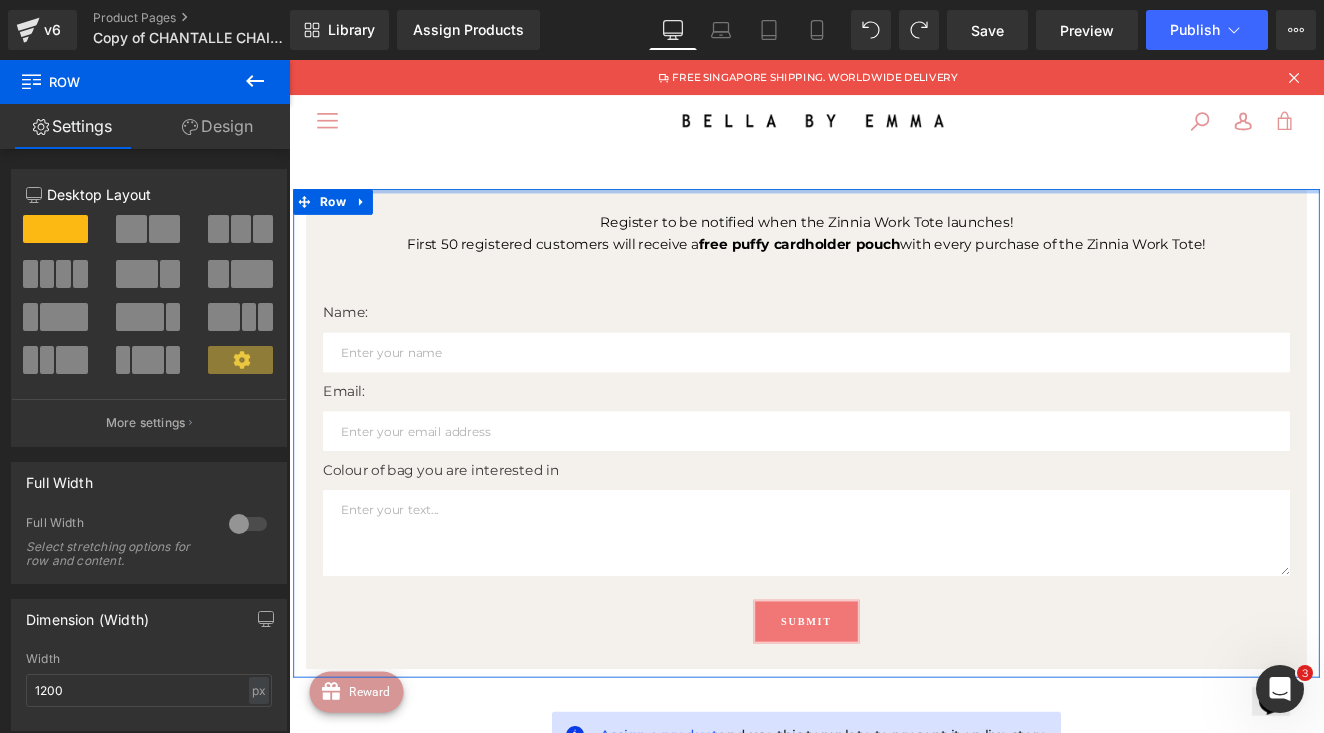 click on "Time to own it
Why wait? Shop today, 0% interest over 3 payments.
0% interest 100% transparent
Split bill into 3 payments Hassle-free experience
Hundreds of merchants Vast variety
Terms & Conditions
How it works
Back
Skip to content
FREE SINGAPORE SHIPPING. WORLDWIDE DELIVERY
Menu" at bounding box center [894, 1736] 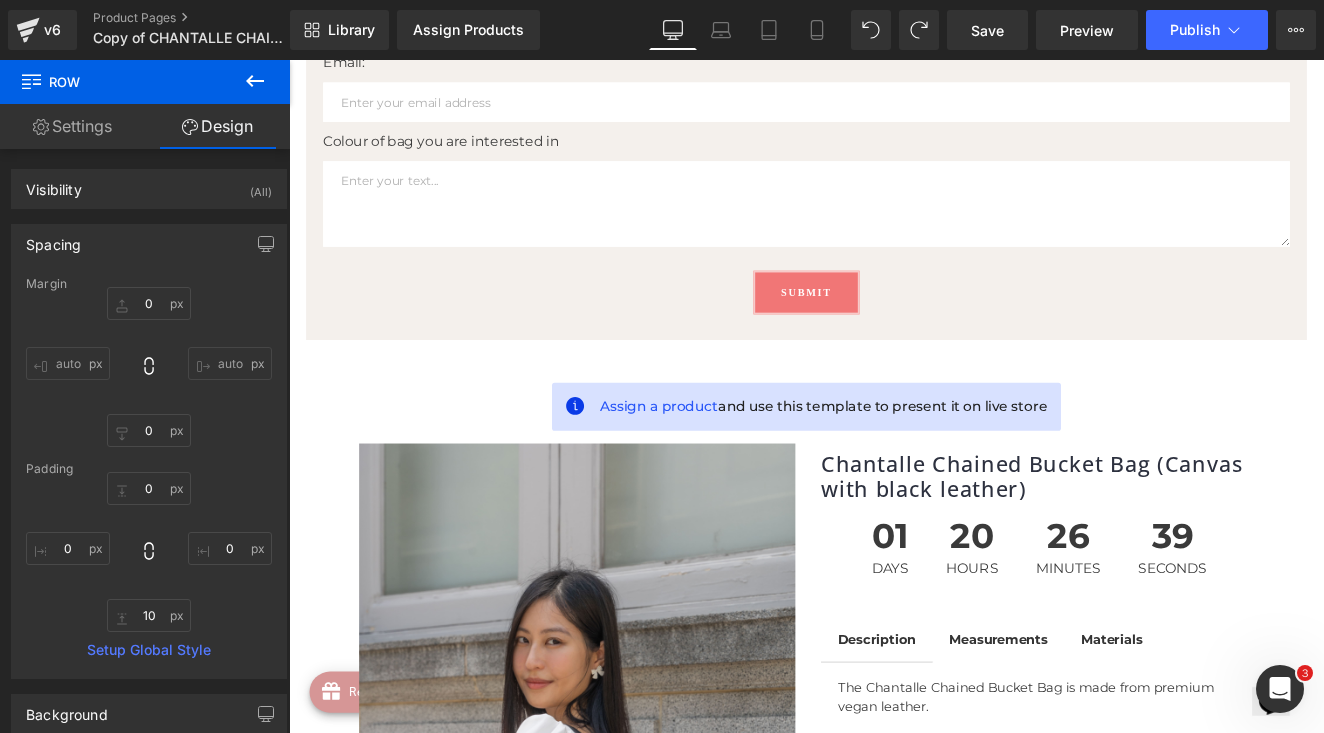 click on "Assign a product  and use this template to present it on live store
(P) Image
‹ ›" at bounding box center [894, 983] 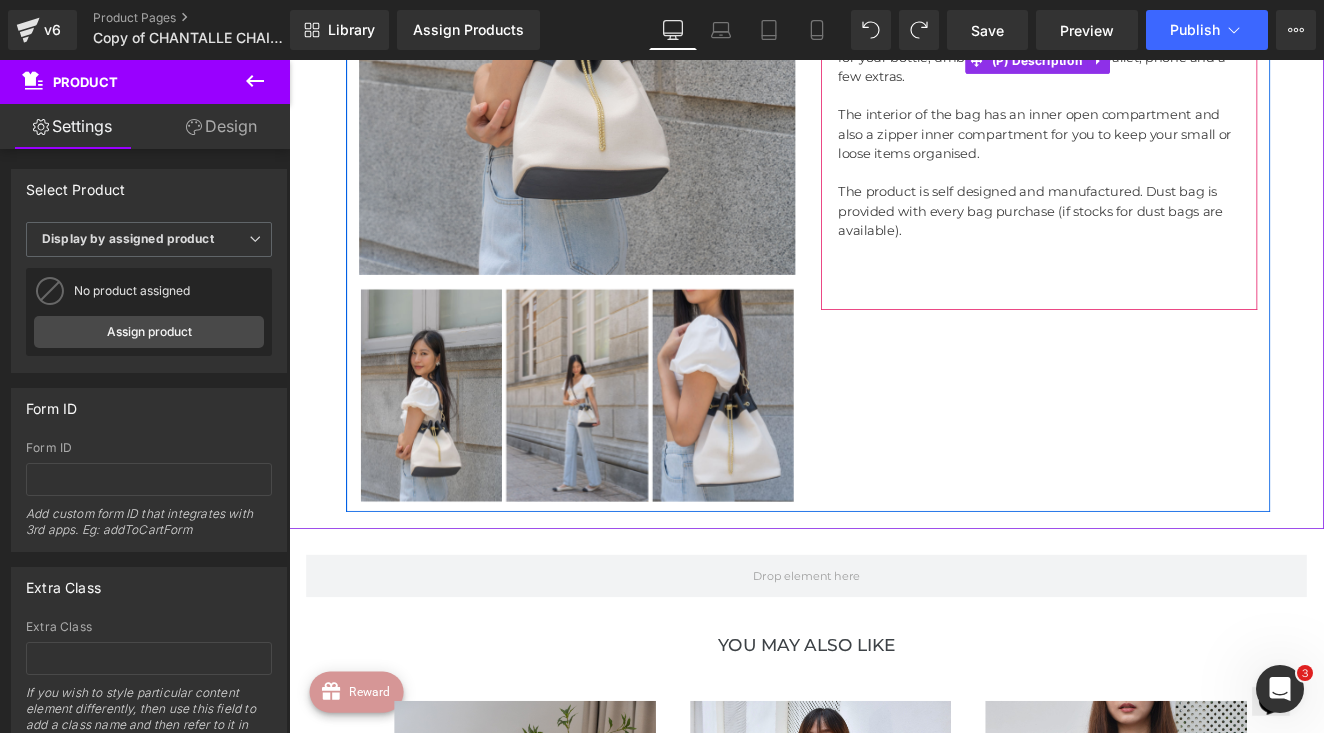 scroll, scrollTop: 1380, scrollLeft: 0, axis: vertical 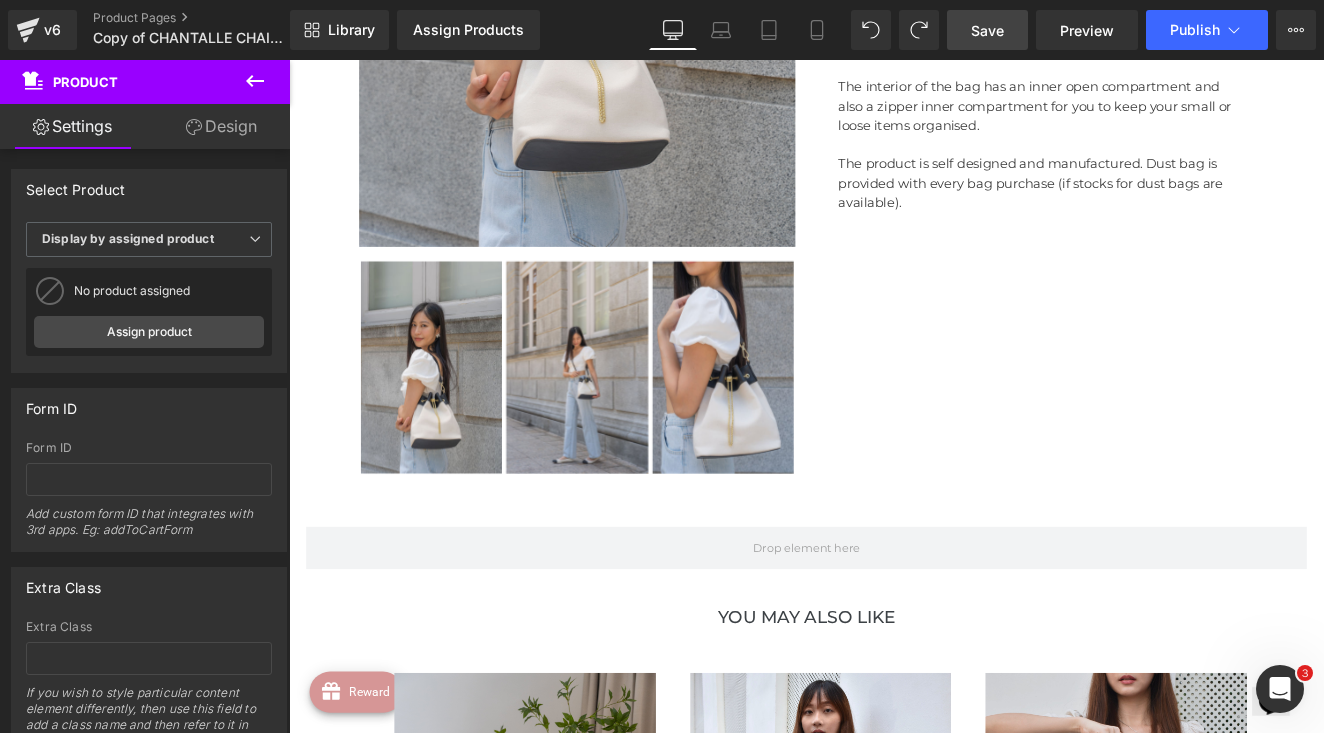 click on "Save" at bounding box center [987, 30] 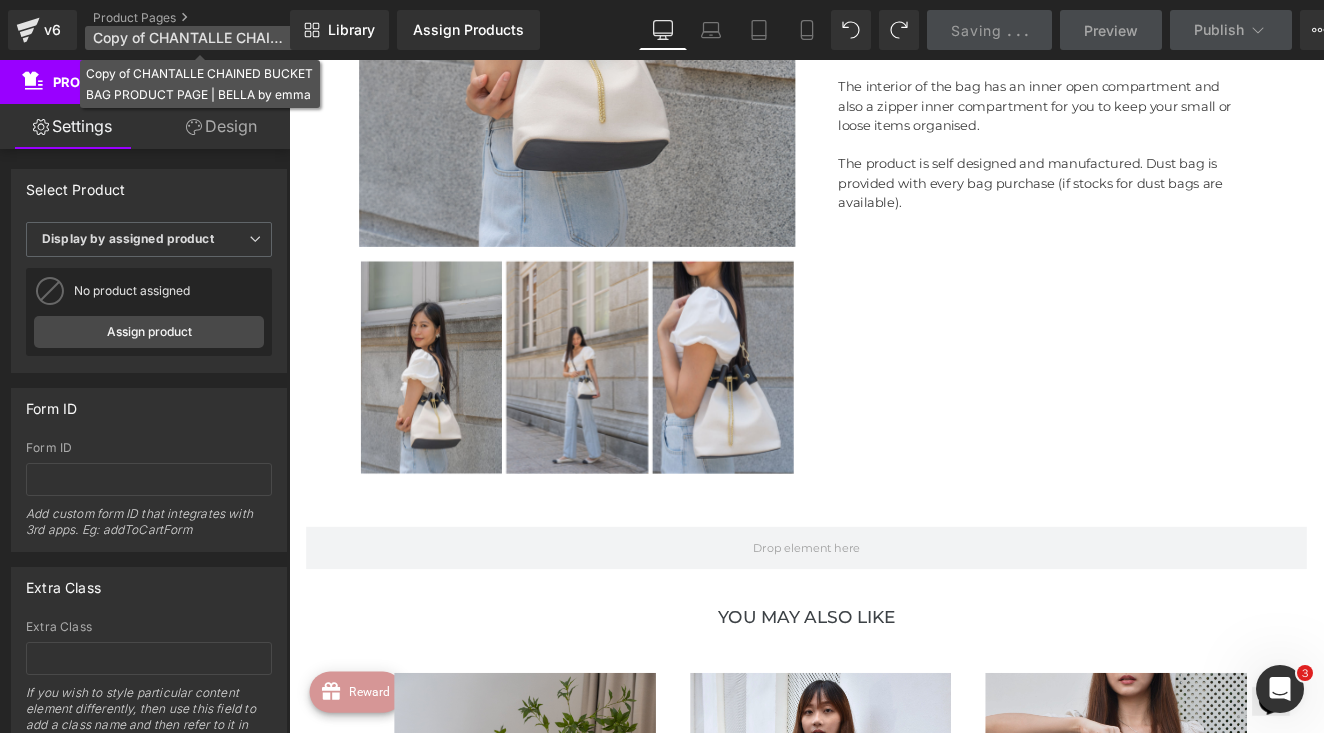 click on "Copy of CHANTALLE CHAINED BUCKET BAG PRODUCT PAGE | BELLA by emma" at bounding box center (189, 38) 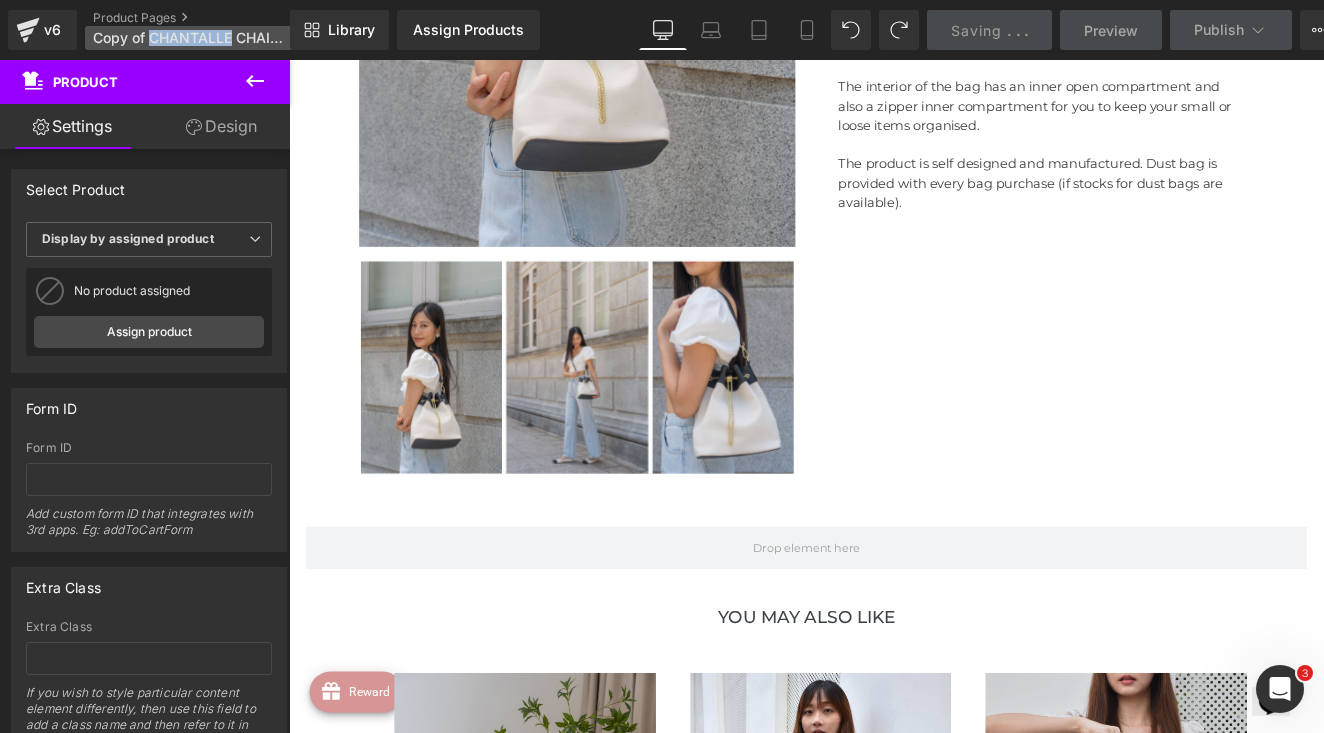 click on "Copy of CHANTALLE CHAINED BUCKET BAG PRODUCT PAGE | BELLA by emma" at bounding box center [189, 38] 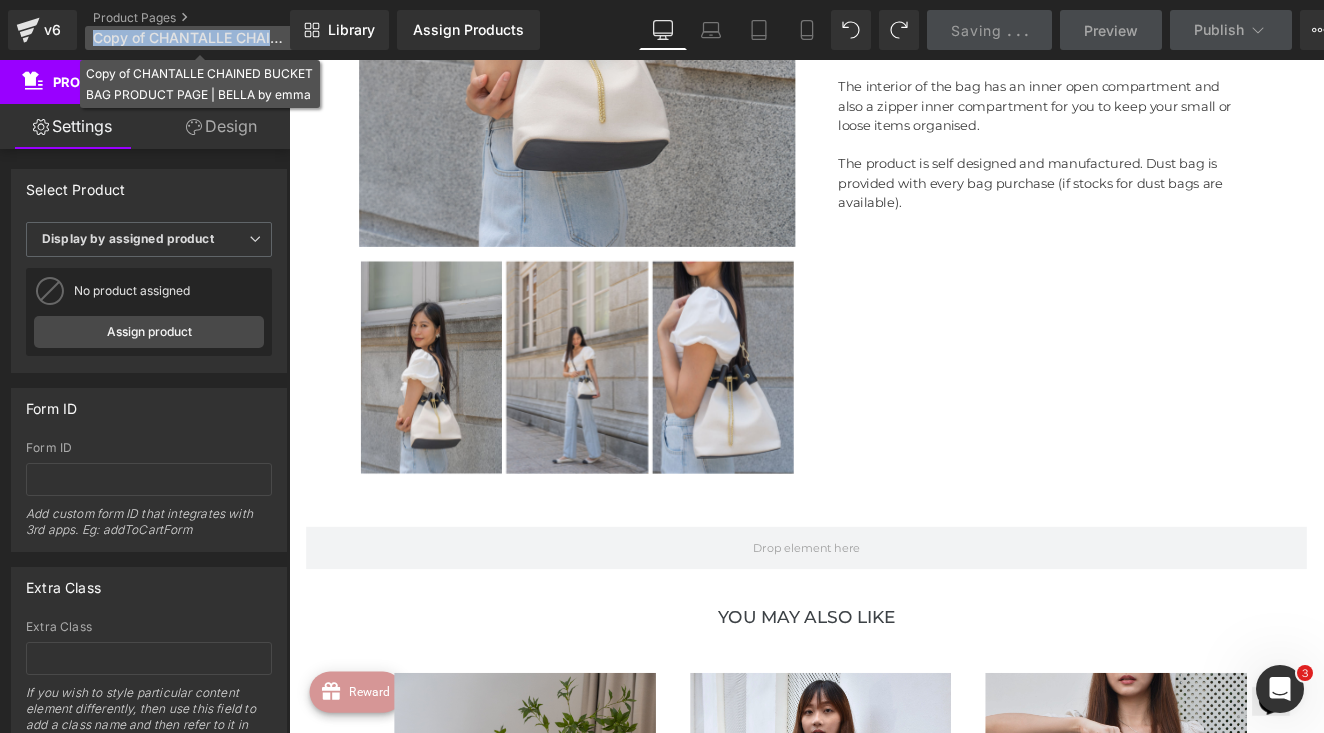 click on "Copy of CHANTALLE CHAINED BUCKET BAG PRODUCT PAGE | BELLA by emma" at bounding box center (189, 38) 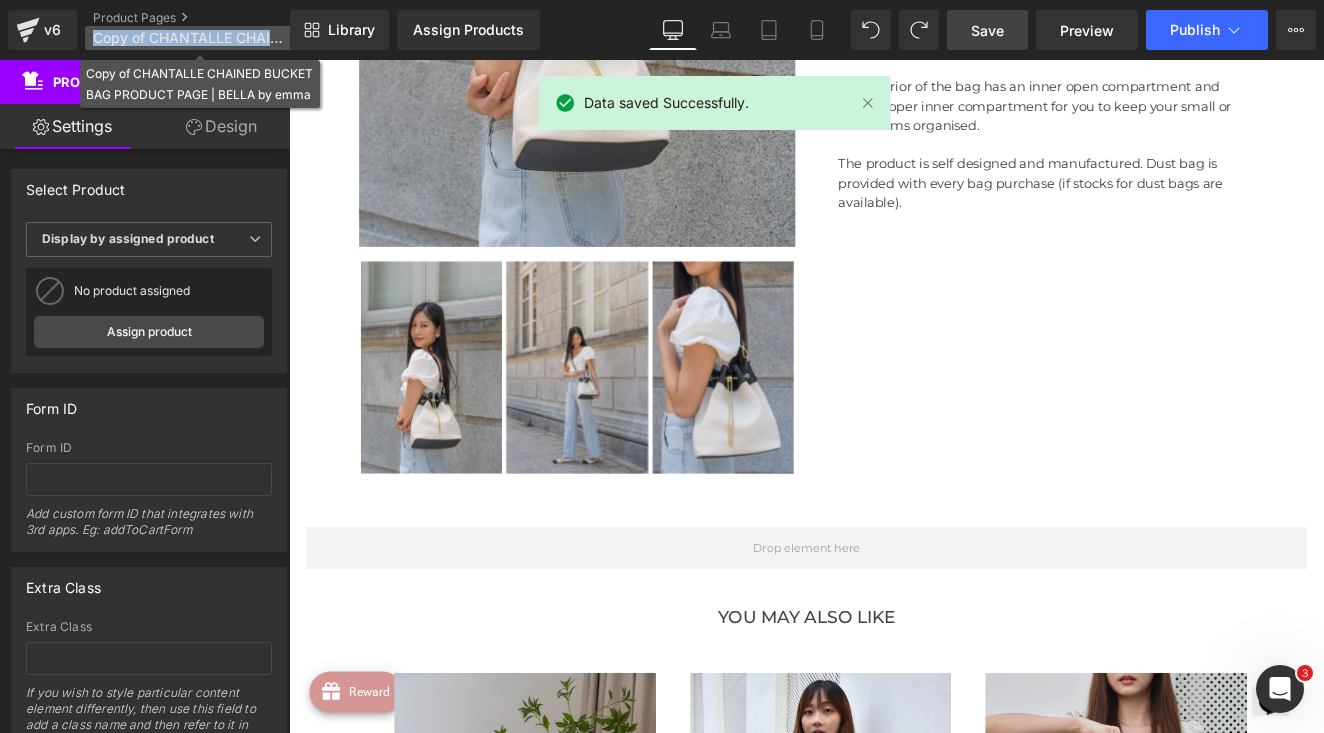 click on "Copy of CHANTALLE CHAINED BUCKET BAG PRODUCT PAGE | BELLA by emma" at bounding box center (189, 38) 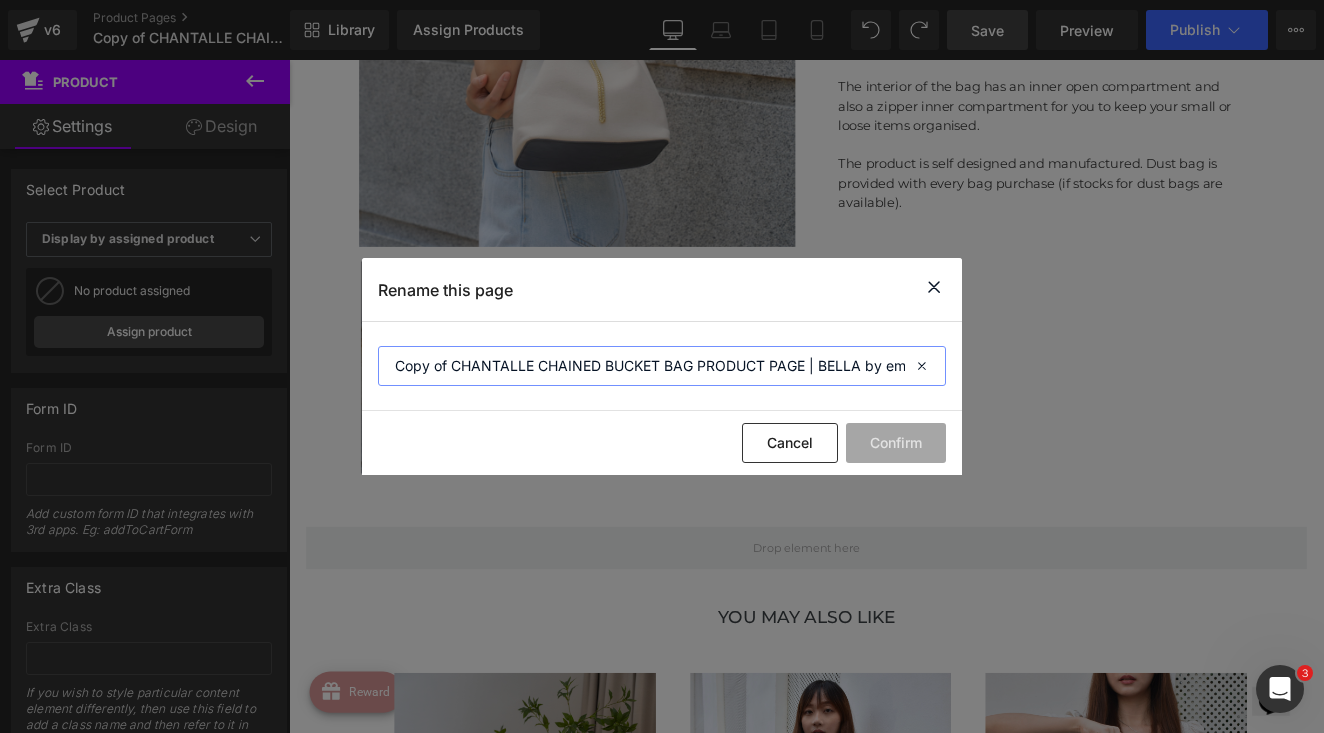 drag, startPoint x: 662, startPoint y: 367, endPoint x: 372, endPoint y: 331, distance: 292.22595 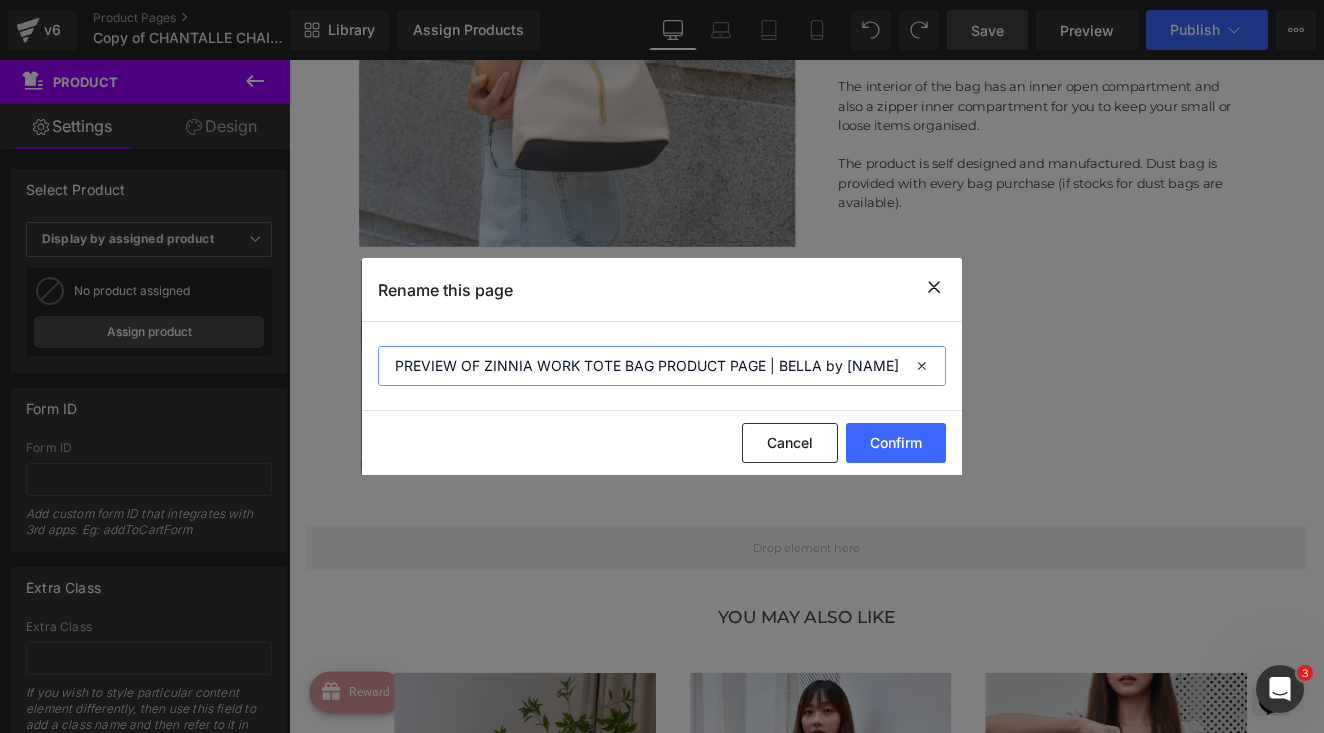 click on "PREVIEW OF ZINNIA WORK TOTE BAG PRODUCT PAGE | BELLA by emma" at bounding box center (662, 366) 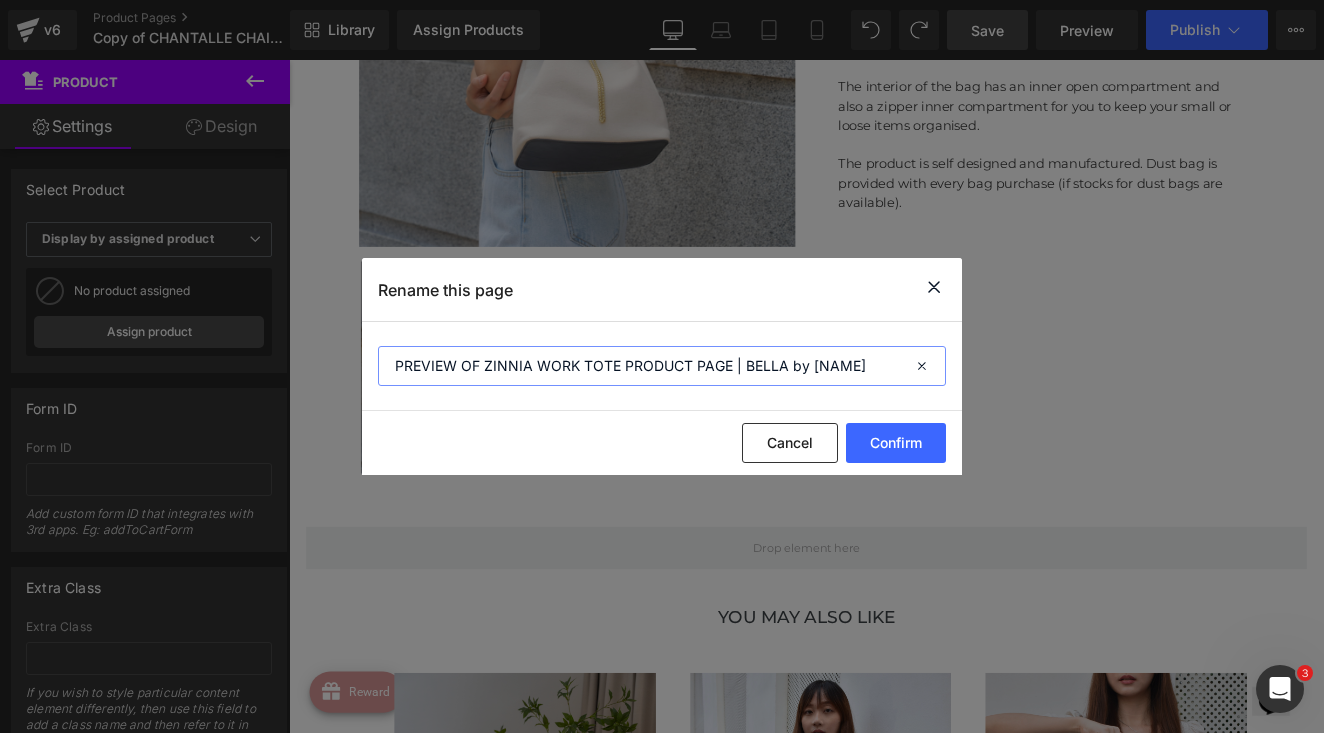 type on "PREVIEW OF ZINNIA WORK TOTE PRODUCT PAGE | BELLA by emma" 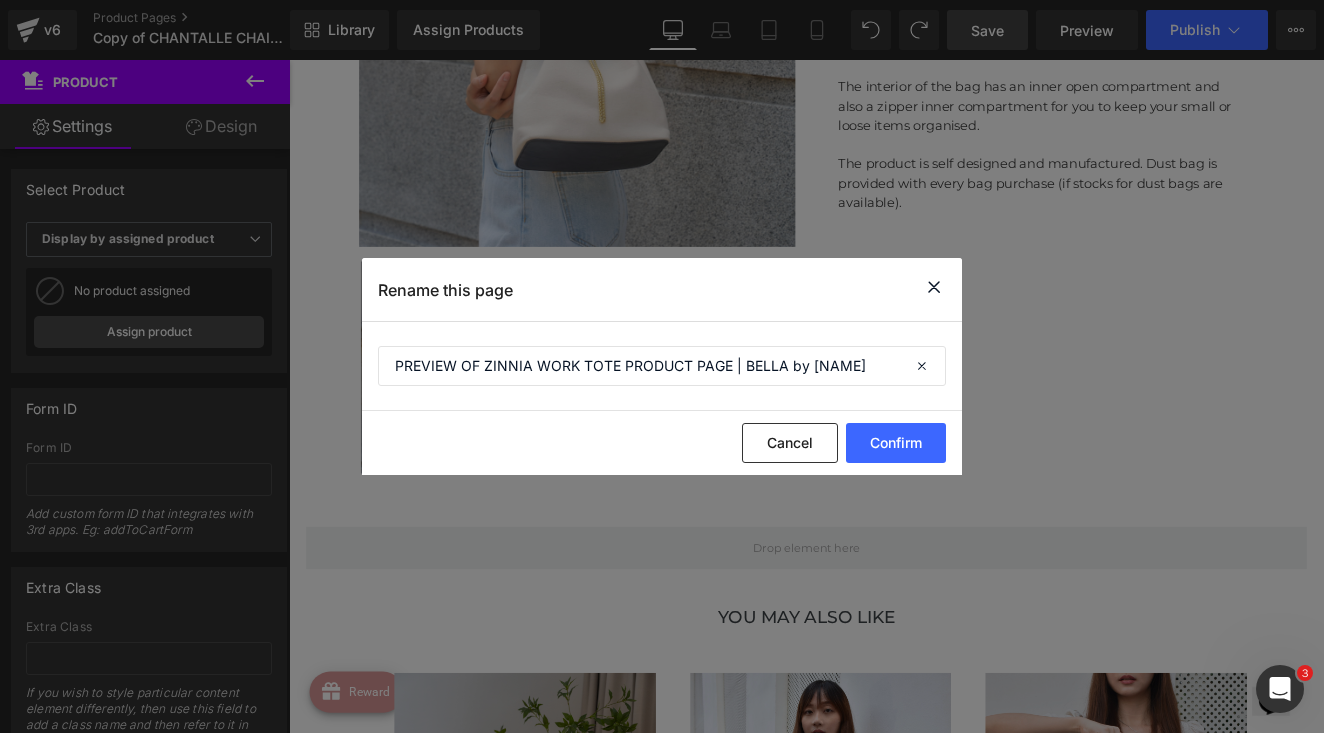 click on "Cancel Confirm" 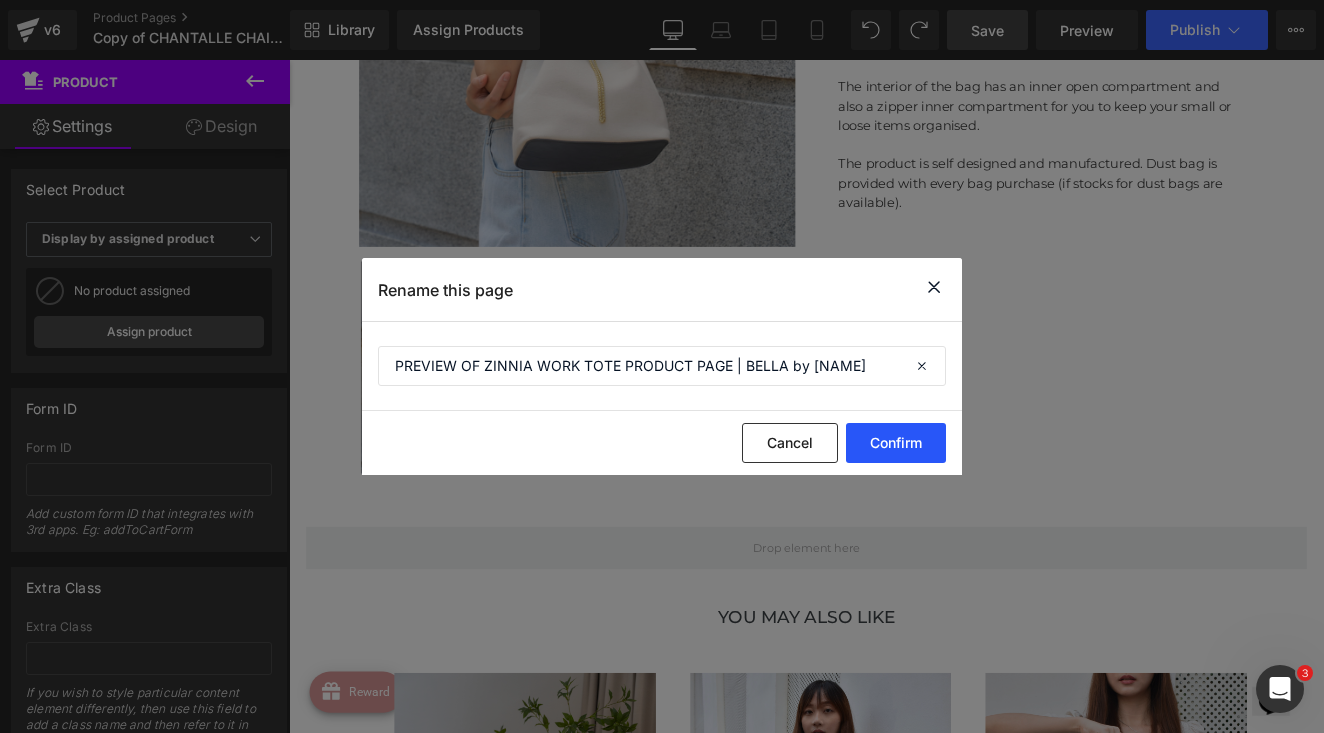 click on "Confirm" at bounding box center [896, 443] 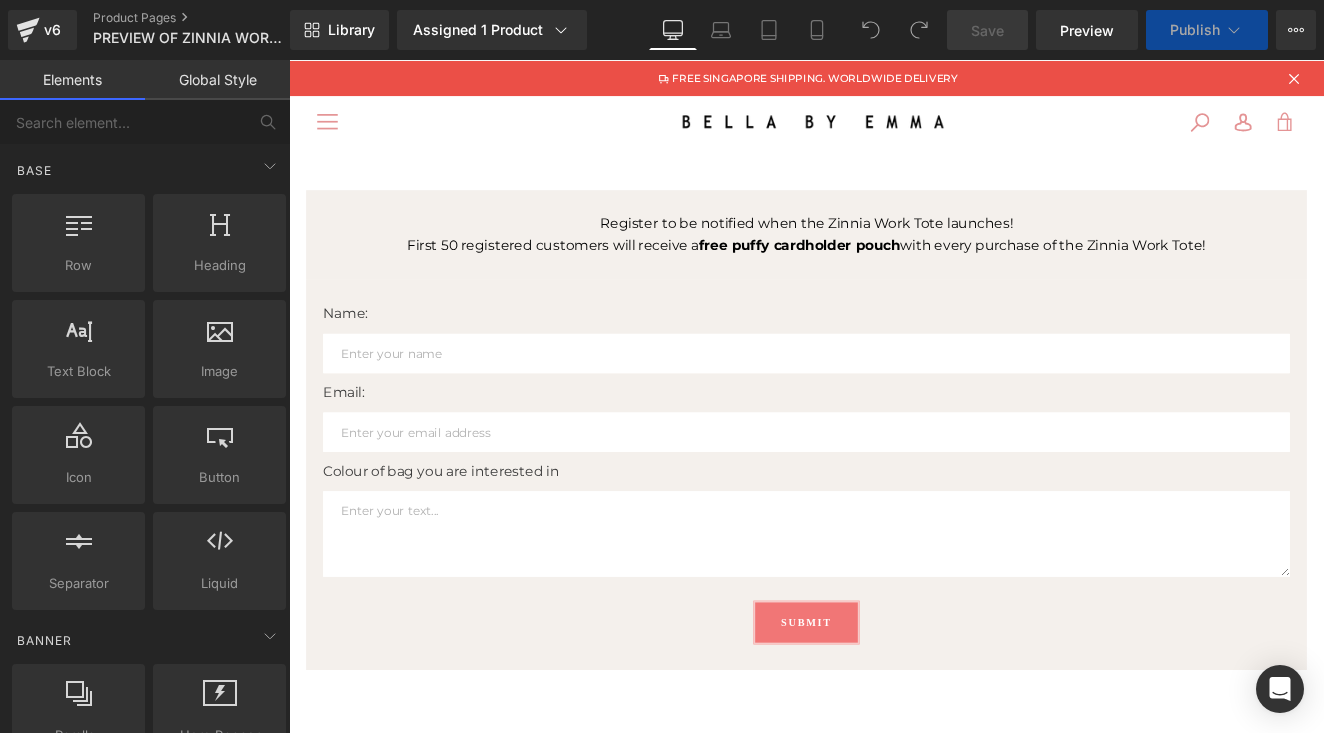 scroll, scrollTop: 0, scrollLeft: 0, axis: both 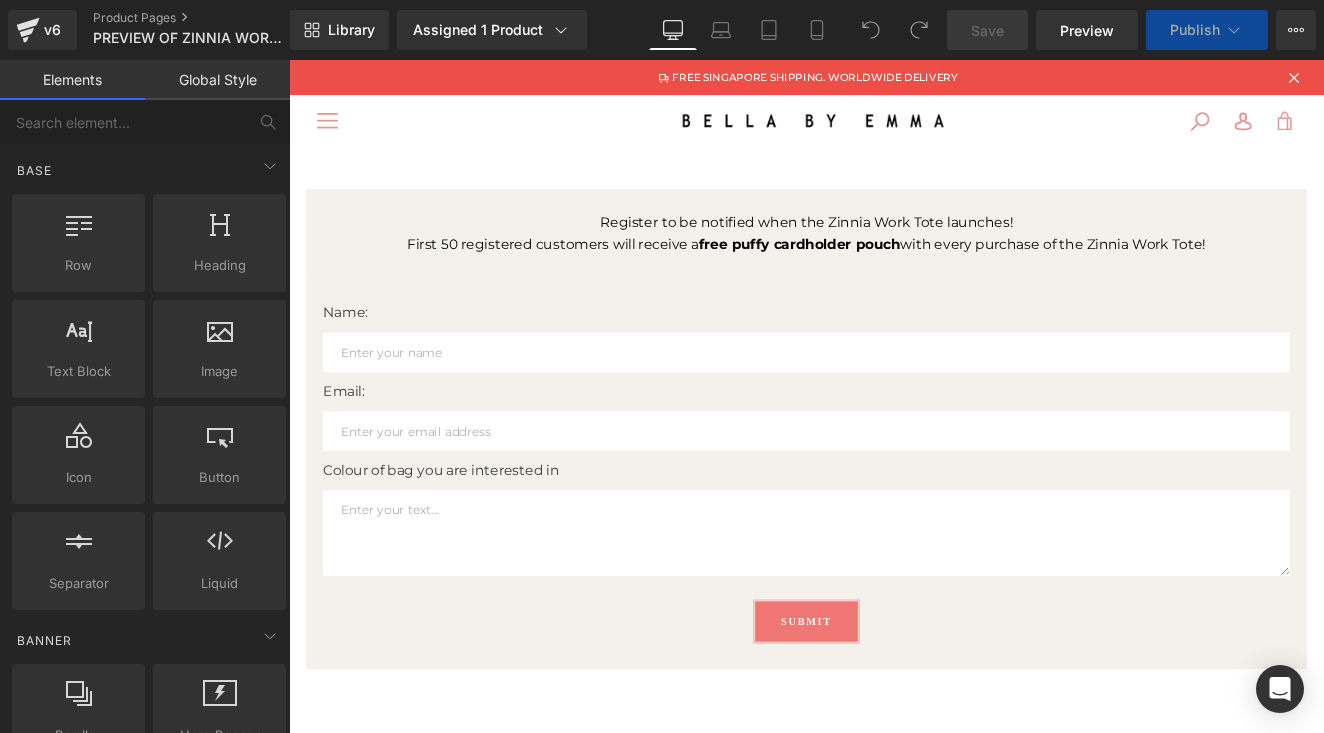 click on "Publish" at bounding box center (1195, 30) 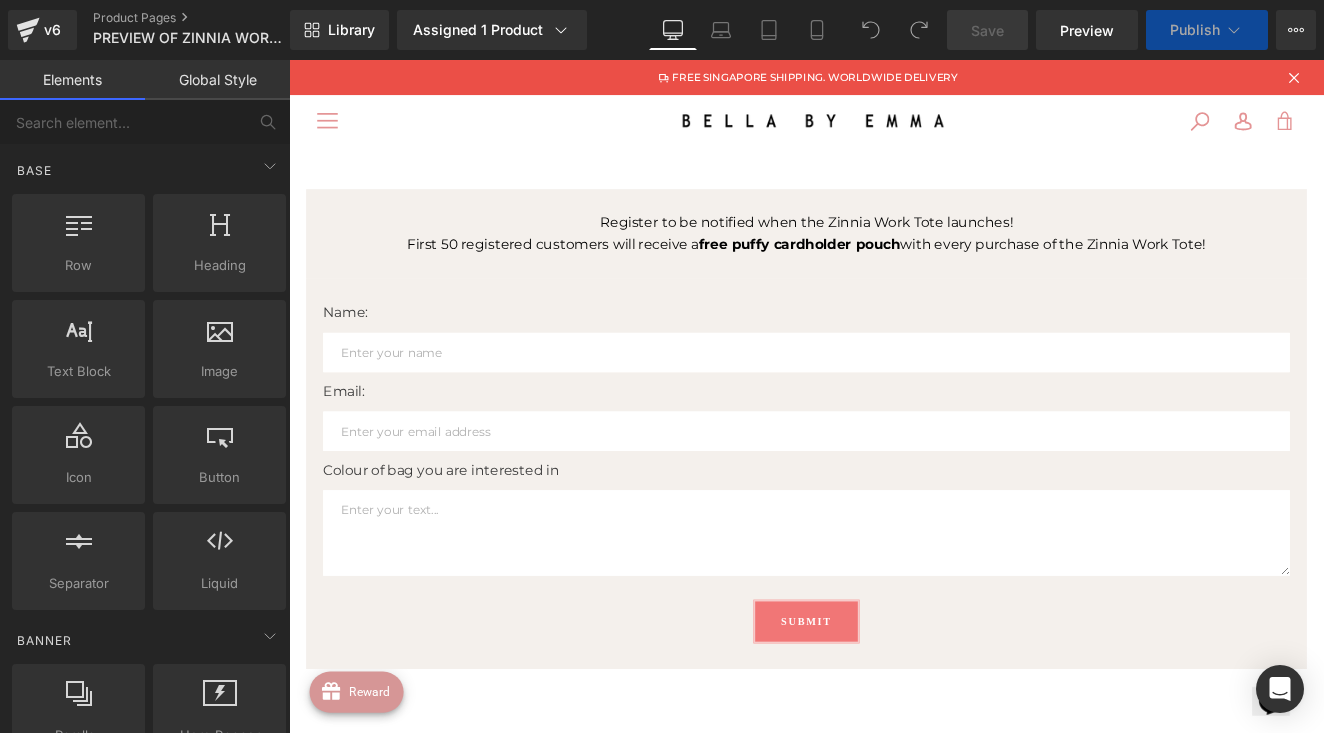 scroll, scrollTop: 0, scrollLeft: 0, axis: both 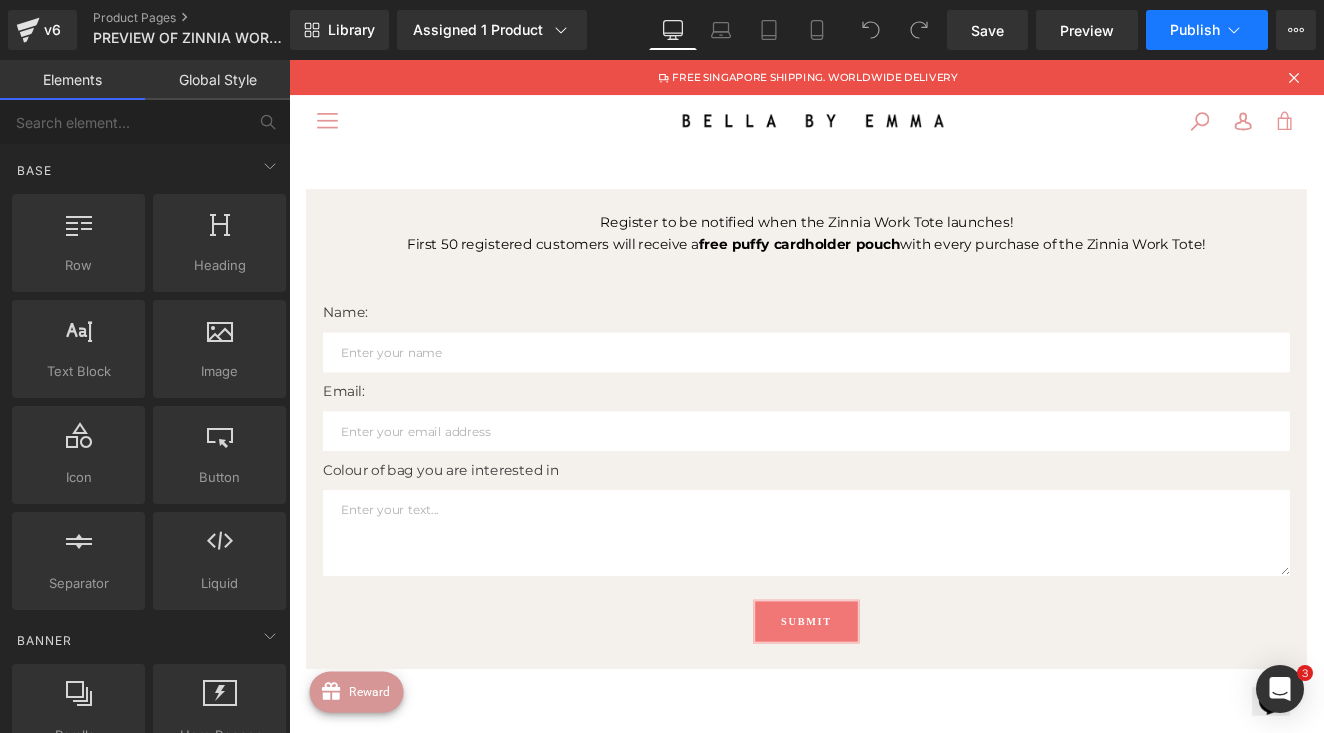 click on "Publish" at bounding box center [1195, 30] 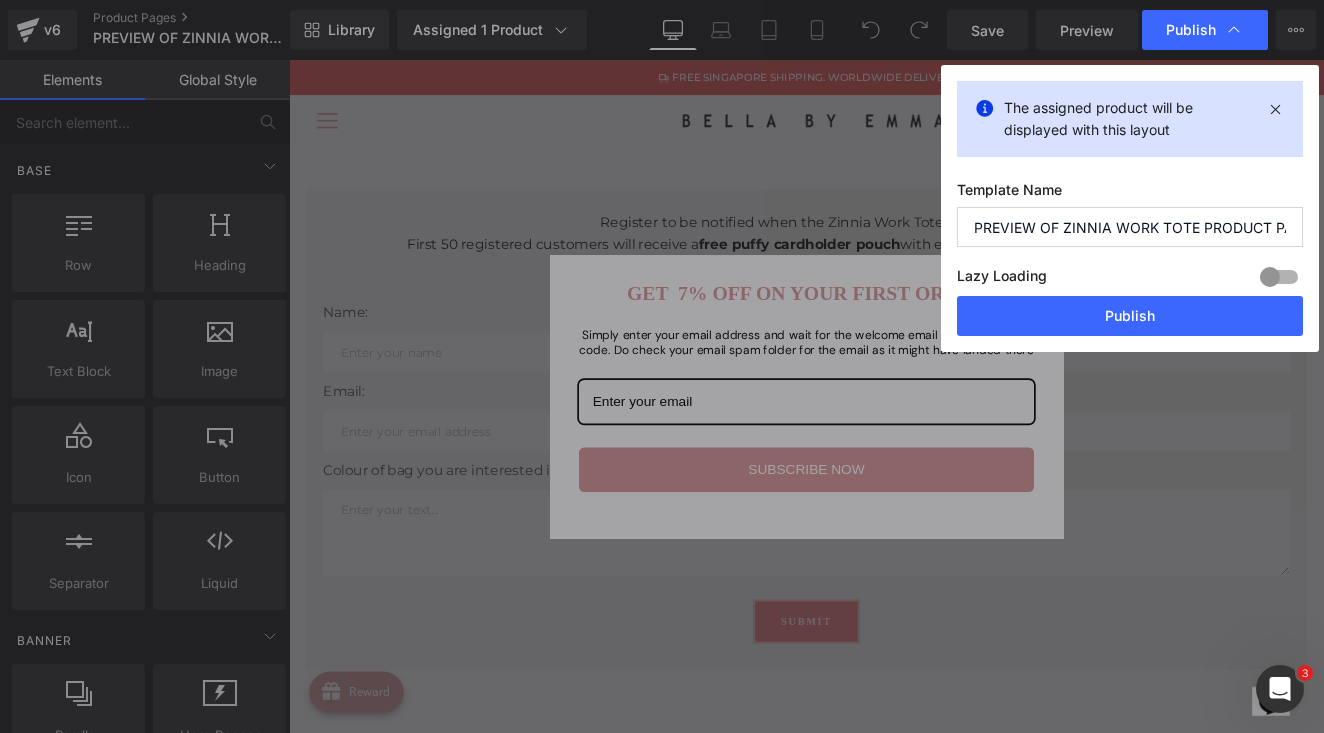 scroll, scrollTop: 0, scrollLeft: 0, axis: both 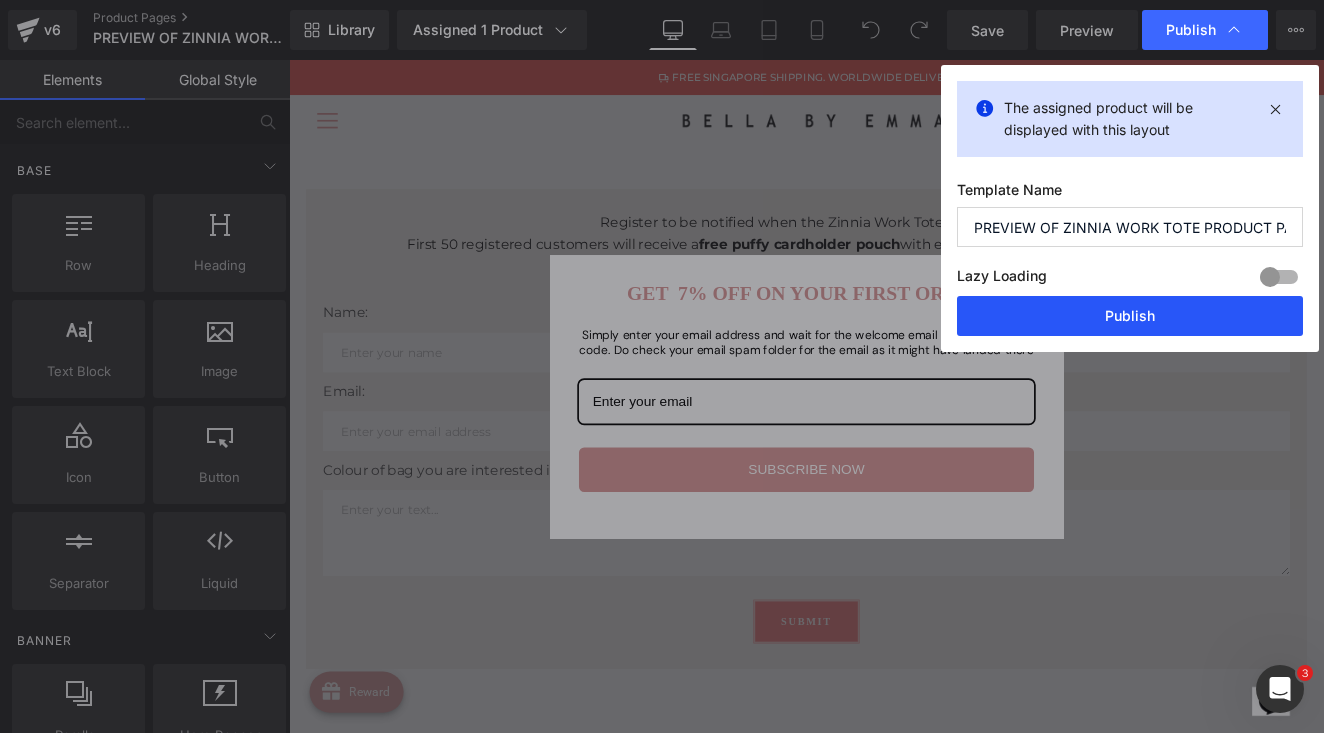 click on "Publish" at bounding box center (1130, 316) 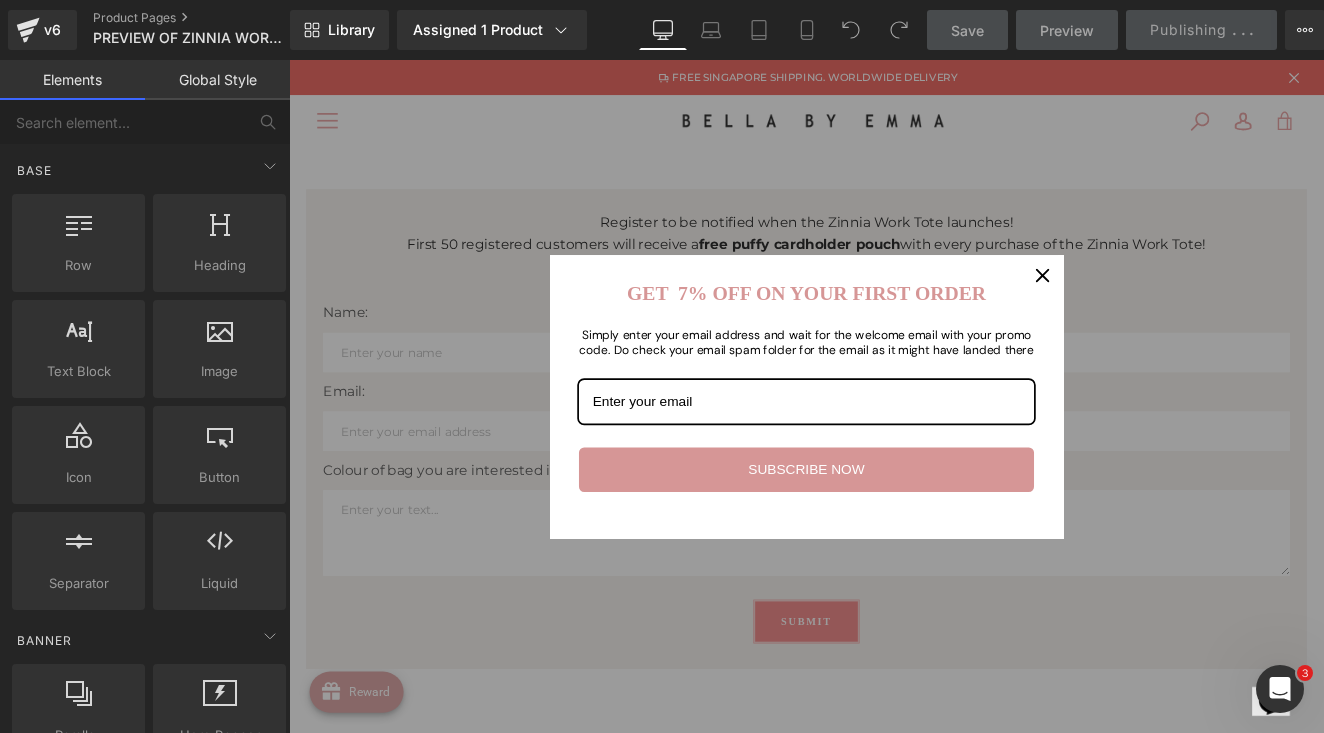 click 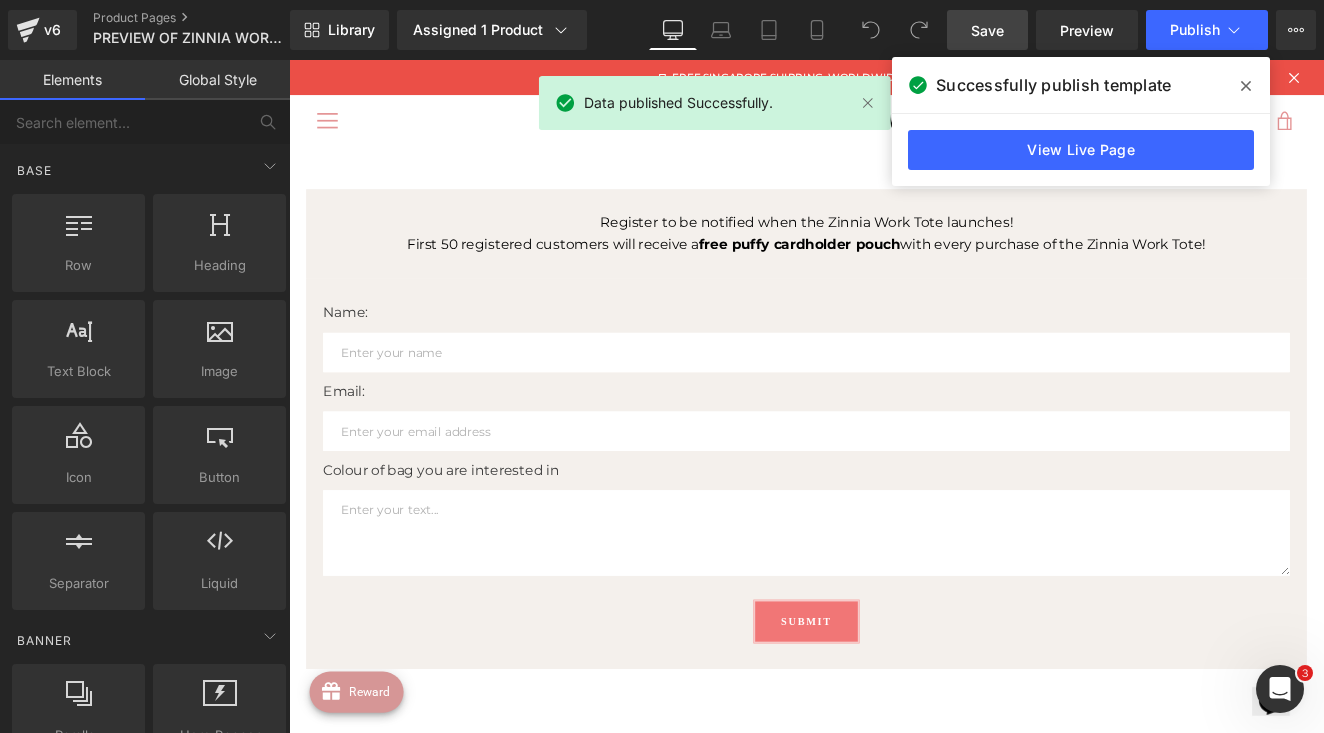 click on "Save" at bounding box center (987, 30) 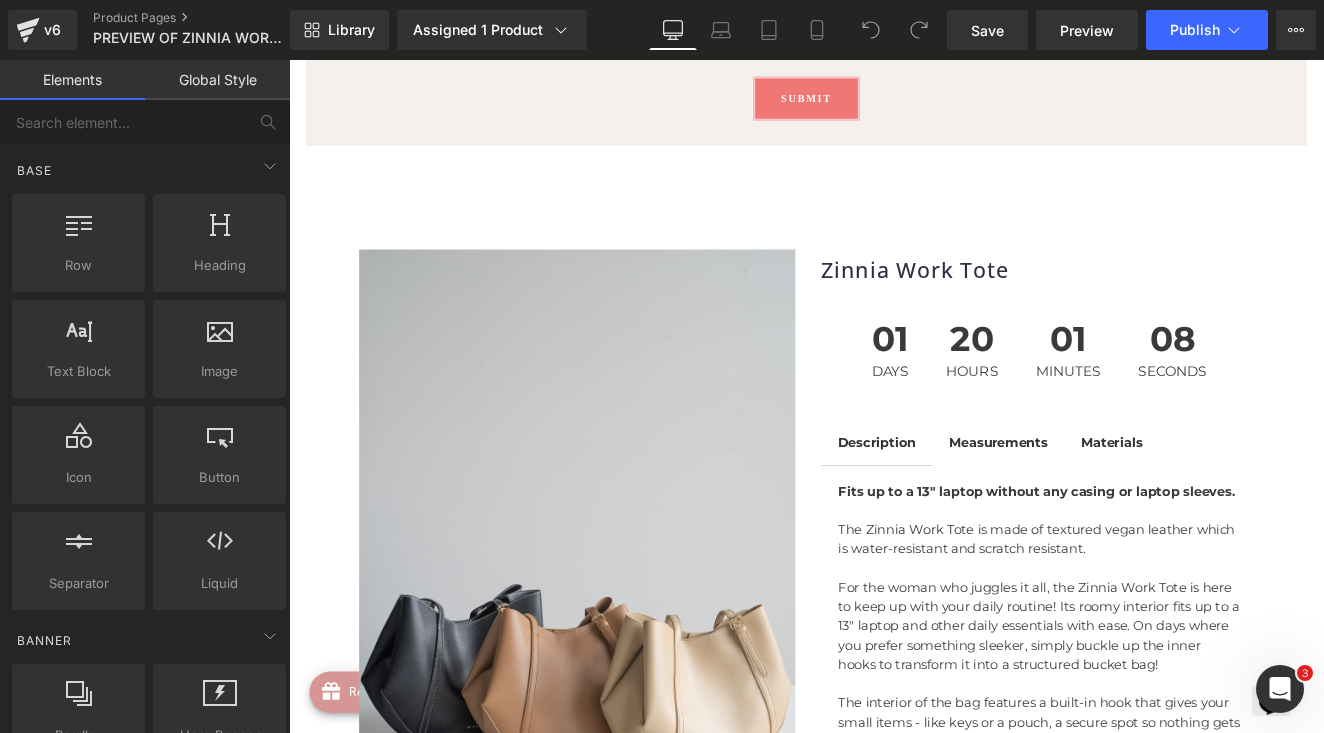 scroll, scrollTop: 496, scrollLeft: 0, axis: vertical 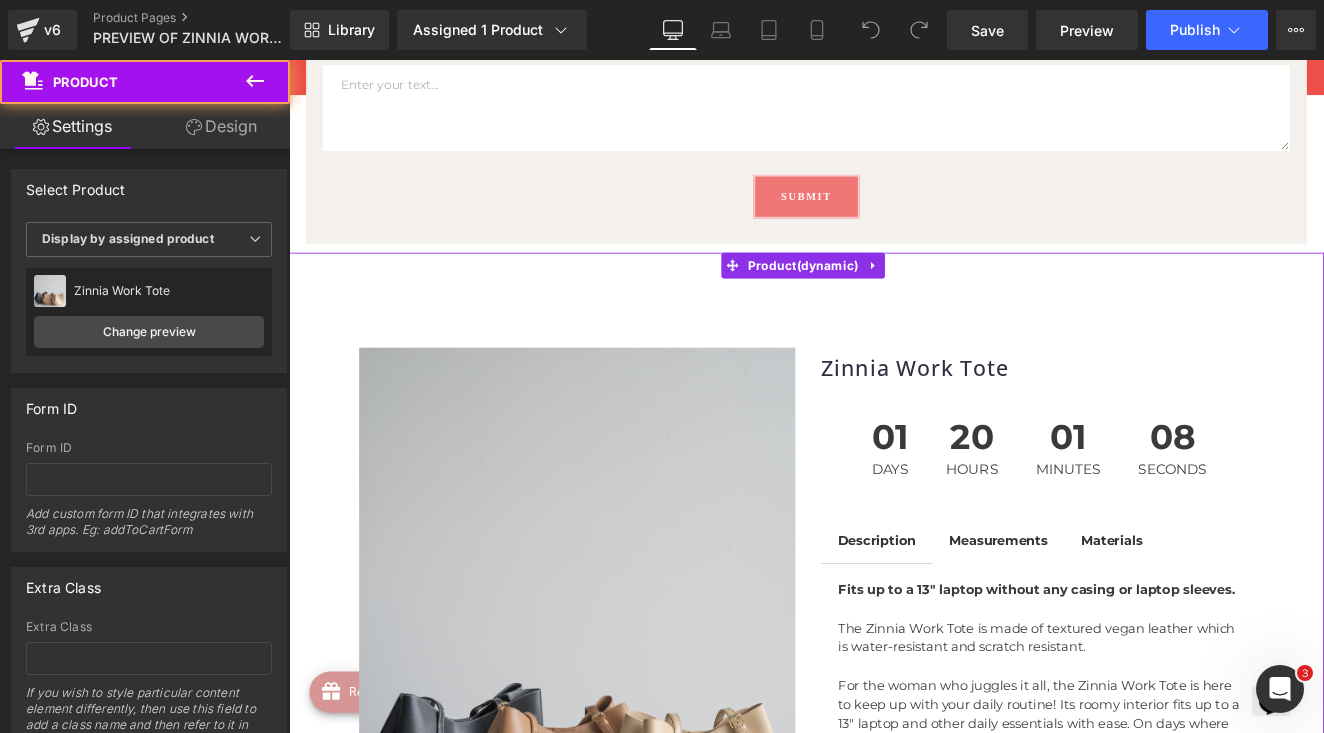 click on "(P) Image
01" at bounding box center (894, 871) 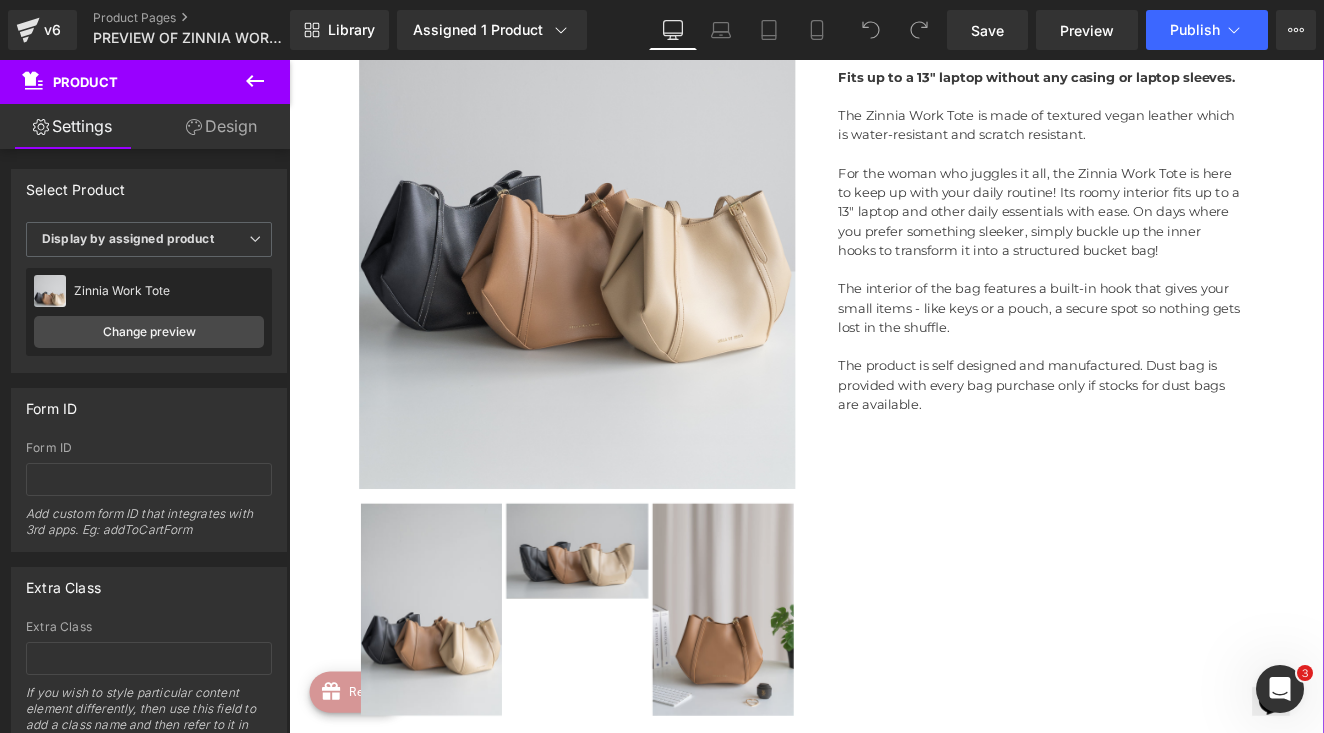 scroll, scrollTop: 1096, scrollLeft: 0, axis: vertical 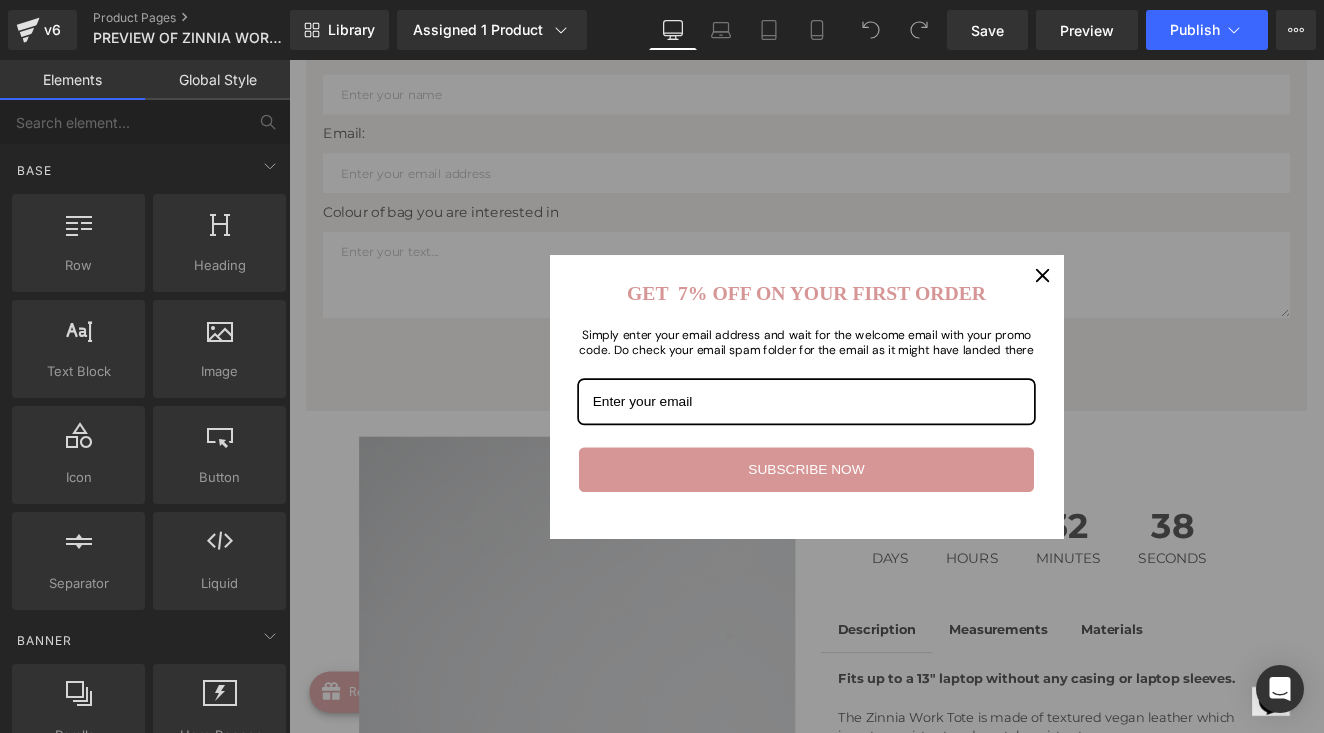 click 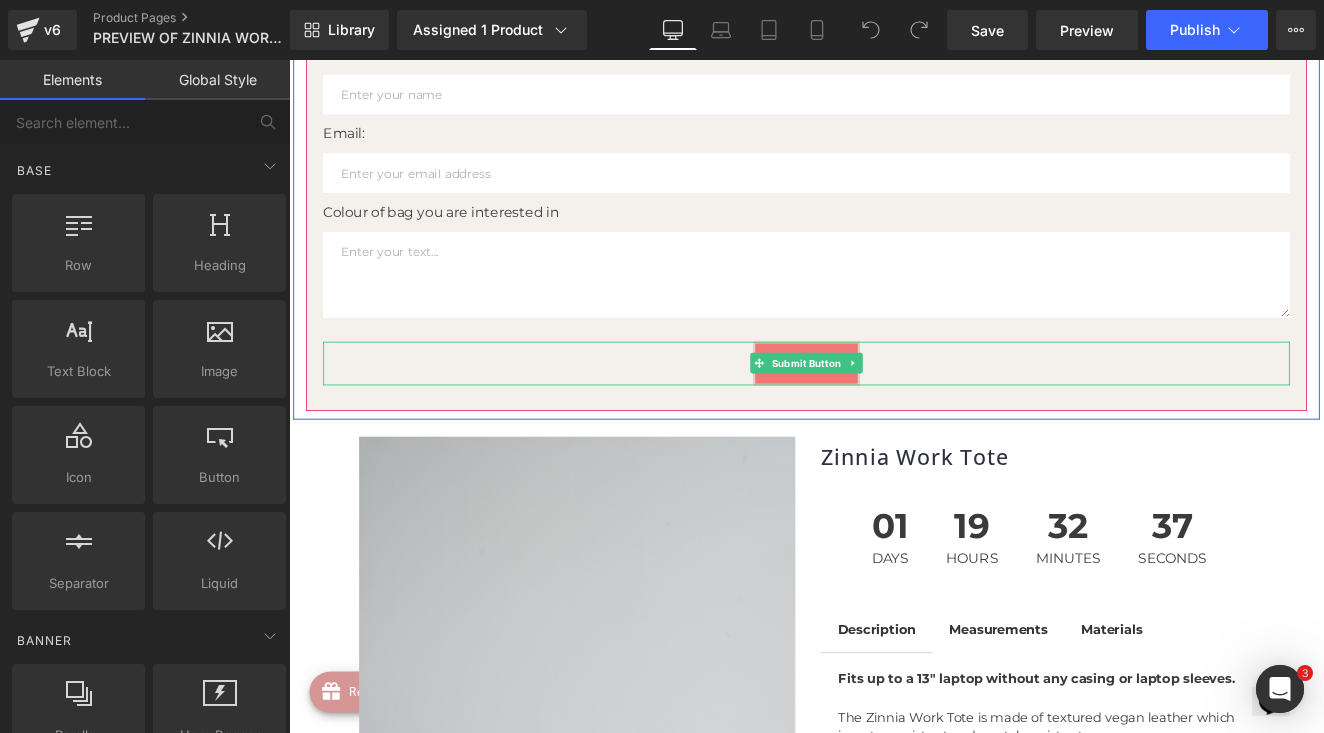 scroll, scrollTop: 0, scrollLeft: 0, axis: both 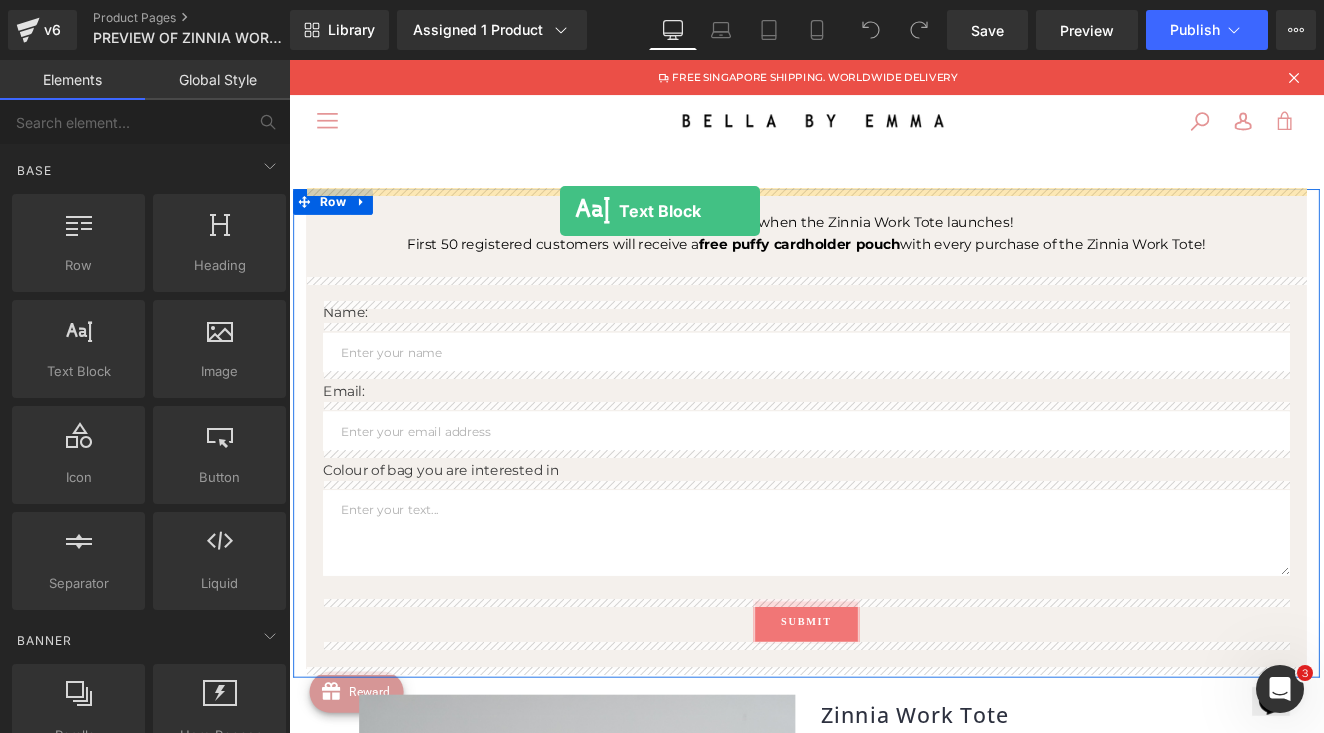 drag, startPoint x: 378, startPoint y: 398, endPoint x: 603, endPoint y: 234, distance: 278.42593 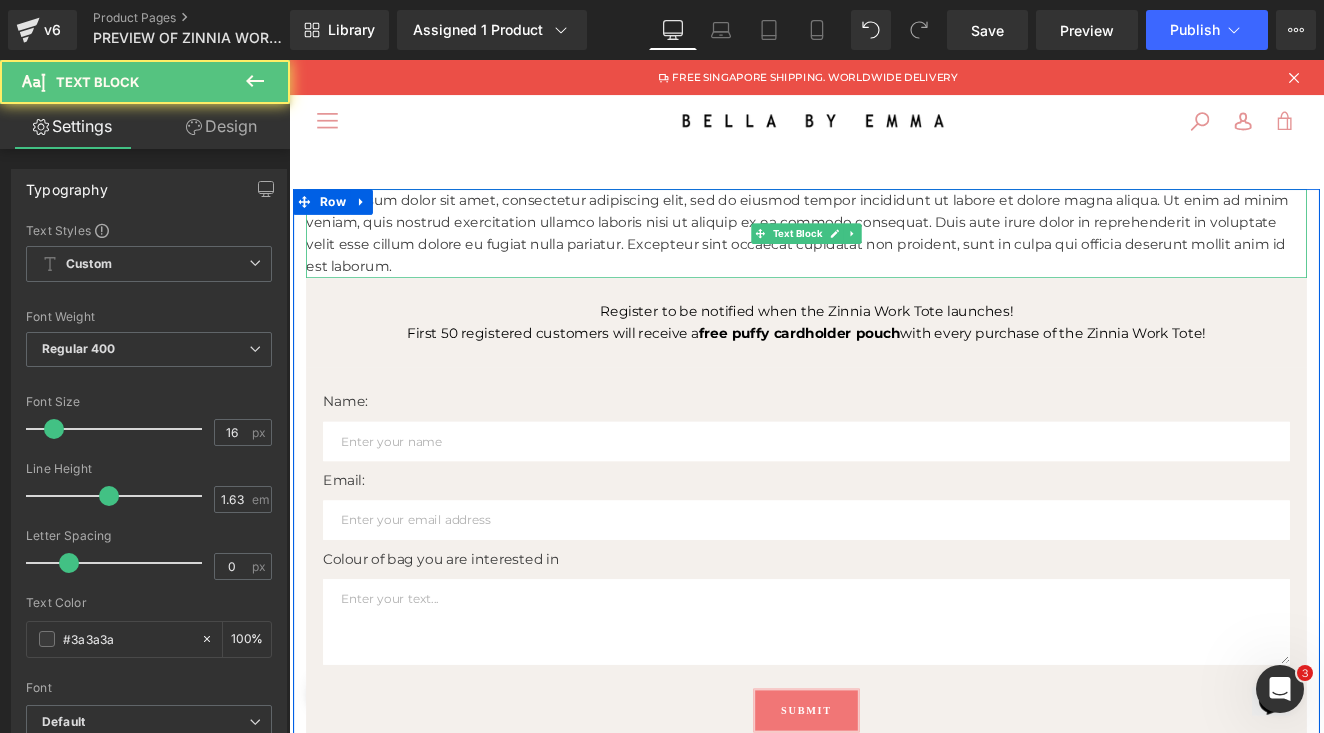 click on "Lorem ipsum dolor sit amet, consectetur adipiscing elit, sed do eiusmod tempor incididunt ut labore et dolore magna aliqua. Ut enim ad minim veniam, quis nostrud exercitation ullamco laboris nisi ut aliquip ex ea commodo consequat. Duis aute irure dolor in reprehenderit in voluptate velit esse cillum dolore eu fugiat nulla pariatur. Excepteur sint occaecat cupidatat non proident, sunt in culpa qui officia deserunt mollit anim id est laborum." at bounding box center (894, 263) 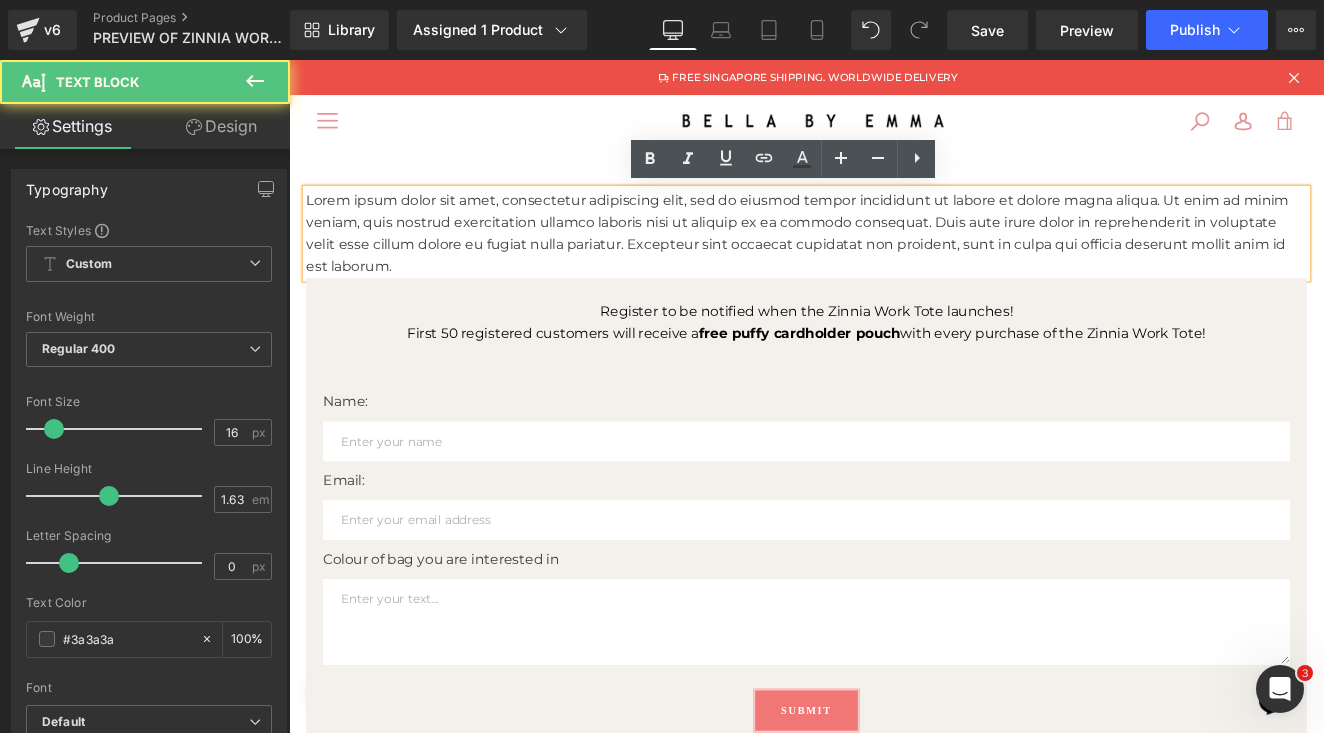 click on "Lorem ipsum dolor sit amet, consectetur adipiscing elit, sed do eiusmod tempor incididunt ut labore et dolore magna aliqua. Ut enim ad minim veniam, quis nostrud exercitation ullamco laboris nisi ut aliquip ex ea commodo consequat. Duis aute irure dolor in reprehenderit in voluptate velit esse cillum dolore eu fugiat nulla pariatur. Excepteur sint occaecat cupidatat non proident, sunt in culpa qui officia deserunt mollit anim id est laborum." at bounding box center [894, 263] 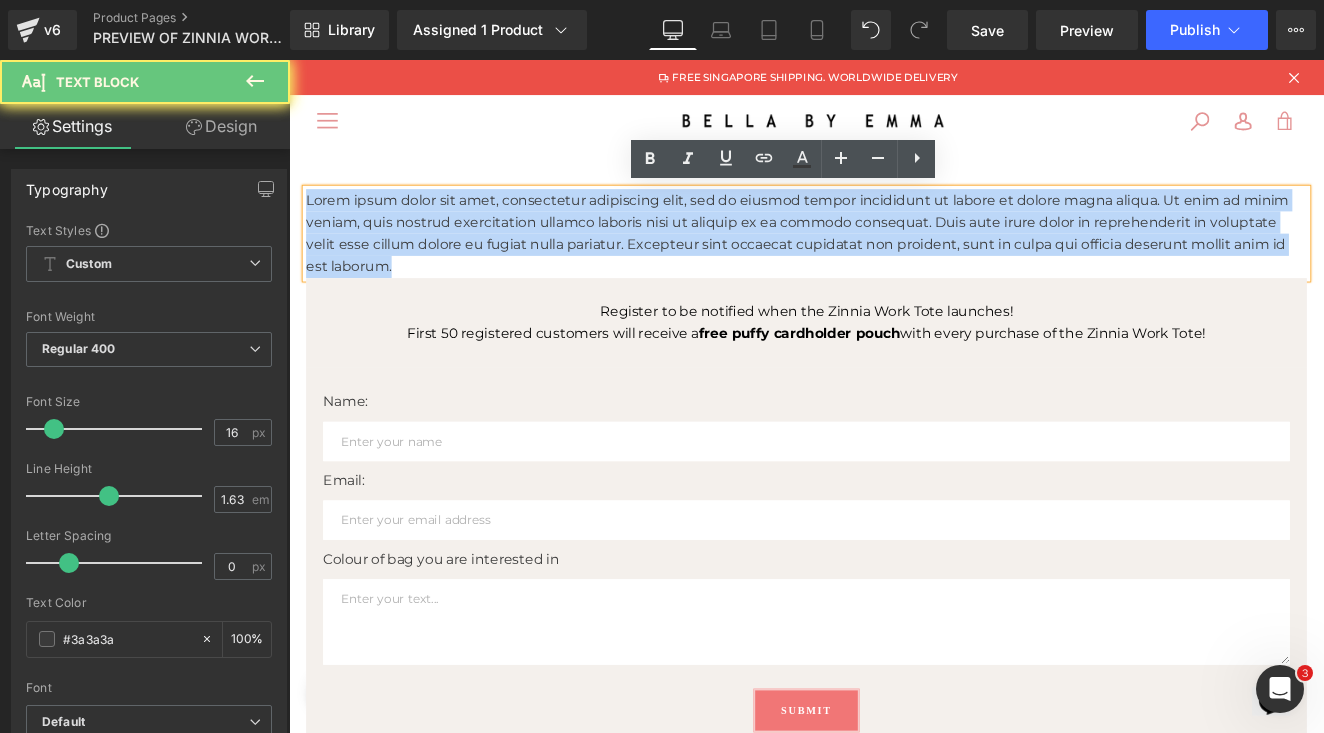 click on "Lorem ipsum dolor sit amet, consectetur adipiscing elit, sed do eiusmod tempor incididunt ut labore et dolore magna aliqua. Ut enim ad minim veniam, quis nostrud exercitation ullamco laboris nisi ut aliquip ex ea commodo consequat. Duis aute irure dolor in reprehenderit in voluptate velit esse cillum dolore eu fugiat nulla pariatur. Excepteur sint occaecat cupidatat non proident, sunt in culpa qui officia deserunt mollit anim id est laborum." at bounding box center (894, 263) 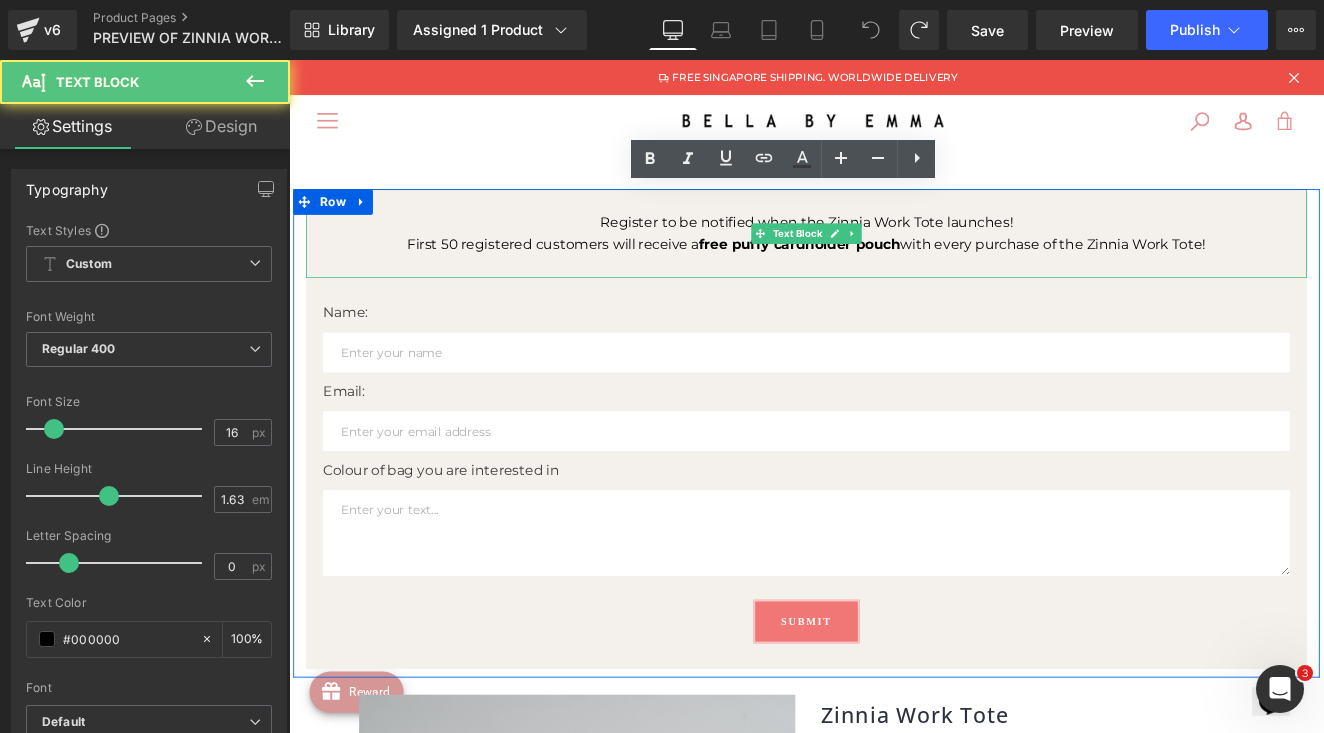 click on "free puffy cardholder pouch" at bounding box center [886, 275] 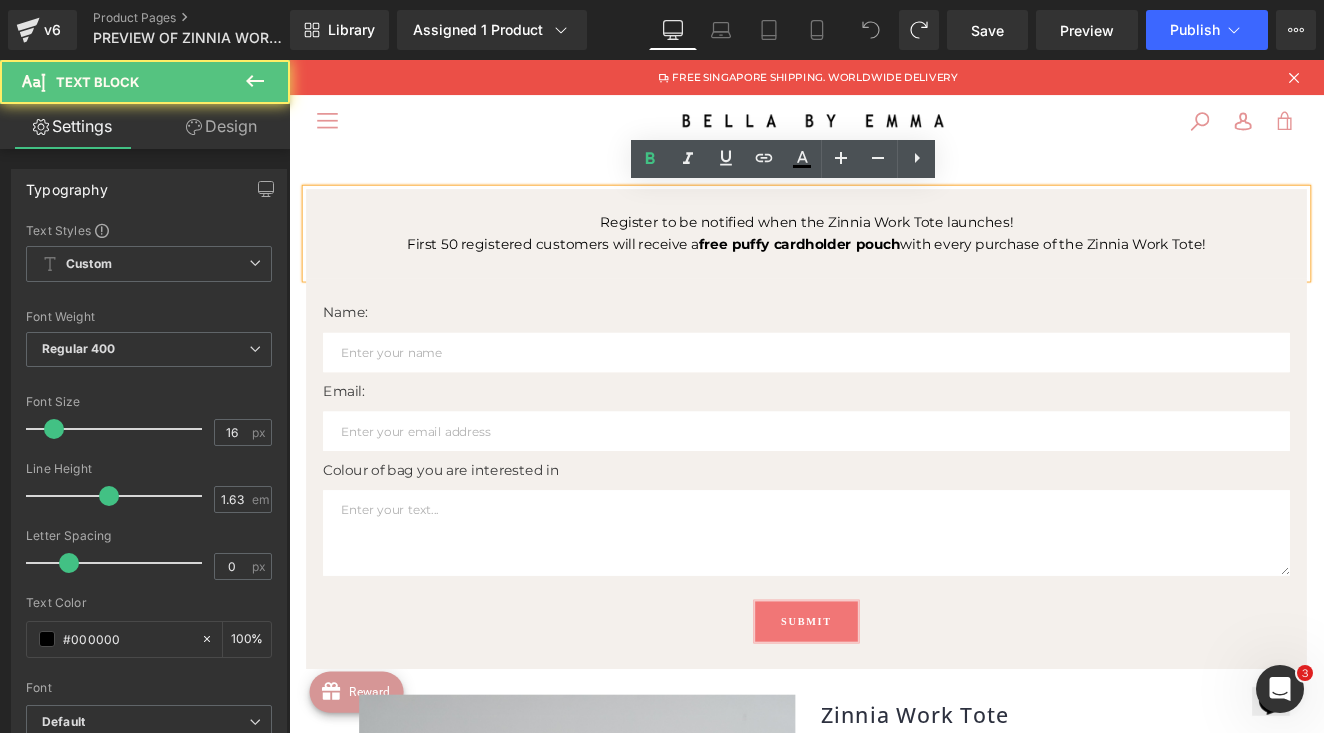 click at bounding box center [894, 302] 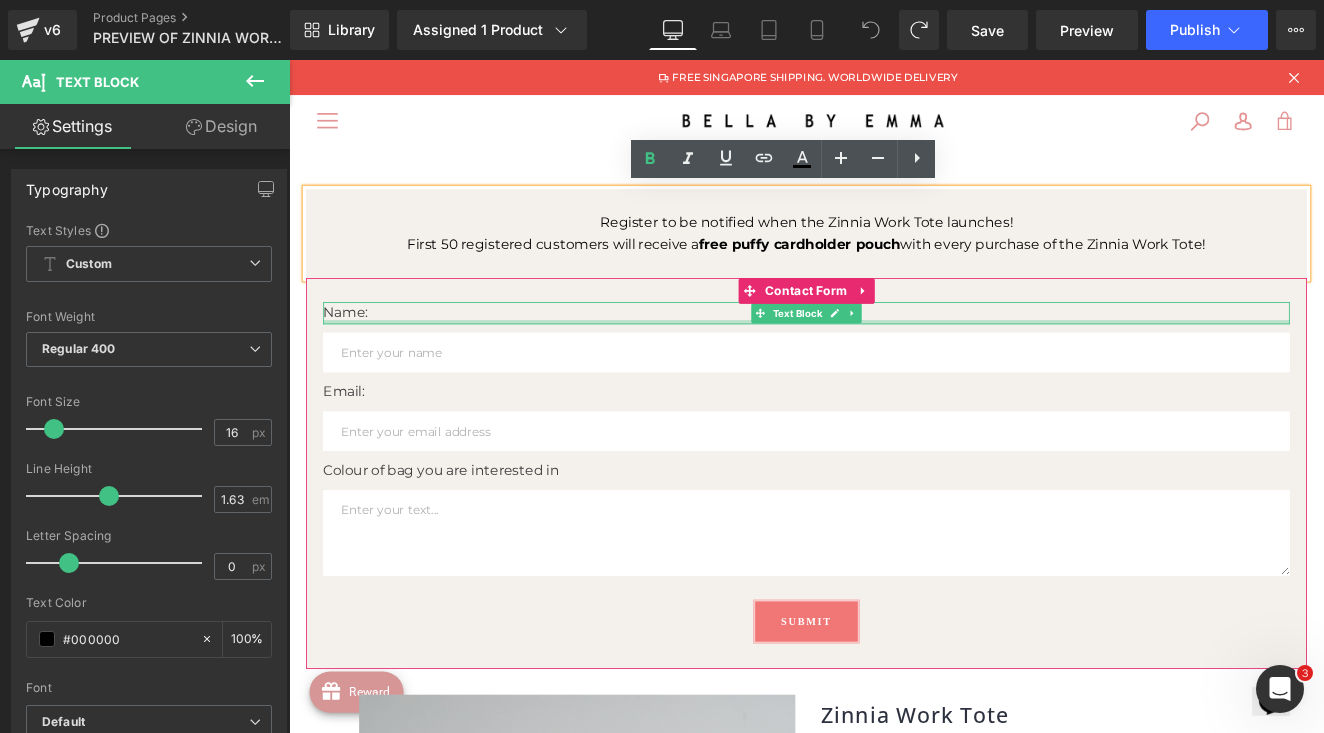 click on "Name: Text Block" at bounding box center [894, 356] 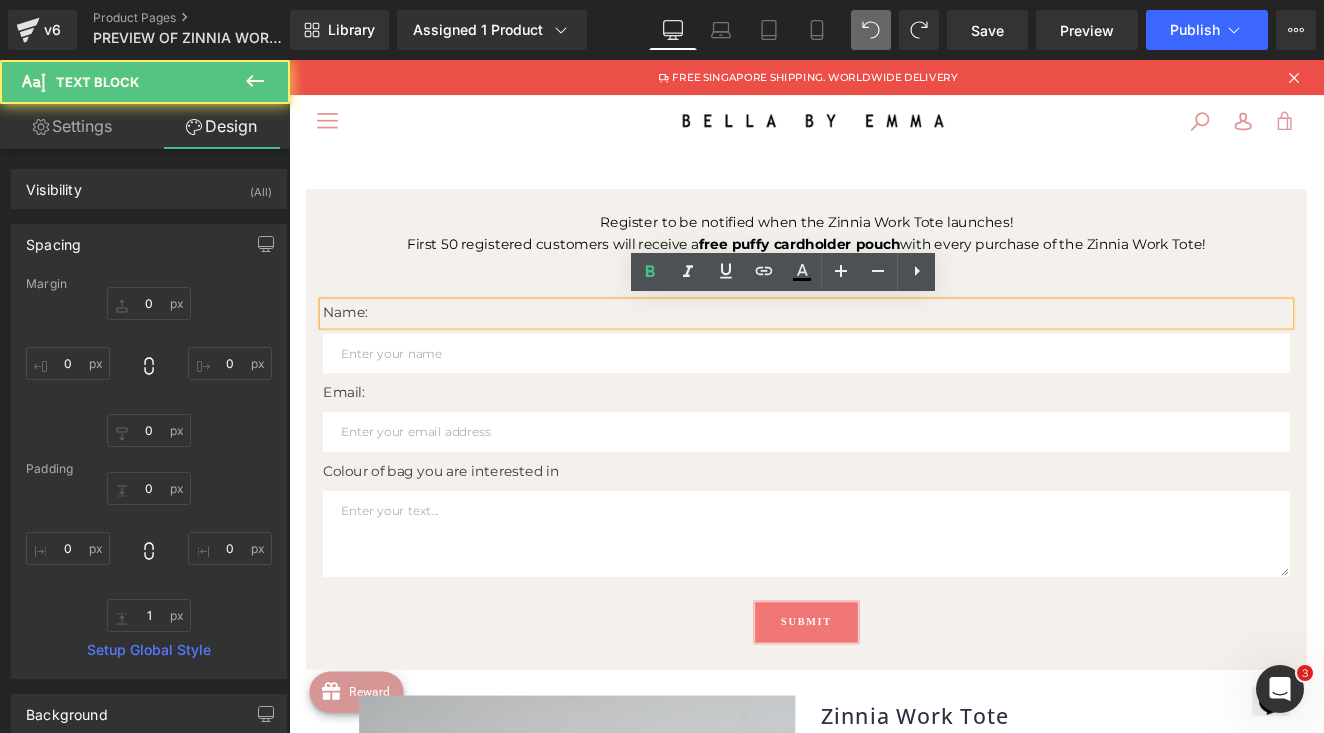 click on "First 50 registered customers will receive a  free puffy cardholder pouch  with every purchase of the Zinnia Work Tote!" at bounding box center (894, 276) 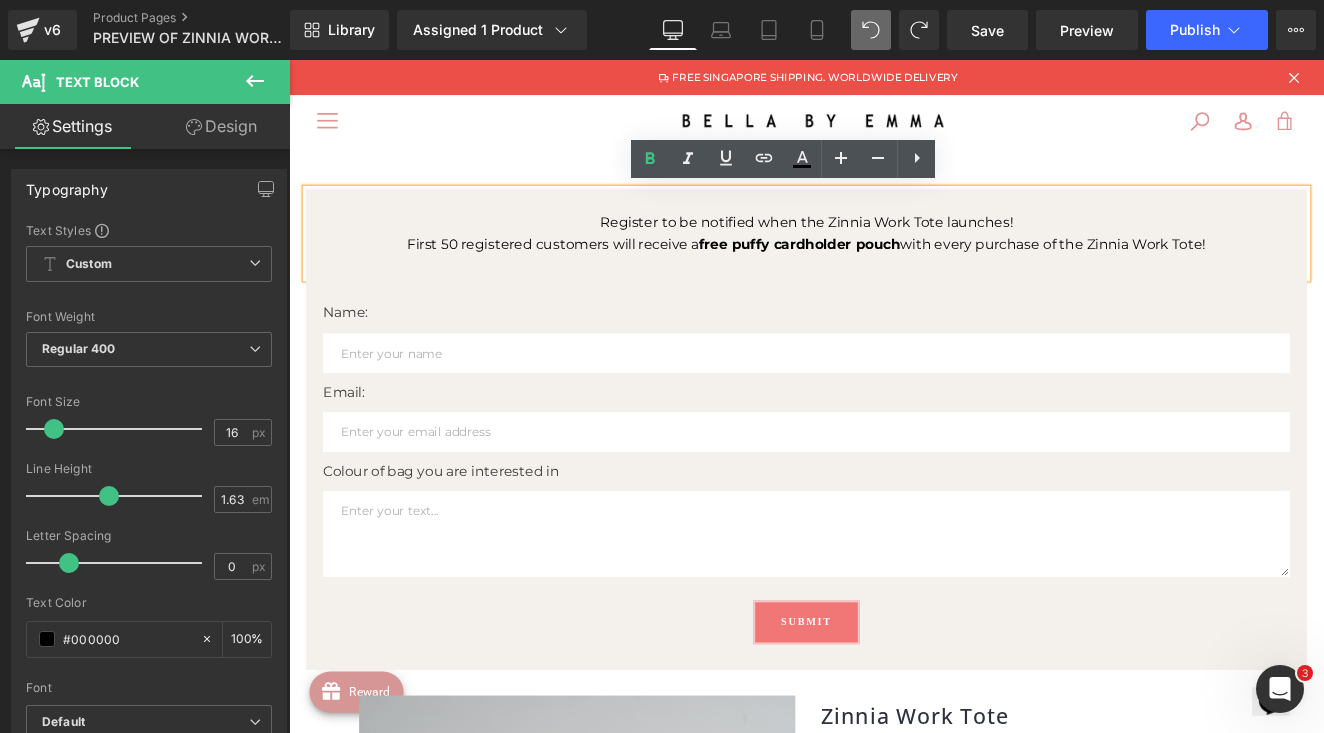 click at bounding box center [894, 224] 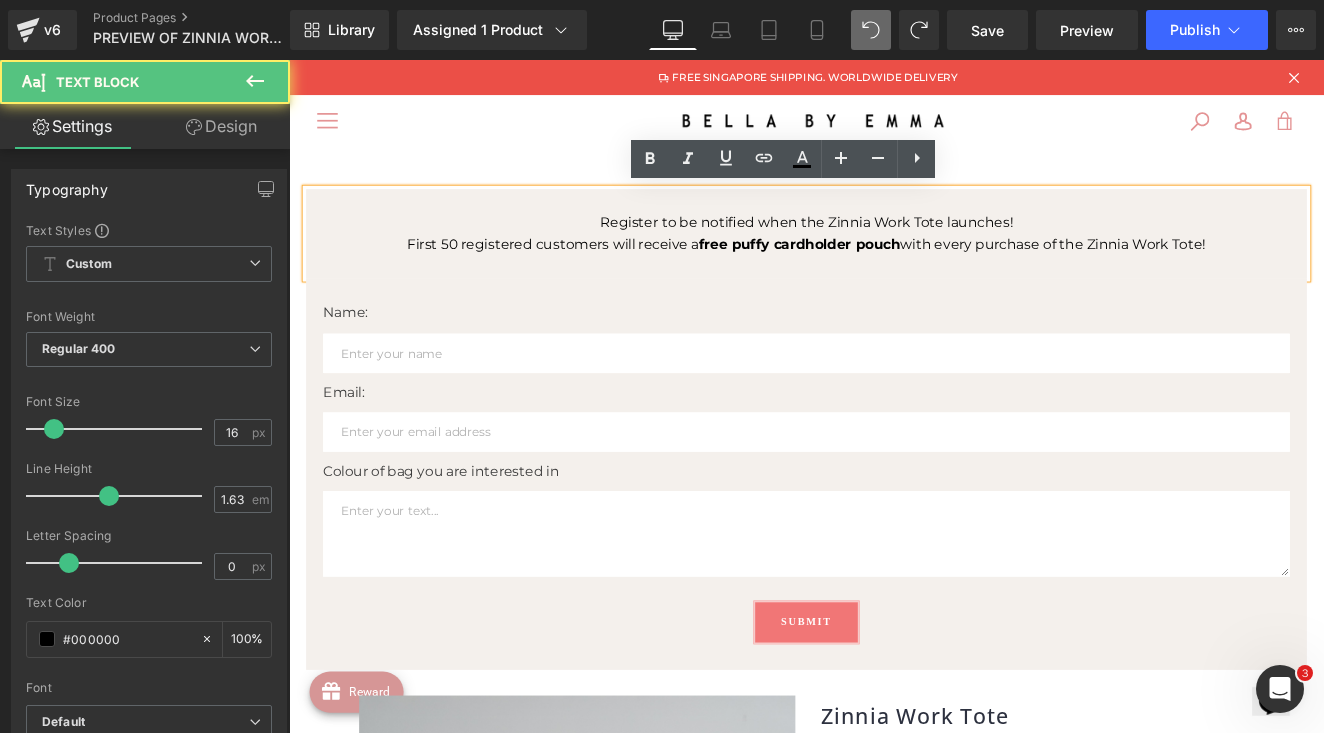 click on "Register to be notified when the Zinnia Work Tote launches!  First 50 registered customers will receive a  free puffy cardholder pouch  with every purchase of the Zinnia Work Tote! Text Block
Name: Text Block         Text Field         Email: Text Block         Email Field         Colour of bag you are interested in Text Block         Text Area         Submit Submit Button
Contact Form         Row
(P) Image
‹ ›" at bounding box center [894, 1741] 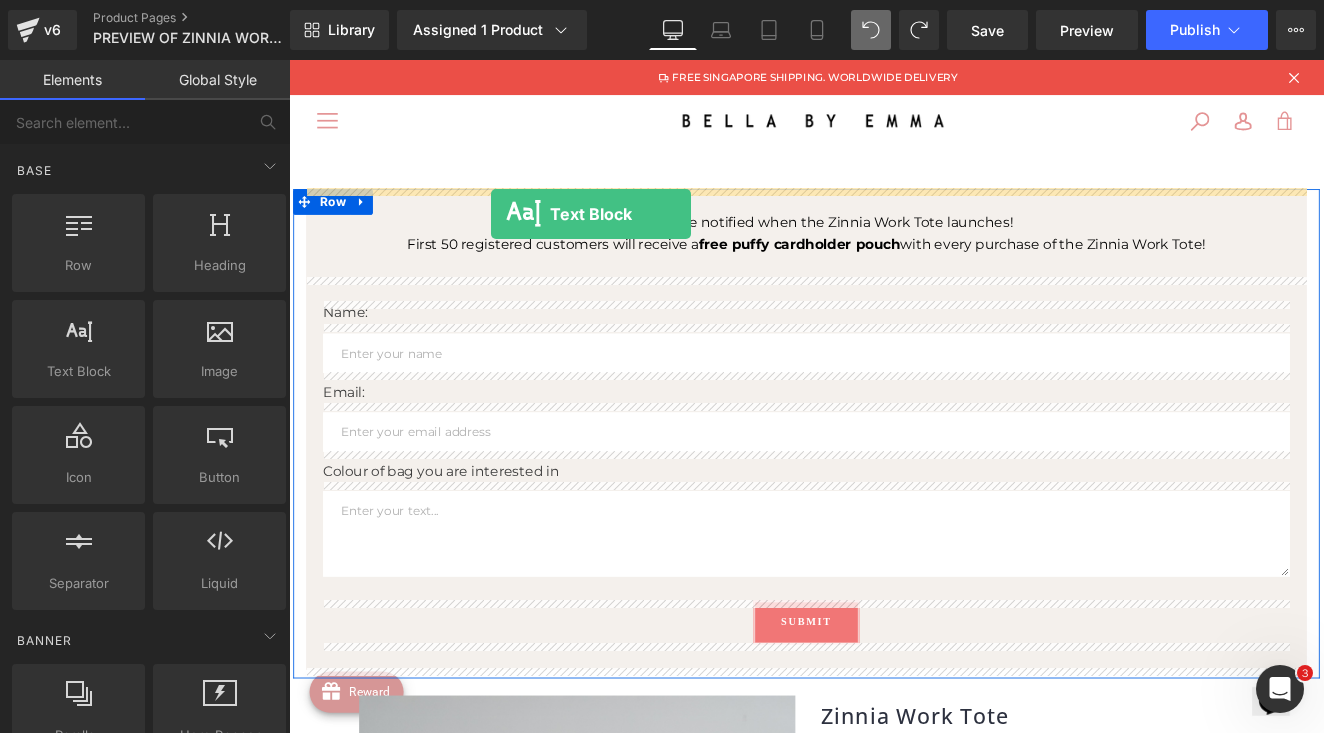 drag, startPoint x: 402, startPoint y: 406, endPoint x: 524, endPoint y: 239, distance: 206.81635 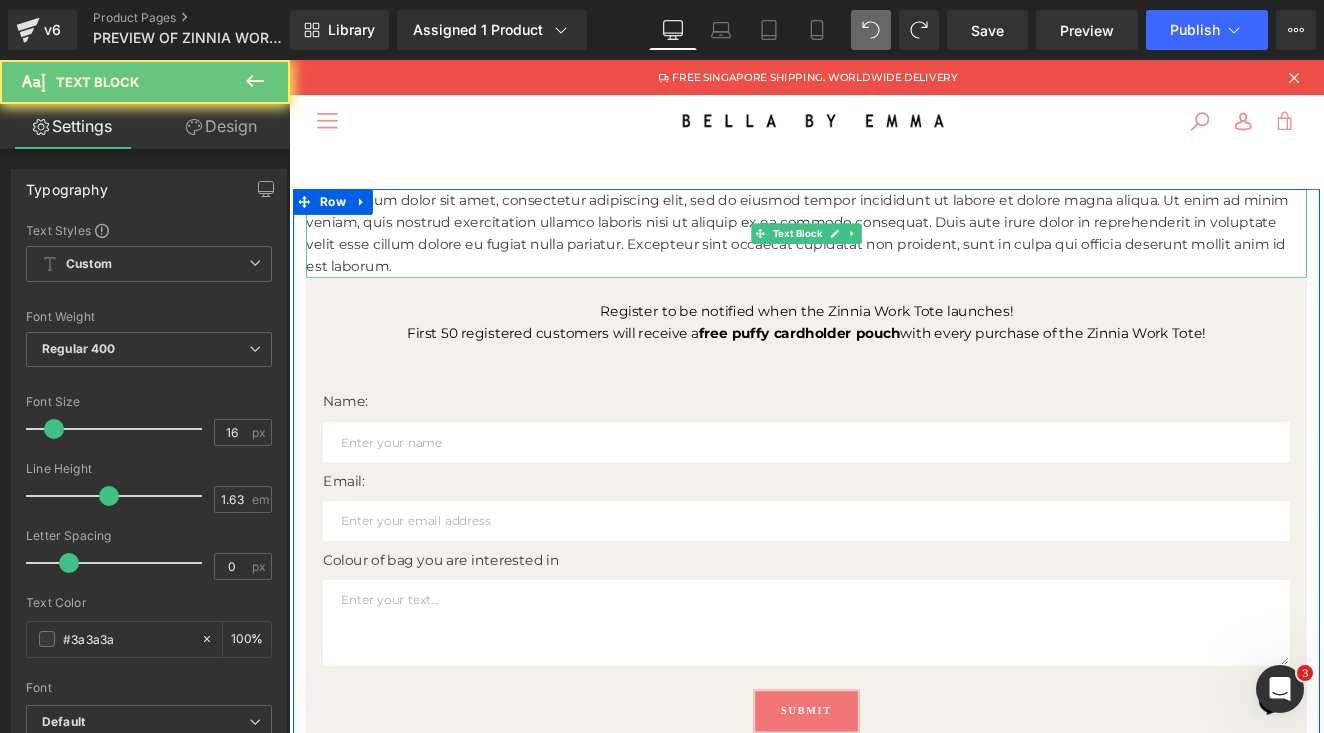 click on "Lorem ipsum dolor sit amet, consectetur adipiscing elit, sed do eiusmod tempor incididunt ut labore et dolore magna aliqua. Ut enim ad minim veniam, quis nostrud exercitation ullamco laboris nisi ut aliquip ex ea commodo consequat. Duis aute irure dolor in reprehenderit in voluptate velit esse cillum dolore eu fugiat nulla pariatur. Excepteur sint occaecat cupidatat non proident, sunt in culpa qui officia deserunt mollit anim id est laborum." at bounding box center [894, 263] 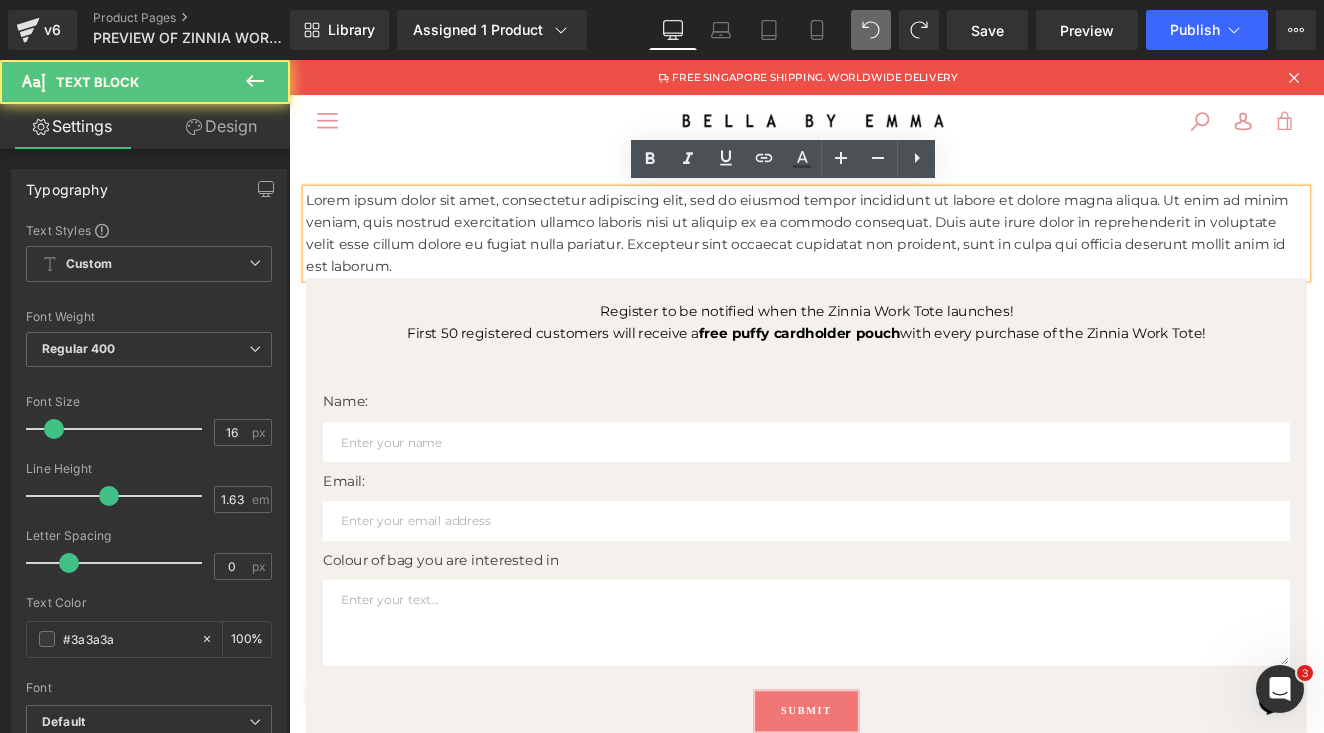 click on "Lorem ipsum dolor sit amet, consectetur adipiscing elit, sed do eiusmod tempor incididunt ut labore et dolore magna aliqua. Ut enim ad minim veniam, quis nostrud exercitation ullamco laboris nisi ut aliquip ex ea commodo consequat. Duis aute irure dolor in reprehenderit in voluptate velit esse cillum dolore eu fugiat nulla pariatur. Excepteur sint occaecat cupidatat non proident, sunt in culpa qui officia deserunt mollit anim id est laborum." at bounding box center [894, 263] 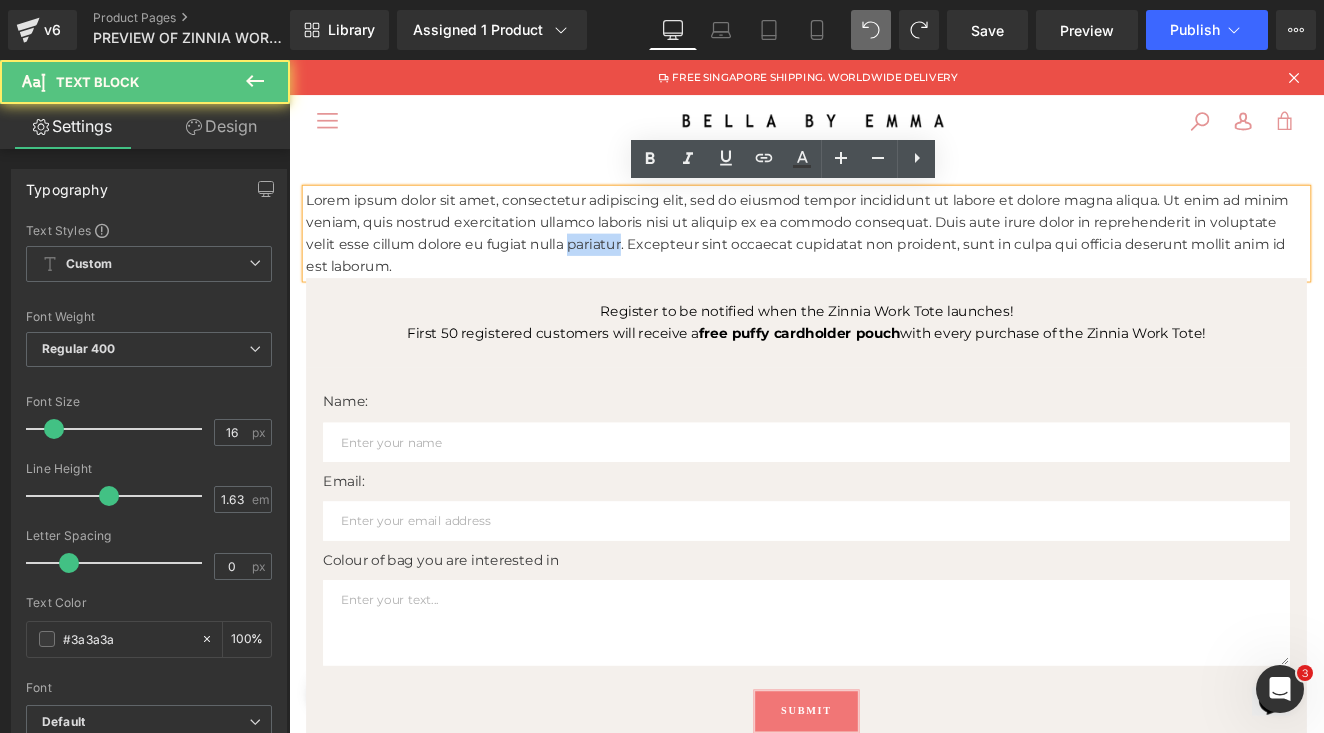 click on "Lorem ipsum dolor sit amet, consectetur adipiscing elit, sed do eiusmod tempor incididunt ut labore et dolore magna aliqua. Ut enim ad minim veniam, quis nostrud exercitation ullamco laboris nisi ut aliquip ex ea commodo consequat. Duis aute irure dolor in reprehenderit in voluptate velit esse cillum dolore eu fugiat nulla pariatur. Excepteur sint occaecat cupidatat non proident, sunt in culpa qui officia deserunt mollit anim id est laborum." at bounding box center [894, 263] 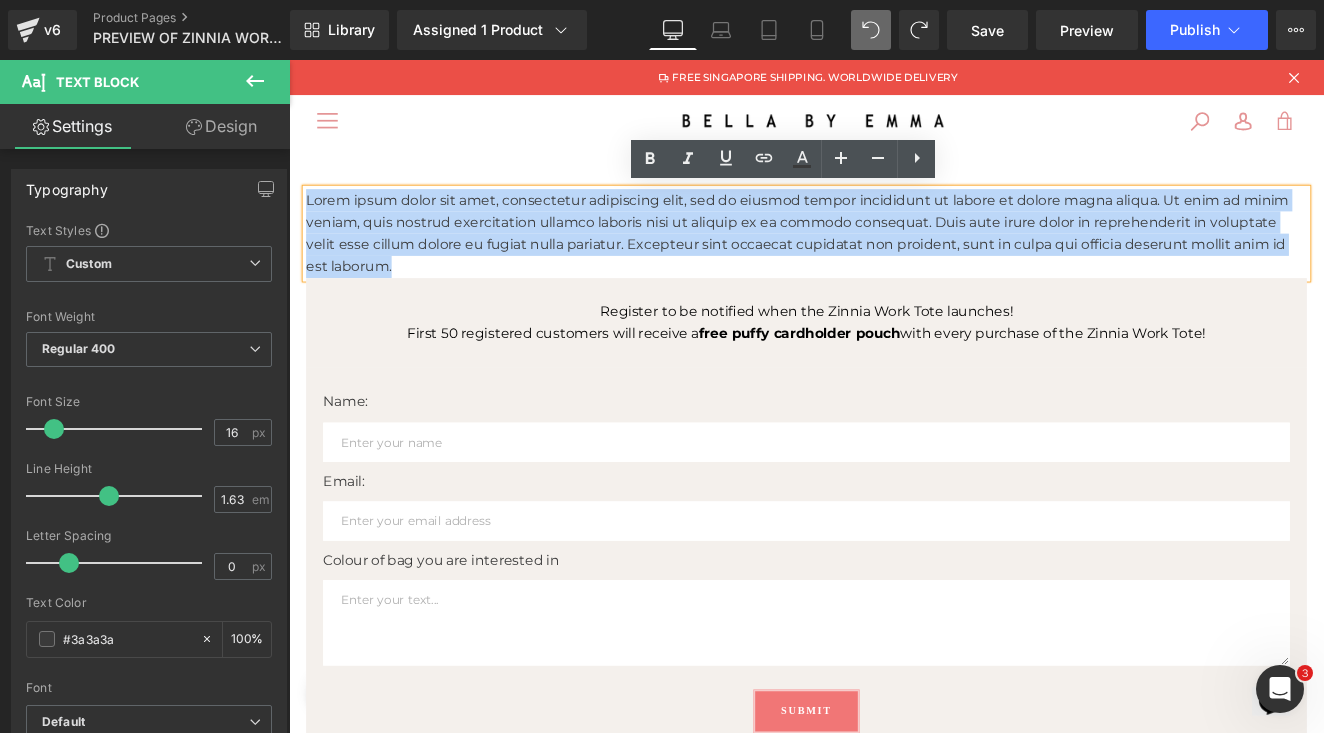 click on "Lorem ipsum dolor sit amet, consectetur adipiscing elit, sed do eiusmod tempor incididunt ut labore et dolore magna aliqua. Ut enim ad minim veniam, quis nostrud exercitation ullamco laboris nisi ut aliquip ex ea commodo consequat. Duis aute irure dolor in reprehenderit in voluptate velit esse cillum dolore eu fugiat nulla pariatur. Excepteur sint occaecat cupidatat non proident, sunt in culpa qui officia deserunt mollit anim id est laborum." at bounding box center (894, 263) 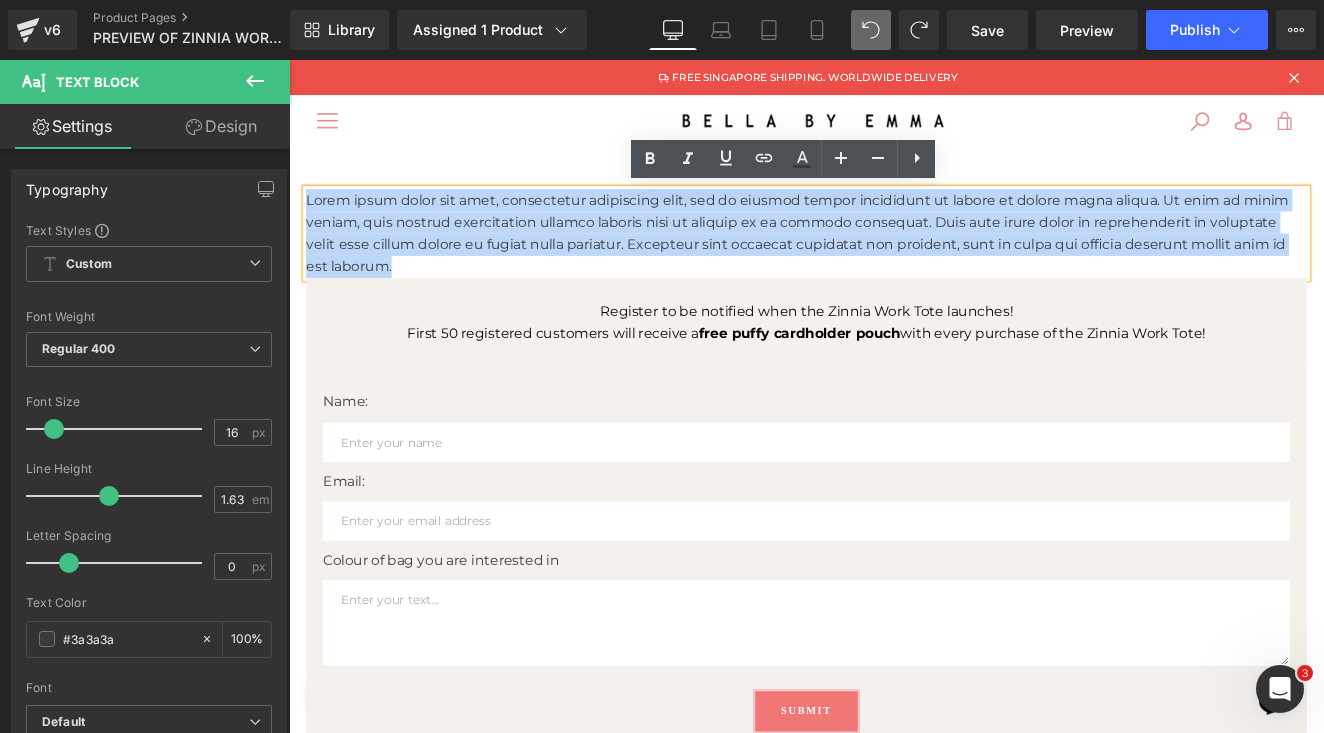 type 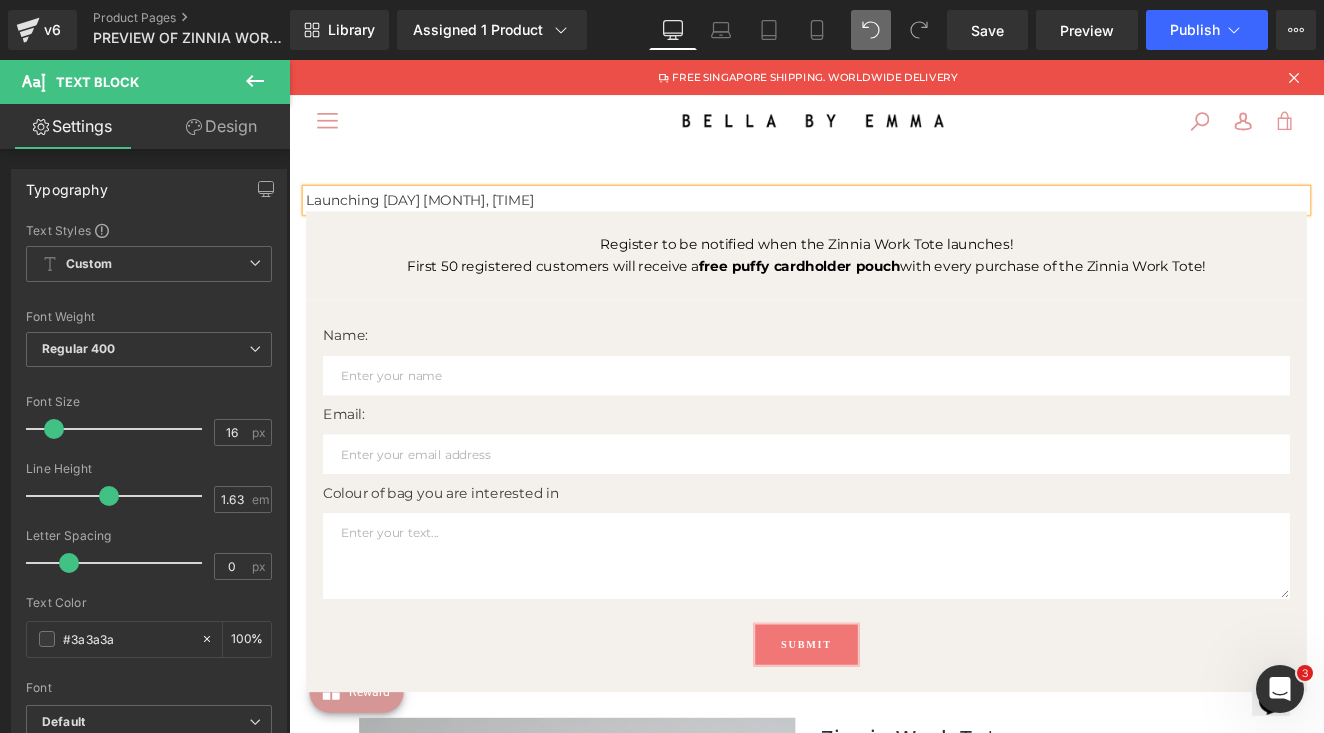 click on "Launching [DAY] [MONTH], [TIME]" at bounding box center [894, 224] 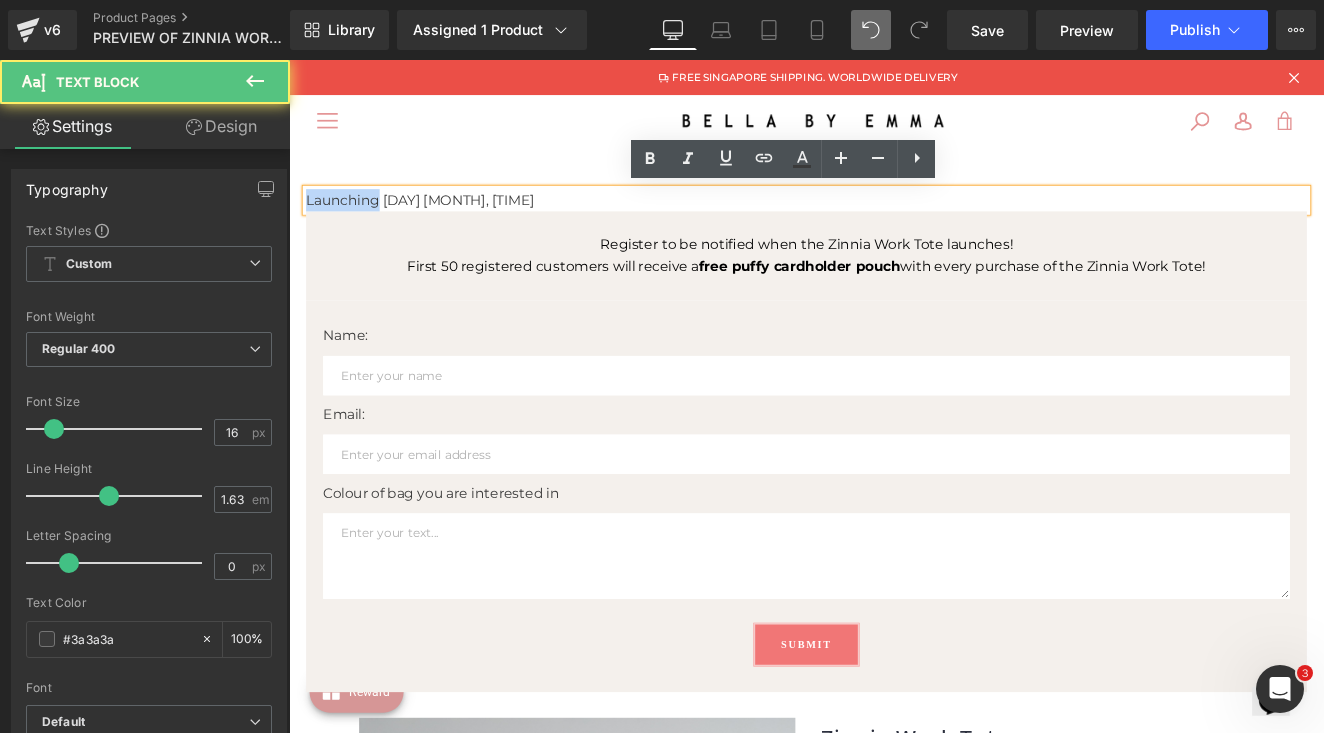 click on "Launching [DAY] [MONTH], [TIME]" at bounding box center (894, 224) 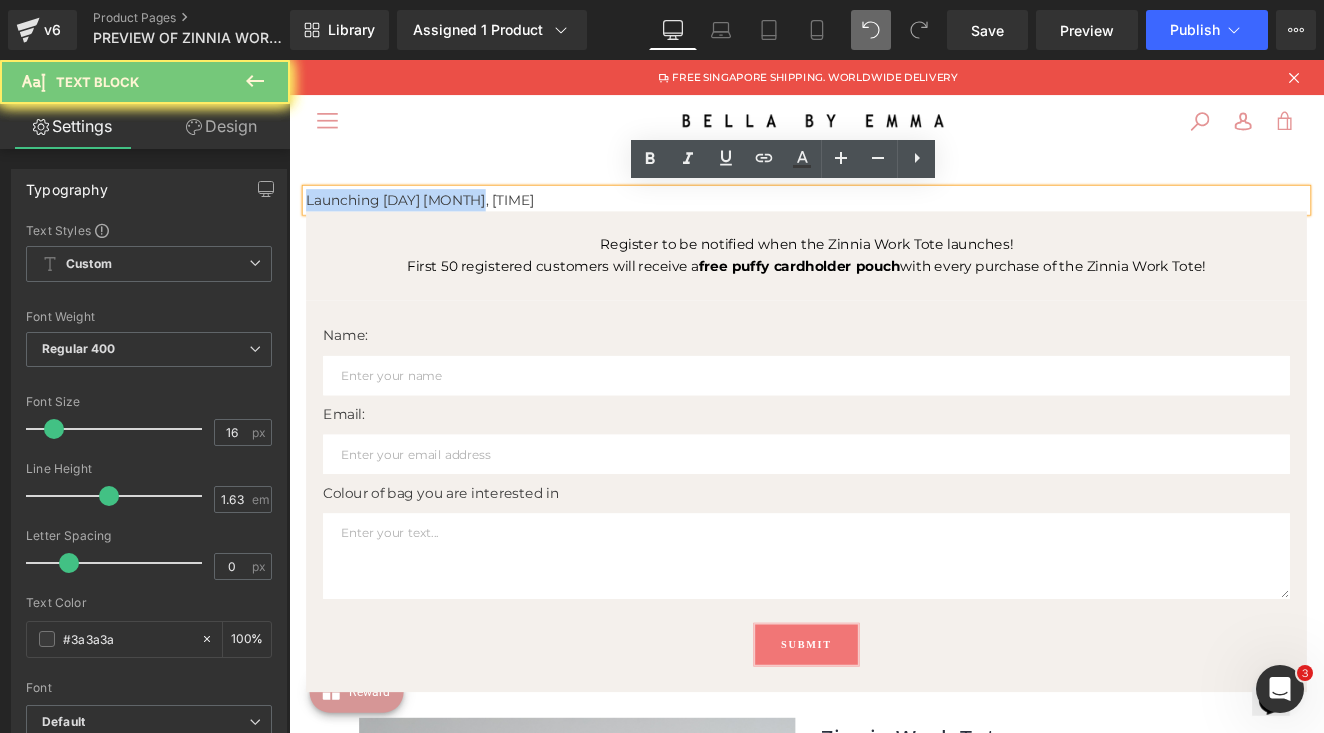 click on "Launching [DAY] [MONTH], [TIME]" at bounding box center [894, 224] 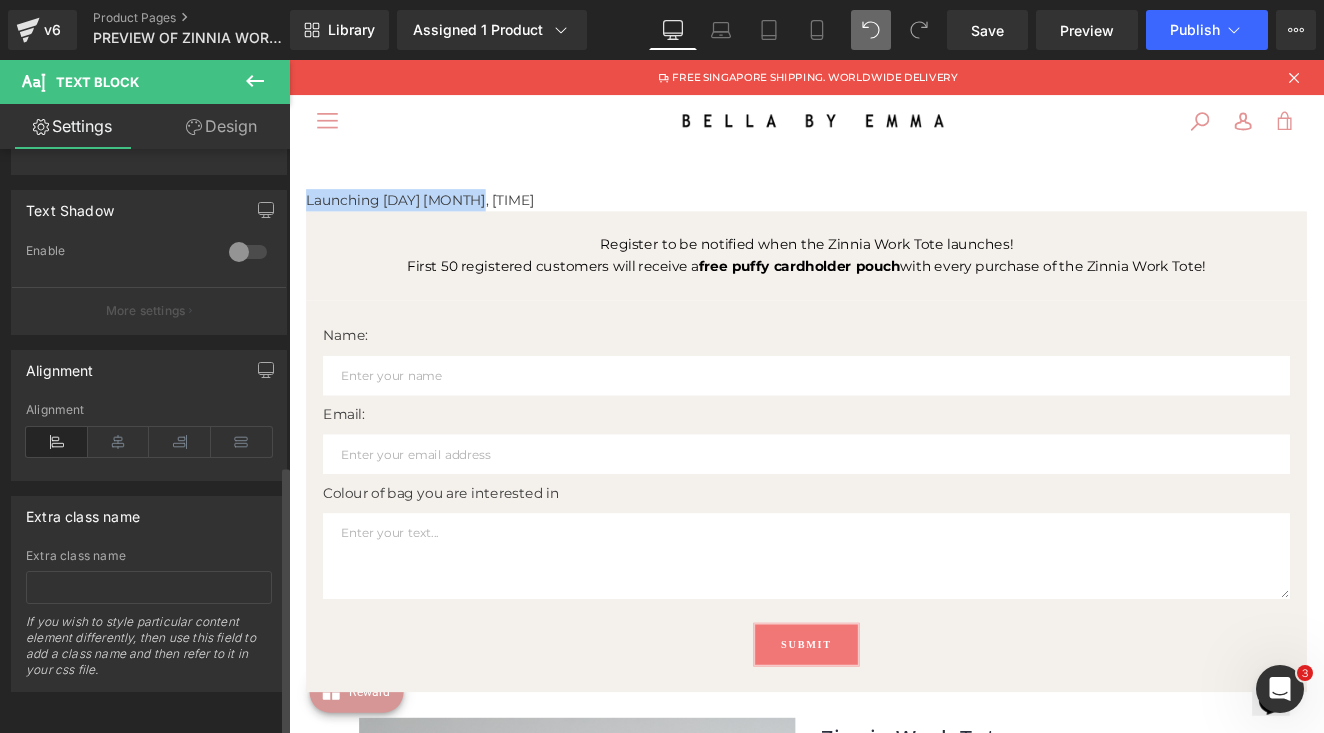 scroll, scrollTop: 680, scrollLeft: 0, axis: vertical 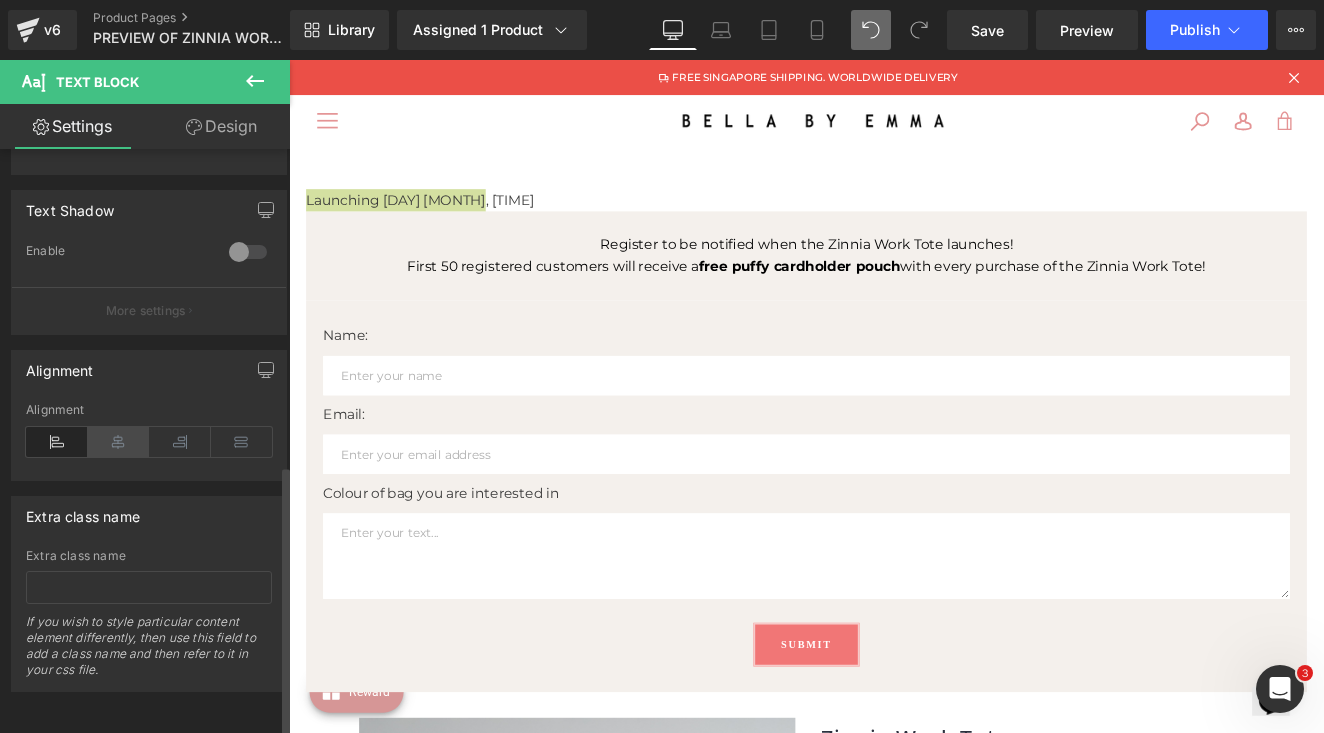 click at bounding box center [119, 442] 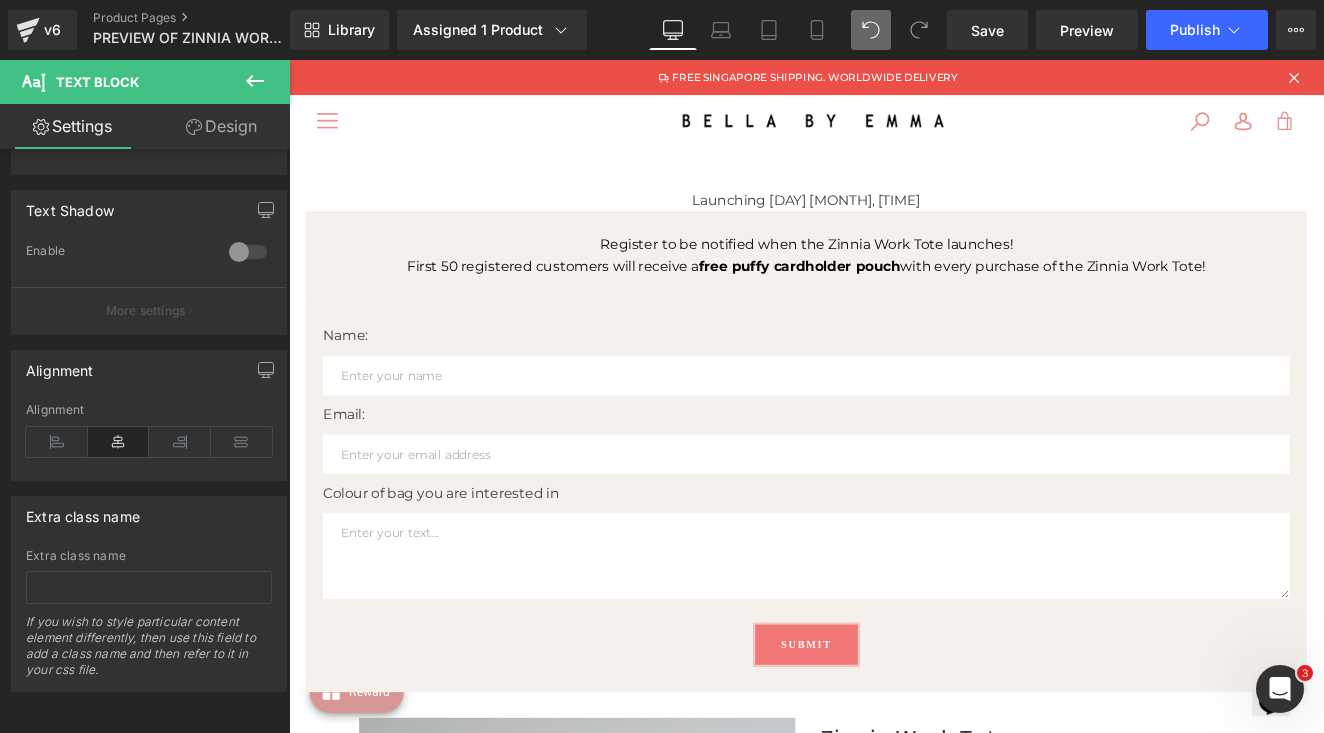 click at bounding box center [844, 131] 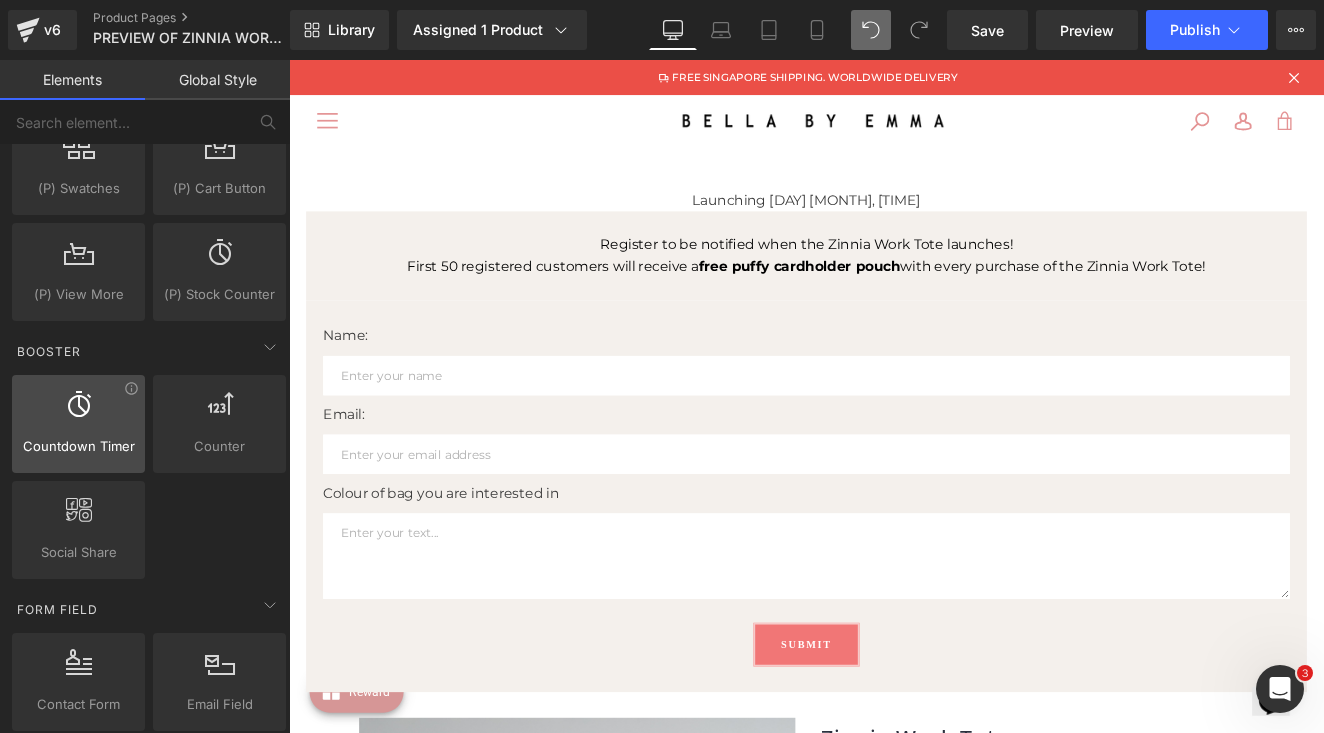 scroll, scrollTop: 2209, scrollLeft: 0, axis: vertical 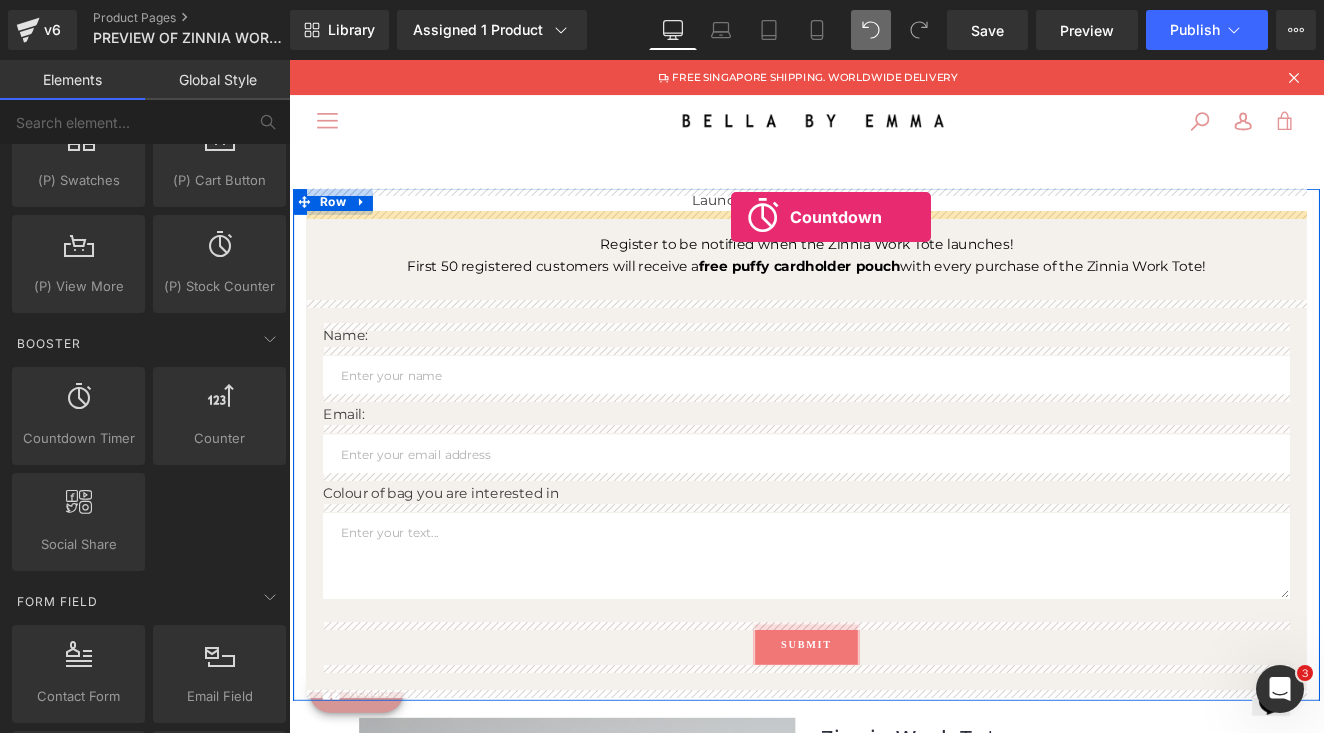 drag, startPoint x: 371, startPoint y: 461, endPoint x: 806, endPoint y: 244, distance: 486.1214 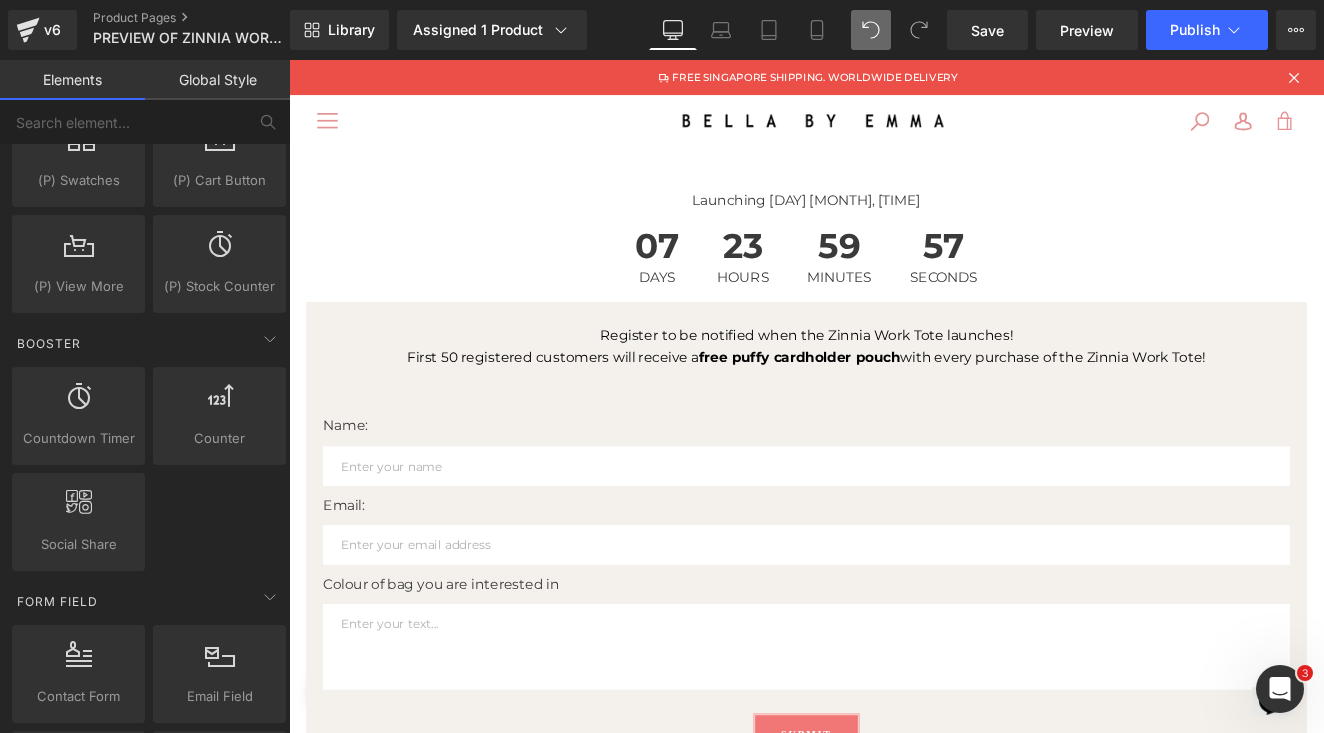 click at bounding box center [844, 131] 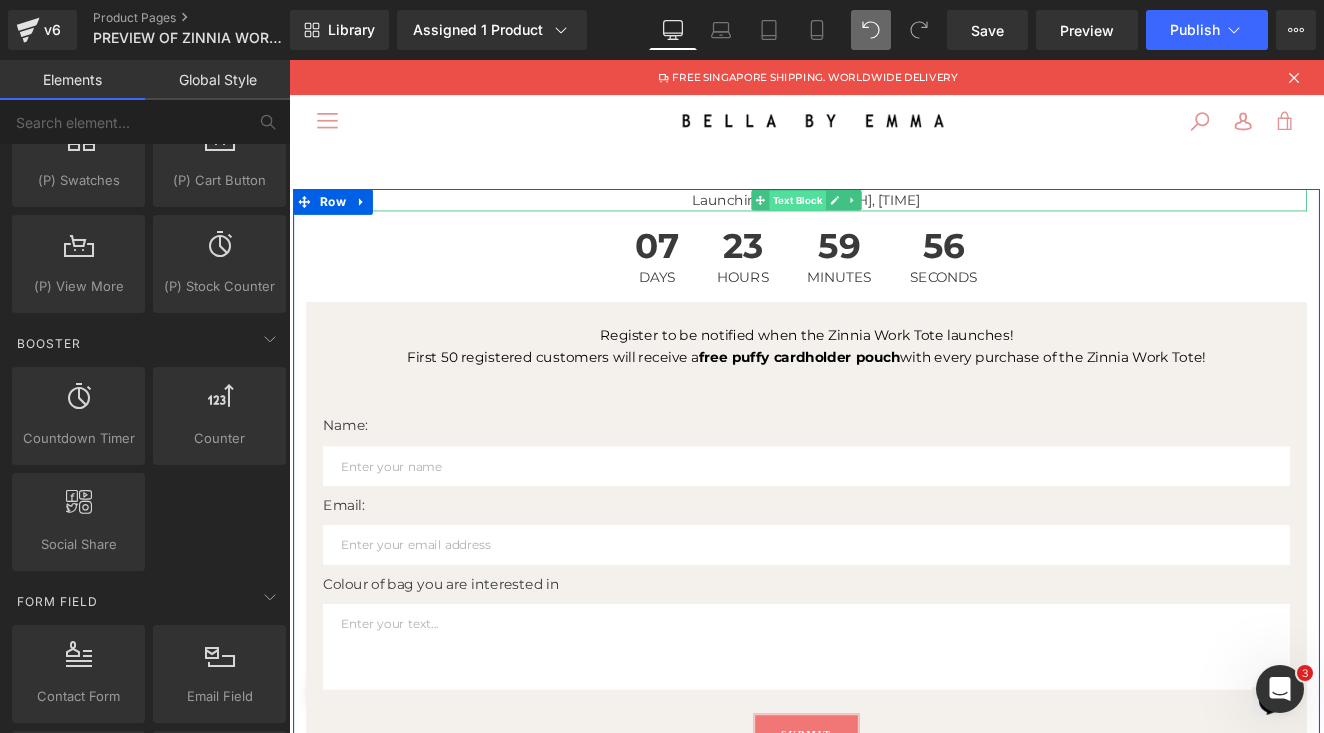 click on "Text Block" at bounding box center [883, 225] 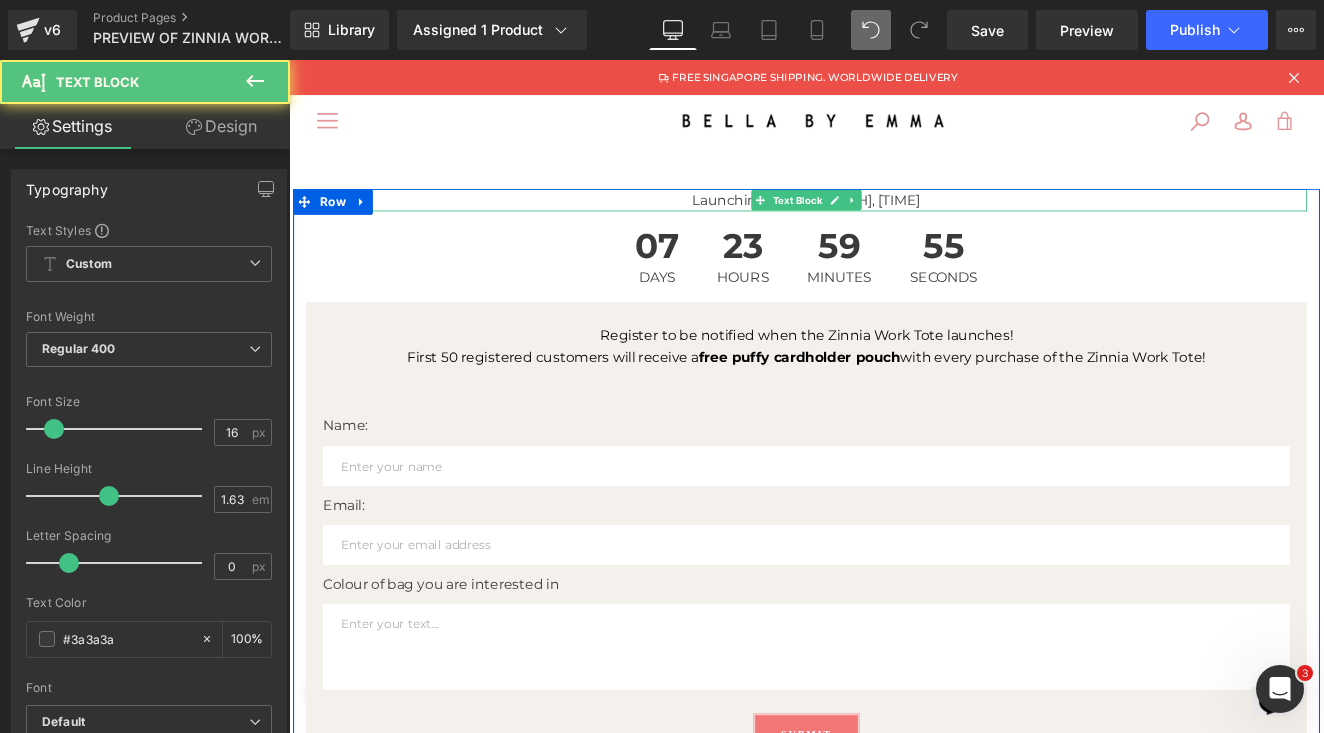 click on "Launching [DAY] [MONTH], [TIME]" at bounding box center (894, 224) 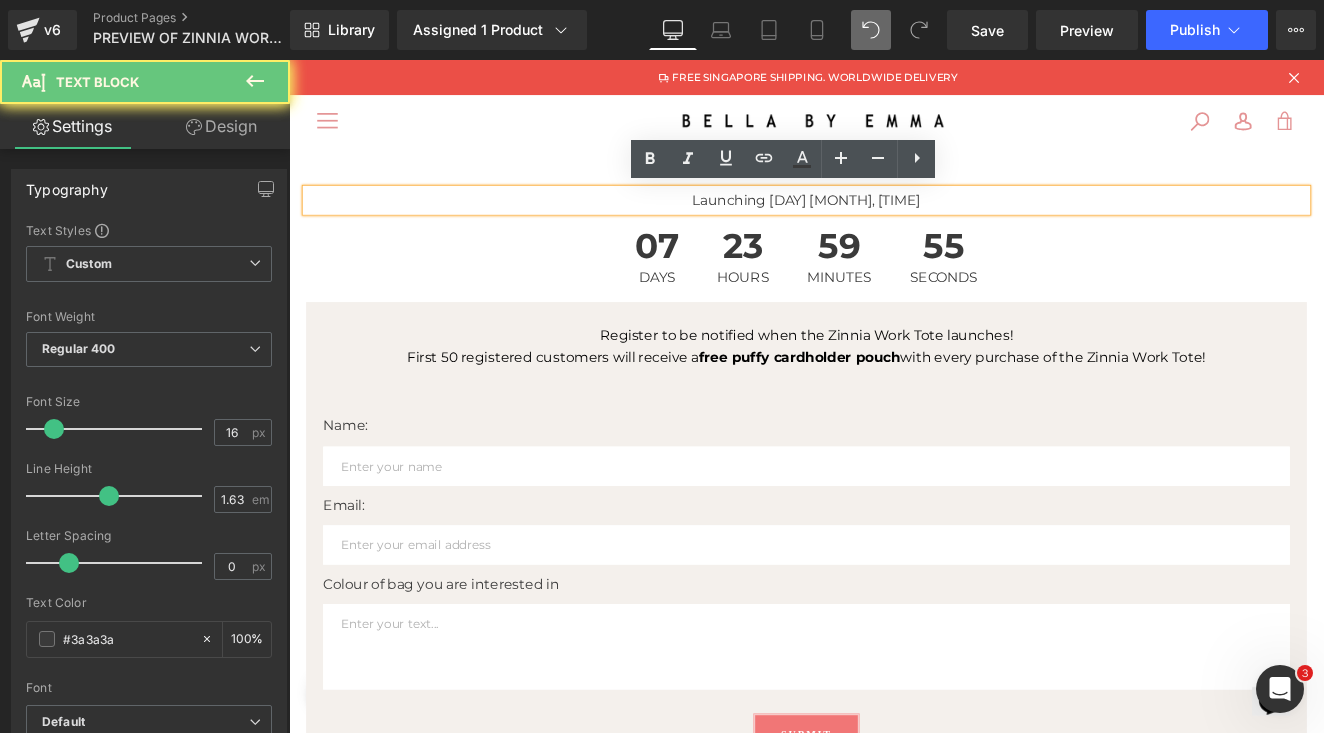 click on "Launching [DAY] [MONTH], [TIME]" at bounding box center (894, 224) 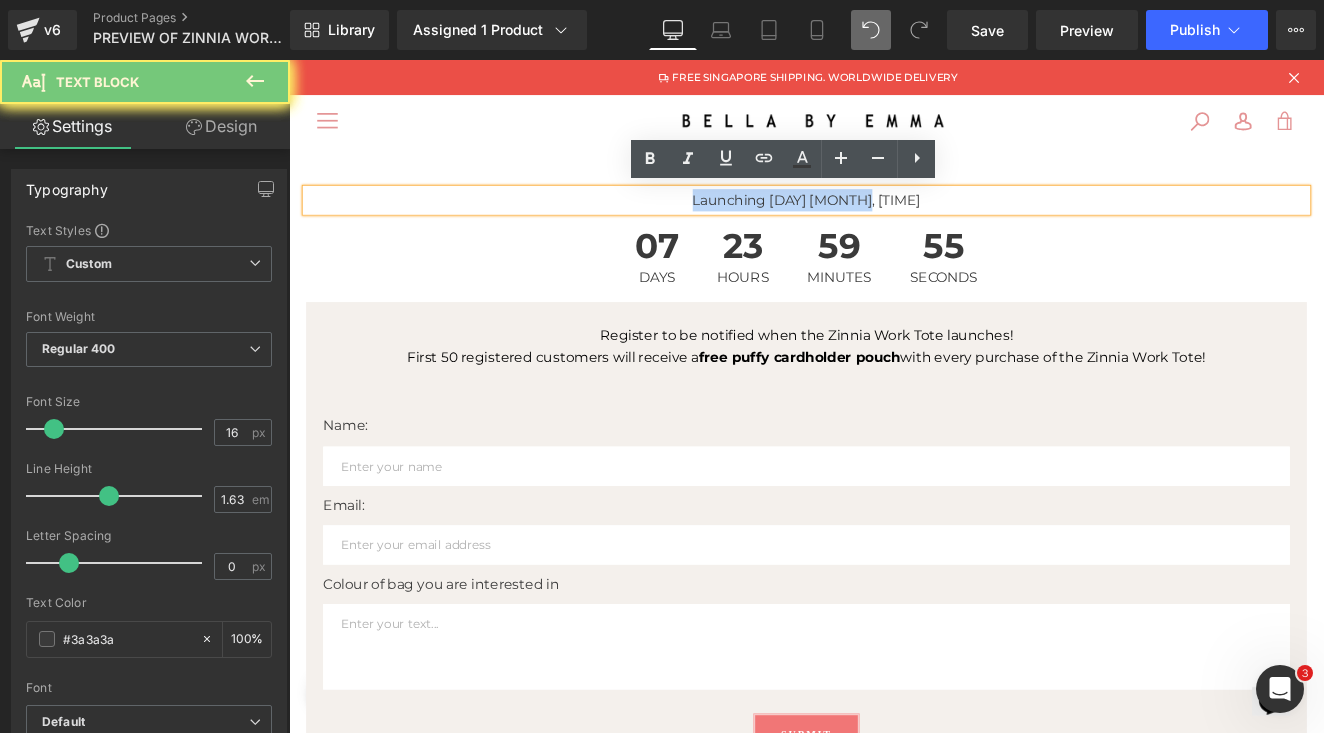 click on "Launching [DAY] [MONTH], [TIME]" at bounding box center [894, 224] 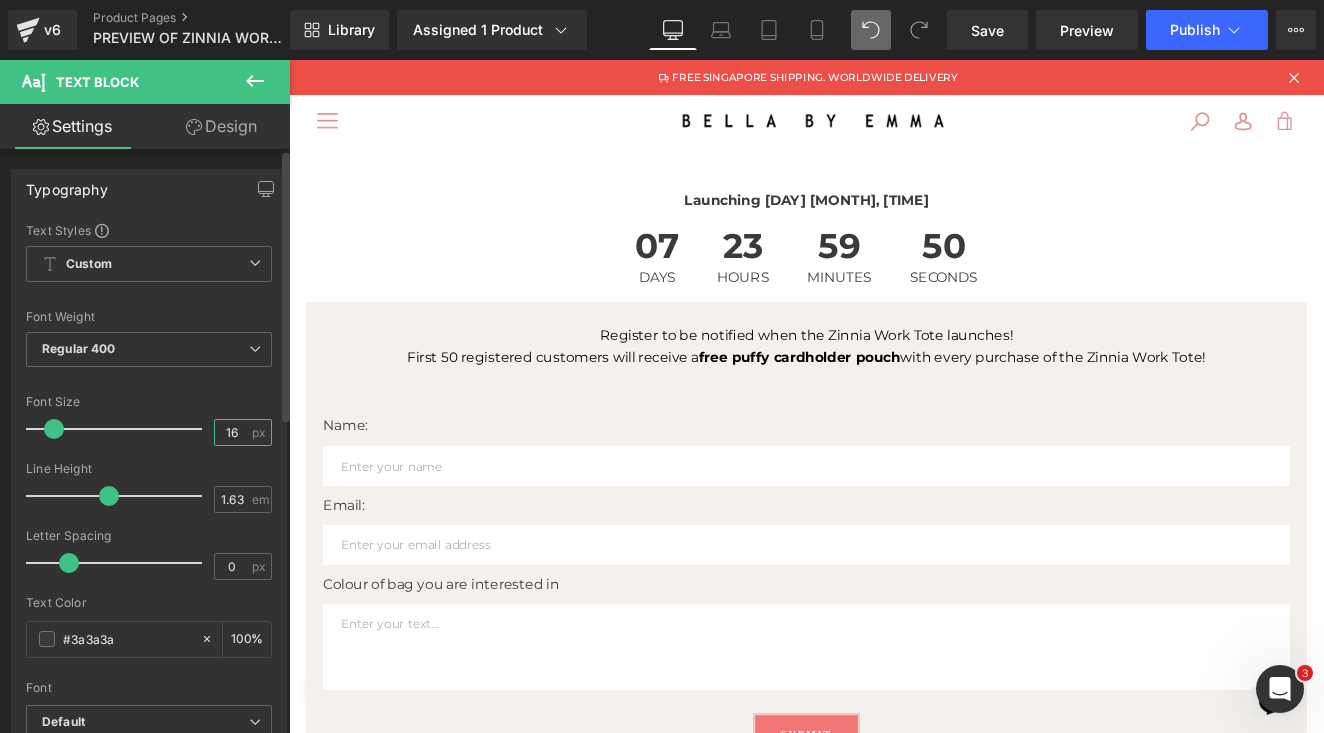 click on "16" at bounding box center (232, 432) 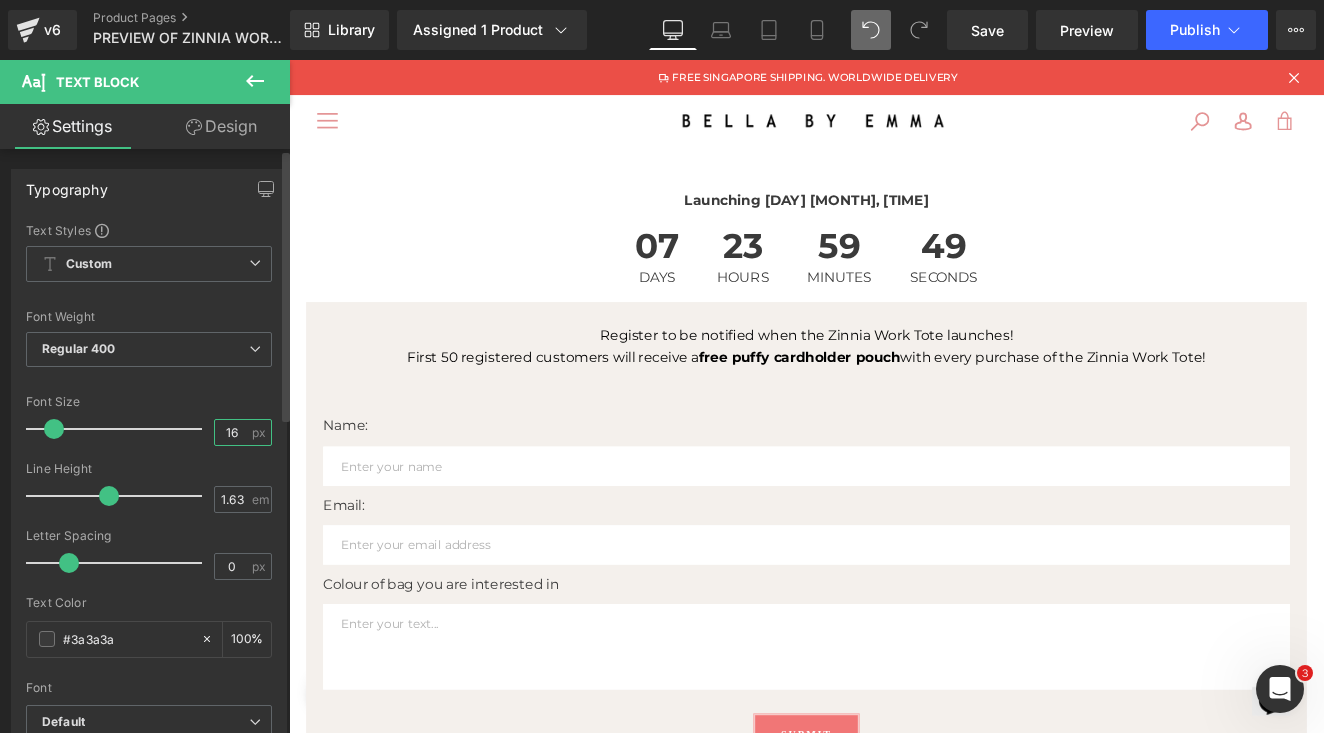click on "16" at bounding box center [232, 432] 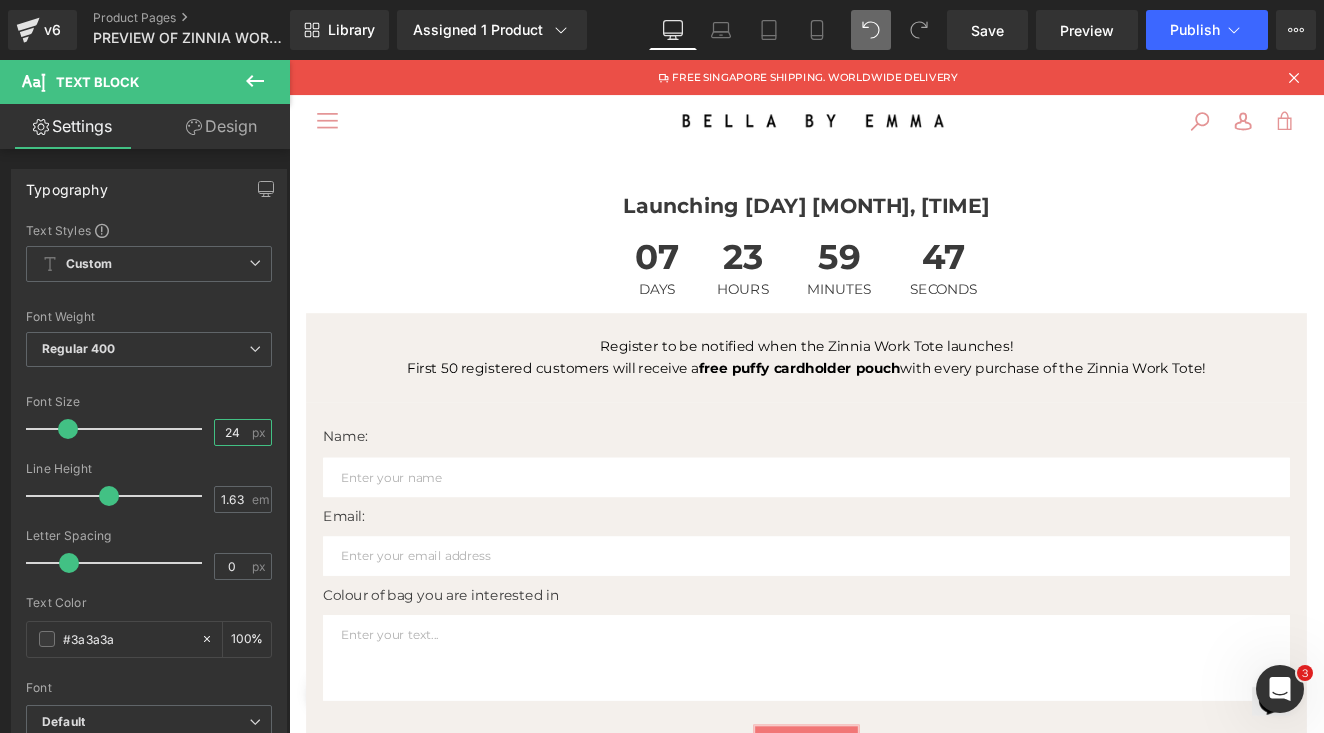 type on "24" 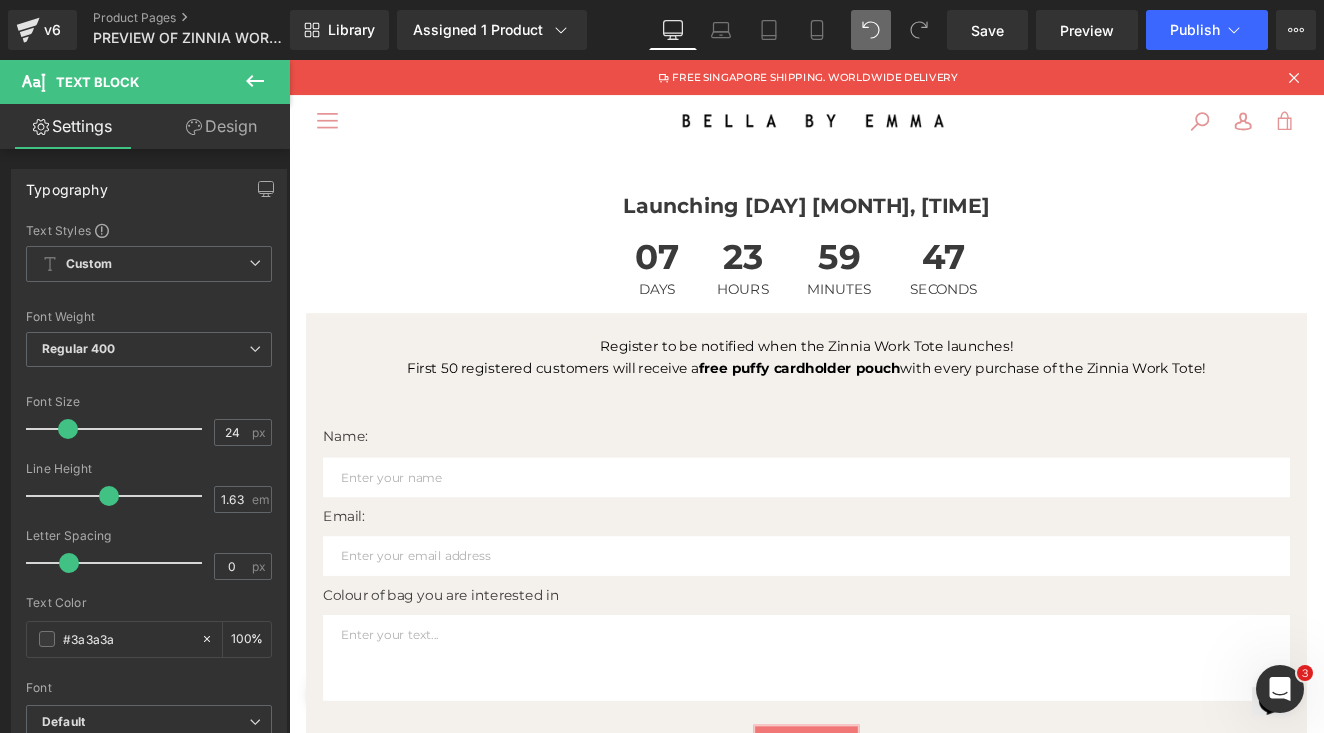 click at bounding box center [844, 131] 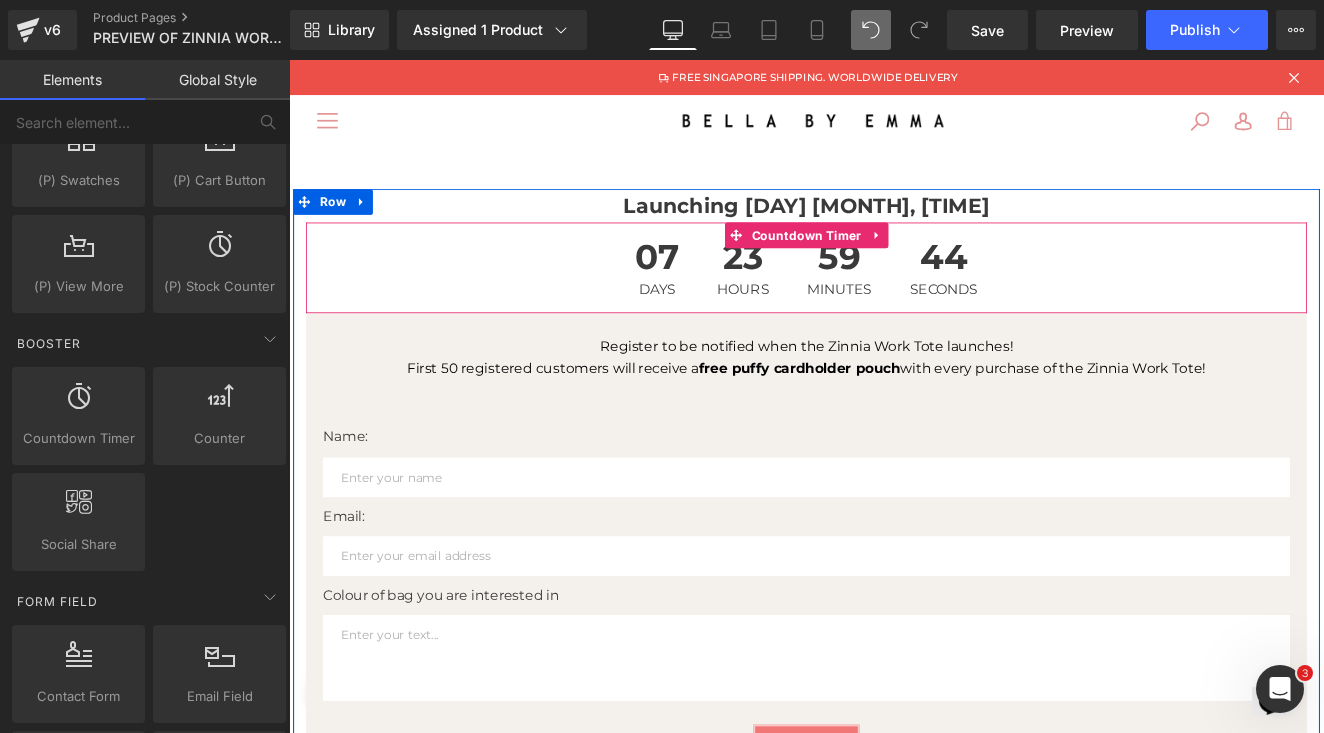 click on "59 Minutes" at bounding box center [933, 303] 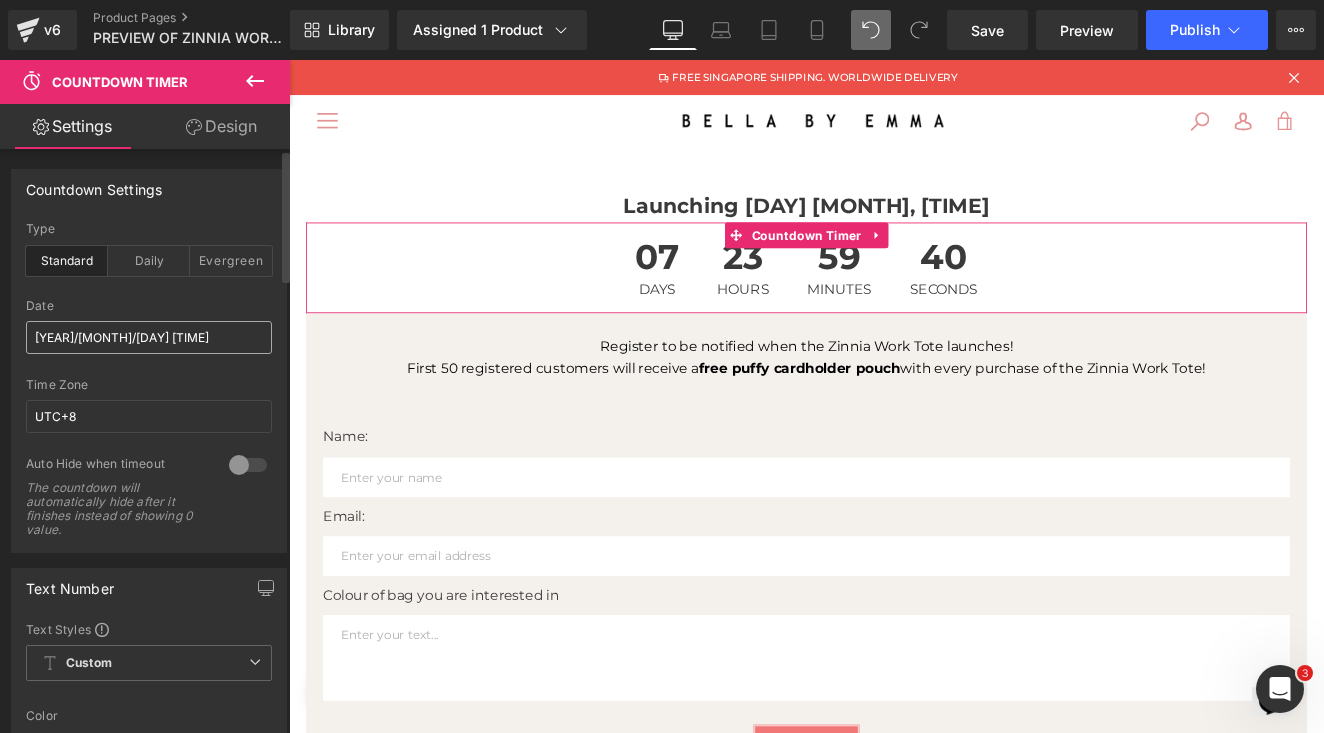 scroll, scrollTop: 0, scrollLeft: 0, axis: both 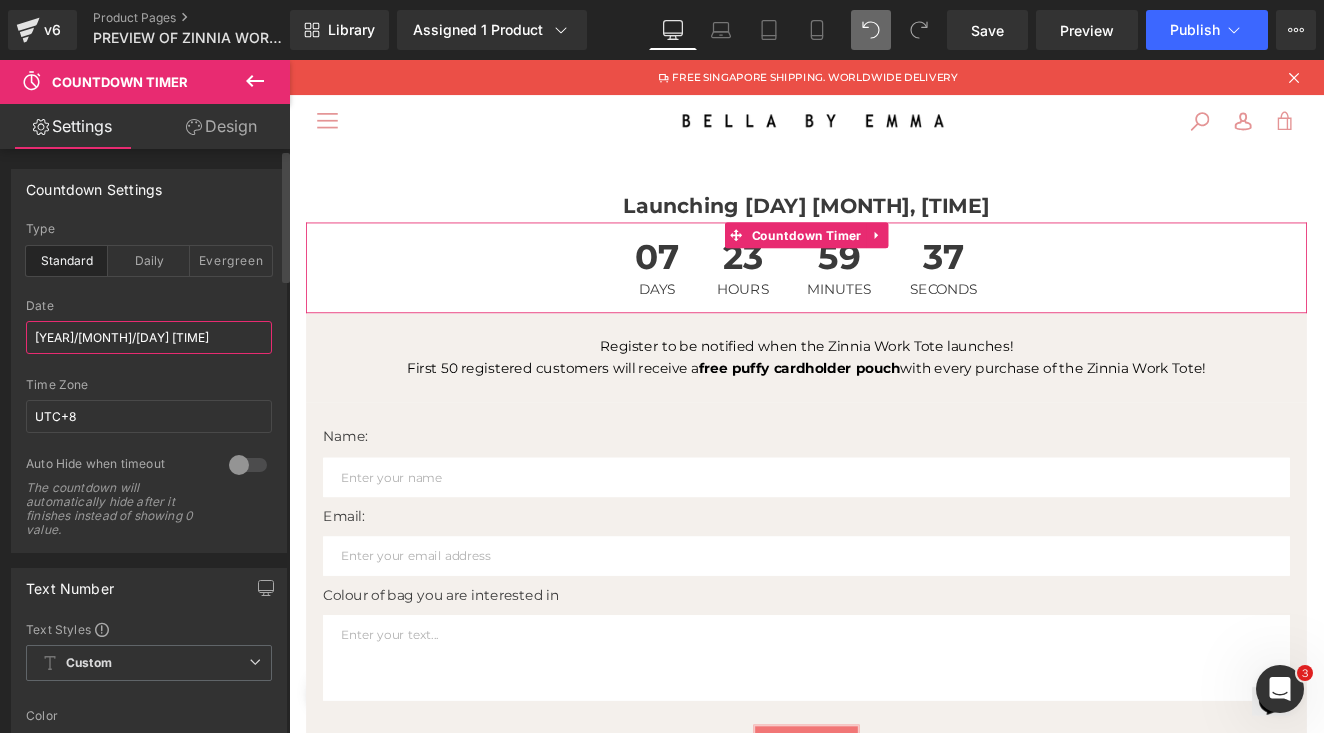 click on "[YEAR]/[MONTH]/[DAY] [TIME]" at bounding box center (149, 337) 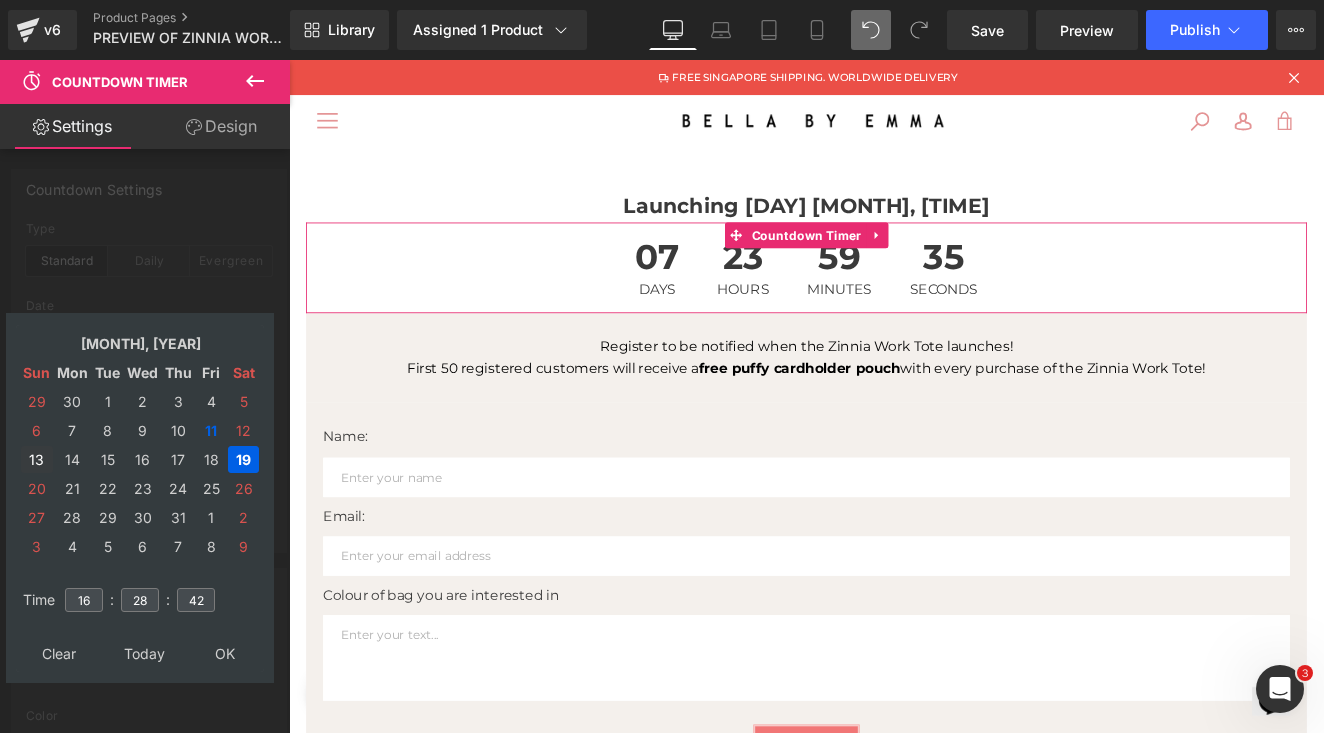 click on "13" at bounding box center [37, 459] 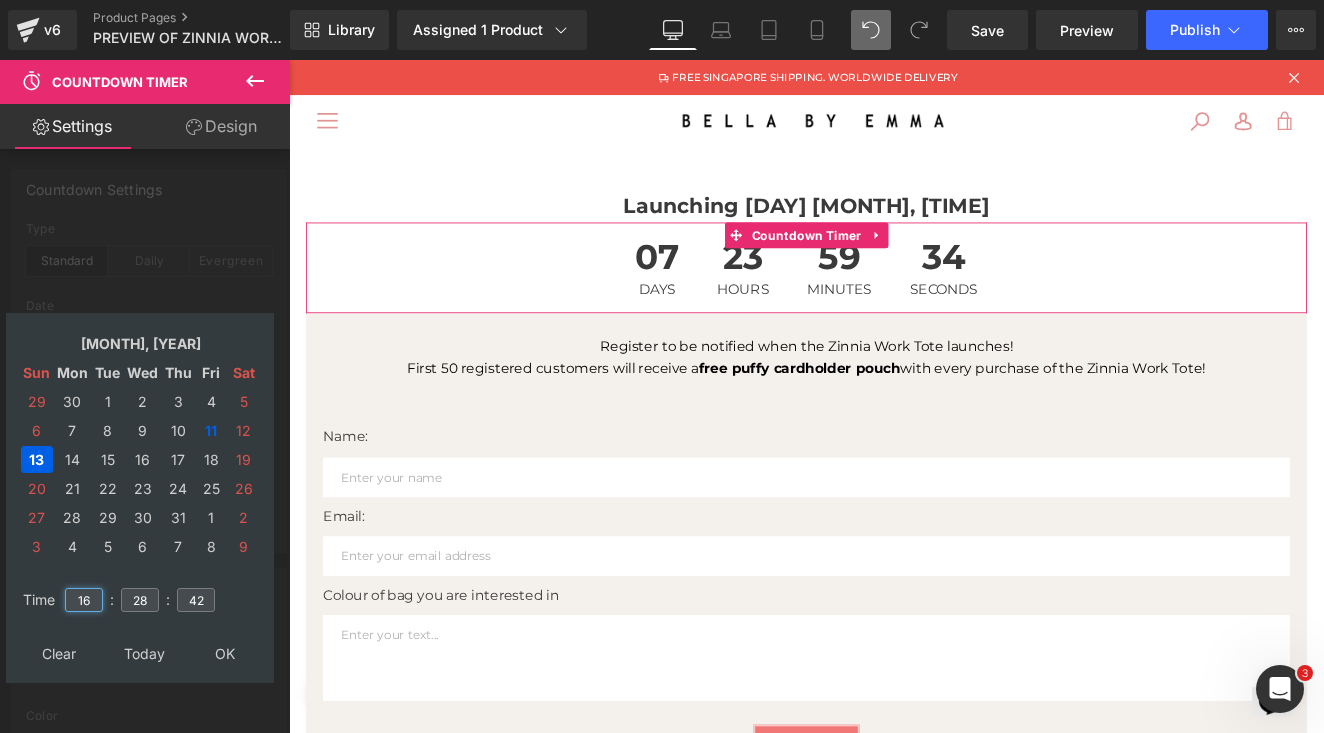 click on "16" at bounding box center [84, 600] 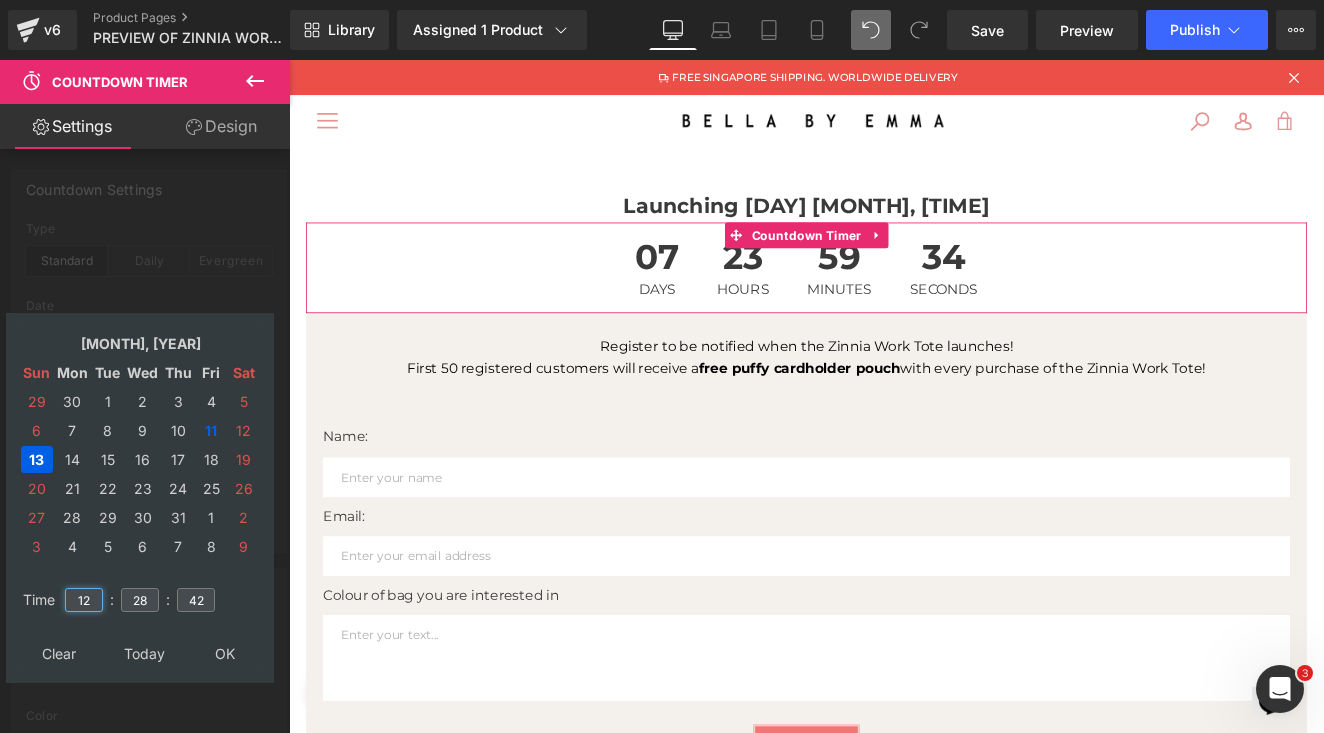 type on "12" 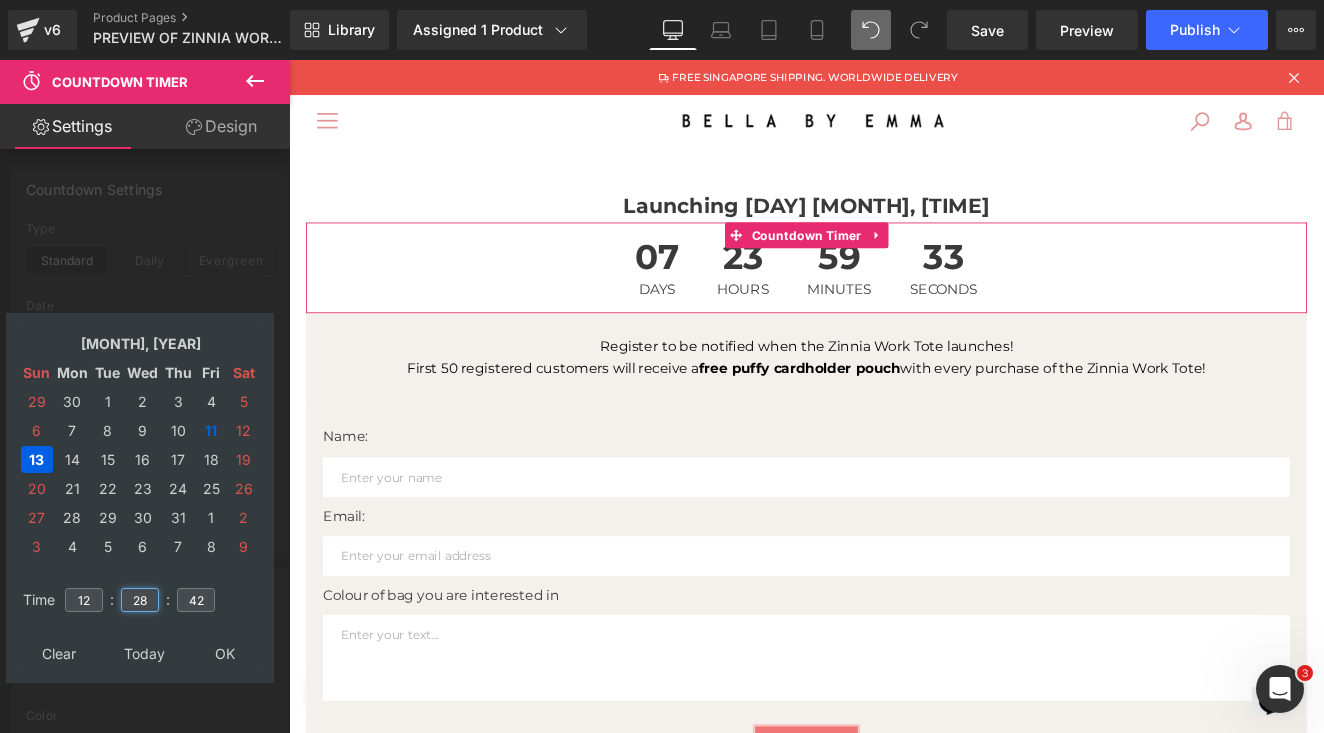 click on "28" at bounding box center [140, 600] 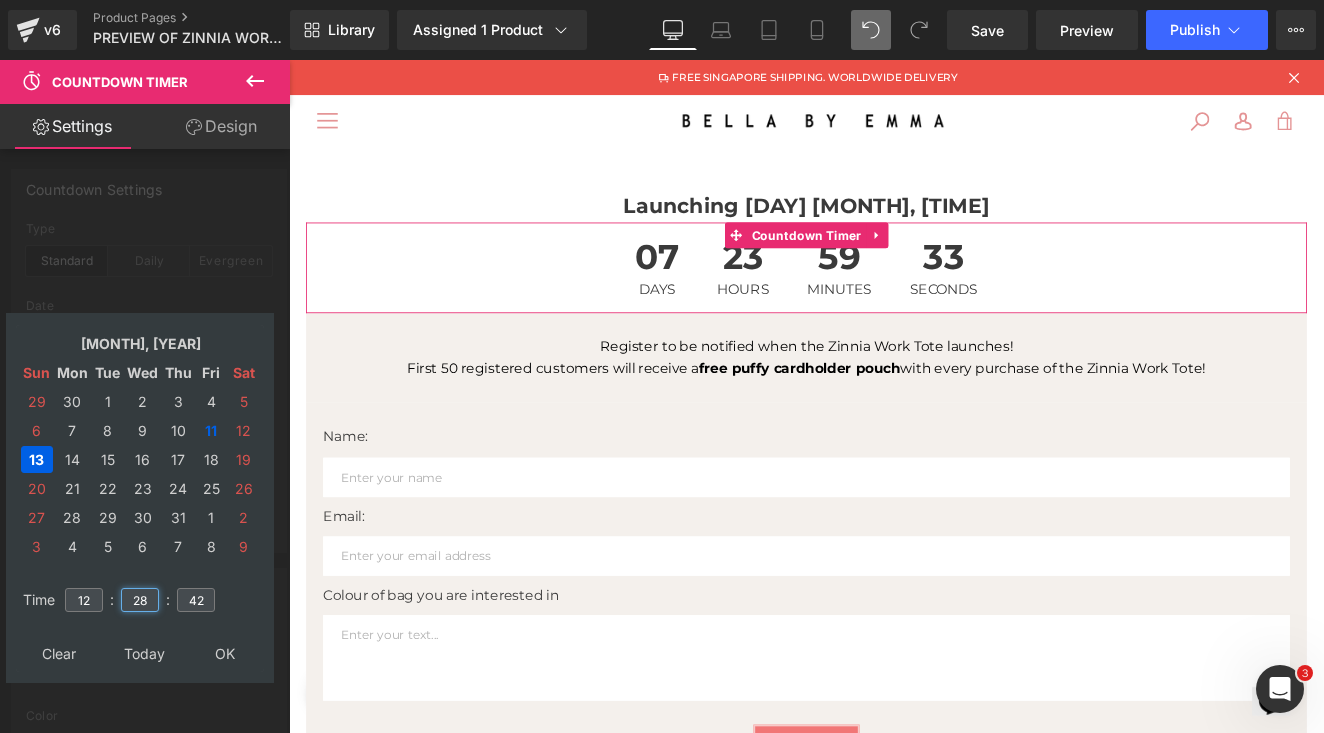 click on "28" at bounding box center [140, 600] 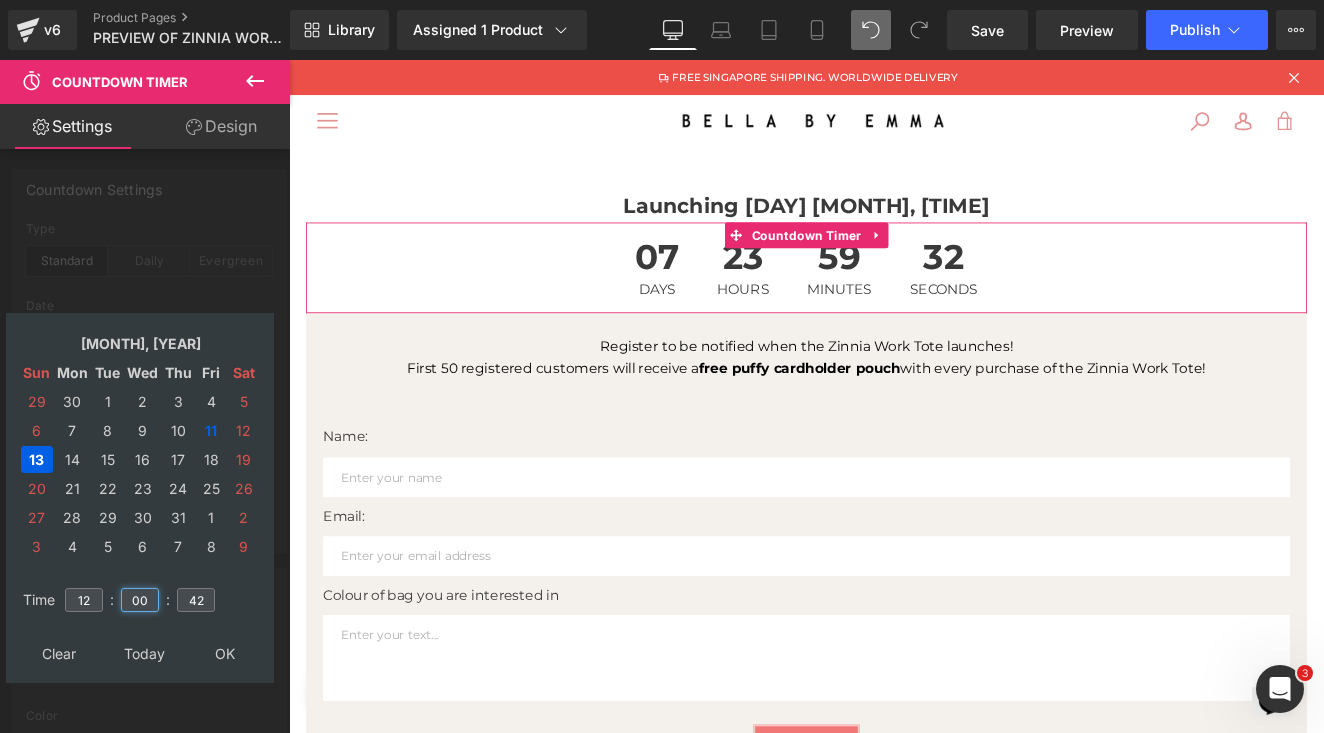 type on "00" 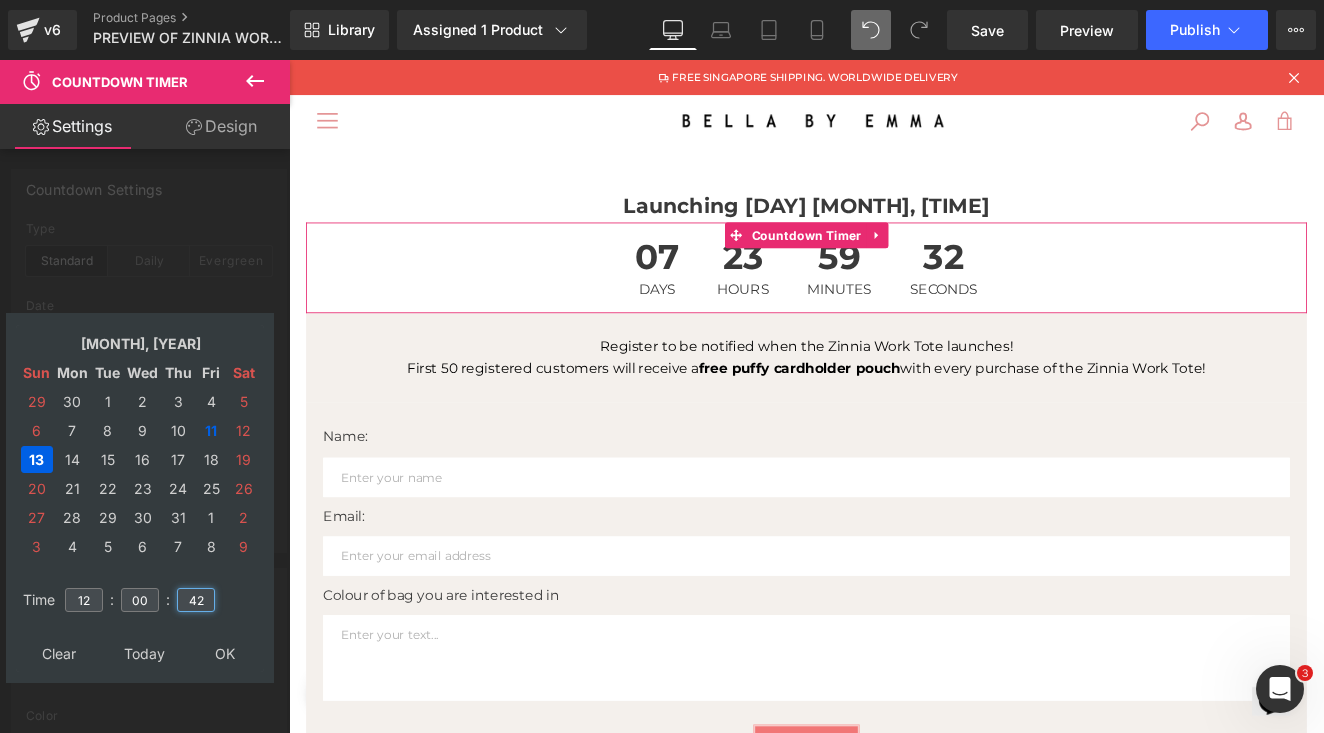 click on "42" at bounding box center [196, 600] 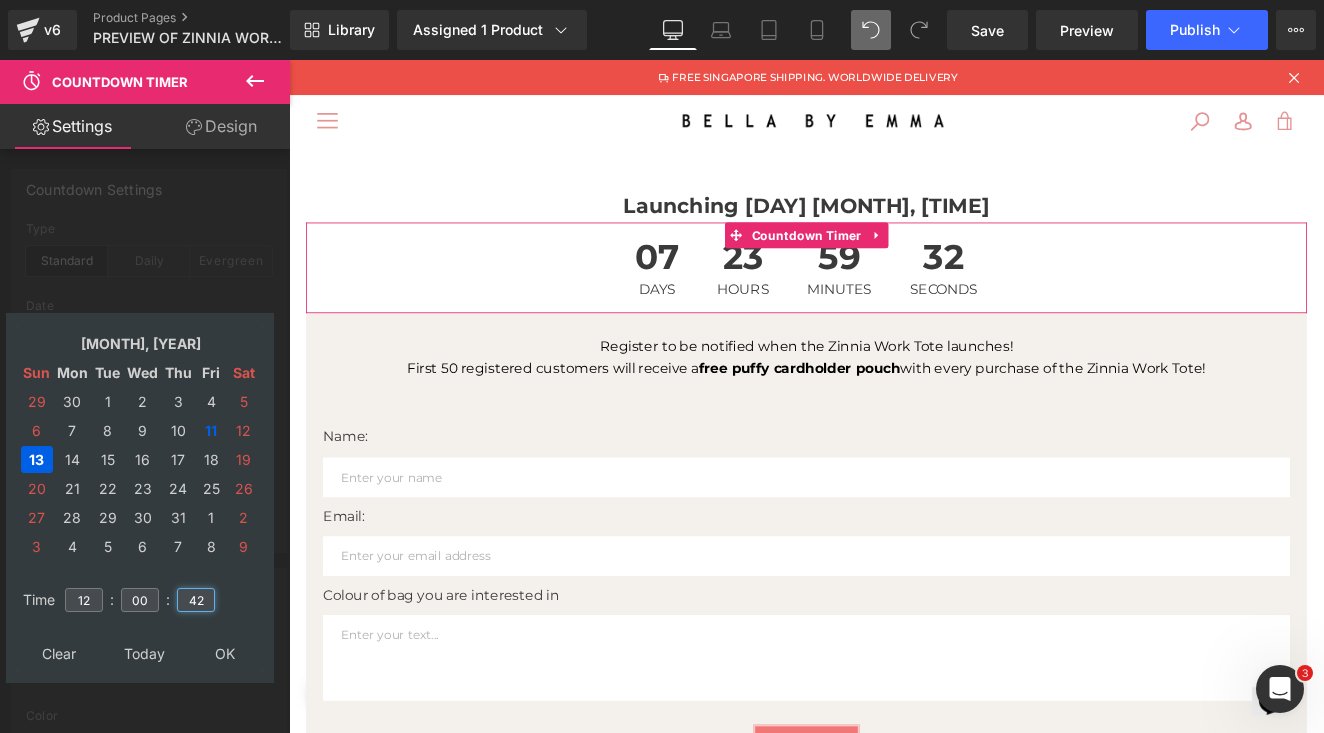 click on "42" at bounding box center (196, 600) 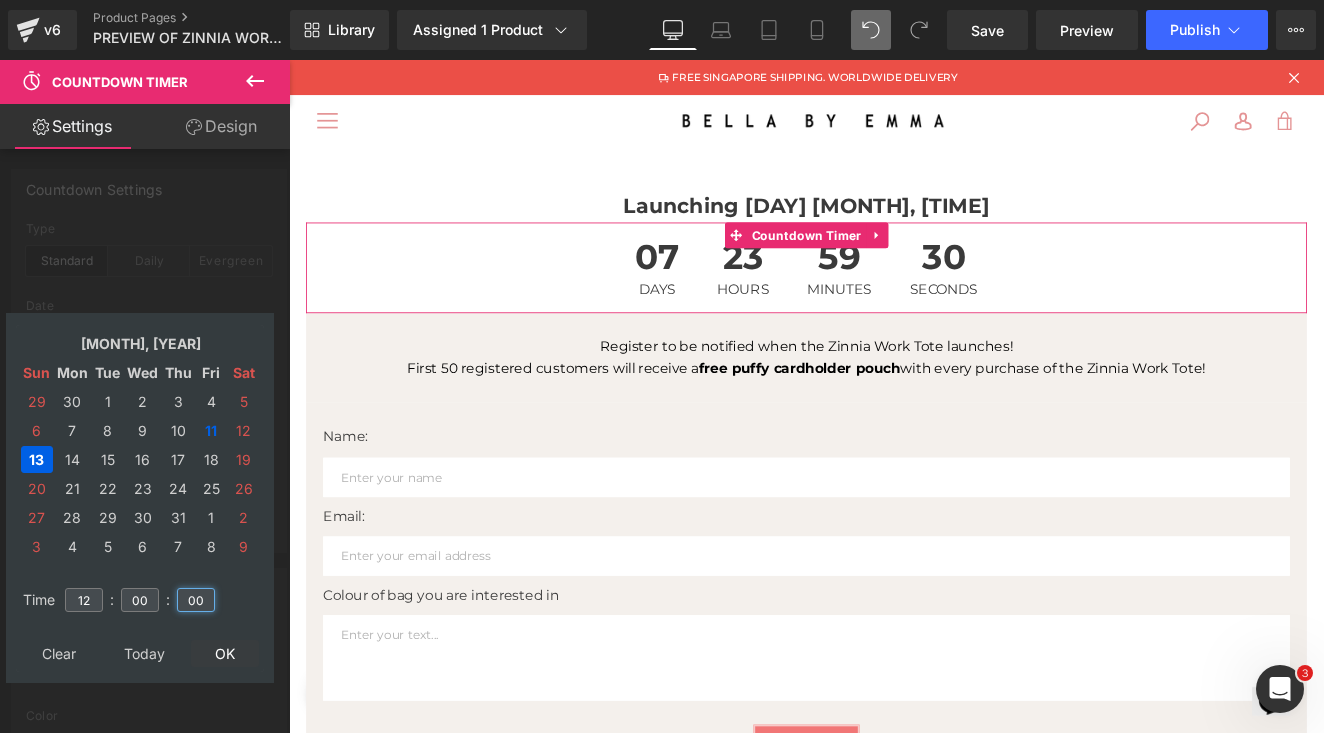 type on "00" 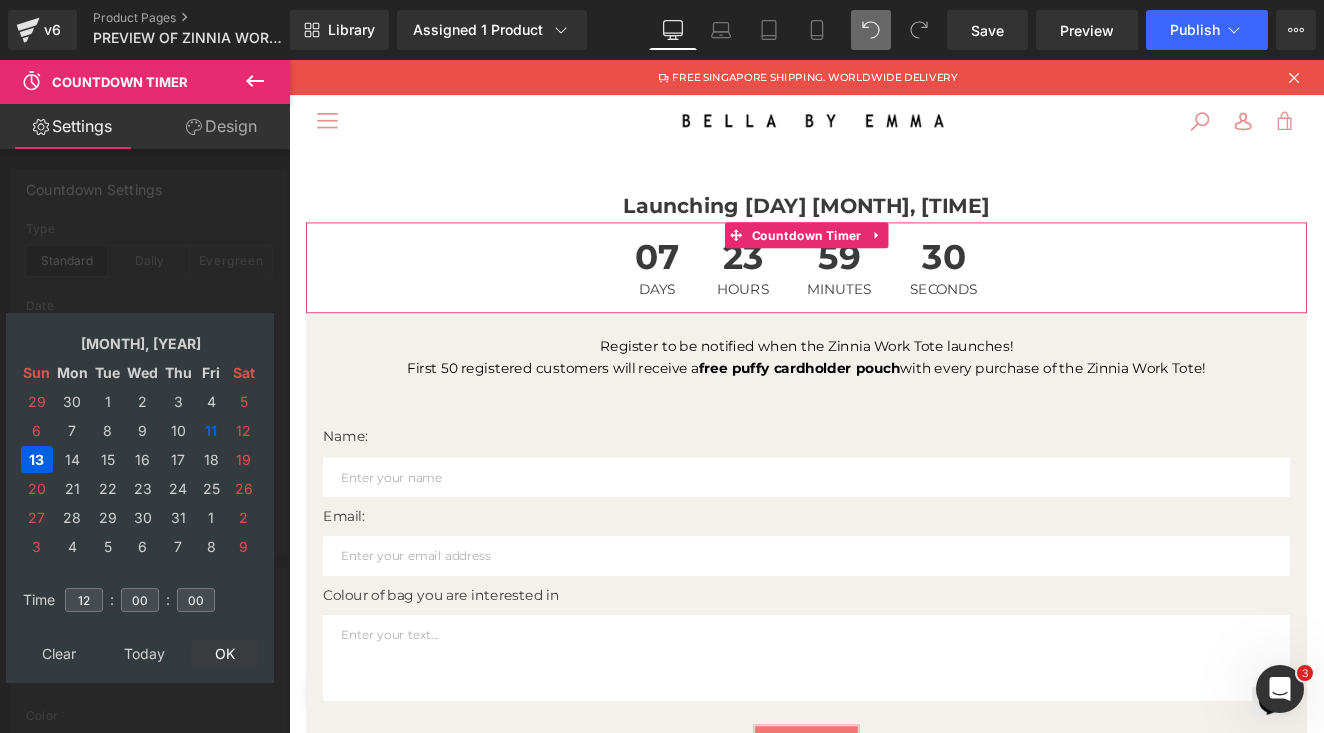 type on "[YEAR]/[MONTH]/[DAY] [TIME]" 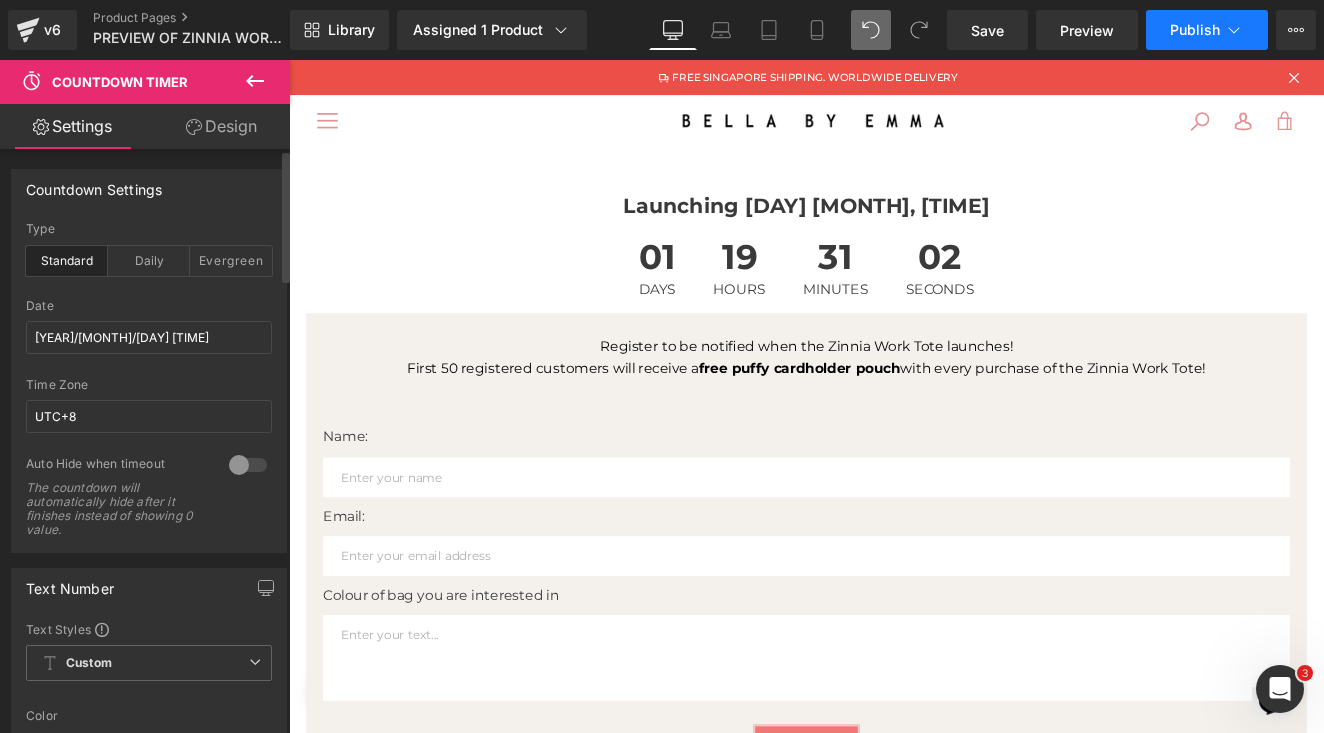 click 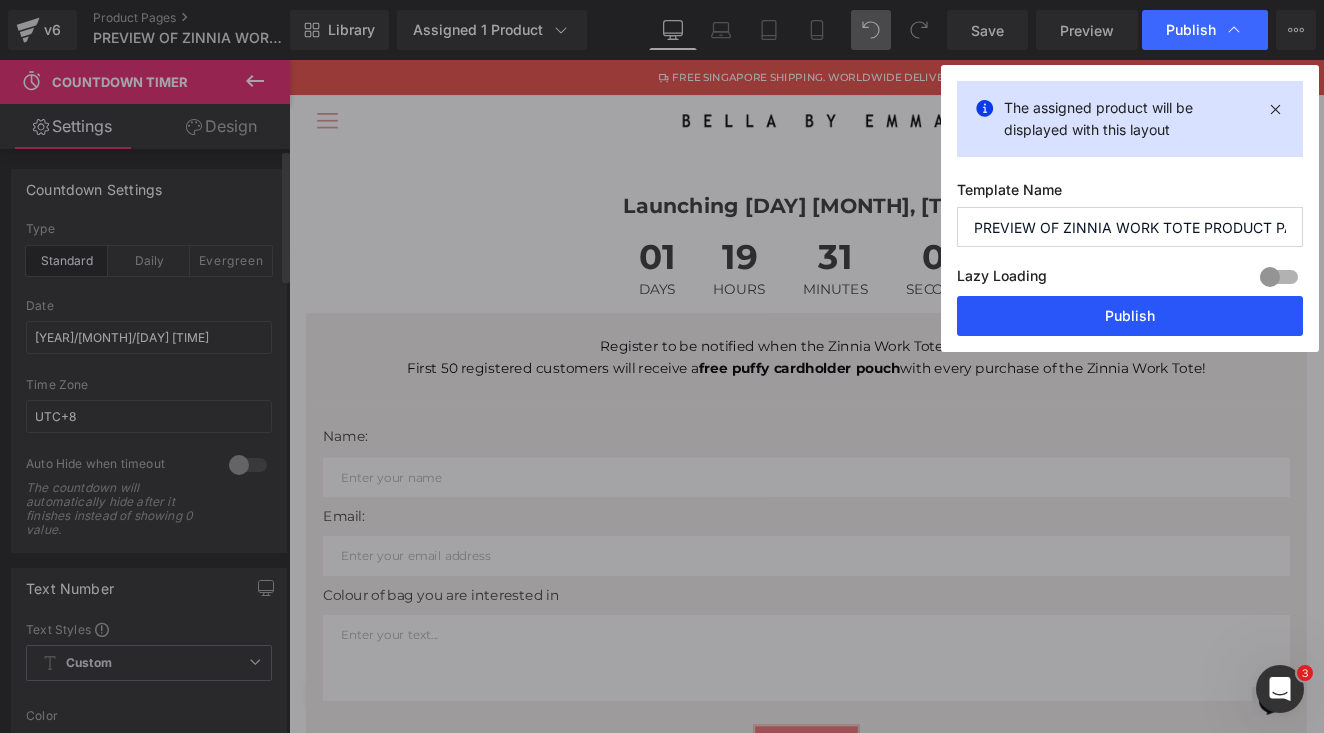 click on "Publish" at bounding box center [1130, 316] 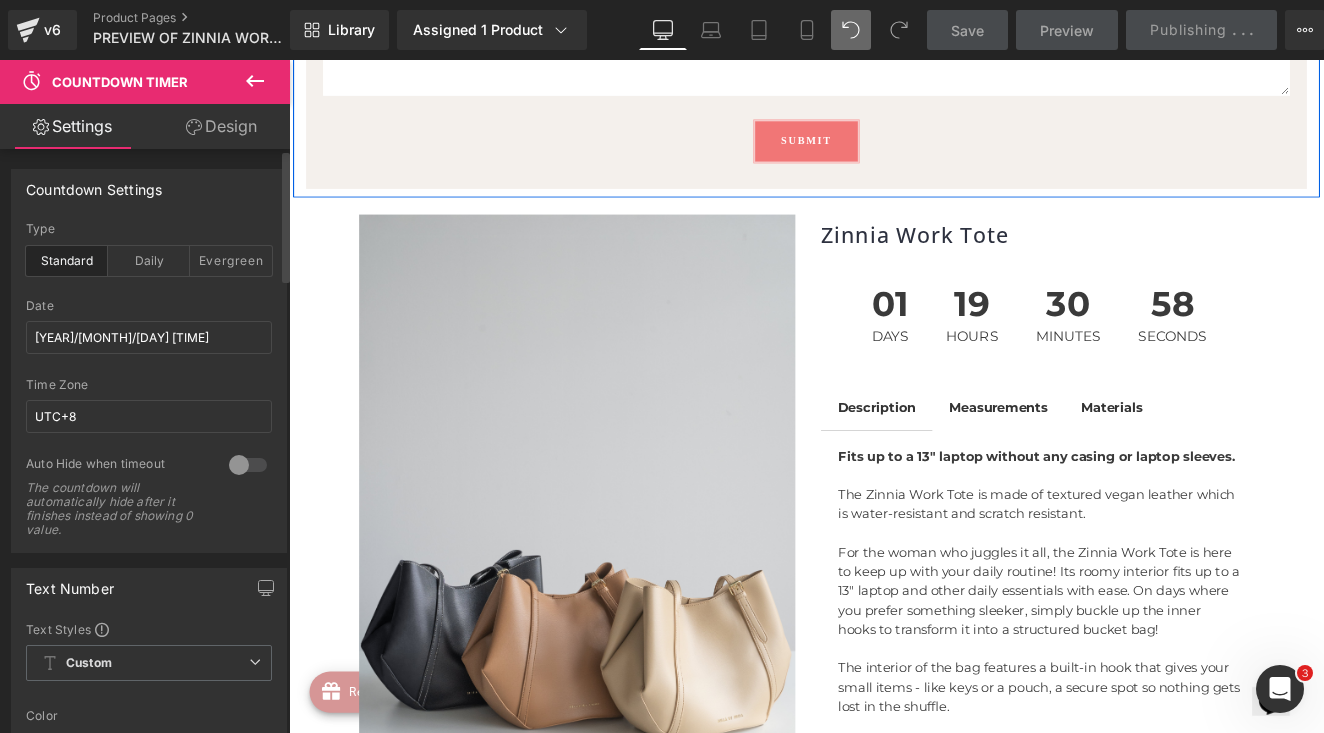 scroll, scrollTop: 720, scrollLeft: 0, axis: vertical 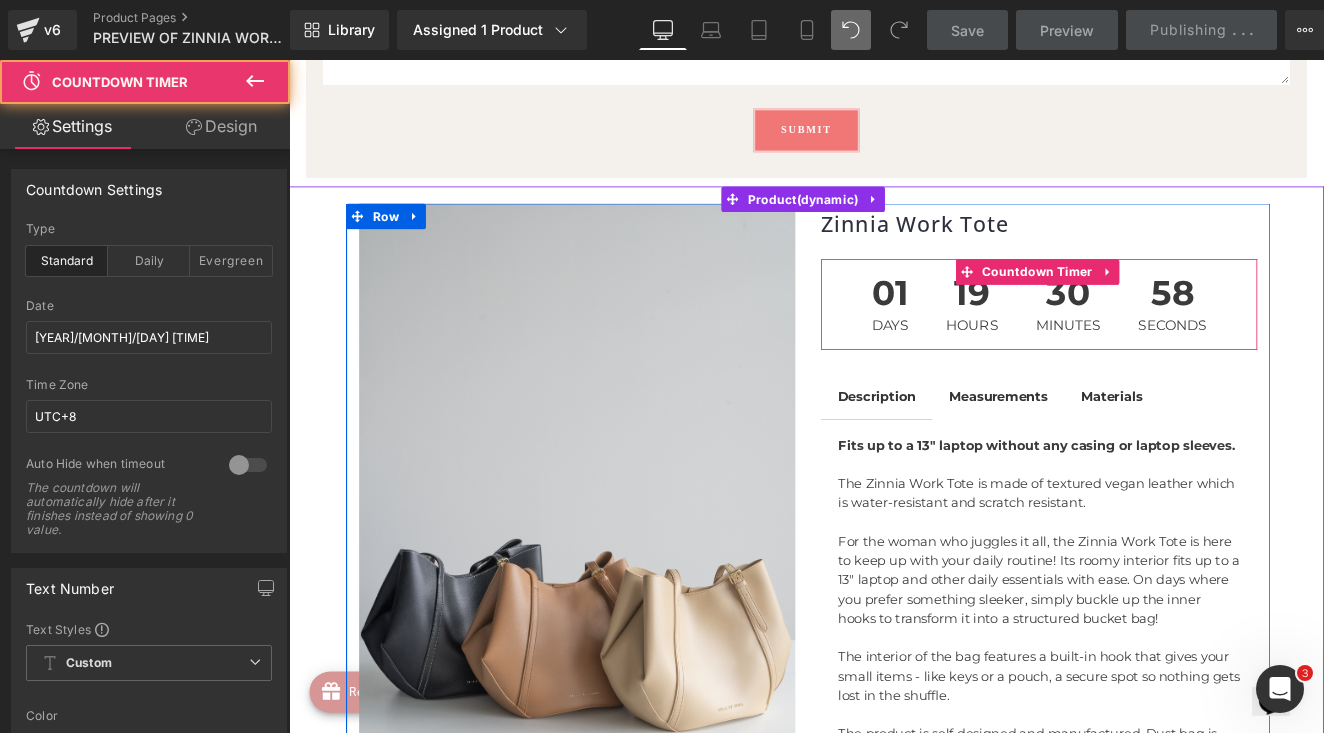 click on "30" at bounding box center (1200, 338) 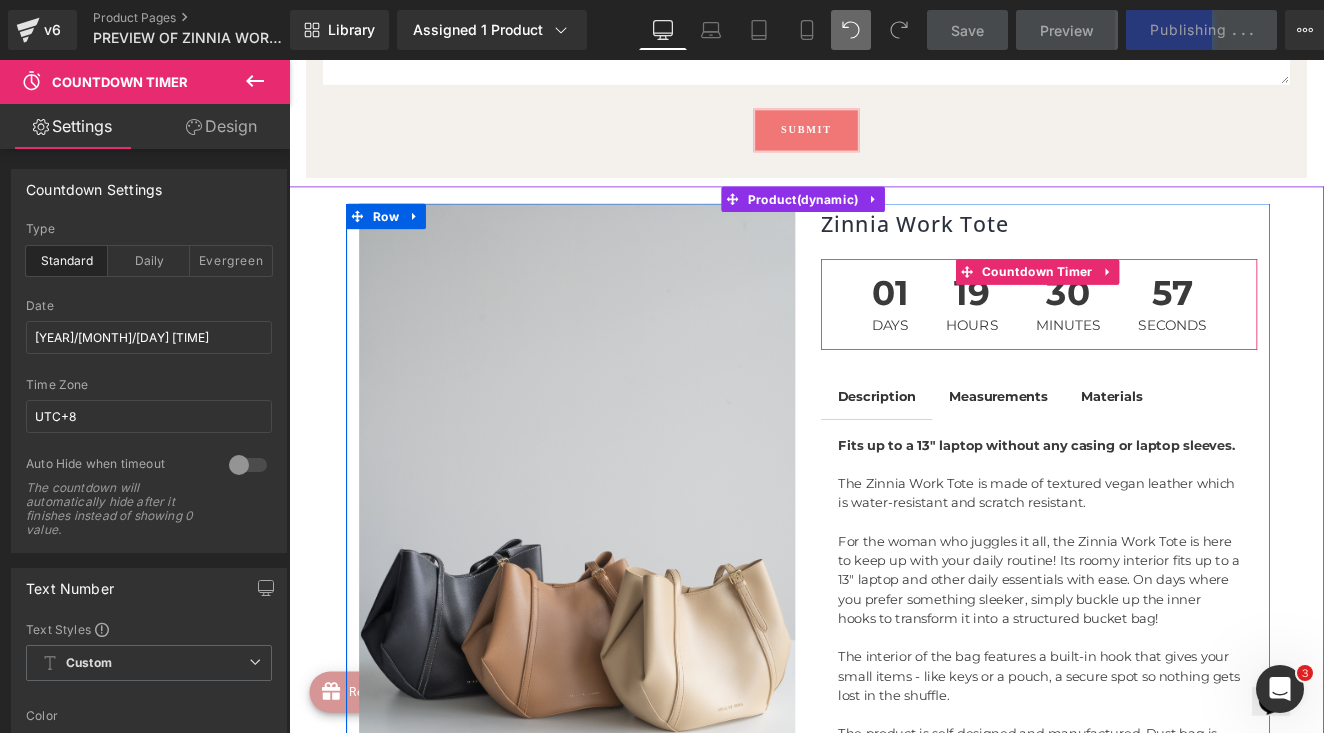 click 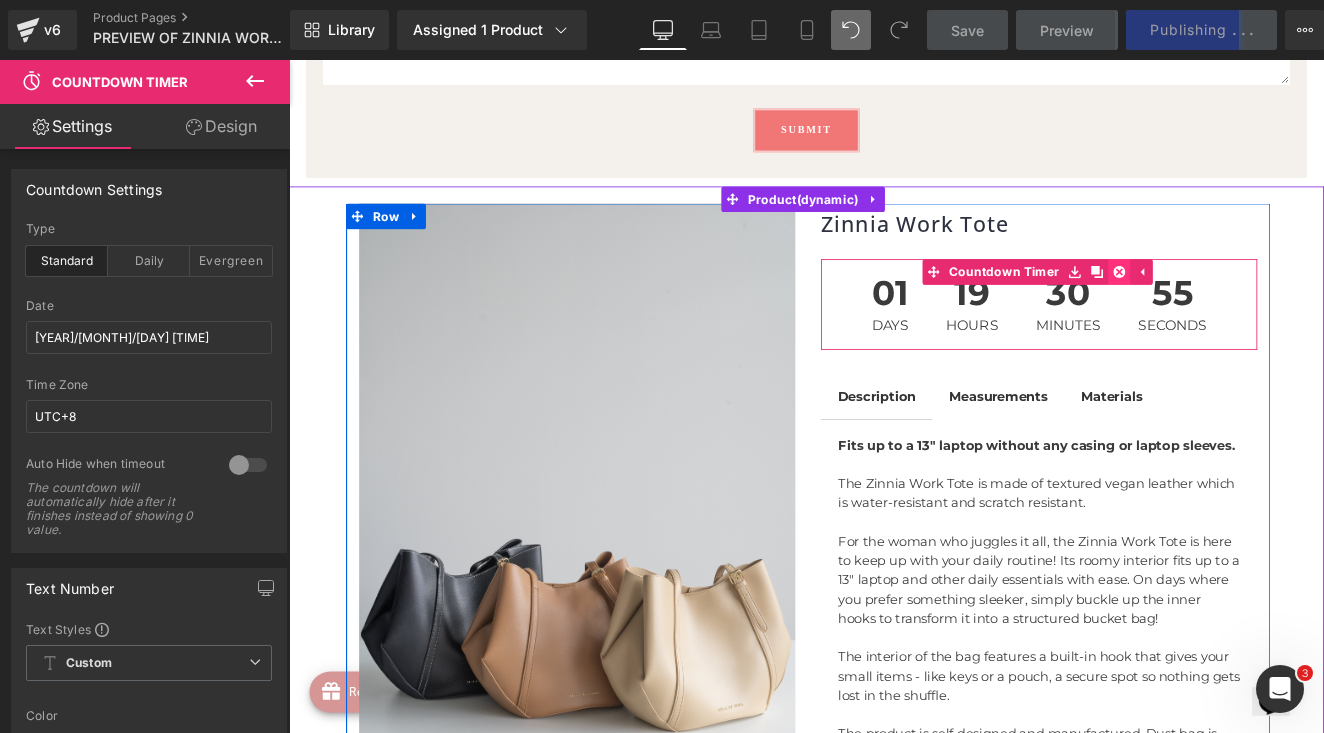 click 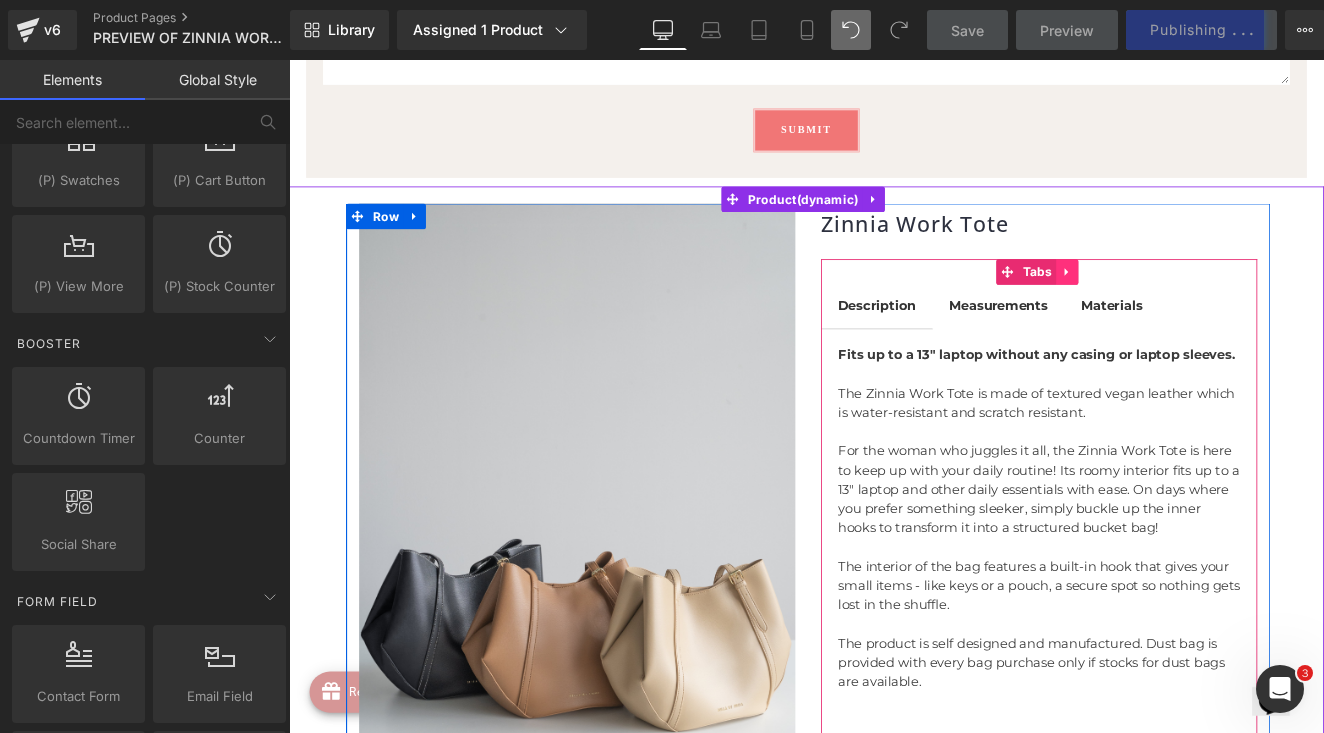 click at bounding box center (1199, 308) 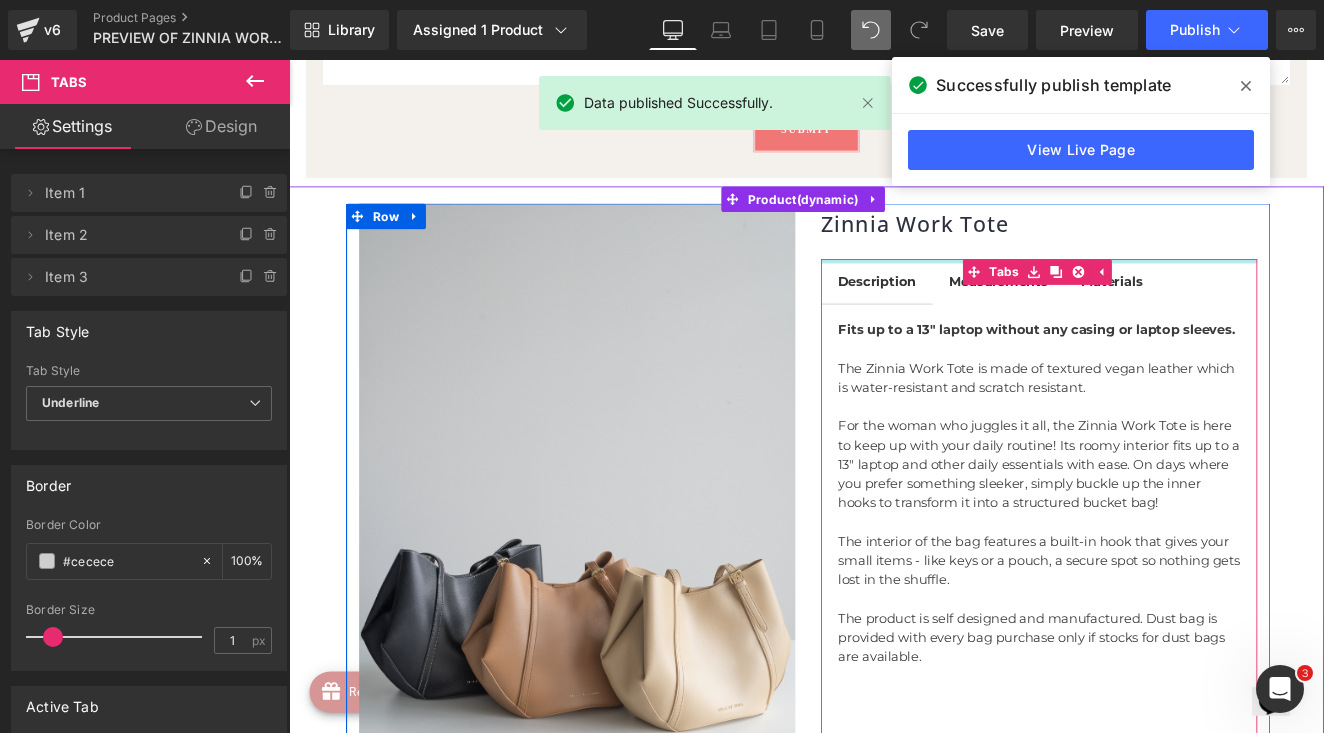 drag, startPoint x: 1283, startPoint y: 293, endPoint x: 1277, endPoint y: 241, distance: 52.34501 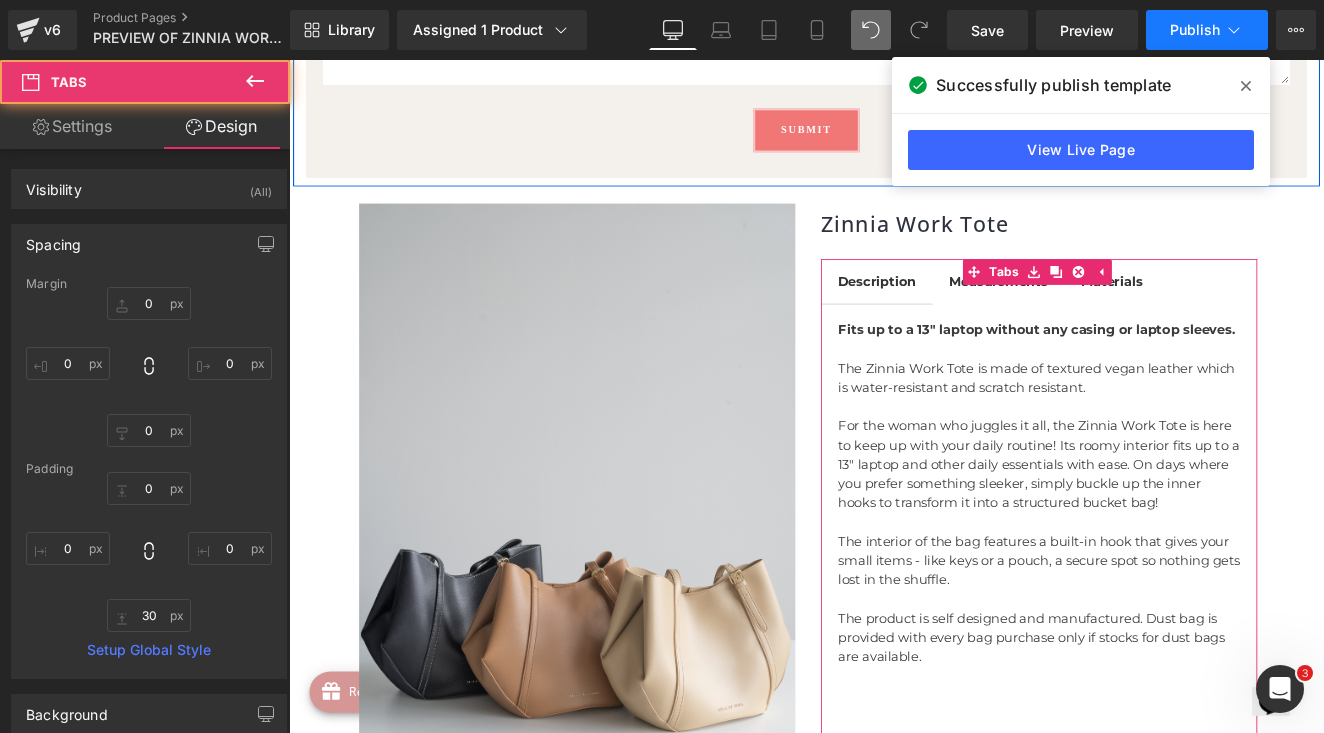 click on "Publish" at bounding box center [1195, 30] 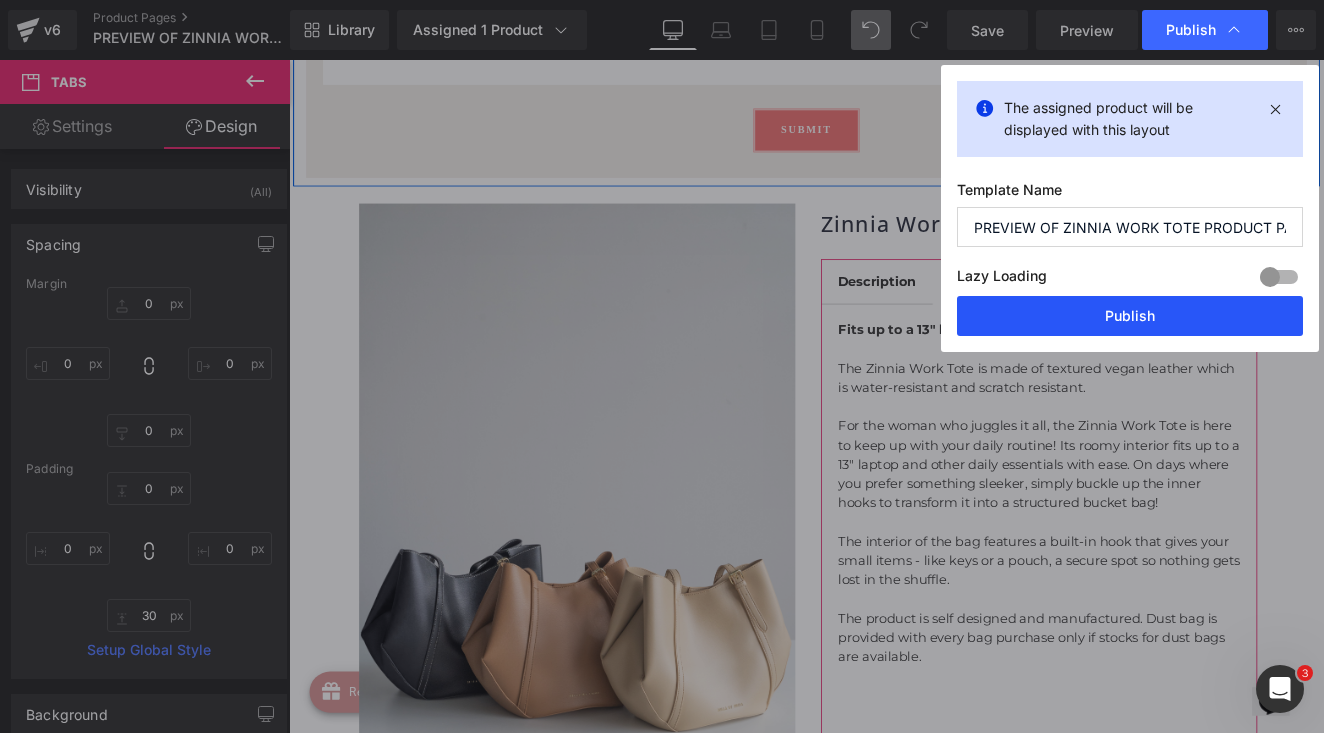 click on "Publish" at bounding box center [1130, 316] 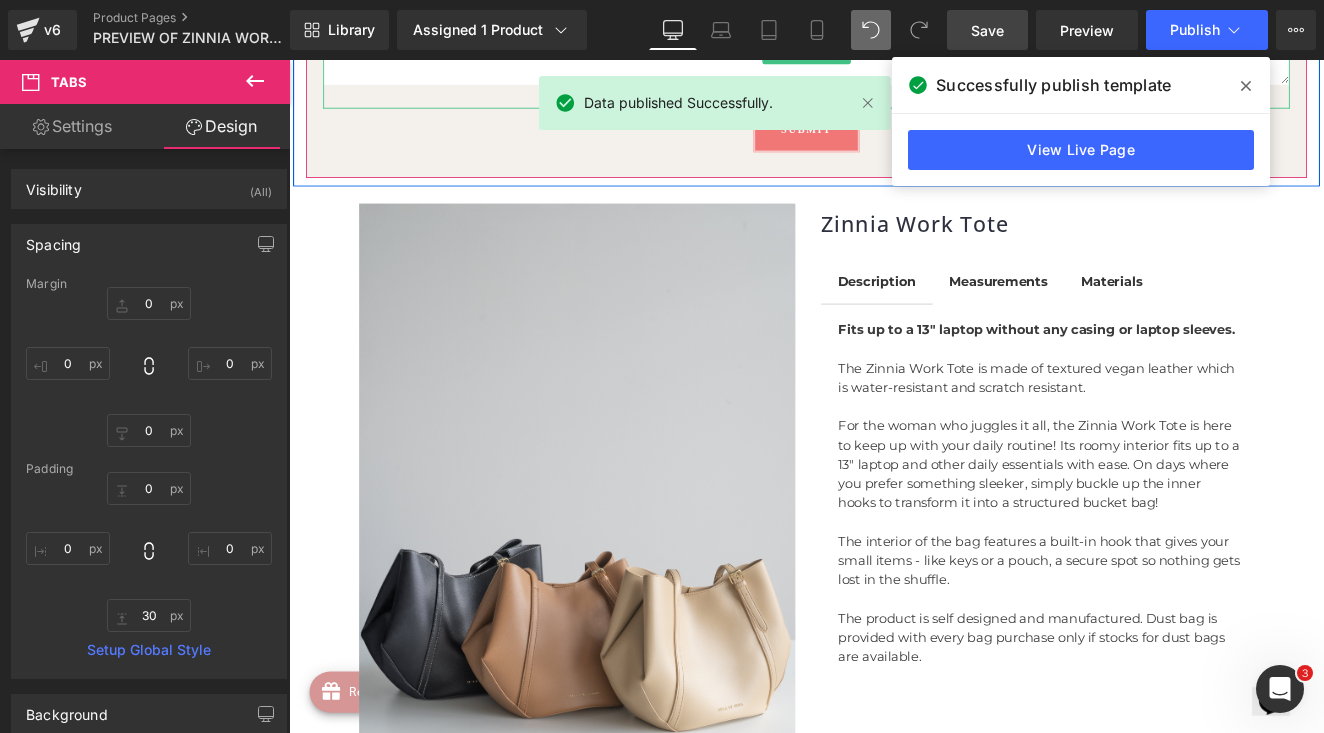 click on "Save" at bounding box center (987, 30) 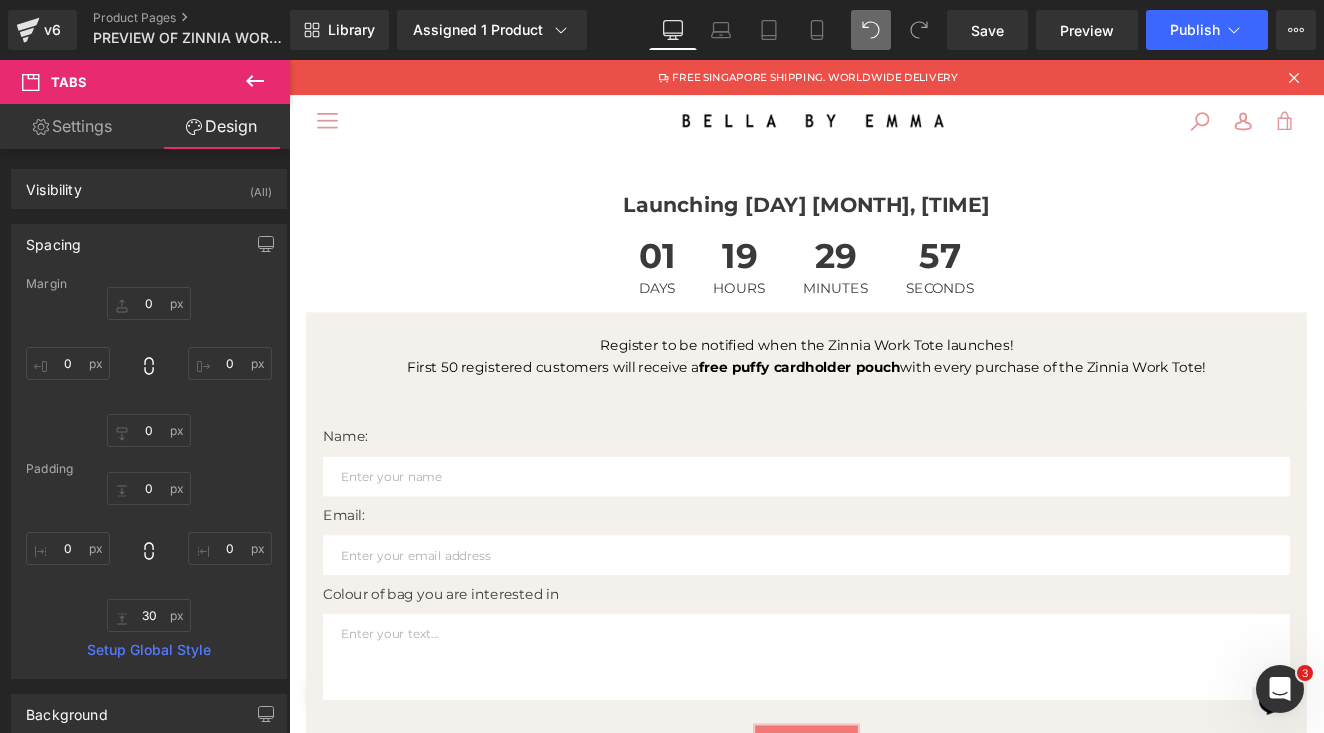 scroll, scrollTop: 0, scrollLeft: 0, axis: both 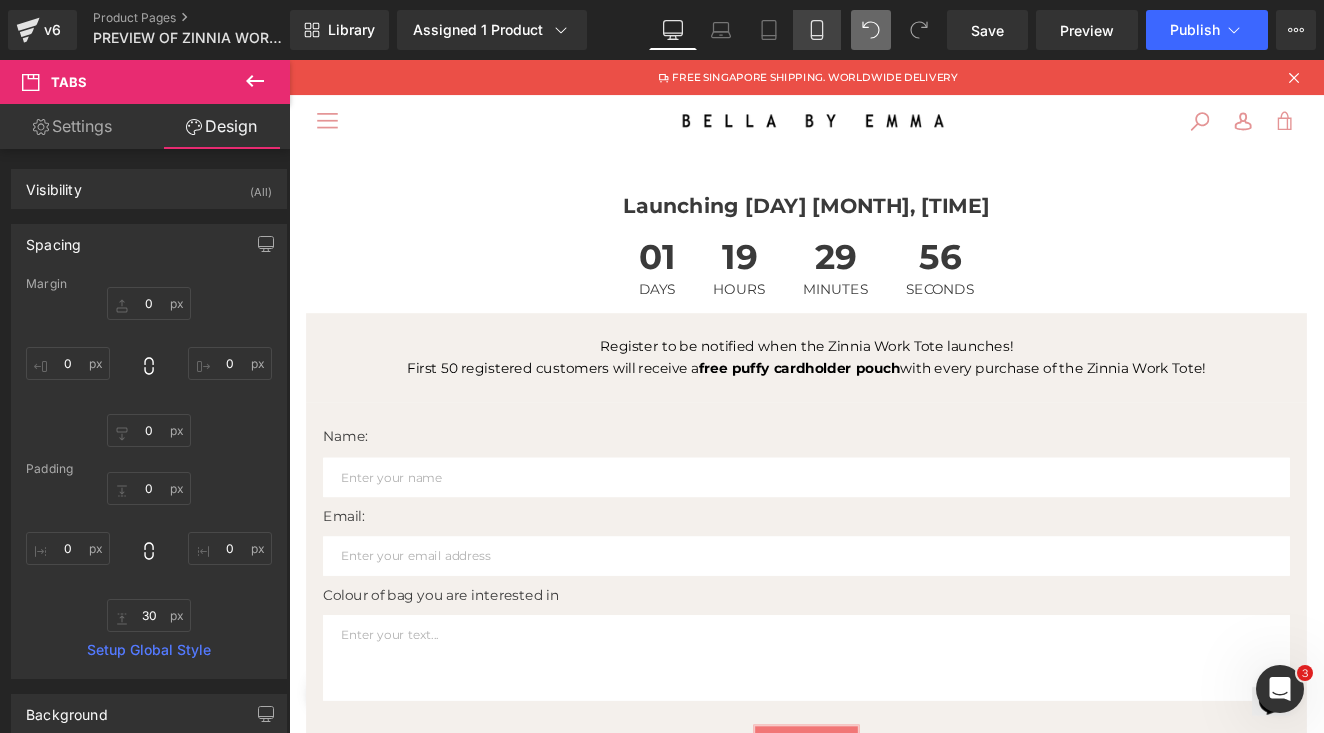 click 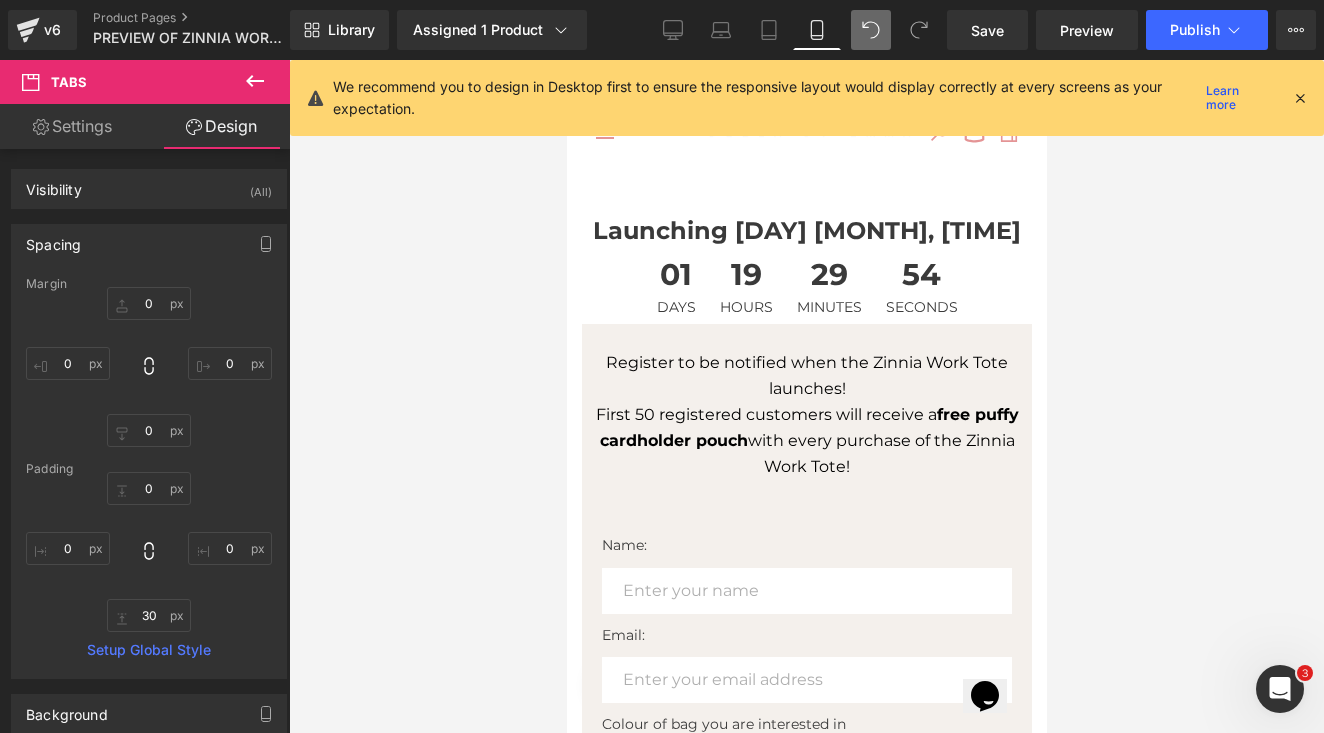 scroll, scrollTop: 0, scrollLeft: 0, axis: both 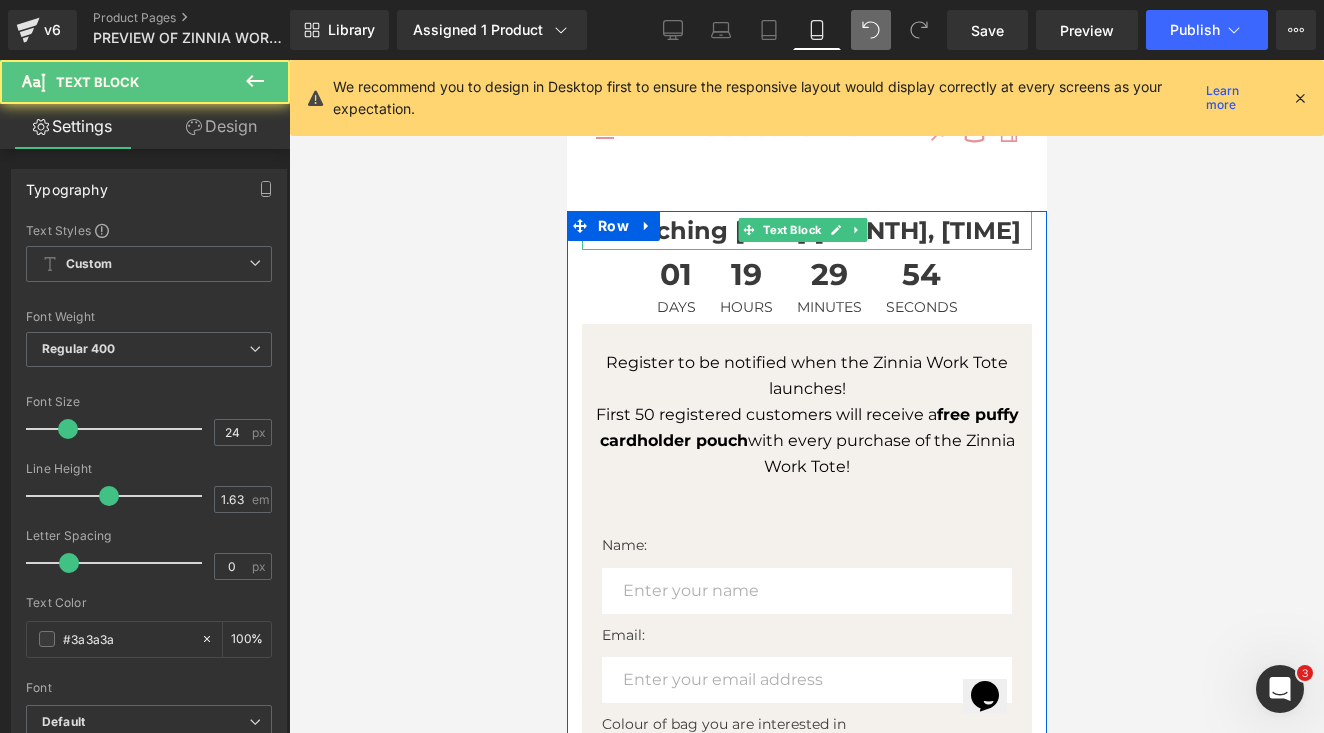 click on "Launching [DAY] [MONTH], [TIME]
Text Block" at bounding box center (806, 230) 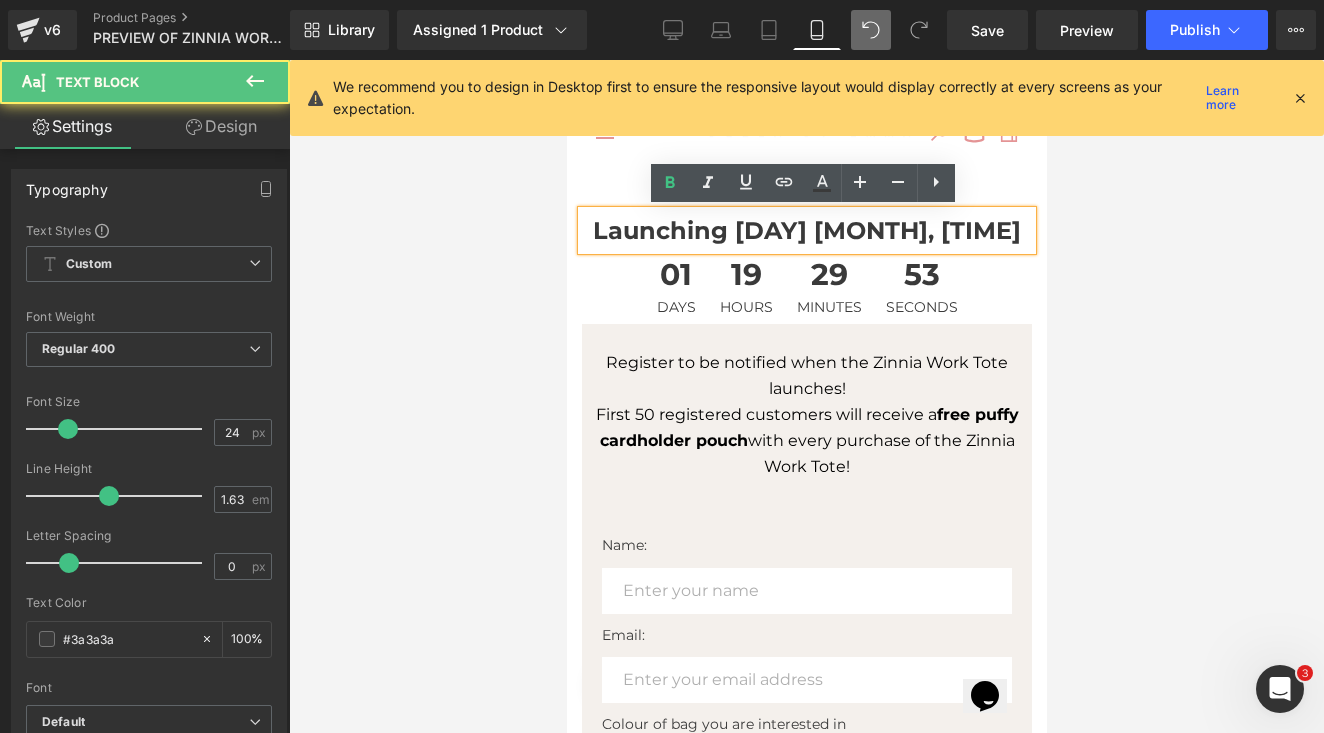 click on "Launching [DAY] [MONTH], [TIME]
Text Block
01 Days
19 Hours
29 Minutes
53 Seconds
Countdown Timer         Register to be notified when the Zinnia Work Tote launches!  First 50 registered customers will receive a  free puffy cardholder pouch  with every purchase of the Zinnia Work Tote! Text Block
Name: Text Block         Text Field         Email: Text Block         Email Field         Colour of bag you are interested in Text Block         Text Area         Submit Submit Button
Contact Form         Row
(P) Image" at bounding box center [806, 2536] 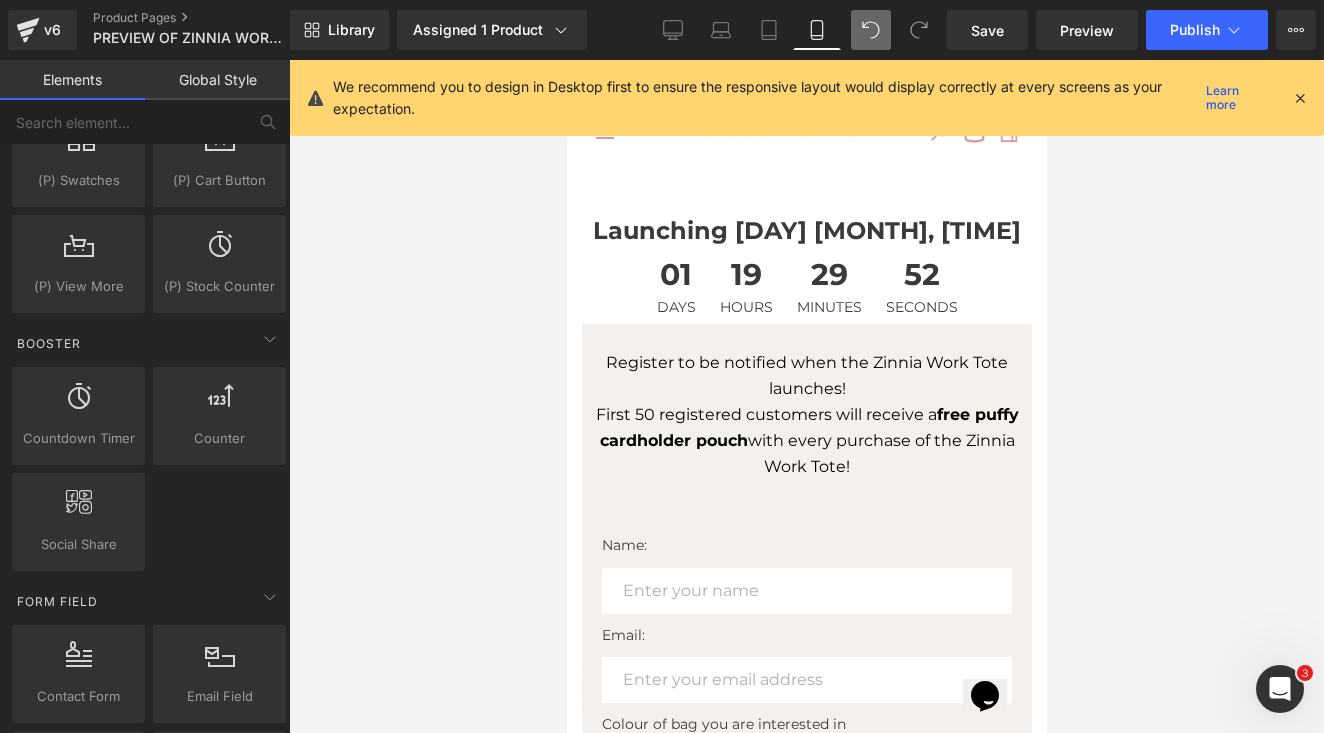 click on "Launching [DAY] [MONTH], [TIME]
Text Block
01 Days
19 Hours
29 Minutes
52 Seconds
Countdown Timer         Register to be notified when the Zinnia Work Tote launches!  First 50 registered customers will receive a  free puffy cardholder pouch  with every purchase of the Zinnia Work Tote! Text Block
Name: Text Block         Text Field         Email: Text Block         Email Field         Colour of bag you are interested in Text Block         Text Area         Submit Submit Button
Contact Form         Row
(P) Image" at bounding box center (806, 2536) 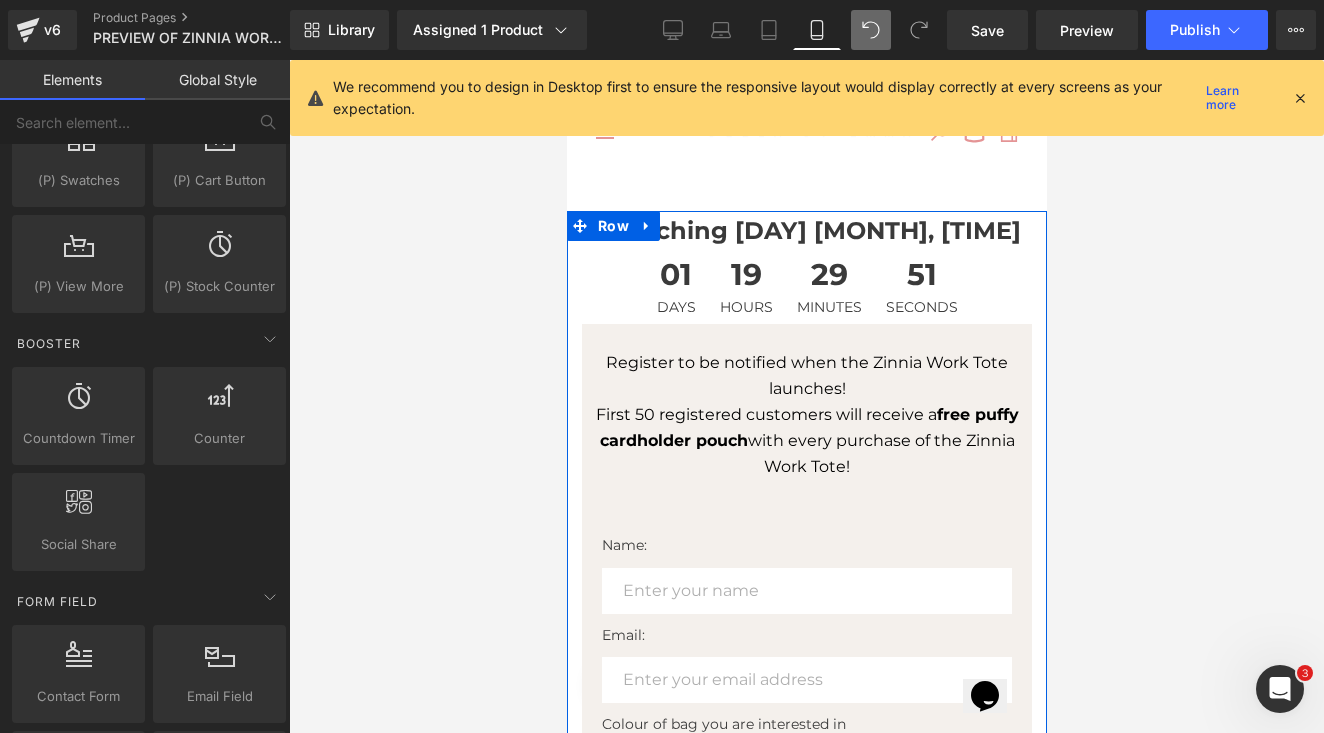 click at bounding box center [646, 226] 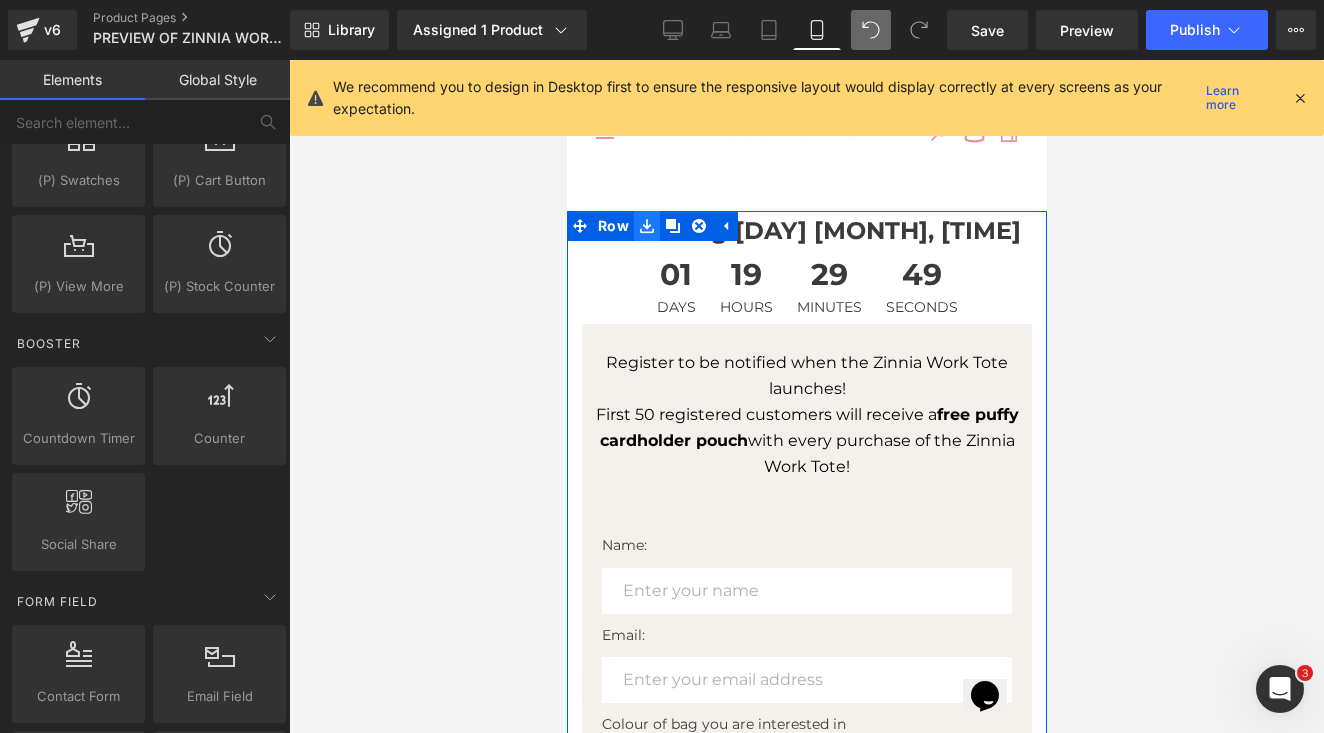 click at bounding box center (646, 226) 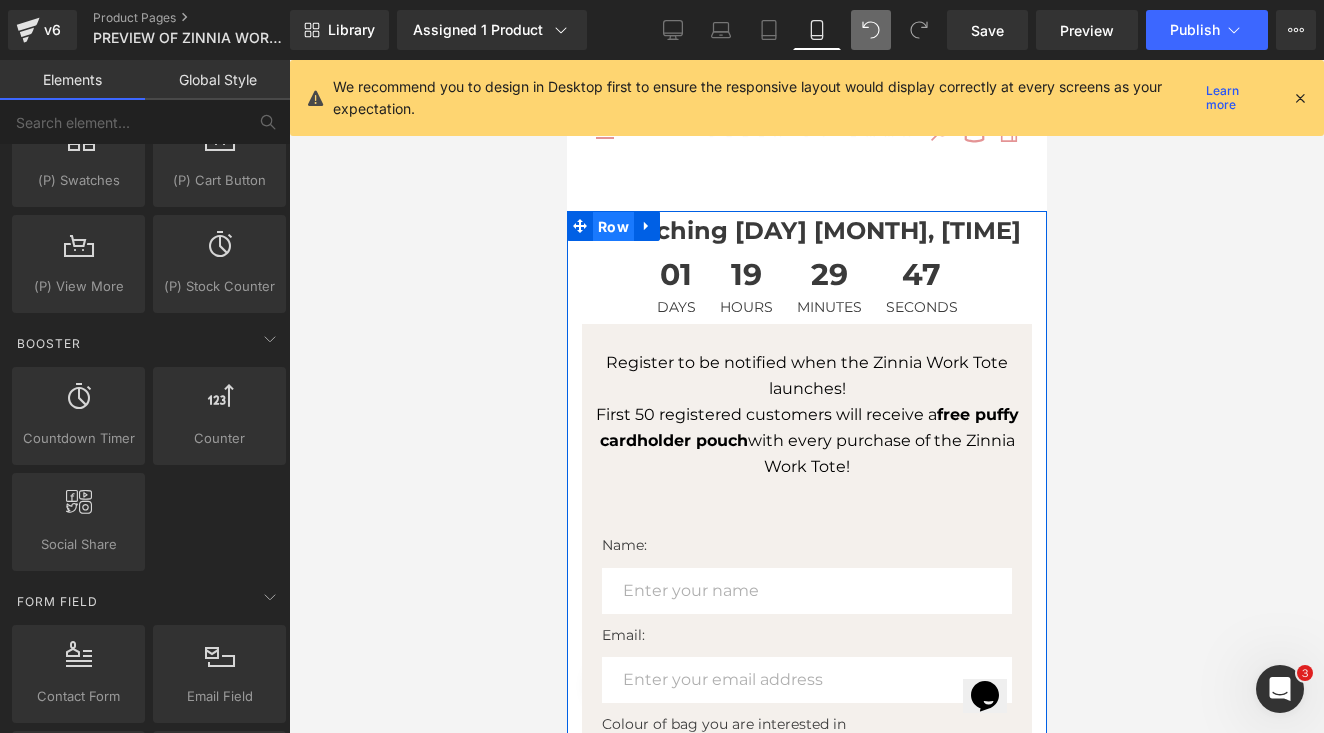 click on "Row" at bounding box center [612, 227] 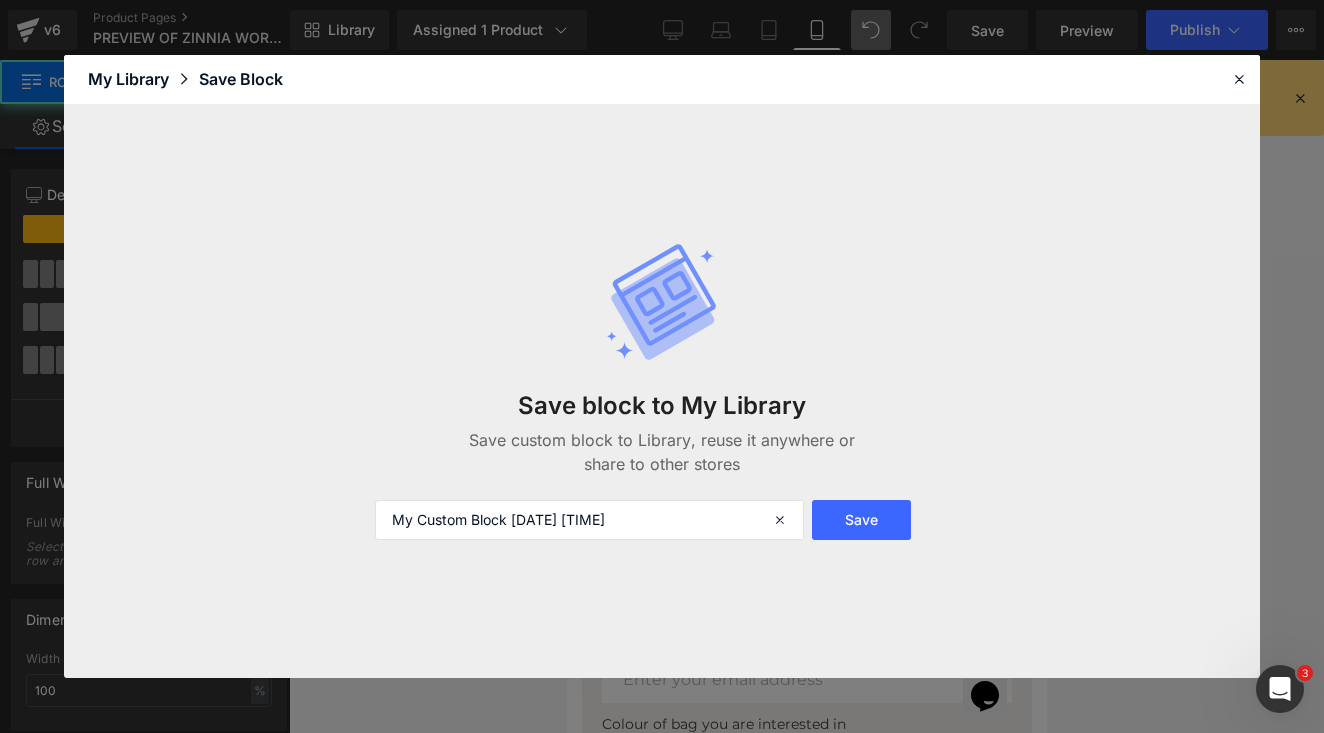 click on "Save block to My Library  Save custom block to Library, reuse it anywhere or share to other stores  My Custom Block [DATE] [TIME] Save" at bounding box center [662, 391] 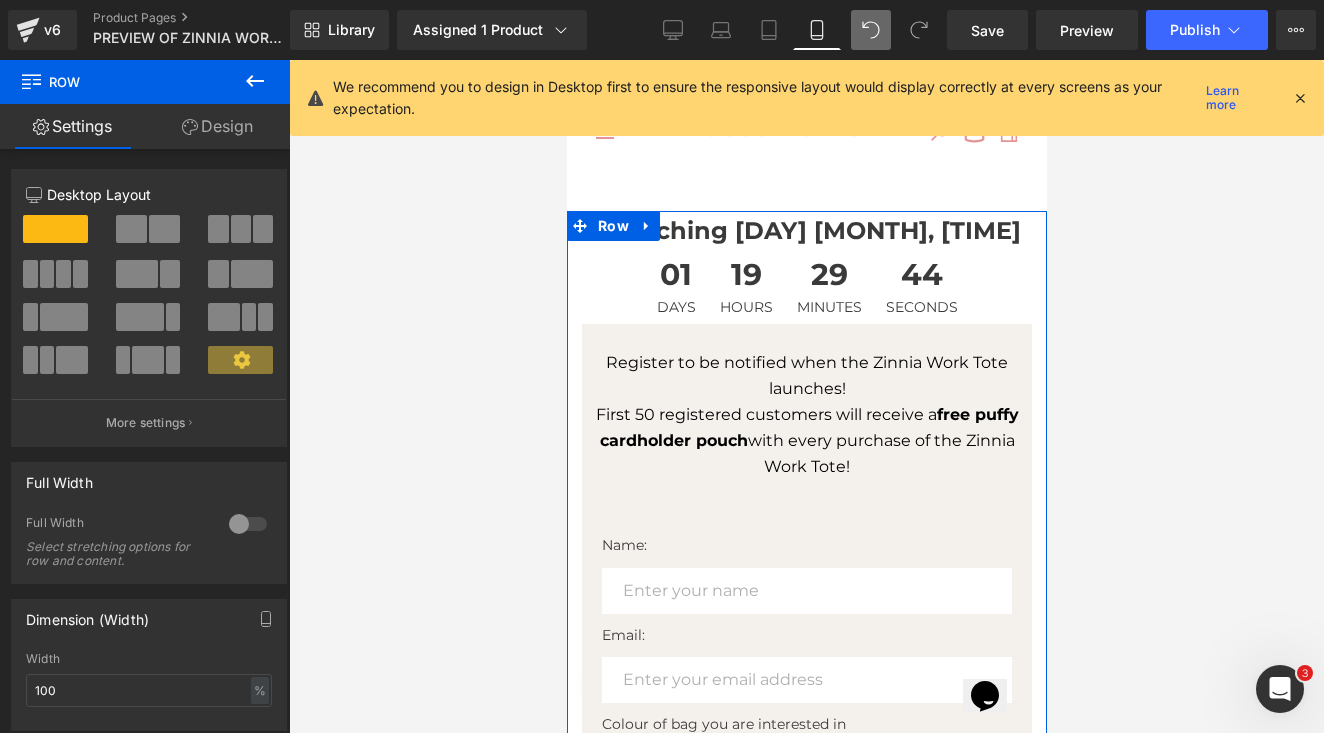 click on "Design" at bounding box center [217, 126] 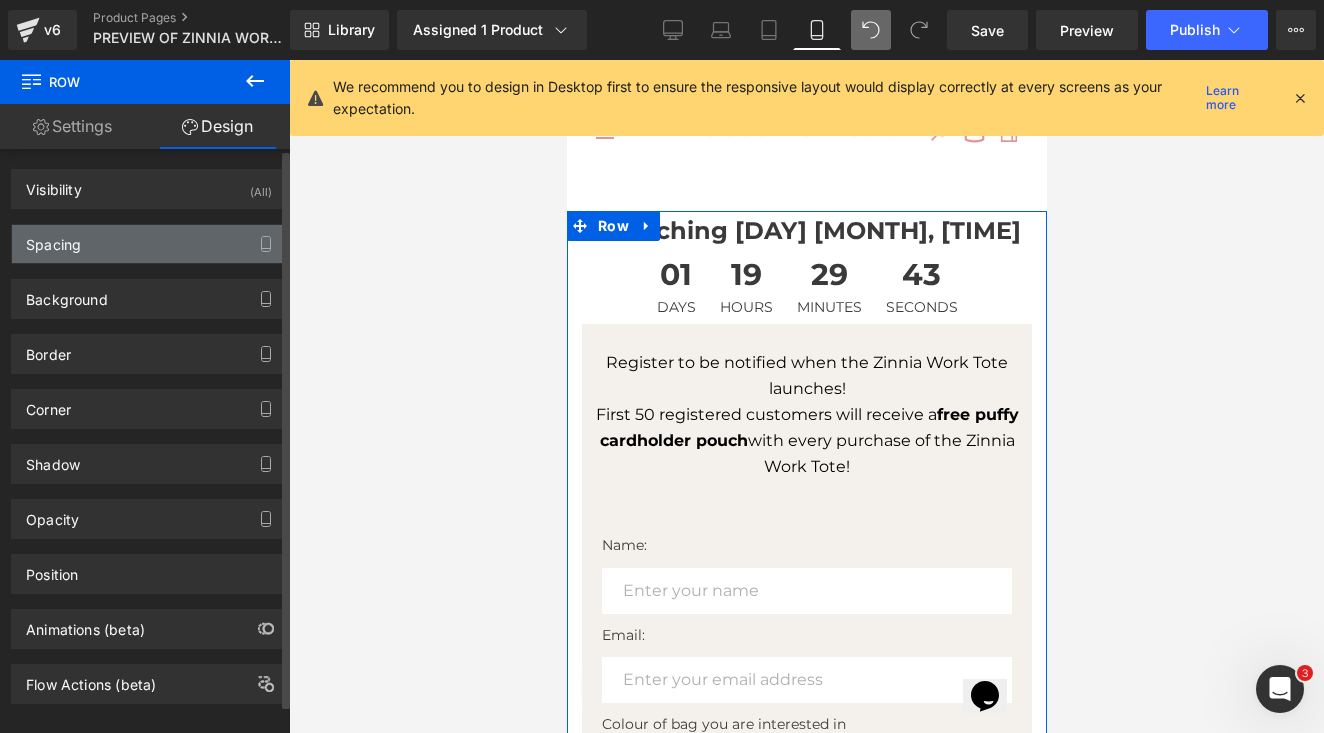click on "Spacing" at bounding box center (149, 244) 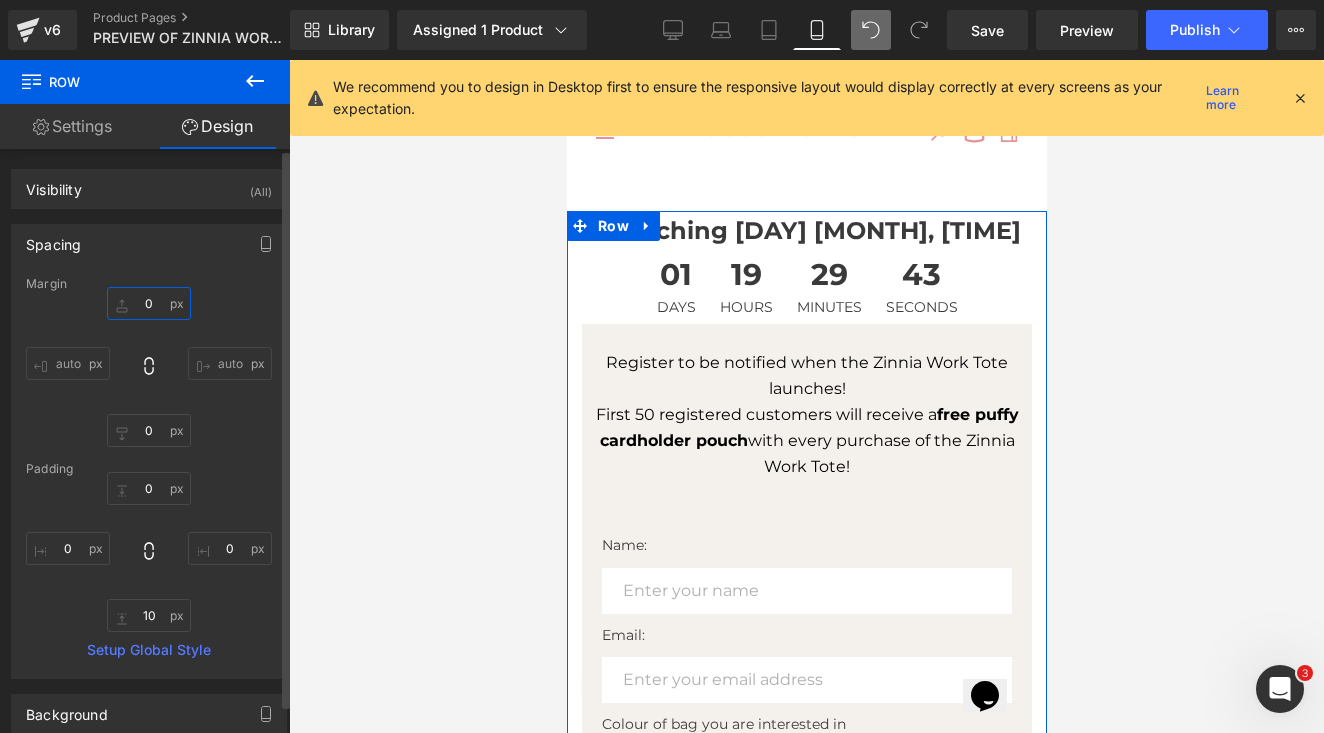 click on "0" at bounding box center (149, 303) 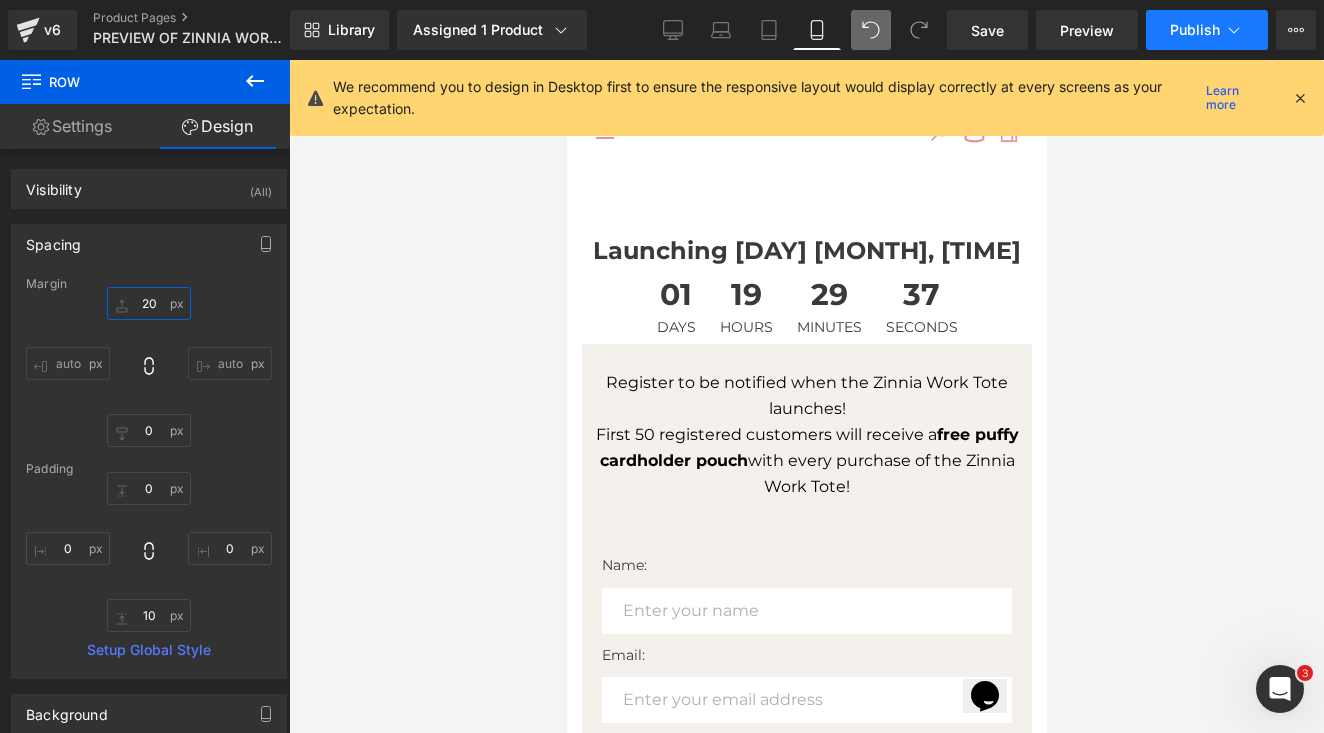 type on "20" 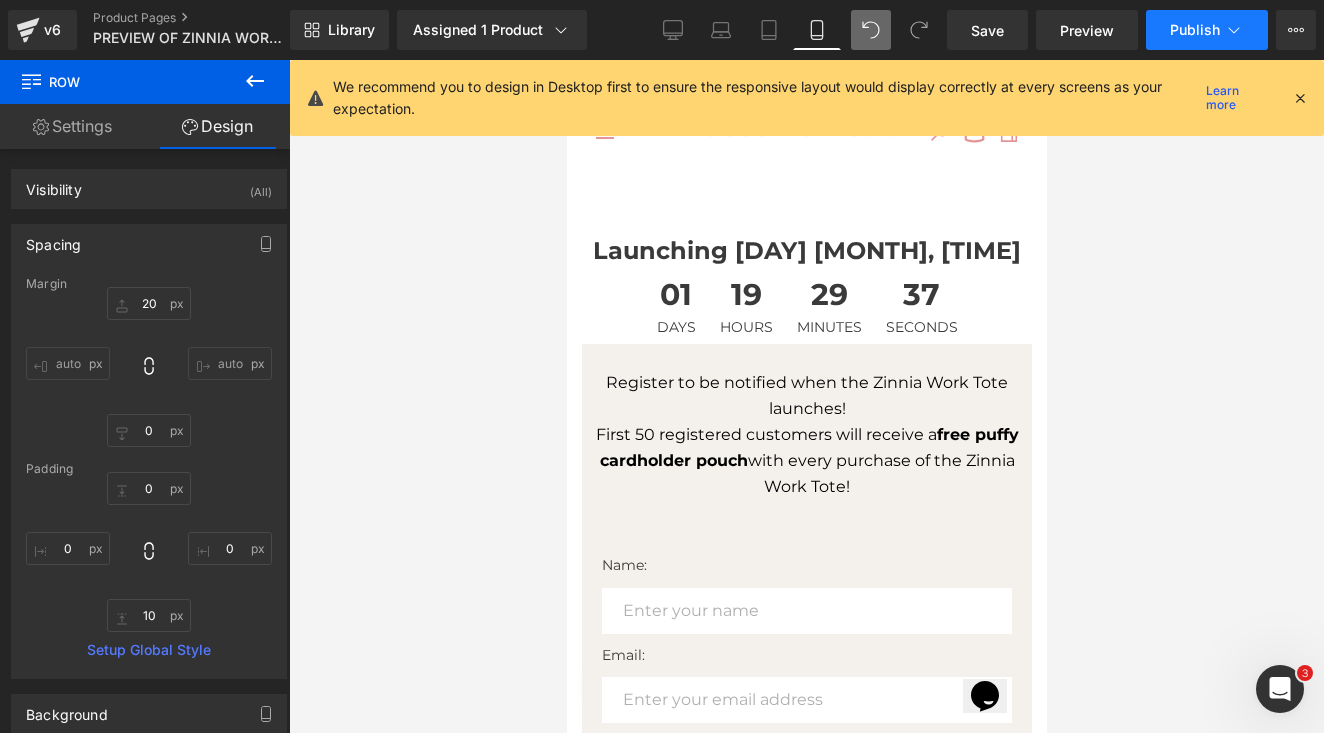 click on "Publish" at bounding box center (1195, 30) 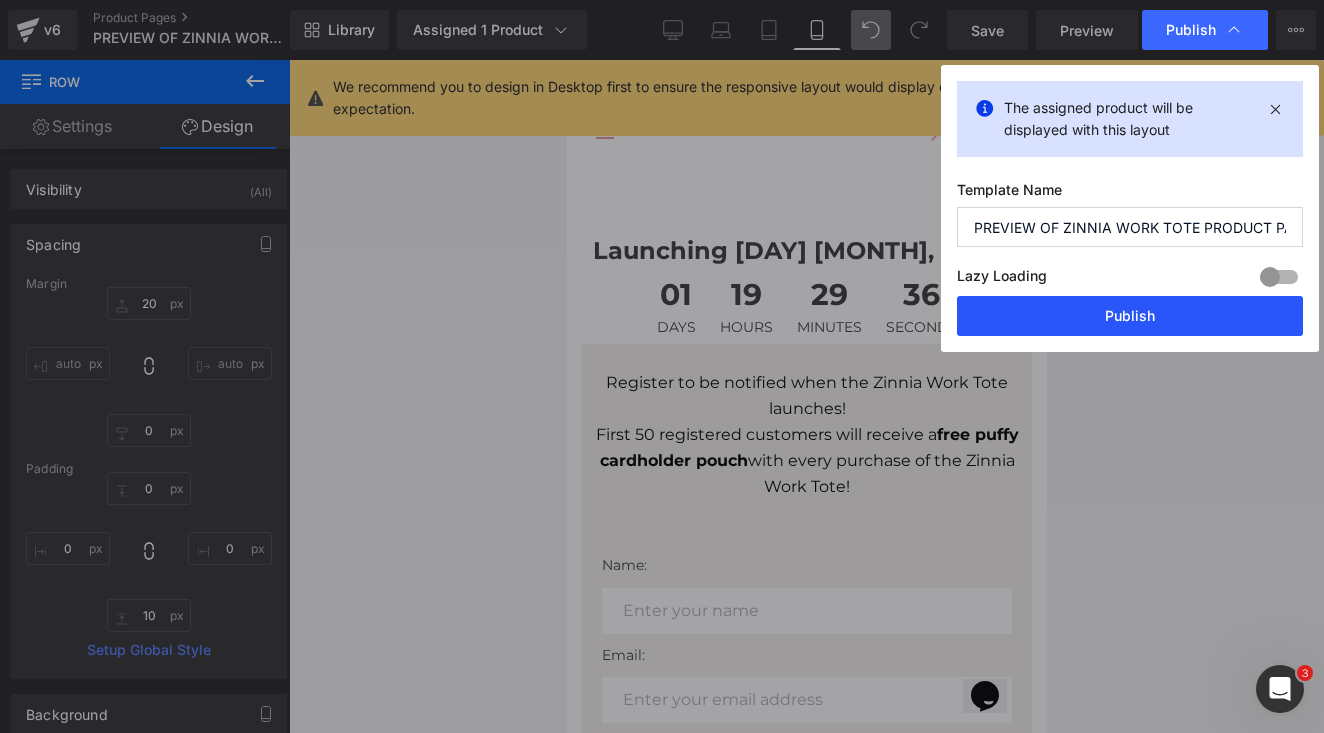 click on "Publish" at bounding box center (1130, 316) 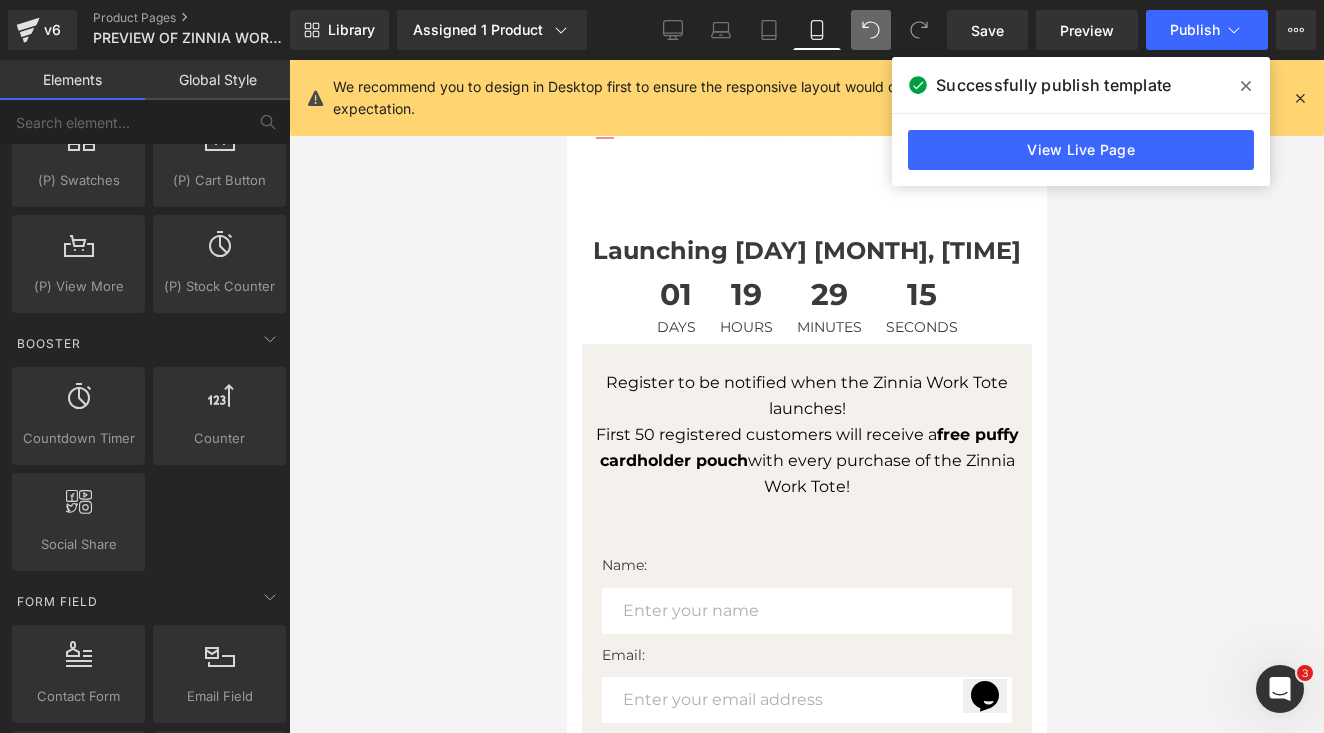 click at bounding box center [806, 396] 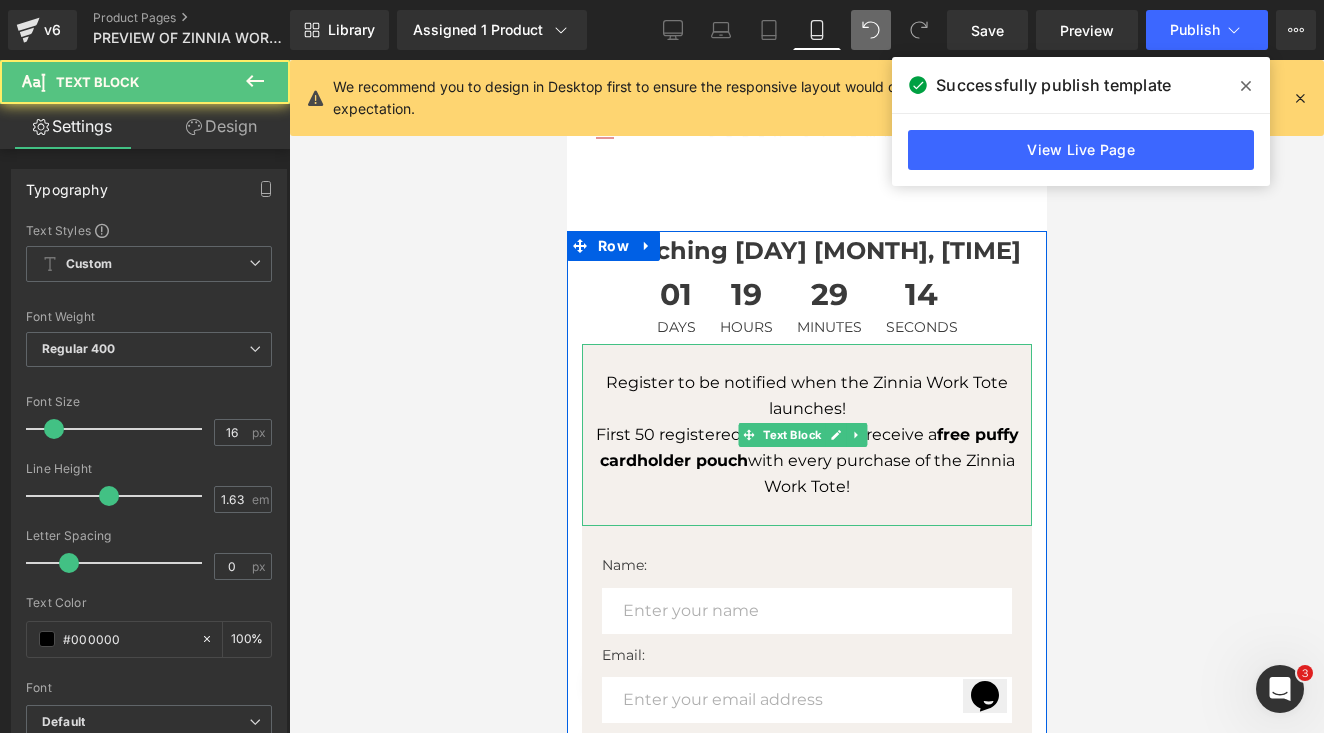 click on "Register to be notified when the Zinnia Work Tote launches!" at bounding box center [806, 396] 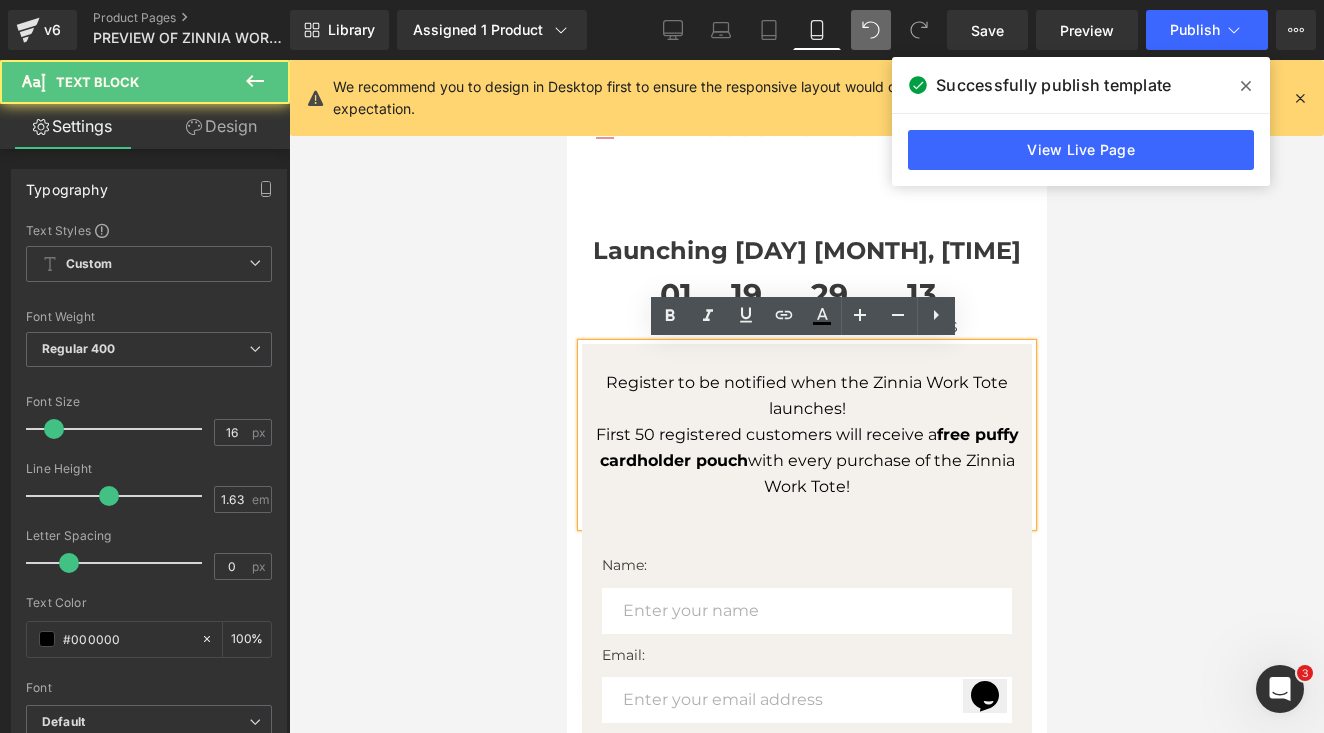 click on "Register to be notified when the Zinnia Work Tote launches!" at bounding box center [806, 396] 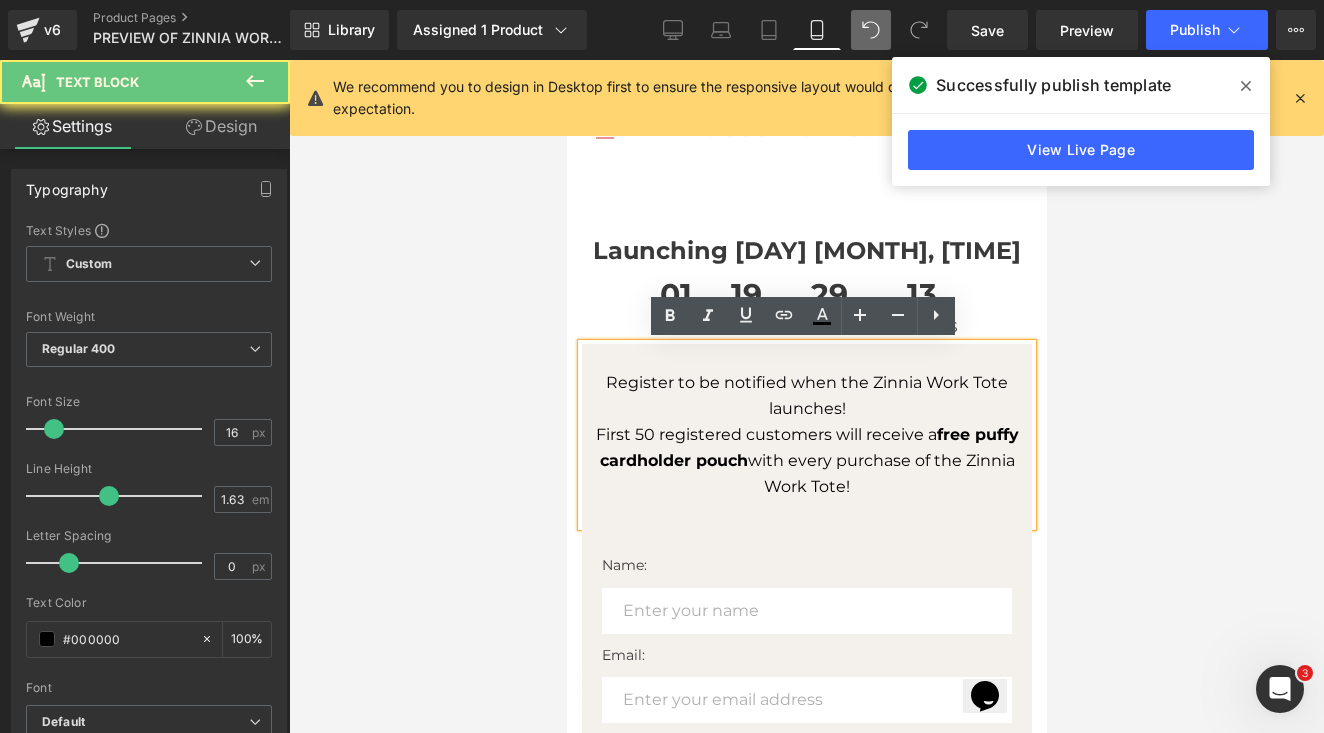 click on "Register to be notified when the Zinnia Work Tote launches!" at bounding box center [806, 396] 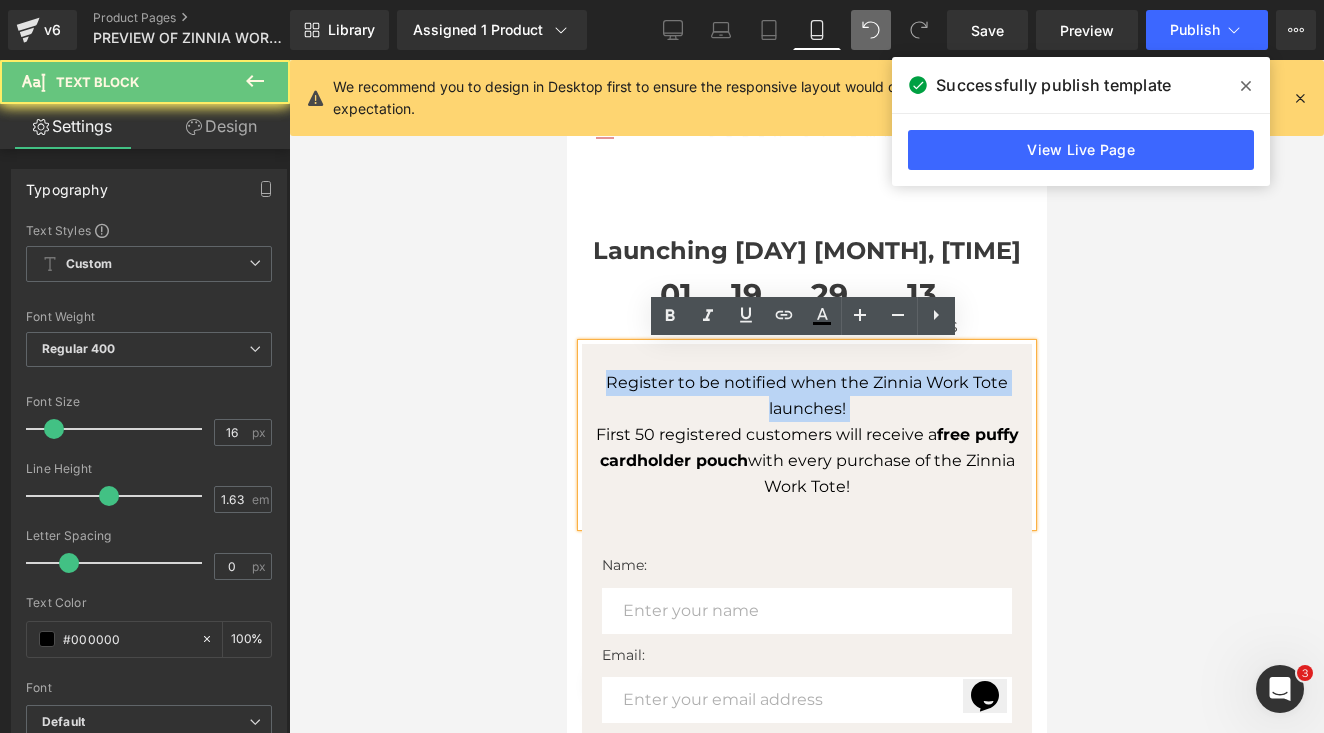 click on "Register to be notified when the Zinnia Work Tote launches!" at bounding box center (806, 396) 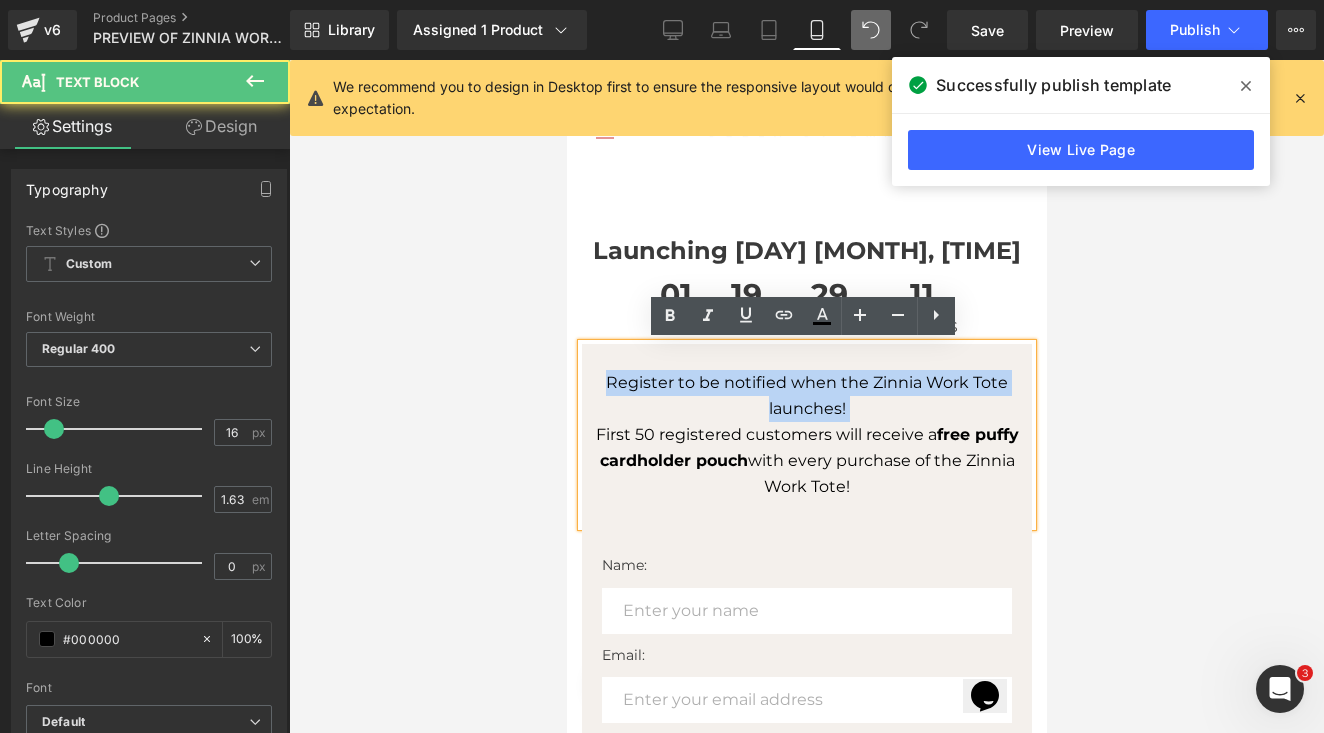 drag, startPoint x: 879, startPoint y: 485, endPoint x: 596, endPoint y: 354, distance: 311.84933 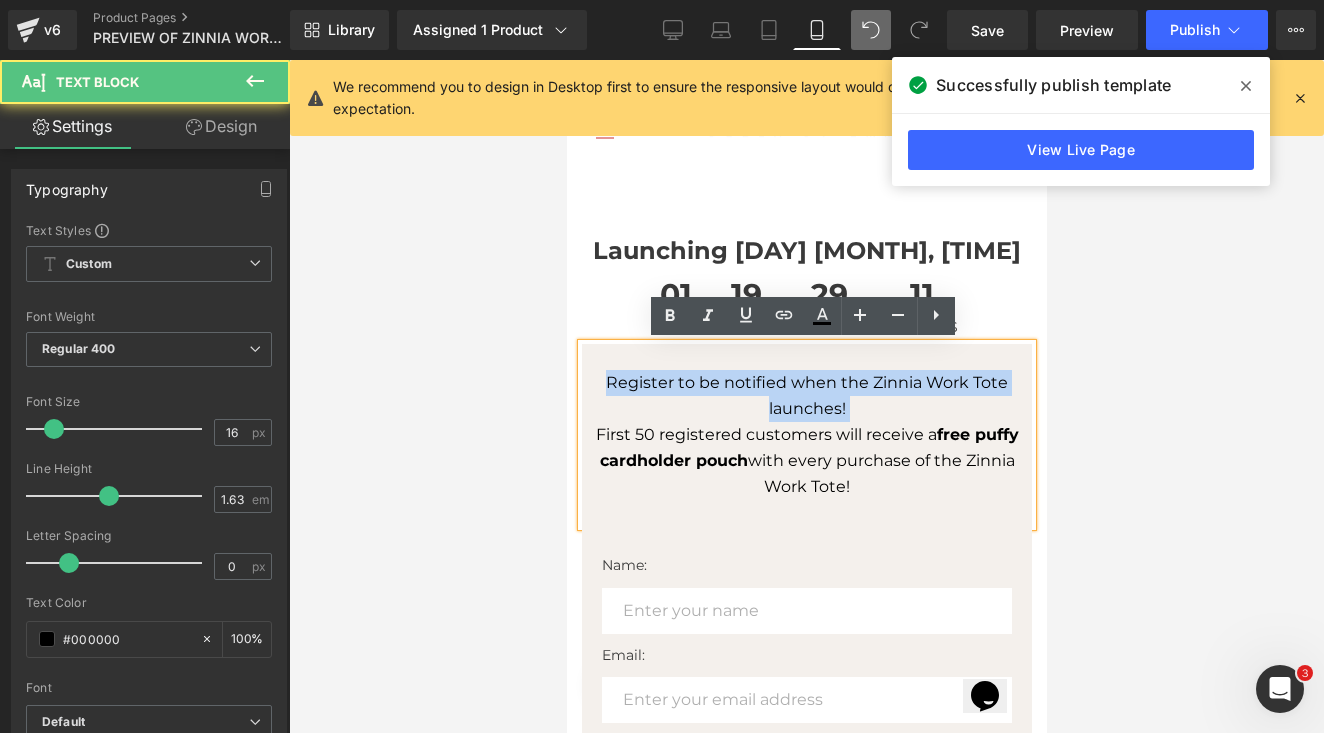 click on "Register to be notified when the Zinnia Work Tote launches!  First 50 registered customers will receive a  free puffy cardholder pouch  with every purchase of the Zinnia Work Tote!" at bounding box center [806, 435] 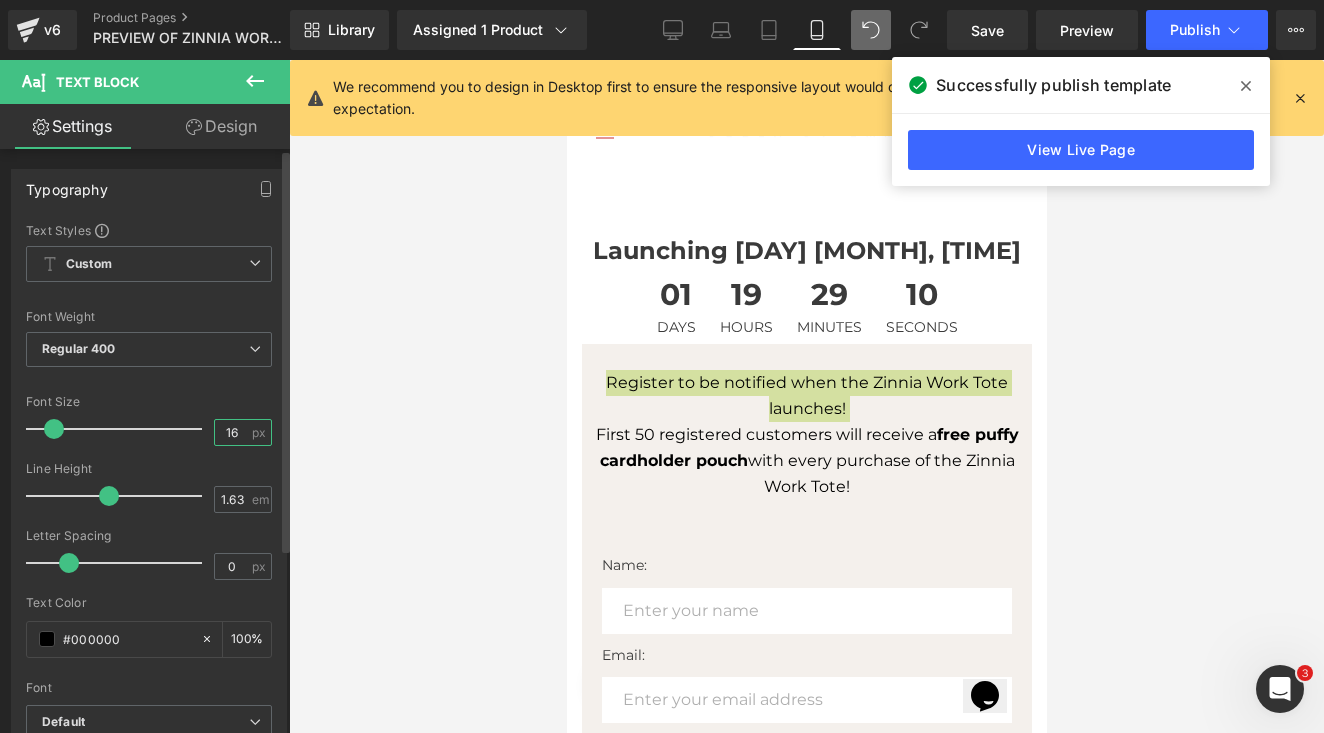 click on "16" at bounding box center (232, 432) 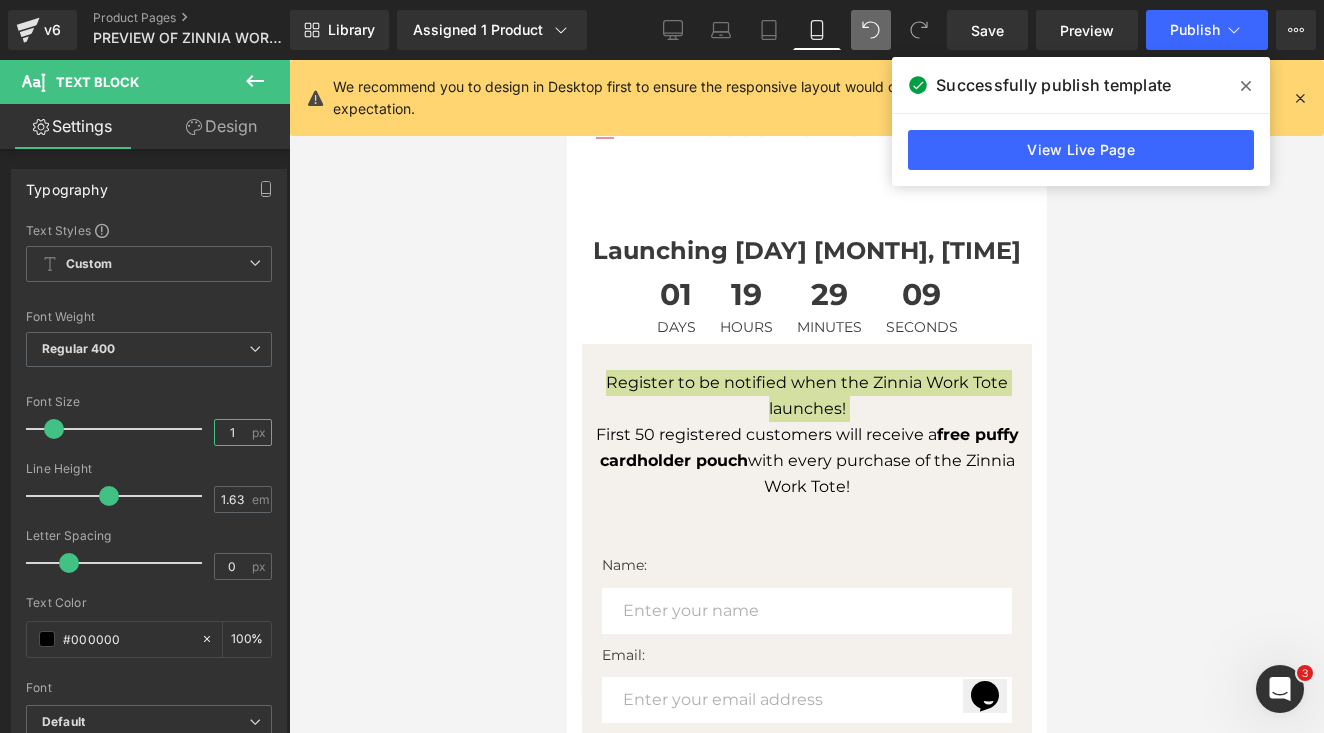type on "14" 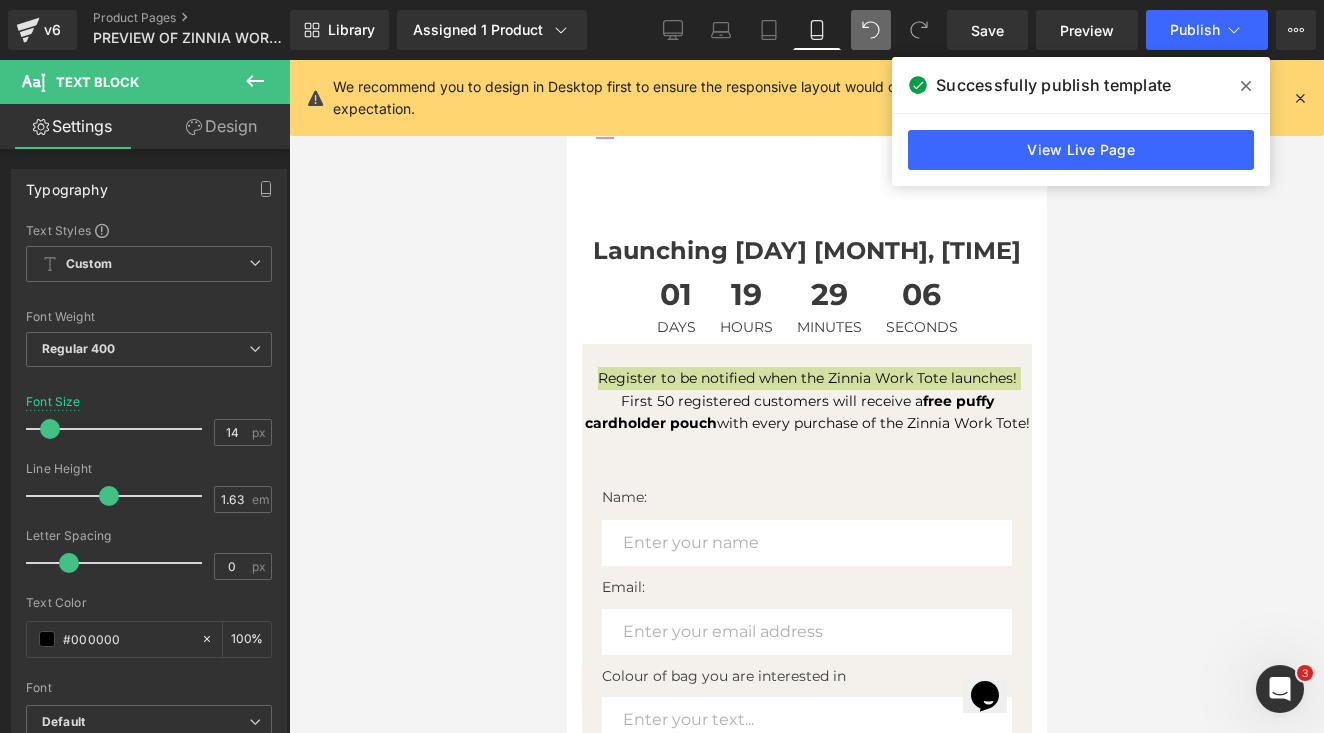 click at bounding box center (806, 396) 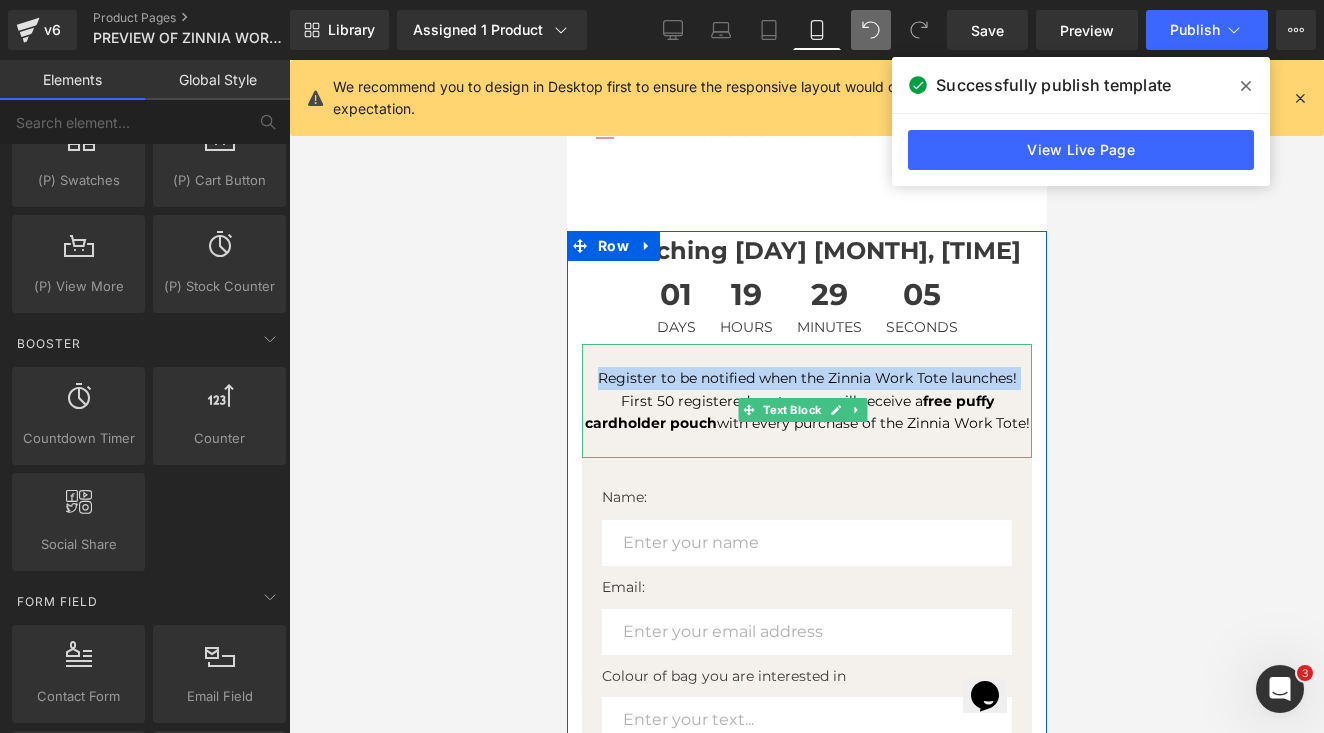 click on "Register to be notified when the Zinnia Work Tote launches!" at bounding box center (806, 378) 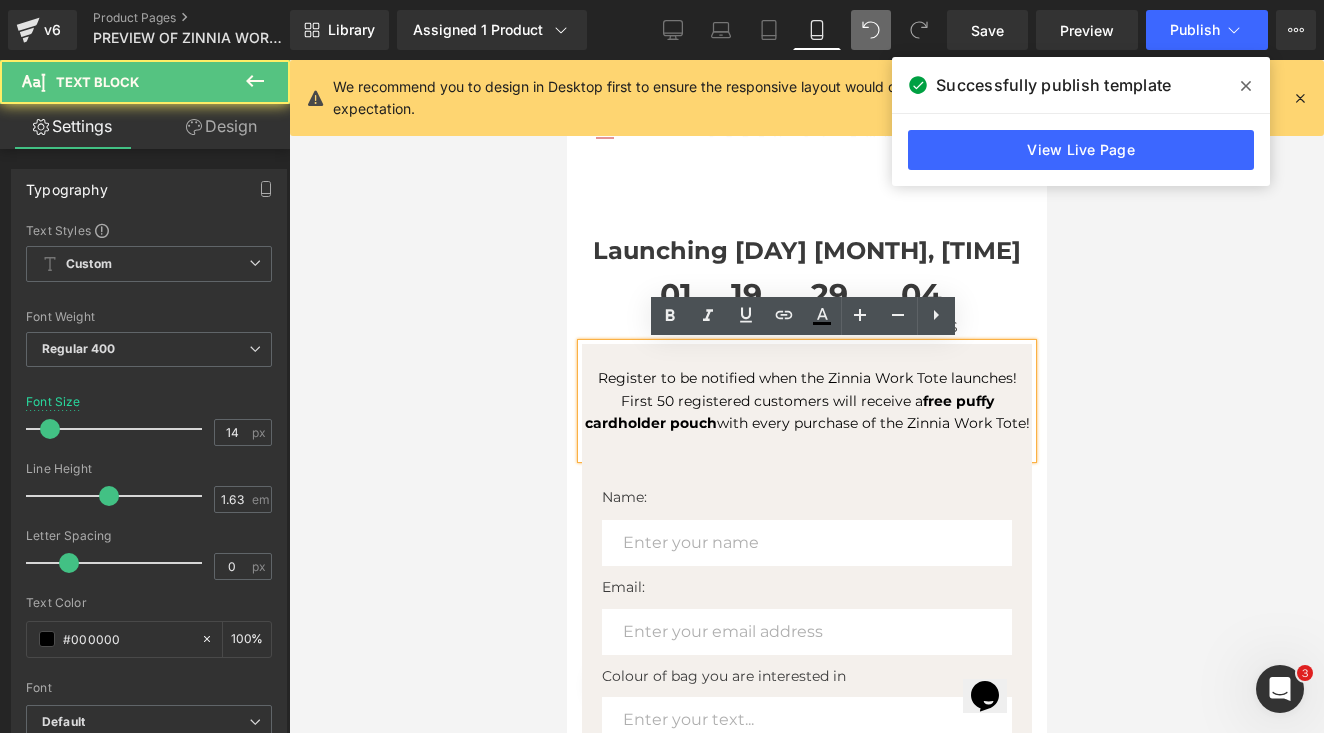type 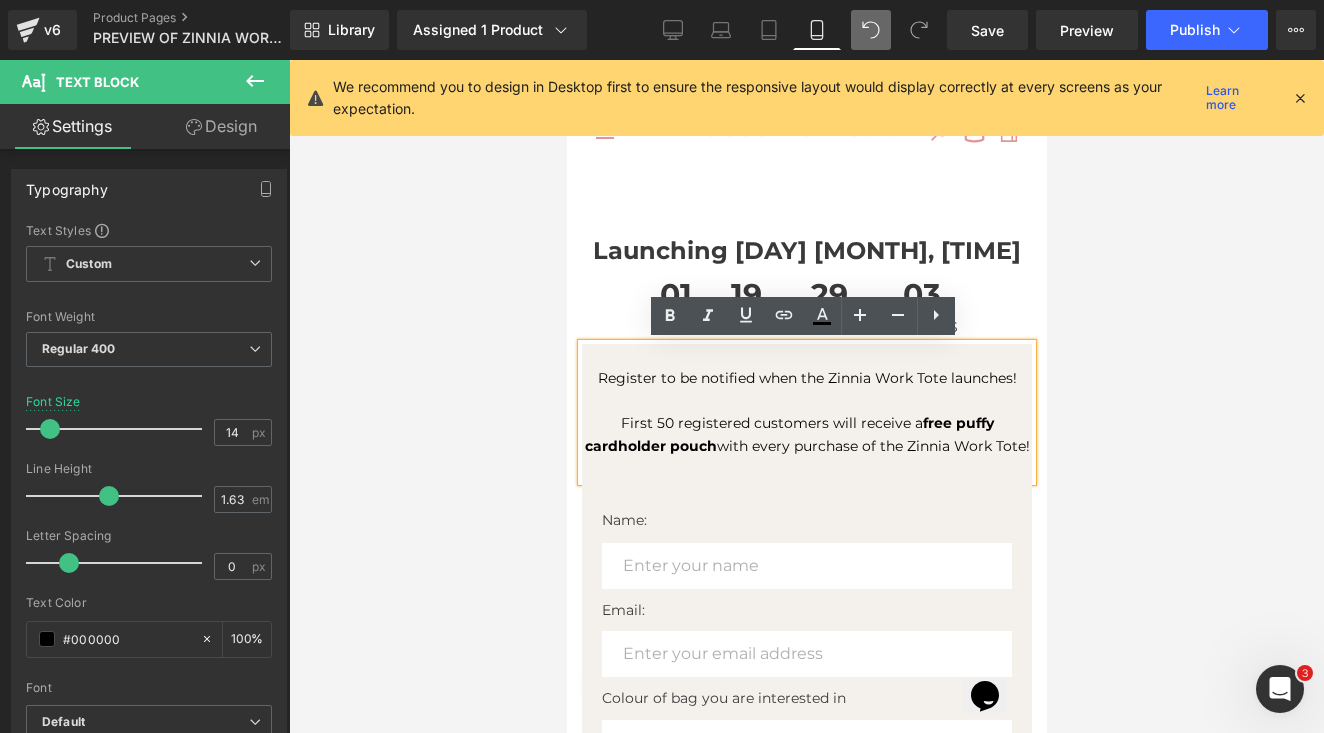 click at bounding box center [806, 396] 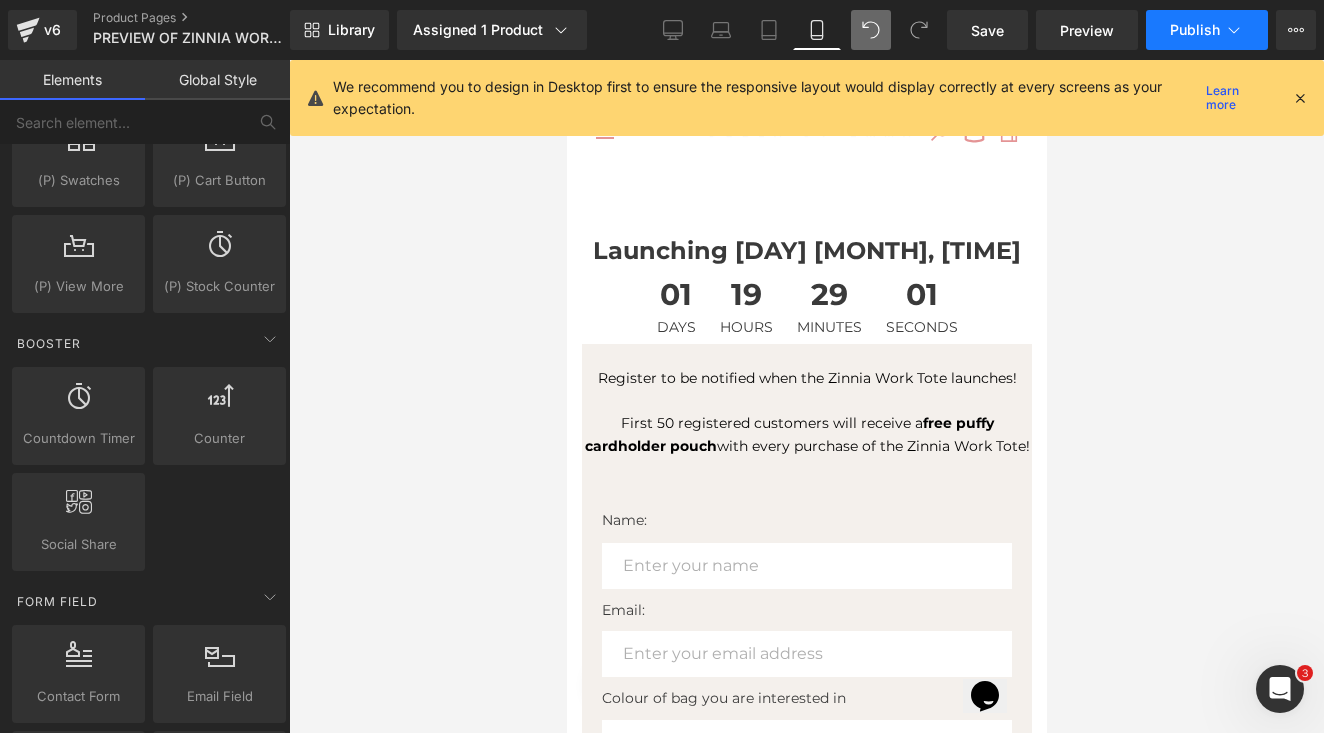 click on "Publish" at bounding box center [1195, 30] 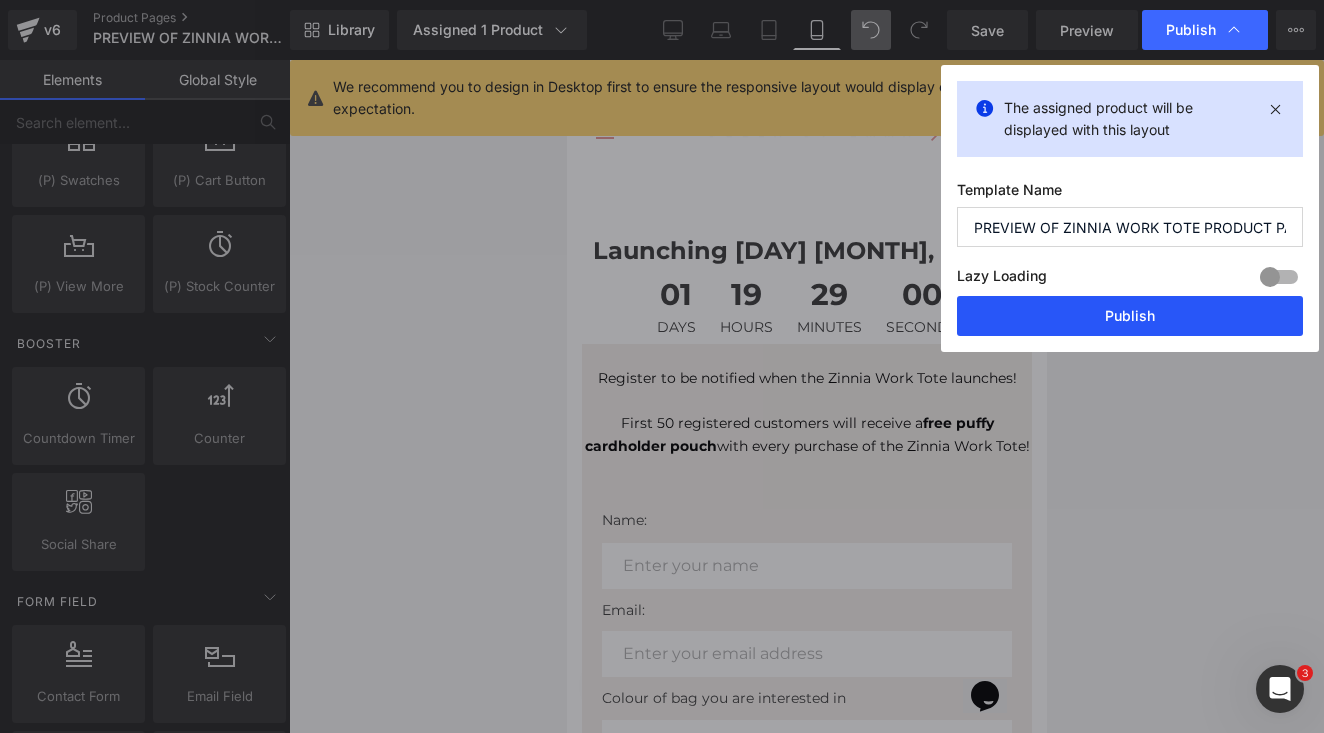 click on "Publish" at bounding box center [1130, 316] 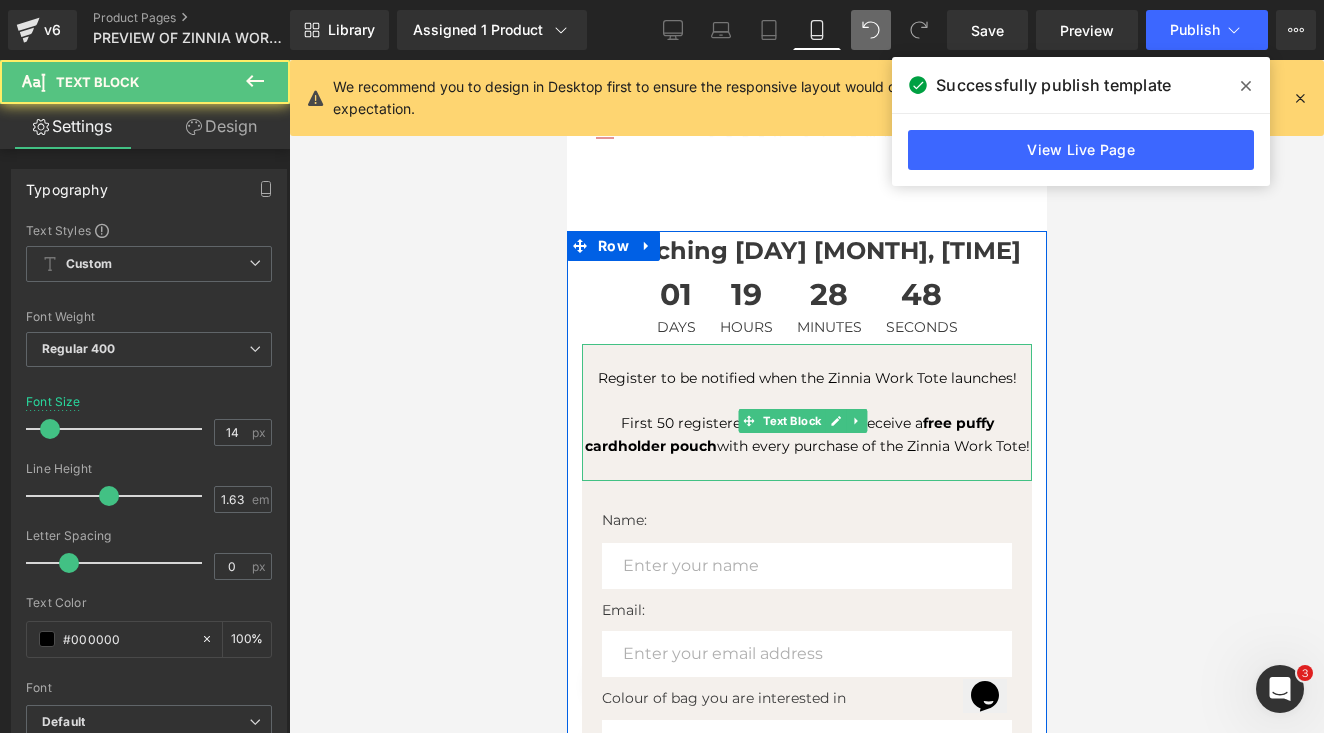 click on "Register to be notified when the Zinnia Work Tote launches!" at bounding box center (806, 378) 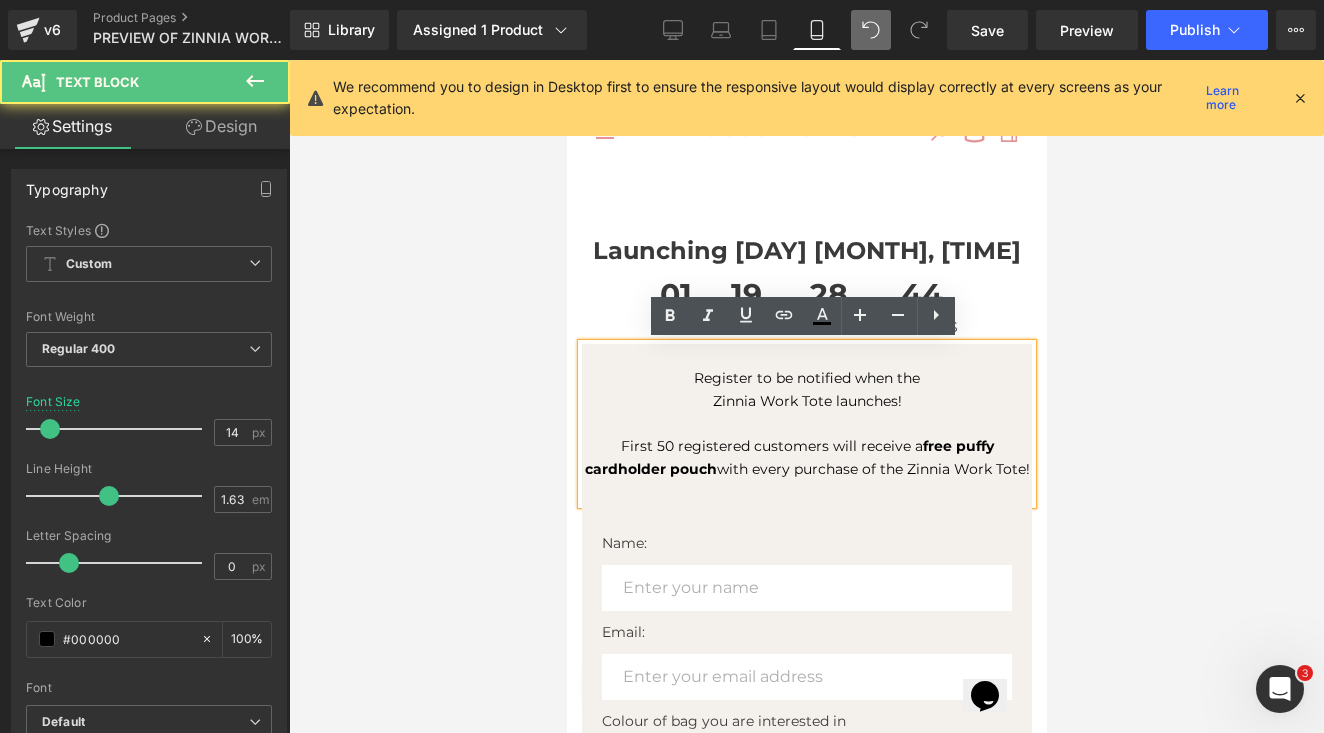 click on "Register to be notified when the" at bounding box center [806, 378] 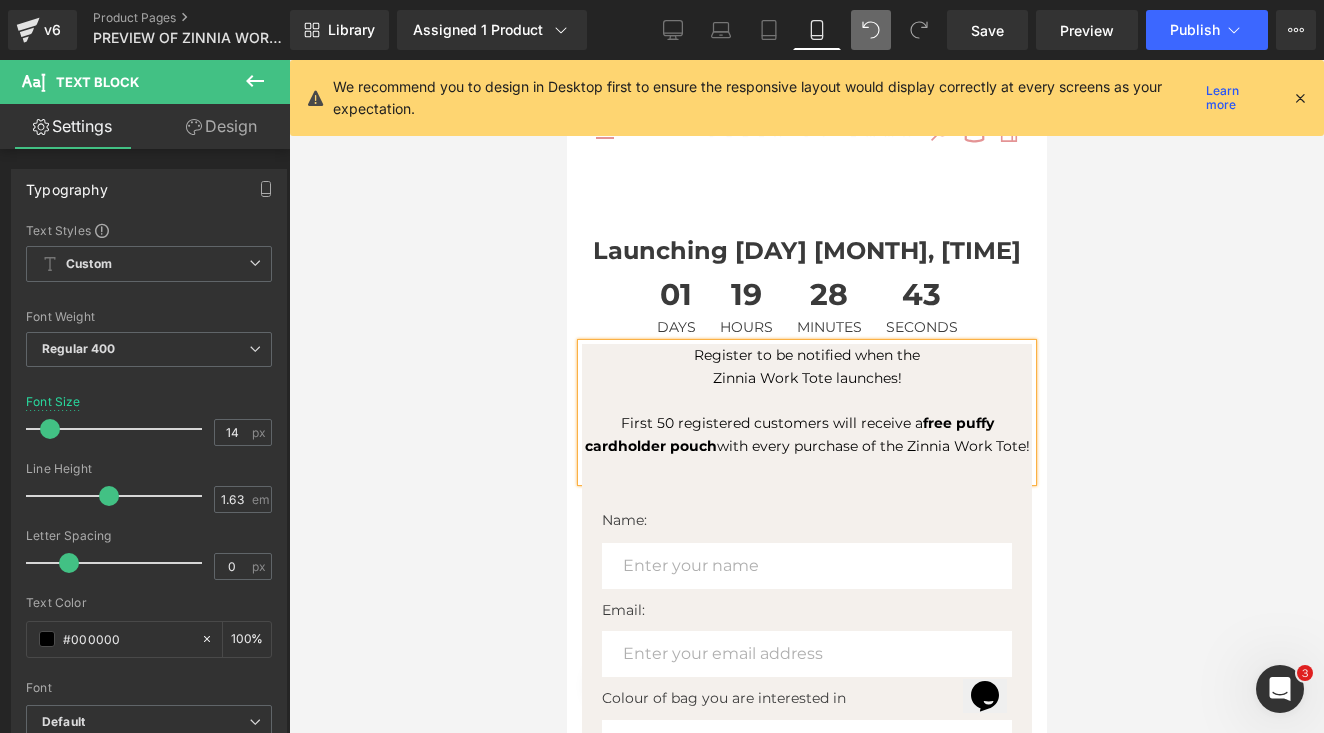 click at bounding box center [806, 396] 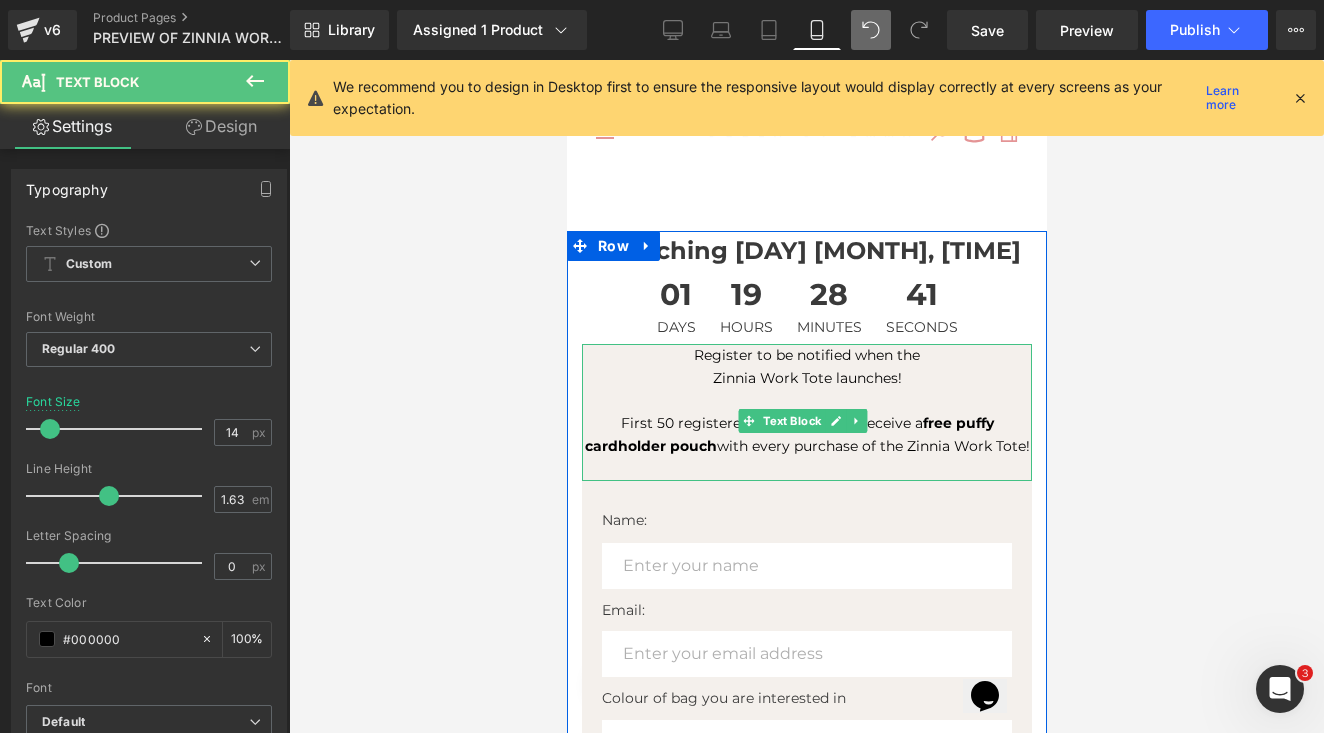 click on "Register to be notified when the" at bounding box center (806, 355) 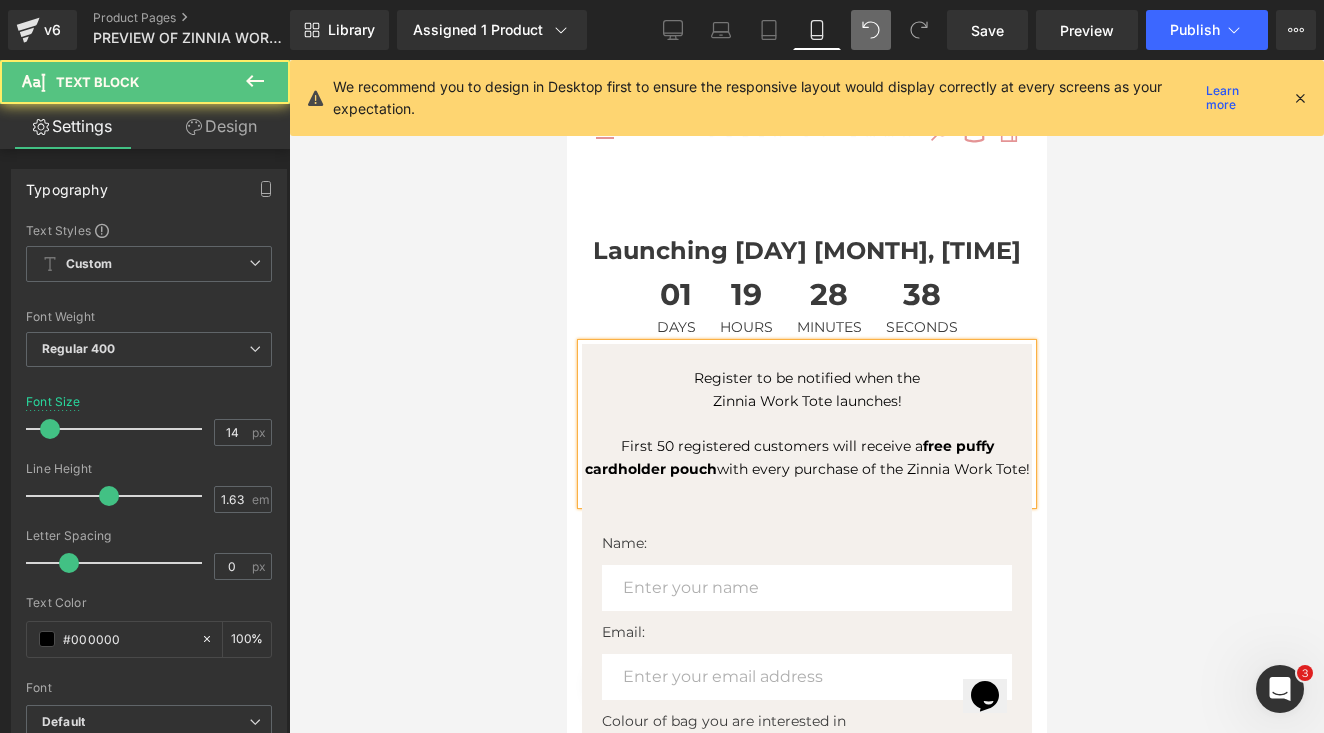 click on "free puffy cardholder pouch" at bounding box center (788, 457) 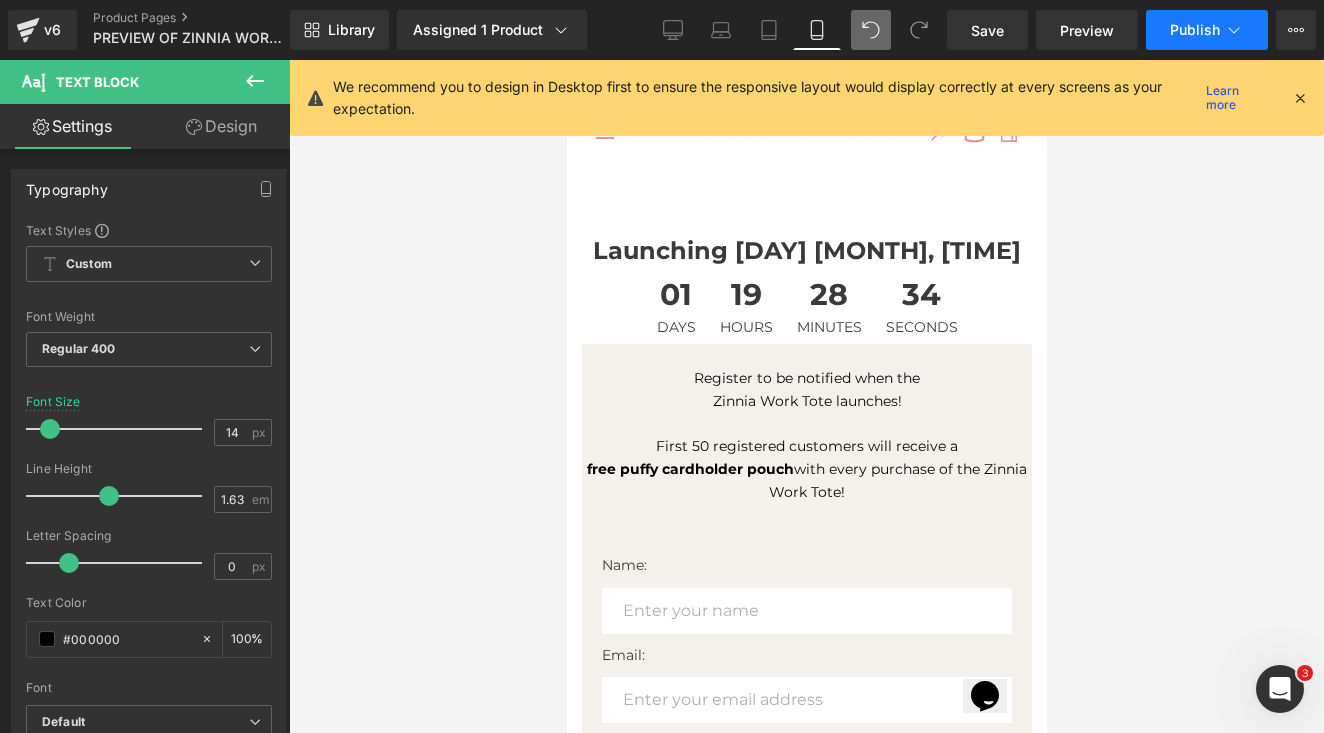 click on "Publish" at bounding box center (1195, 30) 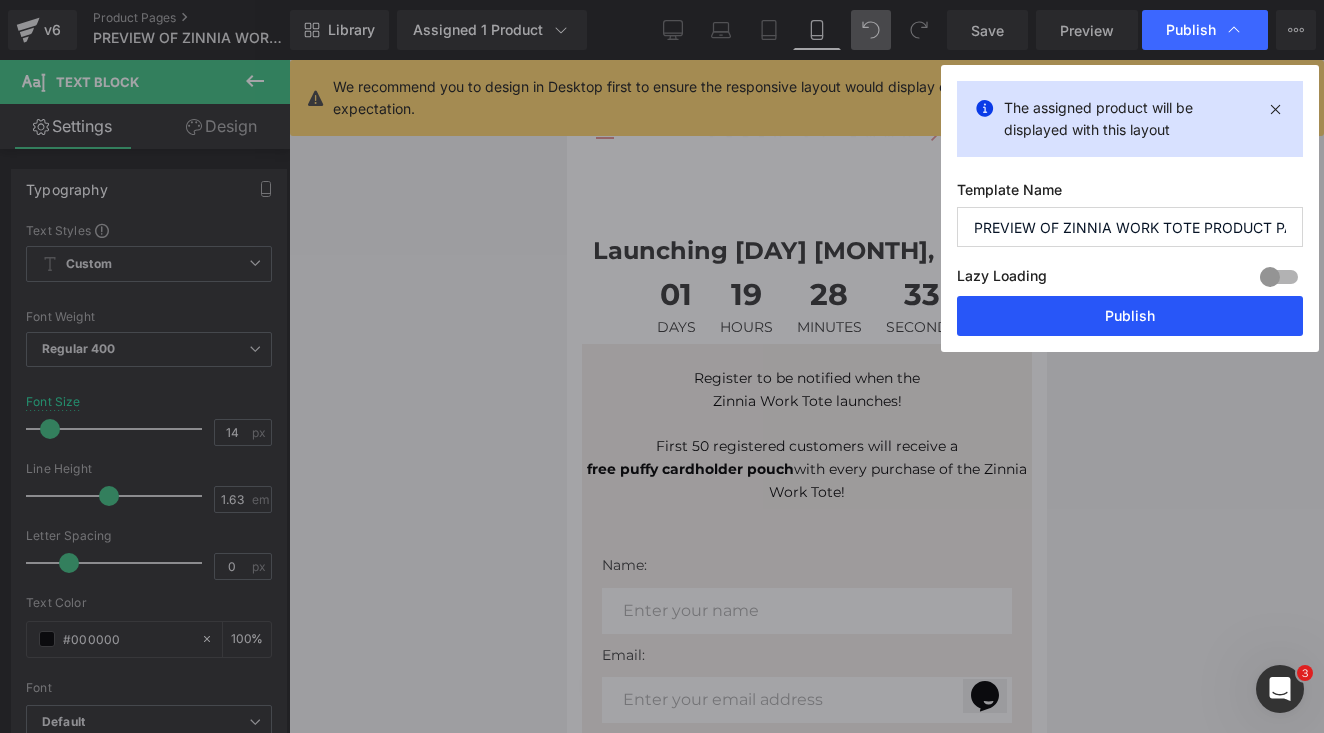 click on "Publish" at bounding box center (1130, 316) 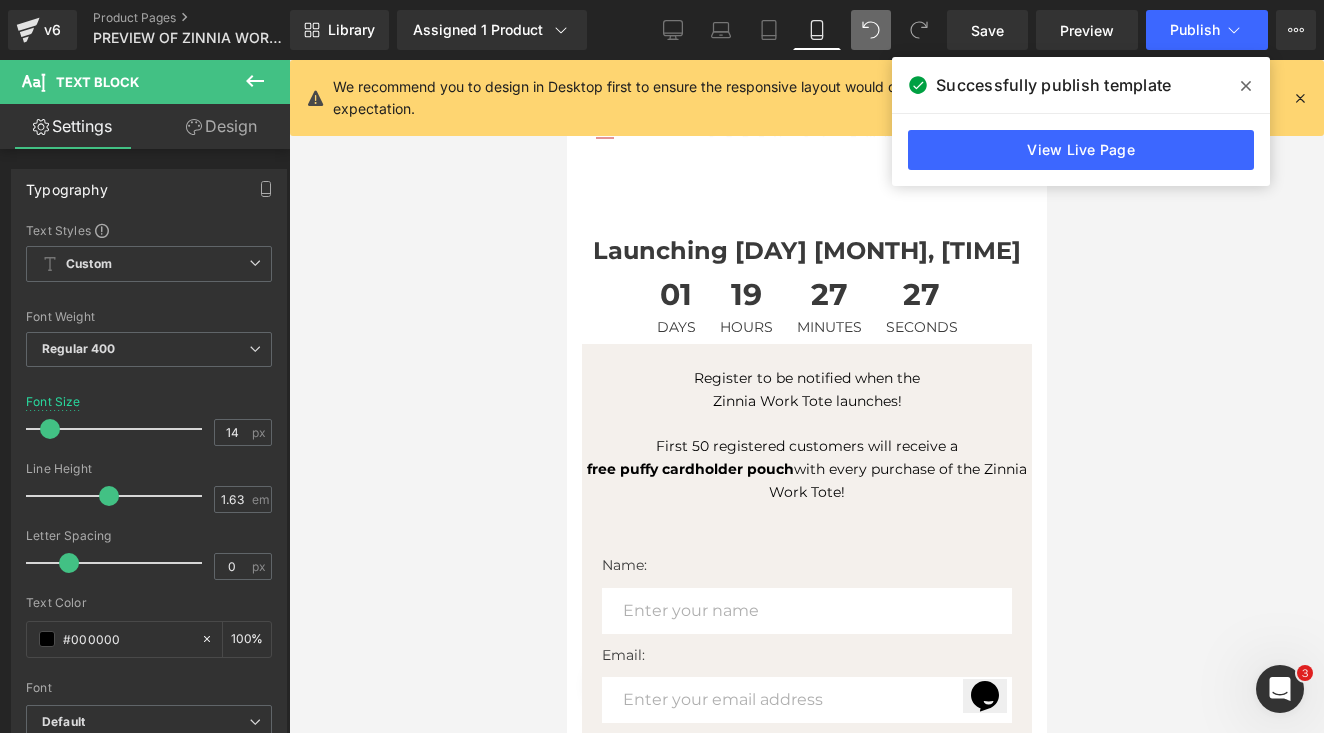 click 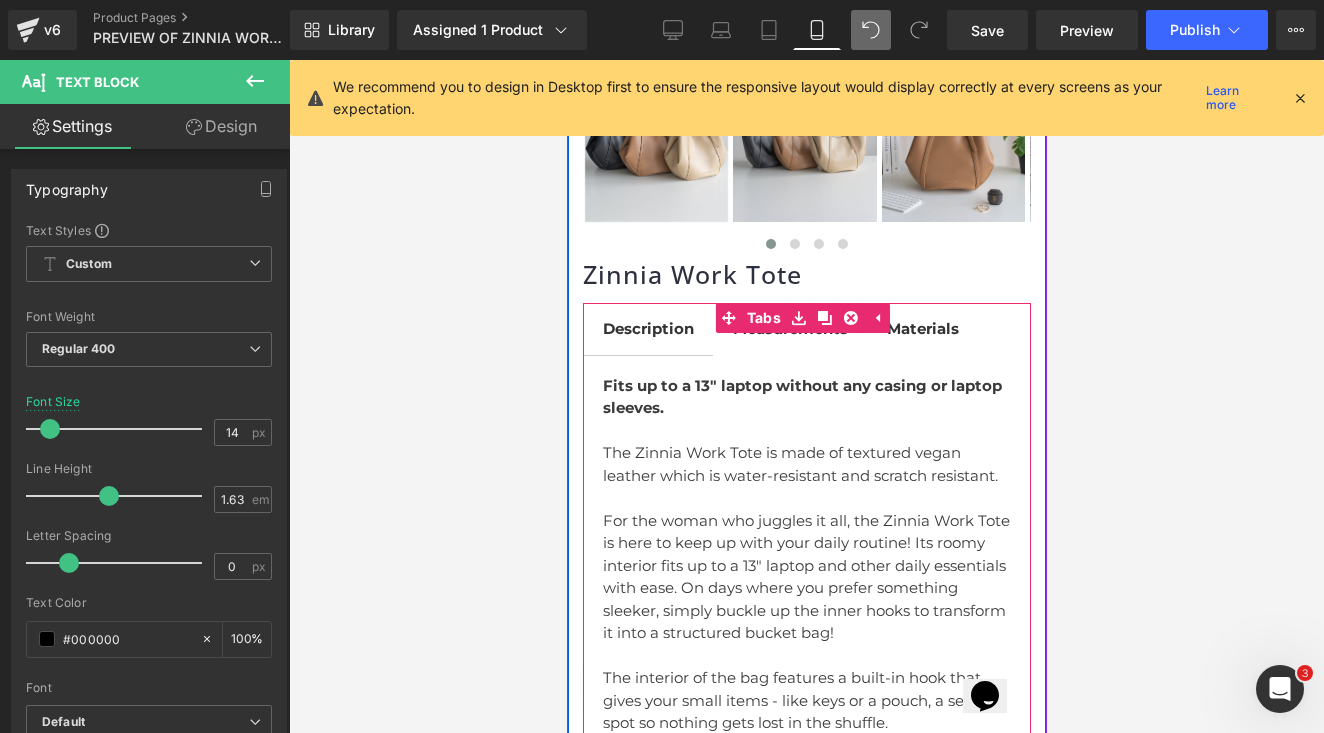 scroll, scrollTop: 1707, scrollLeft: 0, axis: vertical 